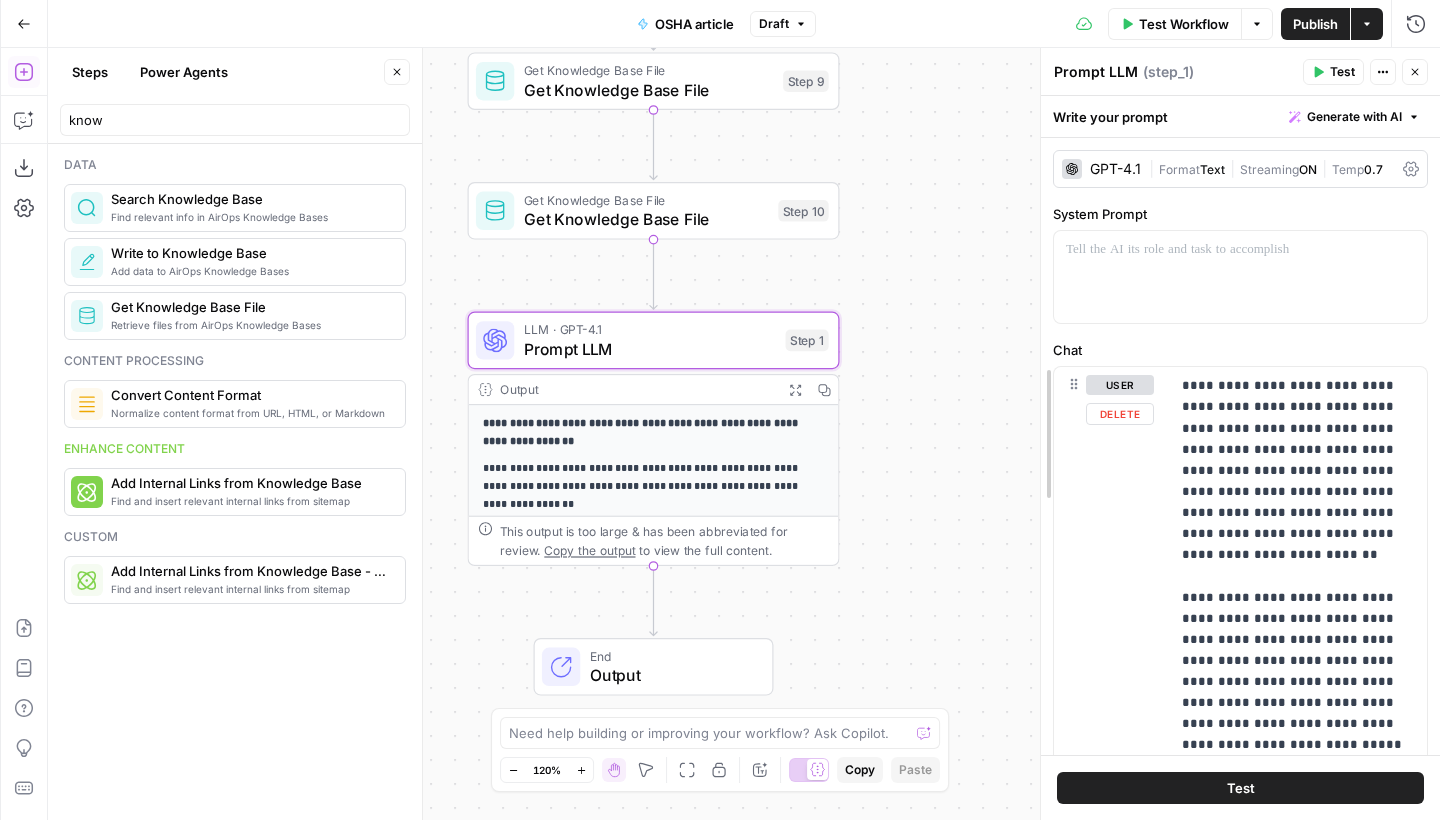 scroll, scrollTop: 0, scrollLeft: 0, axis: both 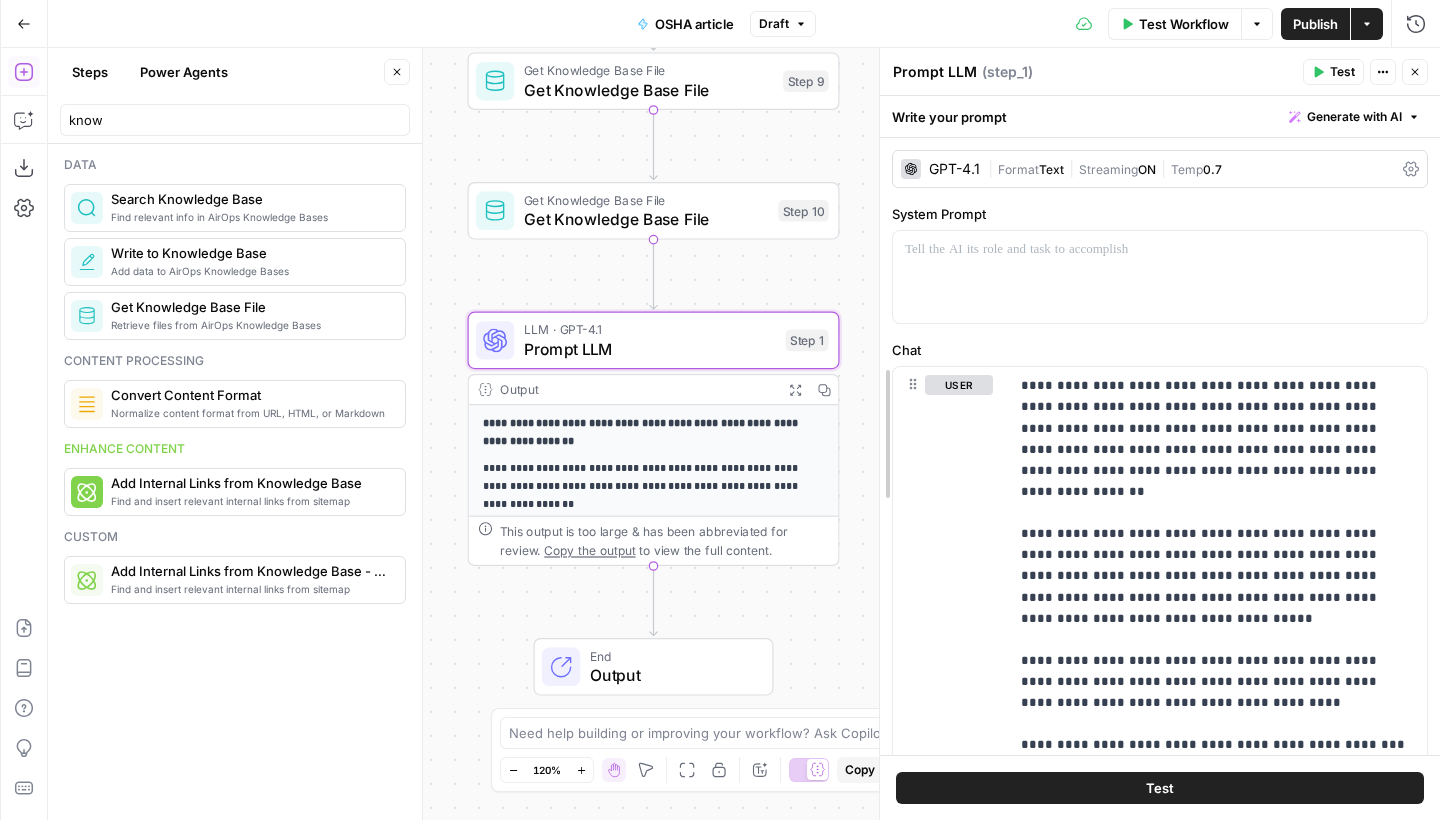 drag, startPoint x: 1041, startPoint y: 239, endPoint x: 877, endPoint y: 243, distance: 164.04877 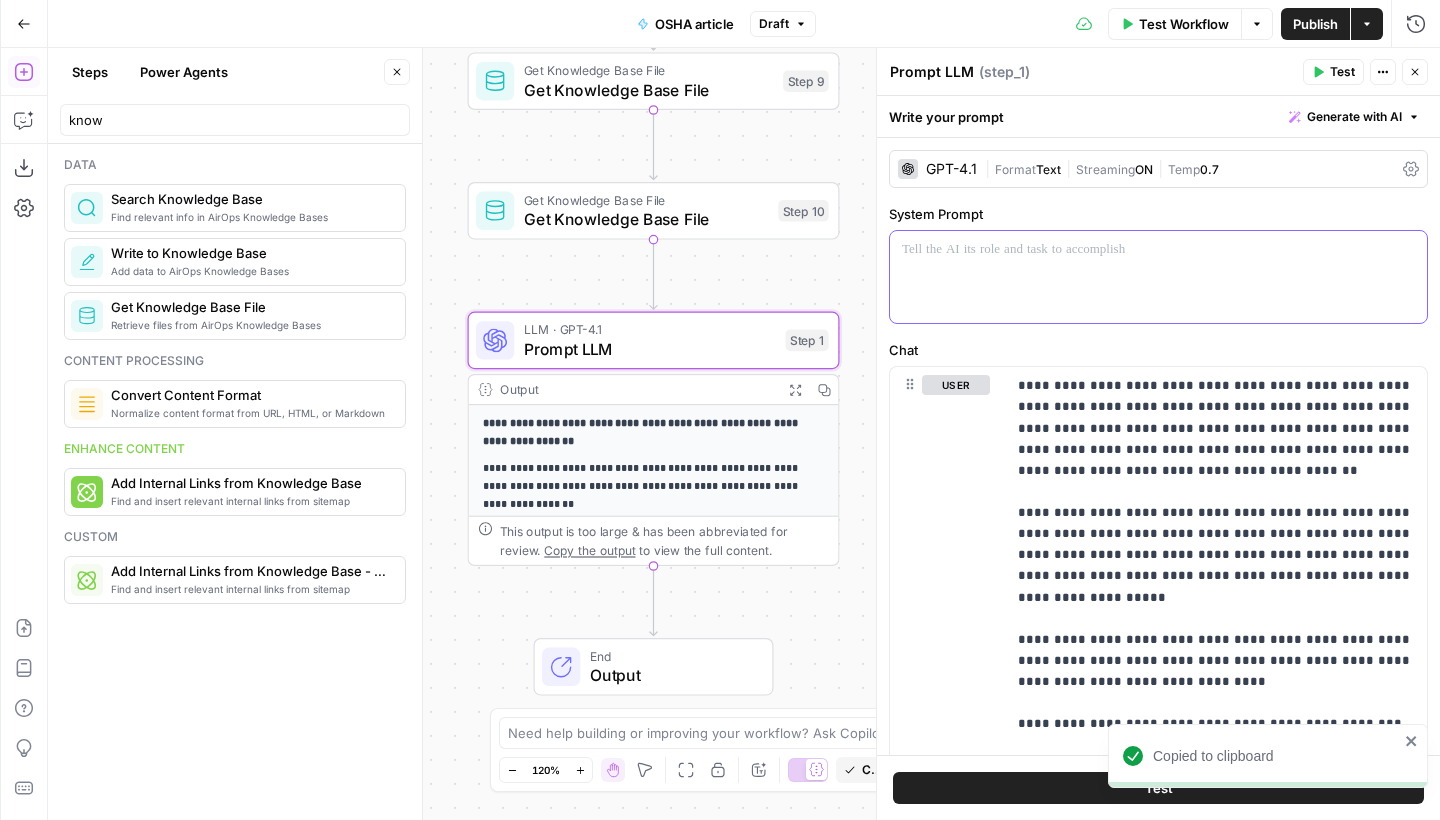 click at bounding box center [1158, 277] 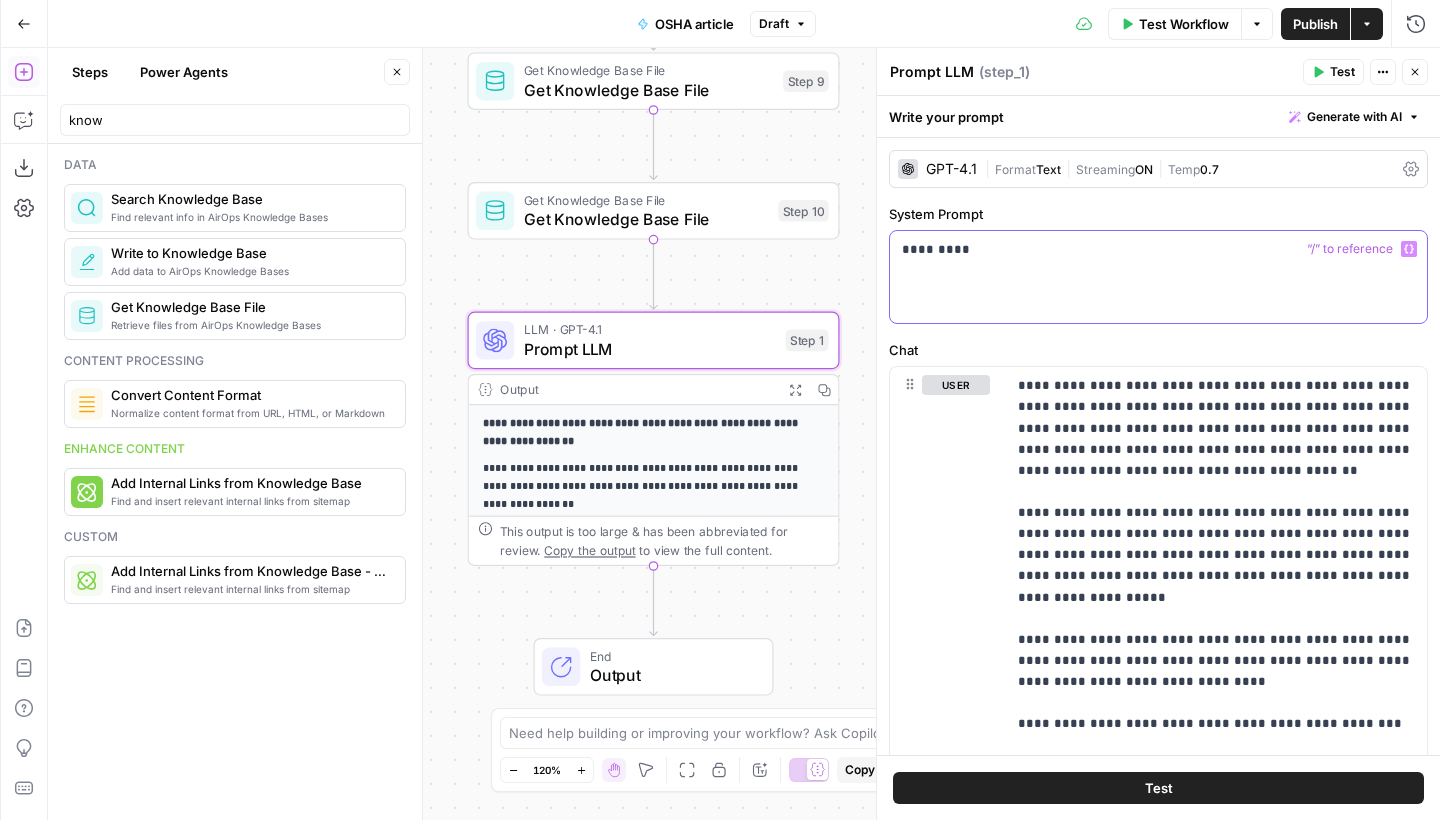 click on "*********" at bounding box center (1158, 249) 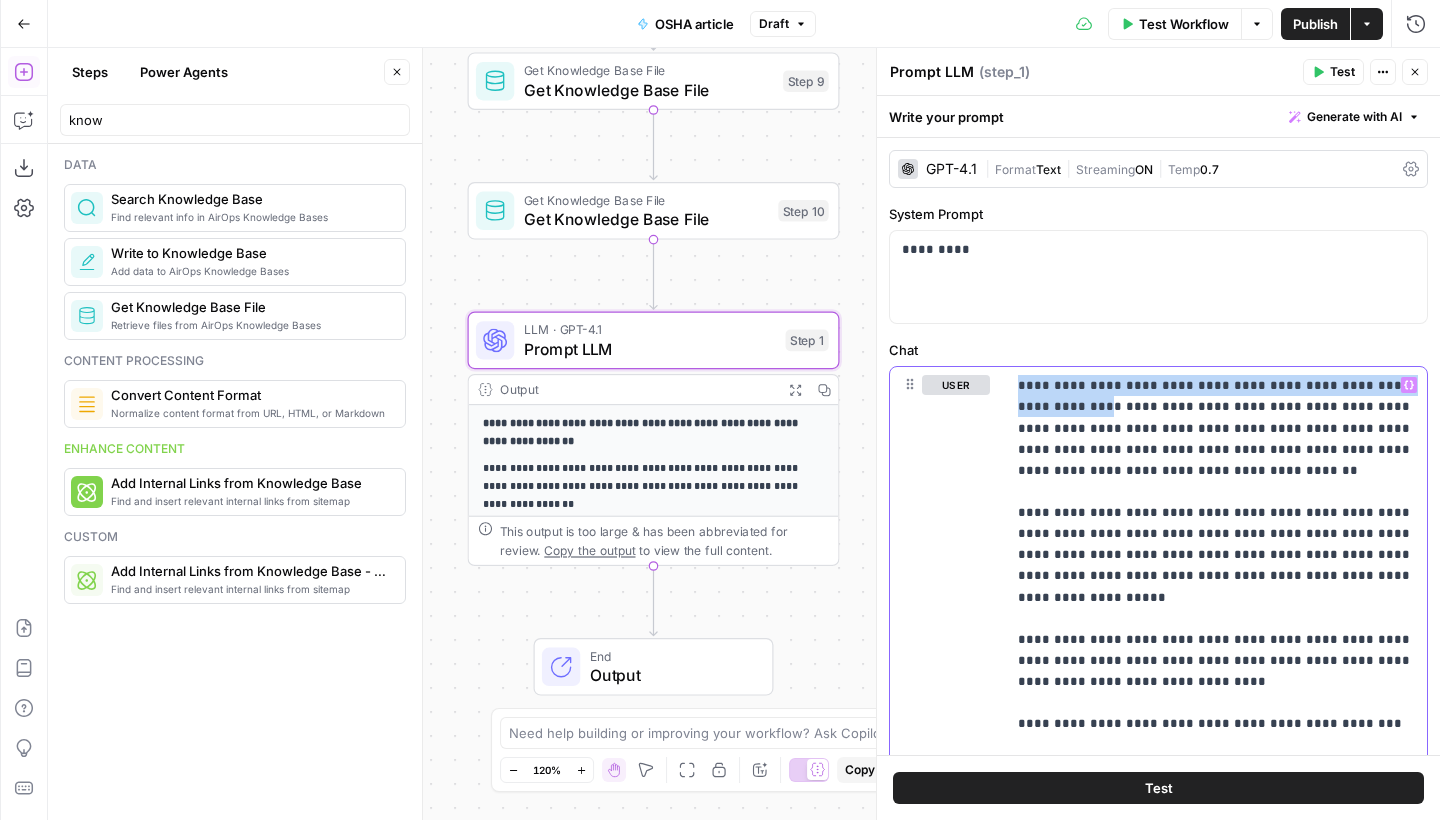 drag, startPoint x: 1015, startPoint y: 385, endPoint x: 1428, endPoint y: 385, distance: 413 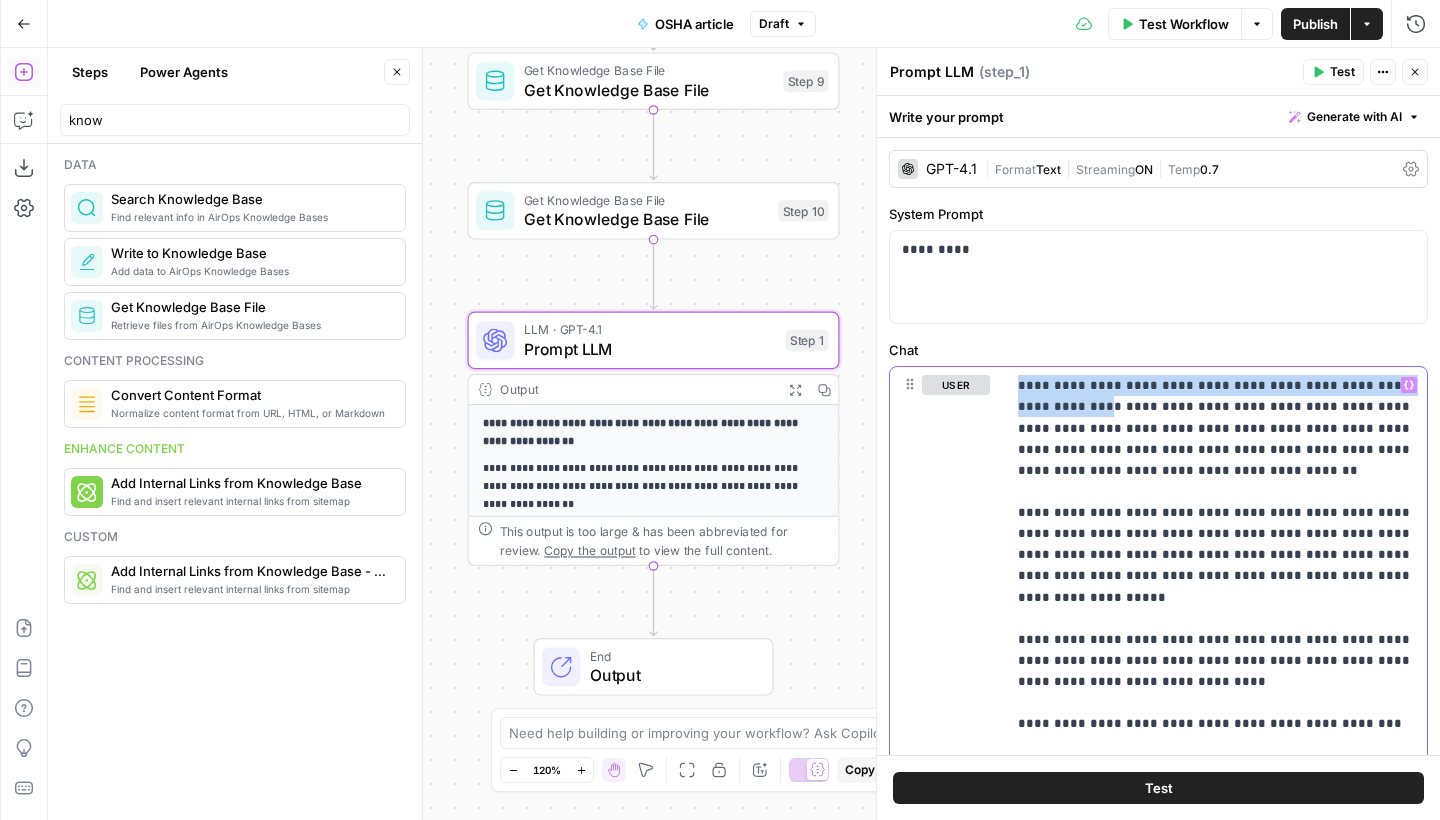 click on "**********" at bounding box center (1158, 446) 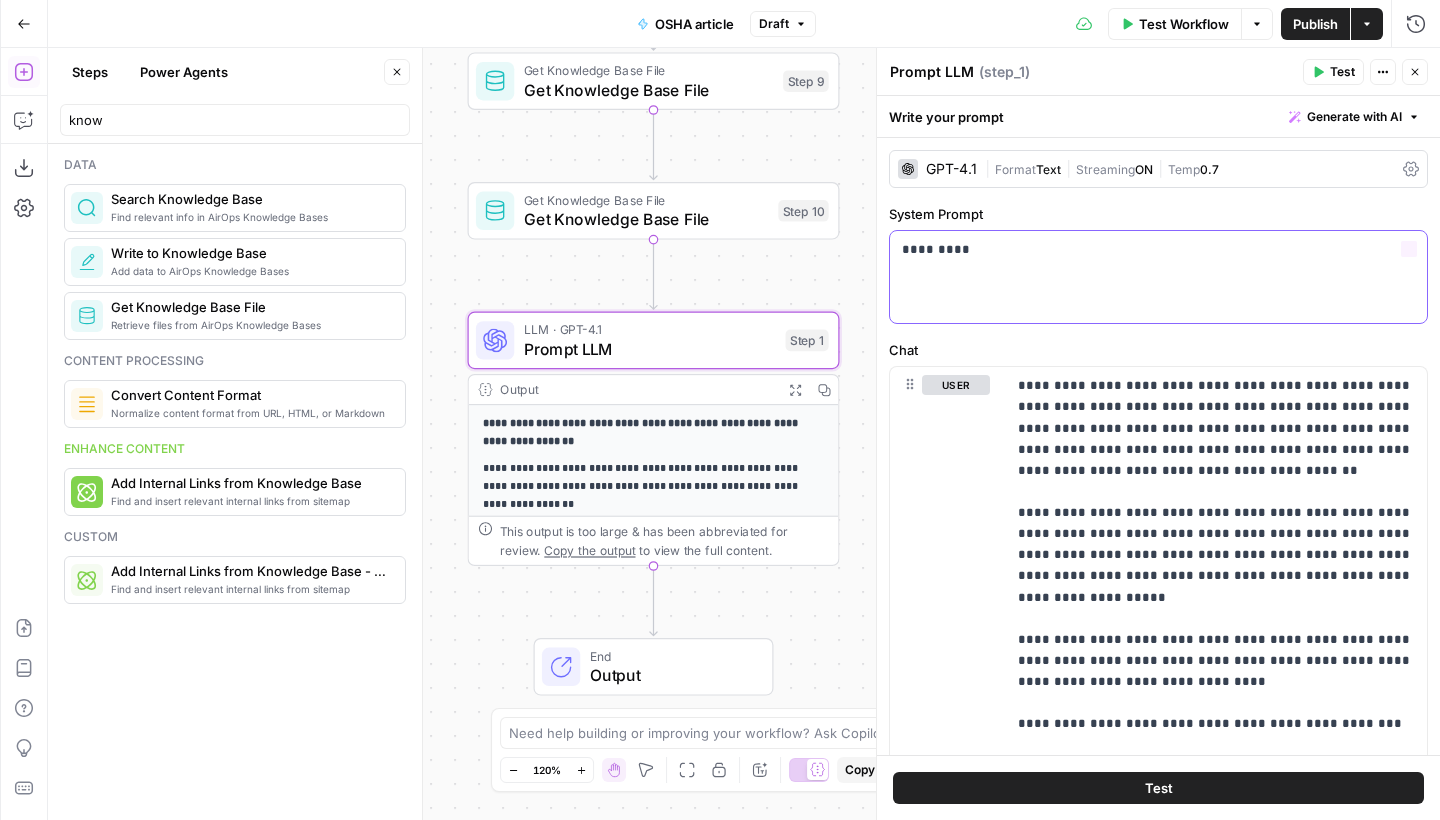 click on "*********" at bounding box center [1158, 260] 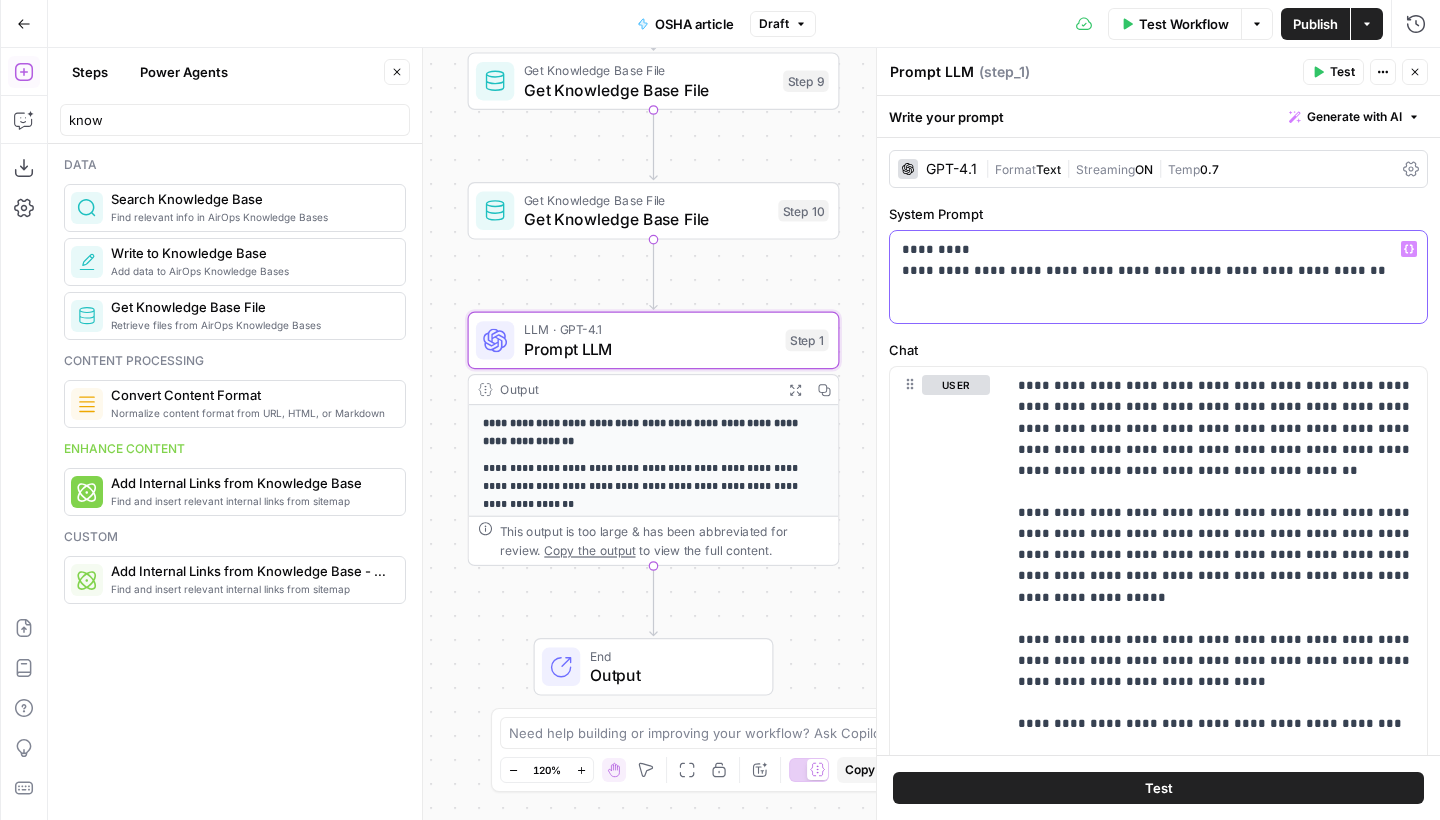 type 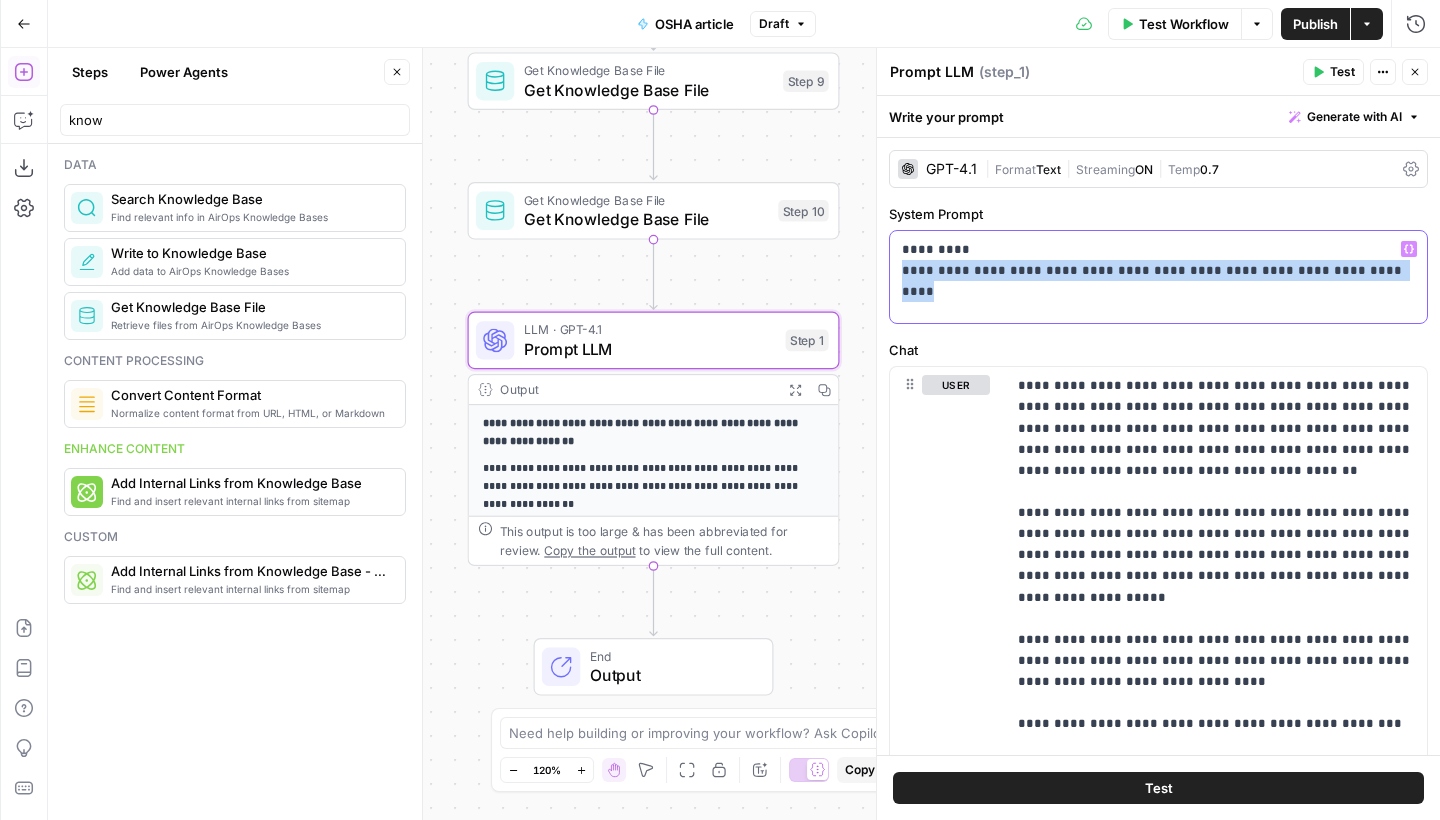 drag, startPoint x: 1378, startPoint y: 274, endPoint x: 894, endPoint y: 272, distance: 484.00412 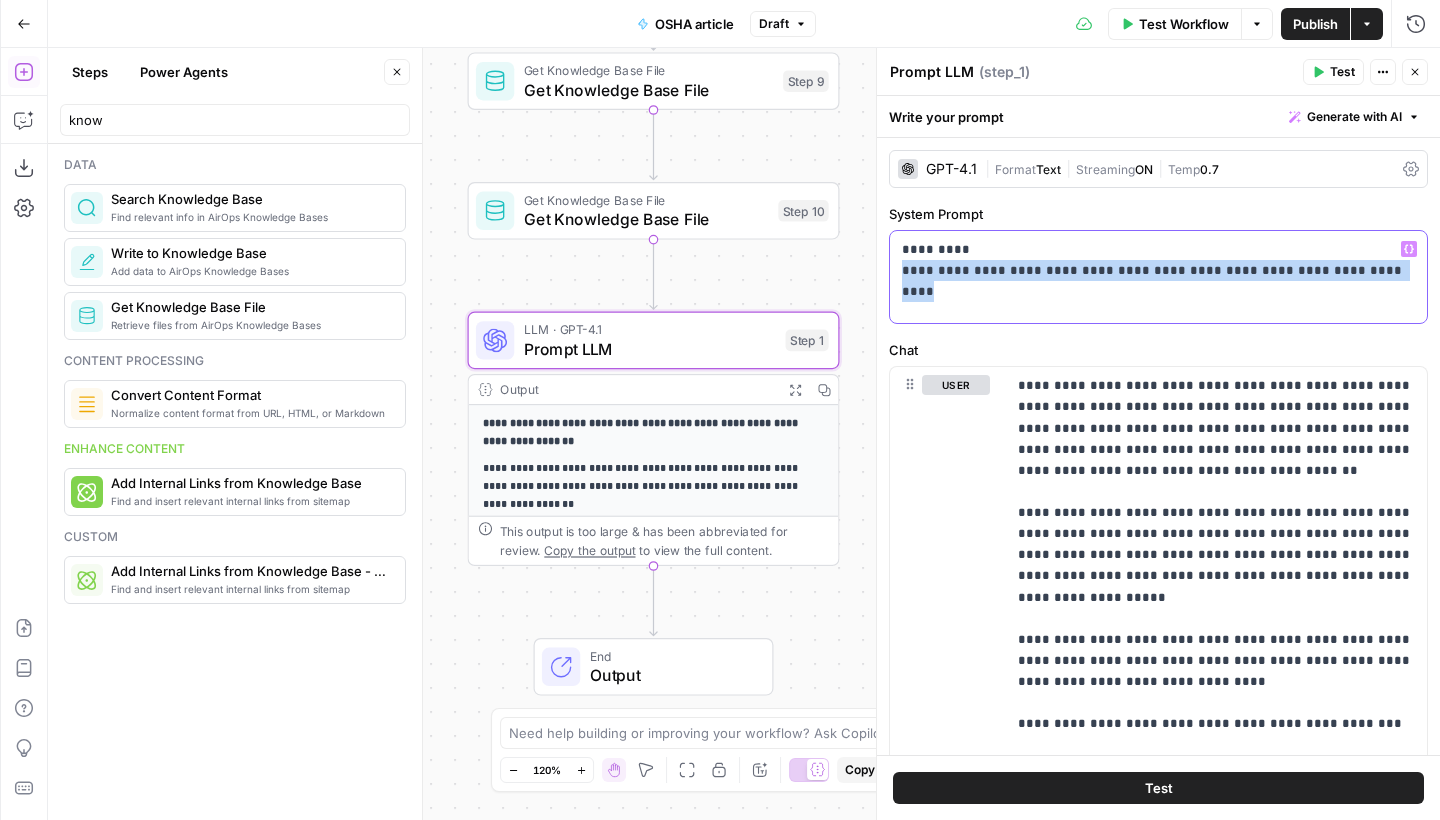 click on "**********" at bounding box center [1158, 277] 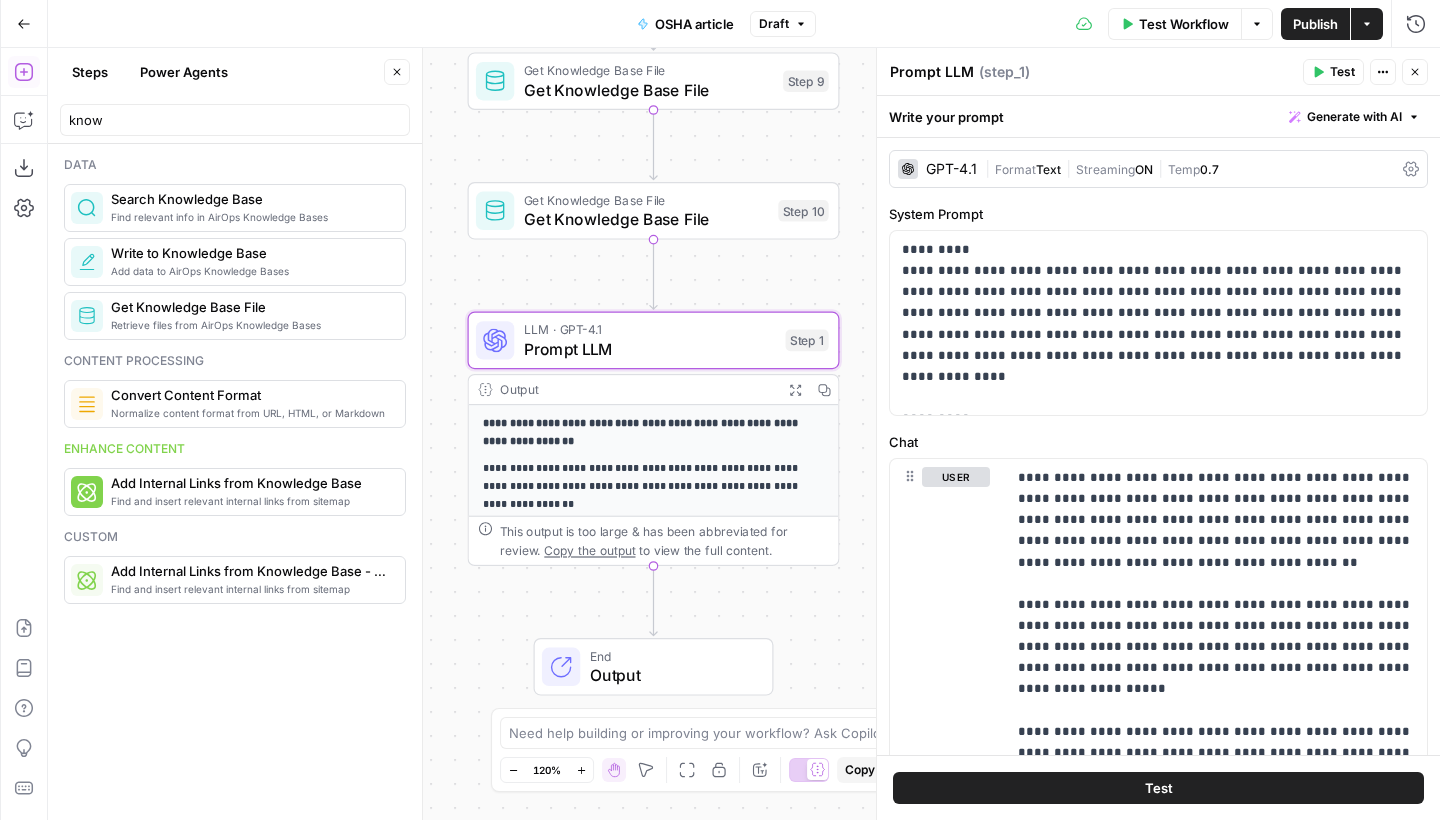 drag, startPoint x: 488, startPoint y: 274, endPoint x: 488, endPoint y: 408, distance: 134 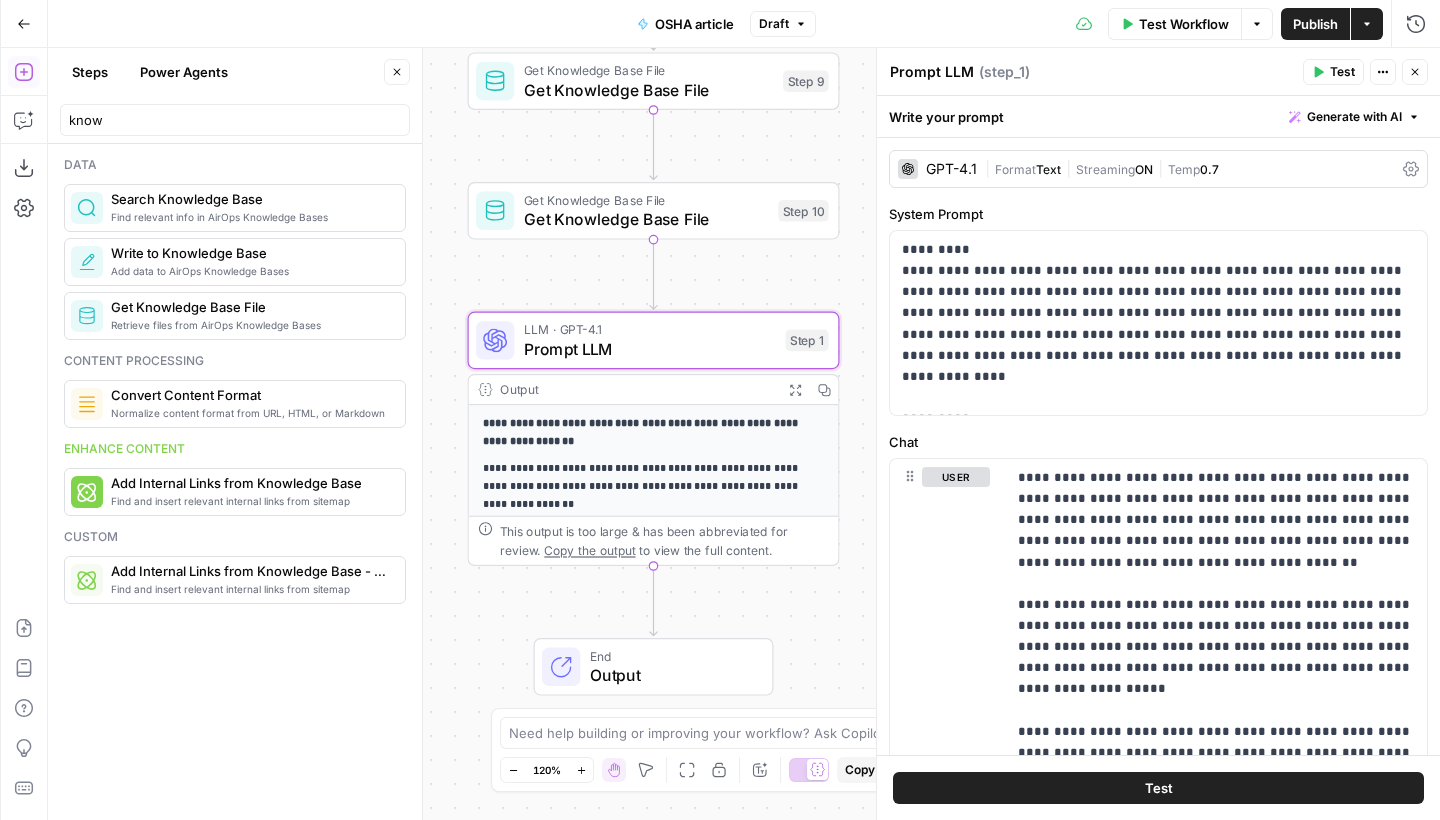 click on "**********" at bounding box center [744, 434] 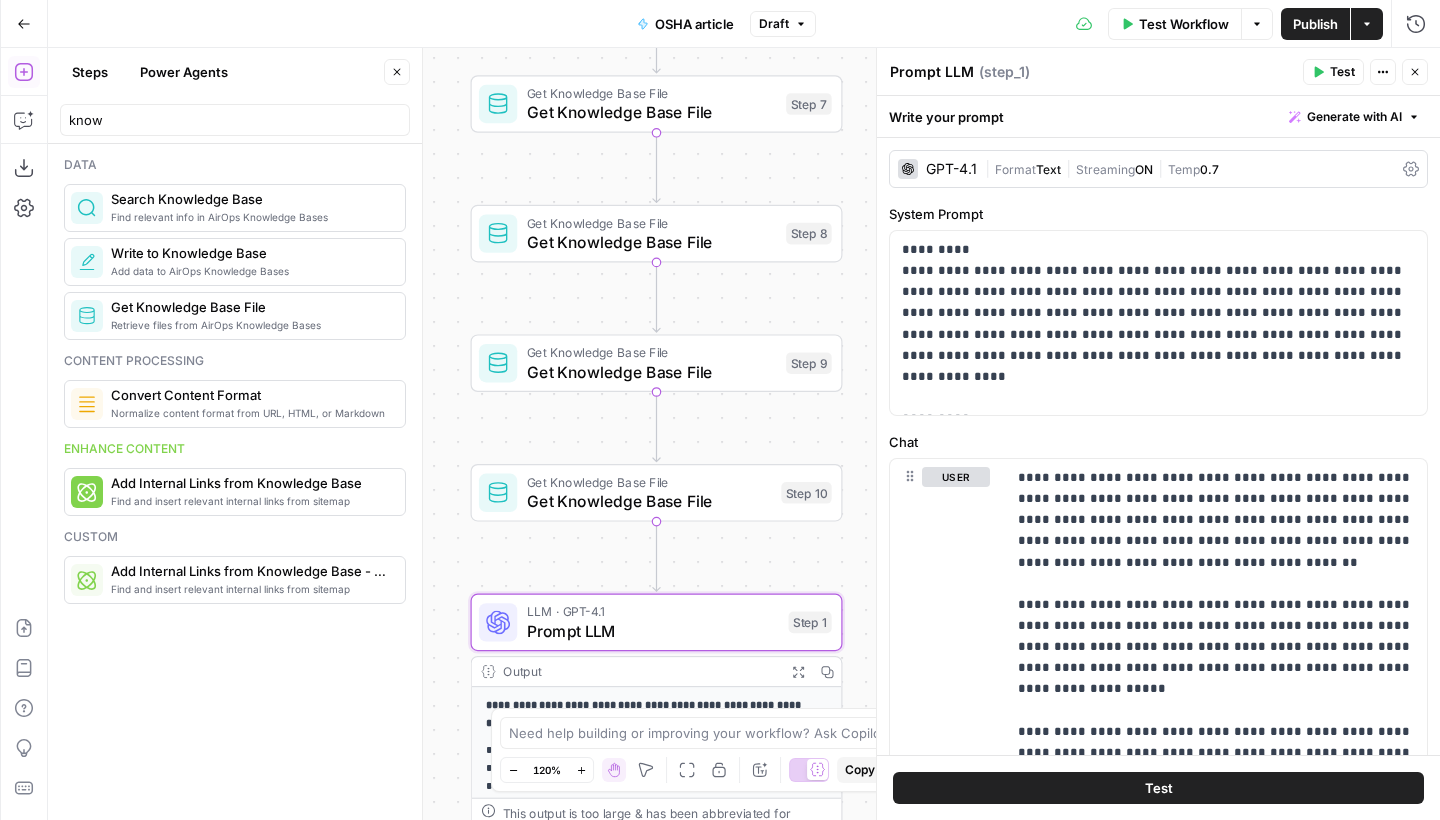 drag, startPoint x: 443, startPoint y: 198, endPoint x: 448, endPoint y: 358, distance: 160.07811 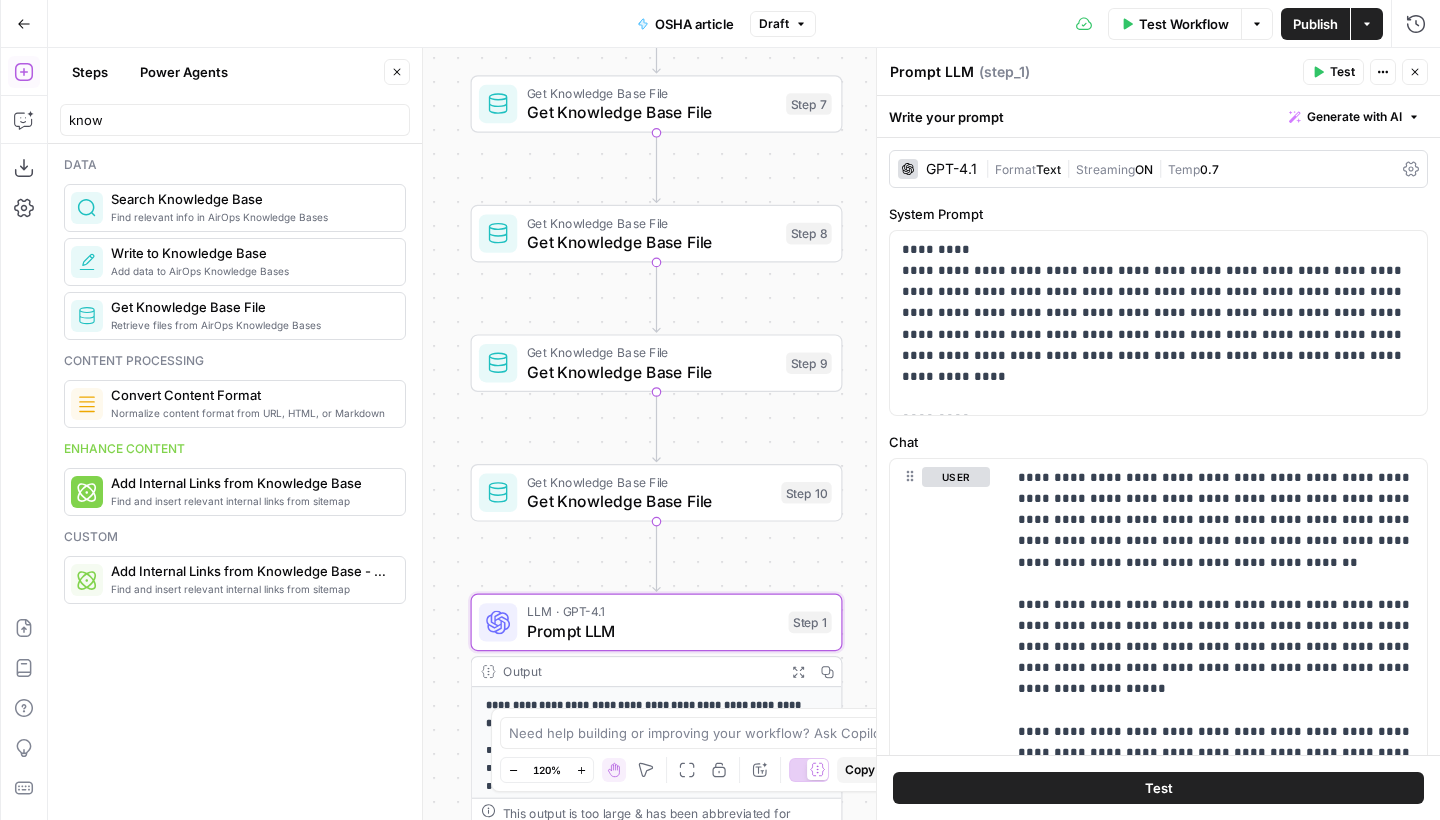 click on "**********" at bounding box center (744, 434) 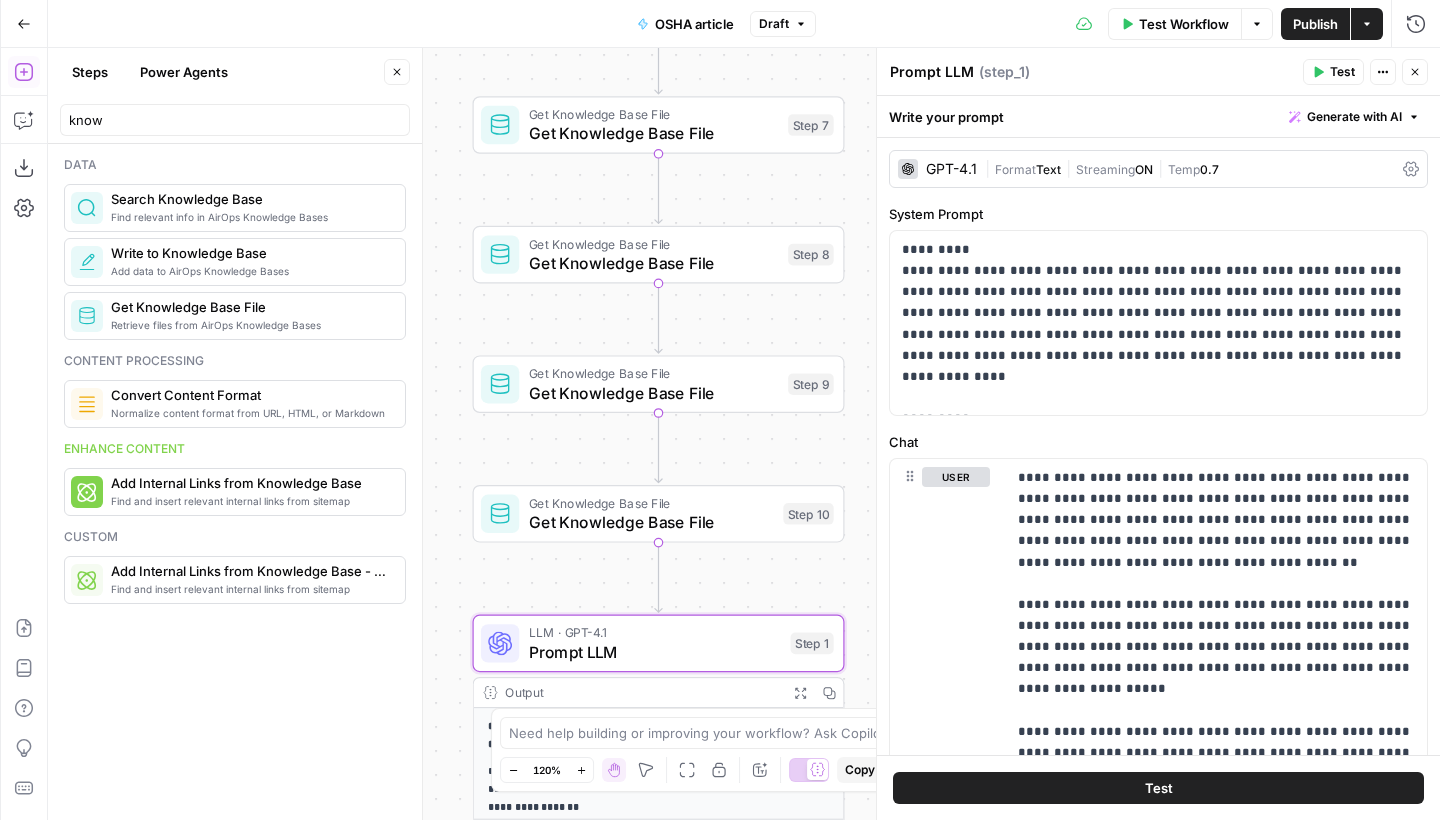 drag, startPoint x: 460, startPoint y: 245, endPoint x: 460, endPoint y: 407, distance: 162 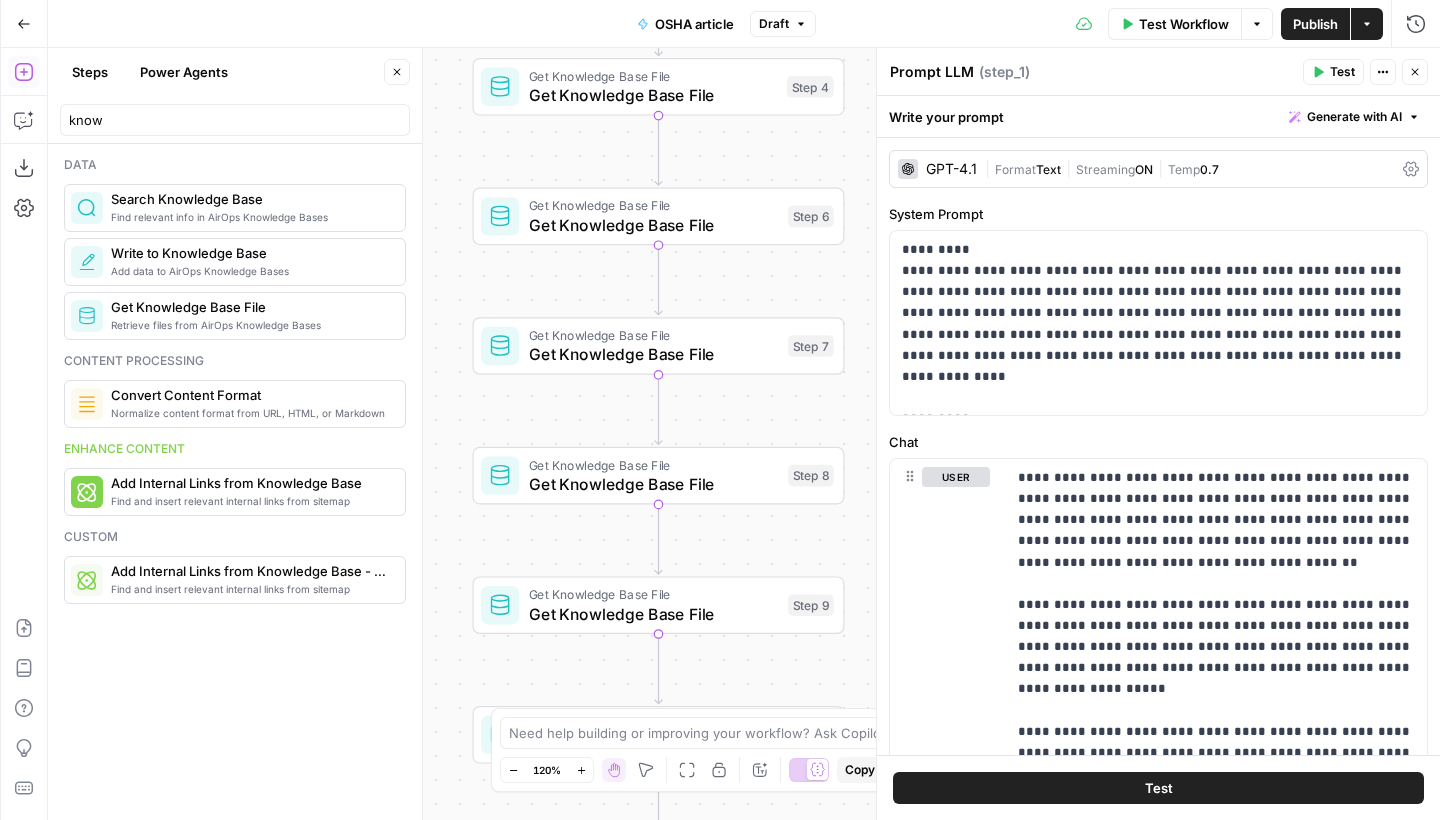 drag, startPoint x: 467, startPoint y: 306, endPoint x: 467, endPoint y: 465, distance: 159 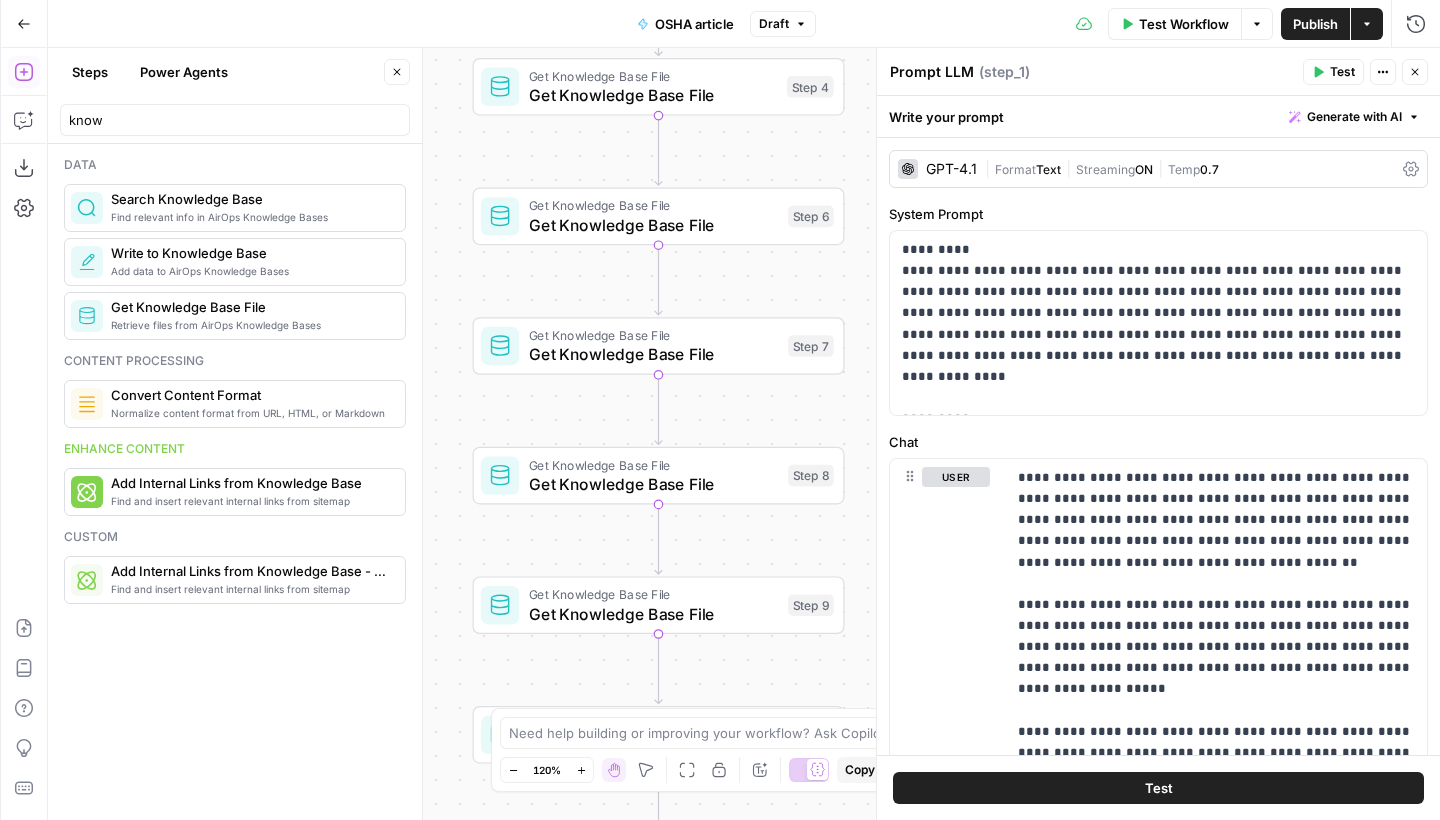 click on "**********" at bounding box center [744, 434] 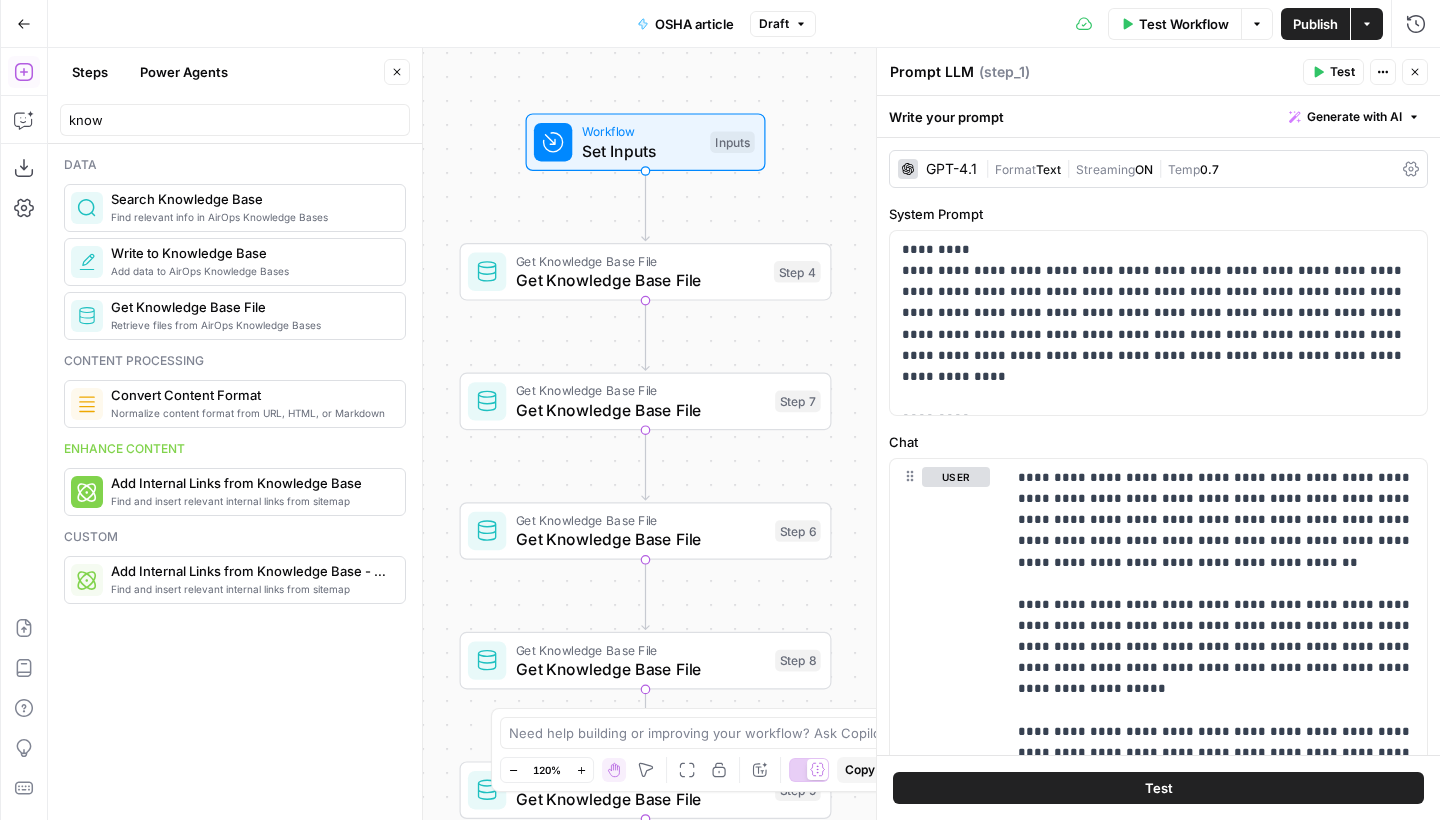 drag, startPoint x: 496, startPoint y: 101, endPoint x: 477, endPoint y: 253, distance: 153.18289 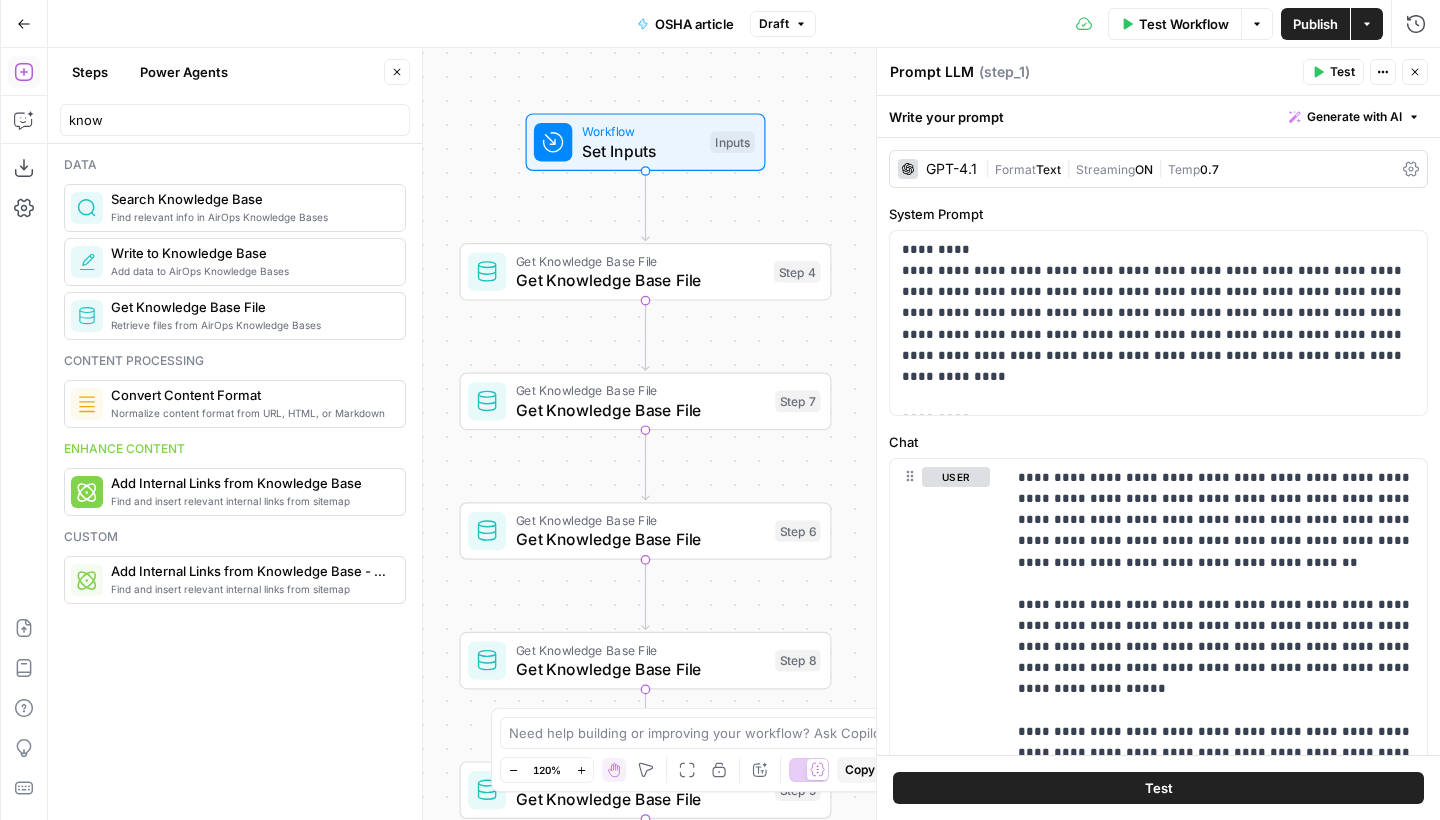 click on "**********" at bounding box center [744, 434] 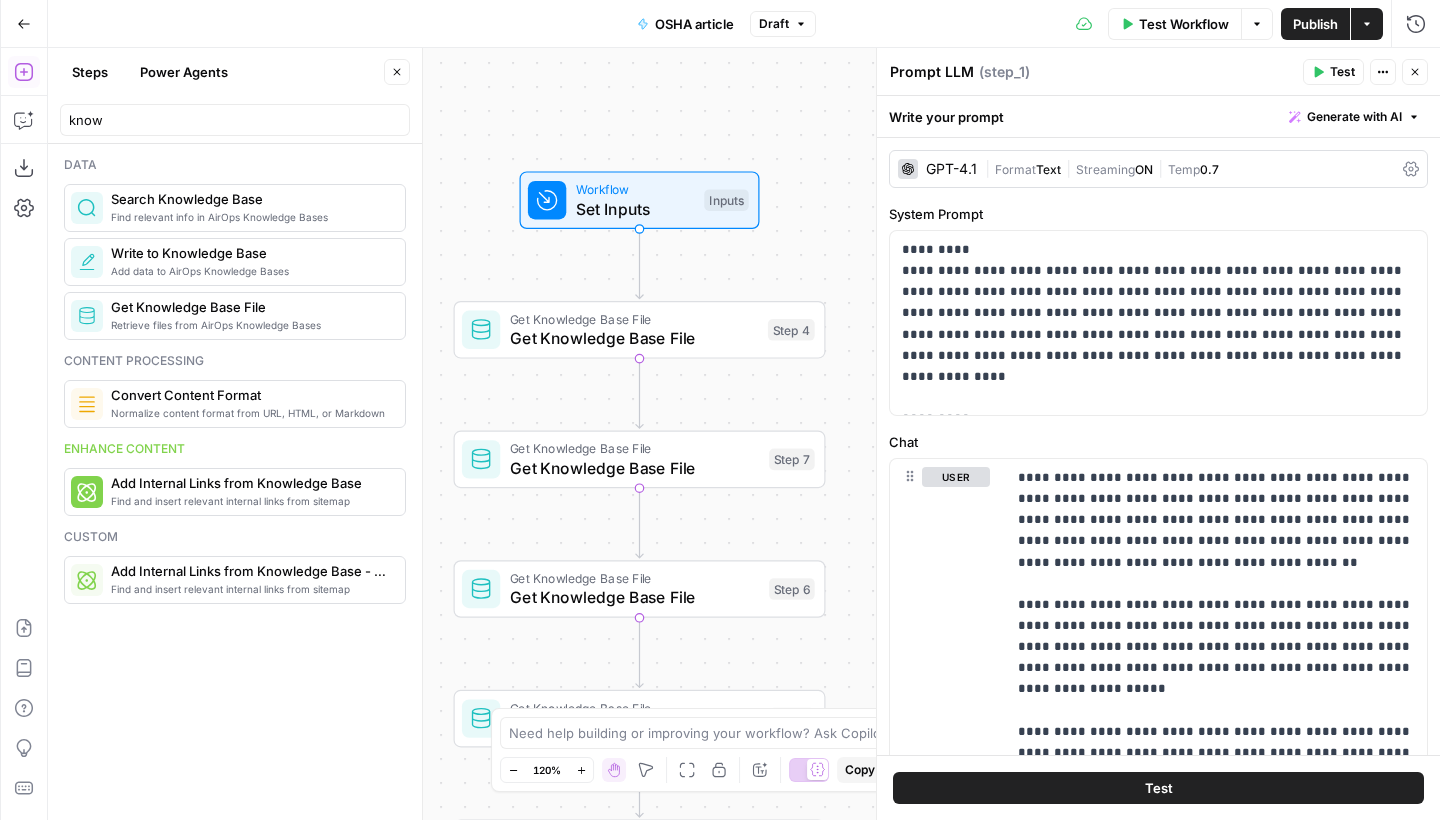 click on "Set Inputs" at bounding box center [635, 209] 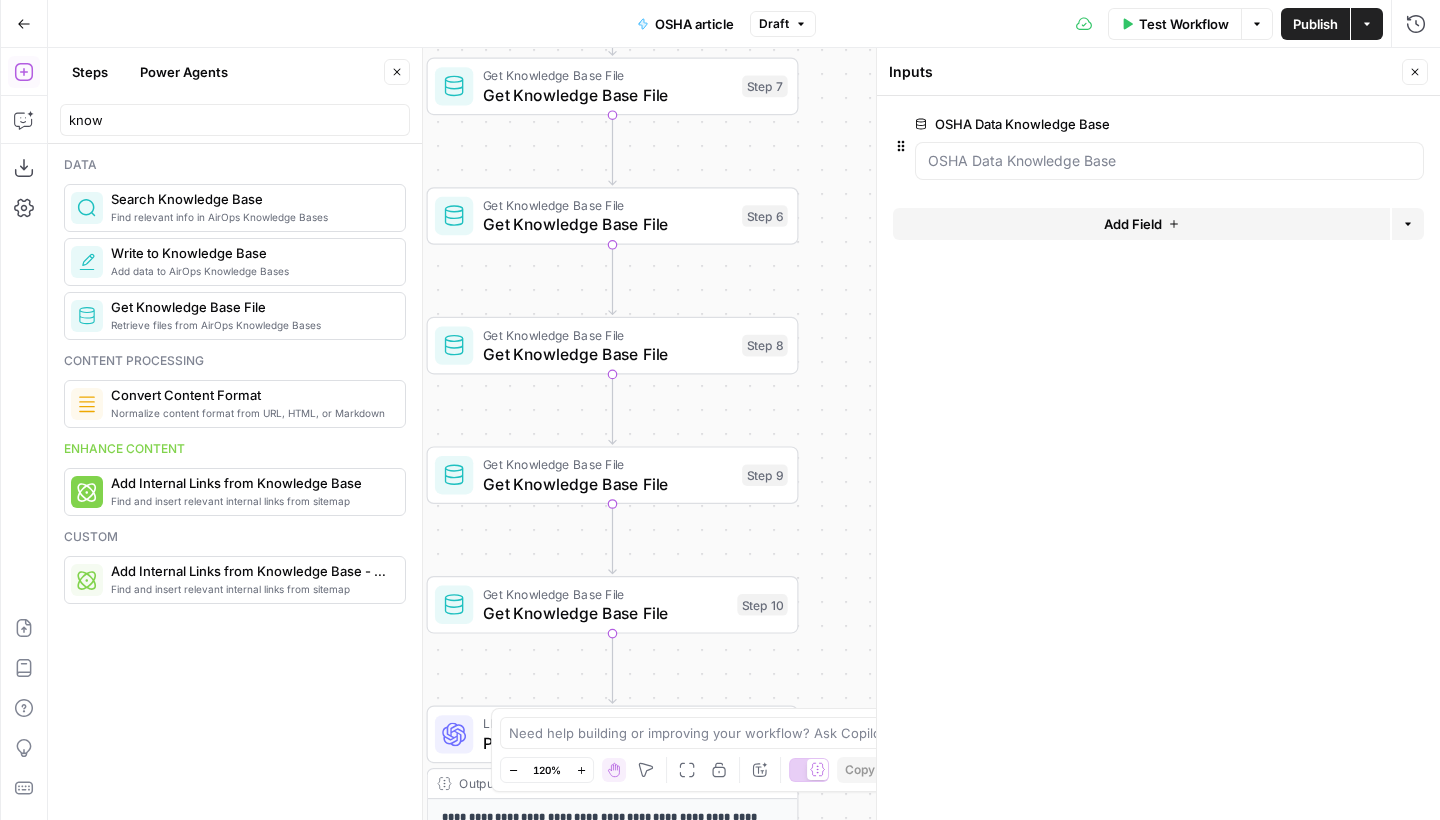 drag, startPoint x: 840, startPoint y: 449, endPoint x: 812, endPoint y: 61, distance: 389.009 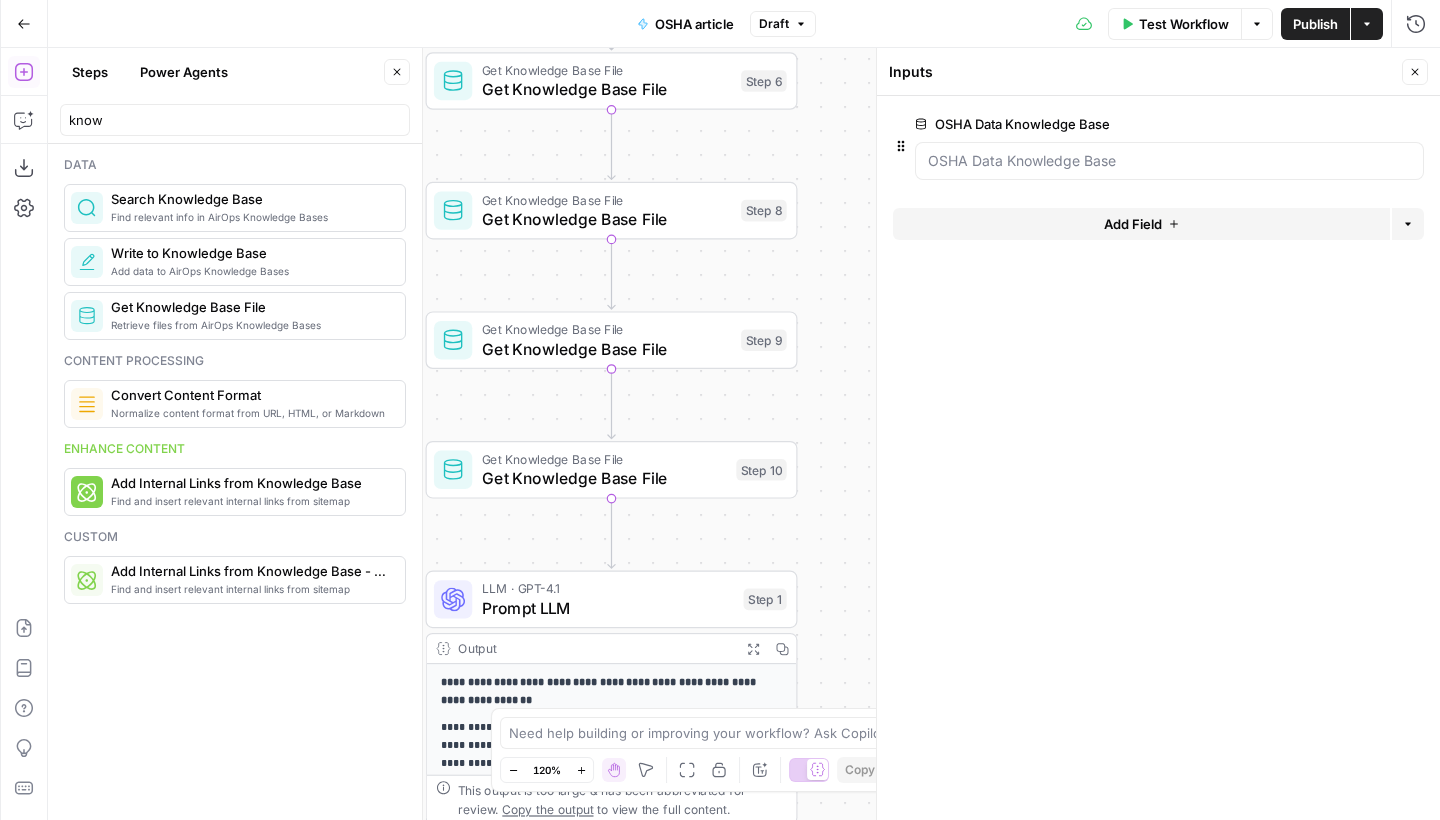 drag, startPoint x: 847, startPoint y: 470, endPoint x: 847, endPoint y: 95, distance: 375 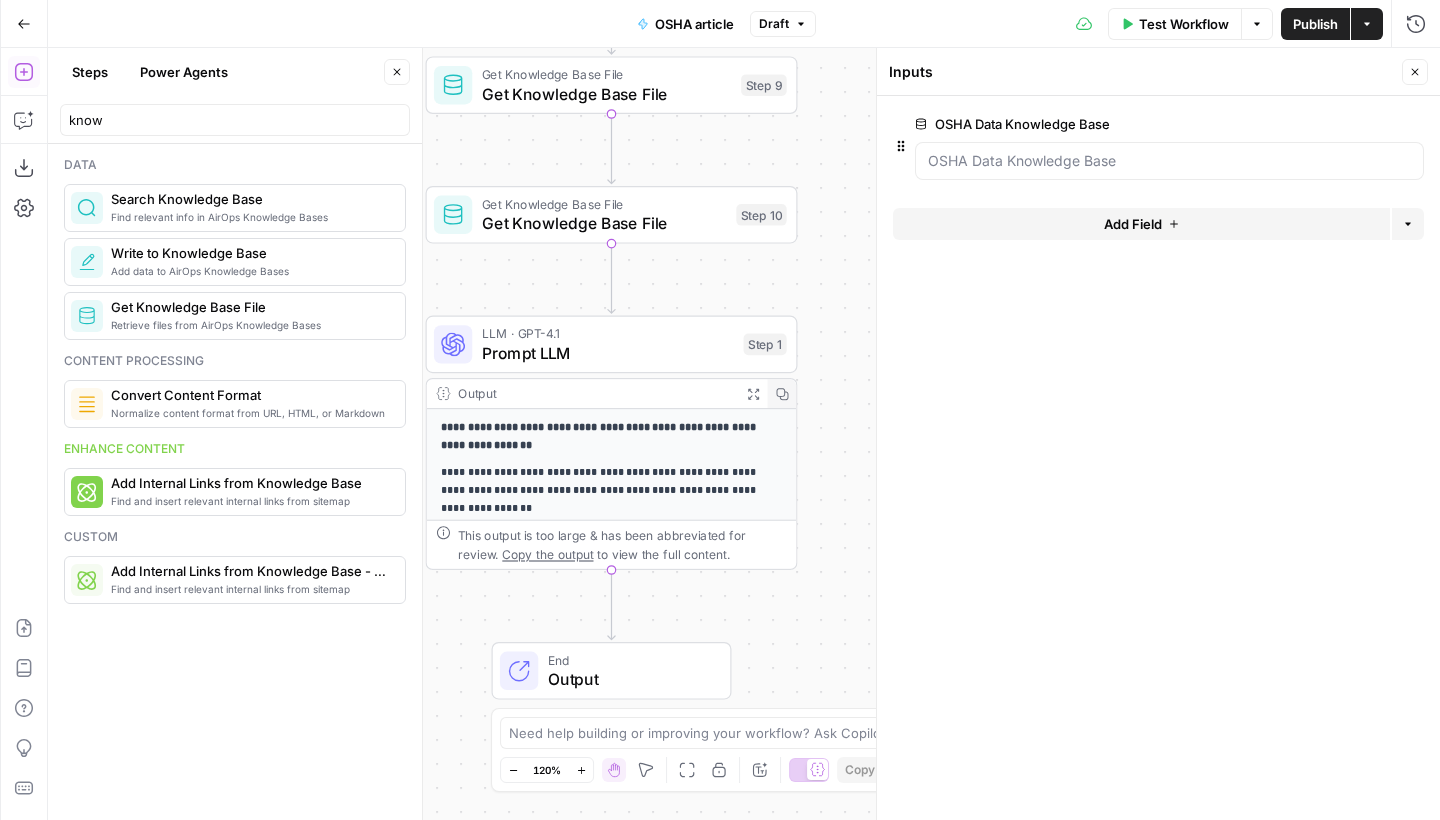 drag, startPoint x: 792, startPoint y: 466, endPoint x: 792, endPoint y: 389, distance: 77 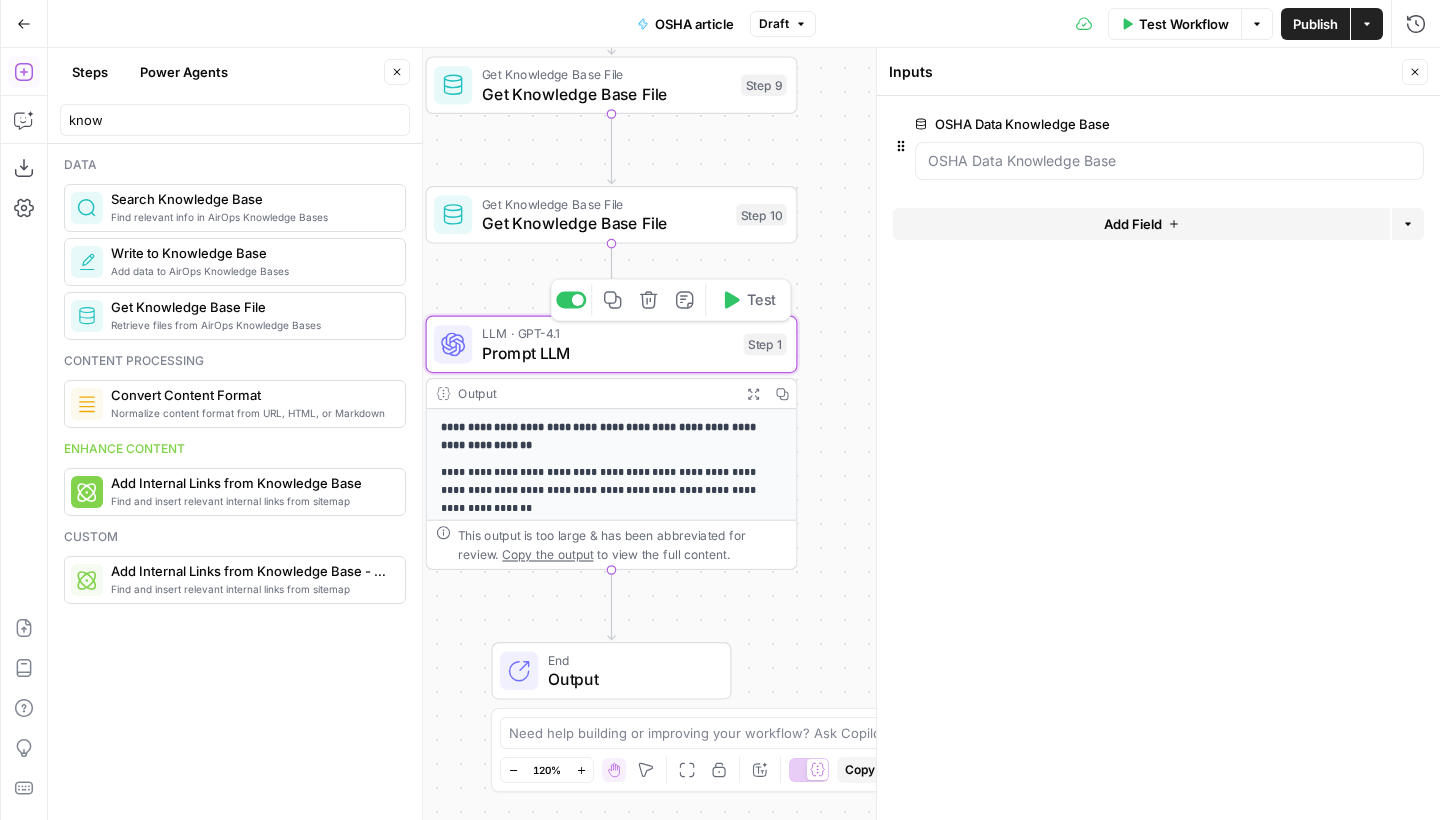 click on "LLM · GPT-4.1" at bounding box center [608, 333] 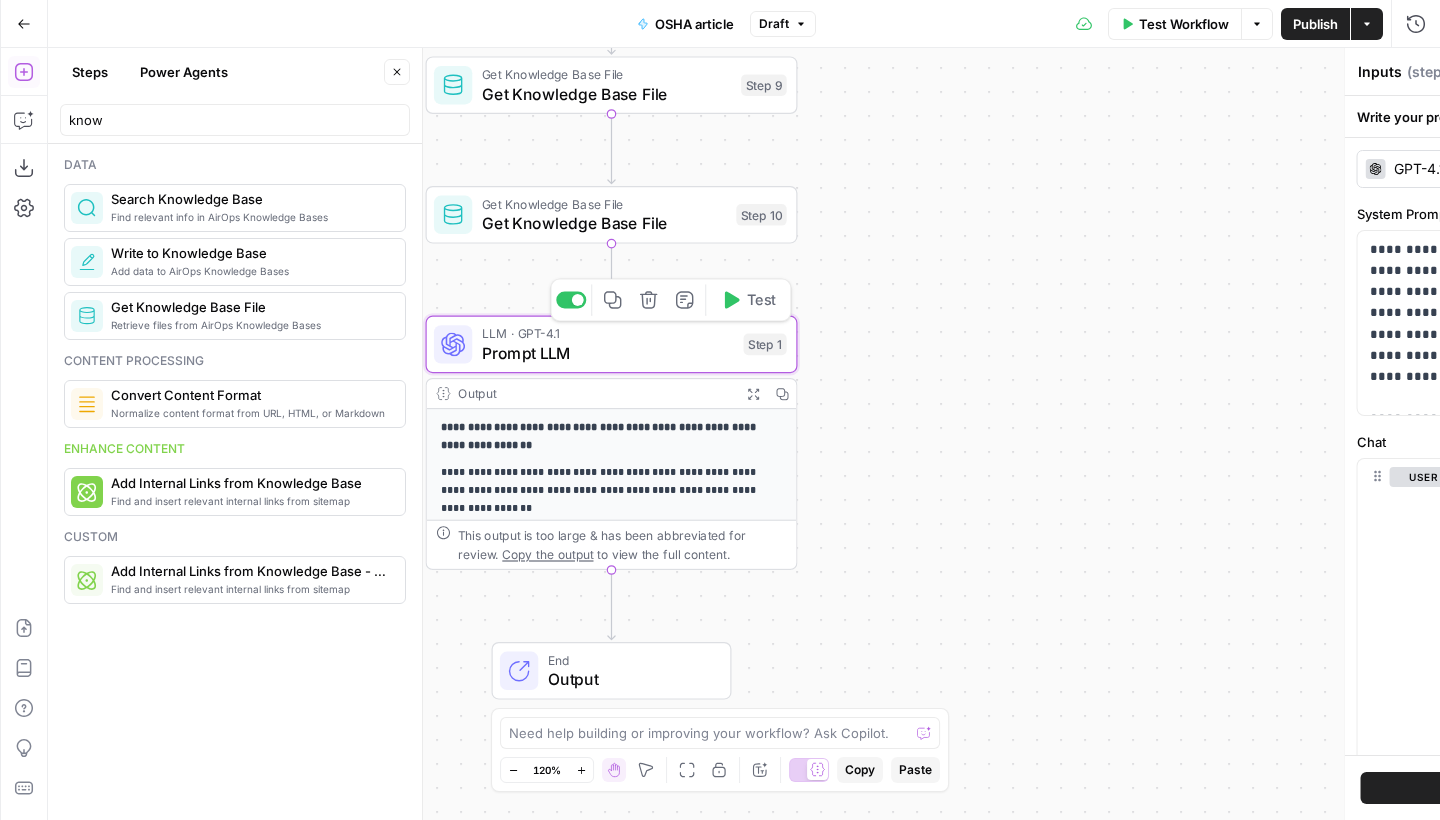type on "Prompt LLM" 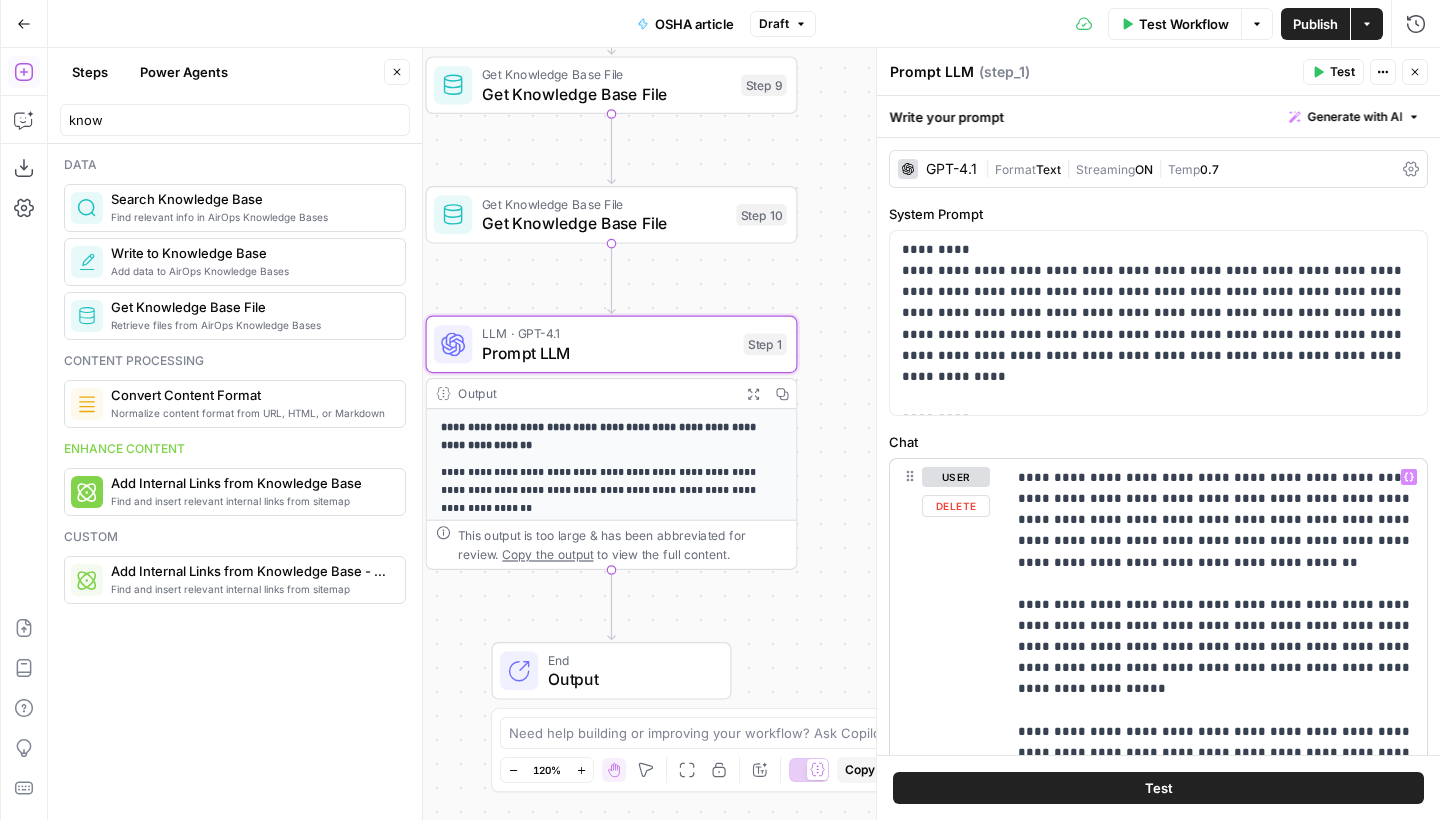 scroll, scrollTop: 0, scrollLeft: 0, axis: both 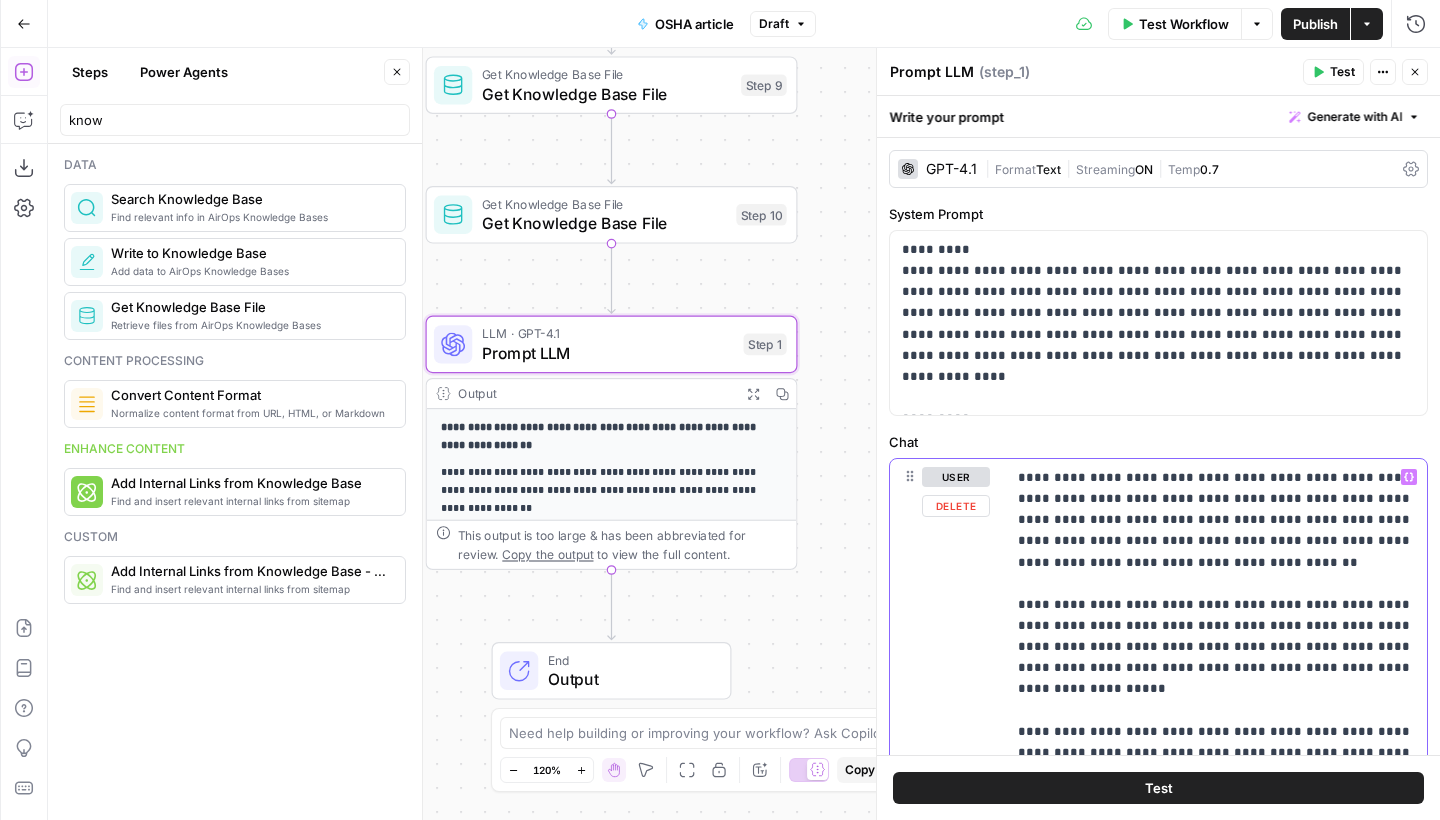 drag, startPoint x: 1020, startPoint y: 474, endPoint x: 1413, endPoint y: 477, distance: 393.01144 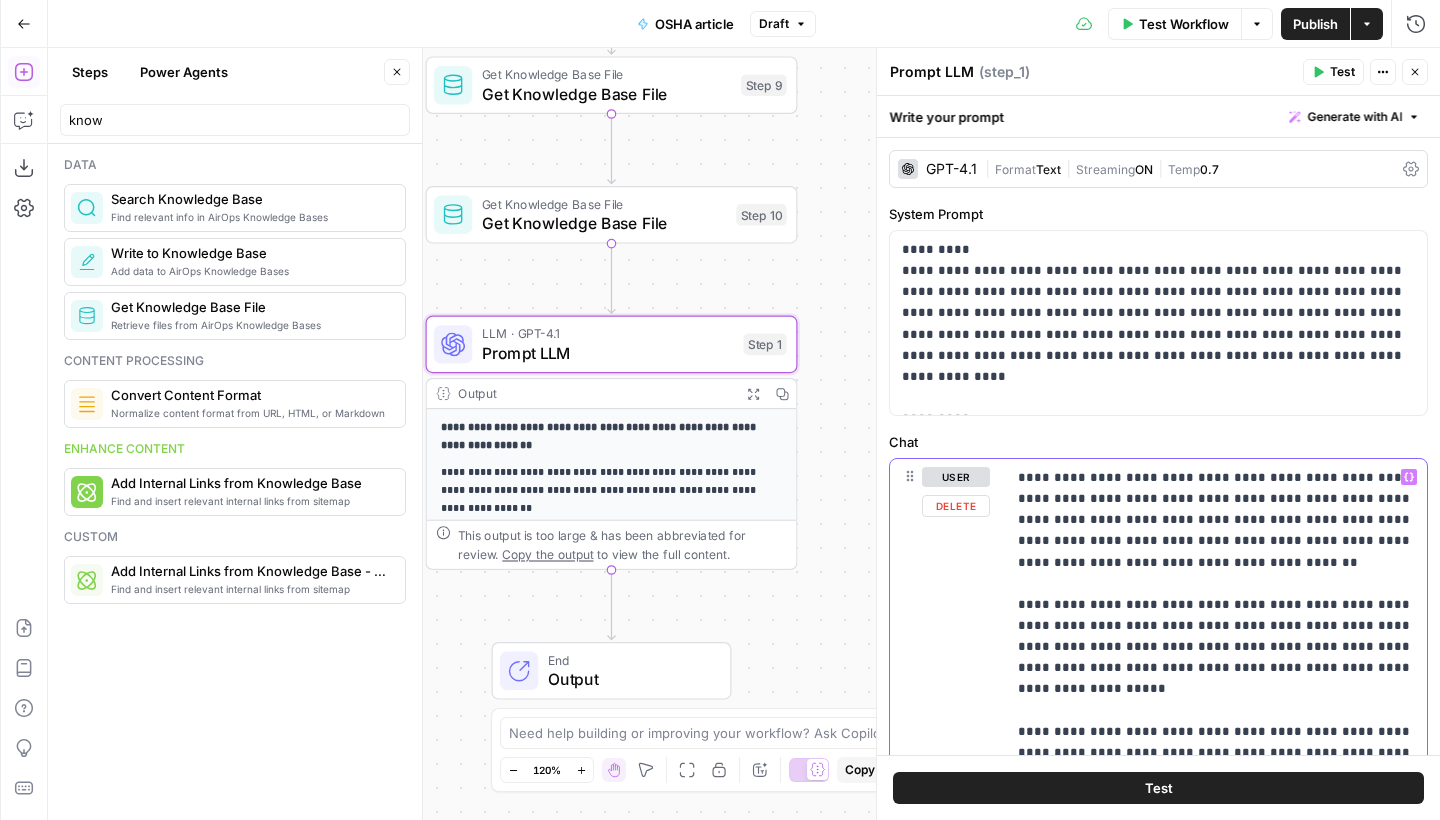 click on "**********" at bounding box center [1216, 866] 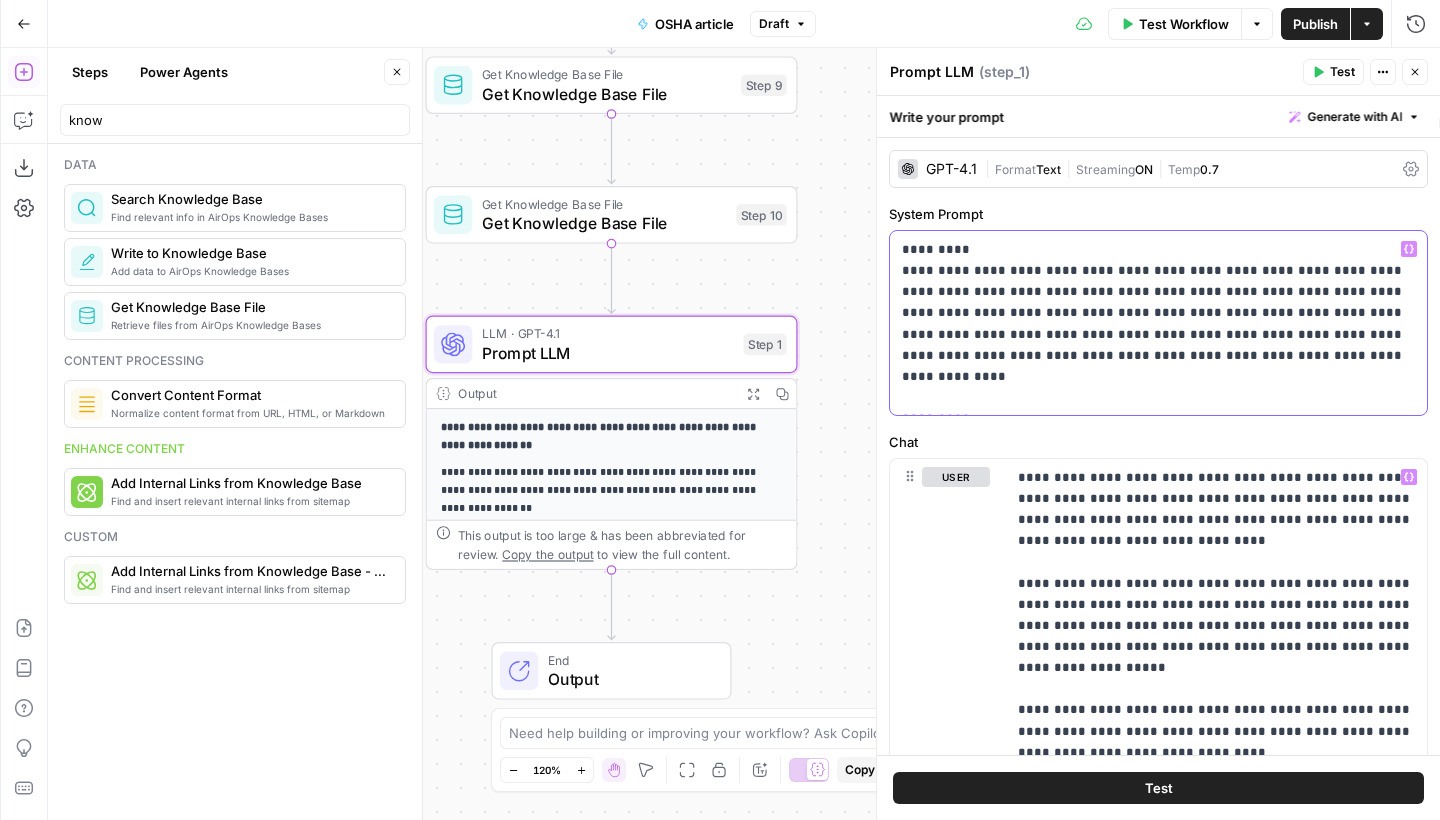 click on "**********" at bounding box center [1158, 323] 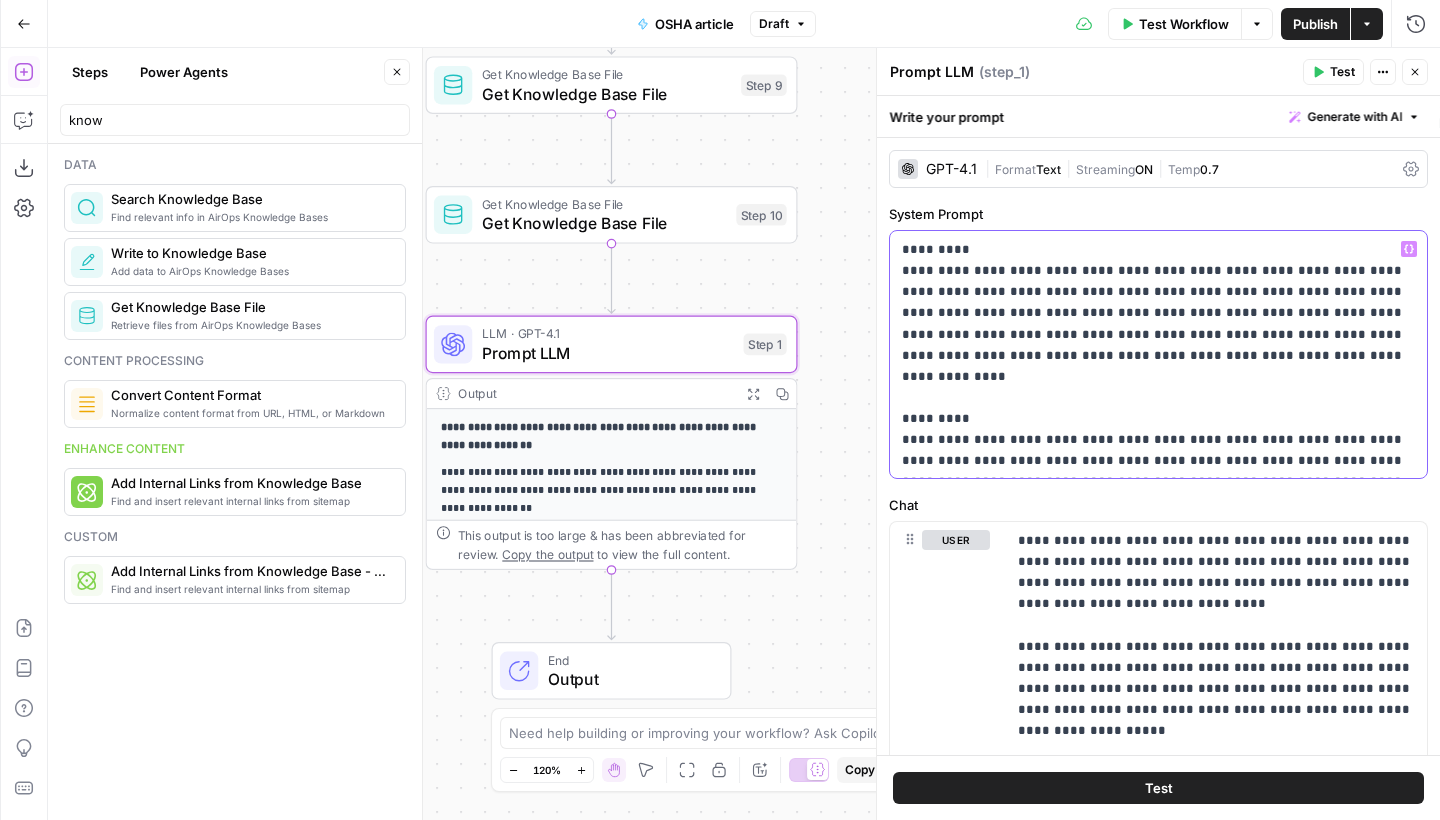drag, startPoint x: 1031, startPoint y: 419, endPoint x: 933, endPoint y: 423, distance: 98.0816 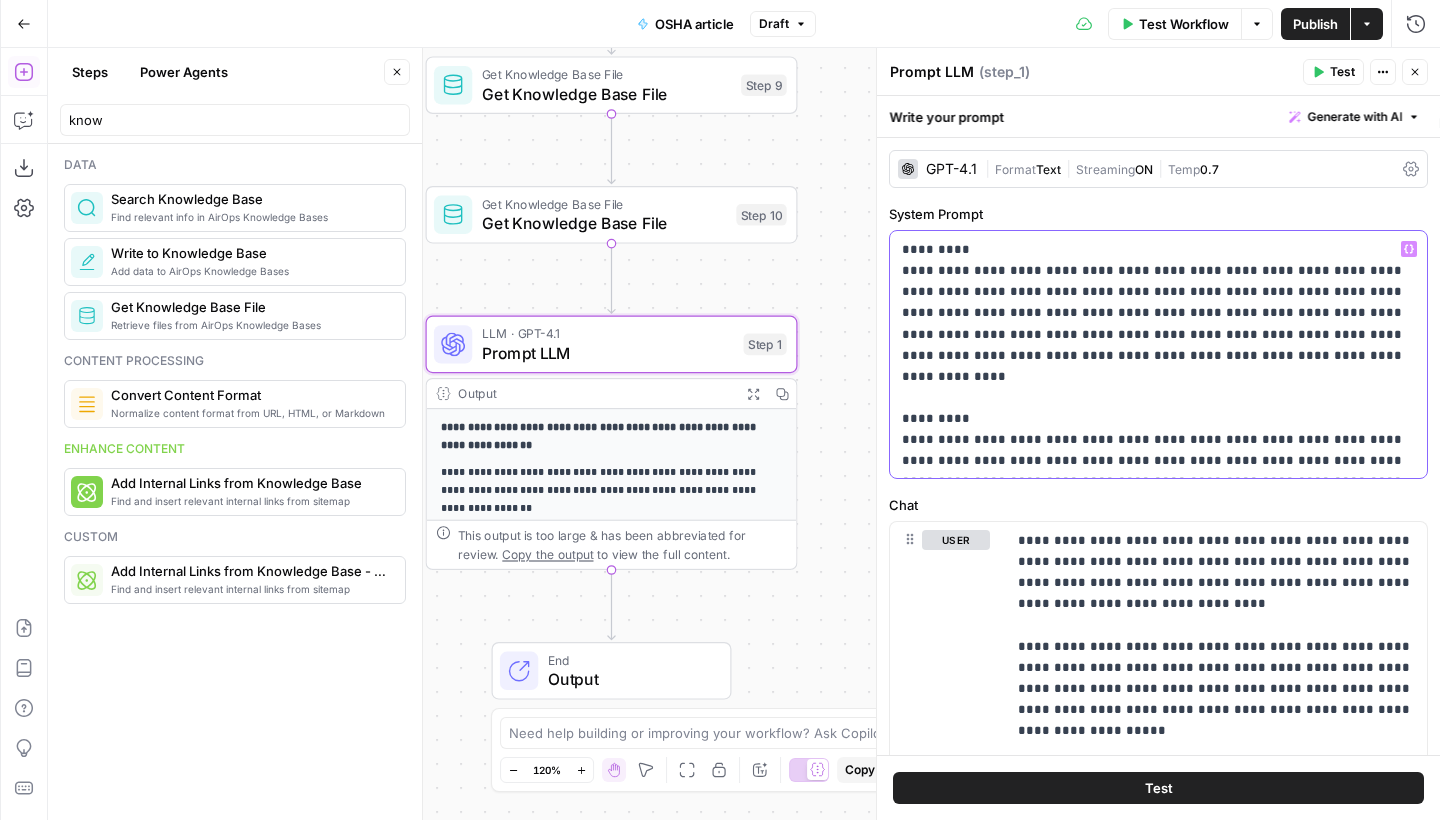 click on "**********" at bounding box center [1158, 354] 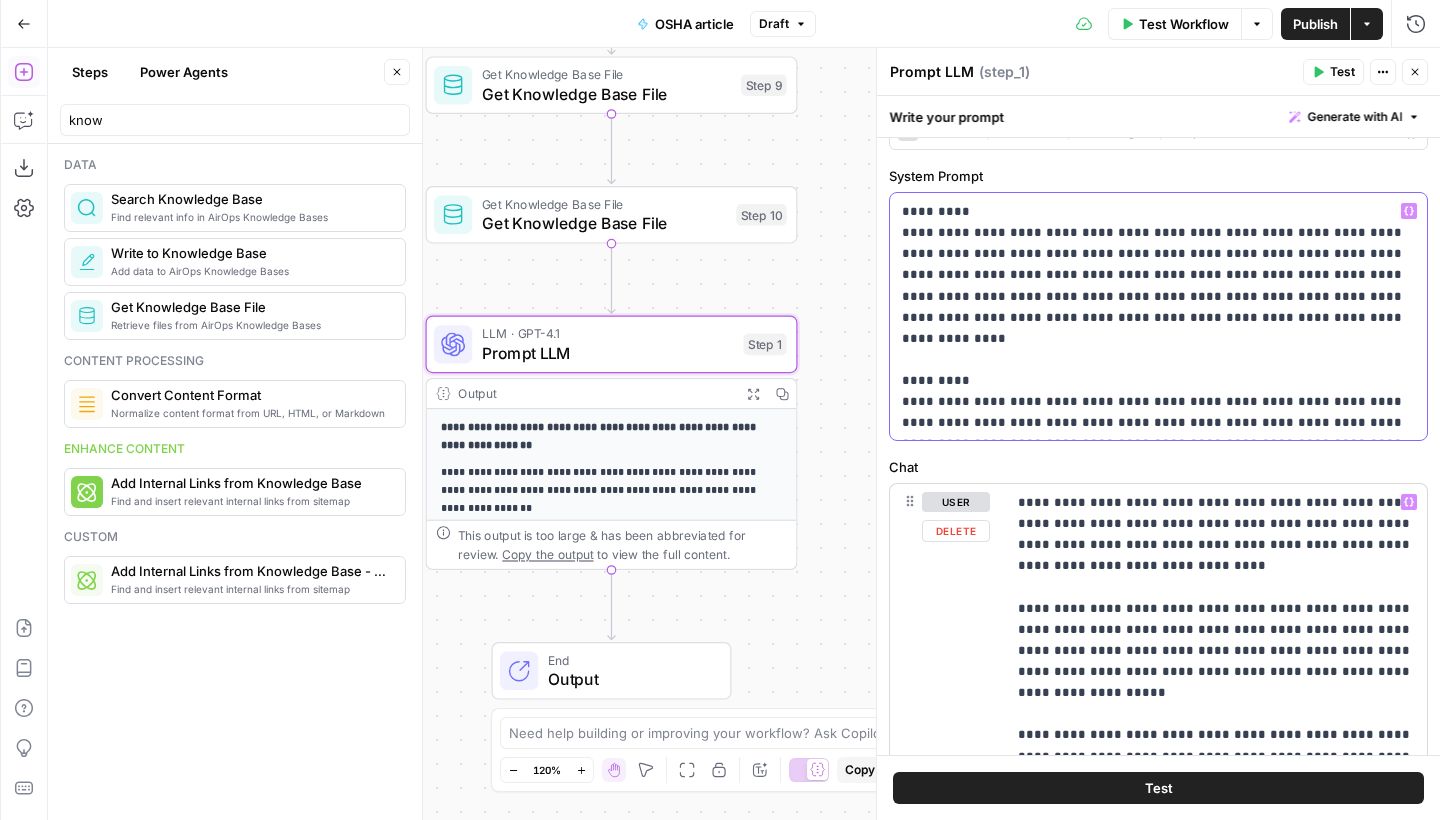 scroll, scrollTop: 46, scrollLeft: 0, axis: vertical 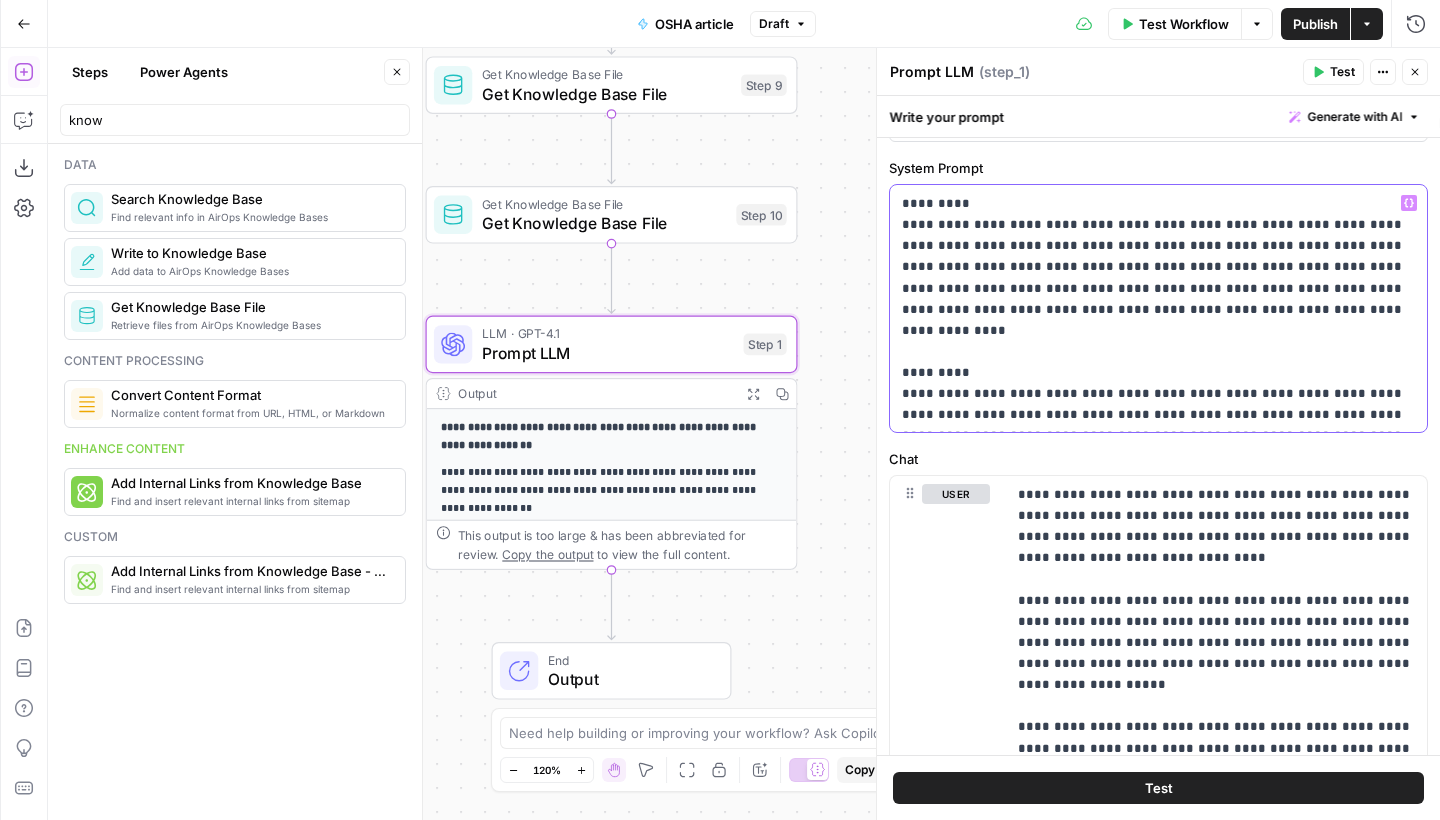 type 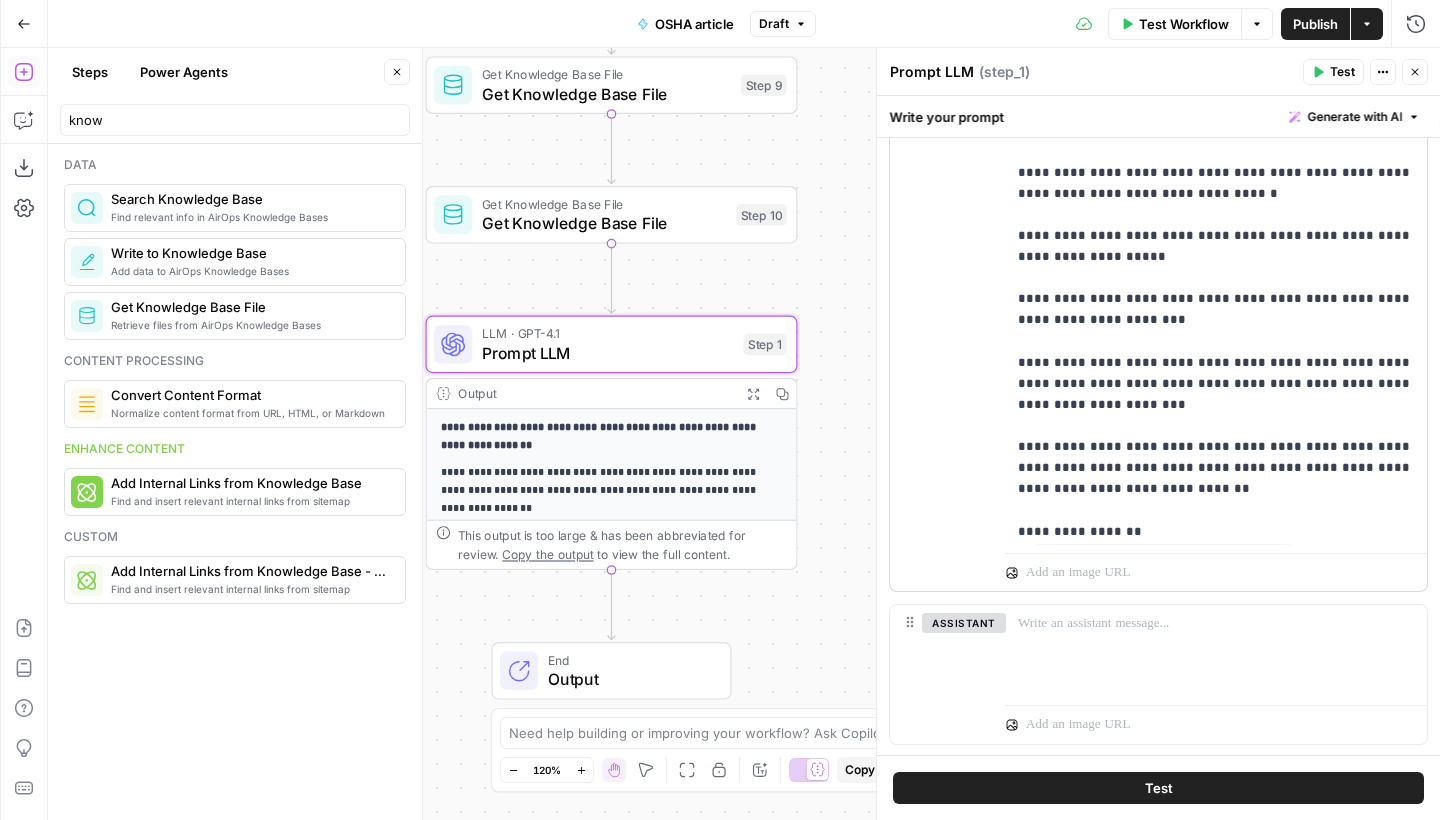 scroll, scrollTop: 833, scrollLeft: 0, axis: vertical 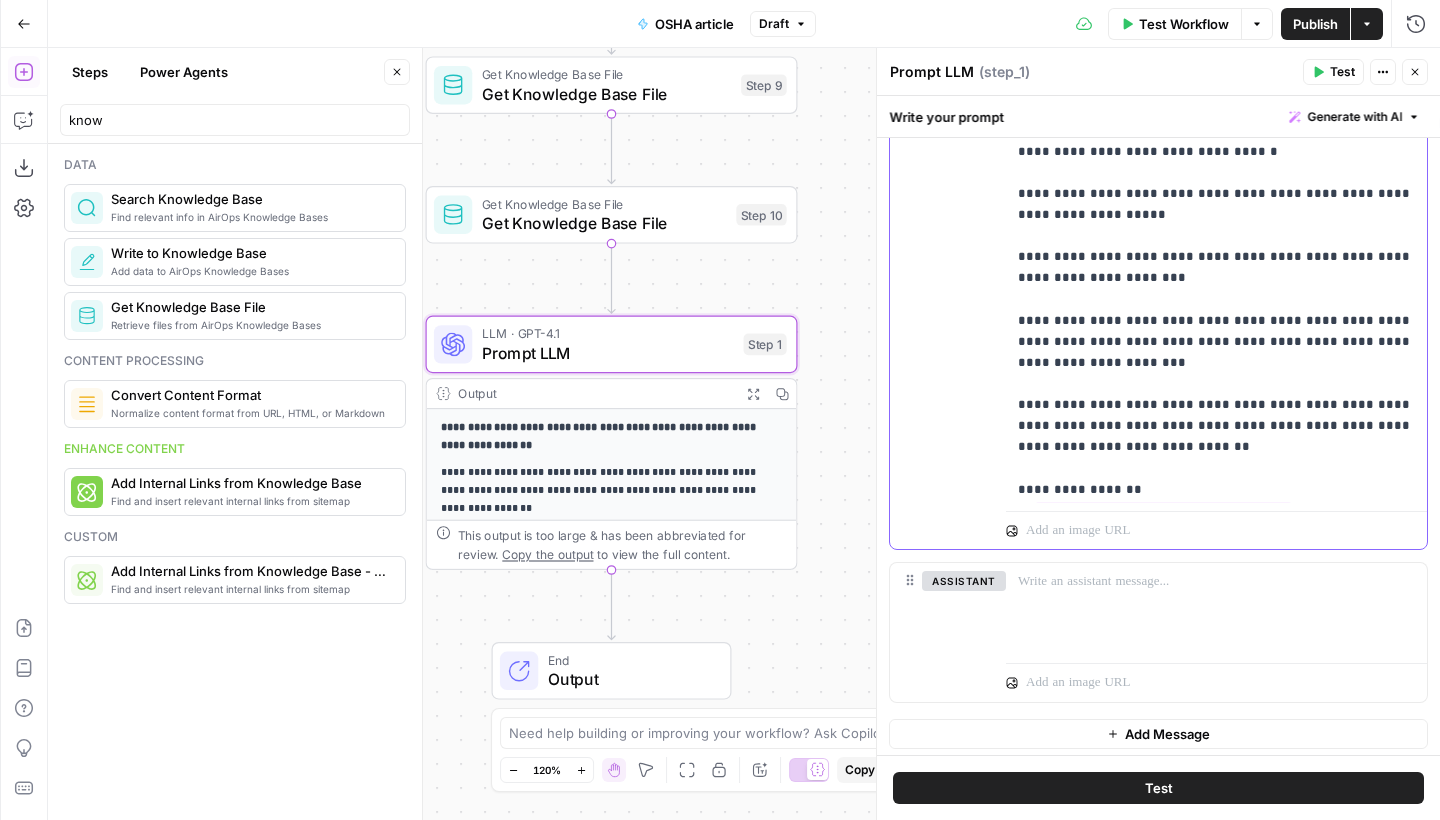 click on "**********" at bounding box center [1216, 96] 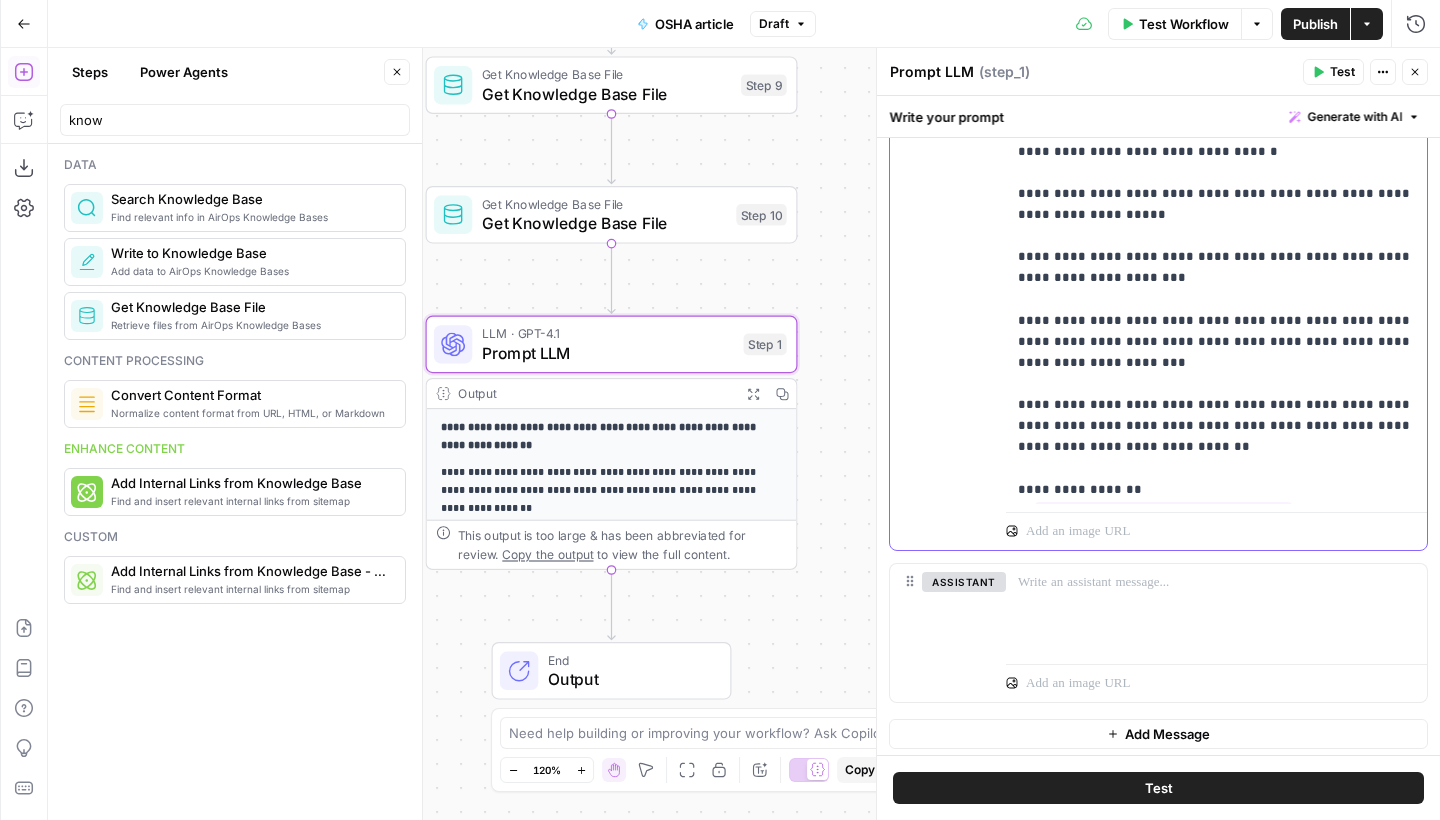 type 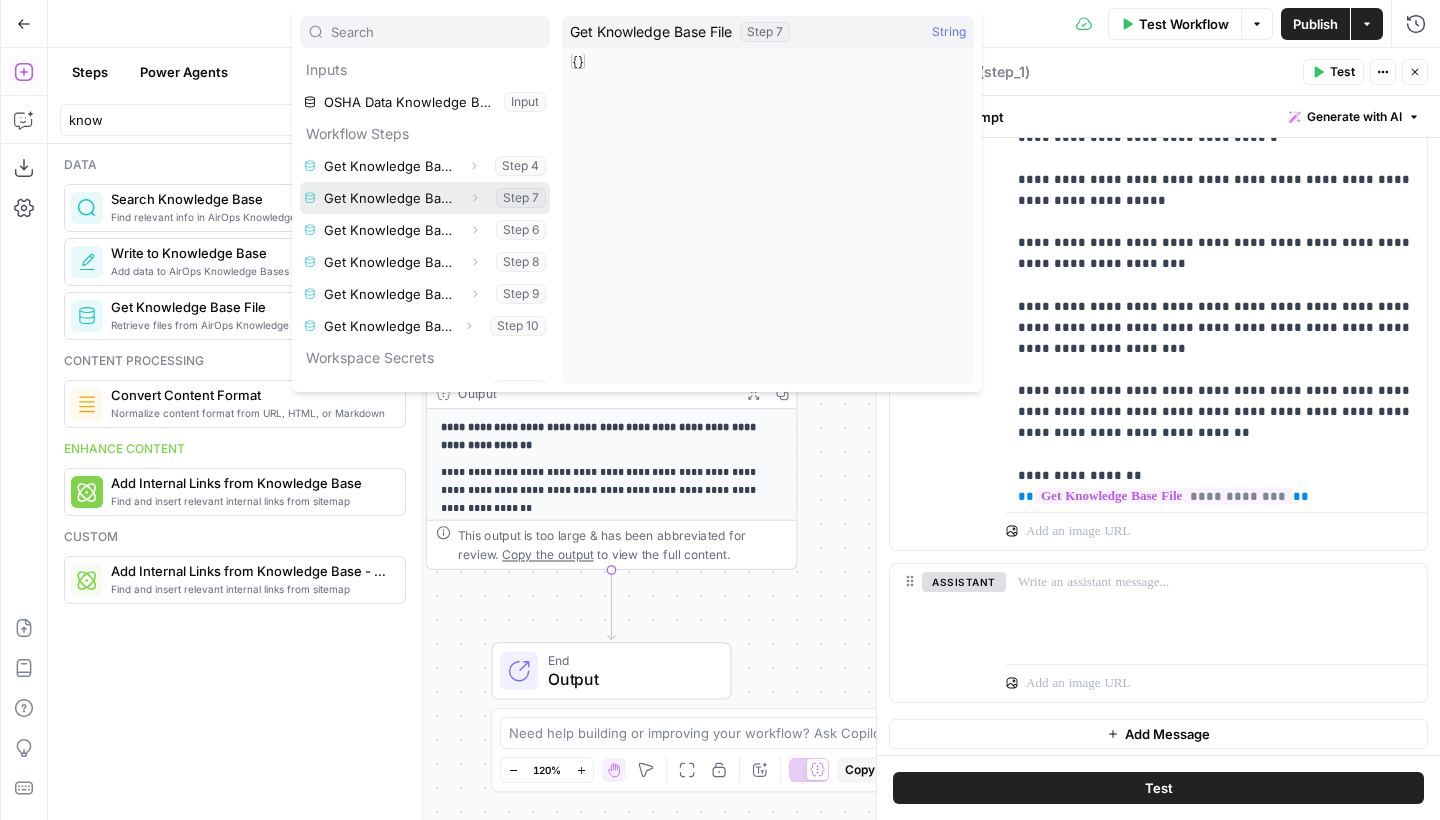 click at bounding box center [425, 198] 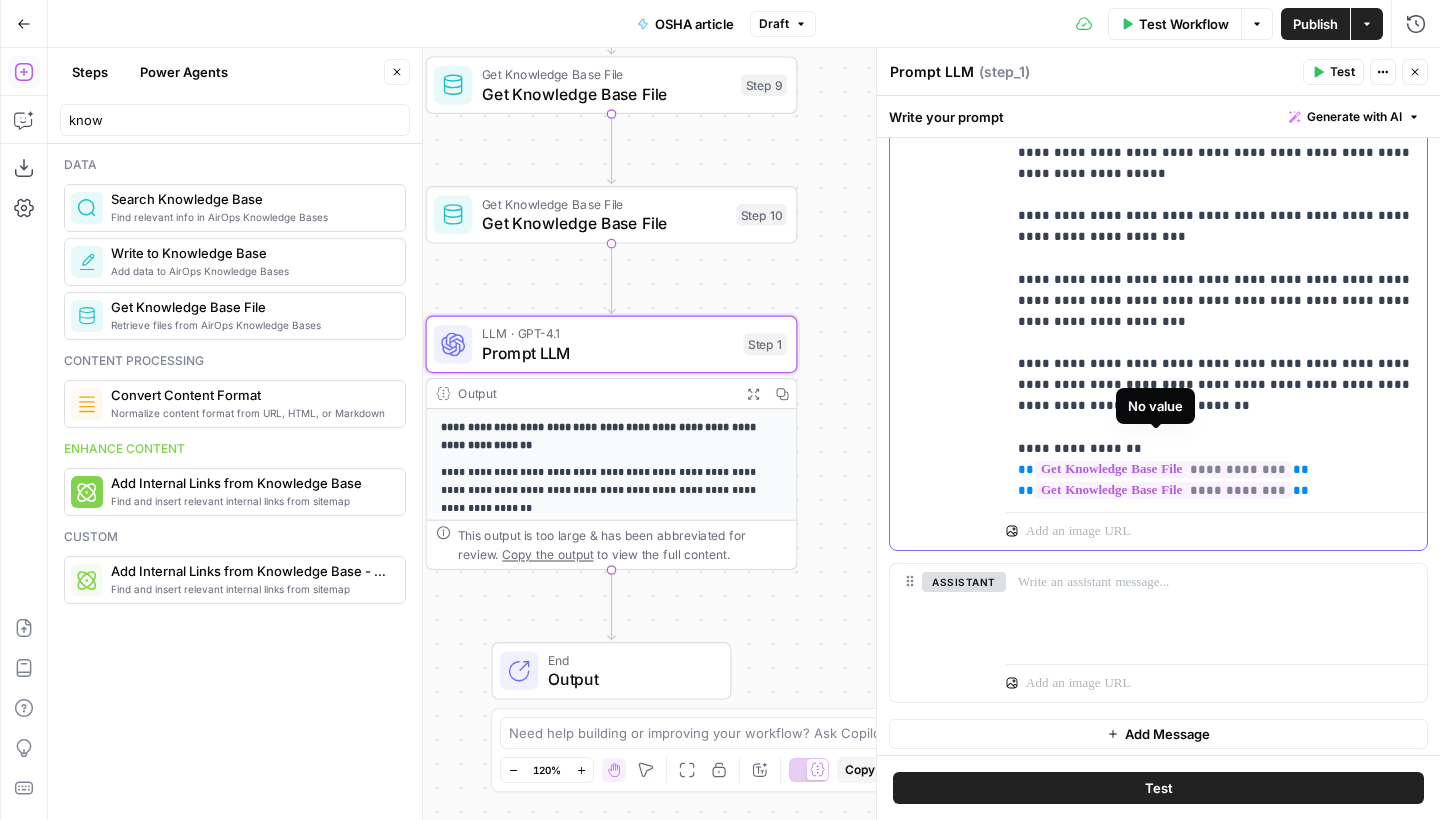 scroll, scrollTop: 41, scrollLeft: 0, axis: vertical 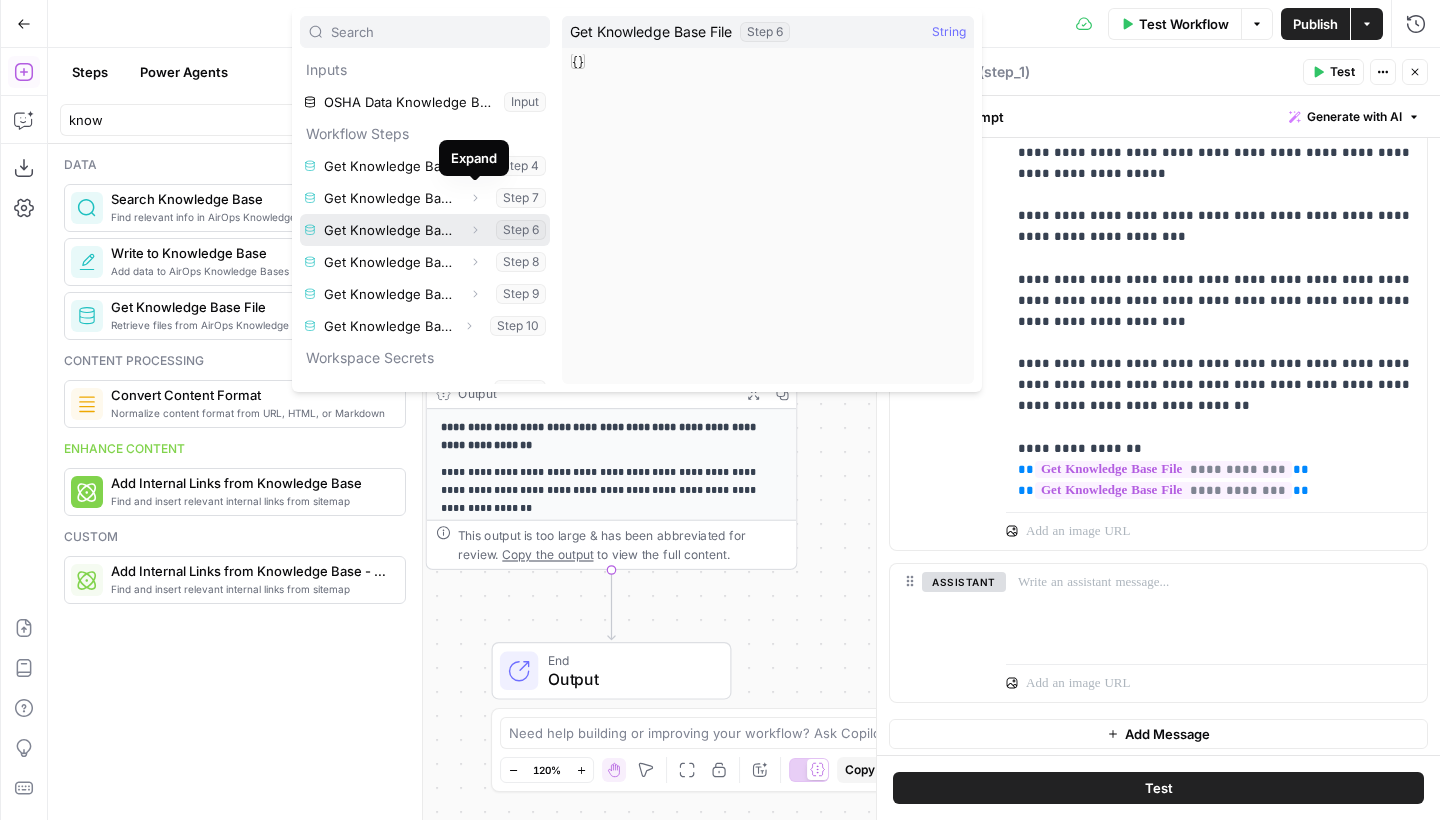 click at bounding box center (425, 230) 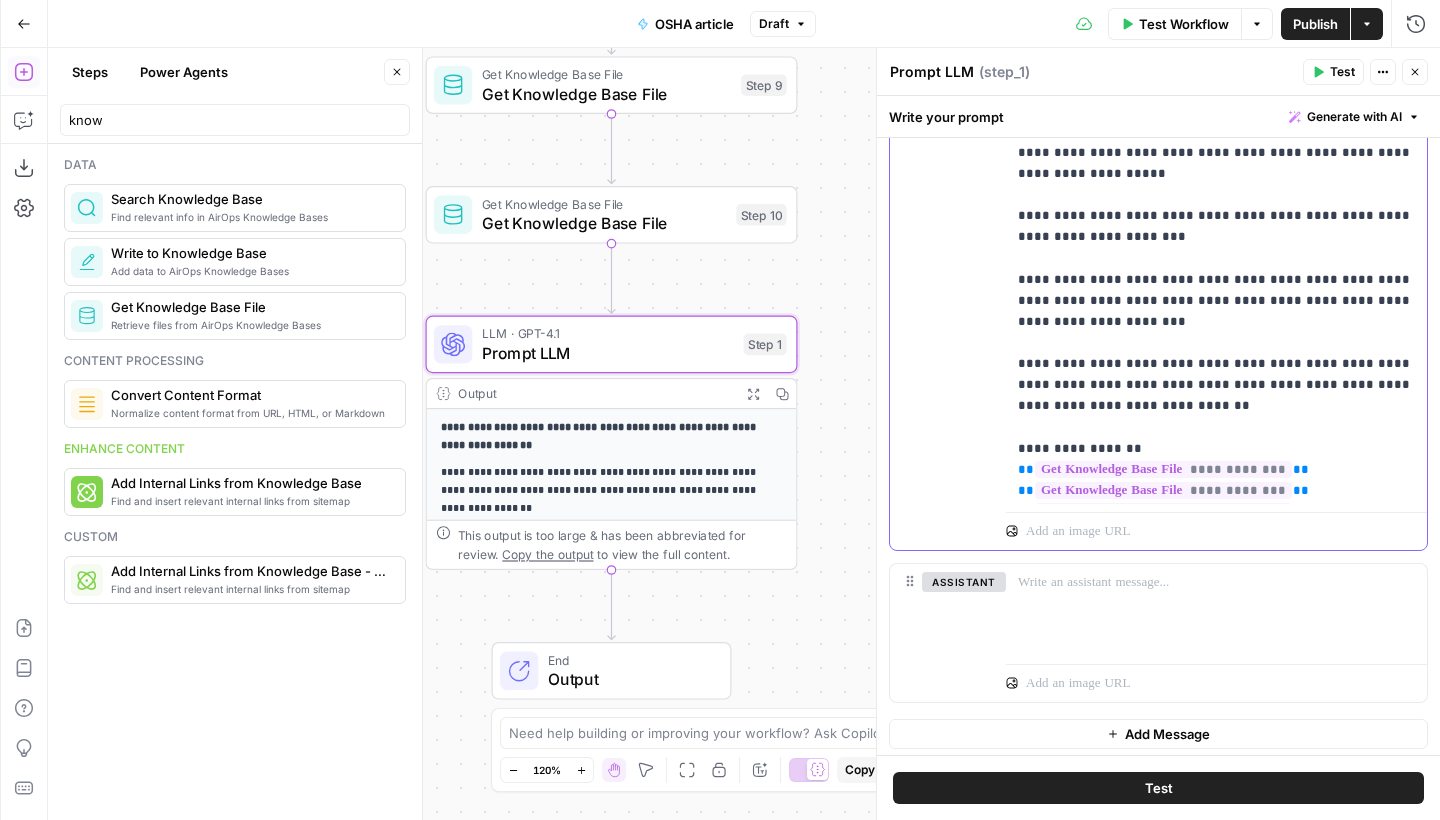 scroll, scrollTop: 56, scrollLeft: 0, axis: vertical 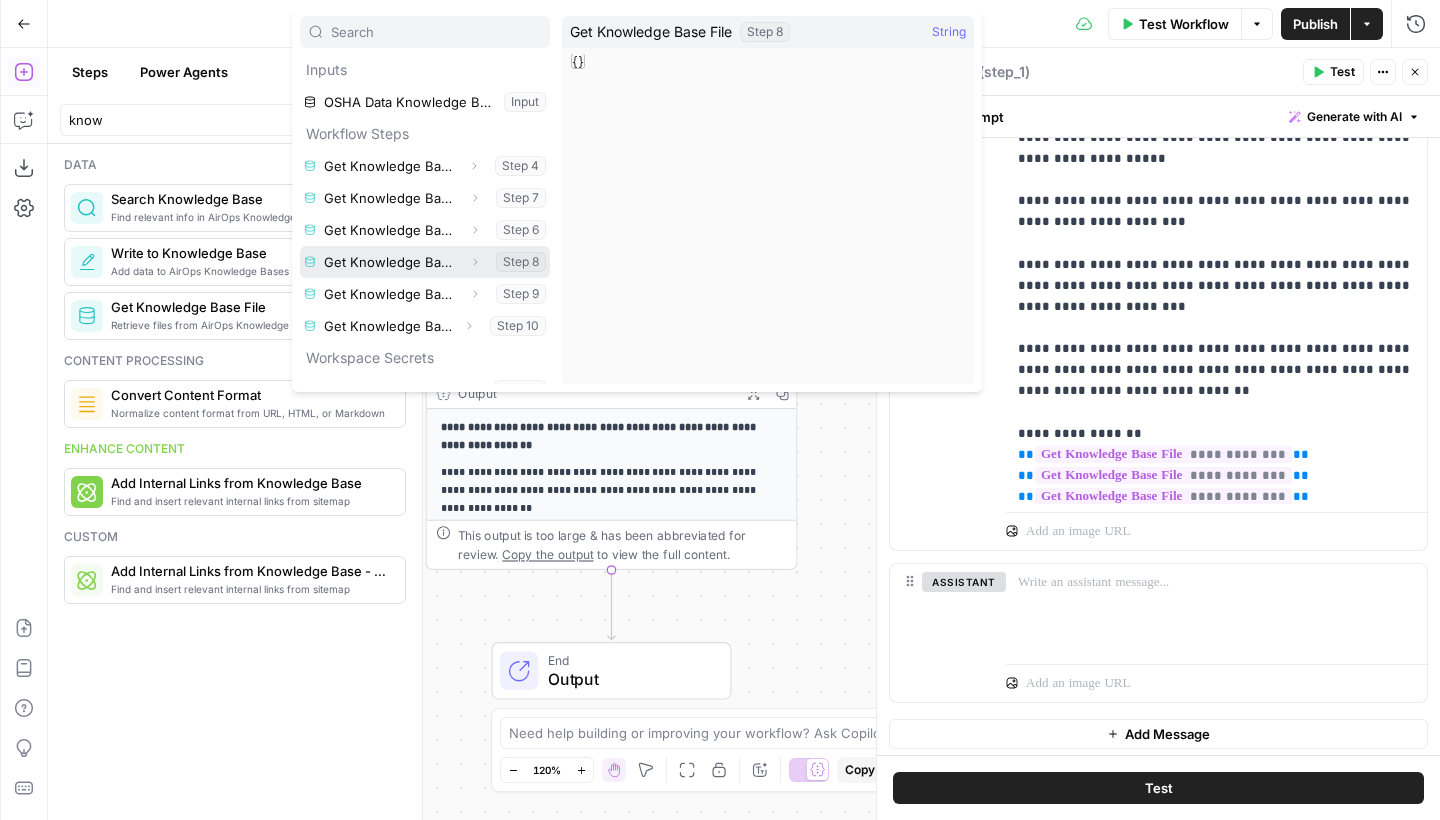 click at bounding box center [425, 262] 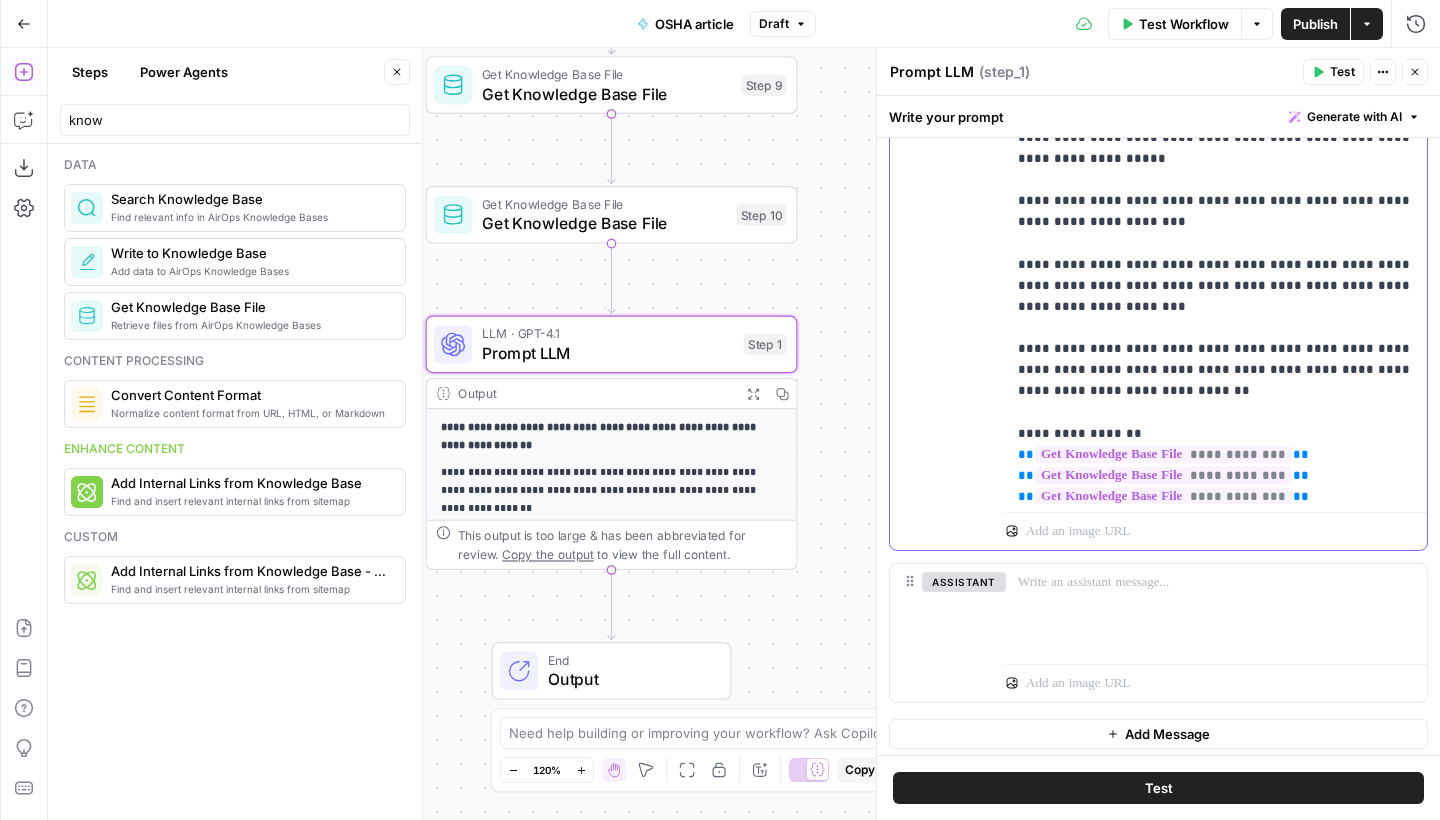 scroll, scrollTop: 77, scrollLeft: 0, axis: vertical 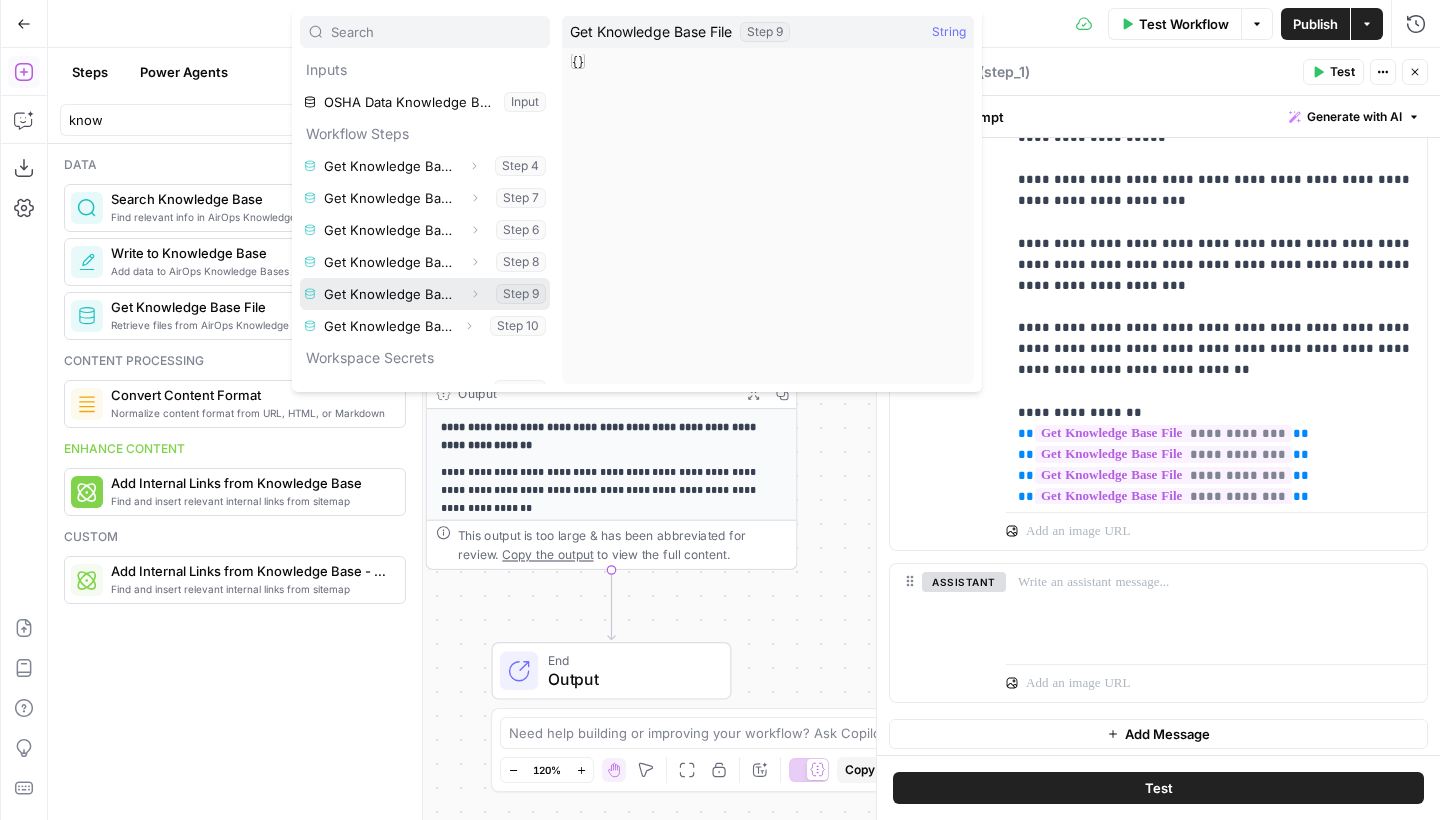 click at bounding box center (425, 294) 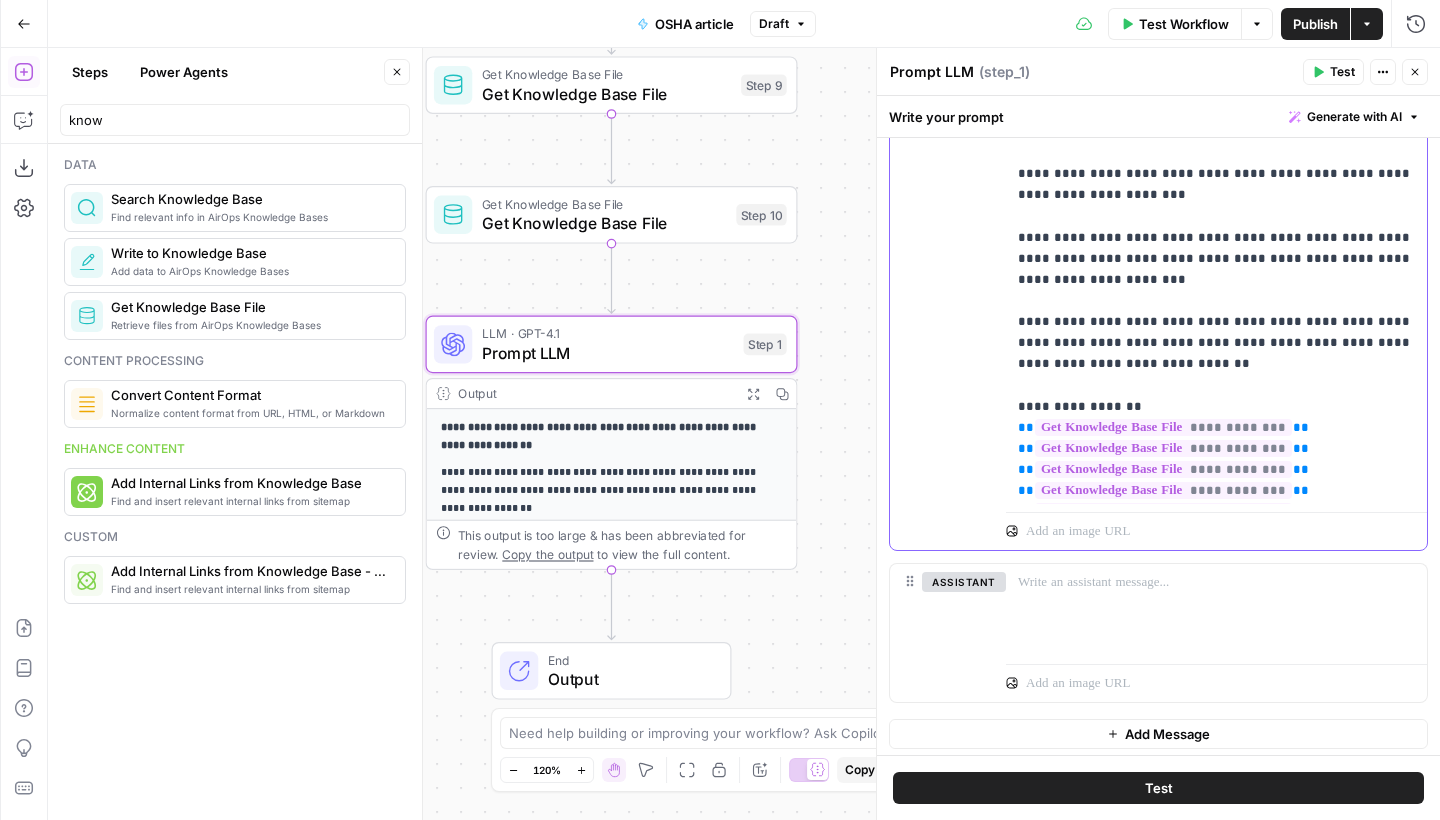 scroll, scrollTop: 98, scrollLeft: 0, axis: vertical 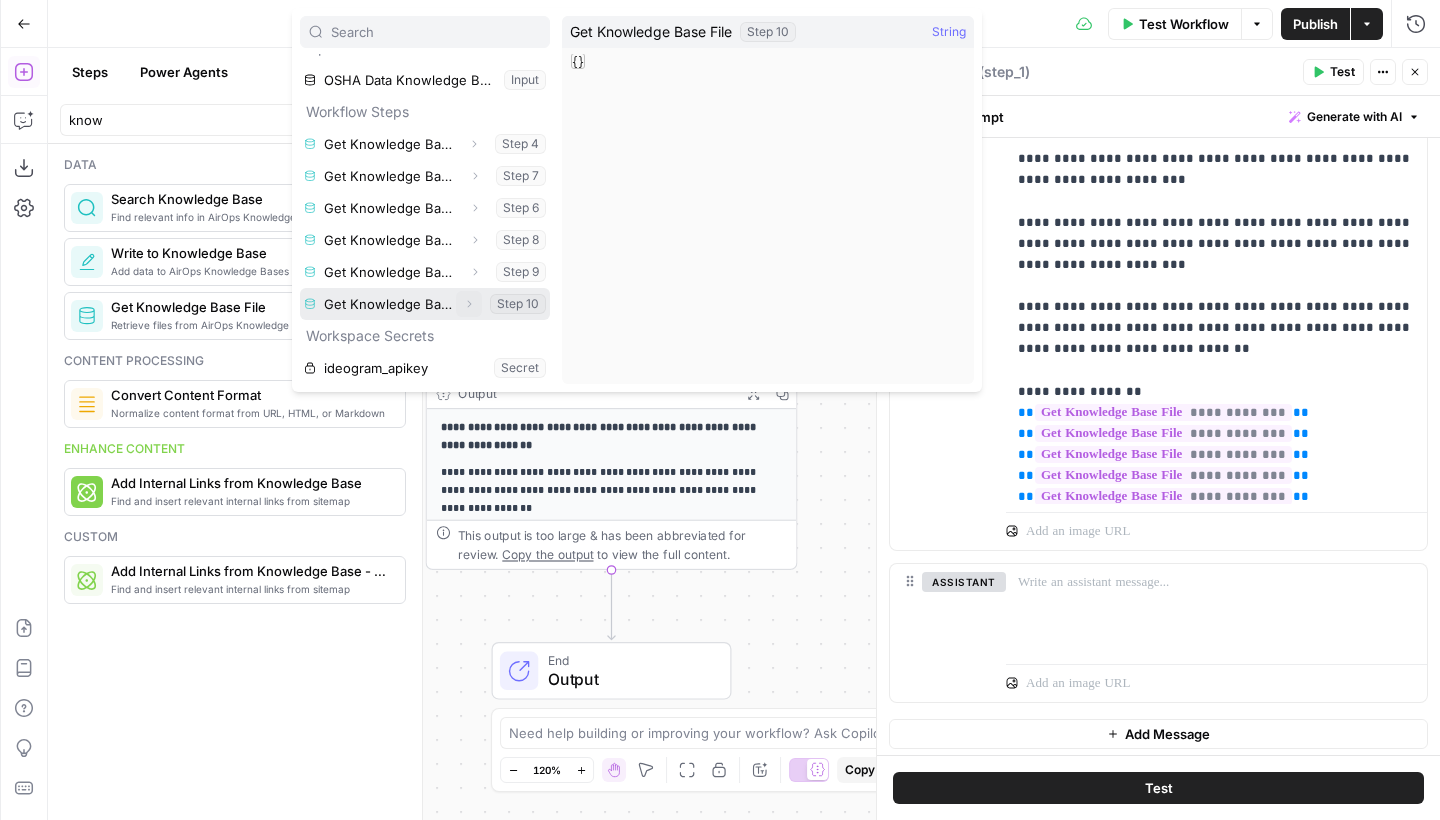 click on "Expand" at bounding box center [469, 304] 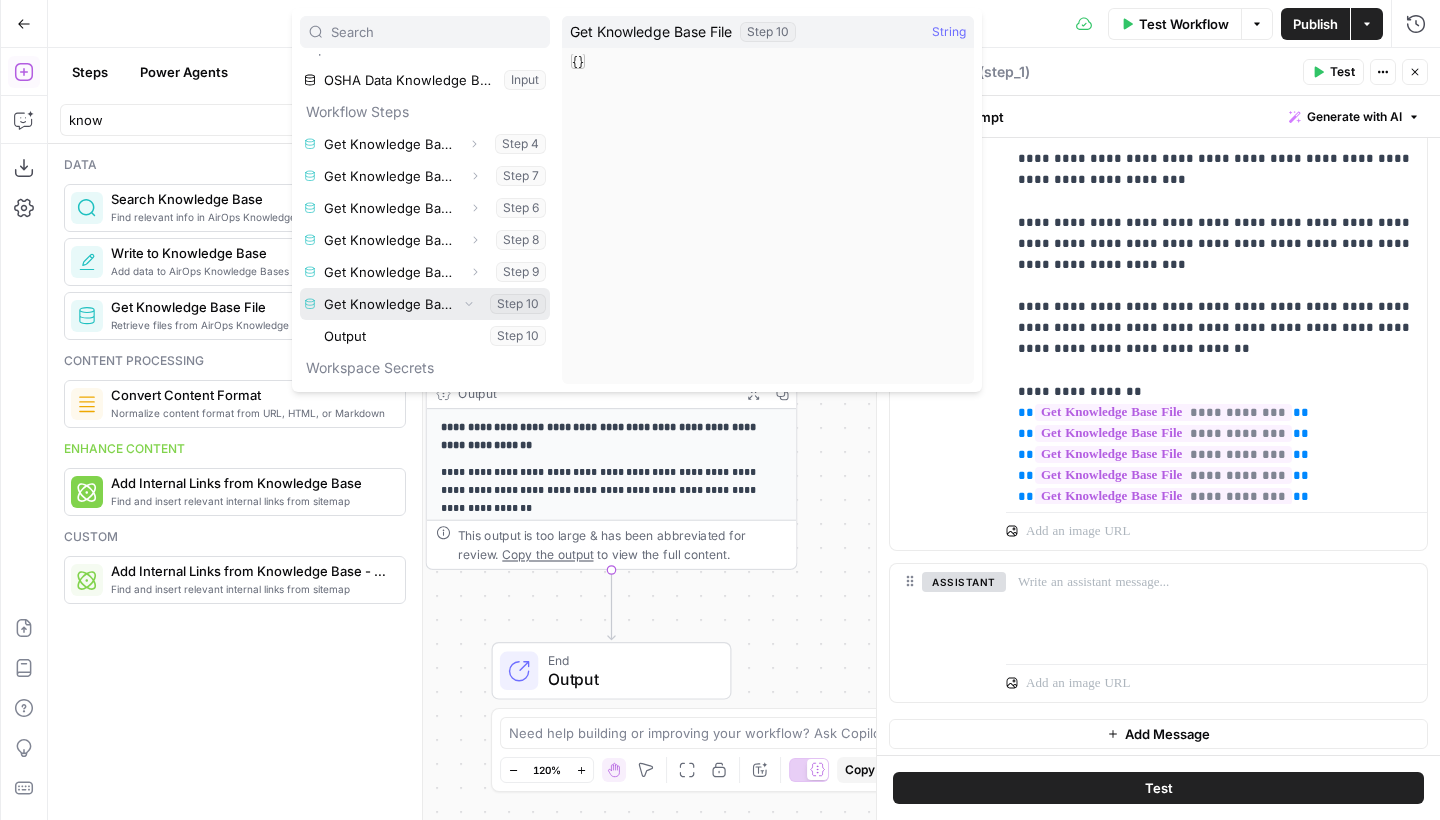 click at bounding box center [425, 304] 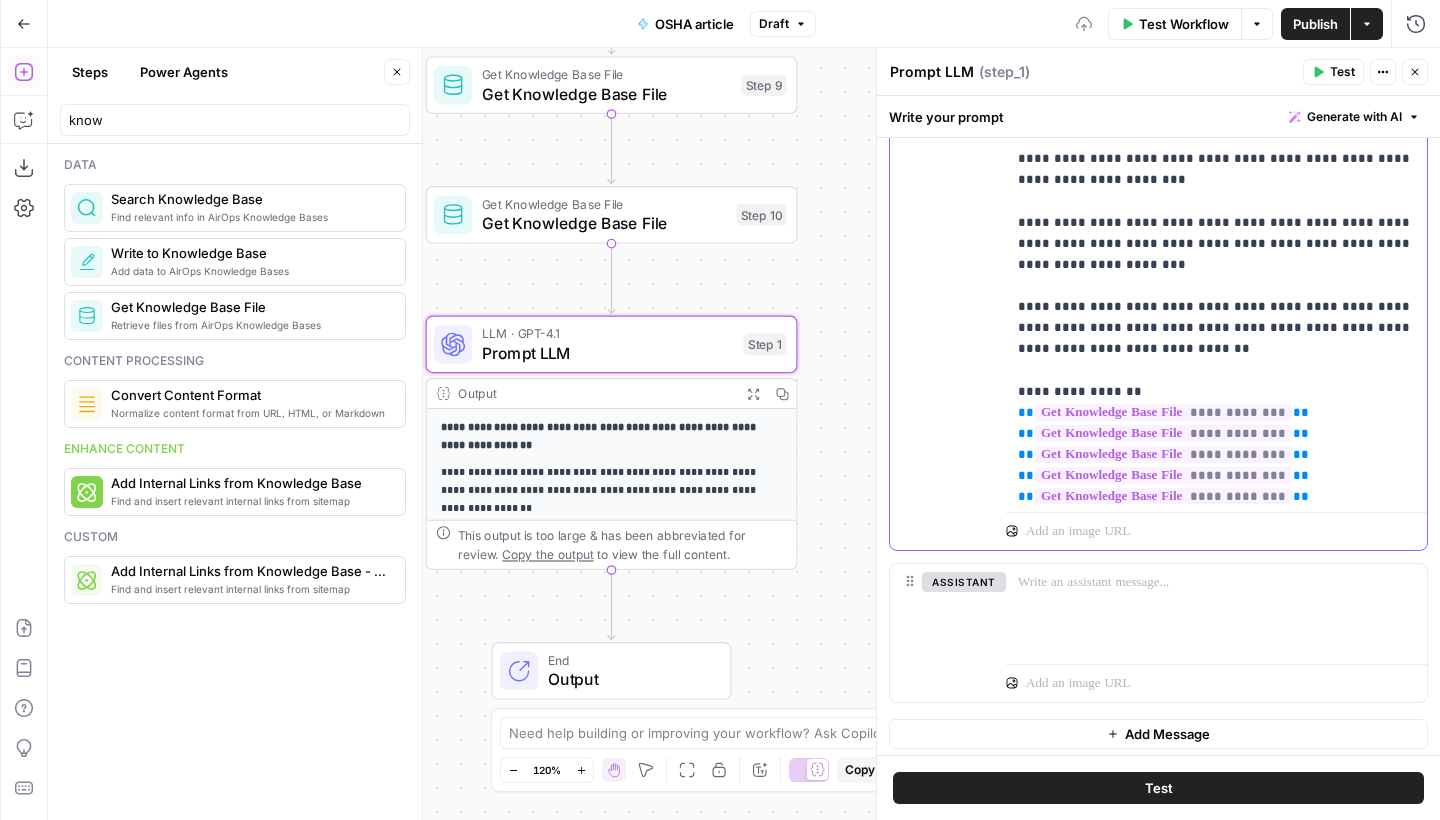 scroll, scrollTop: 104, scrollLeft: 0, axis: vertical 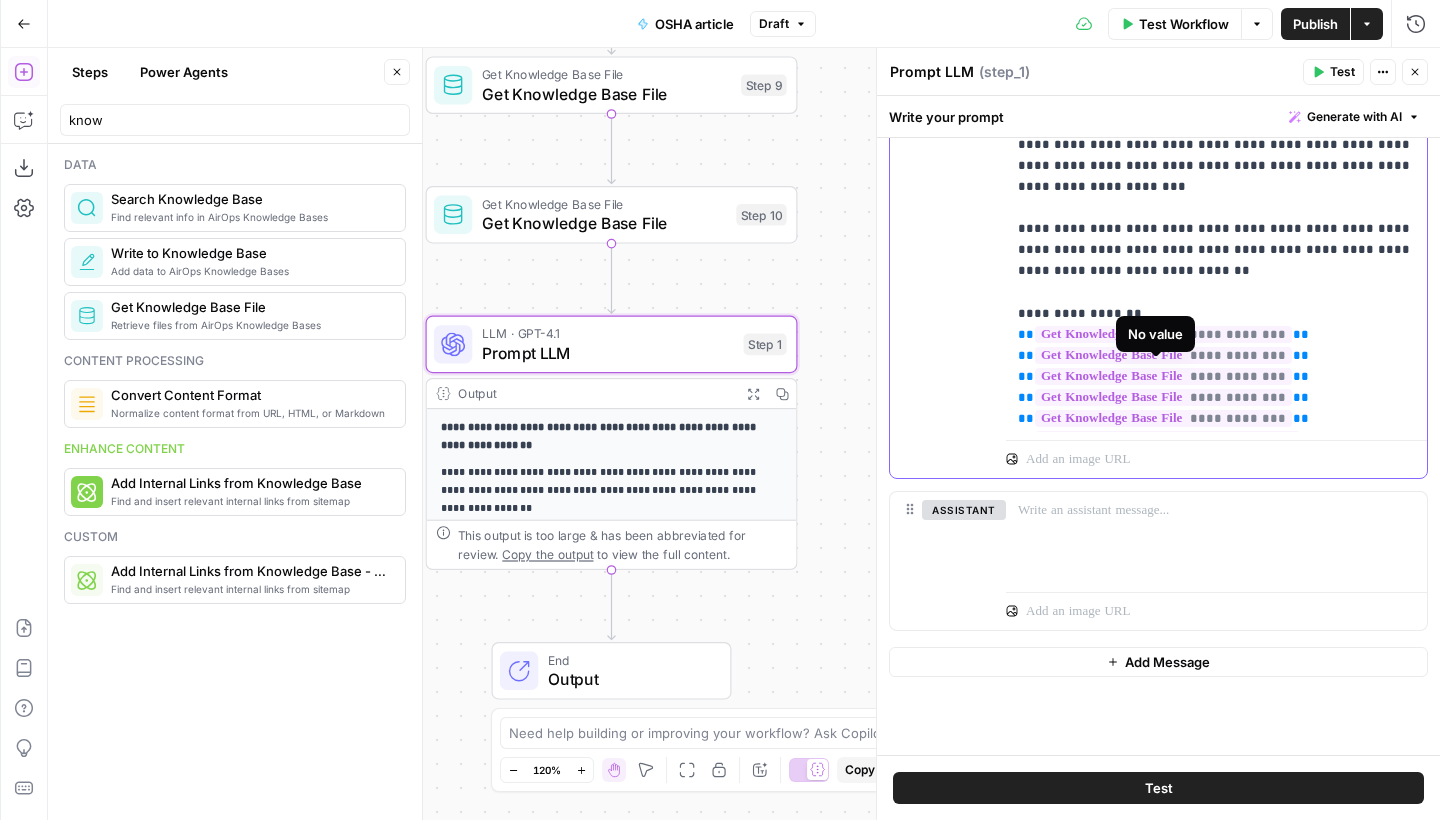 click on "**********" at bounding box center [1216, -28] 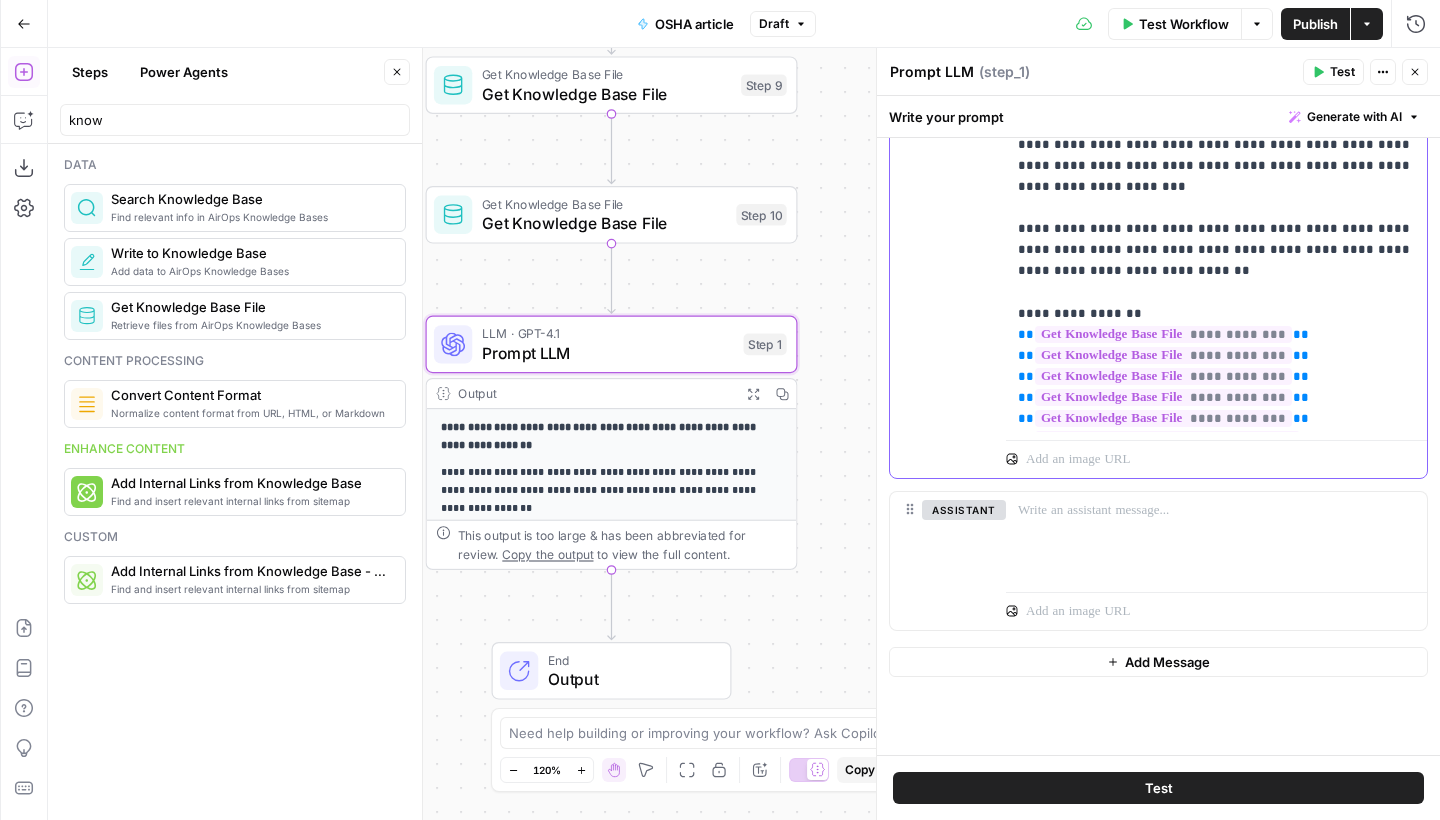 drag, startPoint x: 1327, startPoint y: 410, endPoint x: 1023, endPoint y: 307, distance: 320.97507 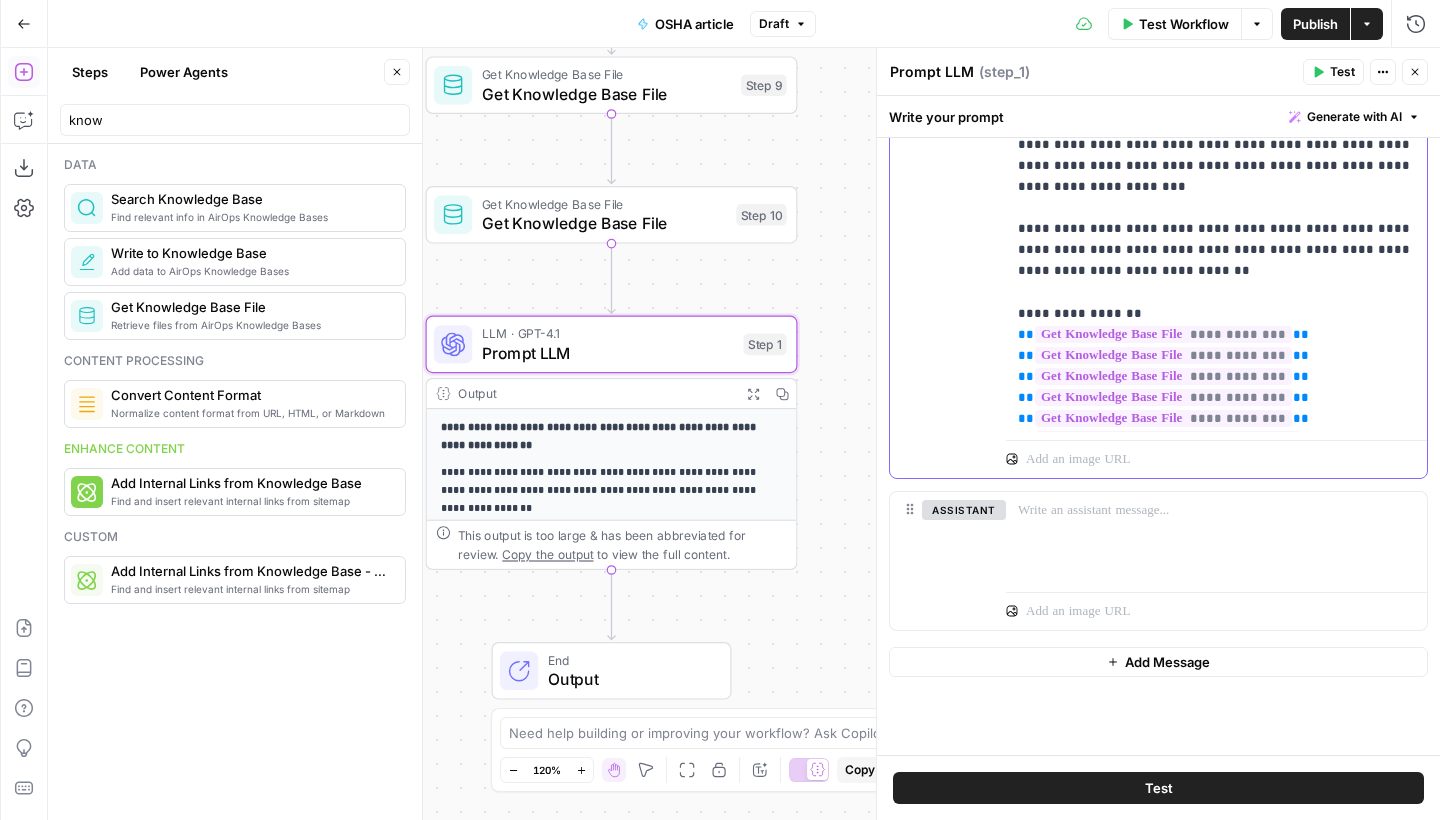 click on "**********" at bounding box center (1216, -28) 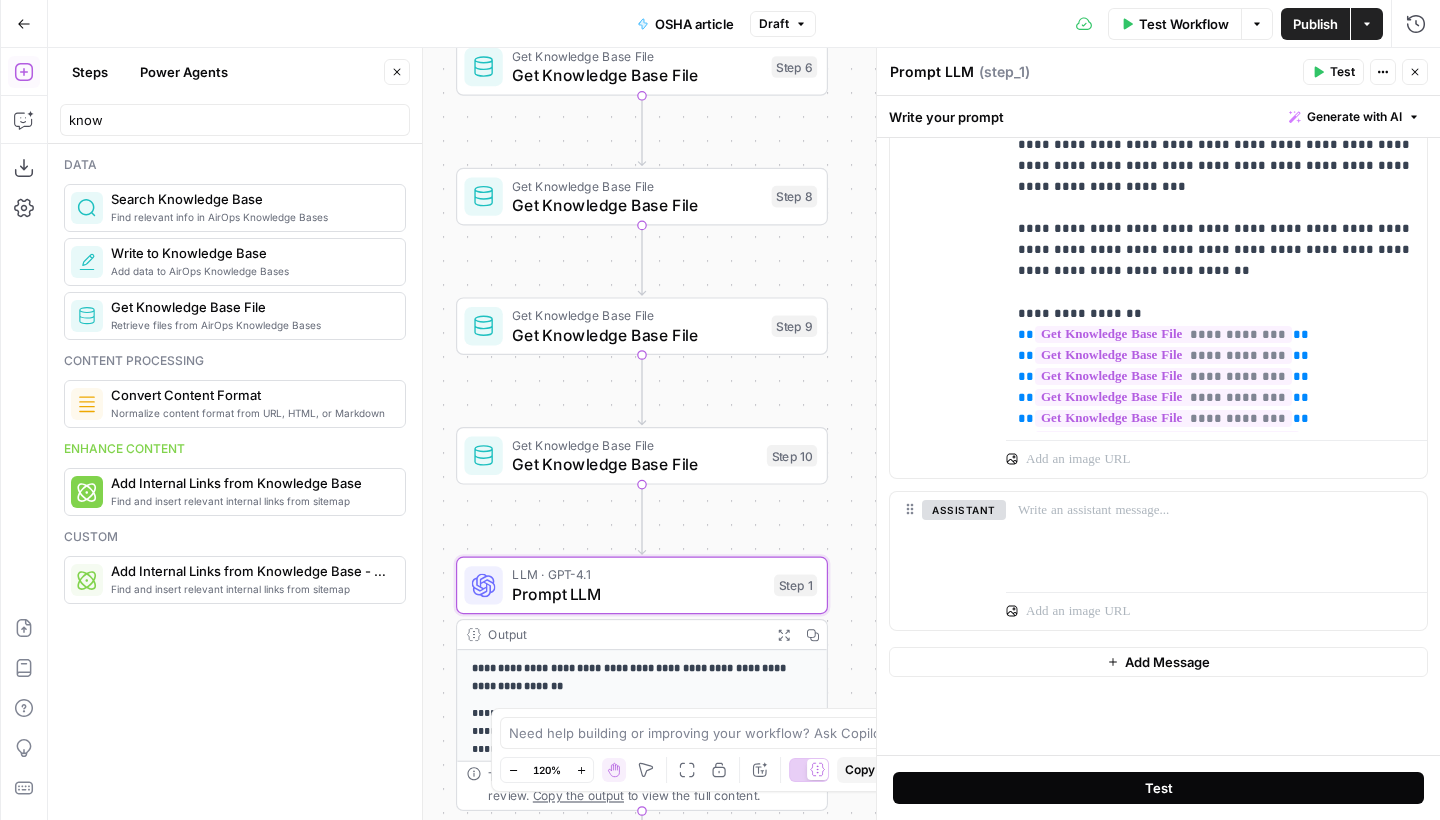 click on "Test" at bounding box center [1158, 788] 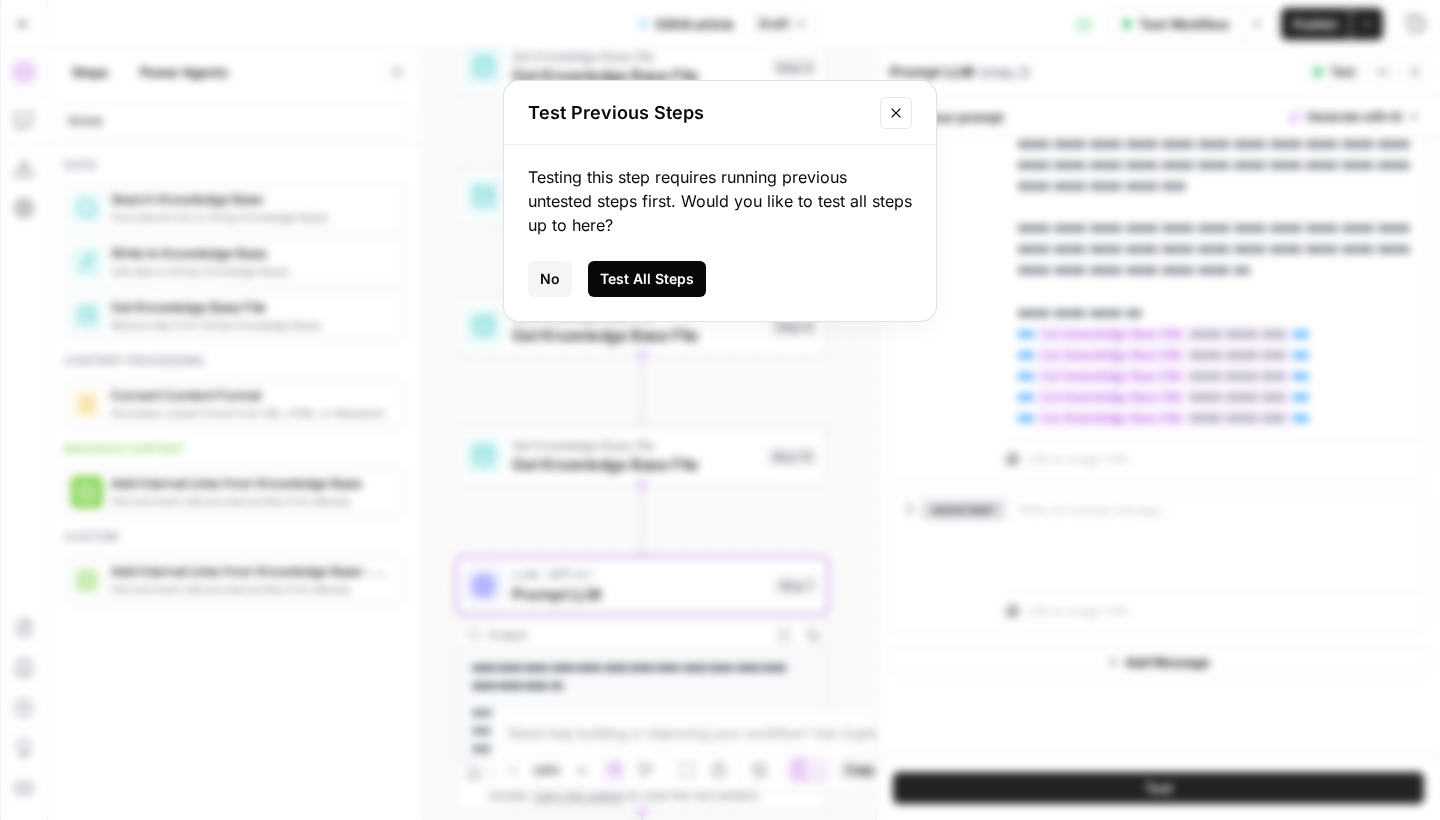 click on "Test All Steps" at bounding box center [647, 279] 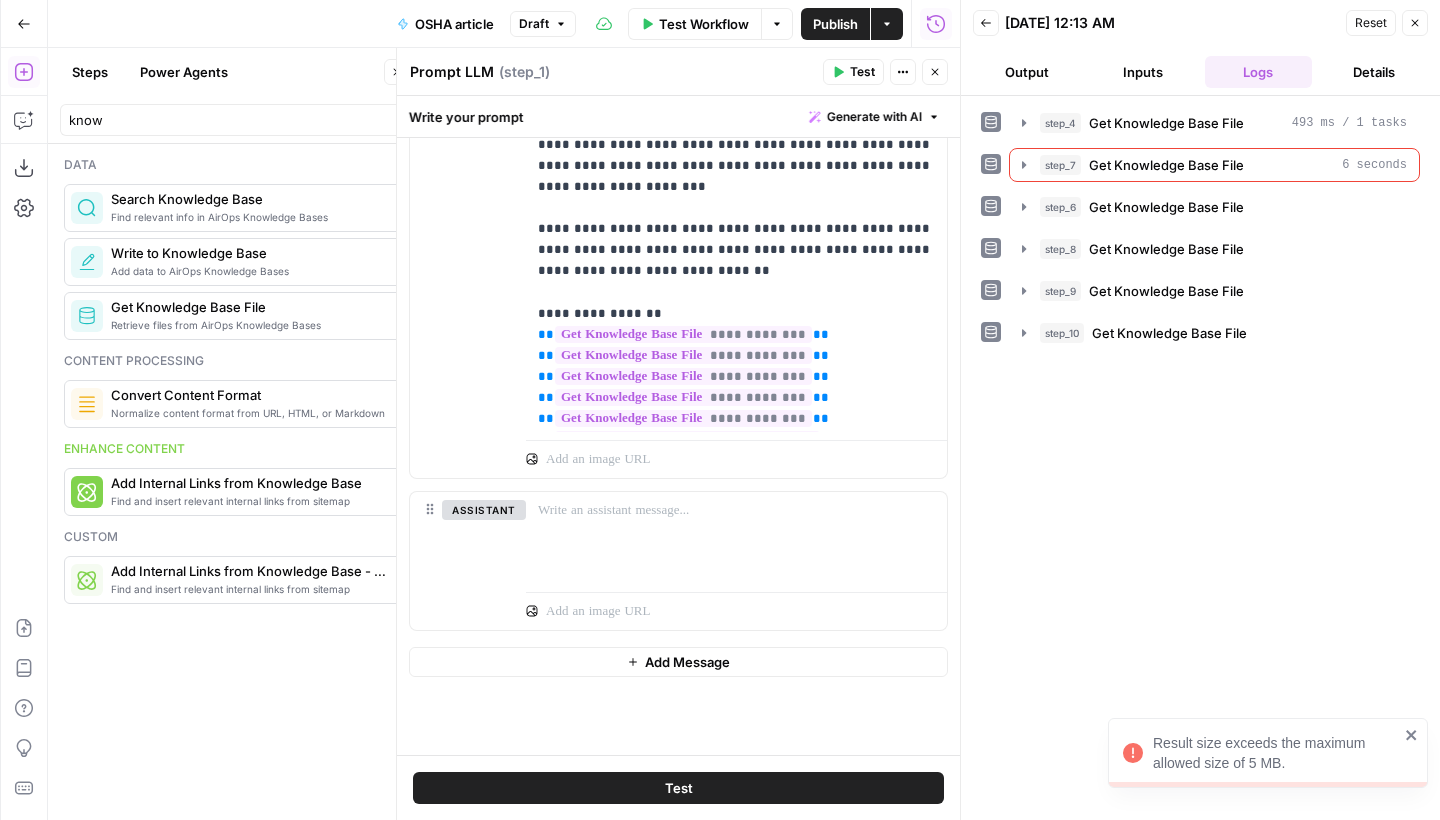 click 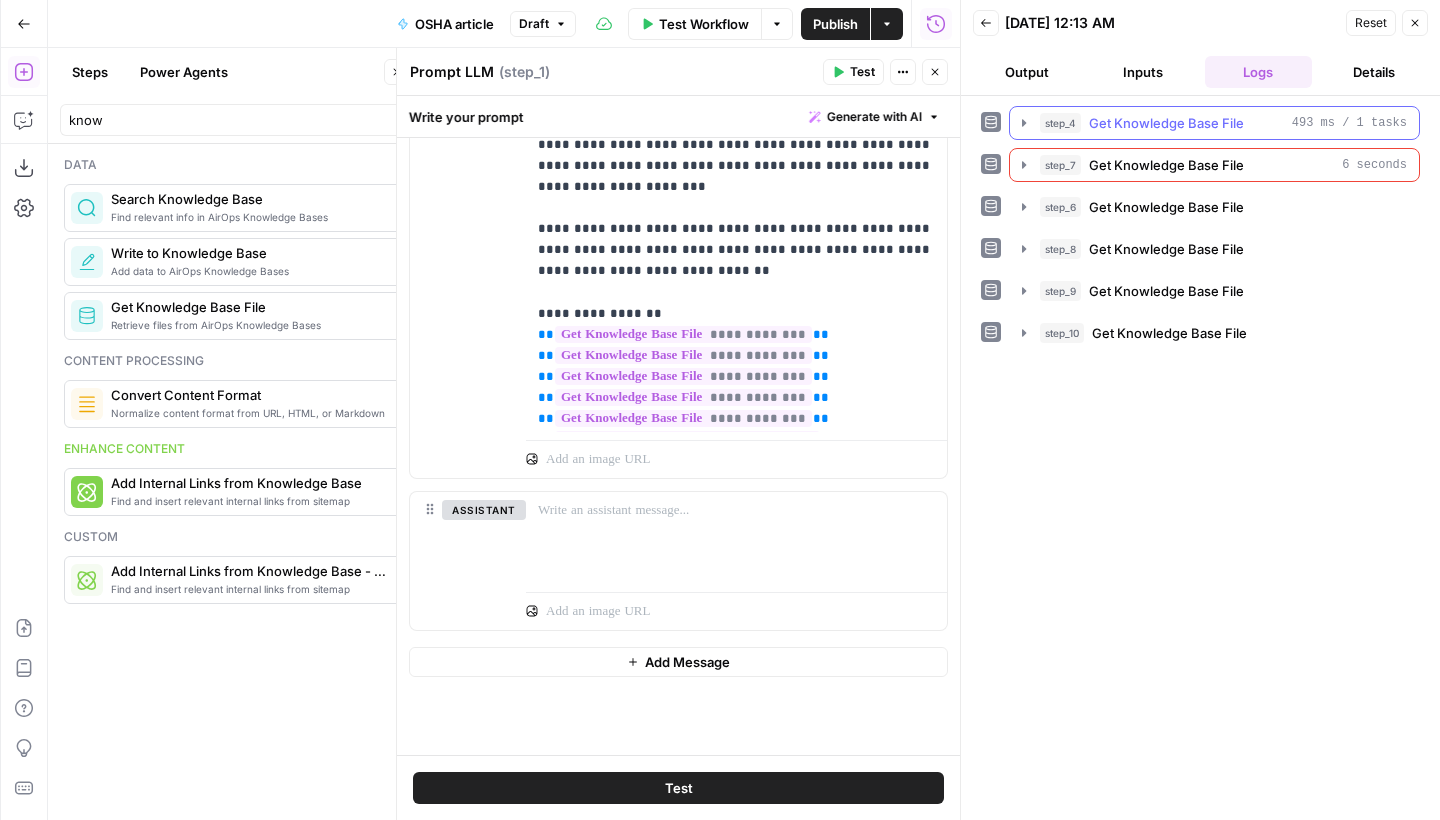 click on "step_4 Get Knowledge Base File 493 ms / 1 tasks" at bounding box center [1214, 123] 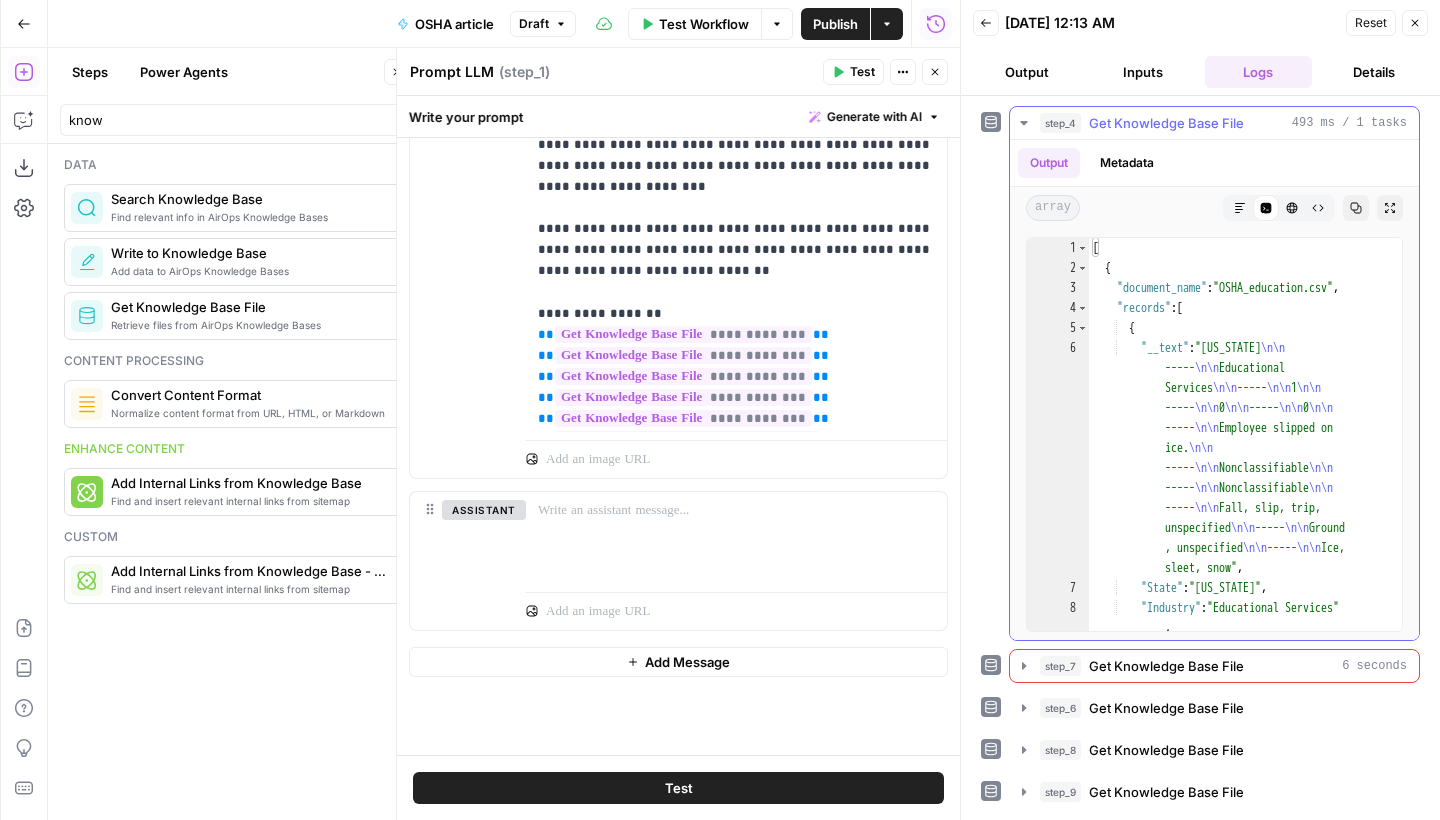 click 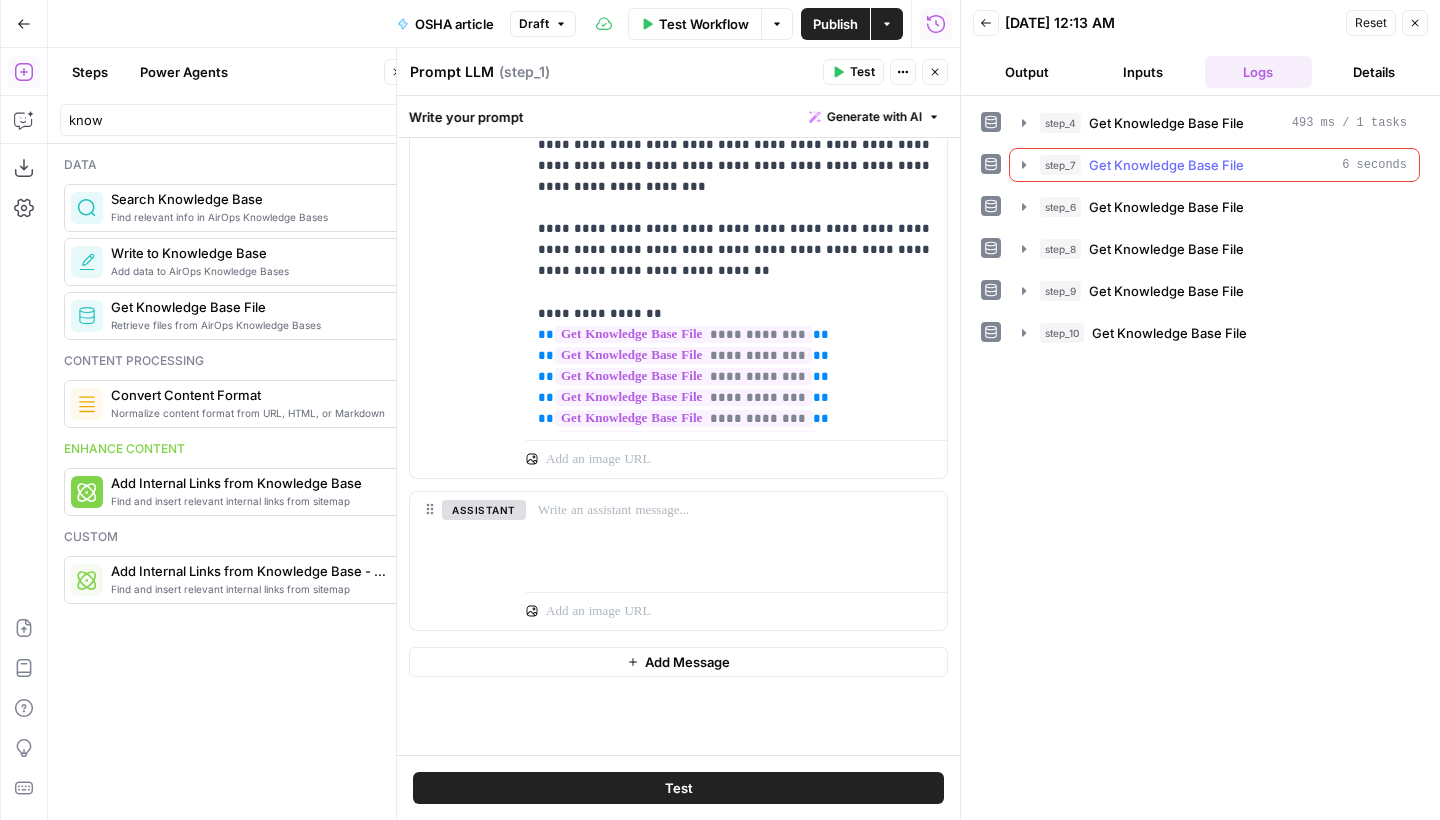 click 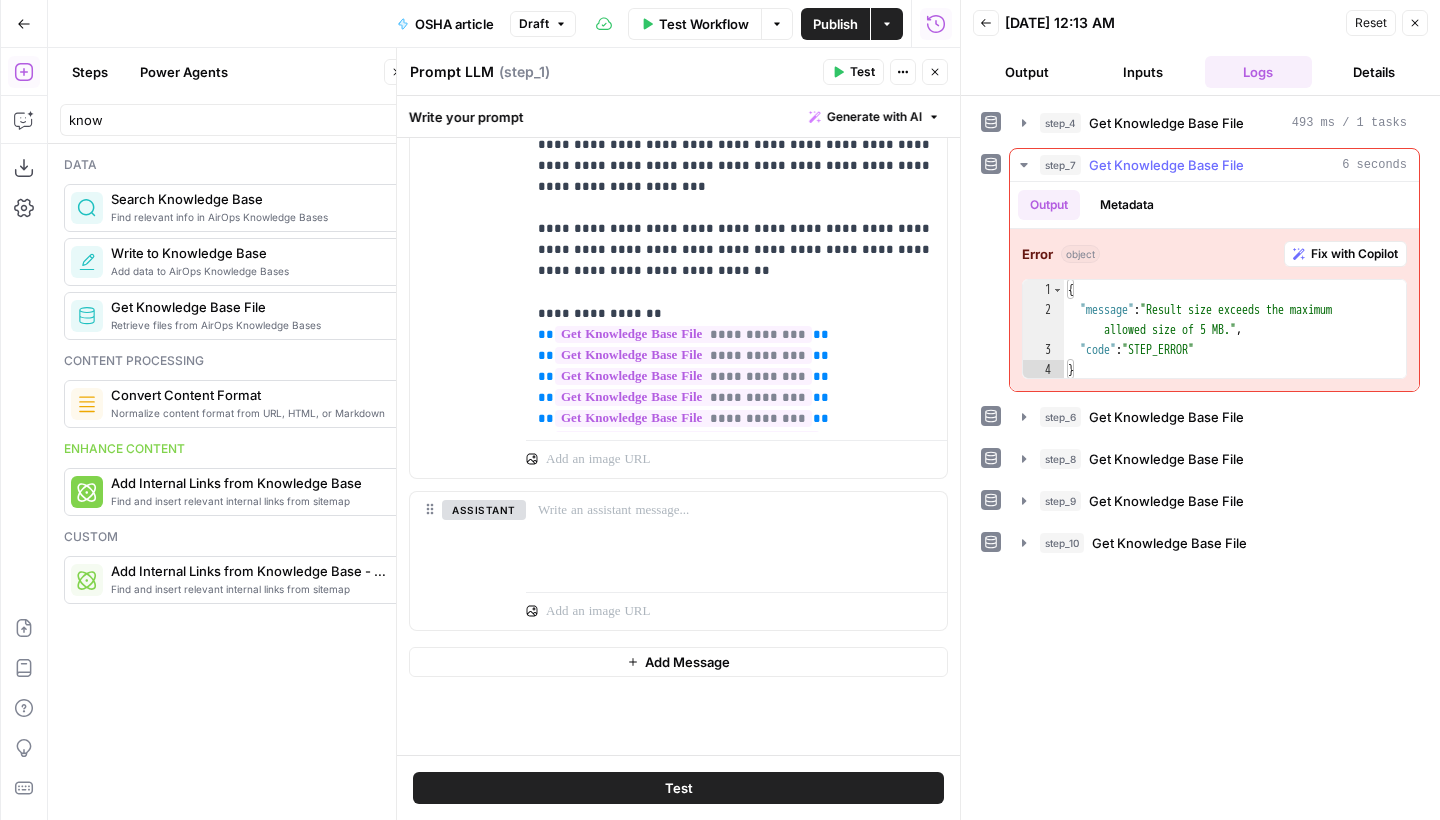 click 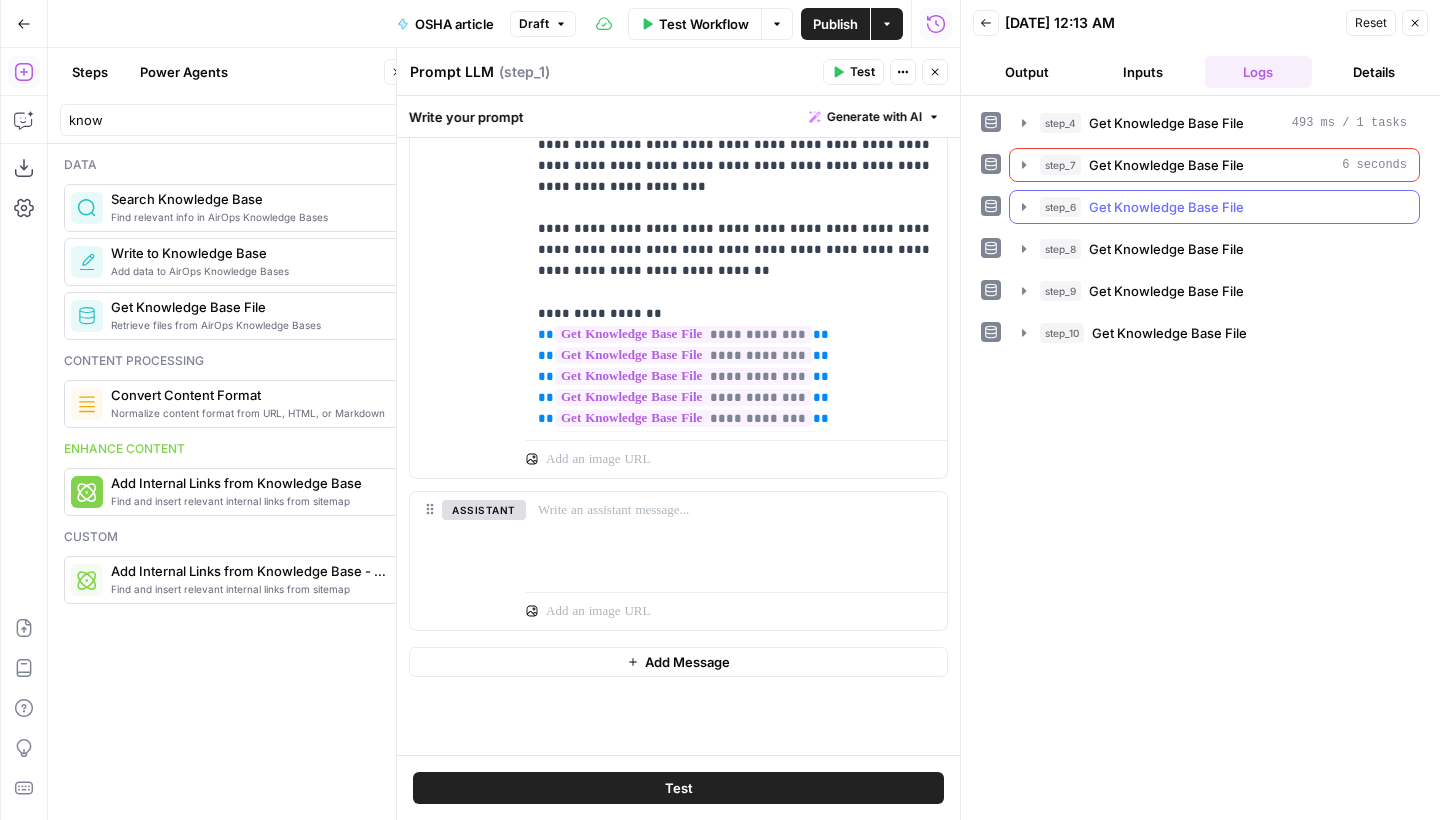 click 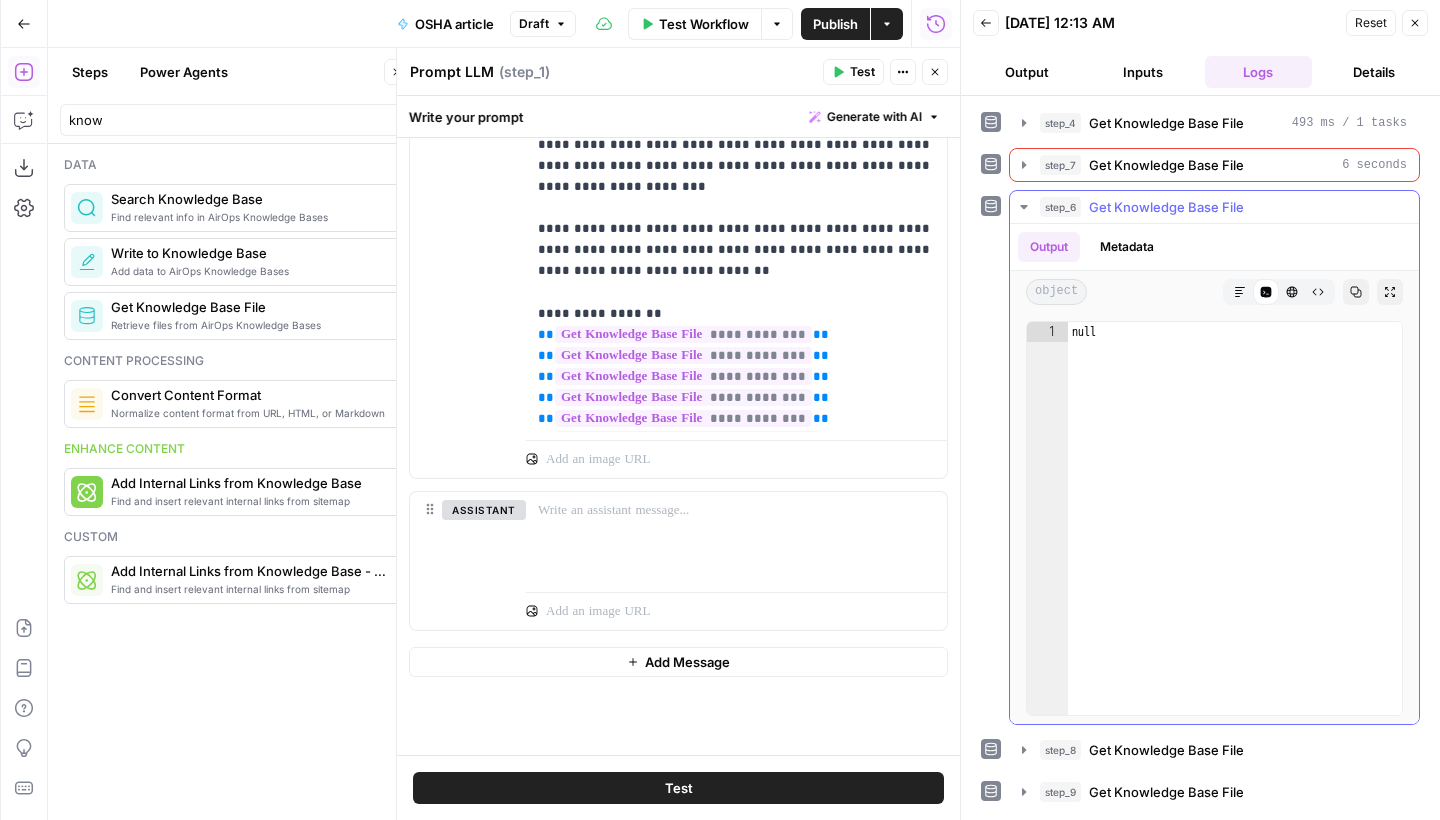 click 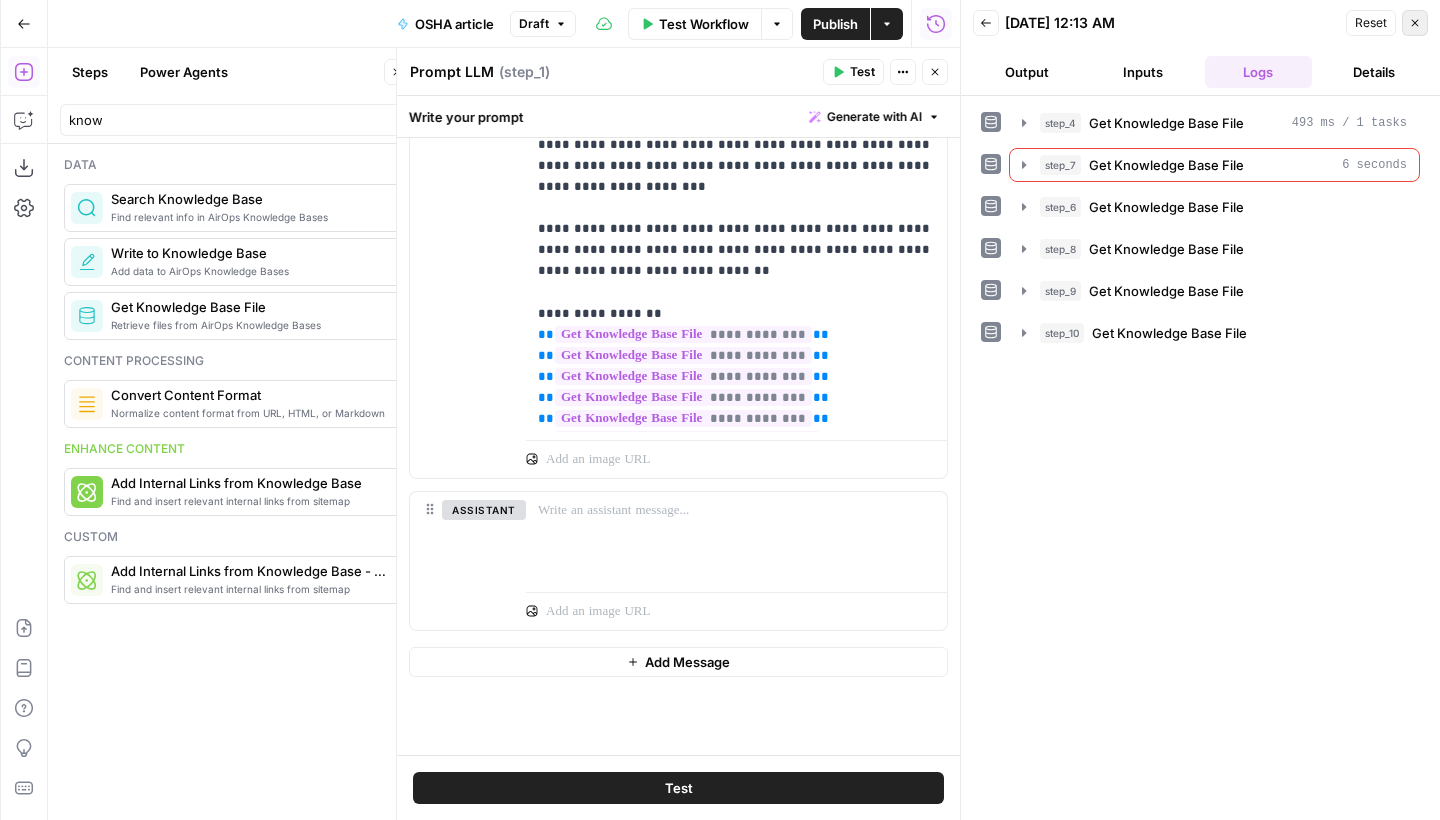 click on "Close" at bounding box center [1415, 23] 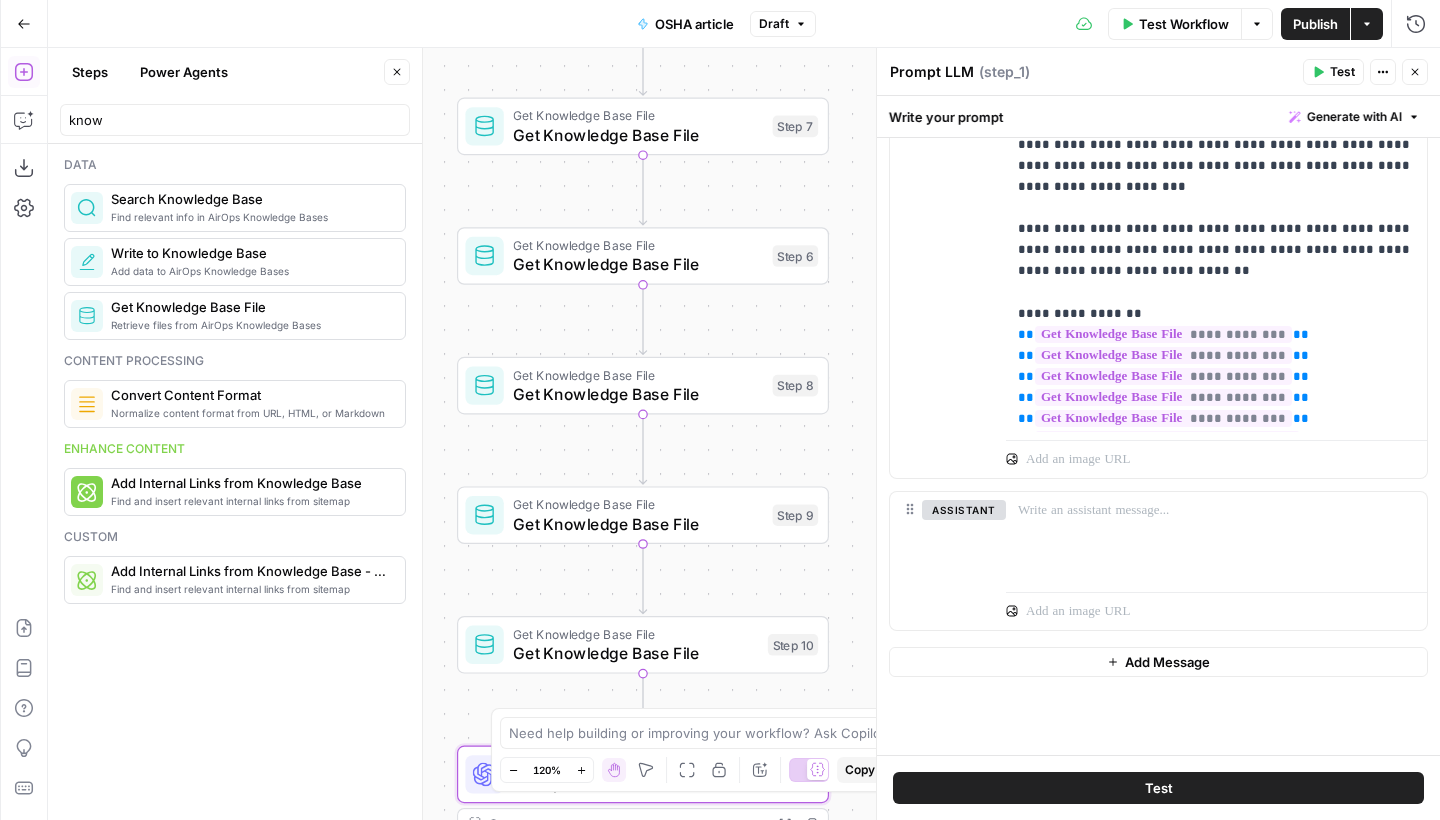 drag, startPoint x: 540, startPoint y: 145, endPoint x: 544, endPoint y: 345, distance: 200.04 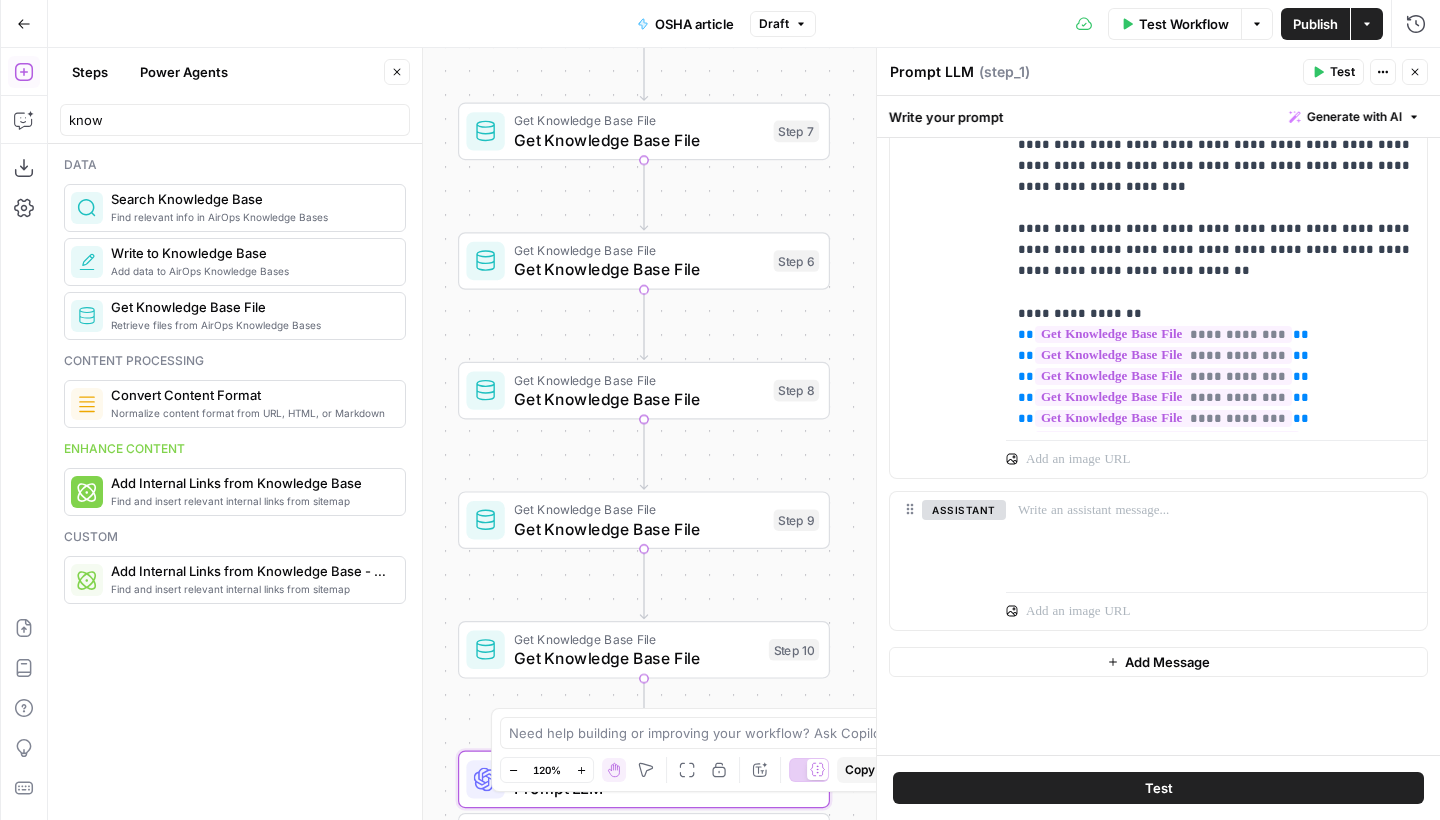 click on "Get Knowledge Base File" at bounding box center (639, 140) 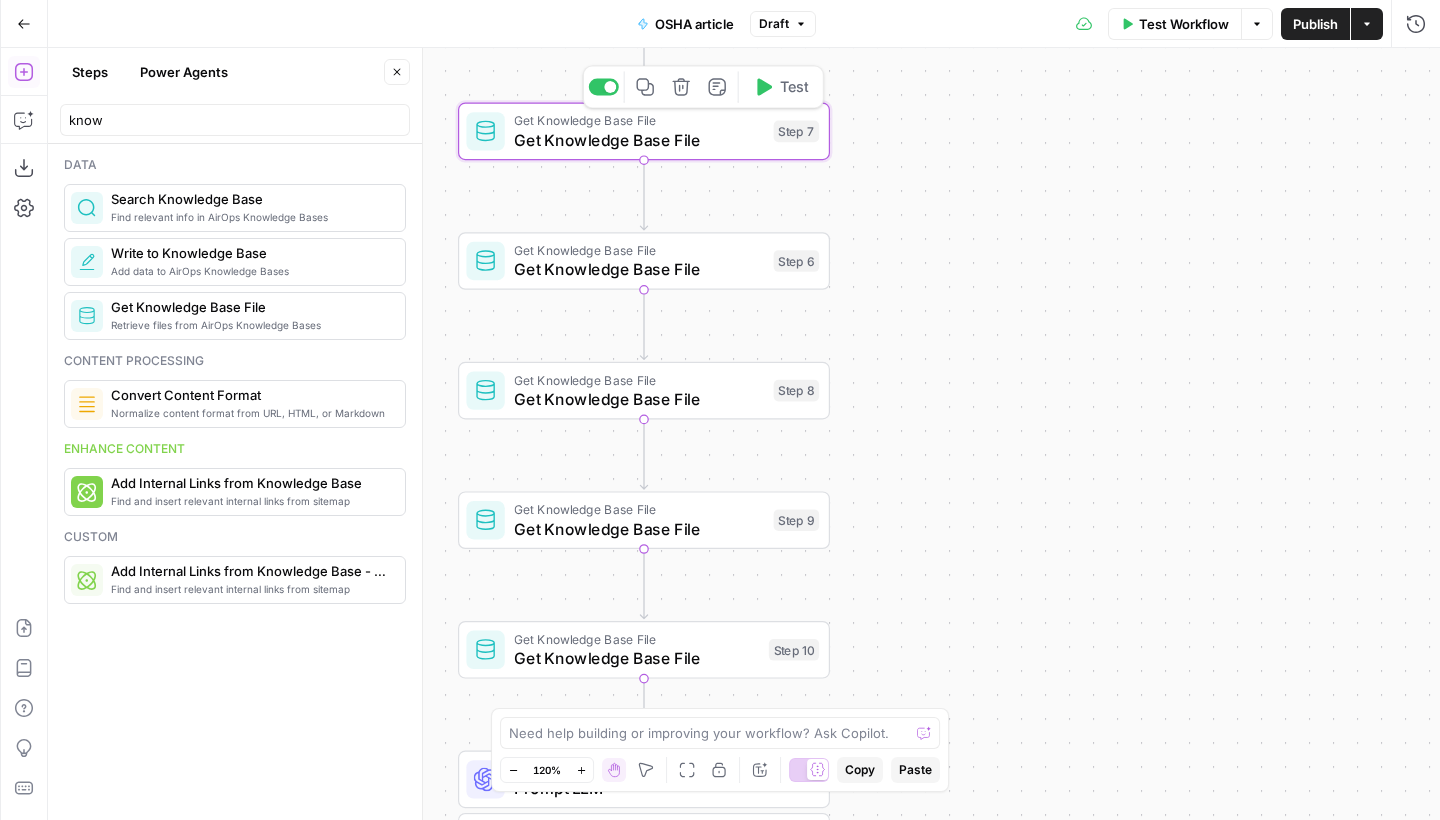 type on "Get Knowledge Base File" 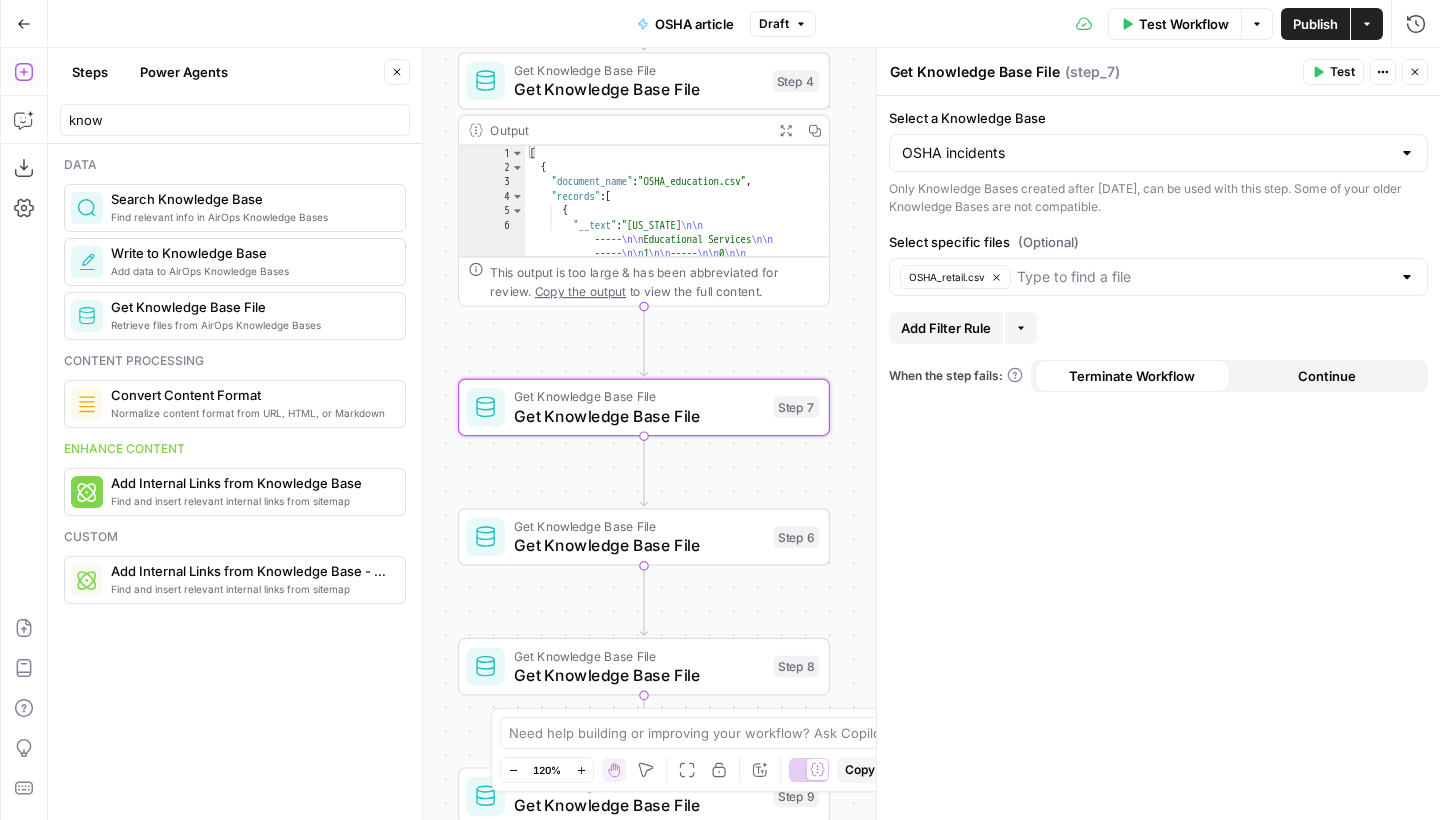 drag, startPoint x: 863, startPoint y: 180, endPoint x: 863, endPoint y: 457, distance: 277 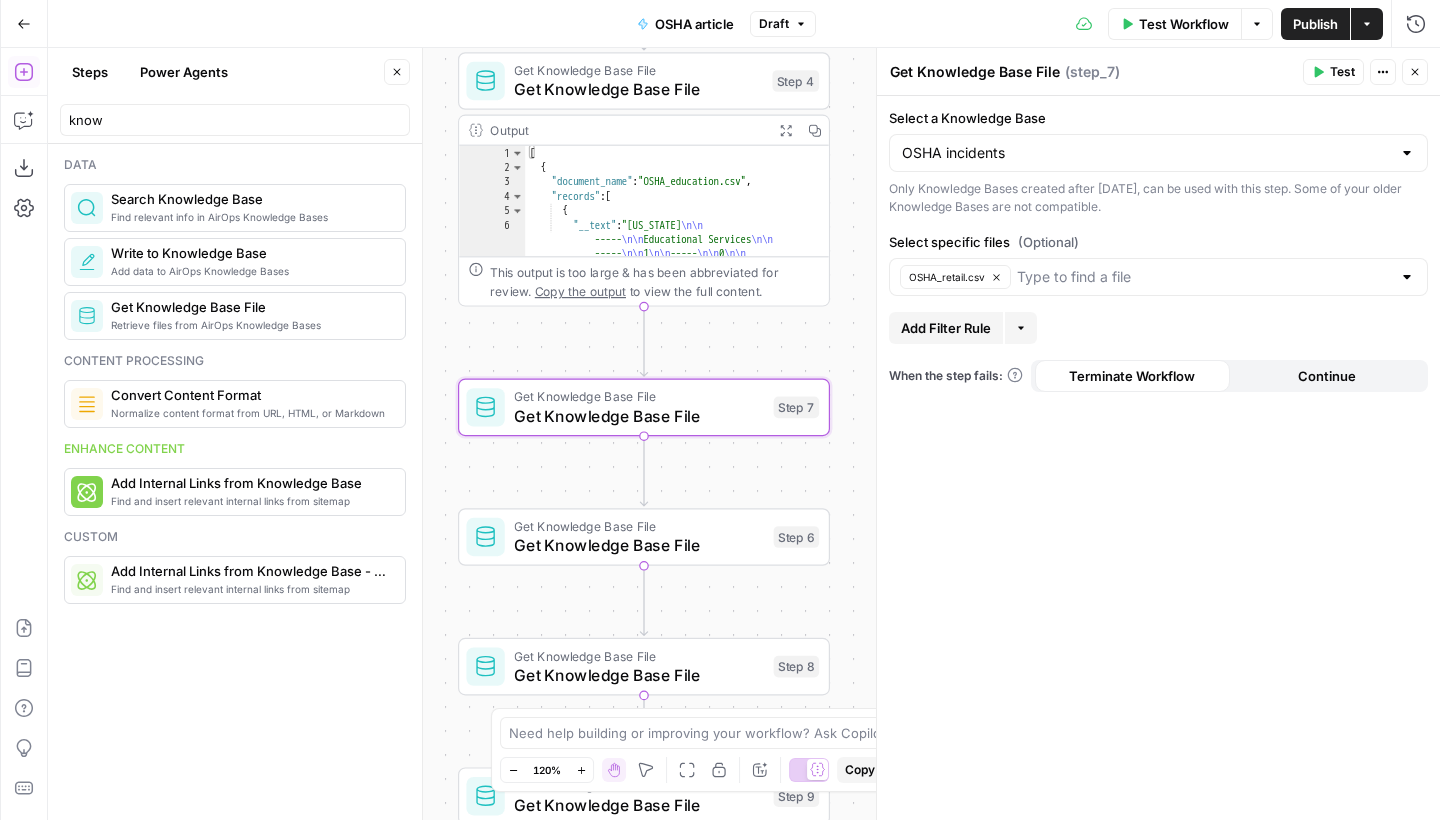 click on "Workflow Set Inputs Inputs Get Knowledge Base File Get Knowledge Base File Step 4 Output Expand Output Copy 1 2 3 4 5 6 [    {      "document_name" :  "OSHA_education.csv" ,      "records" :  [         {           "__text" :  "[US_STATE] \n\n              ----- \n\n Educational Services \n\n              ----- \n\n 1 \n\n ----- \n\n 0 \n\n              ----- \n\n 0 \n\n ----- \n\n Employee               slipped on ice. \n\n              ----- \n\n Nonclassifiable \n\n              ----- \n\n Nonclassifiable \n\n              ----- \n\n Fall, slip, trip,               unspecified \n\n ----- \n\n Ground,               unspecified \n\n ----- \n\[PERSON_NAME],               sleet, snow" ,     This output is too large & has been abbreviated for review.   Copy the output   to view the full content. Get Knowledge Base File Get Knowledge Base File Step 7 Get Knowledge Base File Get Knowledge Base File **" at bounding box center [744, 434] 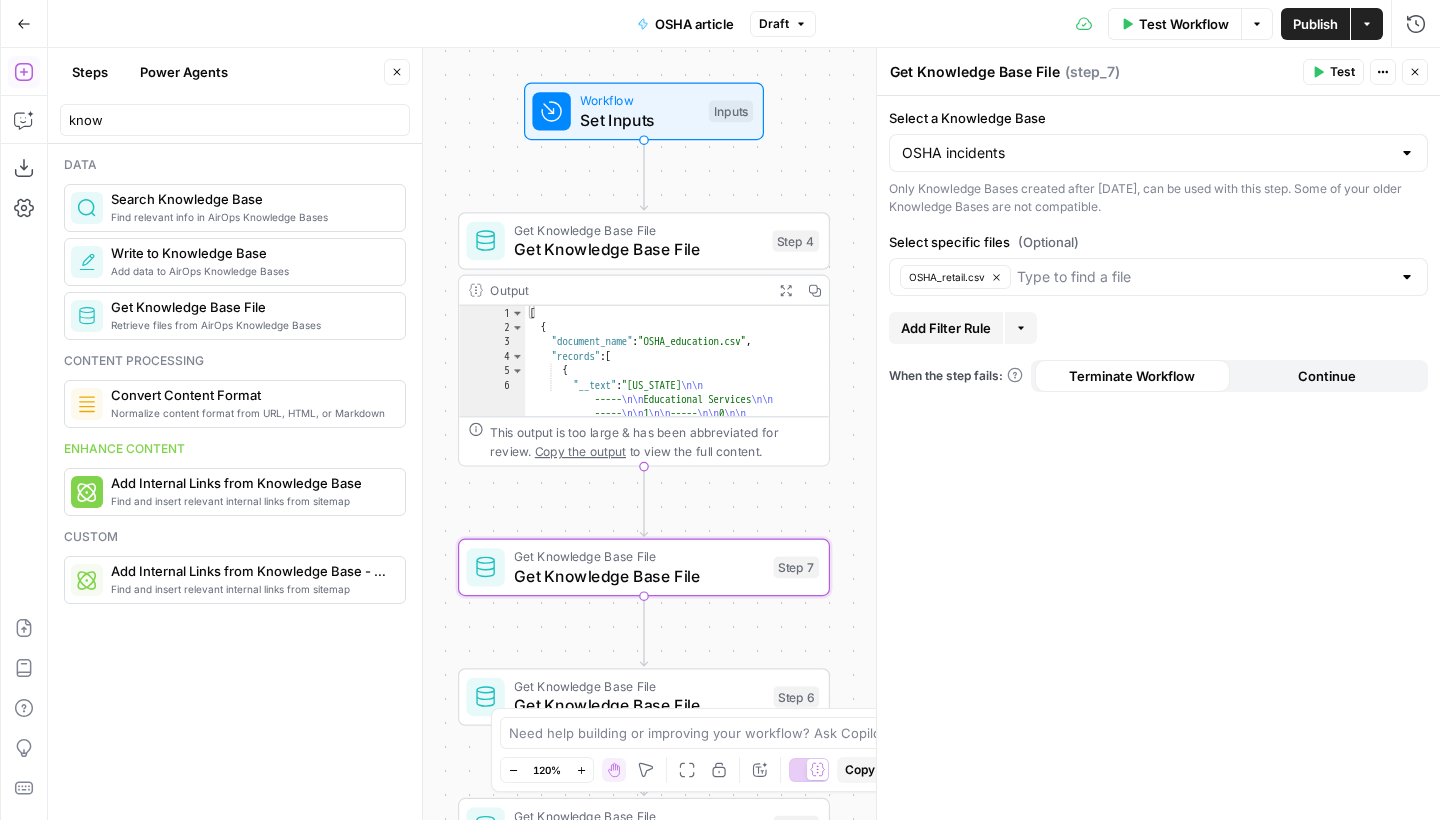 drag, startPoint x: 845, startPoint y: 297, endPoint x: 844, endPoint y: 506, distance: 209.0024 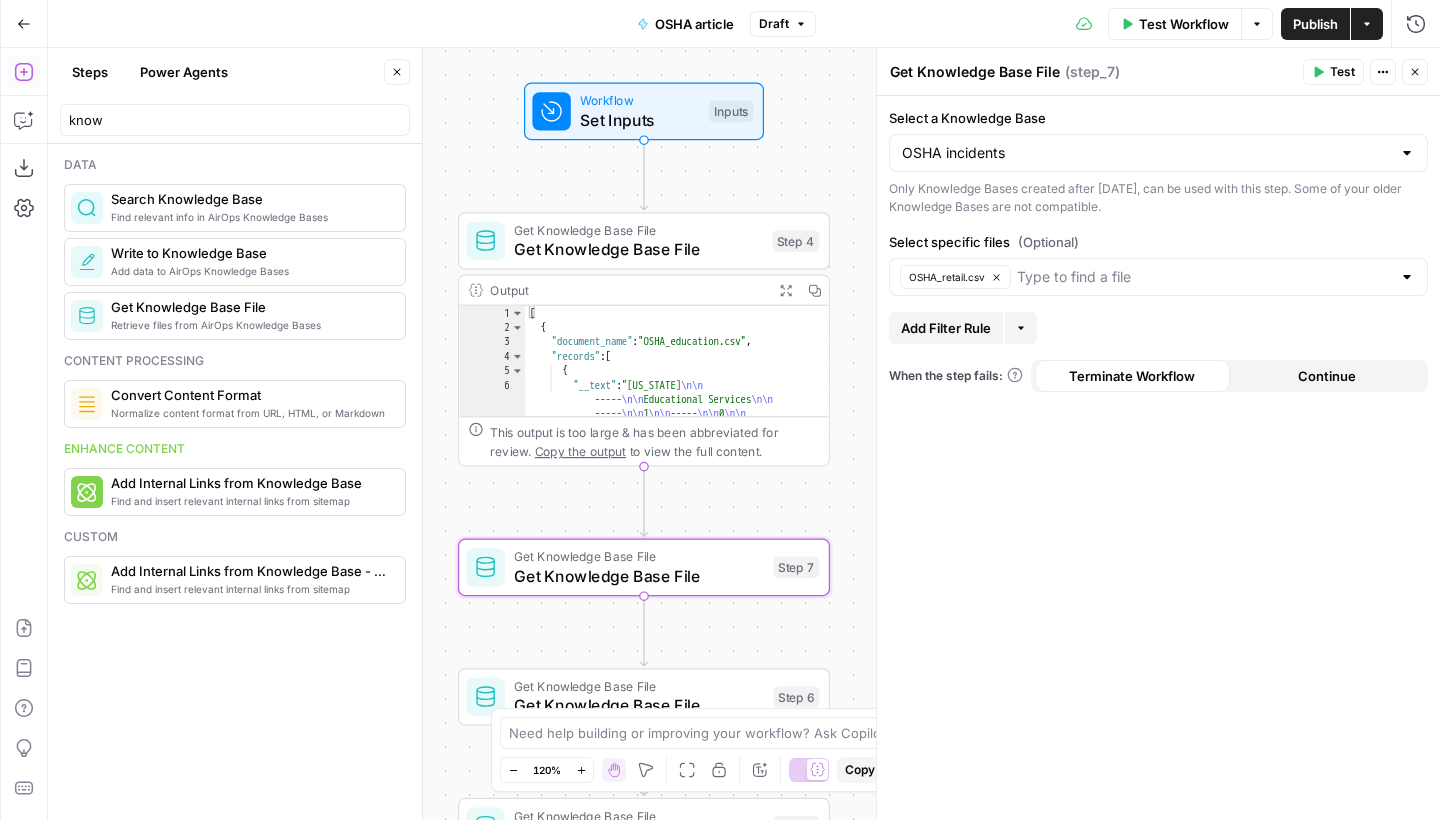 click on "Workflow Set Inputs Inputs Get Knowledge Base File Get Knowledge Base File Step 4 Output Expand Output Copy 1 2 3 4 5 6 [    {      "document_name" :  "OSHA_education.csv" ,      "records" :  [         {           "__text" :  "[US_STATE] \n\n              ----- \n\n Educational Services \n\n              ----- \n\n 1 \n\n ----- \n\n 0 \n\n              ----- \n\n 0 \n\n ----- \n\n Employee               slipped on ice. \n\n              ----- \n\n Nonclassifiable \n\n              ----- \n\n Nonclassifiable \n\n              ----- \n\n Fall, slip, trip,               unspecified \n\n ----- \n\n Ground,               unspecified \n\n ----- \n\[PERSON_NAME],               sleet, snow" ,     This output is too large & has been abbreviated for review.   Copy the output   to view the full content. Get Knowledge Base File Get Knowledge Base File Step 7 Get Knowledge Base File Get Knowledge Base File **" at bounding box center [744, 434] 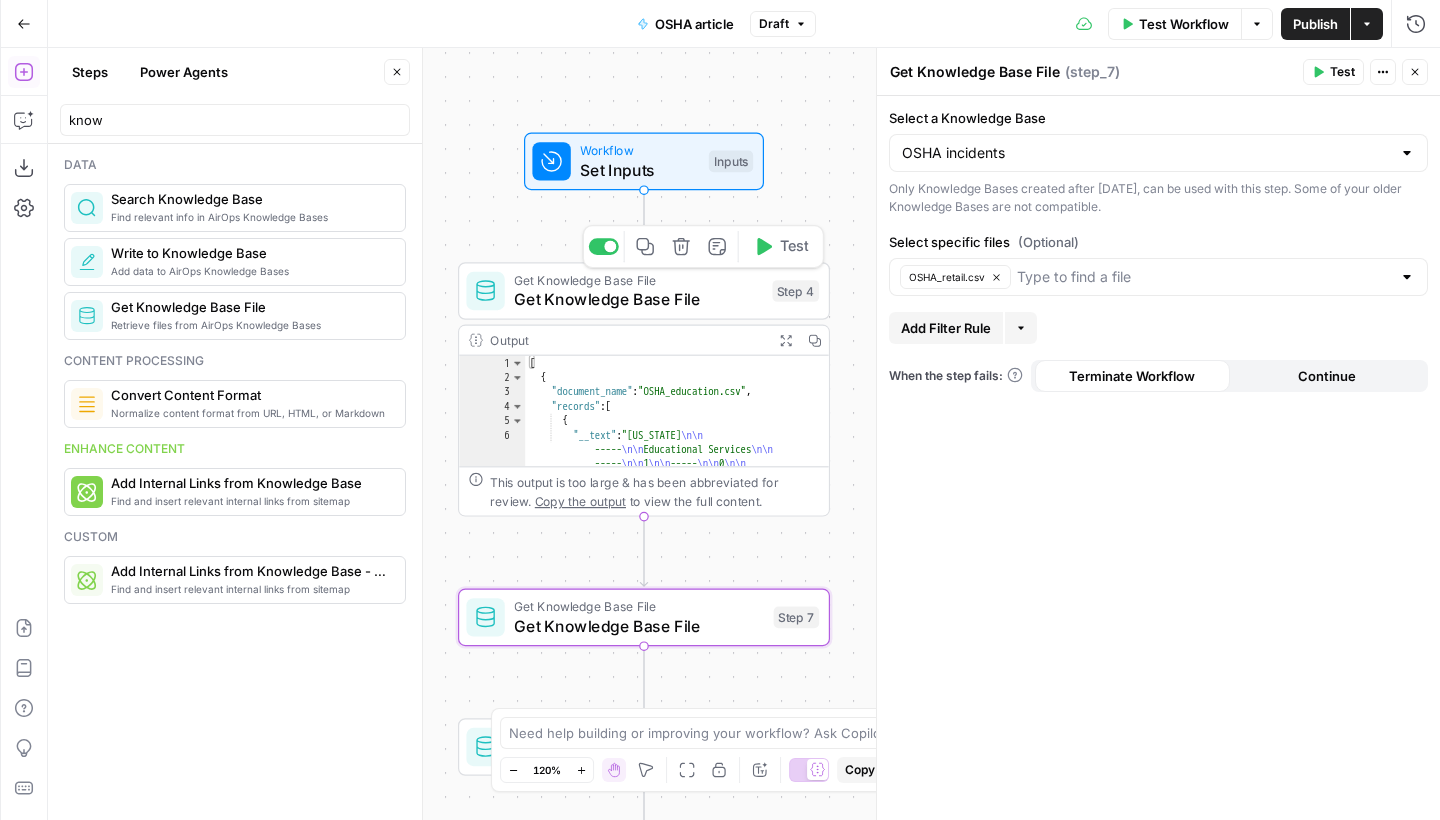 click on "Get Knowledge Base File" at bounding box center (638, 280) 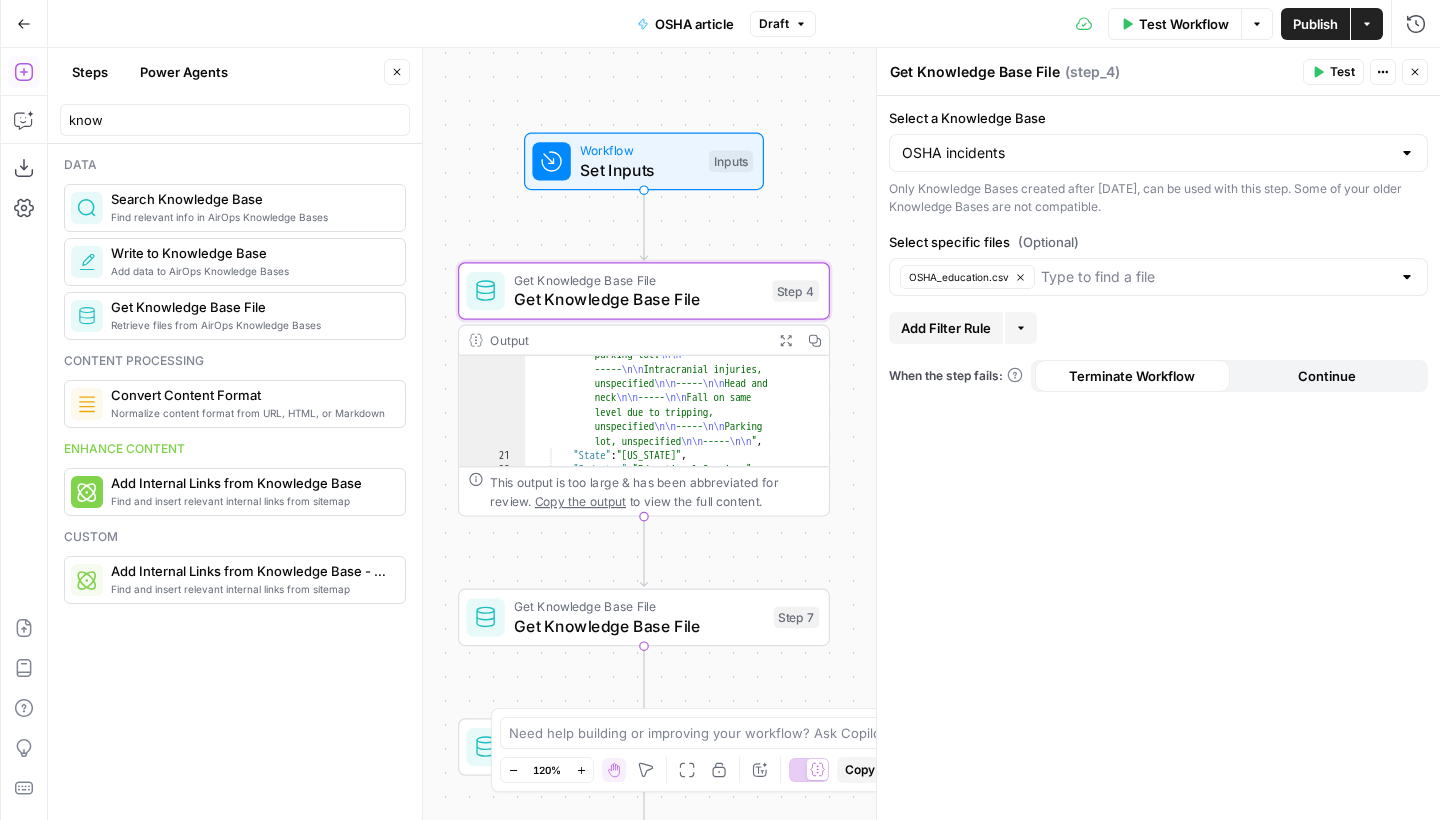 scroll, scrollTop: 434, scrollLeft: 0, axis: vertical 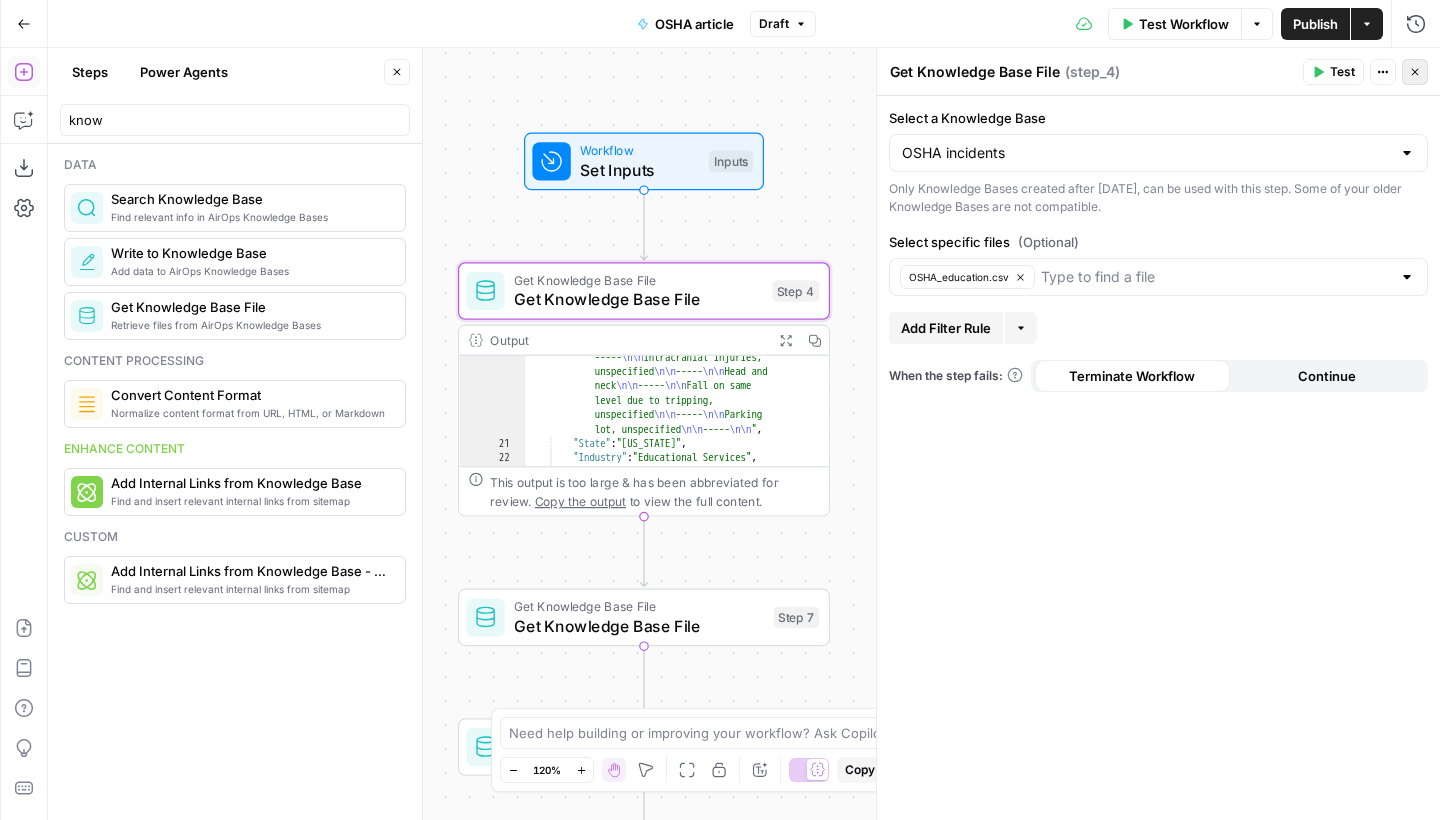 click on "Close" at bounding box center (1415, 72) 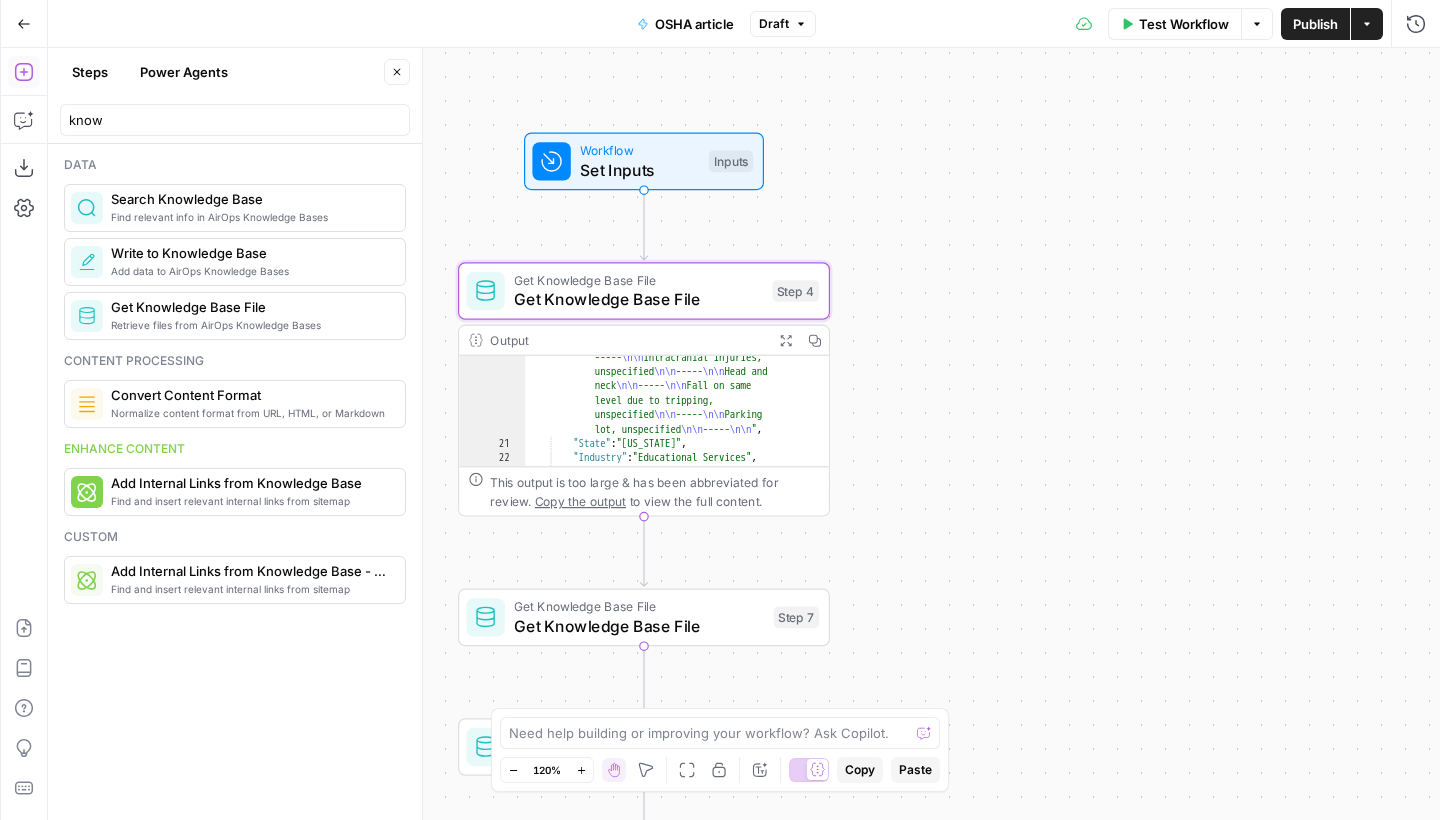 click on "Workflow Set Inputs Inputs Get Knowledge Base File Get Knowledge Base File Step 4 Output Expand Output Copy 20 21 22 23 24 25 26 27 28 29 30 31 32 33 34 35           "__text" :  "FLORIDA \n\n              ----- \n\n Educational Services \n\n              ----- \n\n 1 \n\n ----- \n\n 0 \n\n              ----- \n\n 0 \n\n ----- \n\n An               employee was walking a cart in               the parking lot toward the soccer               field when the cart started to               roll away from him.  The employee               tripped and fell, hitting his               head/neck on the curb in the               parking lot. \n\n              ----- \n\n Intracranial injuries,               unspecified \n\n ----- \n\n Head and               neck \n\n ----- \n\n Fall on same               level due to tripping,               \n\n "" at bounding box center [744, 434] 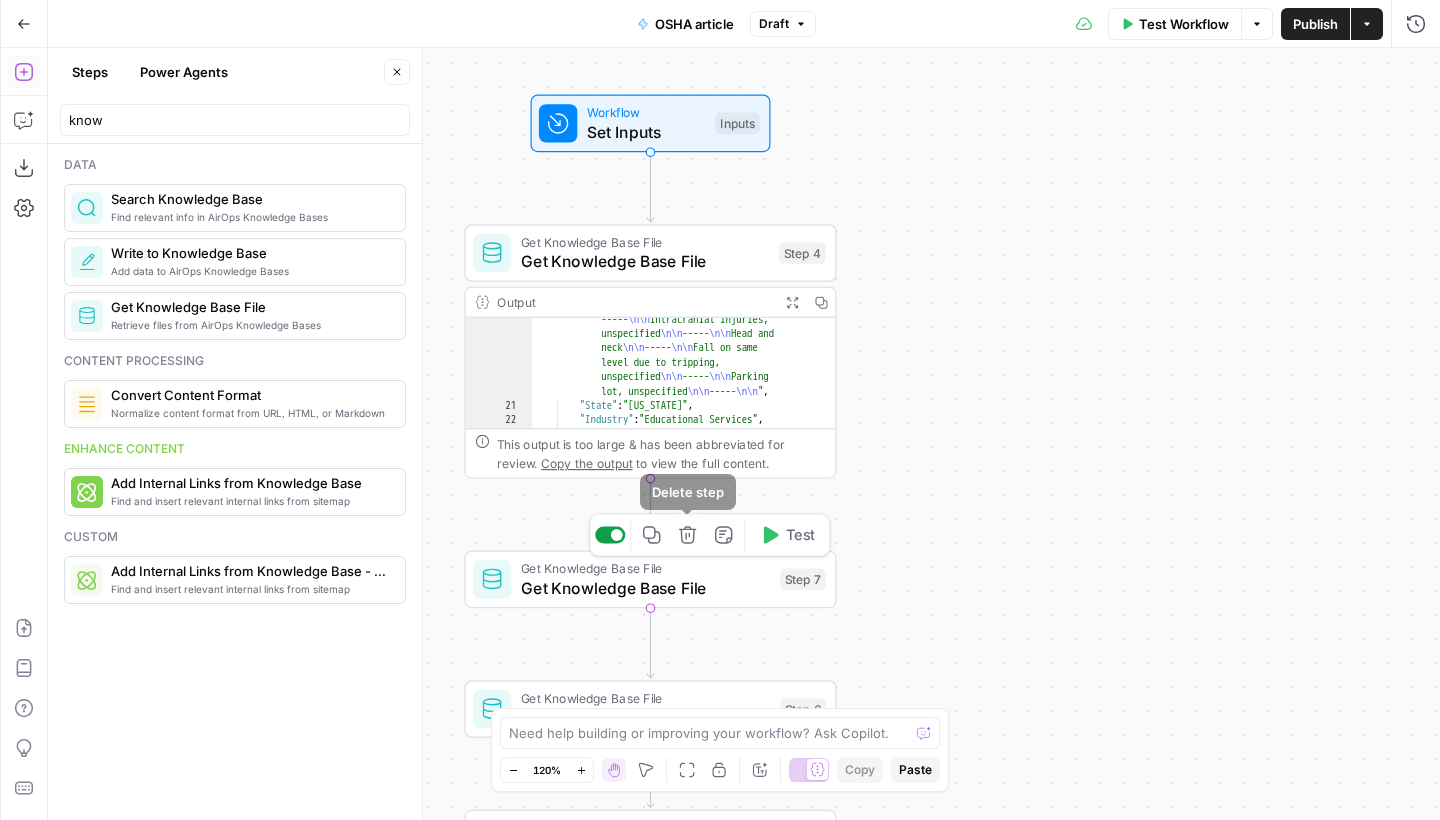 click at bounding box center [617, 535] 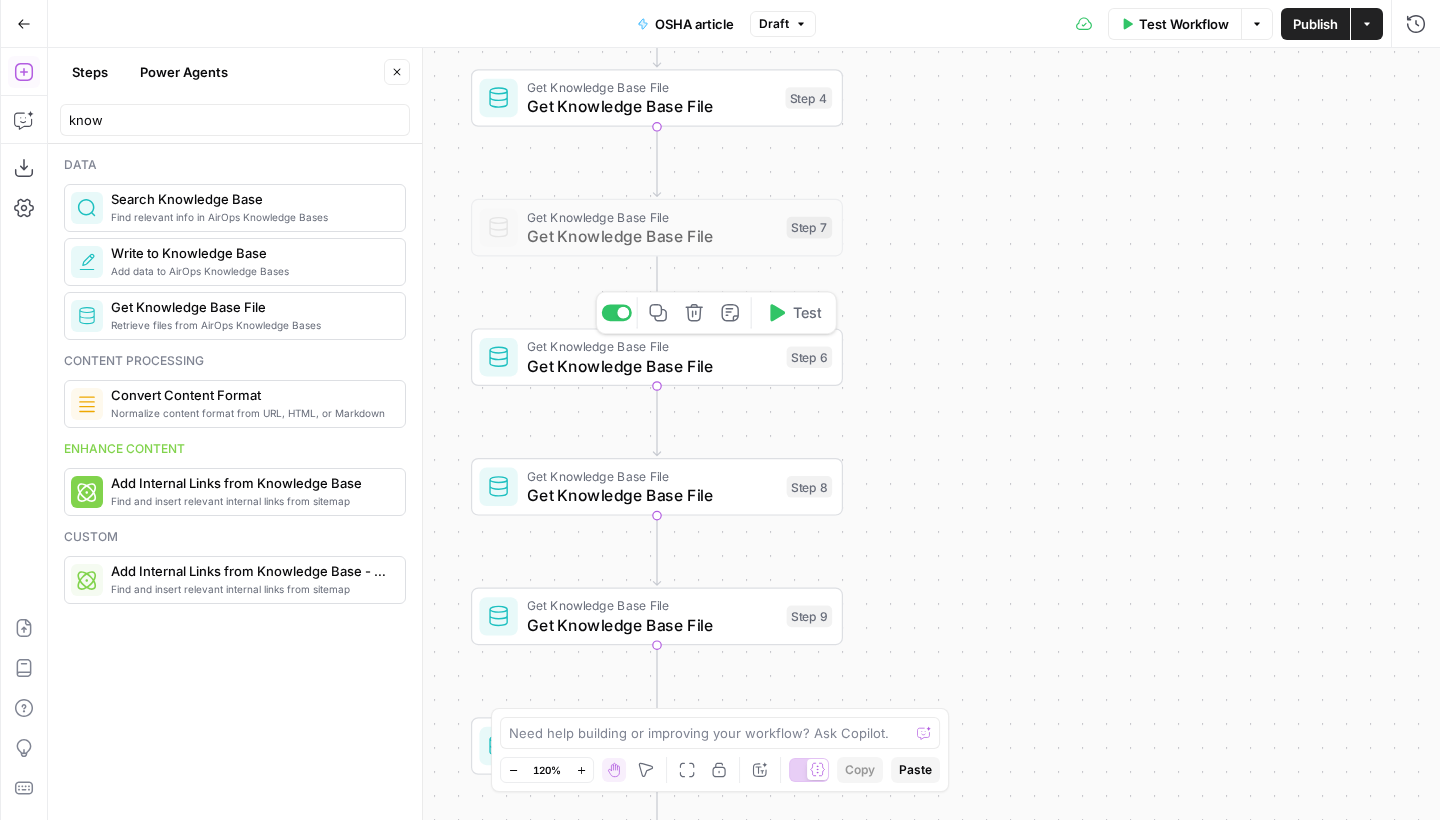 click on "Copy step Delete step Add Note Test" at bounding box center [716, 312] 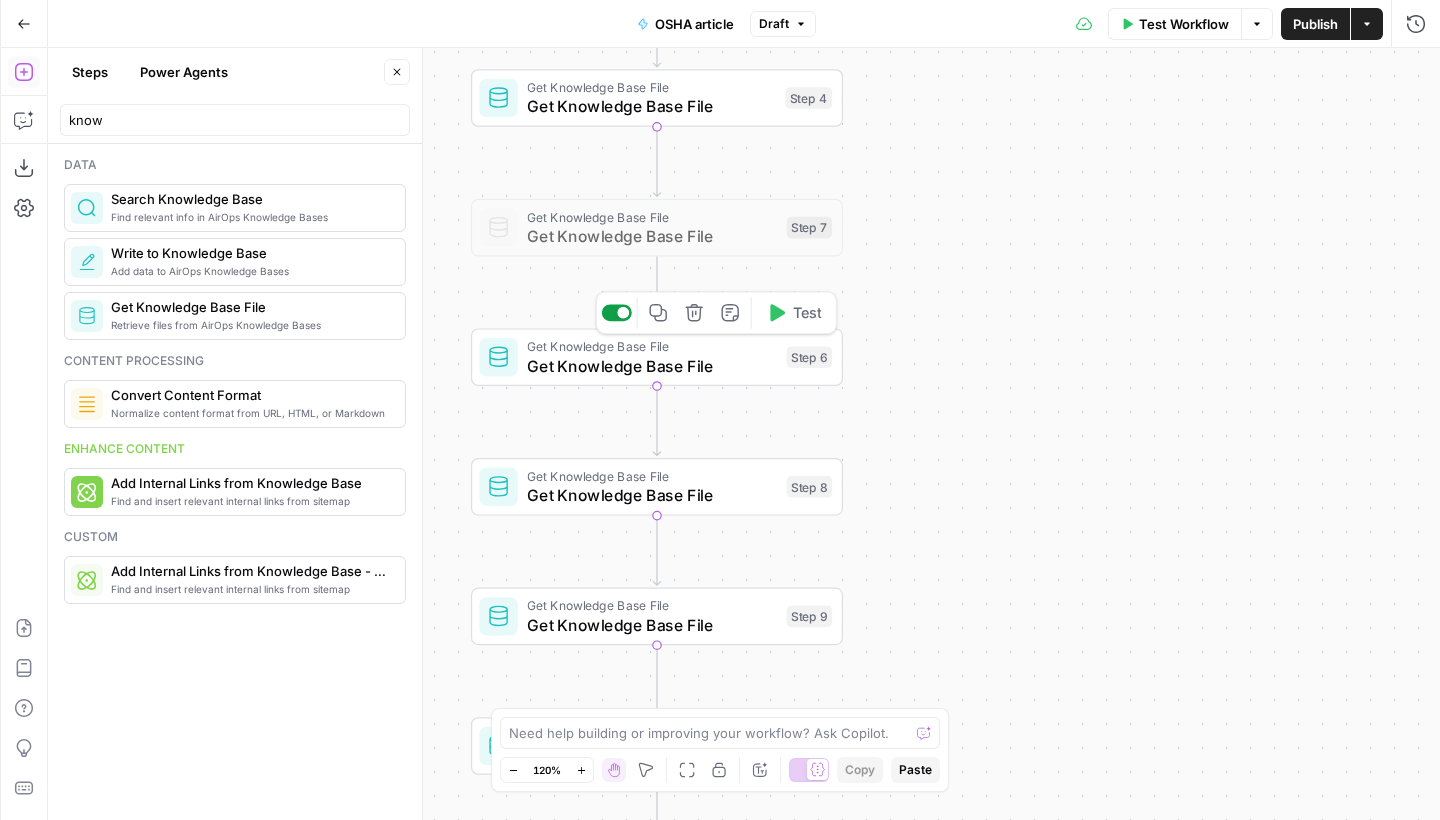 click at bounding box center [623, 313] 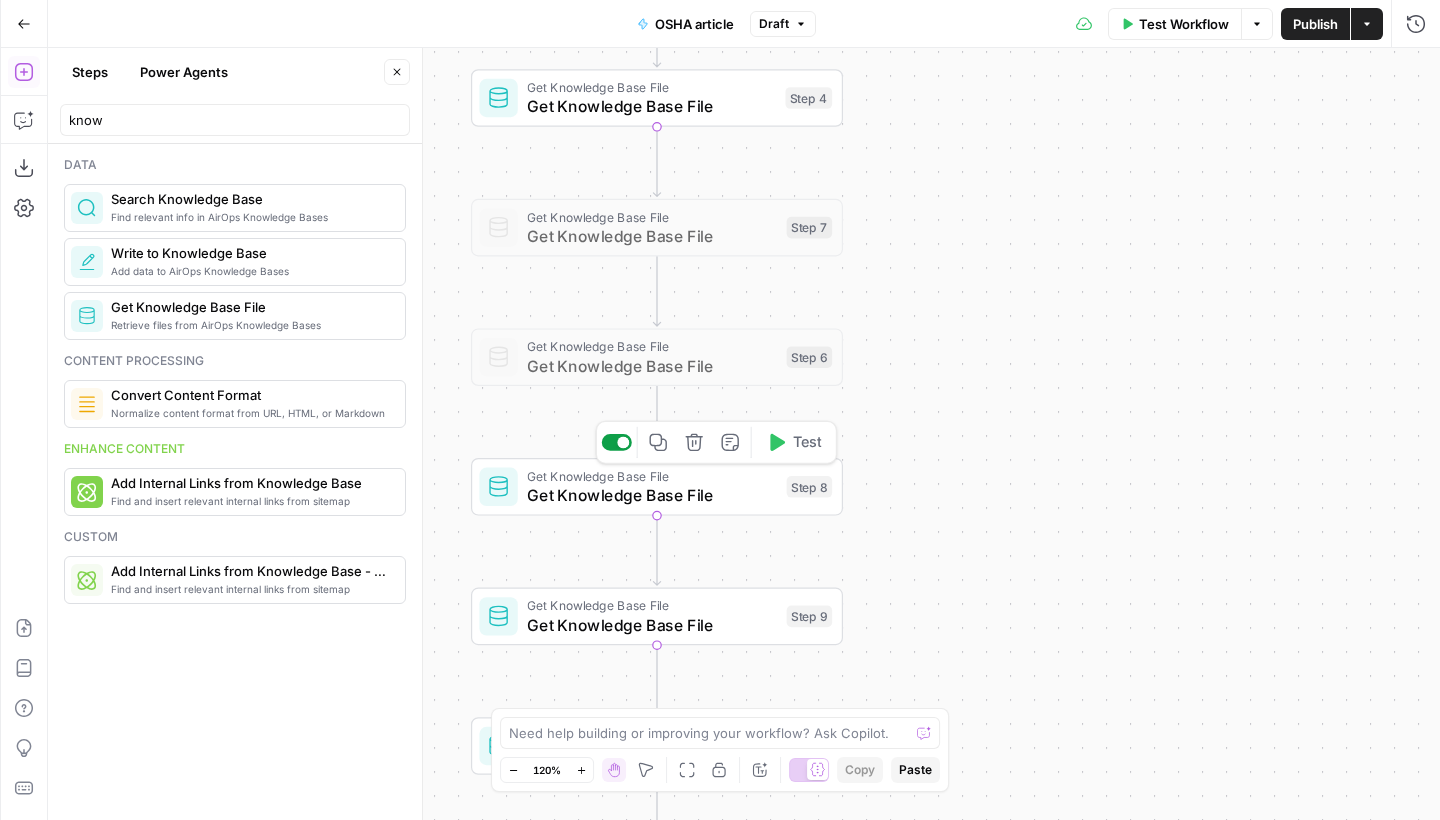 click at bounding box center (623, 442) 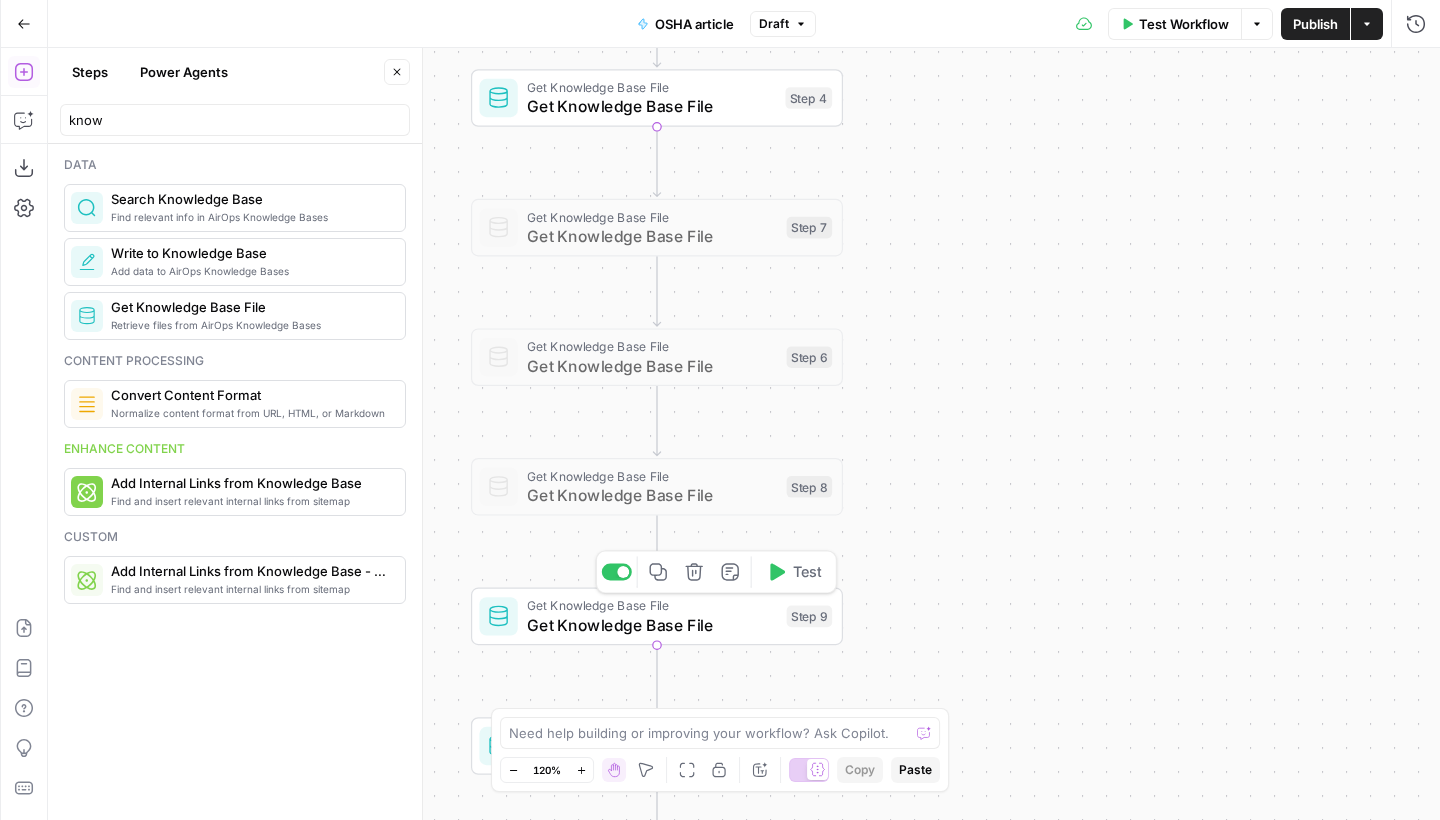 click on "Copy step Delete step Add Note Test" at bounding box center [716, 571] 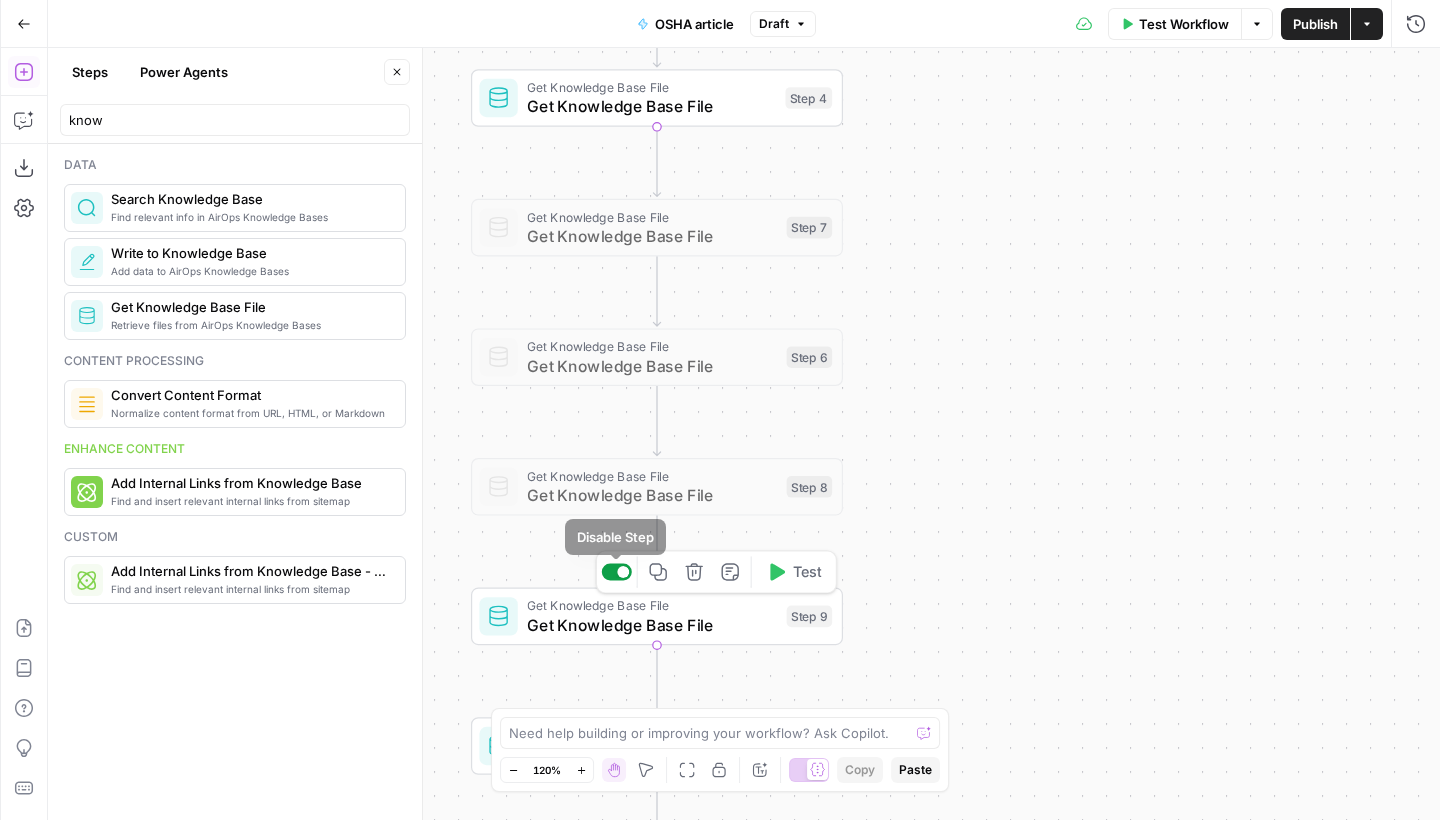 click at bounding box center [623, 572] 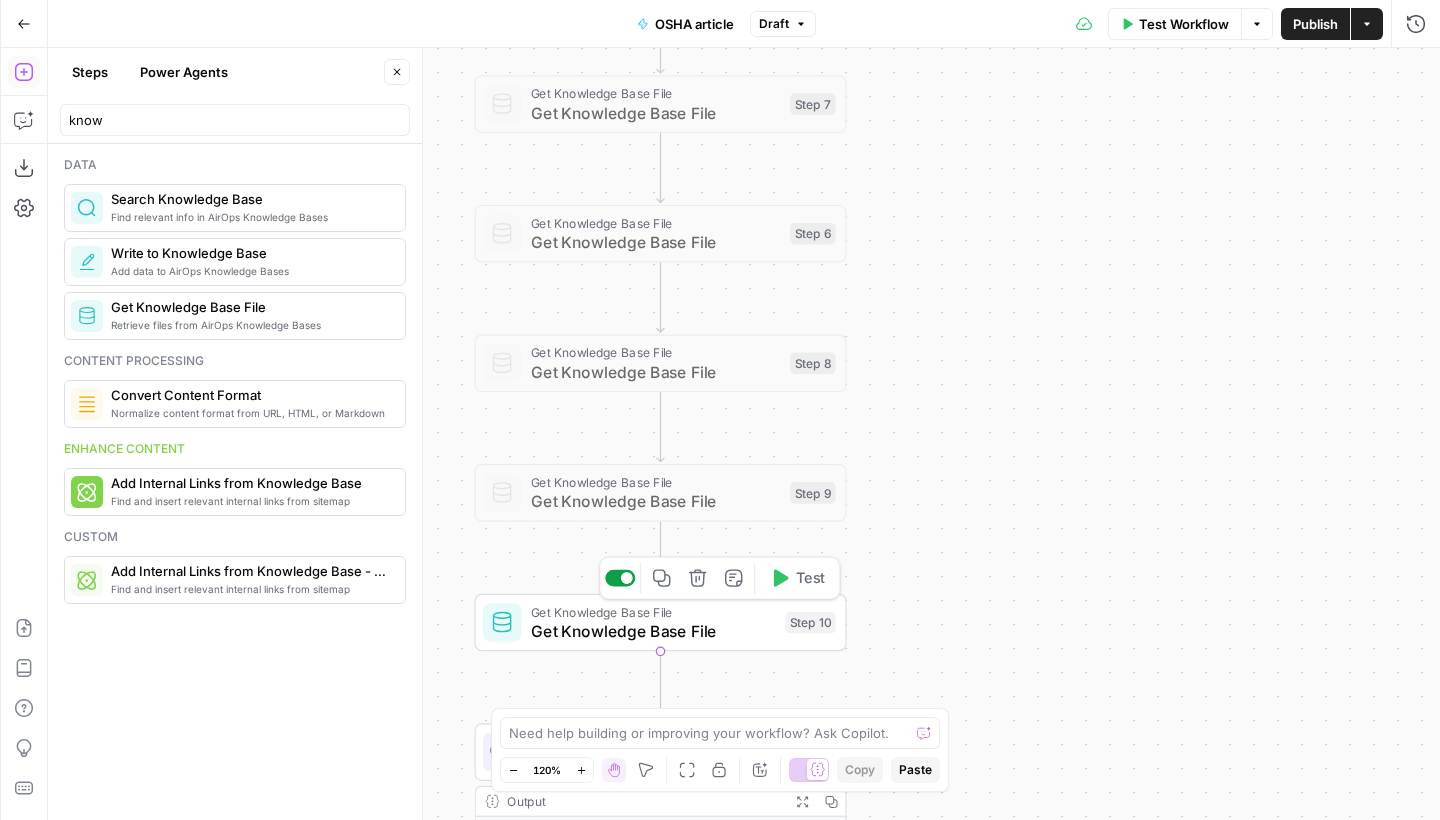 click at bounding box center [627, 578] 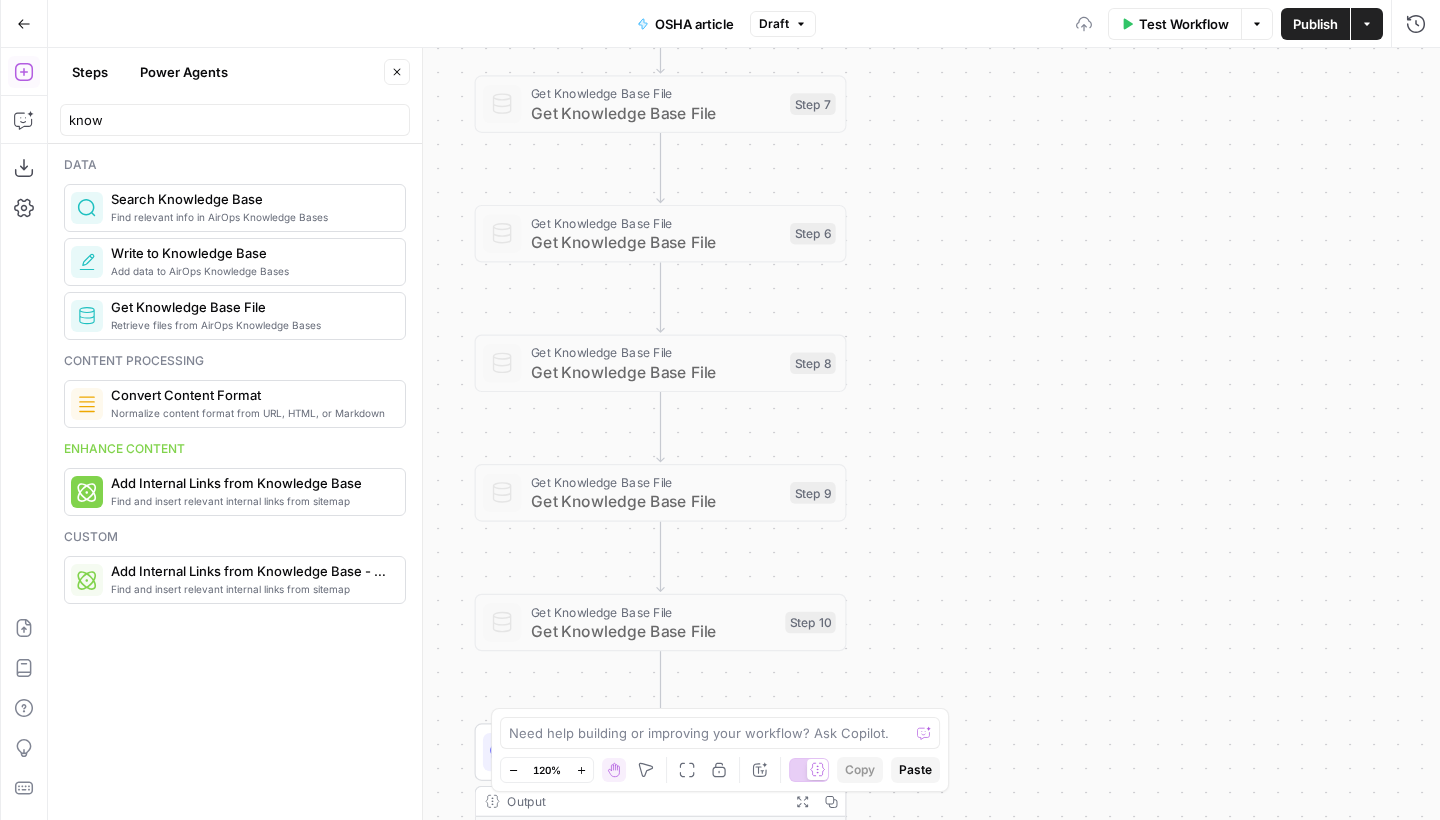drag, startPoint x: 982, startPoint y: 503, endPoint x: 983, endPoint y: 254, distance: 249.00201 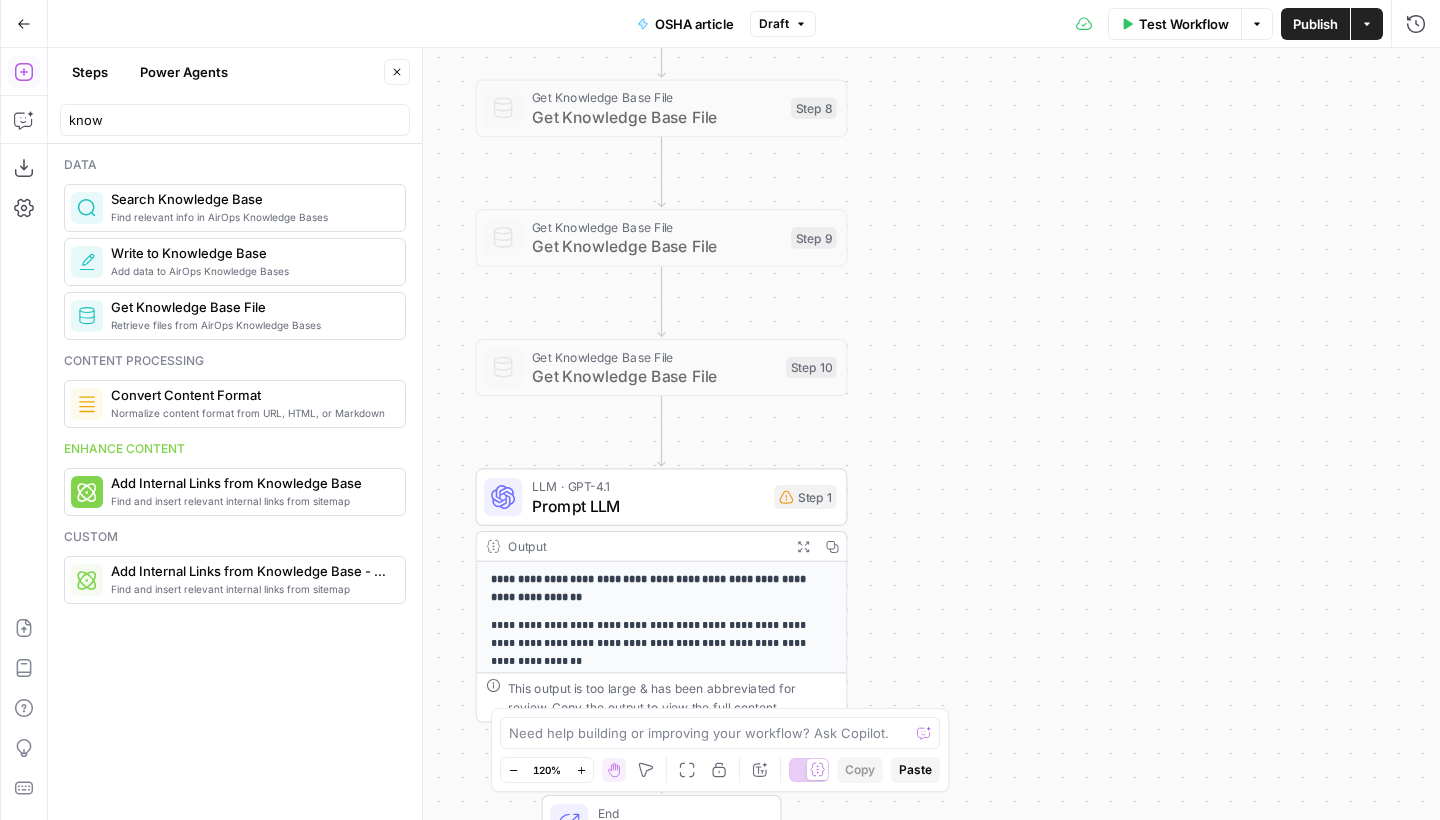 drag, startPoint x: 974, startPoint y: 458, endPoint x: 972, endPoint y: 332, distance: 126.01587 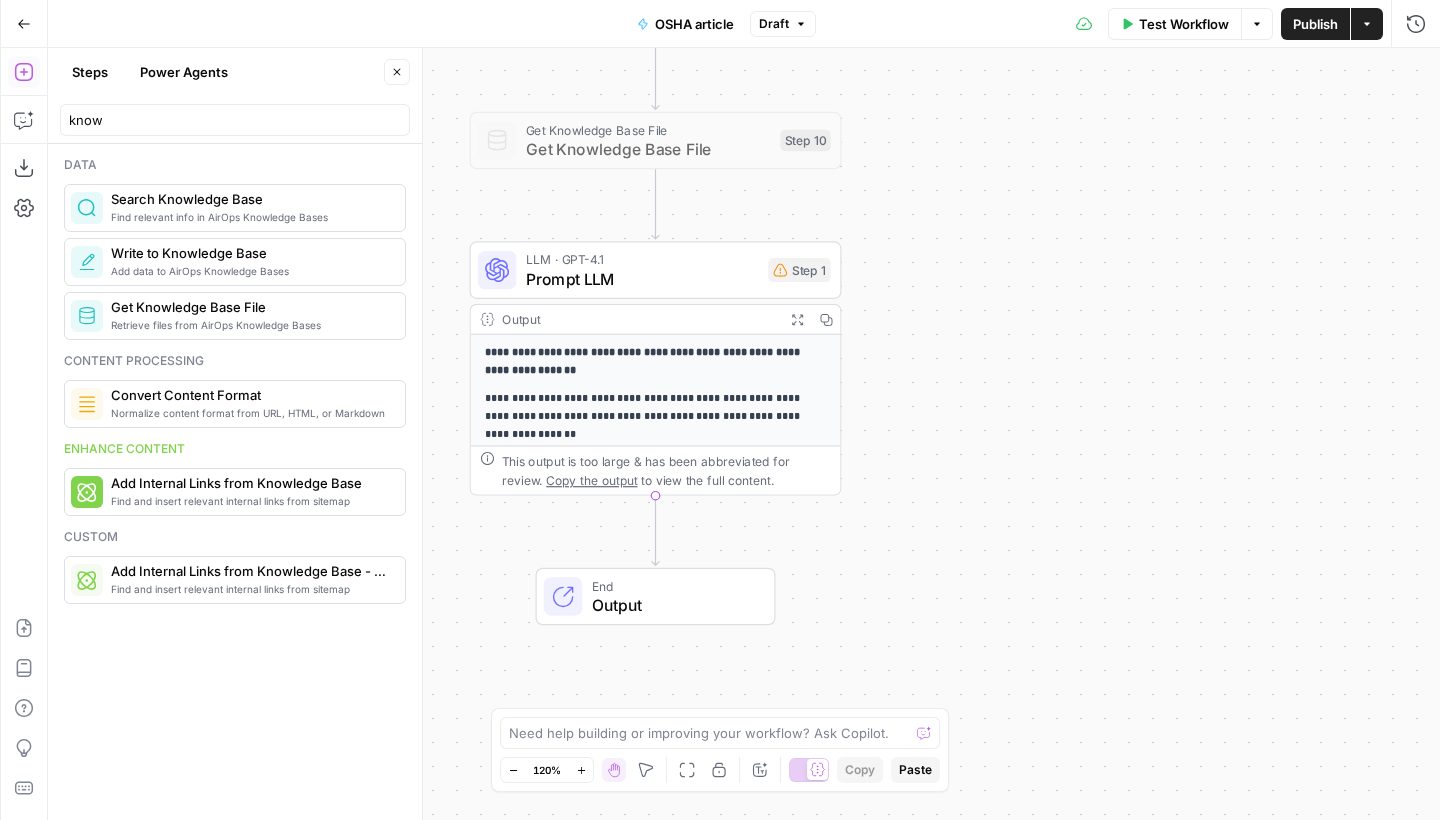drag, startPoint x: 1018, startPoint y: 439, endPoint x: 1008, endPoint y: 507, distance: 68.73136 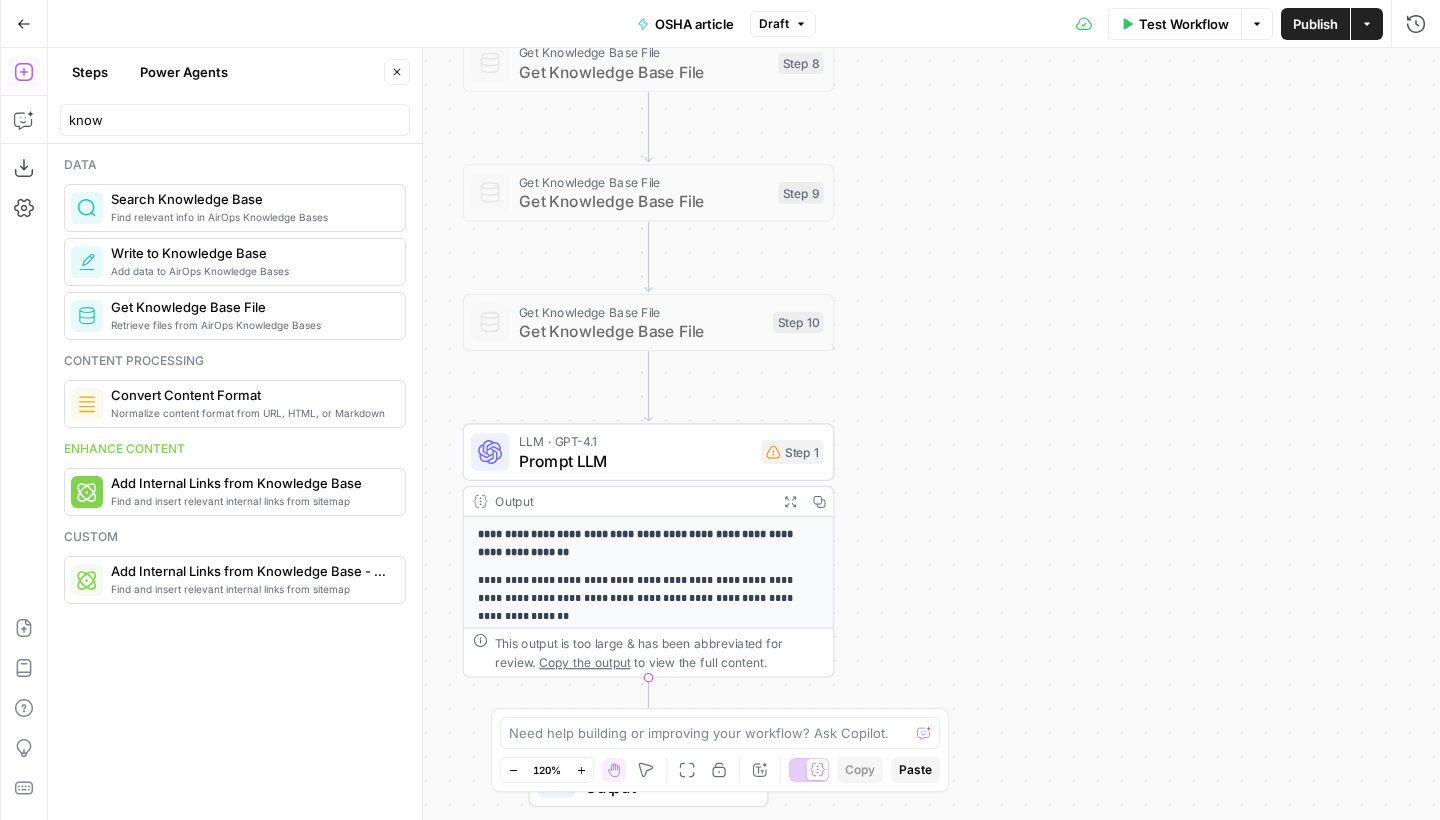 drag, startPoint x: 1013, startPoint y: 296, endPoint x: 1013, endPoint y: 569, distance: 273 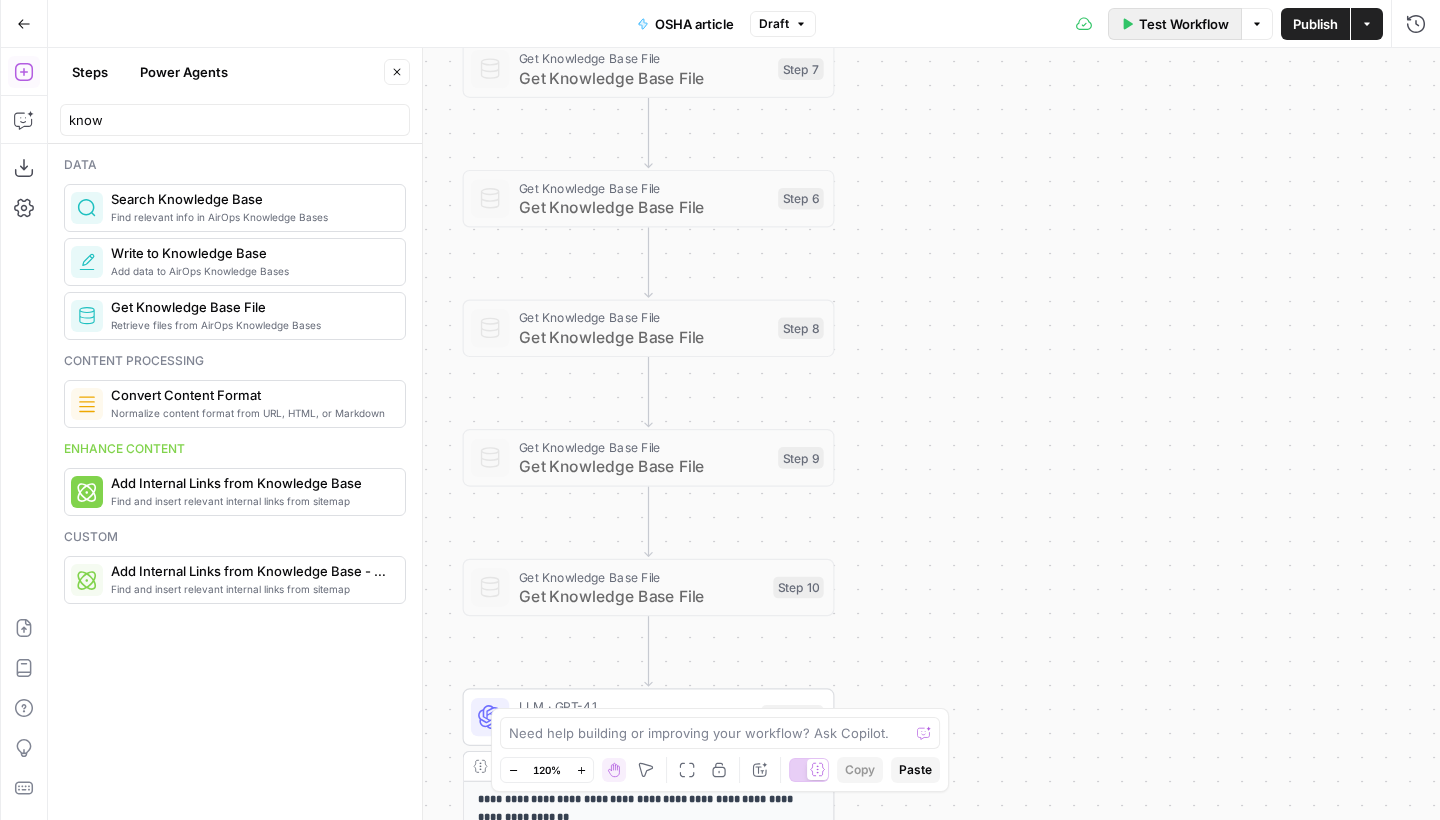 click on "Test Workflow" at bounding box center [1184, 24] 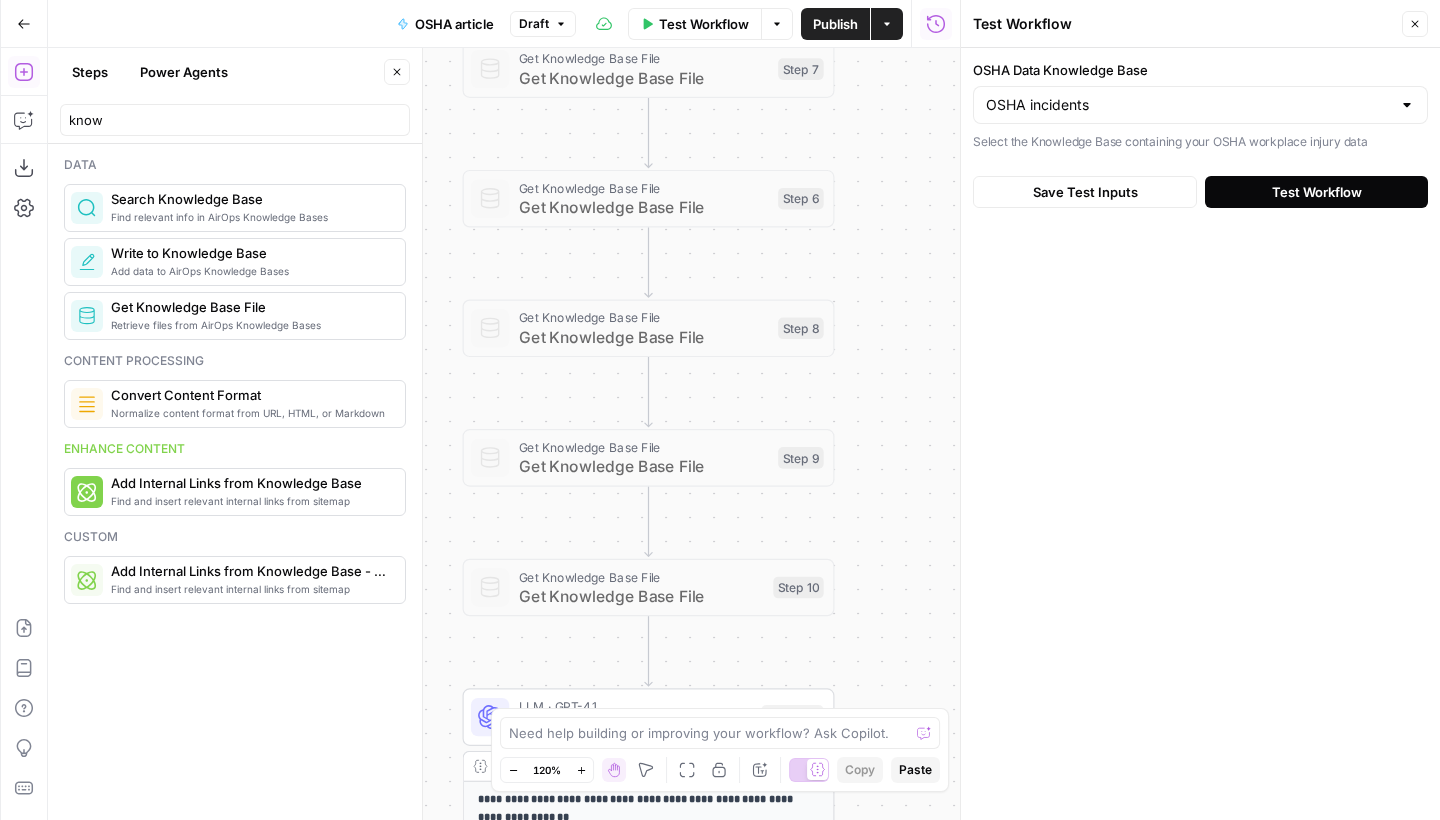 click on "Test Workflow" at bounding box center [1316, 192] 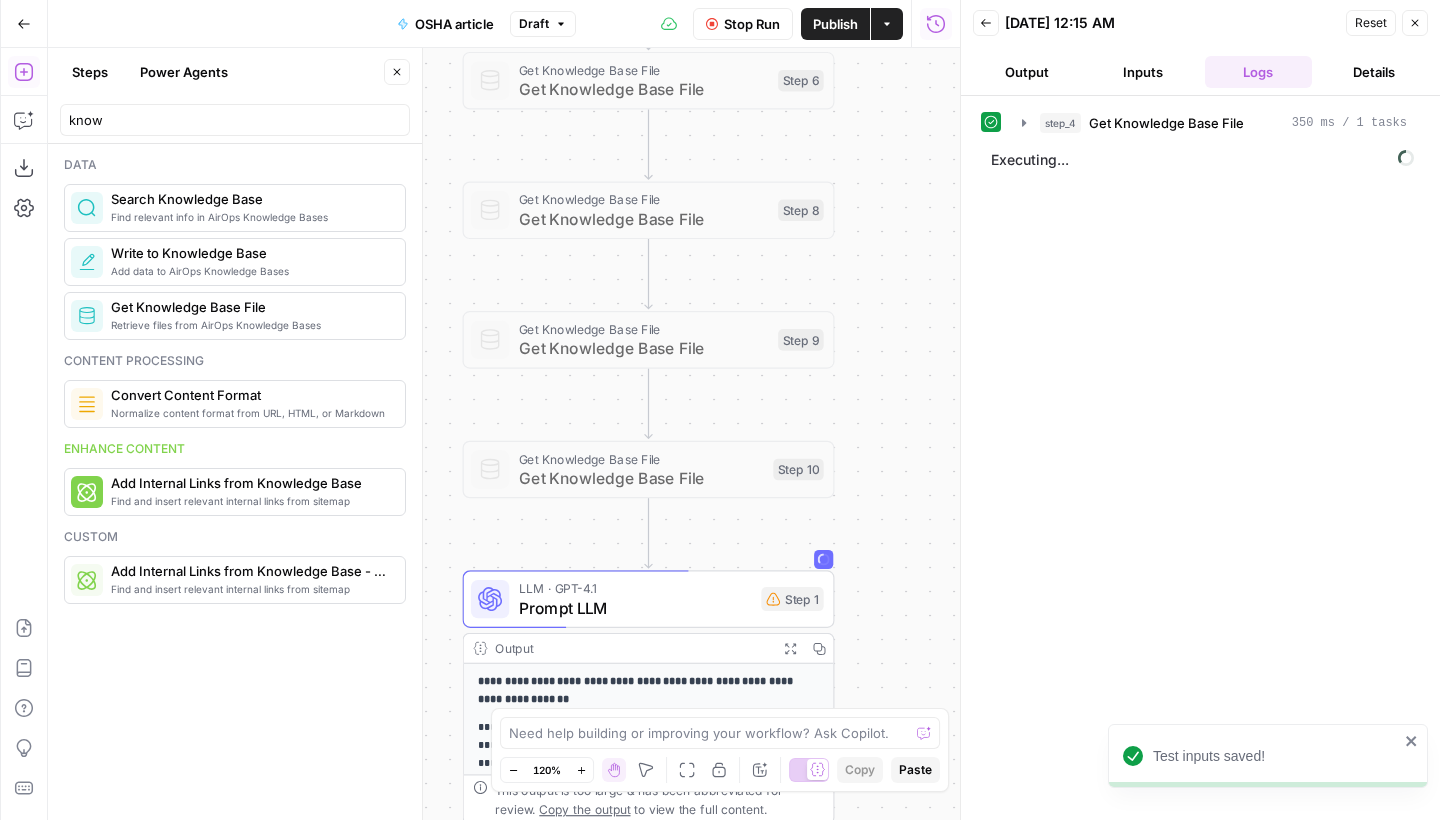 drag, startPoint x: 922, startPoint y: 484, endPoint x: 922, endPoint y: 366, distance: 118 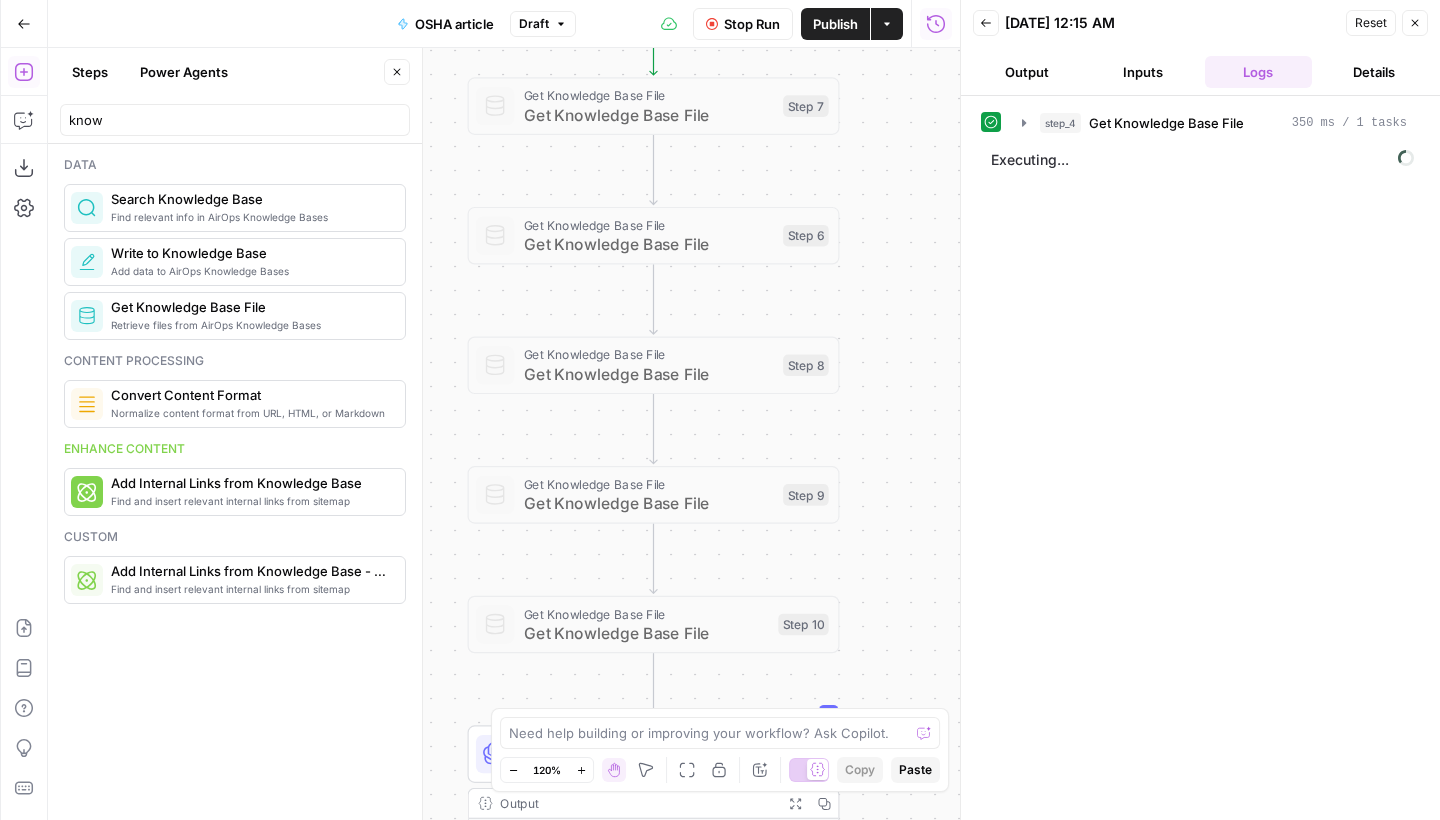 drag, startPoint x: 887, startPoint y: 331, endPoint x: 892, endPoint y: 486, distance: 155.08063 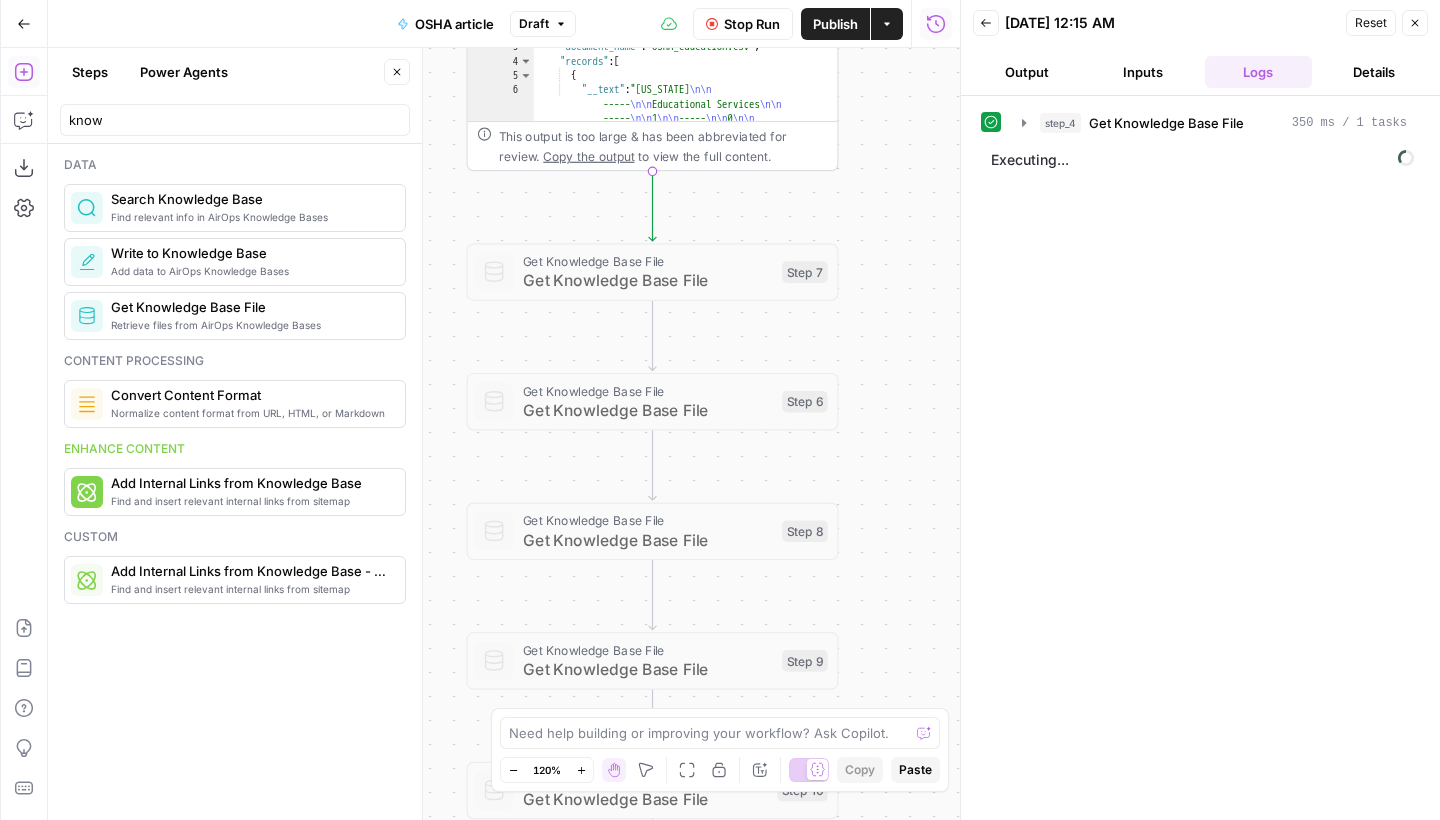 drag, startPoint x: 897, startPoint y: 227, endPoint x: 896, endPoint y: 394, distance: 167.00299 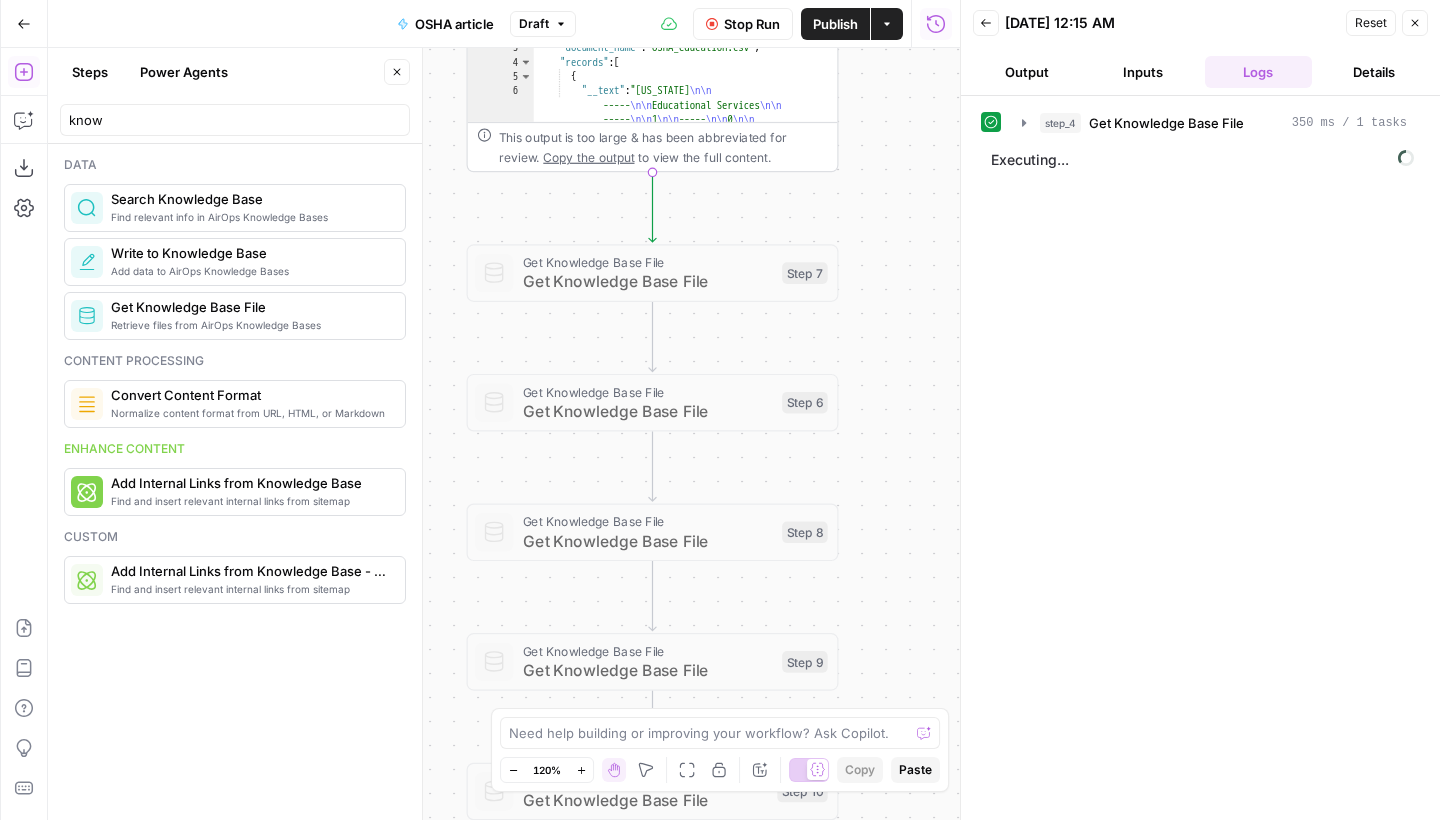 drag, startPoint x: 889, startPoint y: 196, endPoint x: 889, endPoint y: 298, distance: 102 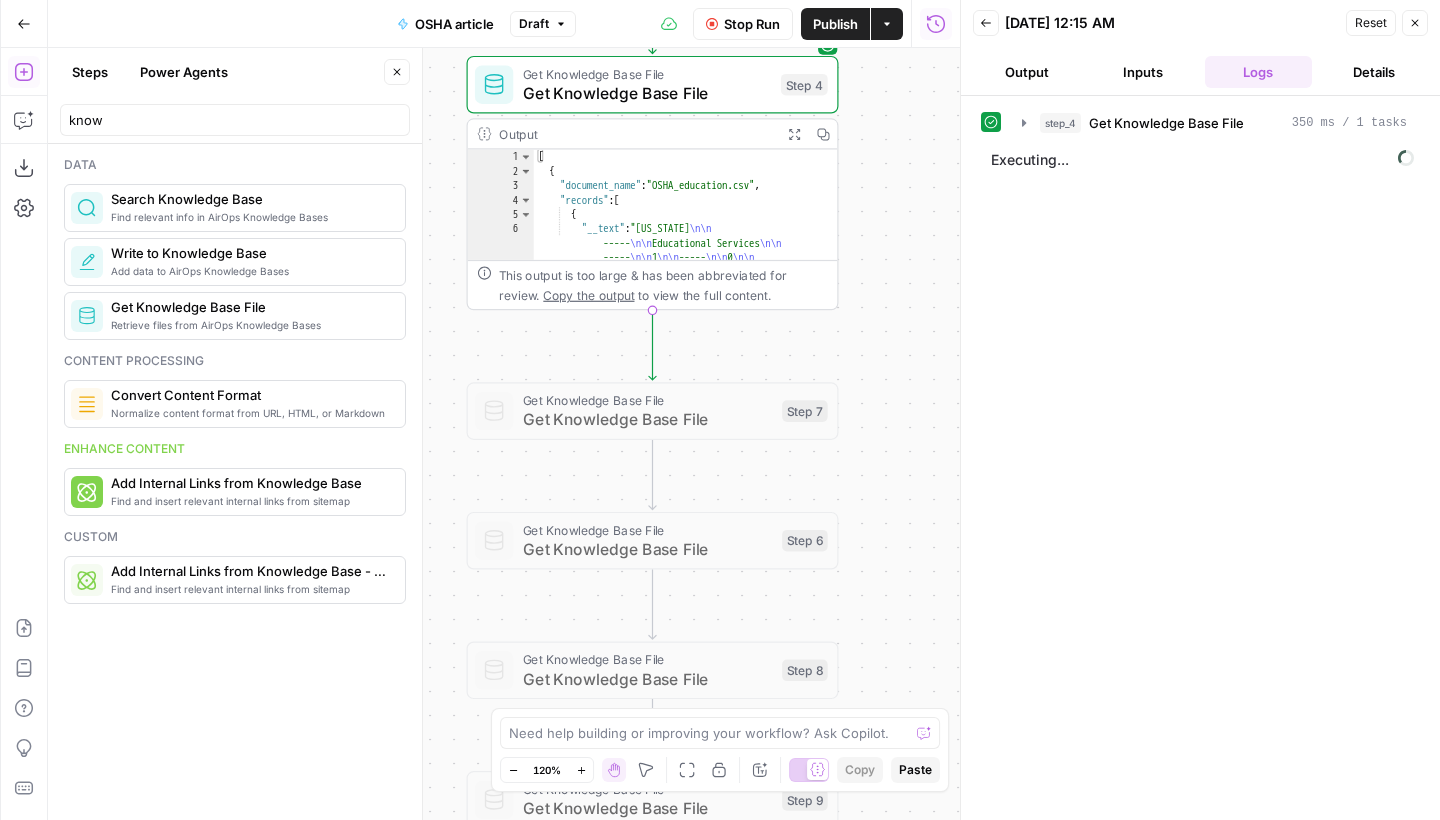 drag, startPoint x: 891, startPoint y: 208, endPoint x: 891, endPoint y: 297, distance: 89 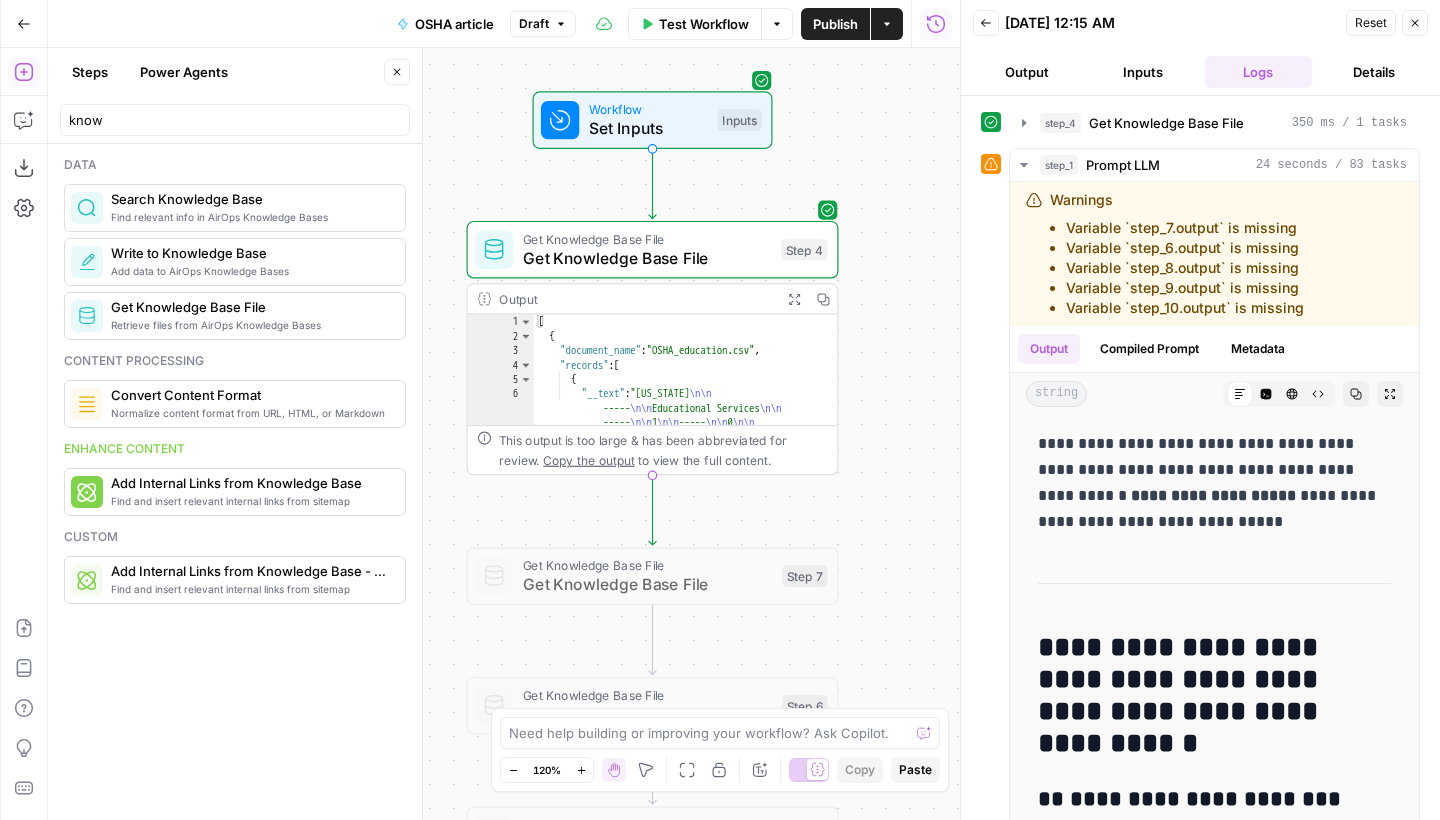 drag, startPoint x: 945, startPoint y: 394, endPoint x: 945, endPoint y: 507, distance: 113 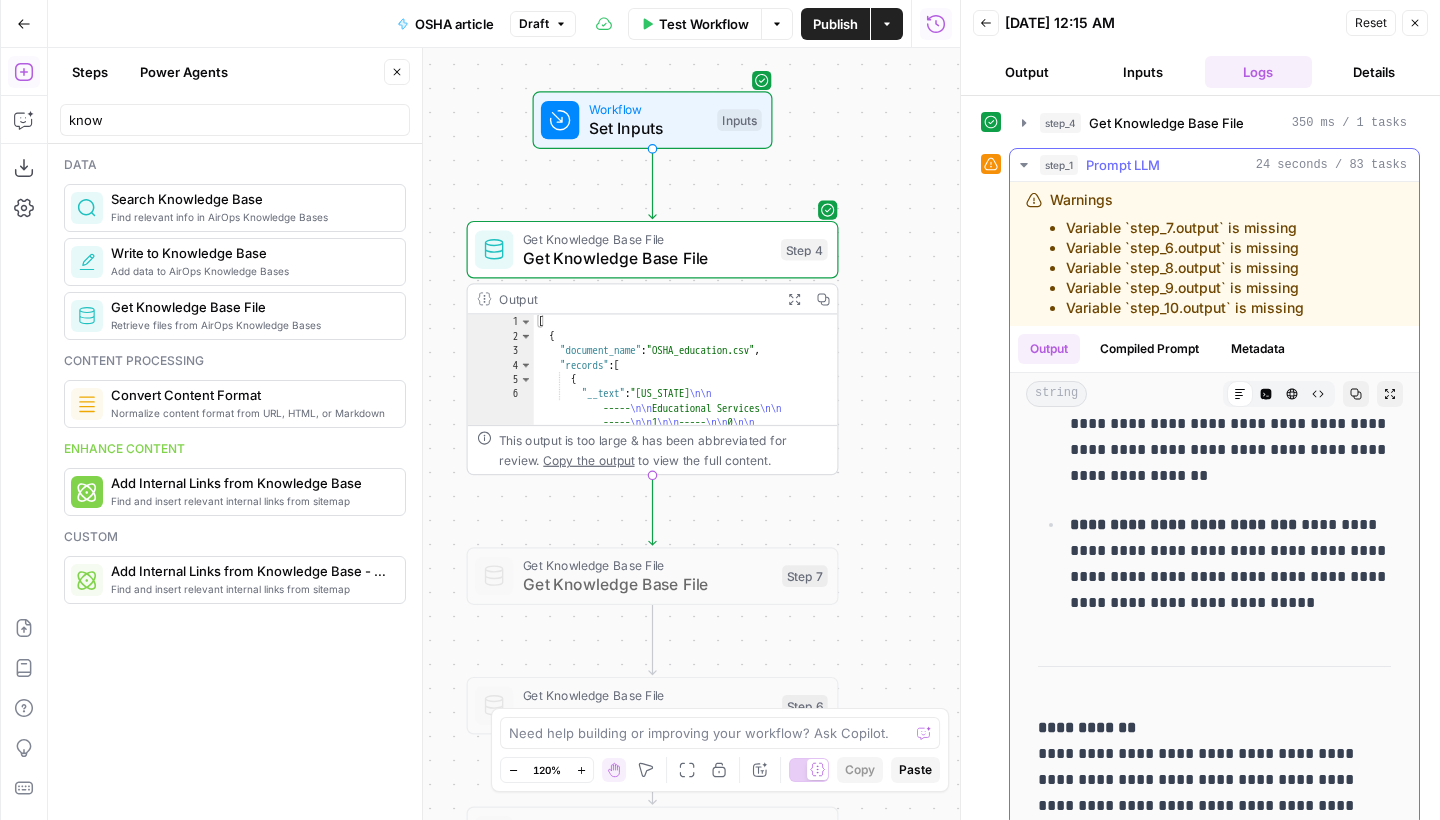 scroll, scrollTop: 3357, scrollLeft: 0, axis: vertical 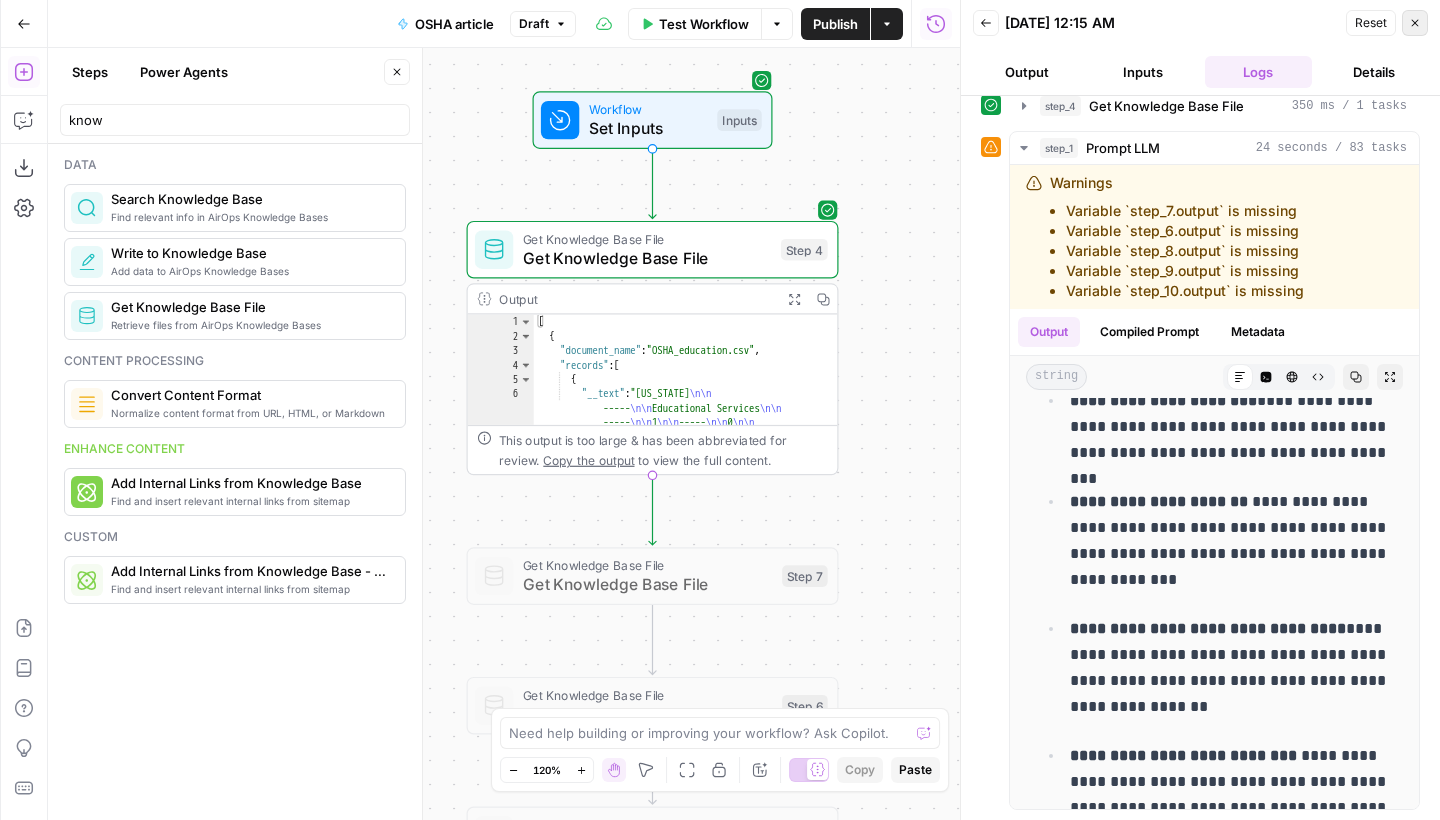 click on "Close" at bounding box center [1415, 23] 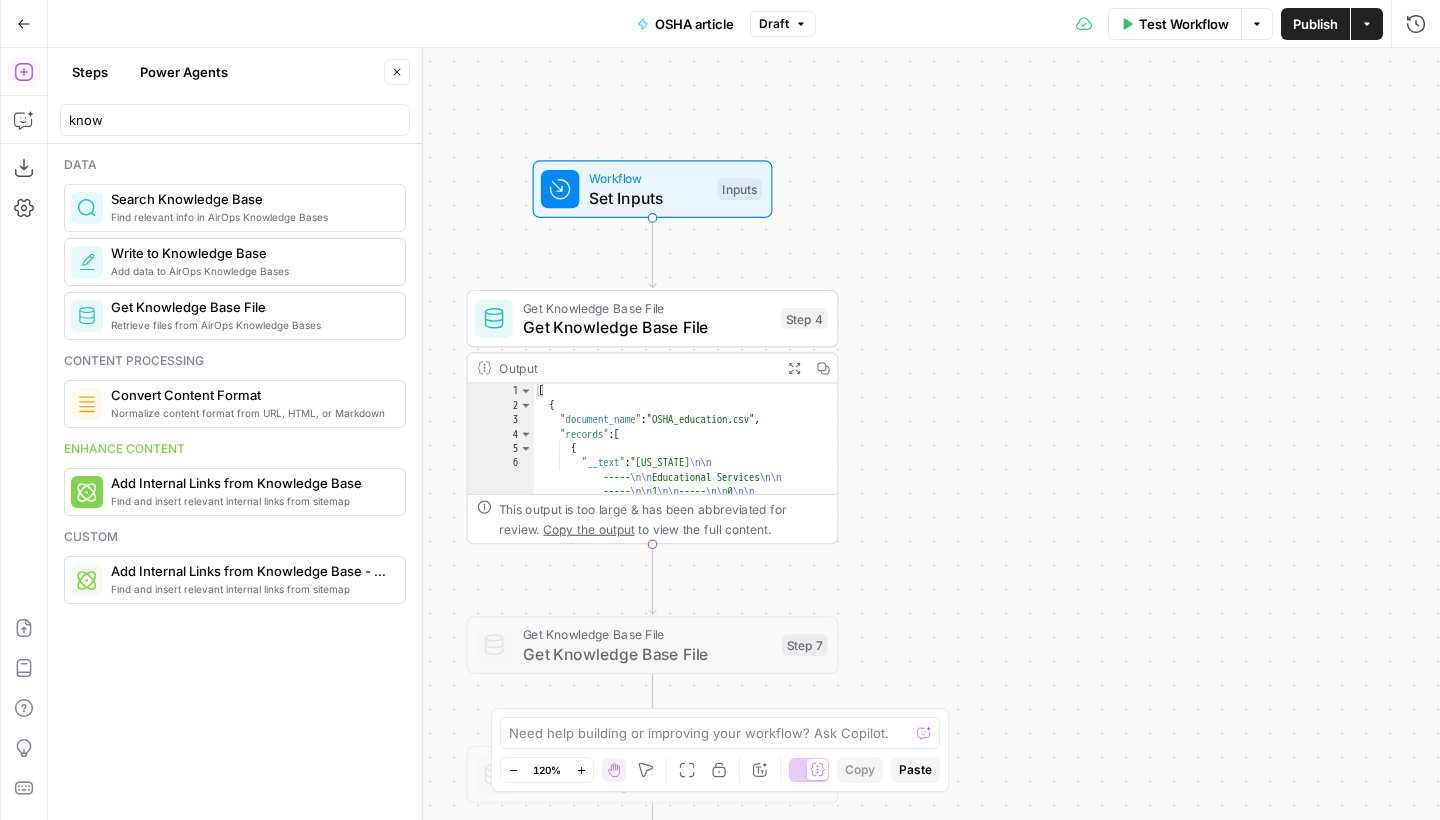 drag, startPoint x: 1039, startPoint y: 242, endPoint x: 1107, endPoint y: -80, distance: 329.1018 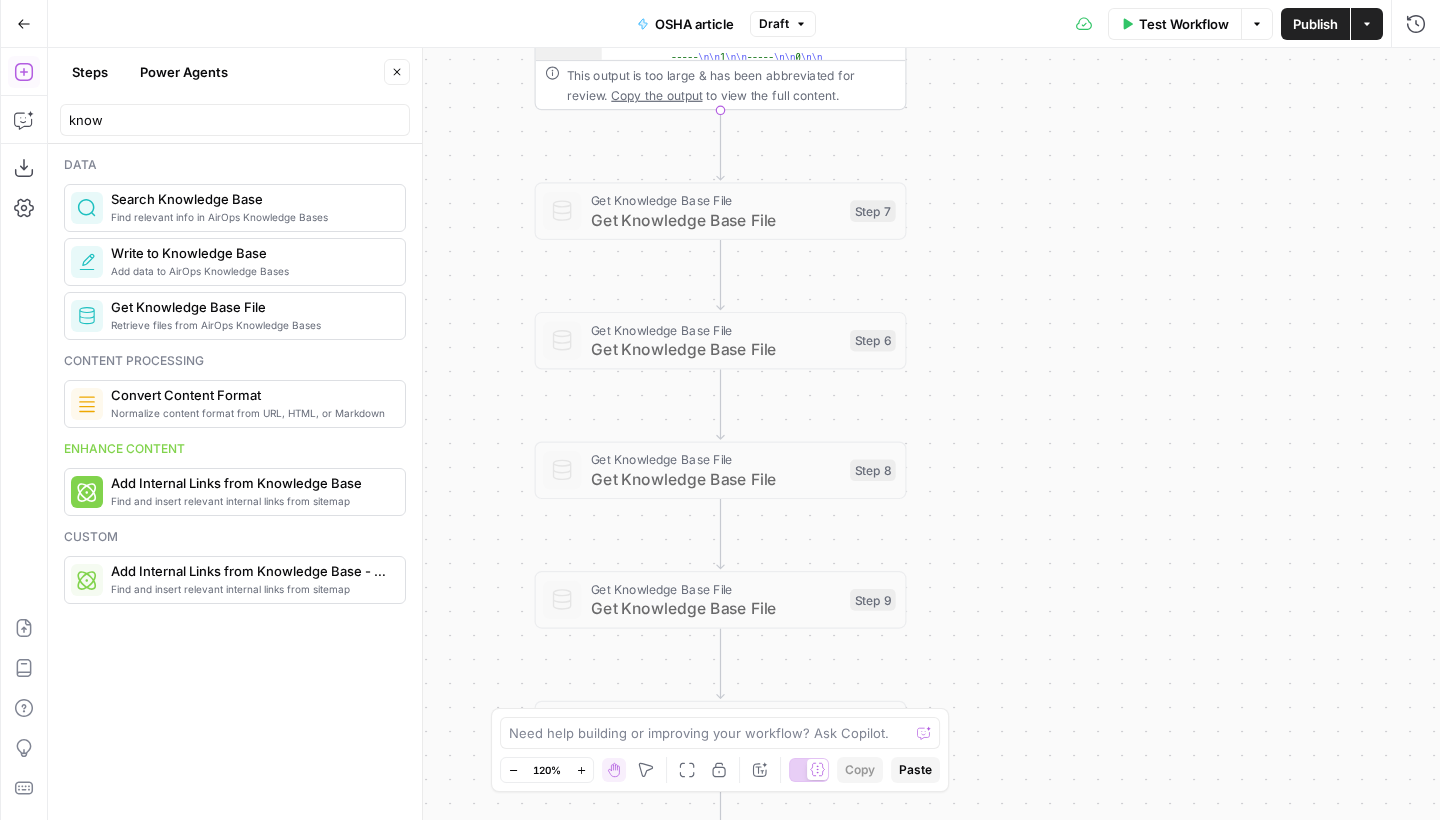 drag, startPoint x: 1067, startPoint y: 408, endPoint x: 1067, endPoint y: 136, distance: 272 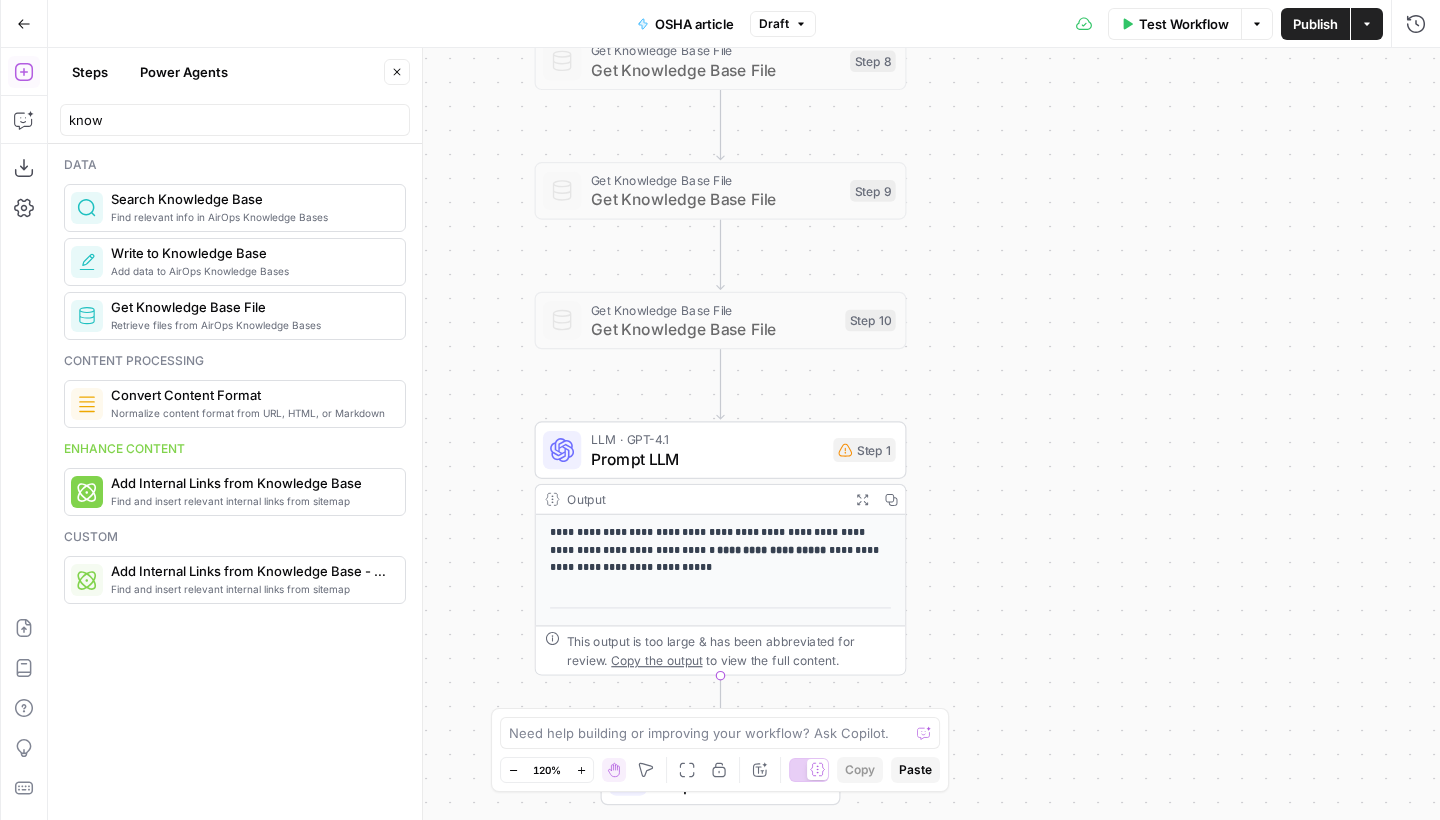 drag, startPoint x: 1031, startPoint y: 441, endPoint x: 1031, endPoint y: 237, distance: 204 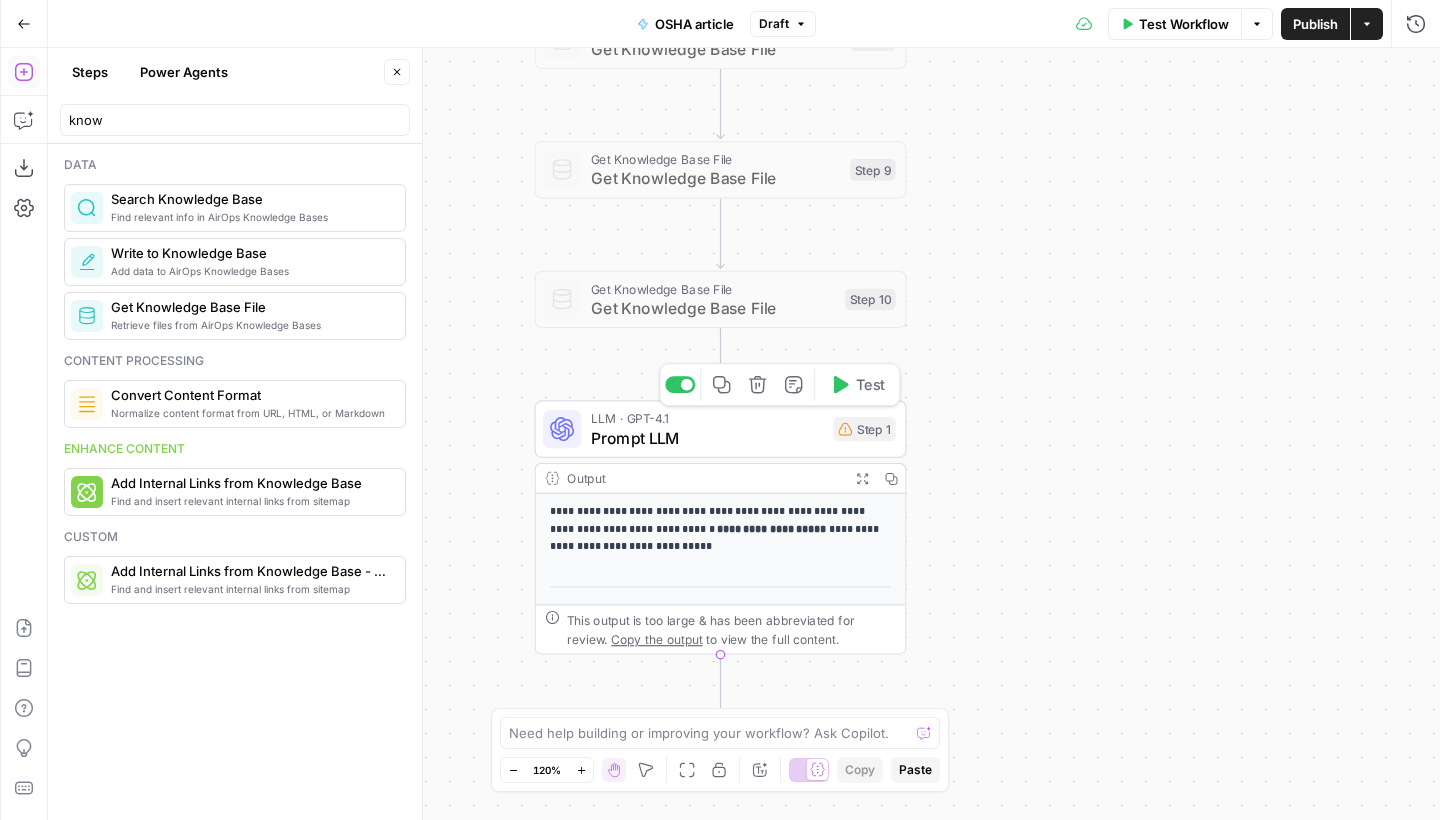 click on "Prompt LLM" at bounding box center [707, 438] 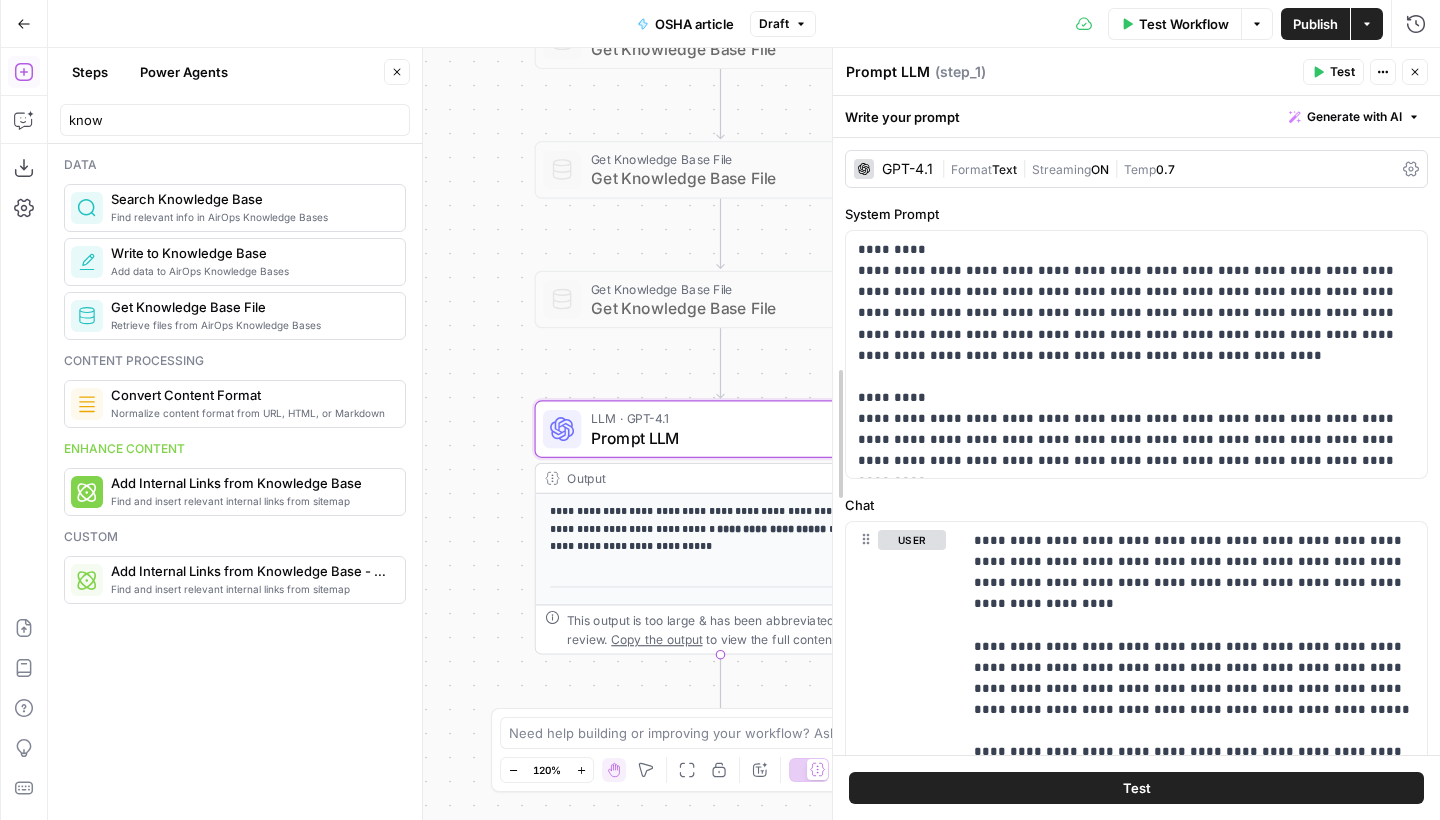drag, startPoint x: 883, startPoint y: 435, endPoint x: 839, endPoint y: 435, distance: 44 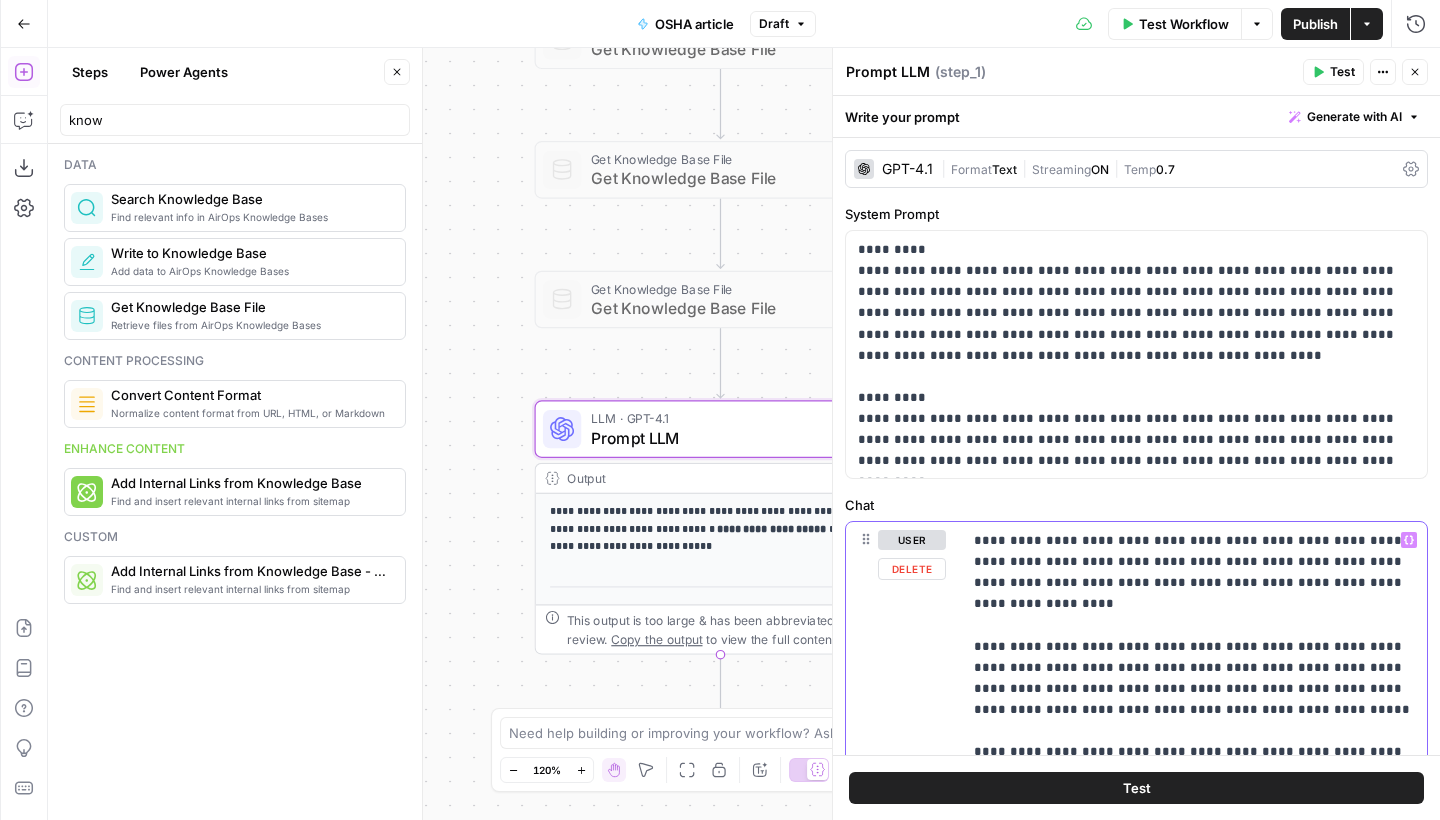 click on "**********" at bounding box center [1194, 939] 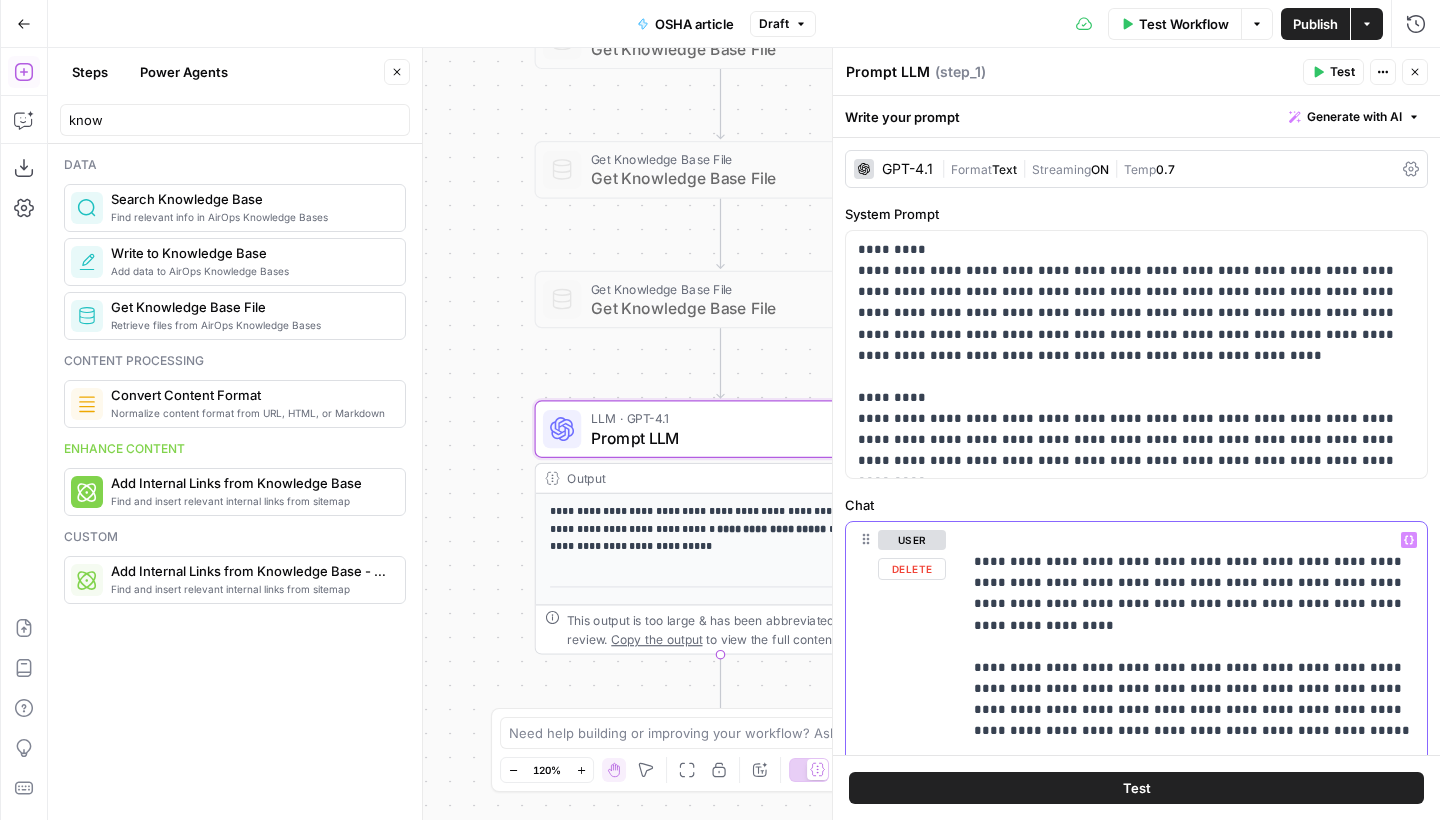 paste 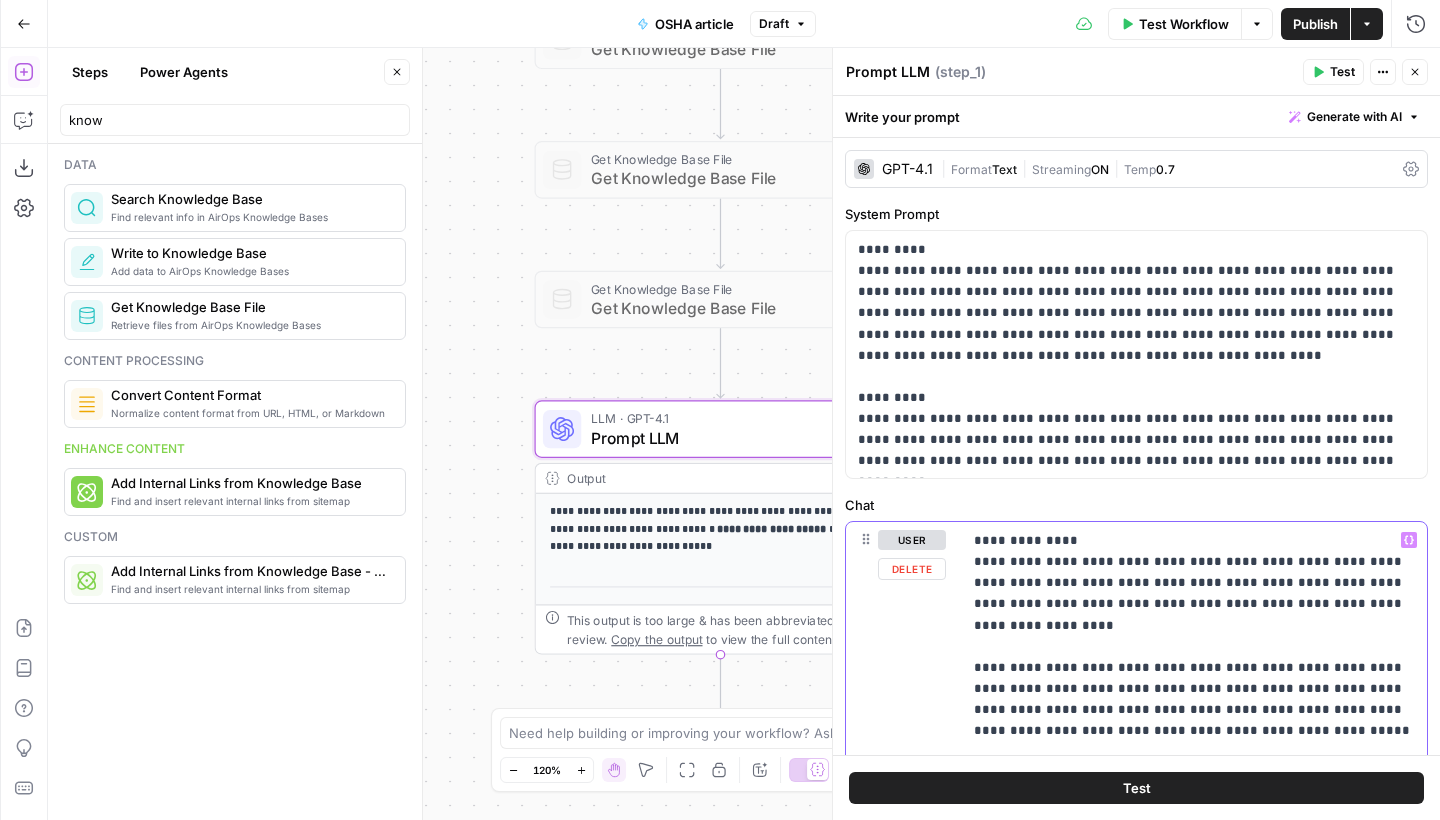 type 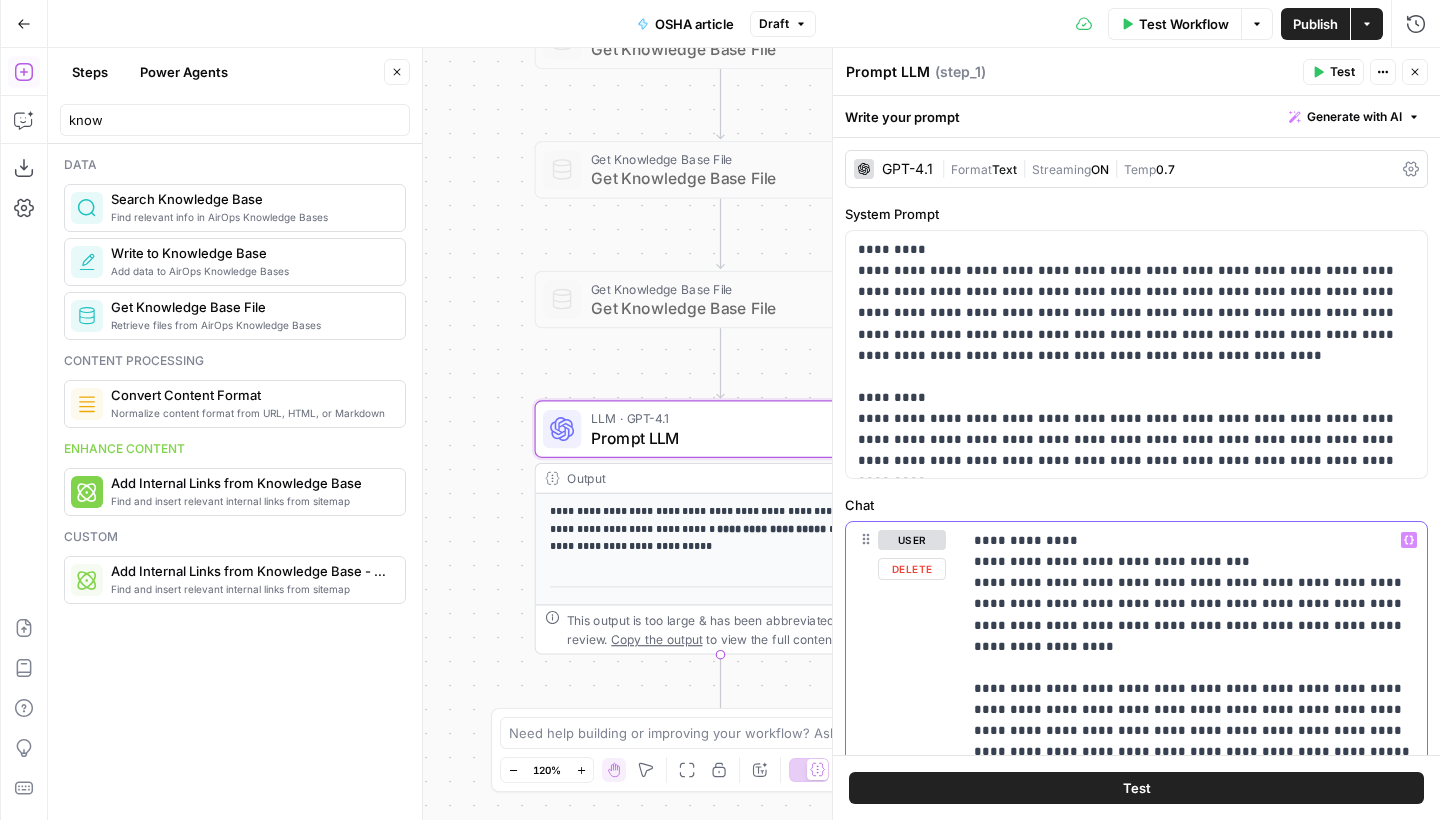 drag, startPoint x: 1170, startPoint y: 584, endPoint x: 979, endPoint y: 585, distance: 191.00262 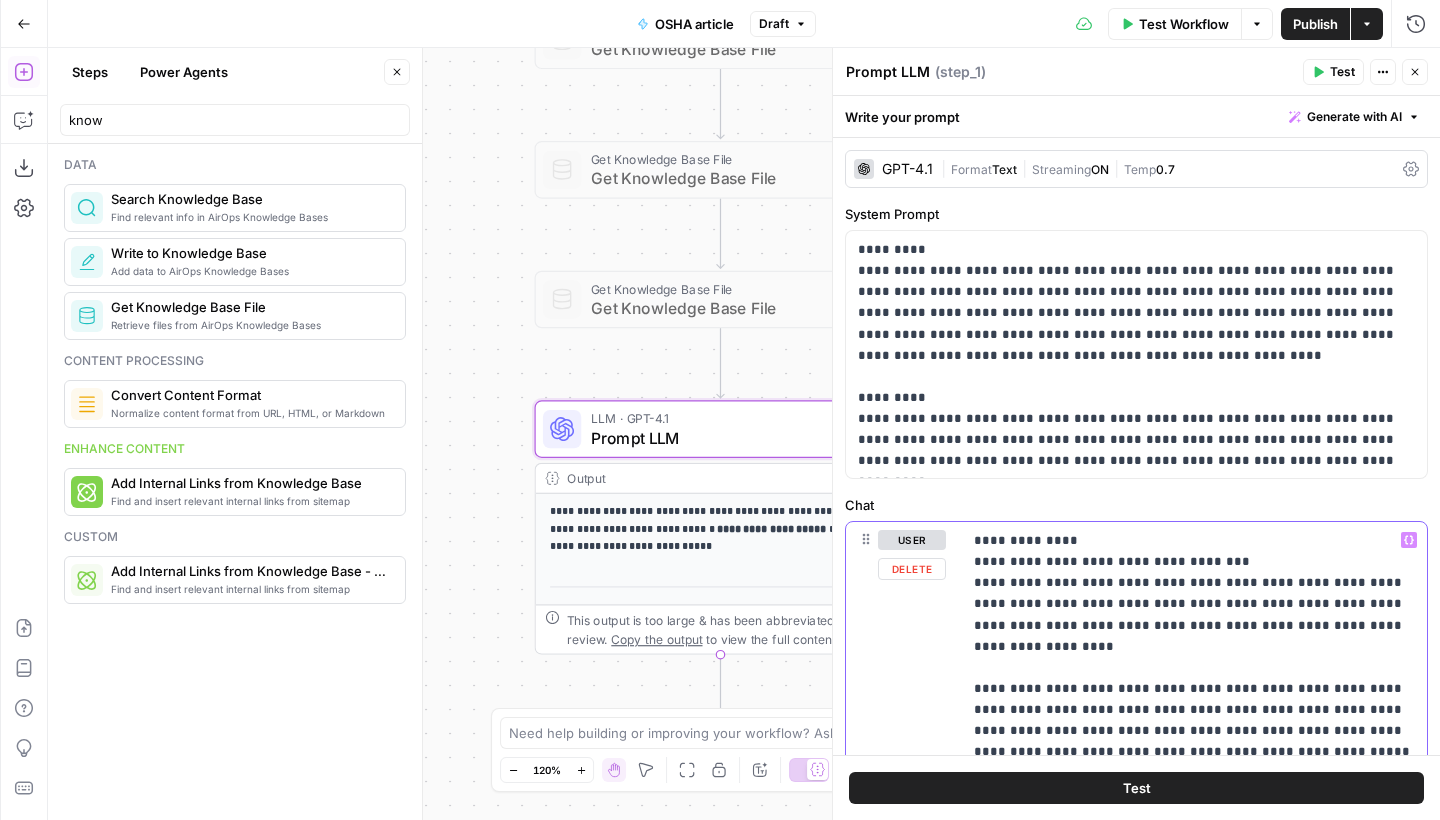 click on "**********" at bounding box center [1194, 960] 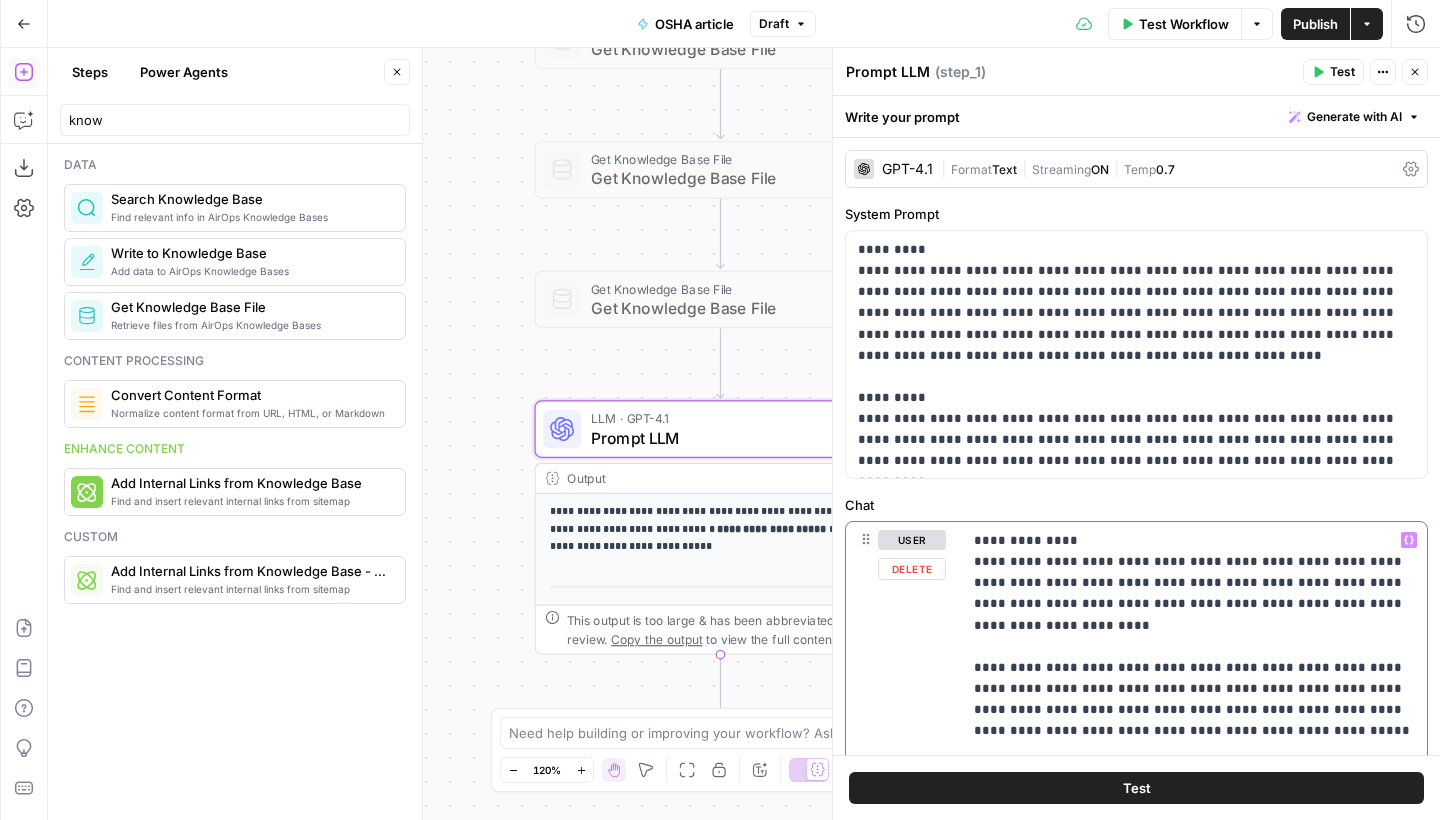 drag, startPoint x: 1356, startPoint y: 605, endPoint x: 1345, endPoint y: 587, distance: 21.095022 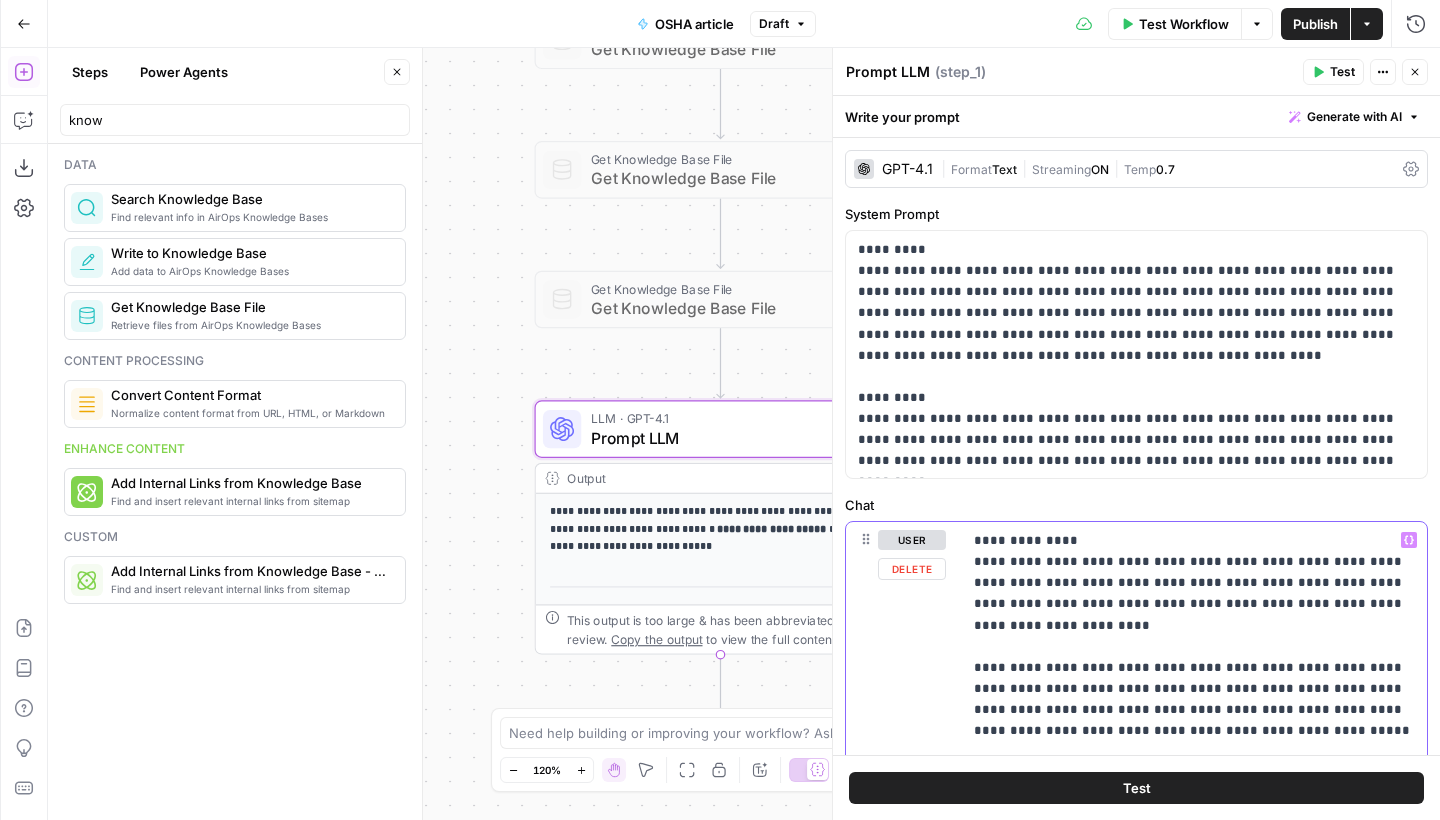 click on "**********" at bounding box center [1194, 950] 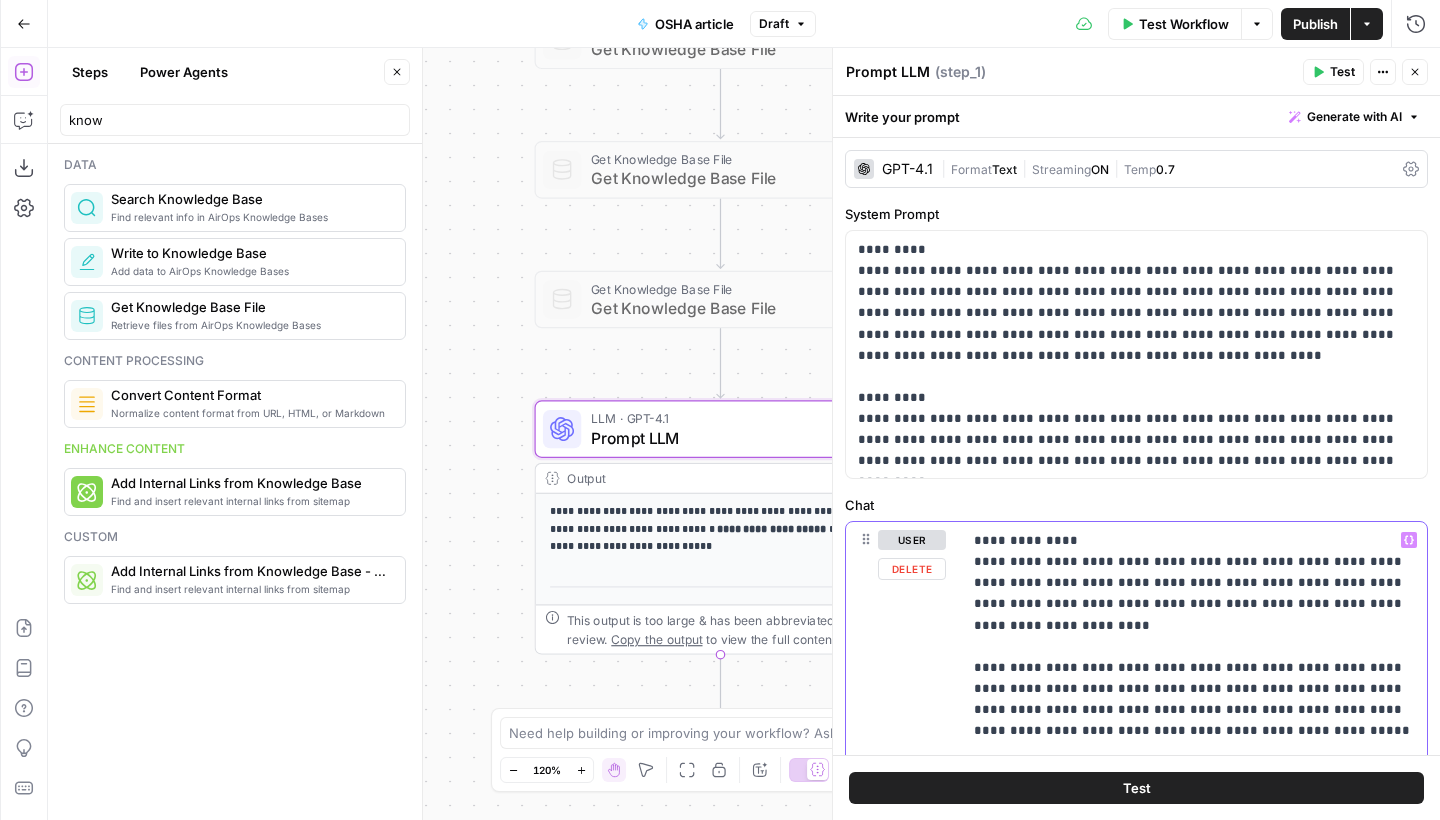 drag, startPoint x: 1356, startPoint y: 606, endPoint x: 1358, endPoint y: 585, distance: 21.095022 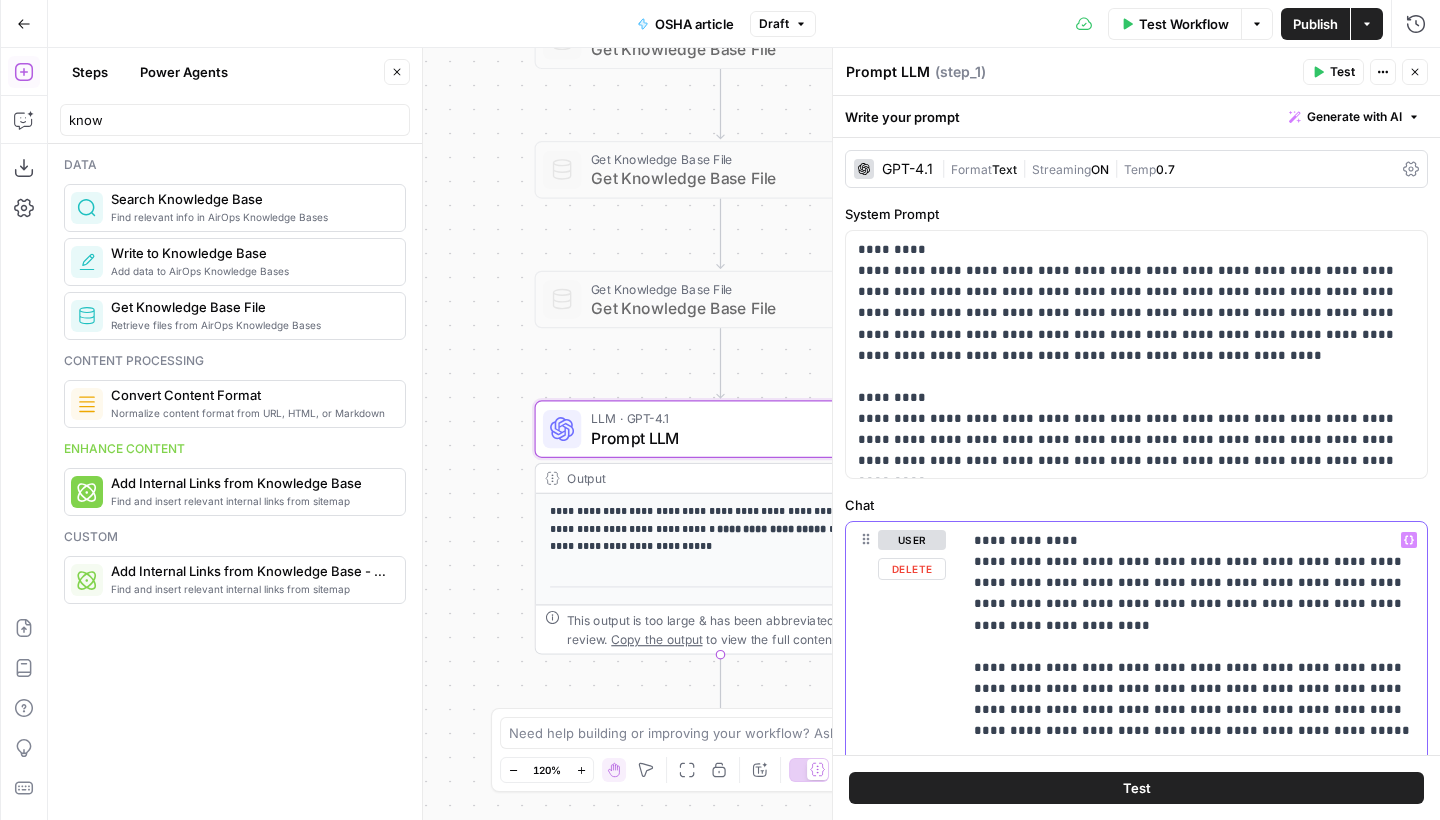 click on "**********" at bounding box center (1194, 950) 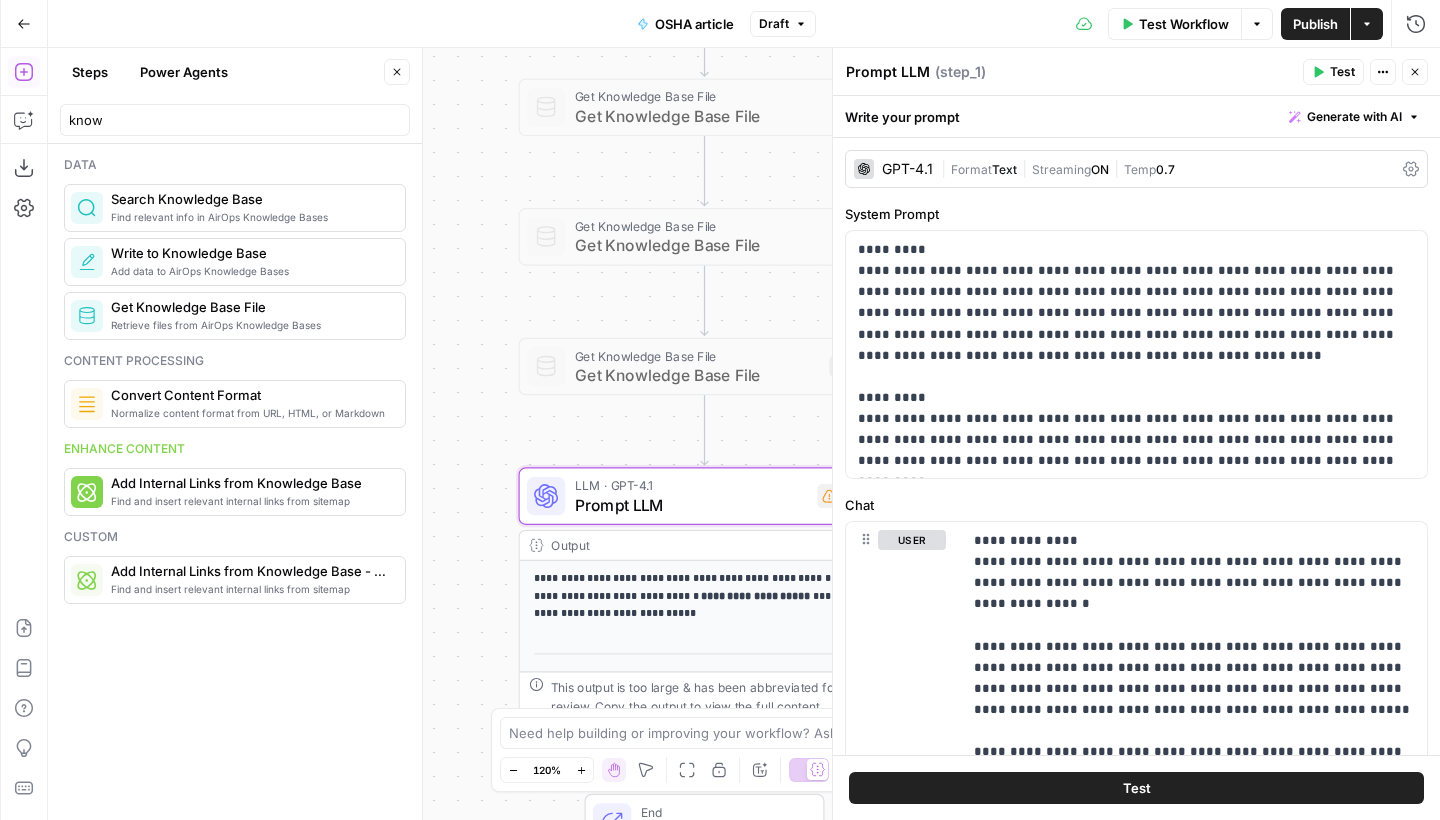 drag, startPoint x: 529, startPoint y: 230, endPoint x: 509, endPoint y: 317, distance: 89.26926 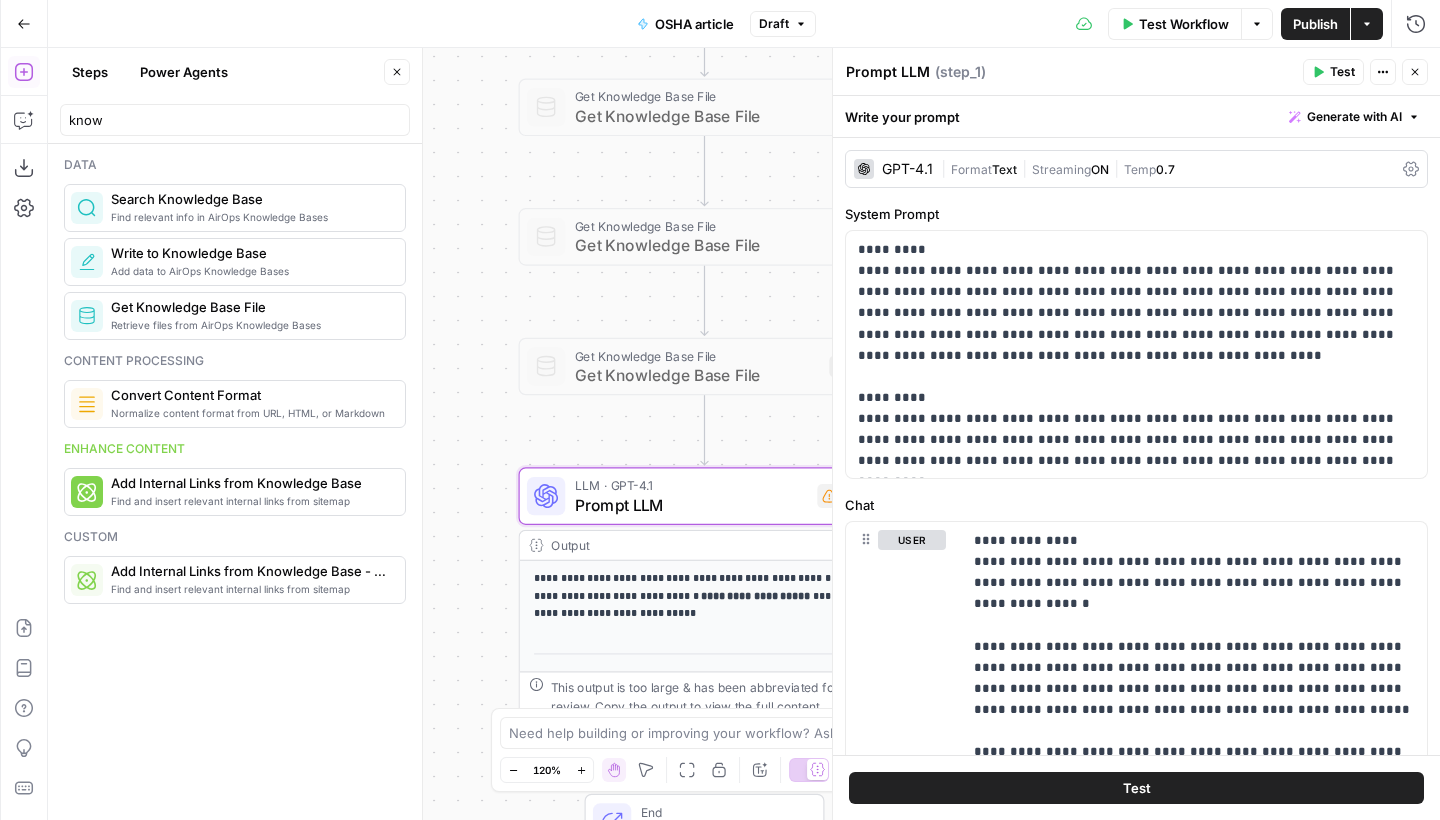 click on "Workflow Set Inputs Inputs Get Knowledge Base File Get Knowledge Base File Step 4 Output Expand Output Copy 1 2 3 4 5 6 [    {      "document_name" :  "OSHA_education.csv" ,      "records" :  [         {           "__text" :  "NEW JERSEY \n\n              ----- \n\n Educational Services \n\n              ----- \n\n 1 \n\n ----- \n\n 0 \n\n              ----- \n\n 0 \n\n ----- \n\n Employee               slipped on ice. \n\n              ----- \n\n Nonclassifiable \n\n              ----- \n\n Nonclassifiable \n\n              ----- \n\n Fall, slip, trip,               unspecified \n\n ----- \n\n Ground,               unspecified \n\n ----- \n\n Ice,               sleet, snow" ,     This output is too large & has been abbreviated for review.   Copy the output   to view the full content. Get Knowledge Base File Get Knowledge Base File Step 7 Get Knowledge Base File Get Knowledge Base File **" at bounding box center [744, 434] 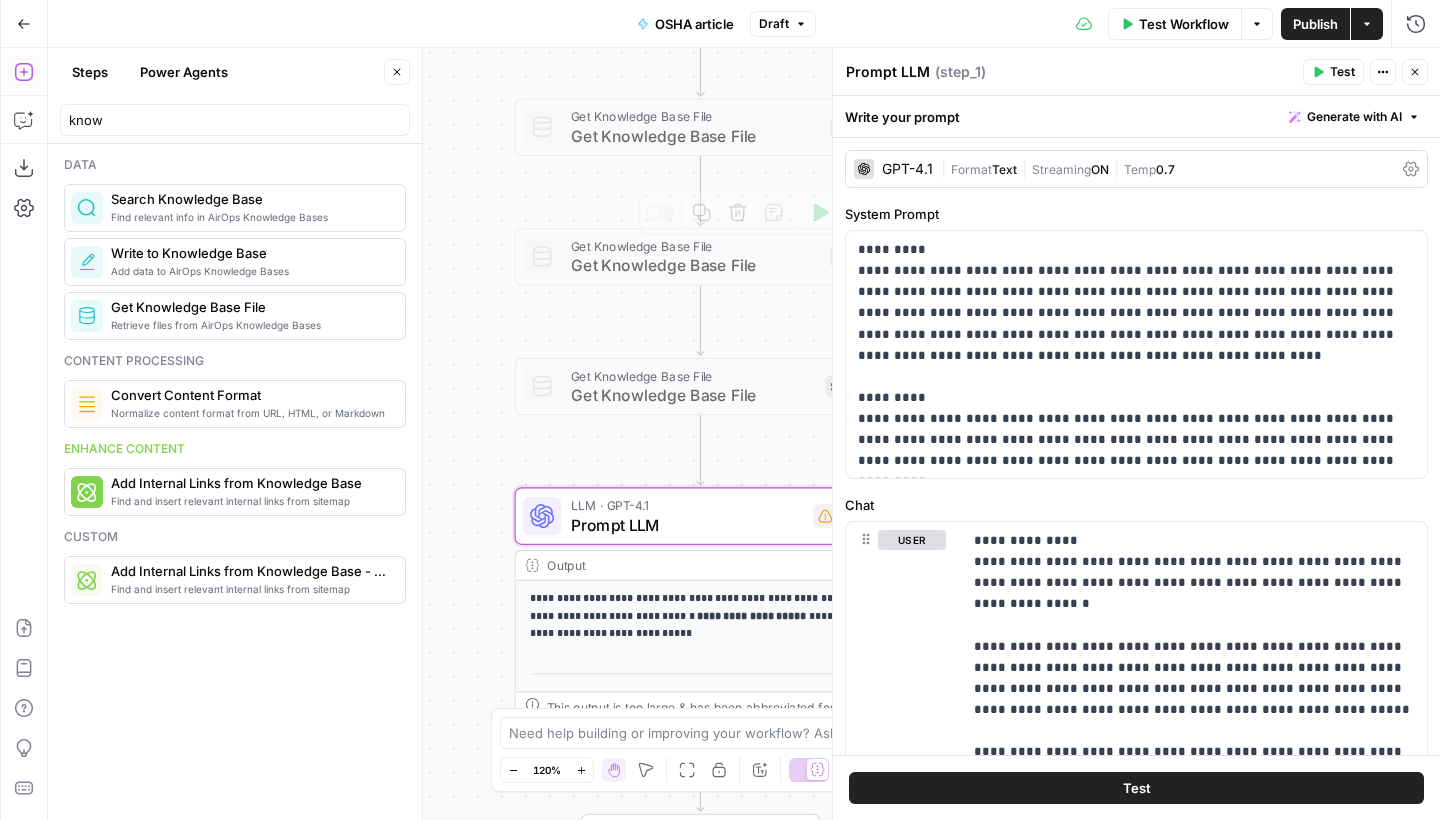 drag, startPoint x: 547, startPoint y: 187, endPoint x: 547, endPoint y: 344, distance: 157 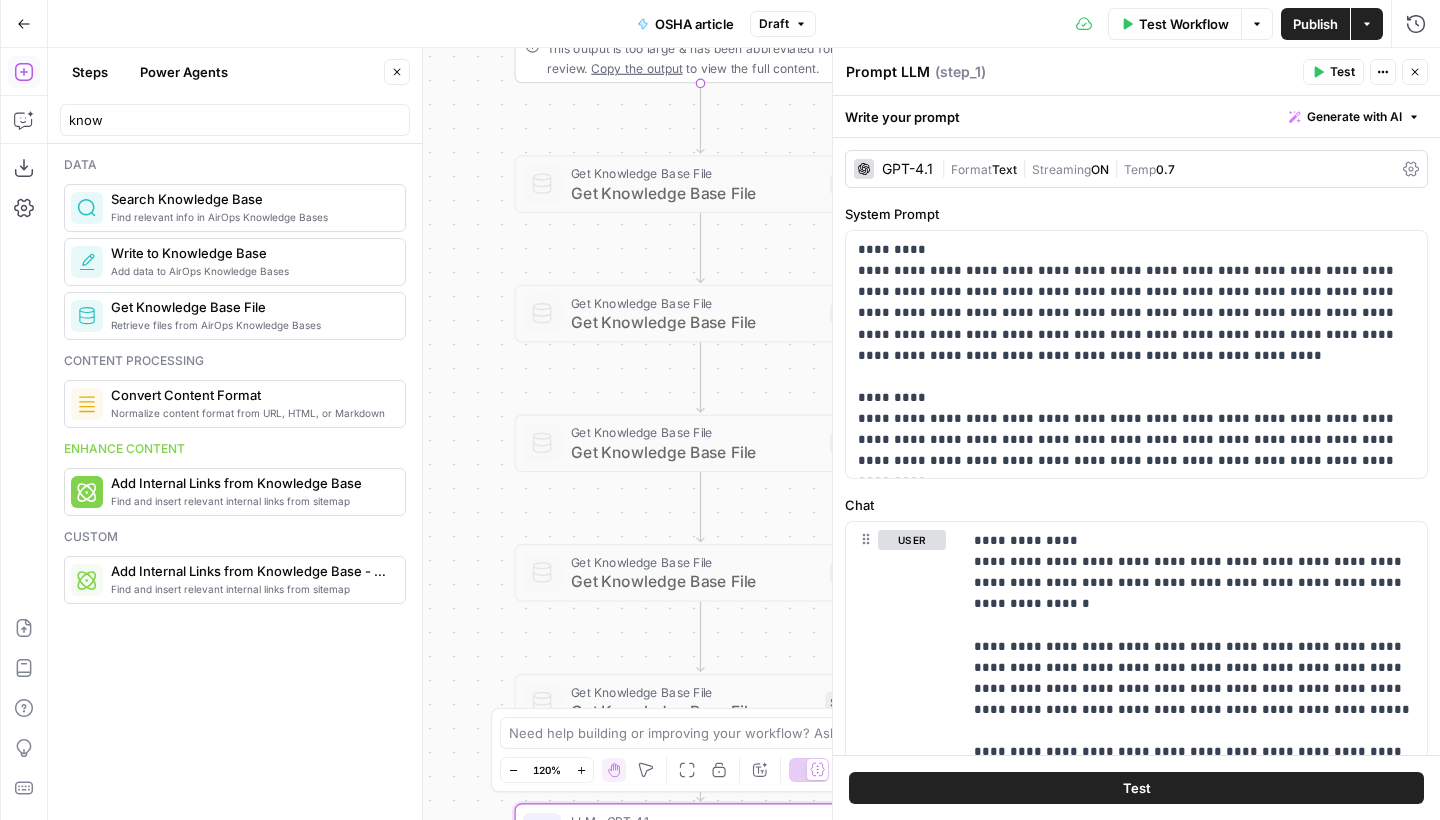 drag, startPoint x: 535, startPoint y: 204, endPoint x: 535, endPoint y: 367, distance: 163 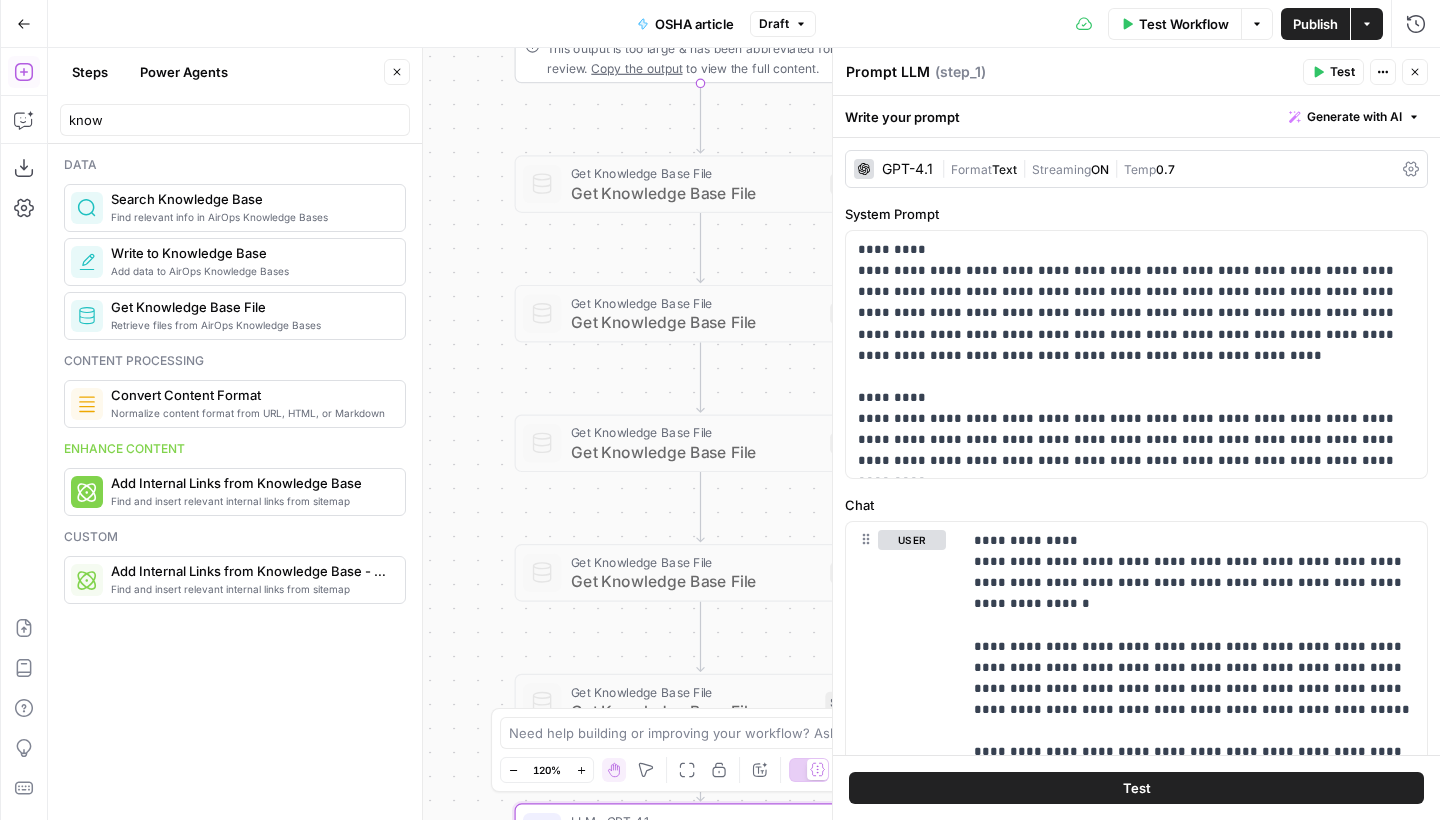 click on "Workflow Set Inputs Inputs Get Knowledge Base File Get Knowledge Base File Step 4 Output Expand Output Copy 1 2 3 4 5 6 [    {      "document_name" :  "OSHA_education.csv" ,      "records" :  [         {           "__text" :  "NEW JERSEY \n\n              ----- \n\n Educational Services \n\n              ----- \n\n 1 \n\n ----- \n\n 0 \n\n              ----- \n\n 0 \n\n ----- \n\n Employee               slipped on ice. \n\n              ----- \n\n Nonclassifiable \n\n              ----- \n\n Nonclassifiable \n\n              ----- \n\n Fall, slip, trip,               unspecified \n\n ----- \n\n Ground,               unspecified \n\n ----- \n\n Ice,               sleet, snow" ,     This output is too large & has been abbreviated for review.   Copy the output   to view the full content. Get Knowledge Base File Get Knowledge Base File Step 7 Get Knowledge Base File Get Knowledge Base File **" at bounding box center [744, 434] 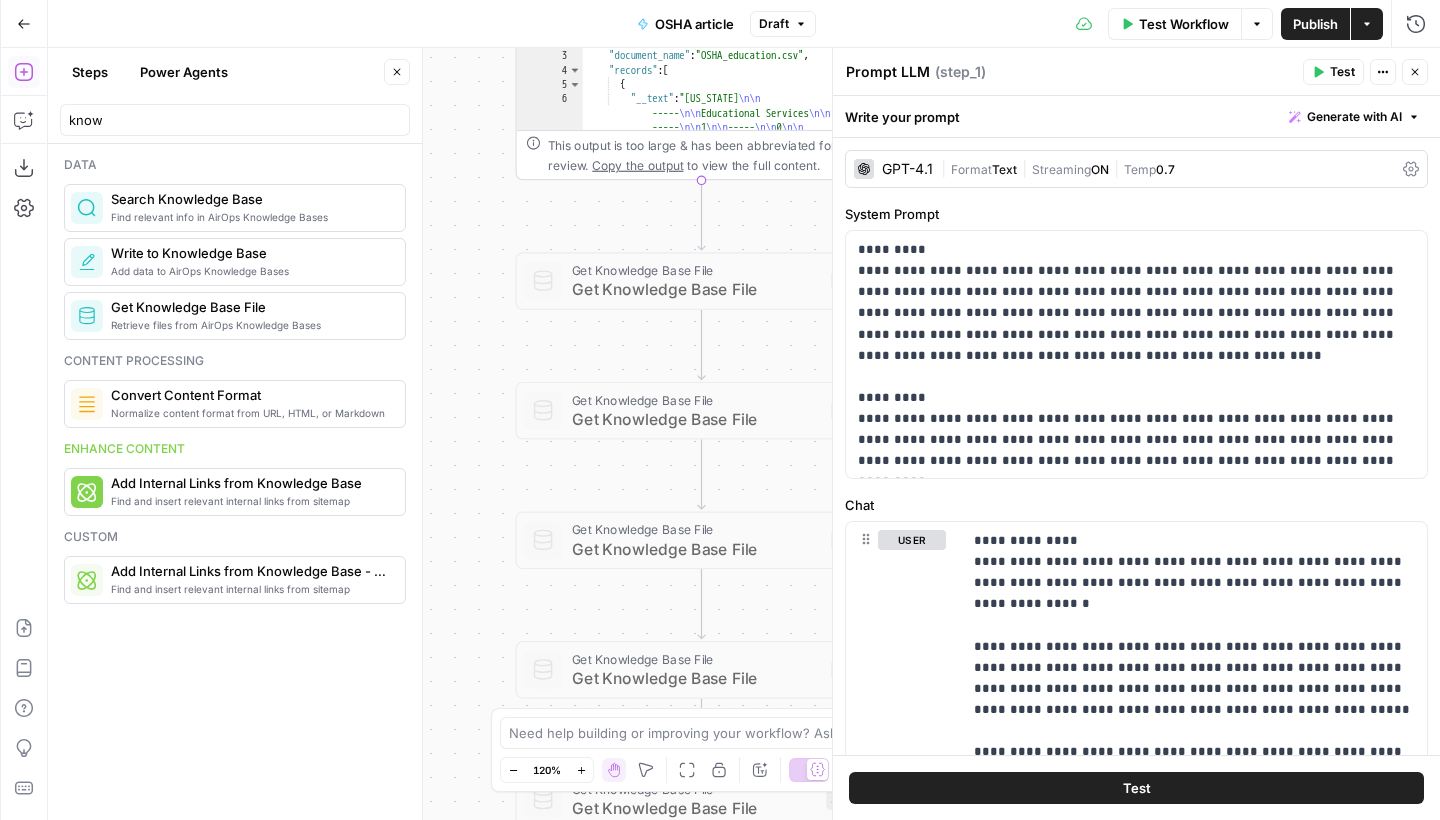 drag, startPoint x: 506, startPoint y: 344, endPoint x: 512, endPoint y: 451, distance: 107.16809 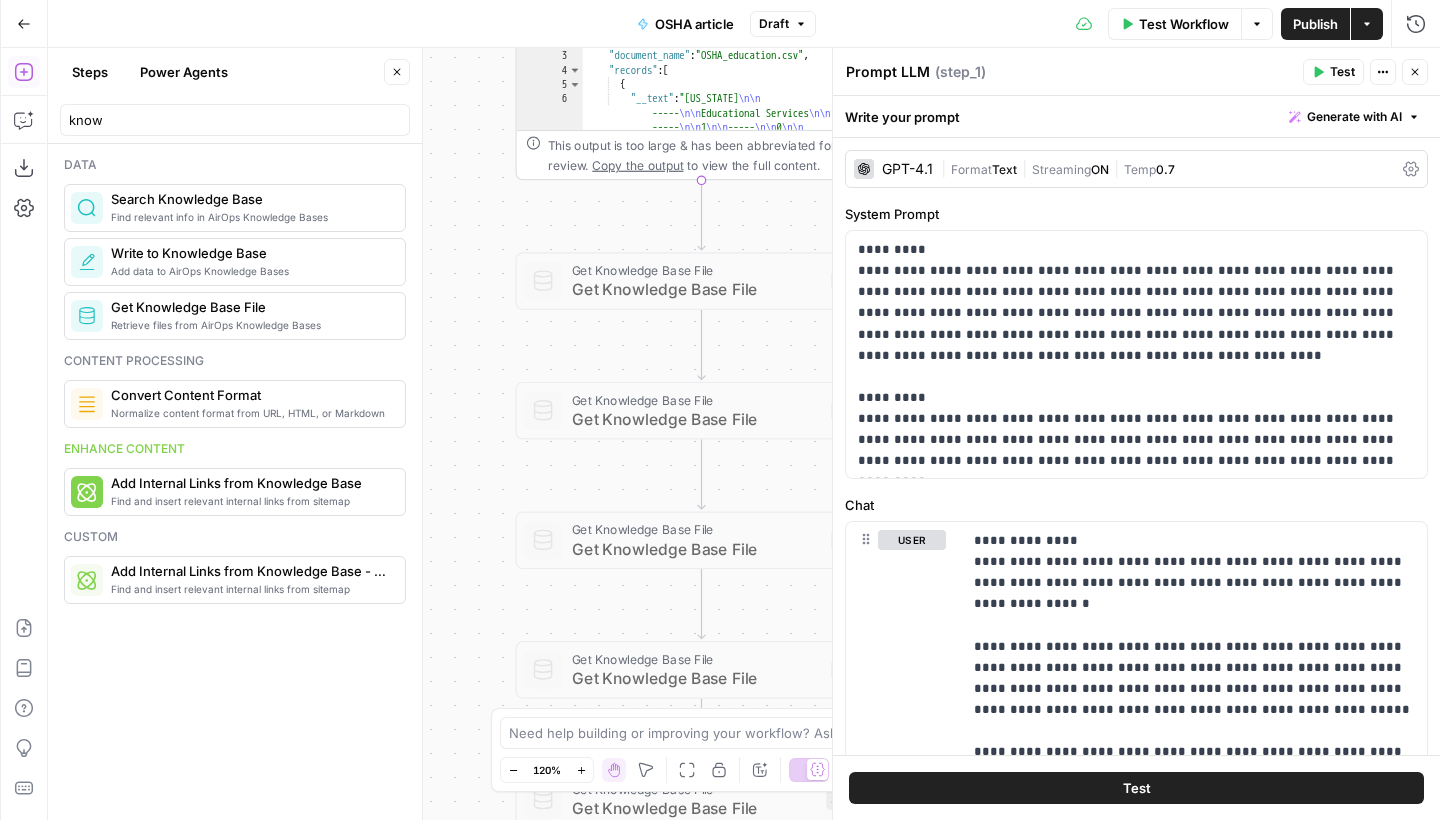 click on "Workflow Set Inputs Inputs Get Knowledge Base File Get Knowledge Base File Step 4 Output Expand Output Copy 1 2 3 4 5 6 [    {      "document_name" :  "OSHA_education.csv" ,      "records" :  [         {           "__text" :  "NEW JERSEY \n\n              ----- \n\n Educational Services \n\n              ----- \n\n 1 \n\n ----- \n\n 0 \n\n              ----- \n\n 0 \n\n ----- \n\n Employee               slipped on ice. \n\n              ----- \n\n Nonclassifiable \n\n              ----- \n\n Nonclassifiable \n\n              ----- \n\n Fall, slip, trip,               unspecified \n\n ----- \n\n Ground,               unspecified \n\n ----- \n\n Ice,               sleet, snow" ,     This output is too large & has been abbreviated for review.   Copy the output   to view the full content. Get Knowledge Base File Get Knowledge Base File Step 7 Get Knowledge Base File Get Knowledge Base File **" at bounding box center (744, 434) 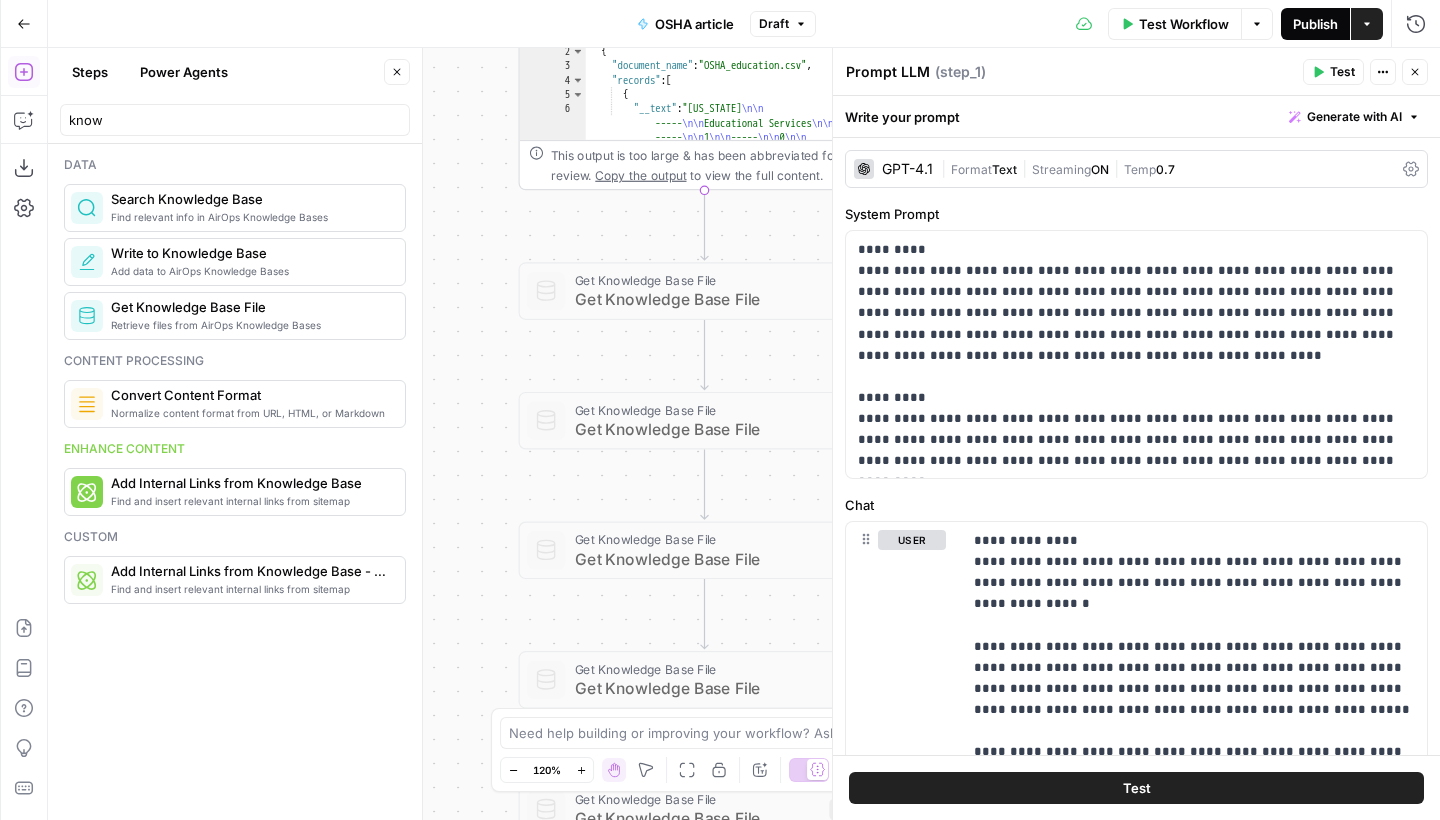 click on "Publish" at bounding box center [1315, 24] 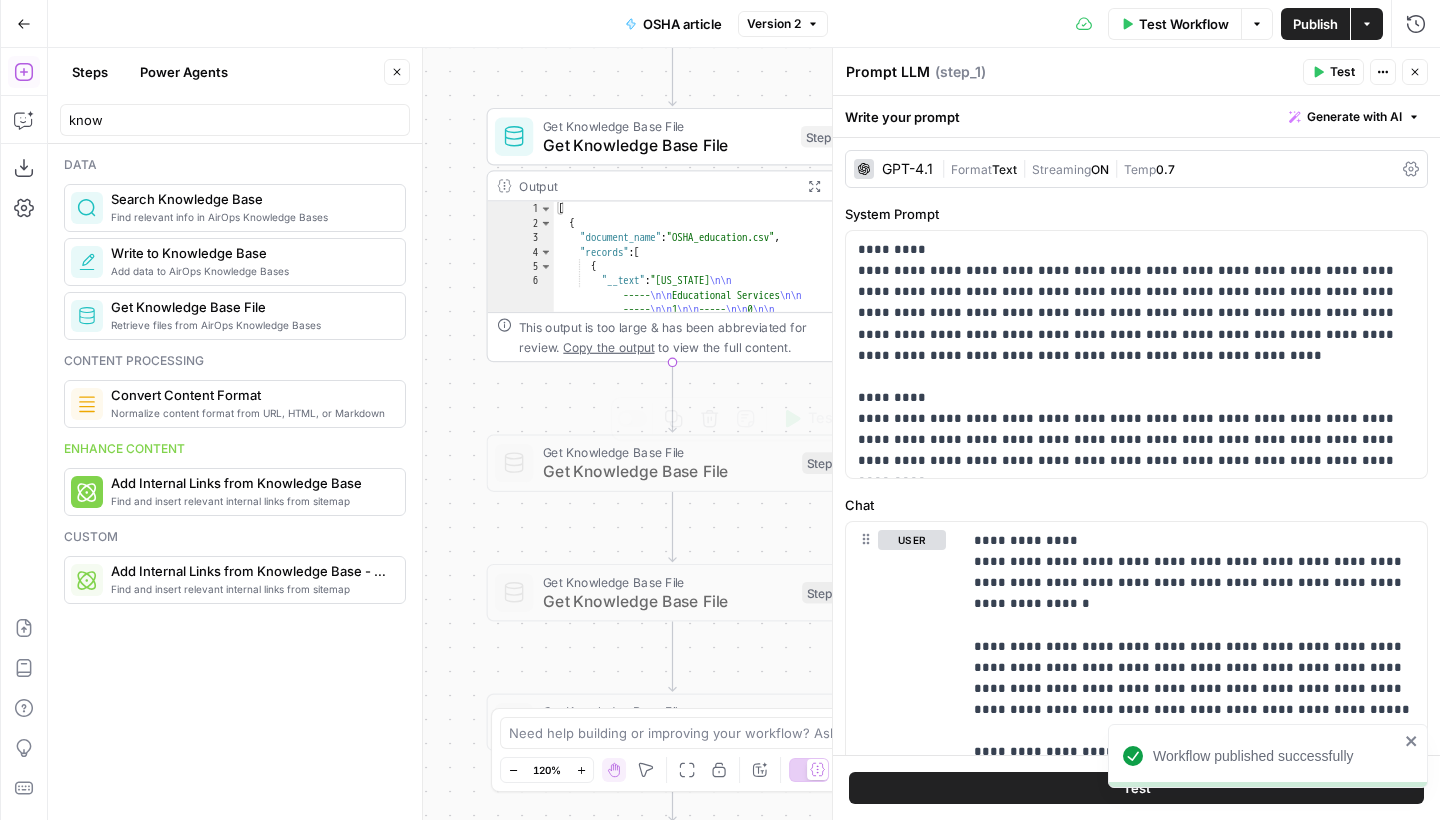 drag, startPoint x: 527, startPoint y: 251, endPoint x: 490, endPoint y: 455, distance: 207.32825 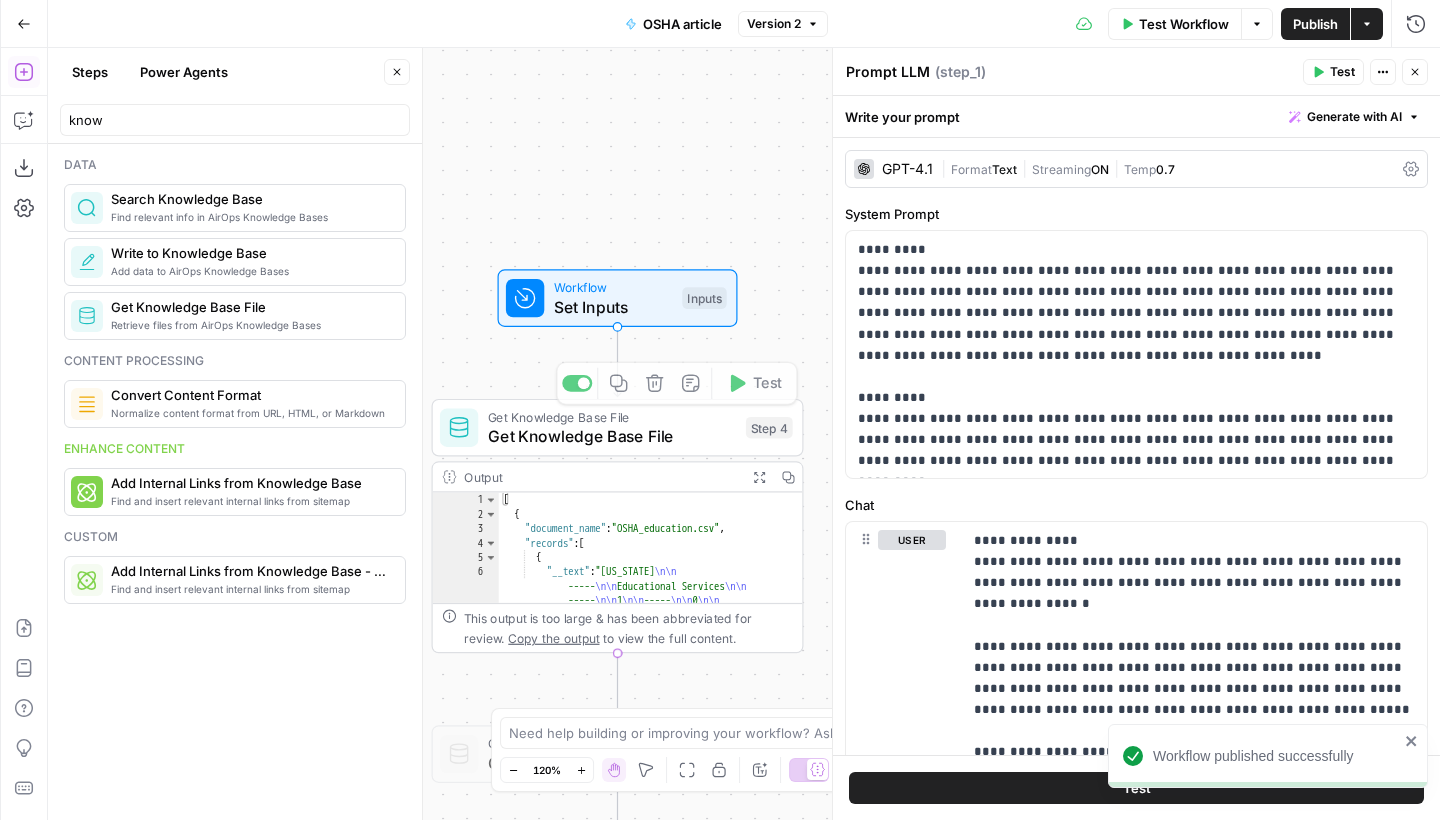 drag, startPoint x: 519, startPoint y: 118, endPoint x: 467, endPoint y: 411, distance: 297.57855 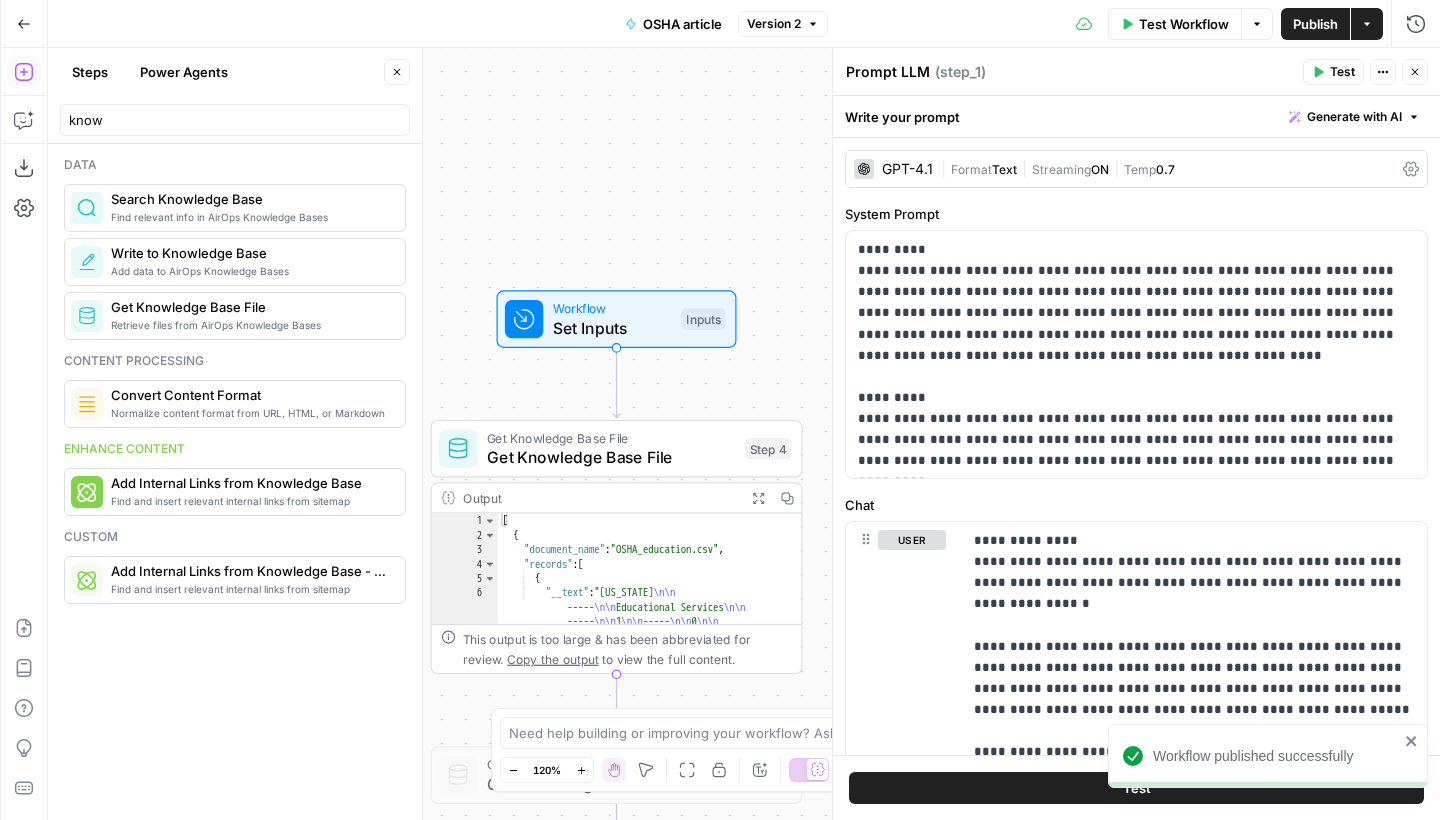 click on "Set Inputs" at bounding box center [612, 328] 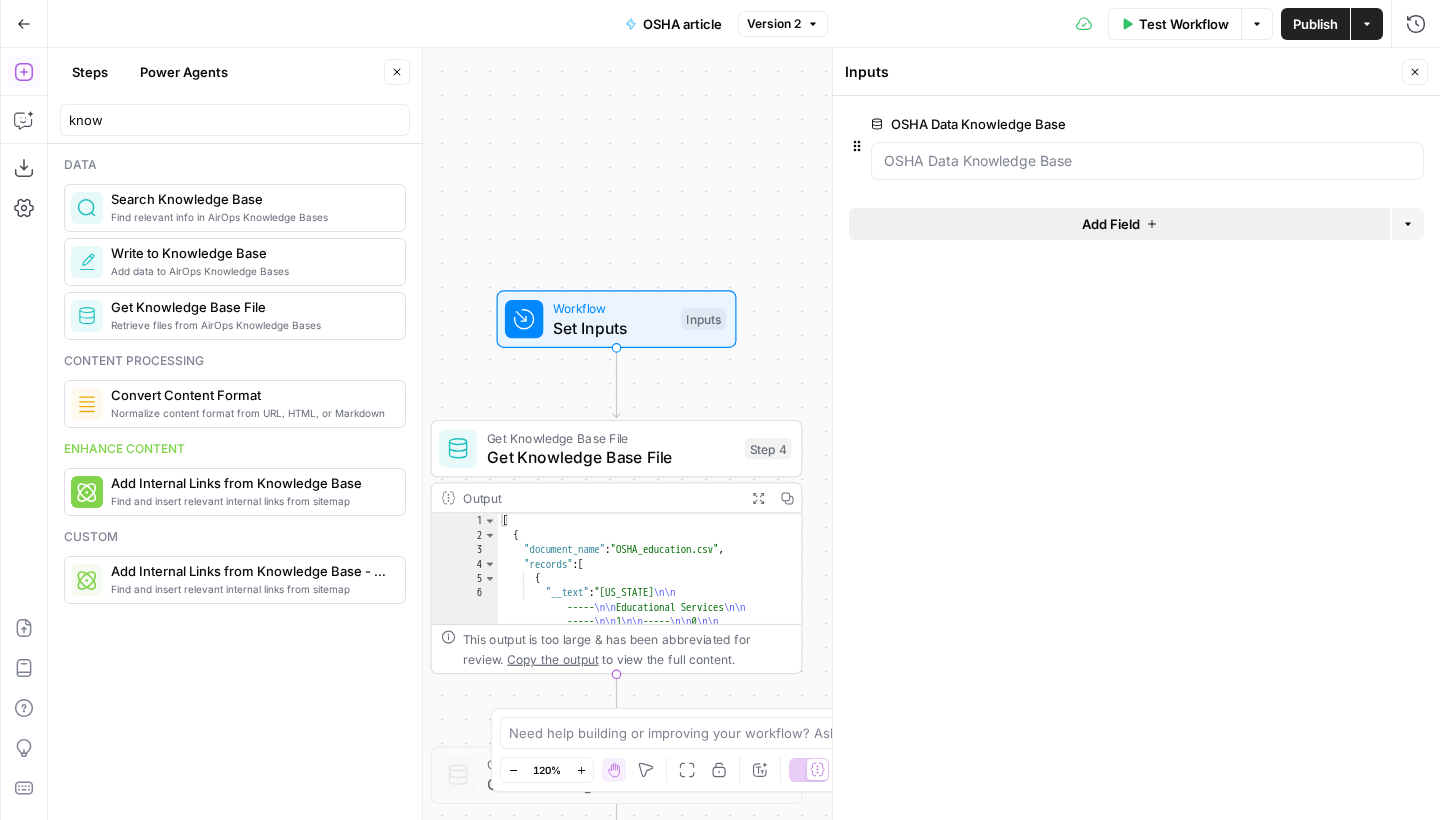 click on "Add Field" at bounding box center (1119, 224) 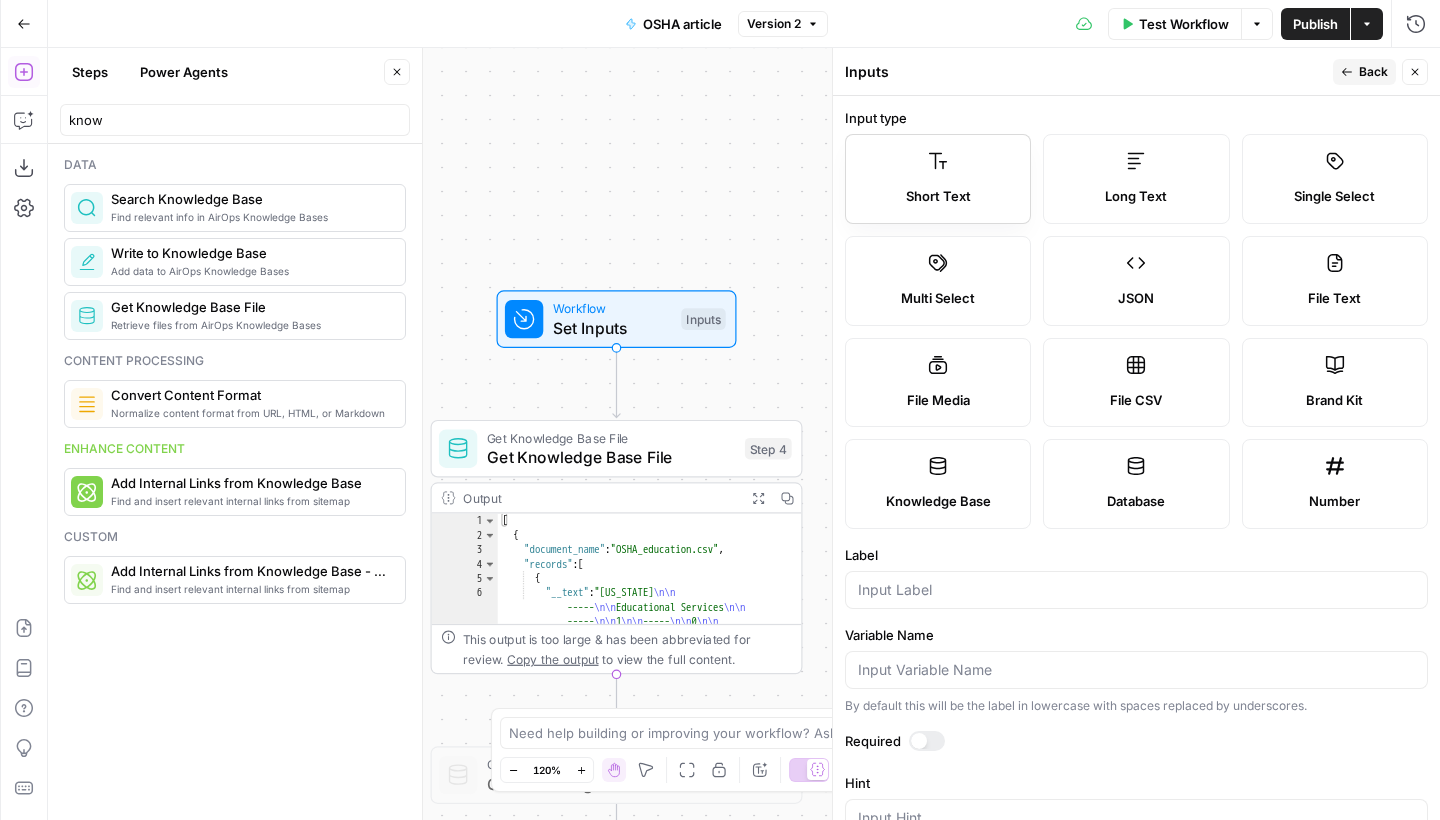 click on "Short Text" at bounding box center [938, 179] 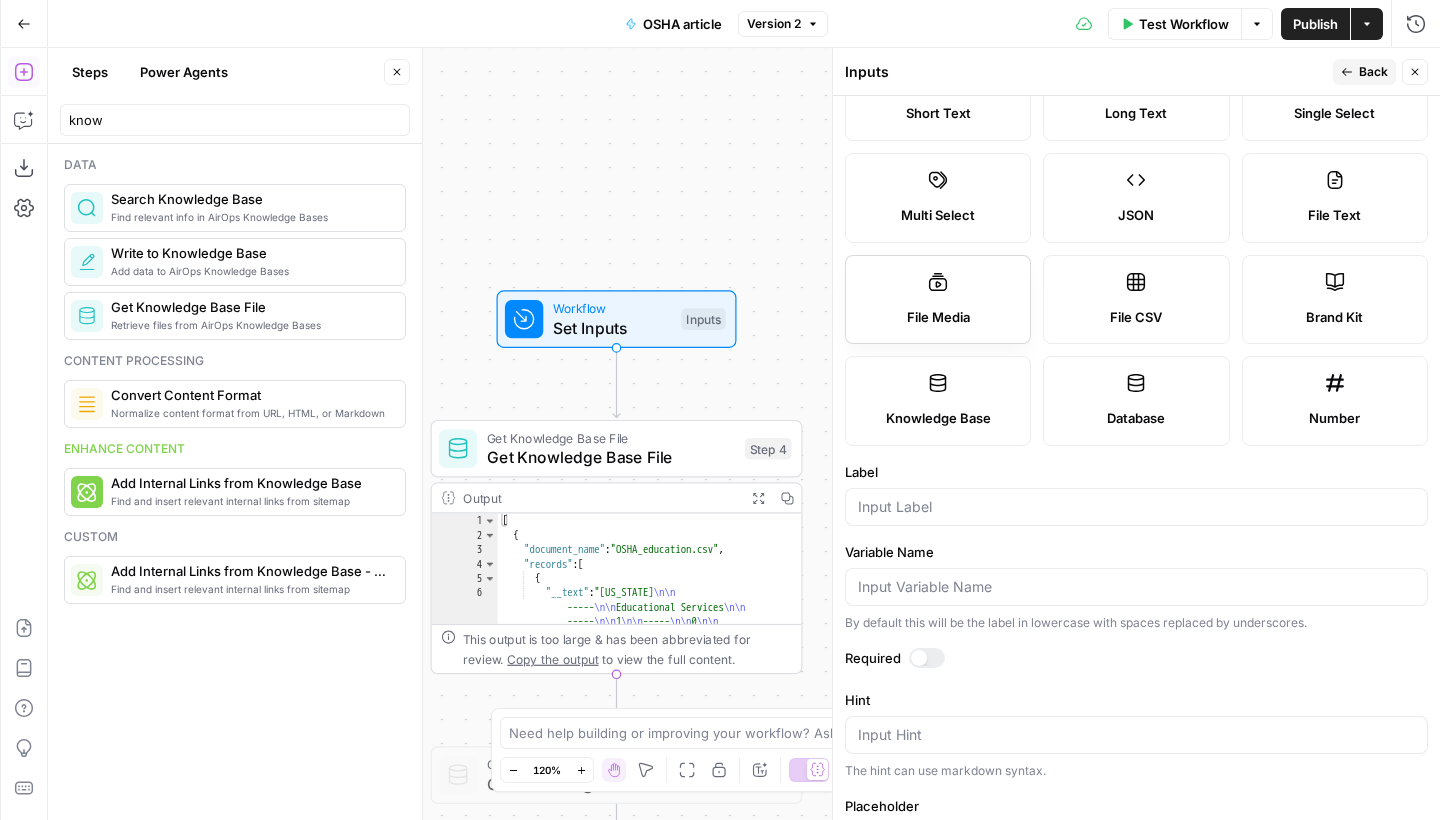 scroll, scrollTop: 153, scrollLeft: 0, axis: vertical 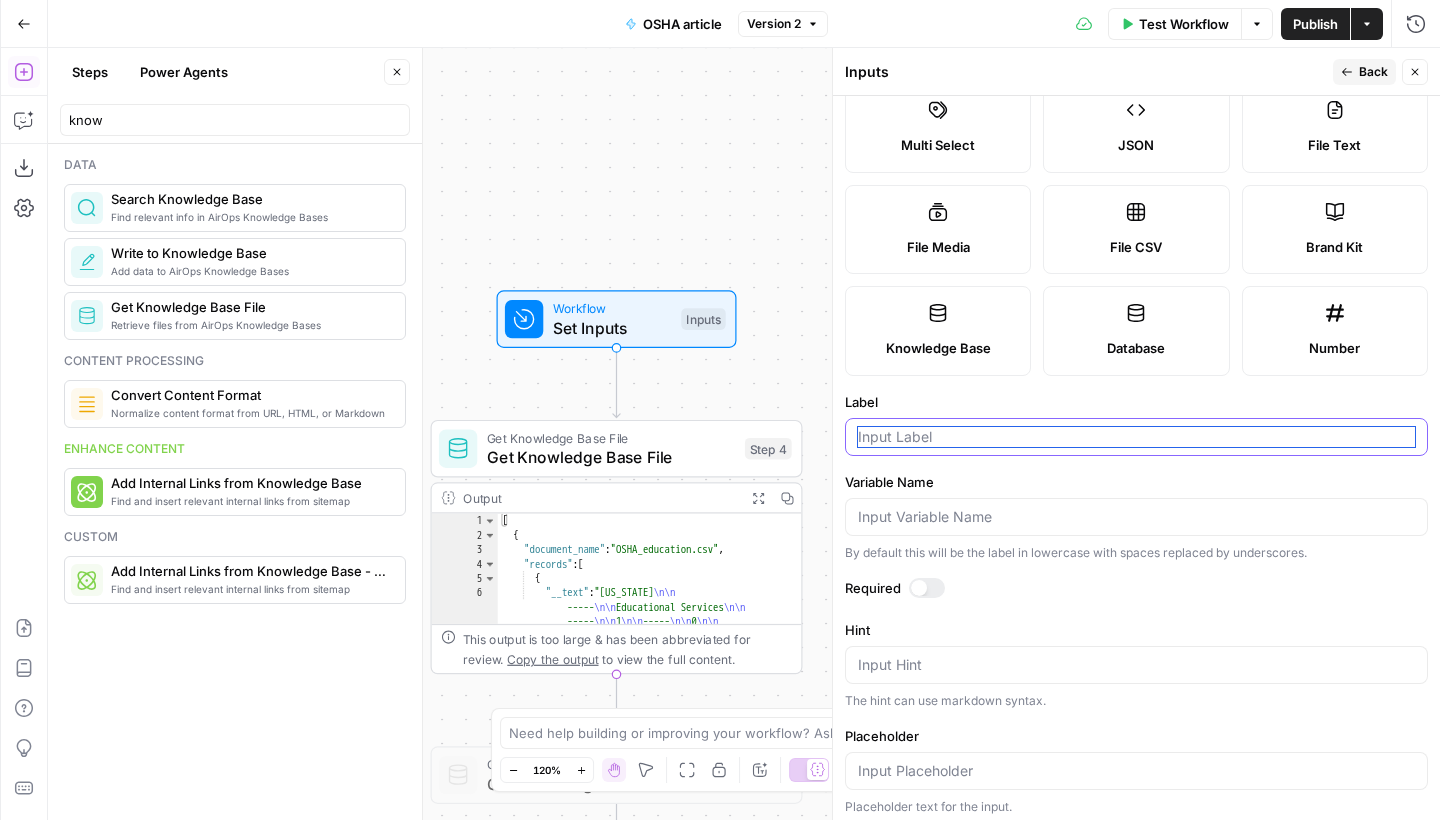 click on "Label" at bounding box center [1136, 437] 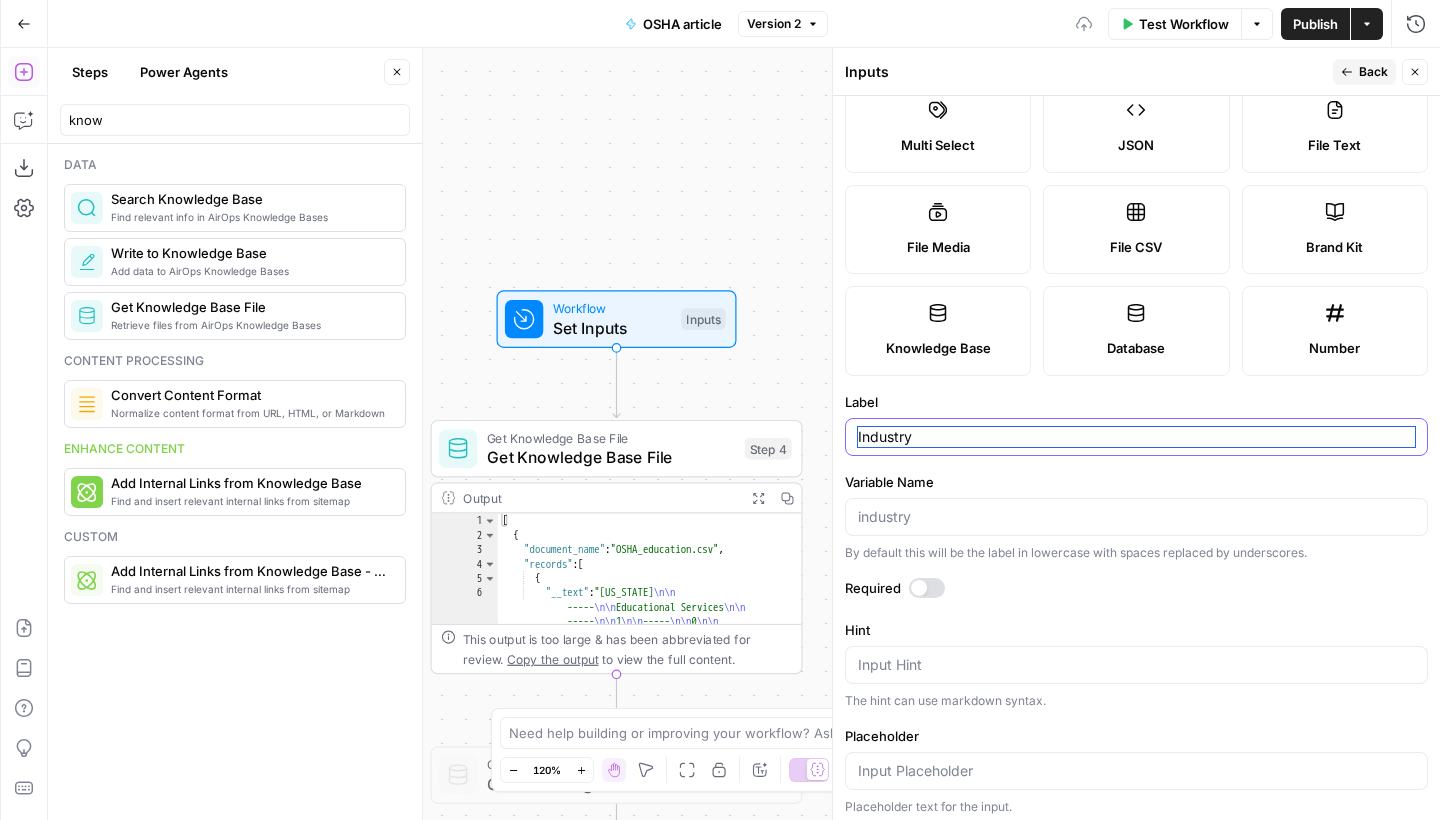 type on "Industry" 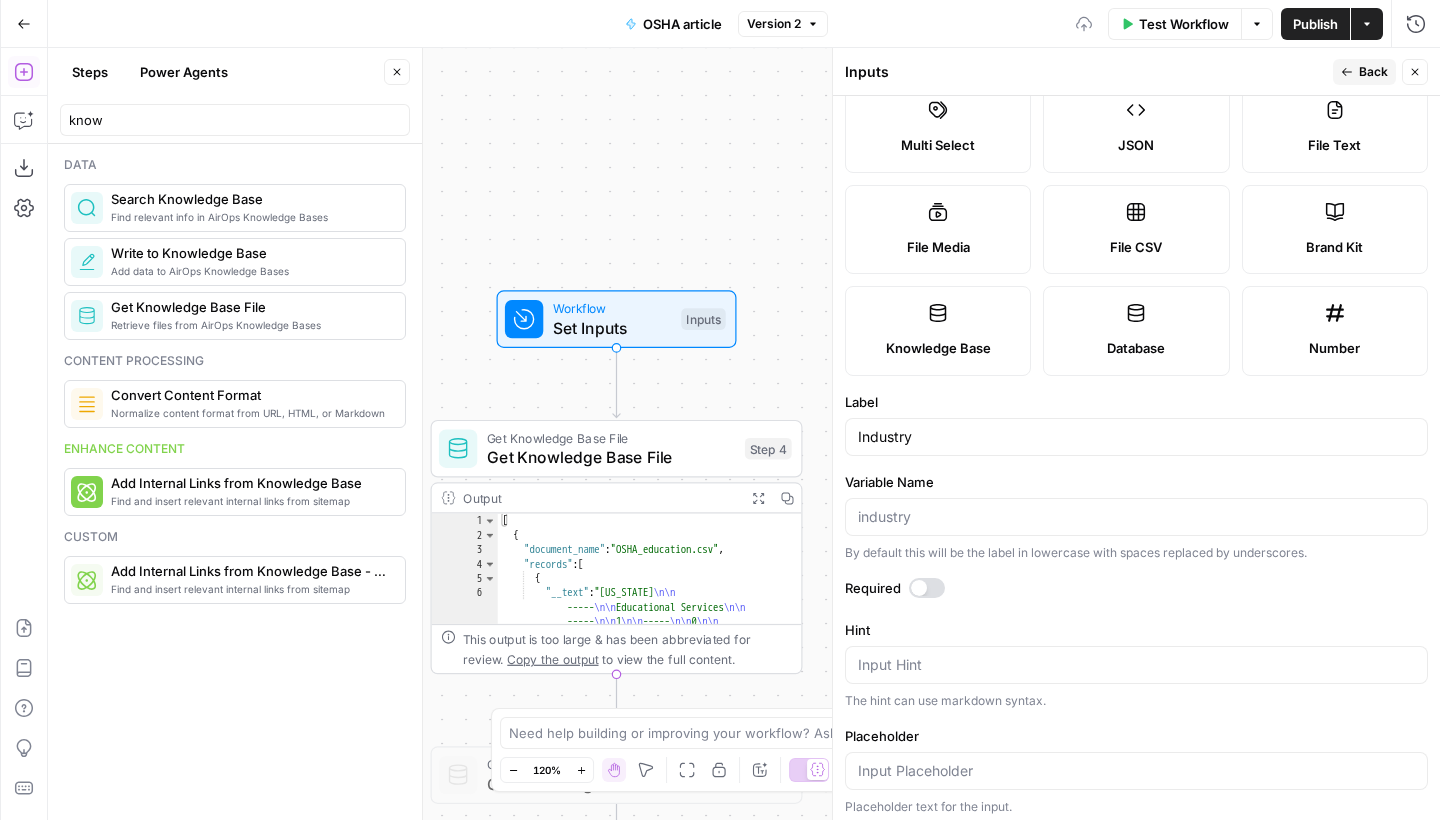 click at bounding box center [927, 588] 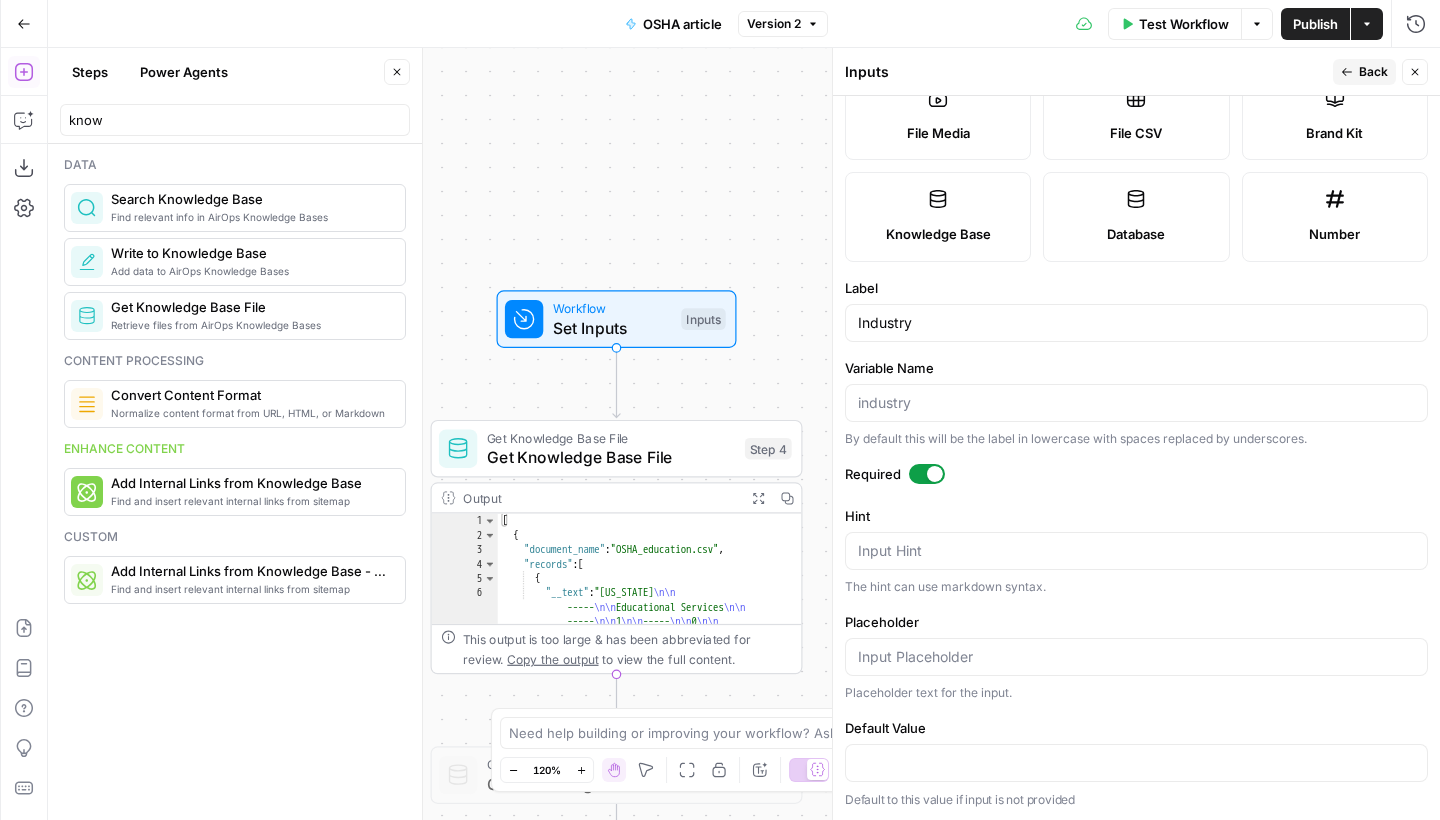 scroll, scrollTop: 266, scrollLeft: 0, axis: vertical 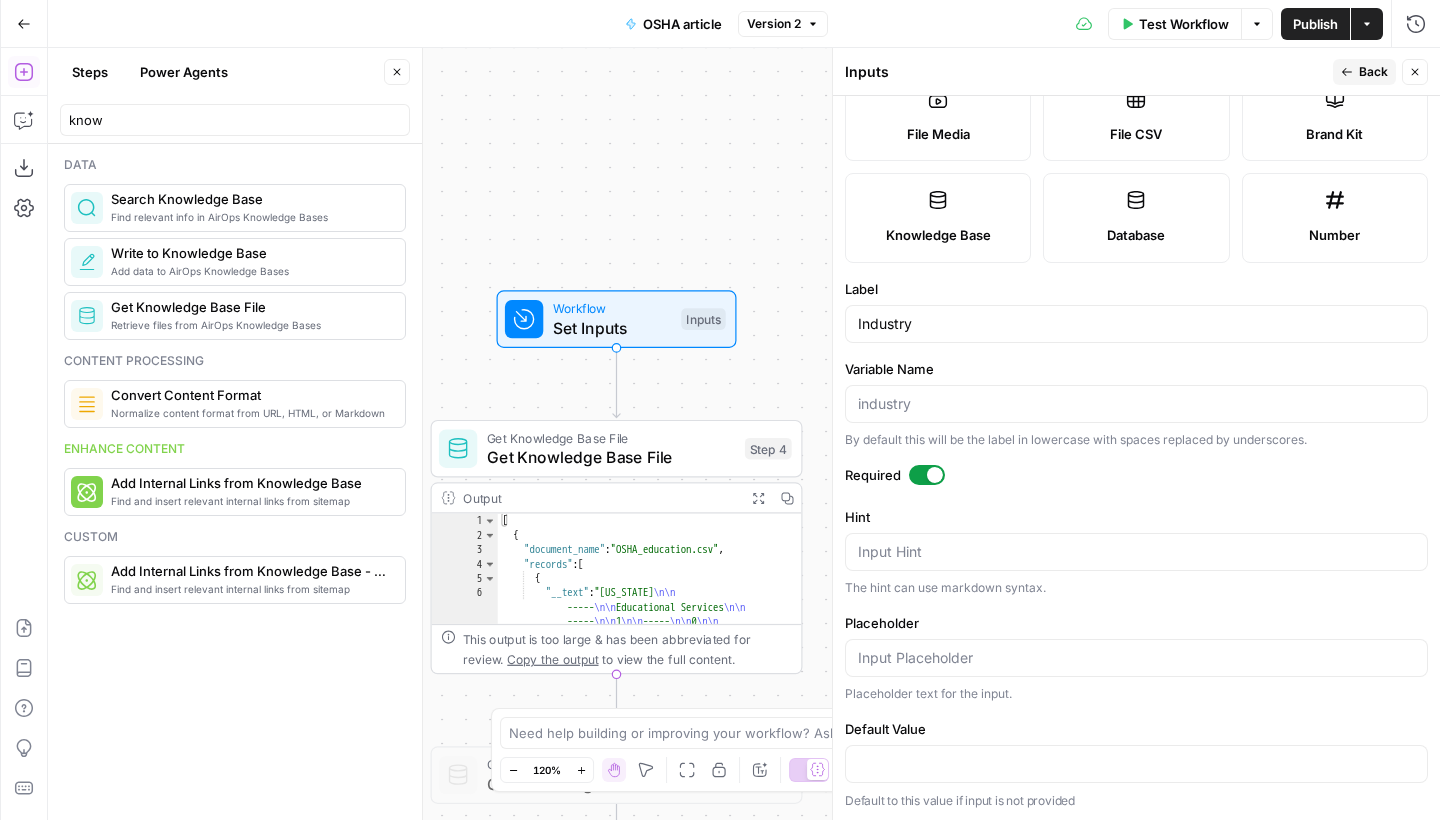click at bounding box center [935, 475] 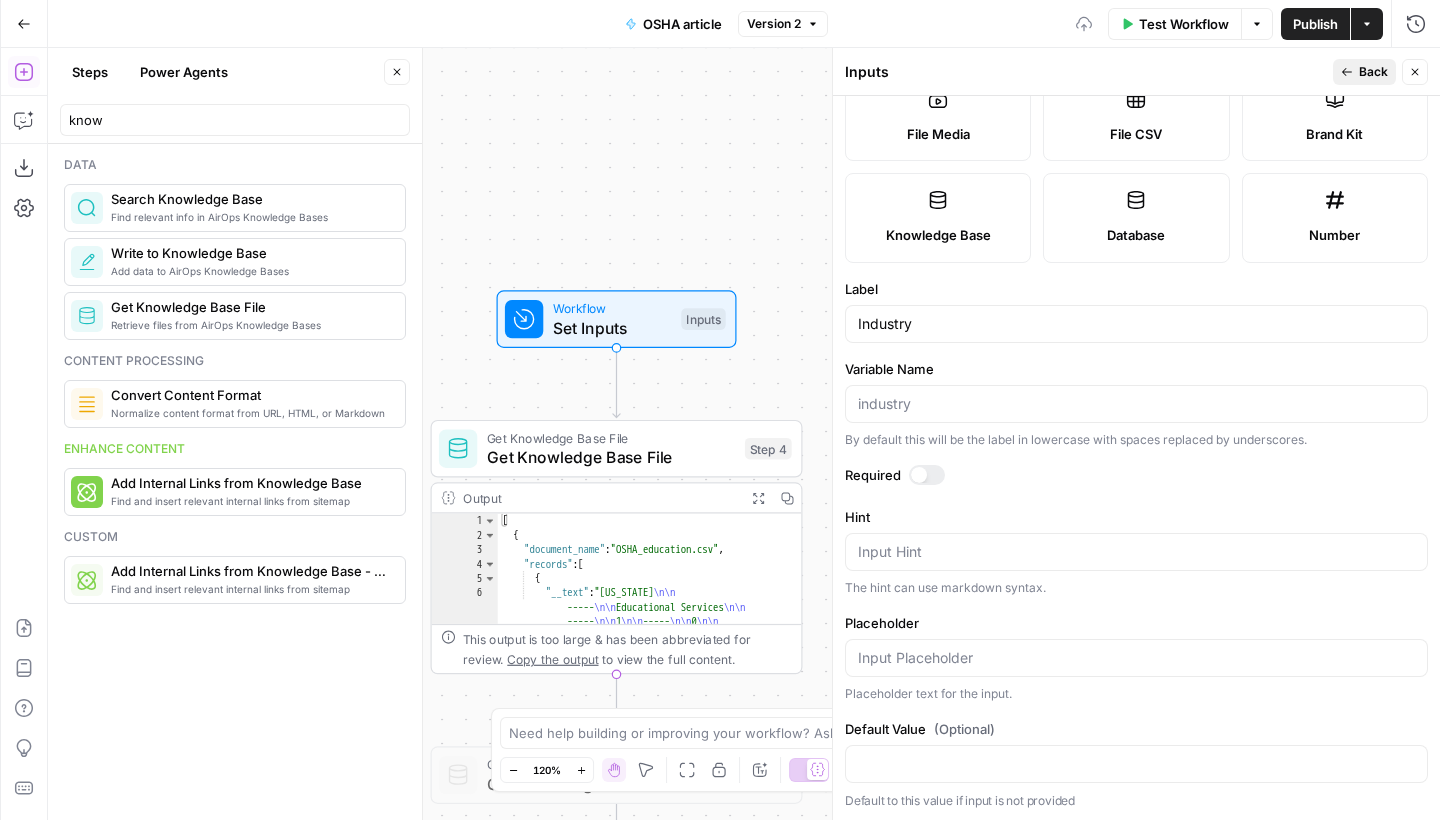 scroll, scrollTop: 0, scrollLeft: 0, axis: both 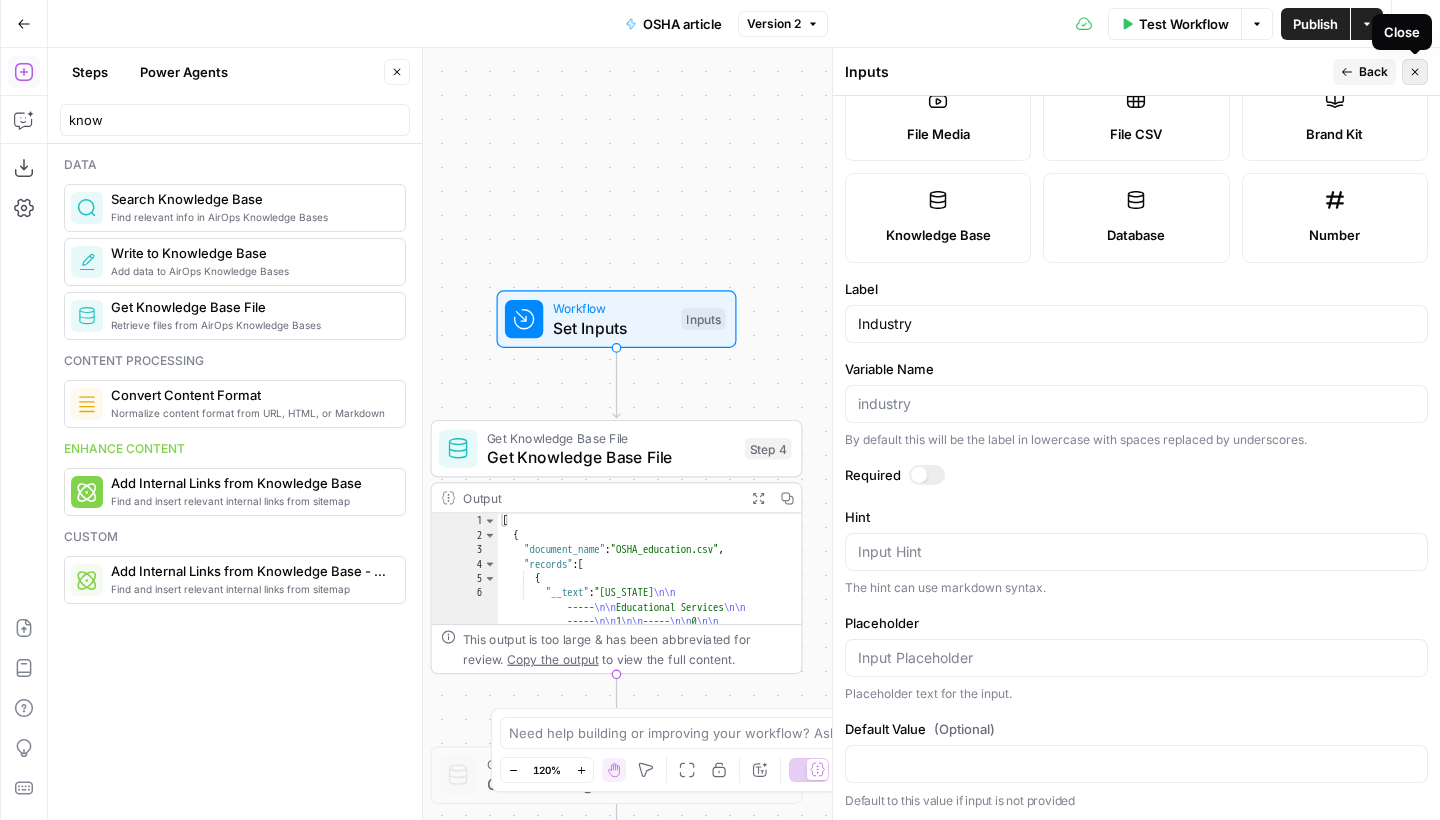 click 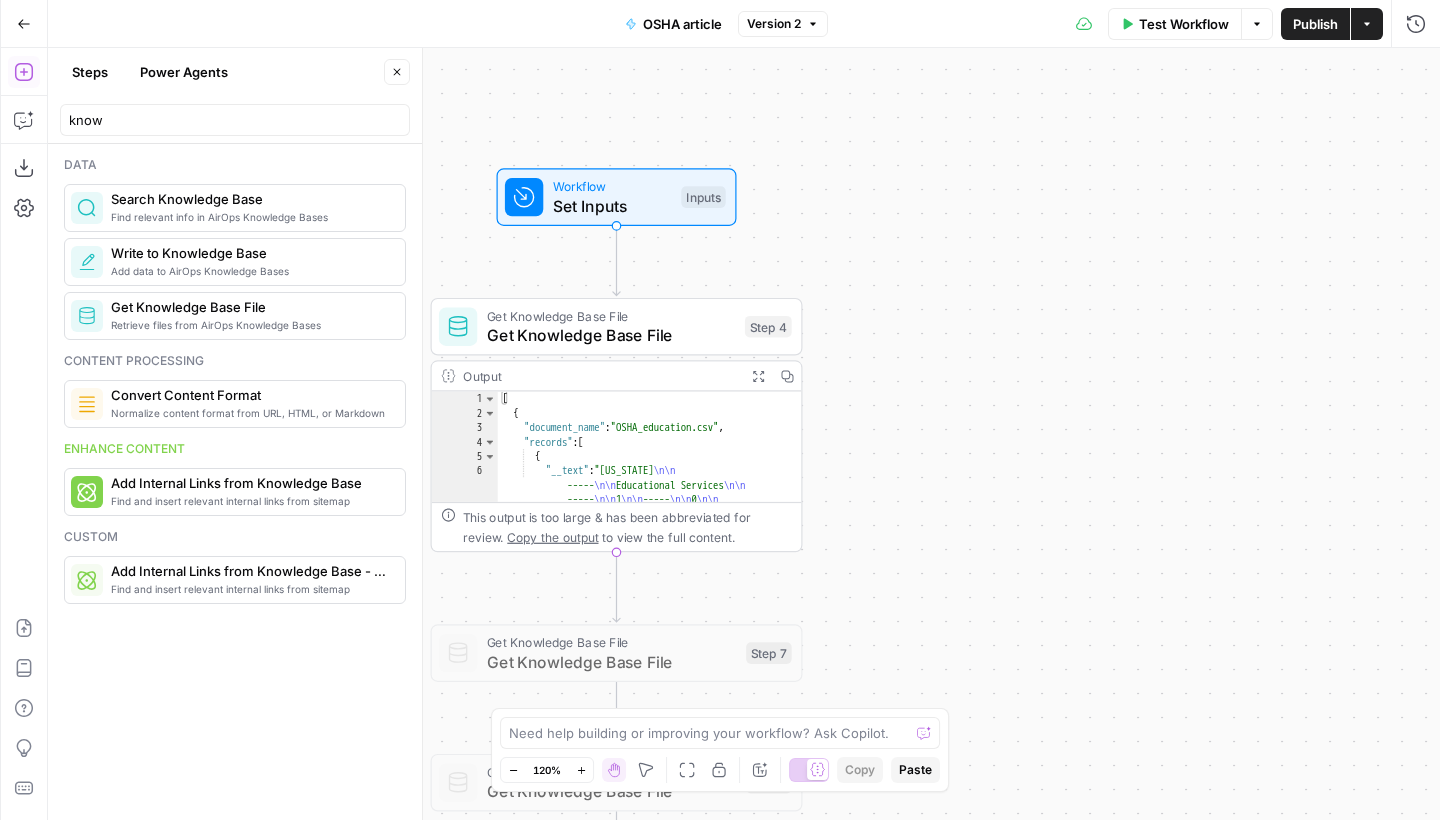 drag, startPoint x: 1052, startPoint y: 424, endPoint x: 1067, endPoint y: 181, distance: 243.46252 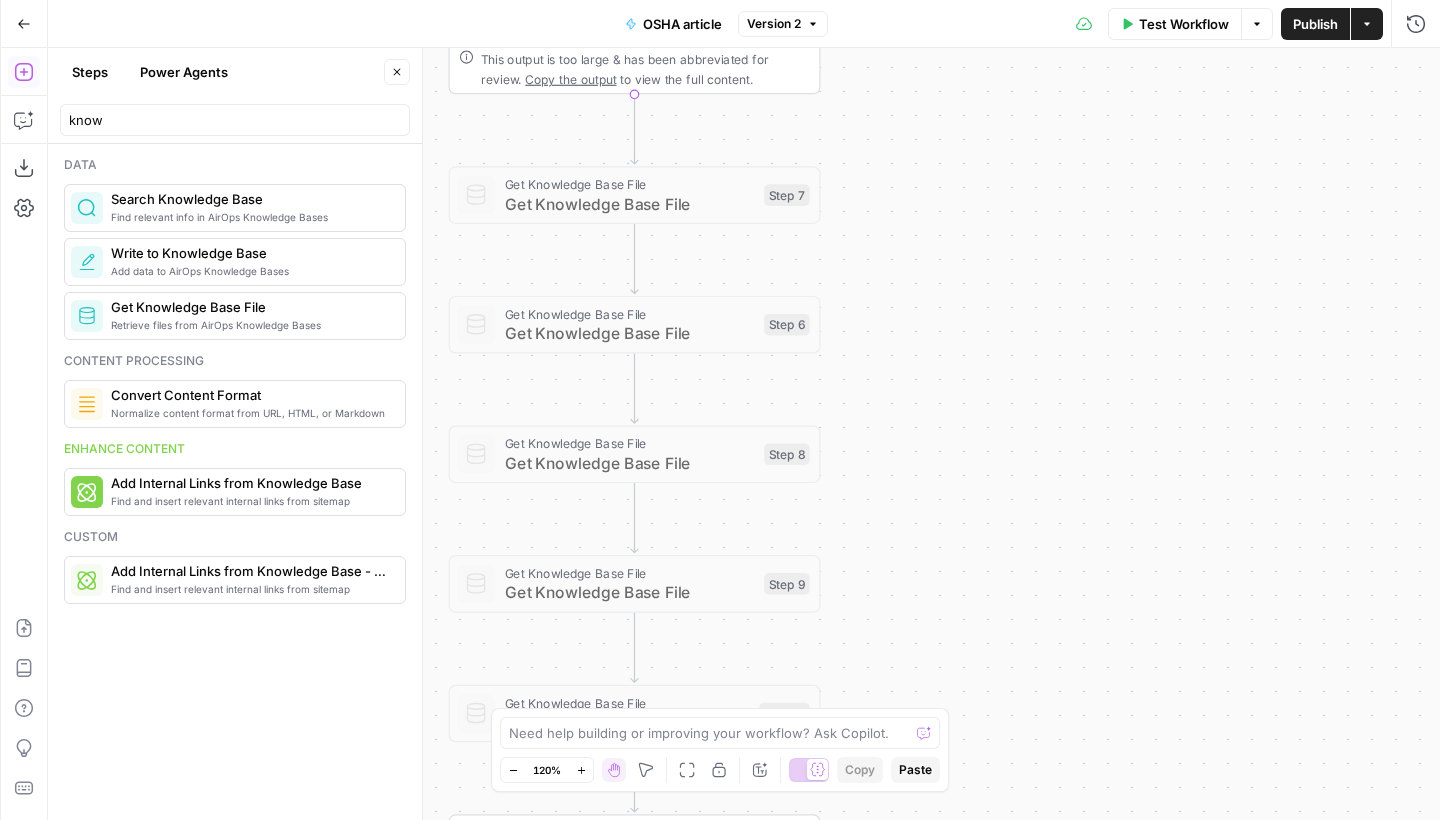 drag, startPoint x: 935, startPoint y: 596, endPoint x: 942, endPoint y: 242, distance: 354.0692 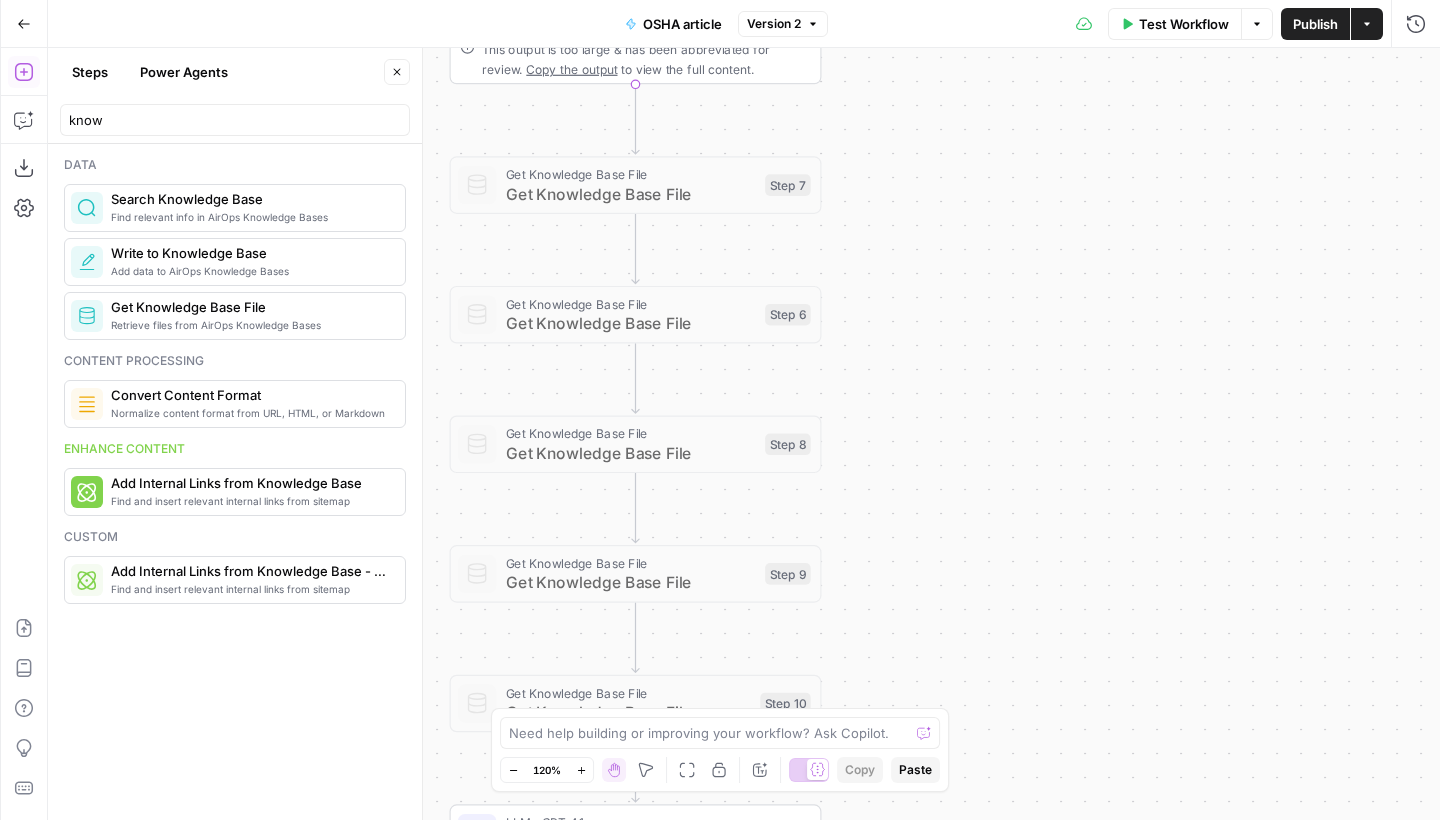 drag, startPoint x: 881, startPoint y: 473, endPoint x: 902, endPoint y: 230, distance: 243.90572 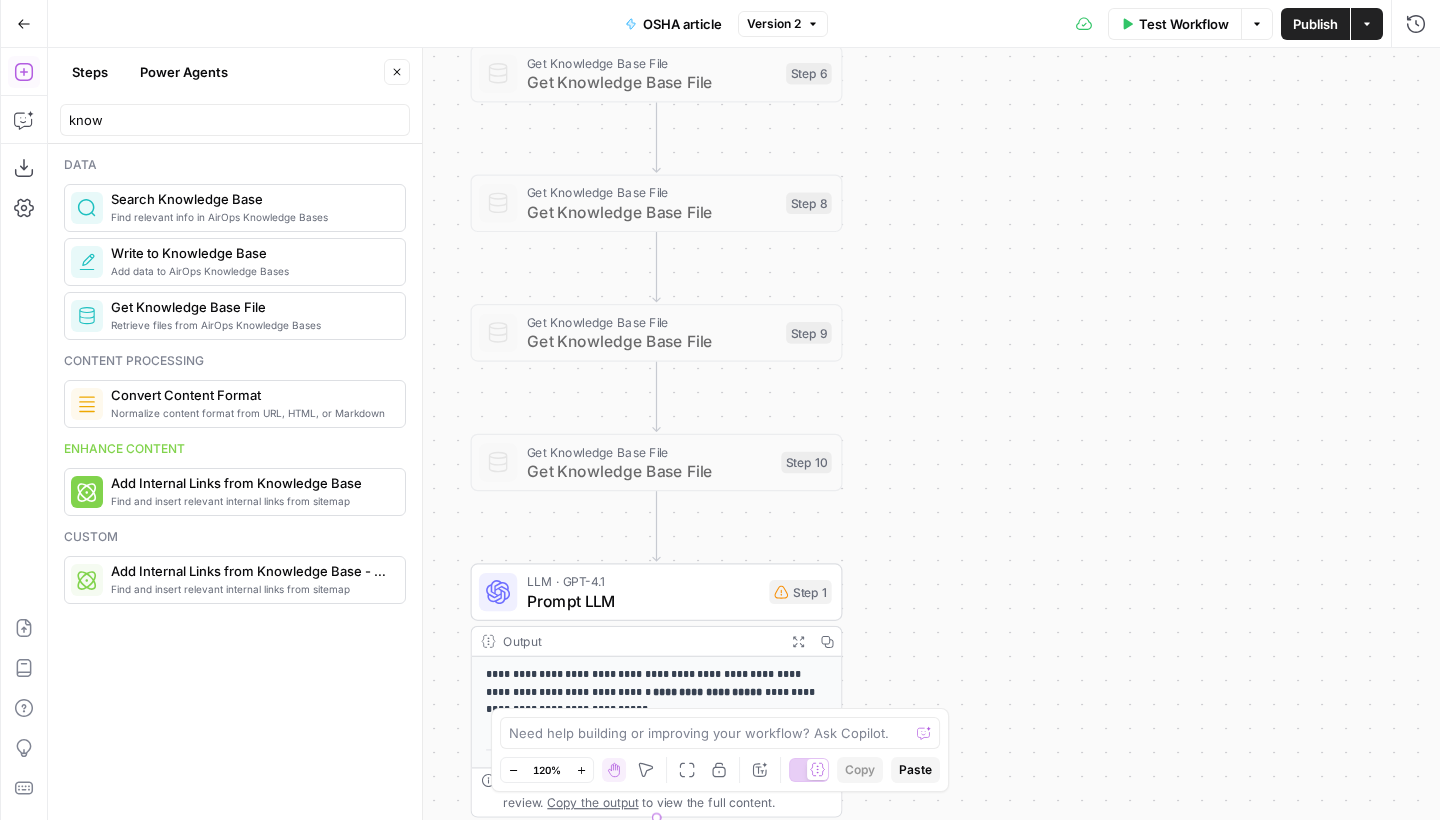 click on "Prompt LLM" at bounding box center (643, 601) 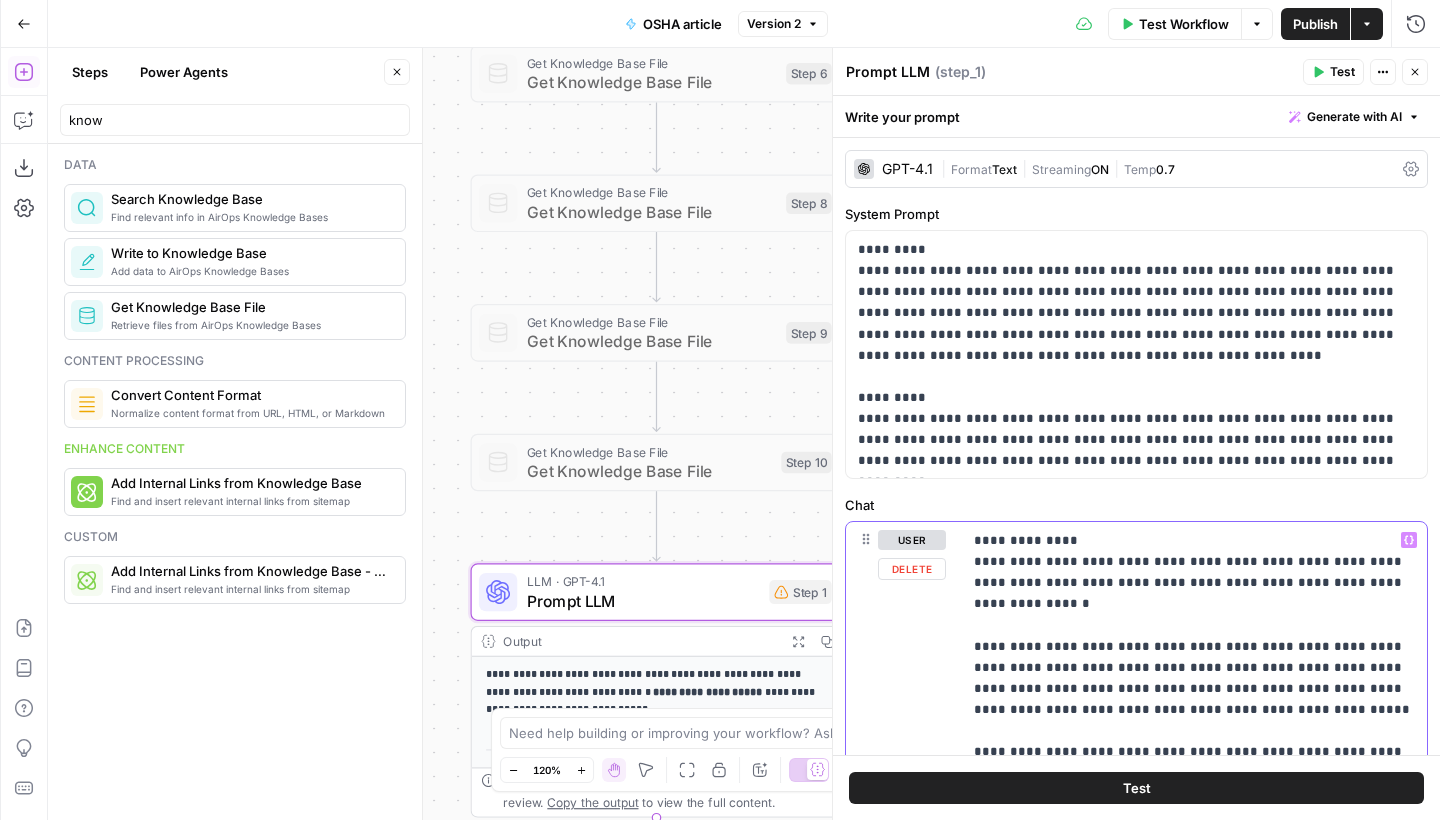click on "**********" at bounding box center (1194, 939) 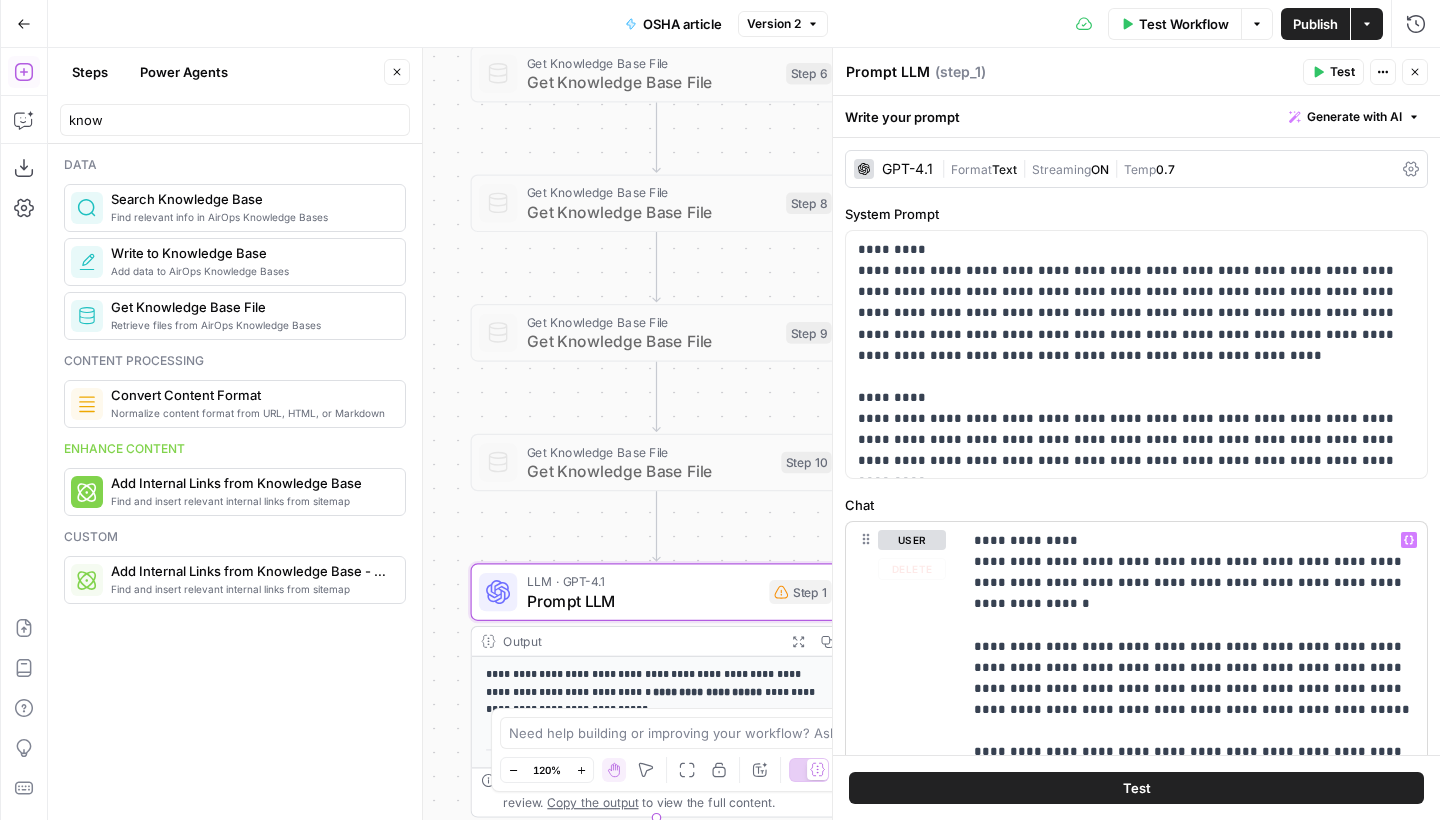 click 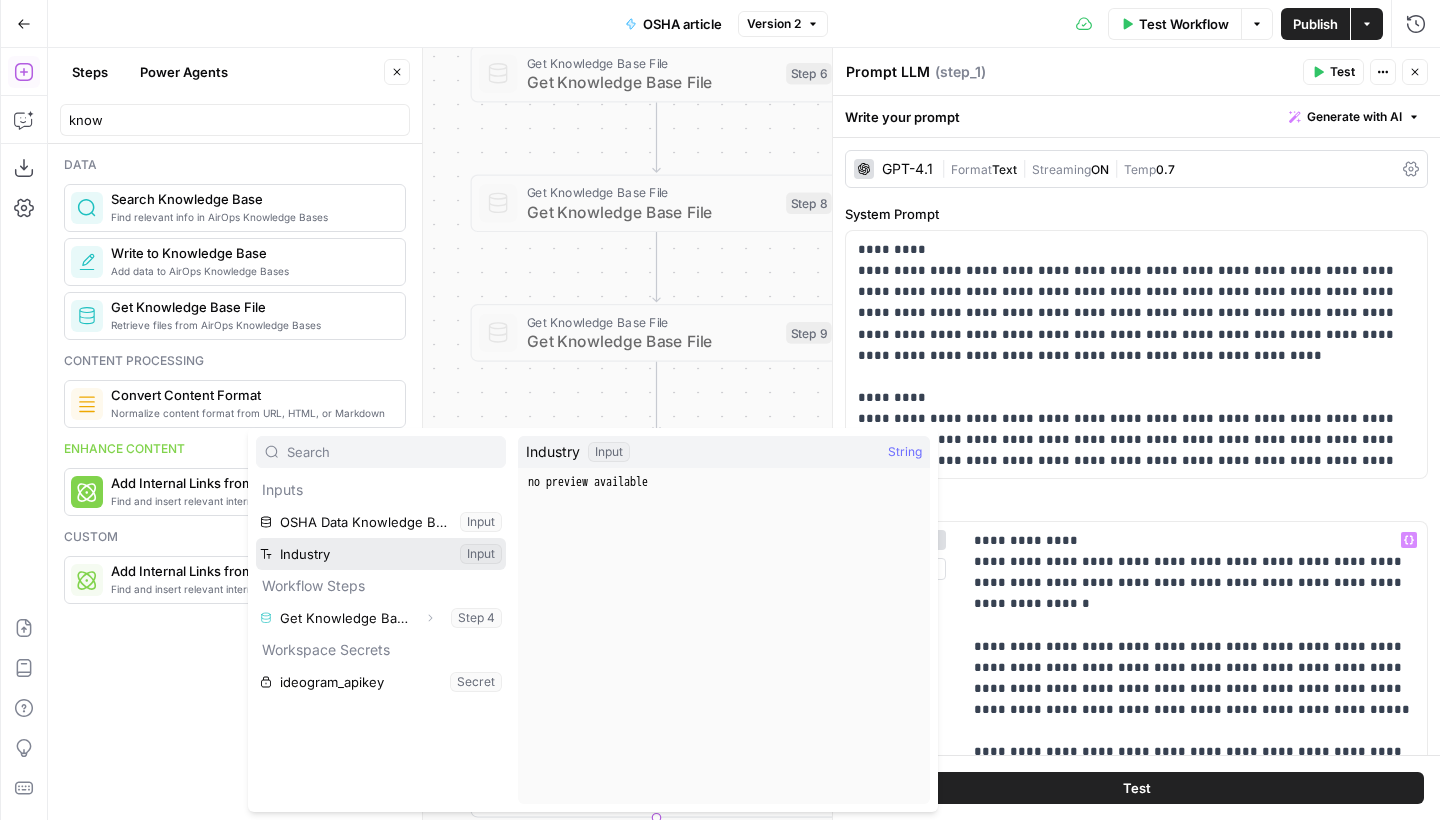 click at bounding box center (381, 554) 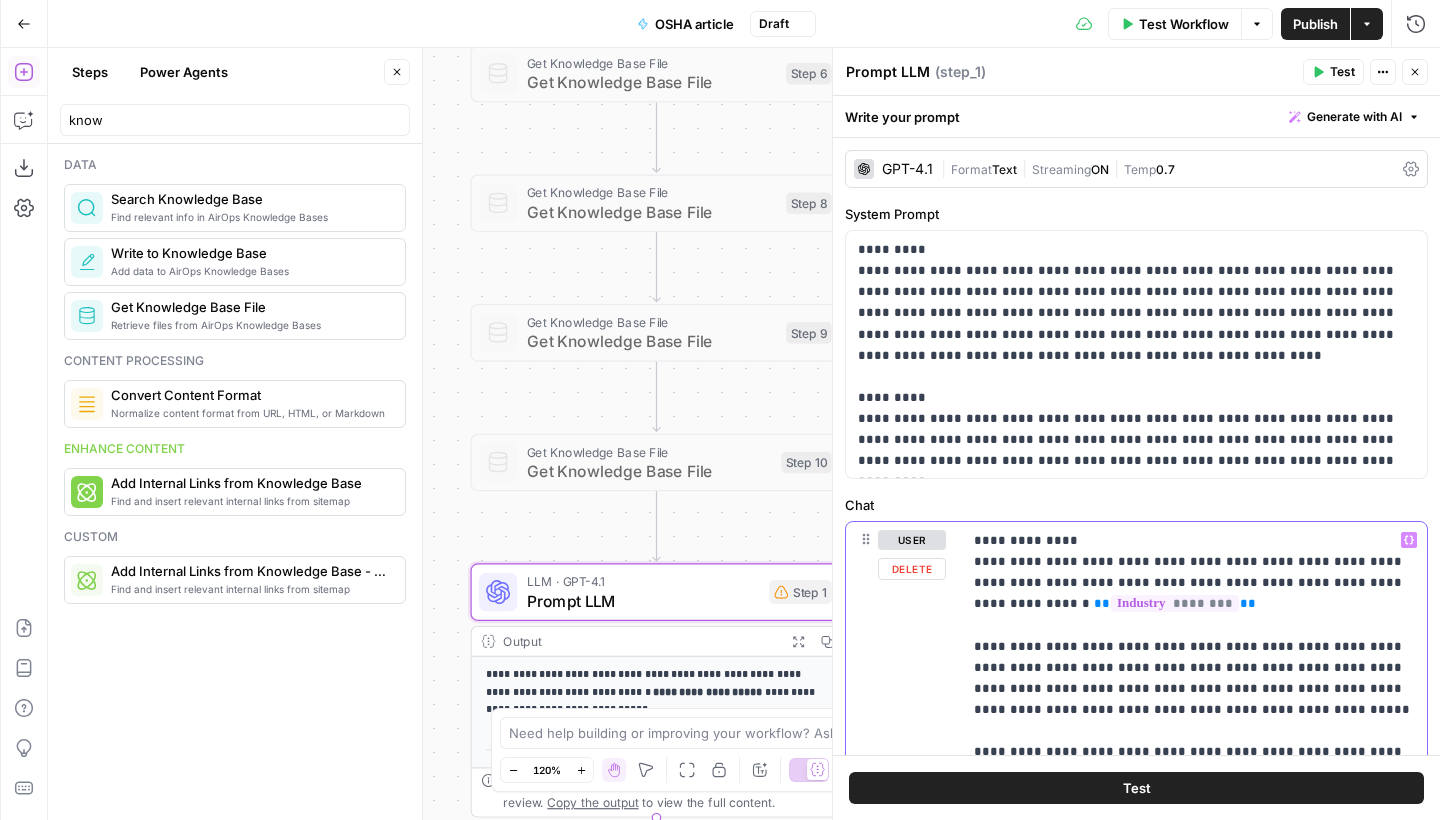type 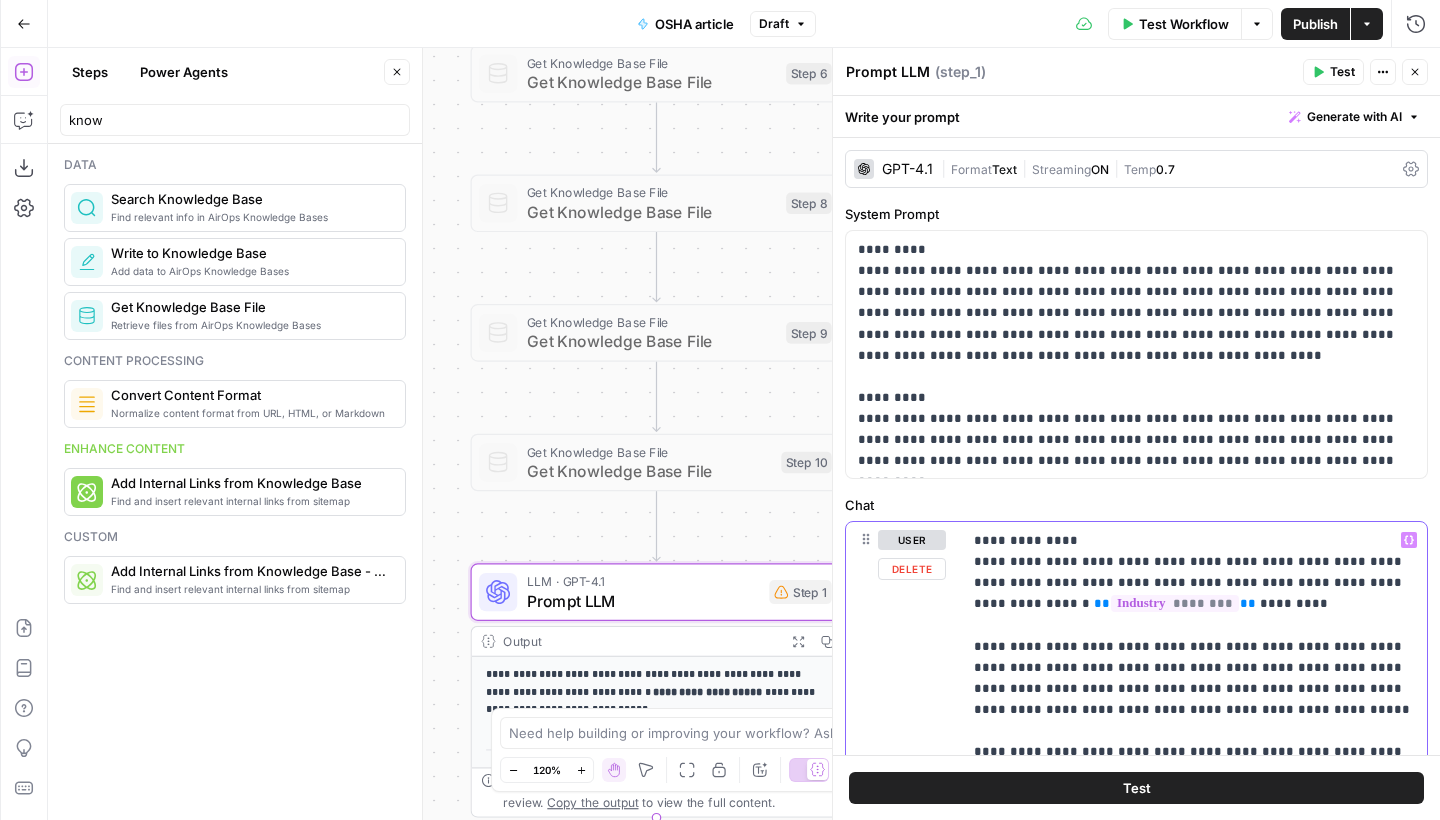 scroll, scrollTop: 0, scrollLeft: 0, axis: both 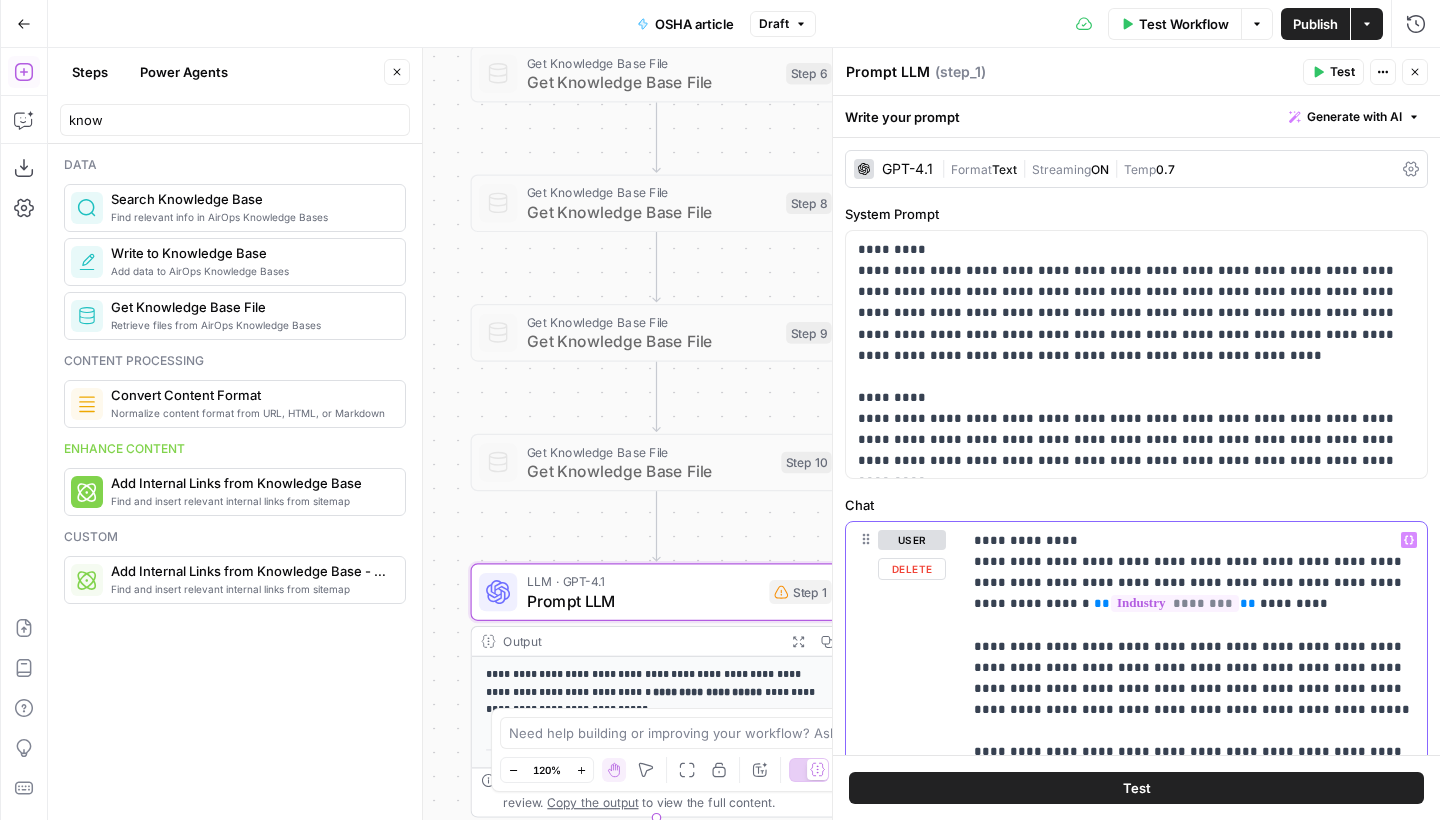 click on "**********" at bounding box center (1194, 950) 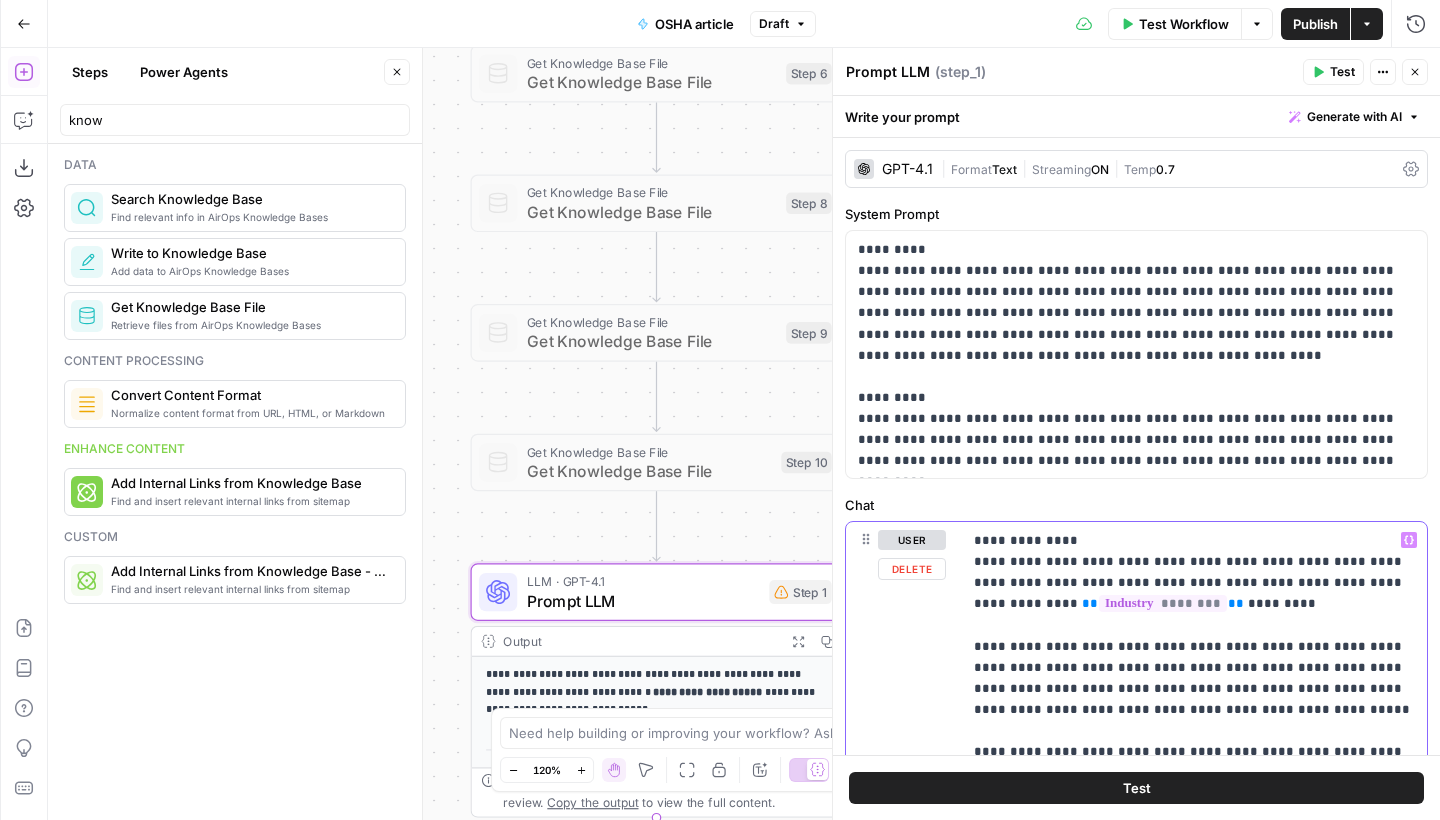 click on "**********" at bounding box center (1194, 950) 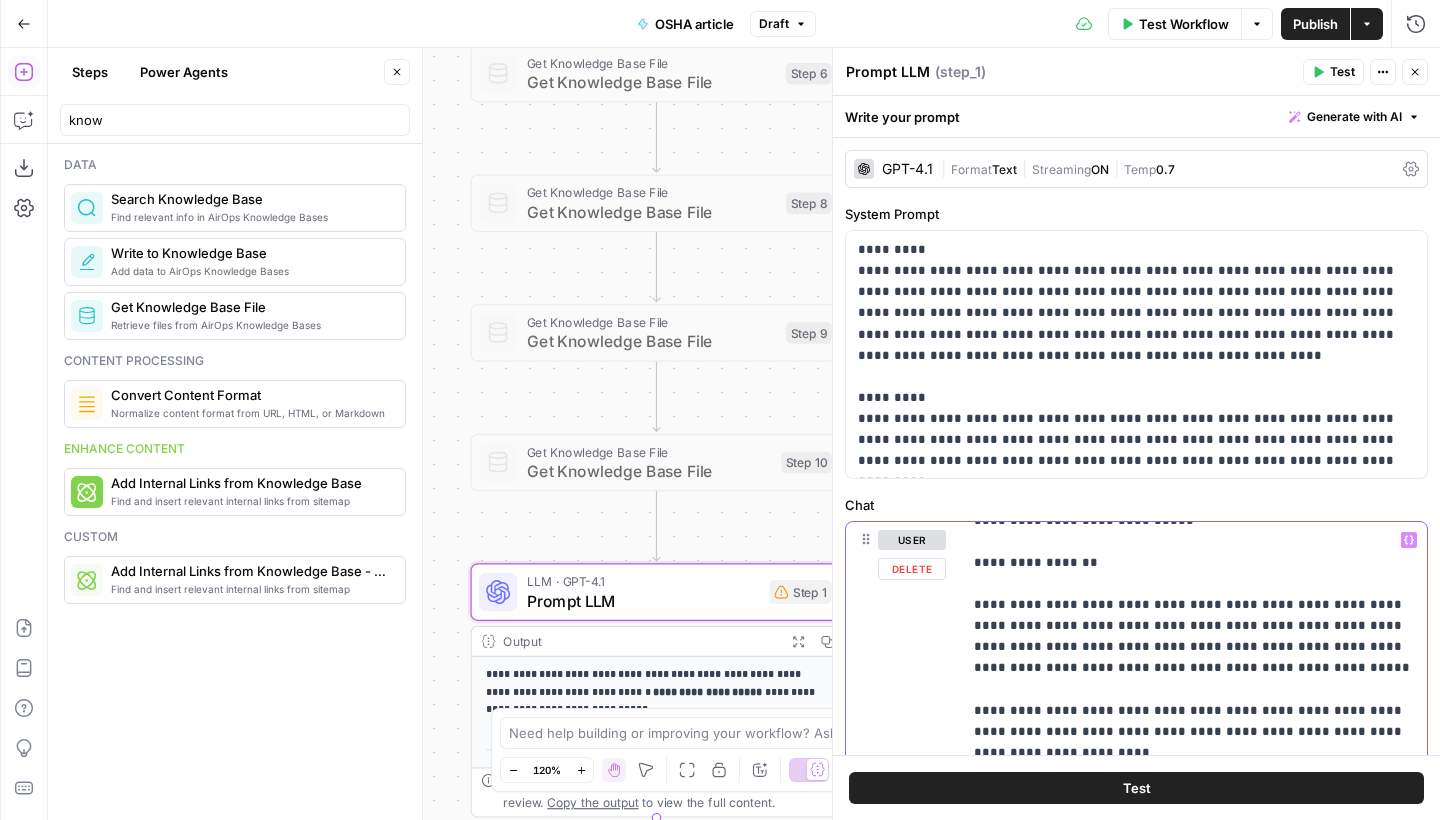 scroll, scrollTop: 104, scrollLeft: 0, axis: vertical 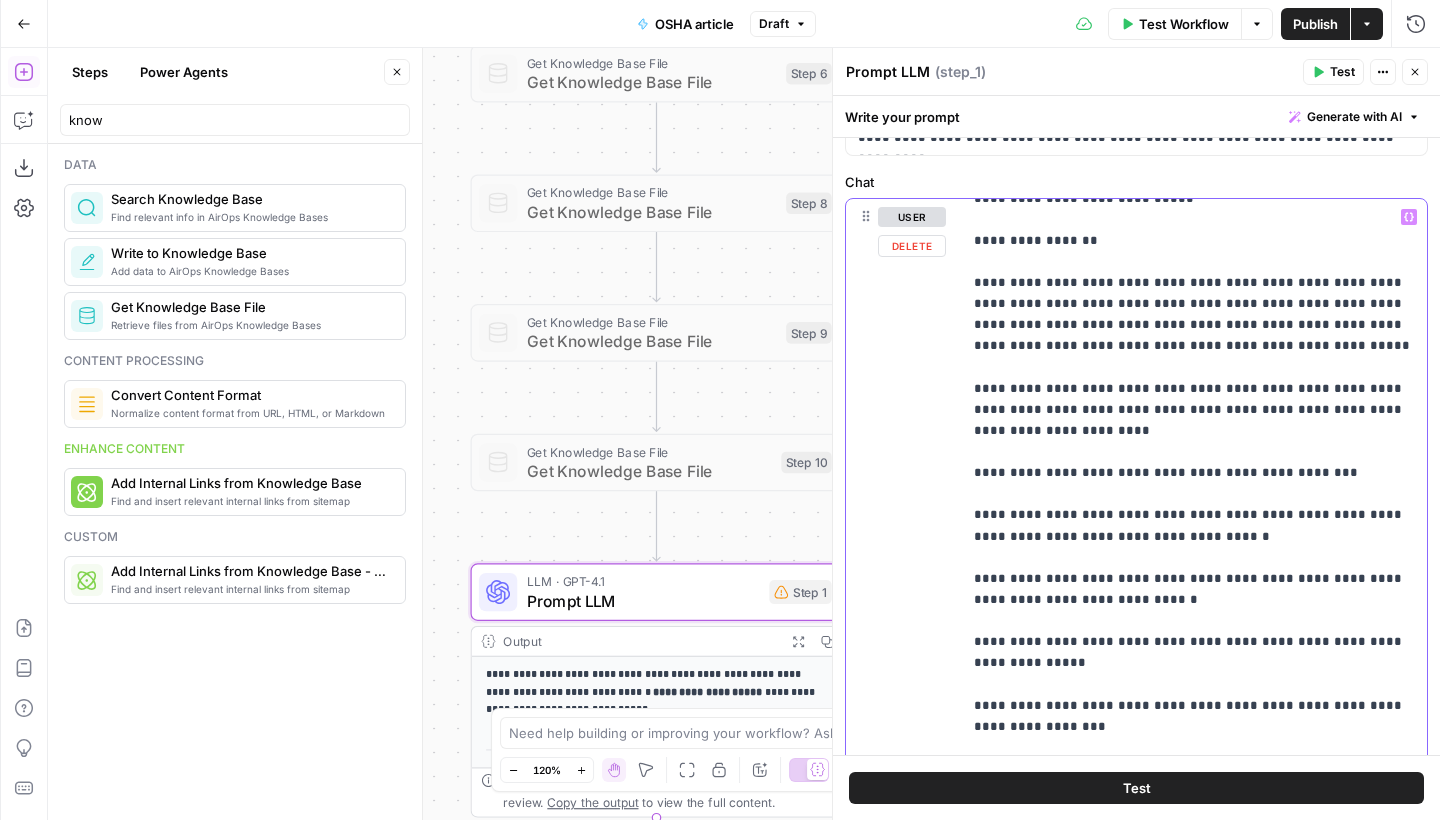 drag, startPoint x: 1398, startPoint y: 414, endPoint x: 1018, endPoint y: 389, distance: 380.82147 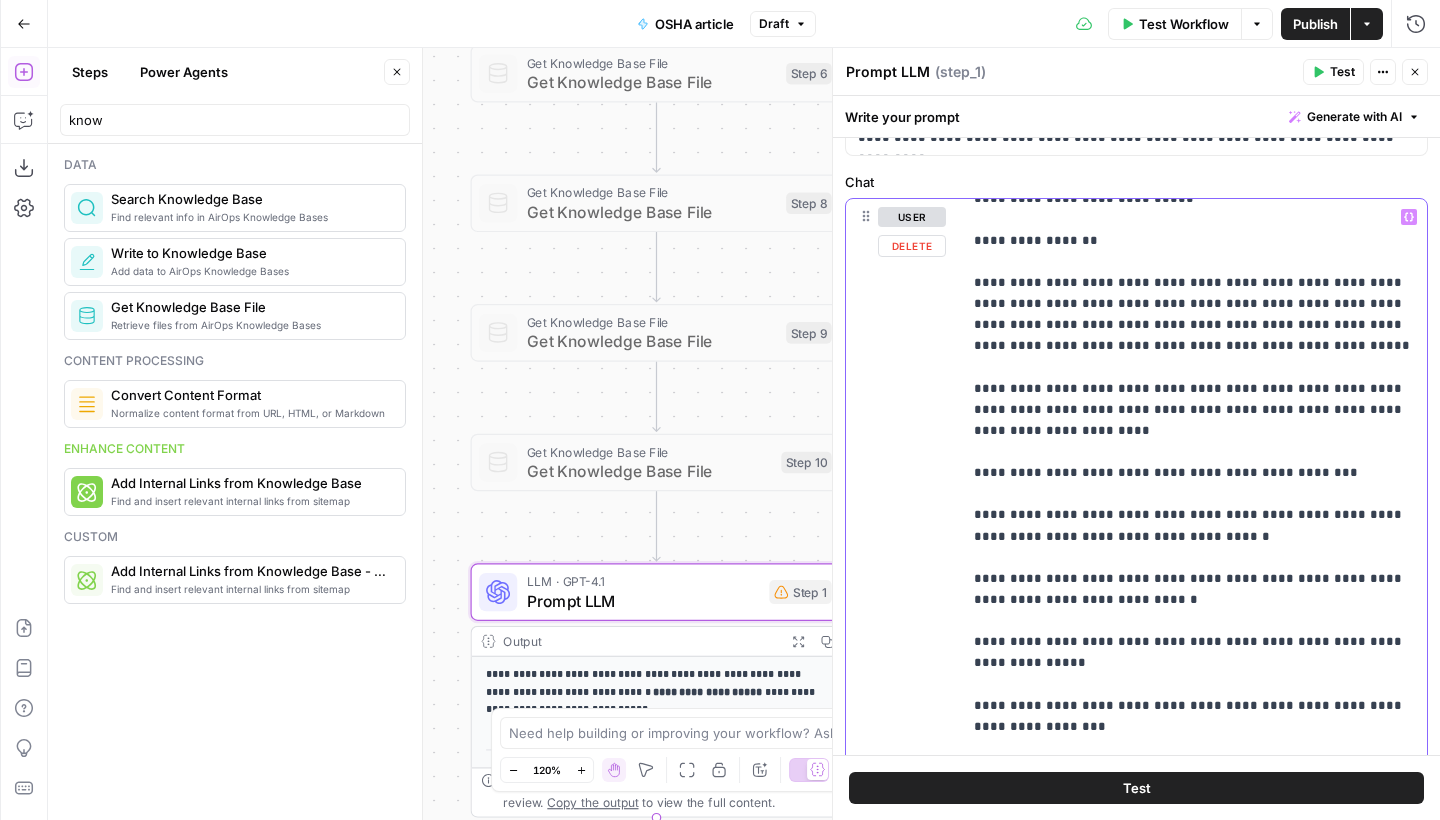 click on "**********" at bounding box center [1194, 554] 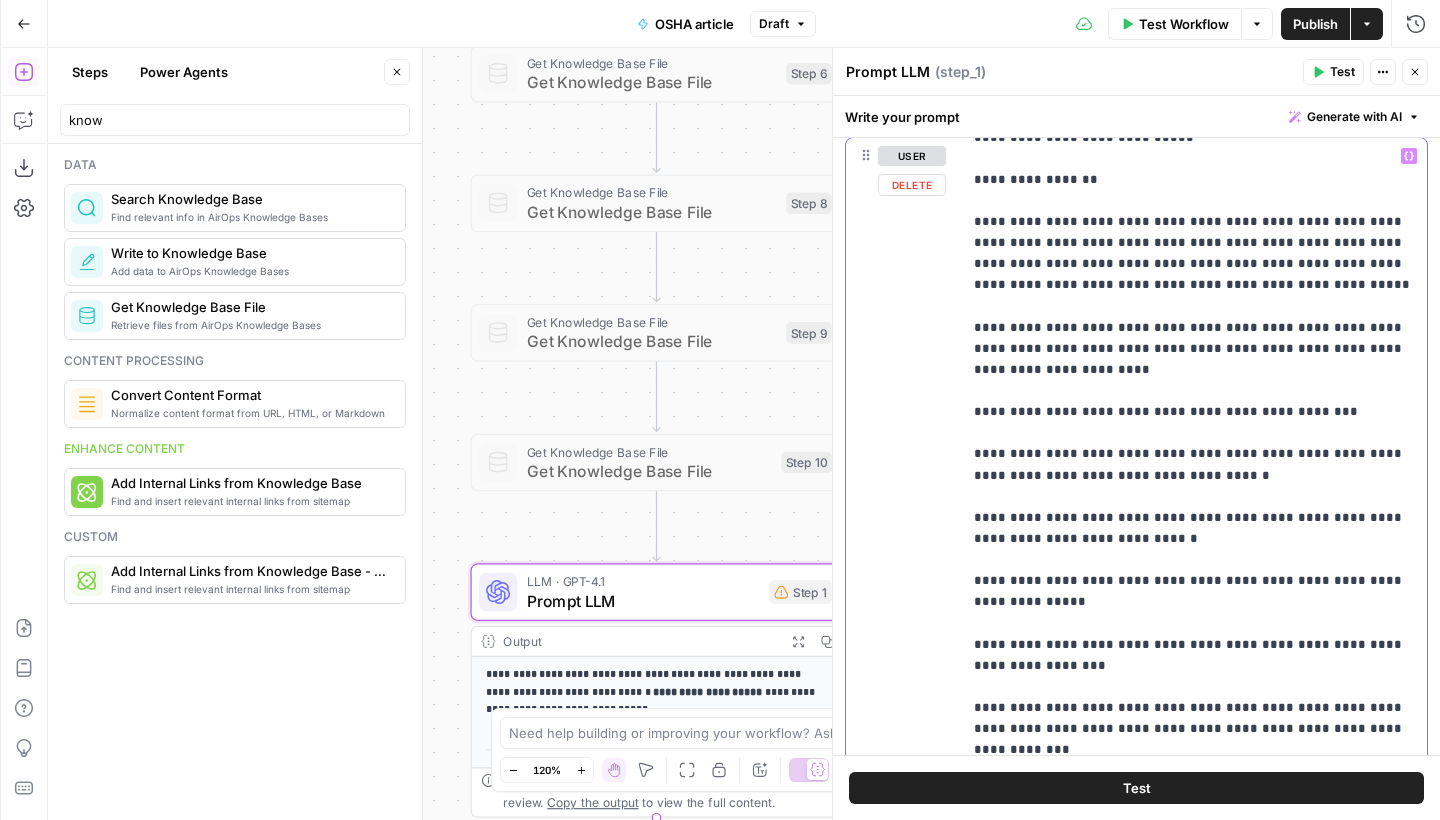 scroll, scrollTop: 393, scrollLeft: 0, axis: vertical 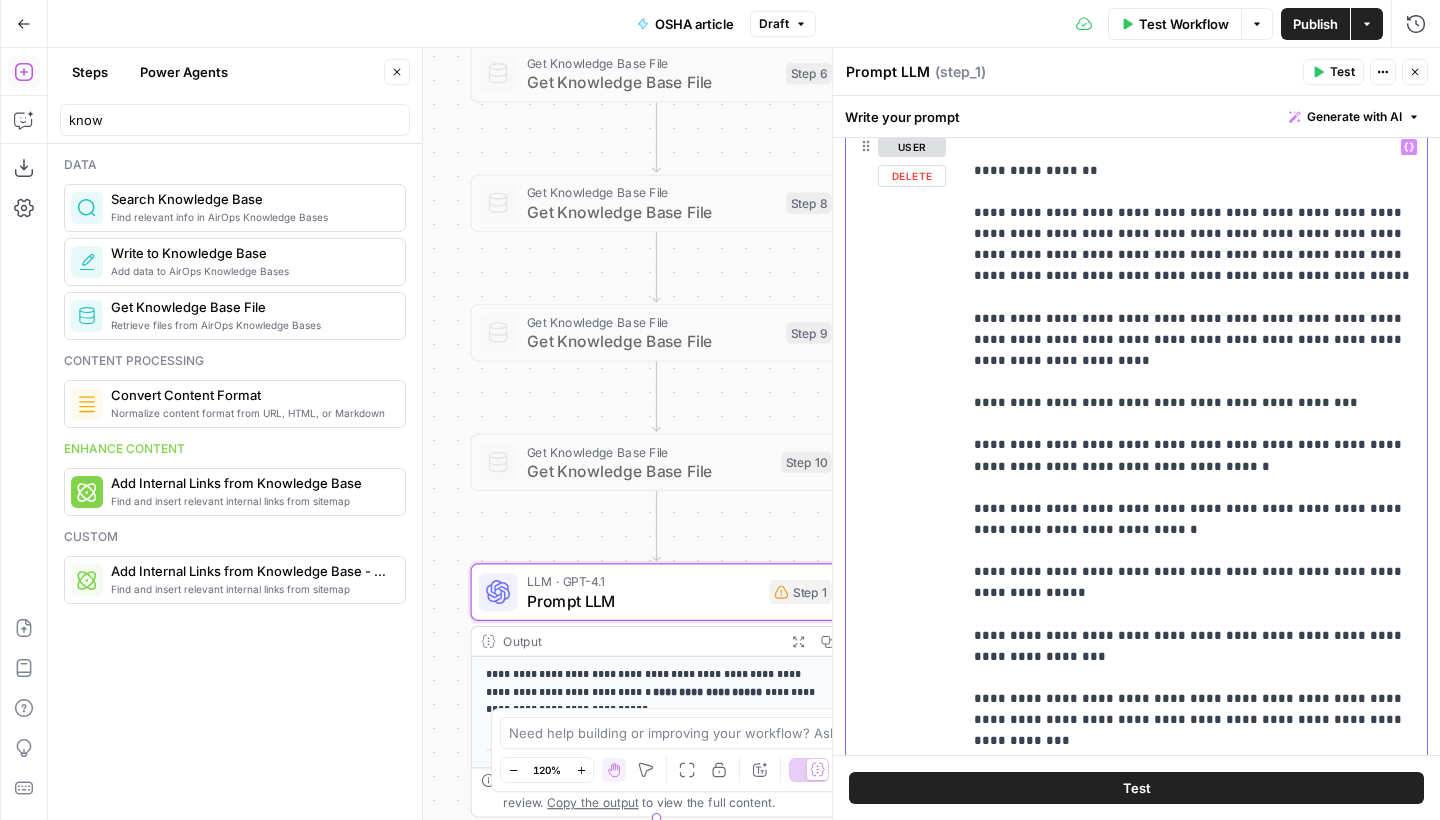 click on "**********" at bounding box center (1194, 536) 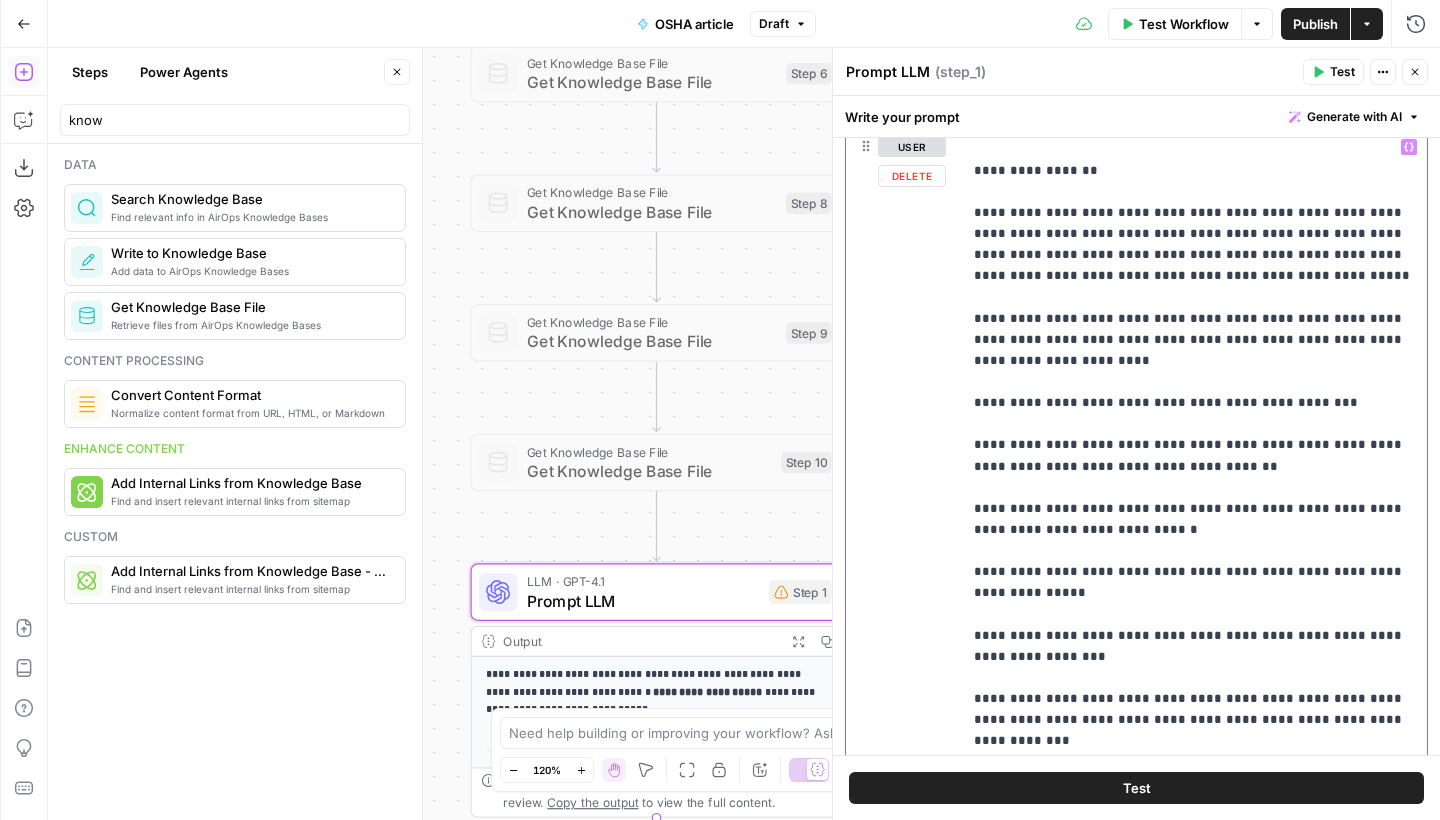 drag, startPoint x: 1170, startPoint y: 444, endPoint x: 1084, endPoint y: 445, distance: 86.00581 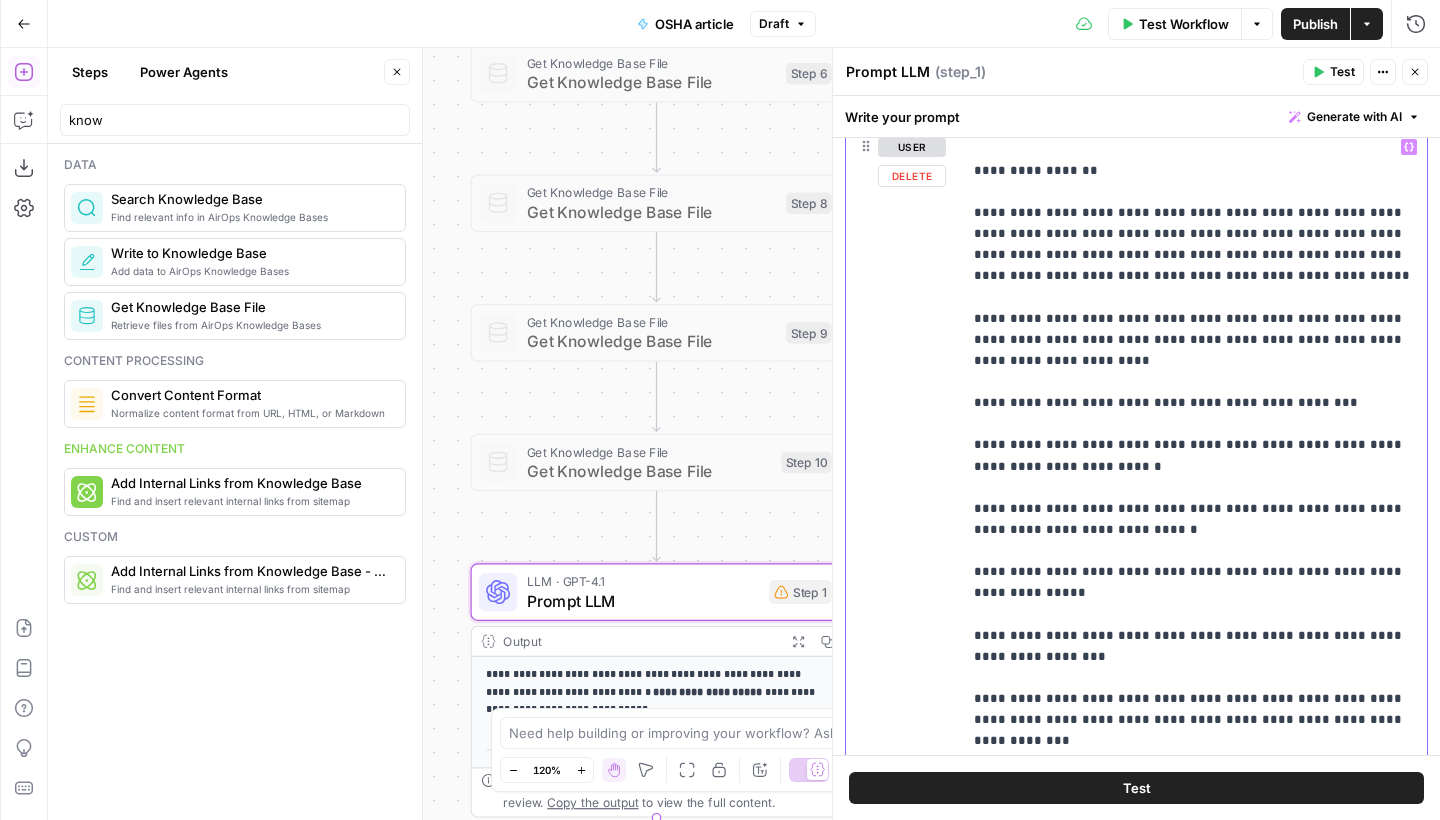 click on "**********" at bounding box center [1194, 484] 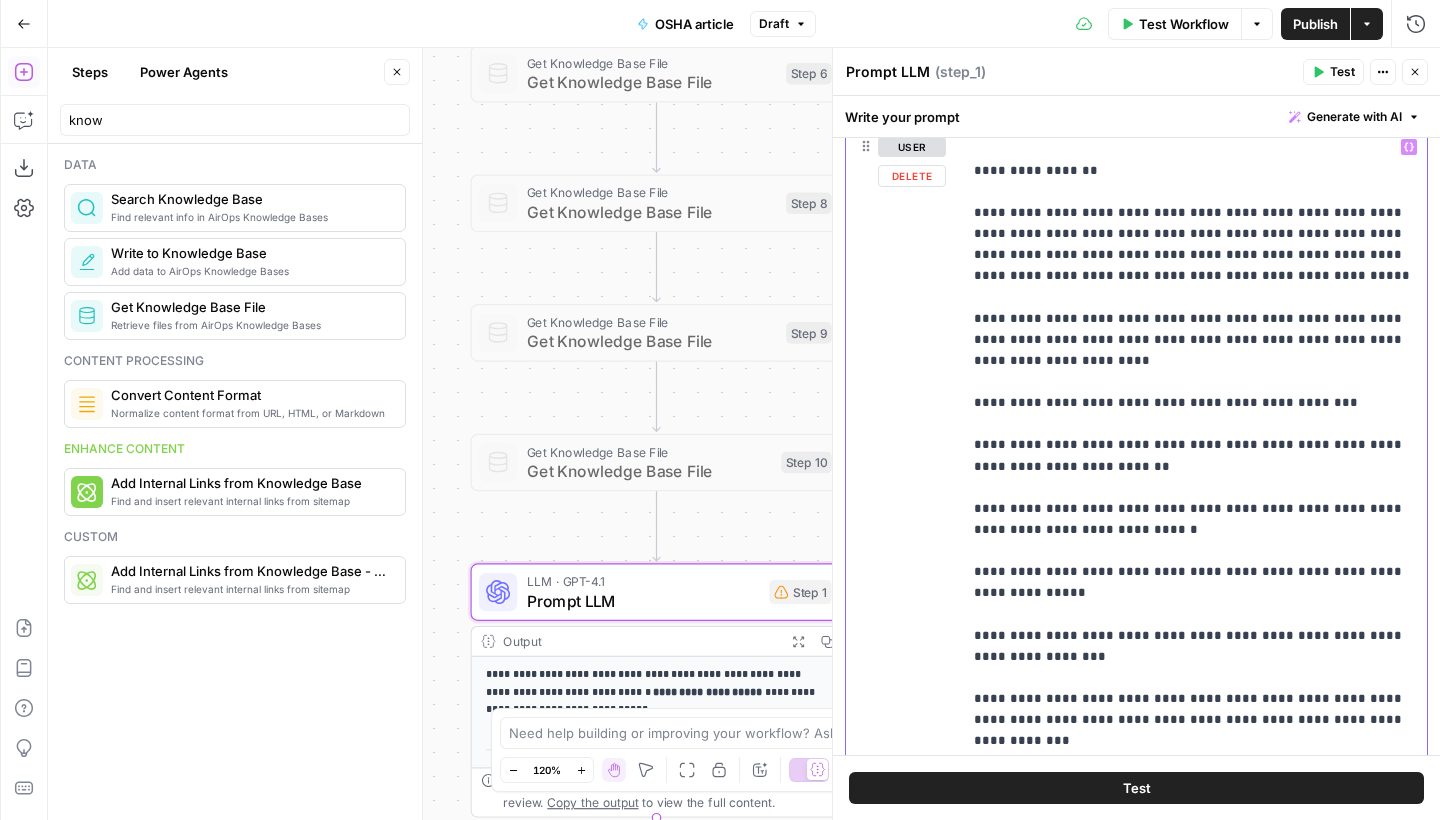 click on "**********" at bounding box center [1194, 484] 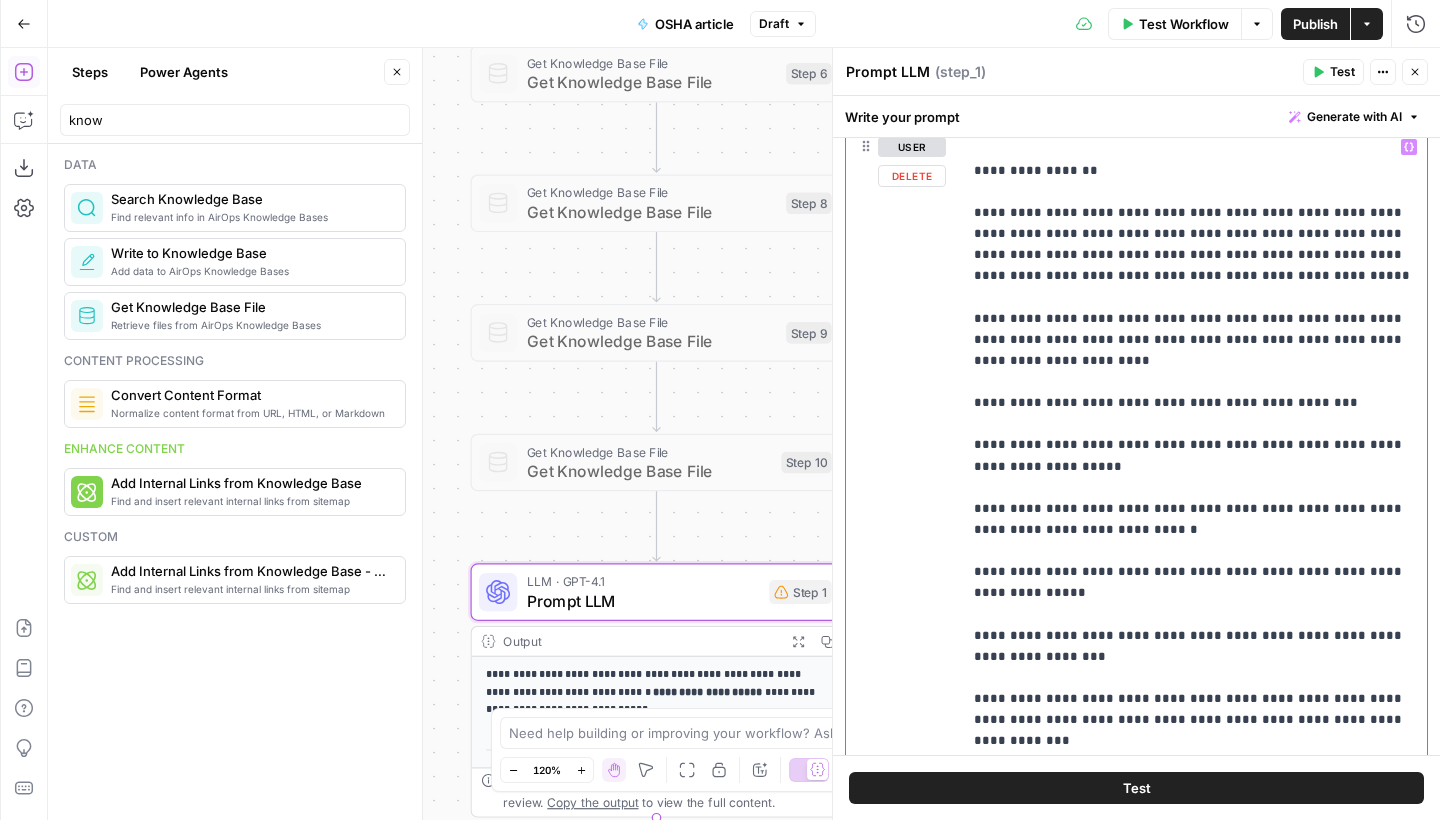 click on "**********" at bounding box center (1194, 484) 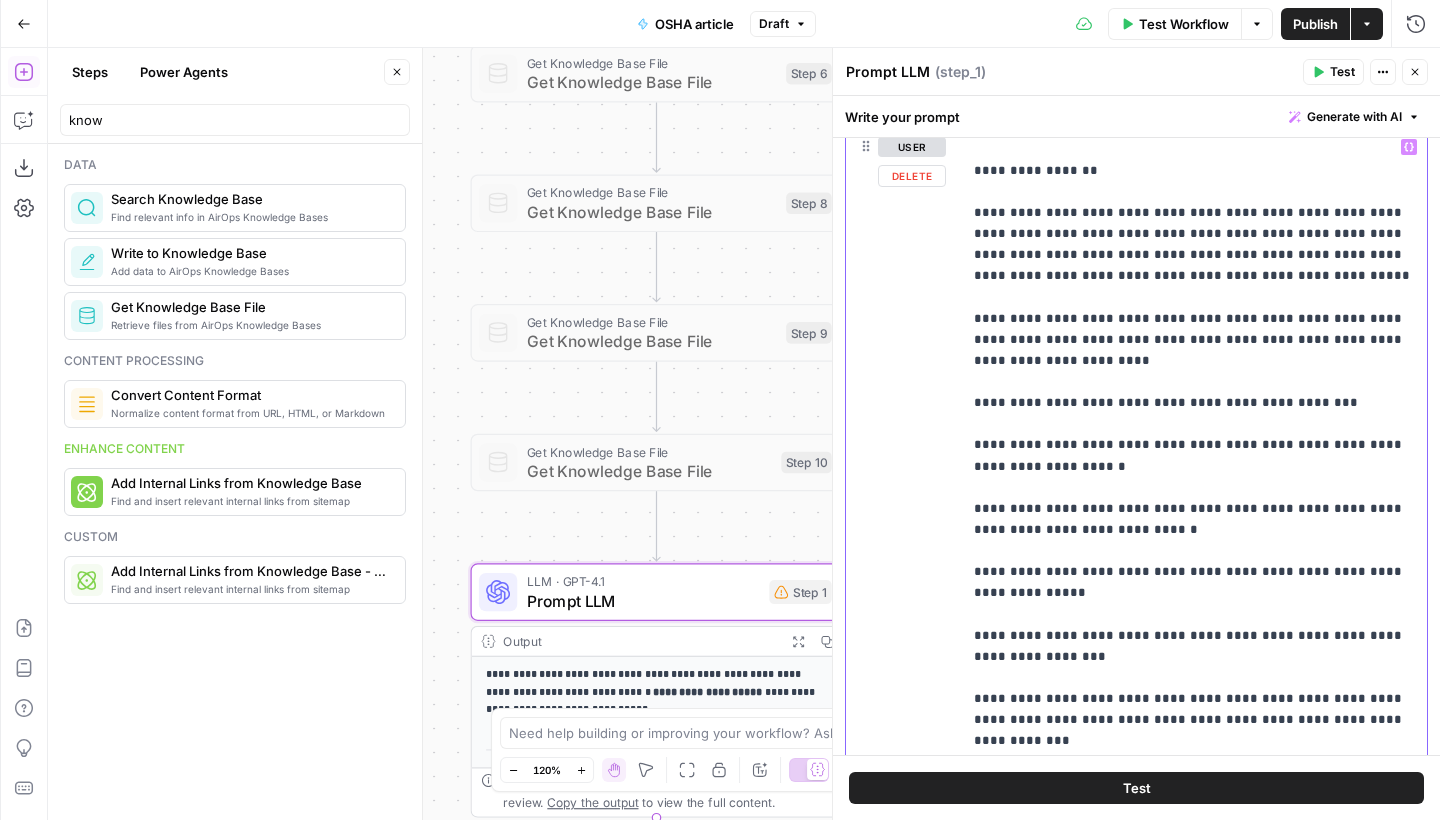 click on "**********" at bounding box center [1194, 484] 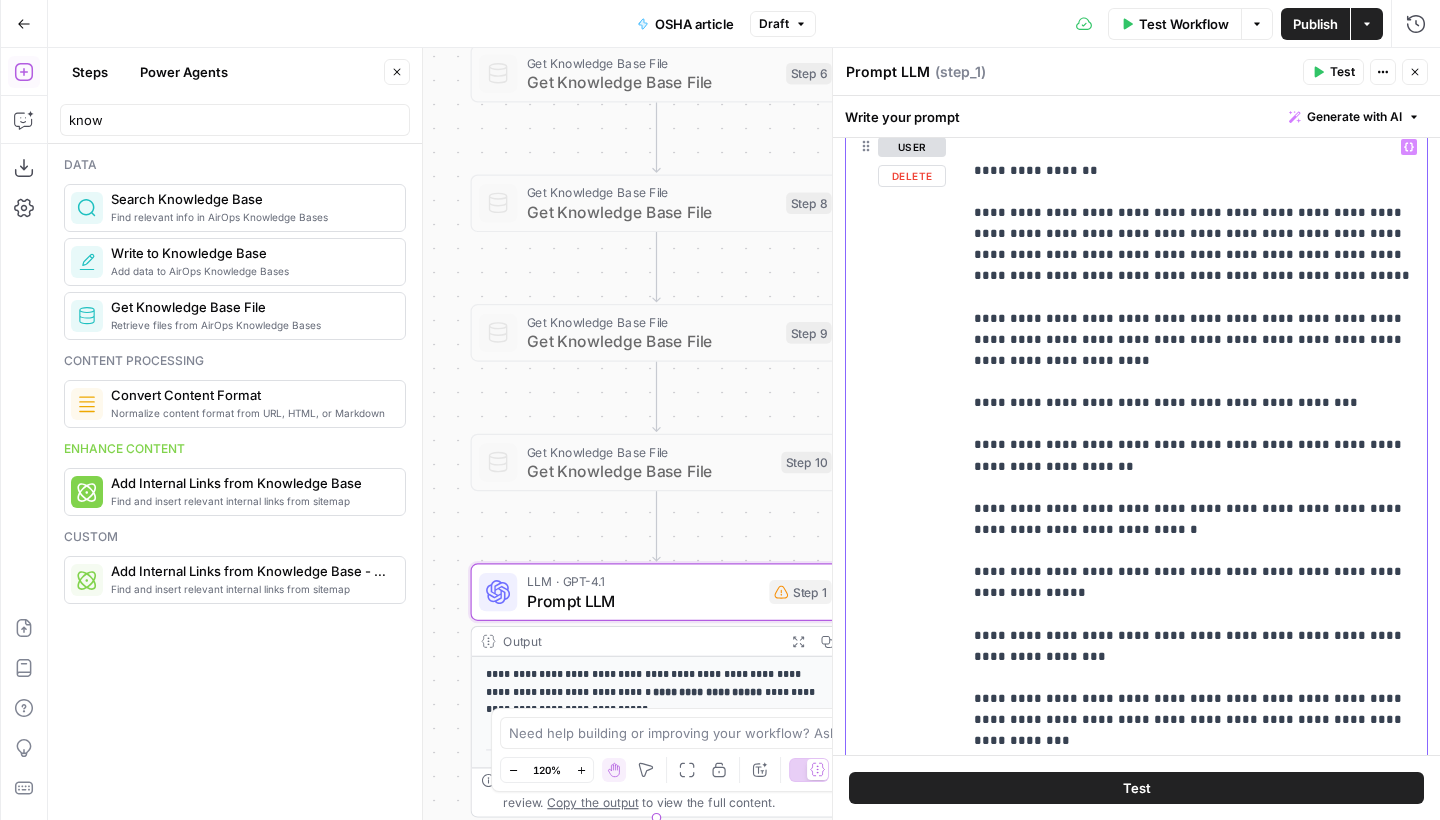 click on "**********" at bounding box center [1194, 484] 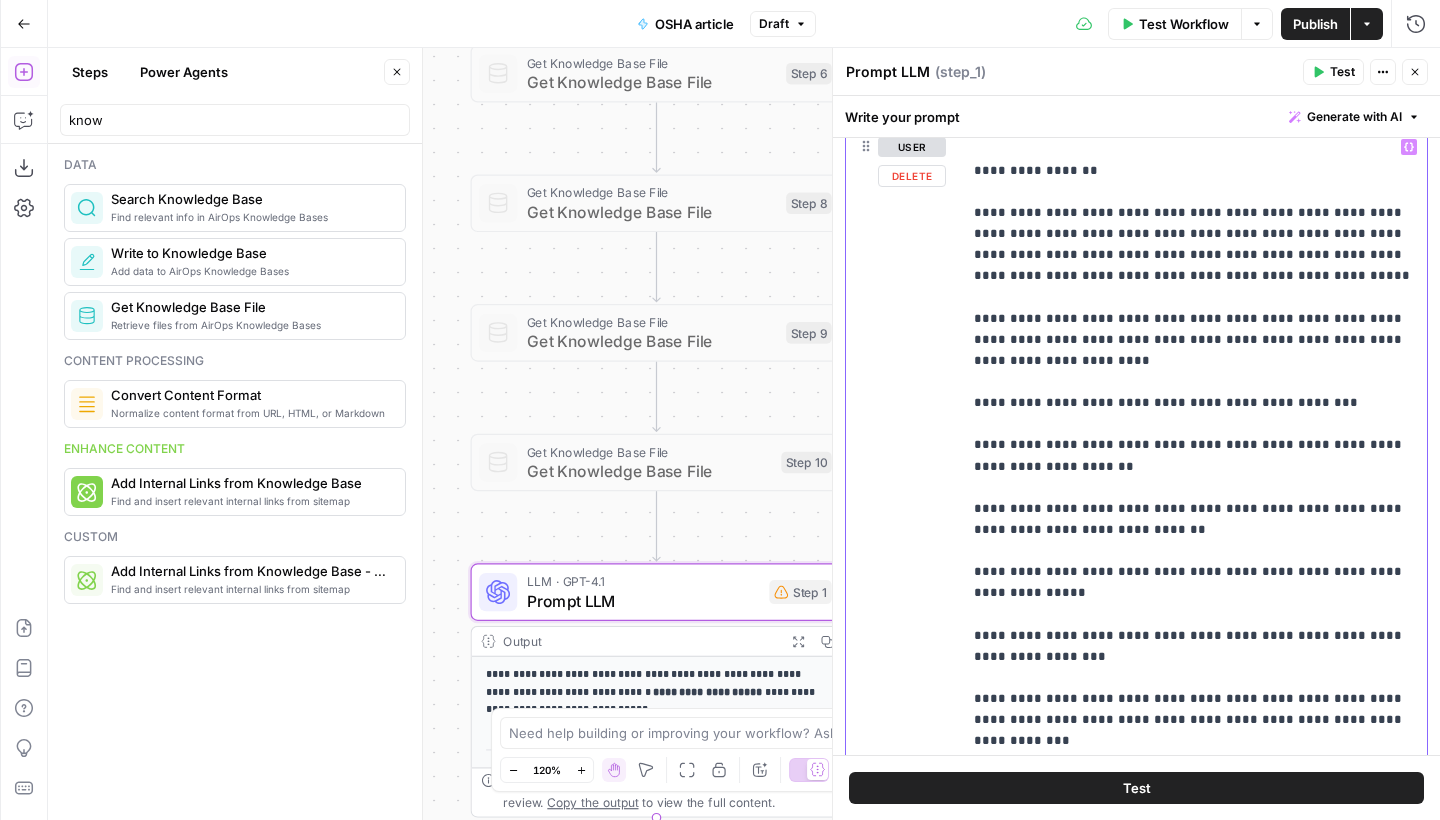 scroll, scrollTop: 426, scrollLeft: 0, axis: vertical 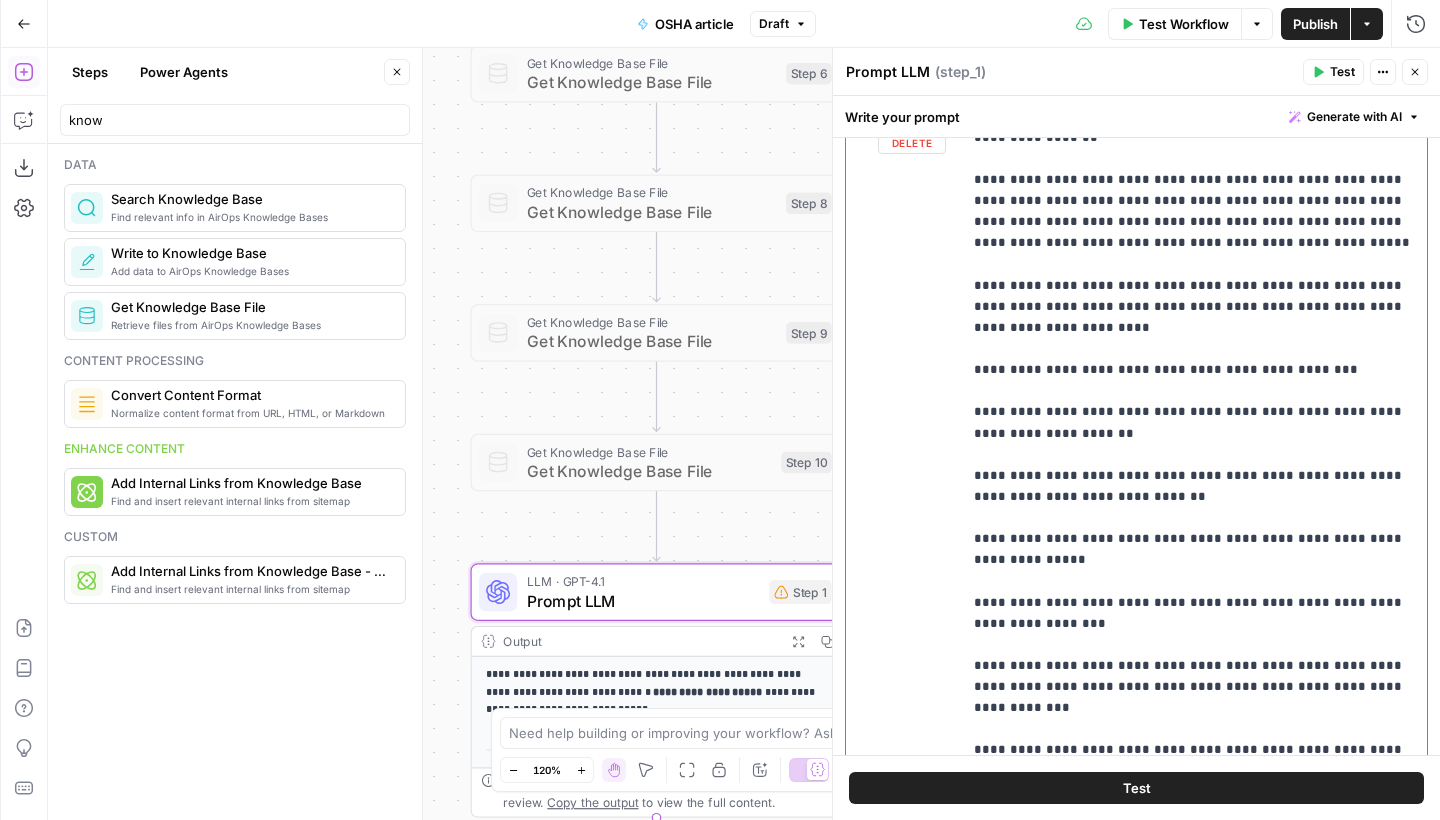 click on "**********" at bounding box center (1194, 451) 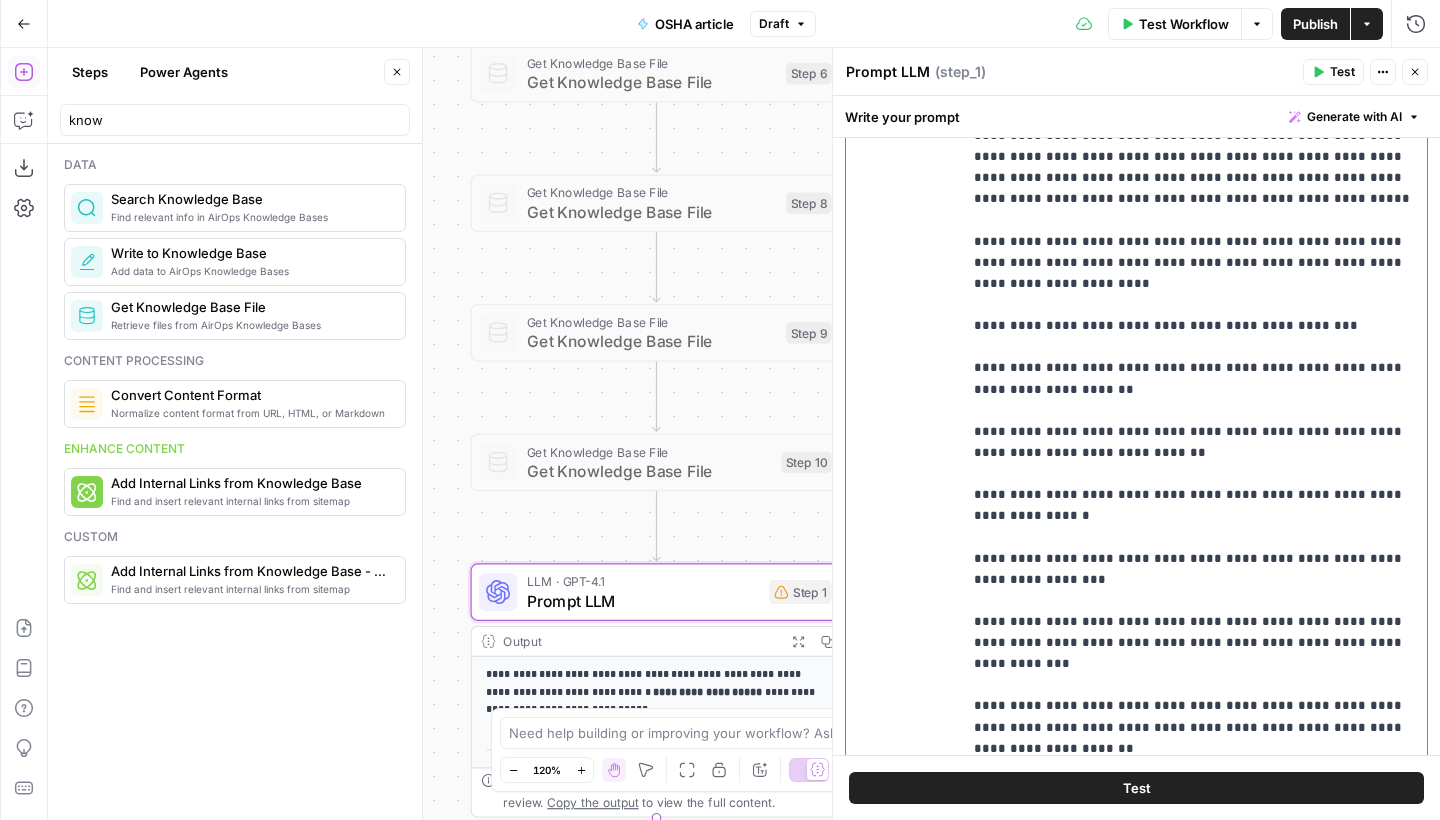 scroll, scrollTop: 478, scrollLeft: 0, axis: vertical 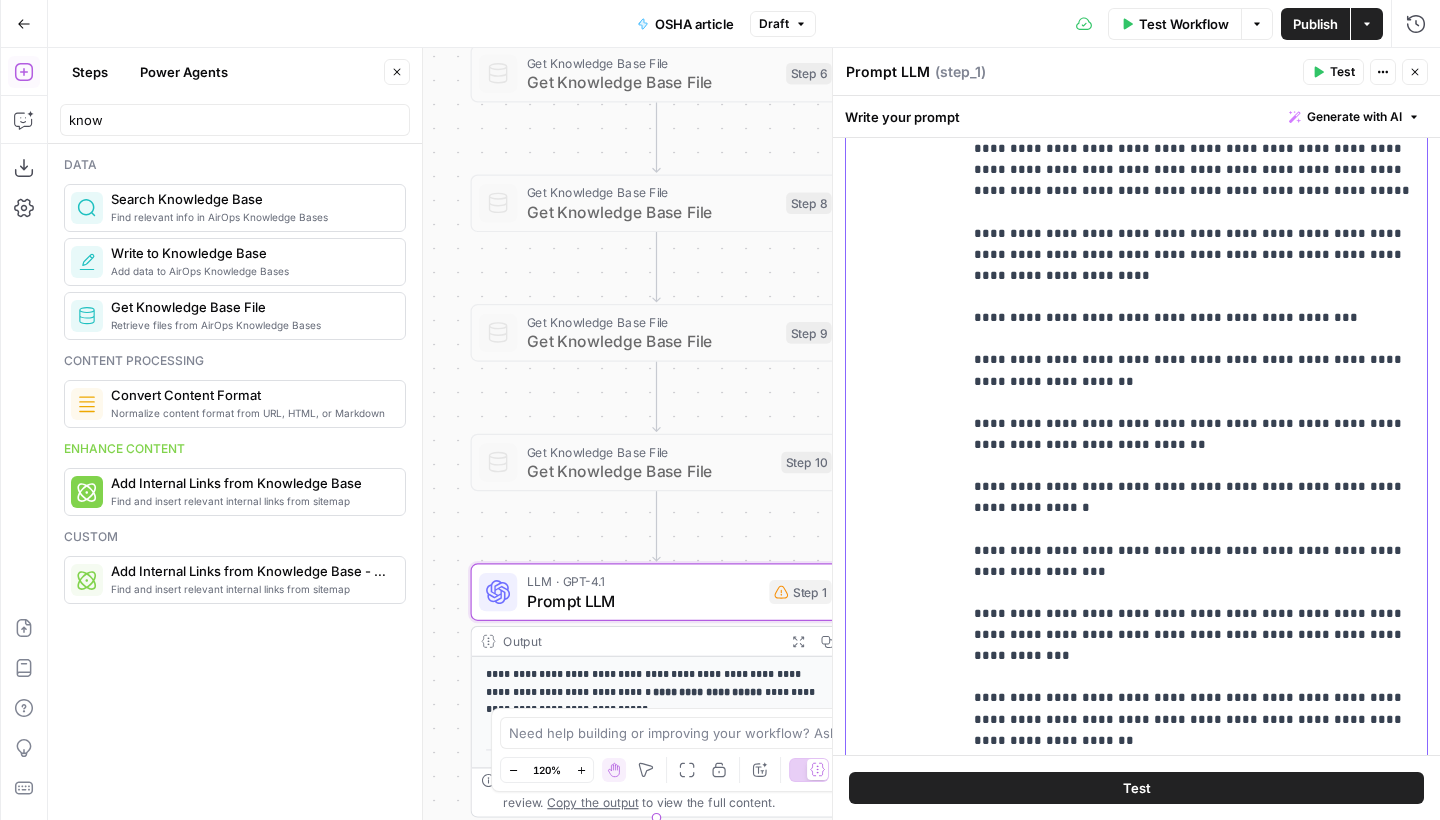 click on "**********" at bounding box center [1194, 399] 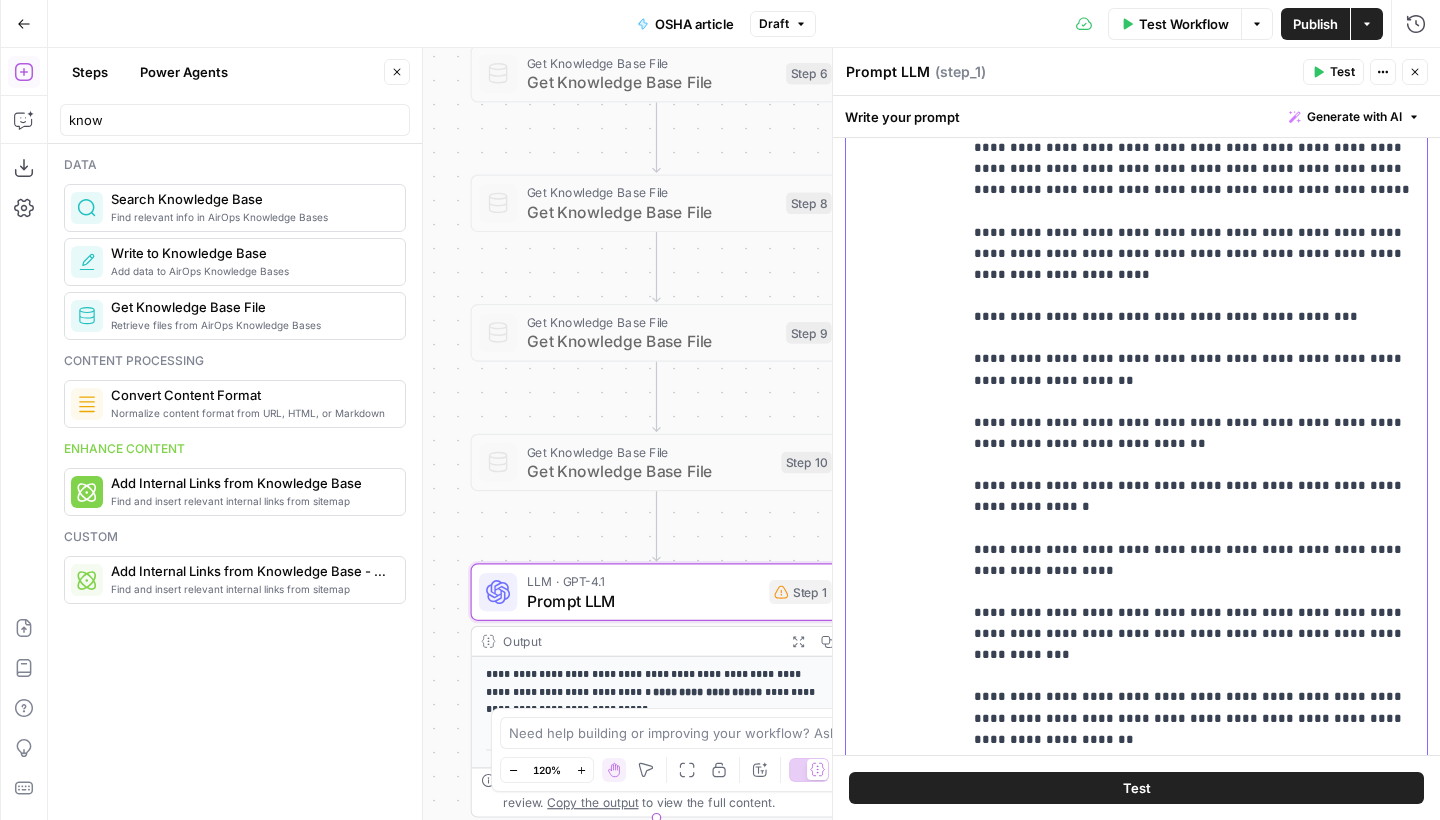 scroll, scrollTop: 104, scrollLeft: 0, axis: vertical 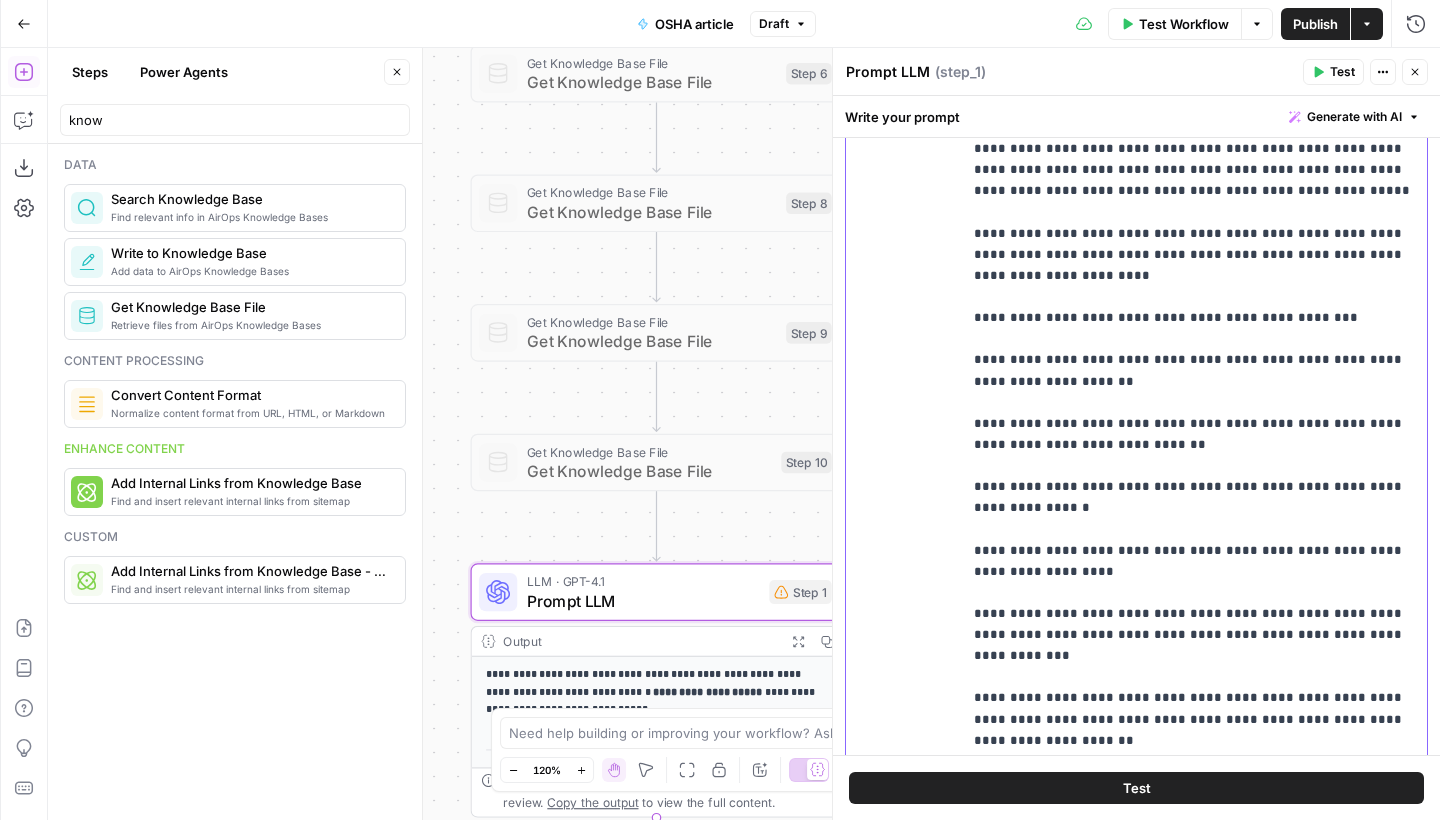 click on "**********" at bounding box center [1194, 399] 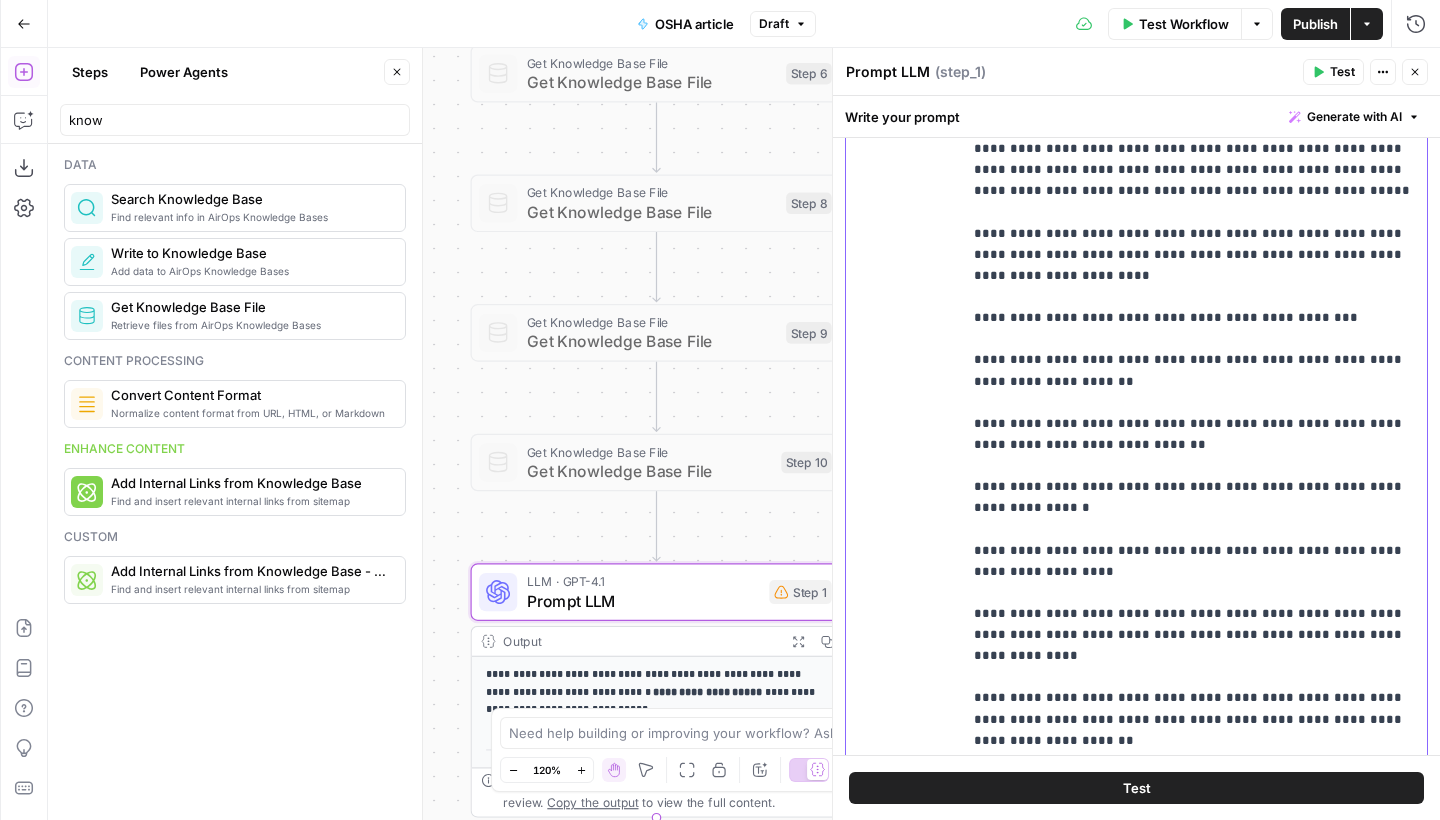 click on "**********" at bounding box center [1194, 399] 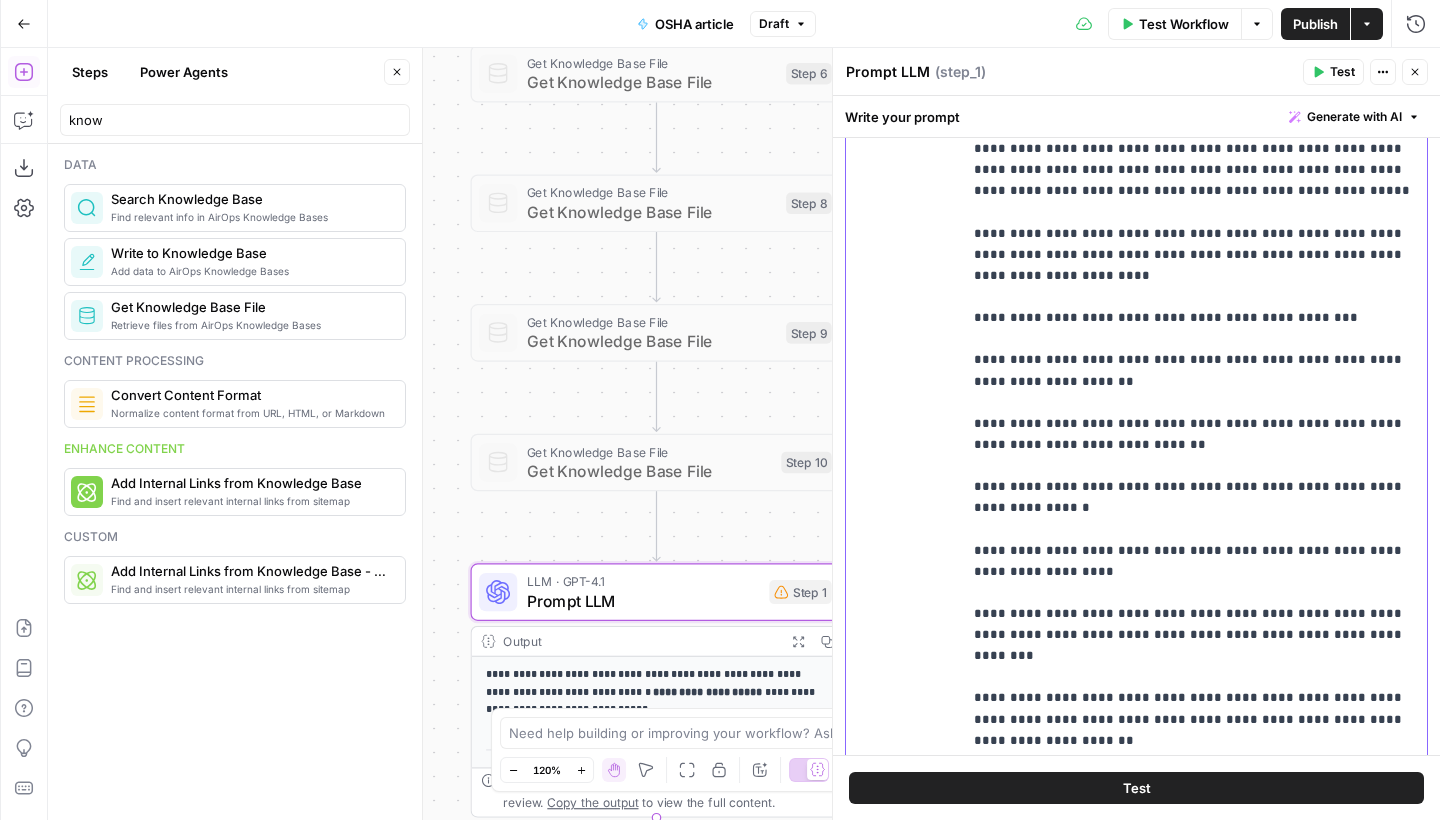 click on "**********" at bounding box center (1194, 399) 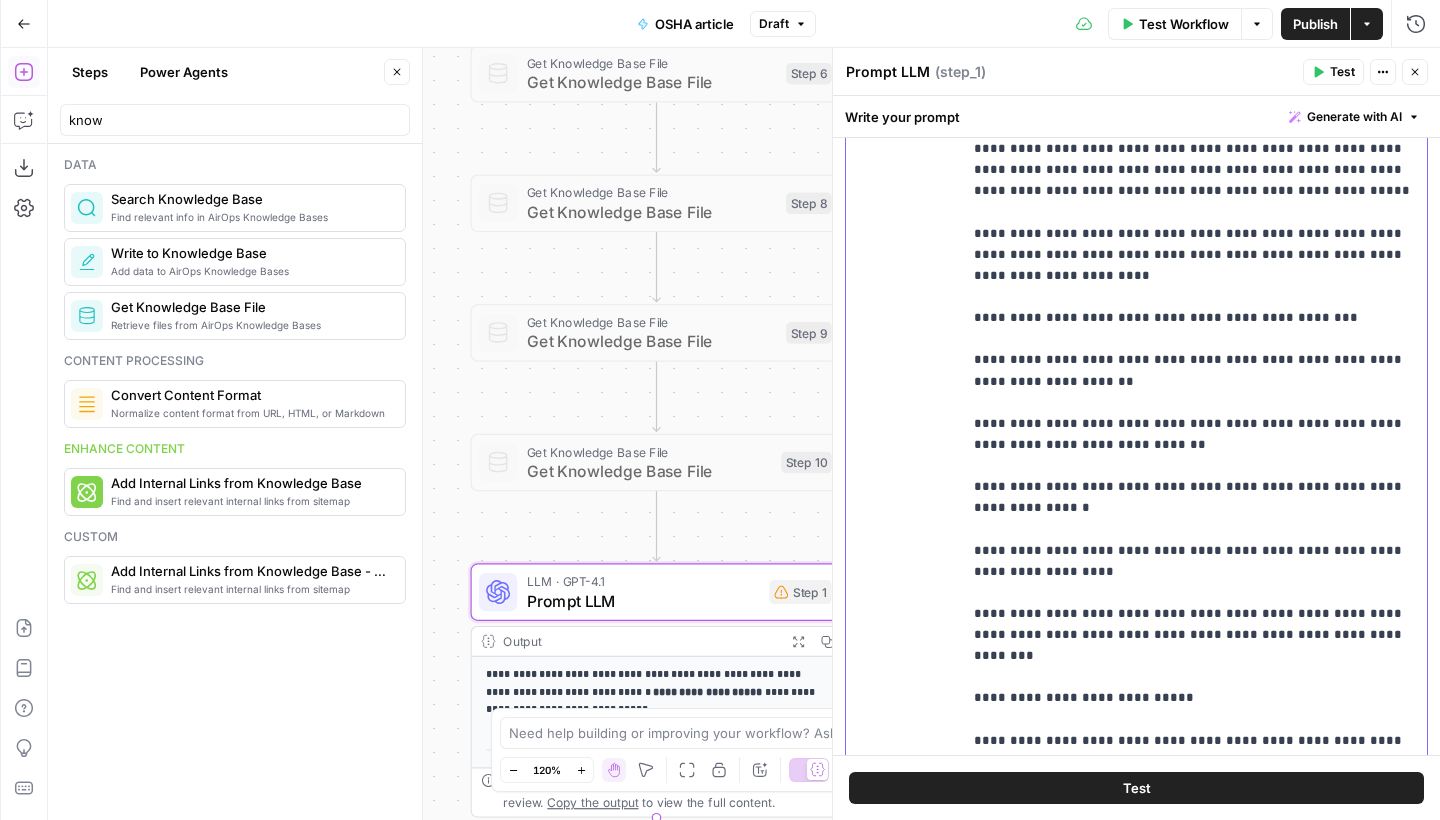 drag, startPoint x: 1365, startPoint y: 613, endPoint x: 1186, endPoint y: 594, distance: 180.00555 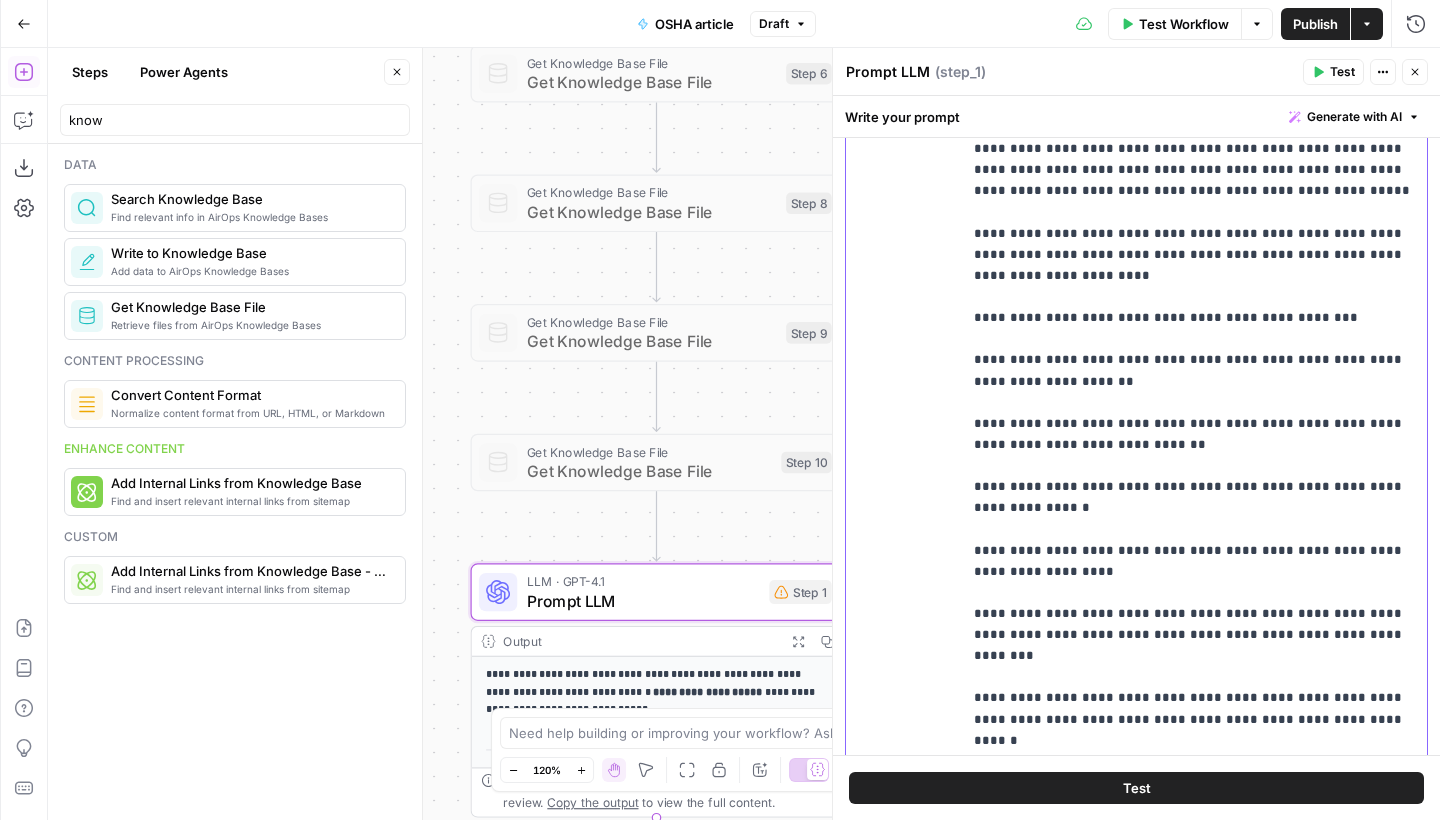 drag, startPoint x: 1338, startPoint y: 673, endPoint x: 1320, endPoint y: 655, distance: 25.455845 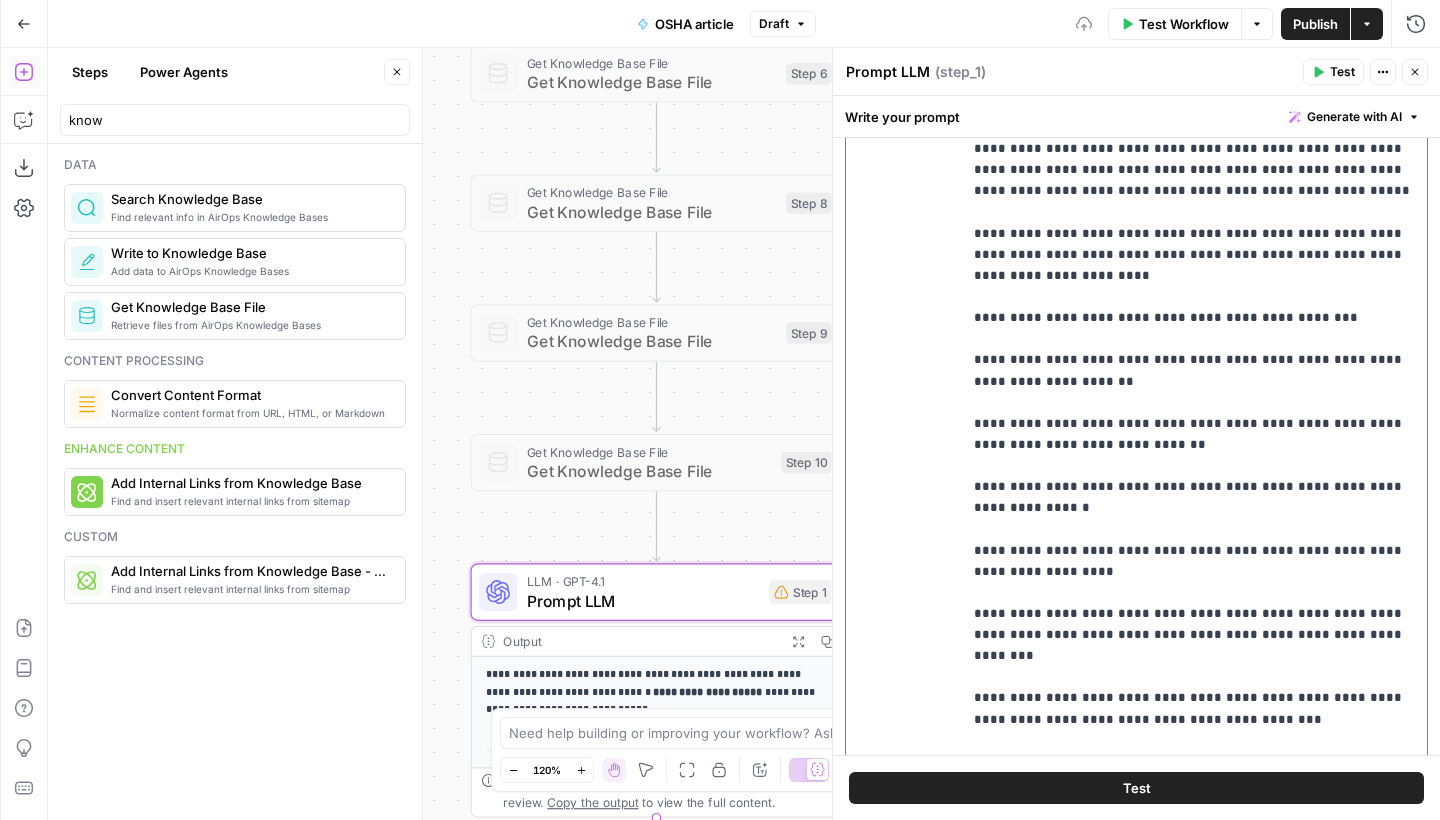 scroll, scrollTop: 167, scrollLeft: 0, axis: vertical 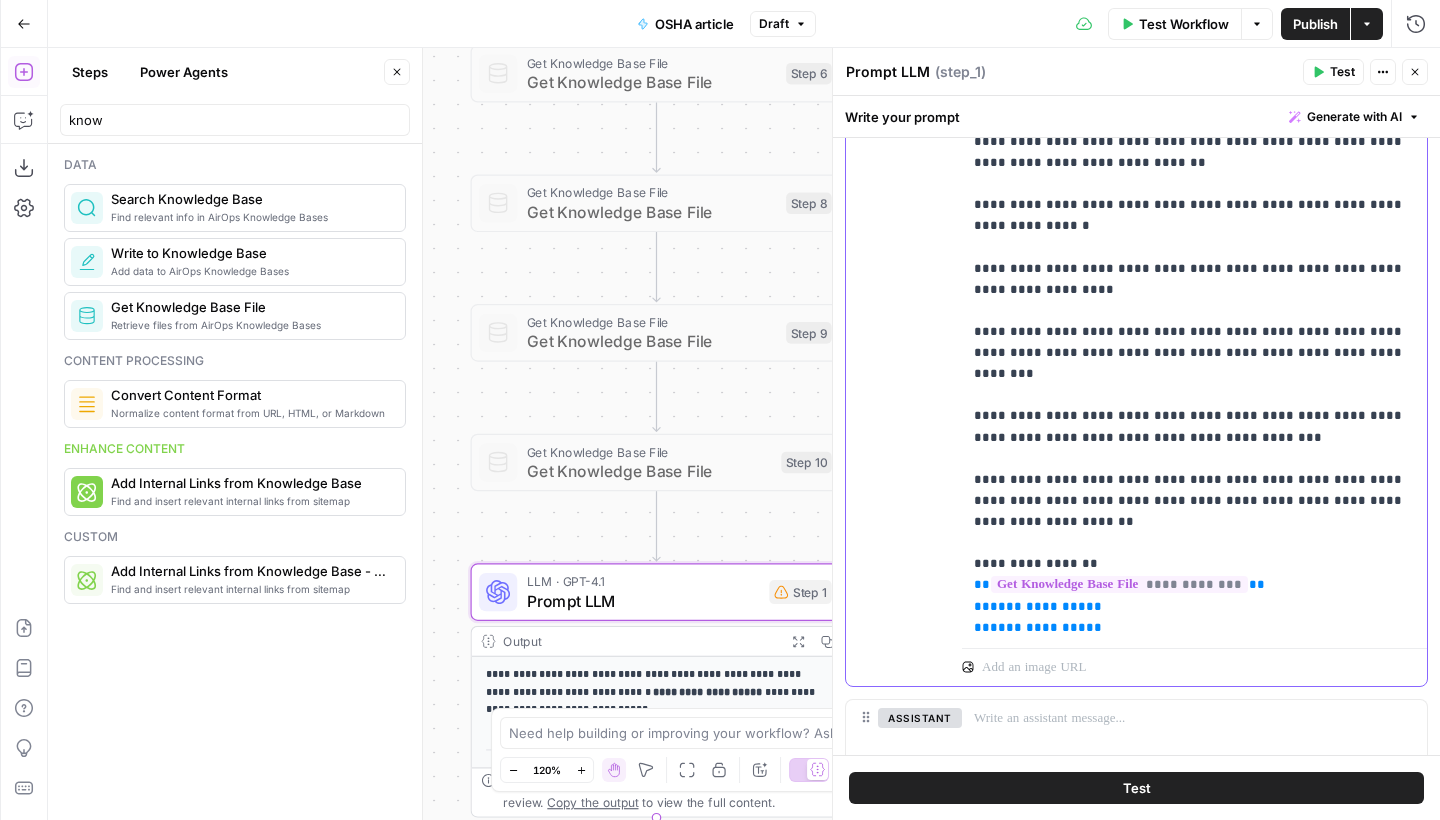 click on "**********" at bounding box center (1194, 149) 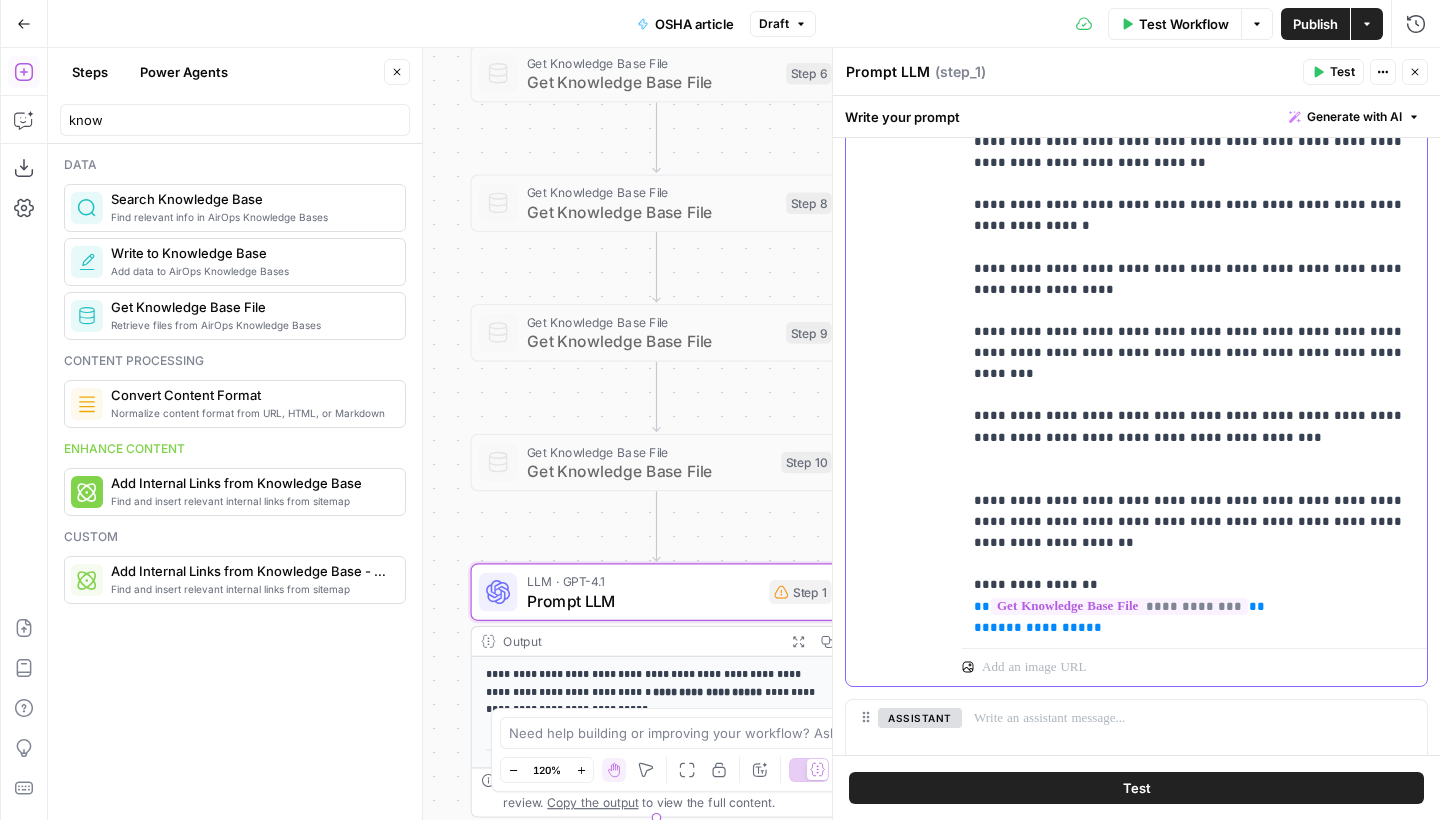 scroll, scrollTop: 167, scrollLeft: 0, axis: vertical 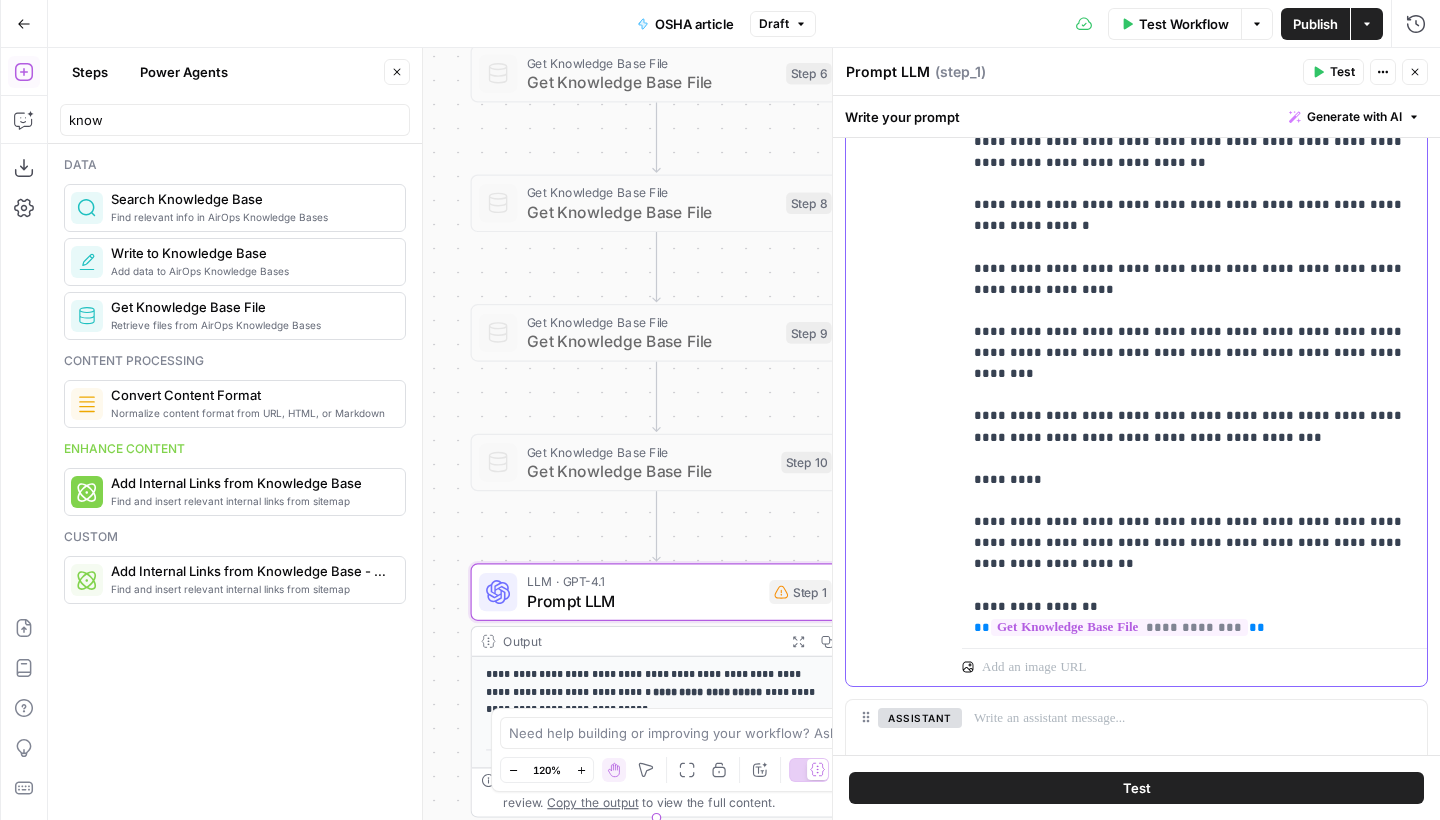 drag, startPoint x: 1389, startPoint y: 494, endPoint x: 956, endPoint y: 474, distance: 433.46164 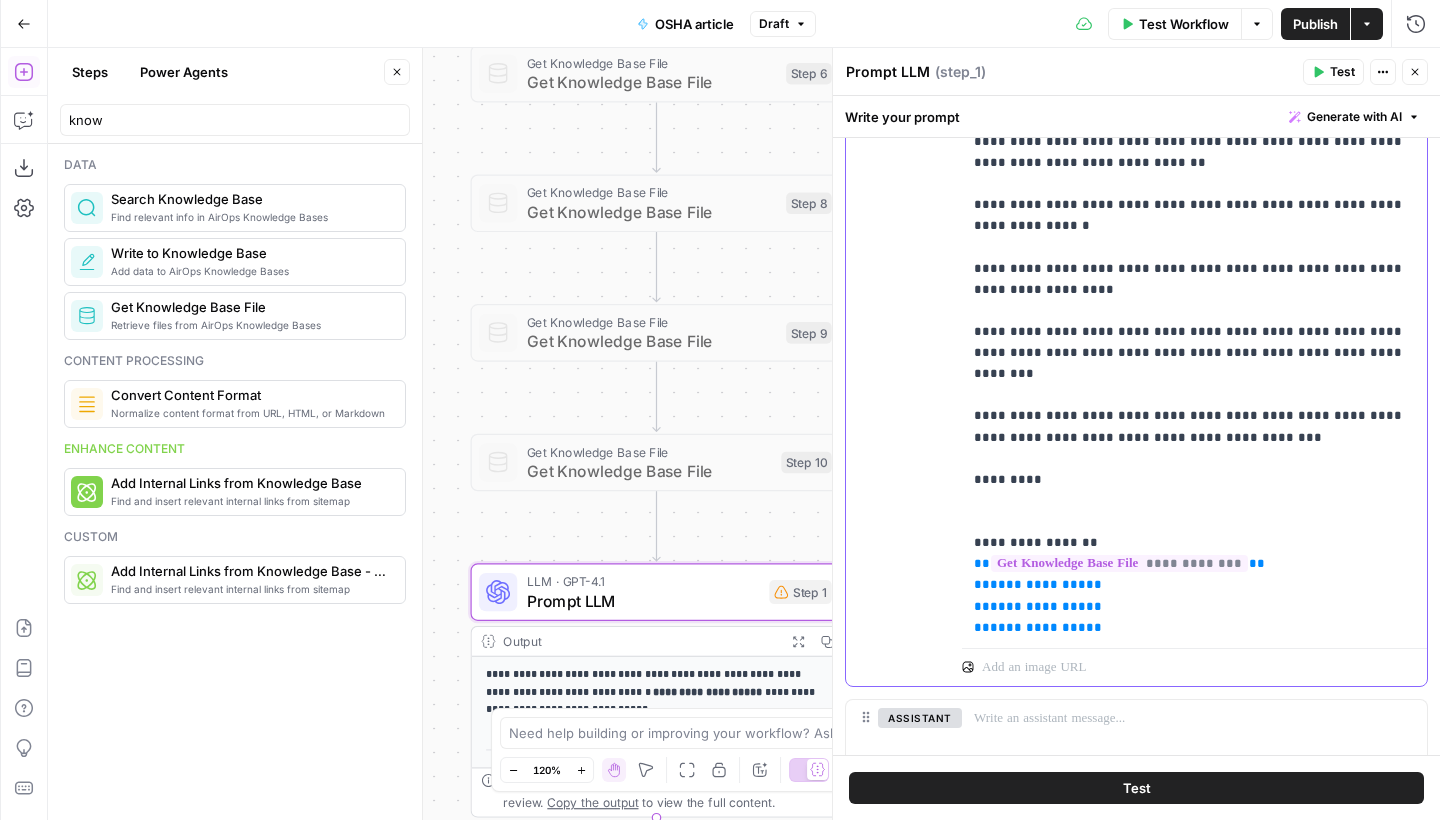 scroll, scrollTop: 146, scrollLeft: 0, axis: vertical 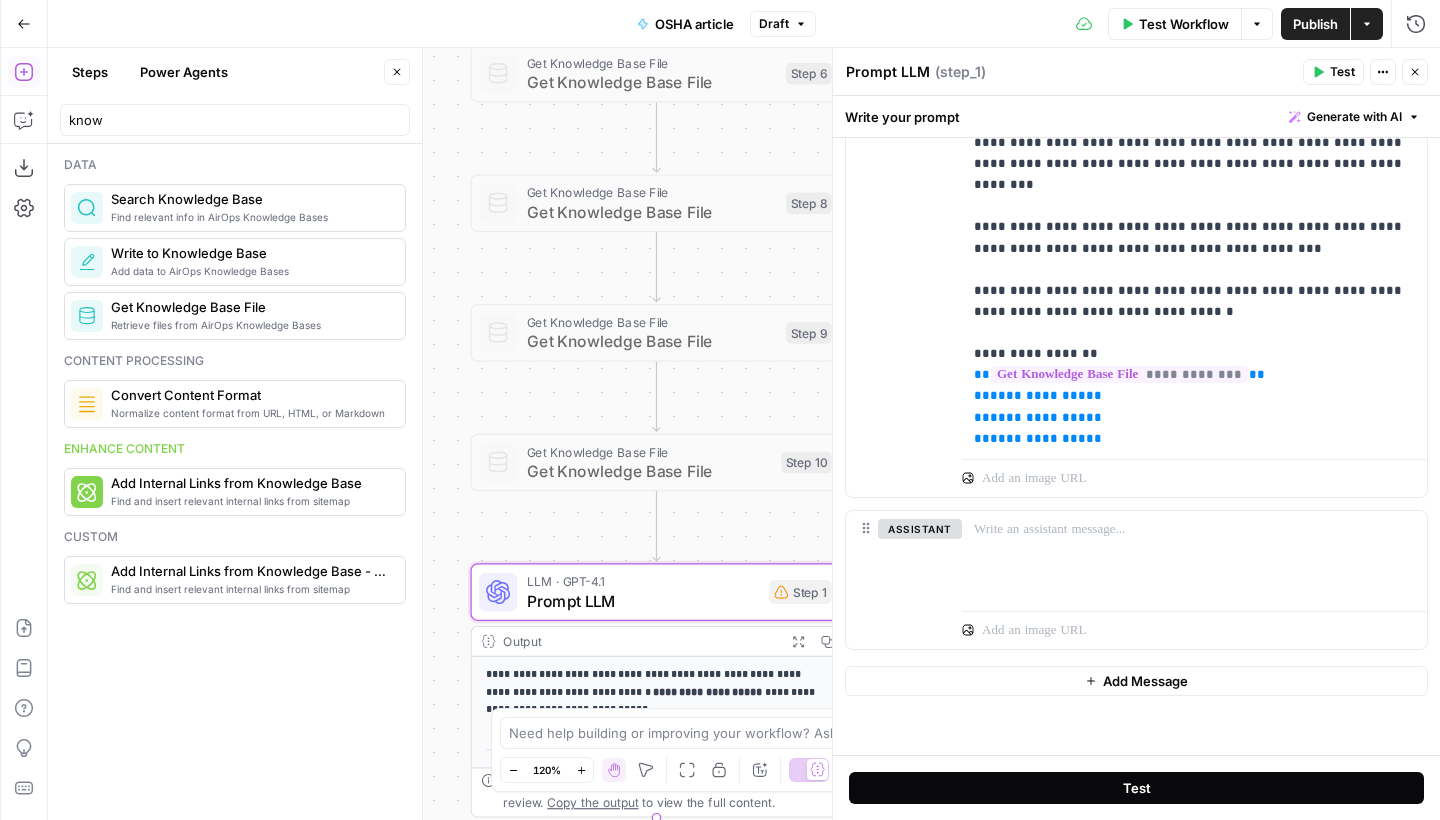 click on "Test" at bounding box center [1136, 788] 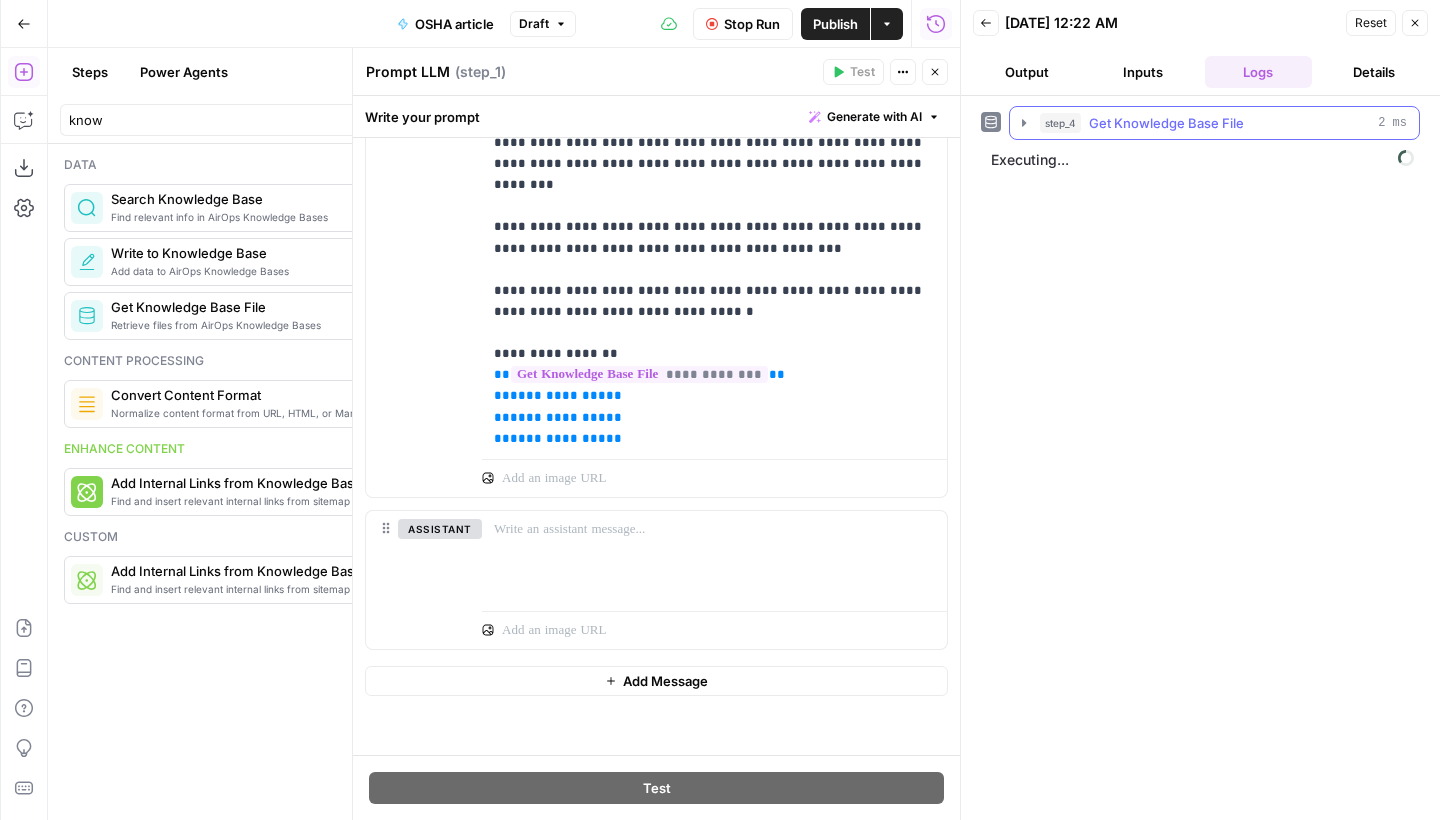 click 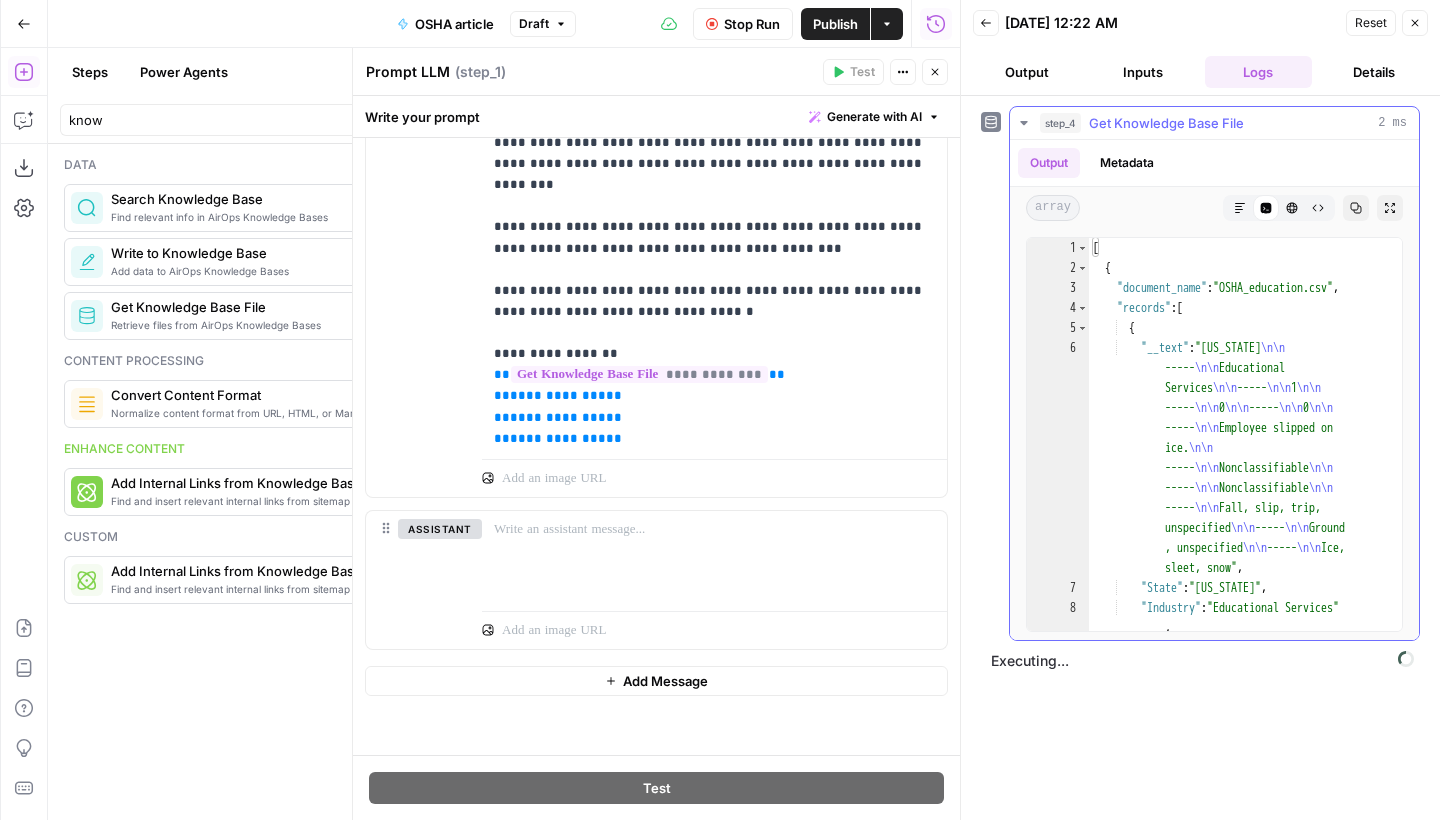 click 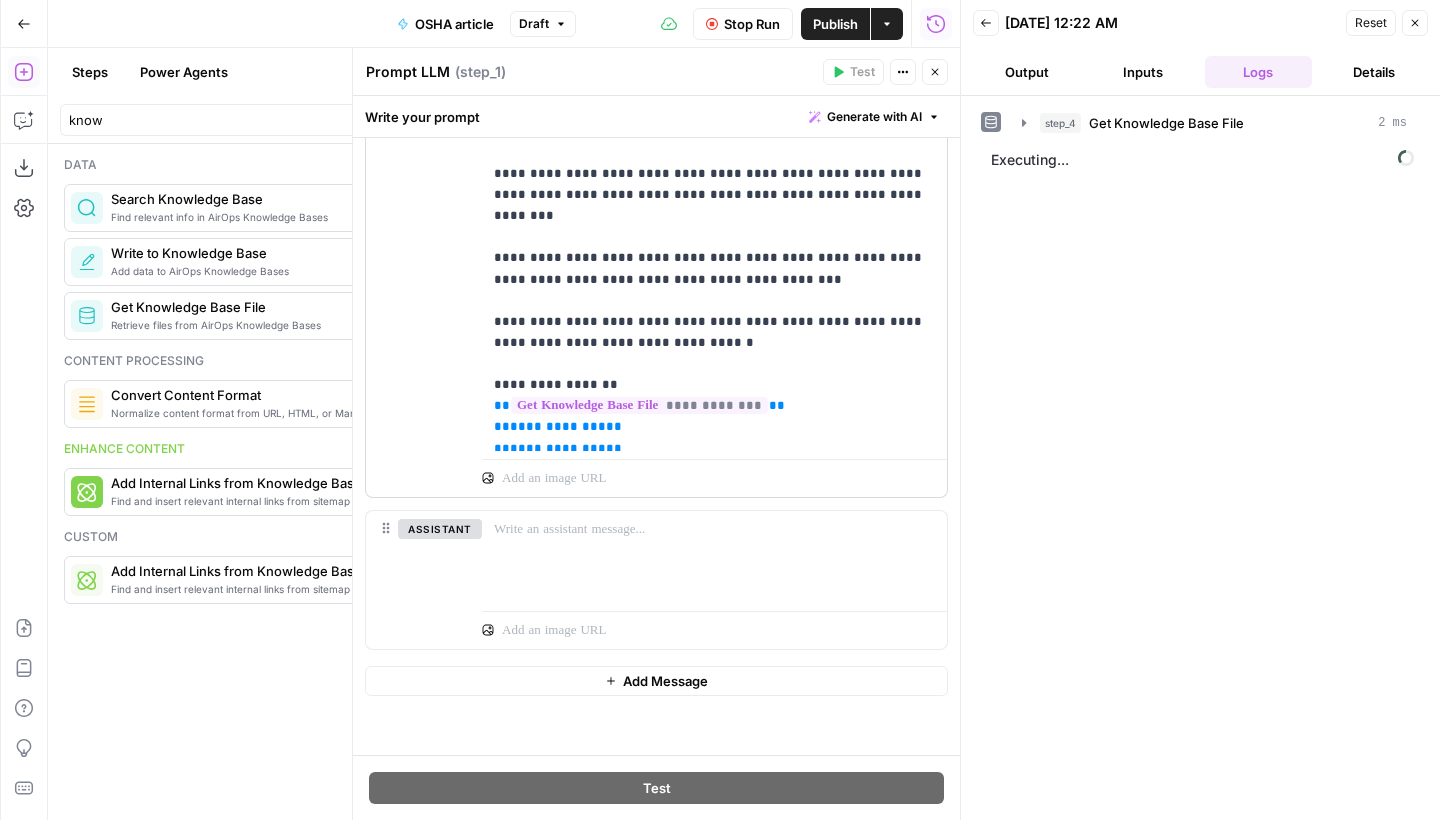 scroll, scrollTop: 139, scrollLeft: 0, axis: vertical 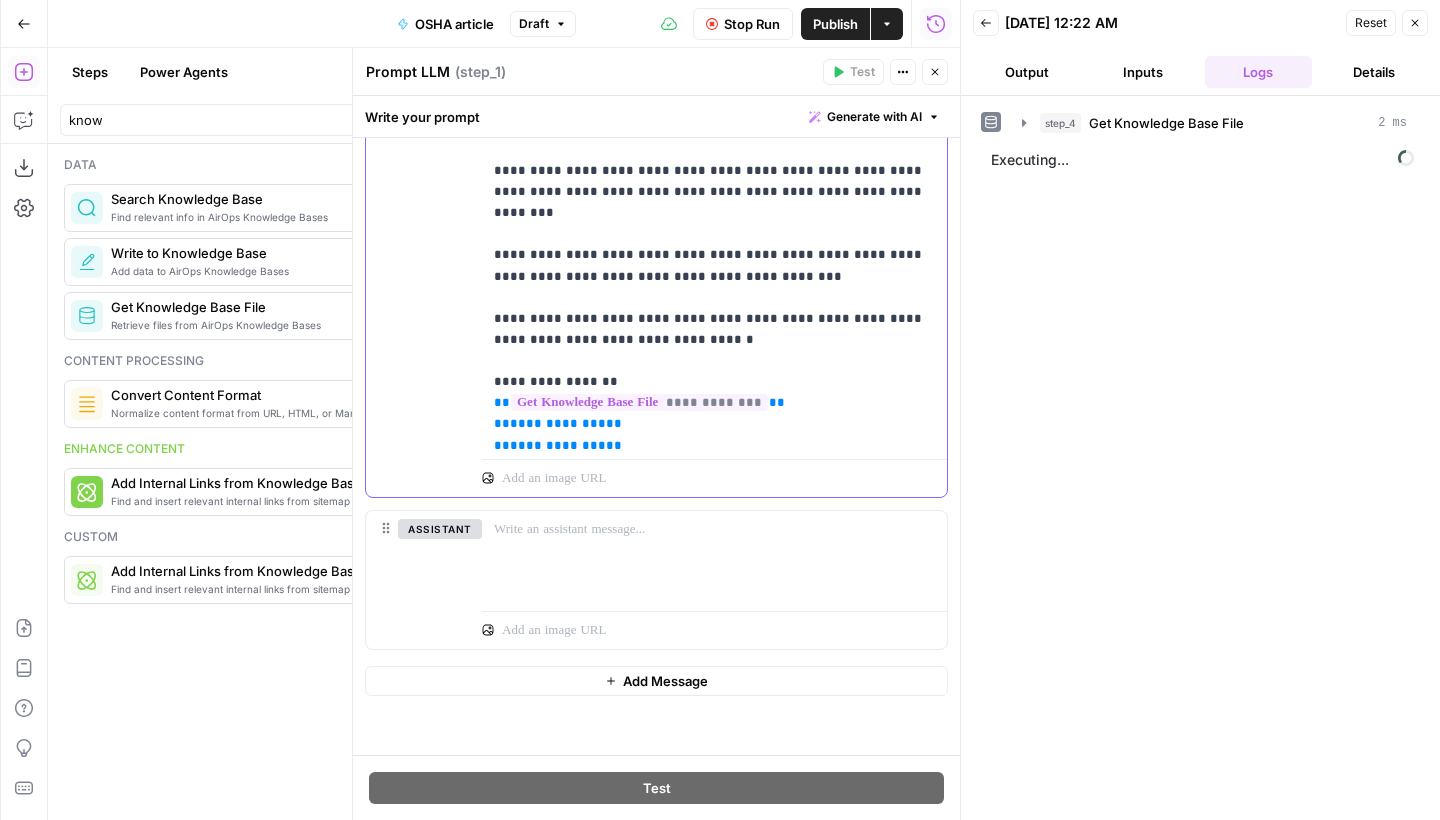 drag, startPoint x: 611, startPoint y: 330, endPoint x: 497, endPoint y: 332, distance: 114.01754 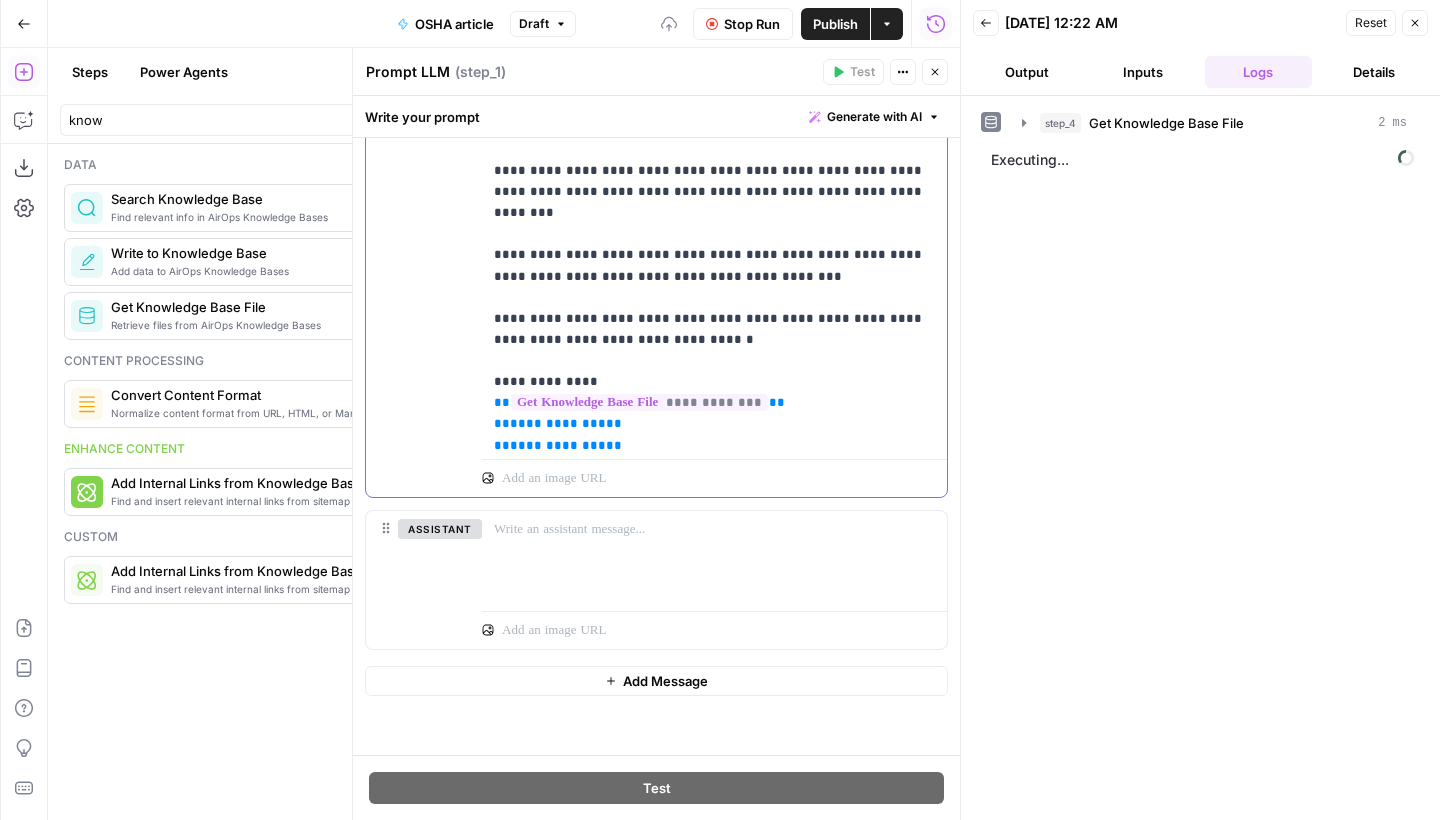 click on "**********" at bounding box center [714, 43] 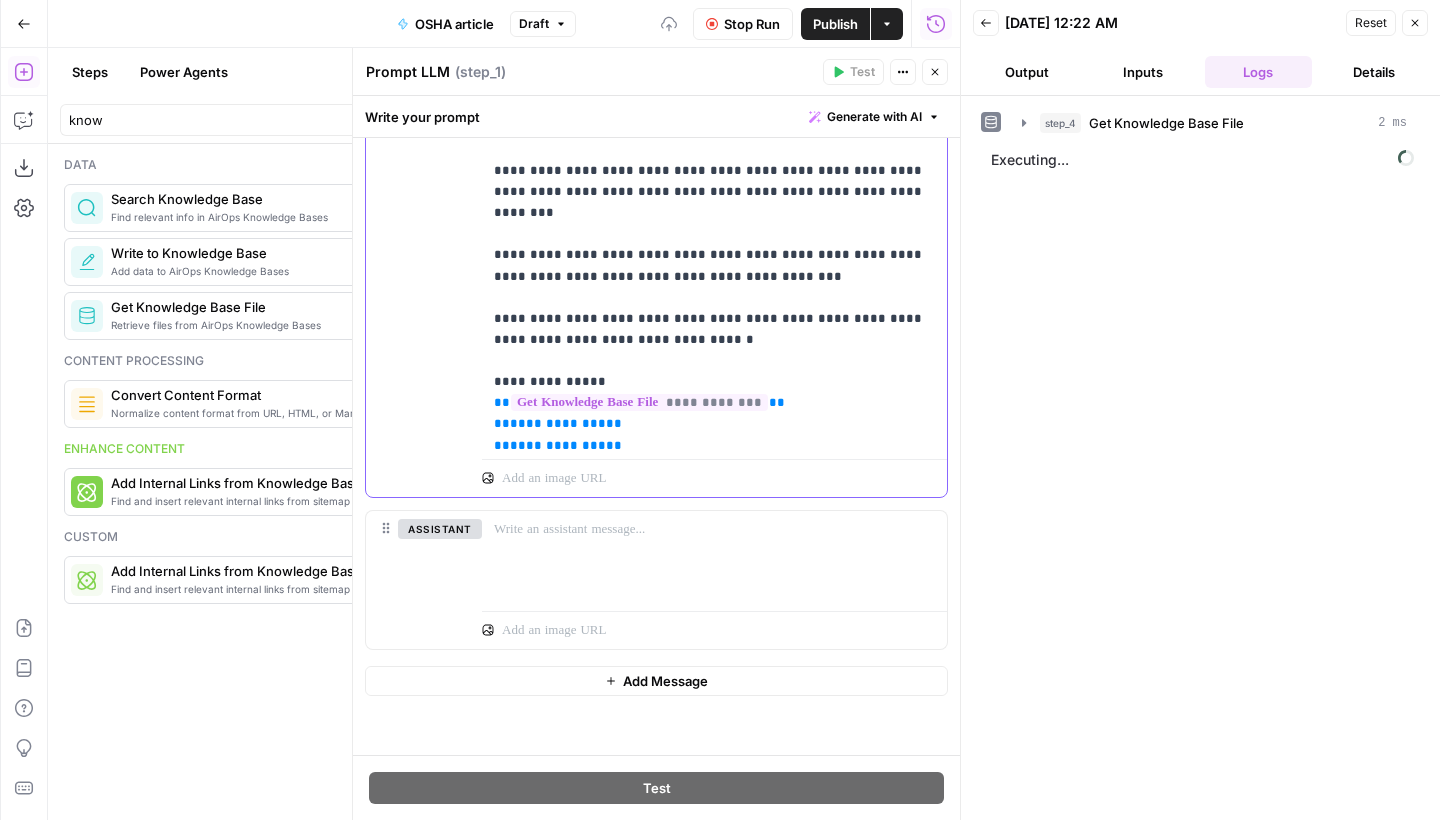 click on "**********" at bounding box center (714, -12) 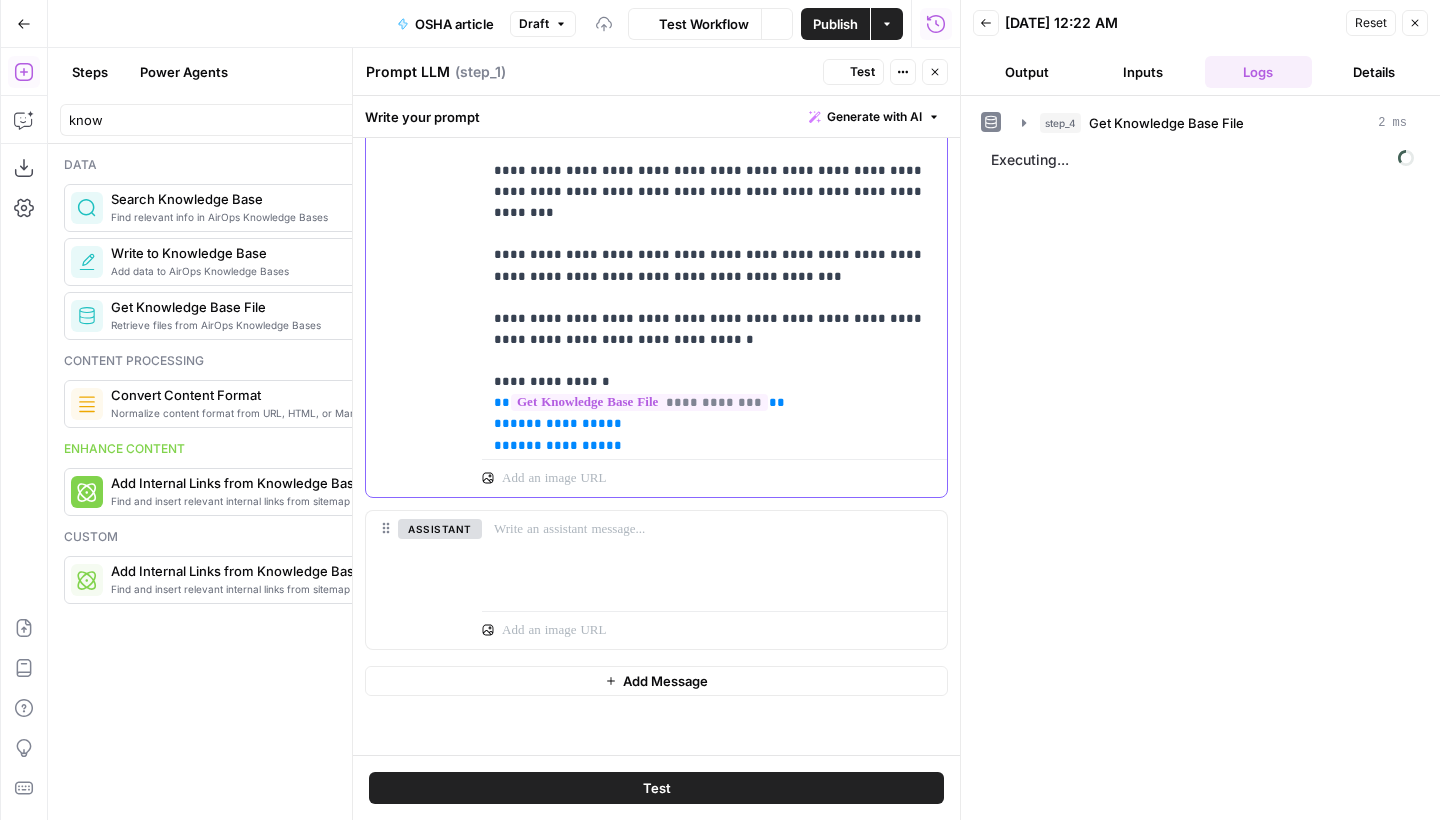 click on "**********" at bounding box center (714, -12) 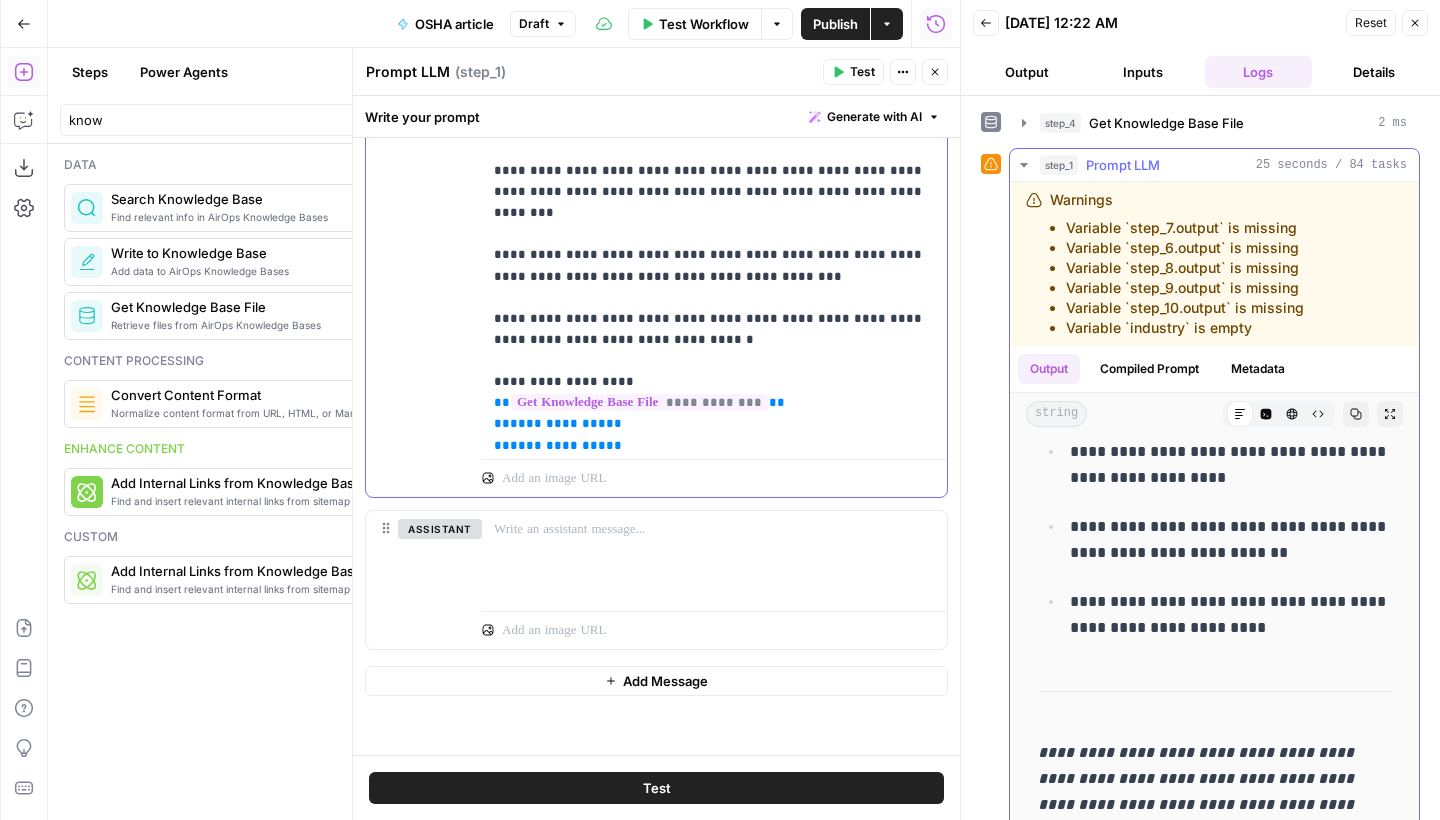 scroll, scrollTop: 5328, scrollLeft: 0, axis: vertical 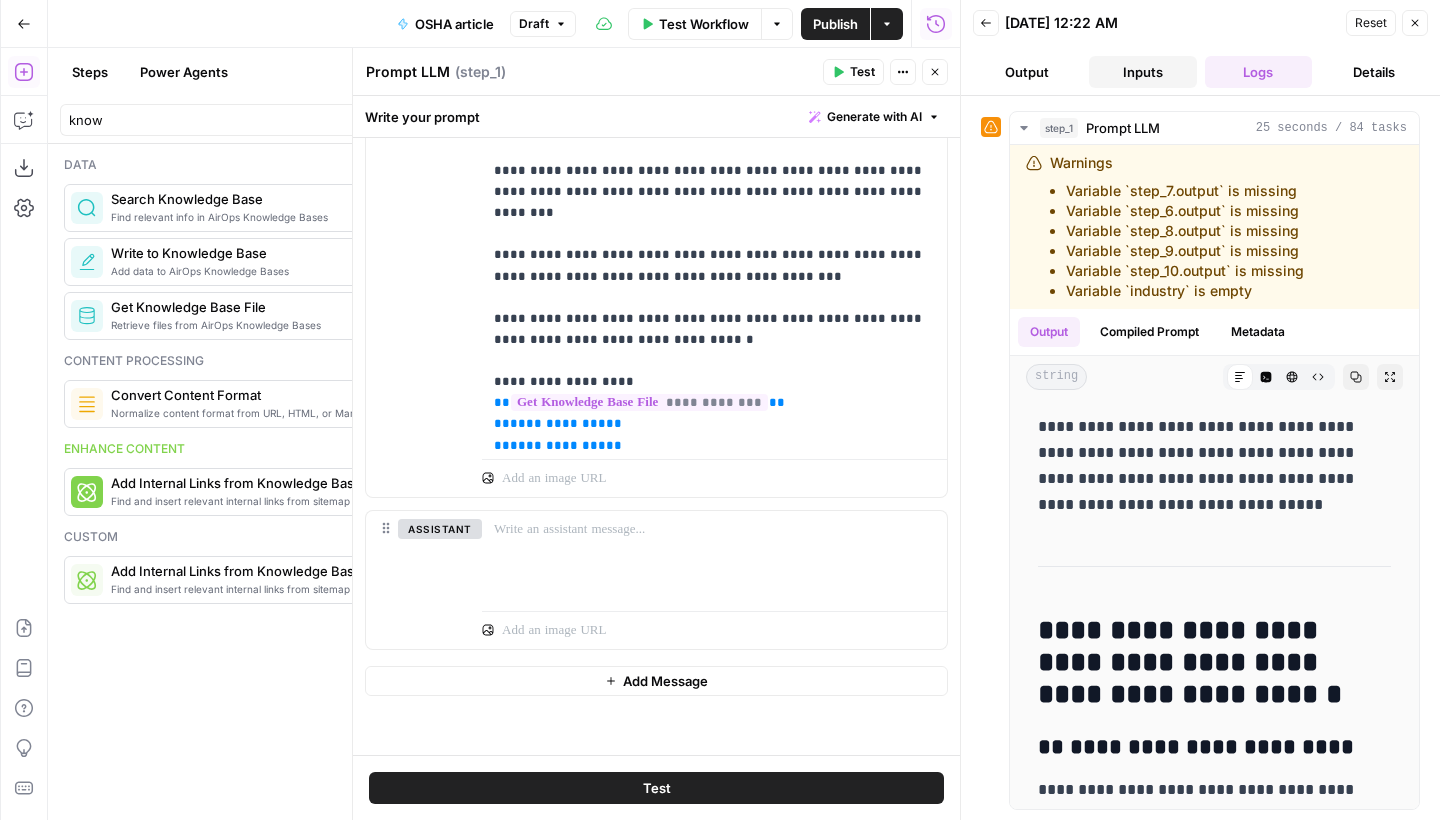 click on "Inputs" at bounding box center (1143, 72) 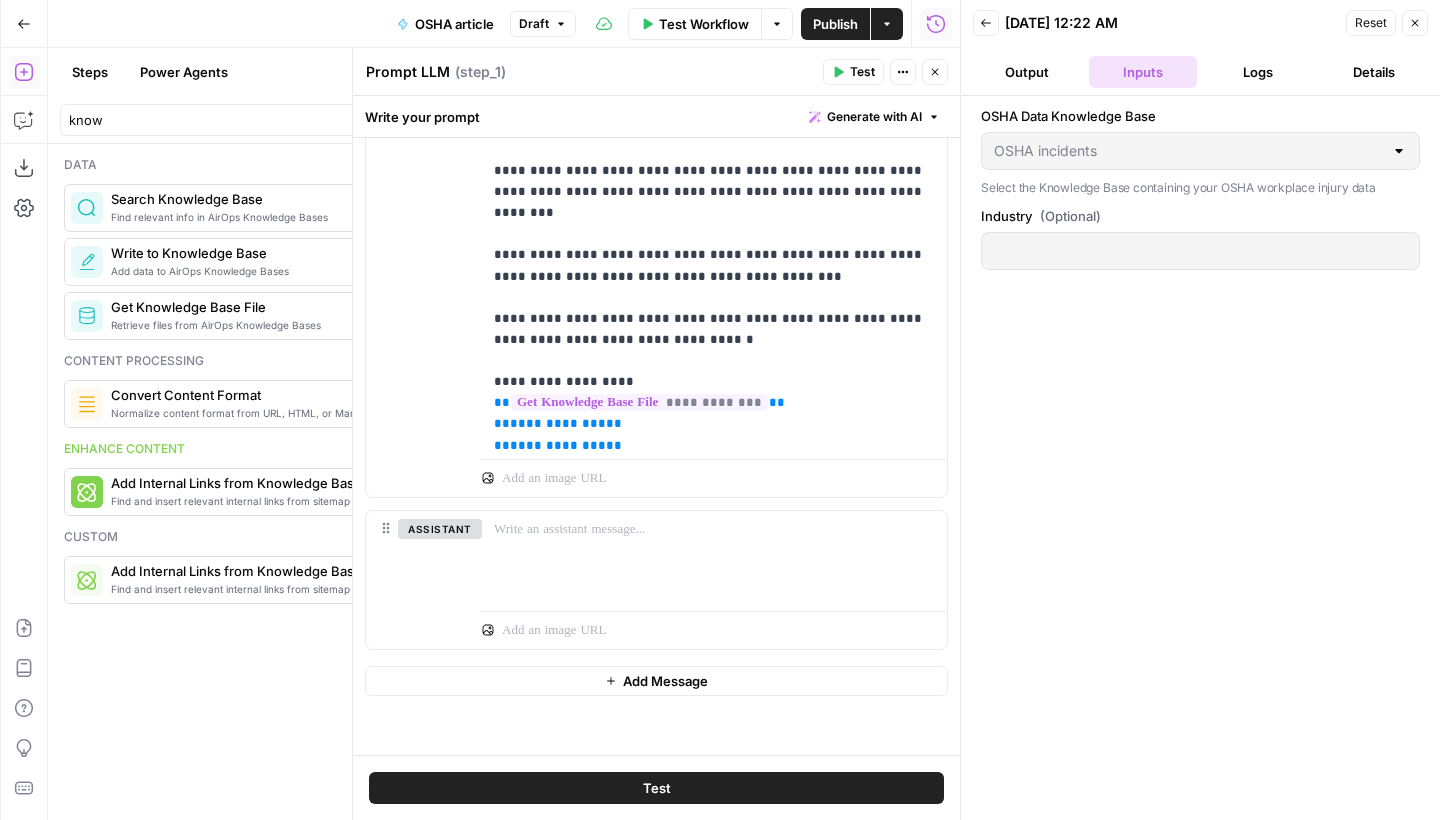 scroll, scrollTop: 0, scrollLeft: 0, axis: both 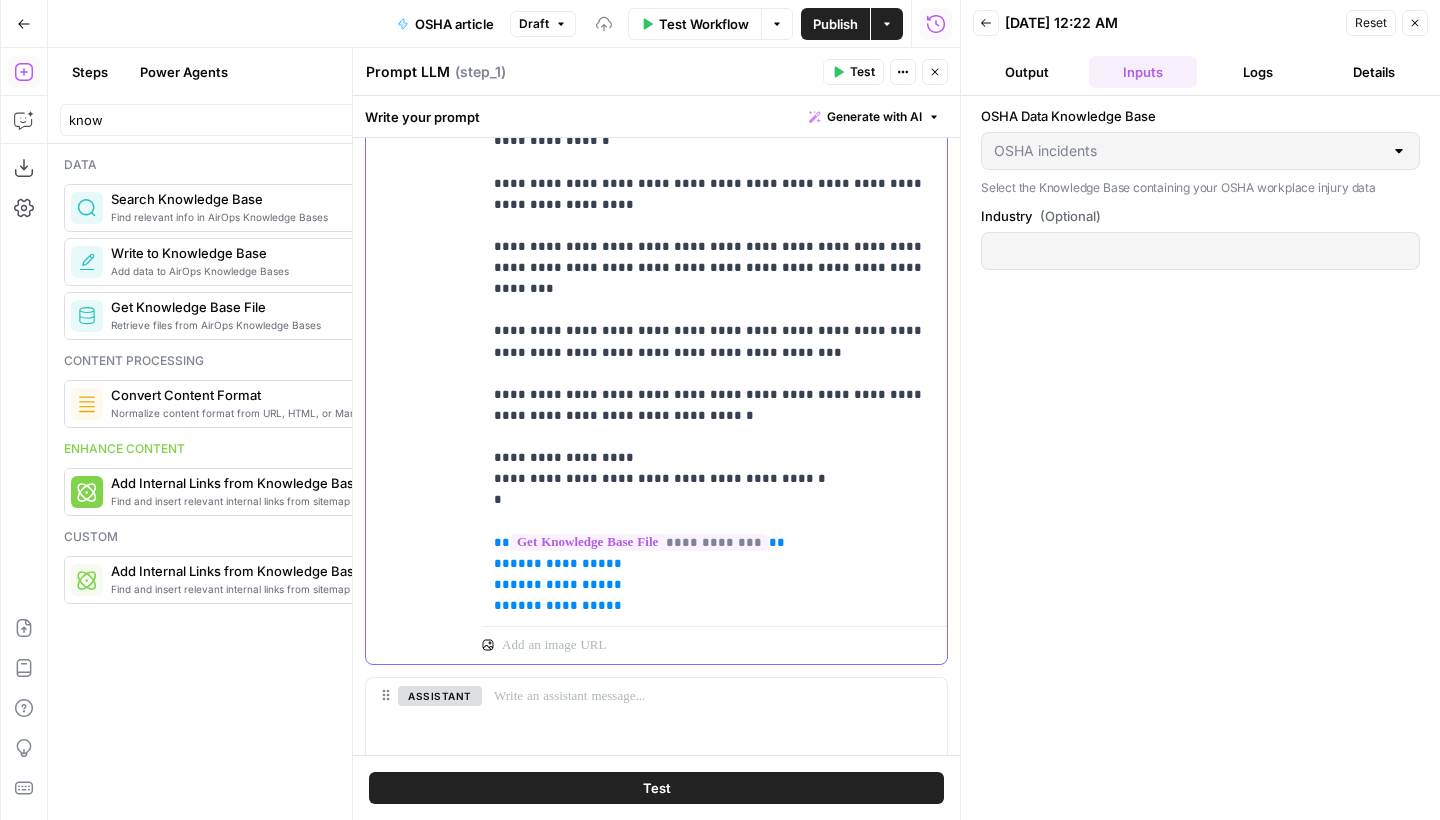 click on "**********" at bounding box center (714, 95) 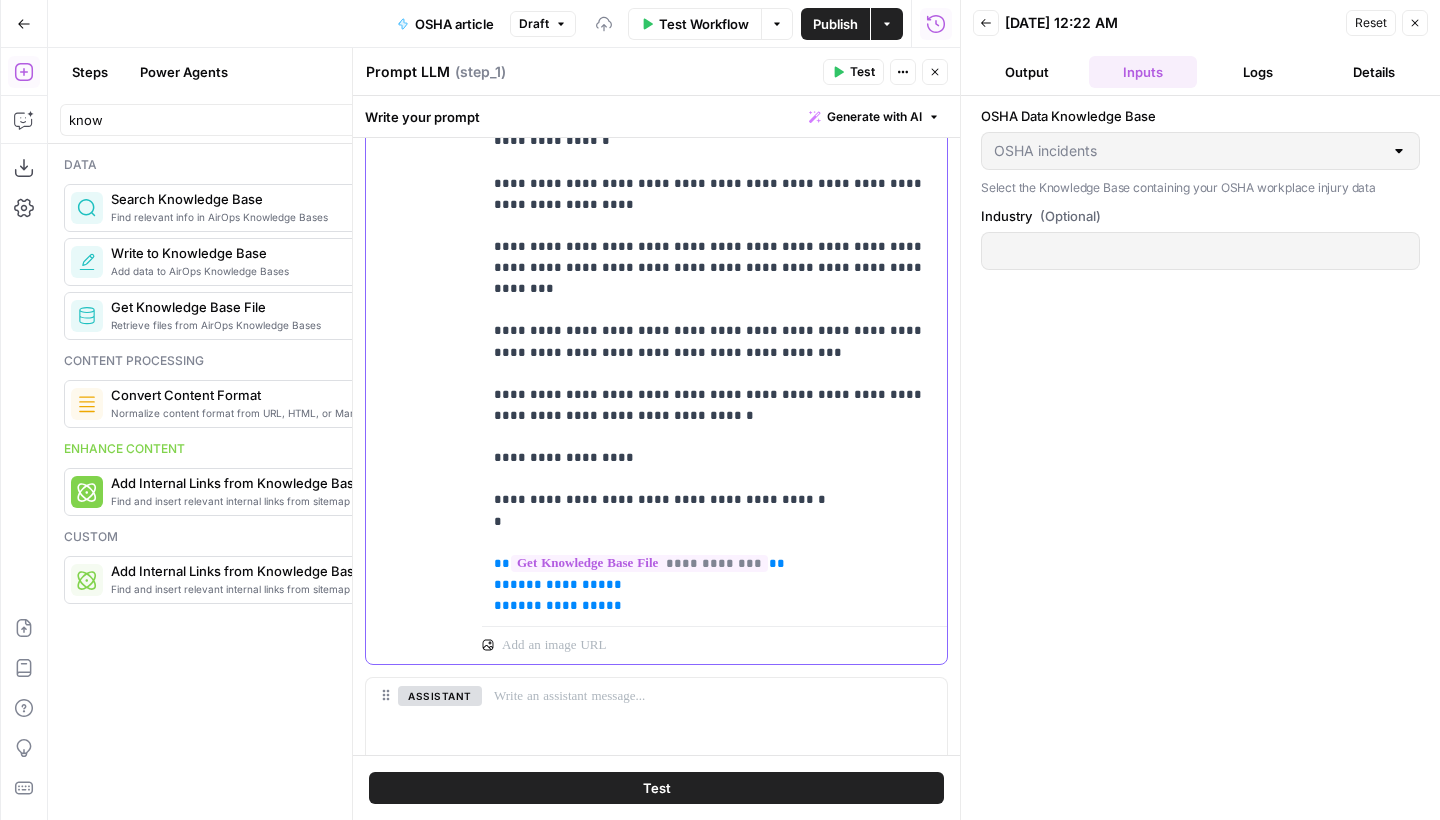 click on "**********" at bounding box center (714, 106) 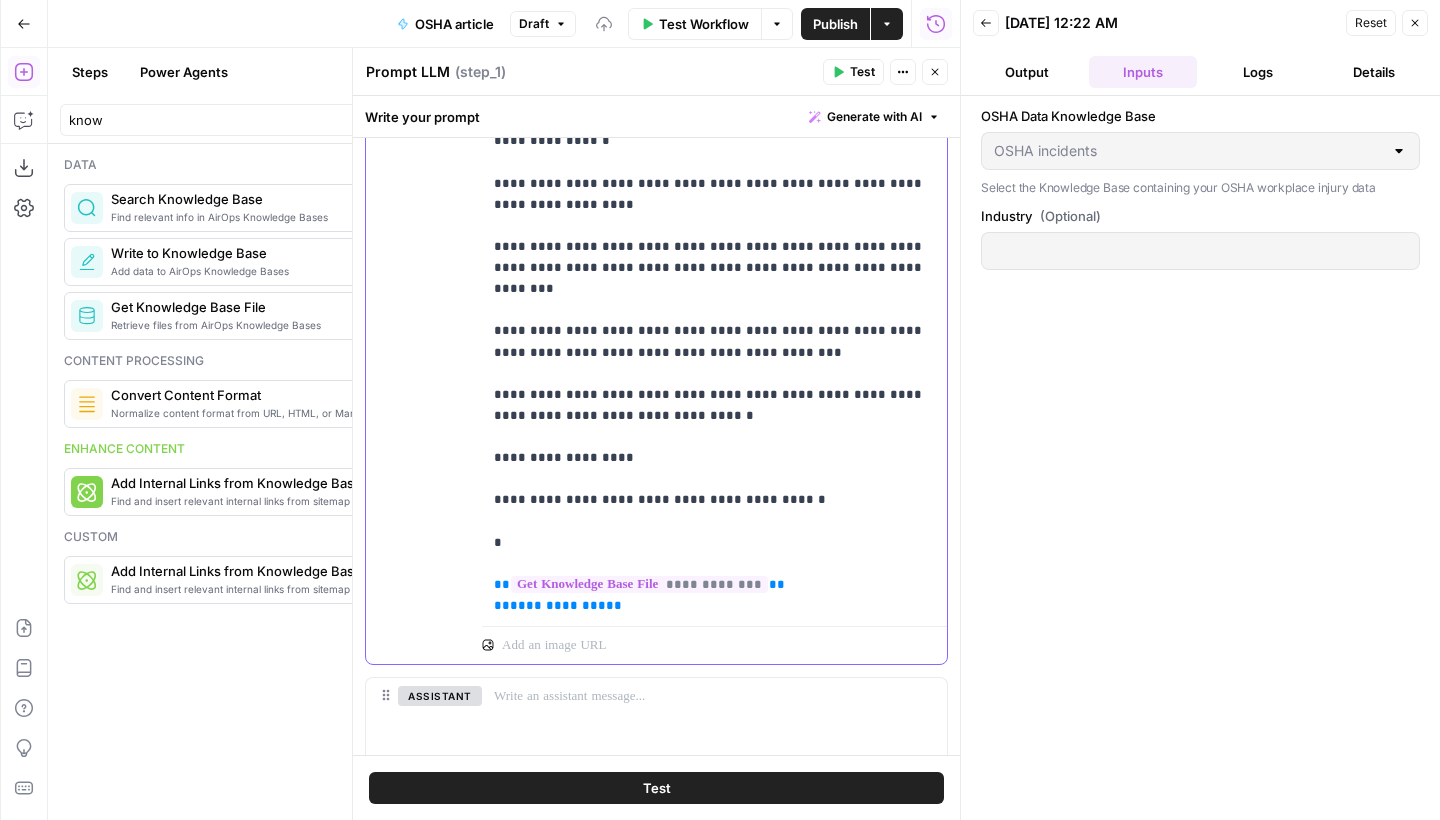 click on "**********" at bounding box center [714, 116] 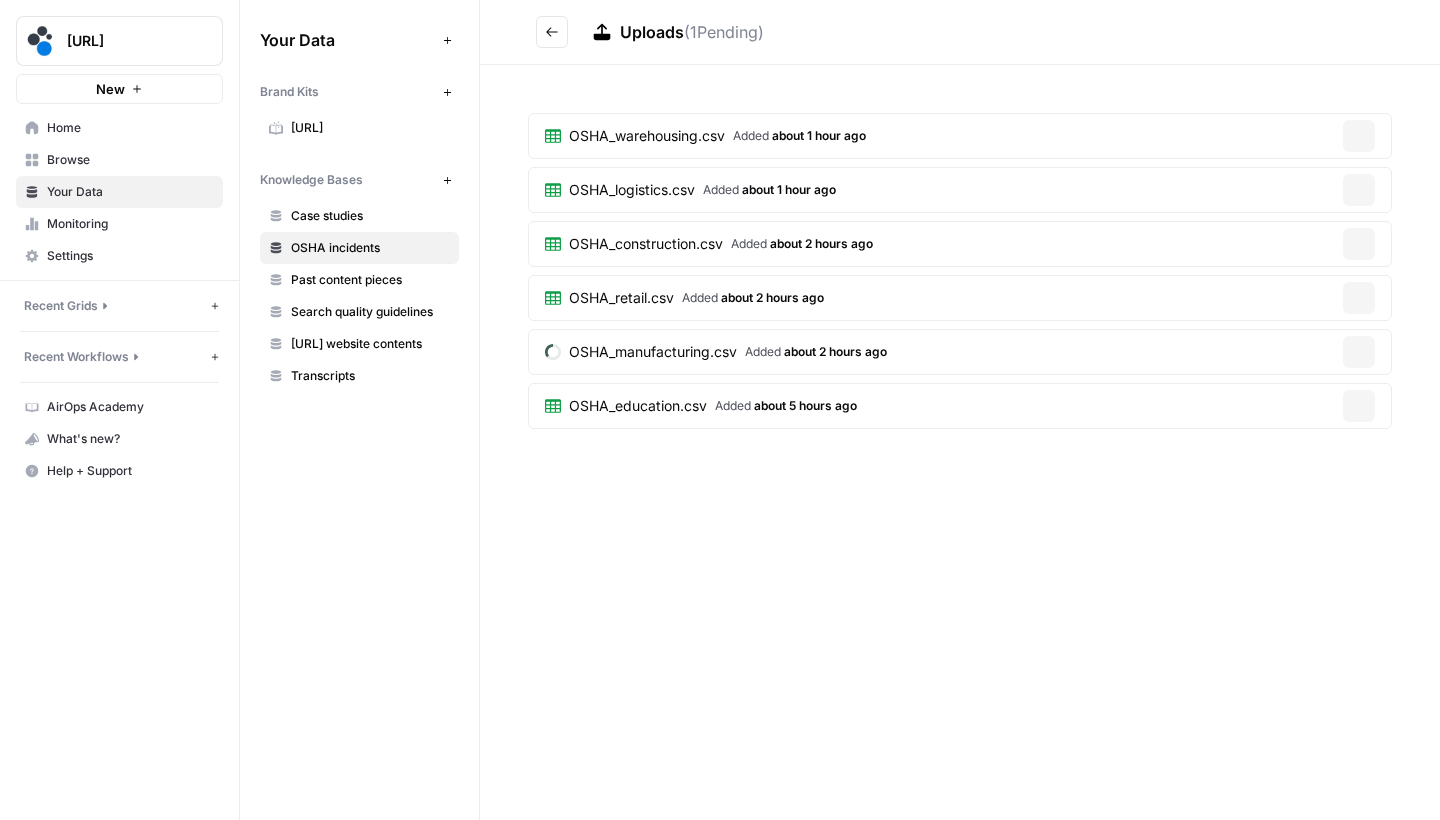 scroll, scrollTop: 0, scrollLeft: 0, axis: both 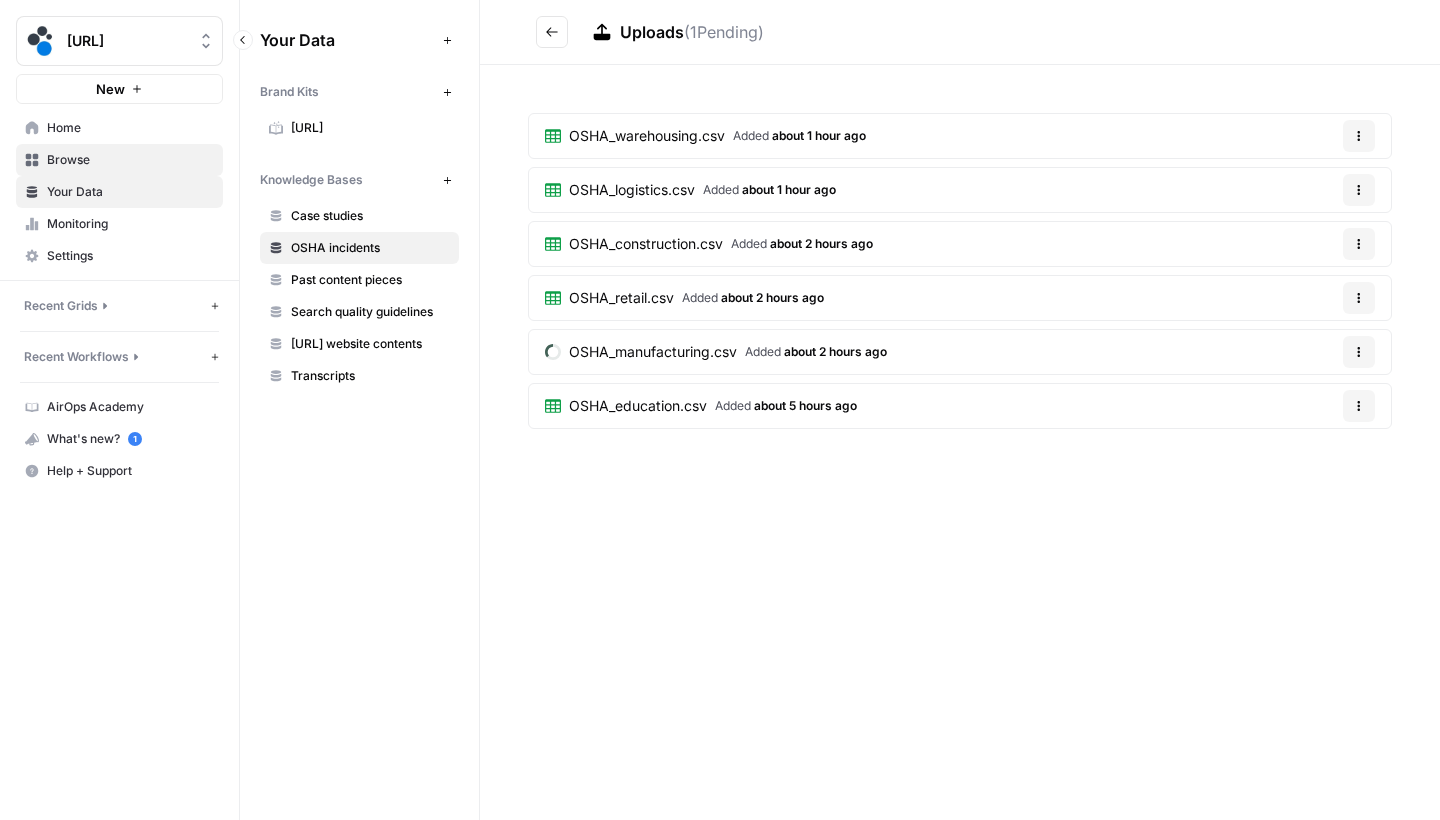 click on "Browse" at bounding box center [130, 160] 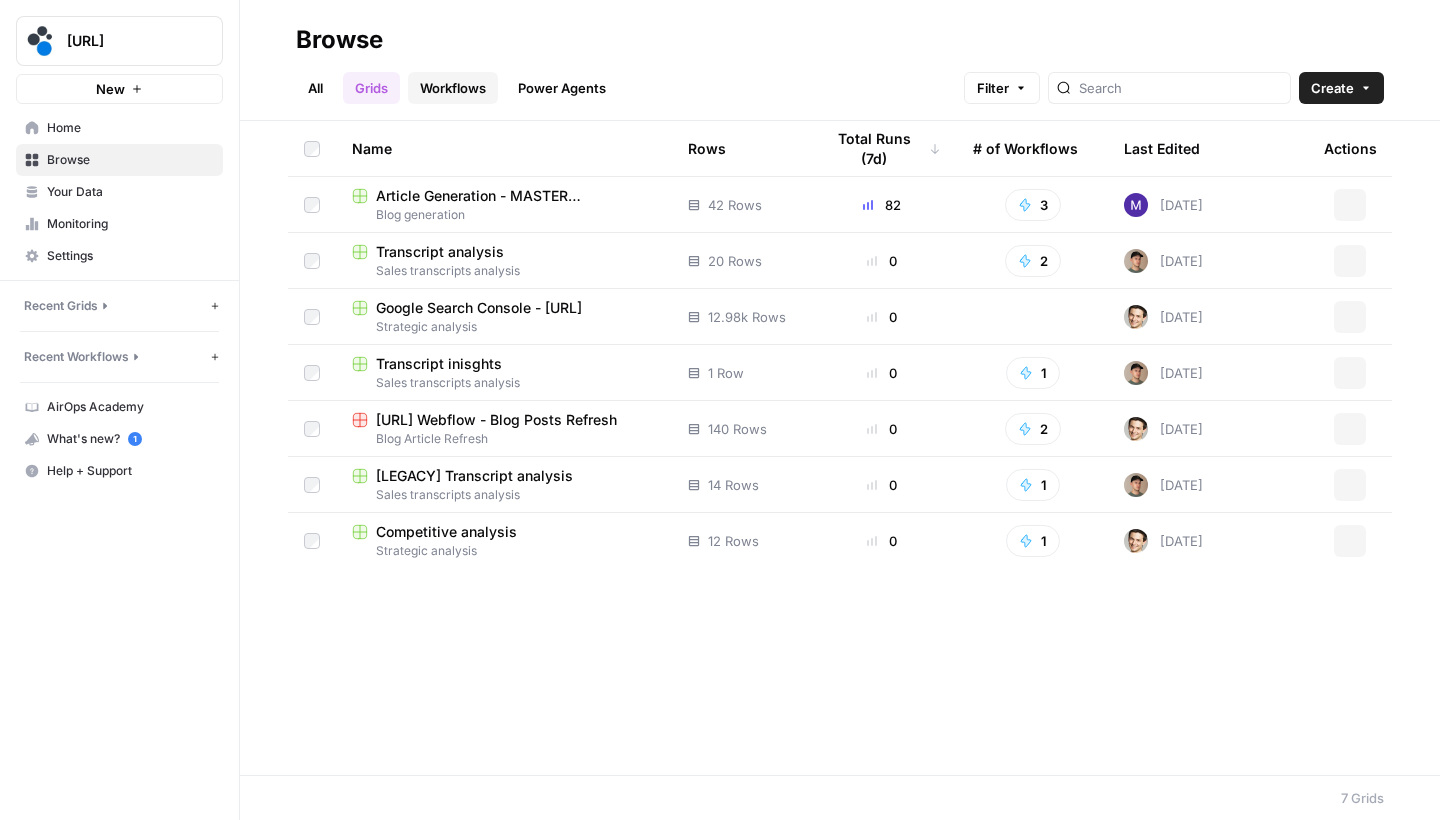 click on "Workflows" at bounding box center (453, 88) 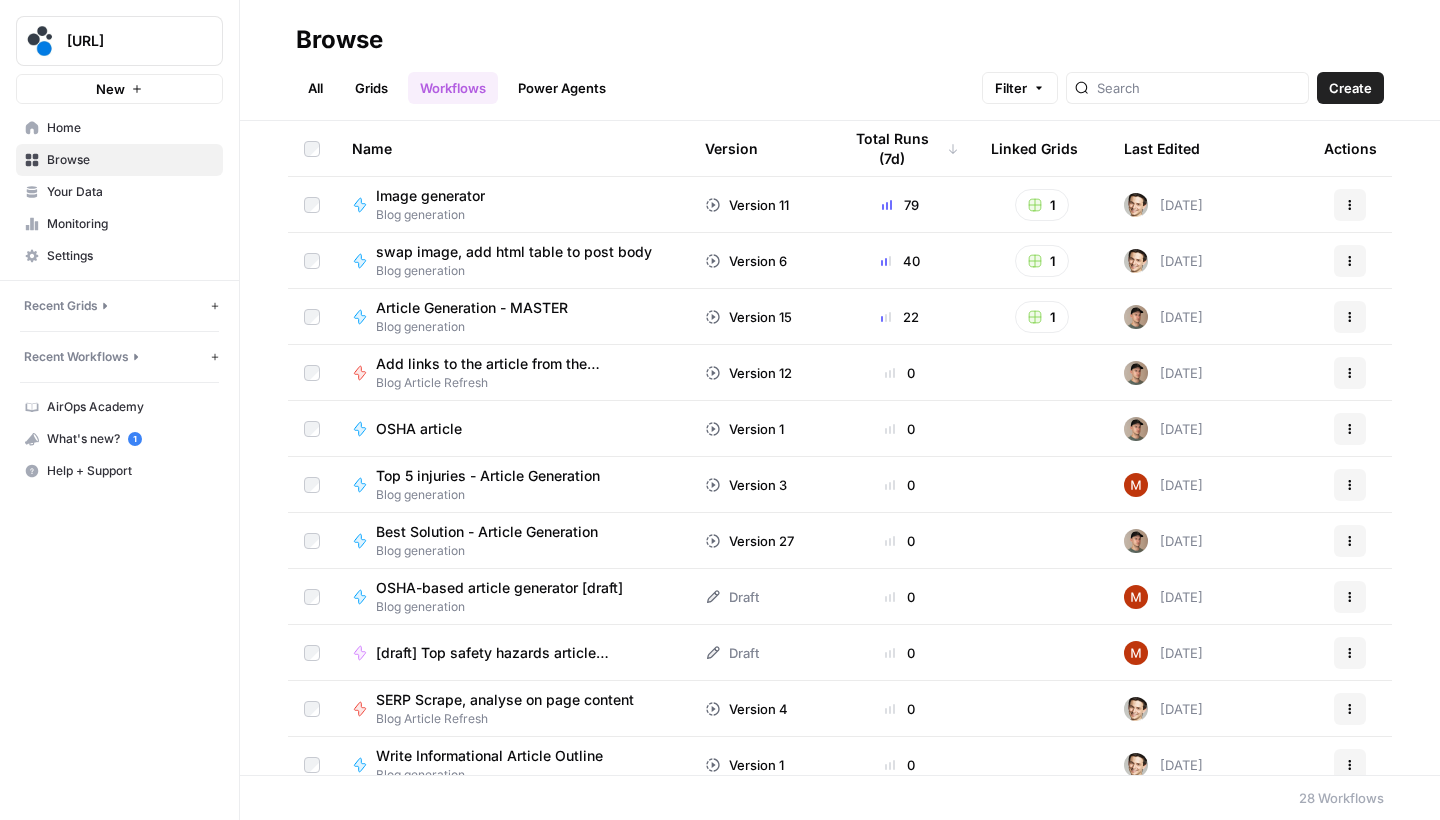 click on "Article Generation - MASTER" at bounding box center [472, 308] 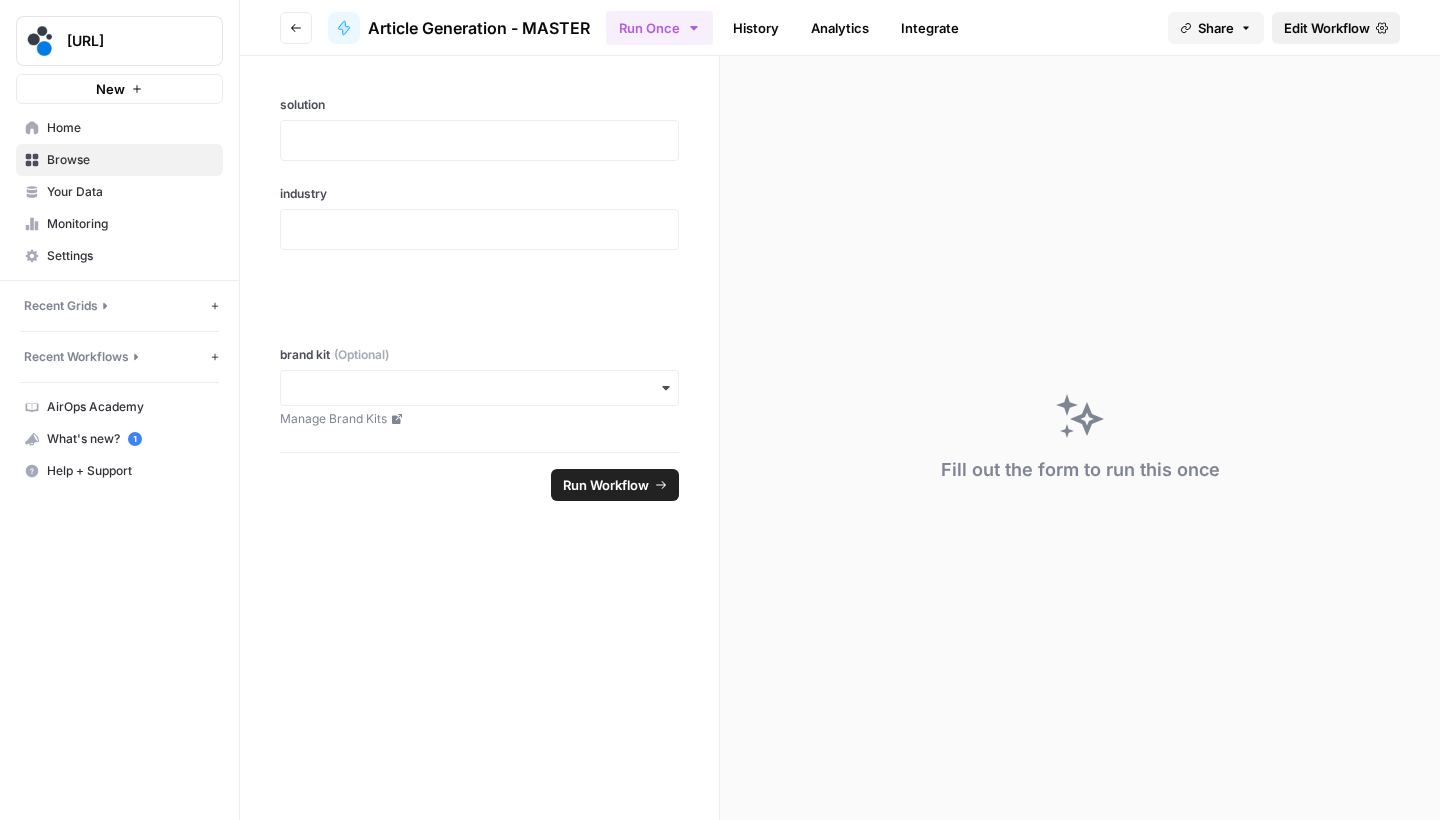 click on "Edit Workflow" at bounding box center [1327, 28] 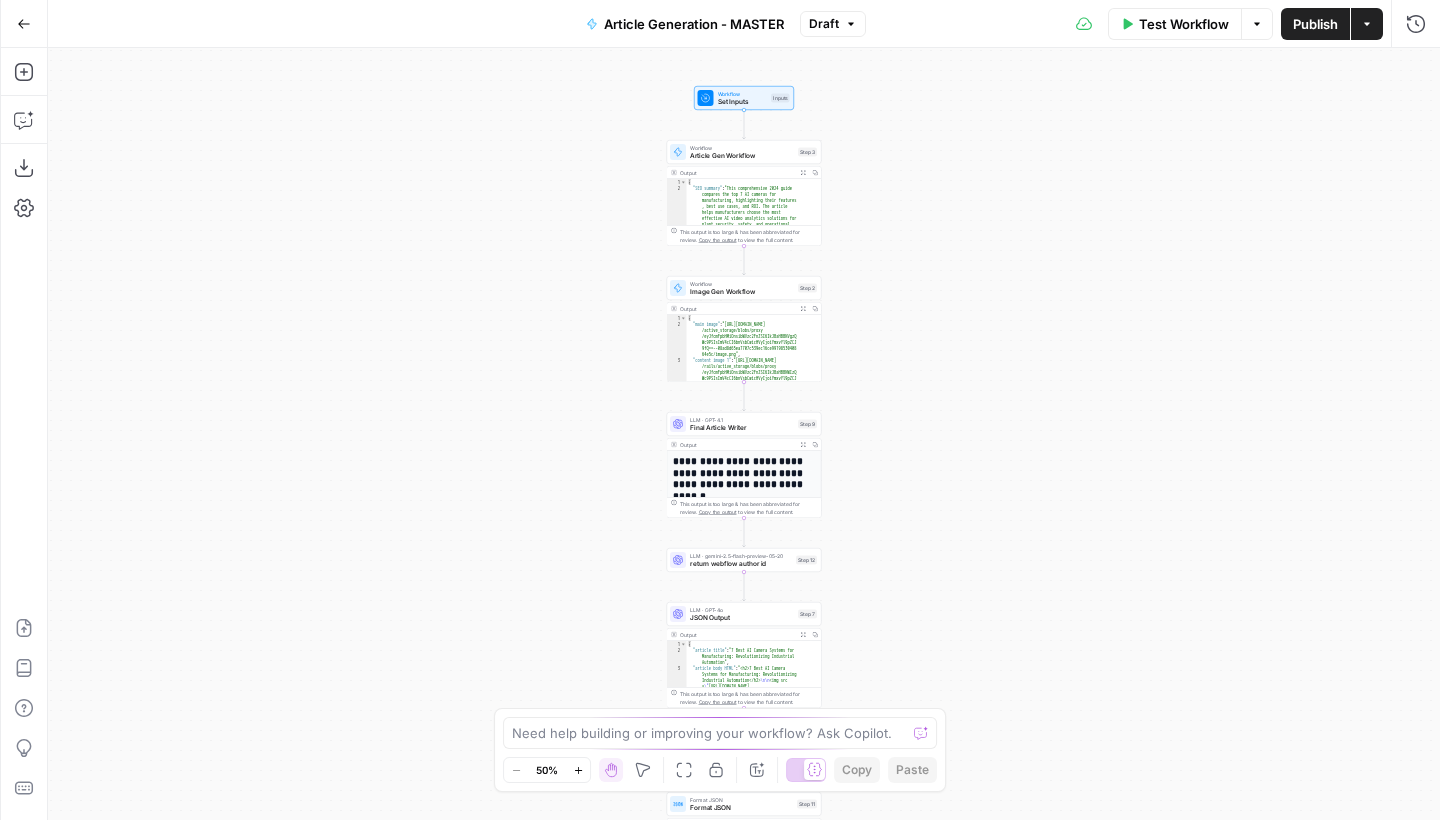 drag, startPoint x: 848, startPoint y: 189, endPoint x: 848, endPoint y: 225, distance: 36 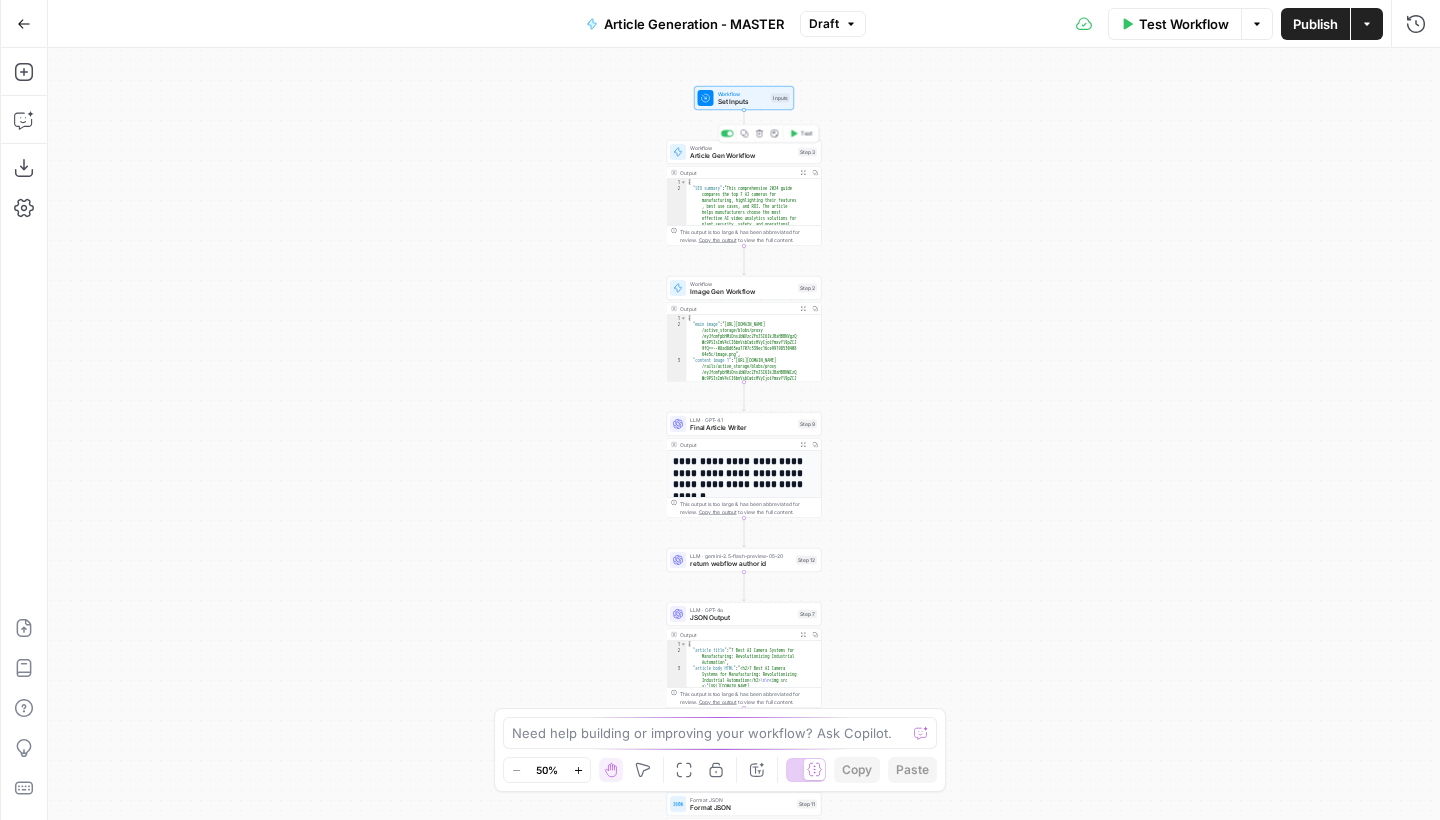 click on "Workflow Article Gen Workflow Step 3 Copy step Delete step Add Note Test" at bounding box center (744, 152) 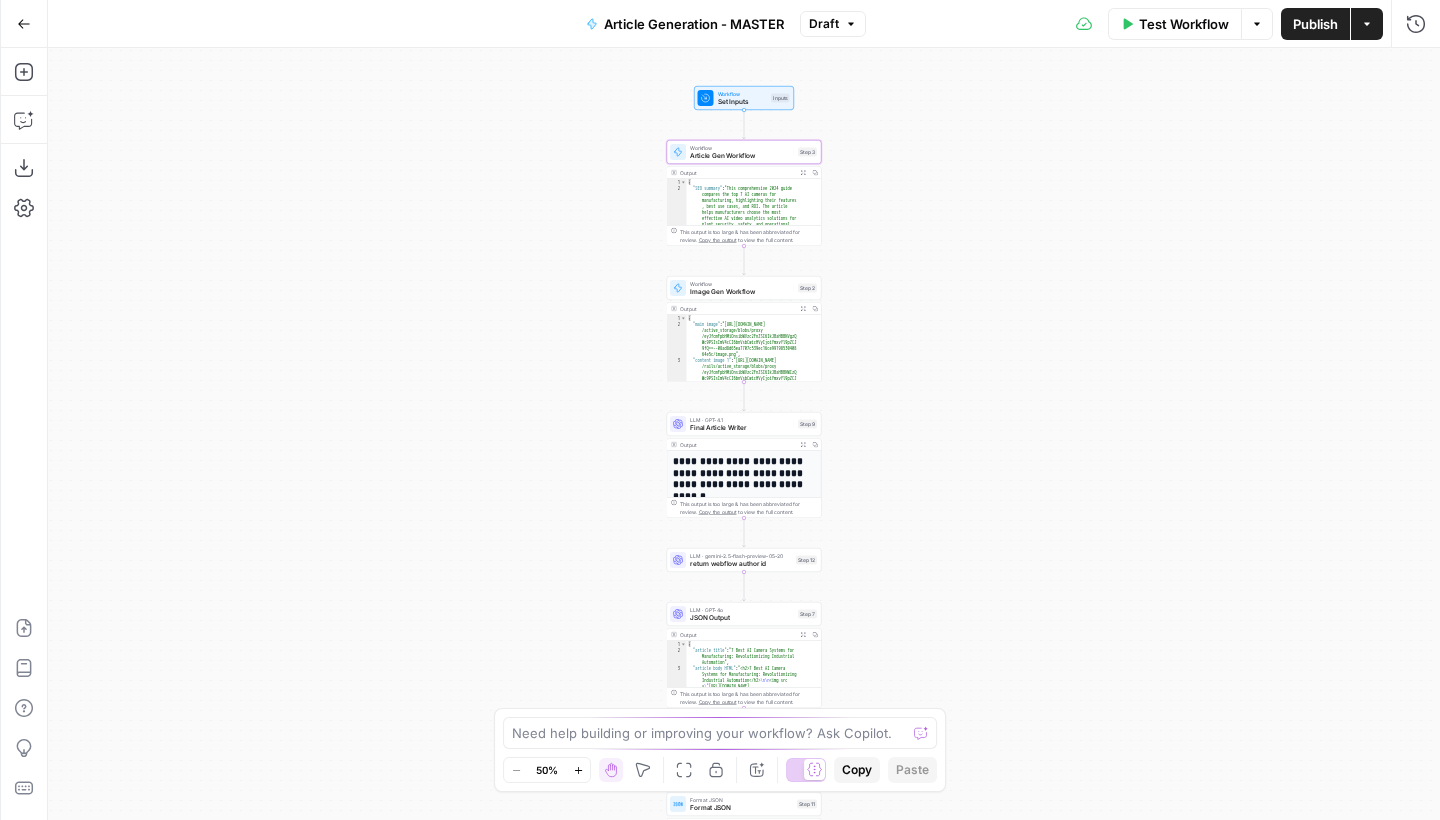 type on "Best Solution - Article Generation" 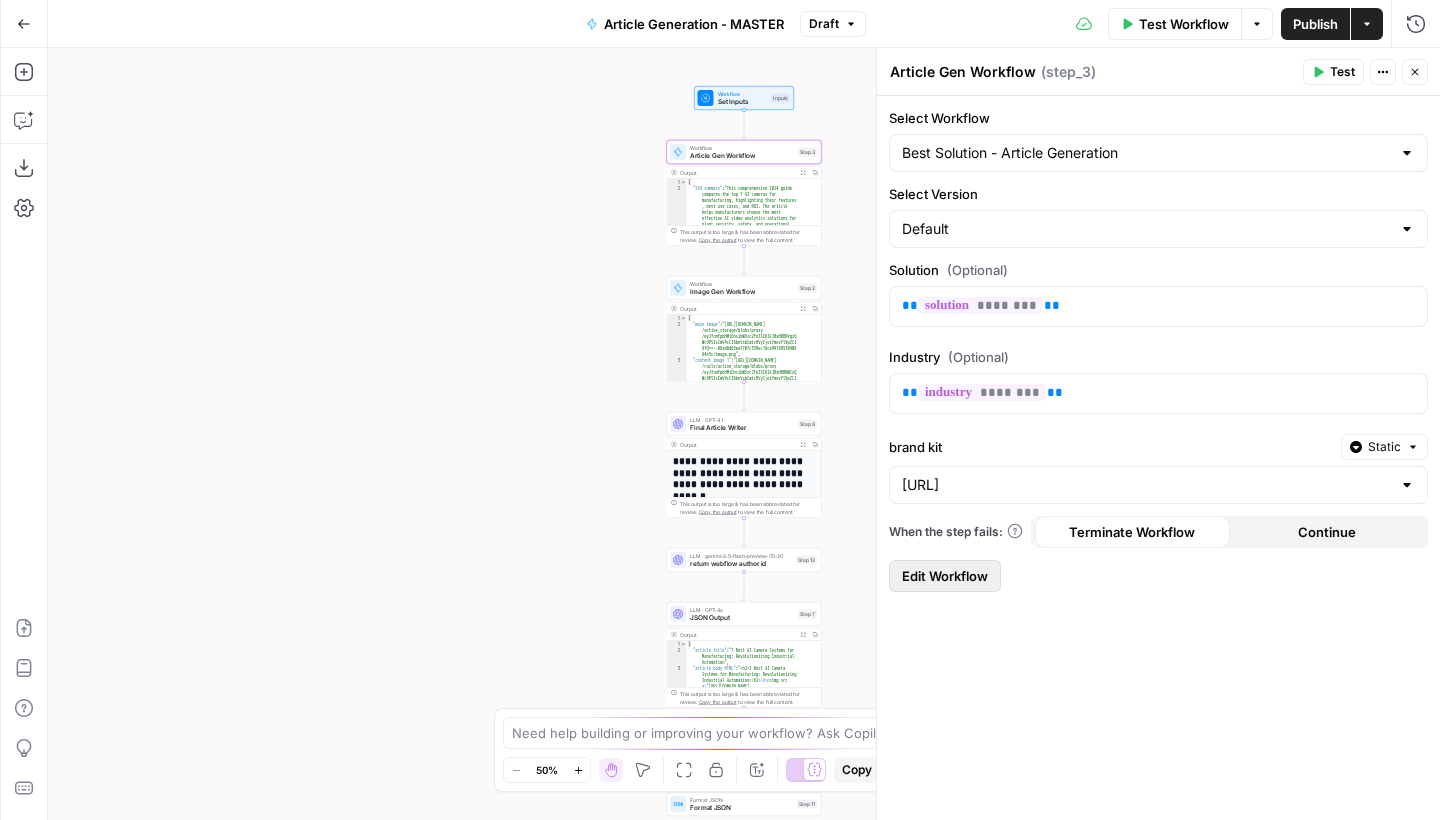 click on "Edit Workflow" at bounding box center (945, 576) 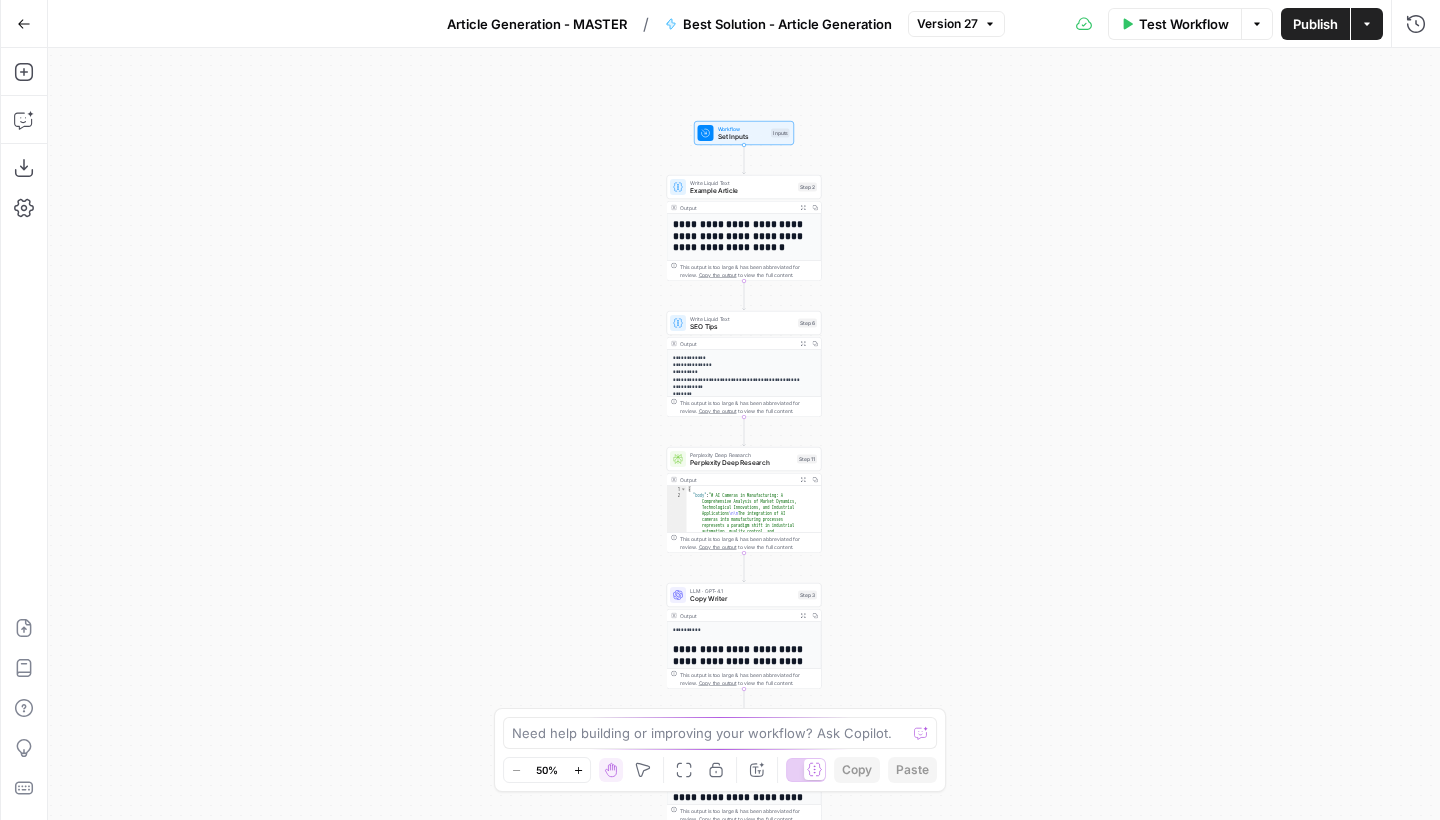 drag, startPoint x: 879, startPoint y: 224, endPoint x: 884, endPoint y: 478, distance: 254.04921 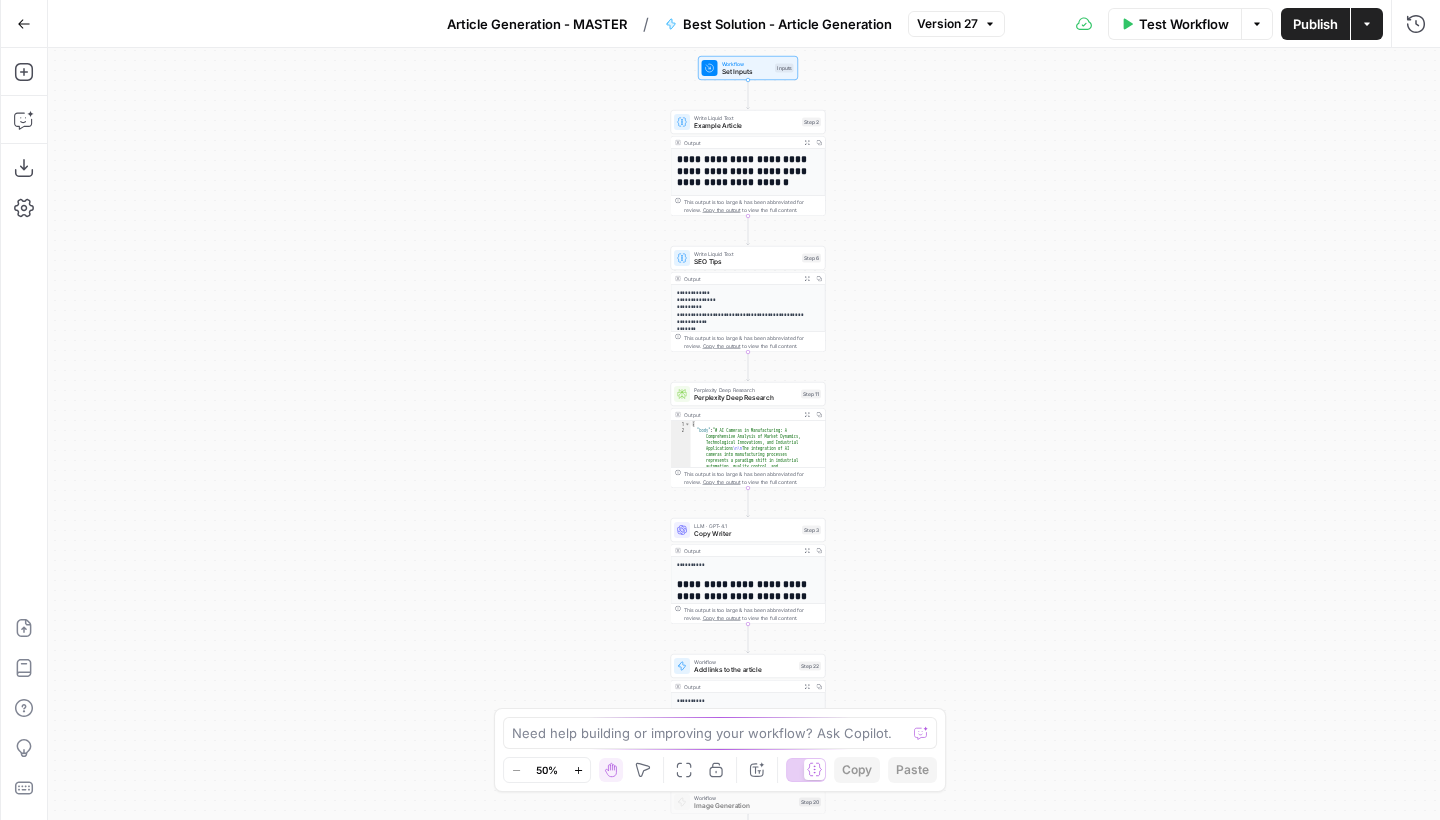 drag, startPoint x: 884, startPoint y: 482, endPoint x: 883, endPoint y: 215, distance: 267.00186 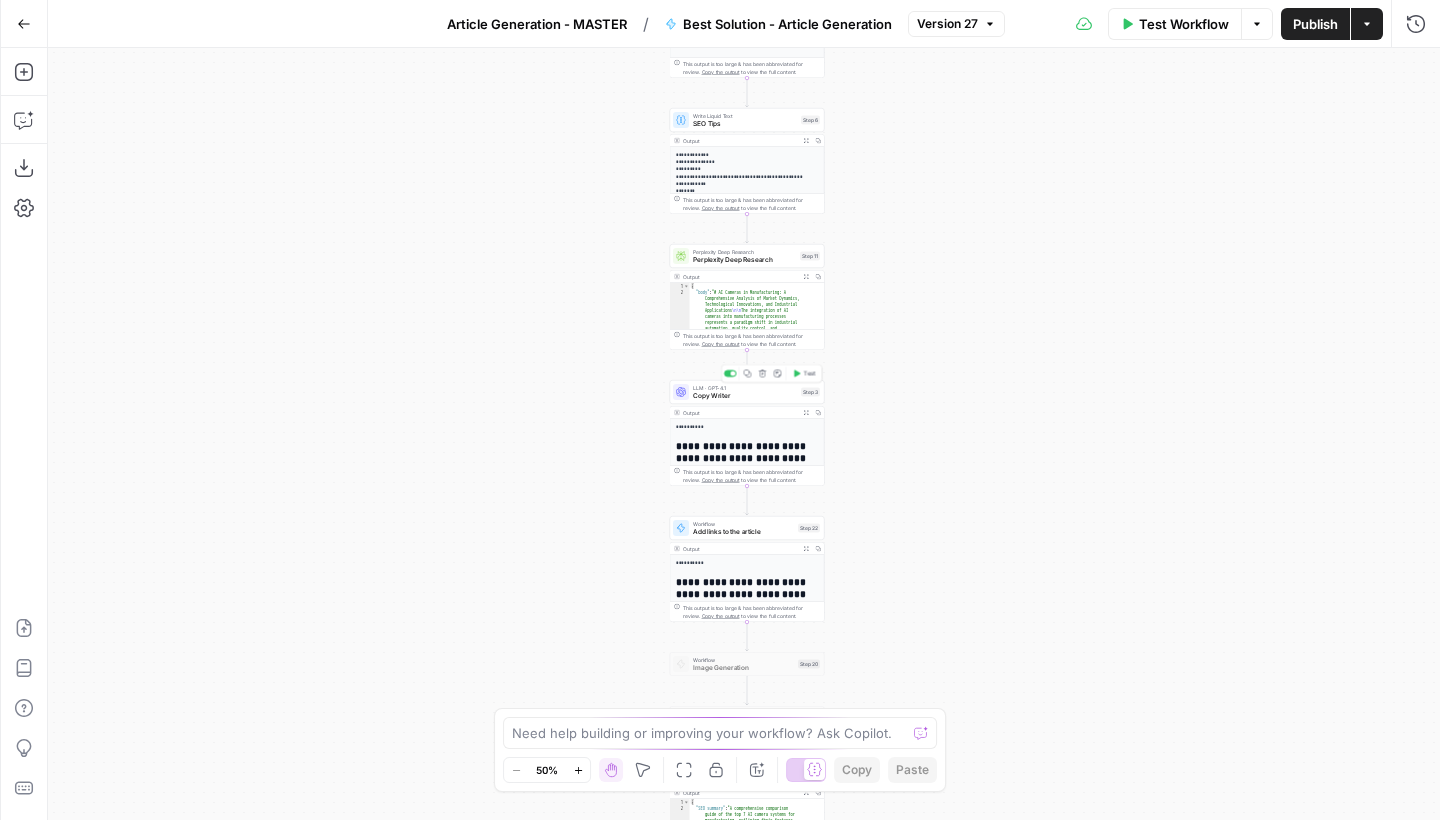 click on "LLM · GPT-4.1" at bounding box center [745, 388] 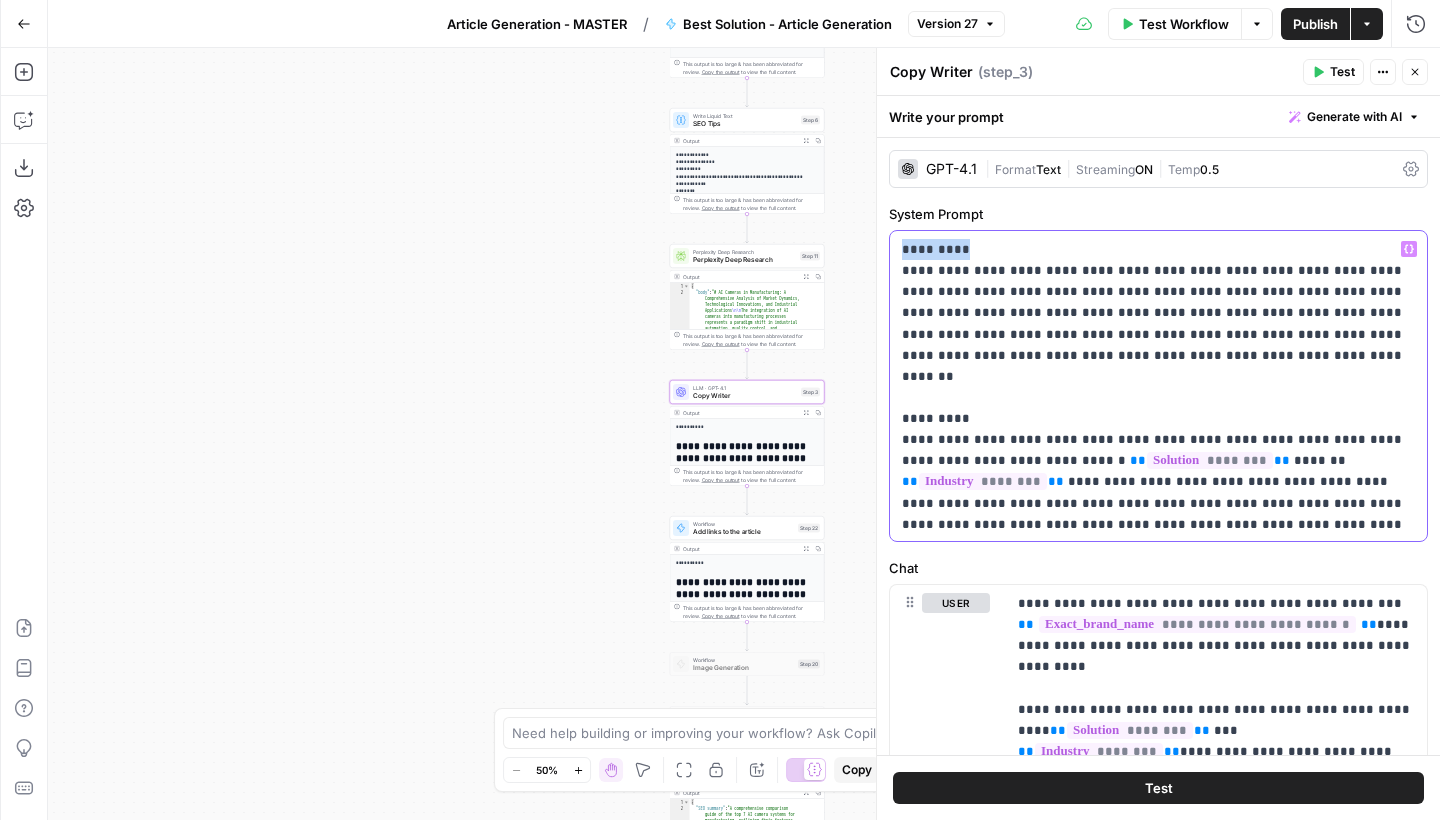 drag, startPoint x: 995, startPoint y: 252, endPoint x: 896, endPoint y: 248, distance: 99.08077 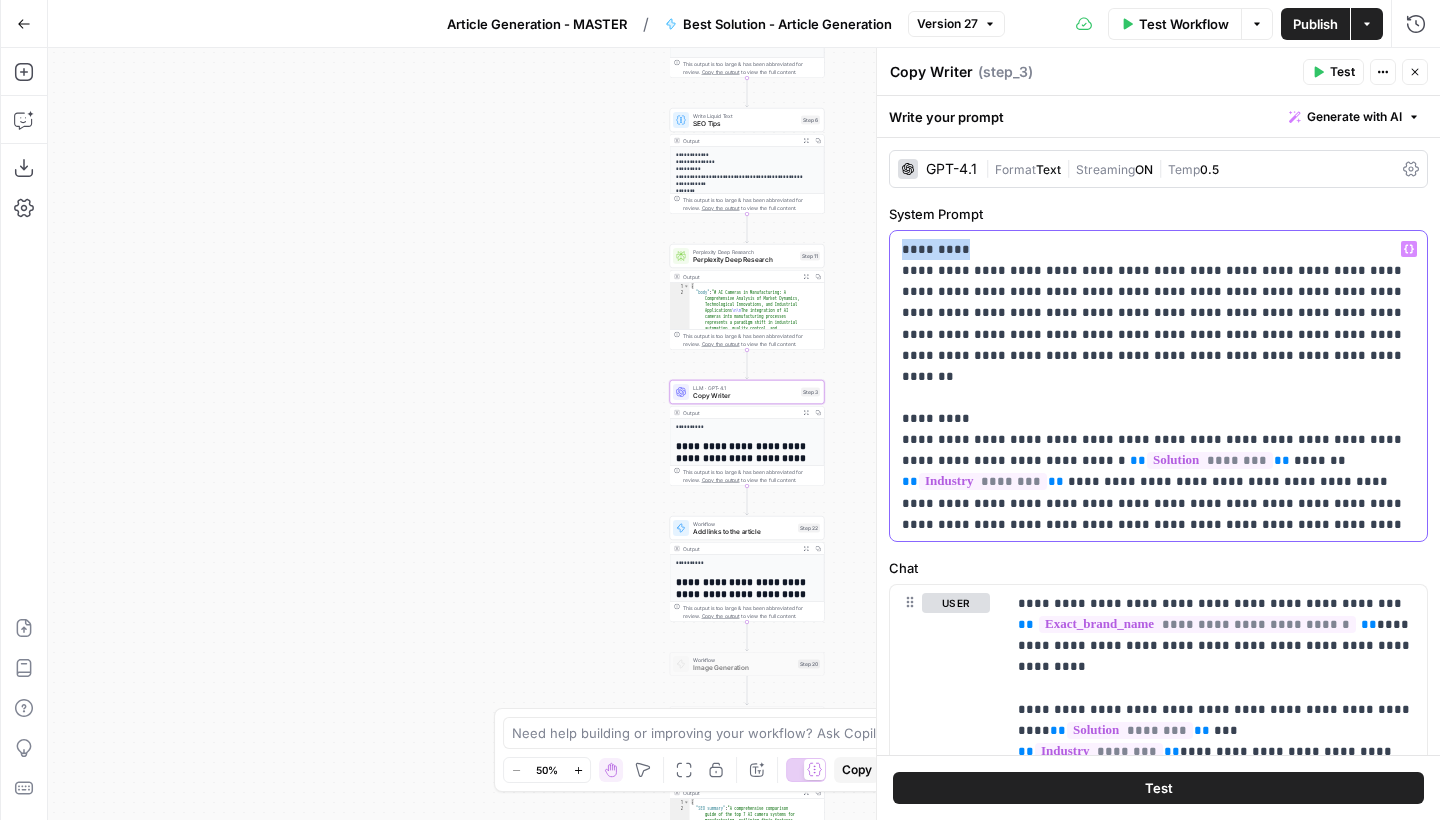 click on "**********" at bounding box center [1158, 386] 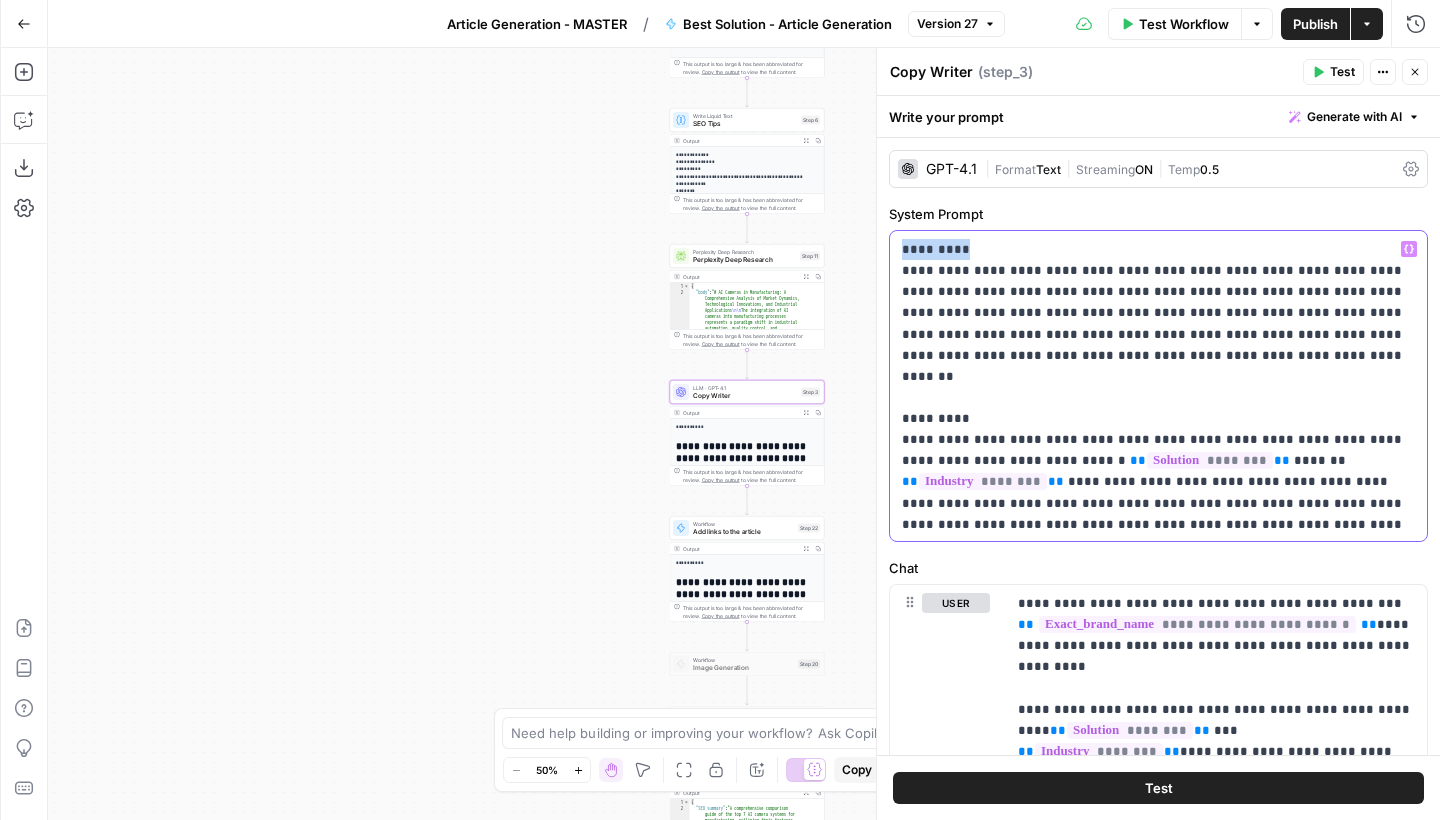 copy on "*********" 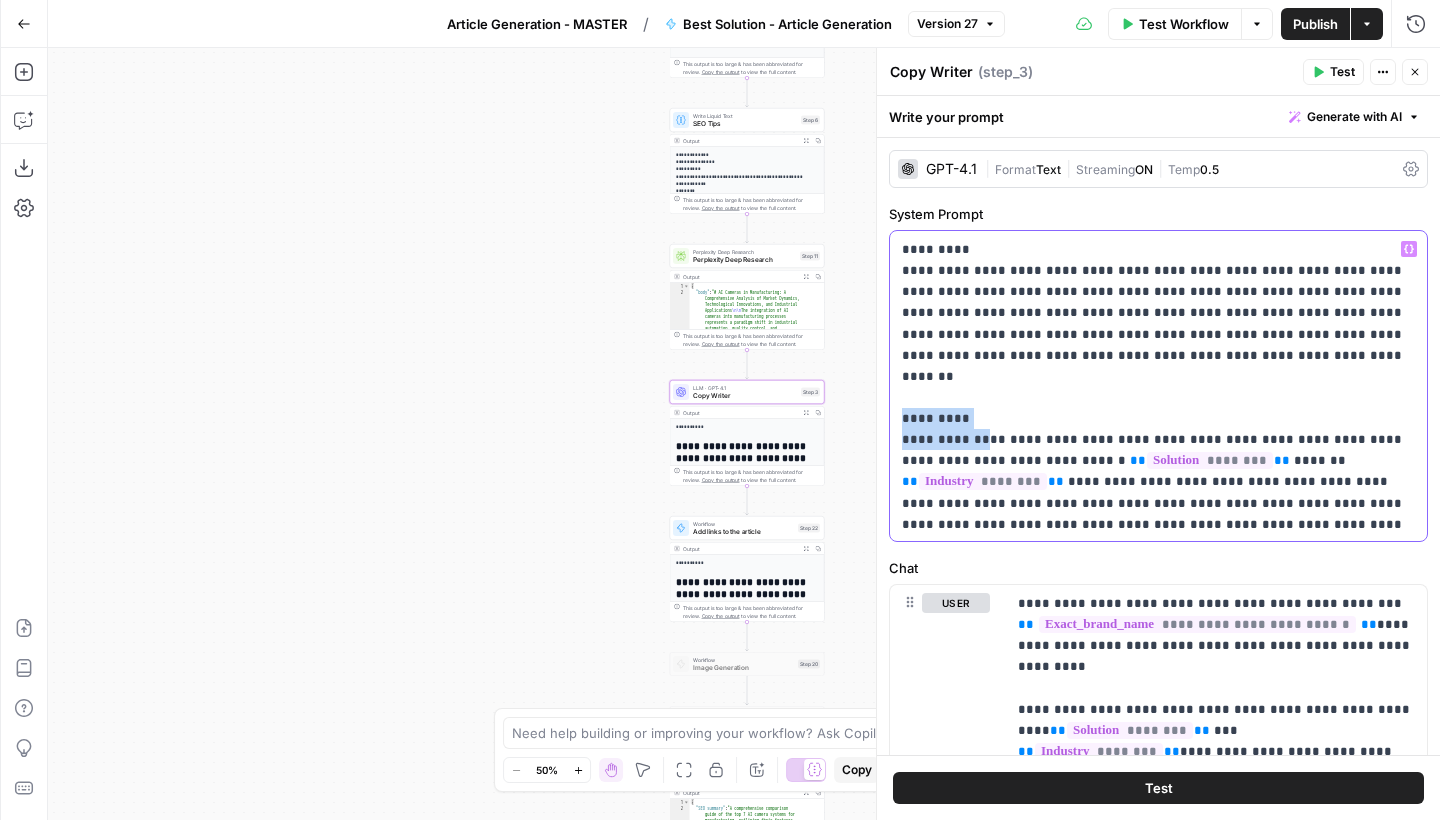 drag, startPoint x: 975, startPoint y: 404, endPoint x: 889, endPoint y: 399, distance: 86.145226 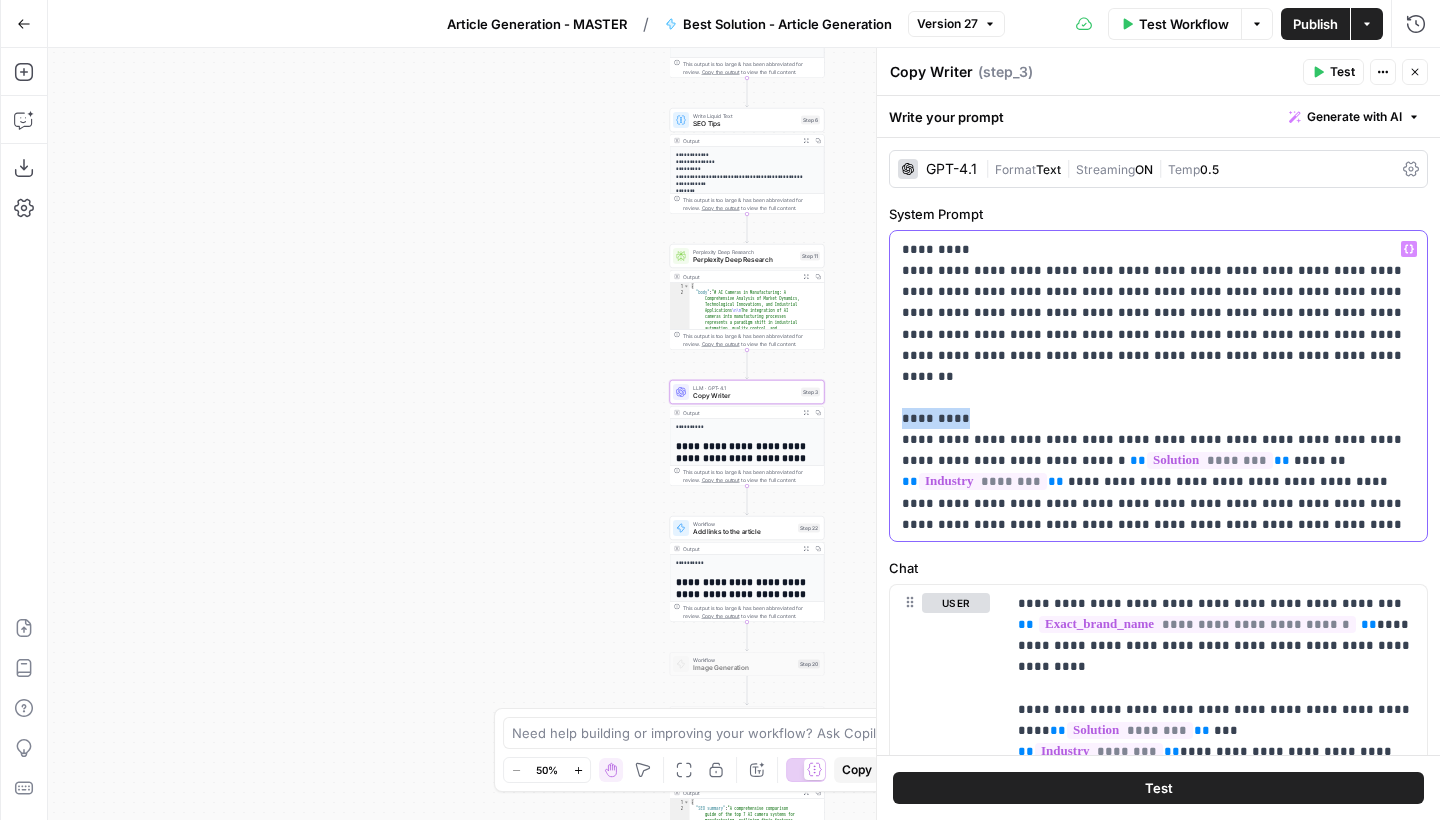 drag, startPoint x: 974, startPoint y: 397, endPoint x: 893, endPoint y: 397, distance: 81 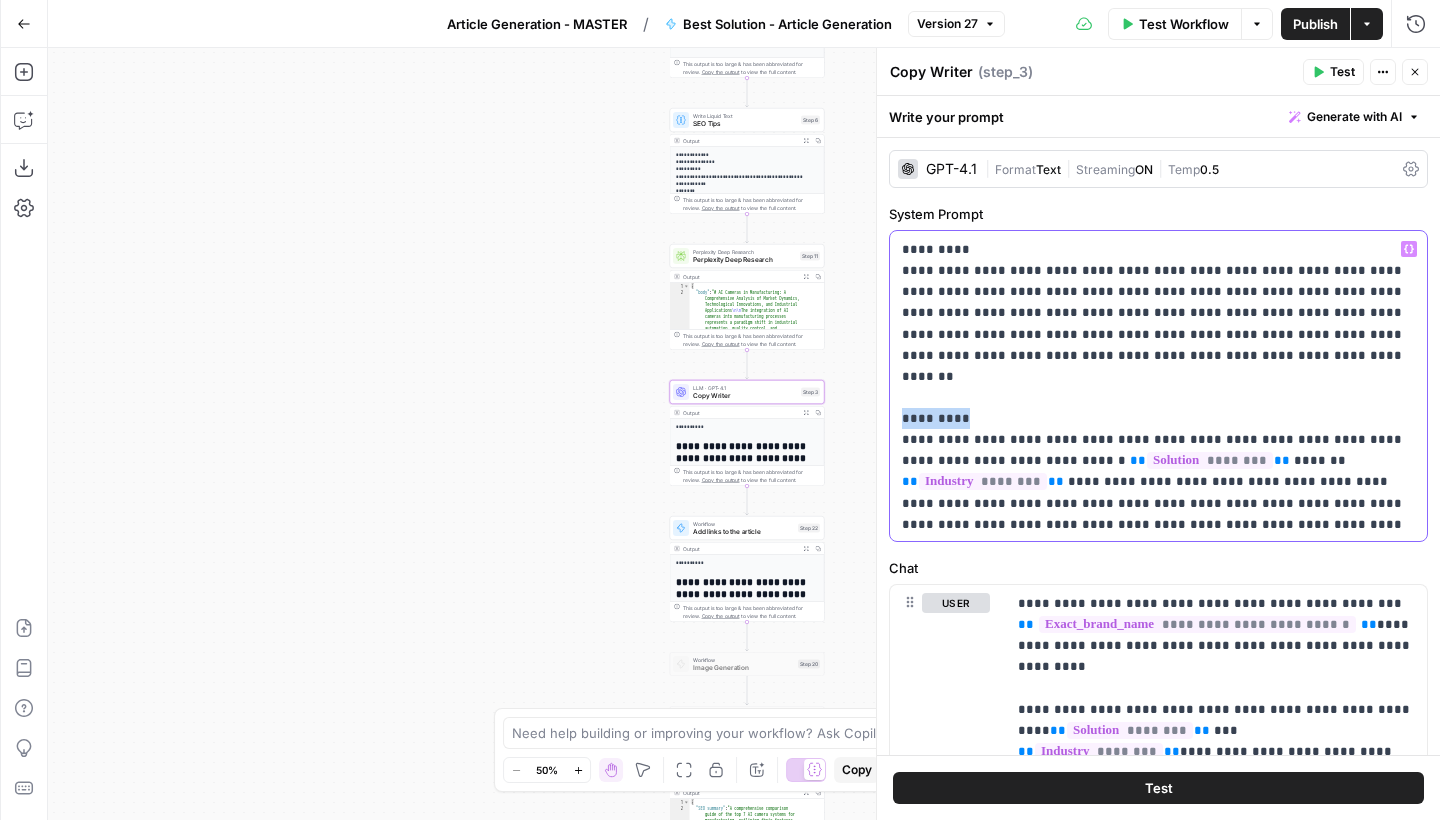 copy on "*********" 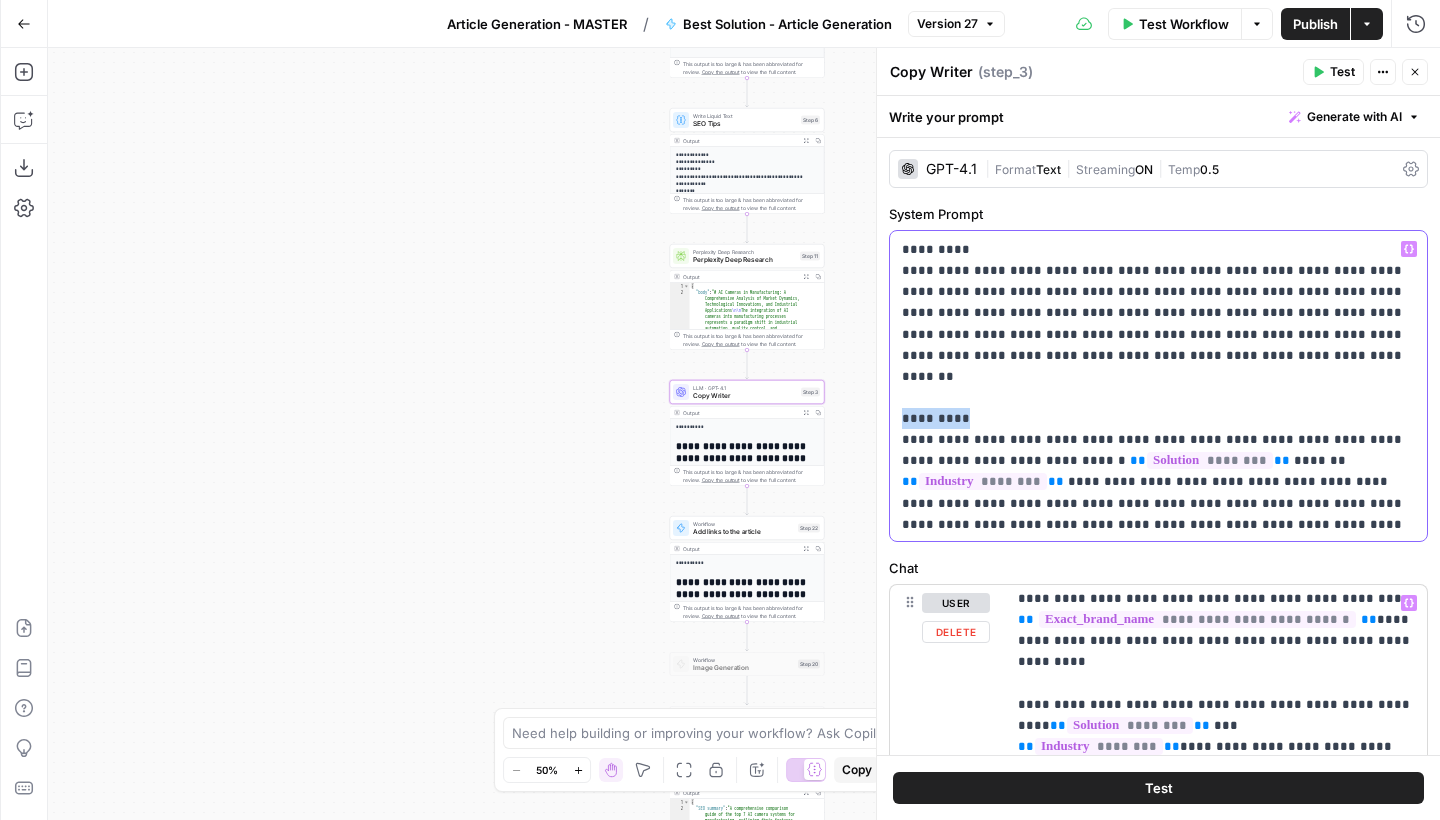 scroll, scrollTop: 0, scrollLeft: 0, axis: both 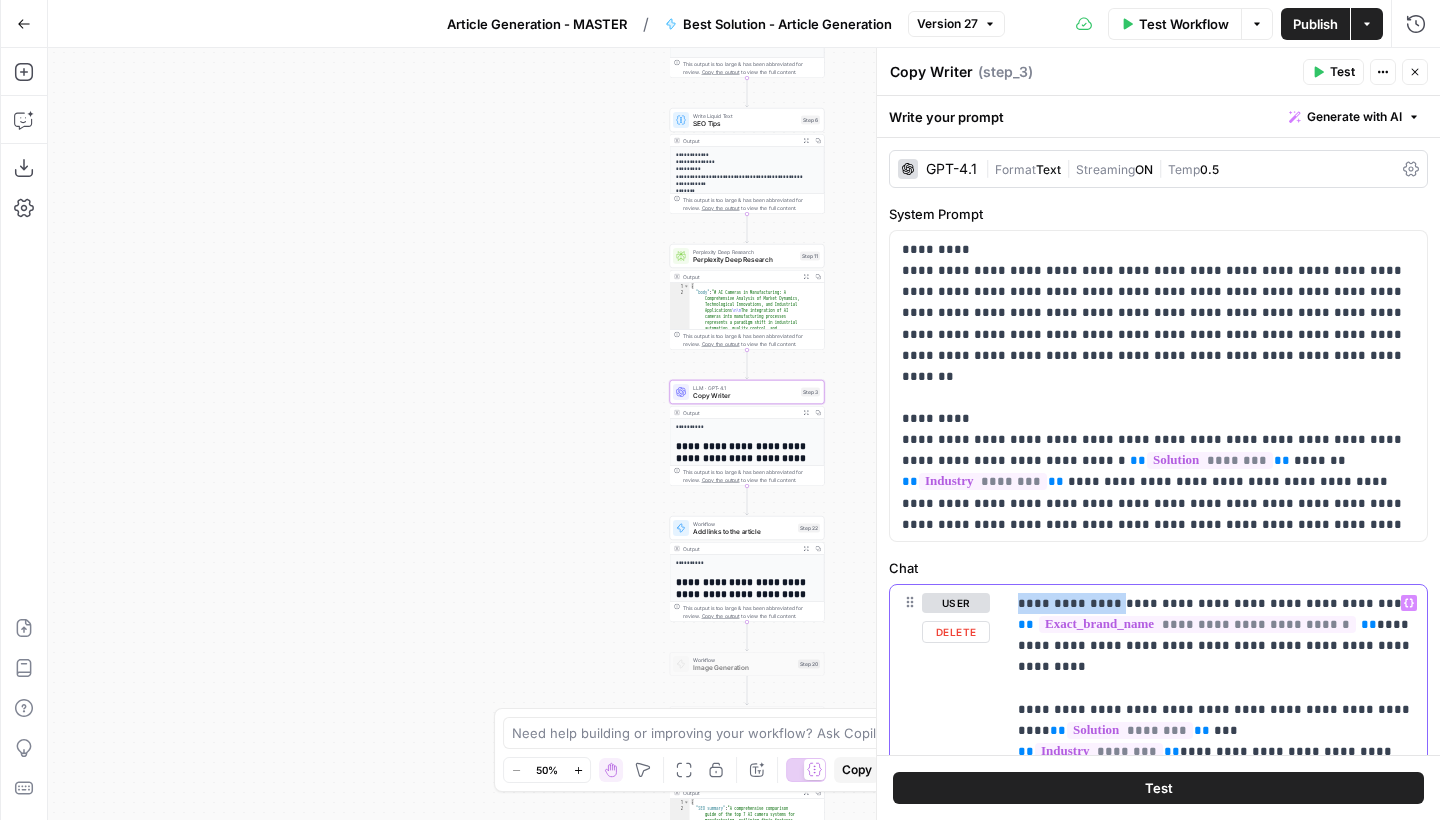 drag, startPoint x: 1106, startPoint y: 603, endPoint x: 1016, endPoint y: 604, distance: 90.005554 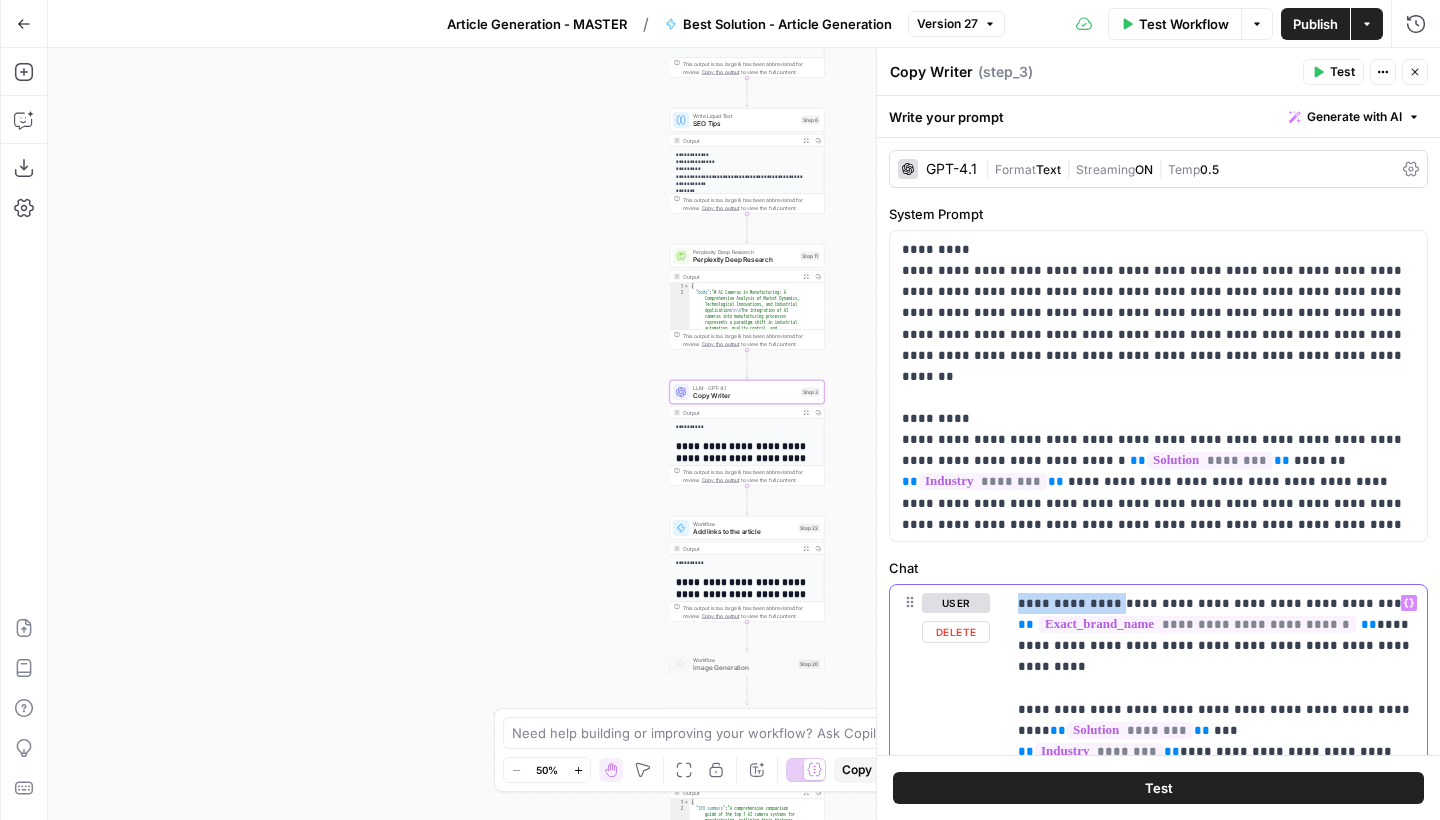 click on "**********" at bounding box center [1216, 992] 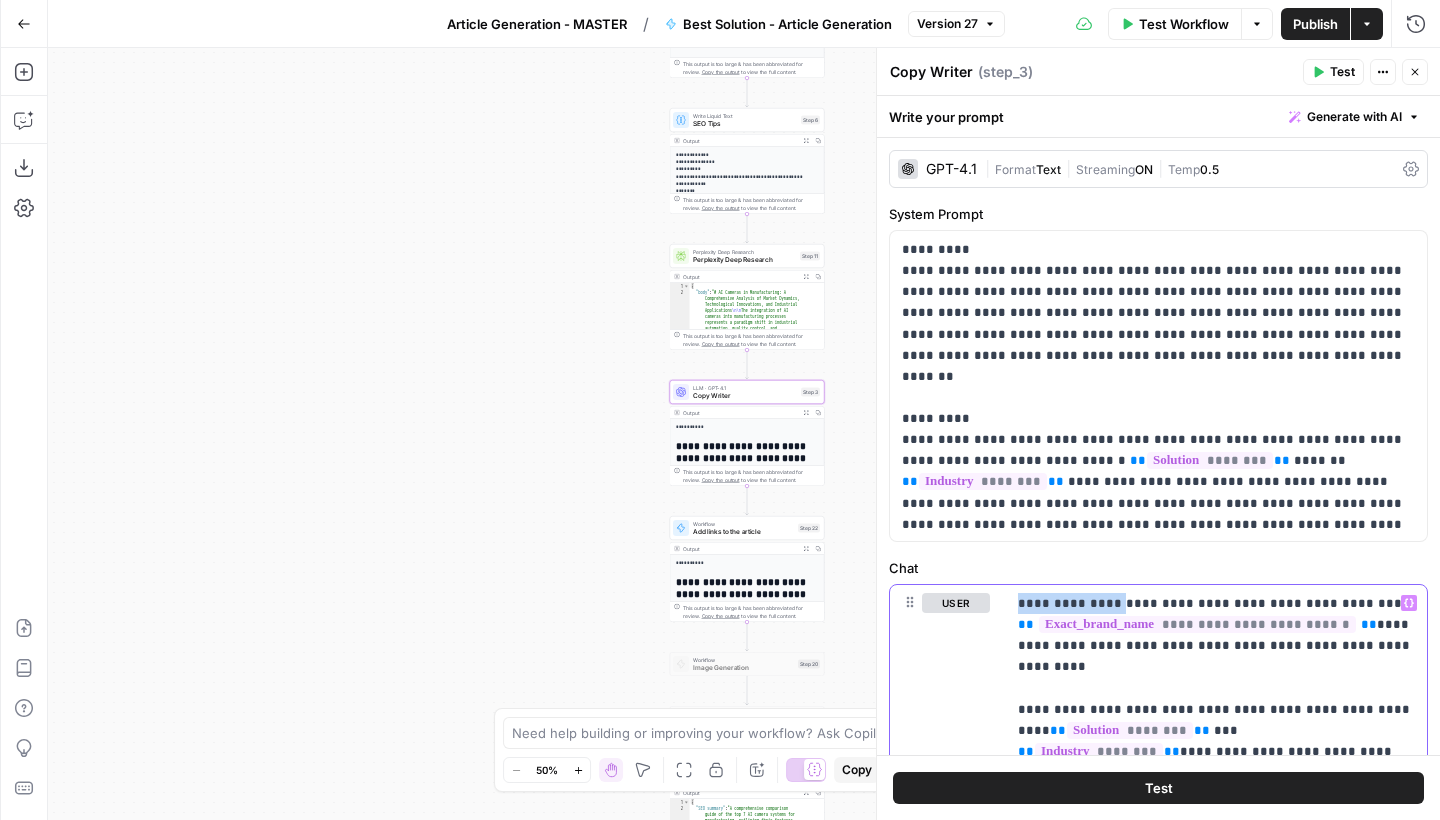 copy on "**********" 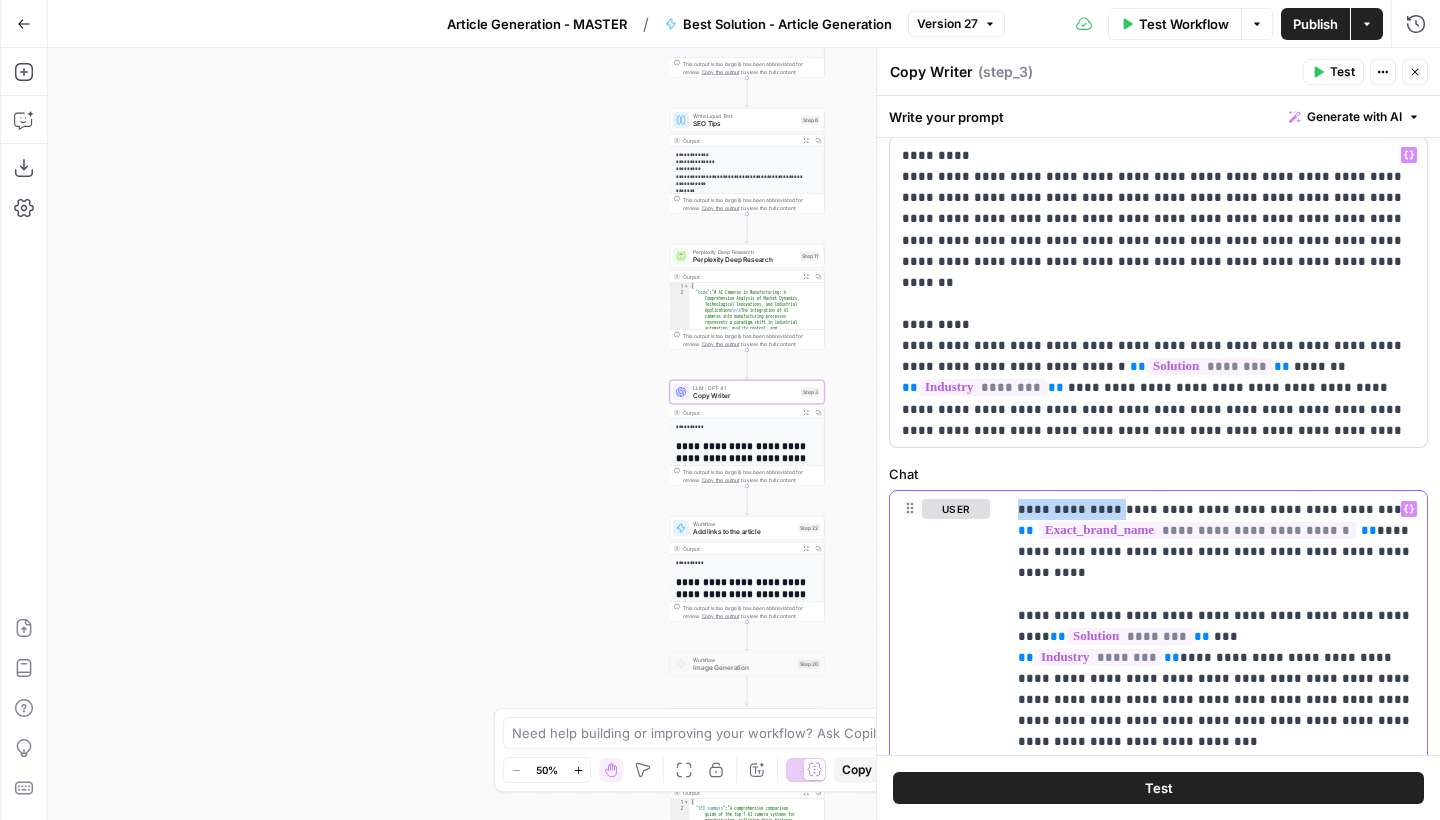scroll, scrollTop: 109, scrollLeft: 0, axis: vertical 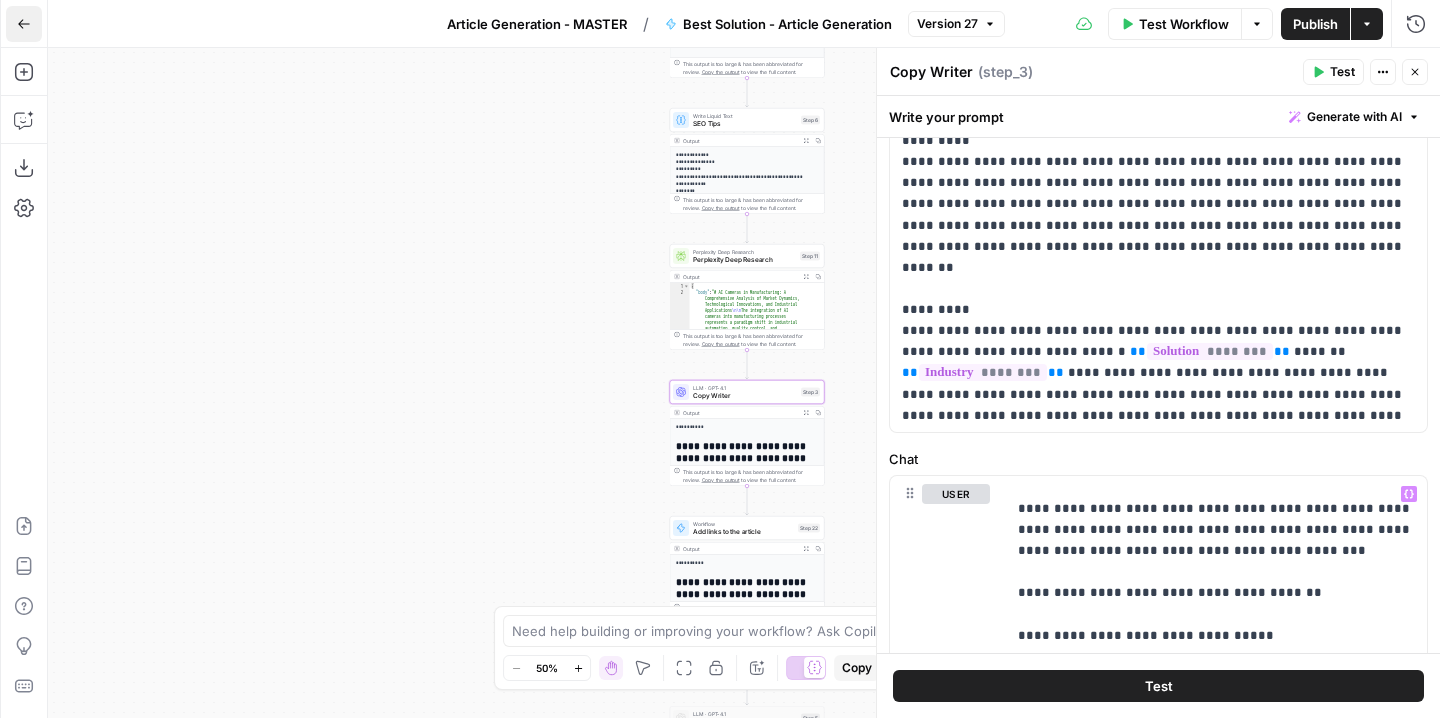 click 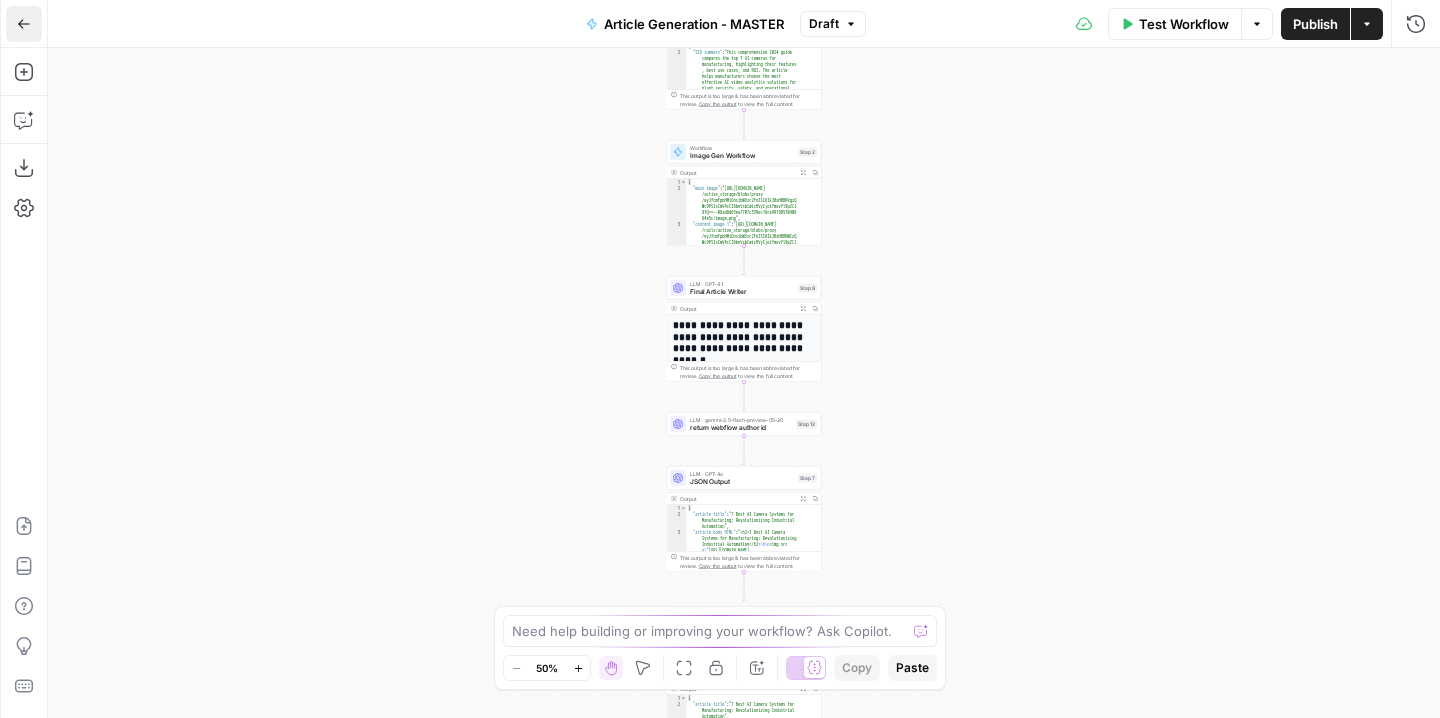 click on "Go Back" at bounding box center (24, 24) 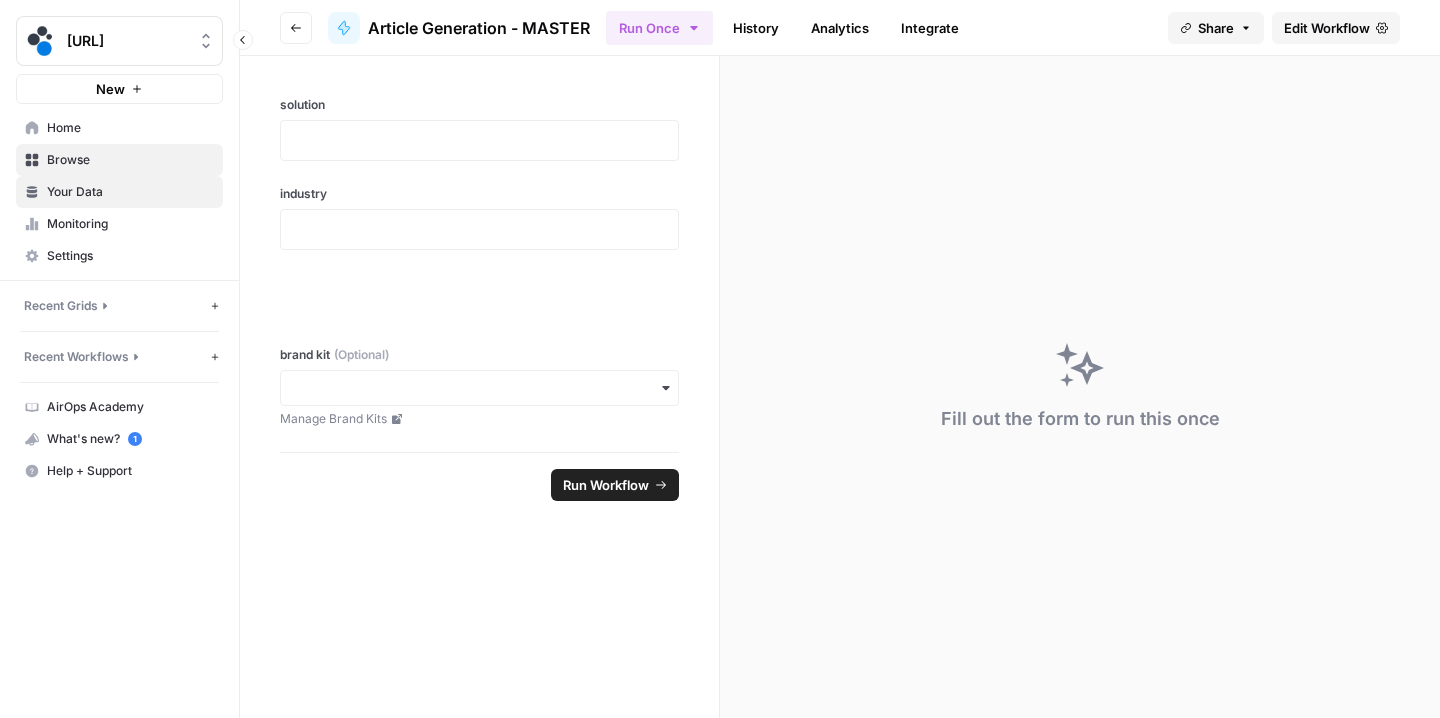 click on "Your Data" at bounding box center [130, 192] 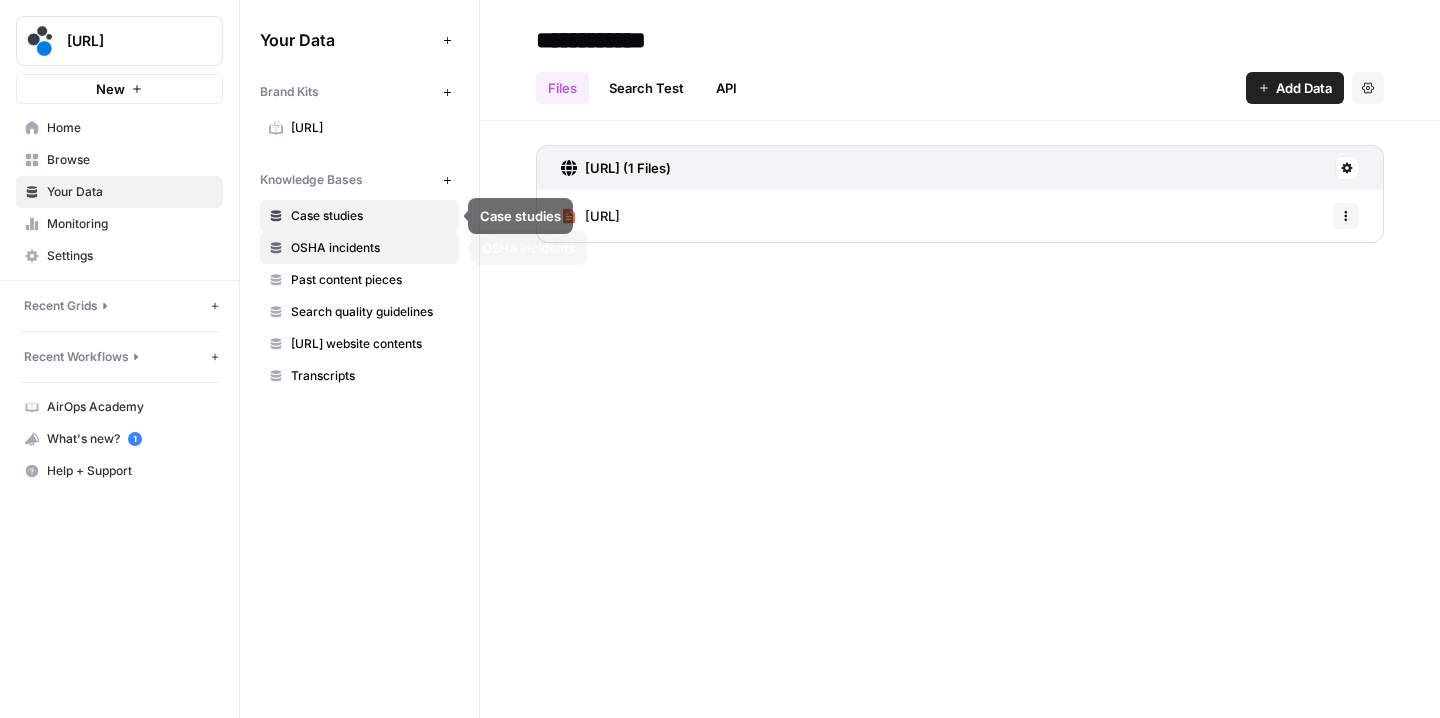 click on "OSHA incidents" at bounding box center [370, 248] 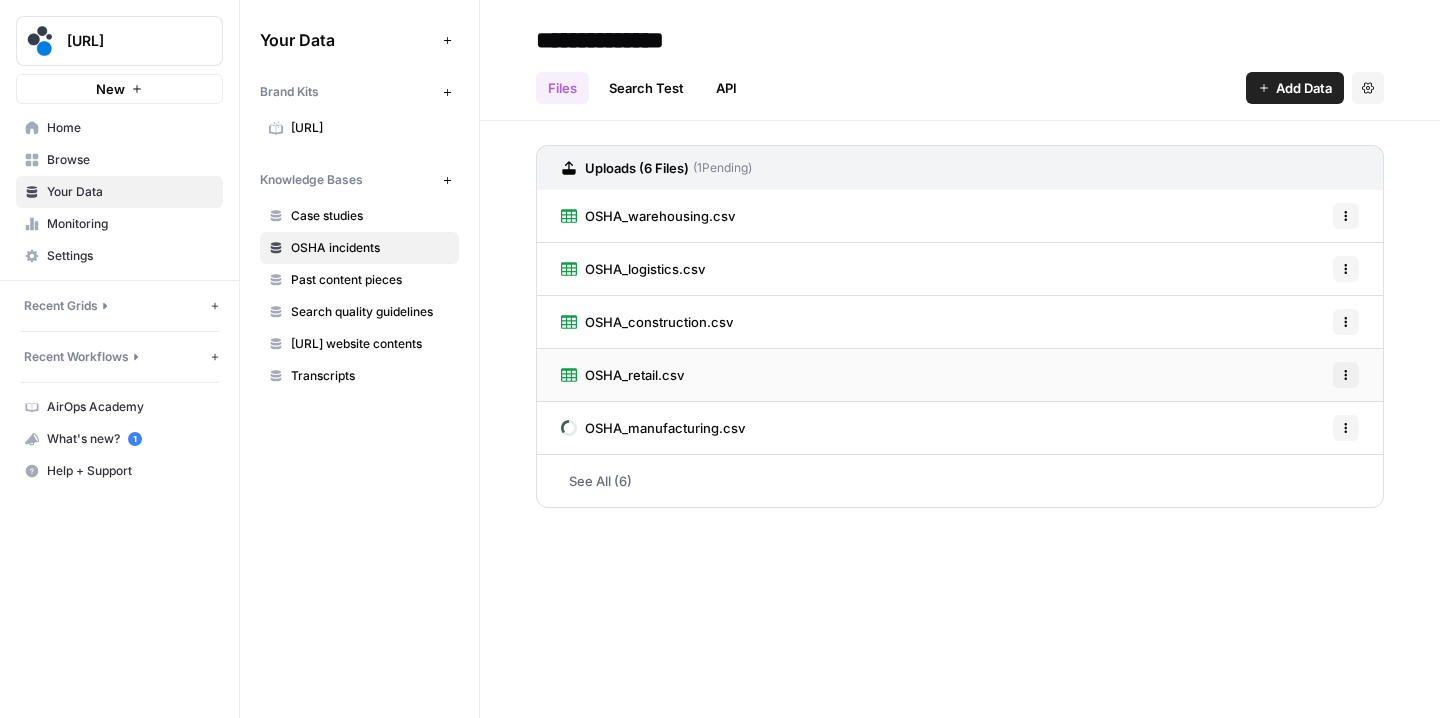 click on "OSHA_retail.csv" at bounding box center (634, 375) 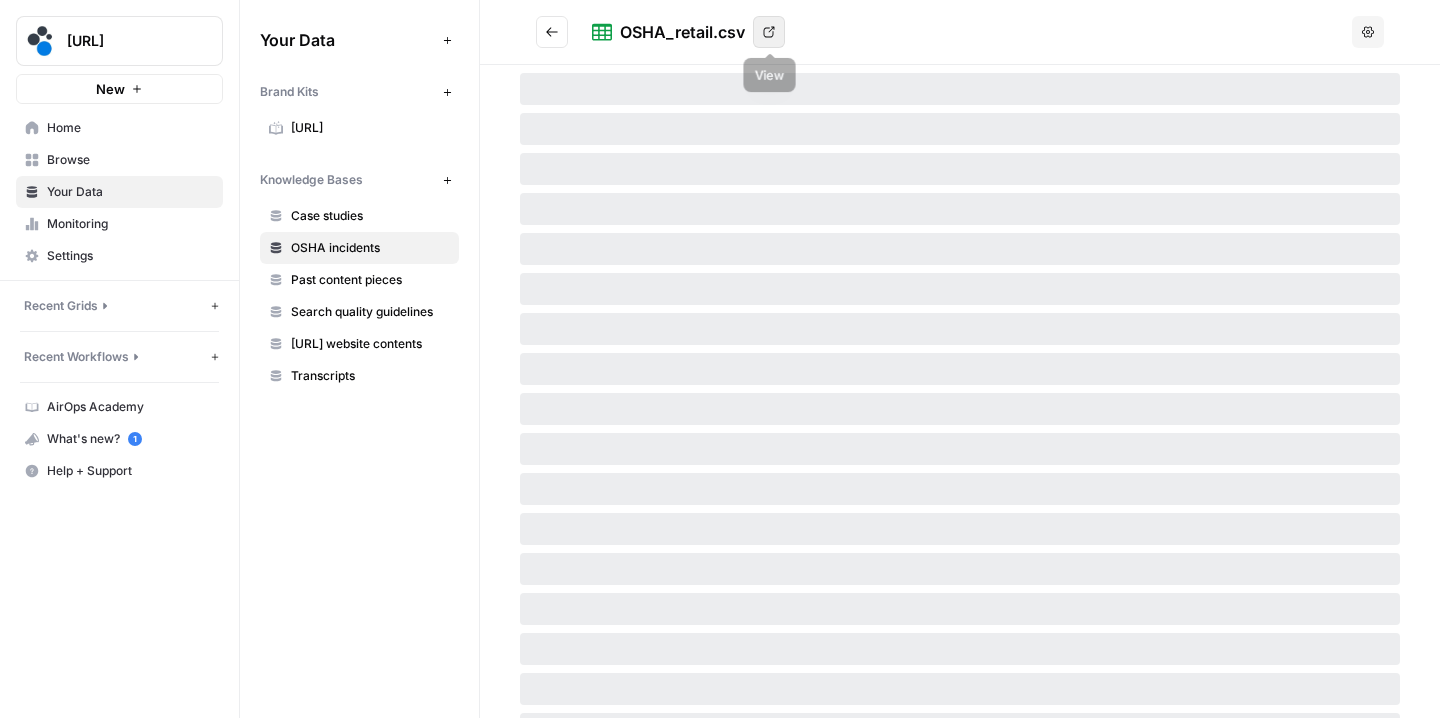 click 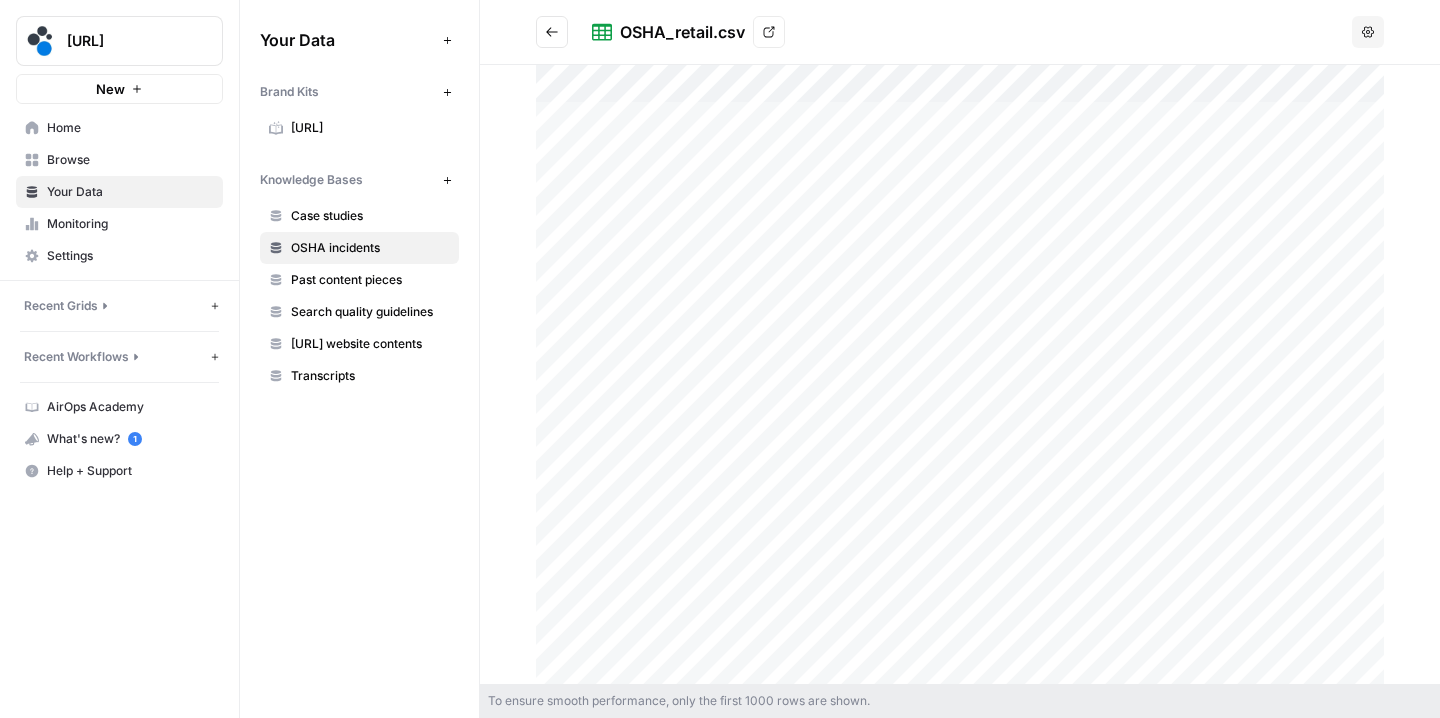 click on "OSHA incidents" at bounding box center (370, 248) 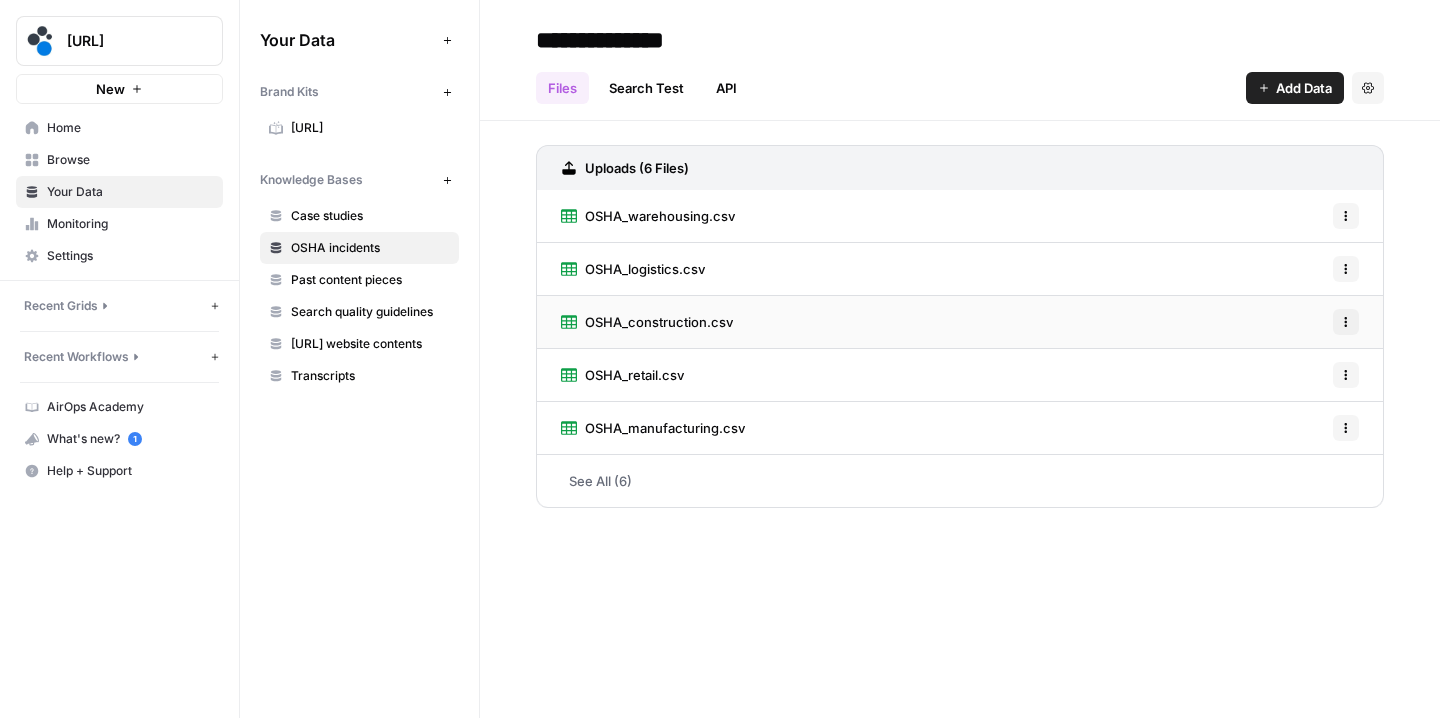 click on "OSHA_construction.csv" at bounding box center [659, 322] 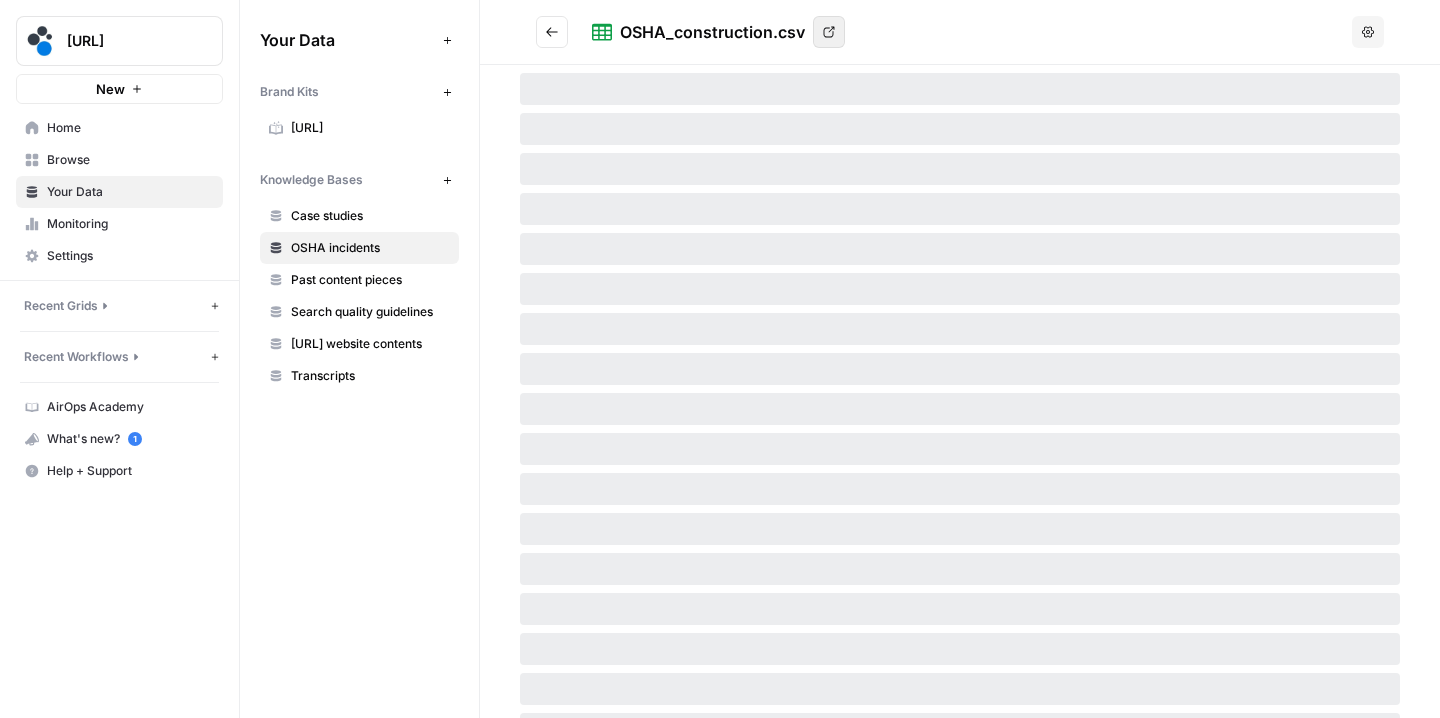 click 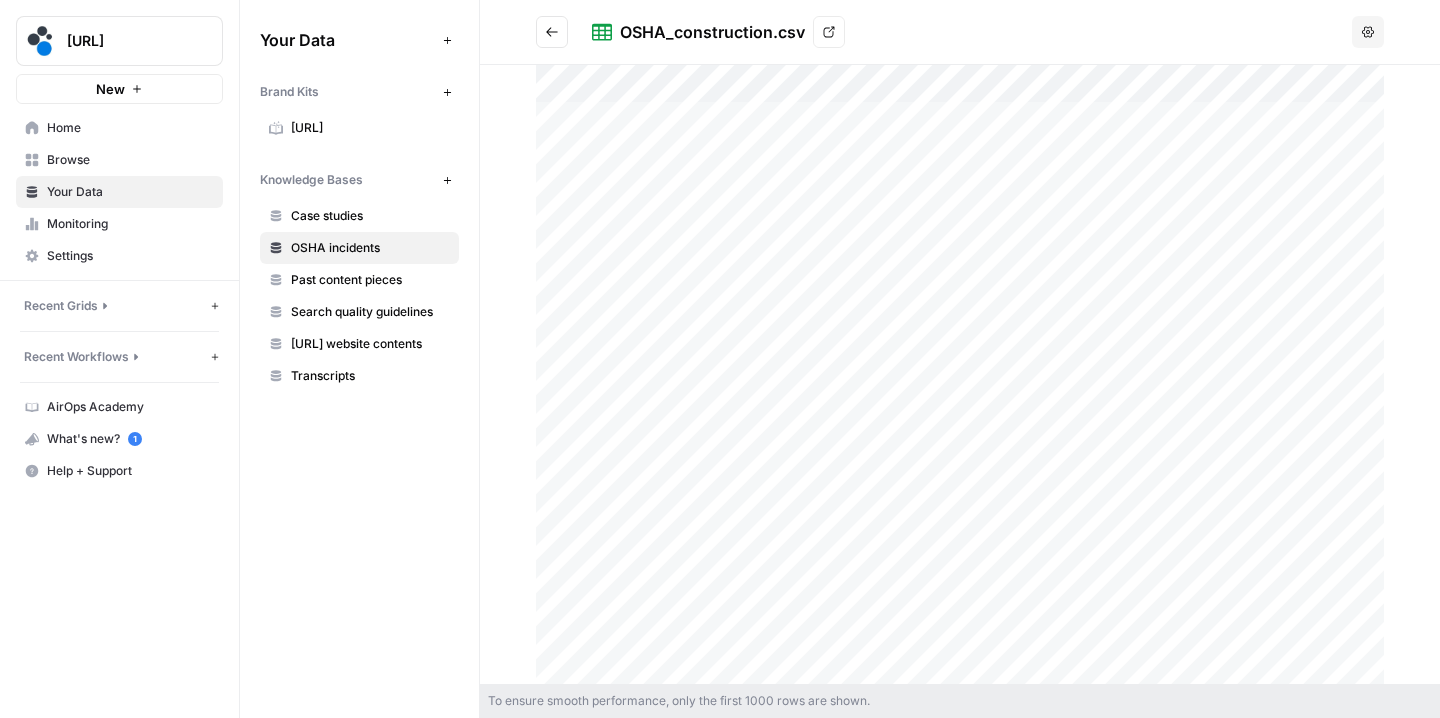 click on "OSHA_construction.csv View Options" at bounding box center [960, 32] 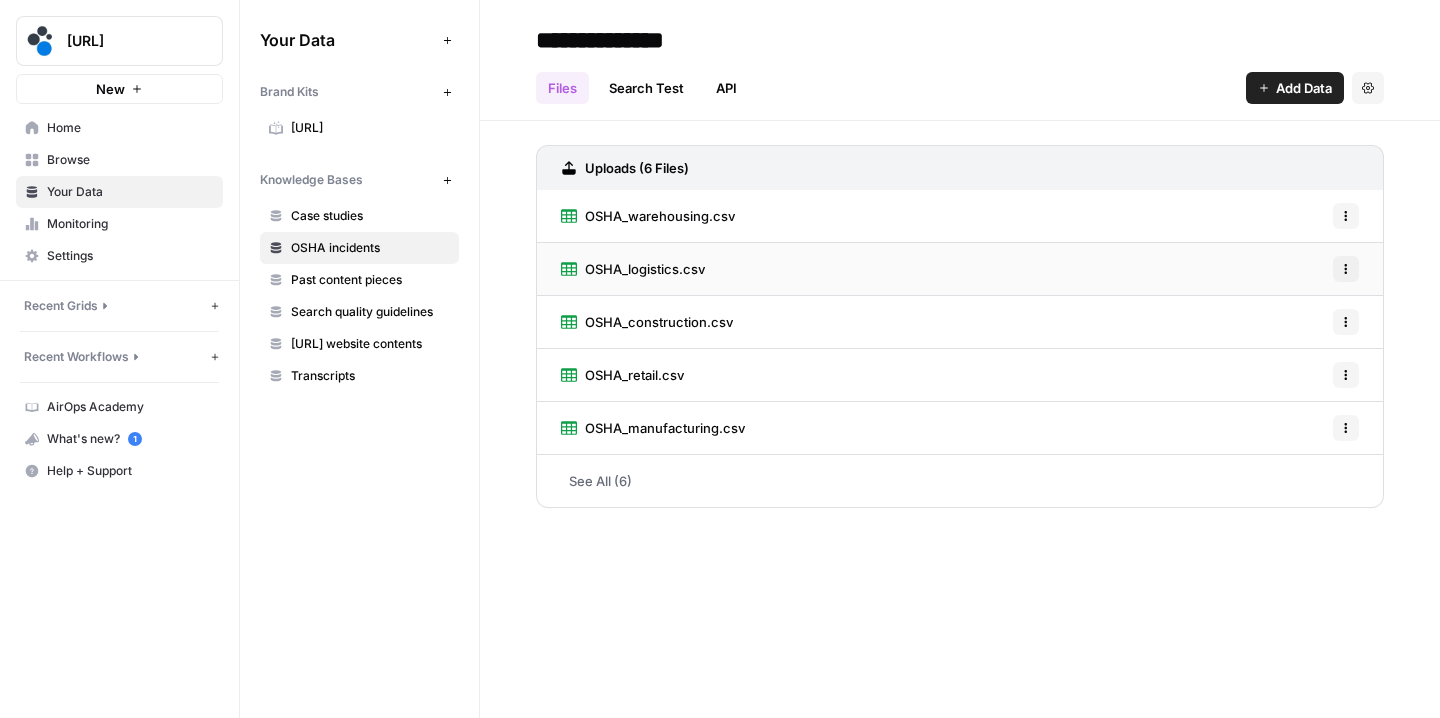 click on "OSHA_logistics.csv" at bounding box center [645, 269] 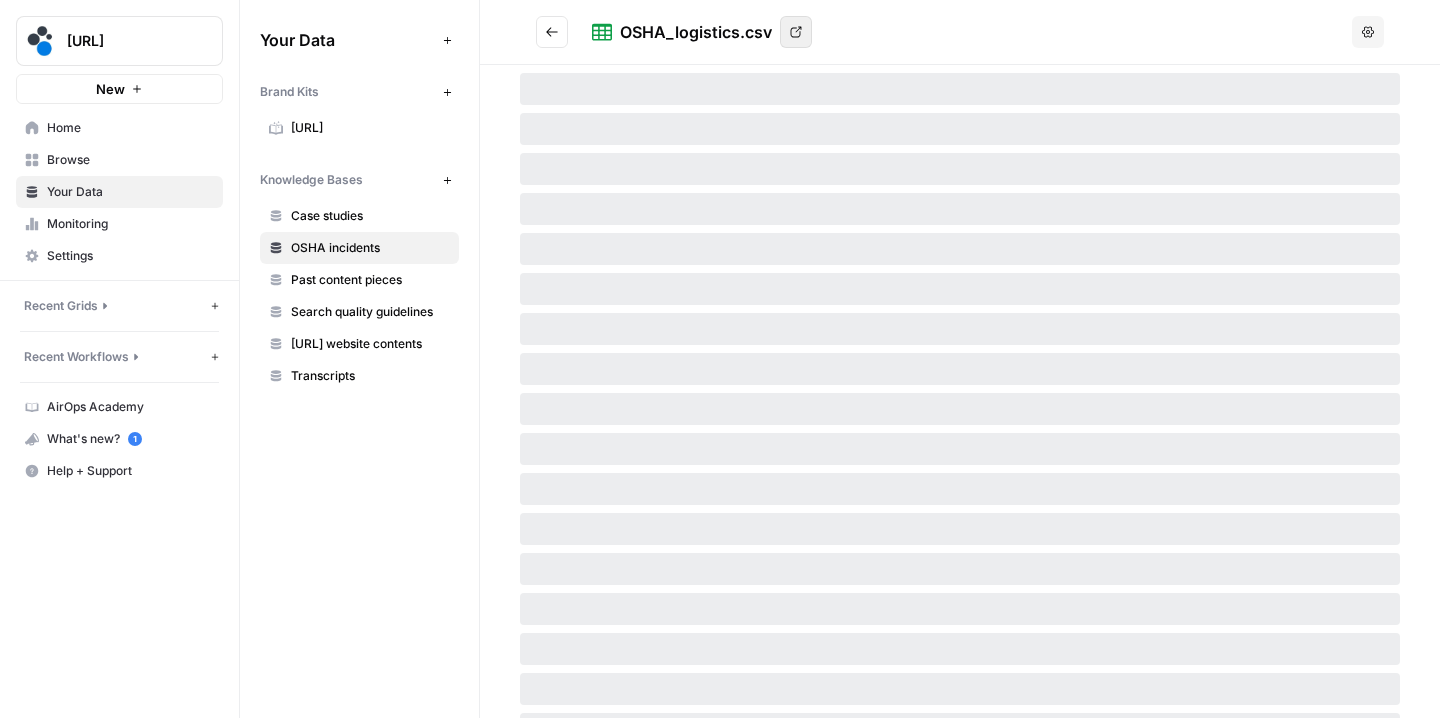click 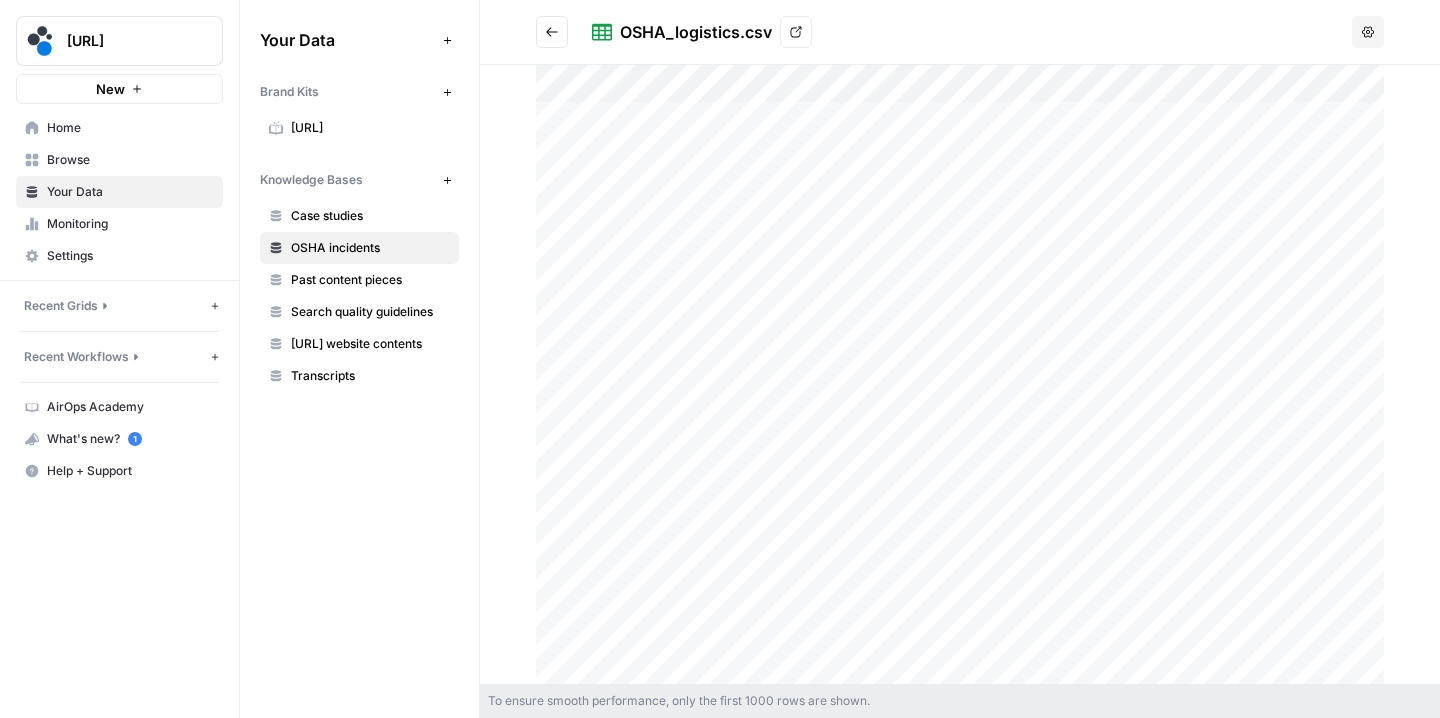 click at bounding box center (552, 32) 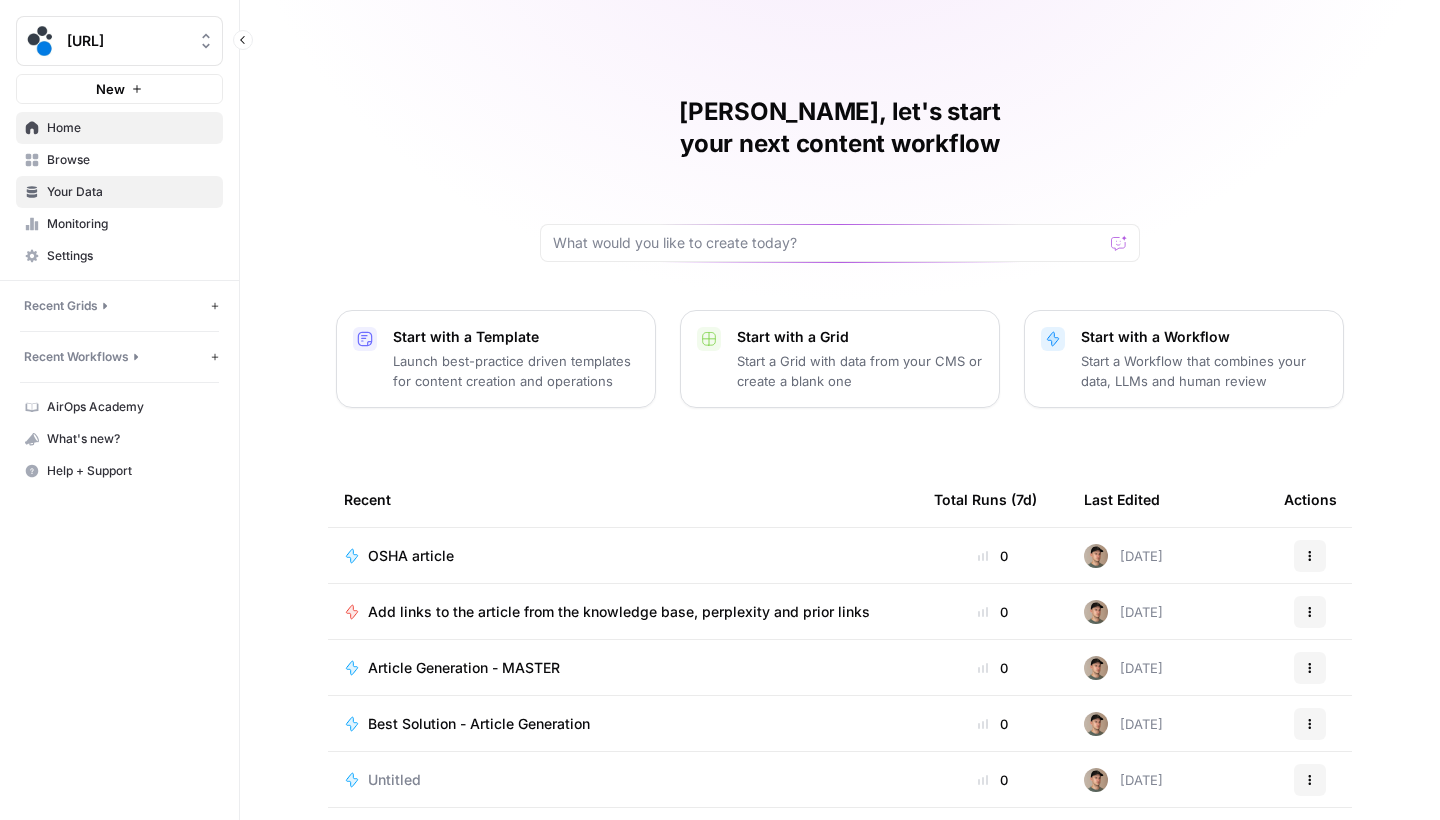 scroll, scrollTop: 0, scrollLeft: 0, axis: both 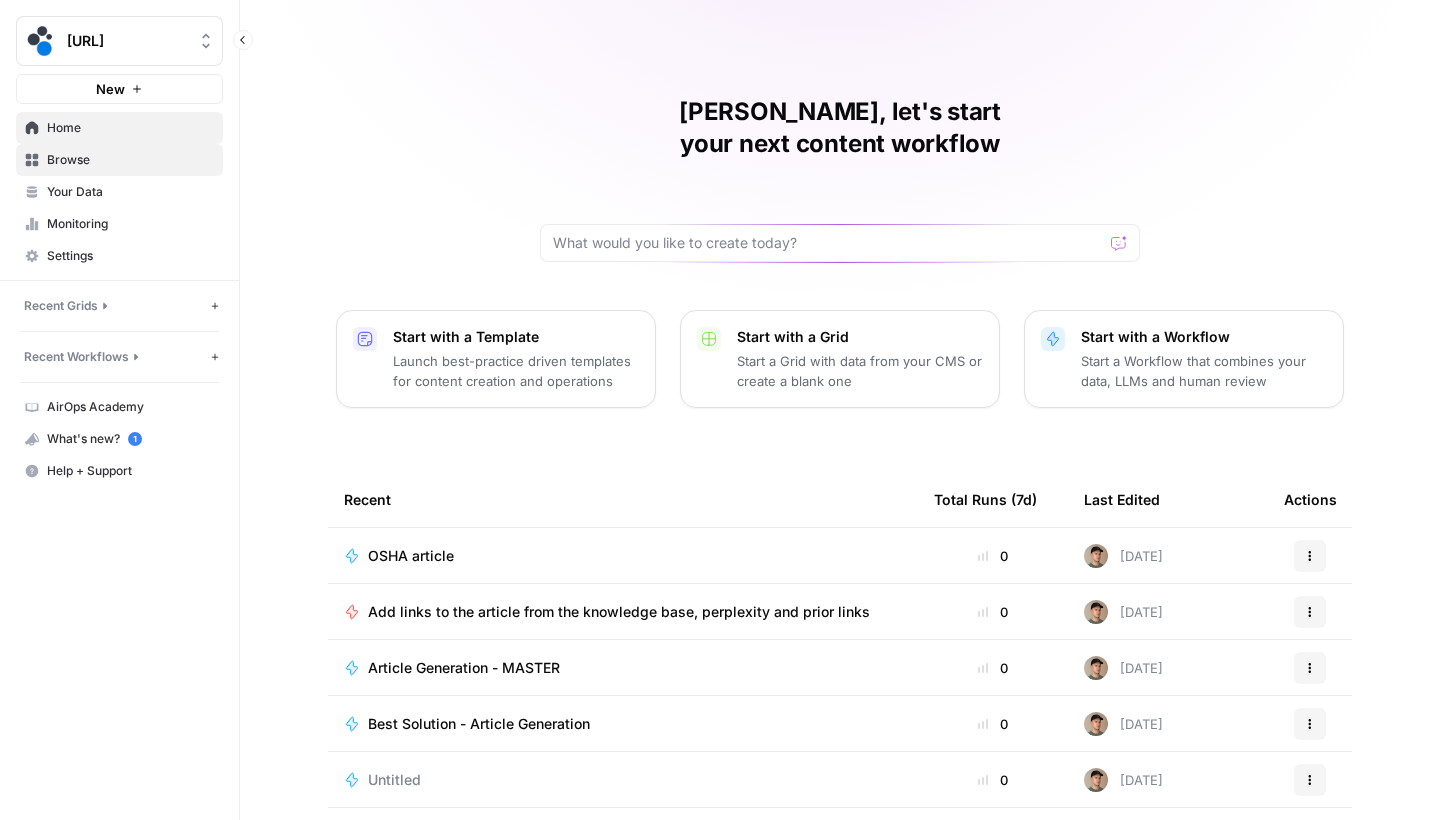 click on "Browse" at bounding box center [119, 160] 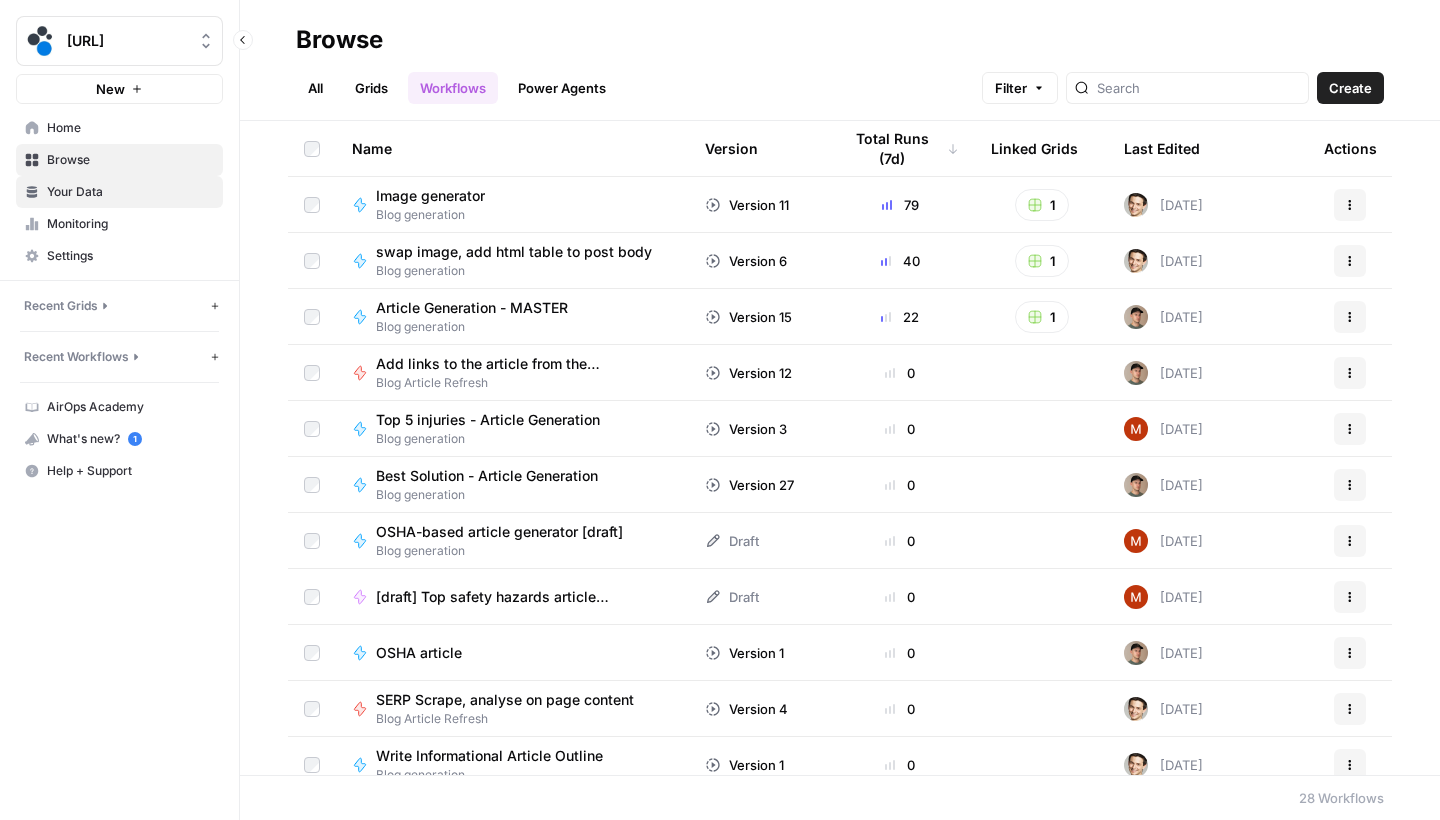 click on "Your Data" at bounding box center [130, 192] 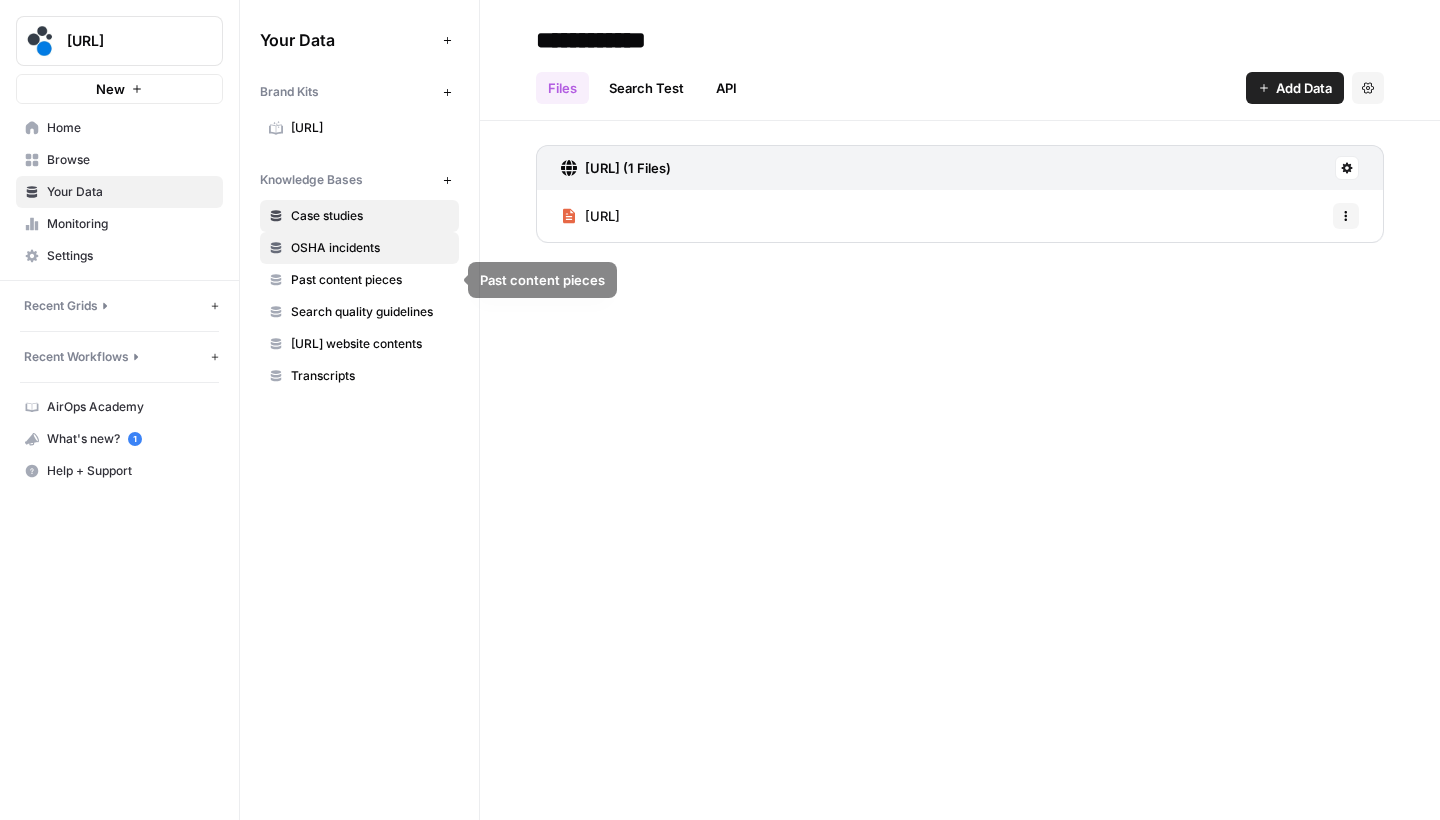 click on "OSHA incidents" at bounding box center [359, 248] 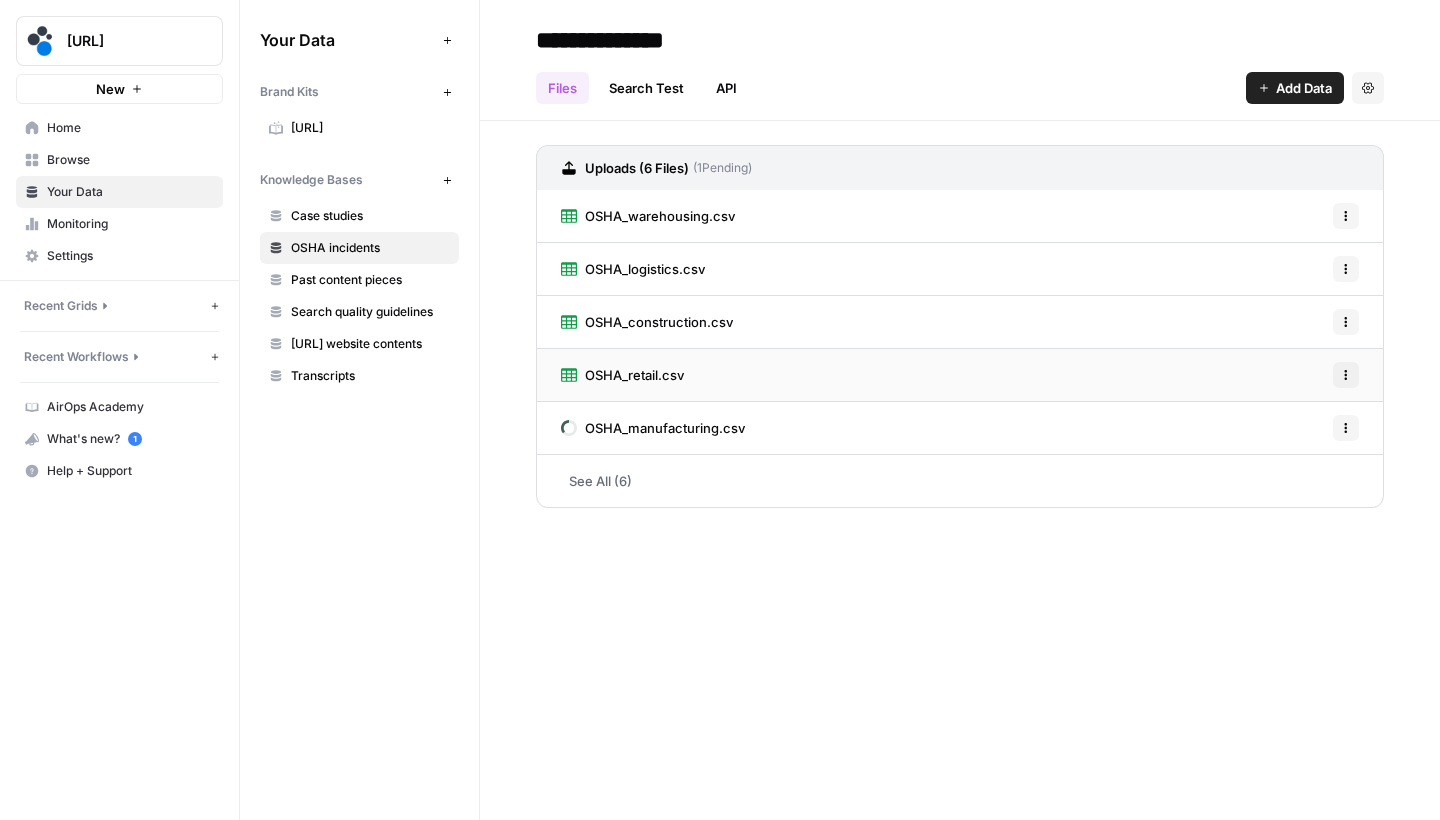 click on "OSHA_retail.csv" at bounding box center [622, 375] 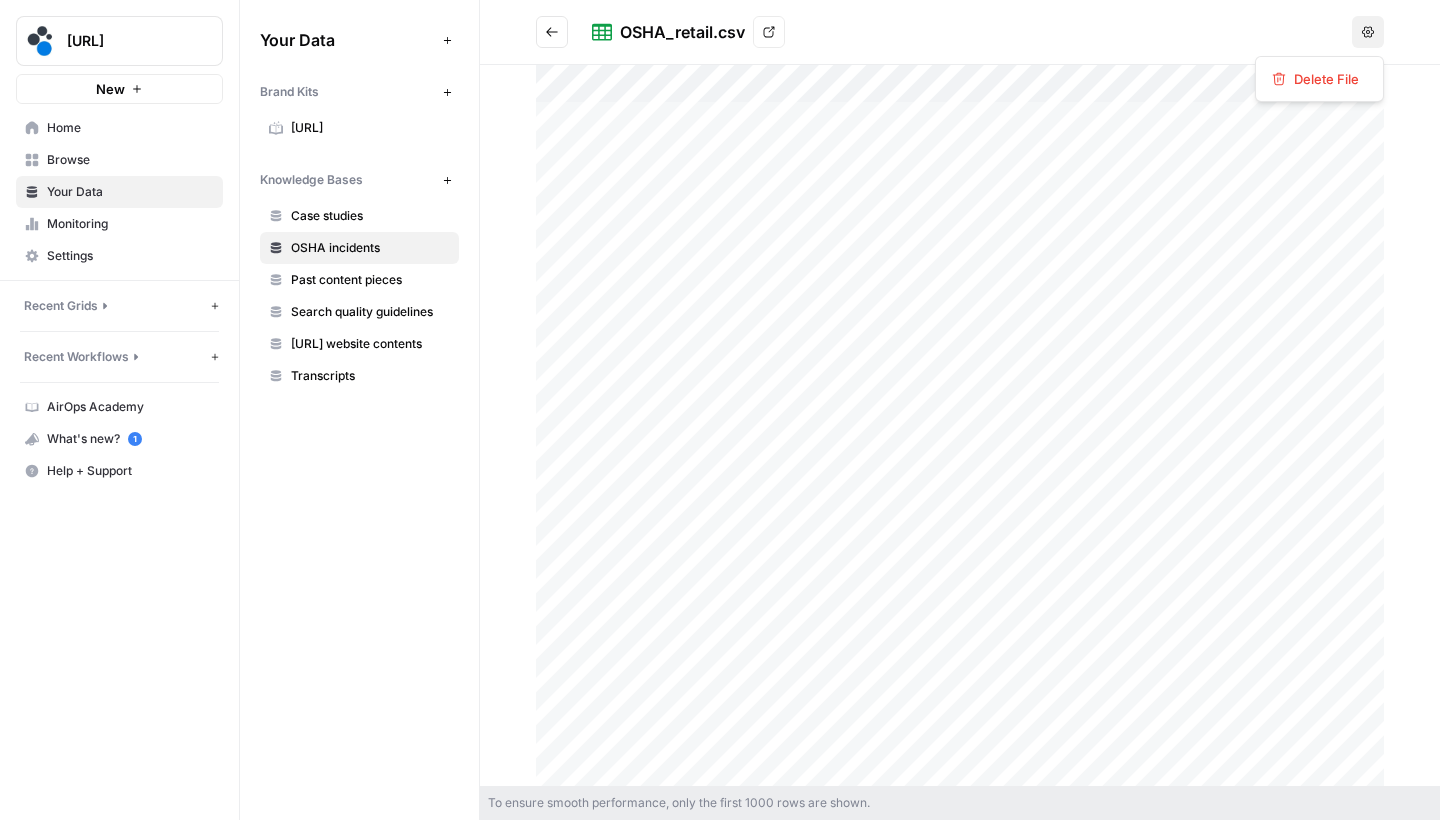 click on "Options" at bounding box center (1368, 32) 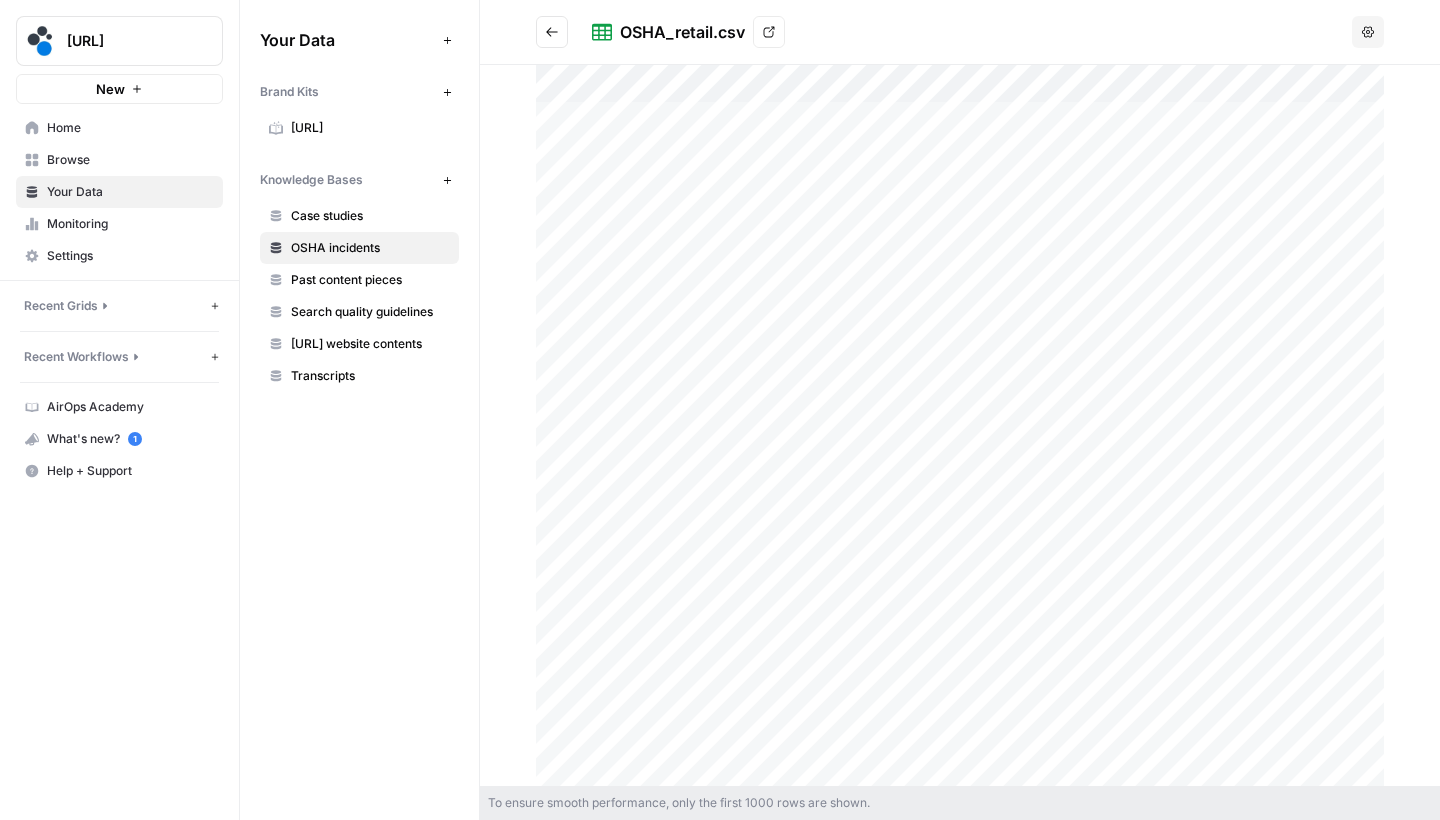 click on "OSHA_retail.csv View" at bounding box center (940, 32) 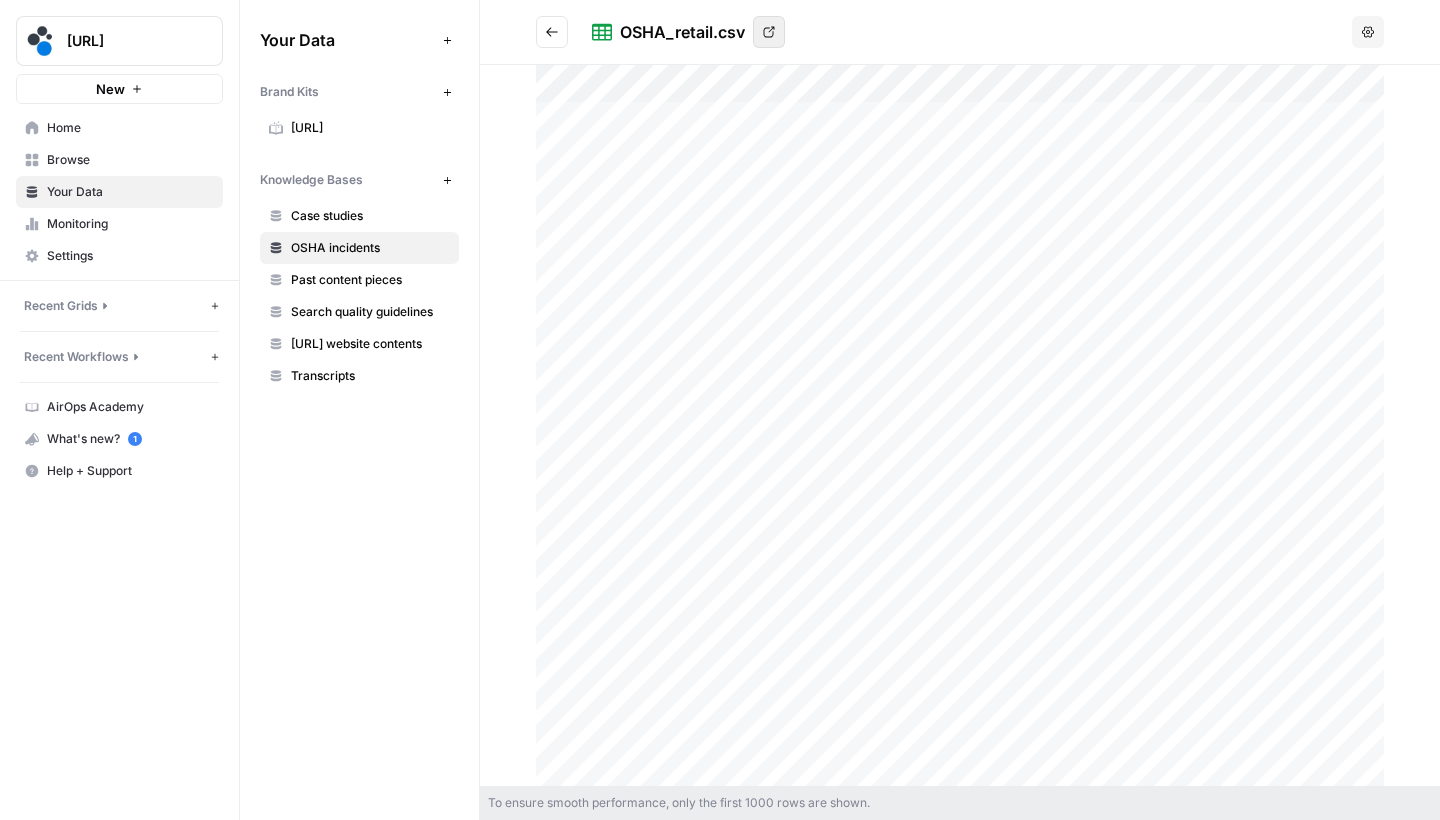 click on "View" at bounding box center (769, 32) 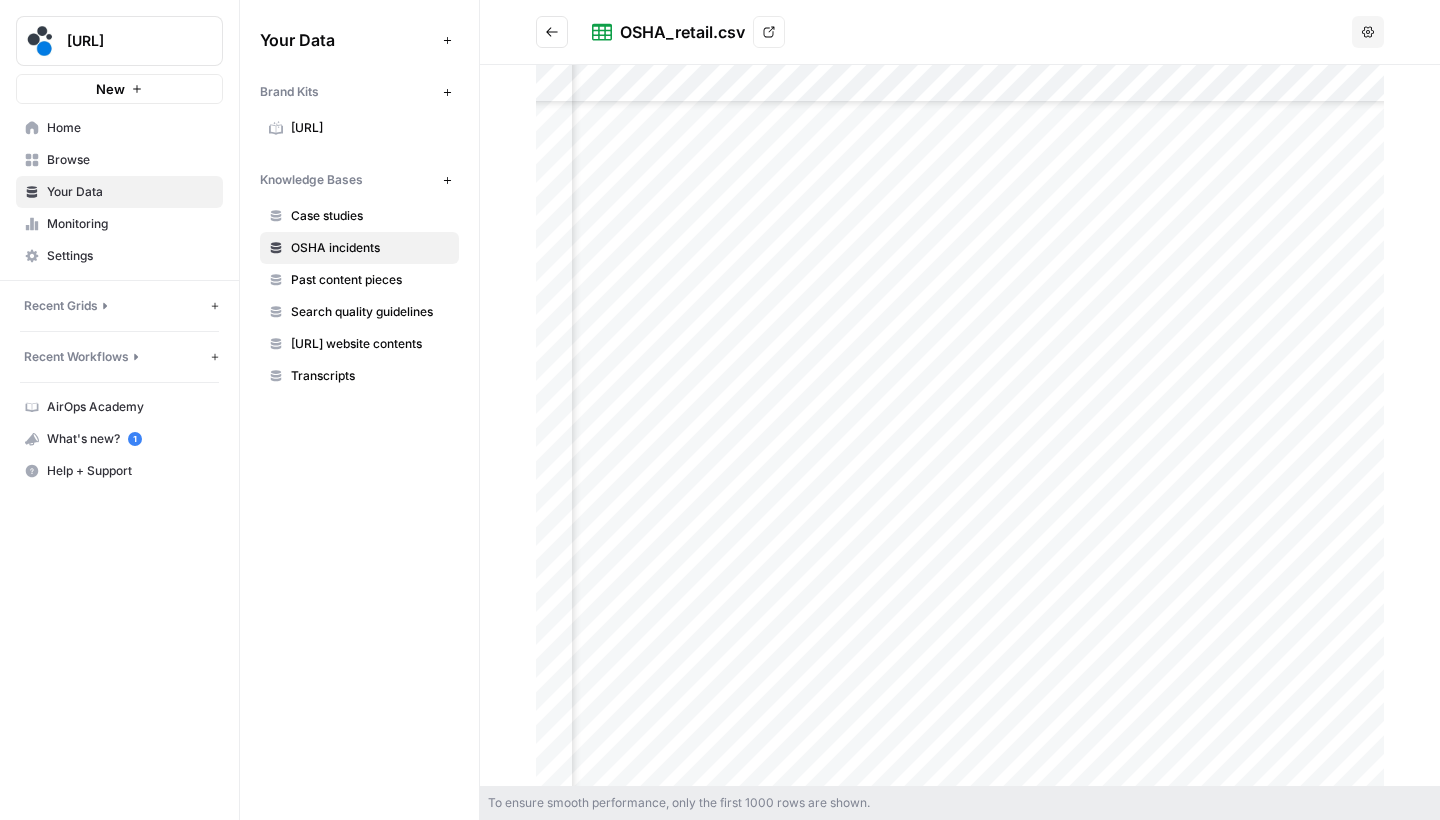 scroll, scrollTop: 750, scrollLeft: 653, axis: both 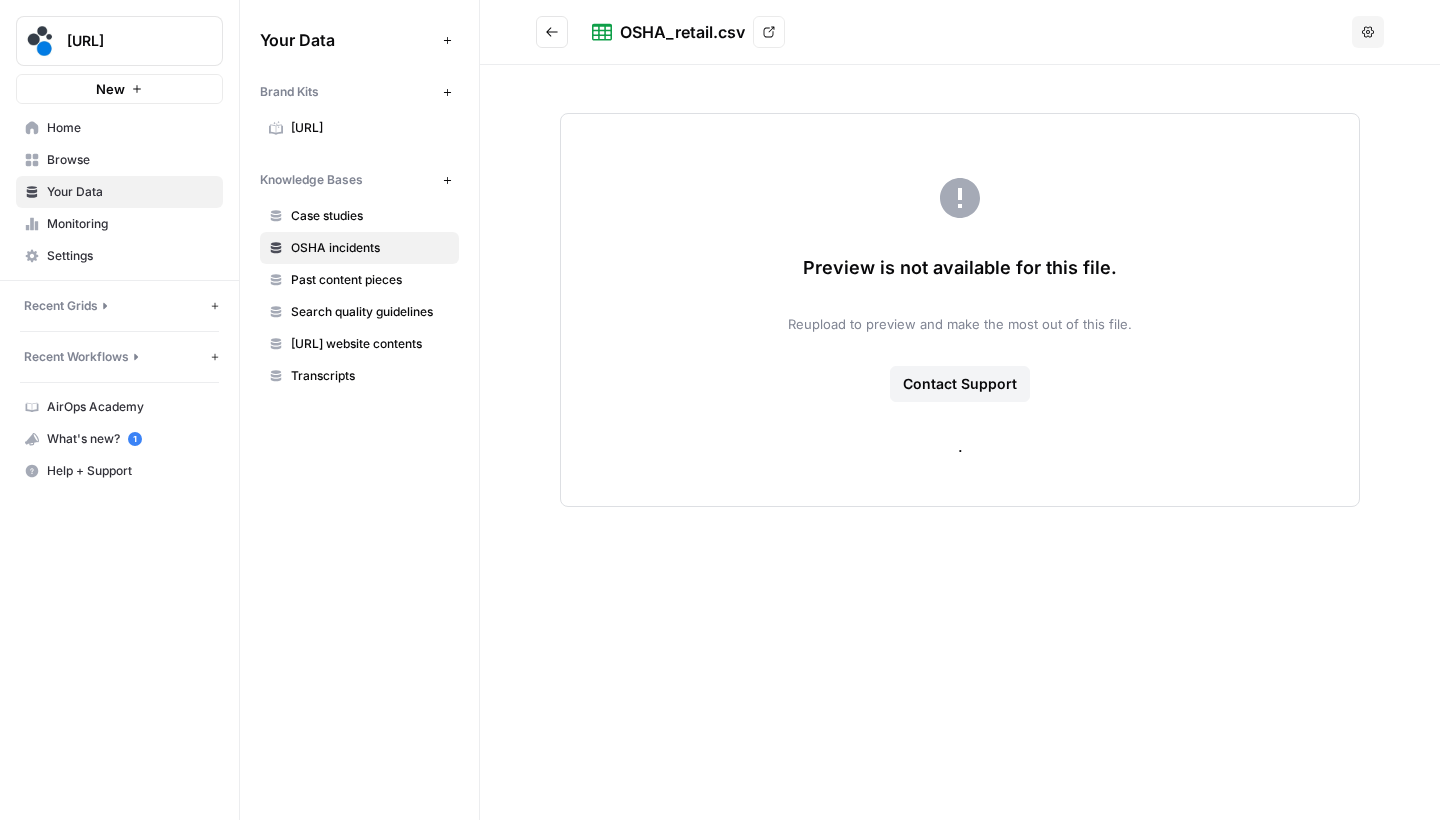 click 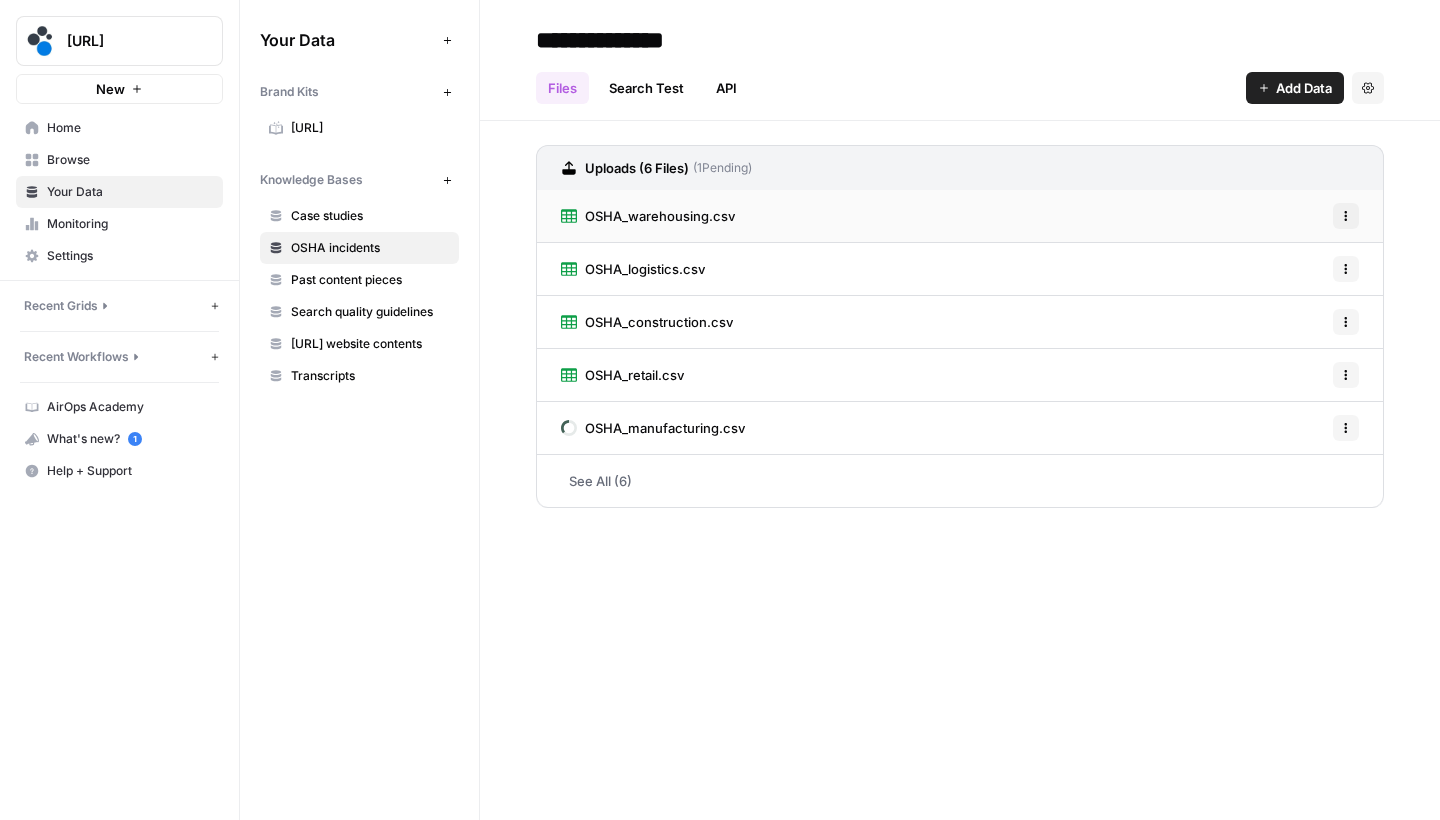 click on "OSHA_warehousing.csv" at bounding box center [660, 216] 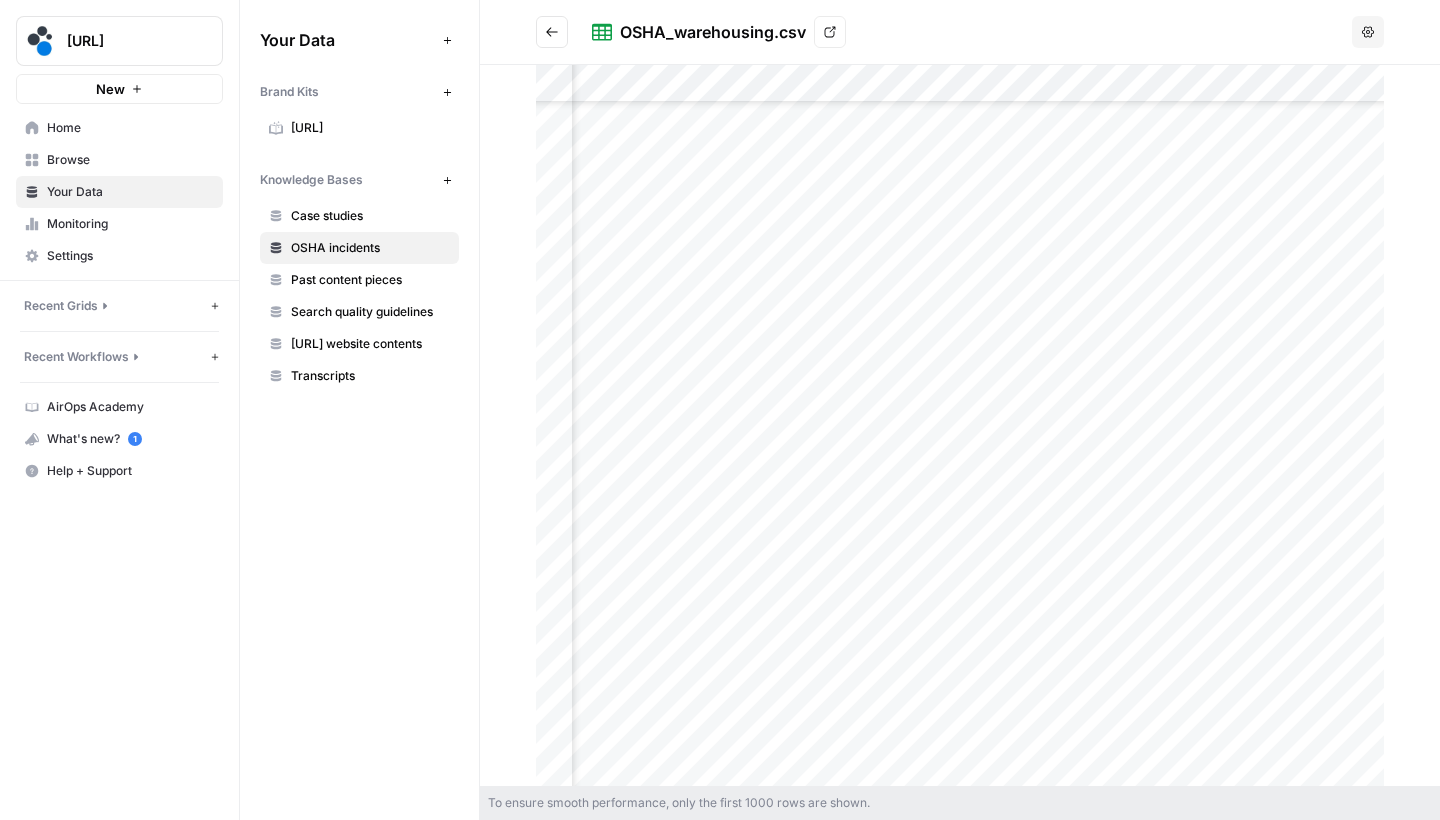 scroll, scrollTop: 1297, scrollLeft: 959, axis: both 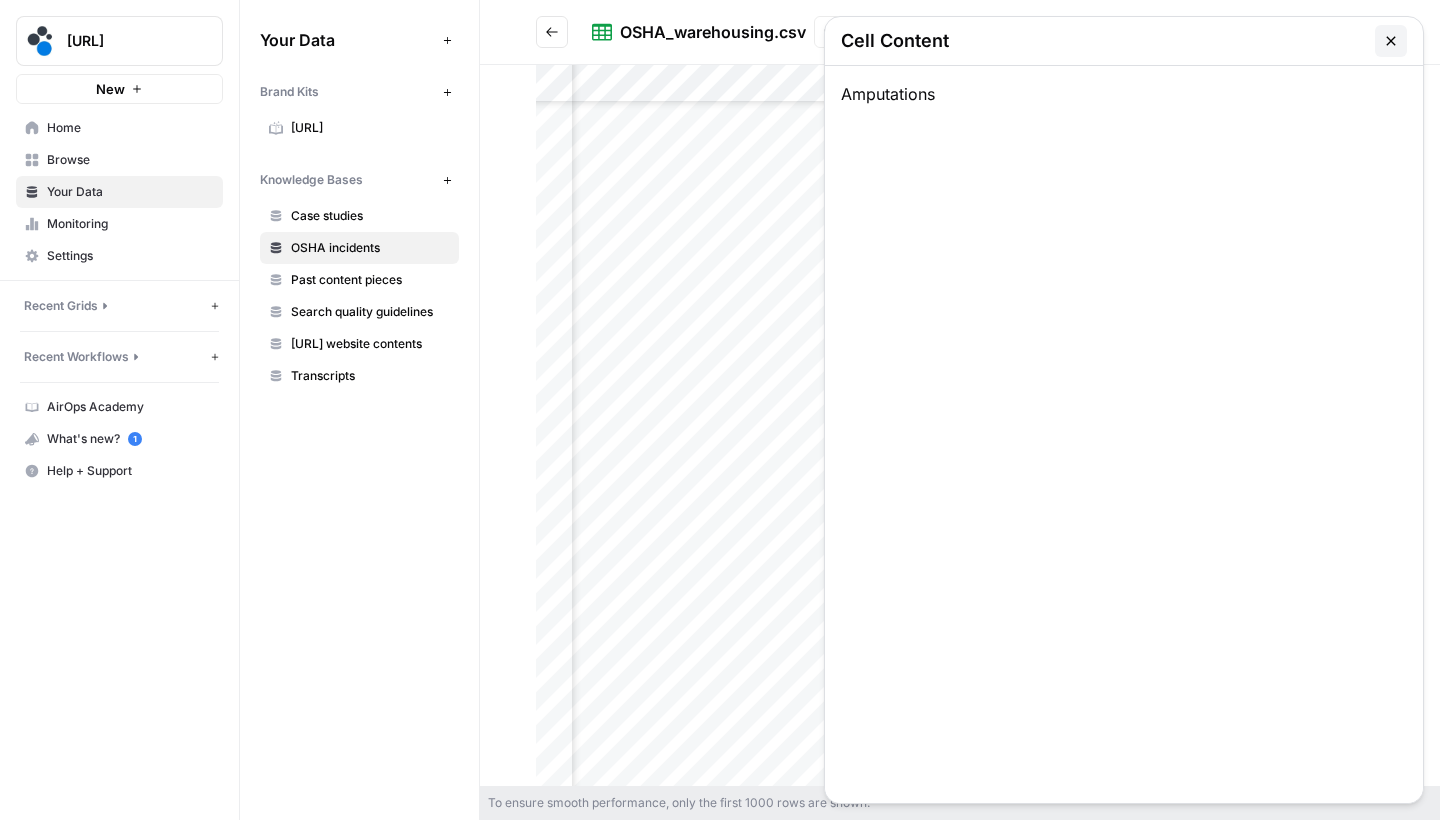 click 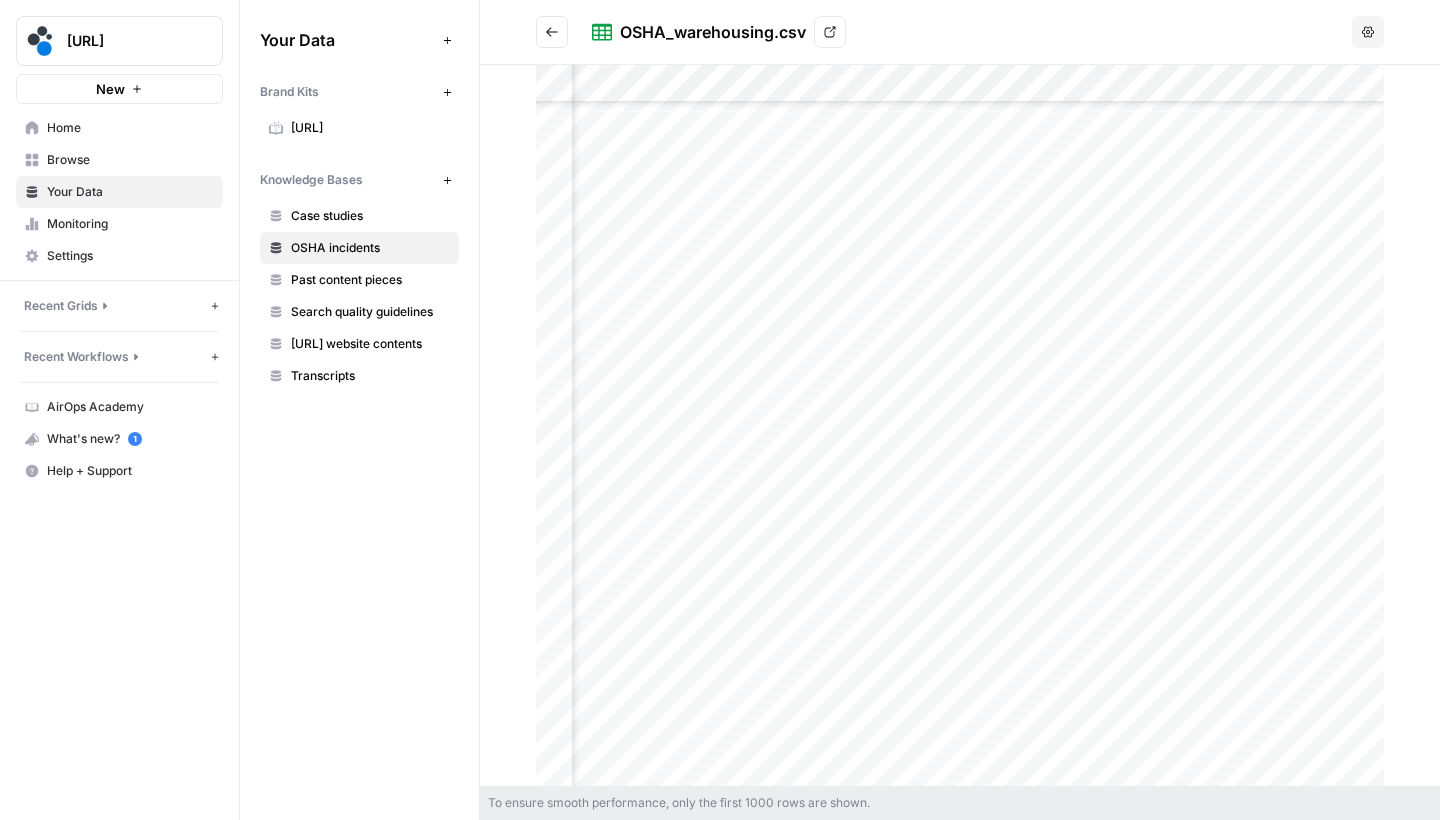 scroll, scrollTop: 3456, scrollLeft: 1430, axis: both 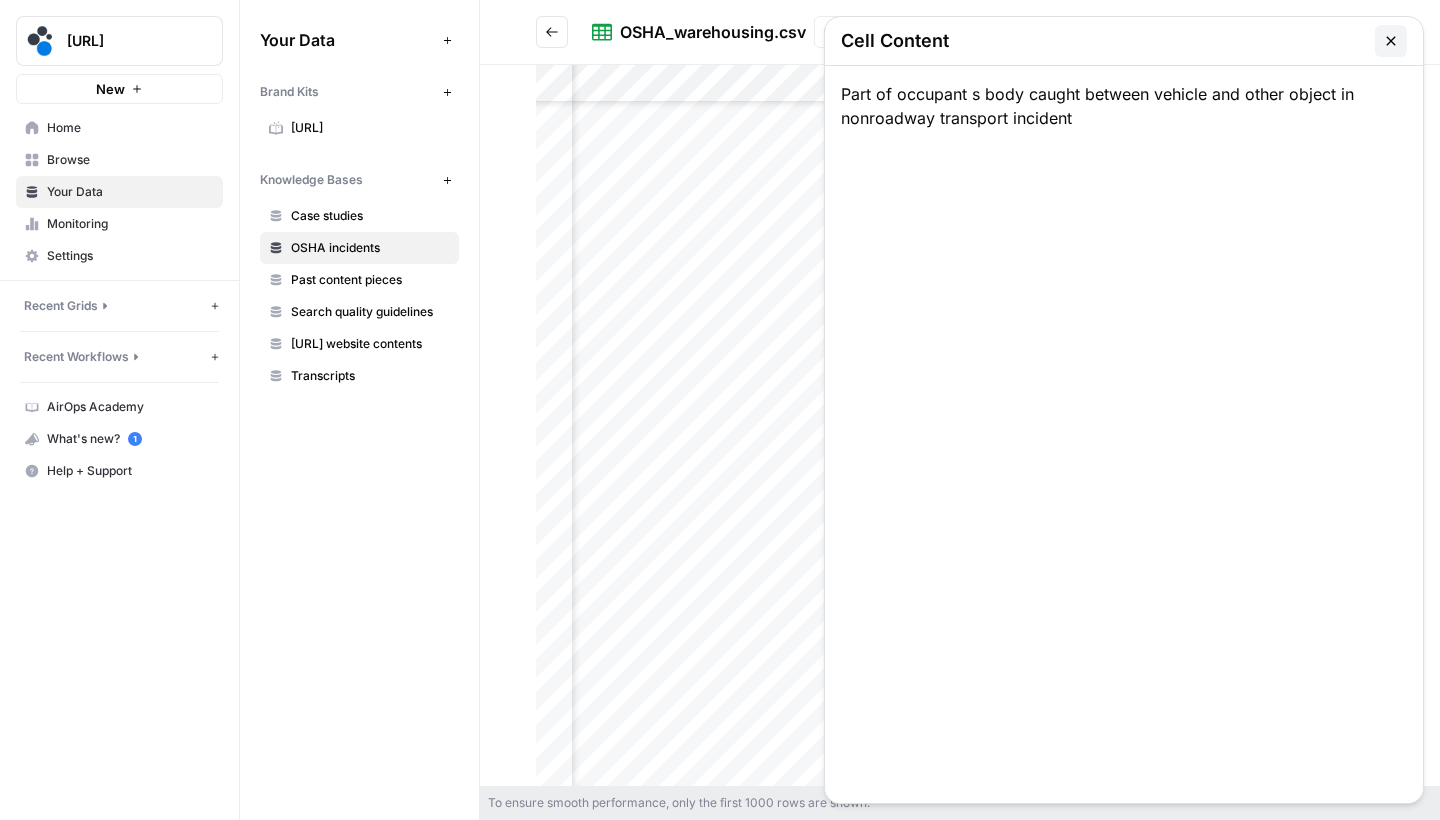 click at bounding box center [1391, 41] 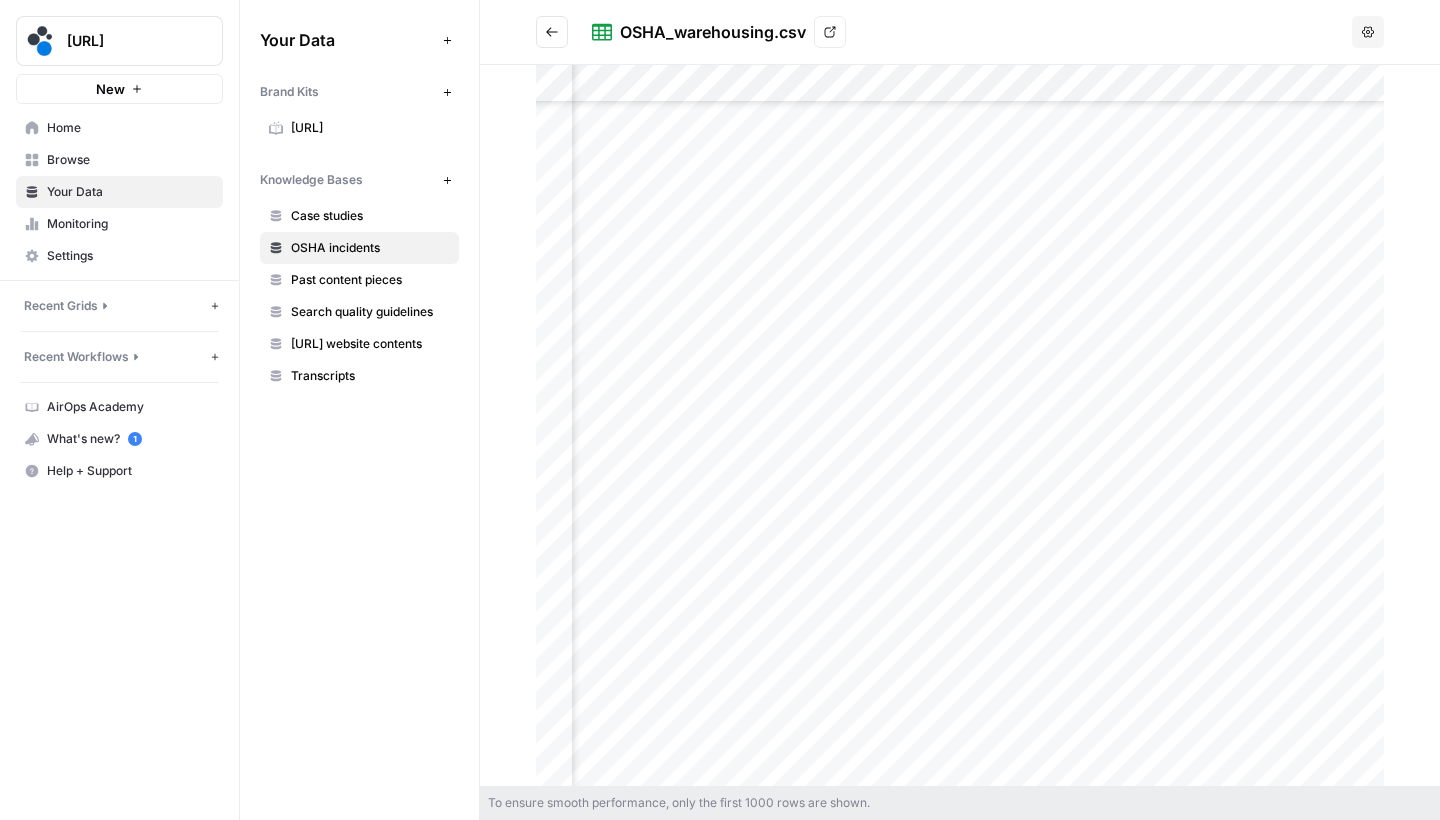click at bounding box center [960, 425] 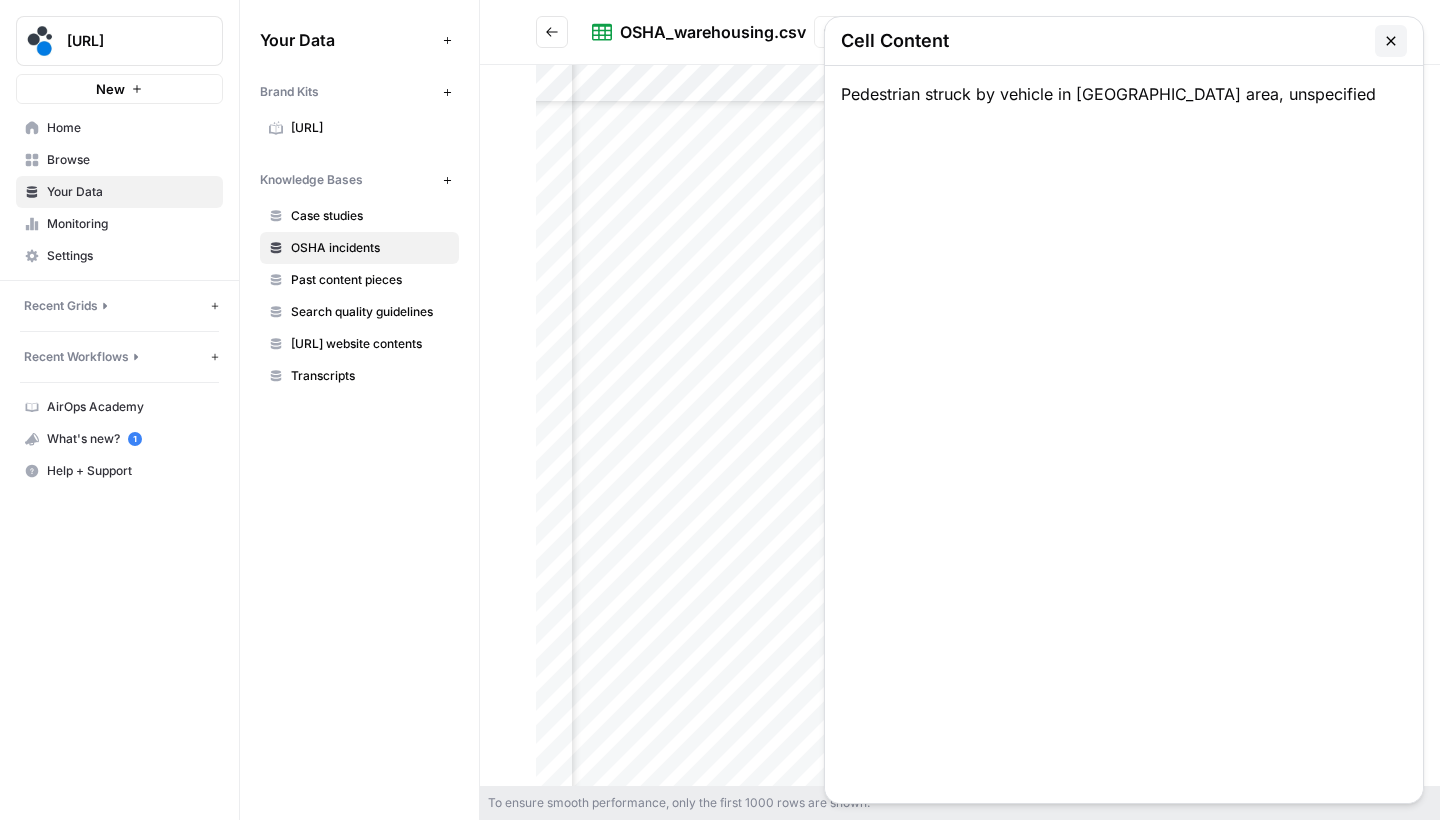 click at bounding box center (1391, 41) 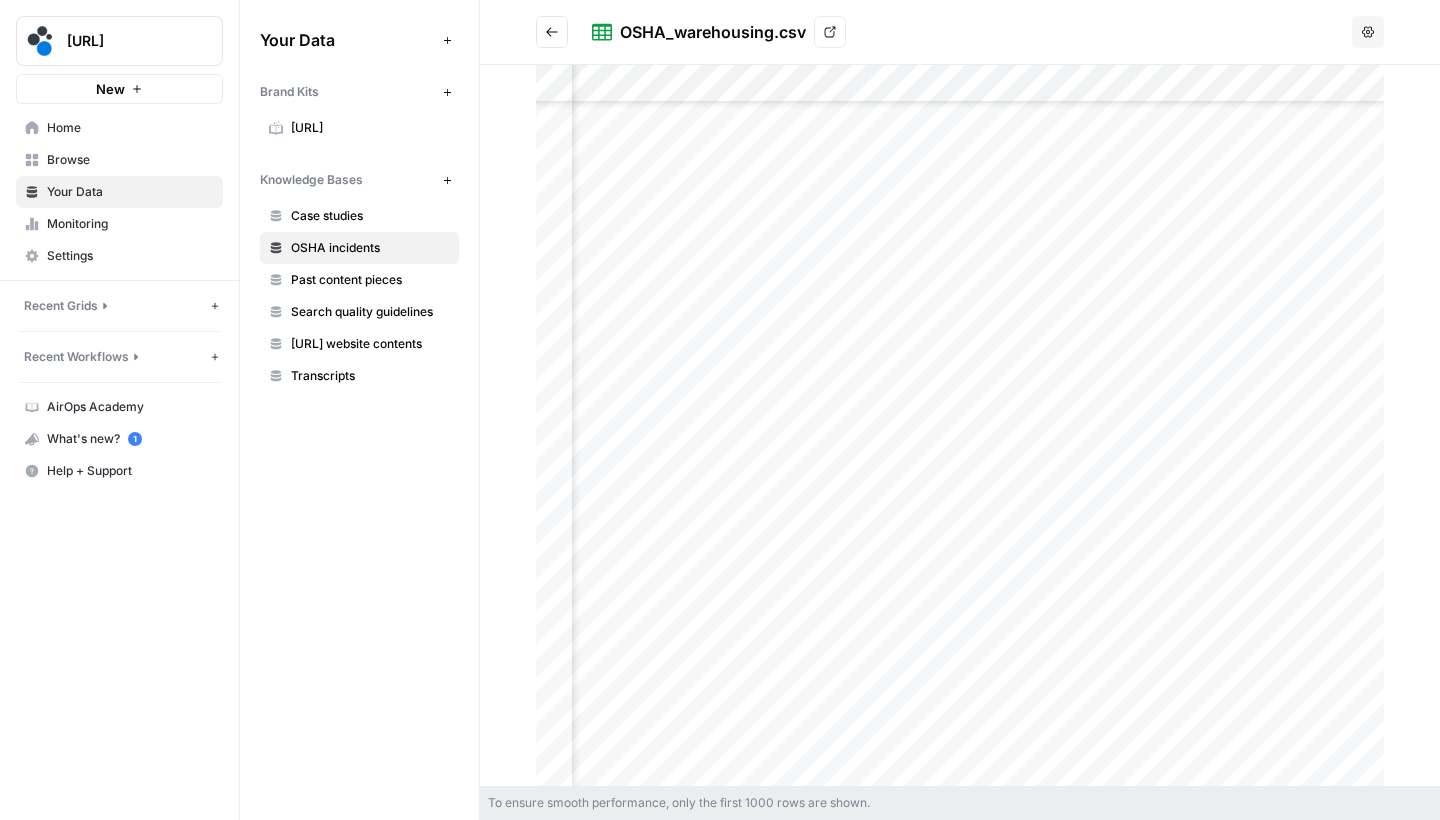 scroll, scrollTop: 3194, scrollLeft: 1777, axis: both 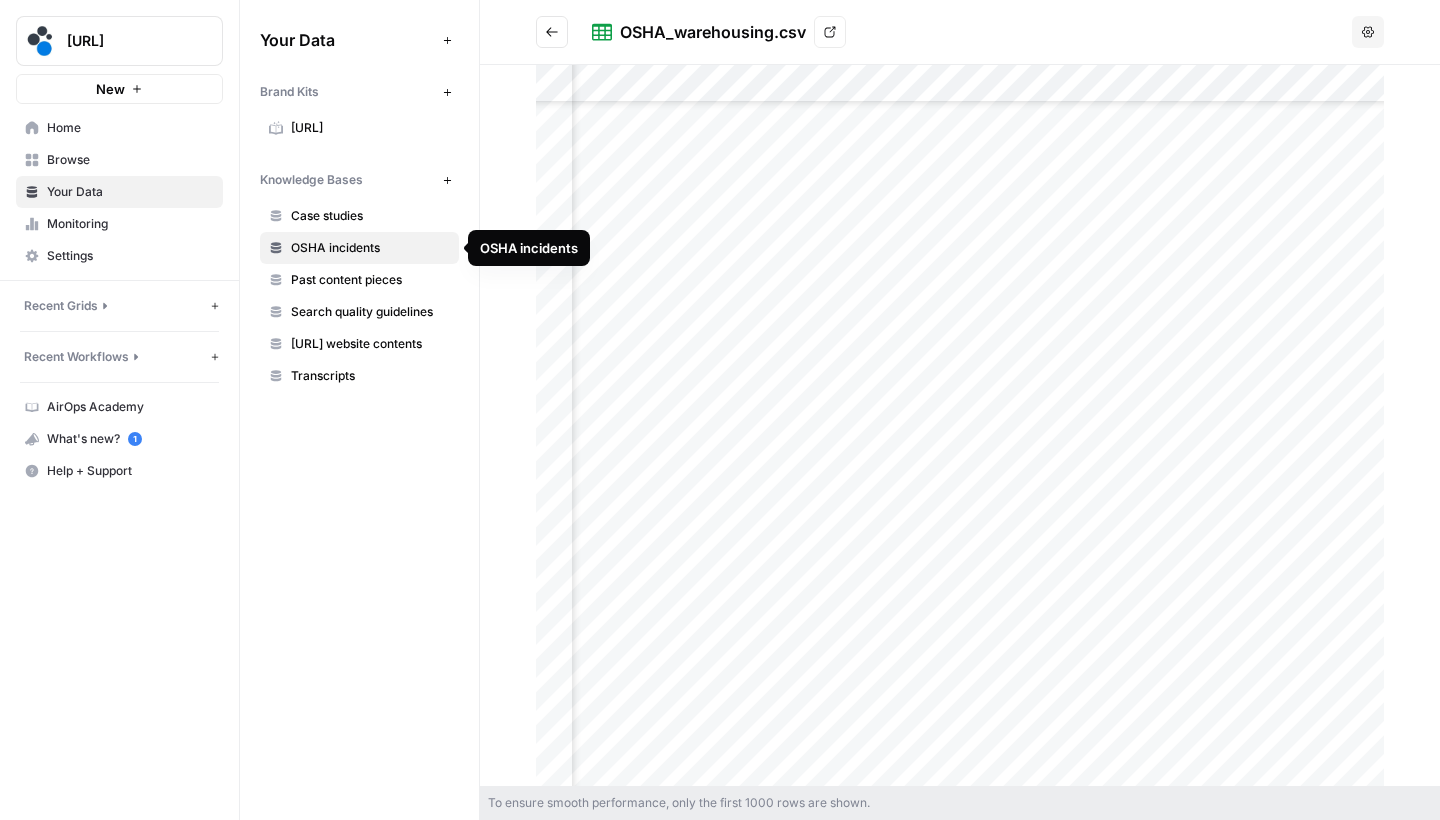 click on "OSHA incidents" at bounding box center [370, 248] 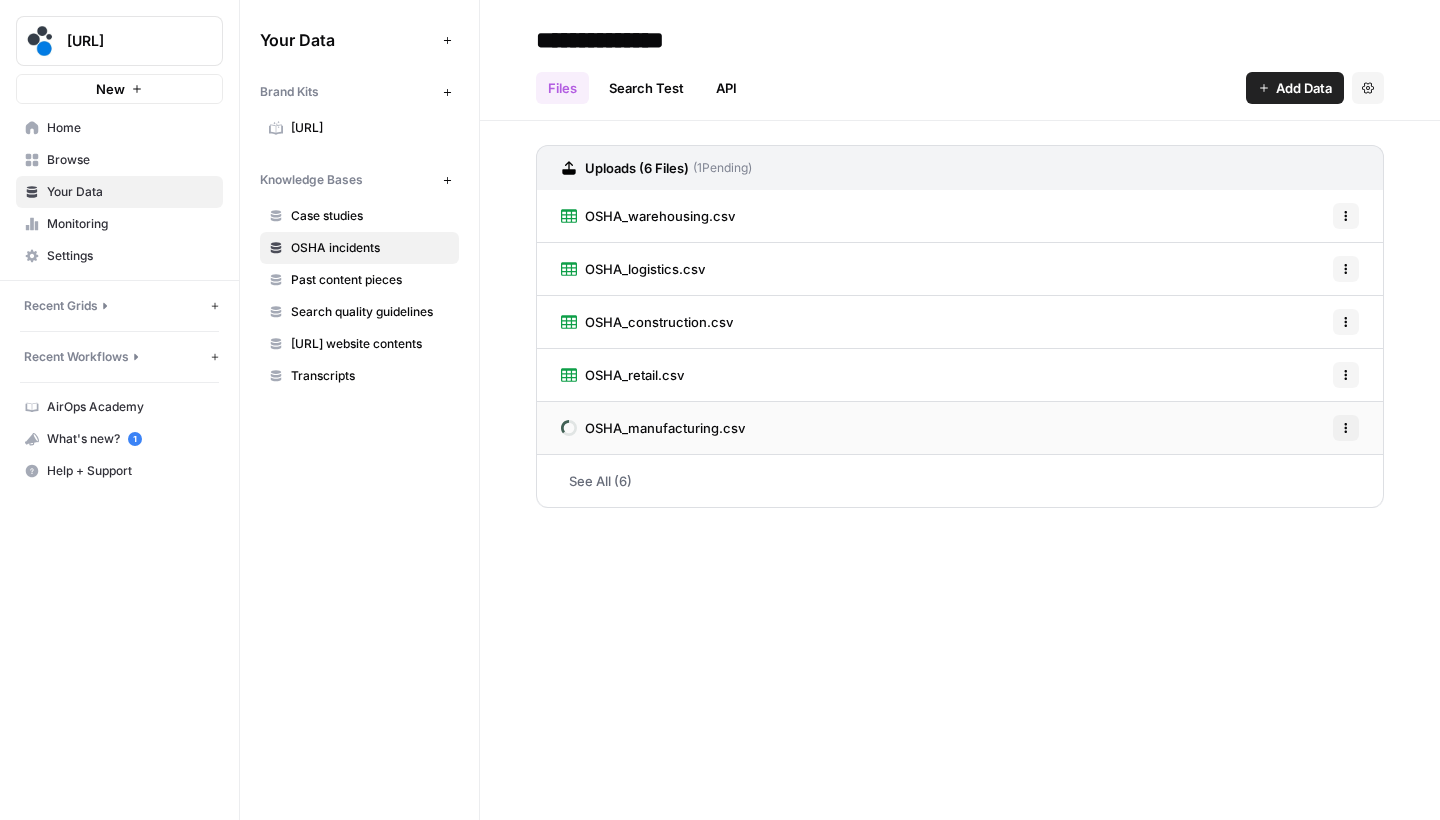 click on "OSHA_manufacturing.csv" at bounding box center (665, 428) 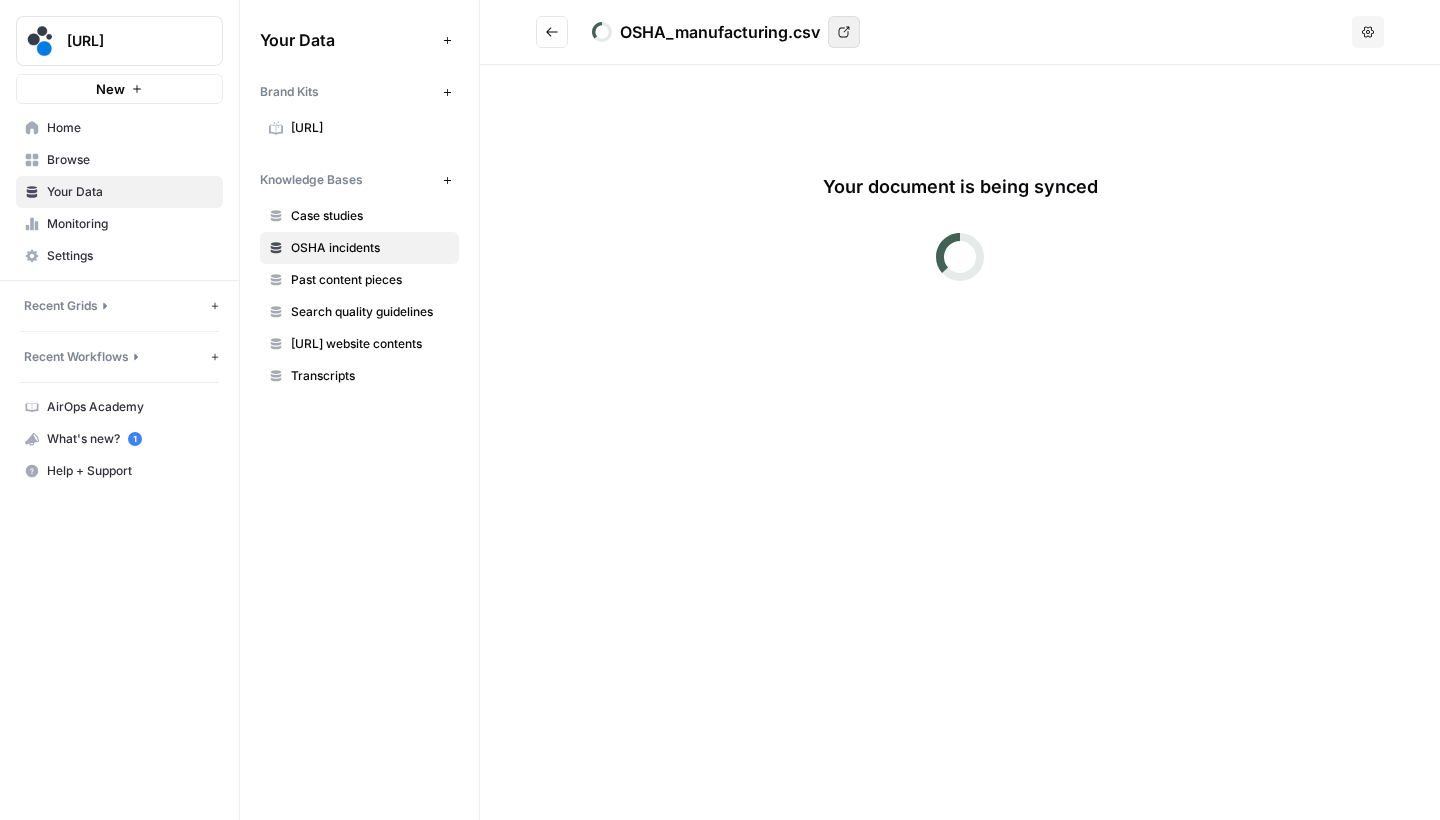 click on "View" at bounding box center [844, 32] 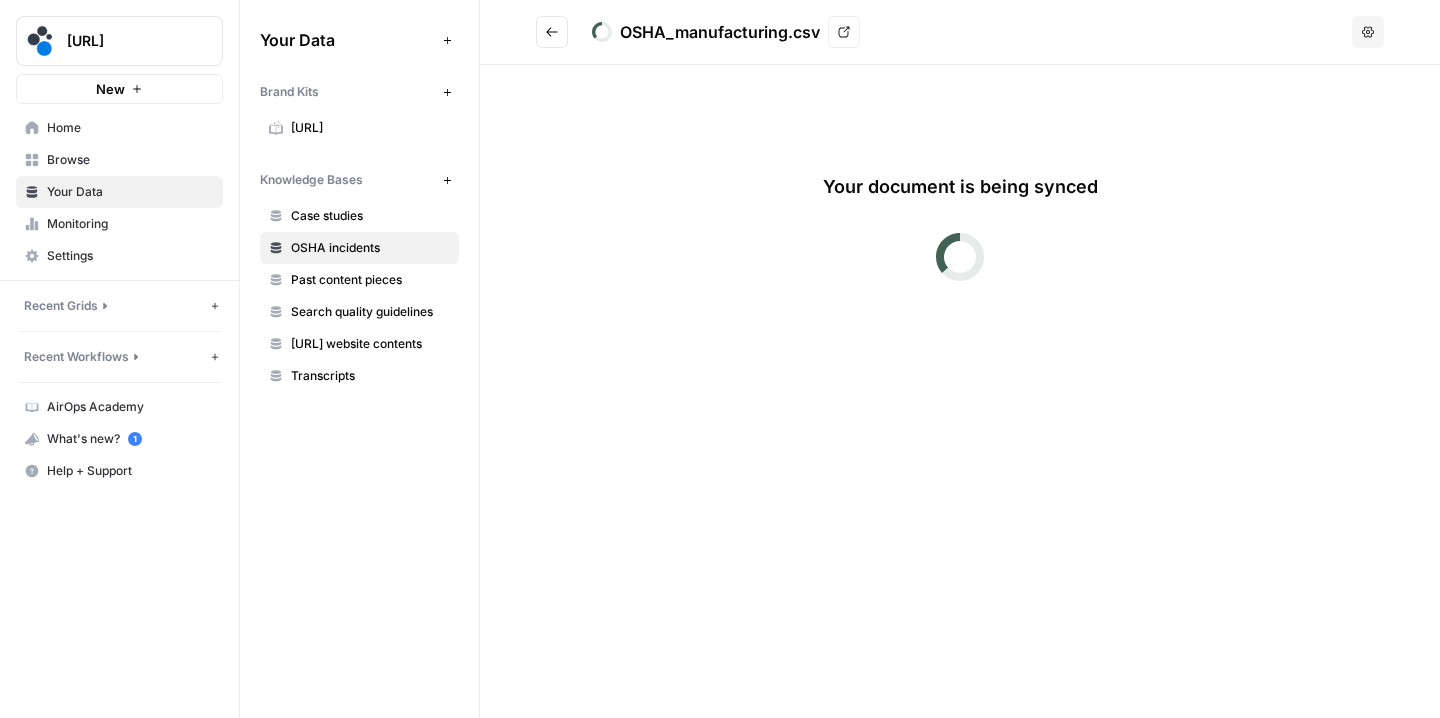 click 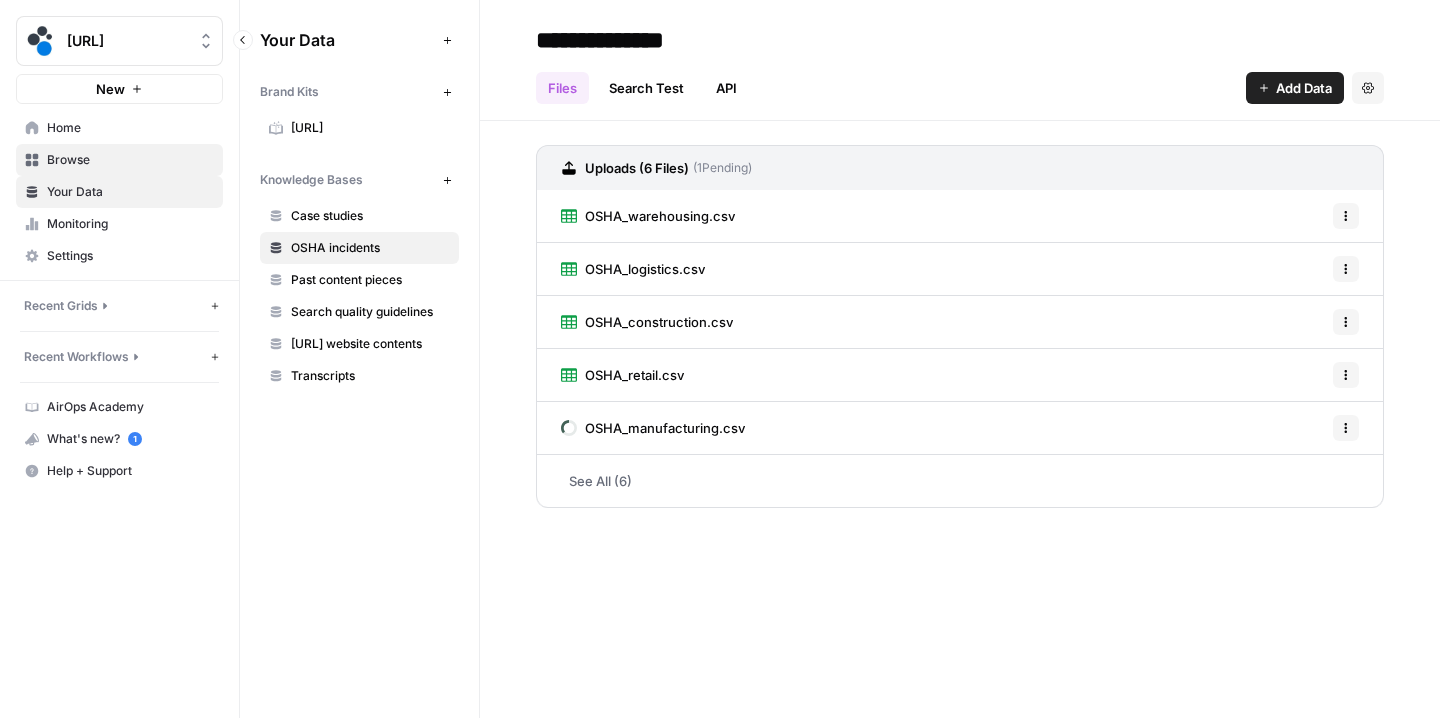 click on "Browse" at bounding box center [130, 160] 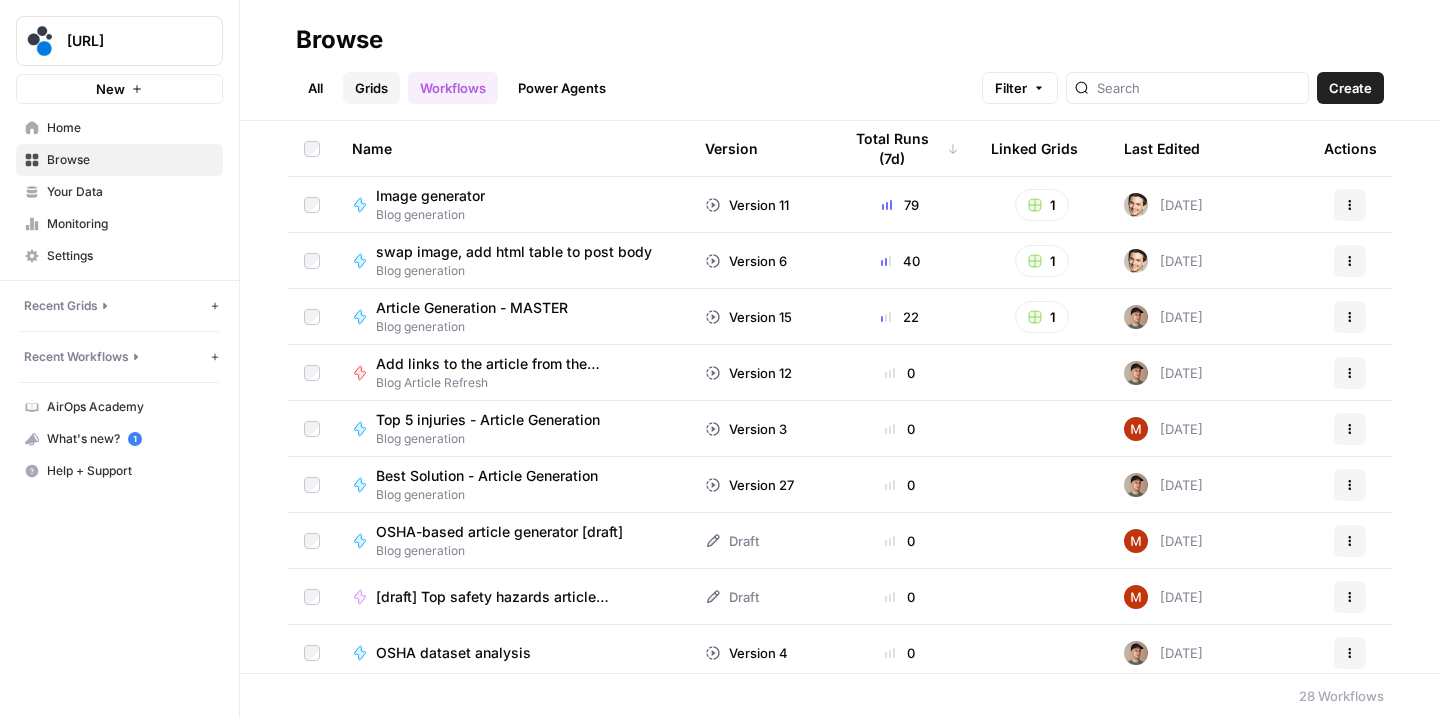 click on "Grids" at bounding box center [371, 88] 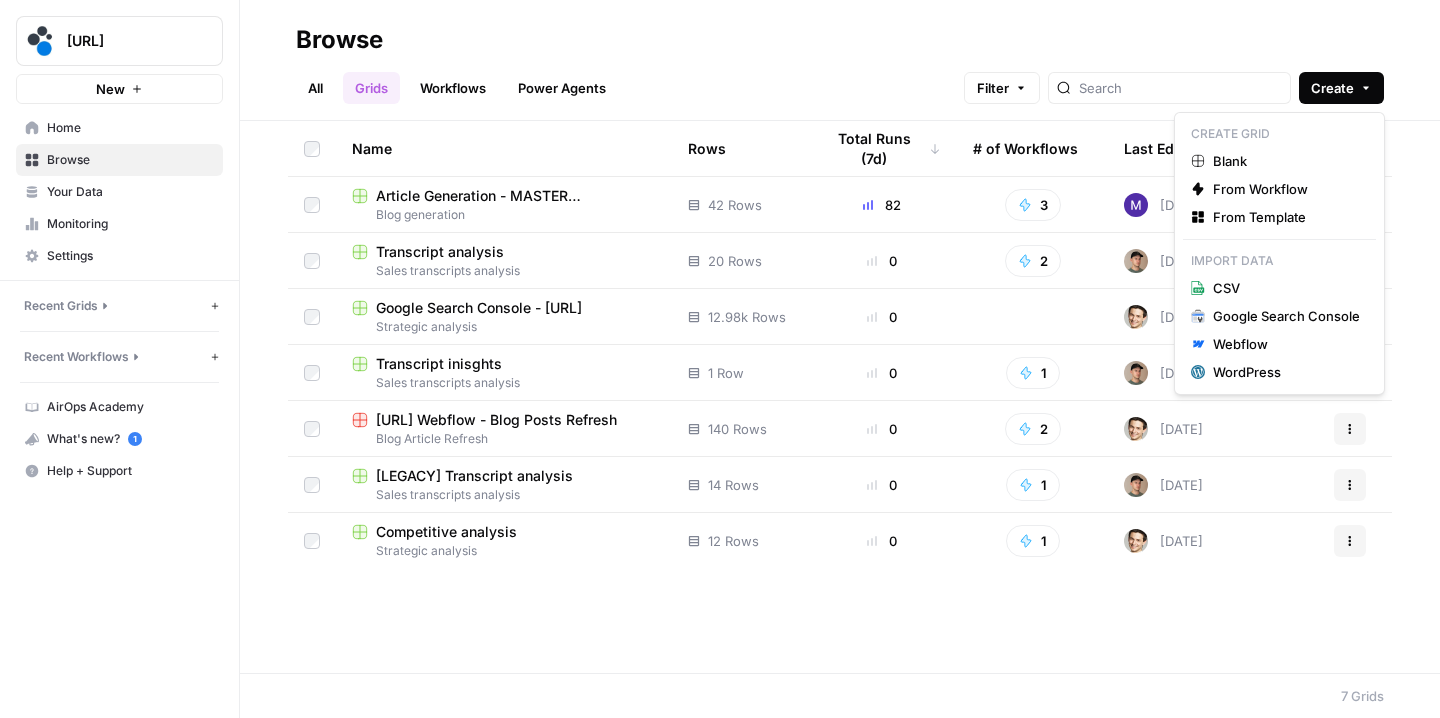 click on "Create" at bounding box center [1341, 88] 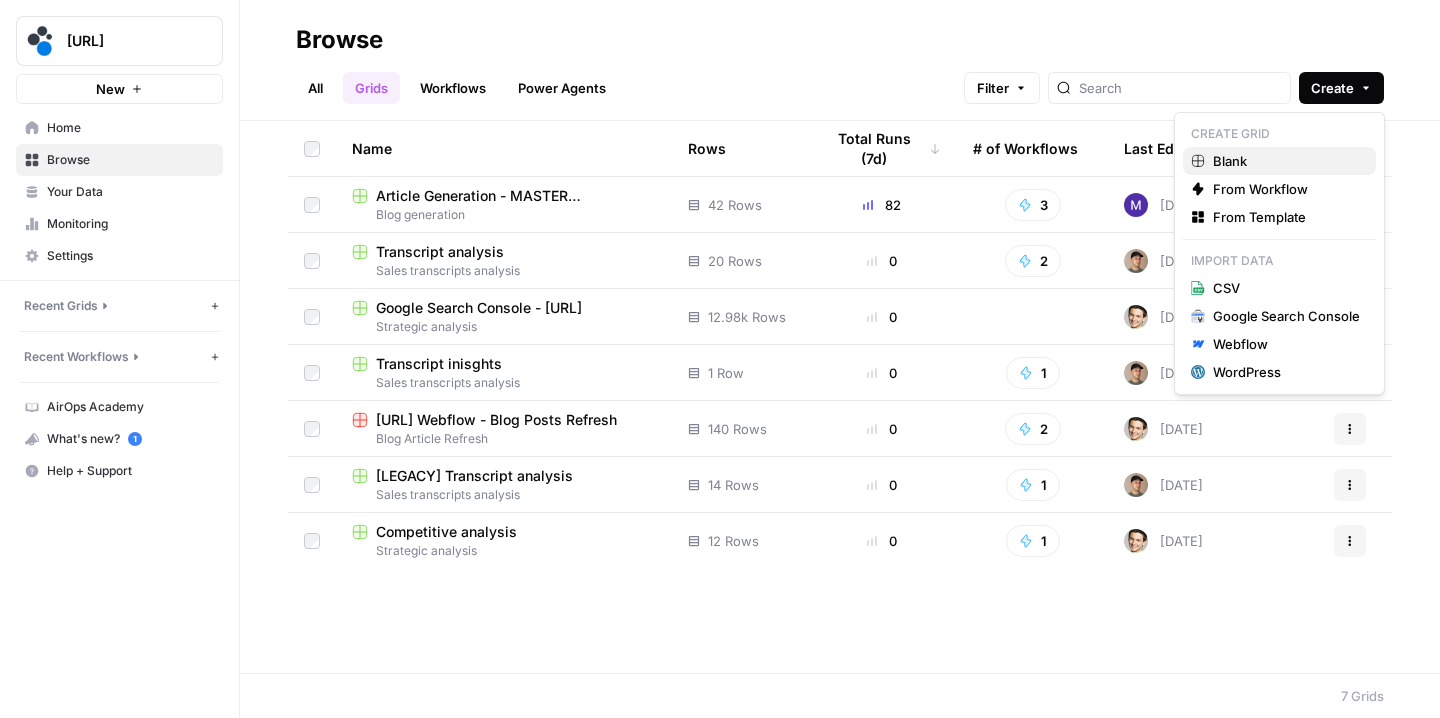 click on "Blank" at bounding box center (1279, 161) 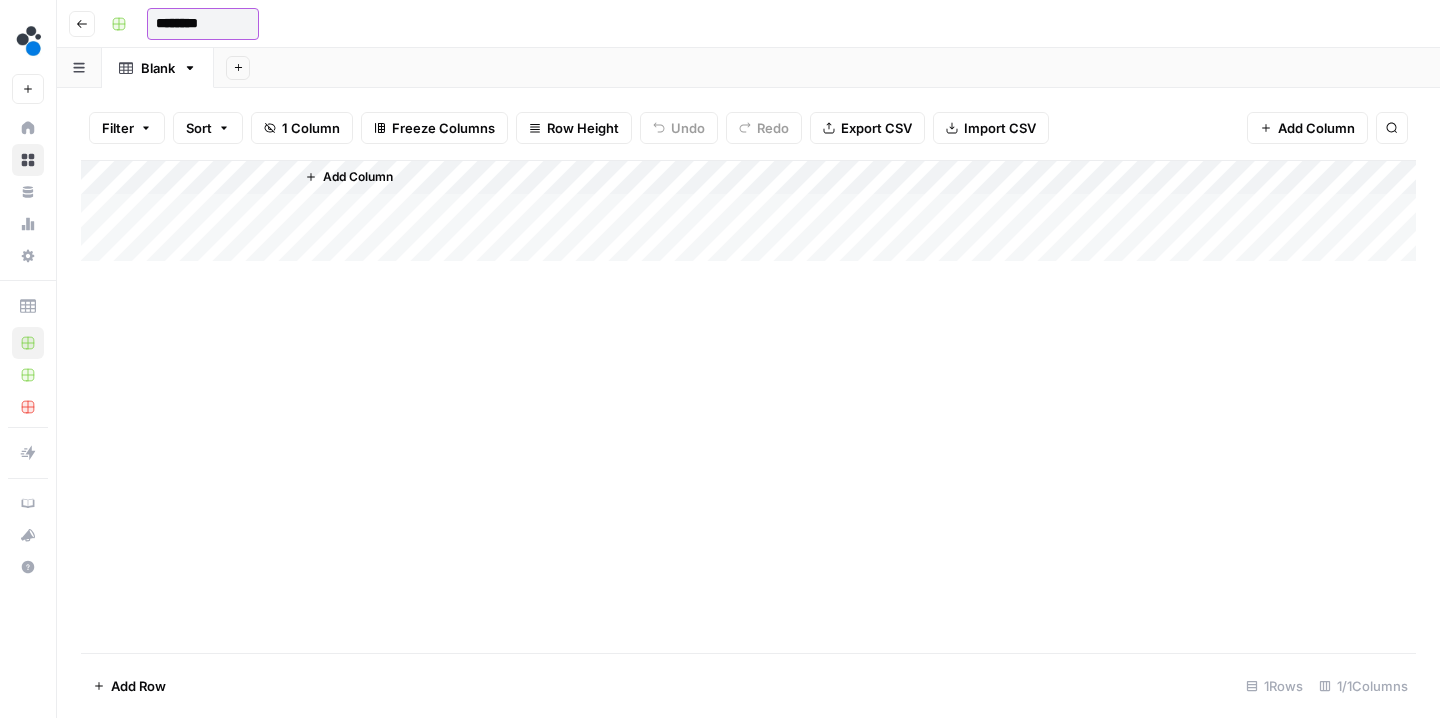 click on "********" at bounding box center [203, 24] 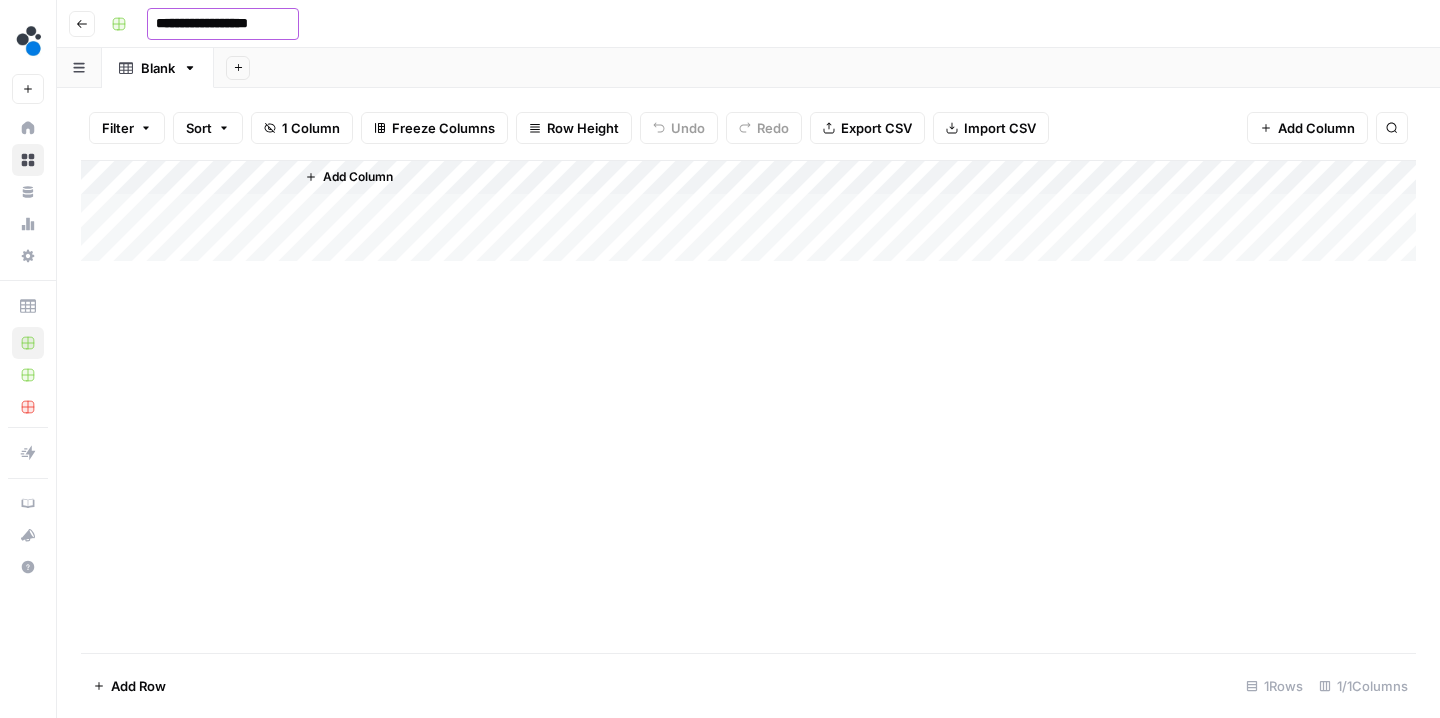 type on "**********" 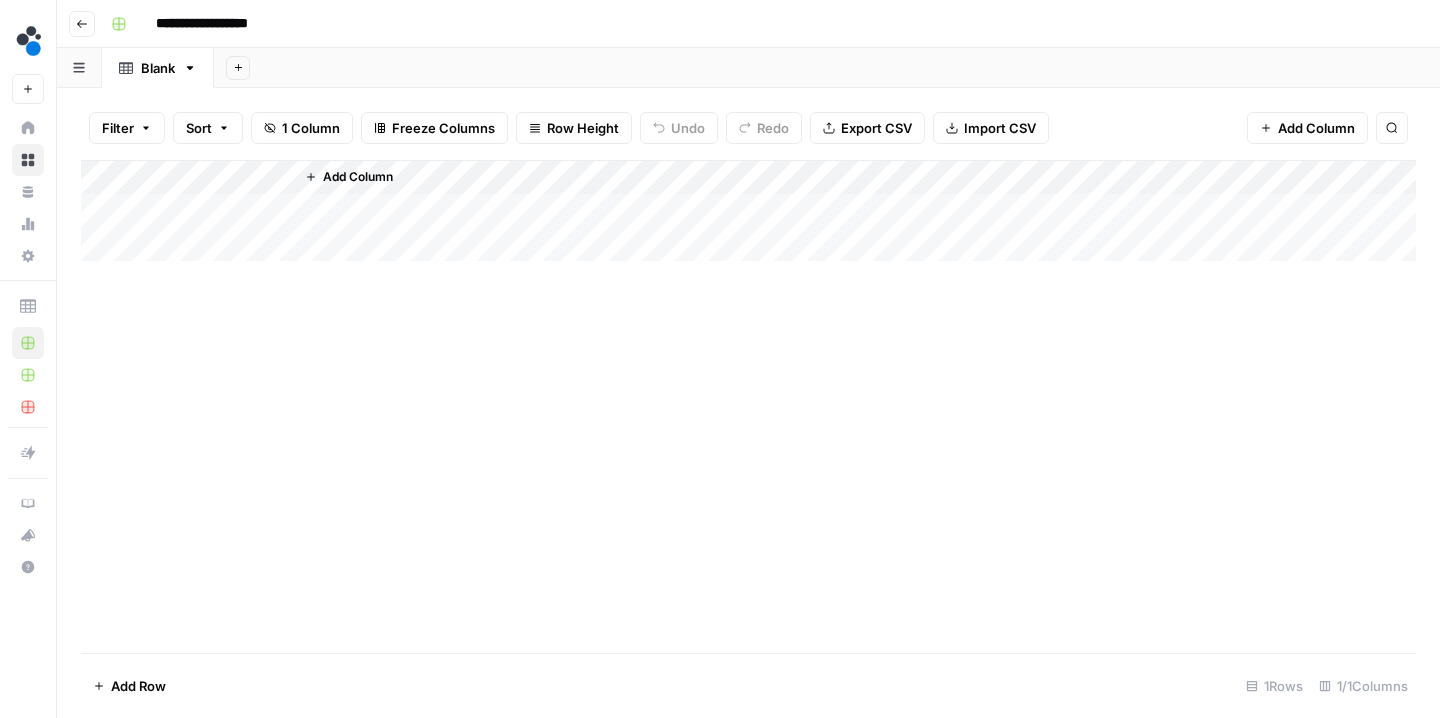 click on "Add Column" at bounding box center (748, 406) 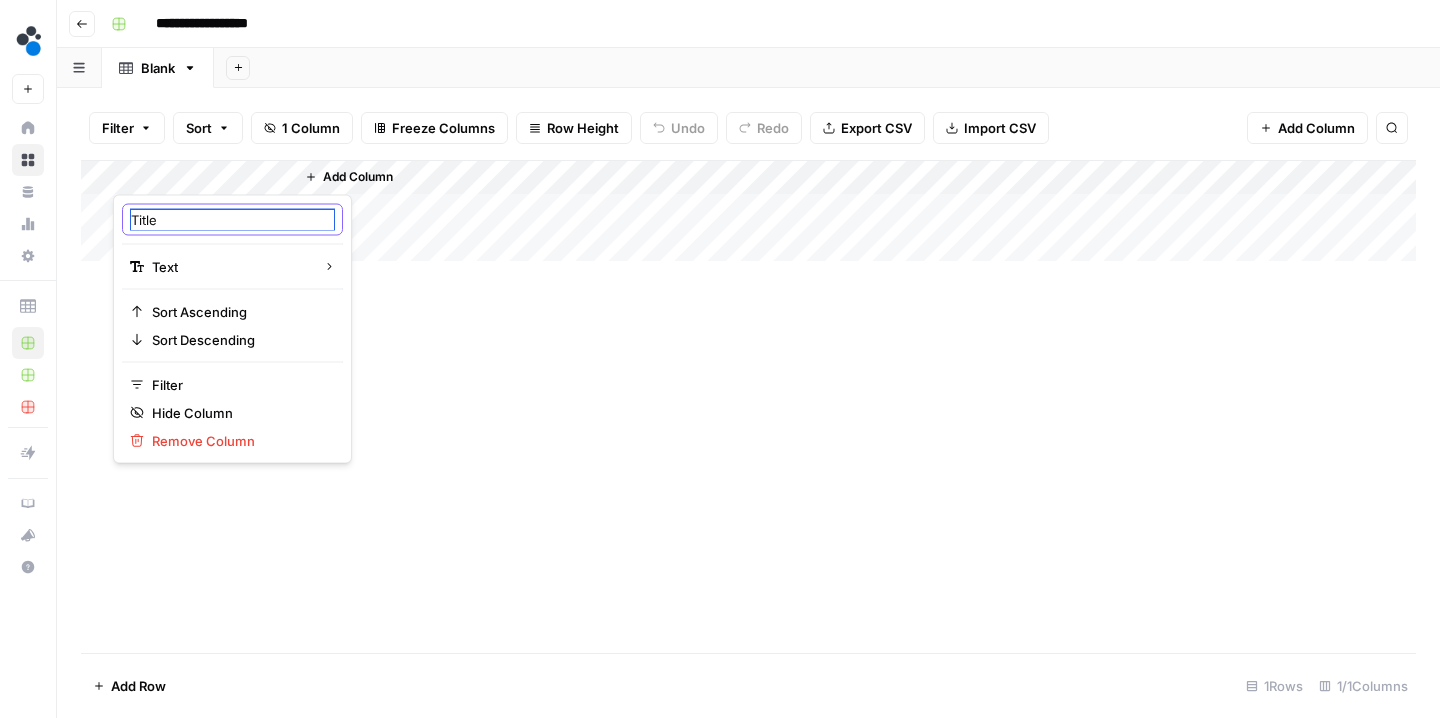 click on "Title" at bounding box center (232, 220) 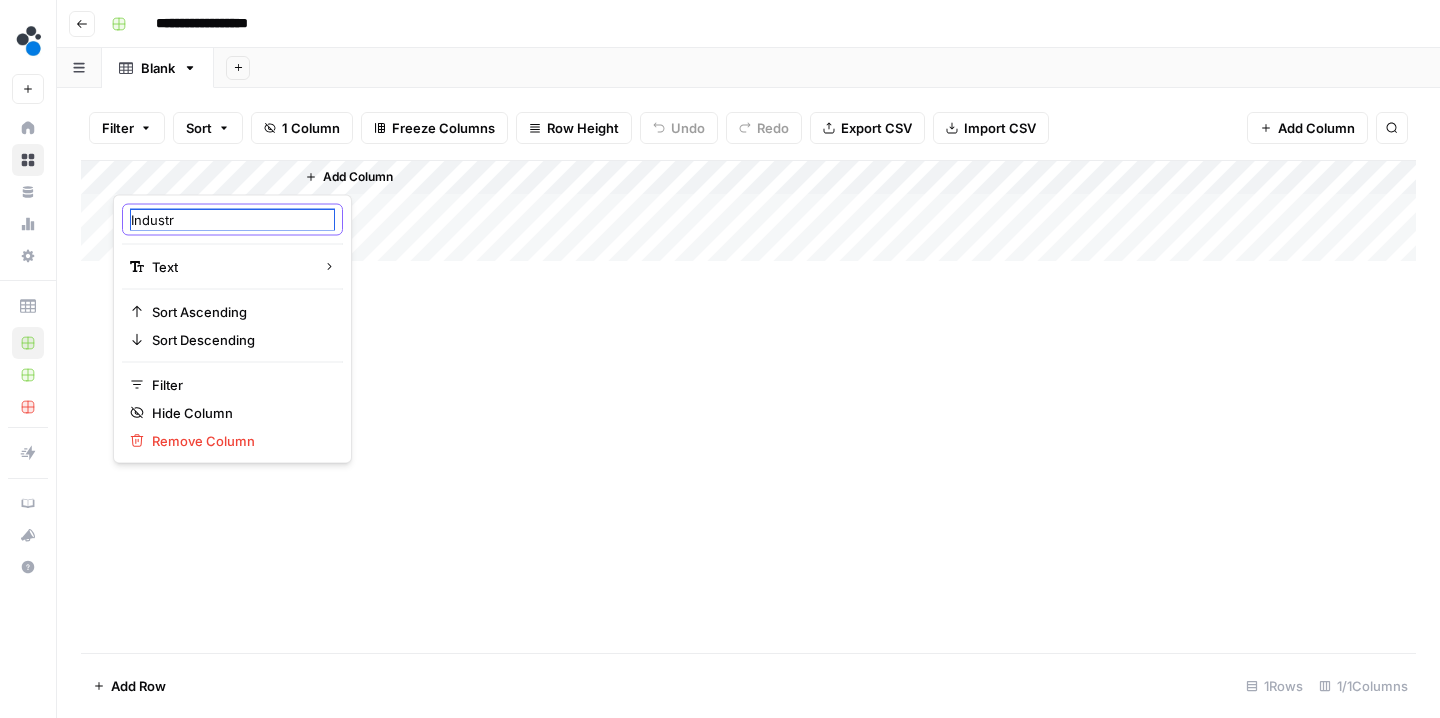 type on "Industry" 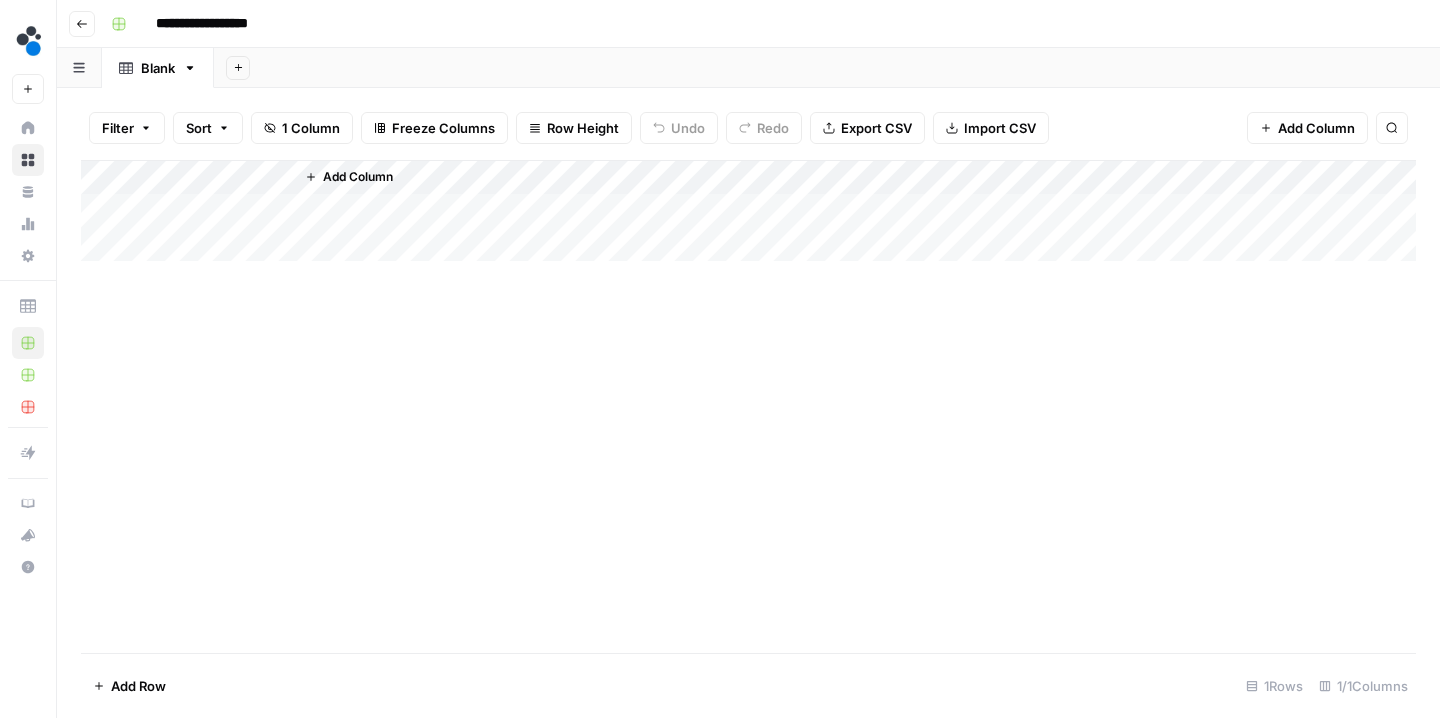 click on "Add Column" at bounding box center [748, 406] 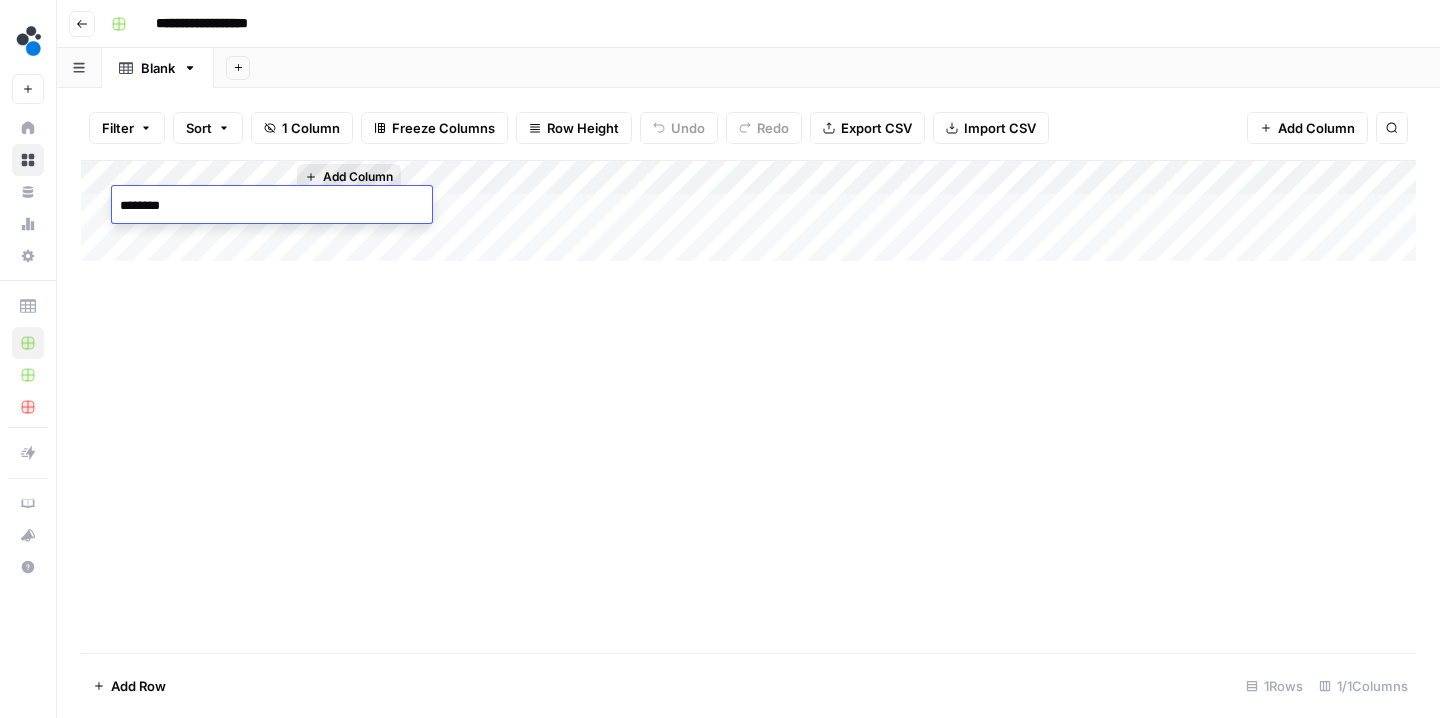 type on "*********" 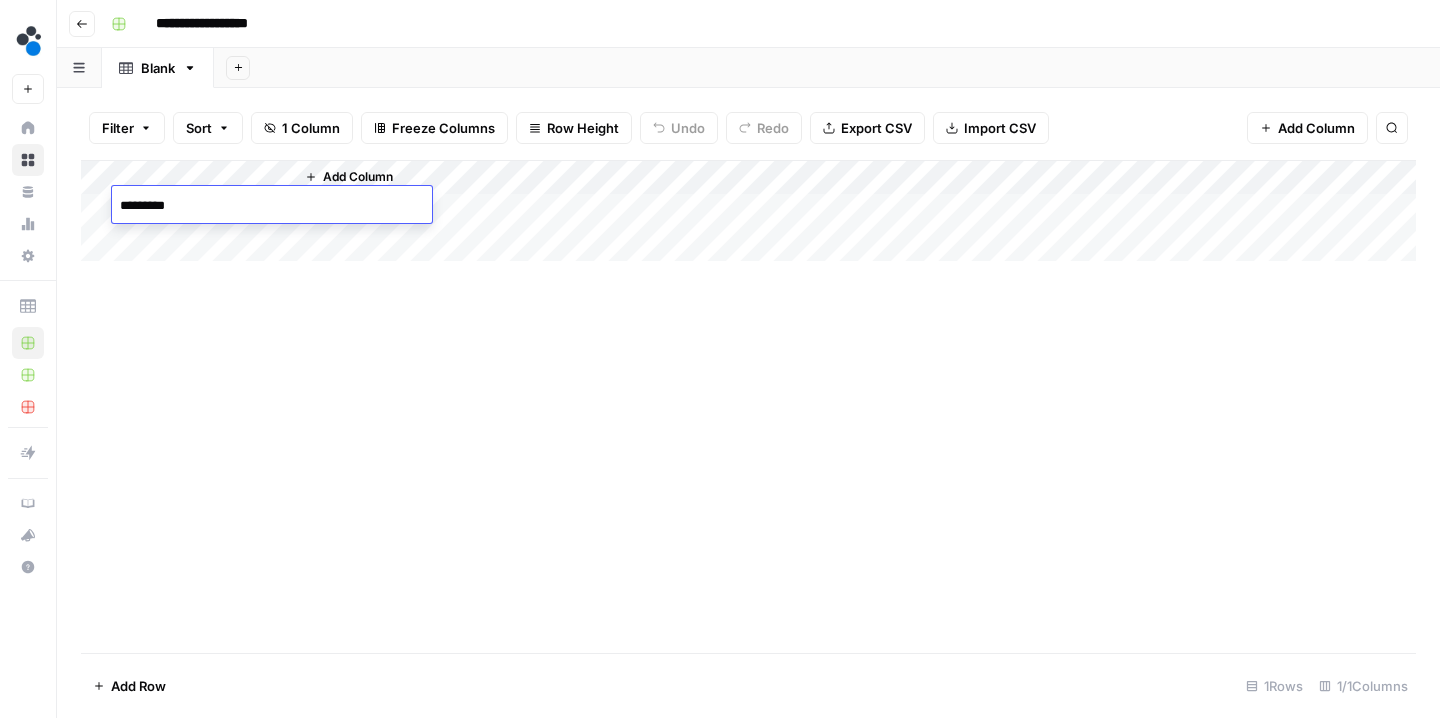 click on "Add Column" at bounding box center (748, 406) 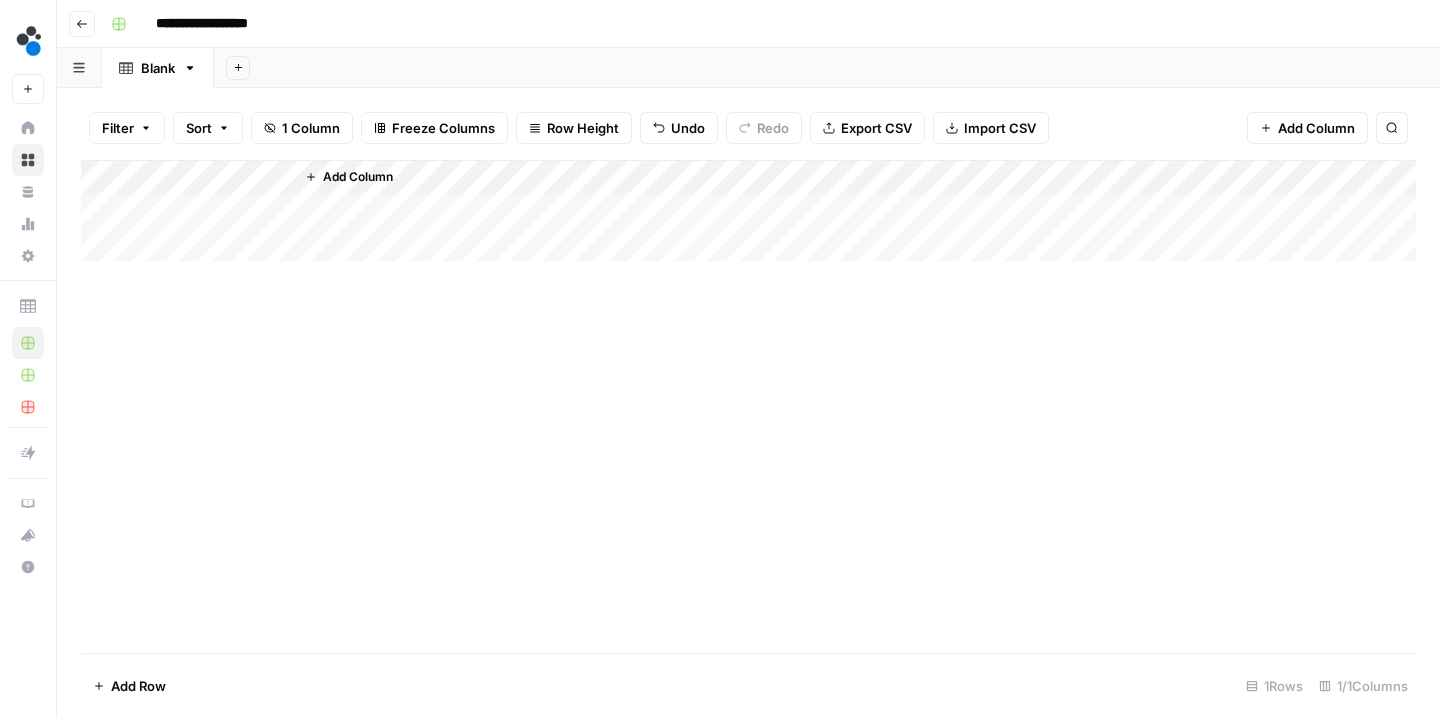 click on "Add Column" at bounding box center [748, 211] 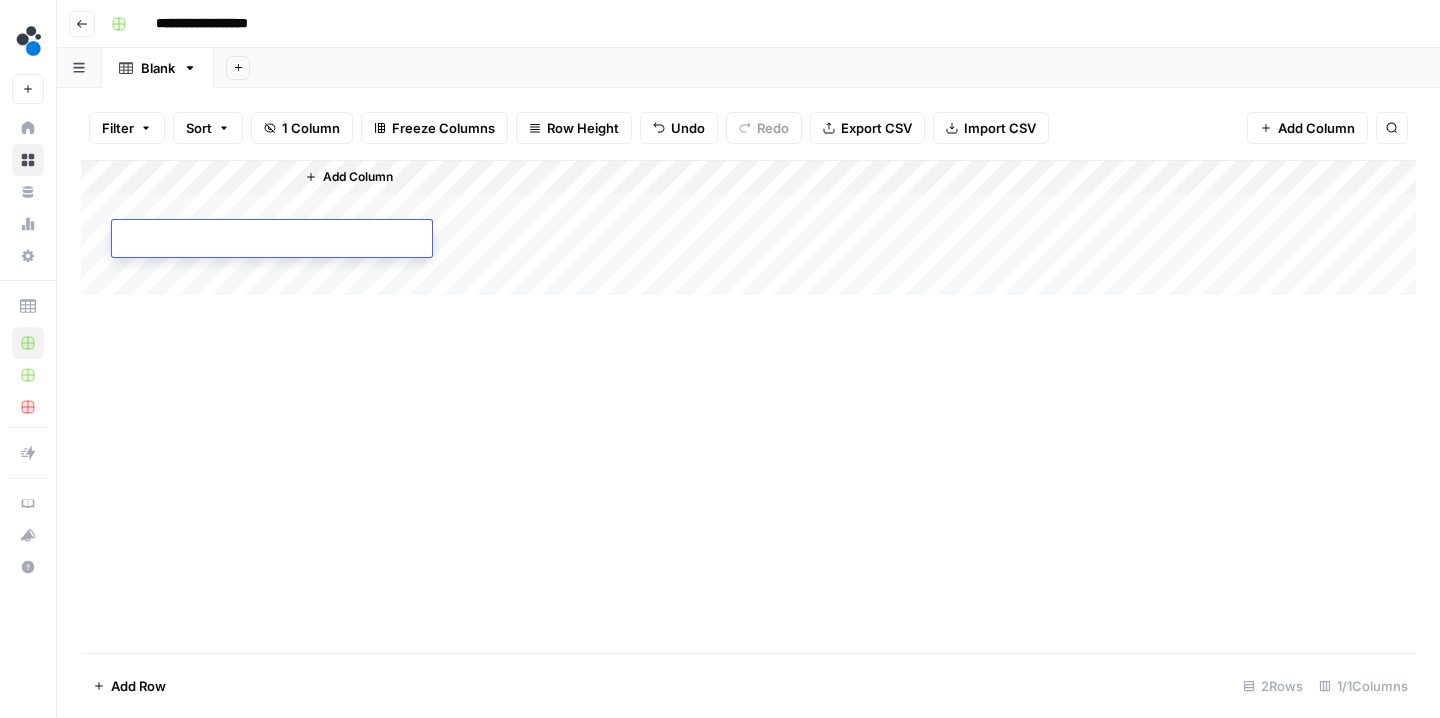 click at bounding box center (272, 240) 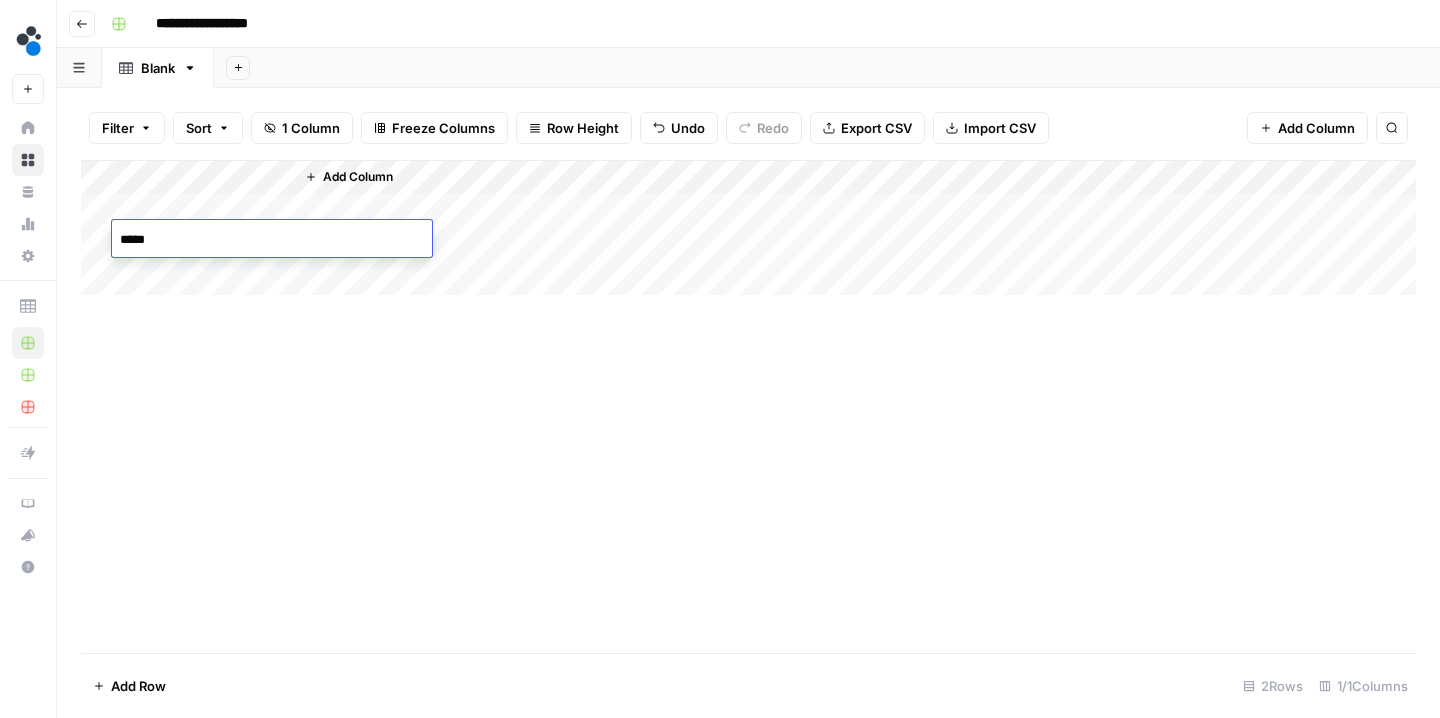 type on "******" 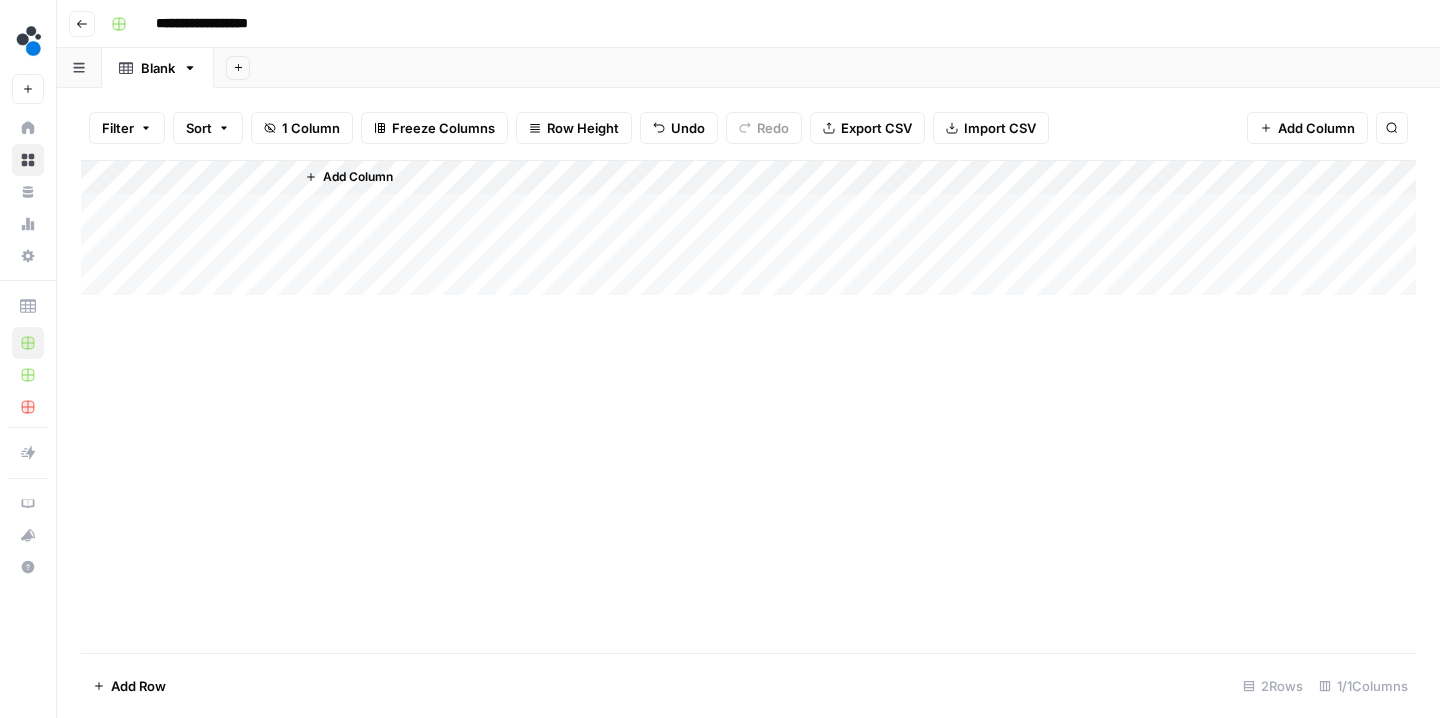 click on "Add Column" at bounding box center [748, 228] 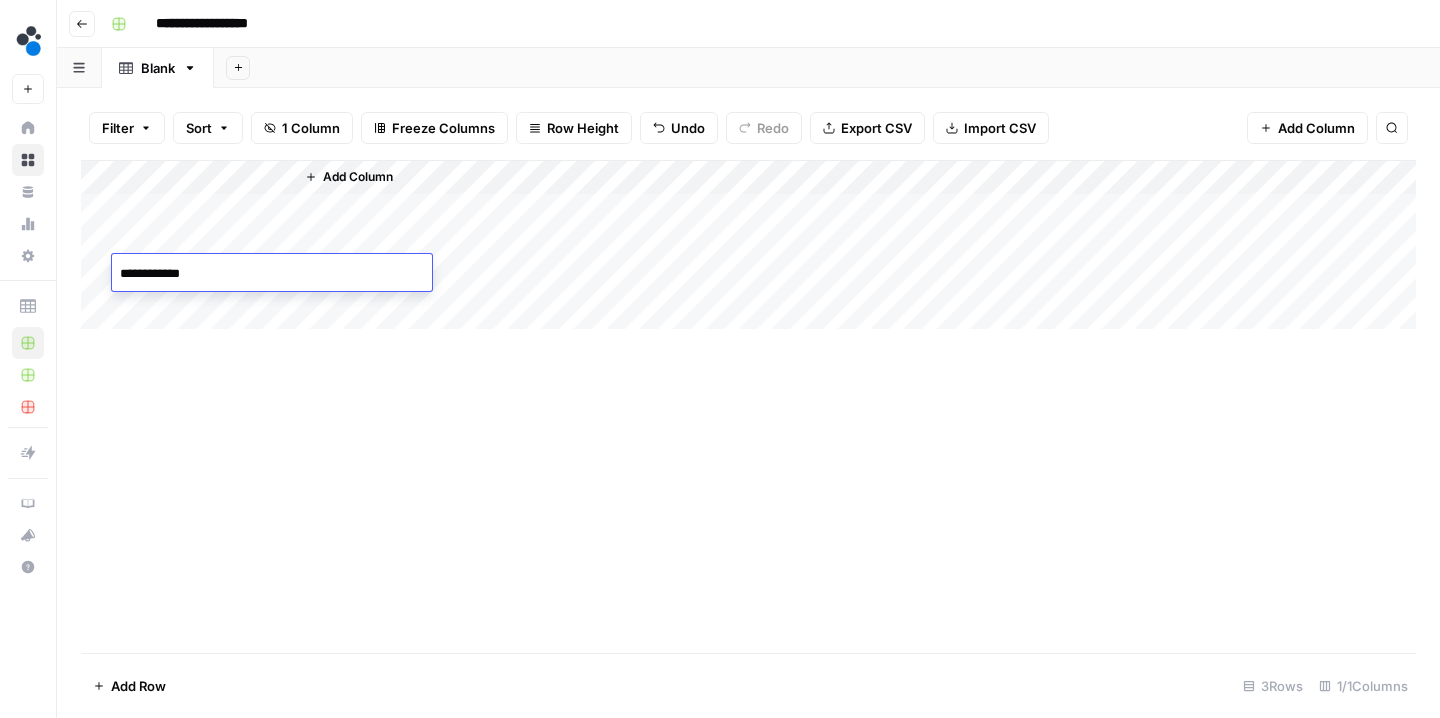 type on "**********" 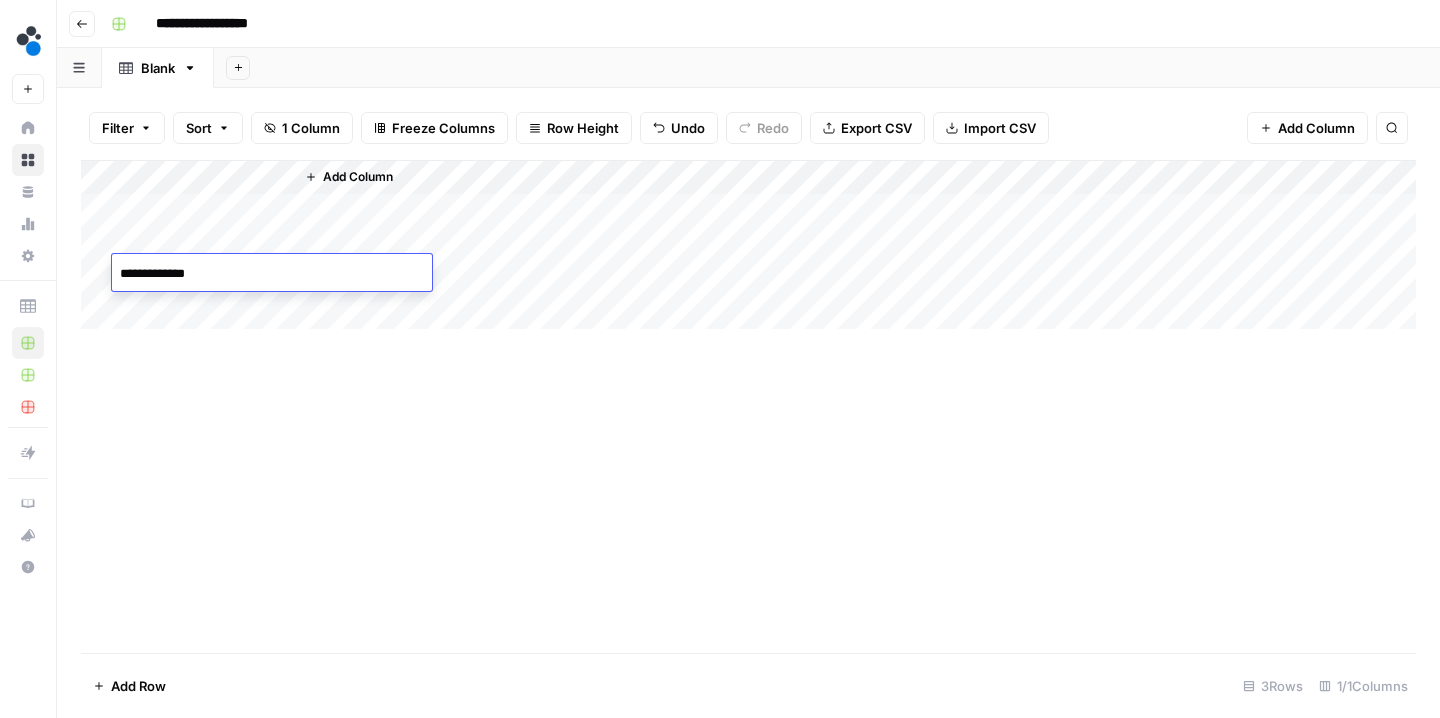 click on "Add Column" at bounding box center [748, 406] 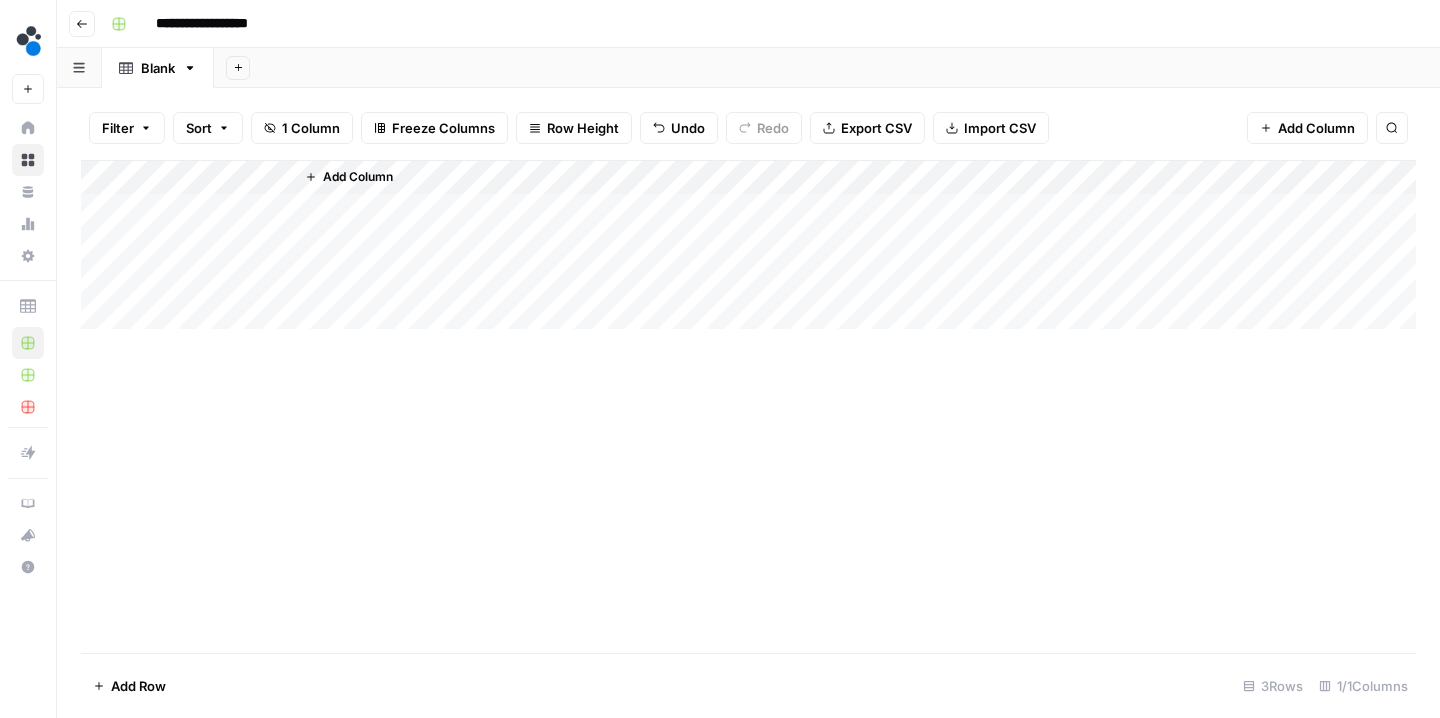 click on "Add Column" at bounding box center (748, 245) 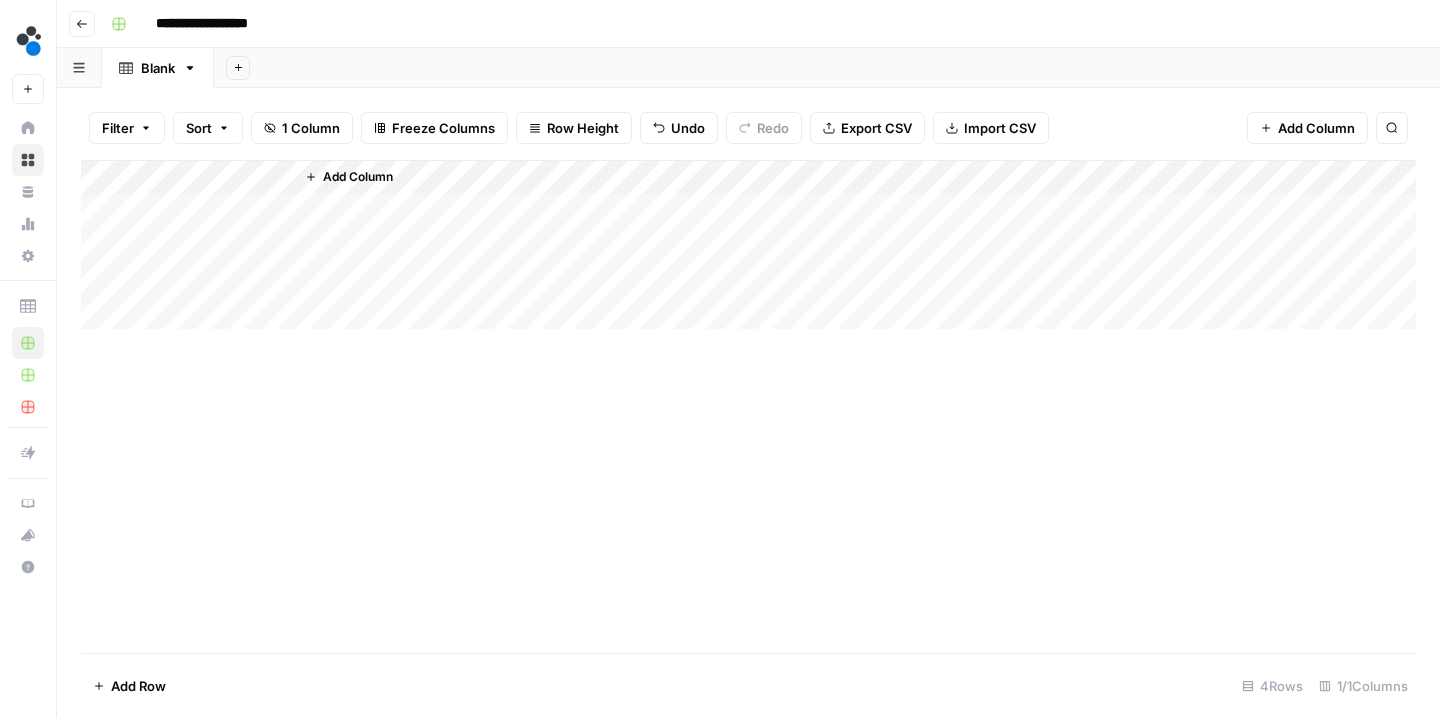 scroll, scrollTop: 0, scrollLeft: 0, axis: both 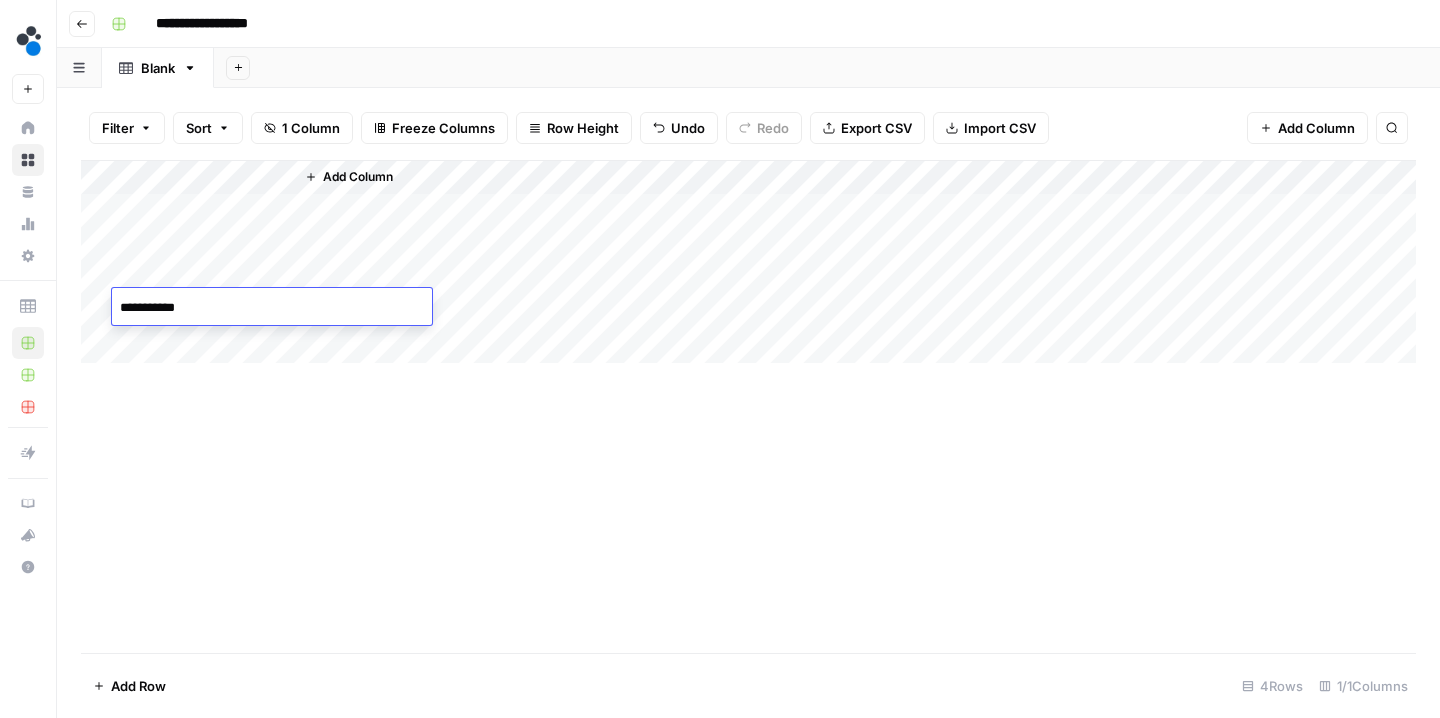 type on "**********" 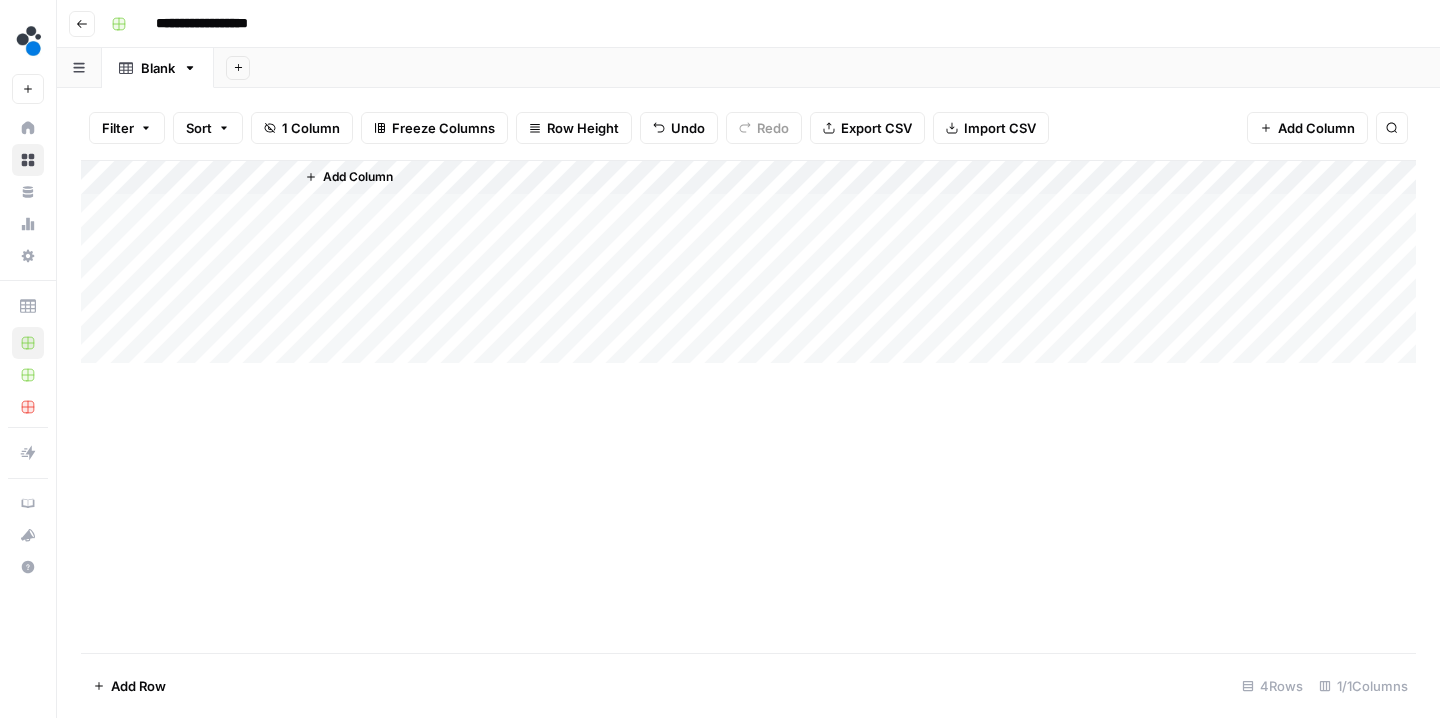 click on "Add Column" at bounding box center (748, 406) 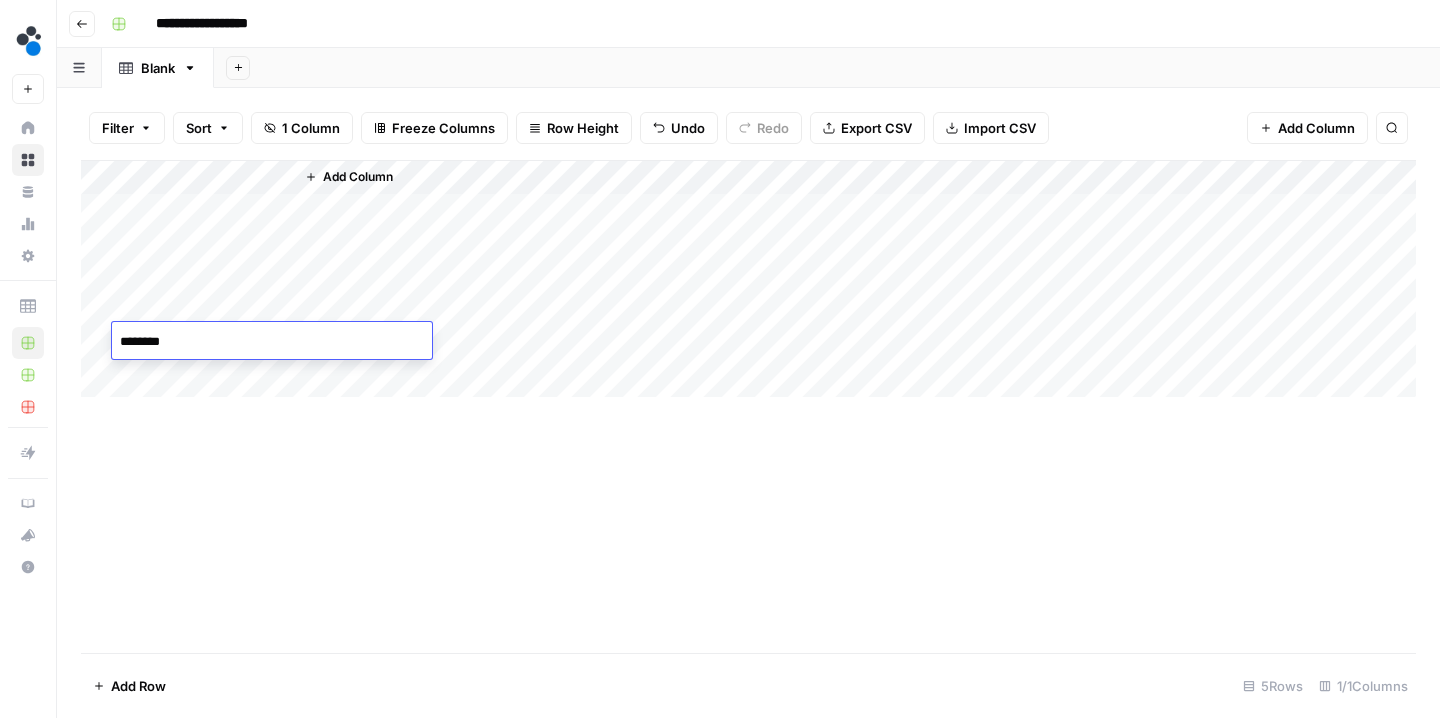 type on "*********" 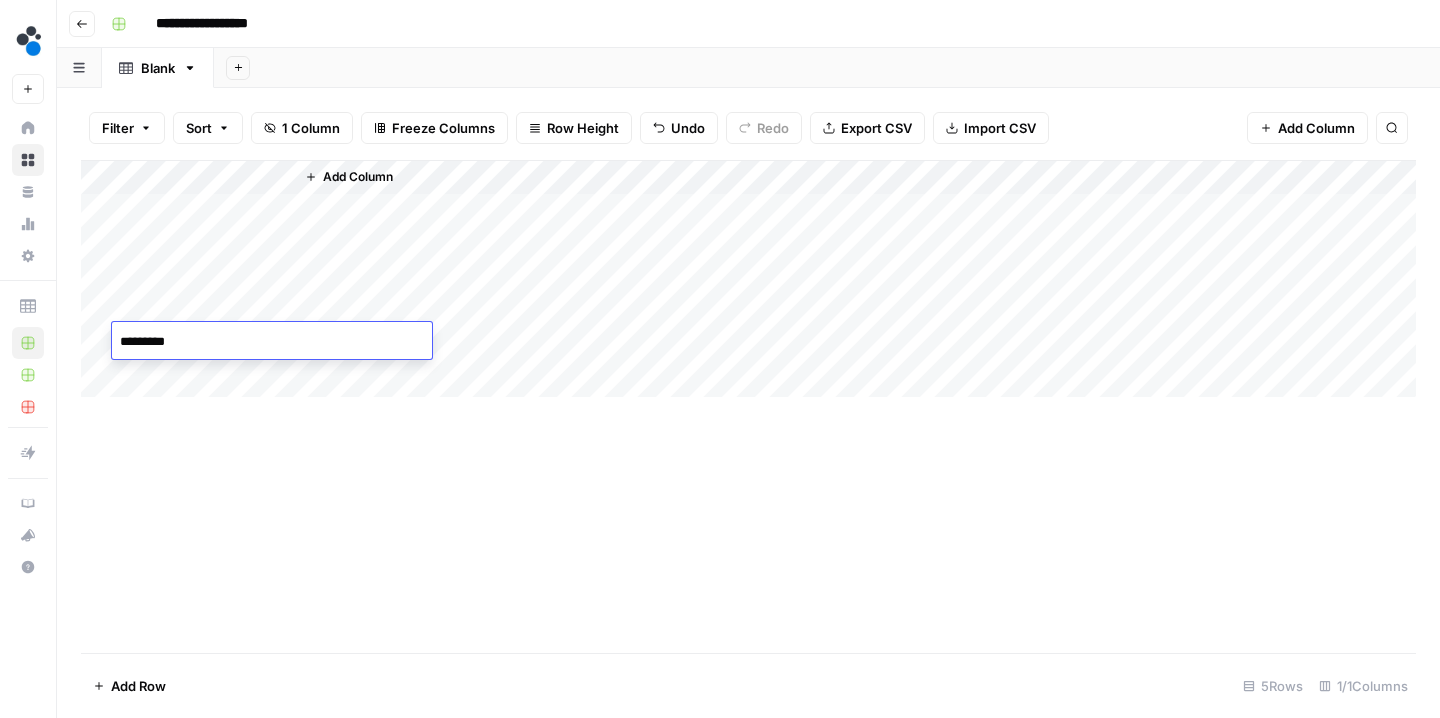 click on "Add Column" at bounding box center (748, 279) 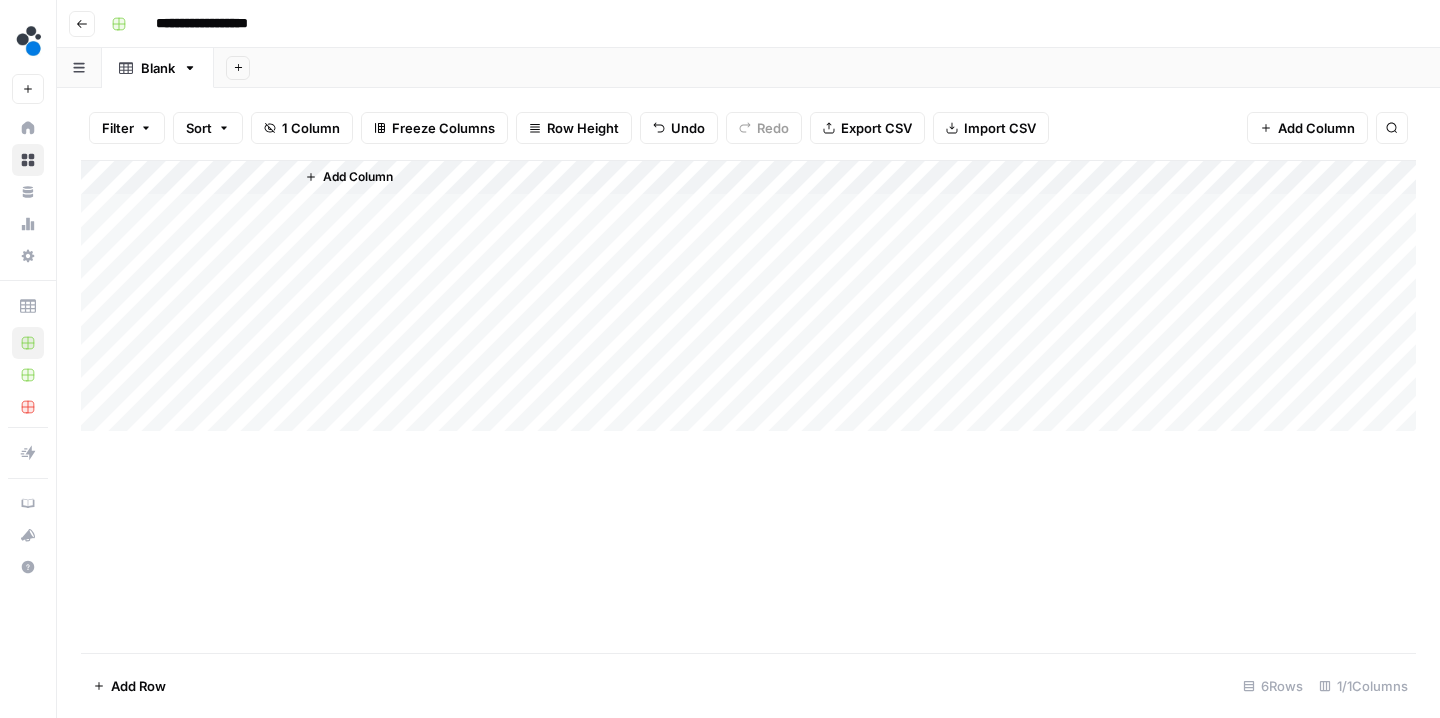 click on "**********" at bounding box center (748, 24) 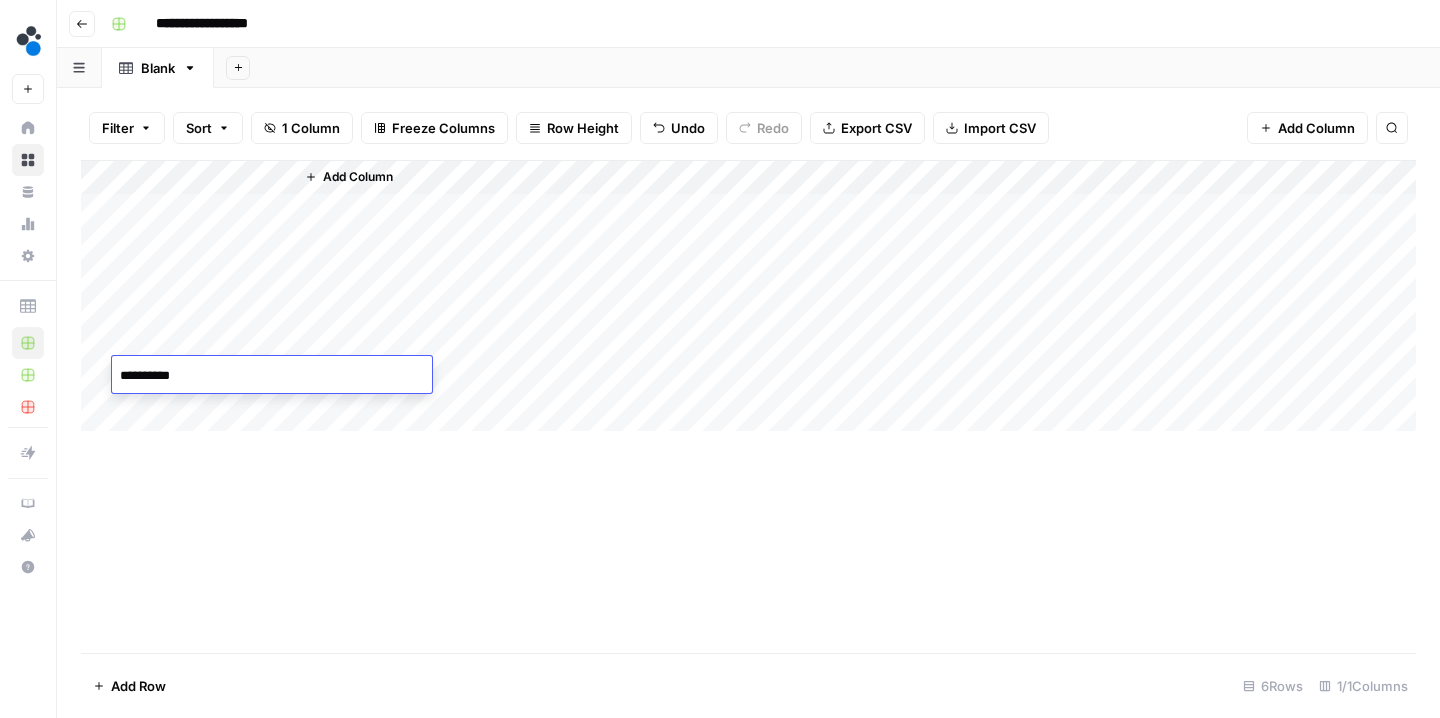 type on "**********" 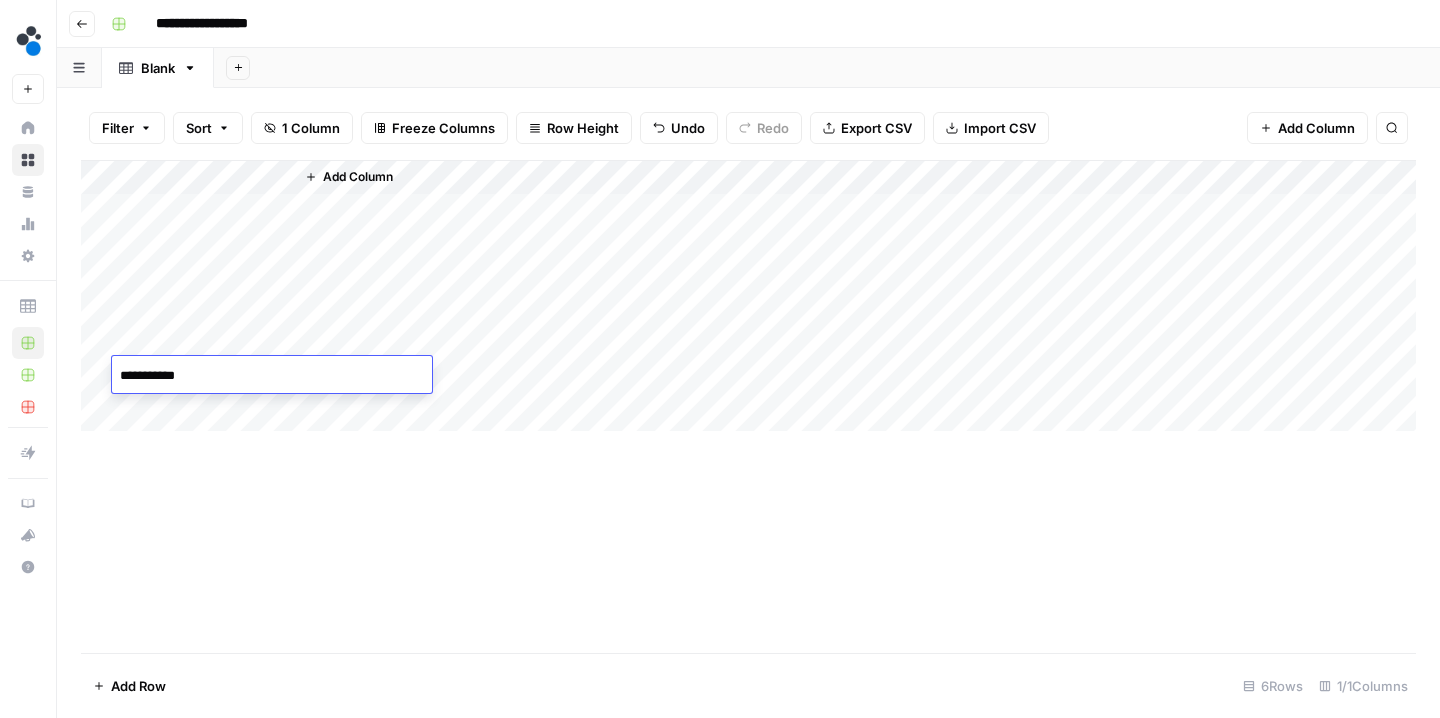 click on "Add Column" at bounding box center (748, 406) 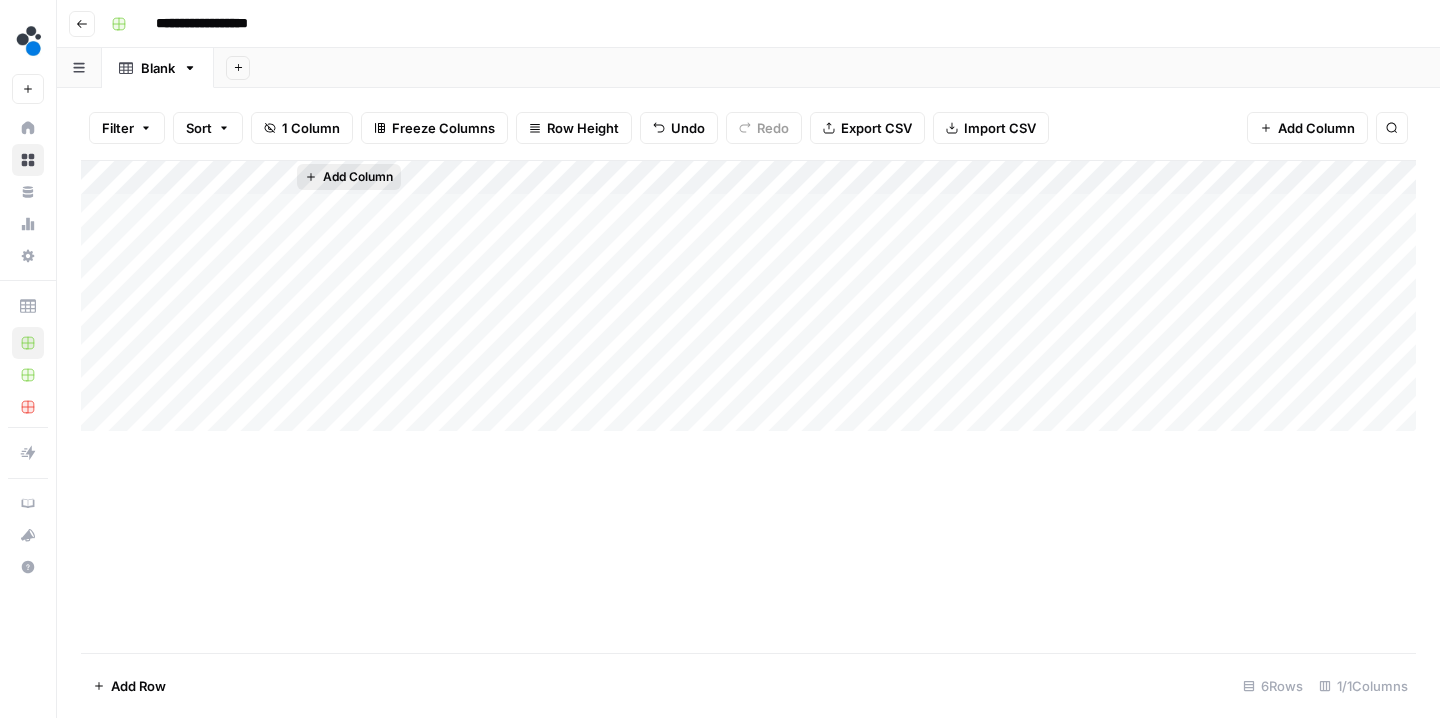 click on "Add Column" at bounding box center (358, 177) 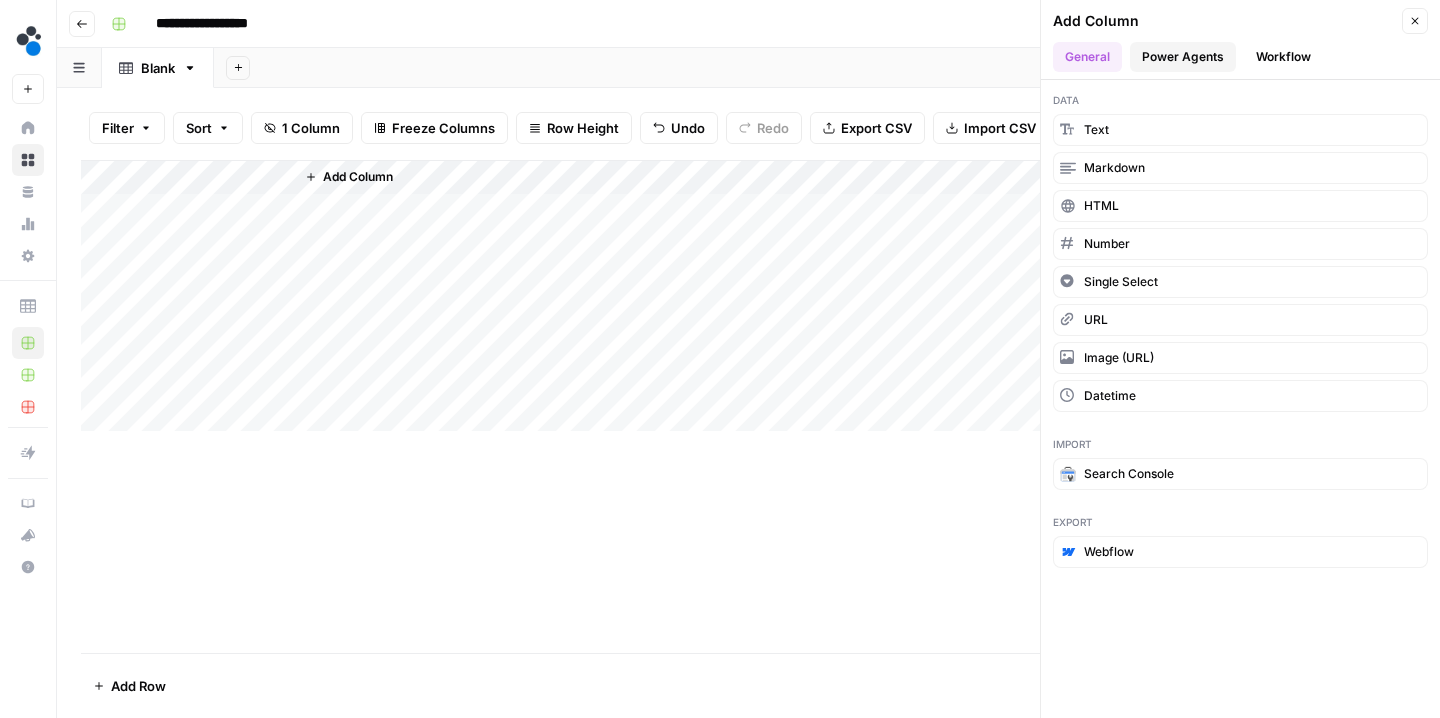 click on "Power Agents" at bounding box center (1183, 57) 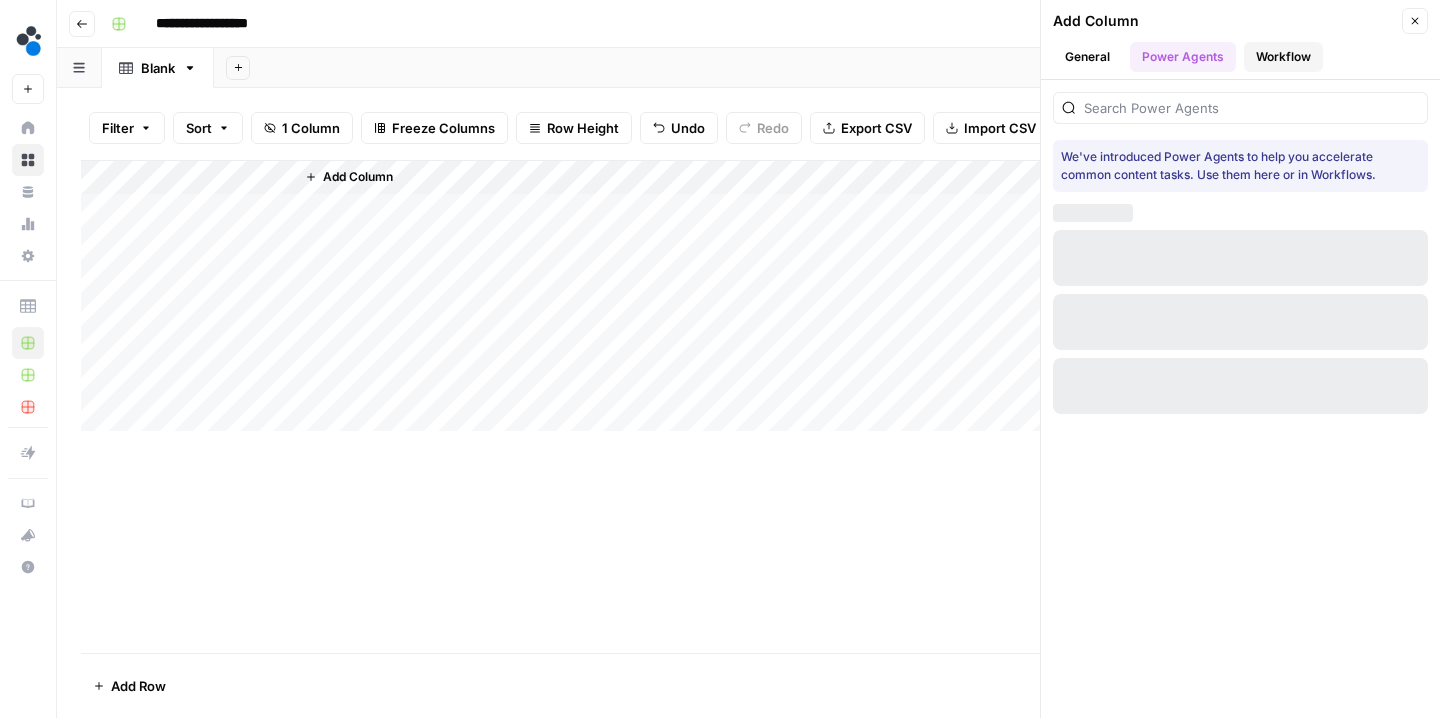 click on "Workflow" at bounding box center (1283, 57) 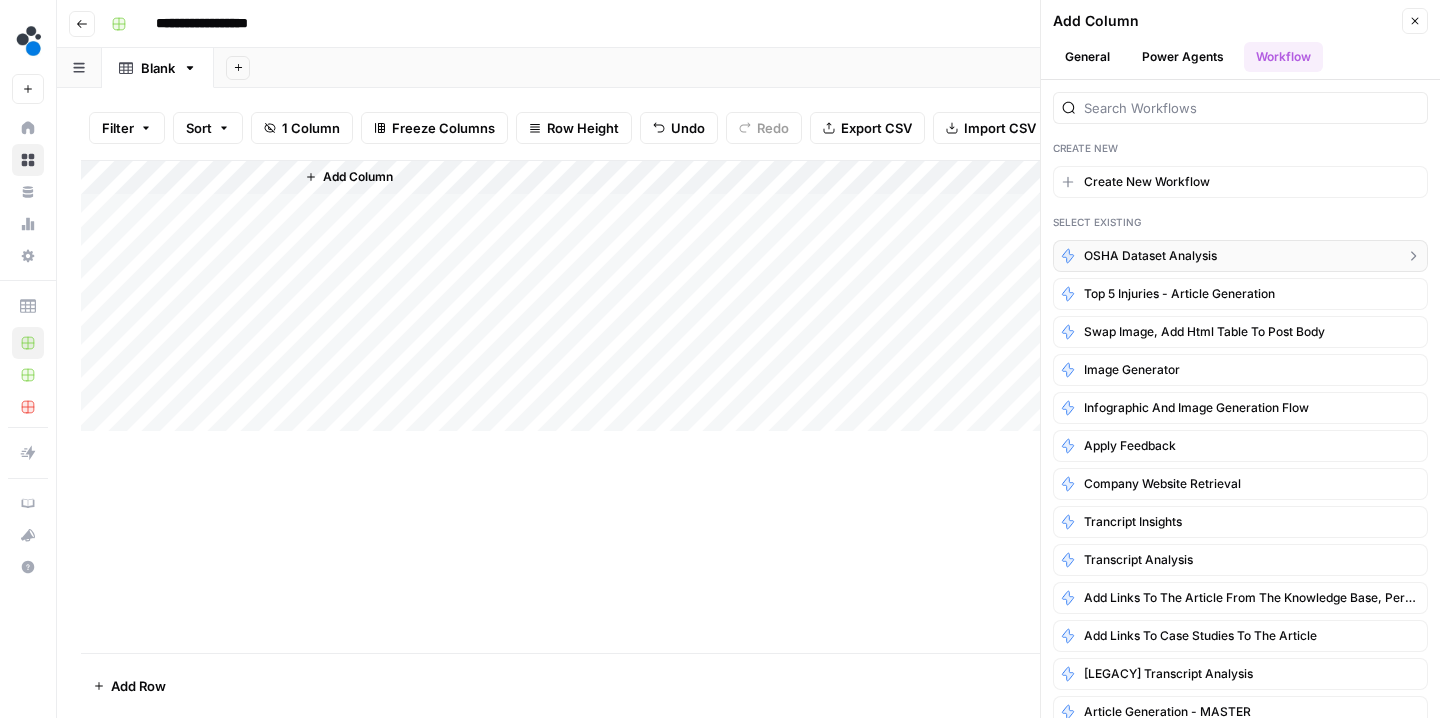 click on "OSHA dataset analysis" at bounding box center [1150, 256] 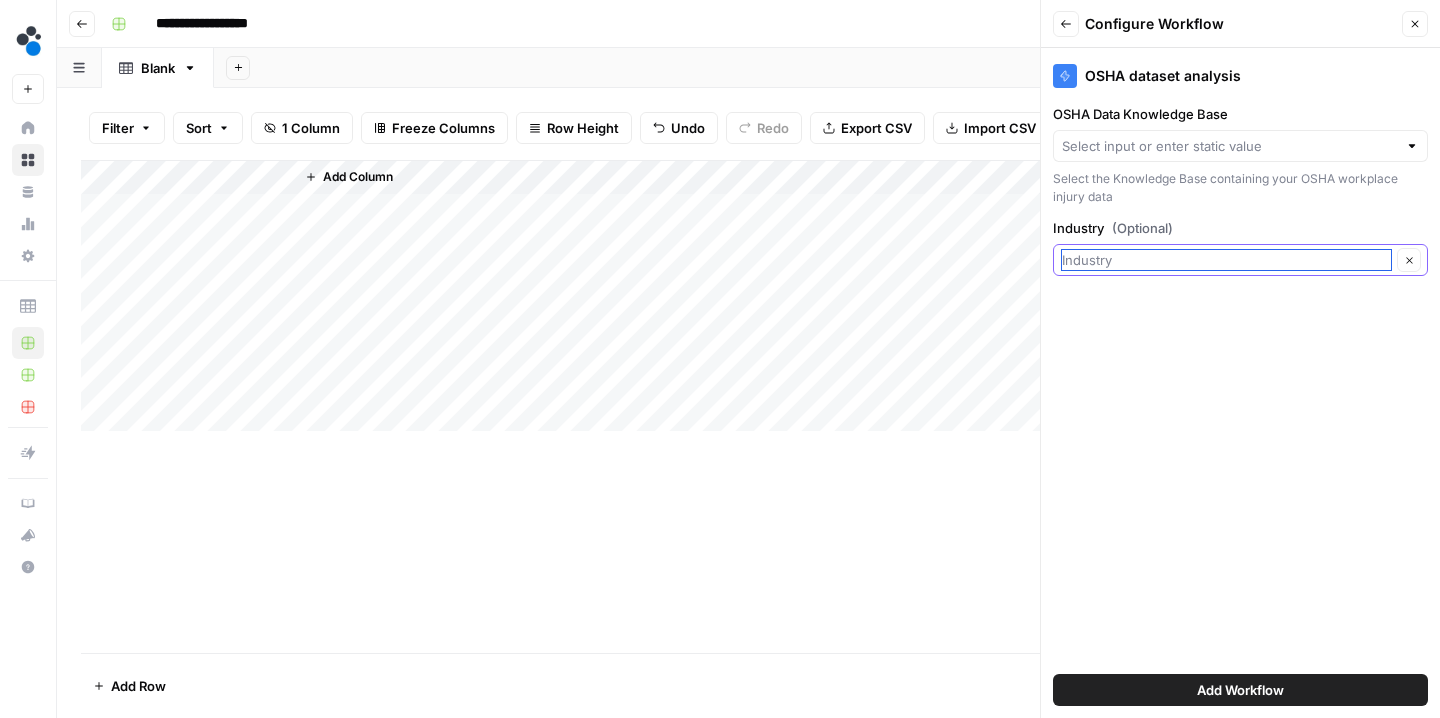 click on "Industry   (Optional)" at bounding box center (1226, 260) 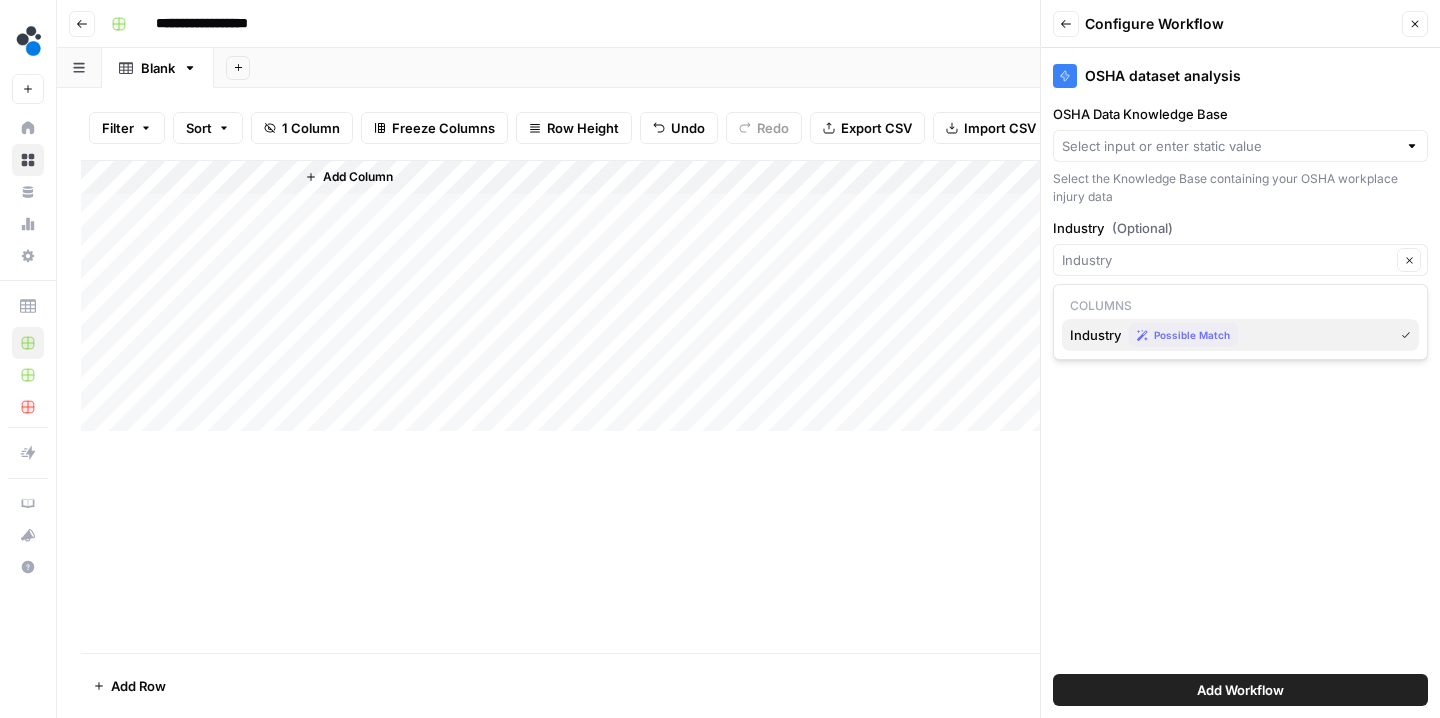 click on "Industry" at bounding box center [1095, 335] 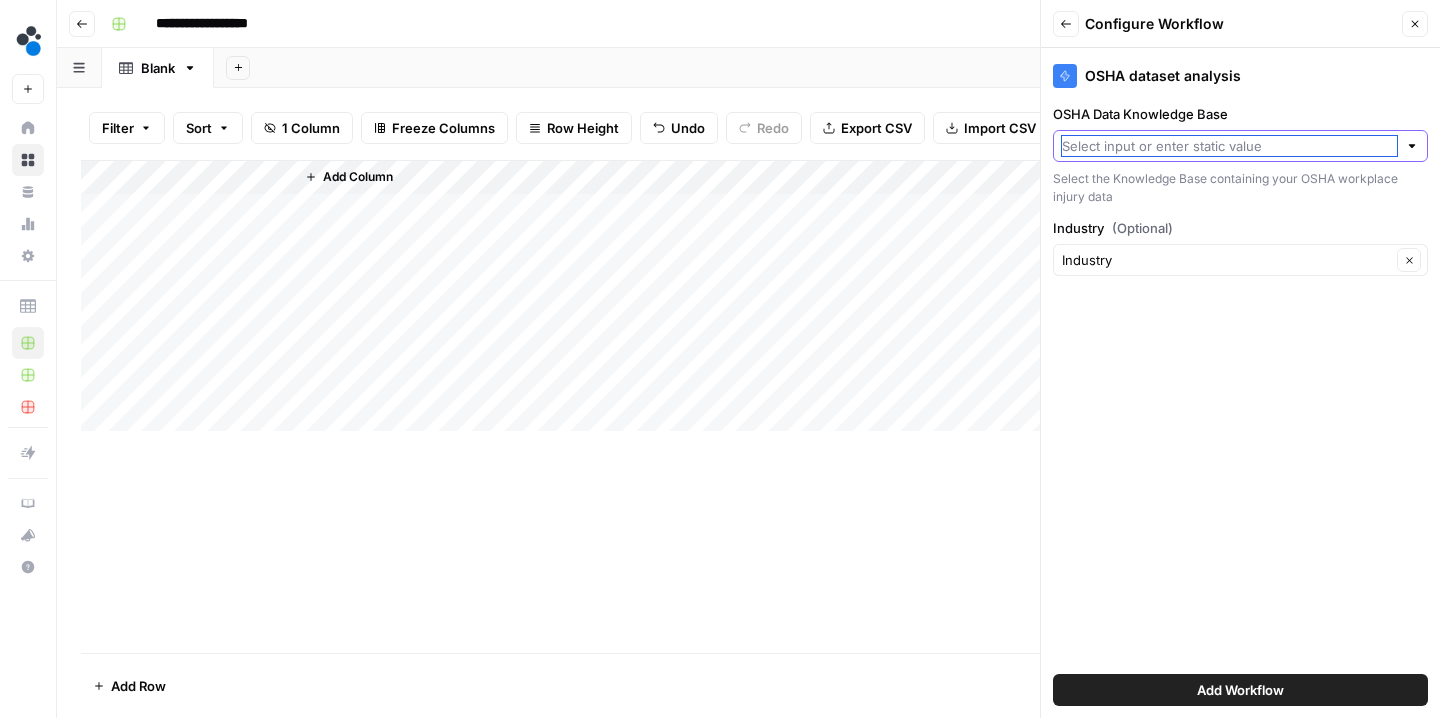 click on "OSHA Data Knowledge Base" at bounding box center [1229, 146] 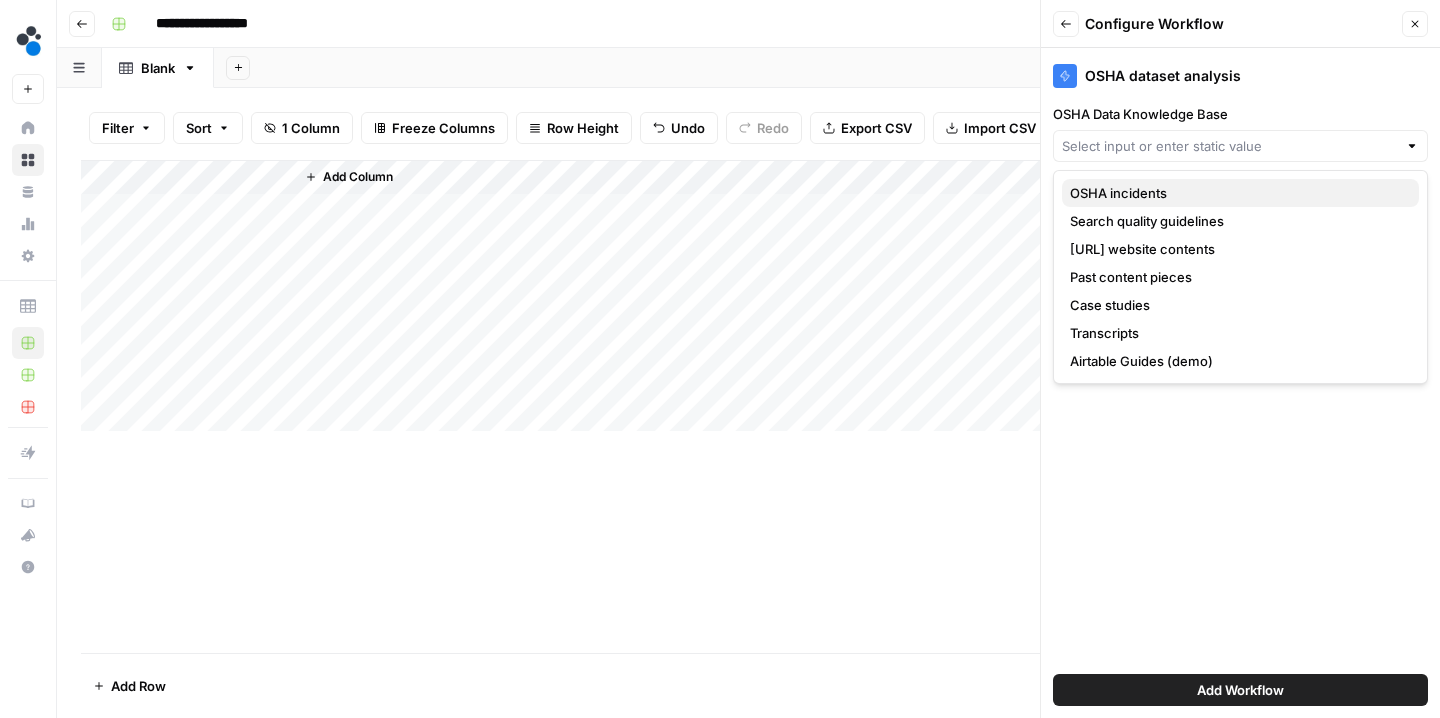 click on "OSHA incidents" at bounding box center (1240, 193) 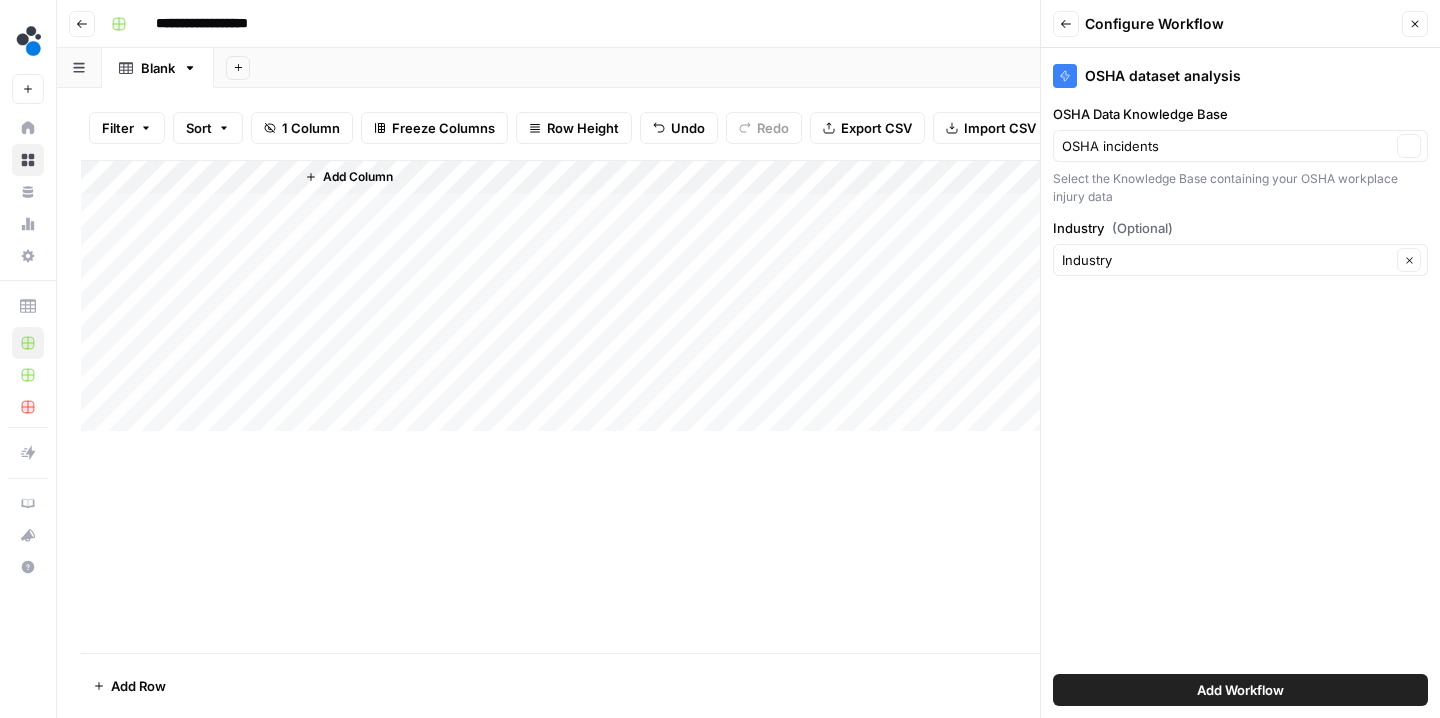 type on "OSHA incidents" 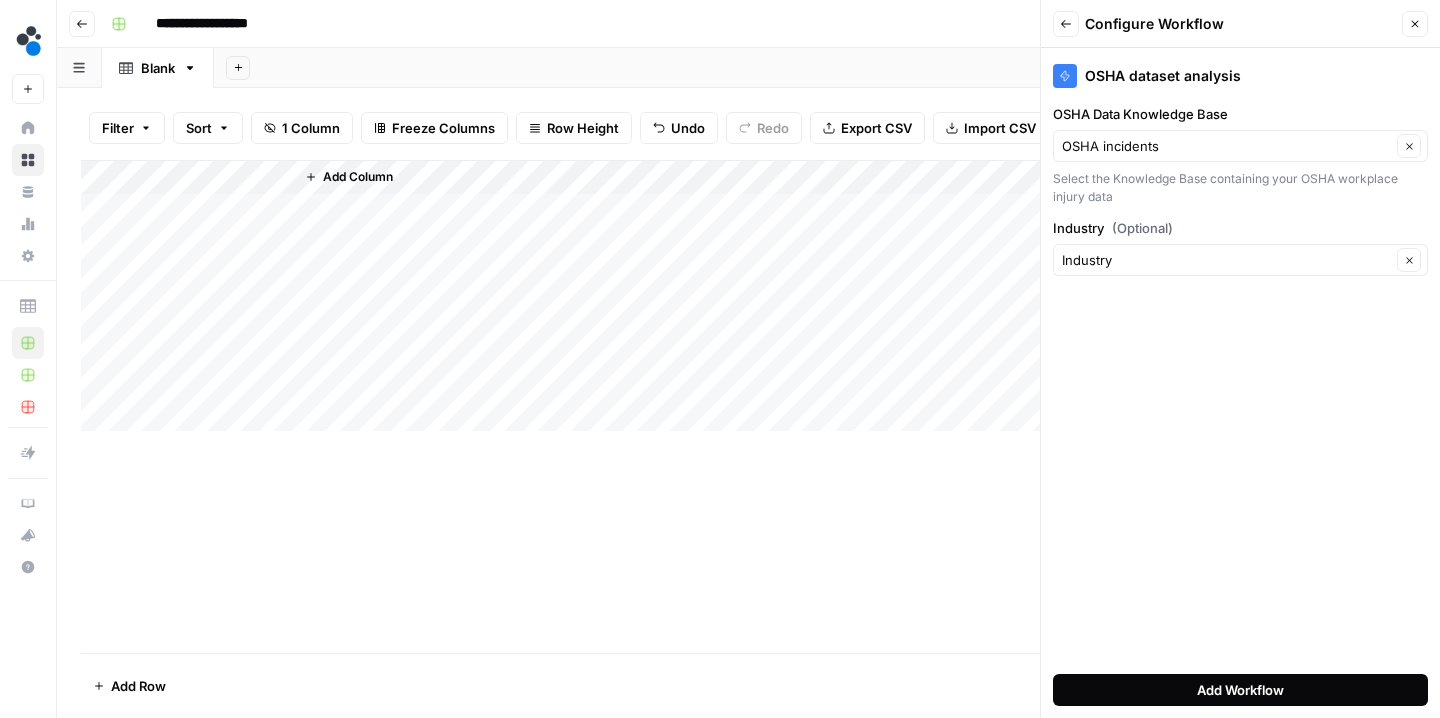 click on "Add Workflow" at bounding box center (1240, 690) 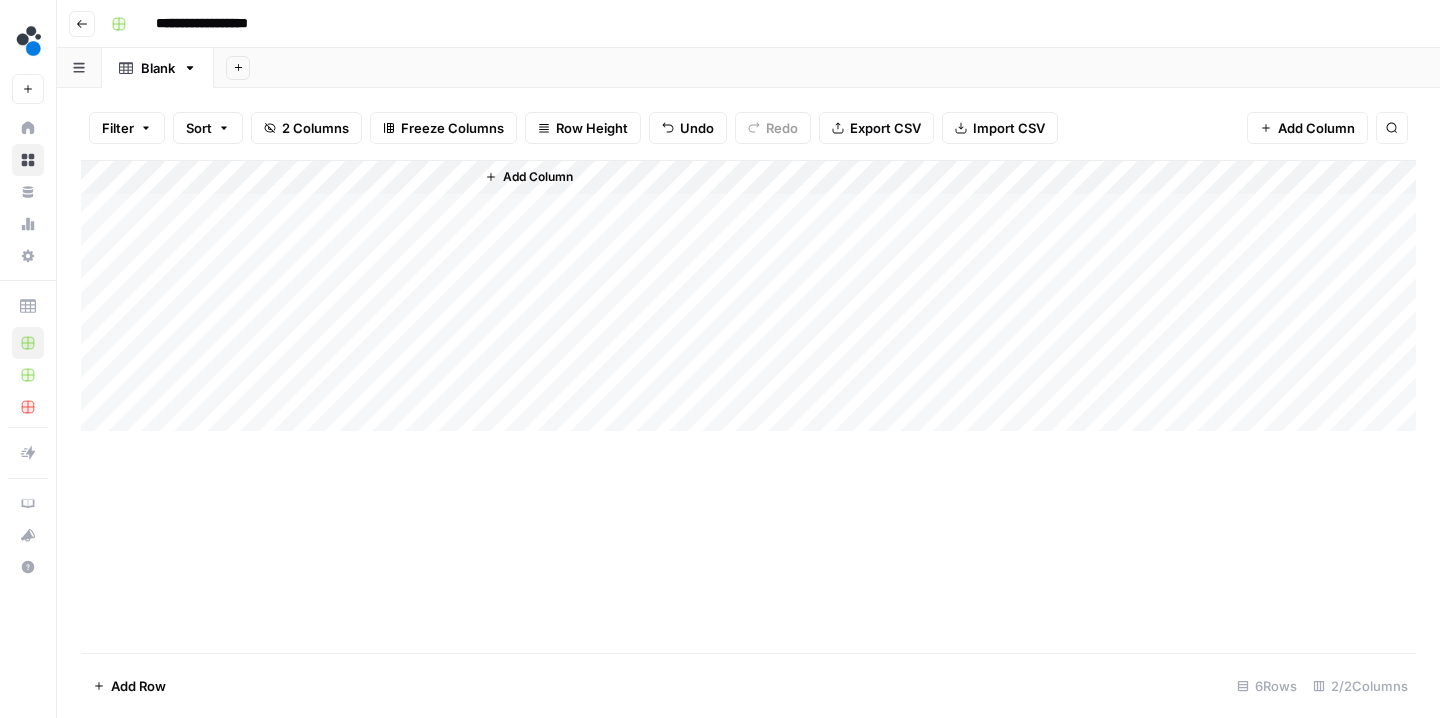 click on "Add Column" at bounding box center [748, 296] 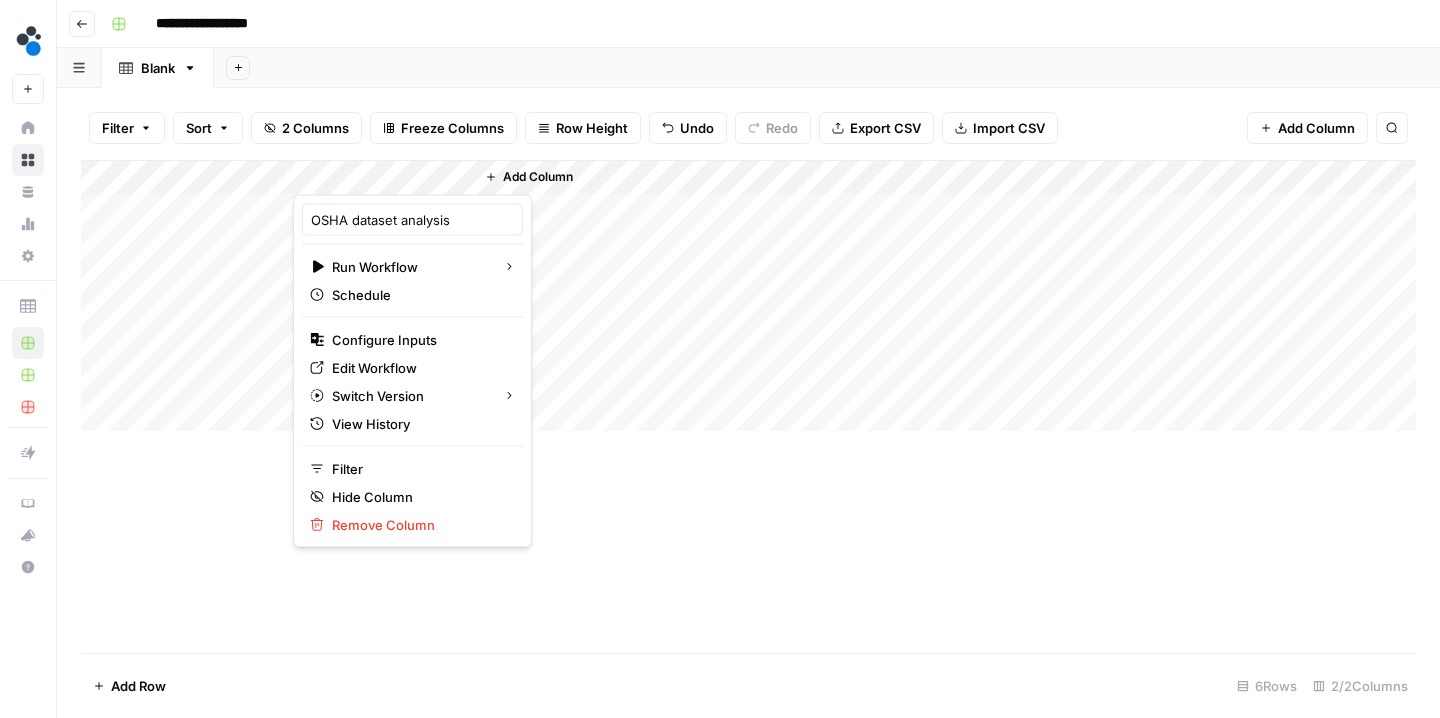 click at bounding box center (383, 175) 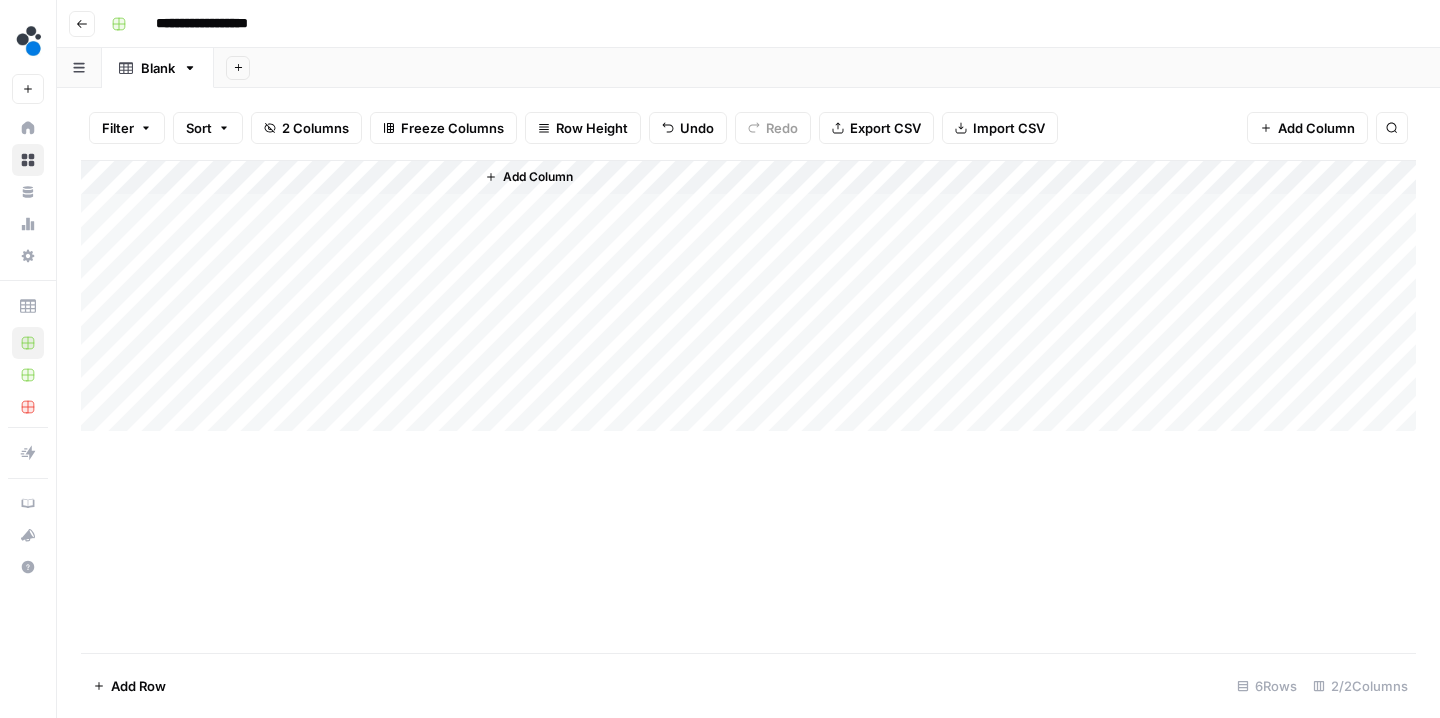 click on "Add Column" at bounding box center (748, 296) 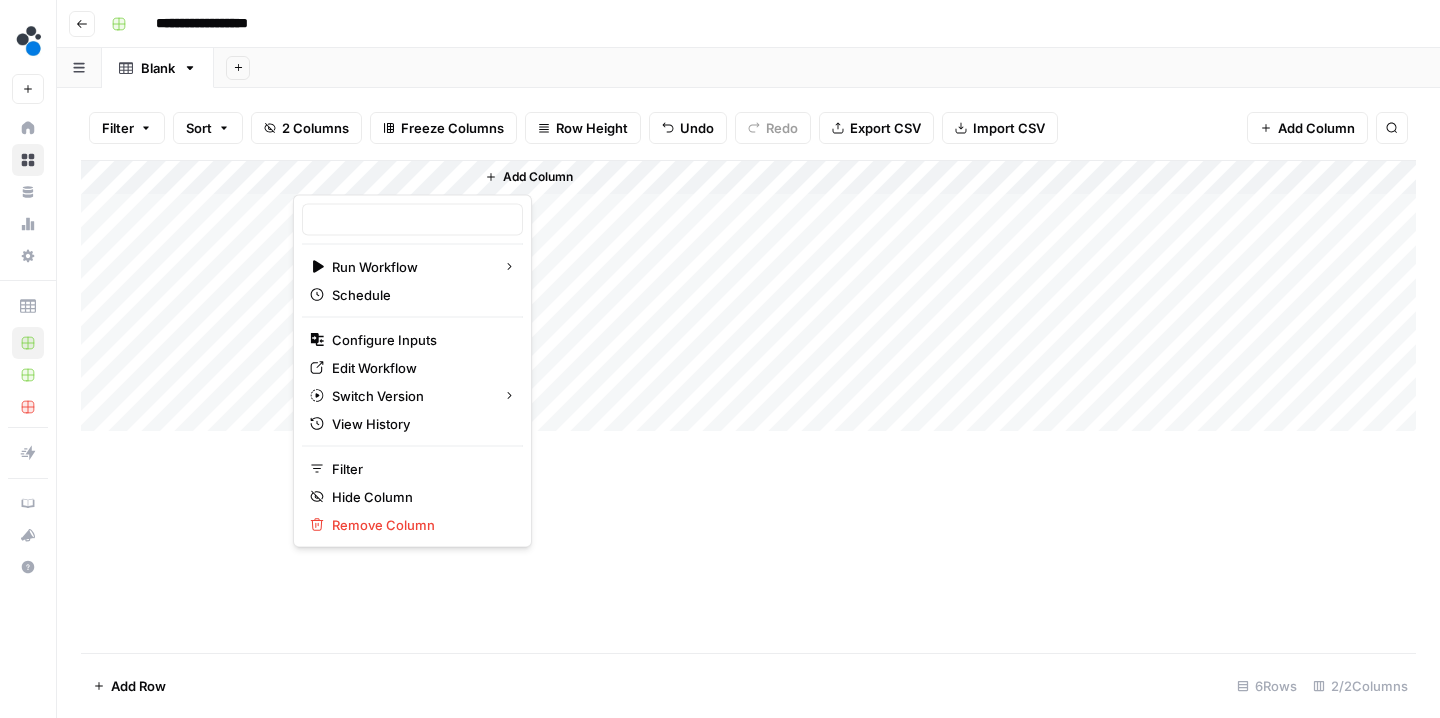type on "OSHA dataset analysis" 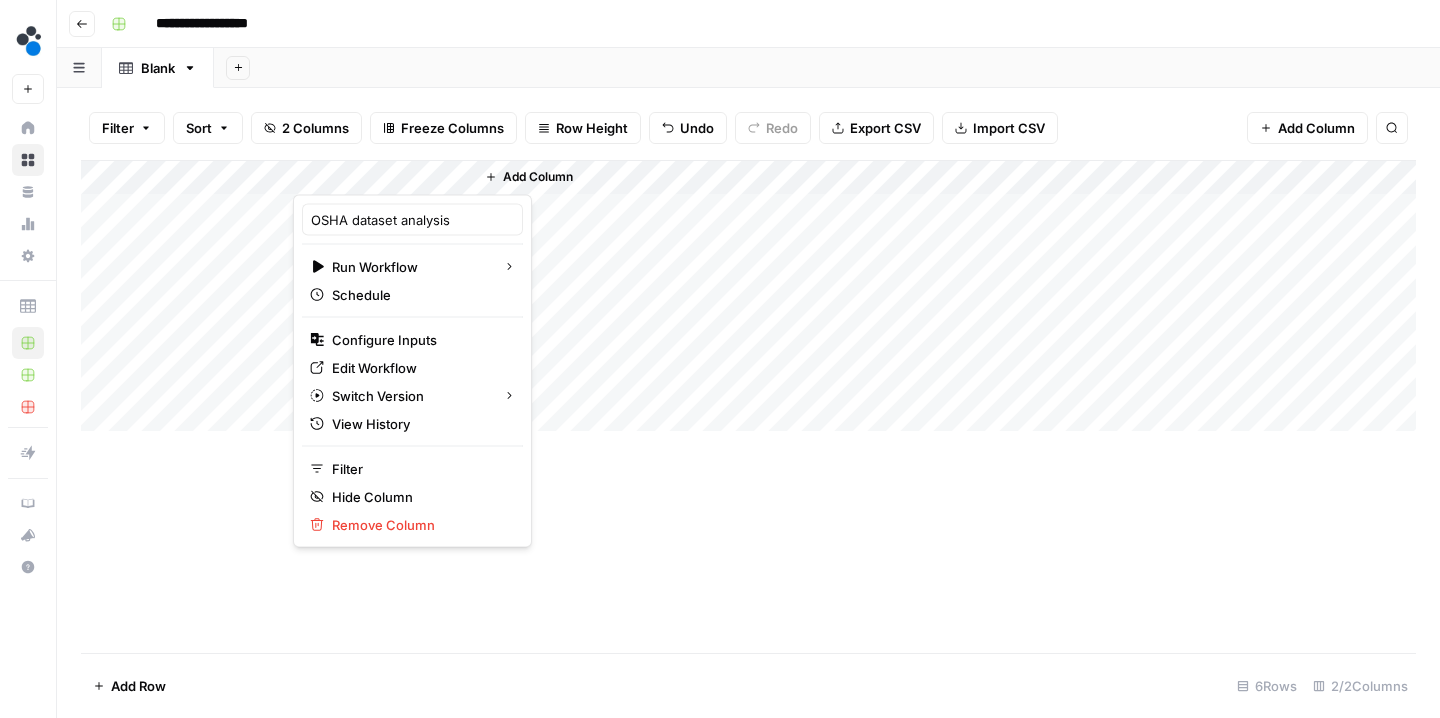 click on "Add Column" at bounding box center (944, 296) 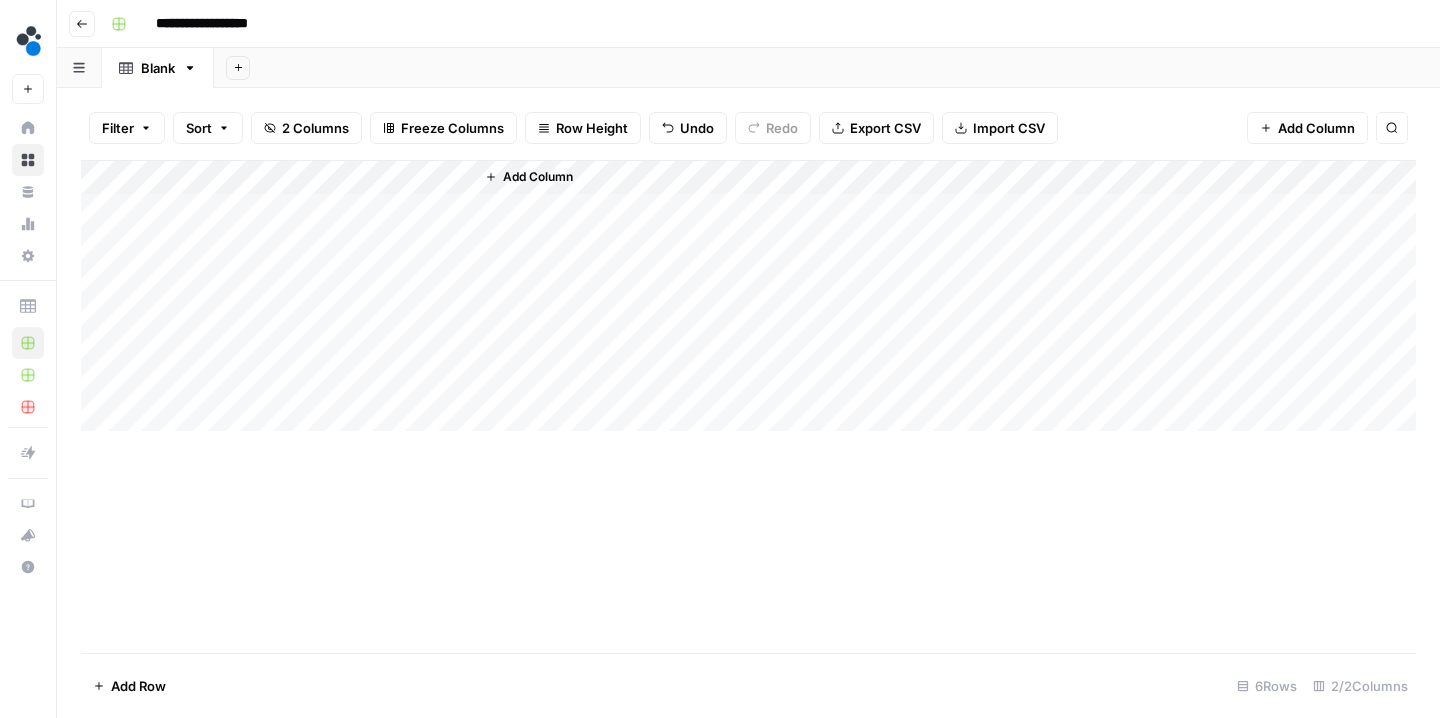 click on "Add Column" at bounding box center (748, 296) 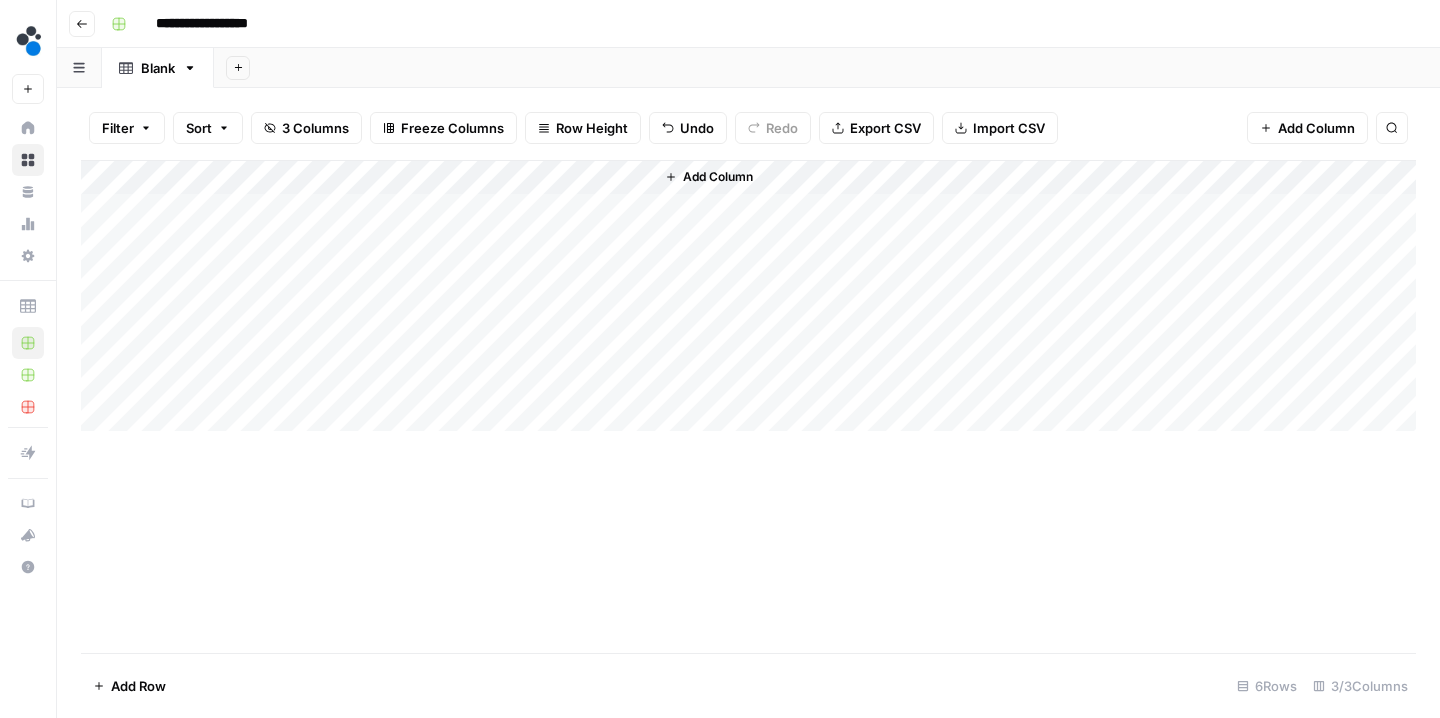 click on "Add Column" at bounding box center [748, 296] 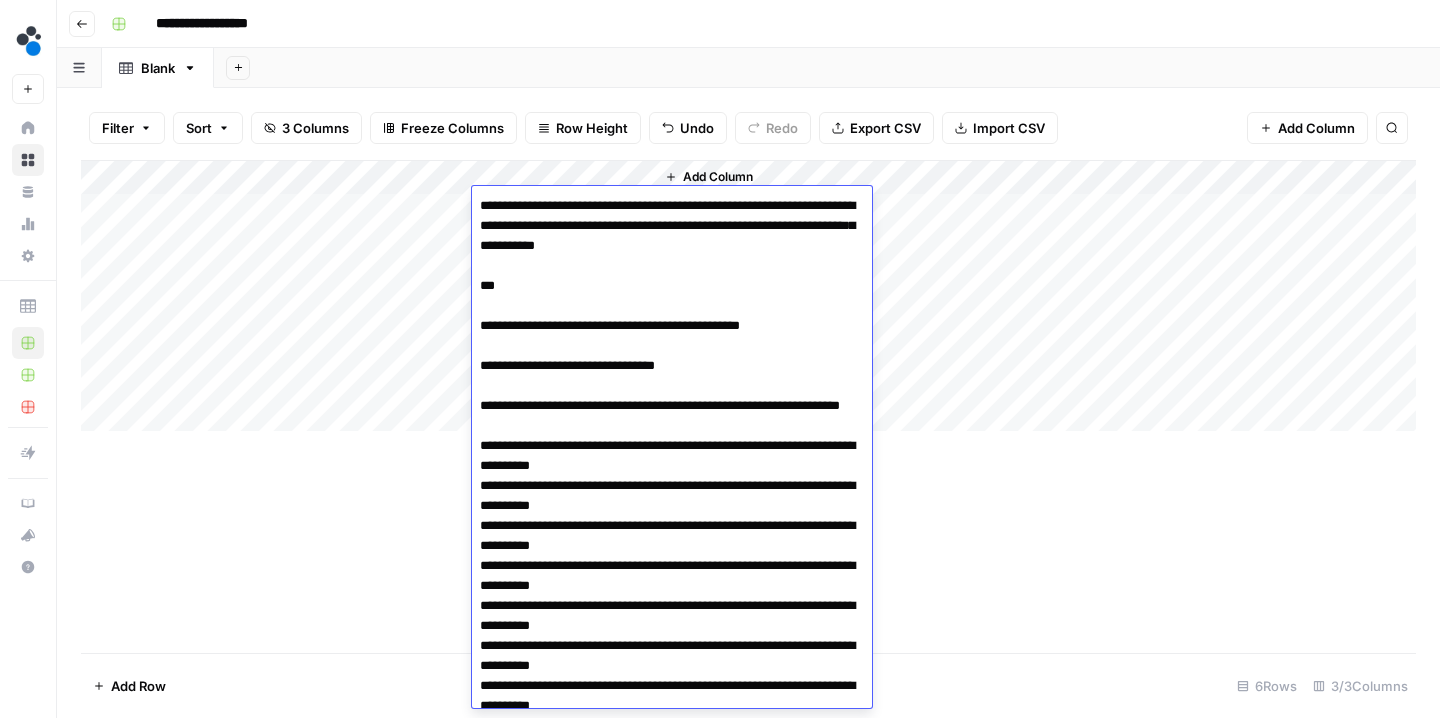 scroll, scrollTop: 0, scrollLeft: 0, axis: both 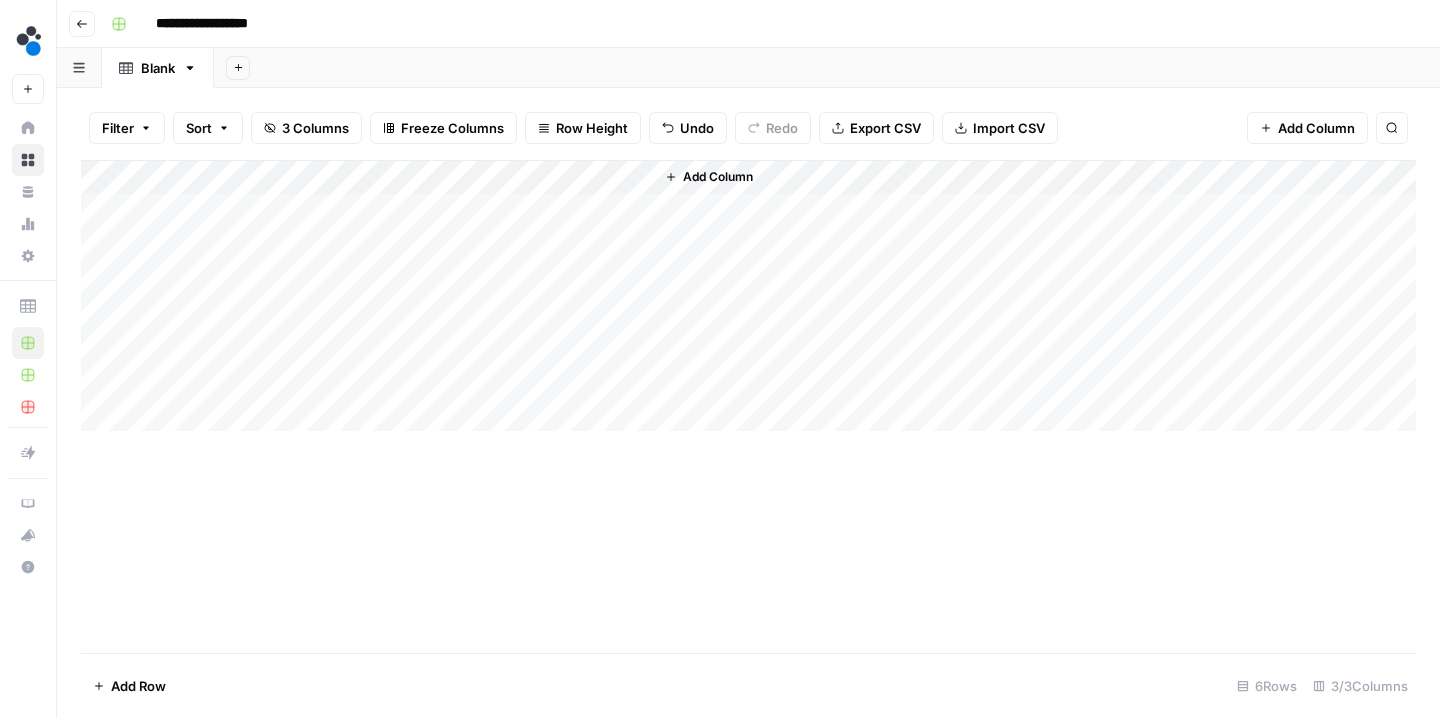click on "Add Column" at bounding box center (748, 296) 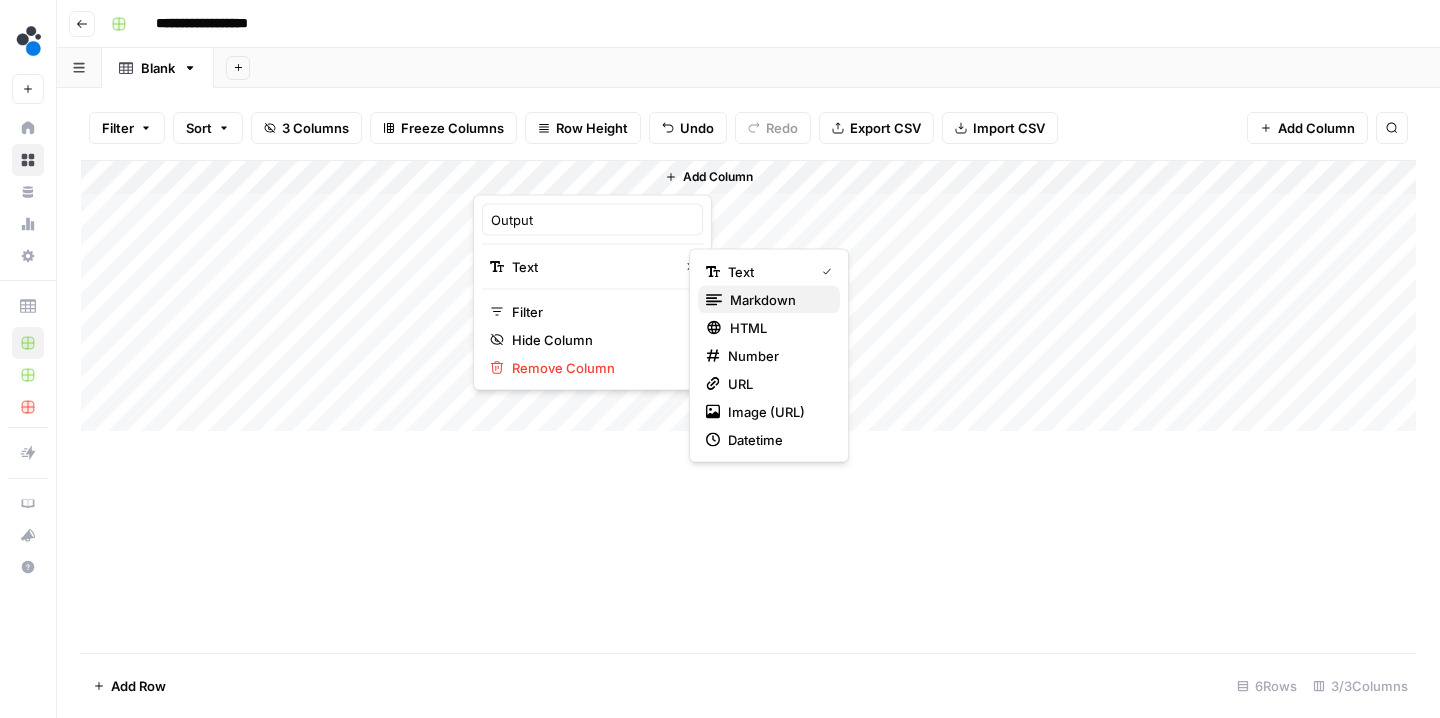 click on "markdown" at bounding box center [763, 300] 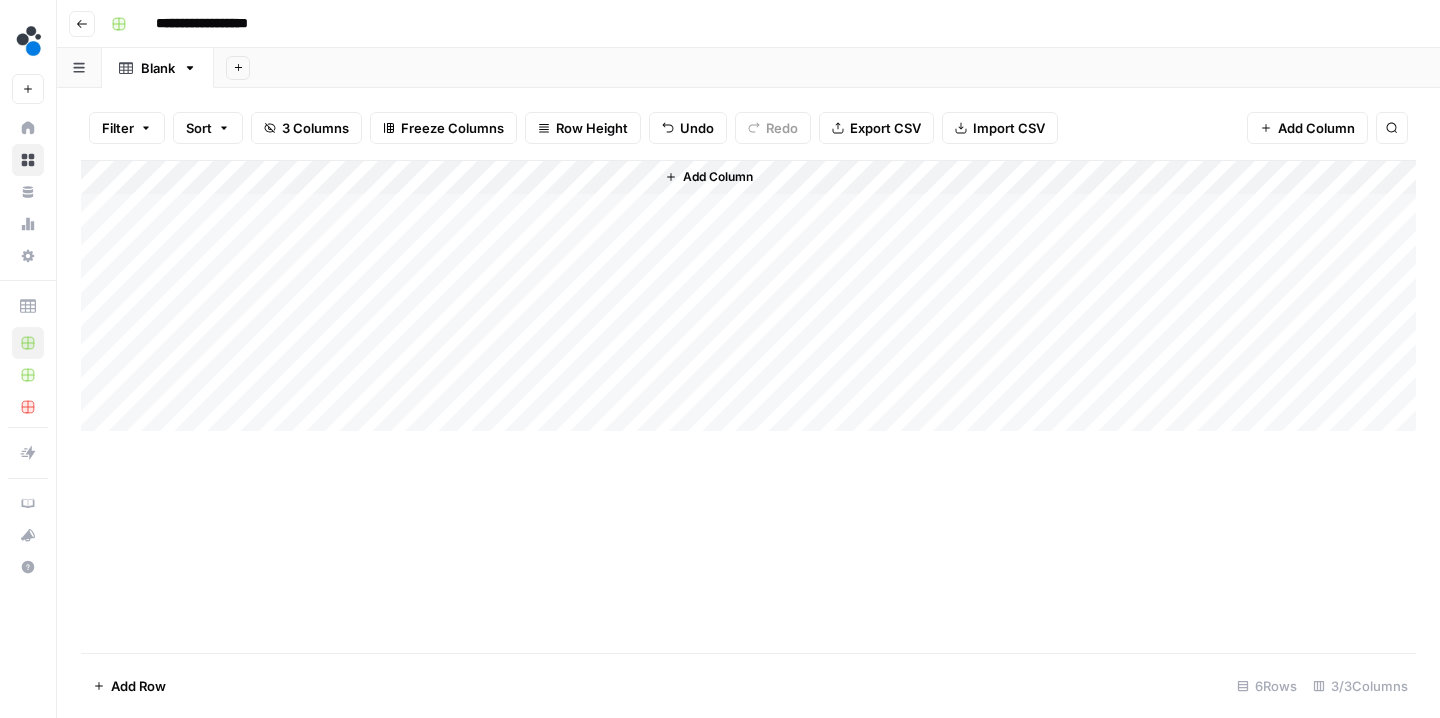 click on "Add Column" at bounding box center (748, 406) 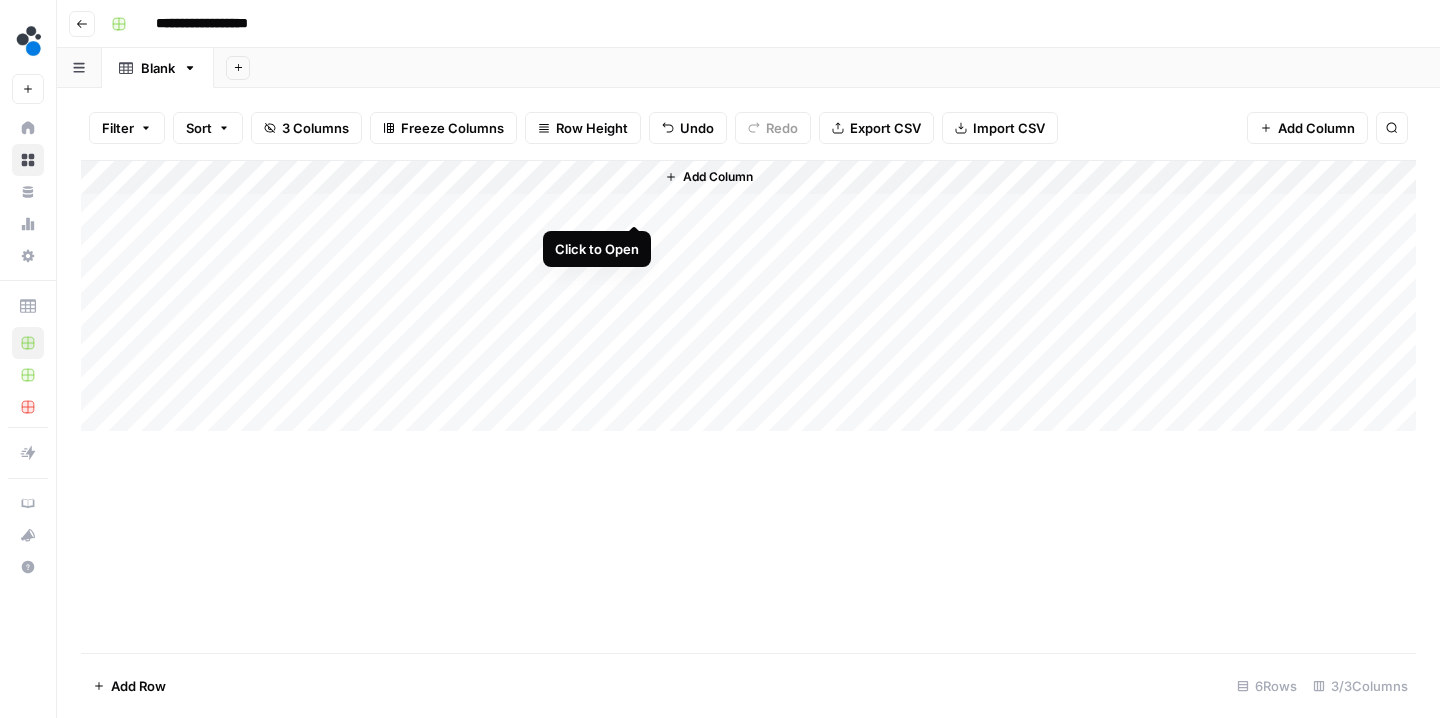 click on "Add Column" at bounding box center [748, 296] 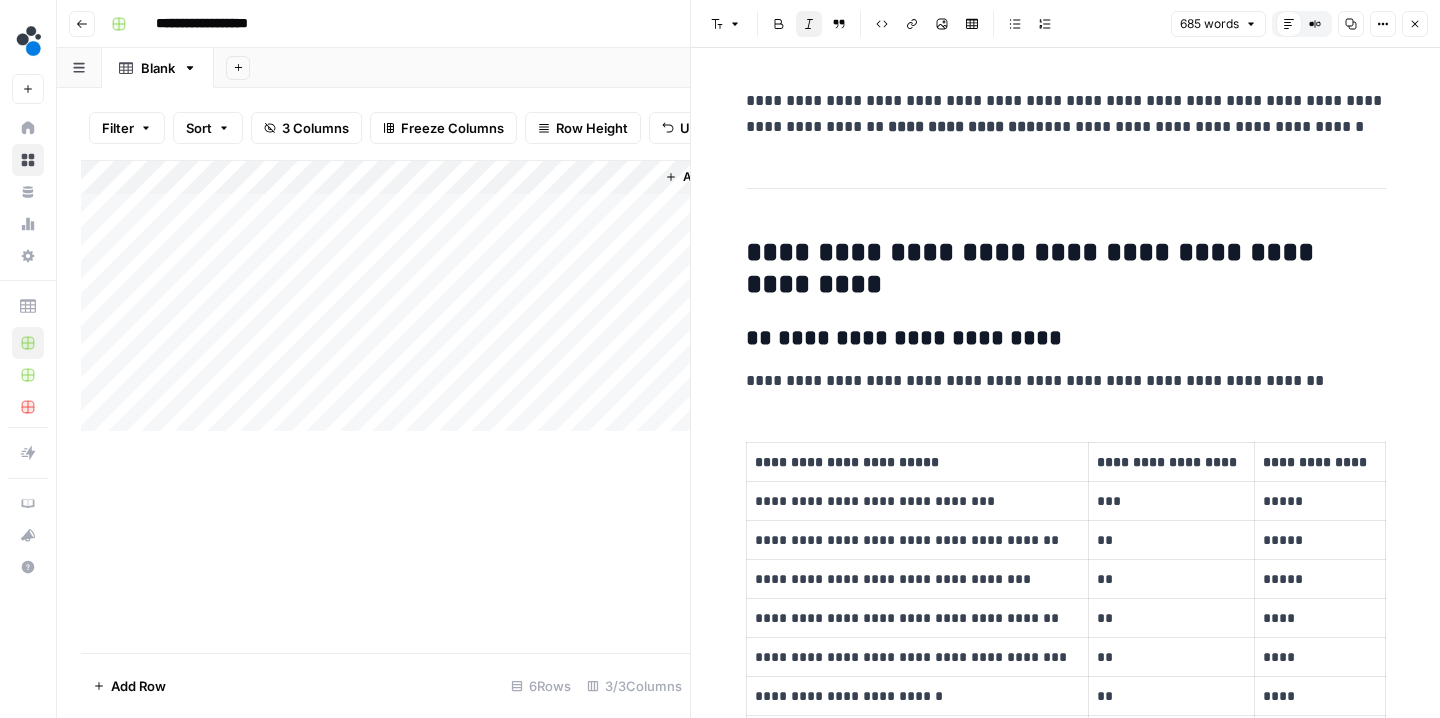 scroll, scrollTop: 0, scrollLeft: 0, axis: both 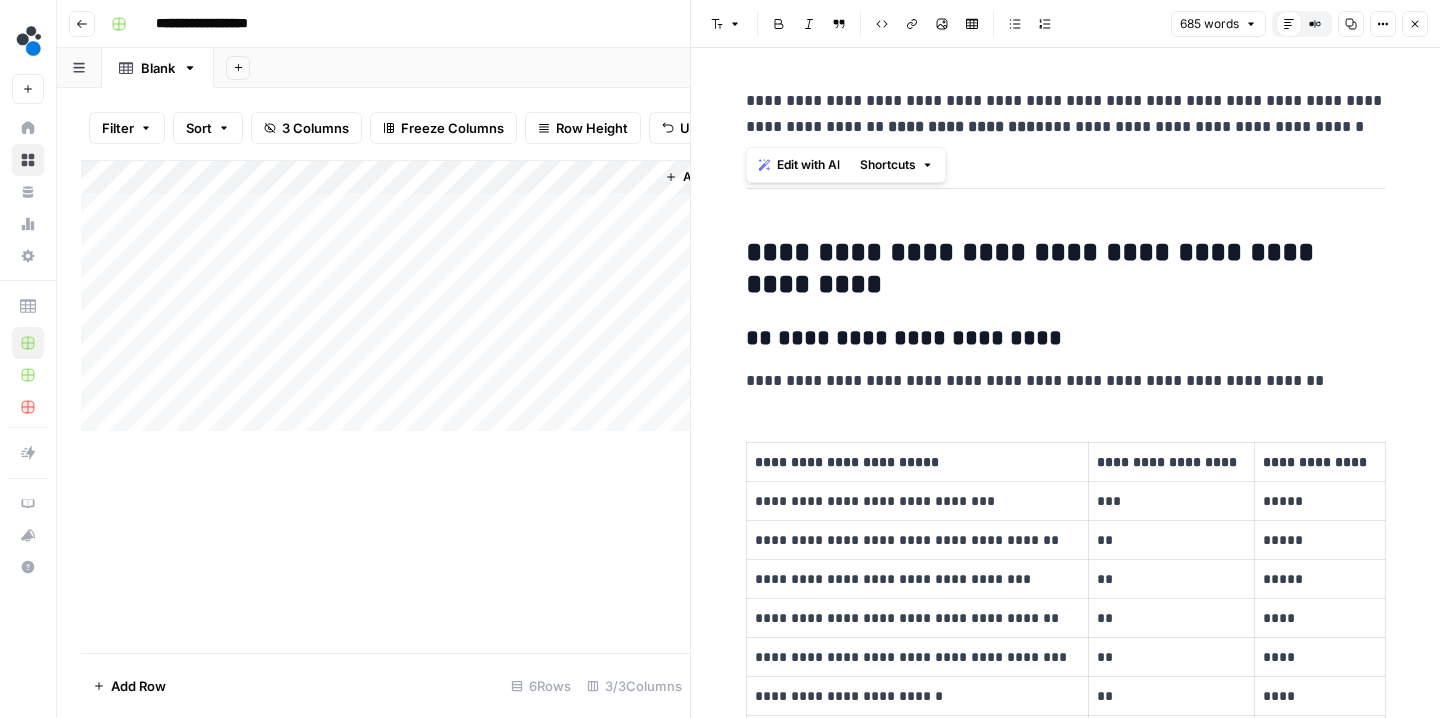 drag, startPoint x: 1316, startPoint y: 125, endPoint x: 741, endPoint y: 100, distance: 575.5432 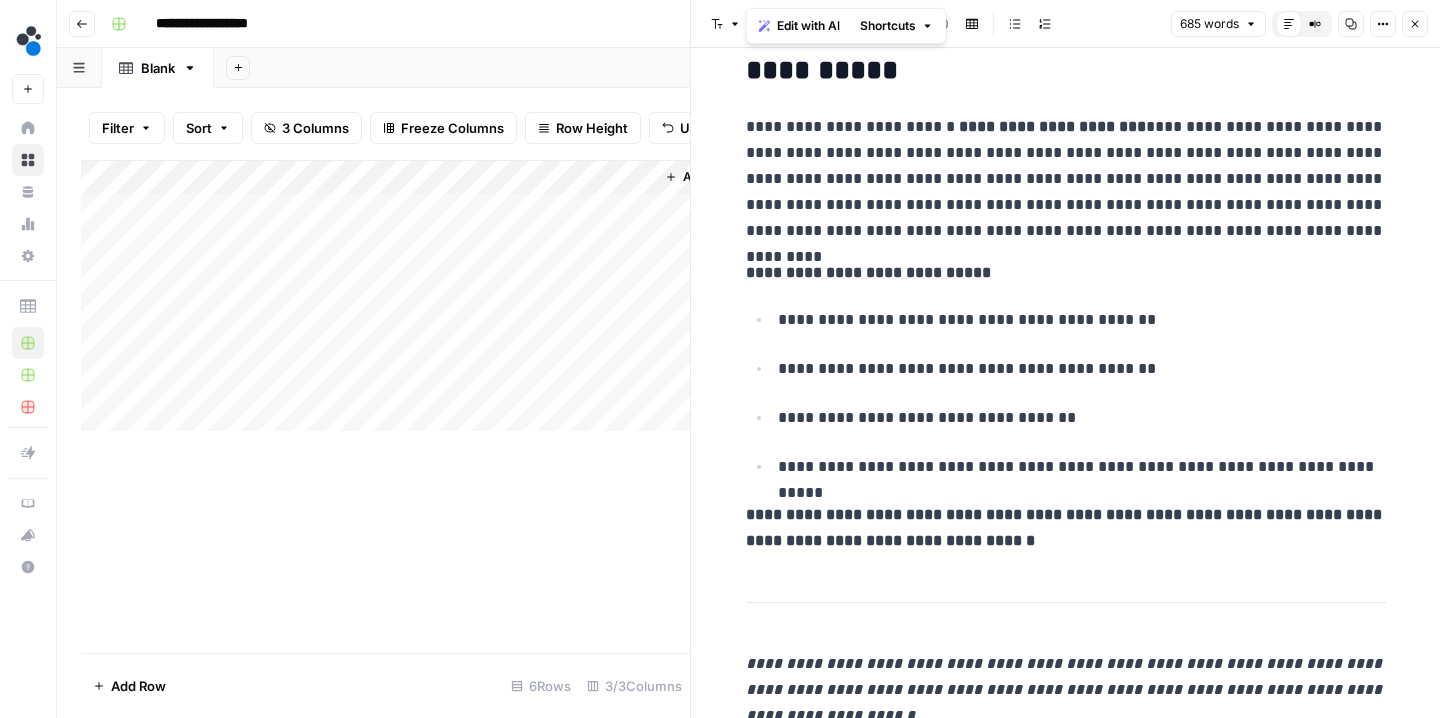 scroll, scrollTop: 4541, scrollLeft: 0, axis: vertical 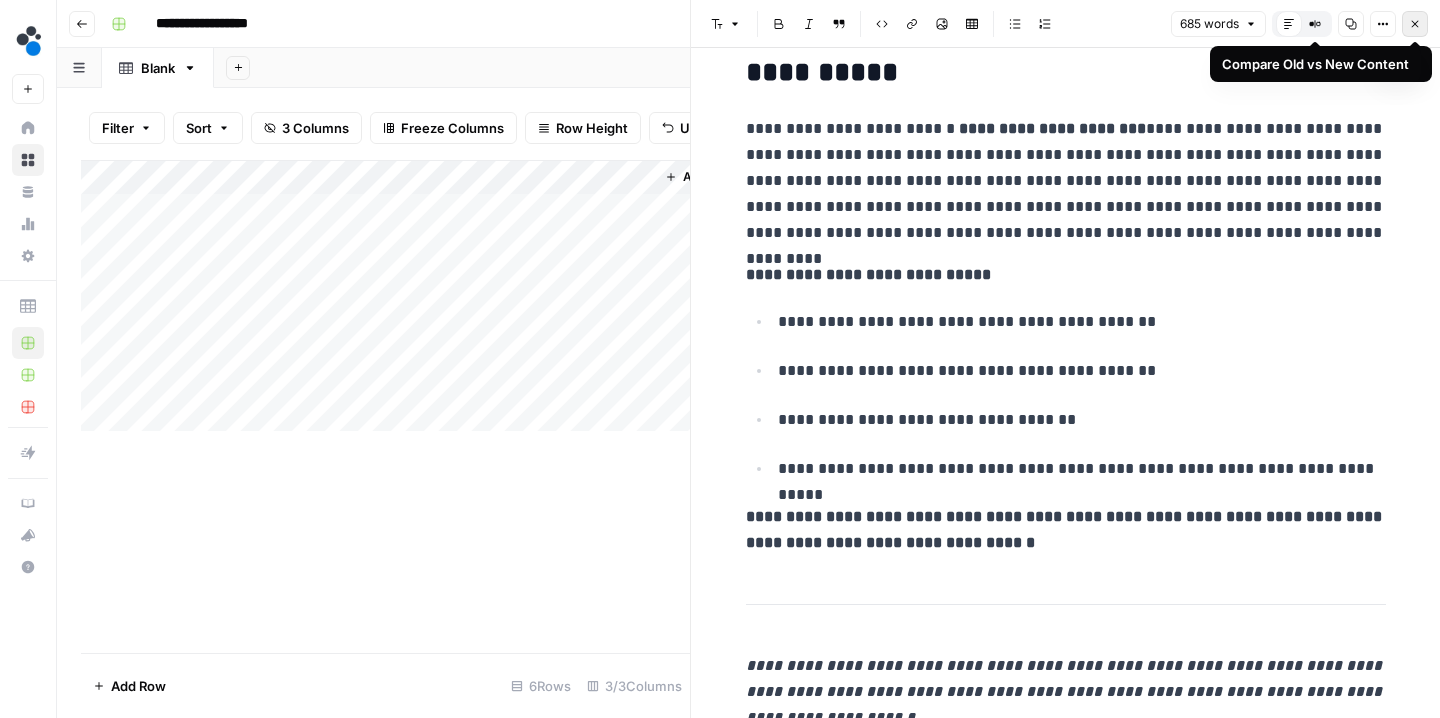 click on "Close" at bounding box center [1415, 24] 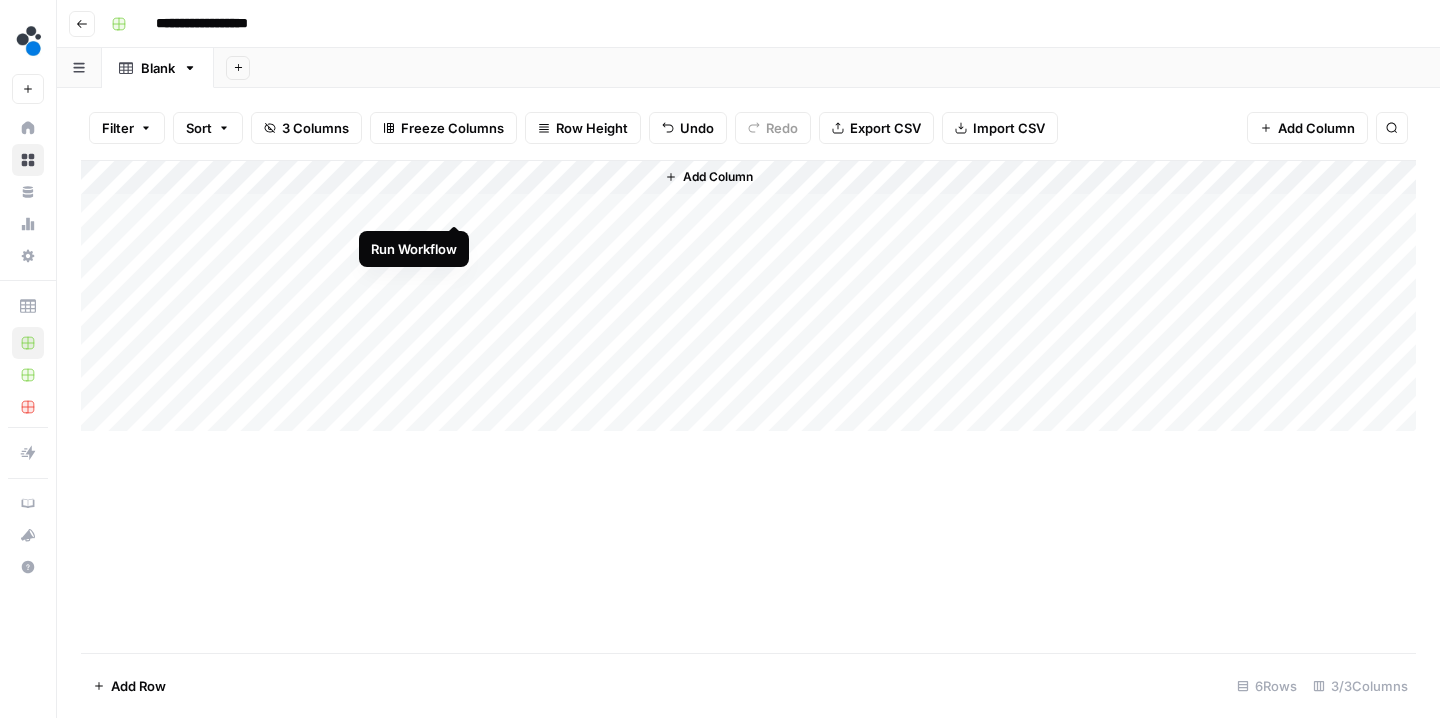 click on "Add Column" at bounding box center [748, 296] 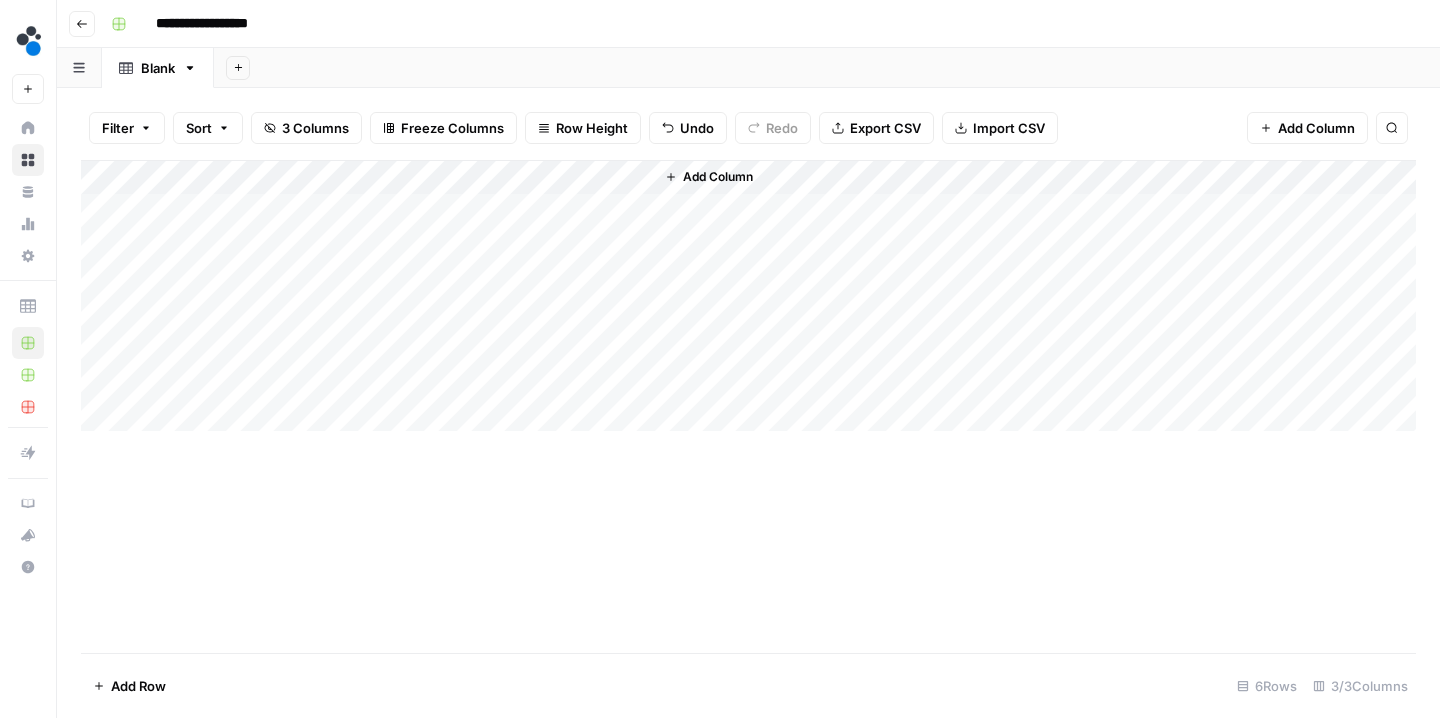 click on "**********" at bounding box center (748, 24) 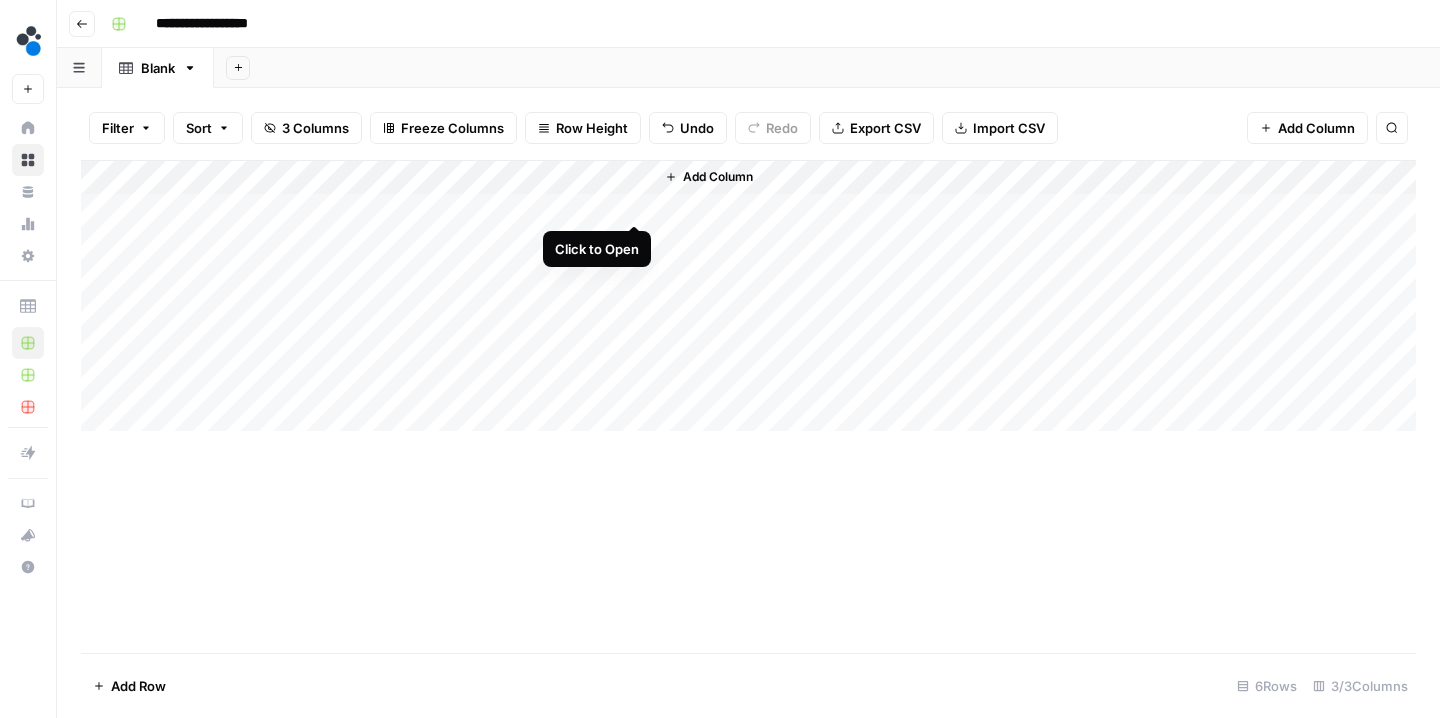 click on "Add Column" at bounding box center [748, 296] 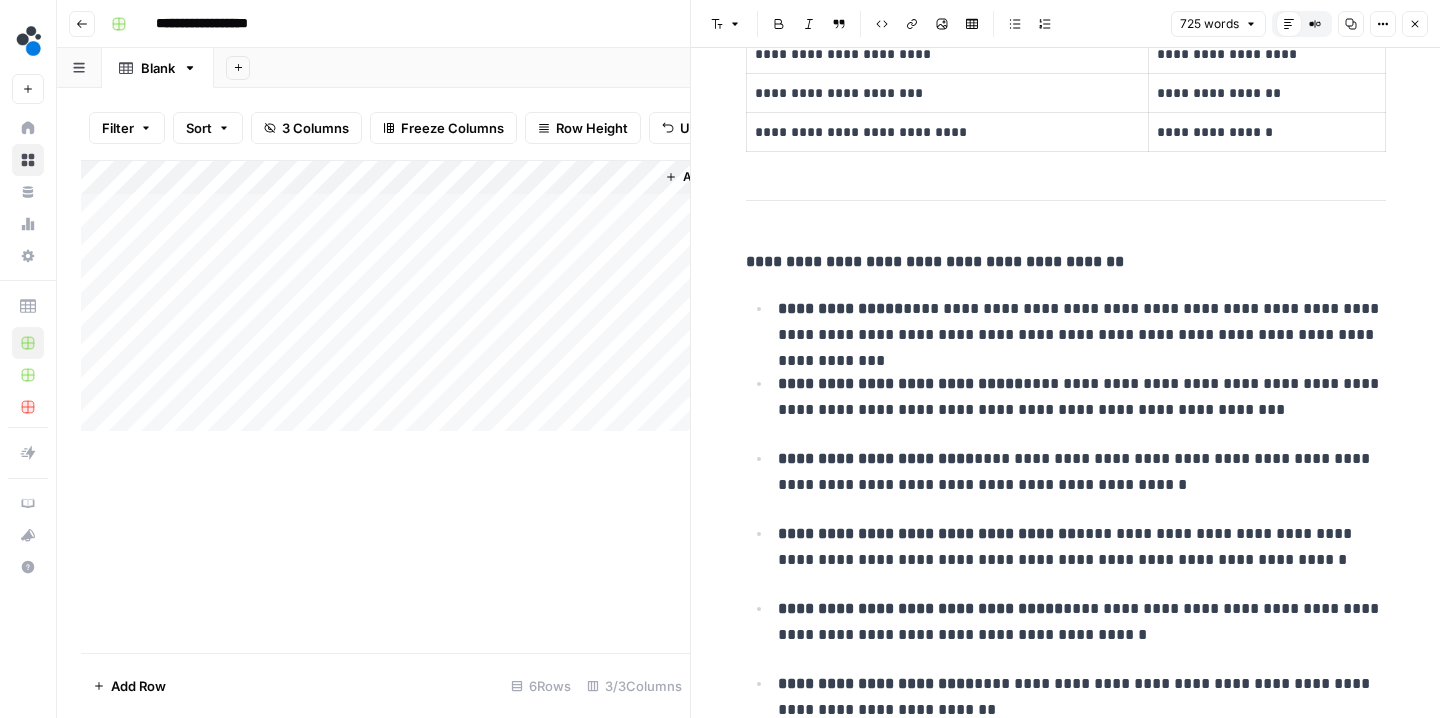 scroll, scrollTop: 3653, scrollLeft: 0, axis: vertical 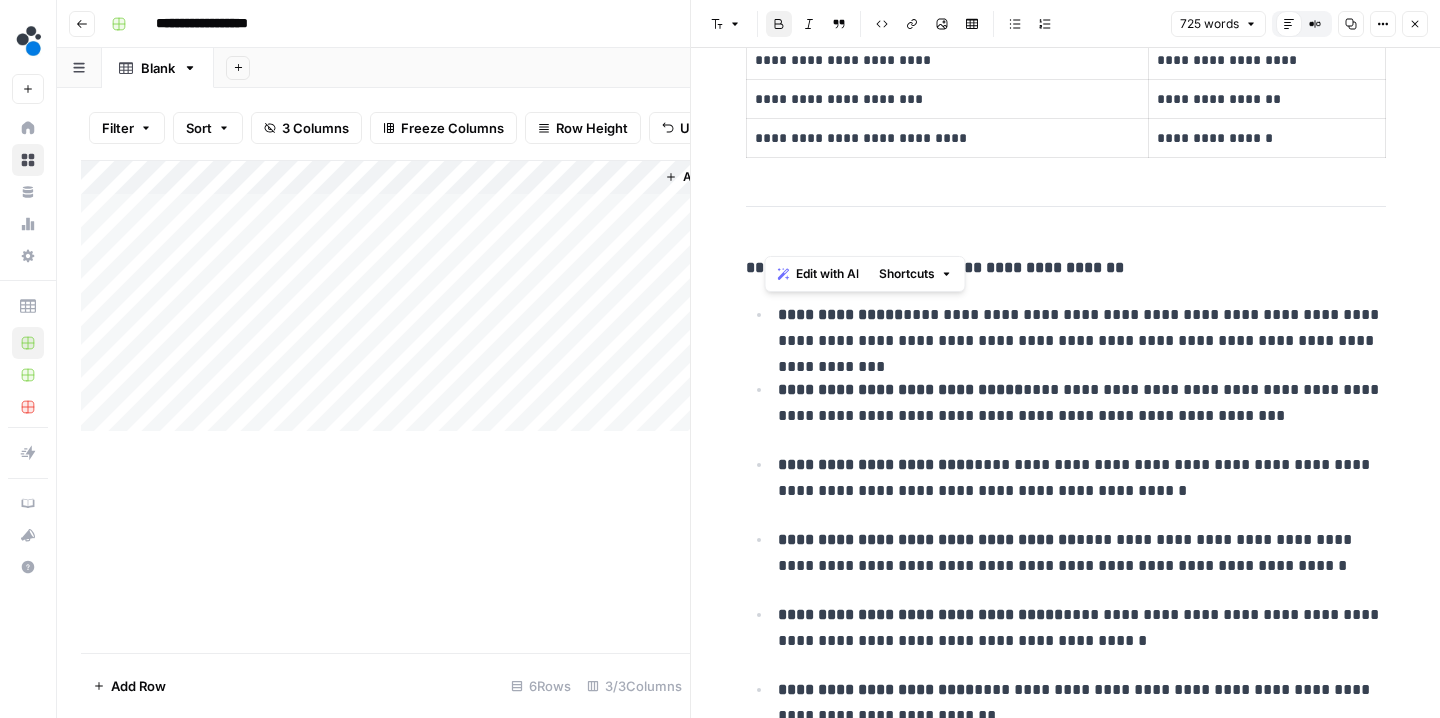 drag, startPoint x: 1147, startPoint y: 232, endPoint x: 762, endPoint y: 239, distance: 385.06363 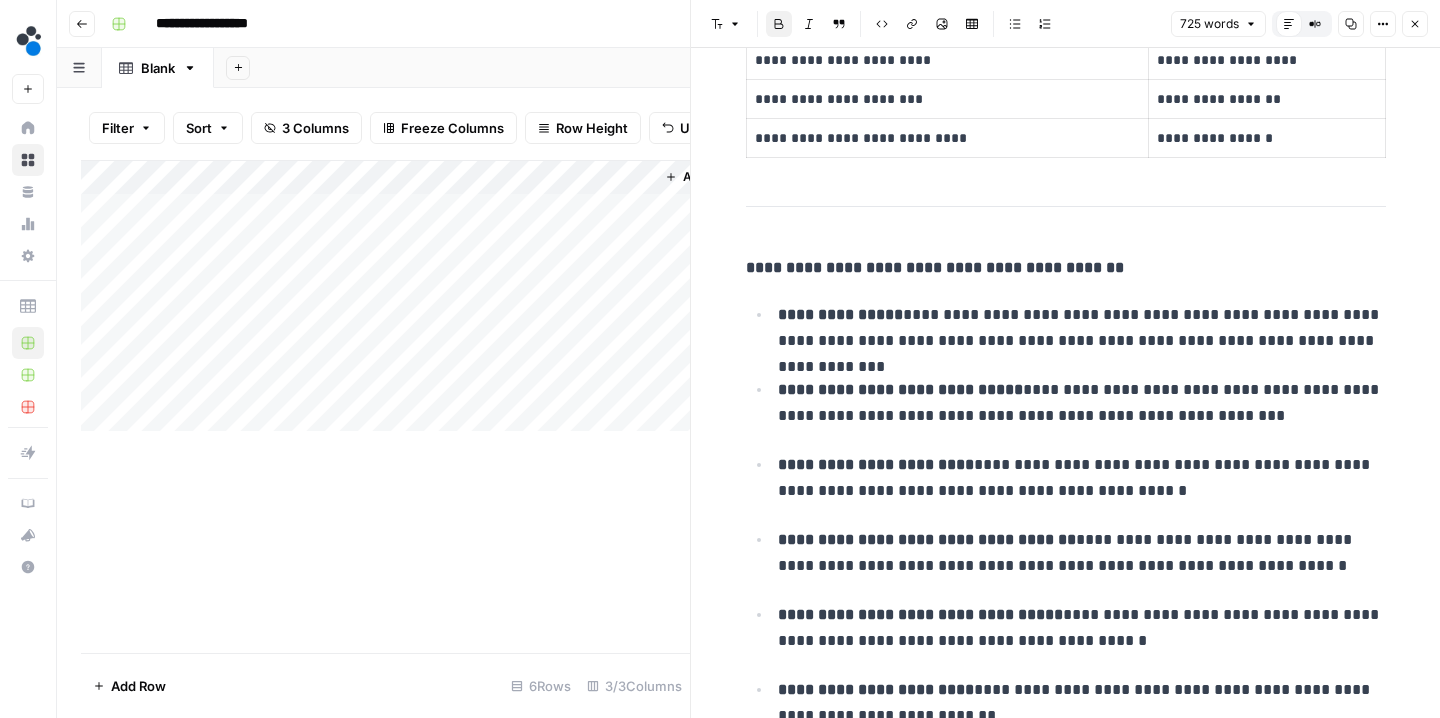 click on "**********" at bounding box center (935, 267) 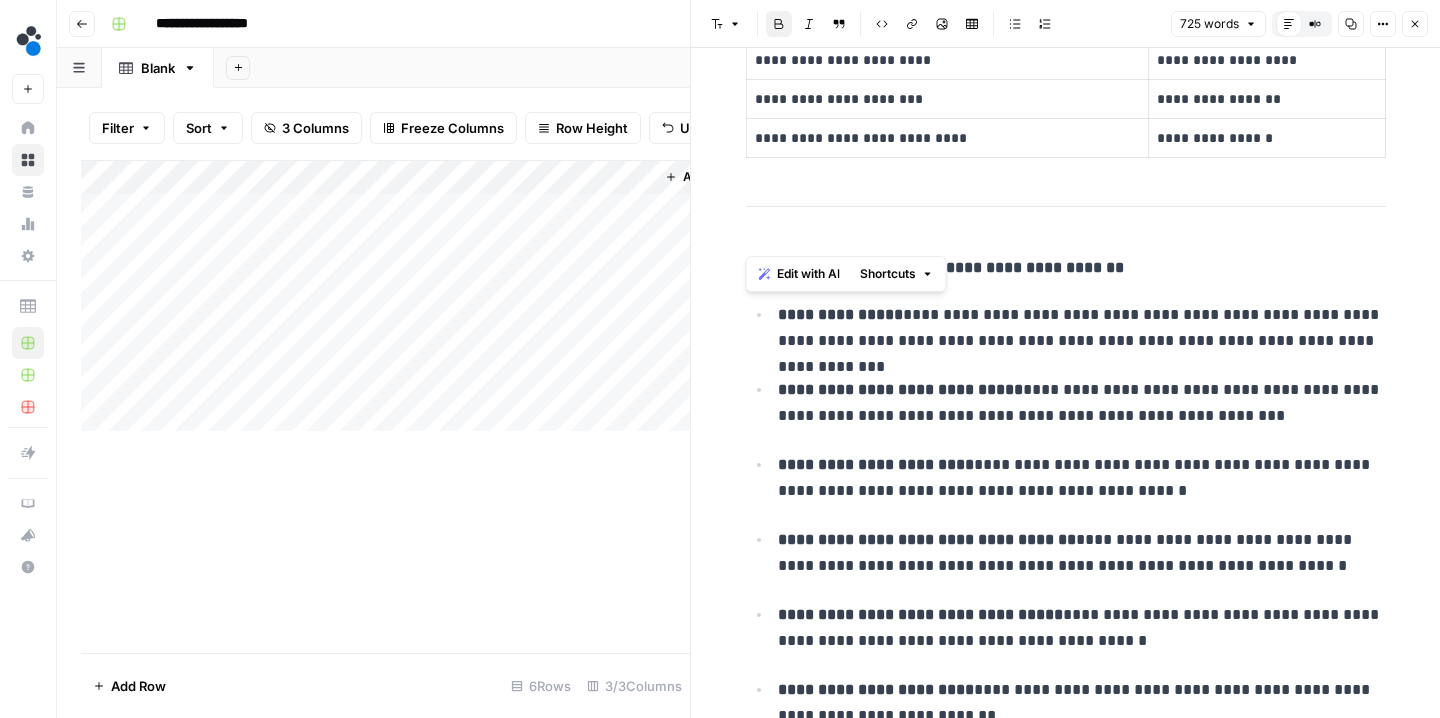 drag, startPoint x: 1026, startPoint y: 234, endPoint x: 743, endPoint y: 242, distance: 283.11304 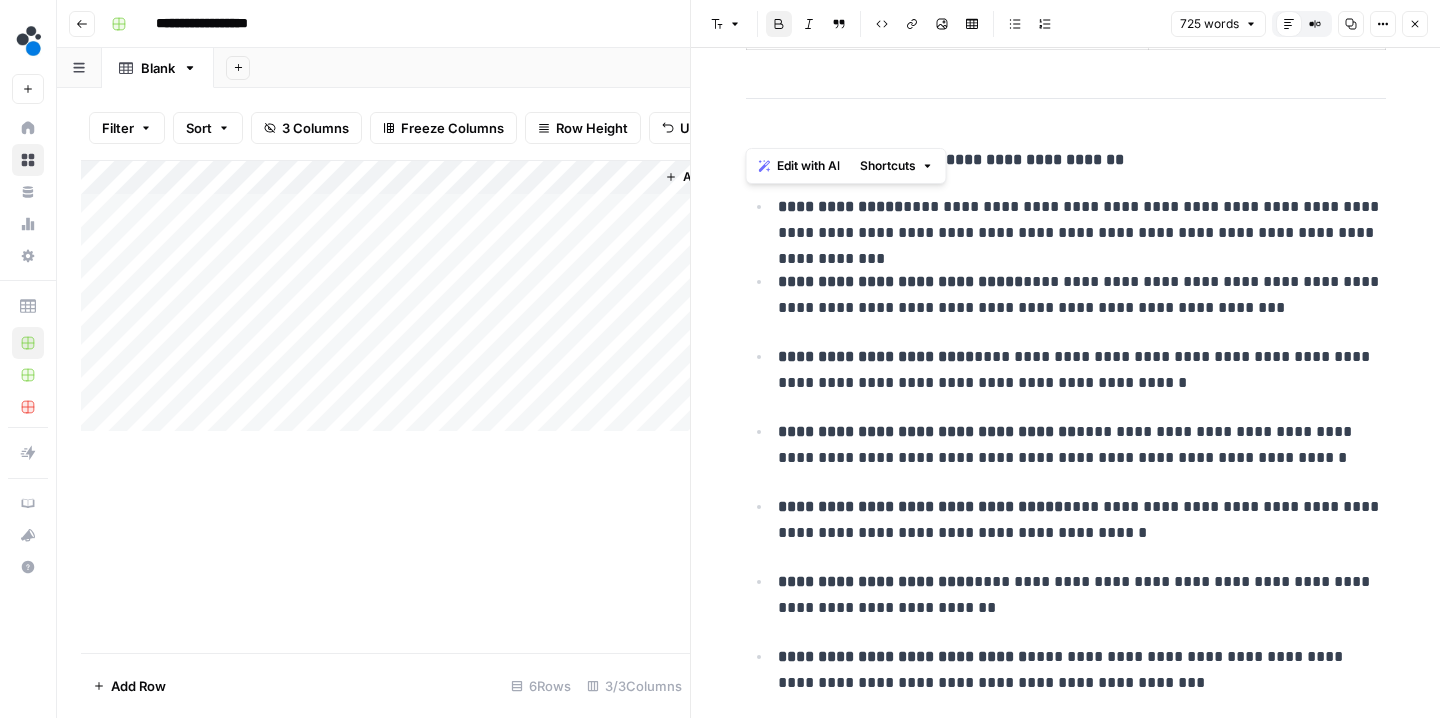 copy on "**********" 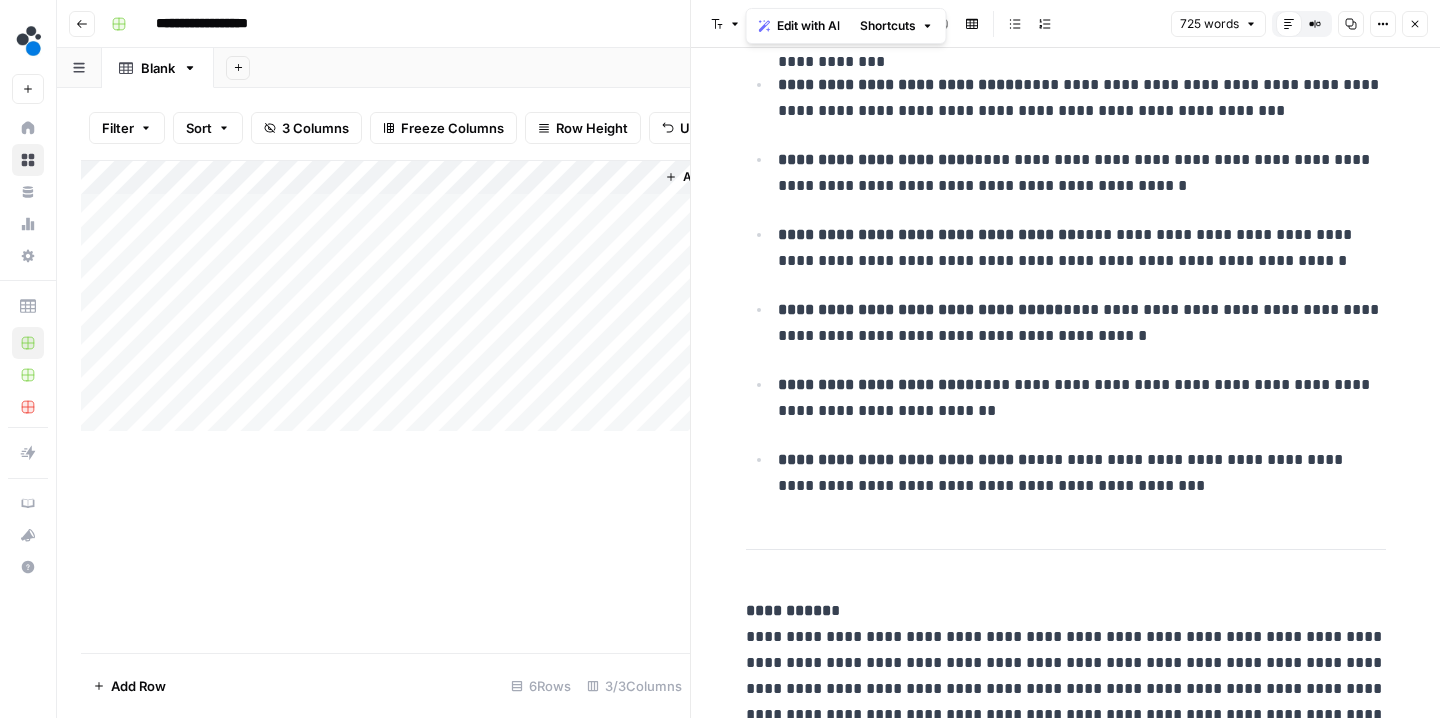 scroll, scrollTop: 3964, scrollLeft: 0, axis: vertical 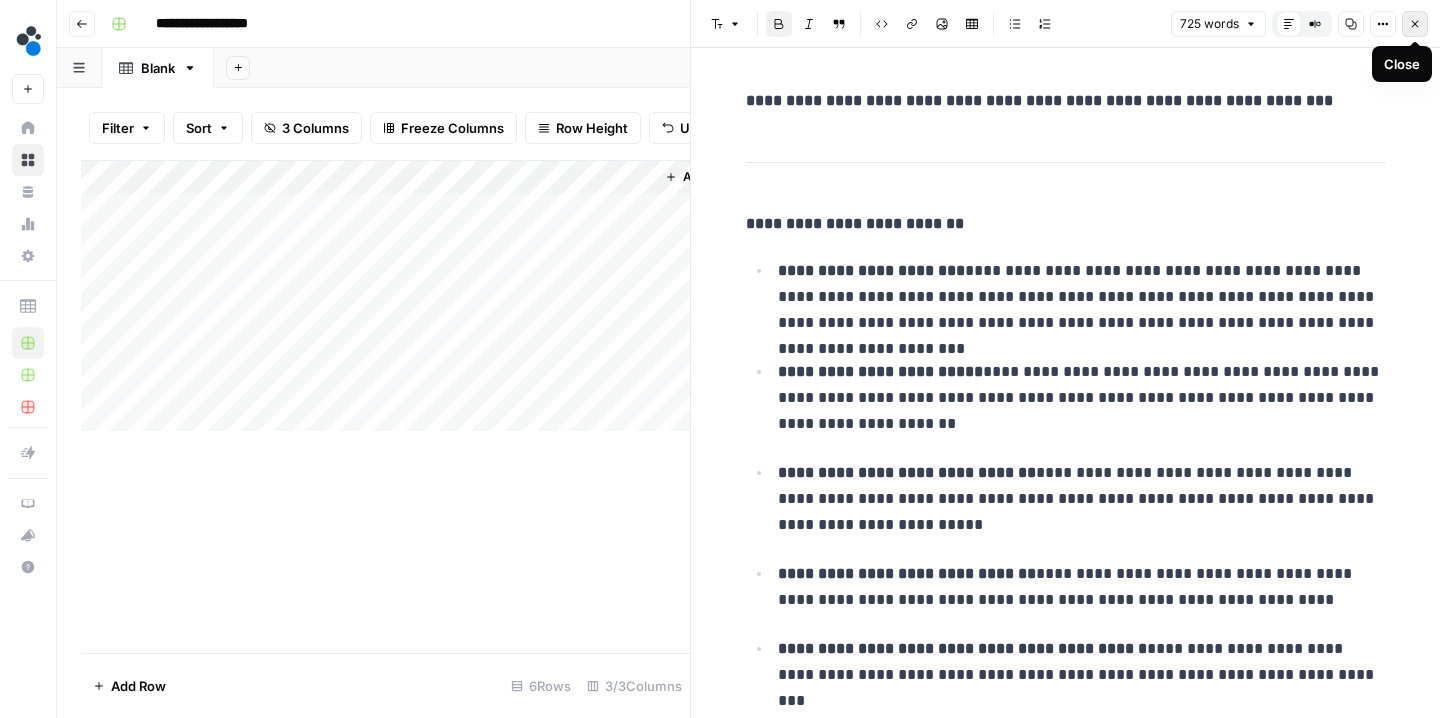click on "Close" at bounding box center [1415, 24] 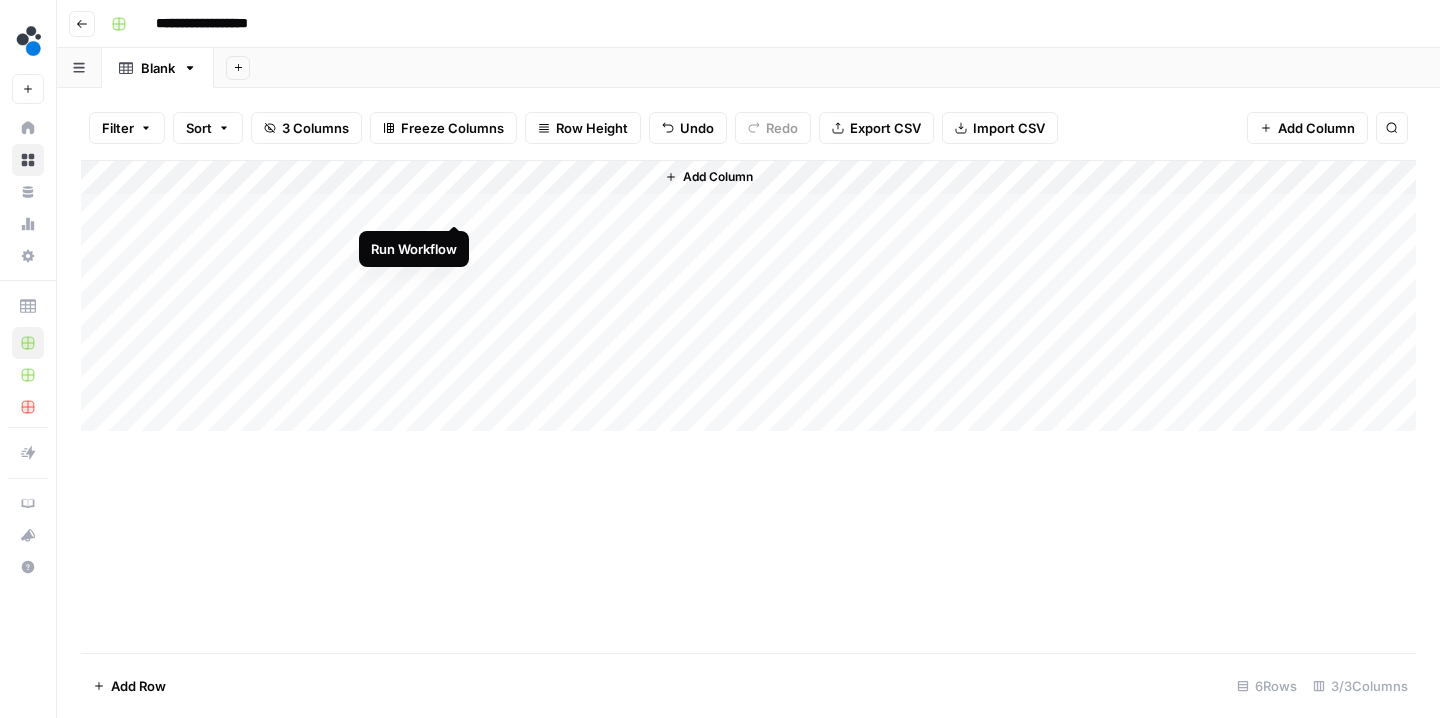 click on "Add Column" at bounding box center [748, 296] 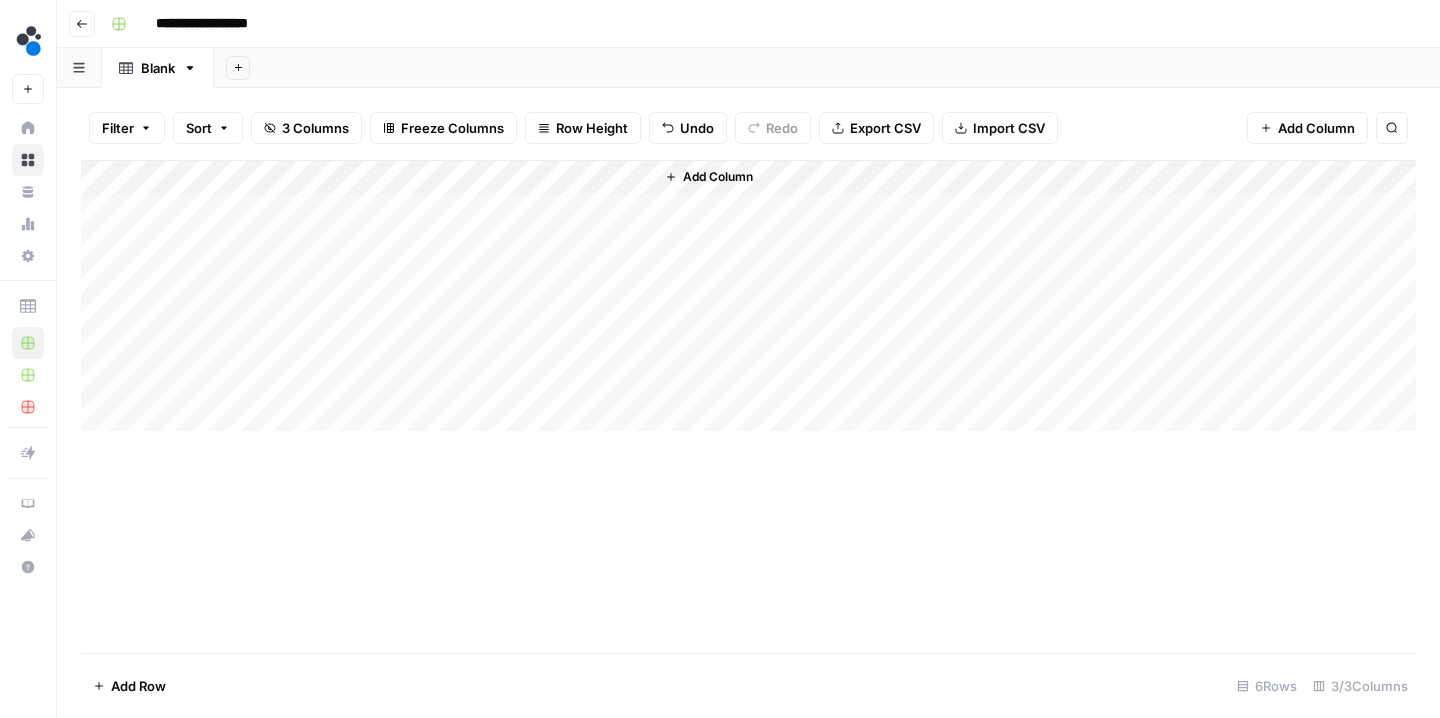 click on "Add Column" at bounding box center (748, 296) 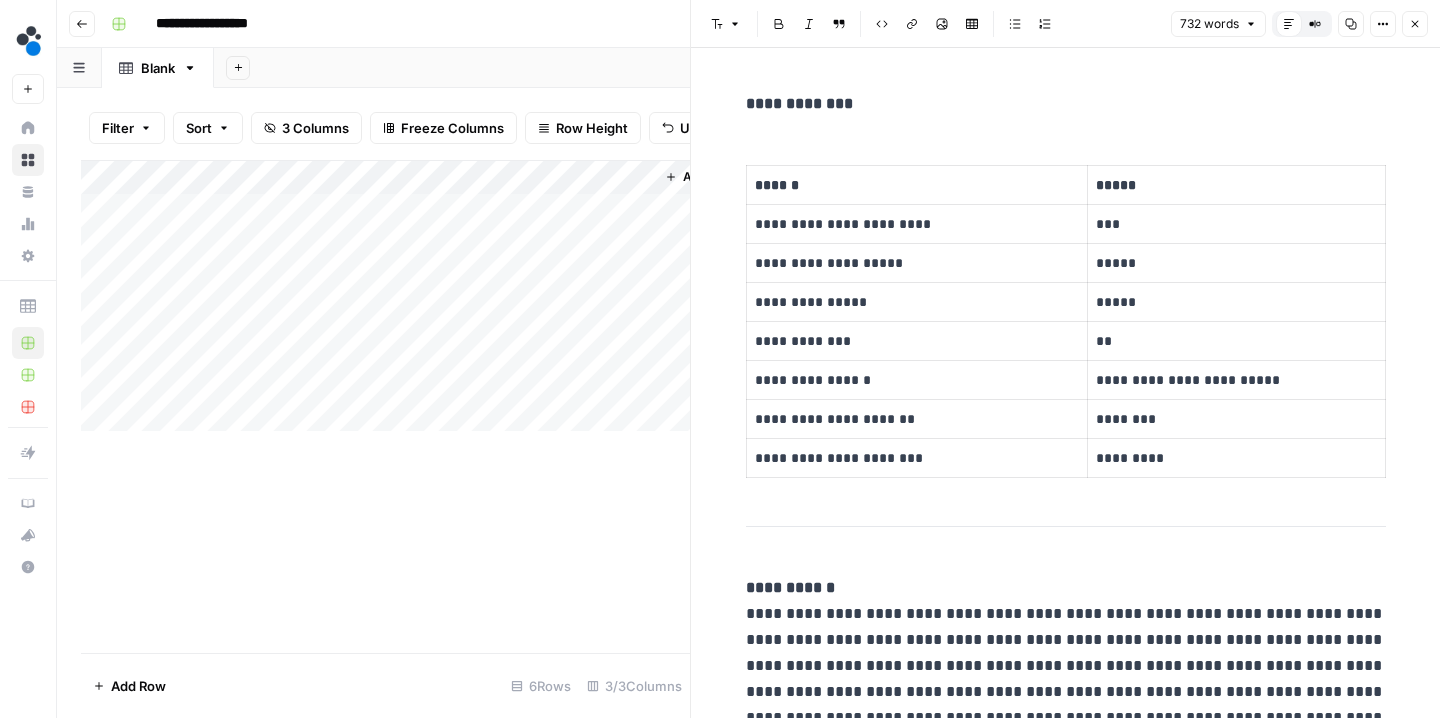 scroll, scrollTop: 4737, scrollLeft: 0, axis: vertical 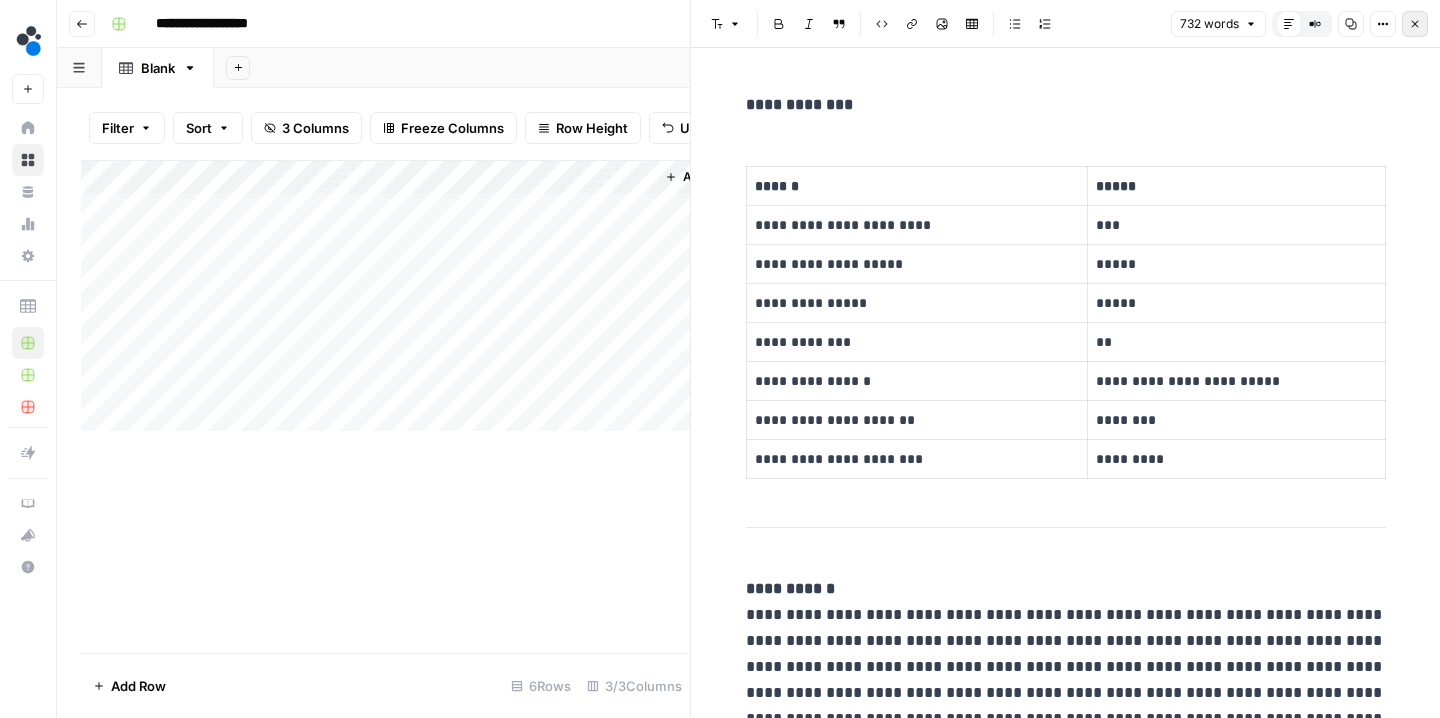 click on "Close" at bounding box center [1415, 24] 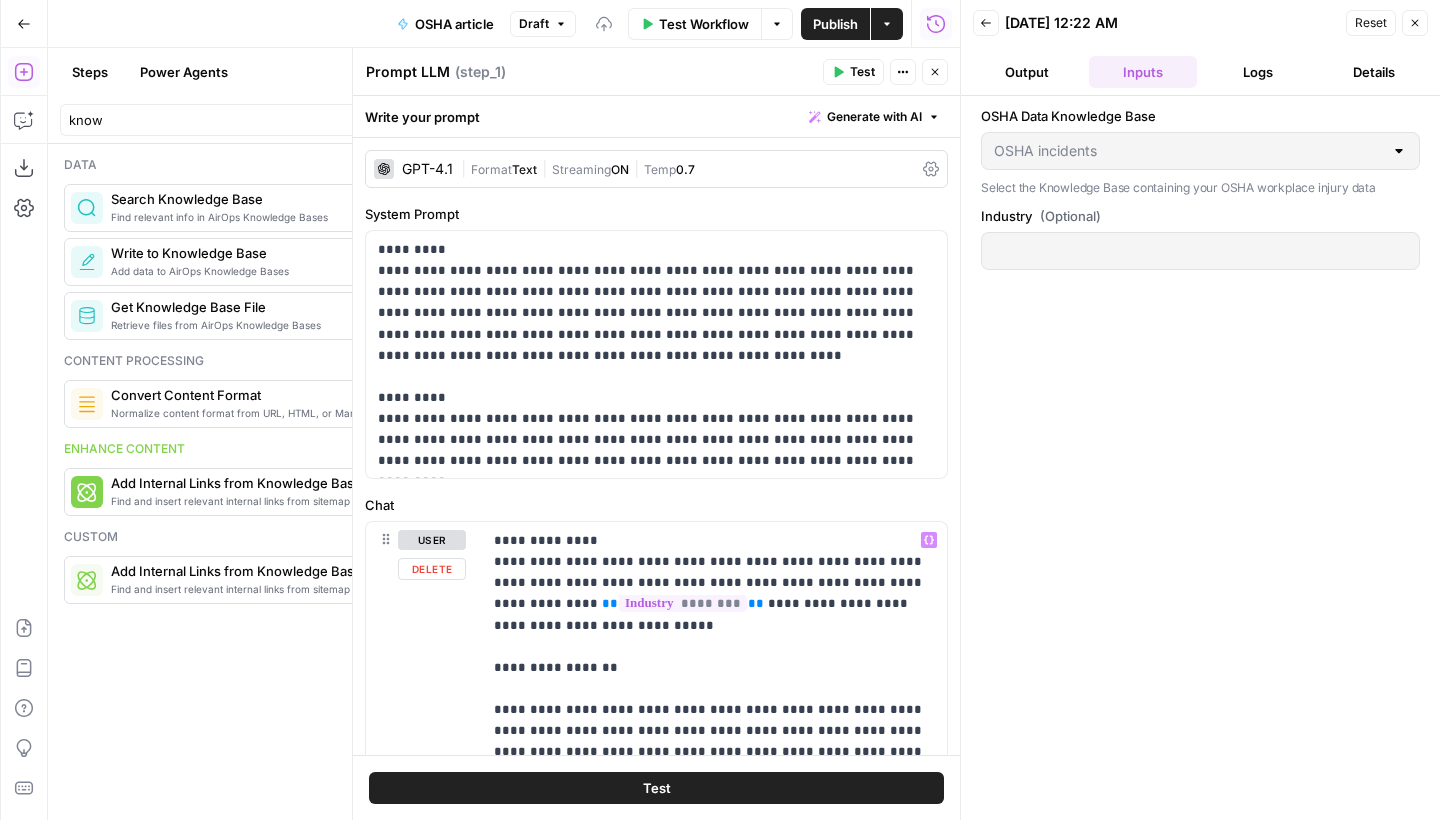 scroll, scrollTop: 0, scrollLeft: 0, axis: both 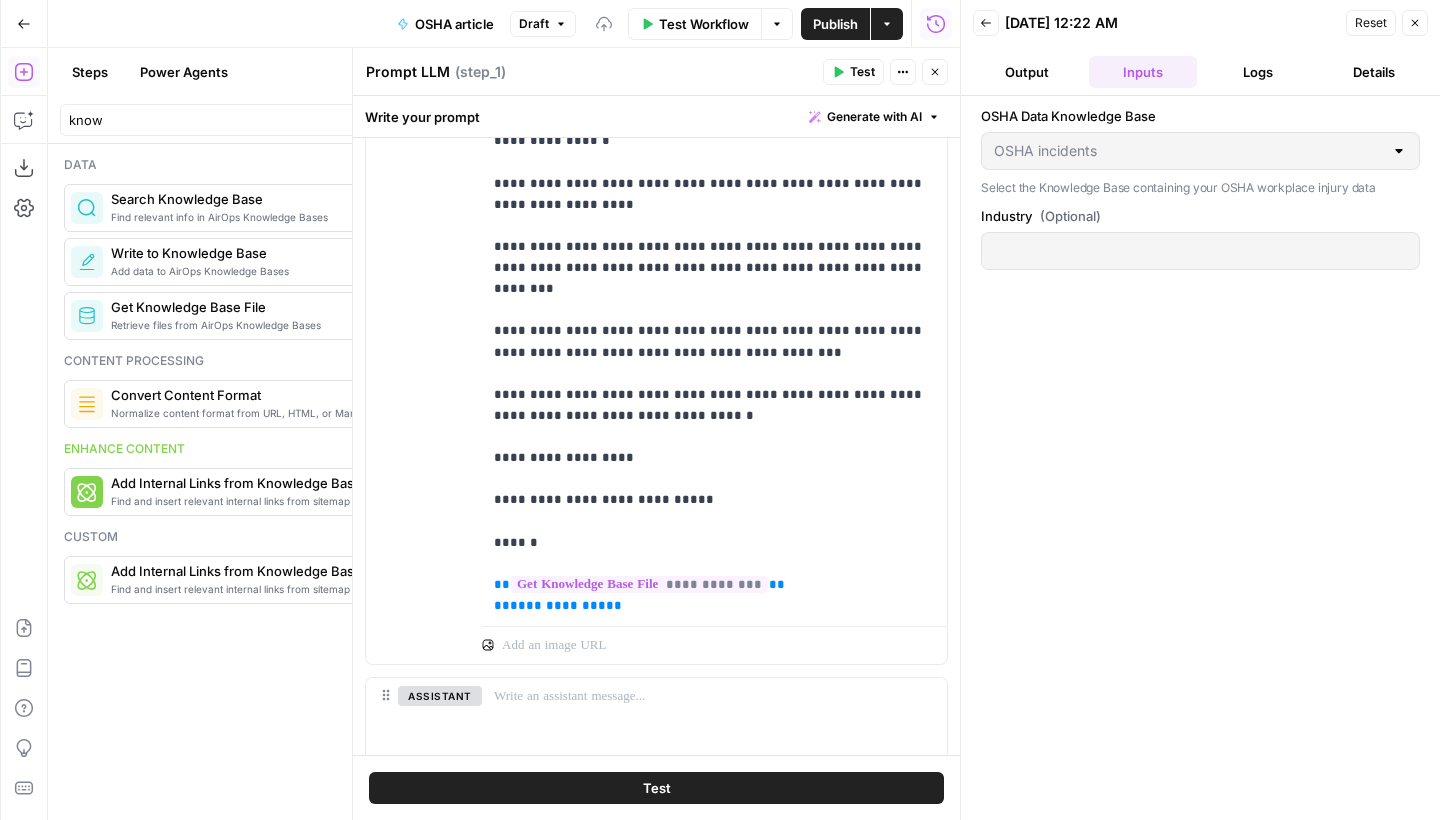 type 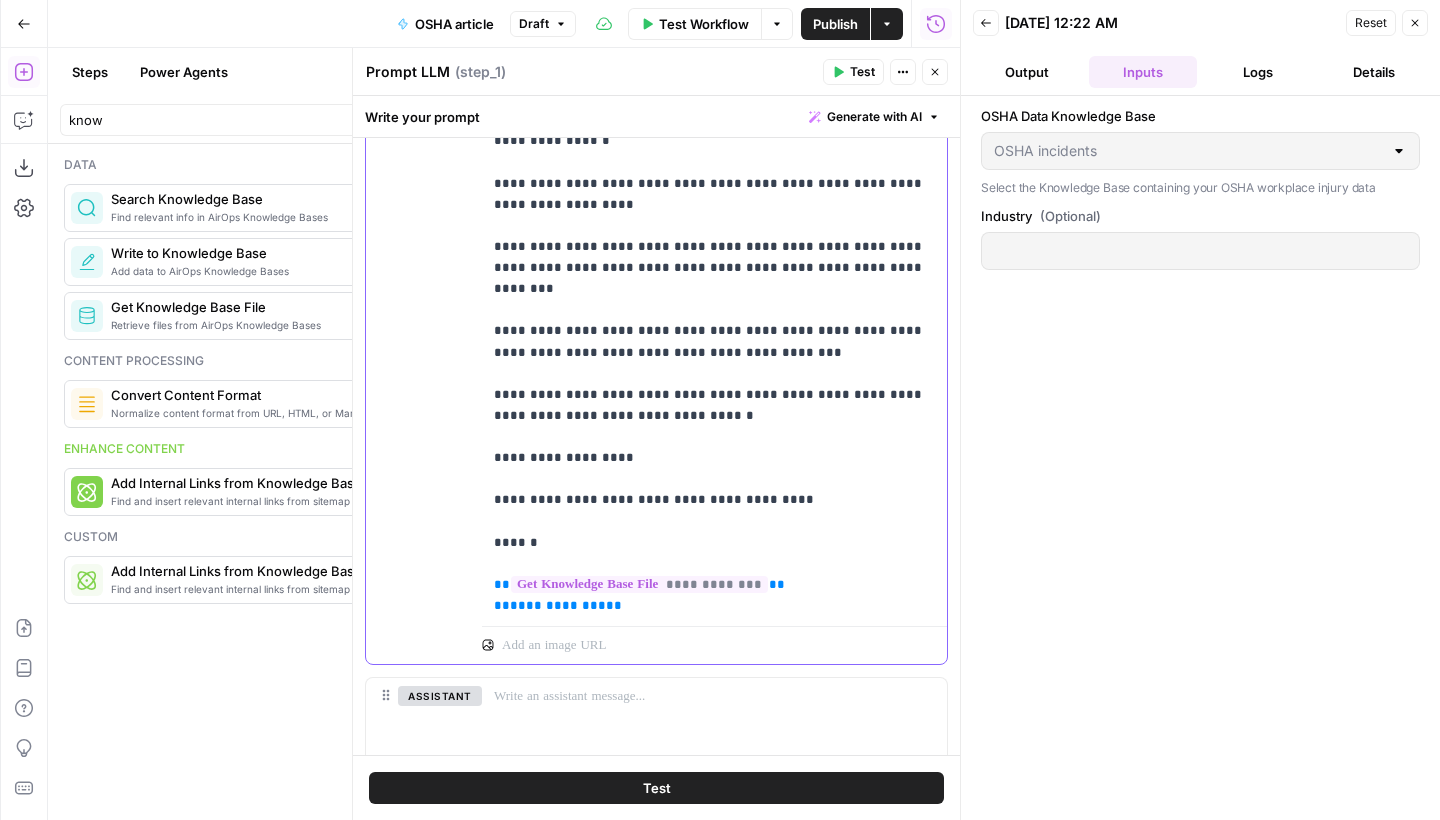 click on "**********" at bounding box center [714, 116] 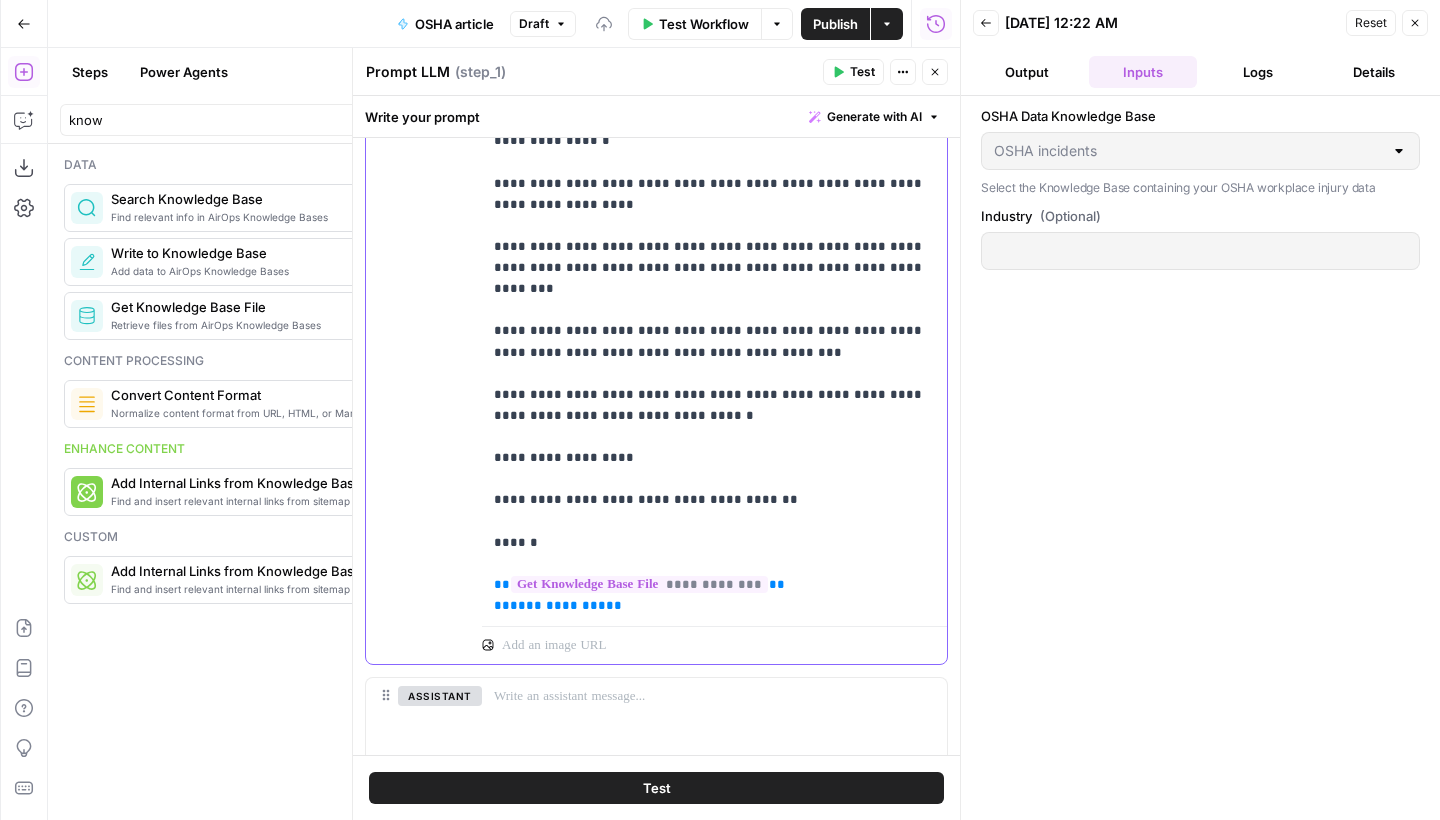 click on "**********" at bounding box center [714, 116] 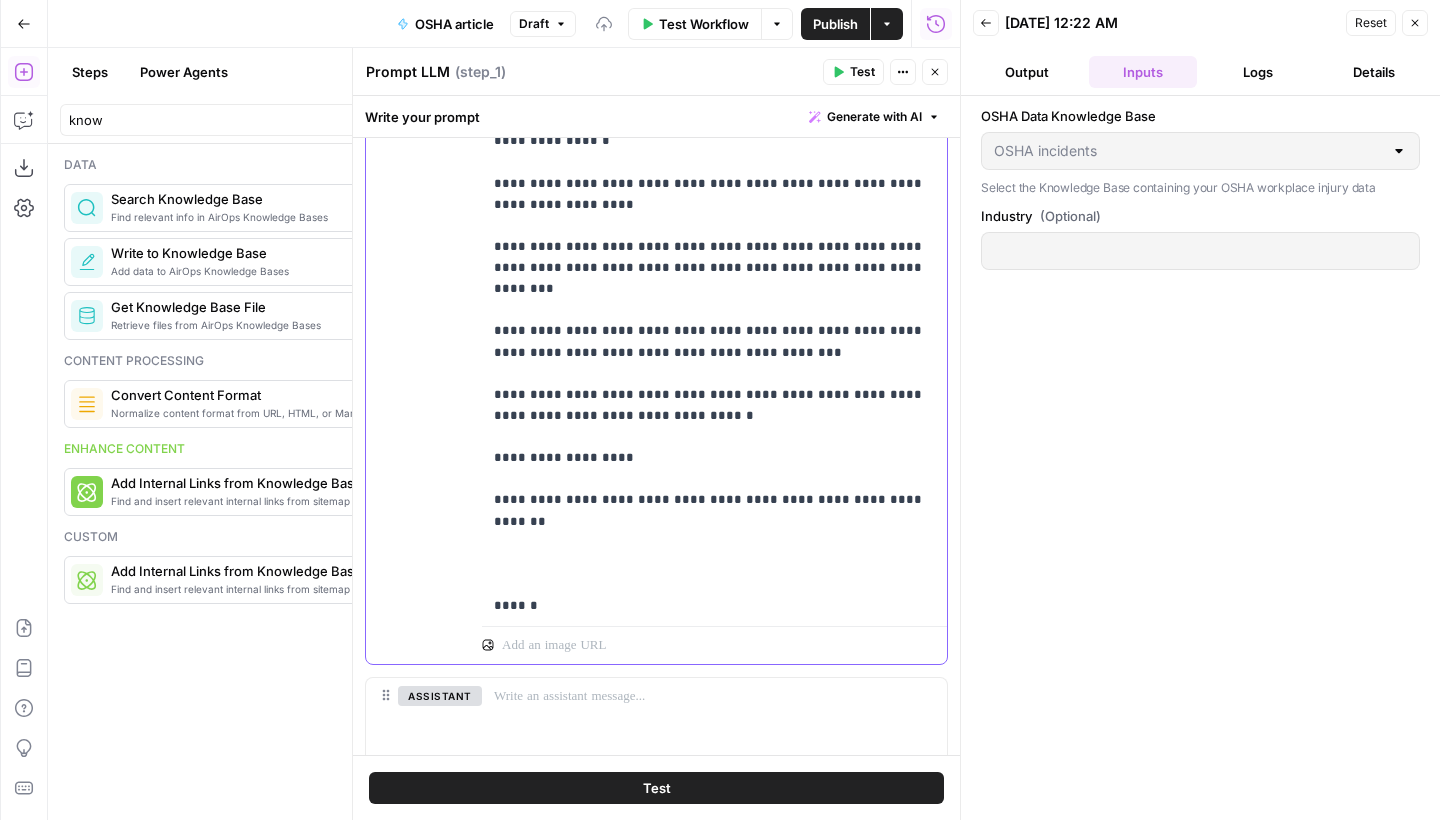 scroll, scrollTop: 209, scrollLeft: 0, axis: vertical 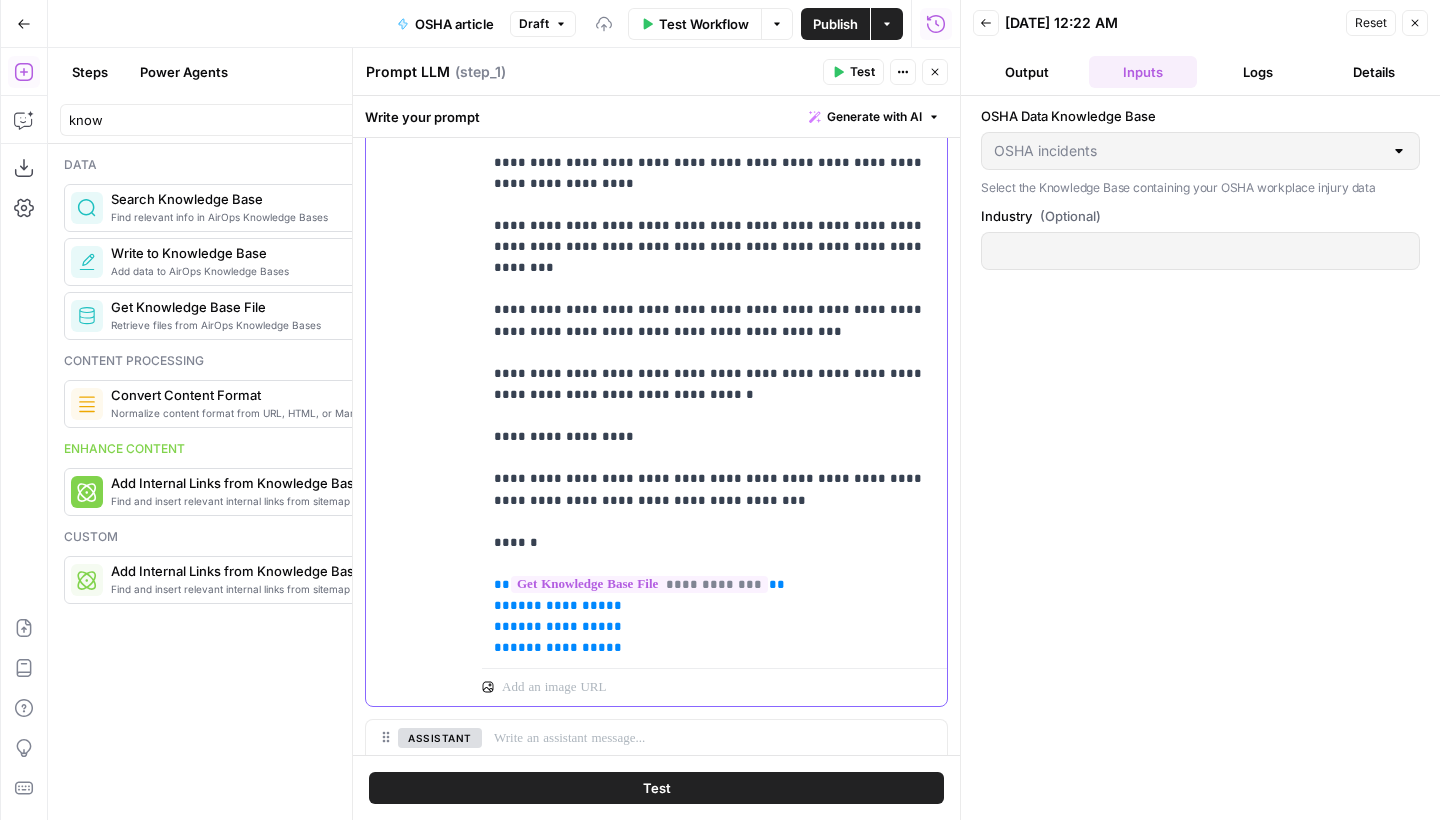 click on "**********" at bounding box center (714, 106) 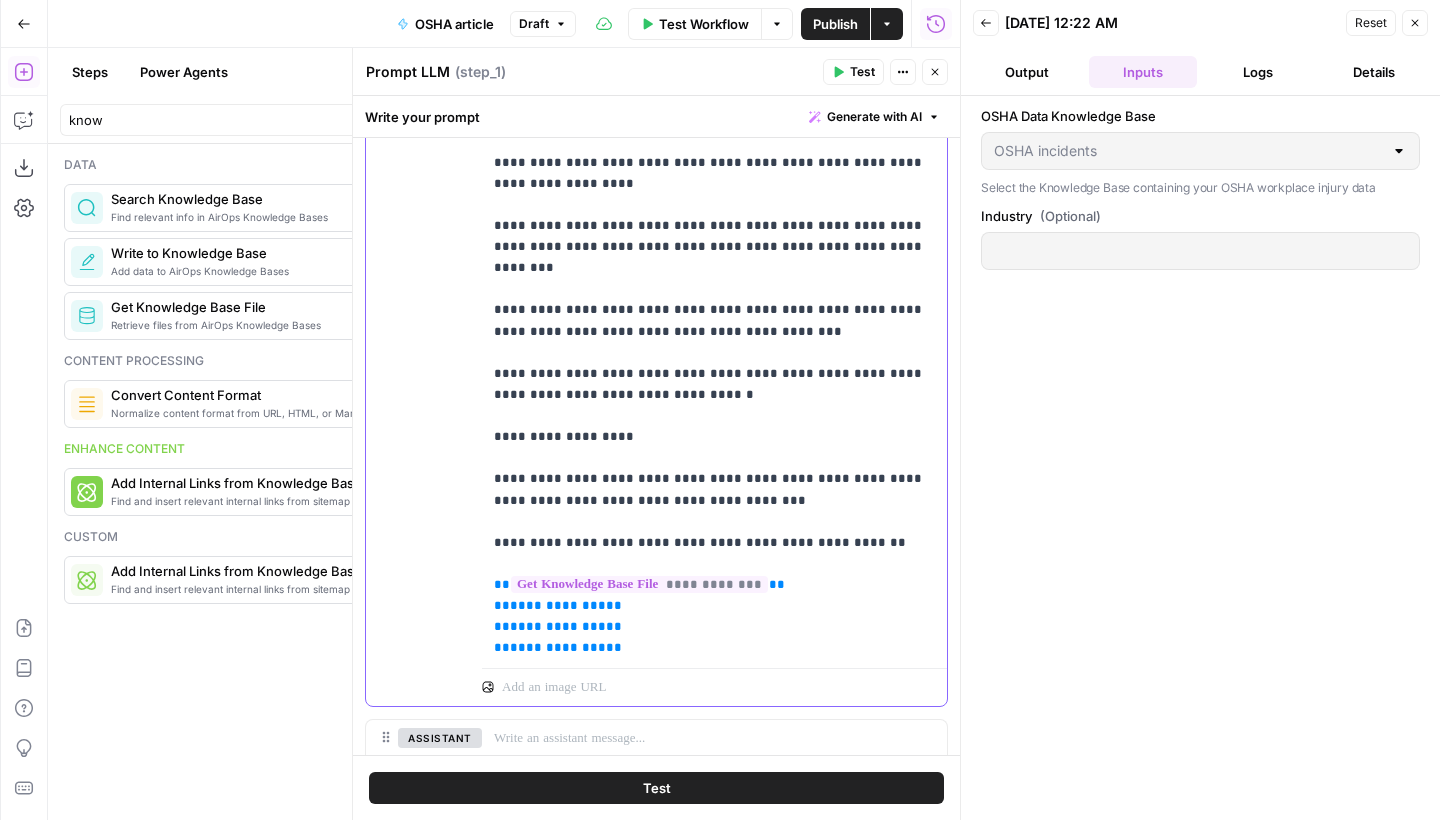 click on "**********" at bounding box center [714, 106] 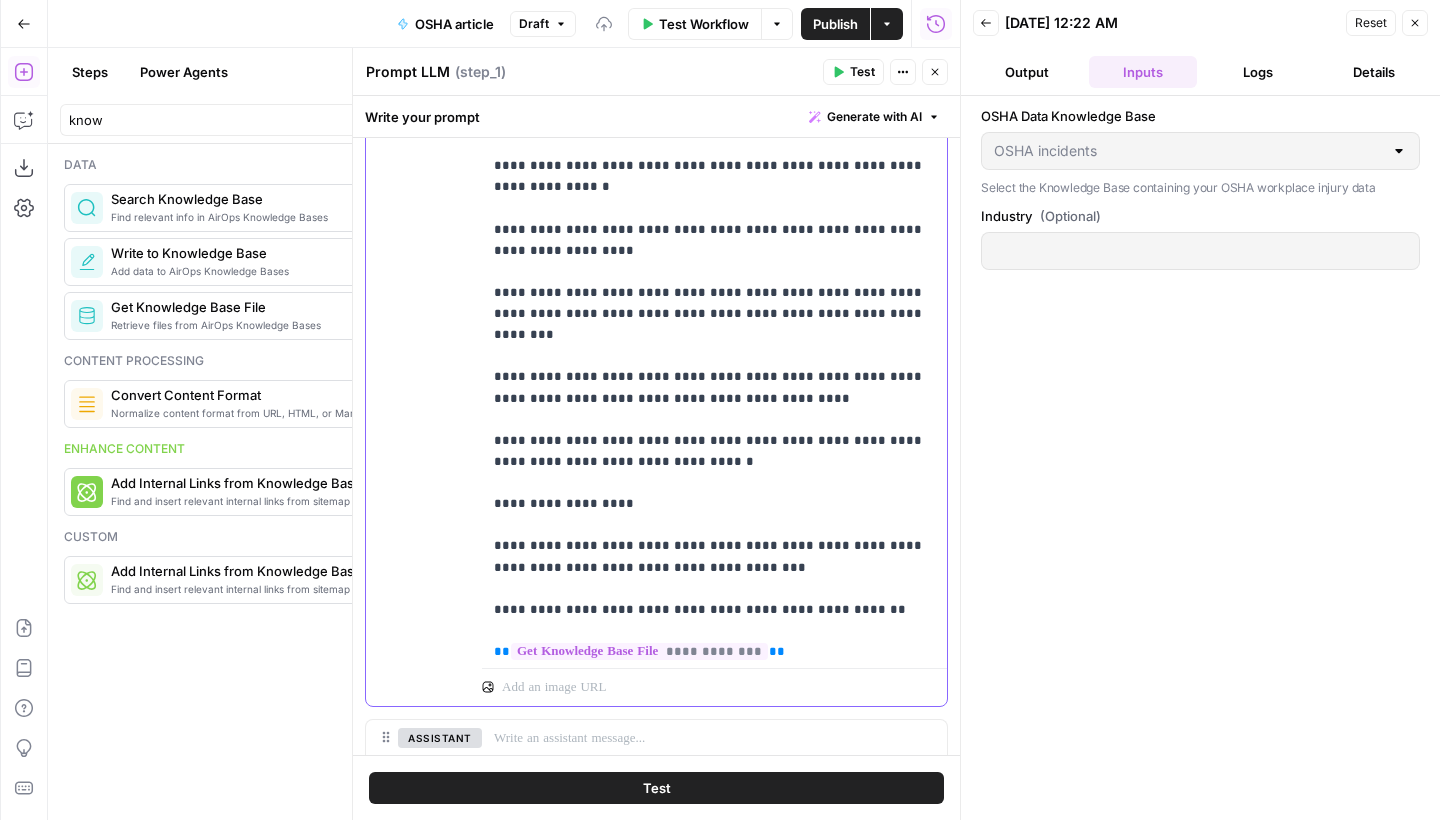 scroll, scrollTop: 249, scrollLeft: 0, axis: vertical 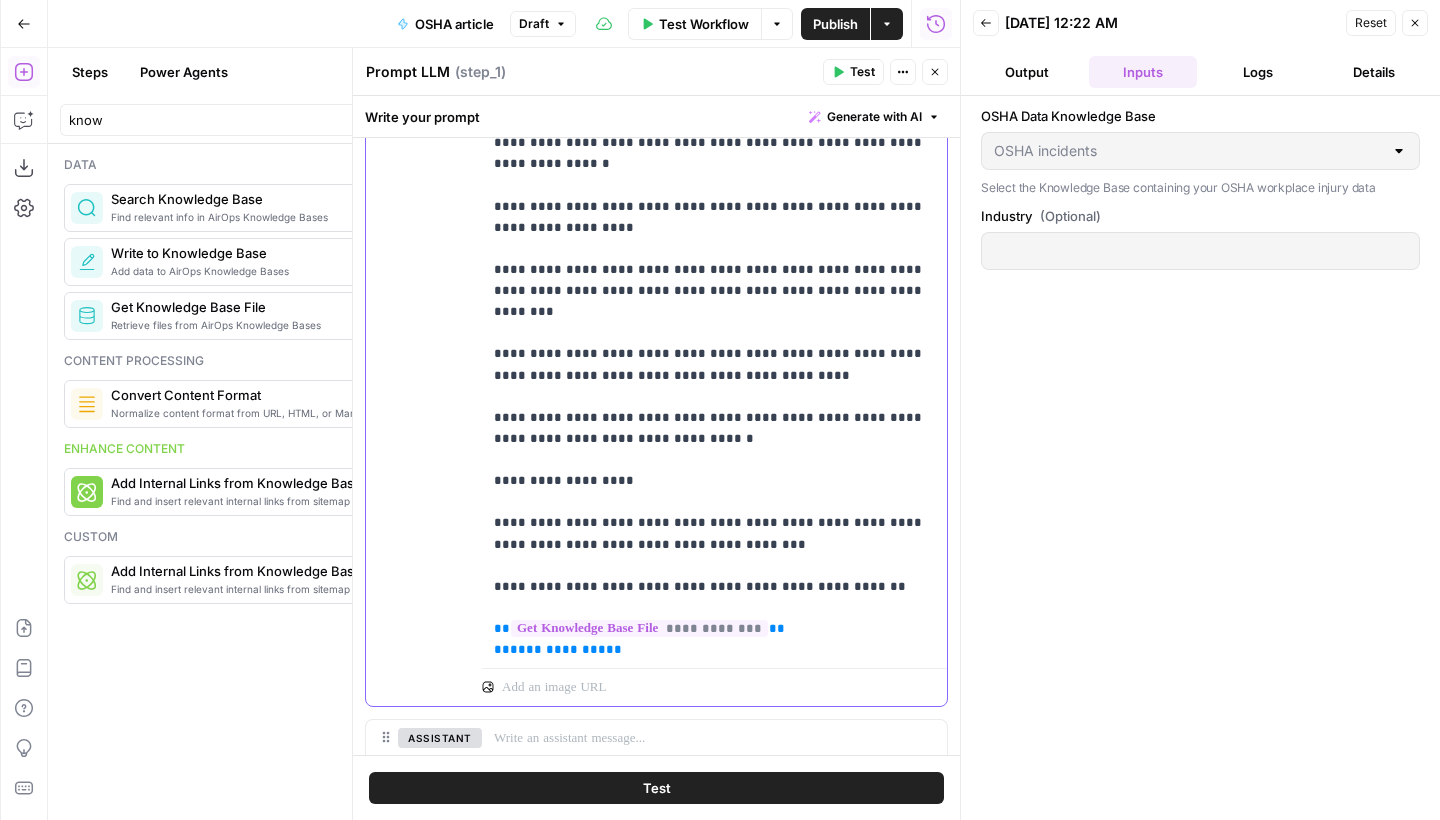 click on "**********" at bounding box center [714, 150] 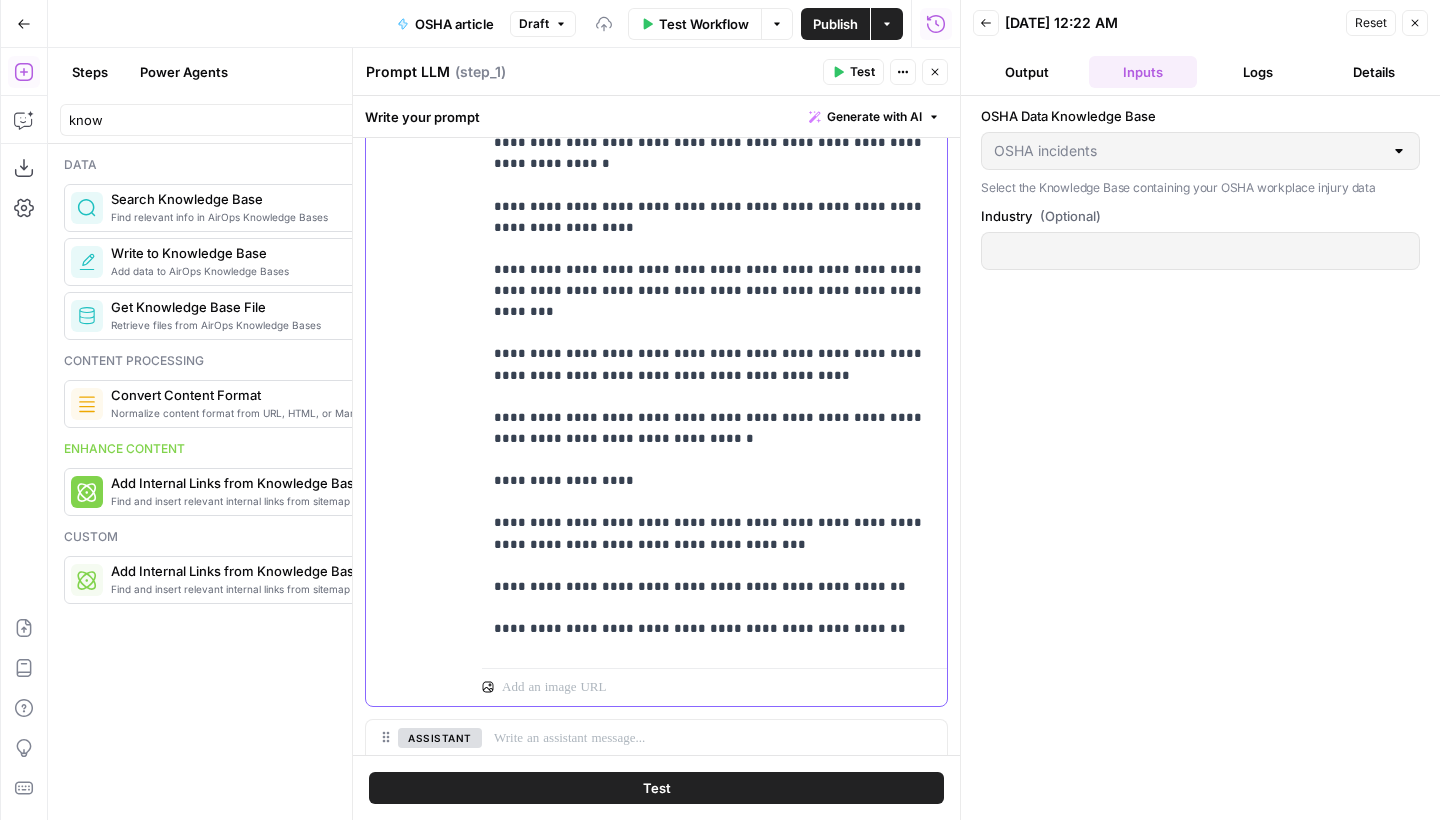 click on "**********" at bounding box center [714, 192] 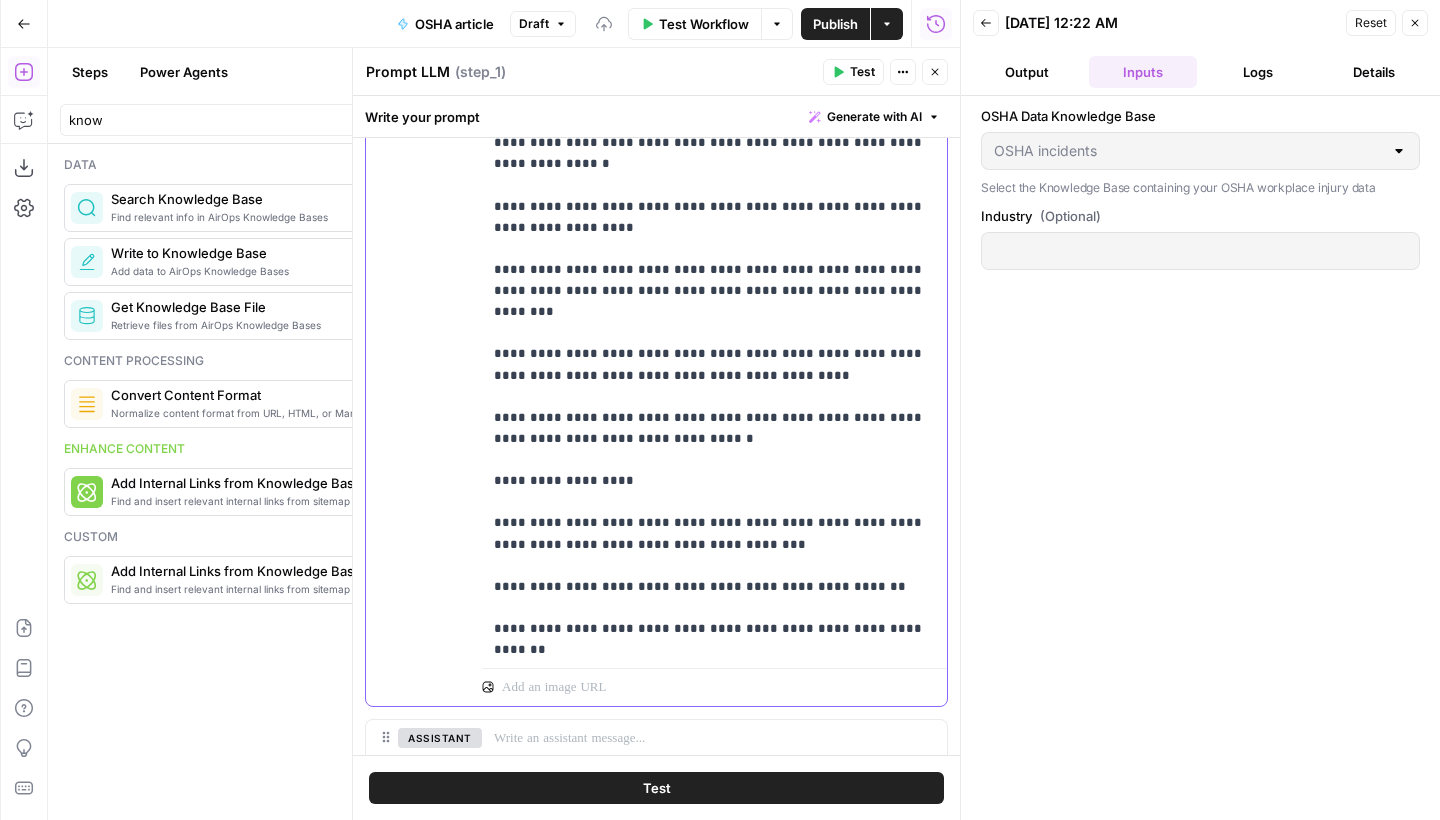 click on "**********" at bounding box center (714, 192) 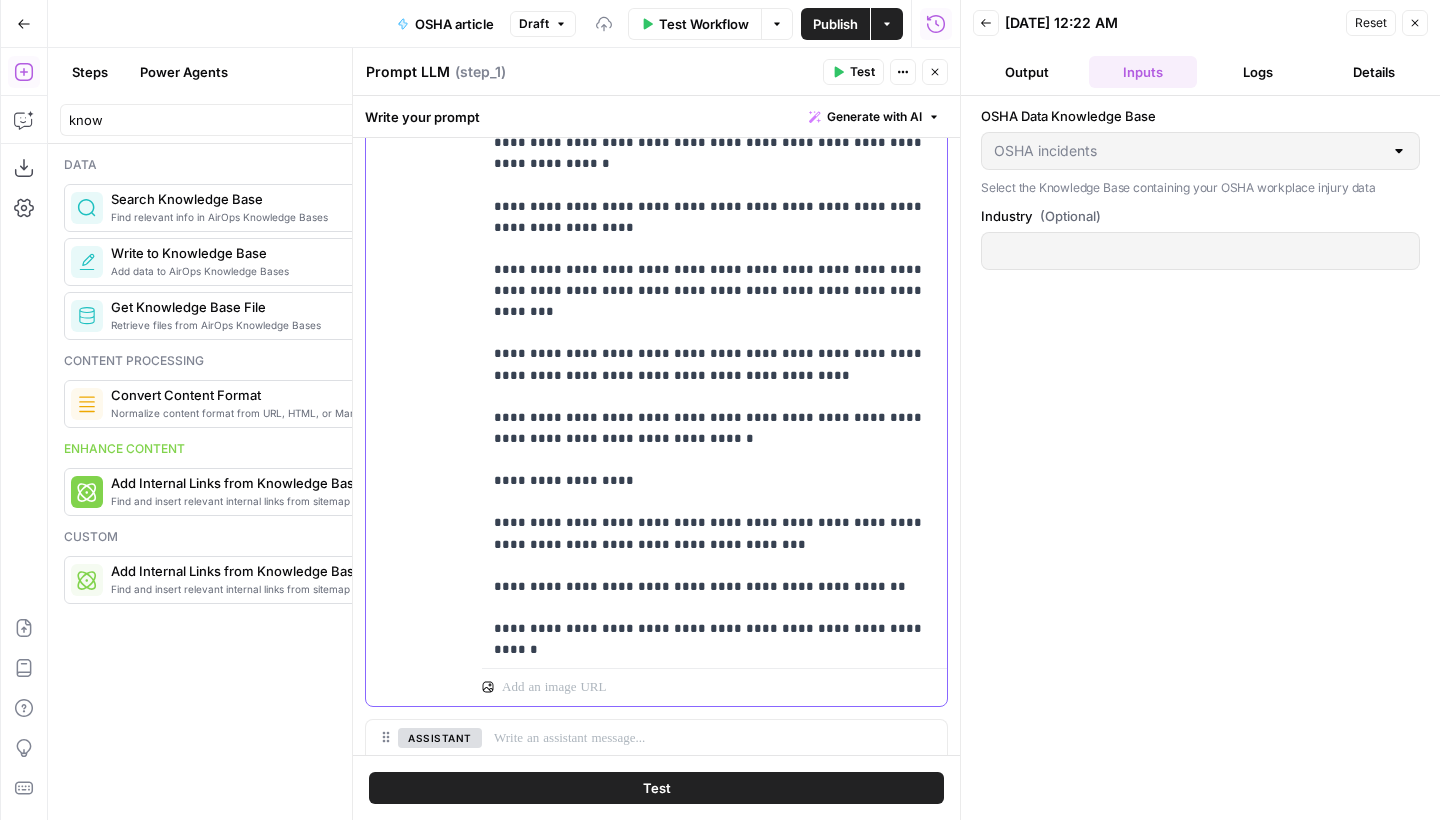 click on "**********" at bounding box center (714, 192) 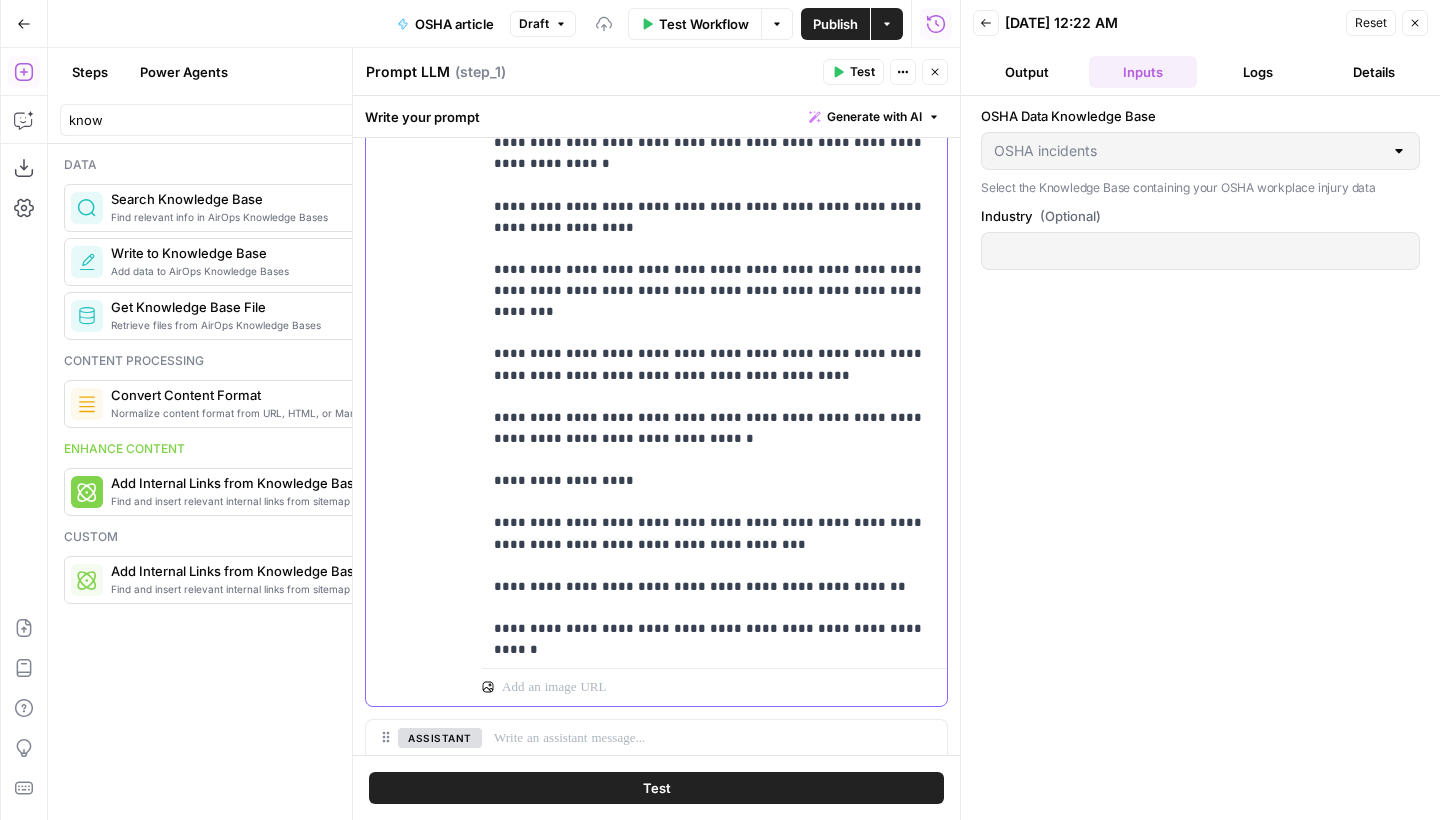 click on "**********" at bounding box center [714, 192] 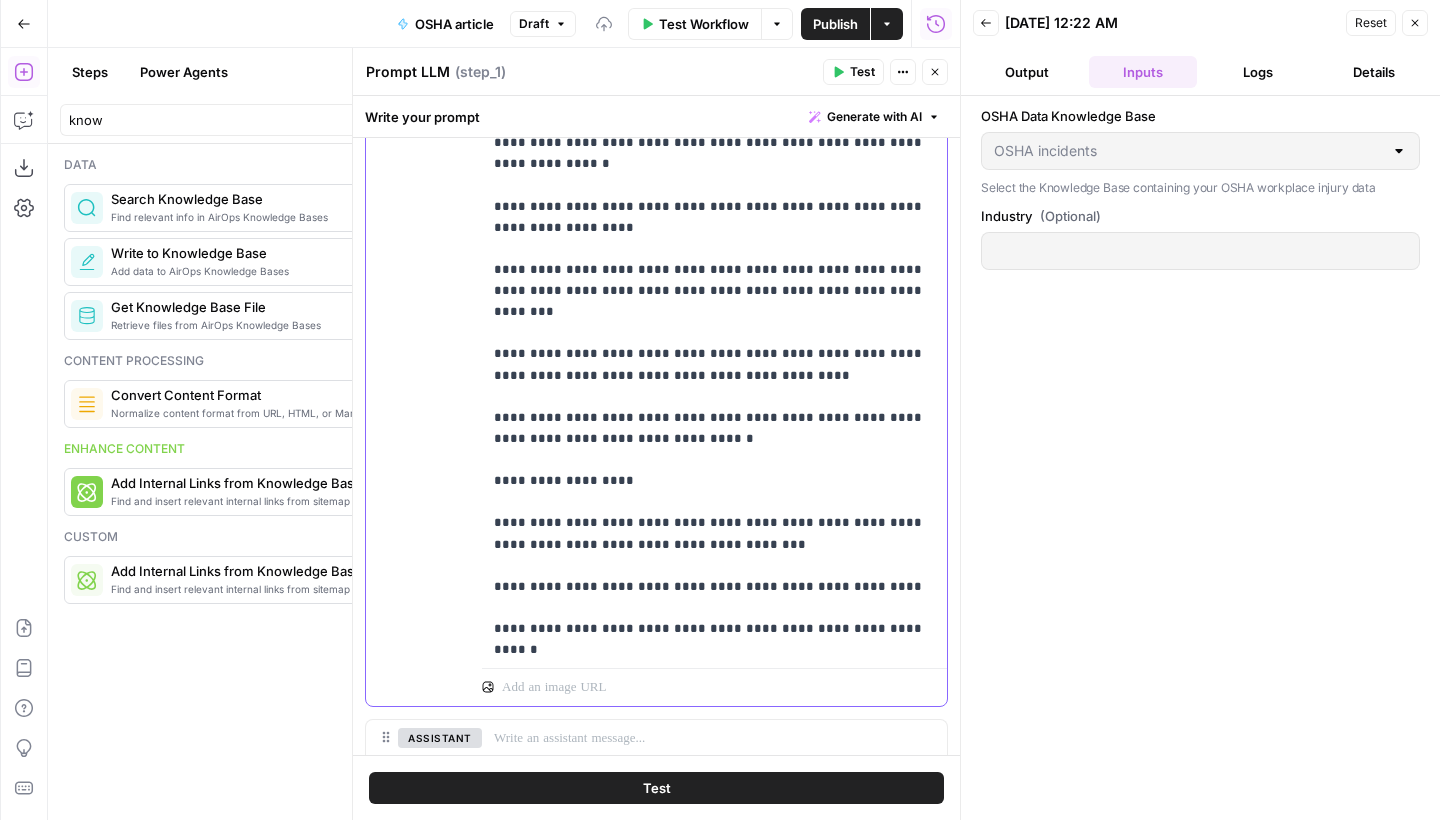 click on "**********" at bounding box center (714, 192) 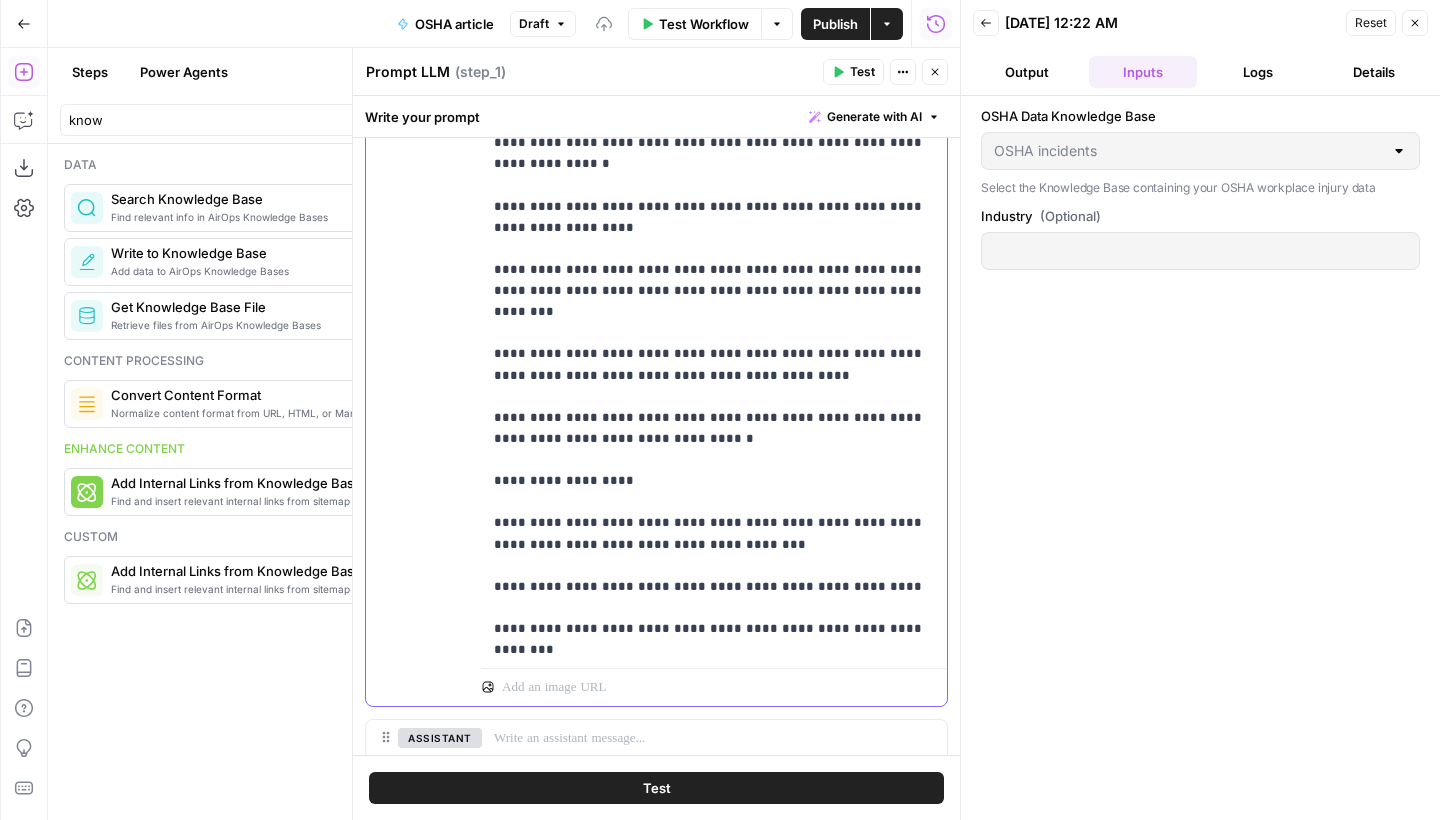 click on "**********" at bounding box center [714, 192] 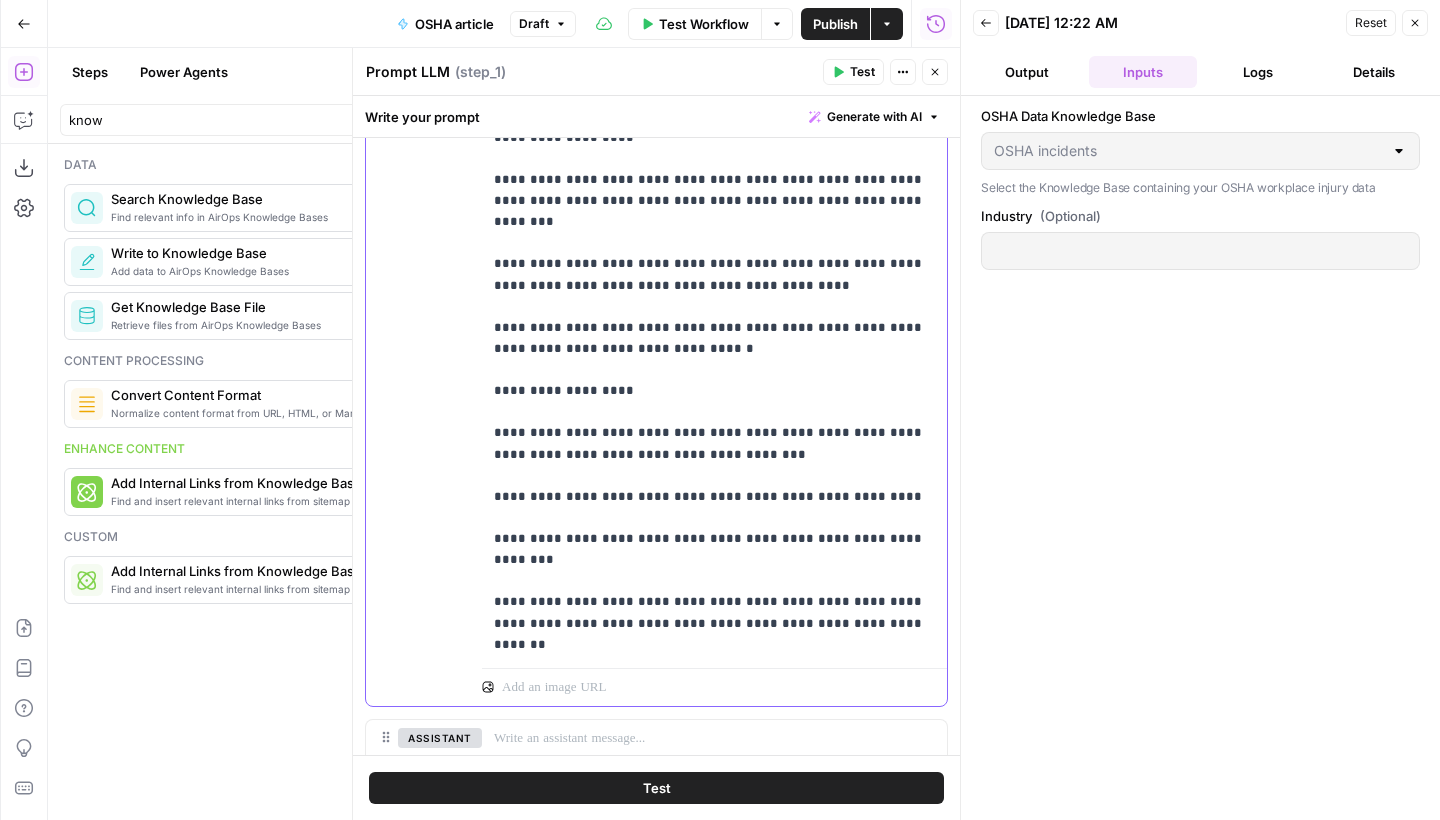 scroll, scrollTop: 350, scrollLeft: 0, axis: vertical 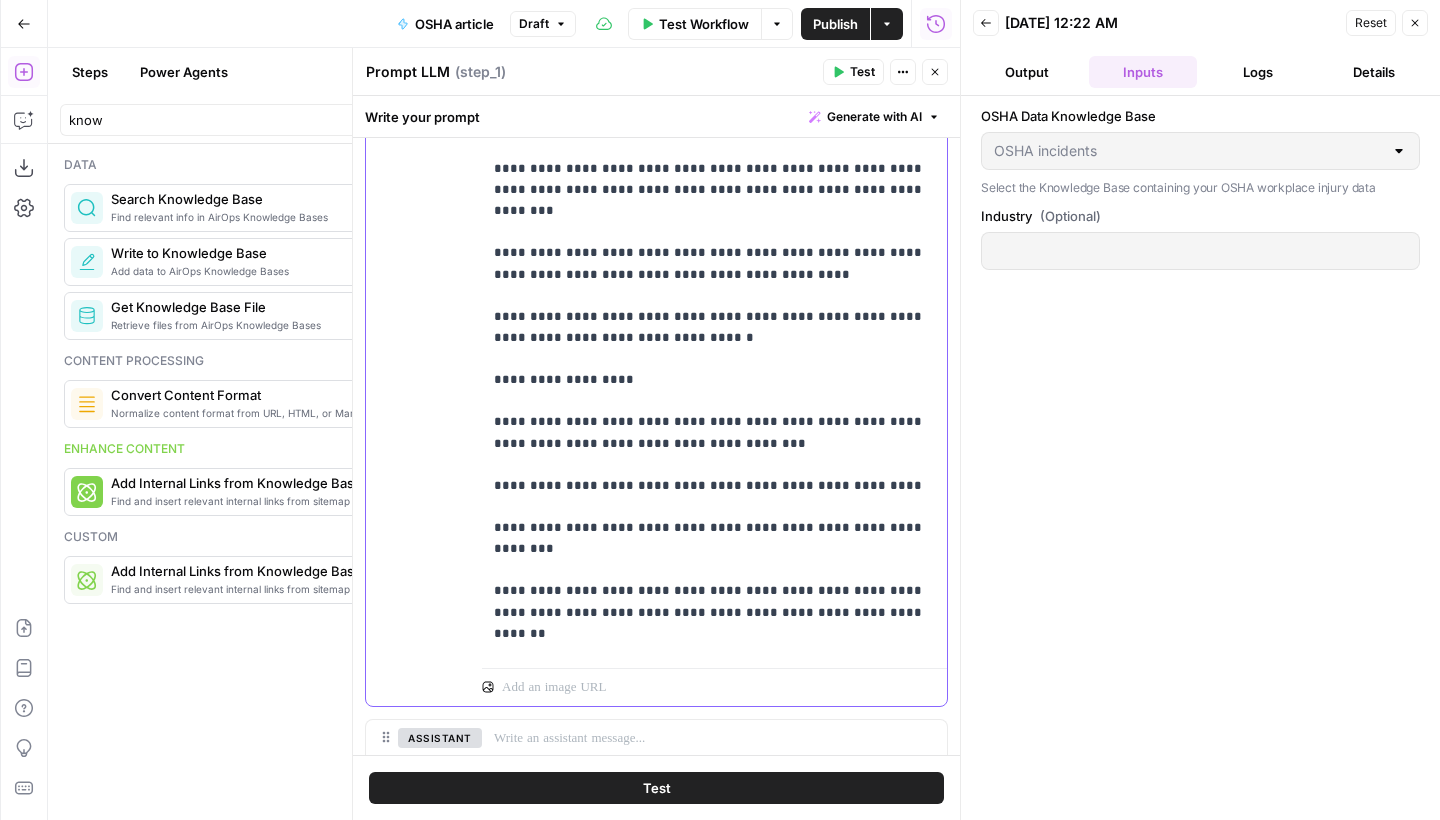 click on "**********" at bounding box center [714, 122] 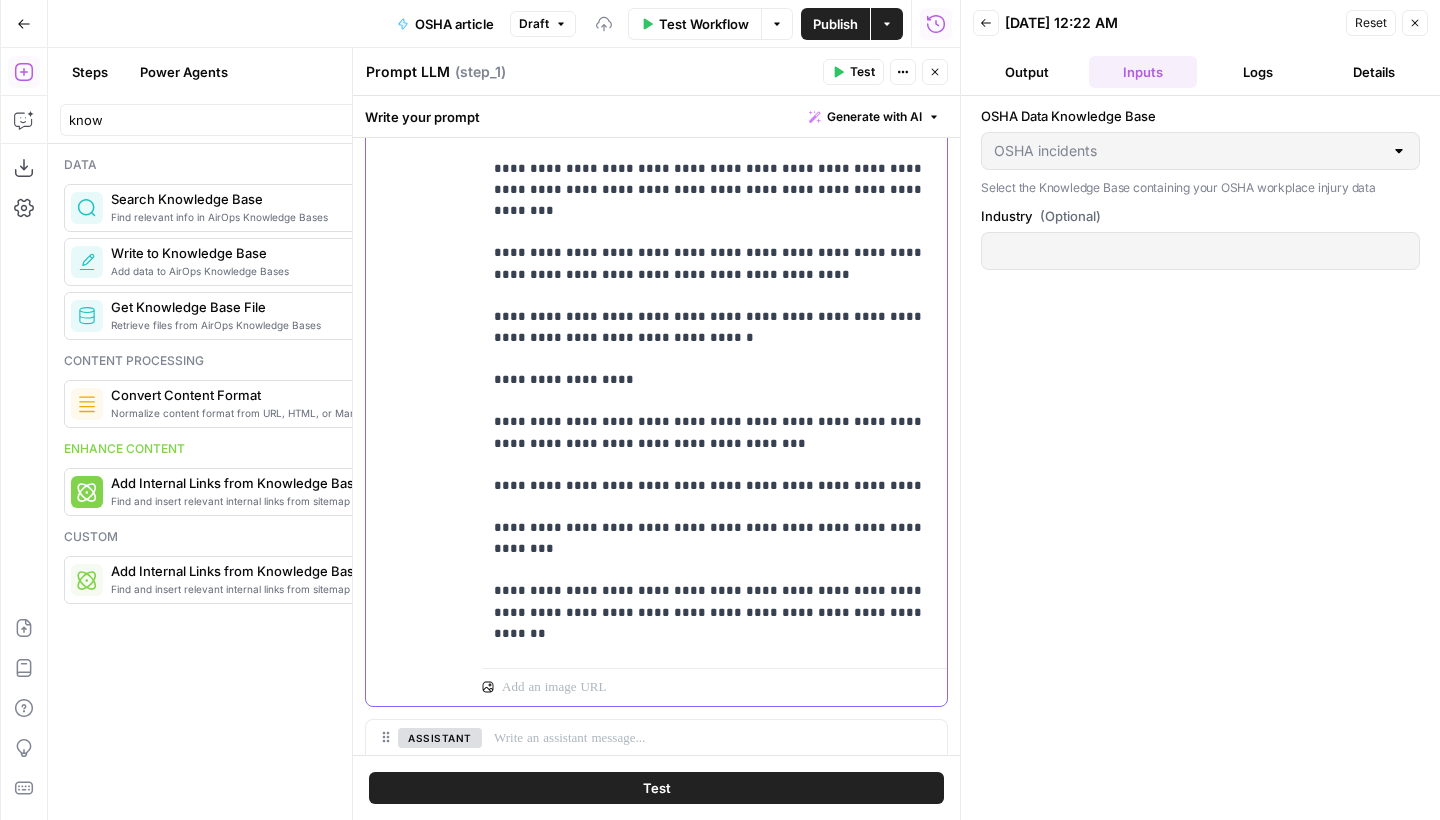 click on "**********" at bounding box center (714, 122) 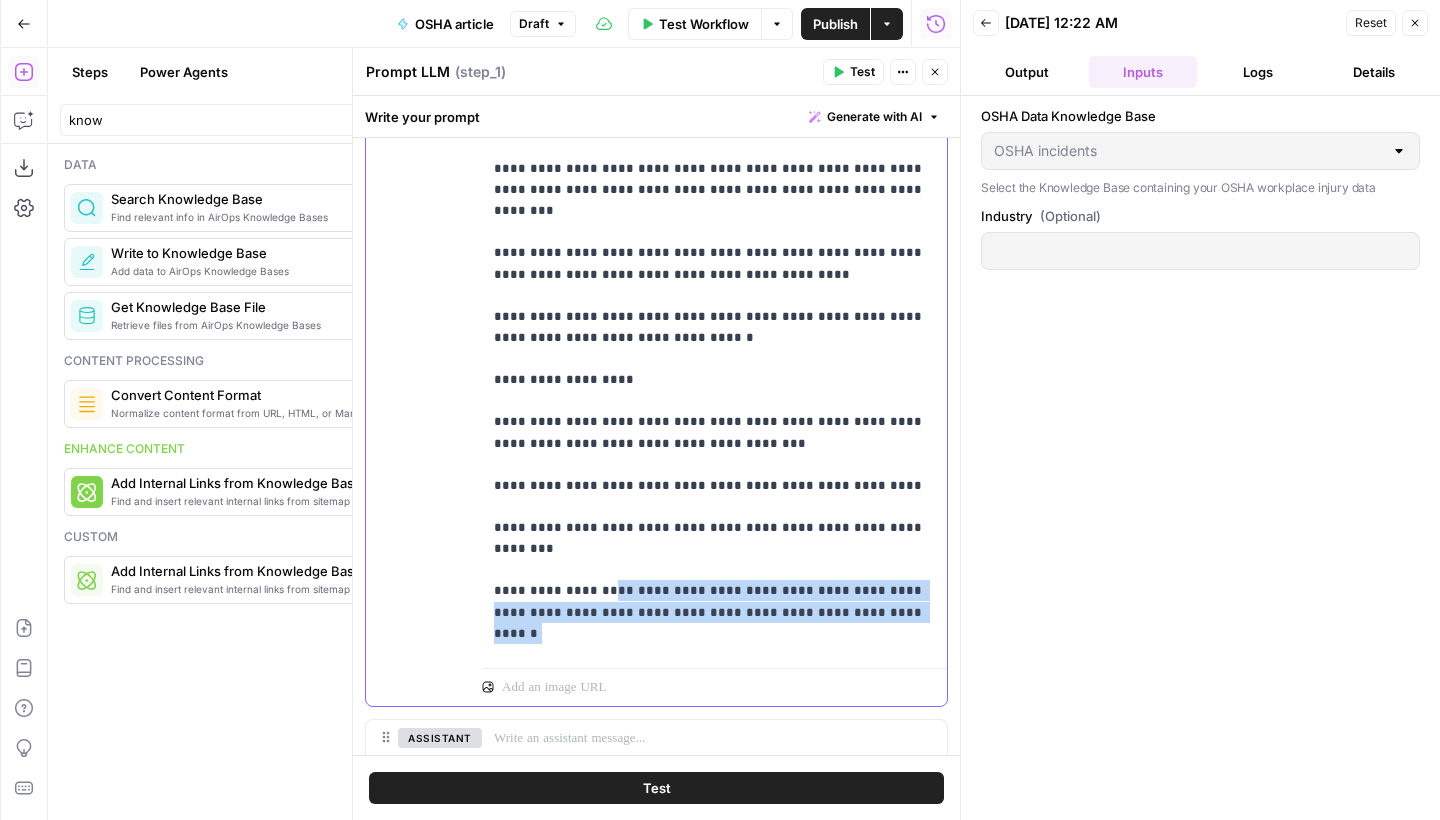 drag, startPoint x: 878, startPoint y: 553, endPoint x: 588, endPoint y: 526, distance: 291.25418 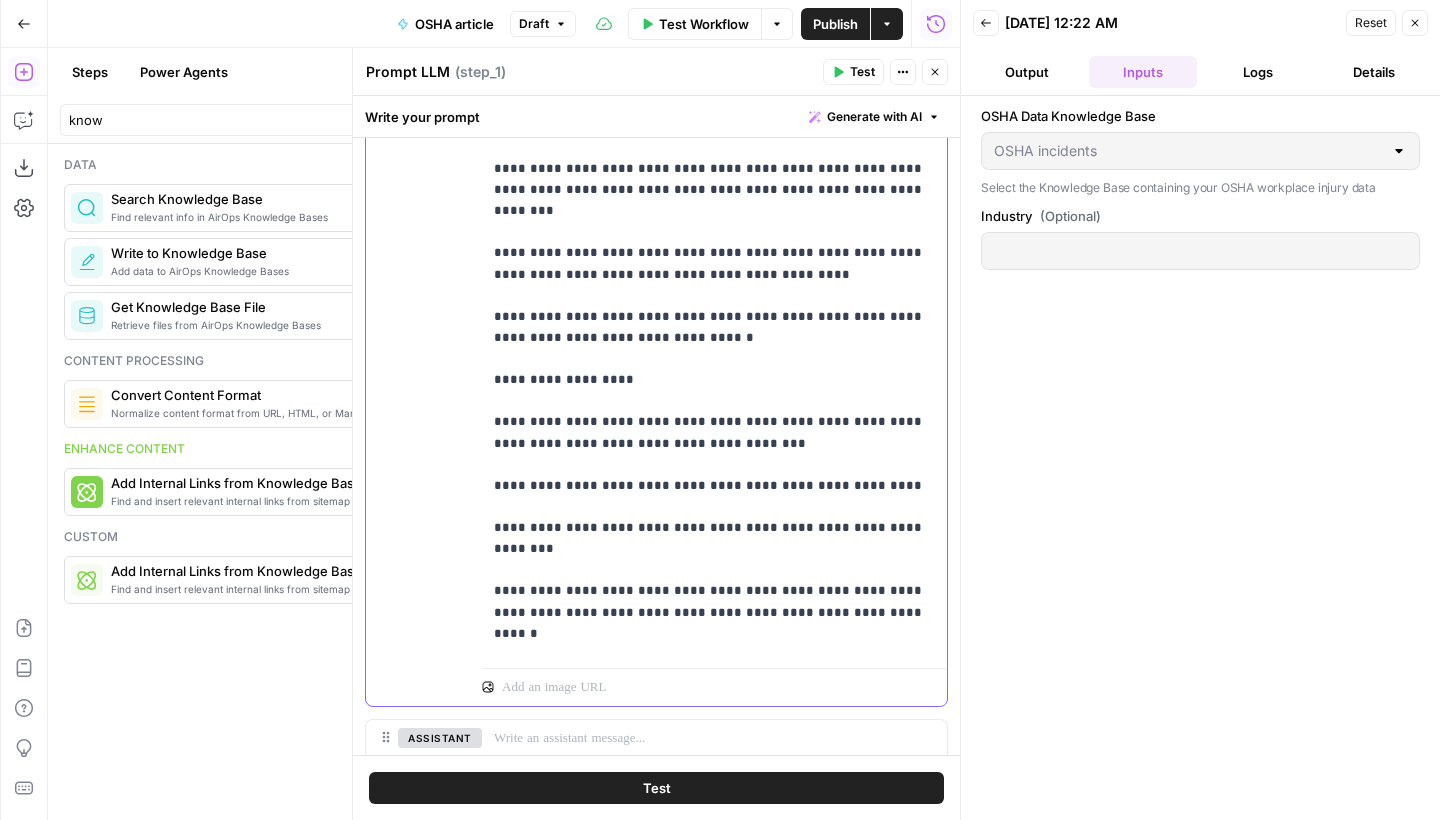 click on "**********" at bounding box center [714, 122] 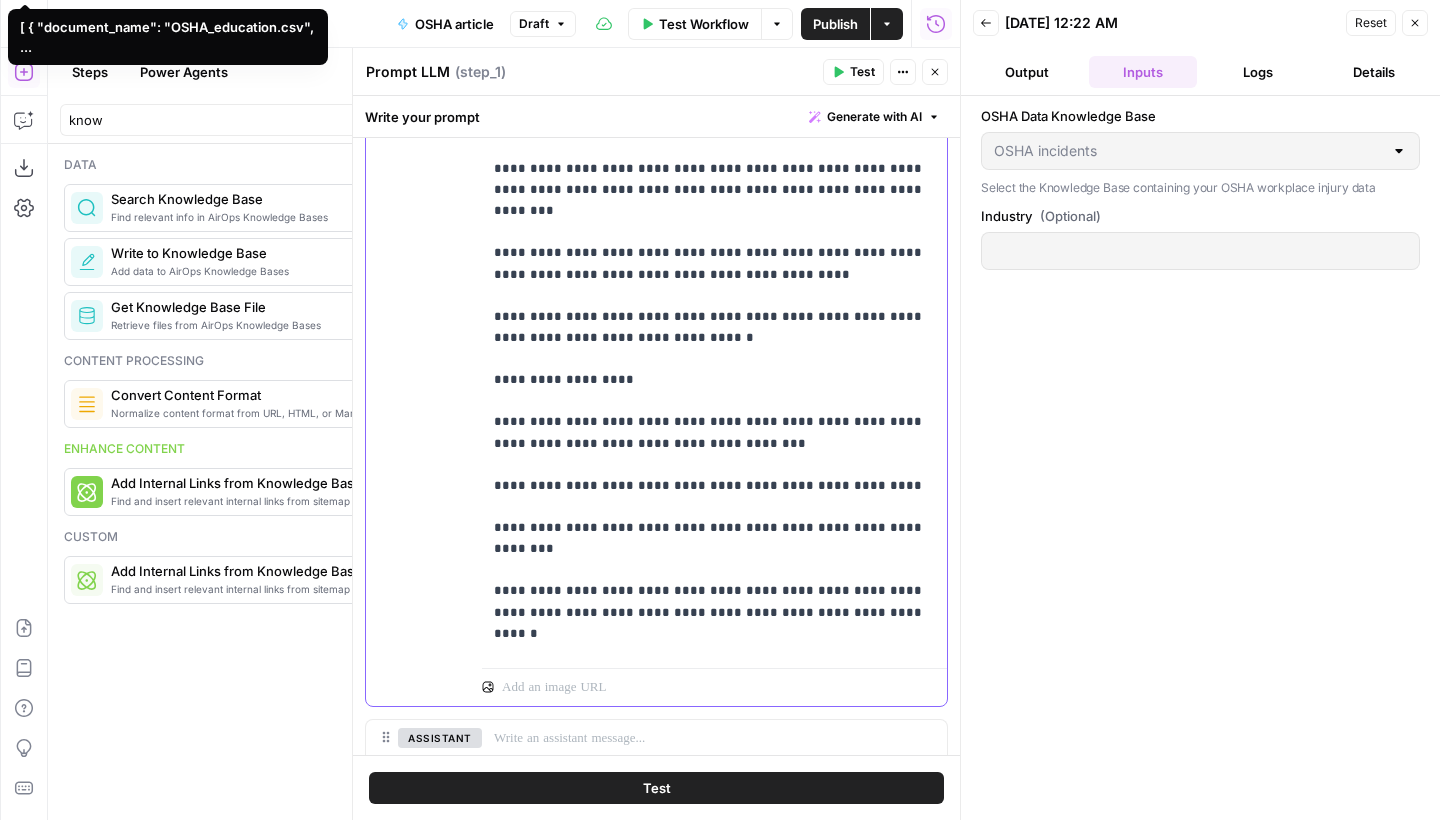 drag, startPoint x: 843, startPoint y: 606, endPoint x: 783, endPoint y: 587, distance: 62.936478 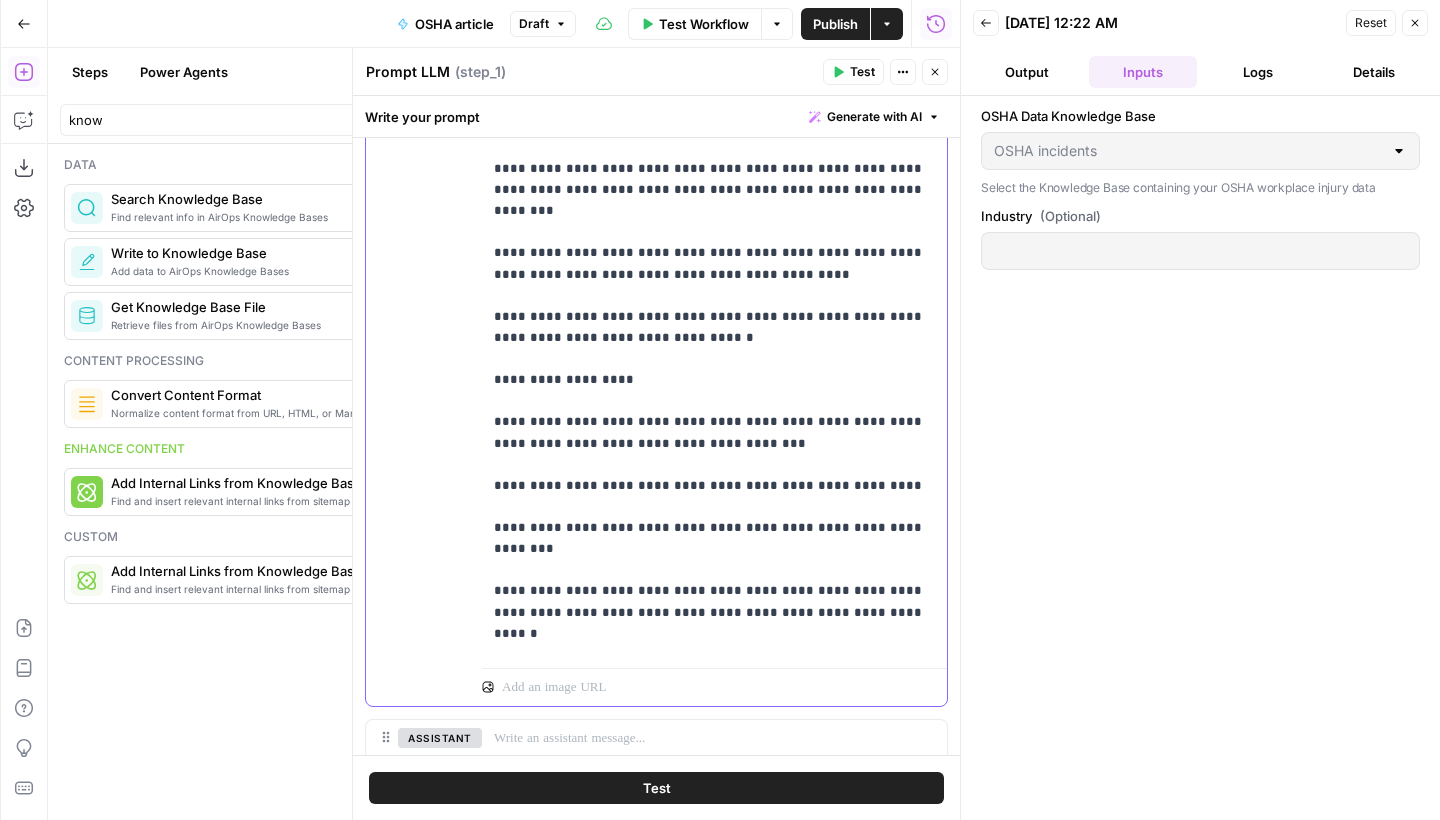 drag, startPoint x: 845, startPoint y: 605, endPoint x: 584, endPoint y: 588, distance: 261.55304 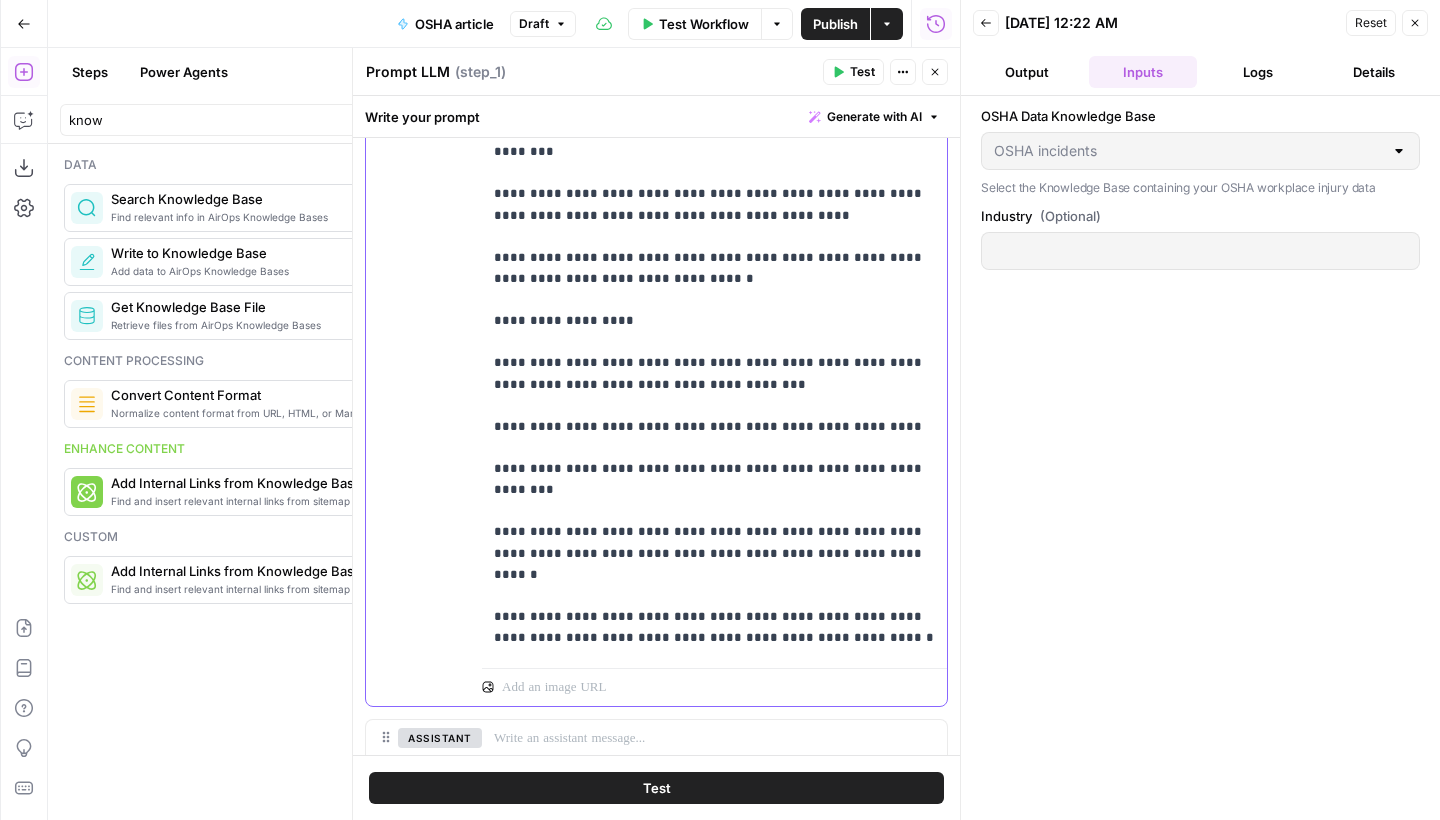 scroll, scrollTop: 430, scrollLeft: 0, axis: vertical 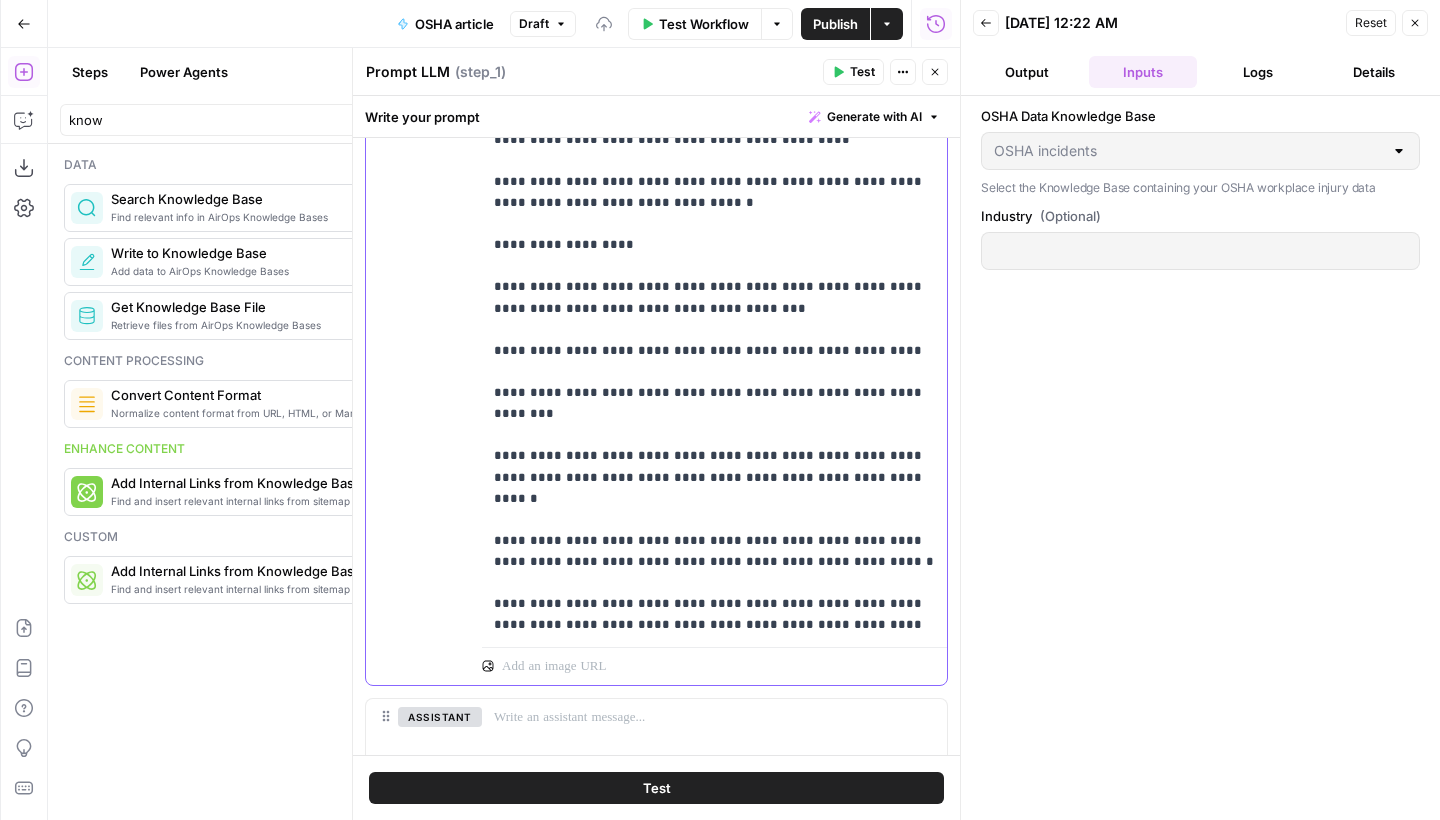click on "**********" at bounding box center (714, 61) 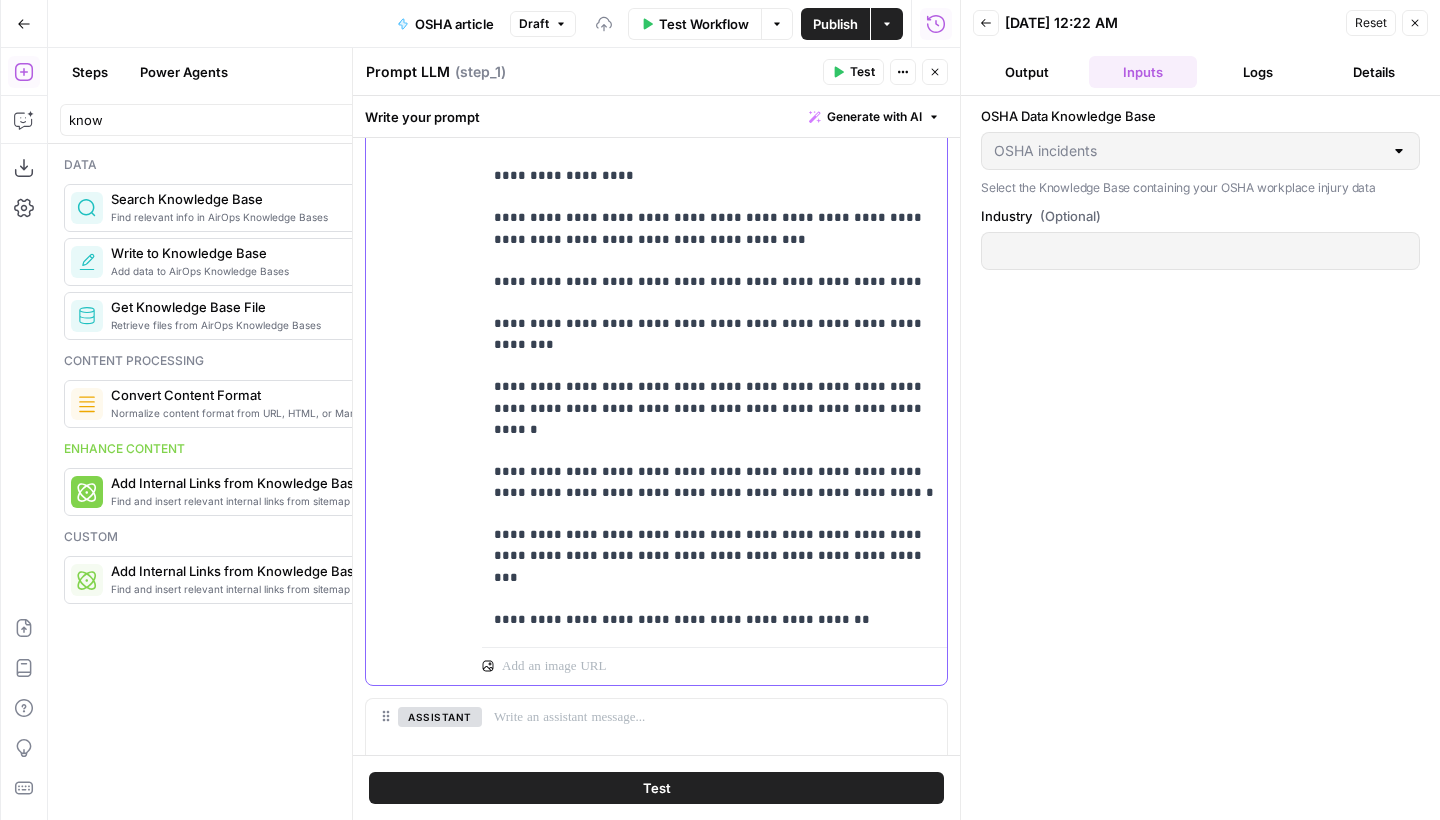 scroll, scrollTop: 534, scrollLeft: 0, axis: vertical 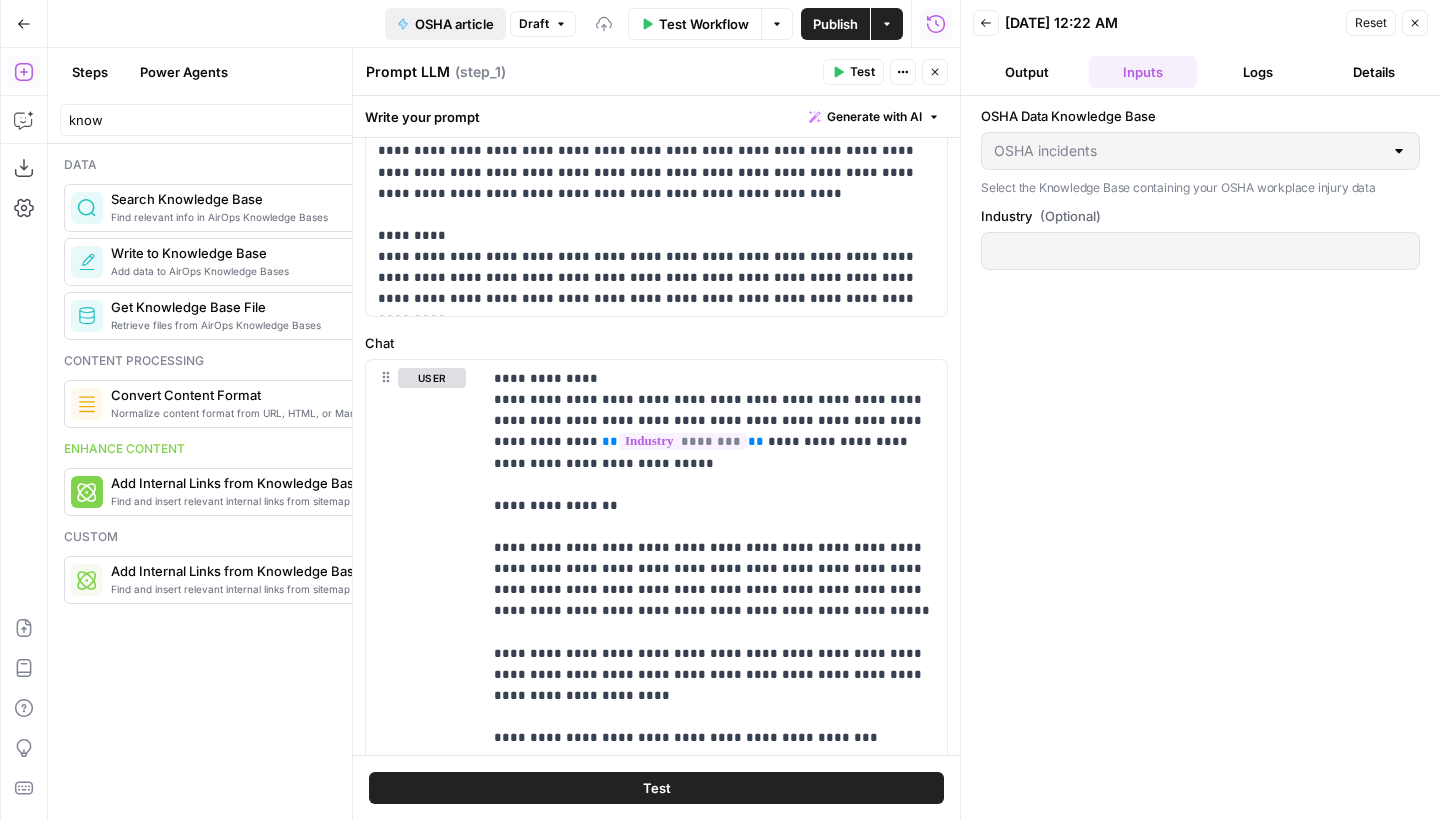 click on "OSHA article" at bounding box center [454, 24] 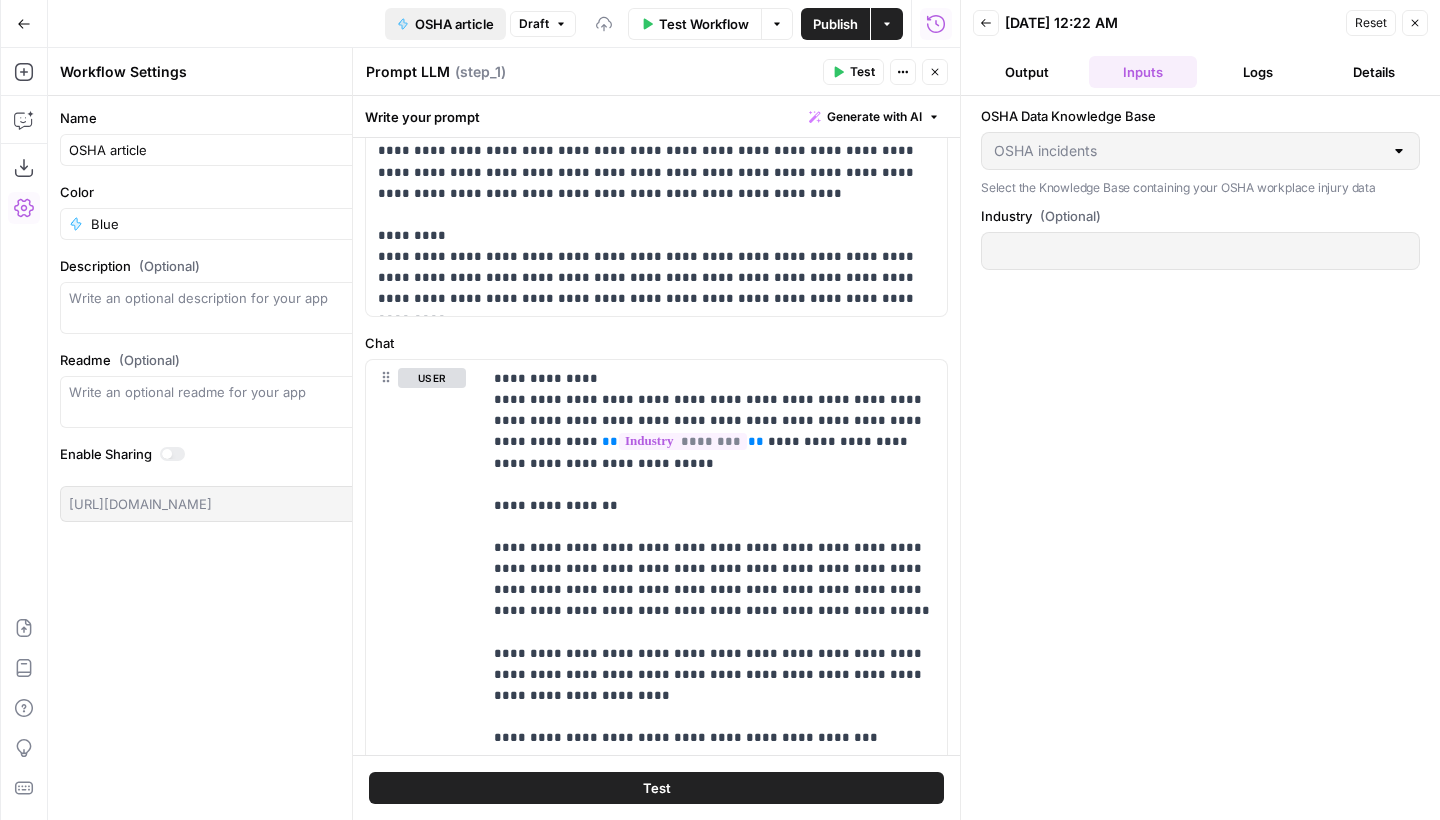 click on "OSHA article" at bounding box center (454, 24) 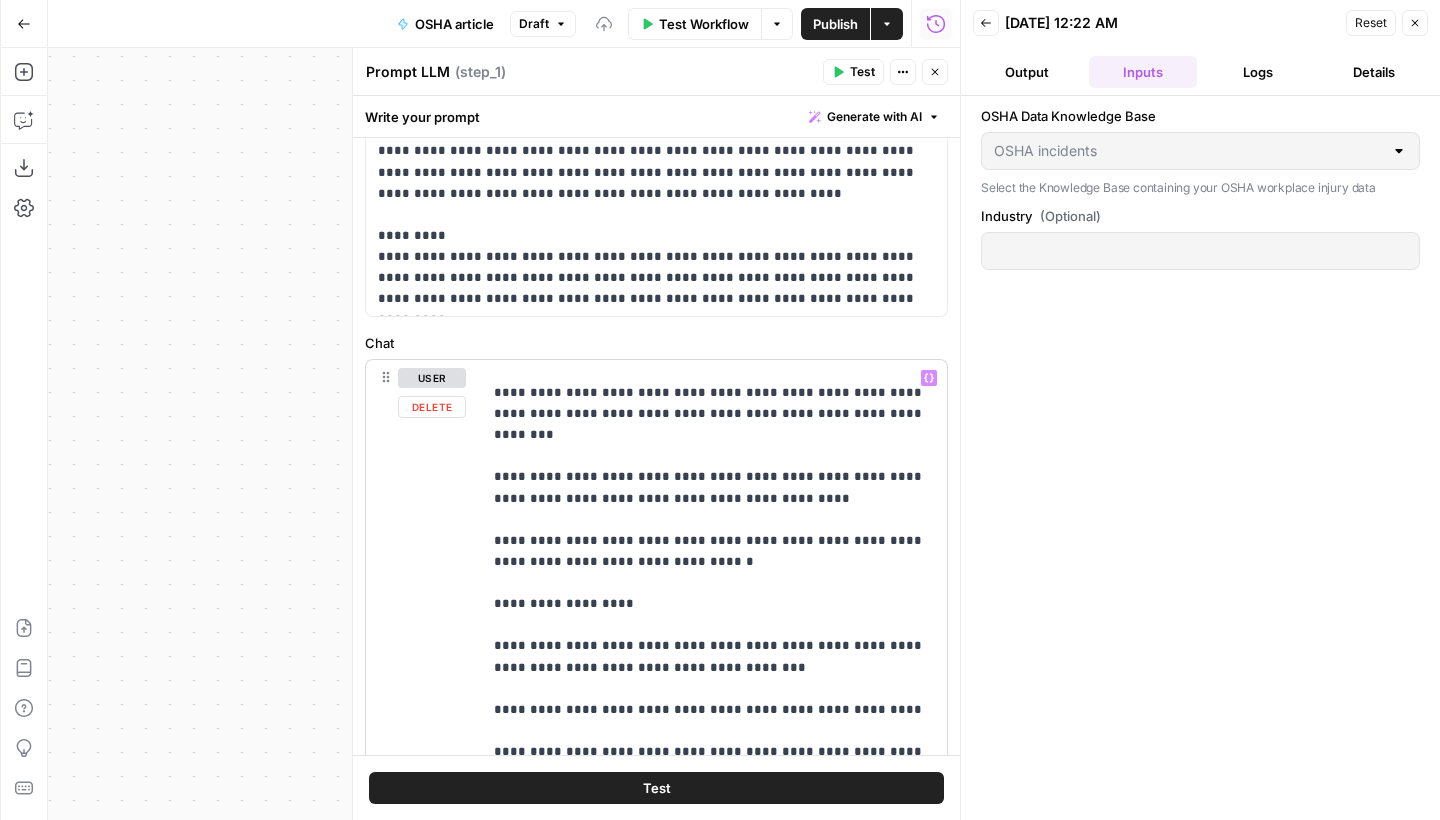 scroll, scrollTop: 633, scrollLeft: 0, axis: vertical 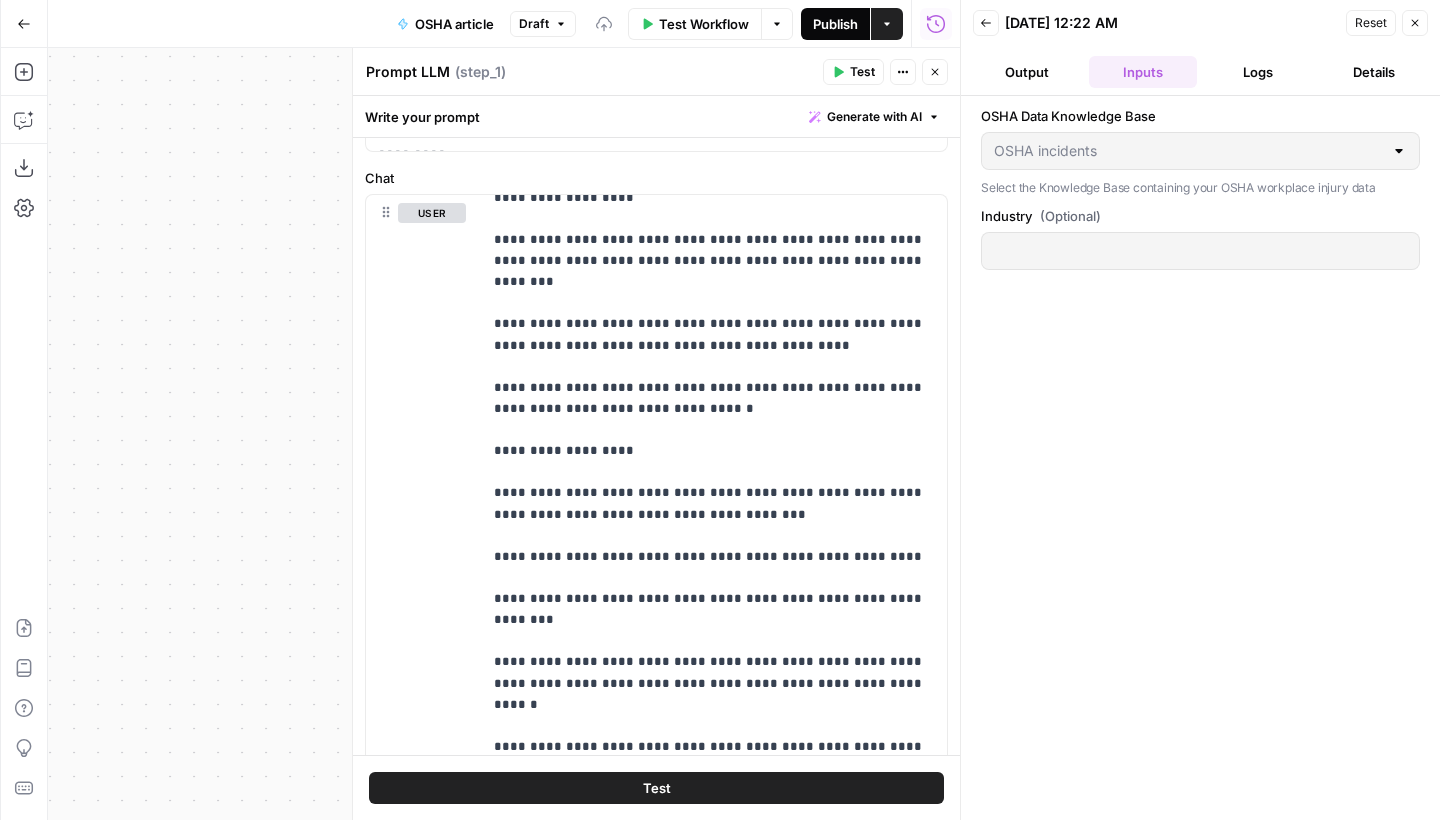 click on "Publish" at bounding box center [835, 24] 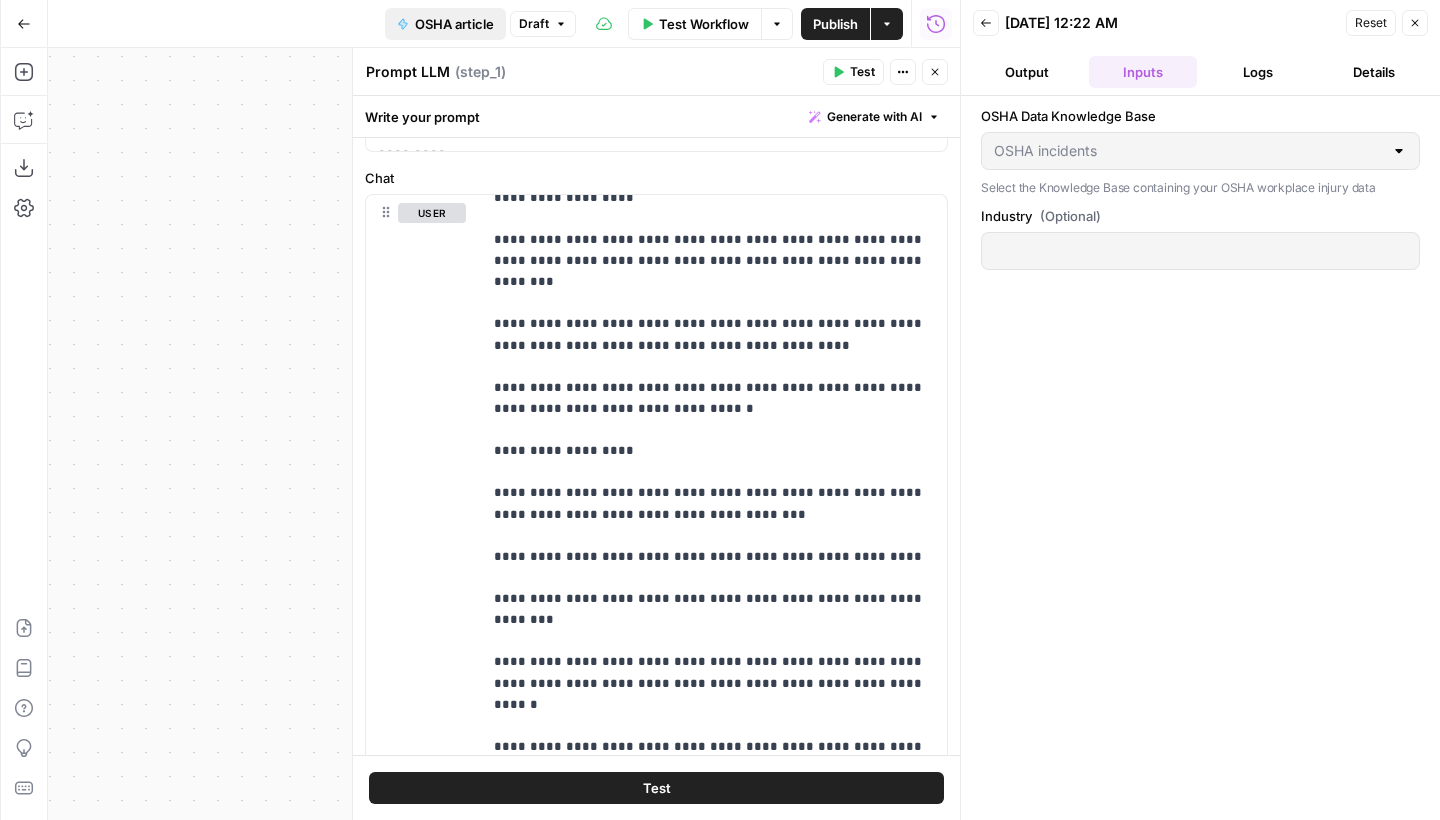 click on "OSHA article" at bounding box center (454, 24) 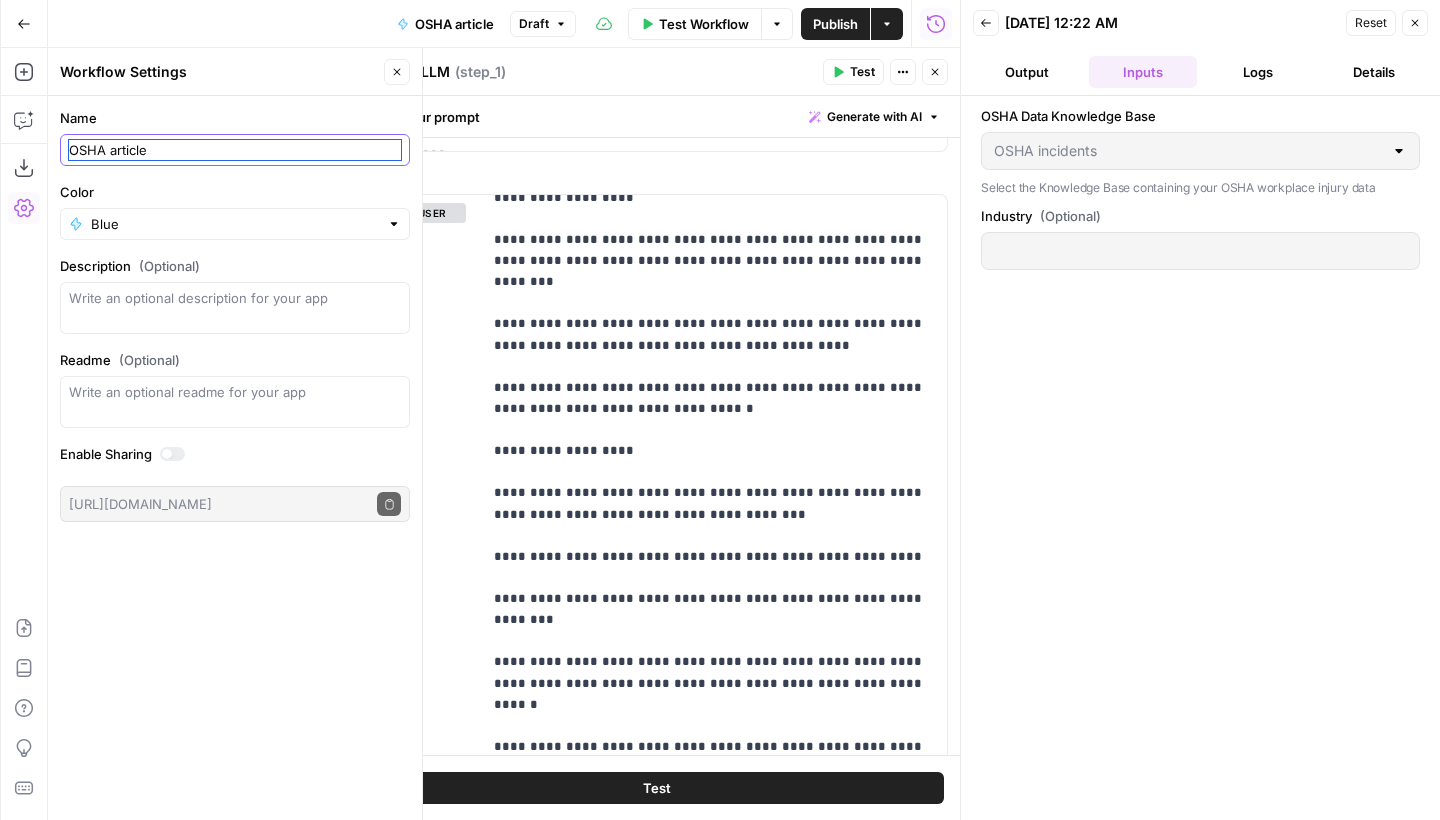 drag, startPoint x: 112, startPoint y: 153, endPoint x: 182, endPoint y: 154, distance: 70.00714 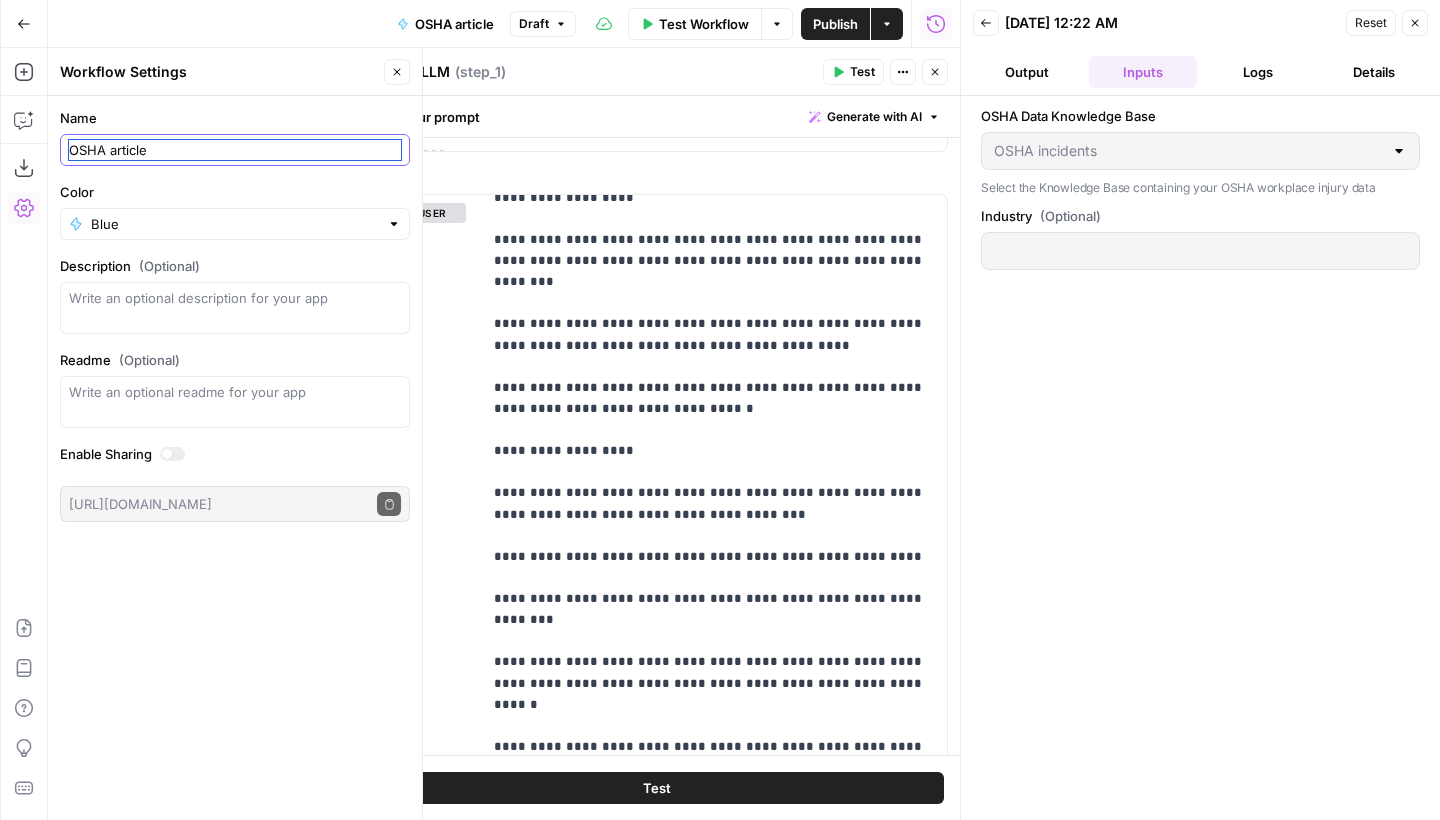 click on "OSHA article" at bounding box center [235, 150] 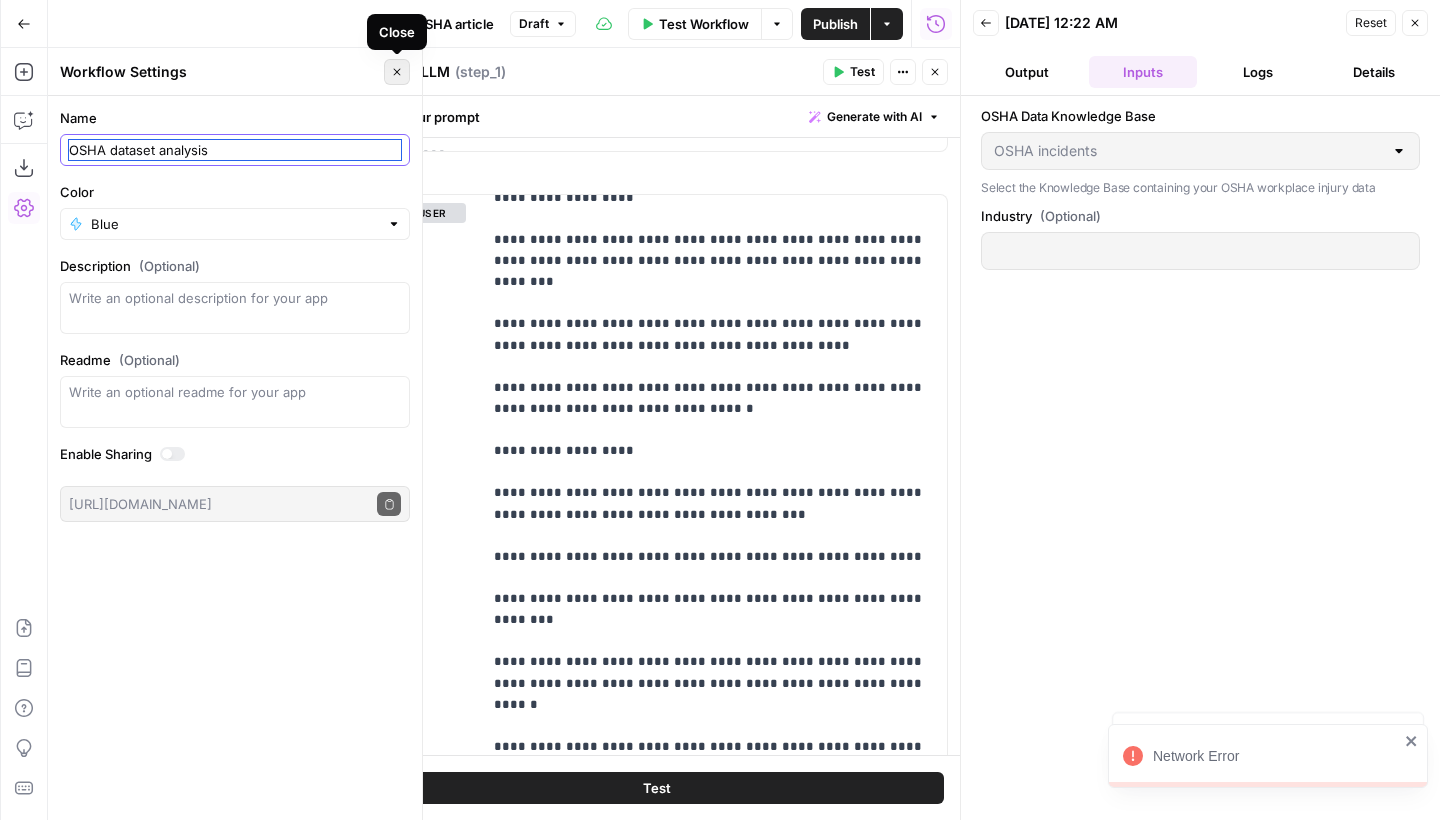 type on "OSHA dataset analysis" 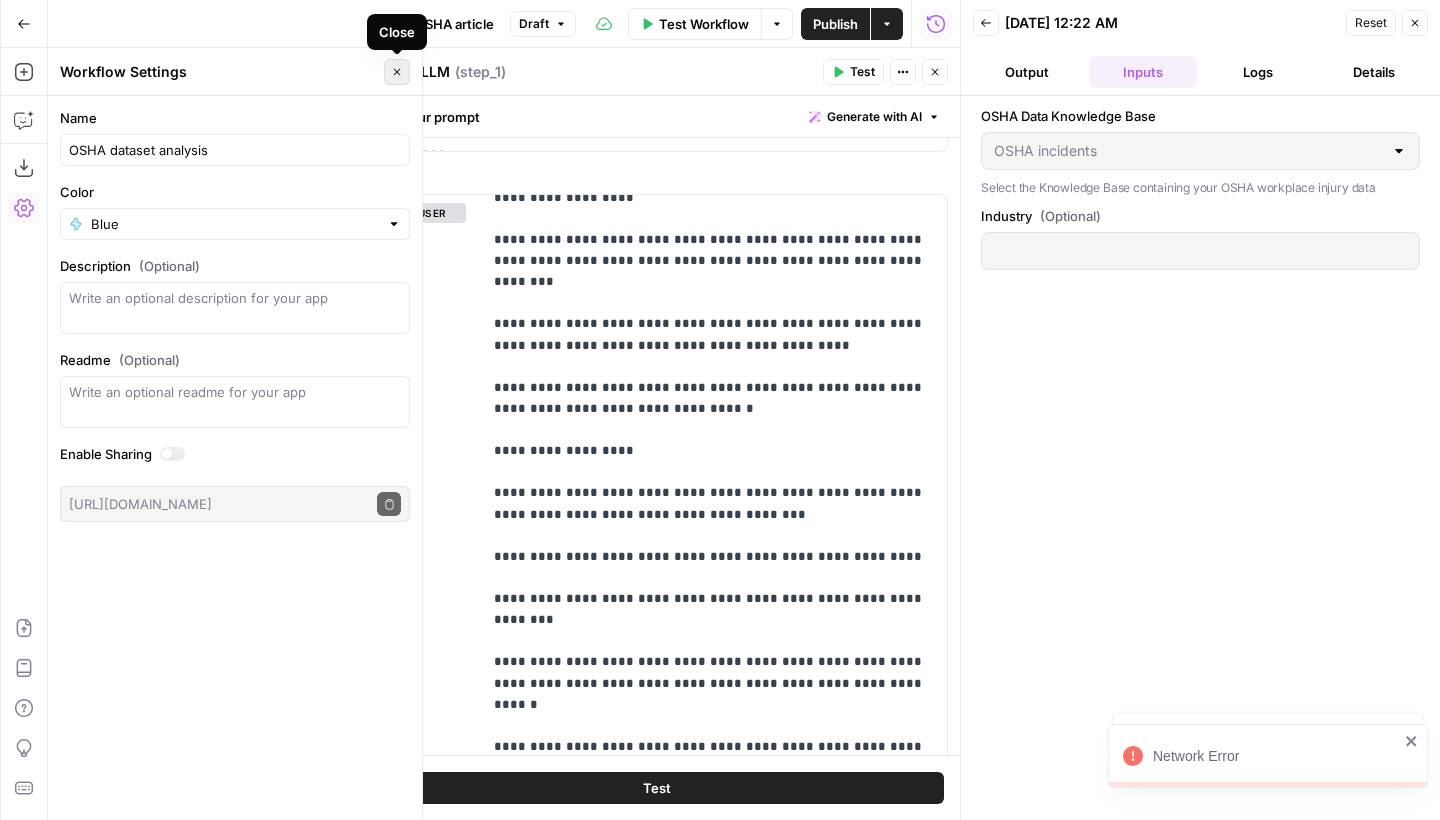 click on "Close" at bounding box center (397, 72) 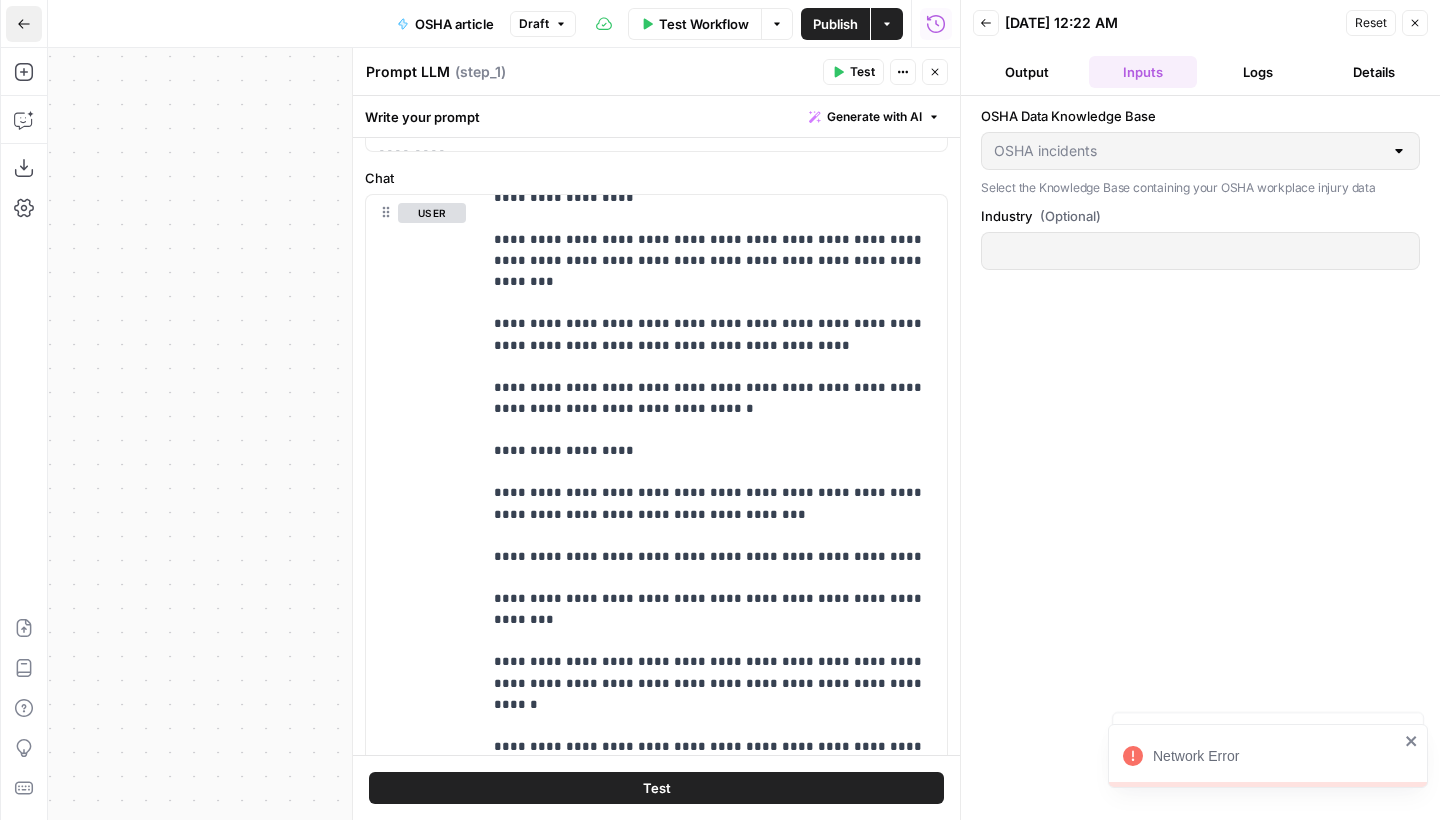 click 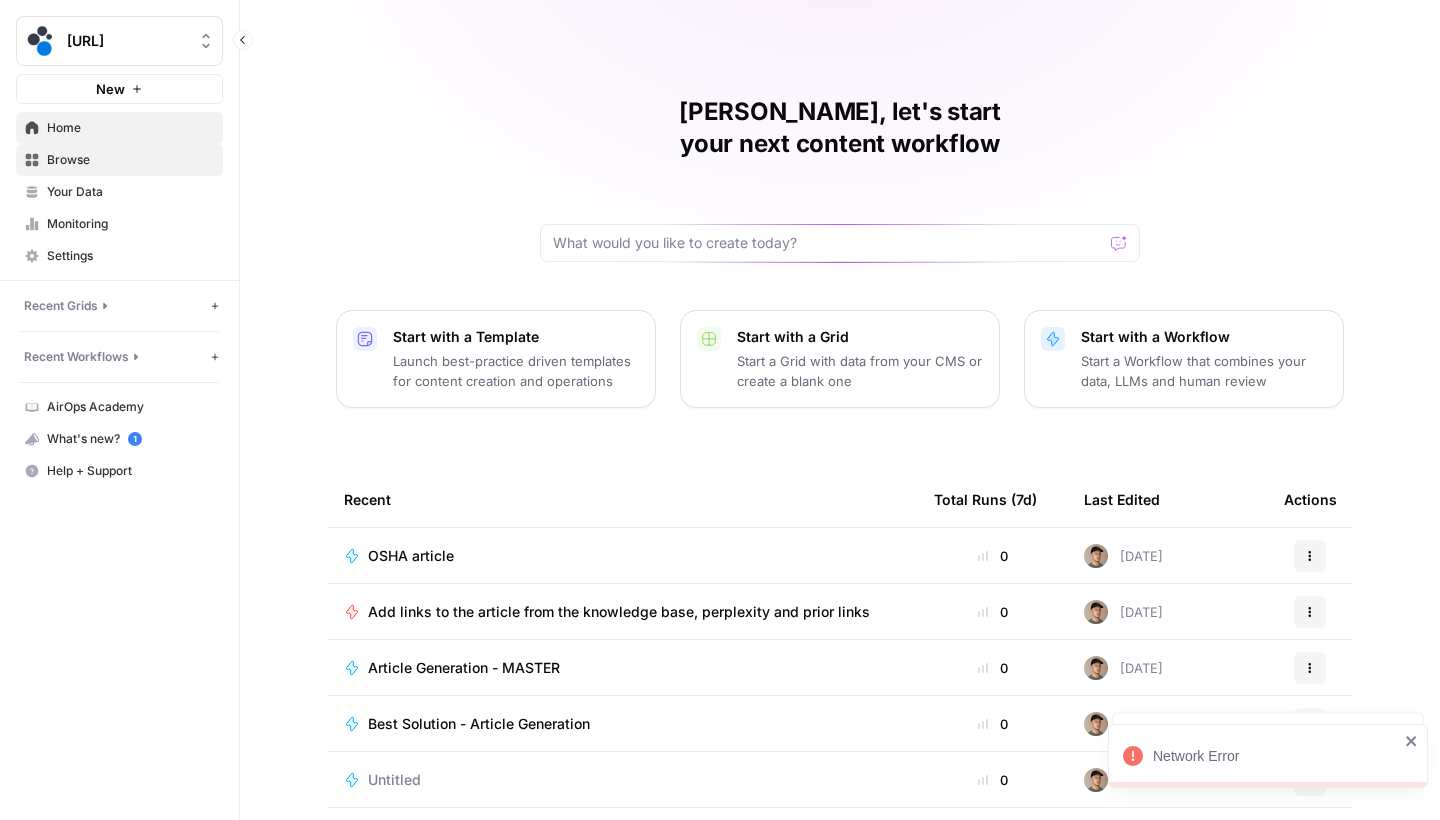click on "Browse" at bounding box center (130, 160) 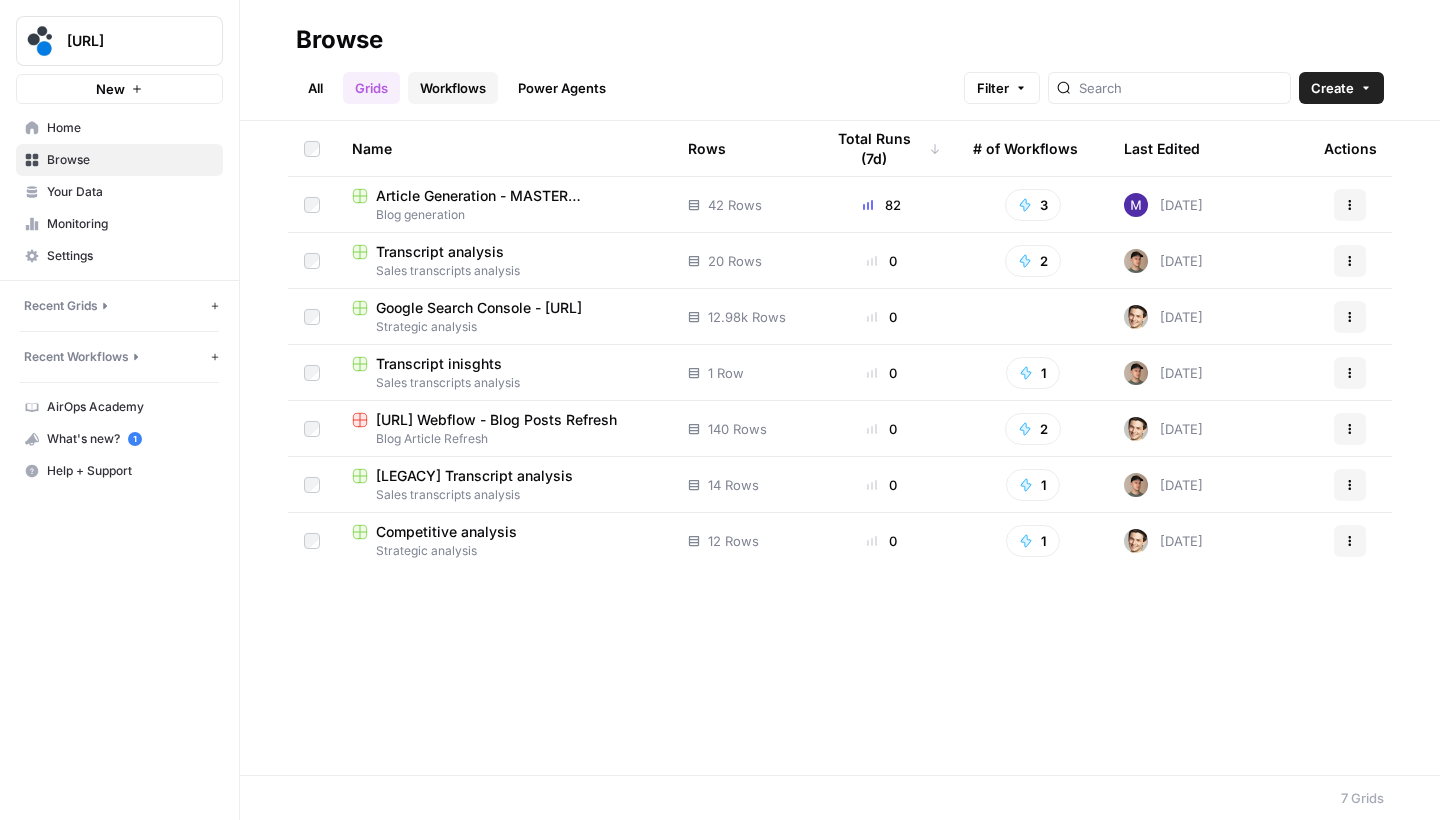 click on "Workflows" at bounding box center (453, 88) 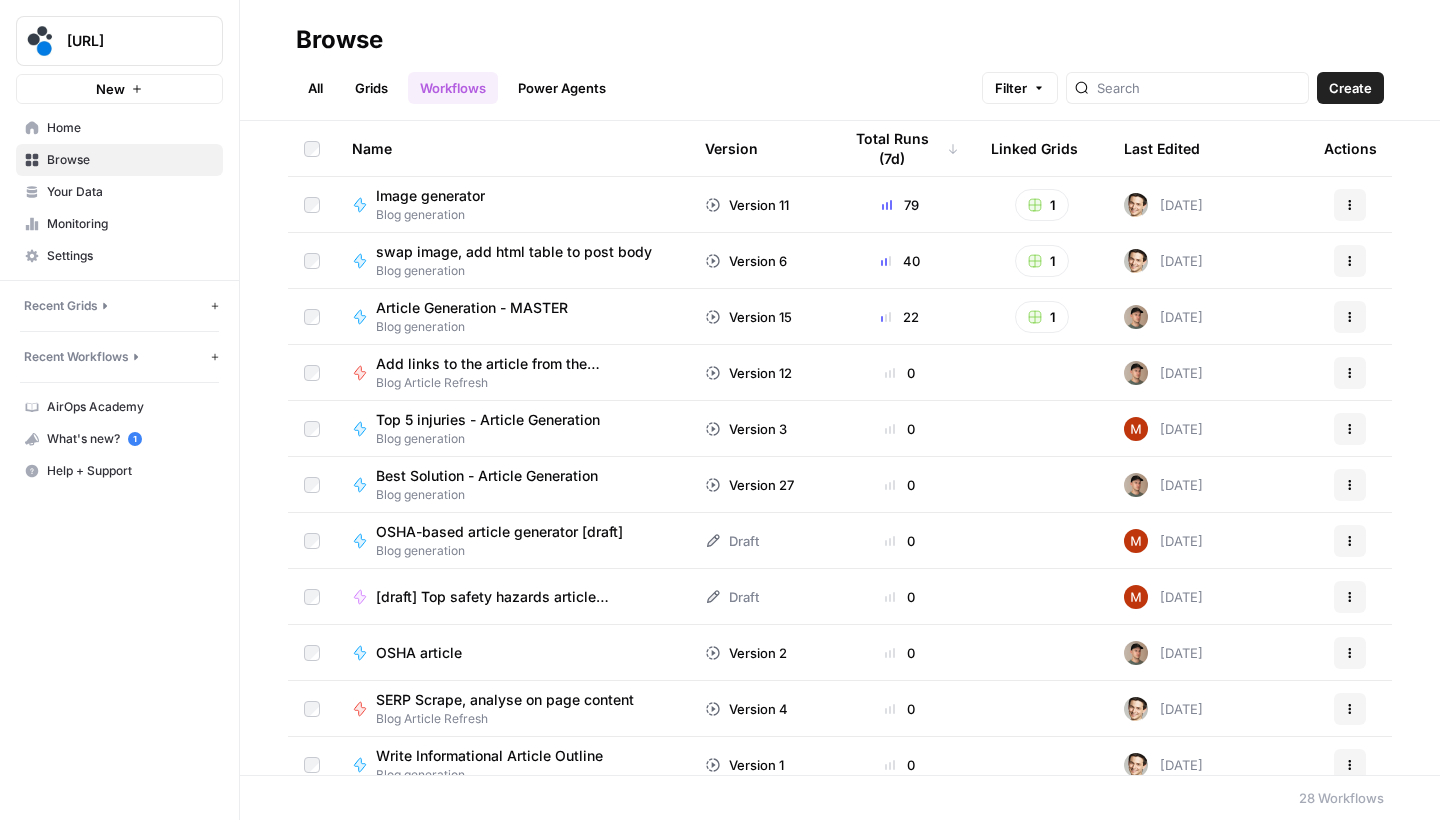 click on "OSHA article" at bounding box center [419, 653] 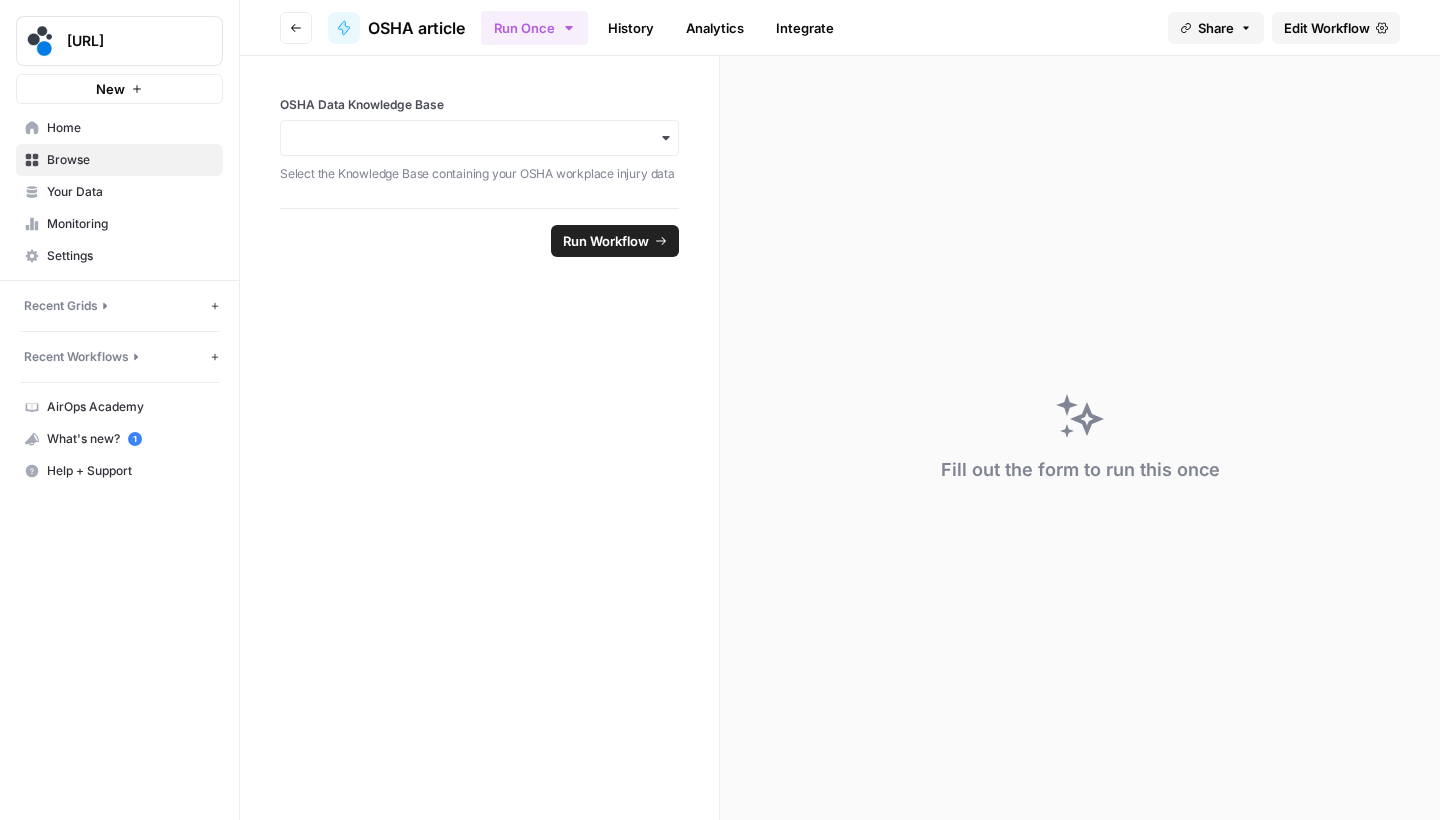 click on "OSHA article" at bounding box center (416, 28) 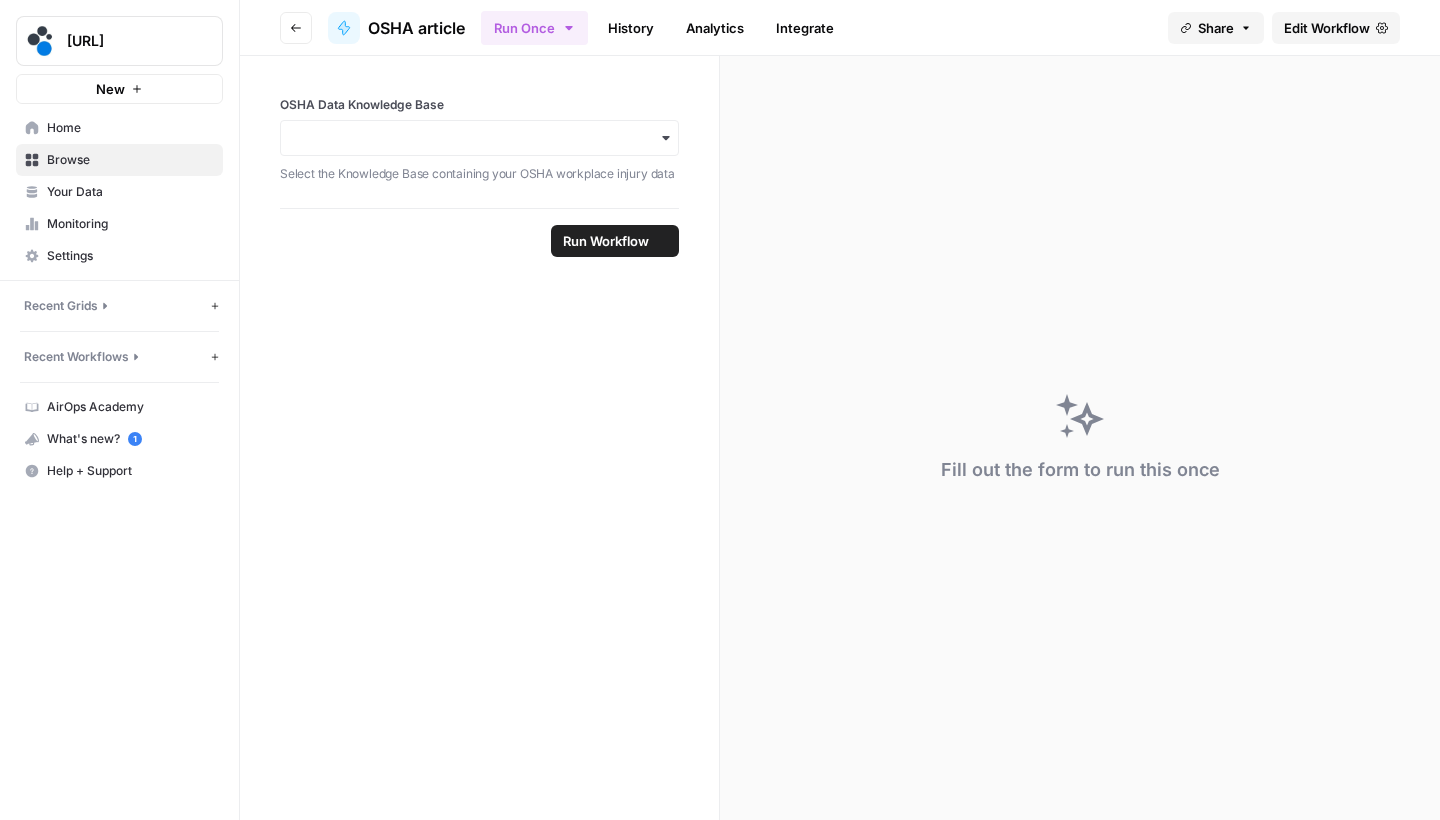 click on "OSHA article" at bounding box center (416, 28) 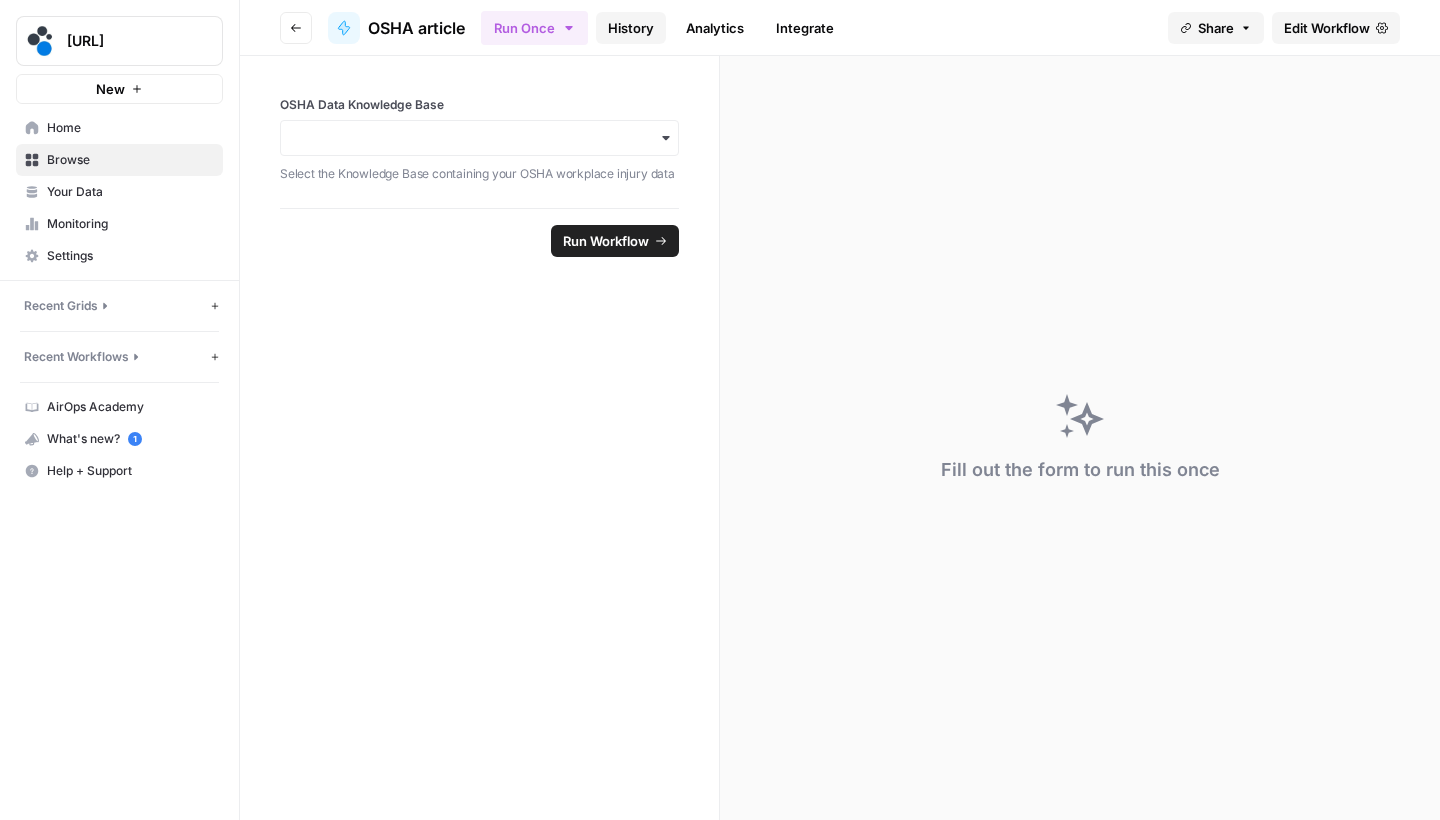 click on "History" at bounding box center (631, 28) 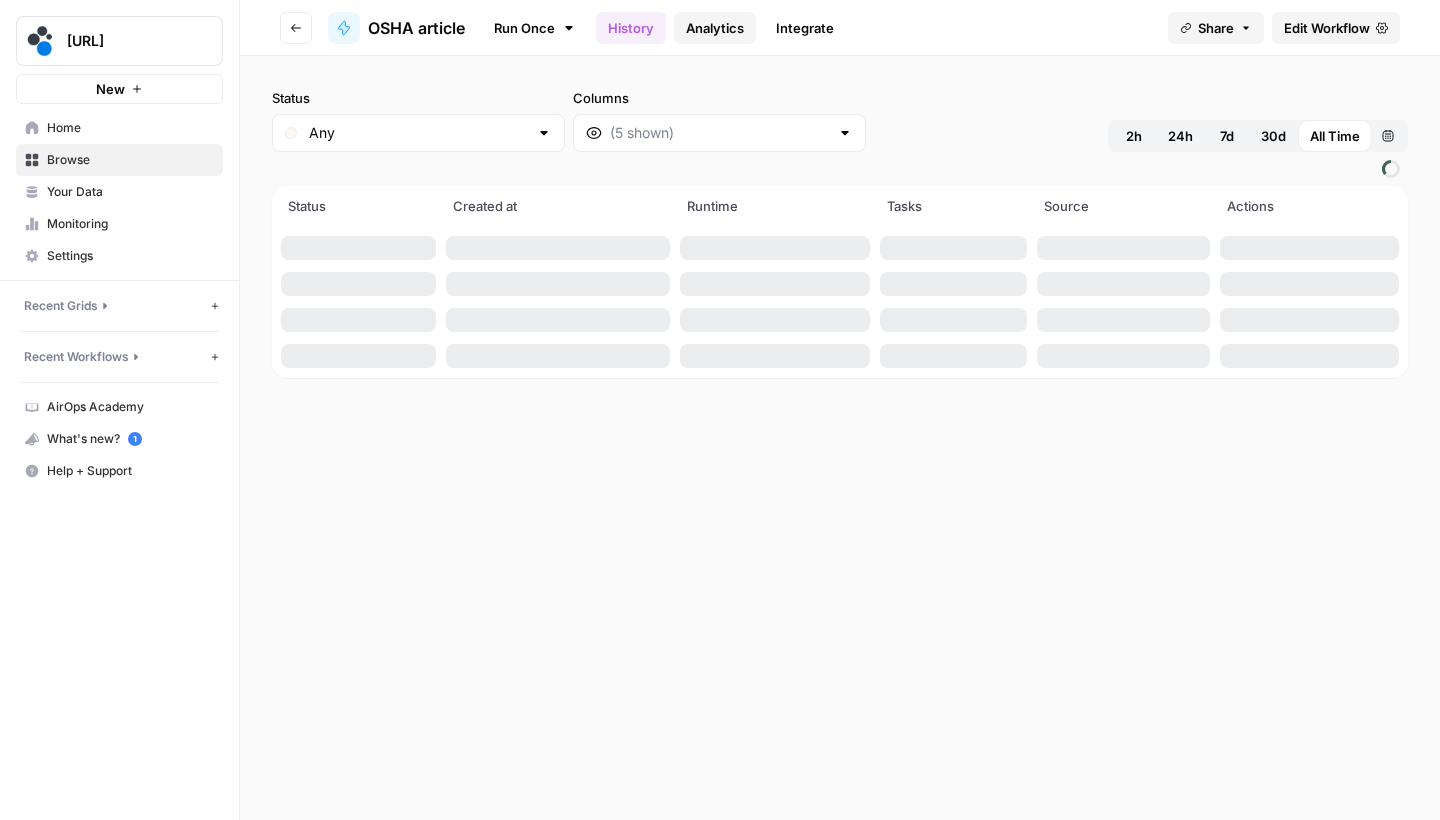 click on "Analytics" at bounding box center [715, 28] 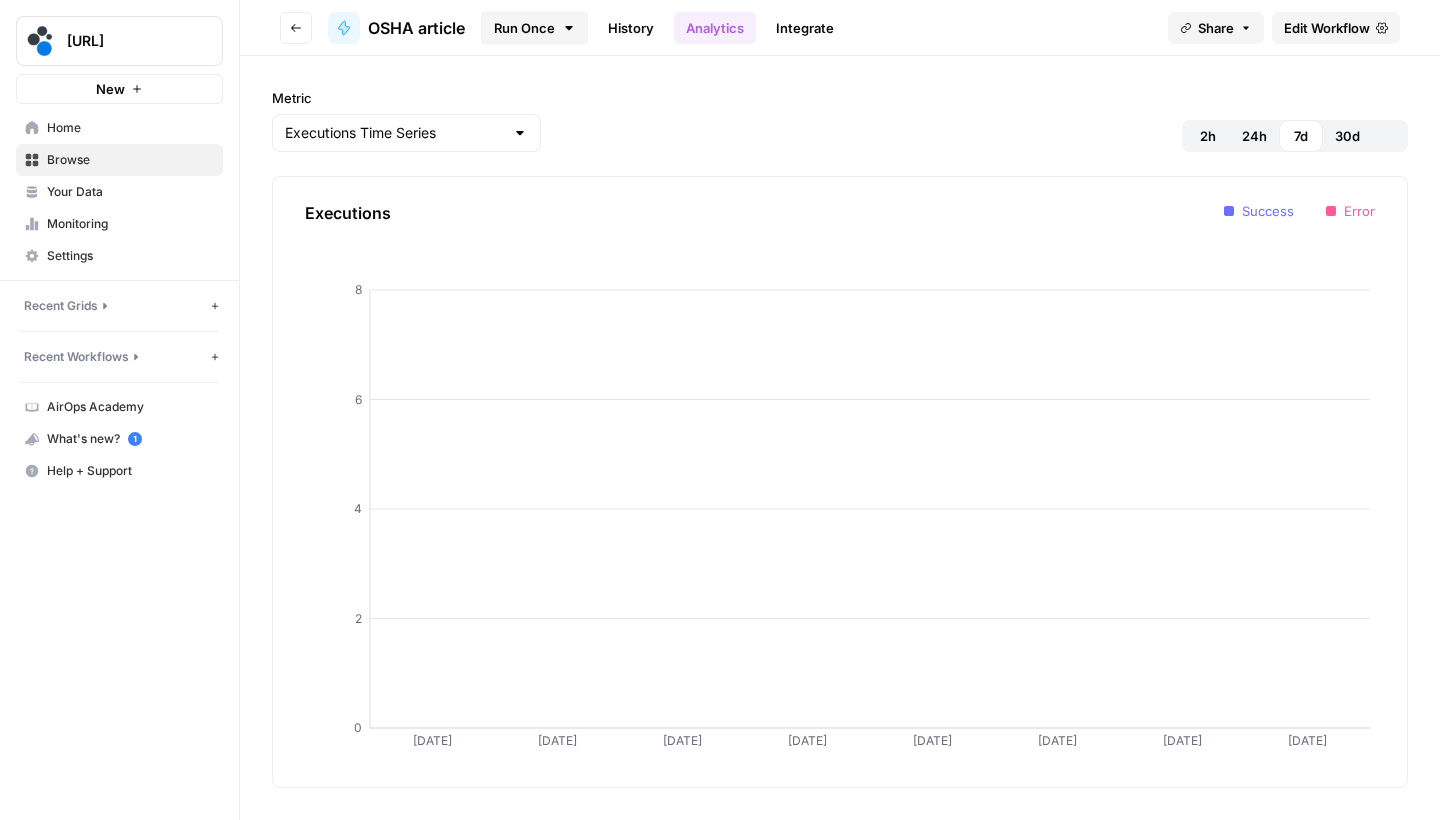 click on "Run Once" at bounding box center [534, 28] 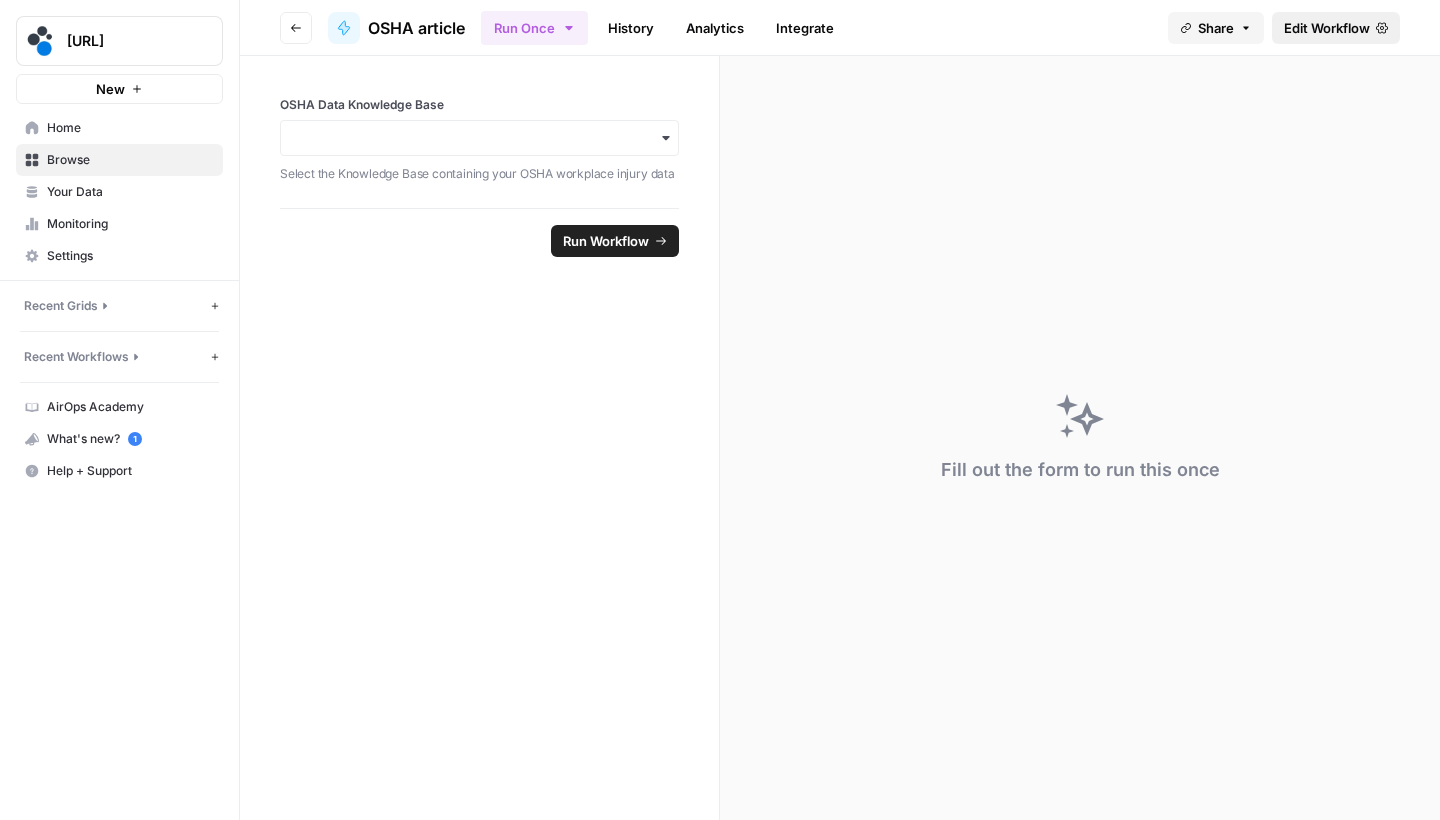 click on "Edit Workflow" at bounding box center [1336, 28] 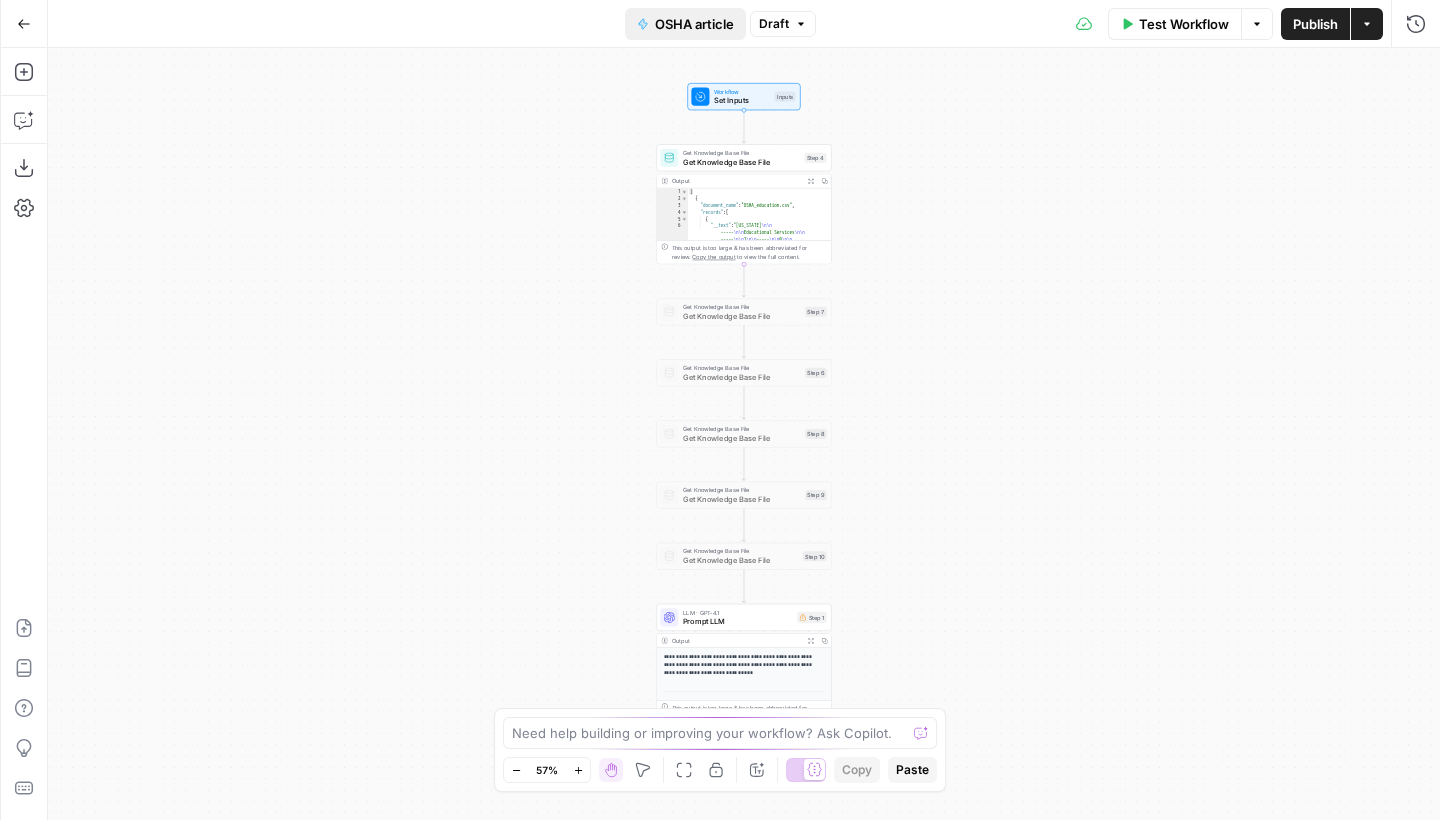click on "OSHA article" at bounding box center (694, 24) 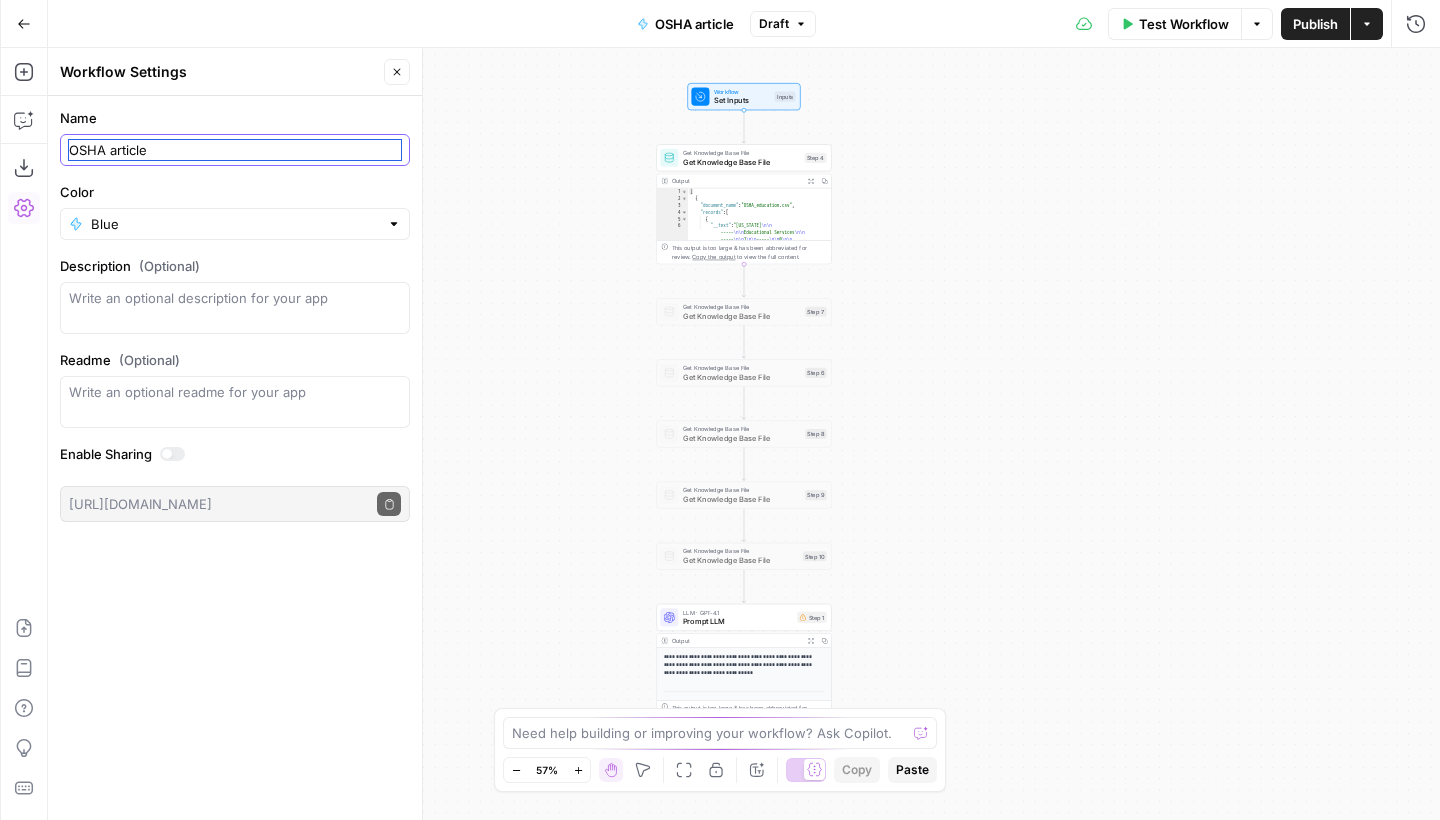 click on "OSHA article" at bounding box center [235, 150] 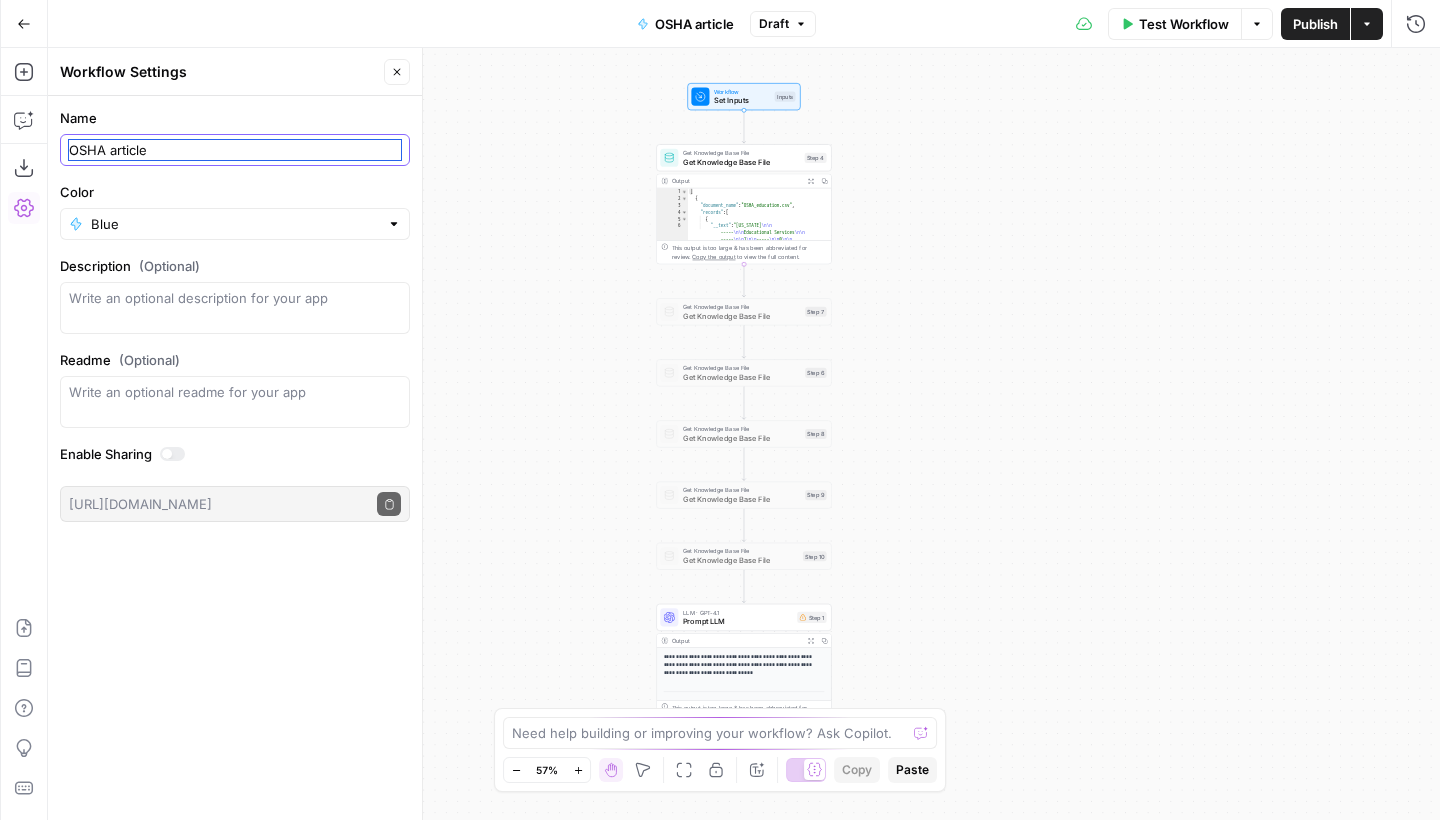 paste on "dataset analysis" 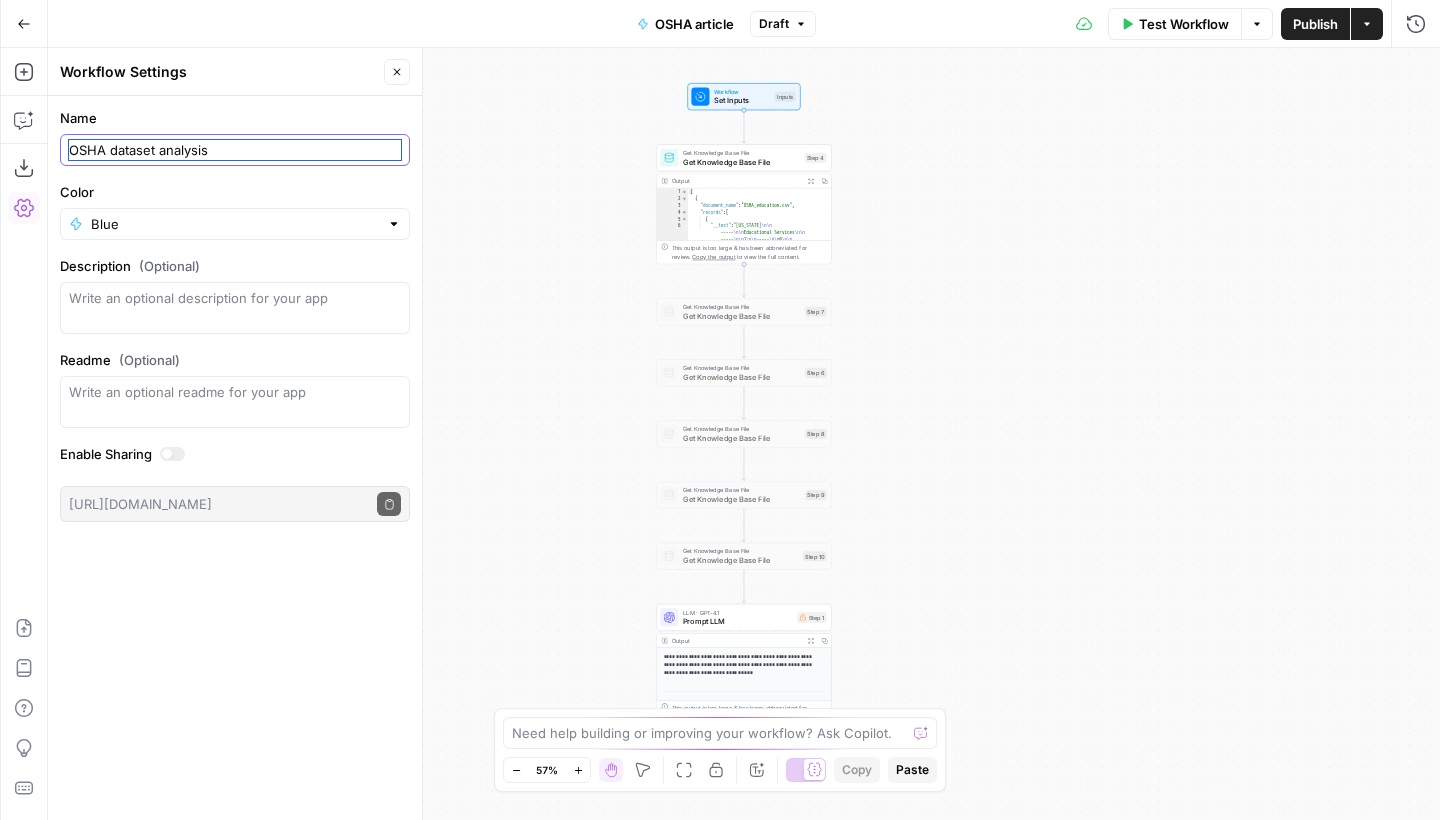 type on "OSHA dataset analysis" 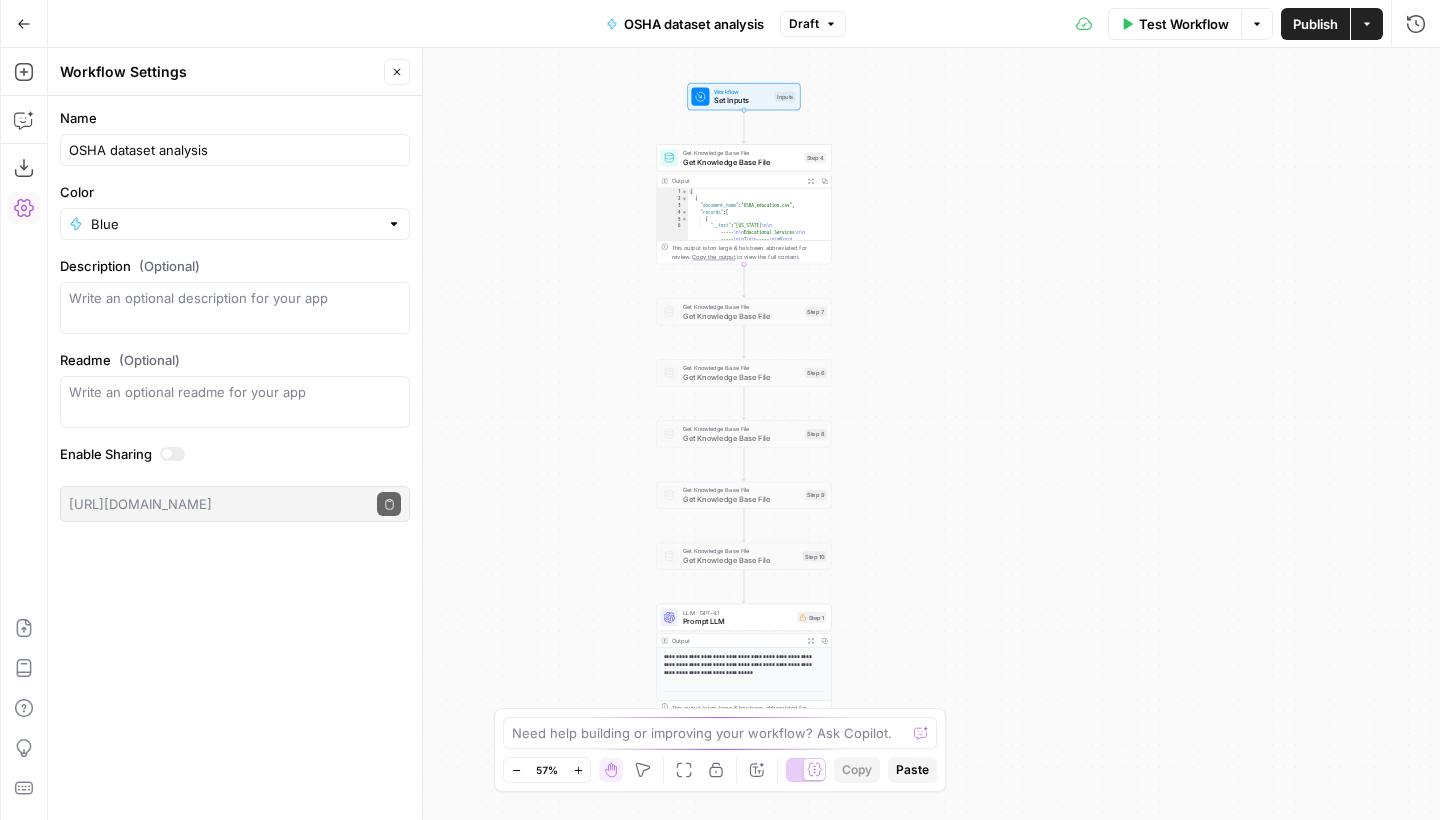 click on "Name OSHA dataset analysis Color Blue Description   (Optional) Readme   (Optional) Write an optional readme for your app Enable Sharing https://app.airops.com/public_api/airops_apps/49df4af4-c1c5-44e8-9f61-57106d4b0618/execute Copy public execute URL" at bounding box center (235, 458) 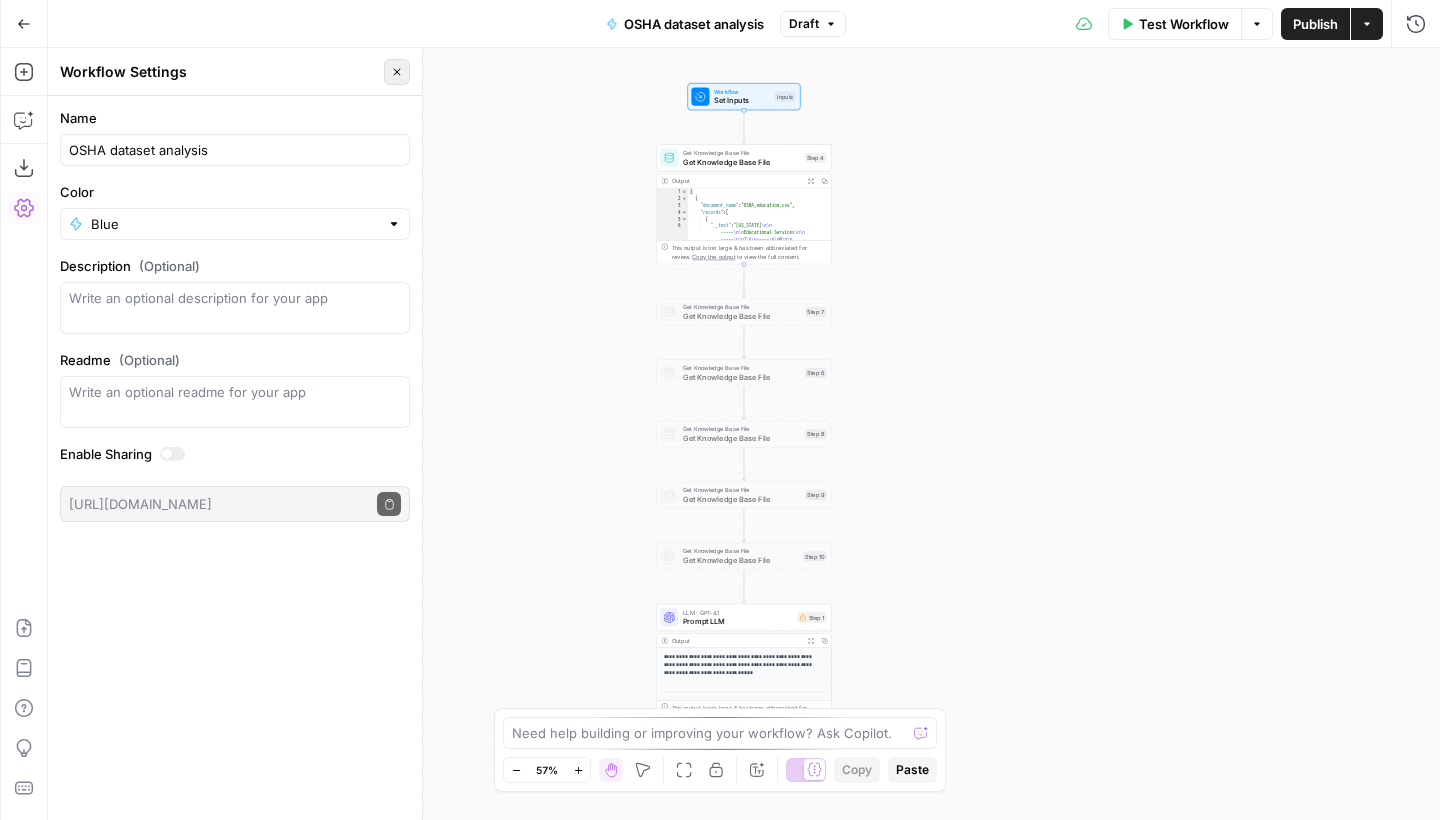 click 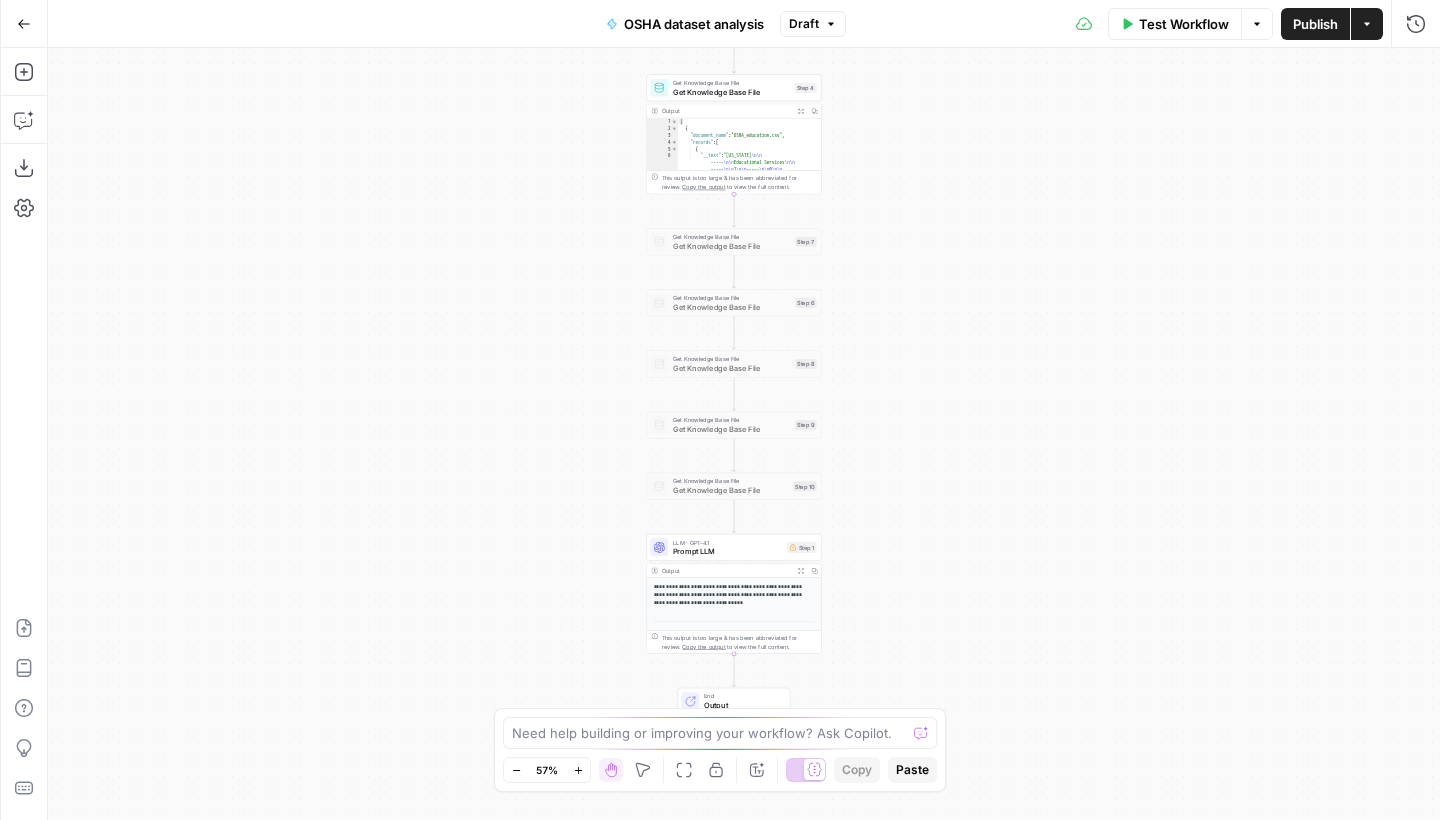 drag, startPoint x: 928, startPoint y: 432, endPoint x: 907, endPoint y: 307, distance: 126.751724 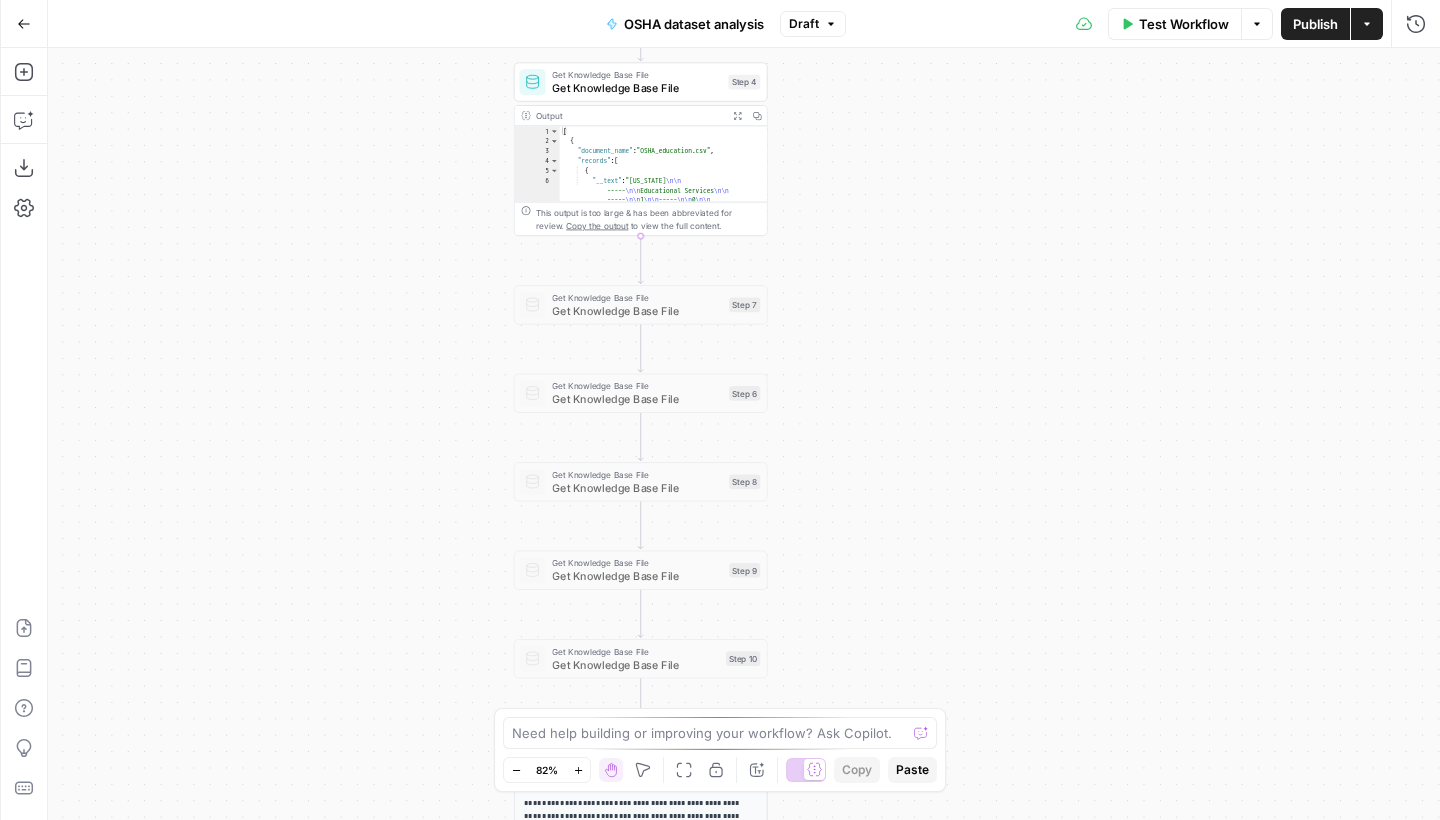 drag, startPoint x: 905, startPoint y: 303, endPoint x: 905, endPoint y: 566, distance: 263 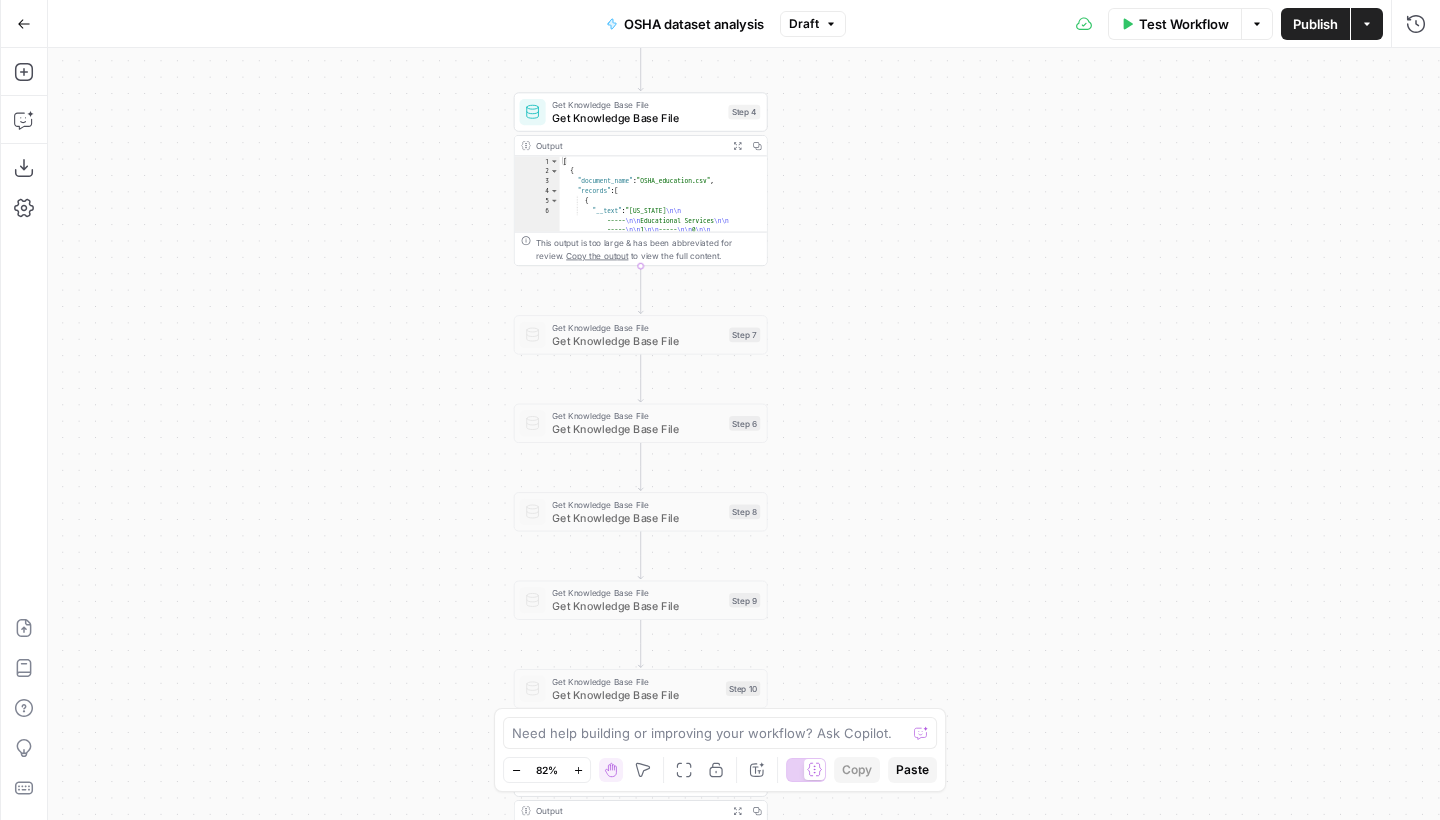 drag, startPoint x: 903, startPoint y: 569, endPoint x: 904, endPoint y: 231, distance: 338.00146 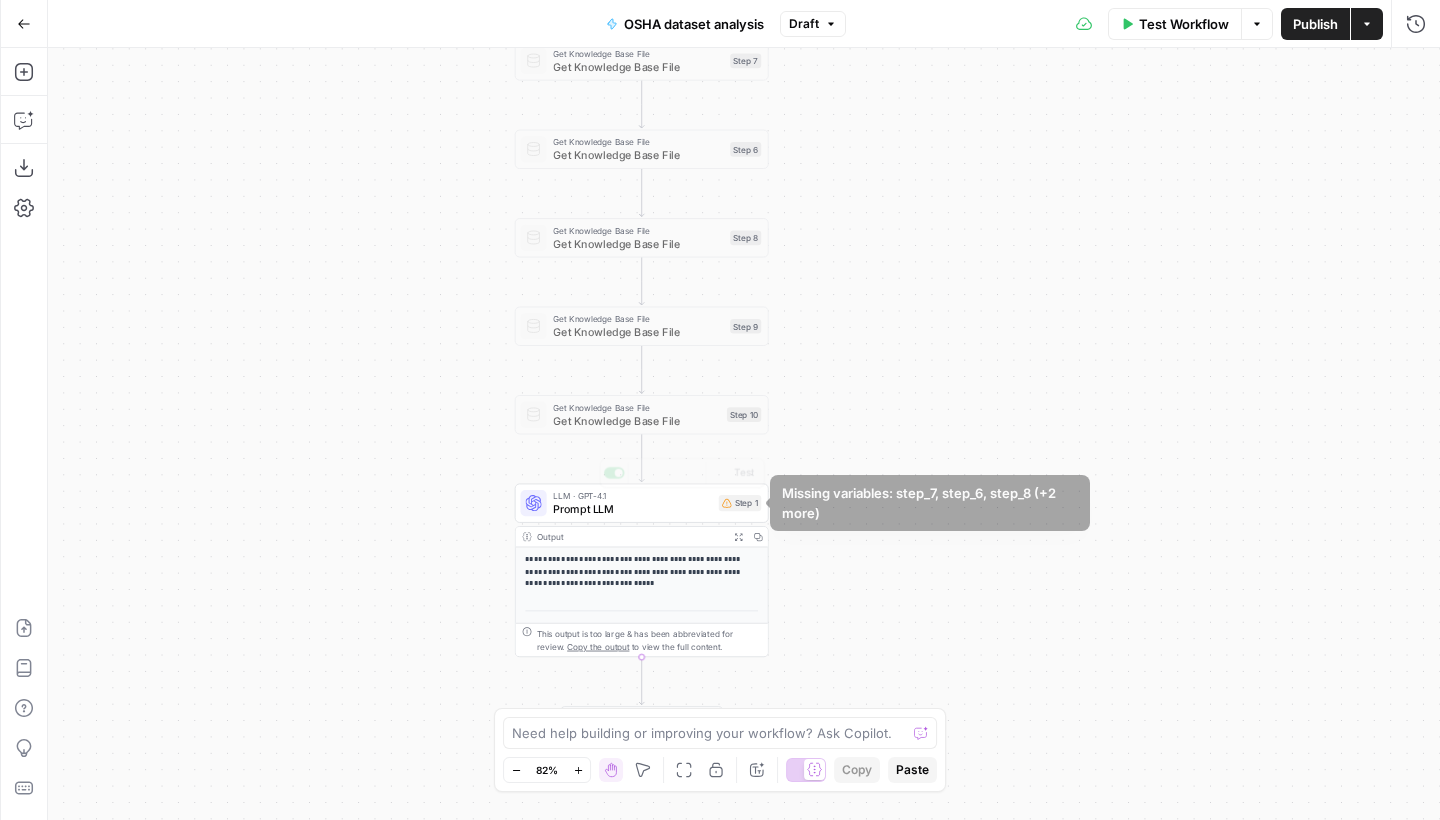 click on "**********" at bounding box center (641, 571) 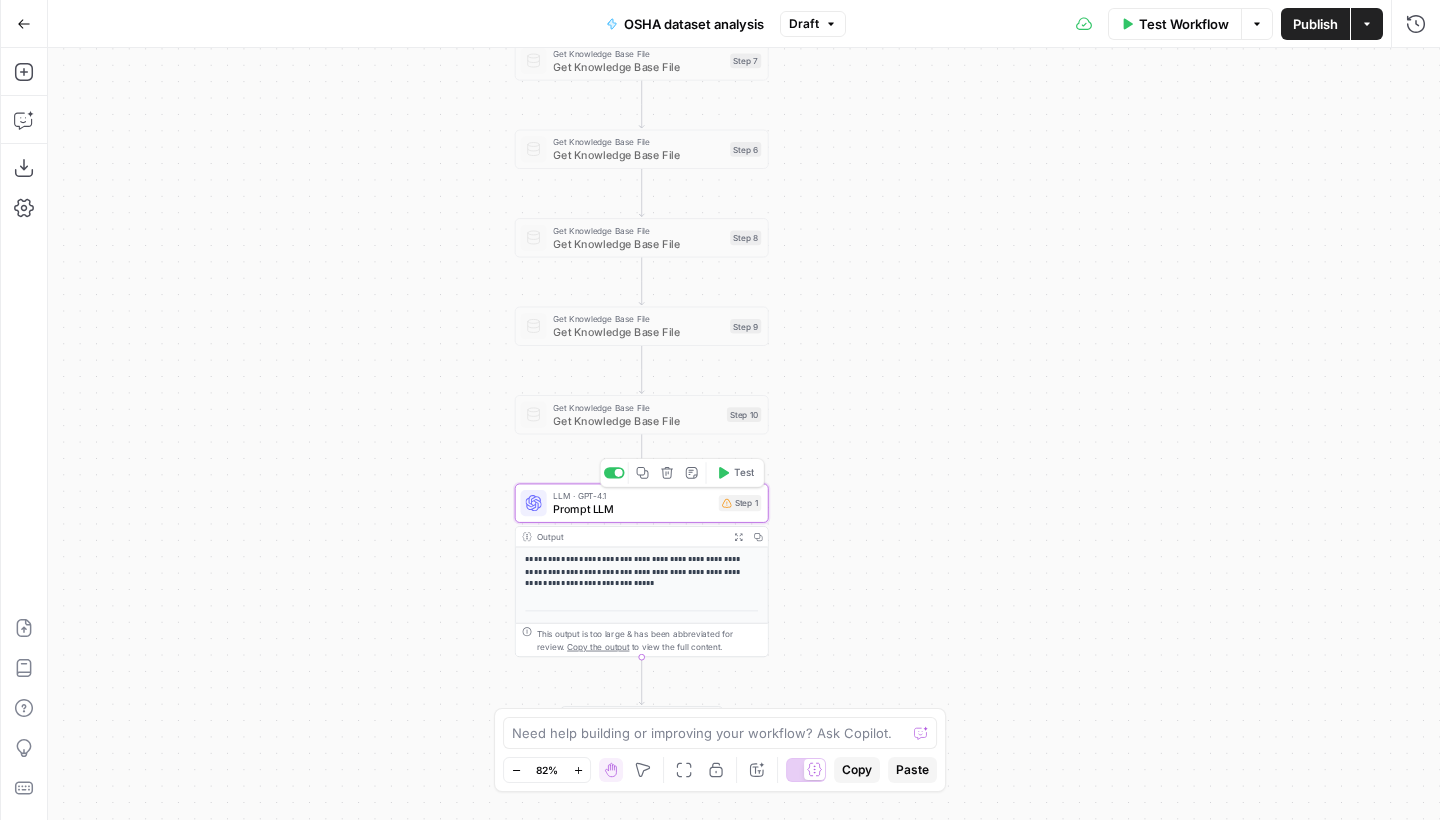 click on "Prompt LLM" at bounding box center (632, 509) 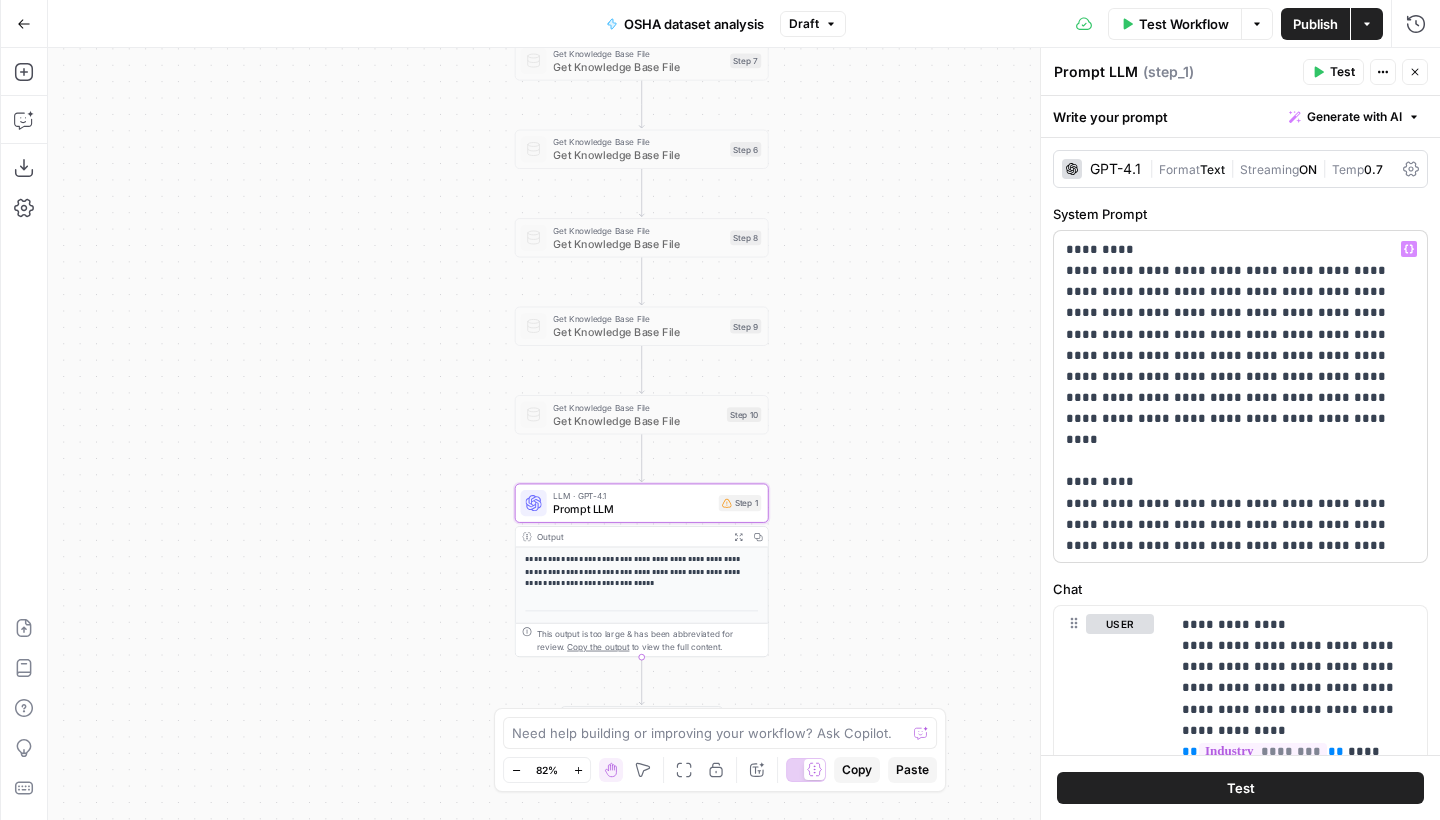 scroll, scrollTop: 86, scrollLeft: 0, axis: vertical 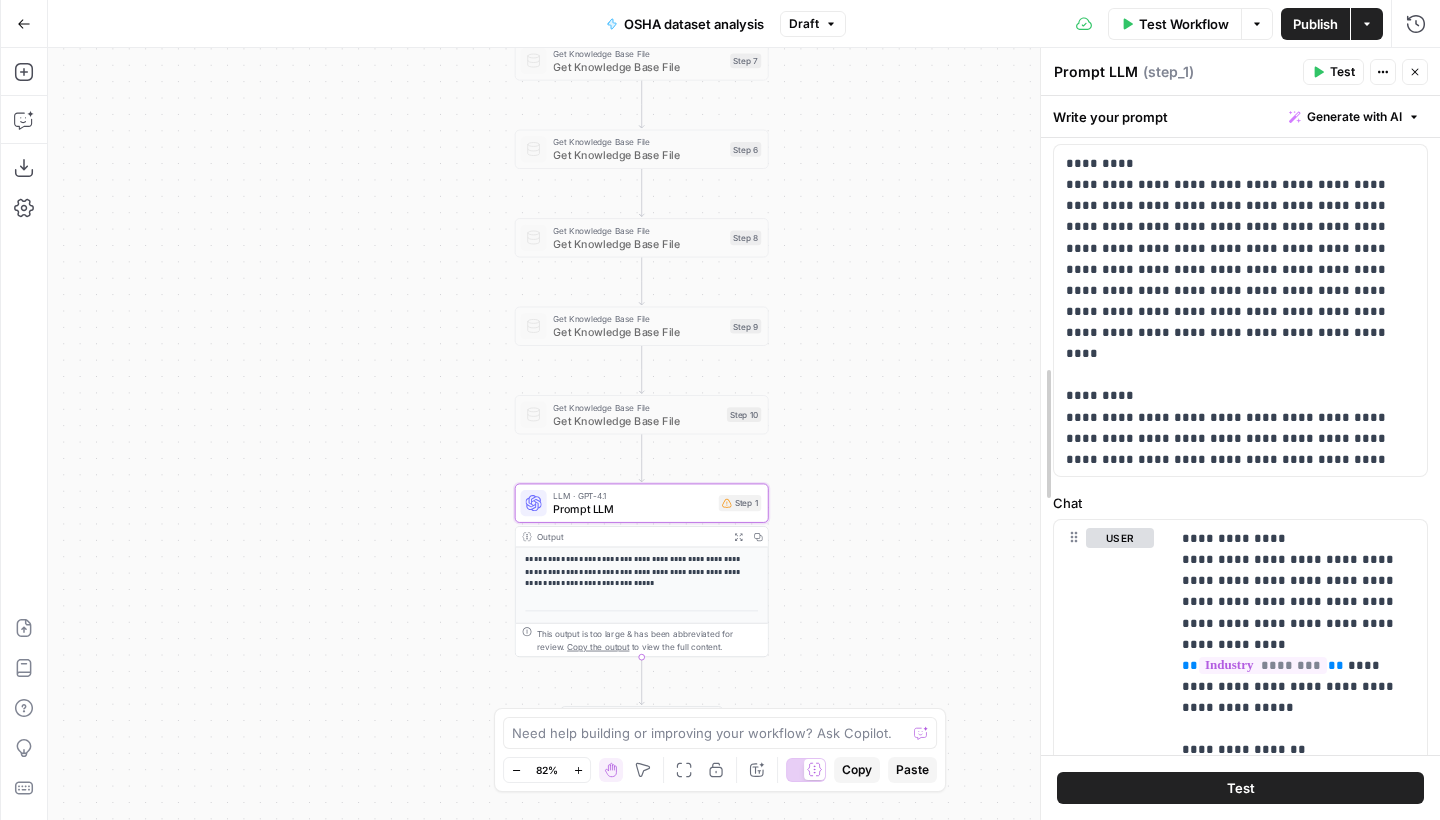 drag, startPoint x: 1042, startPoint y: 214, endPoint x: 889, endPoint y: 217, distance: 153.0294 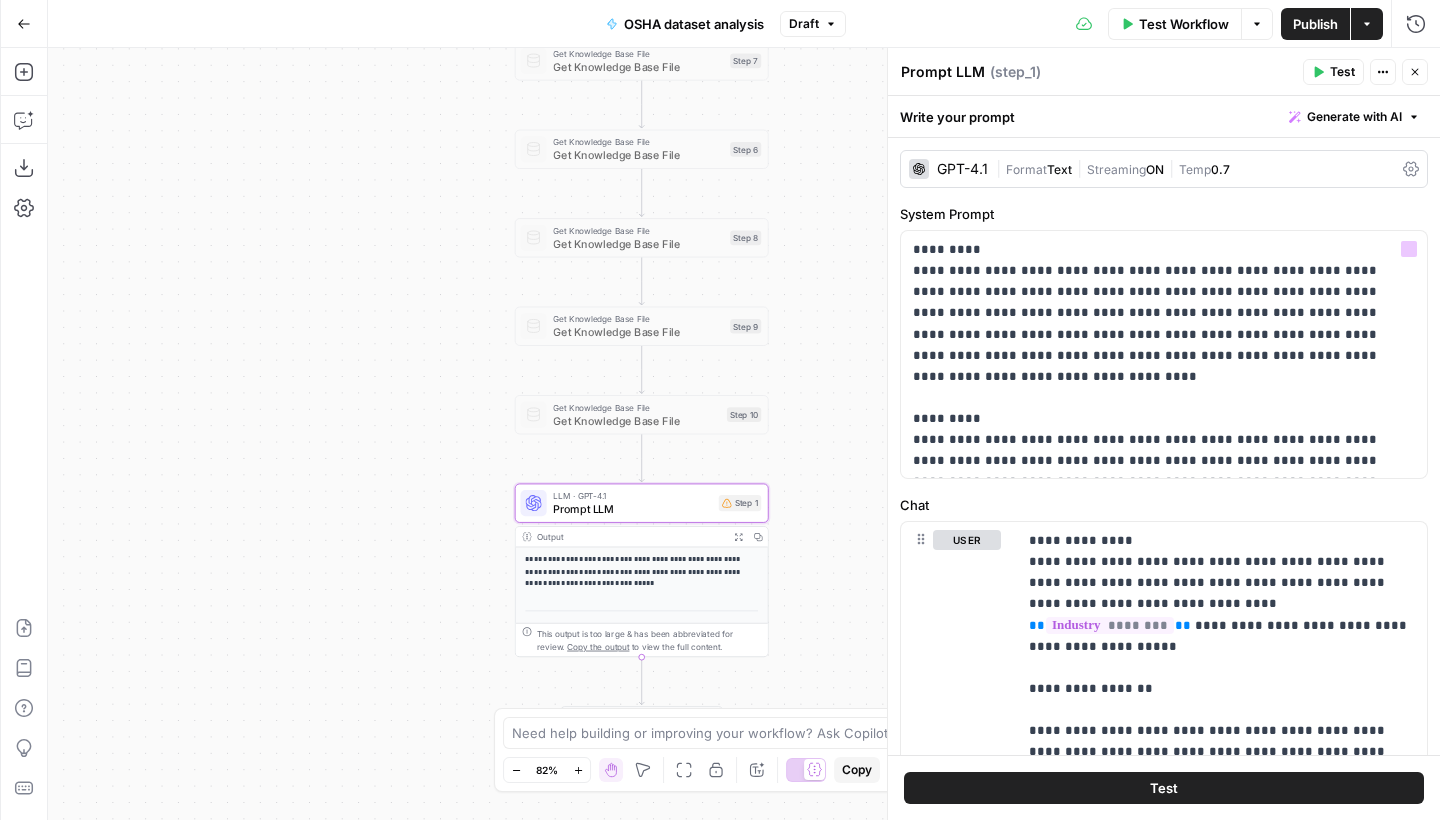 scroll, scrollTop: 90, scrollLeft: 0, axis: vertical 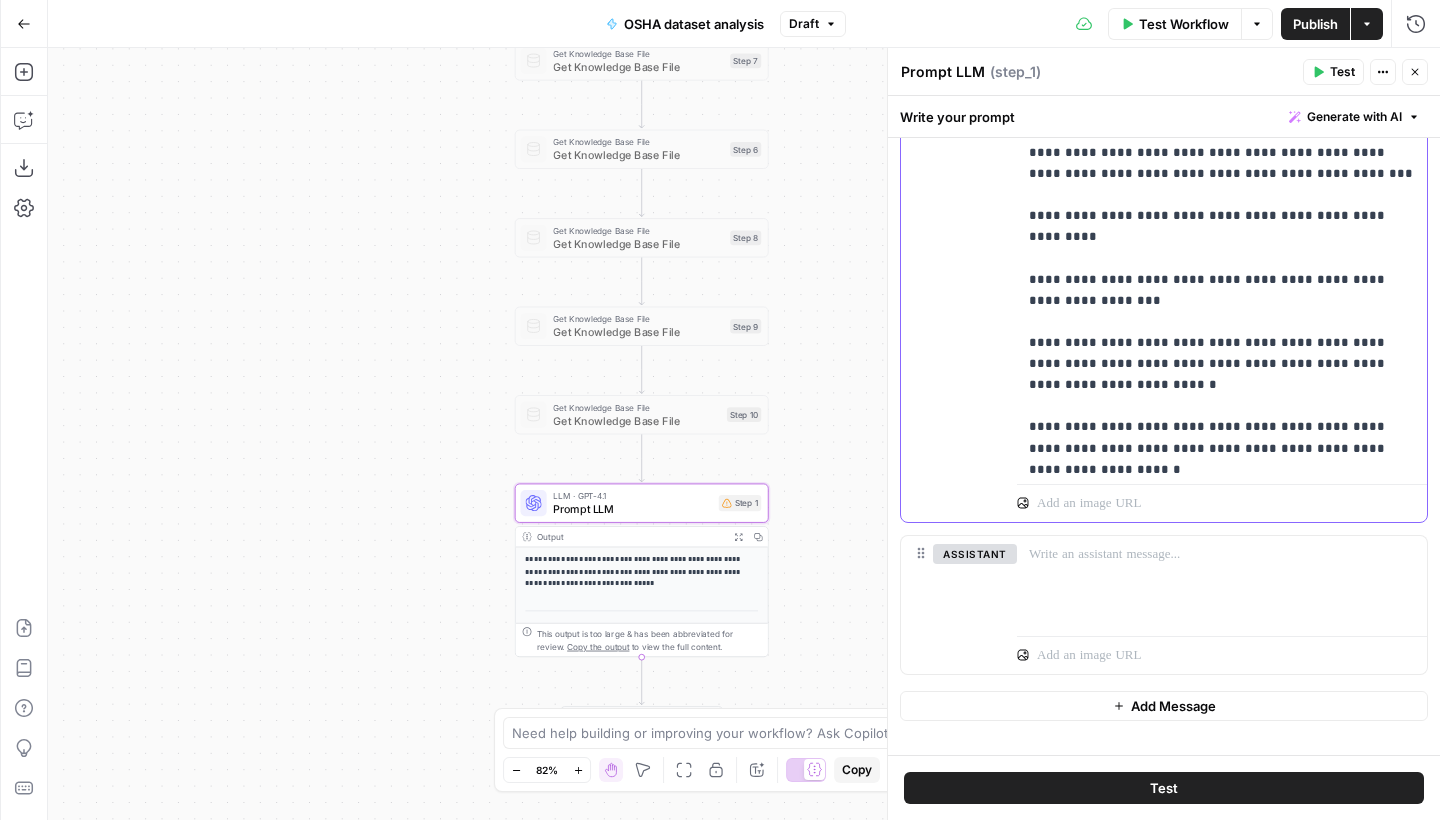 click on "**********" at bounding box center (1222, -127) 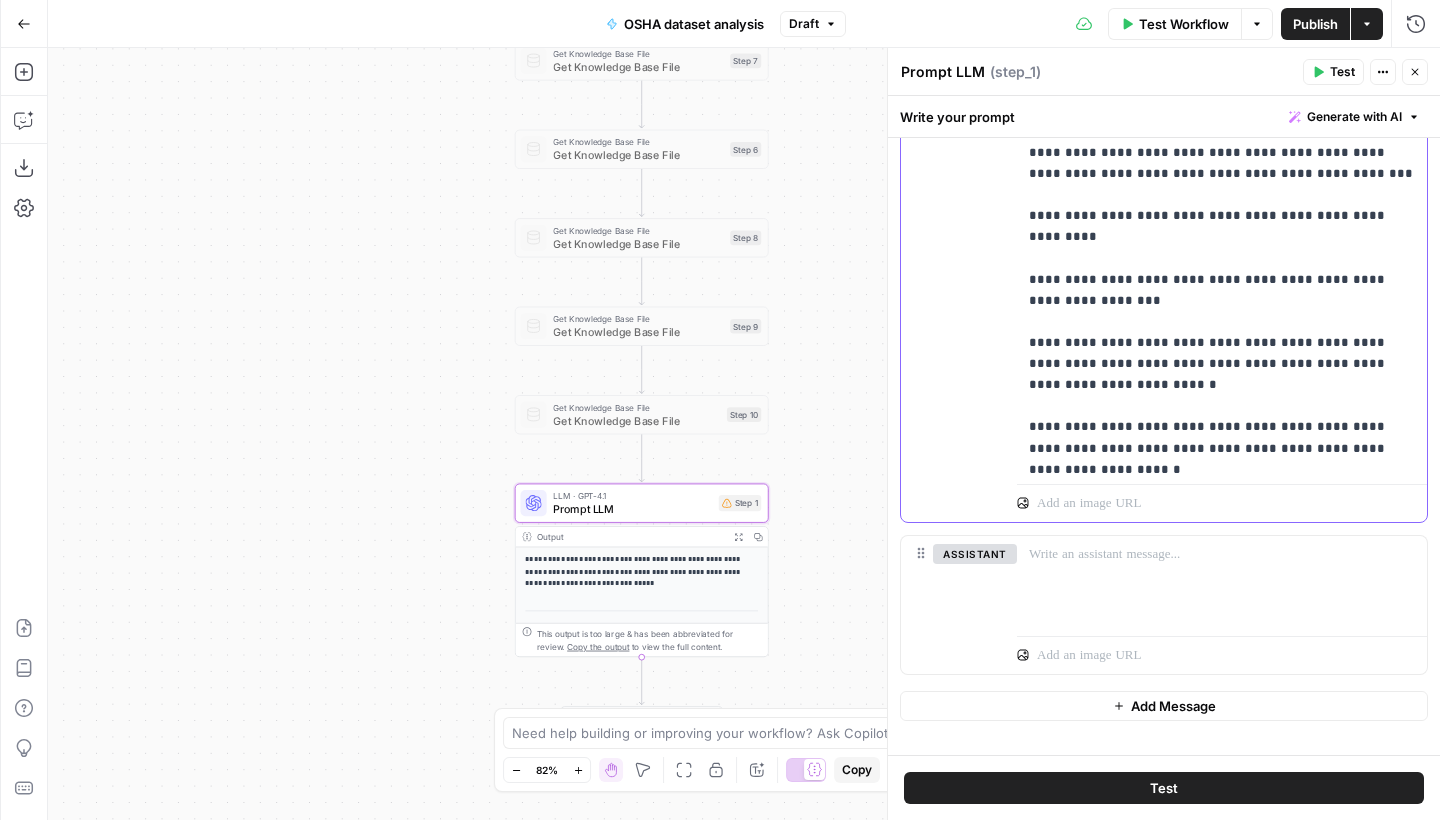 type 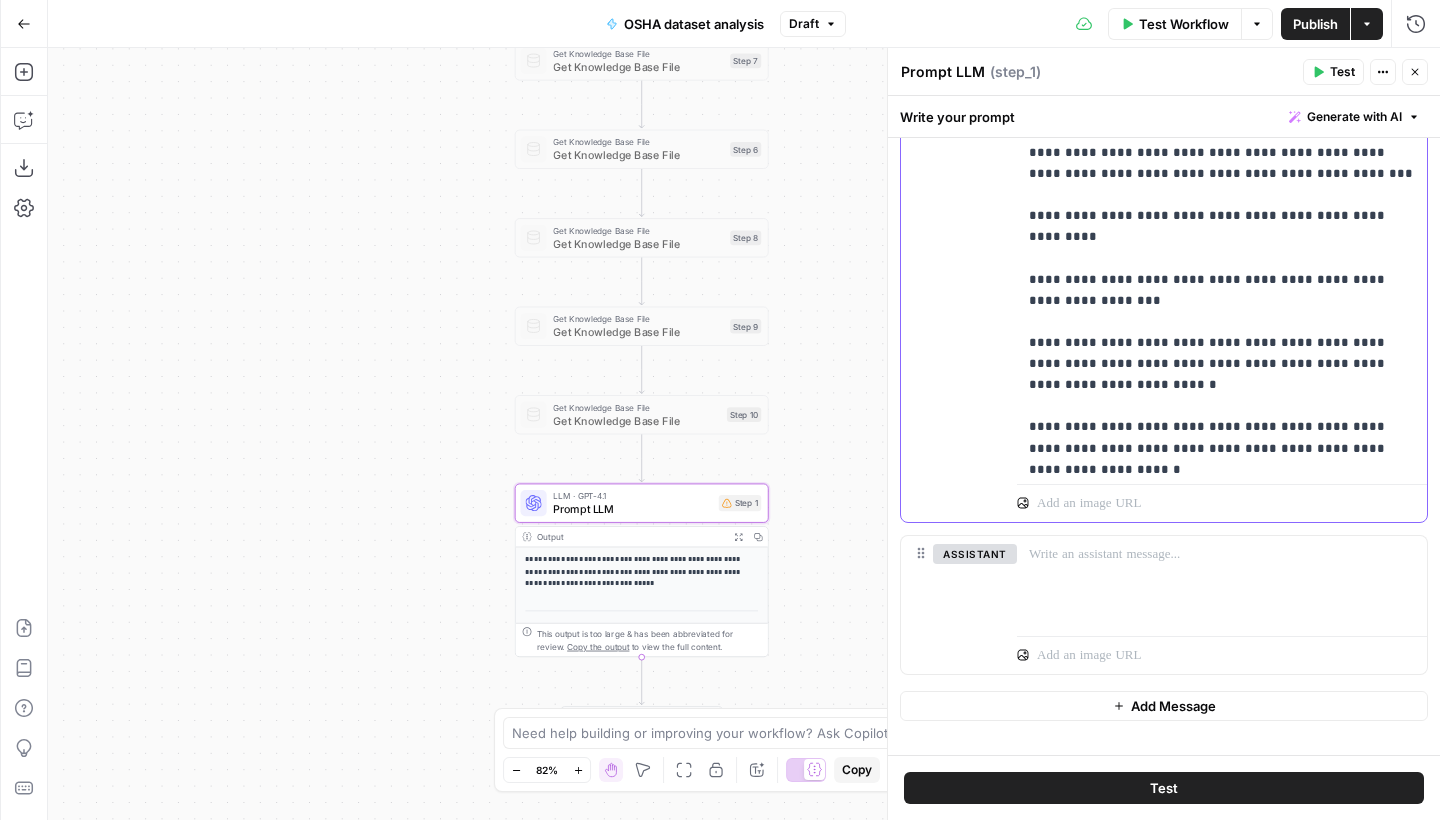 click on "**********" at bounding box center [1222, -116] 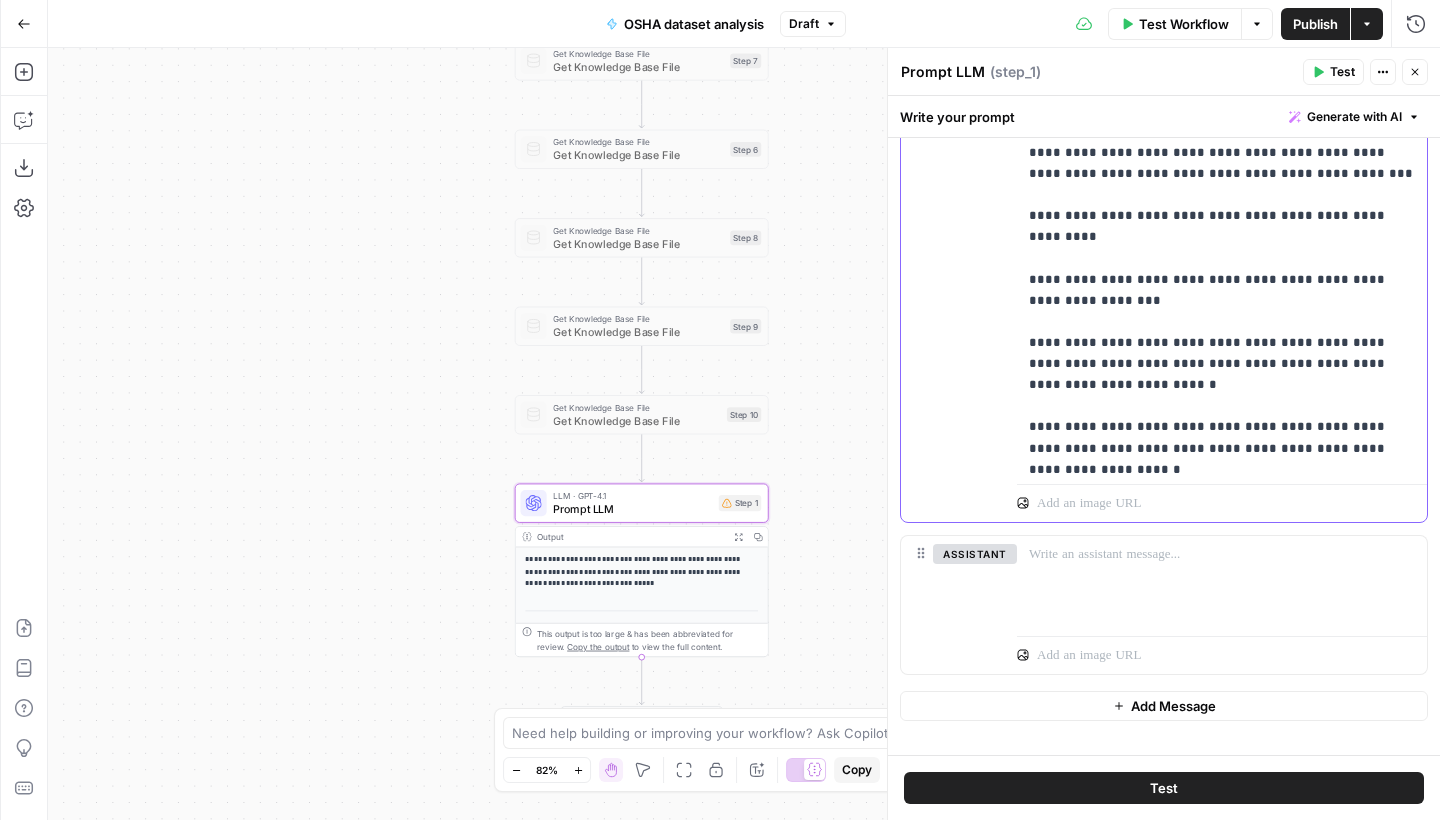 click on "**********" at bounding box center [1222, -116] 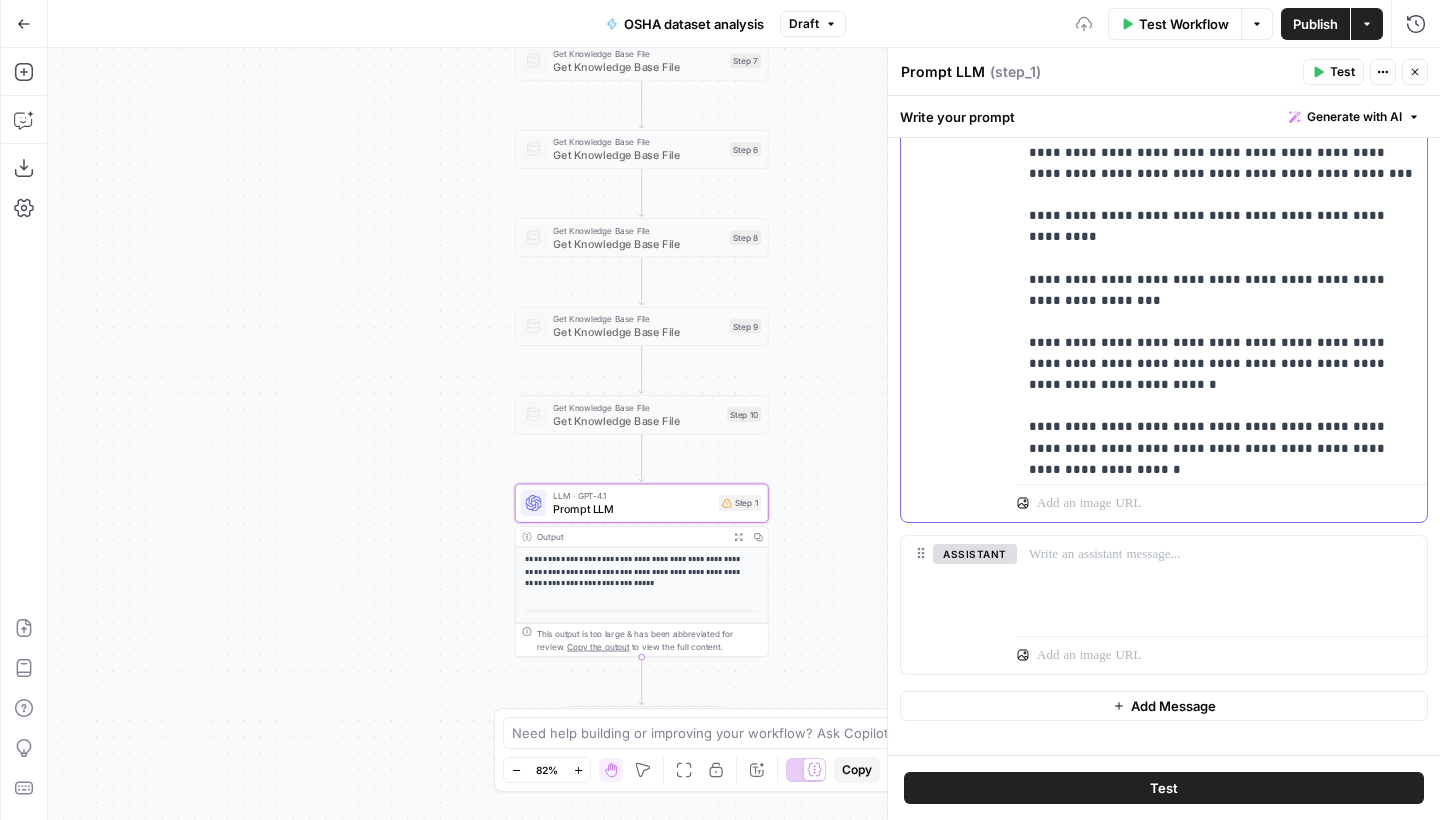 click on "**********" at bounding box center [1222, -116] 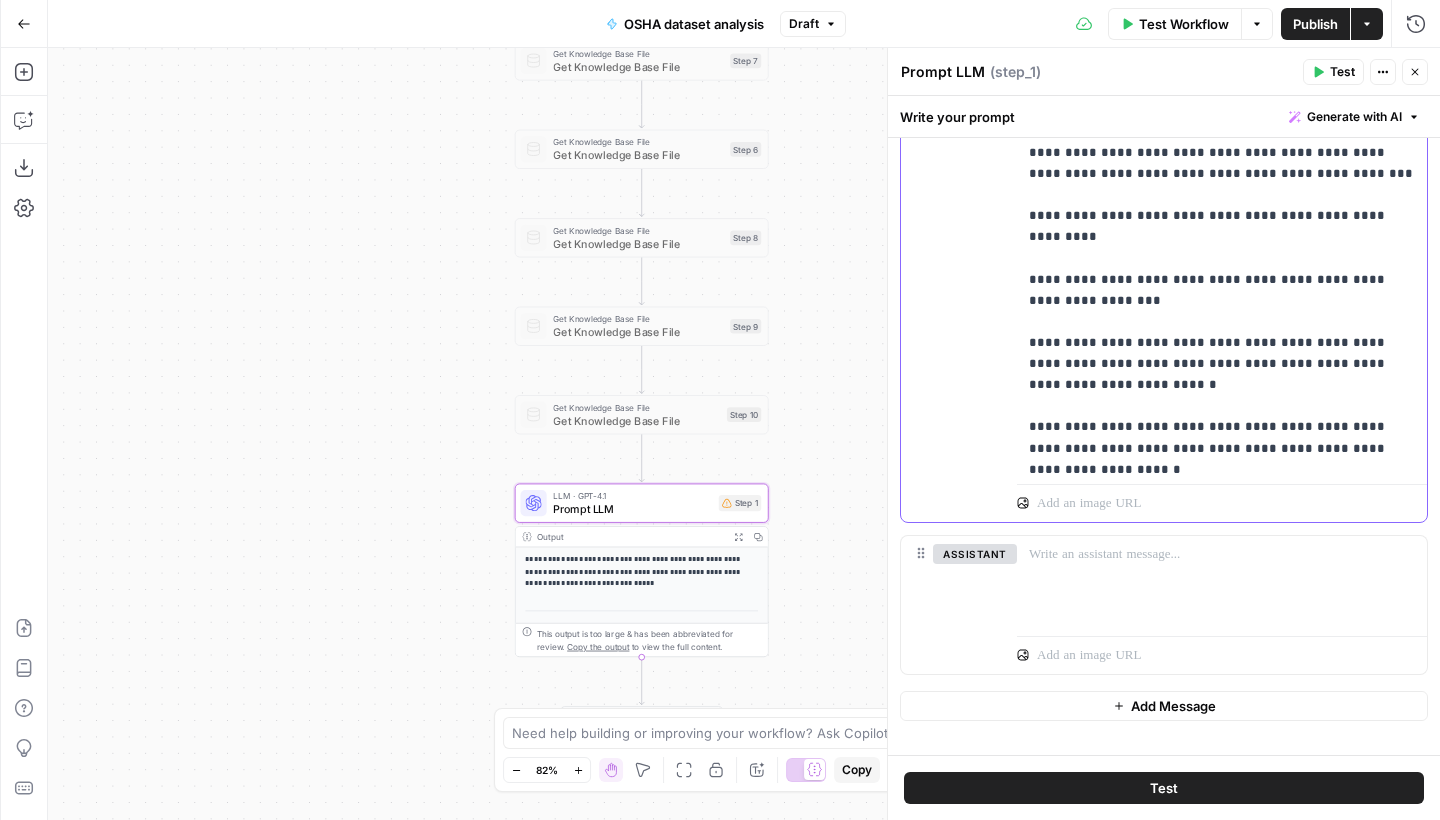 scroll, scrollTop: 623, scrollLeft: 0, axis: vertical 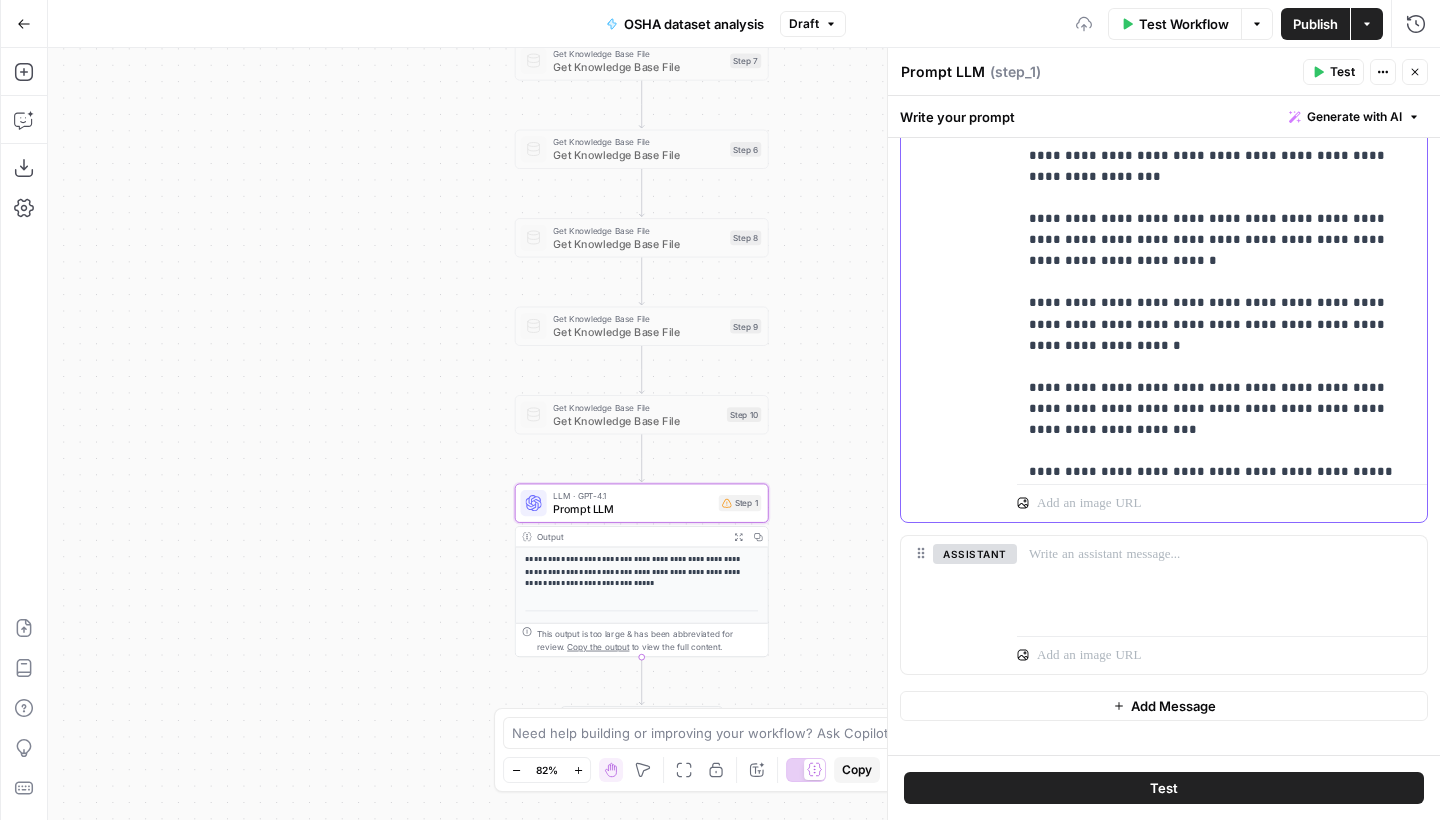 click on "**********" at bounding box center (1222, -219) 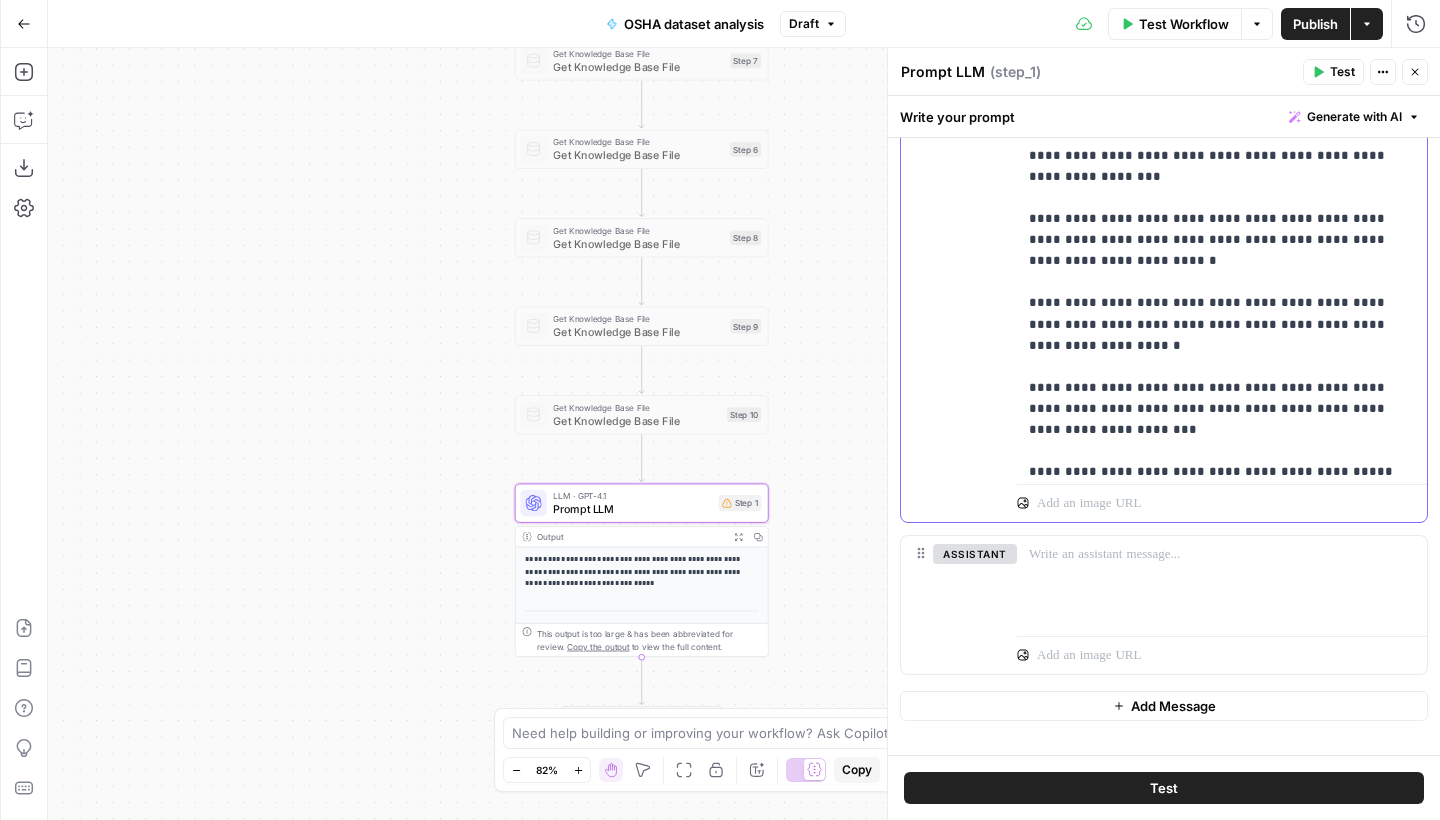 click on "**********" at bounding box center (1222, -219) 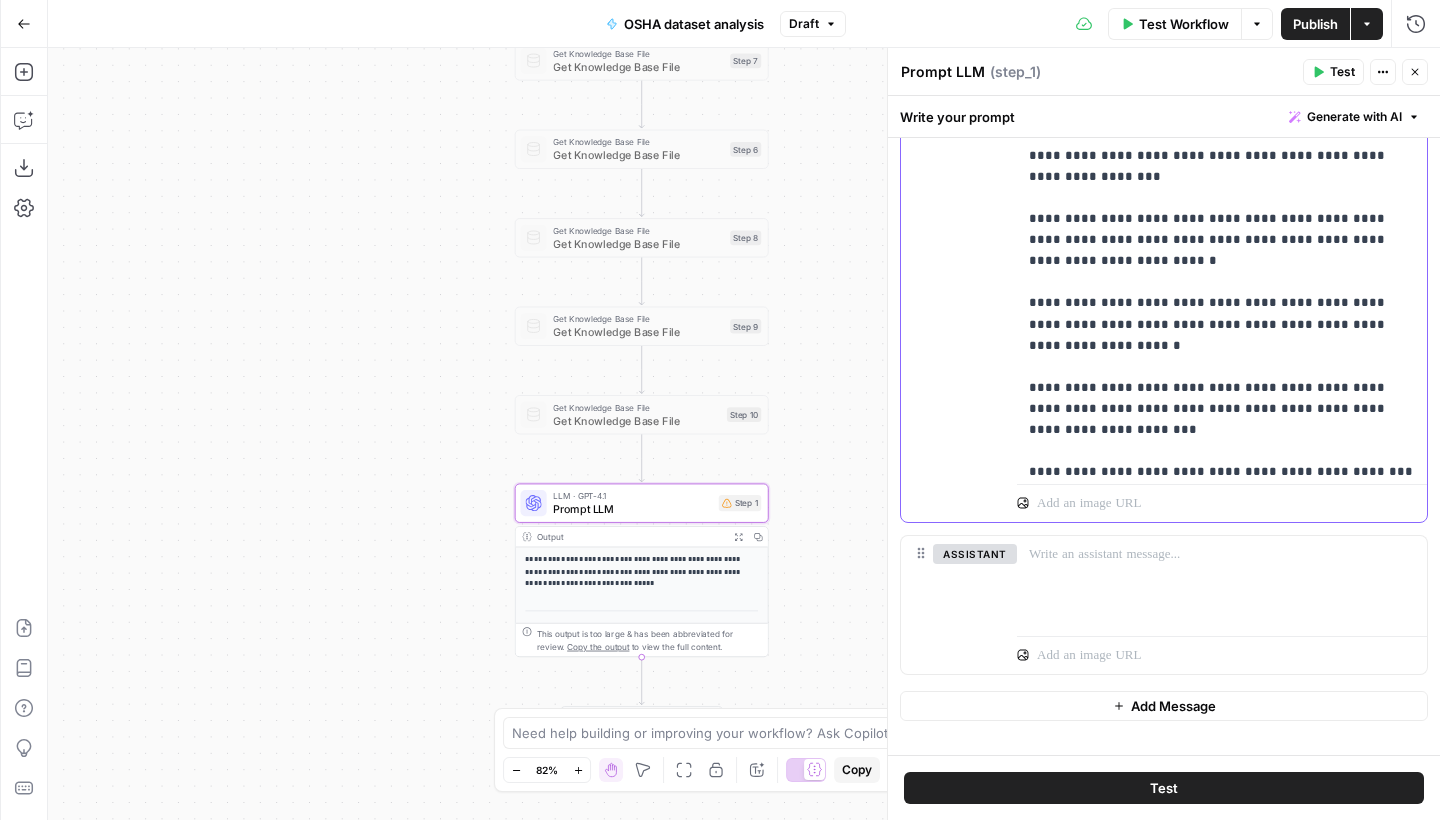 click on "**********" at bounding box center (1222, -219) 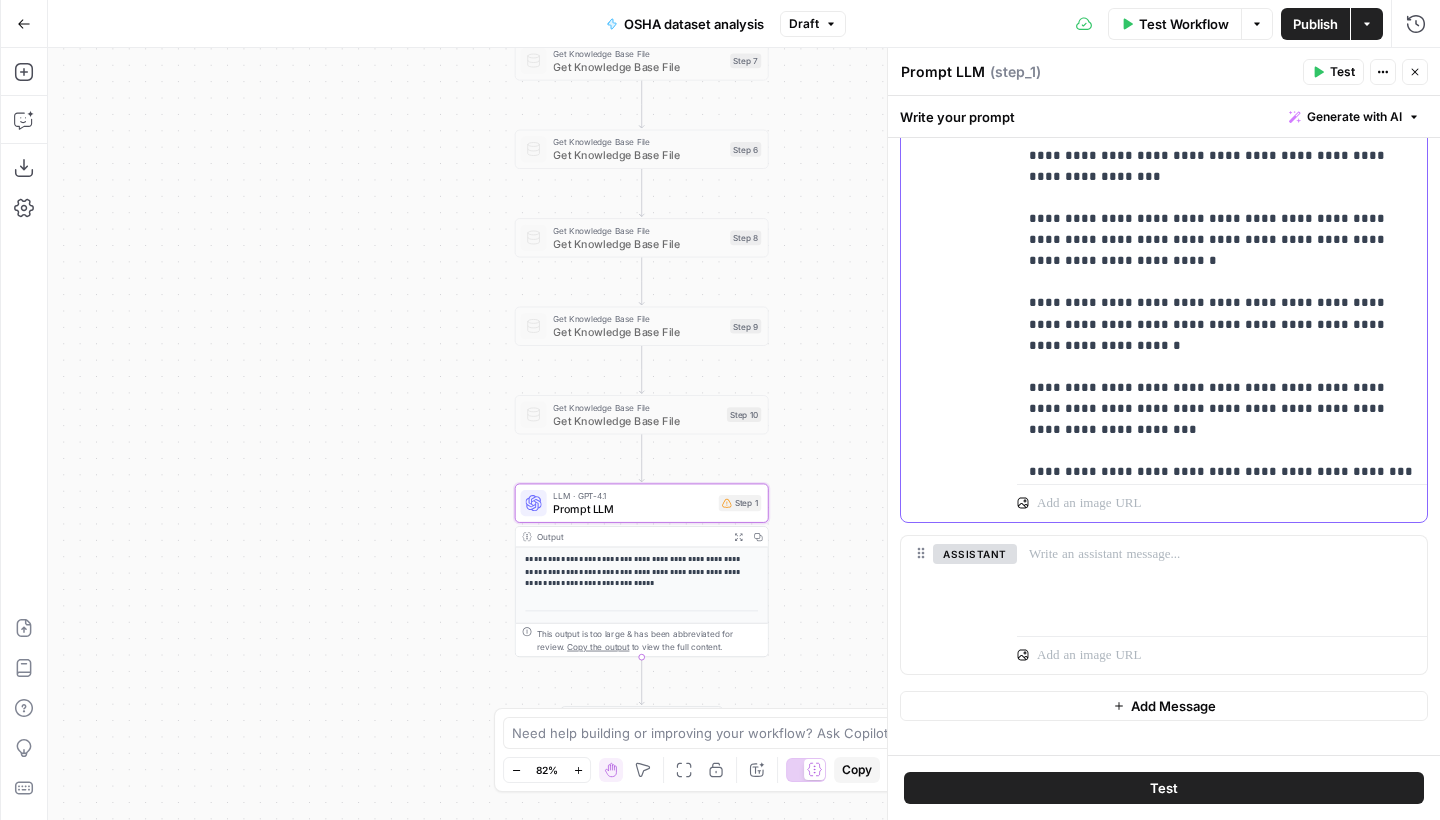 click on "**********" at bounding box center (1222, -188) 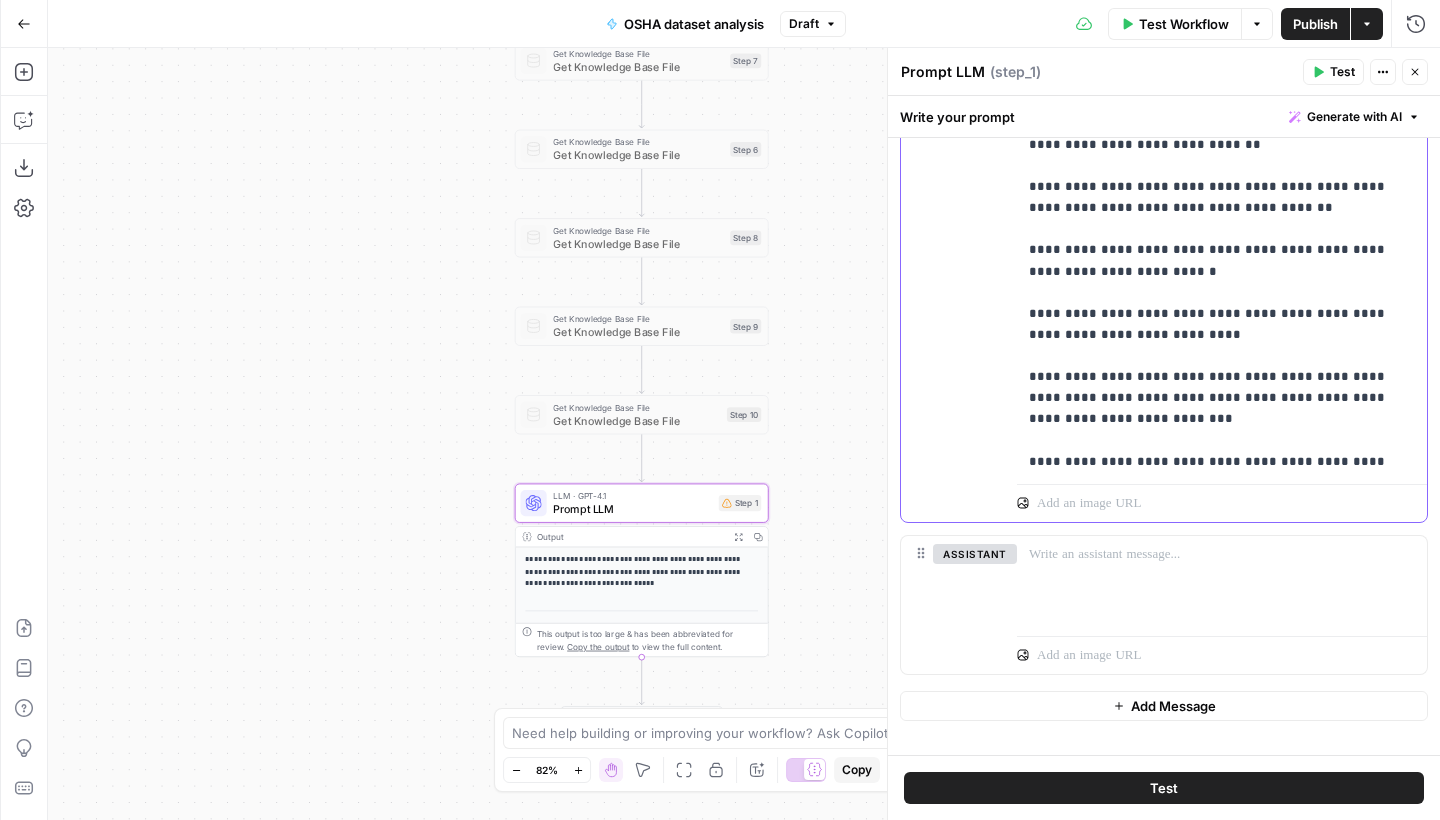 scroll, scrollTop: -1, scrollLeft: 0, axis: vertical 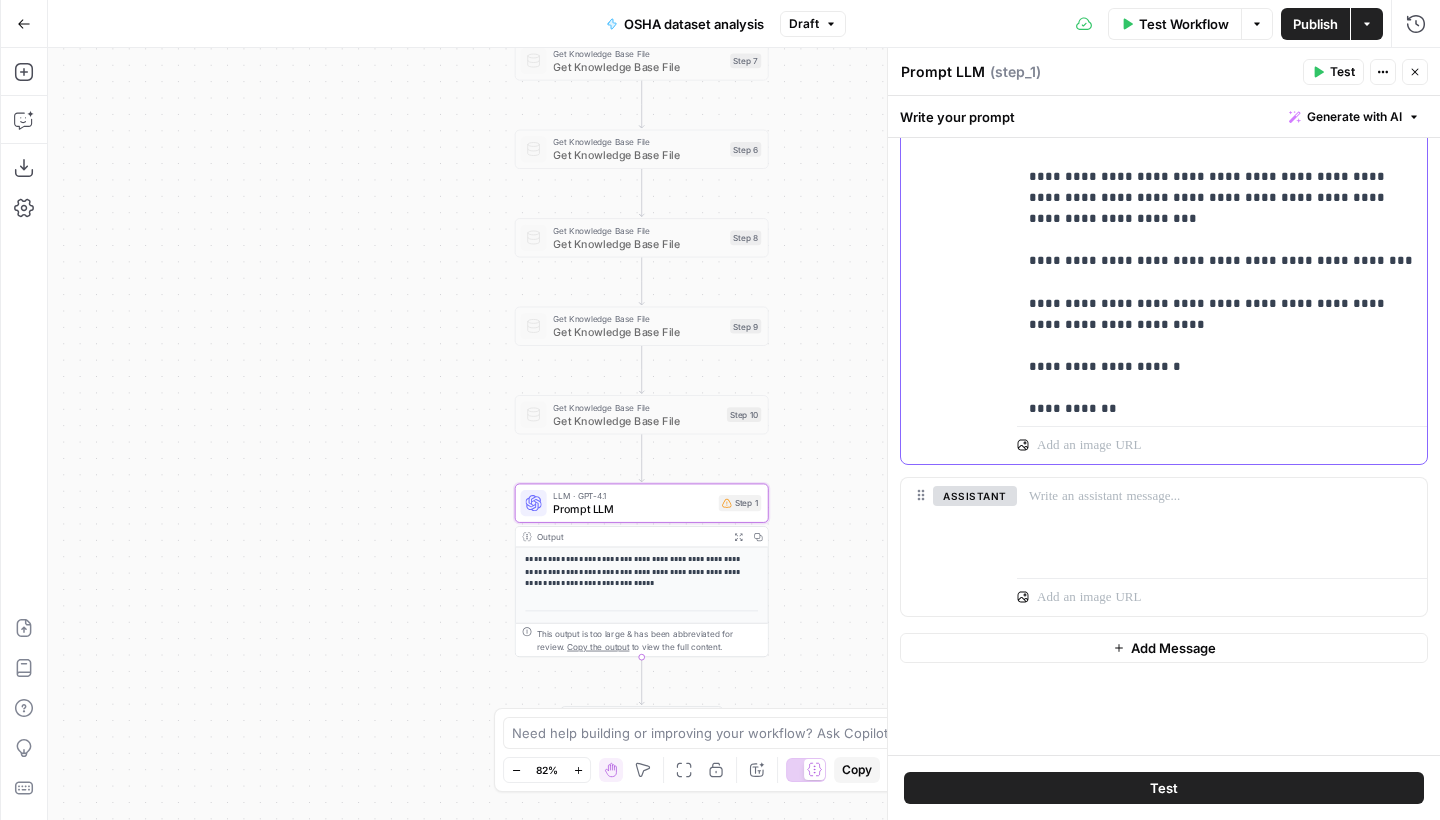 click on "**********" at bounding box center [1222, -378] 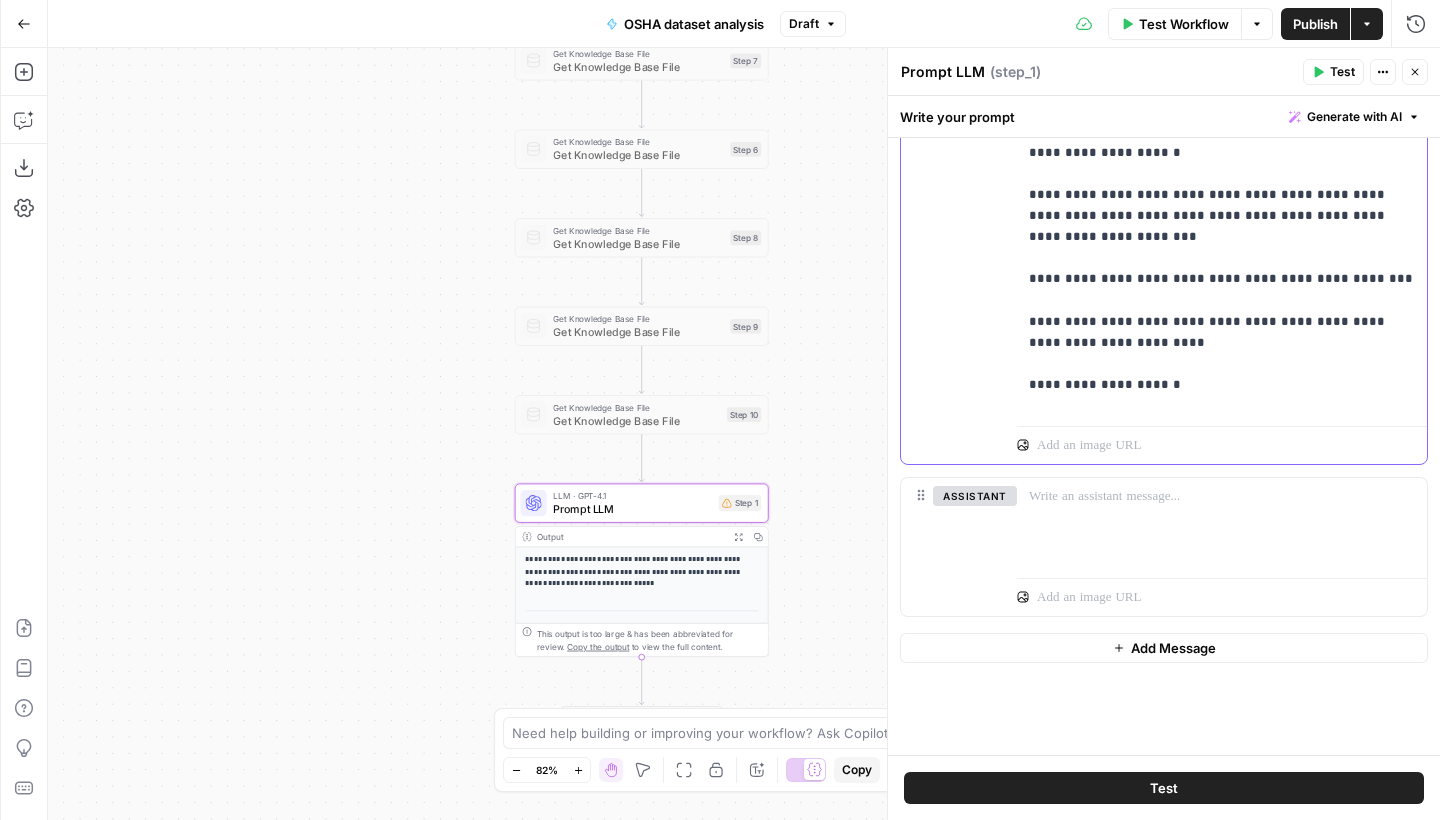 scroll, scrollTop: 754, scrollLeft: 0, axis: vertical 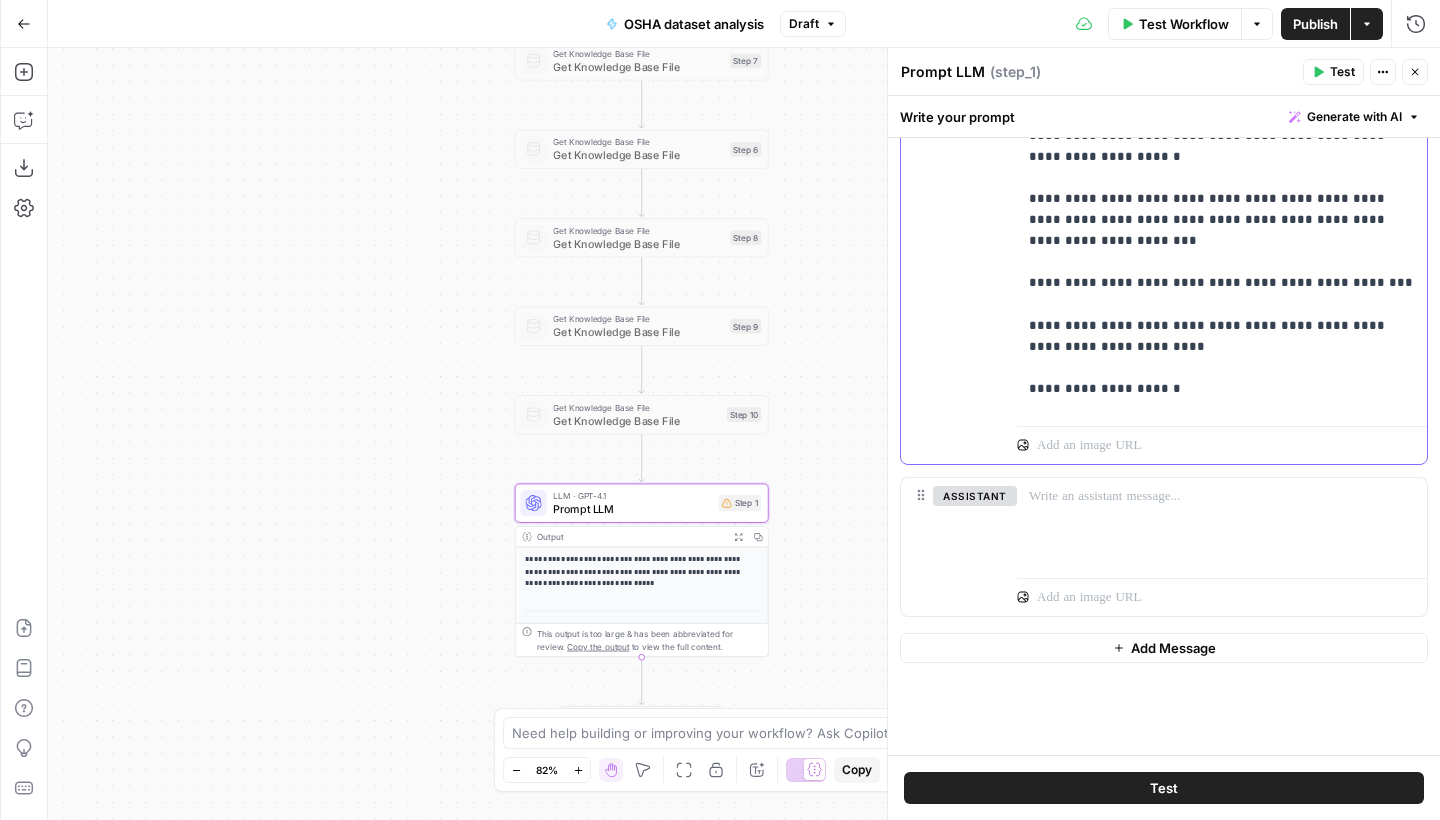 click on "**********" at bounding box center (1222, -356) 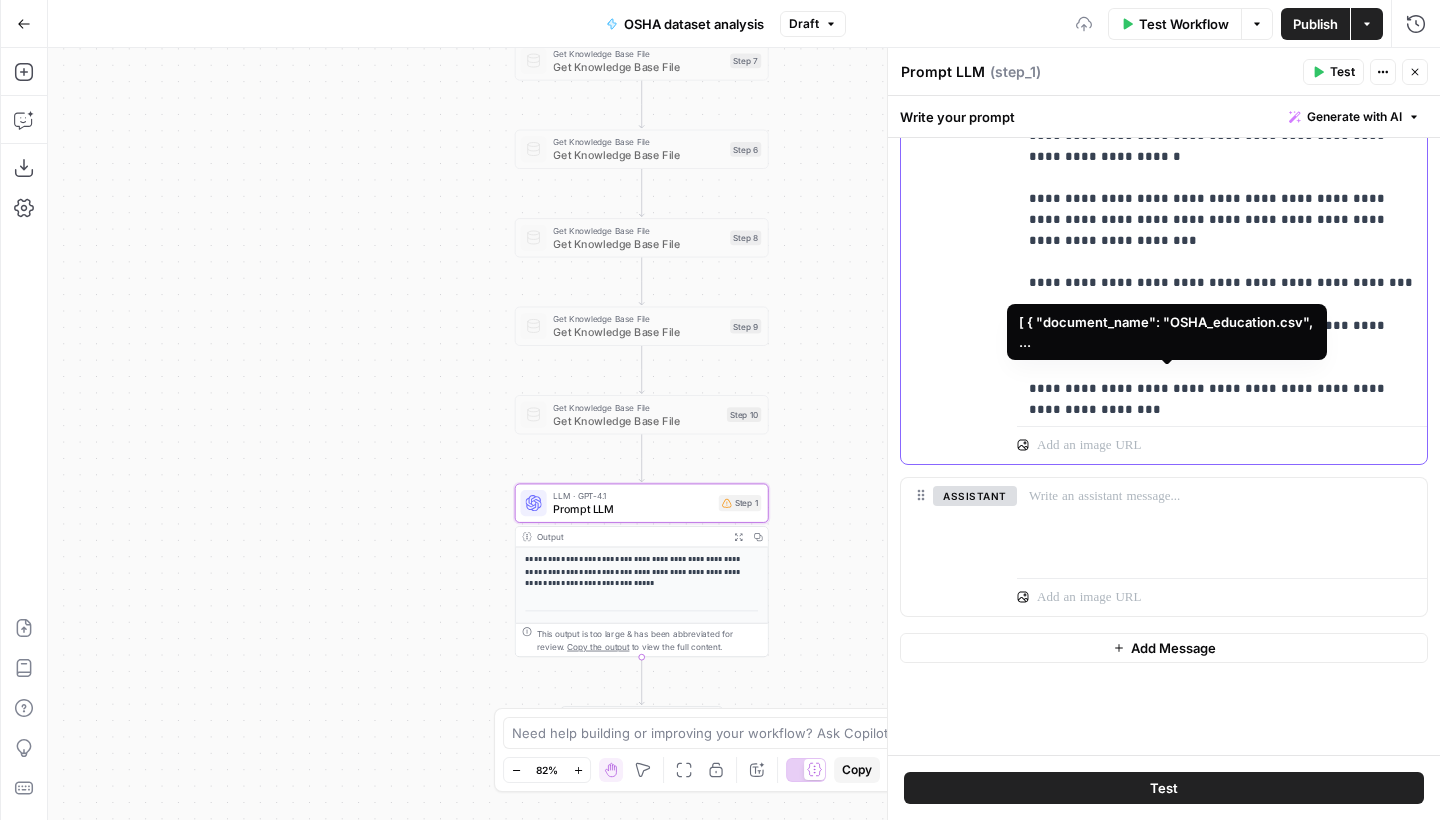click on "**********" at bounding box center (1222, -324) 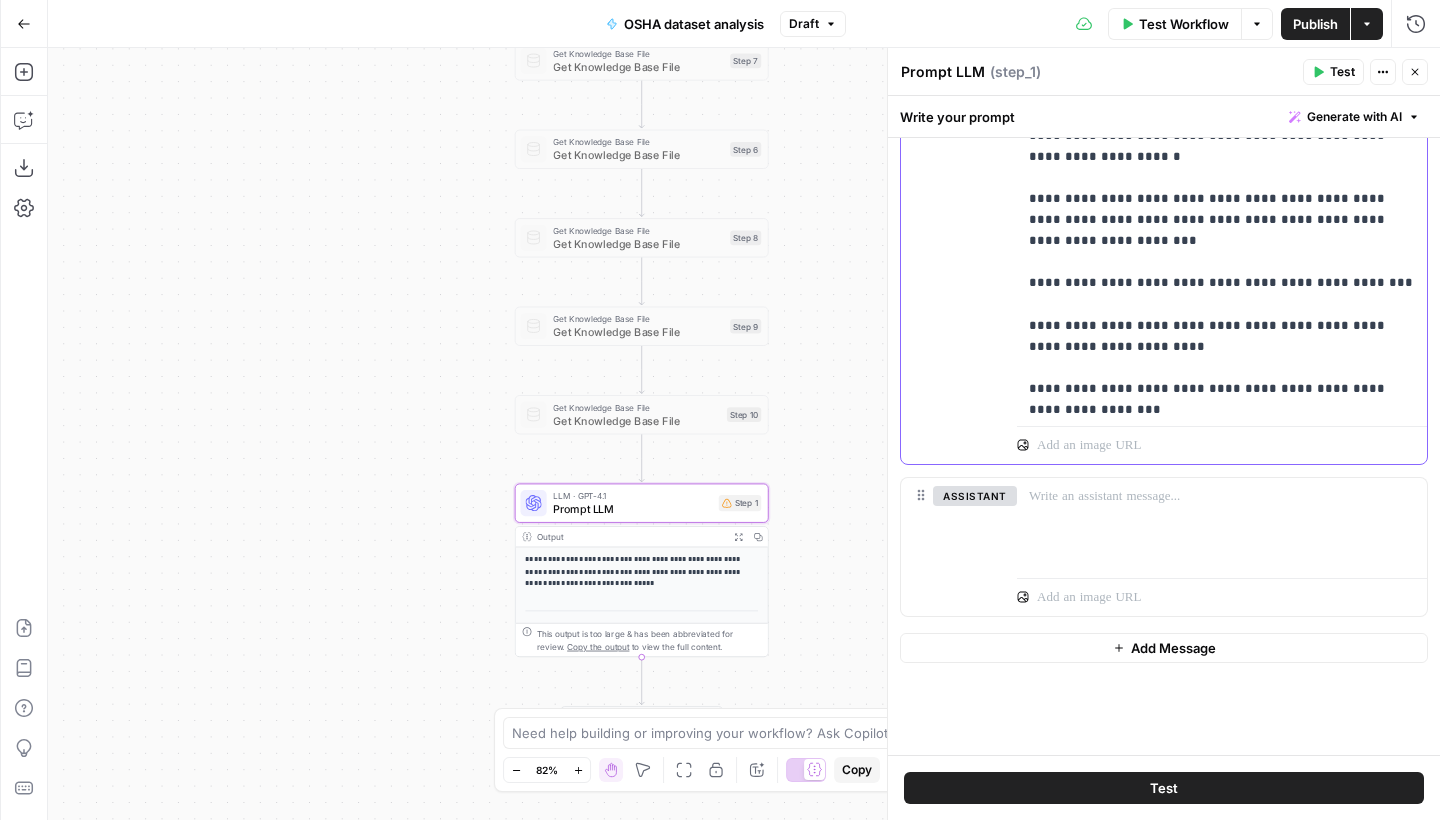 scroll, scrollTop: 699, scrollLeft: 0, axis: vertical 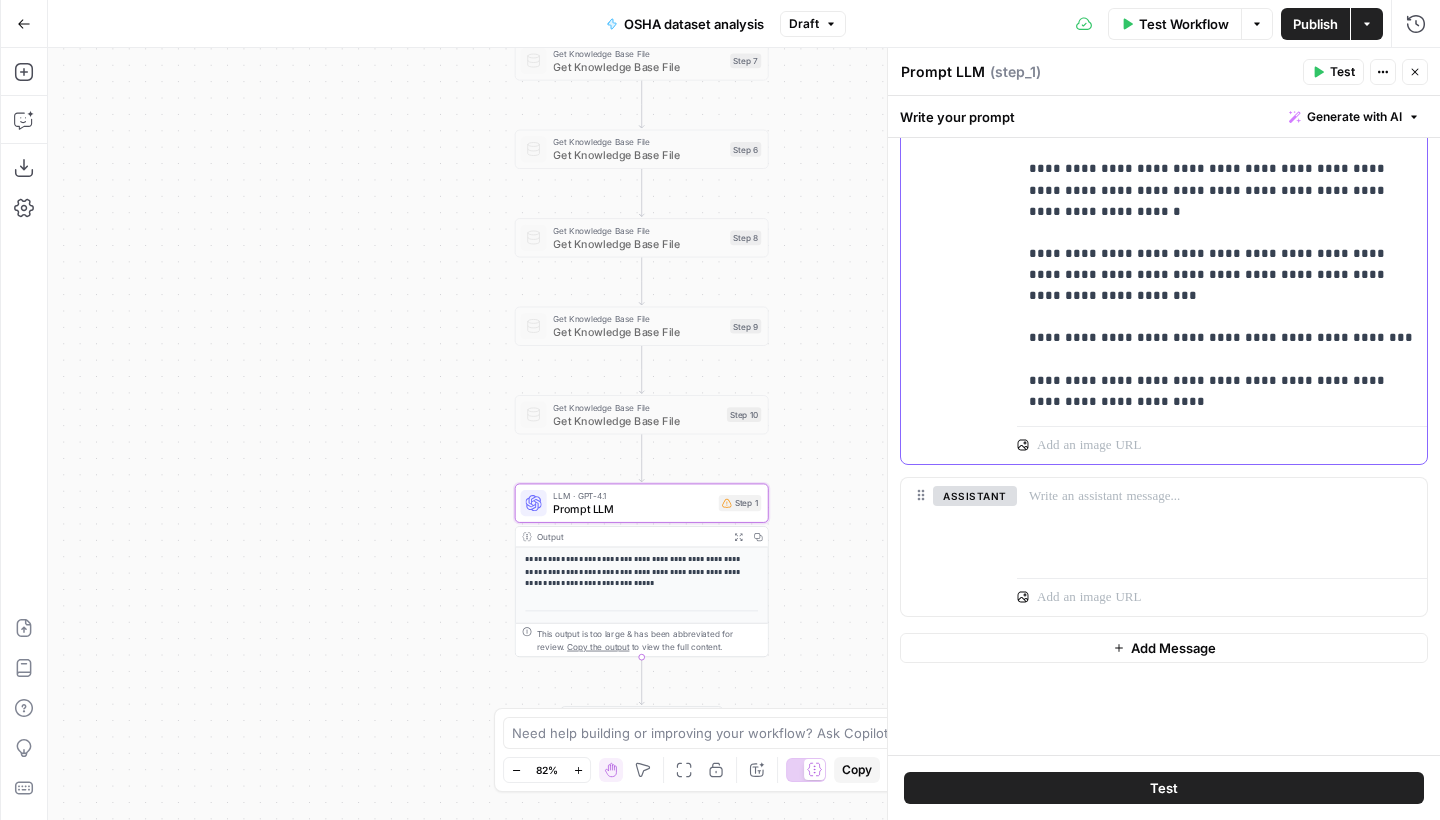 click on "**********" at bounding box center [1222, -269] 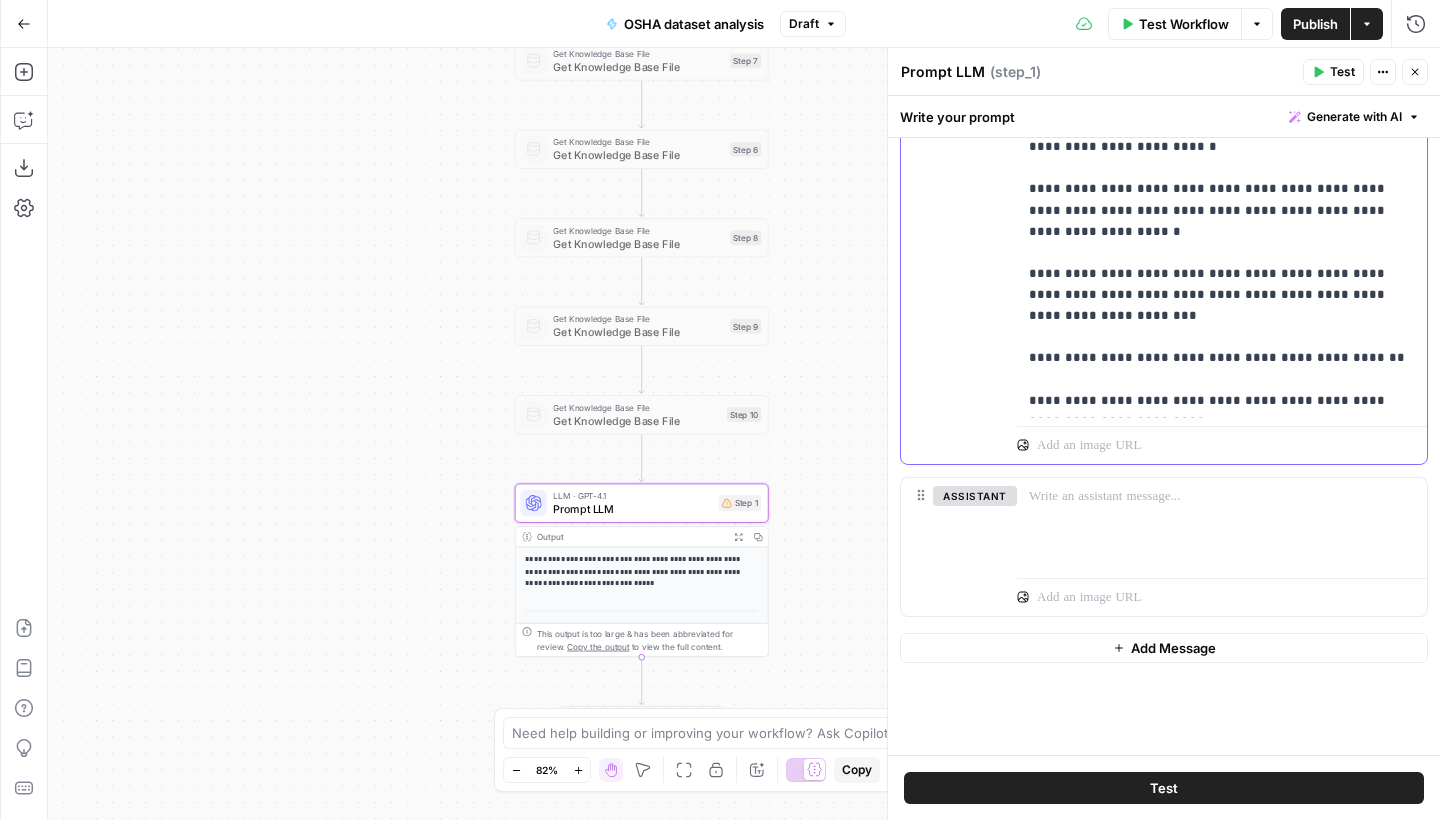 scroll, scrollTop: 699, scrollLeft: 0, axis: vertical 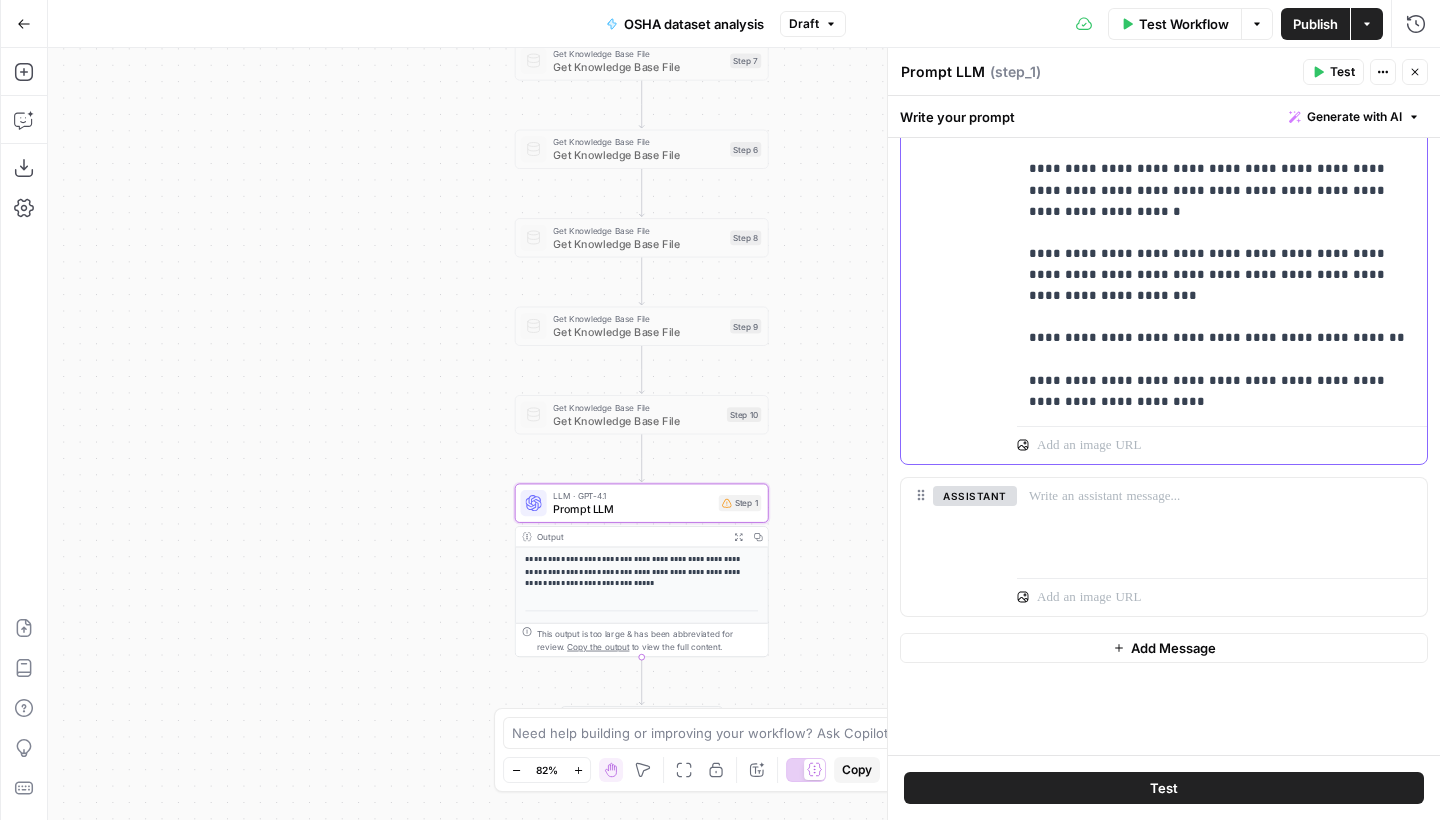 click on "**********" at bounding box center [1222, -269] 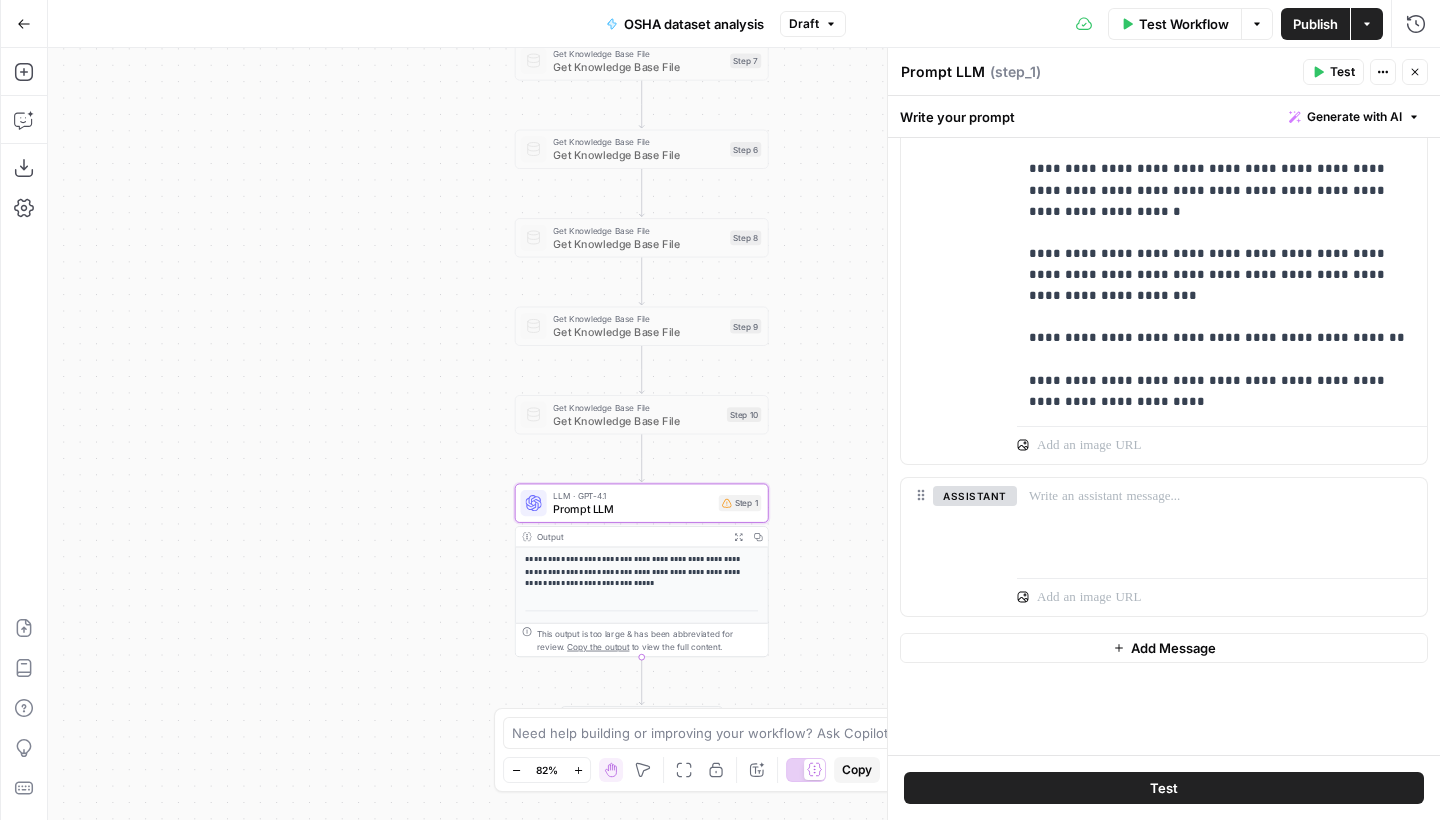 click on "Go Back OSHA dataset analysis Draft Test Workflow Options Publish Actions Run History" at bounding box center [720, 23] 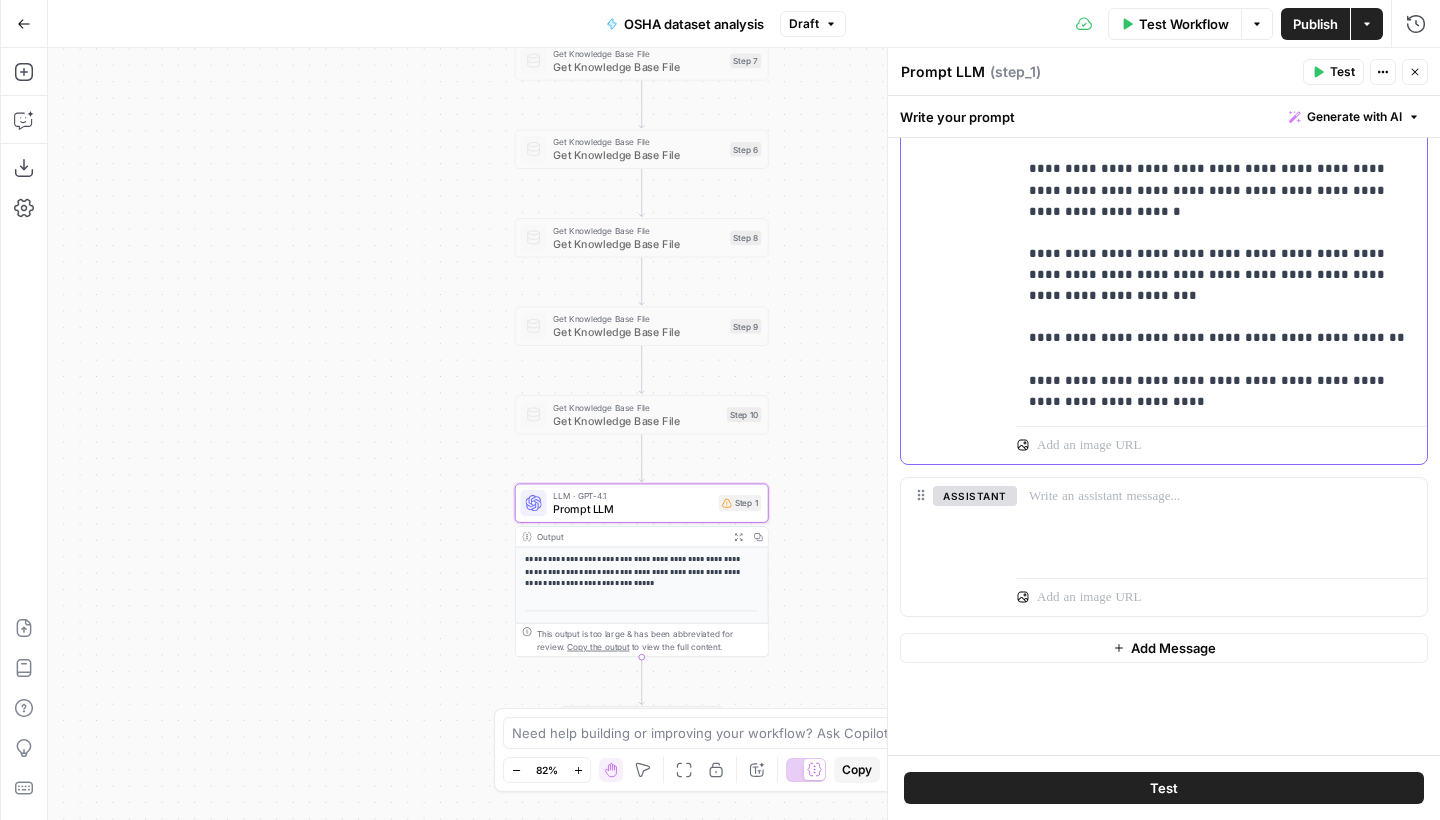 click on "**********" at bounding box center (1222, -248) 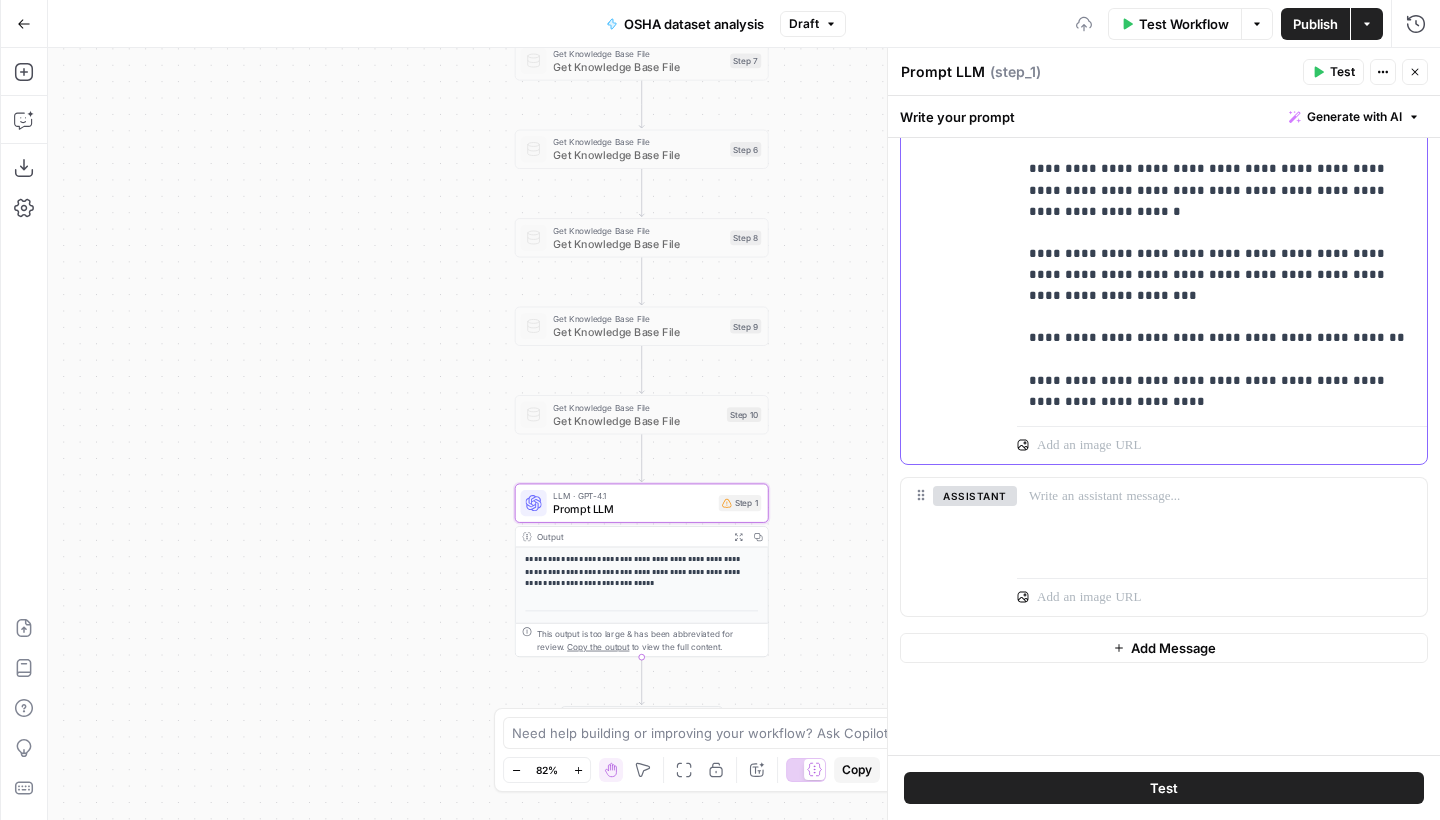 click on "**********" at bounding box center (1222, -248) 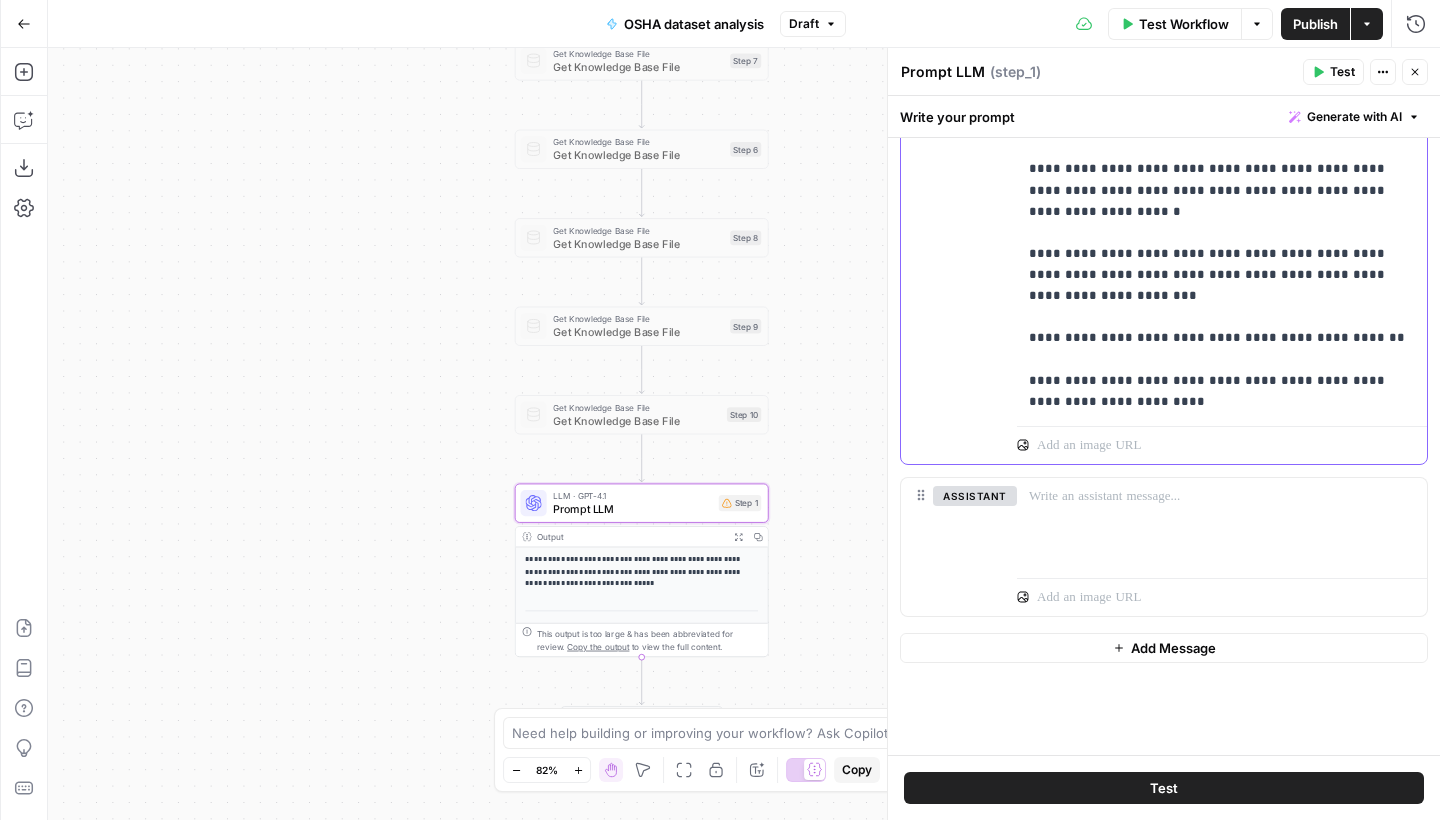 drag, startPoint x: 1390, startPoint y: 394, endPoint x: 1018, endPoint y: 390, distance: 372.0215 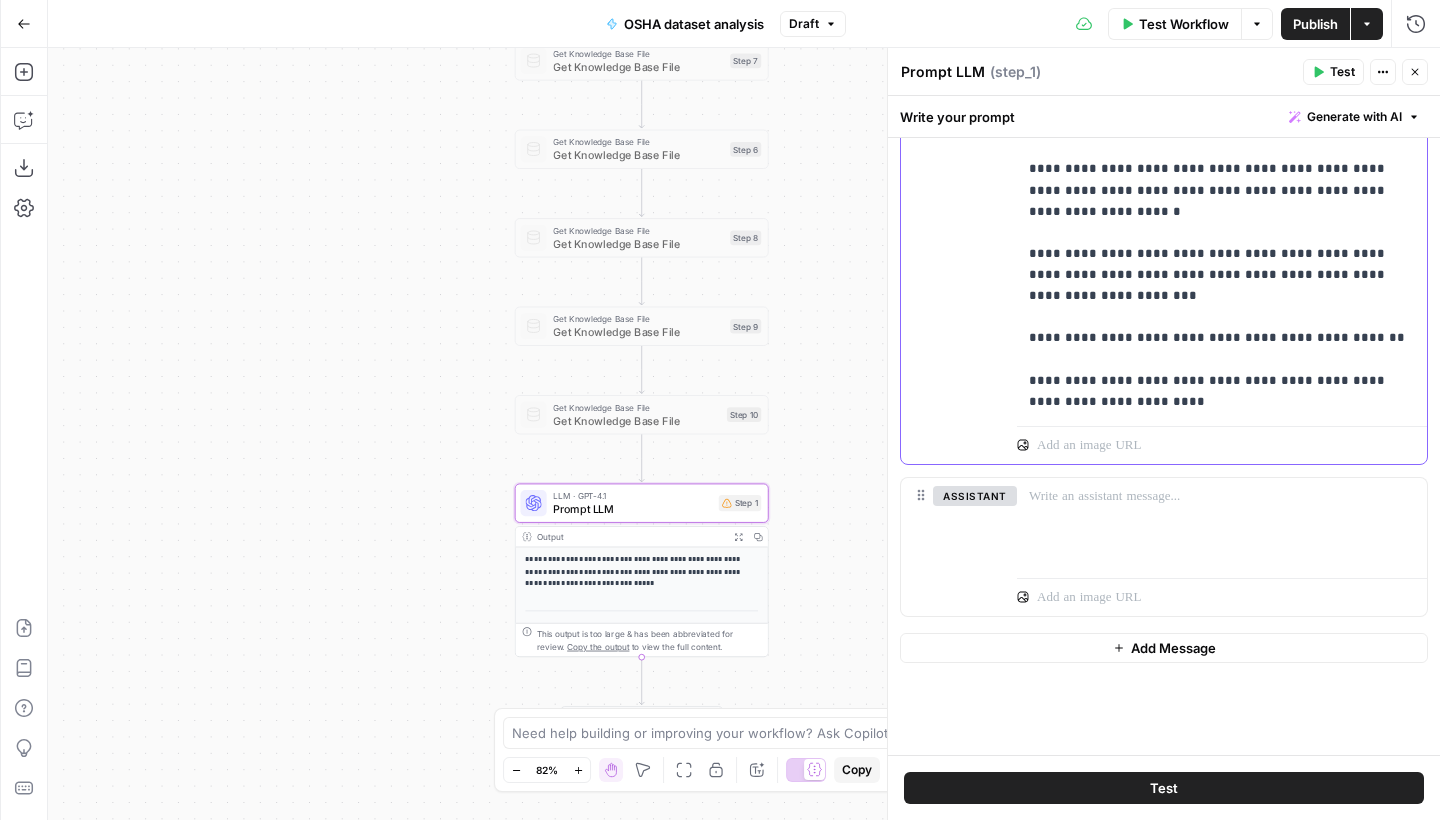 copy on "**********" 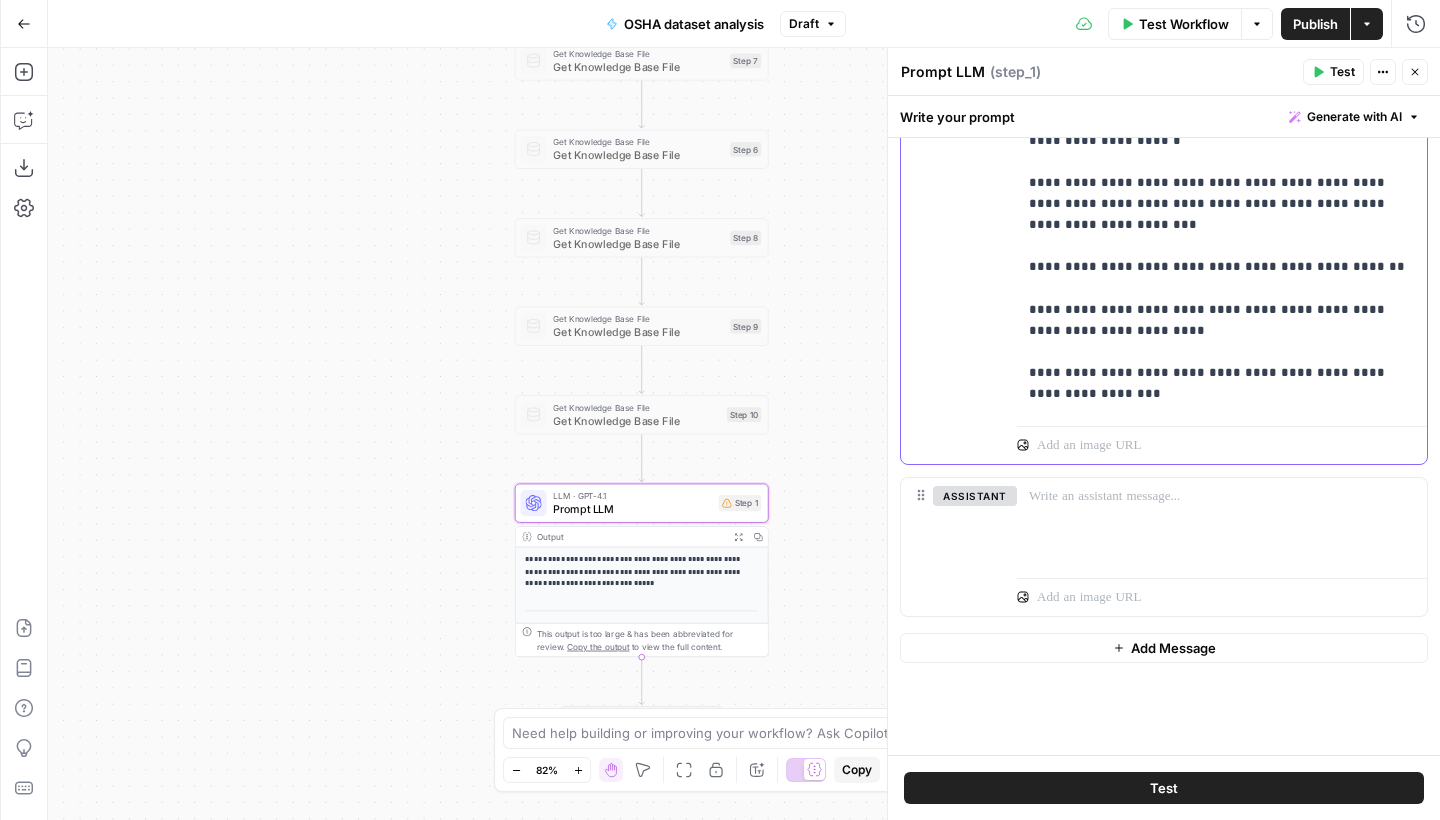 scroll, scrollTop: 776, scrollLeft: 0, axis: vertical 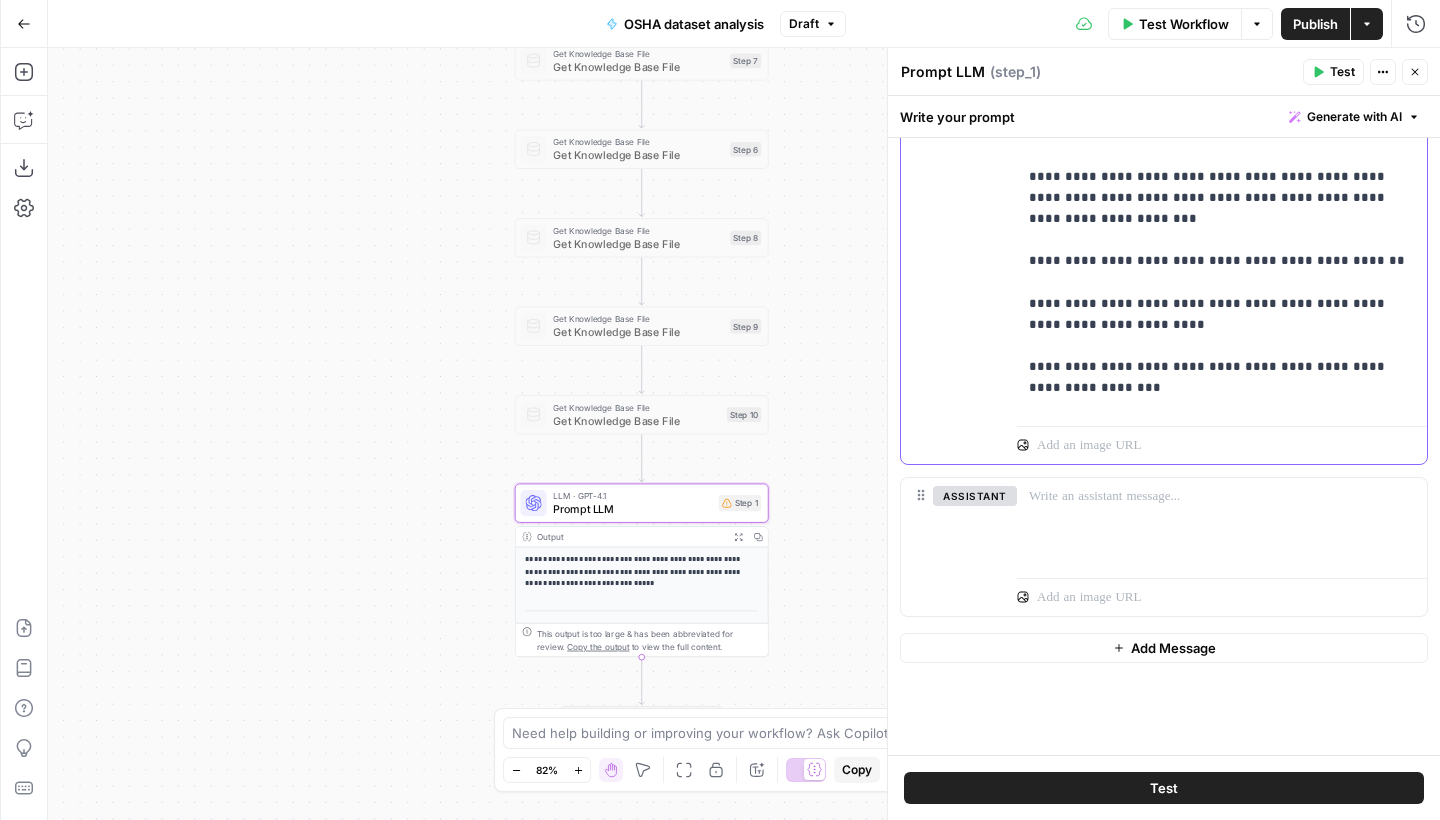 click on "**********" at bounding box center [1222, -325] 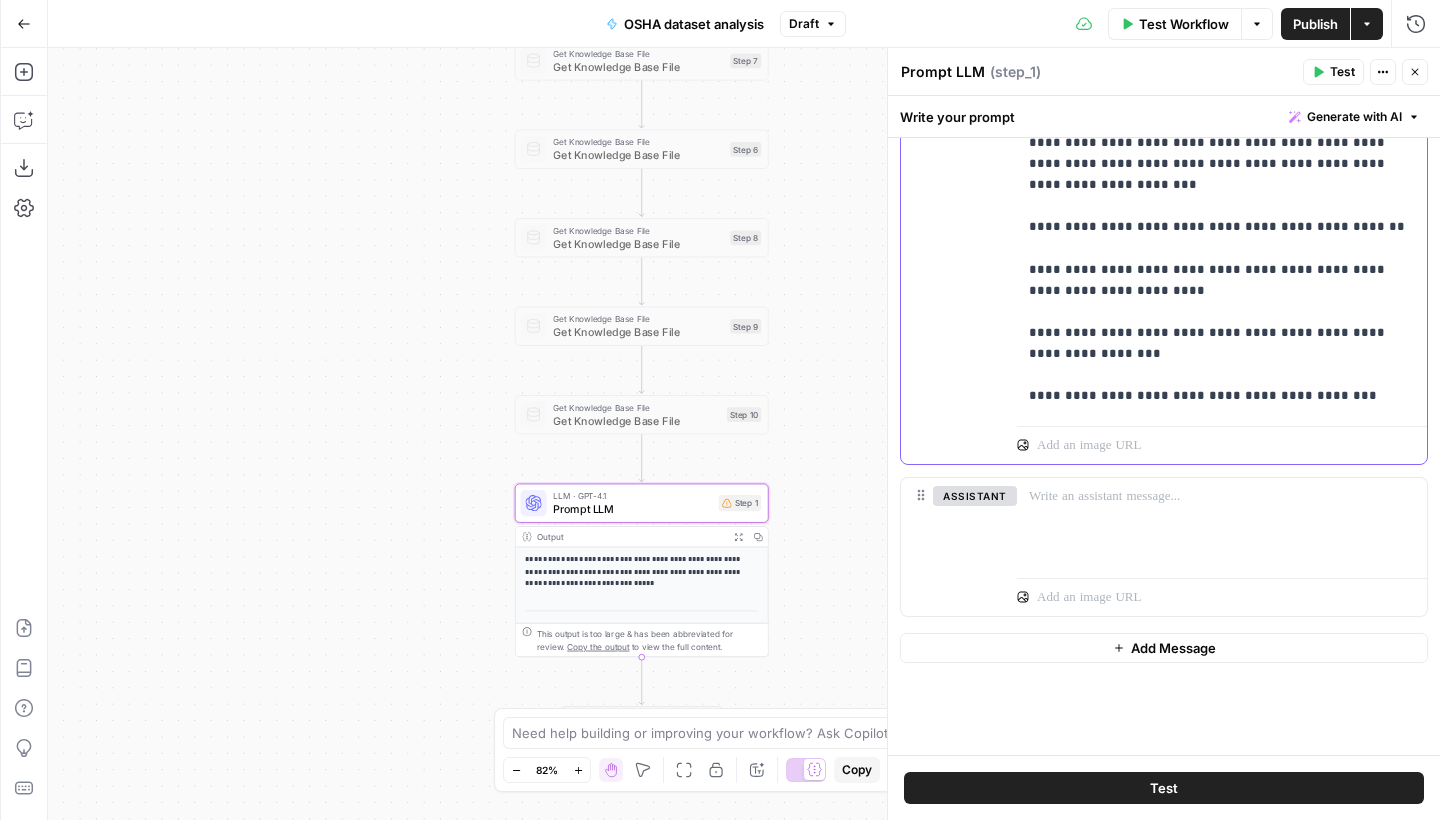 scroll, scrollTop: 811, scrollLeft: 0, axis: vertical 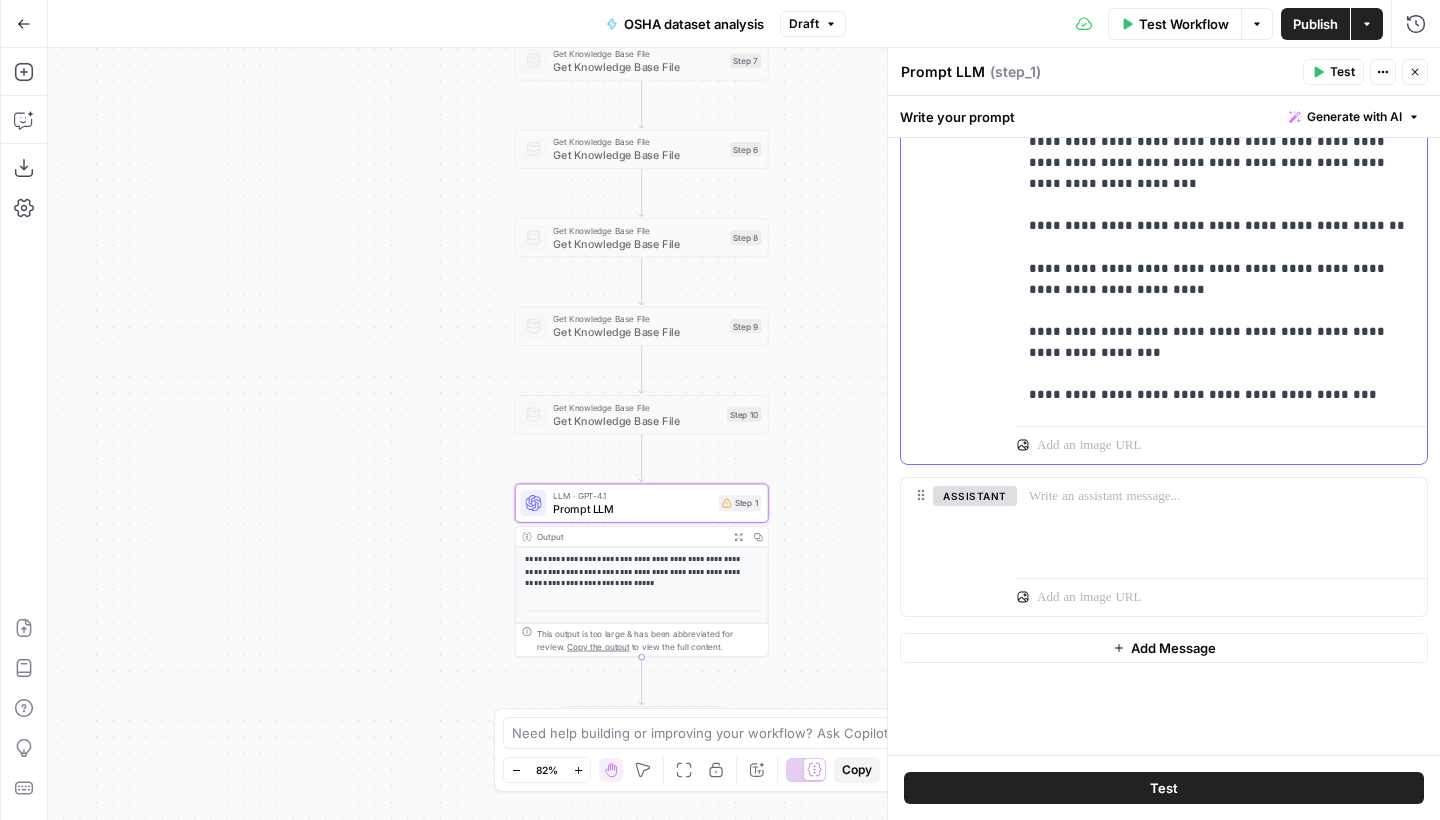 click on "**********" at bounding box center (1222, -339) 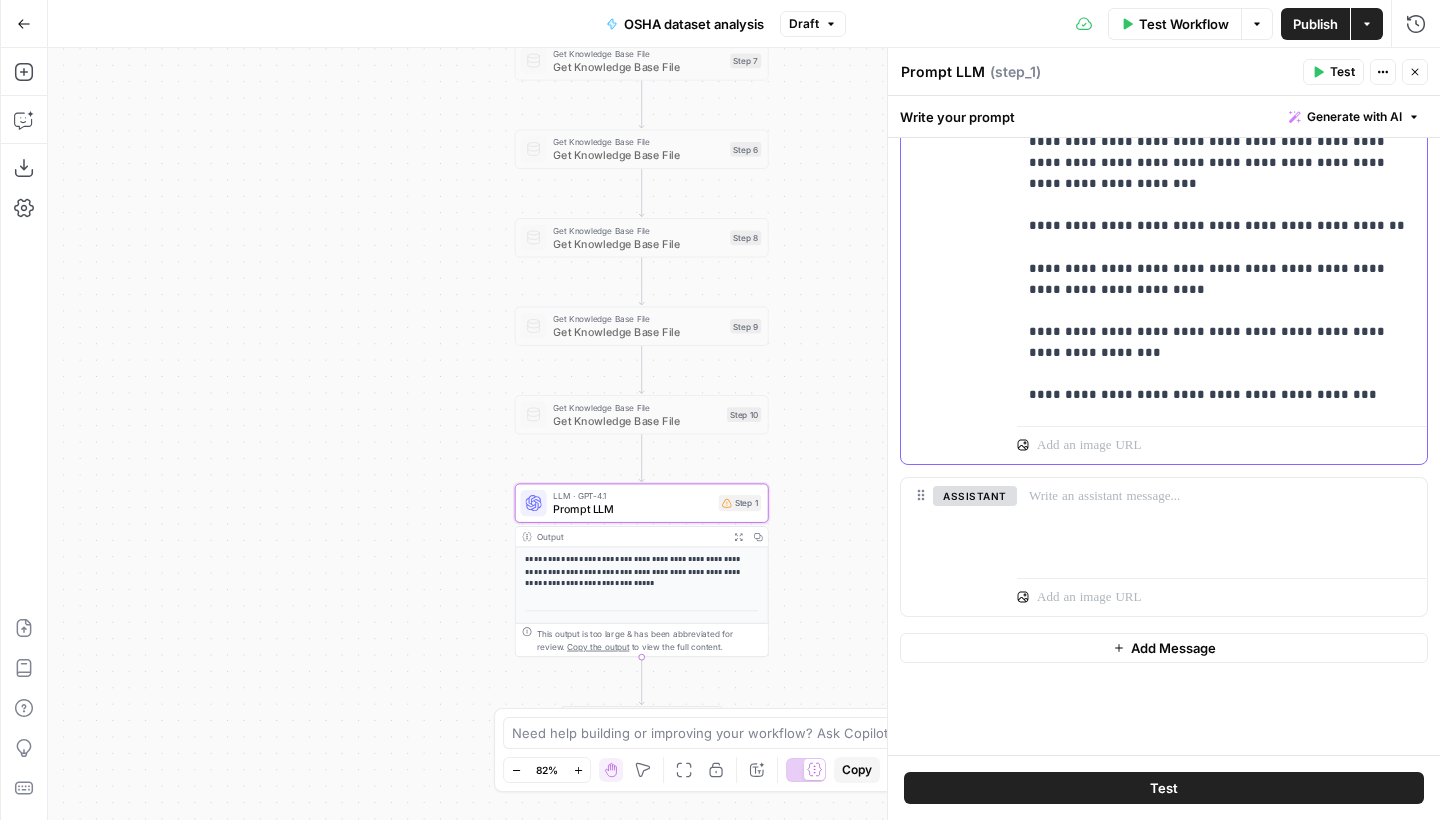scroll, scrollTop: 832, scrollLeft: 0, axis: vertical 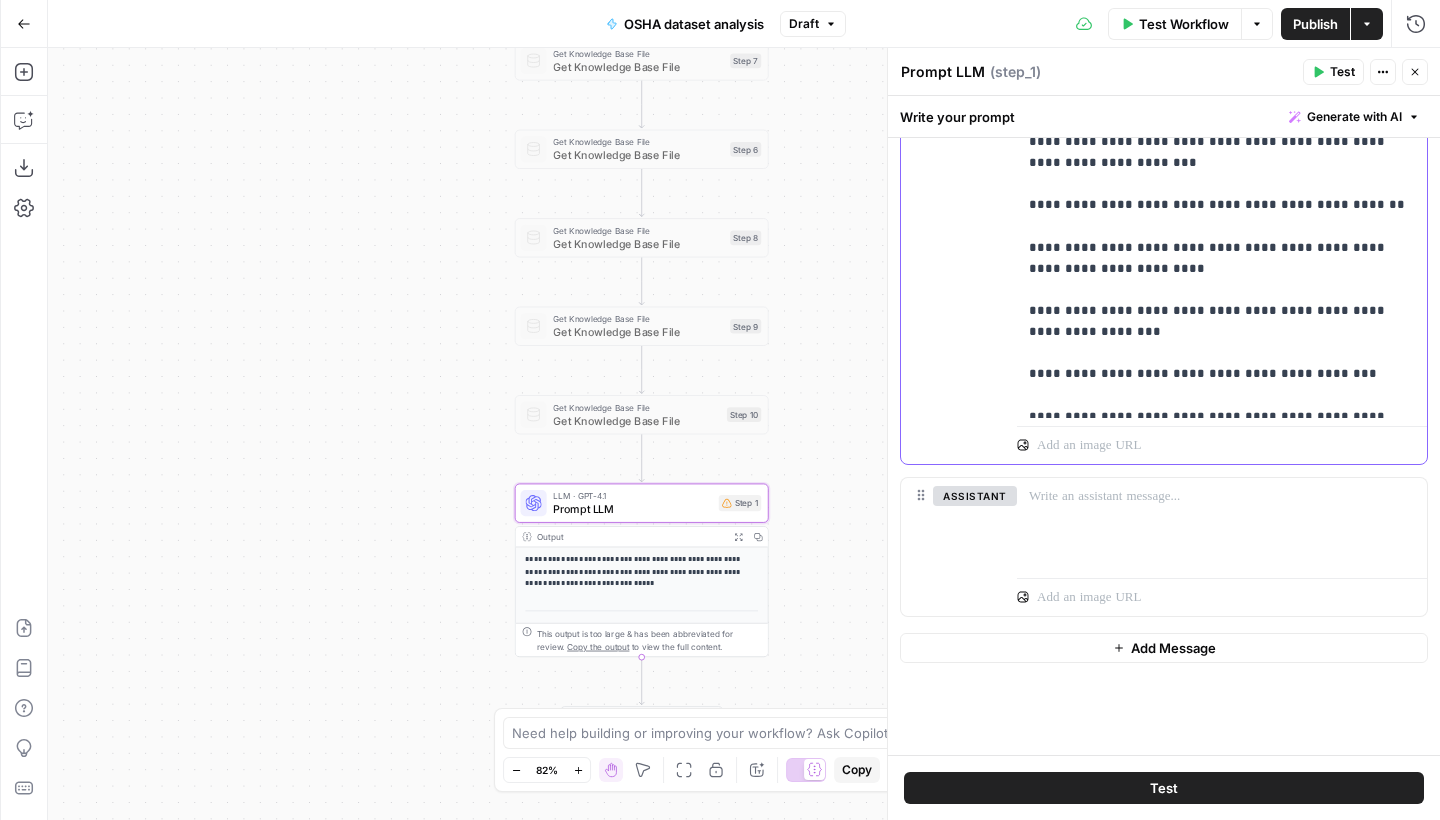 click on "**********" at bounding box center (1222, -350) 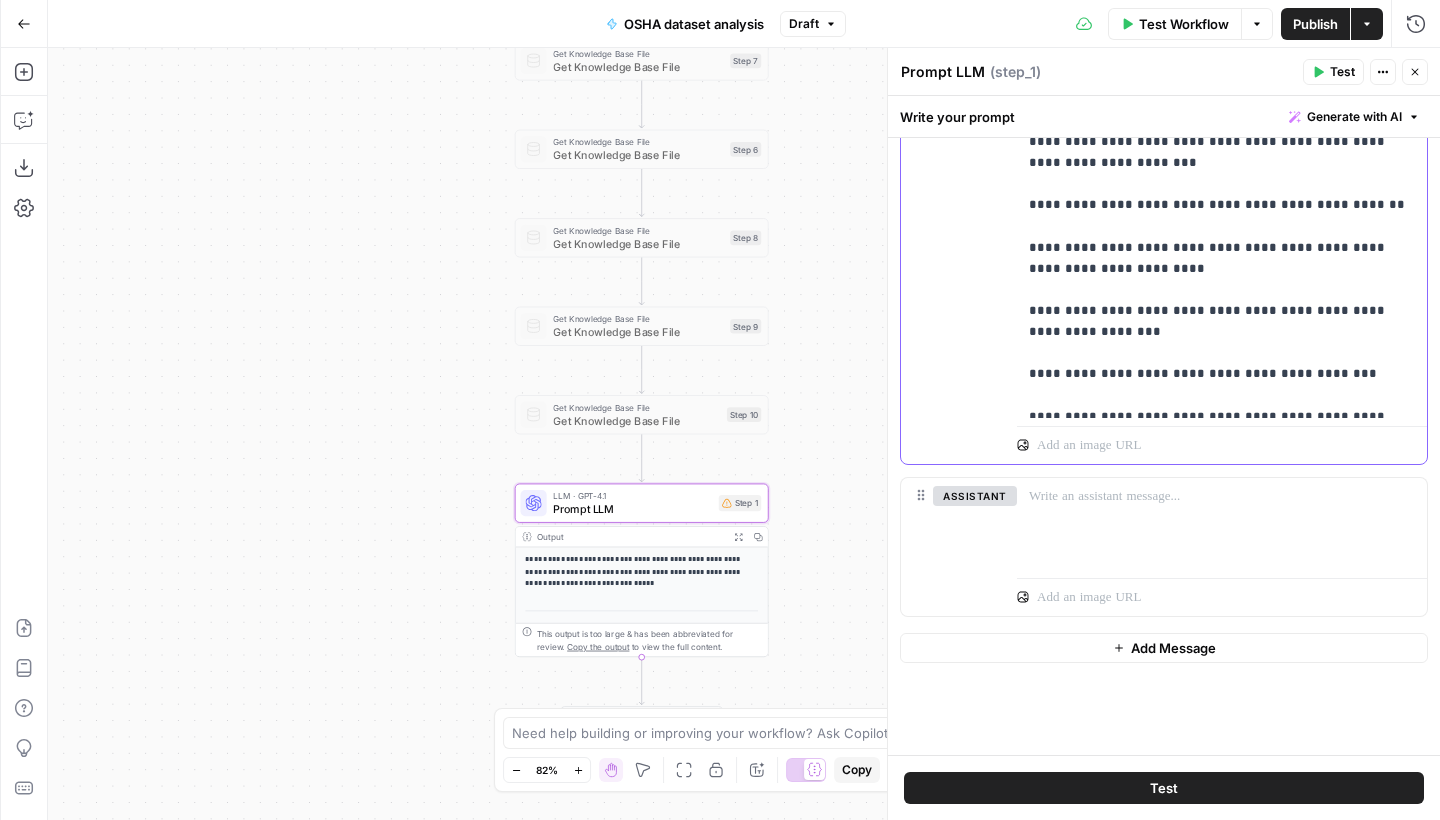 scroll, scrollTop: 945, scrollLeft: 0, axis: vertical 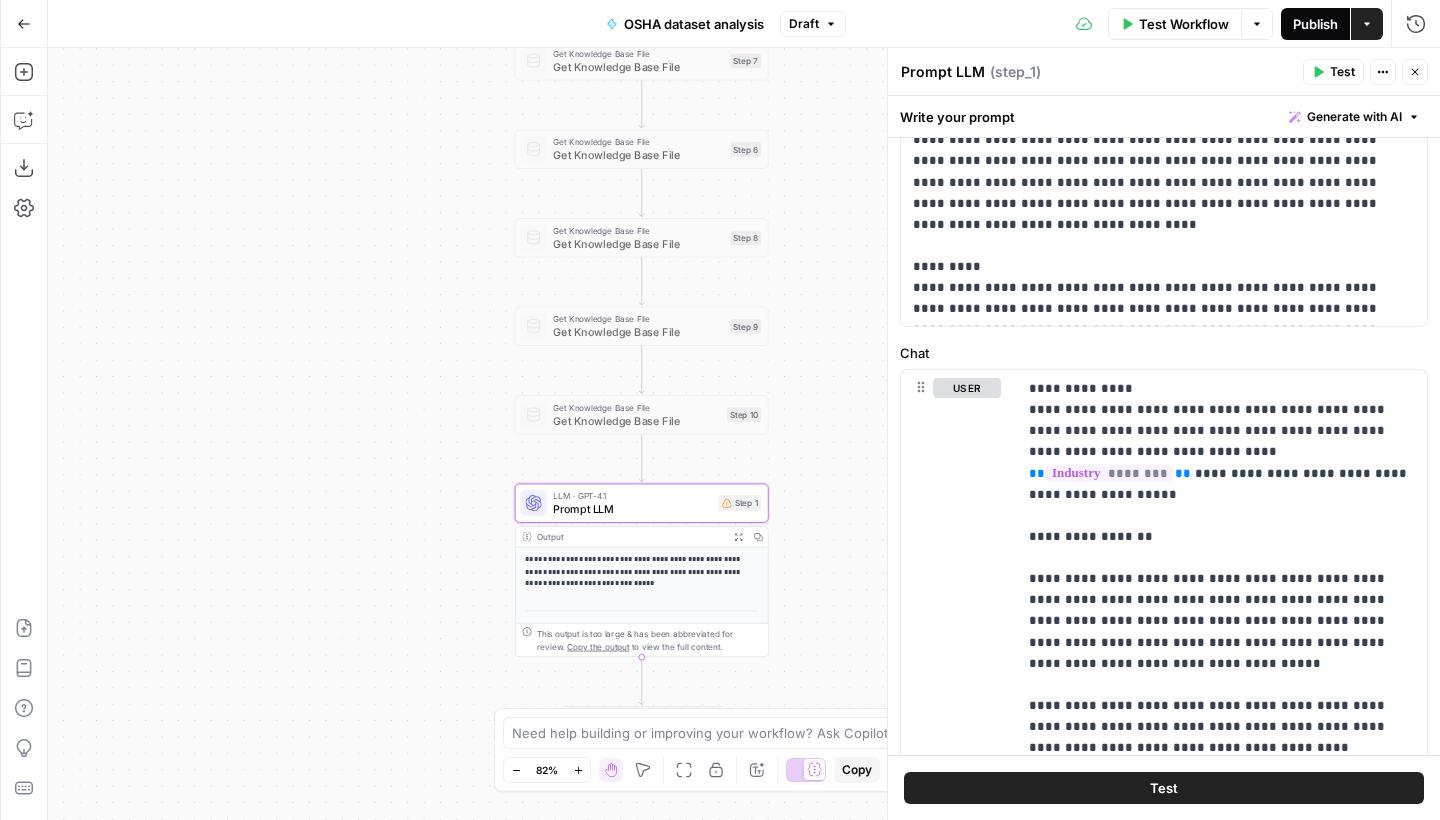 click on "Publish" at bounding box center [1315, 24] 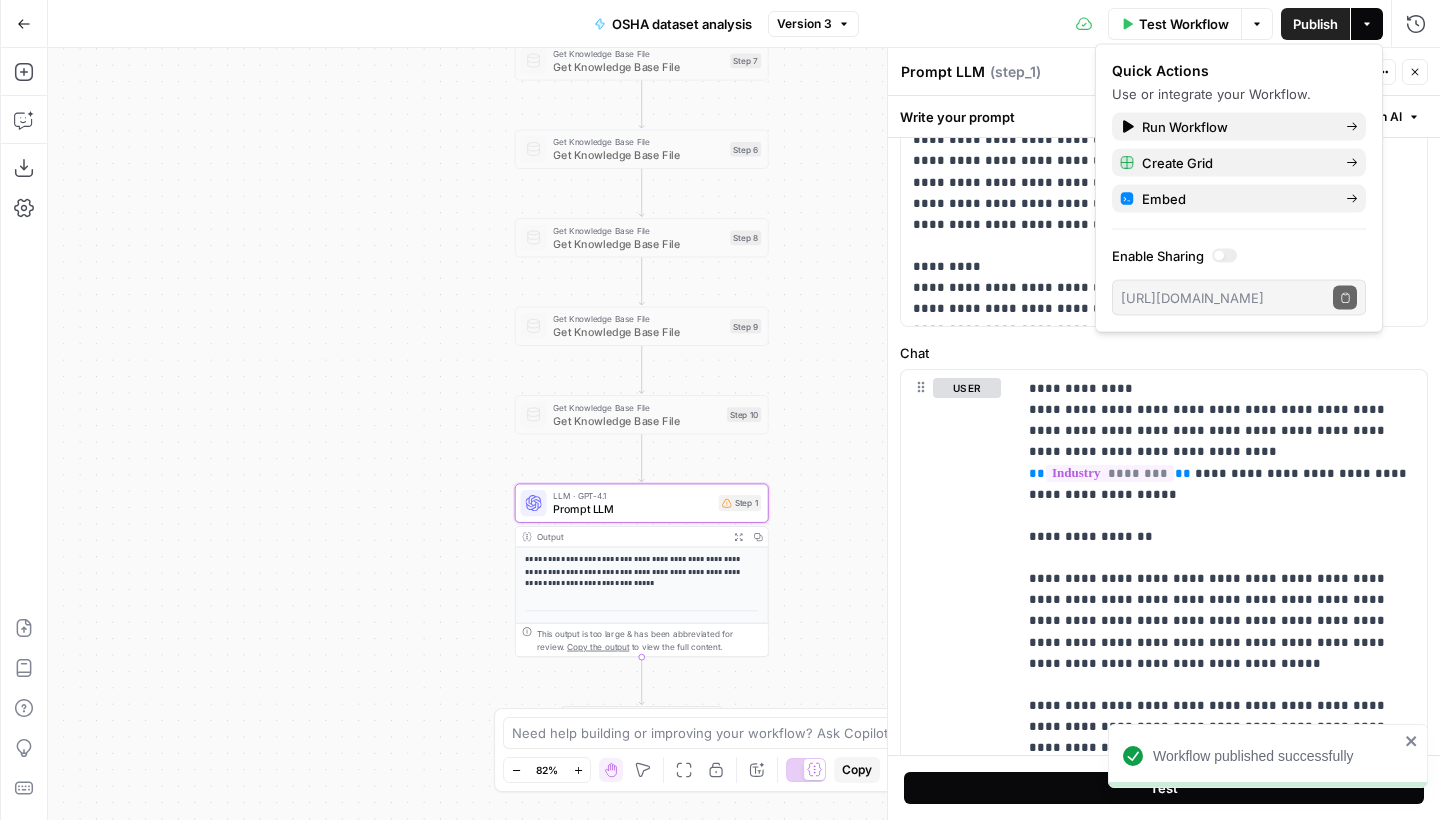 click on "Test" at bounding box center [1164, 788] 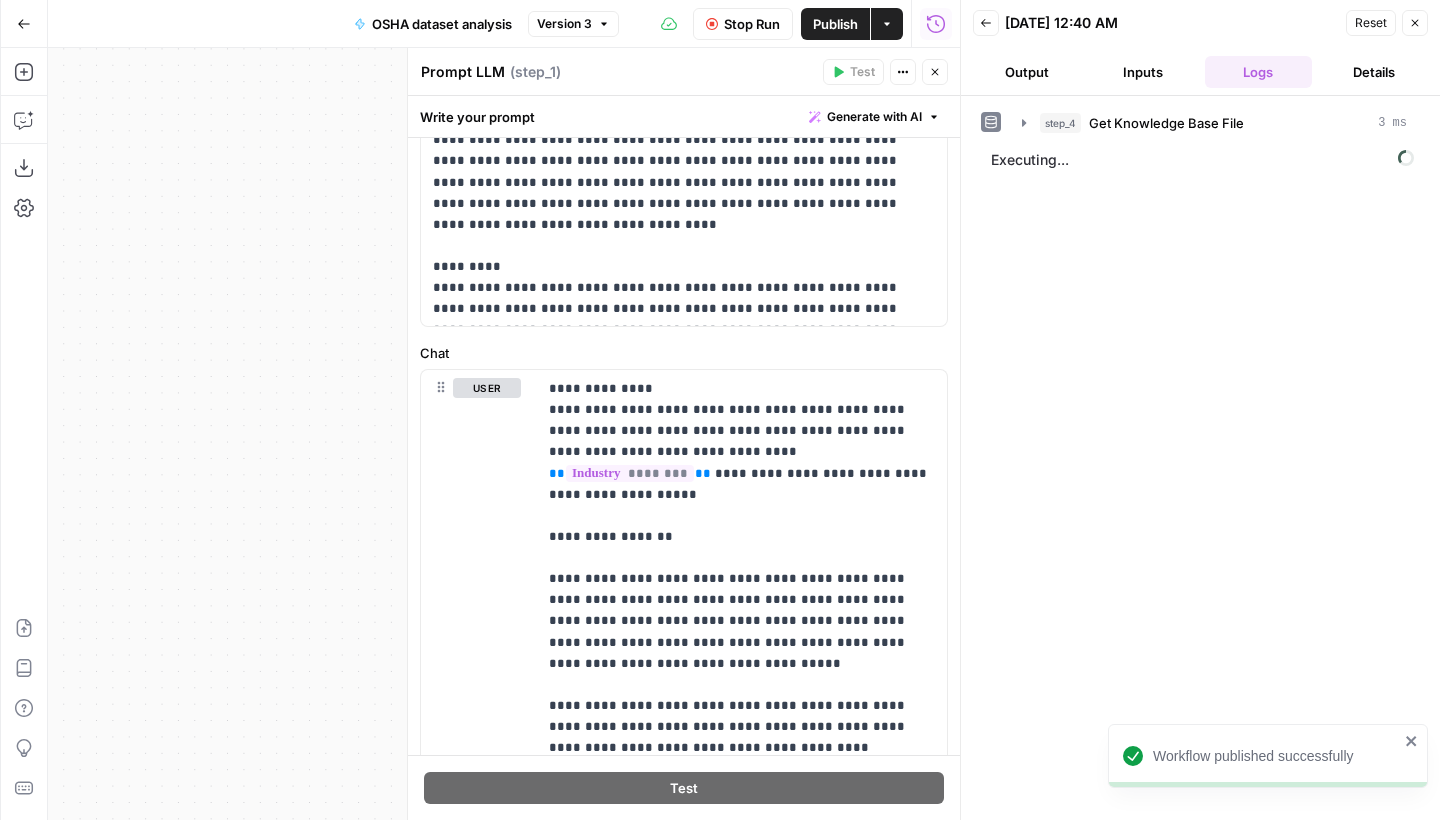 click 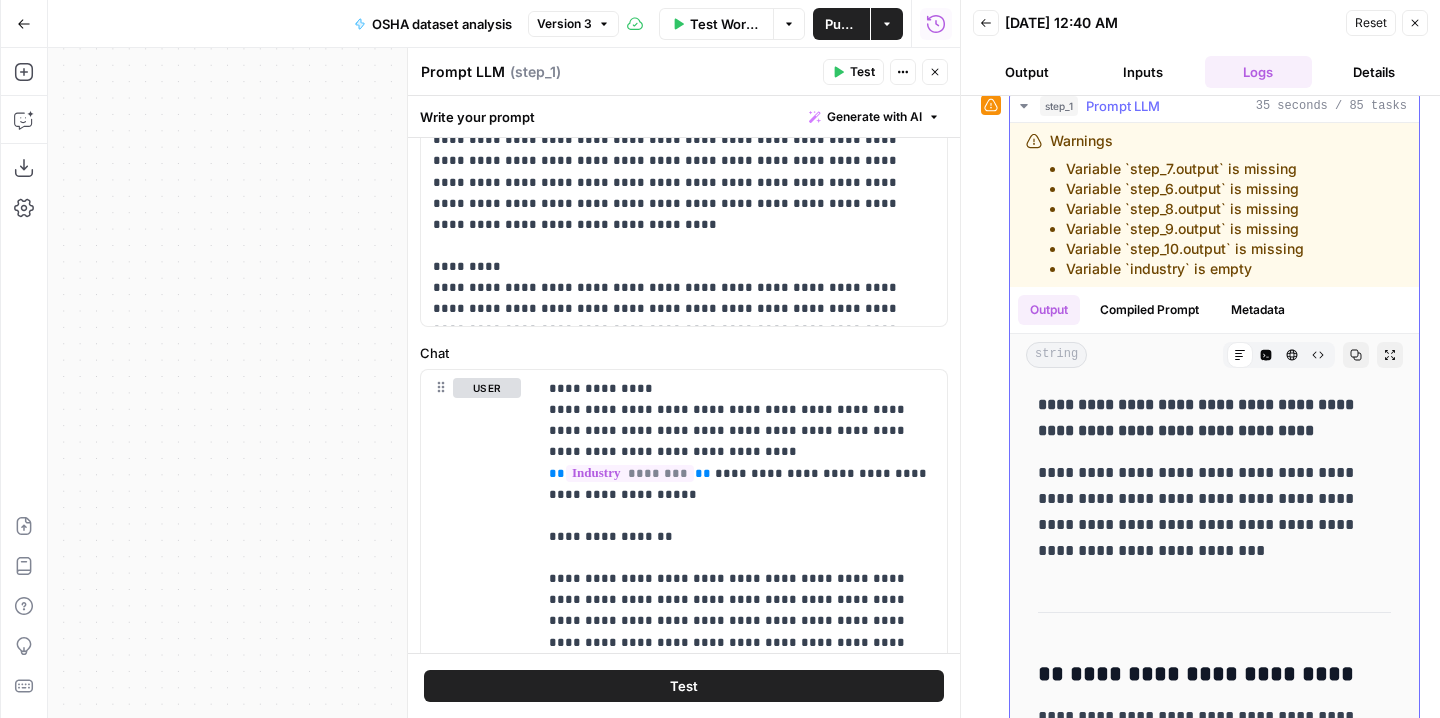 scroll, scrollTop: 67, scrollLeft: 0, axis: vertical 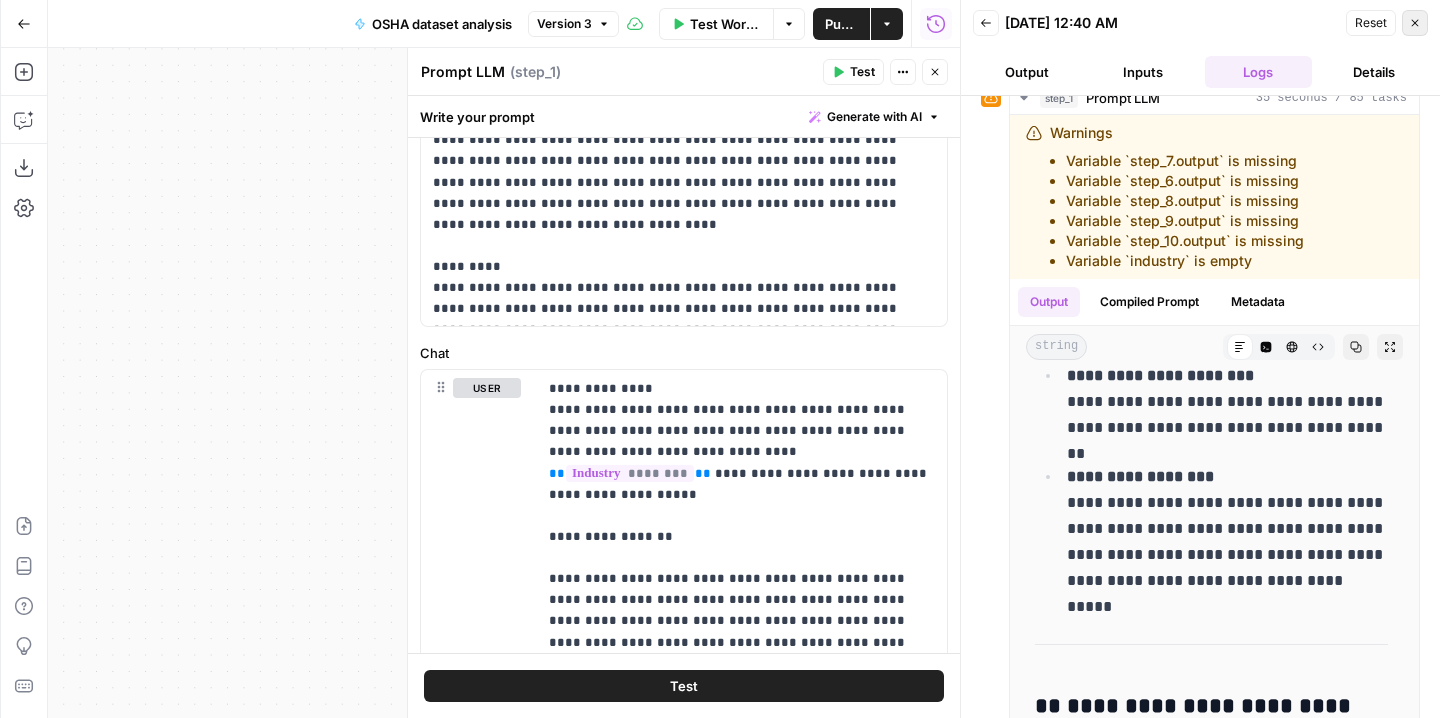 click on "Close" at bounding box center [1415, 23] 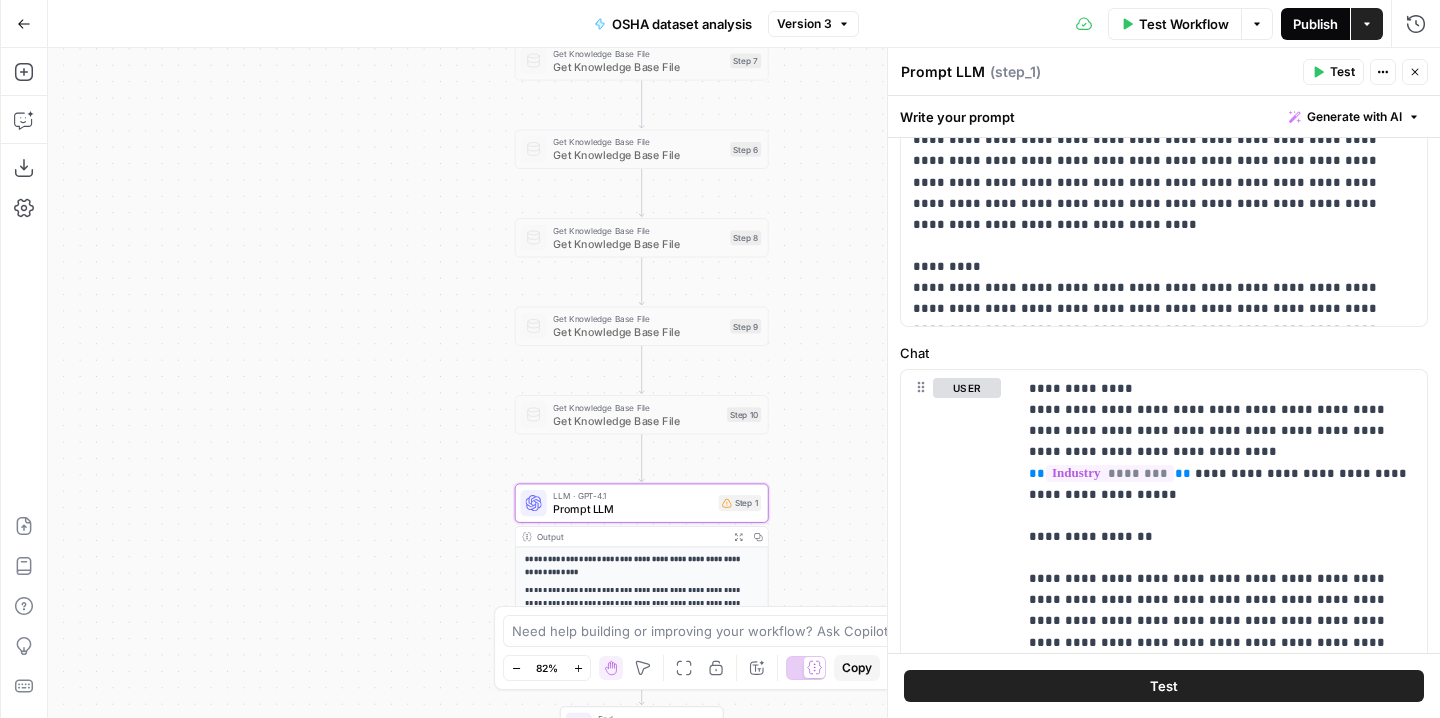 click on "Publish" at bounding box center (1315, 24) 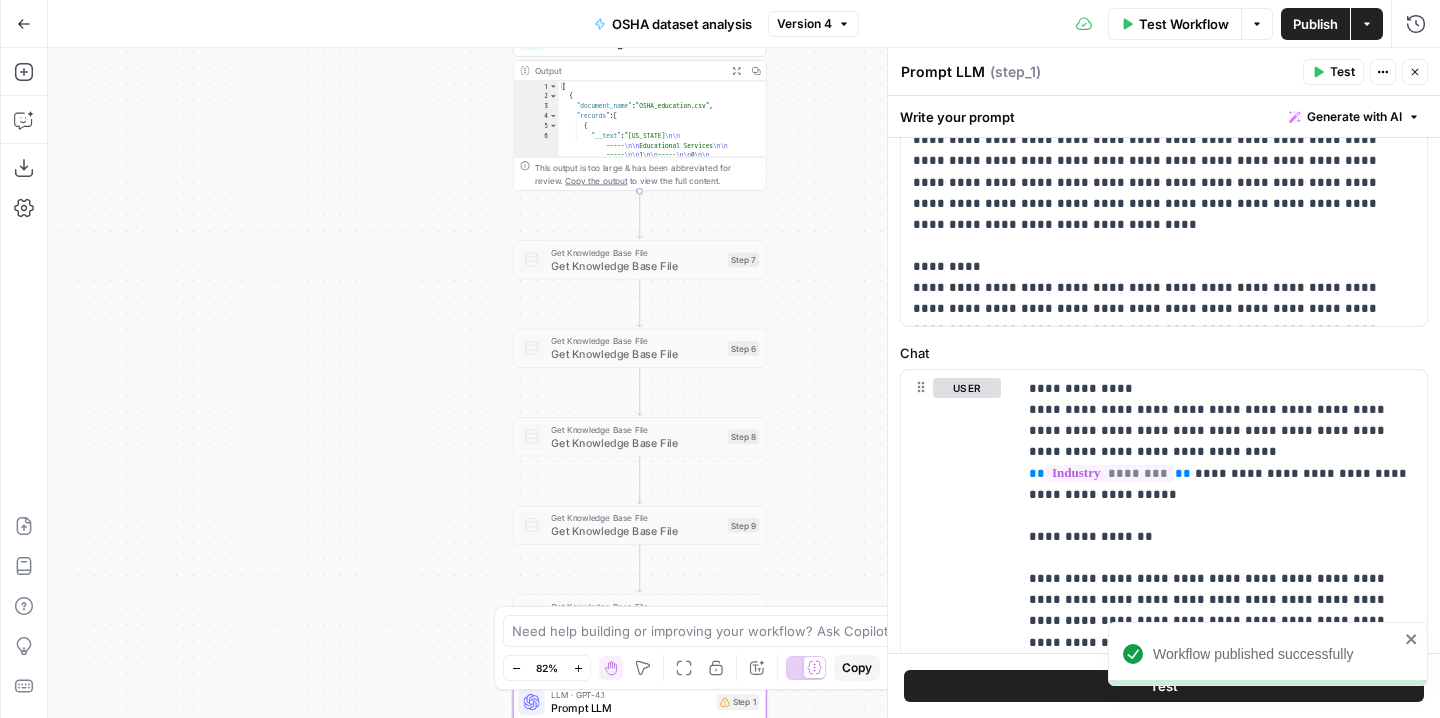 drag, startPoint x: 811, startPoint y: 220, endPoint x: 809, endPoint y: 419, distance: 199.01006 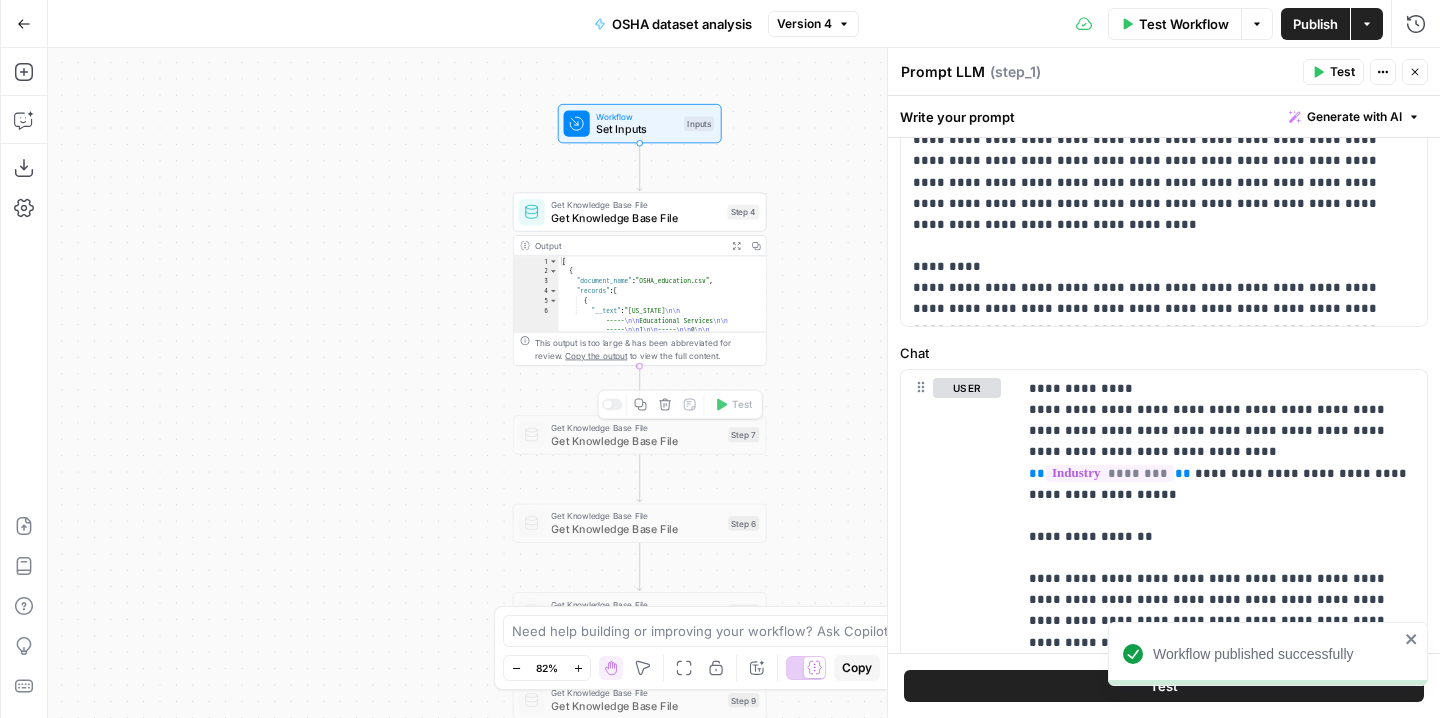 drag, startPoint x: 764, startPoint y: 238, endPoint x: 765, endPoint y: 420, distance: 182.00275 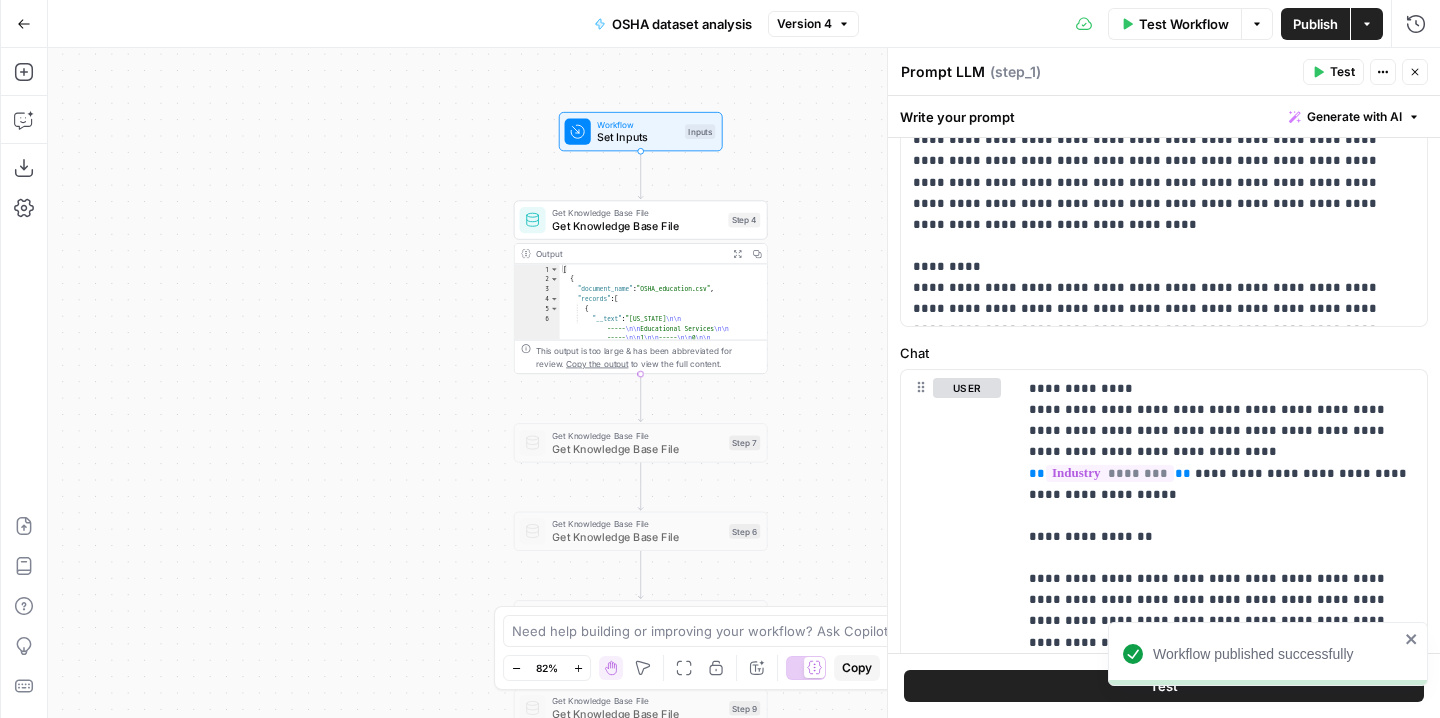 click on "Get Knowledge Base File" at bounding box center [637, 226] 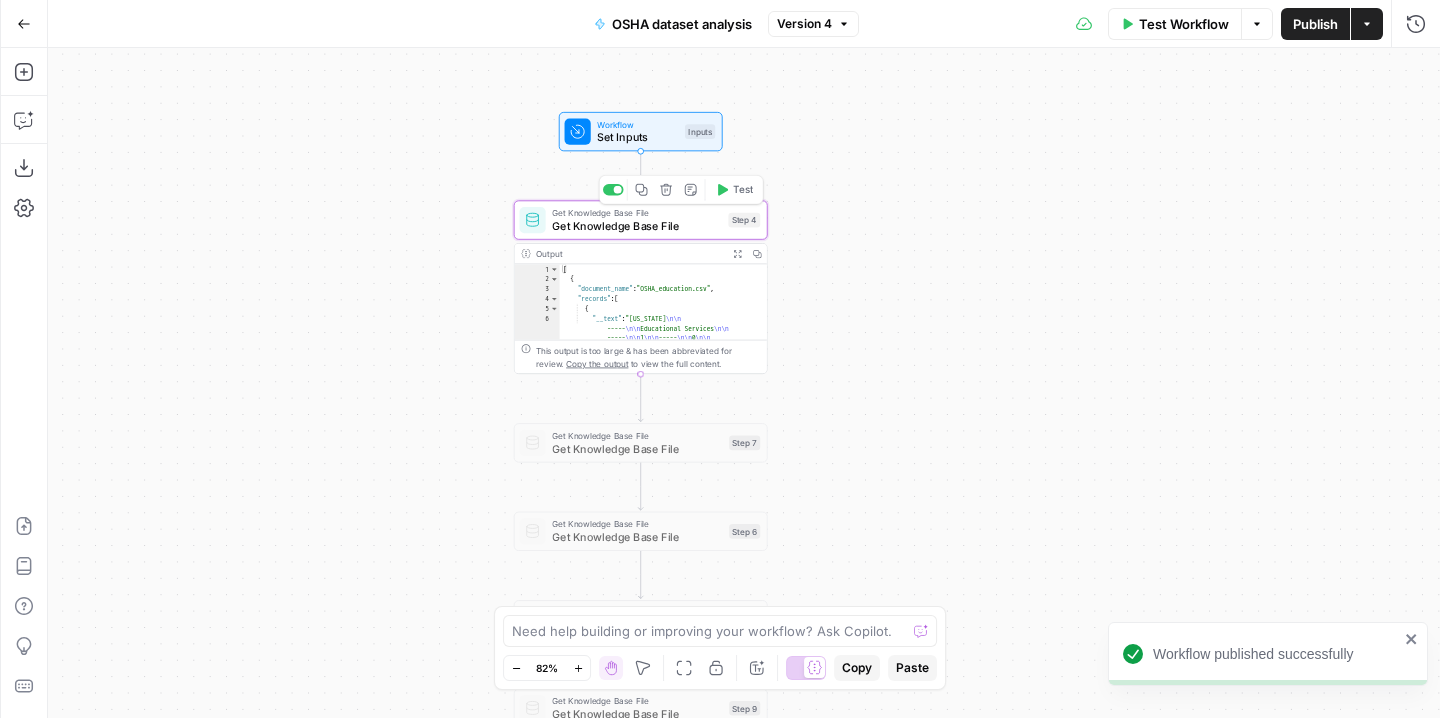 type on "Get Knowledge Base File" 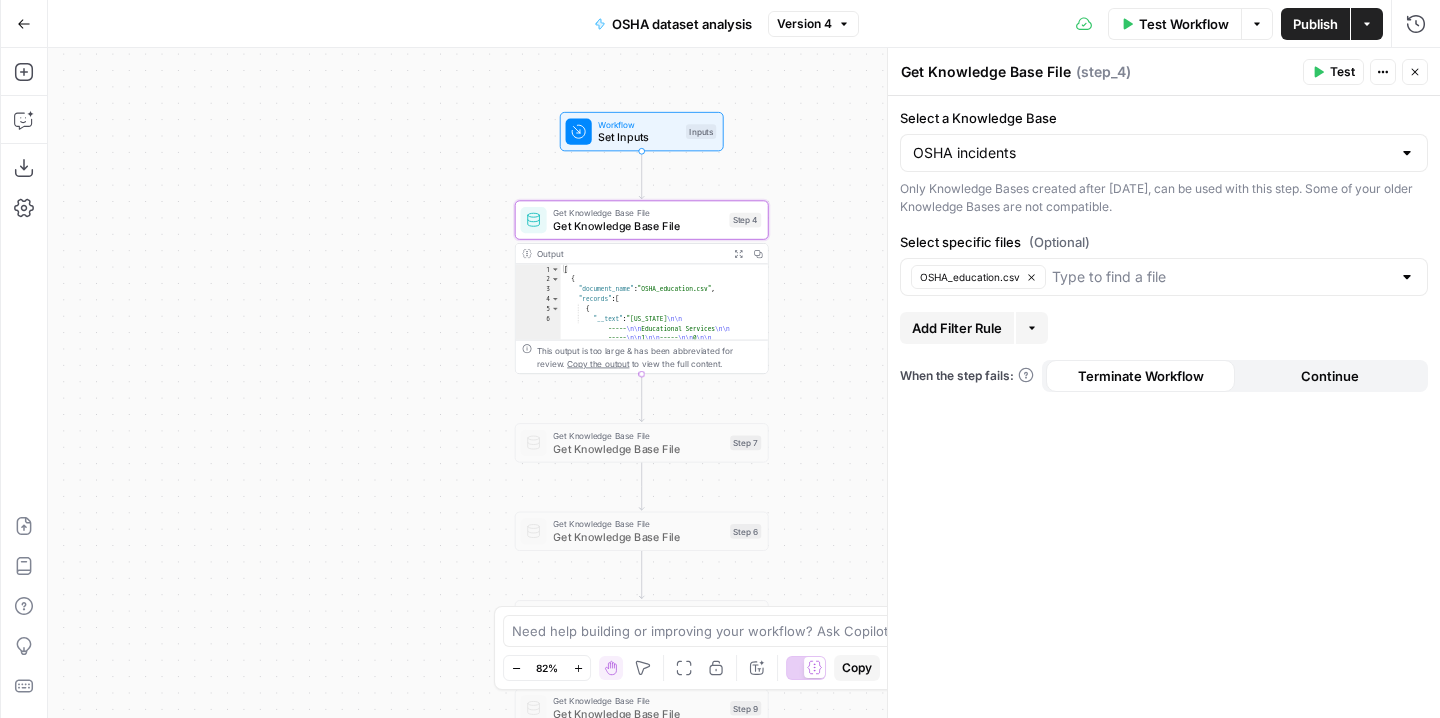 click on "Workflow Set Inputs Inputs Get Knowledge Base File Get Knowledge Base File Step 4 Output Expand Output Copy 1 2 3 4 5 6 [    {      "document_name" :  "OSHA_education.csv" ,      "records" :  [         {           "__text" :  "NEW JERSEY \n\n              ----- \n\n Educational Services \n\n              ----- \n\n 1 \n\n ----- \n\n 0 \n\n              ----- \n\n 0 \n\n ----- \n\n Employee               slipped on ice. \n\n              ----- \n\n Nonclassifiable \n\n              ----- \n\n Nonclassifiable \n\n              ----- \n\n Fall, slip, trip,               unspecified \n\n ----- \n\n Ground,               unspecified \n\n ----- \n\n Ice,               sleet, snow" ,     This output is too large & has been abbreviated for review.   Copy the output   to view the full content. Get Knowledge Base File Get Knowledge Base File Step 7 Get Knowledge Base File Get Knowledge Base File **" at bounding box center [744, 383] 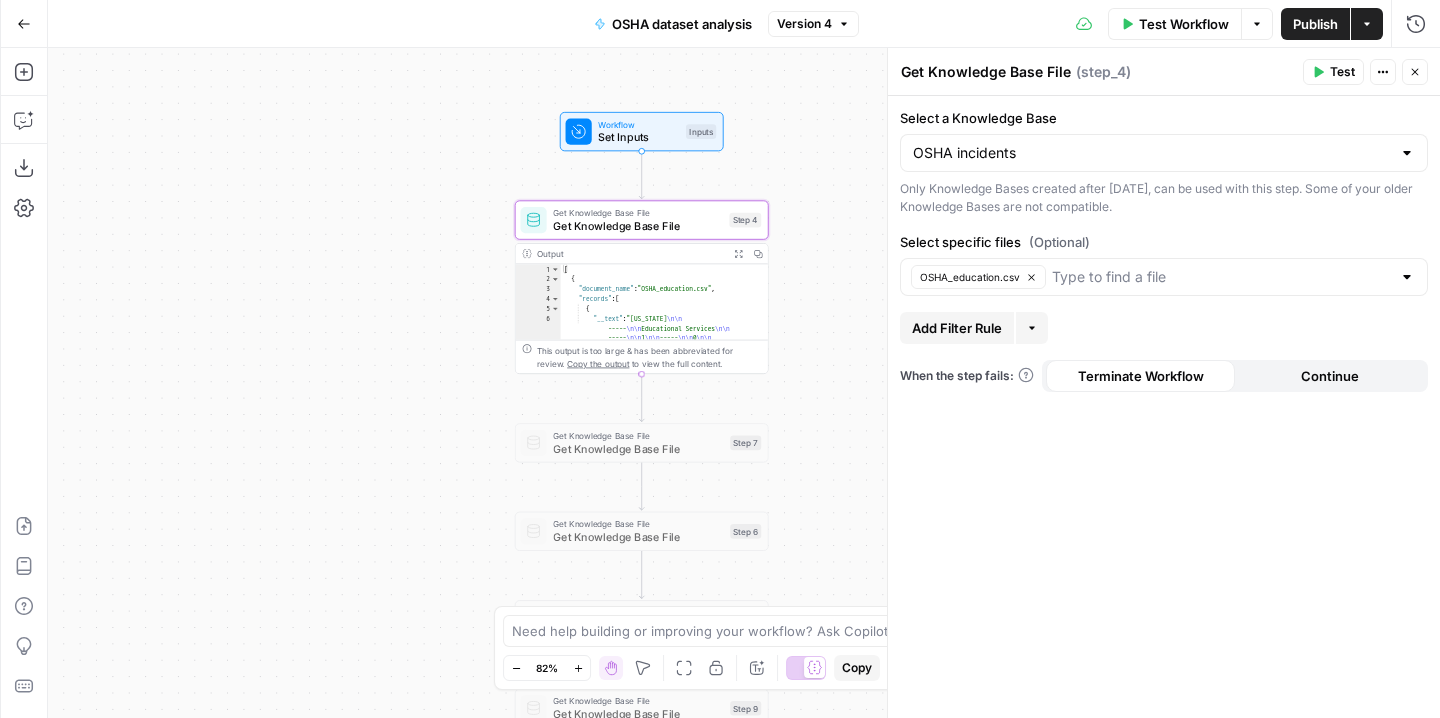 click on "Get Knowledge Base File" at bounding box center [638, 448] 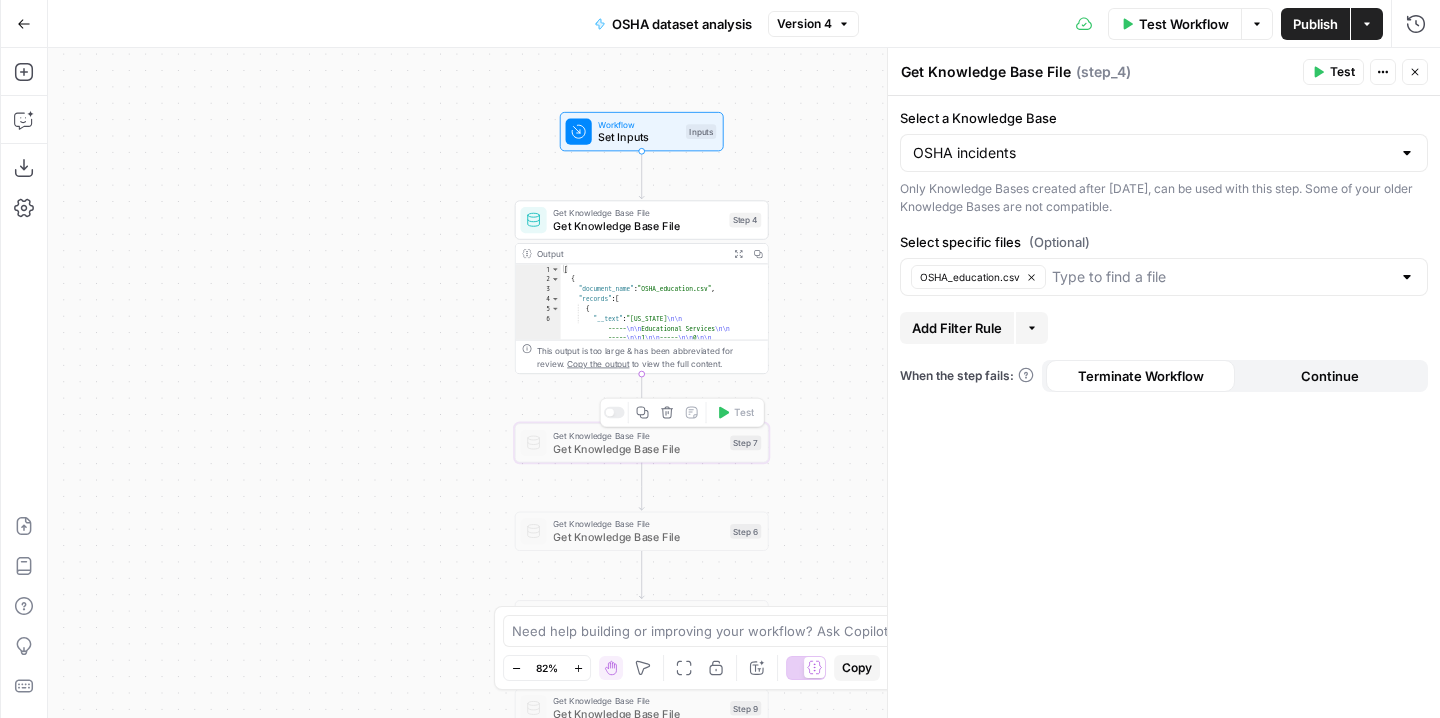 click 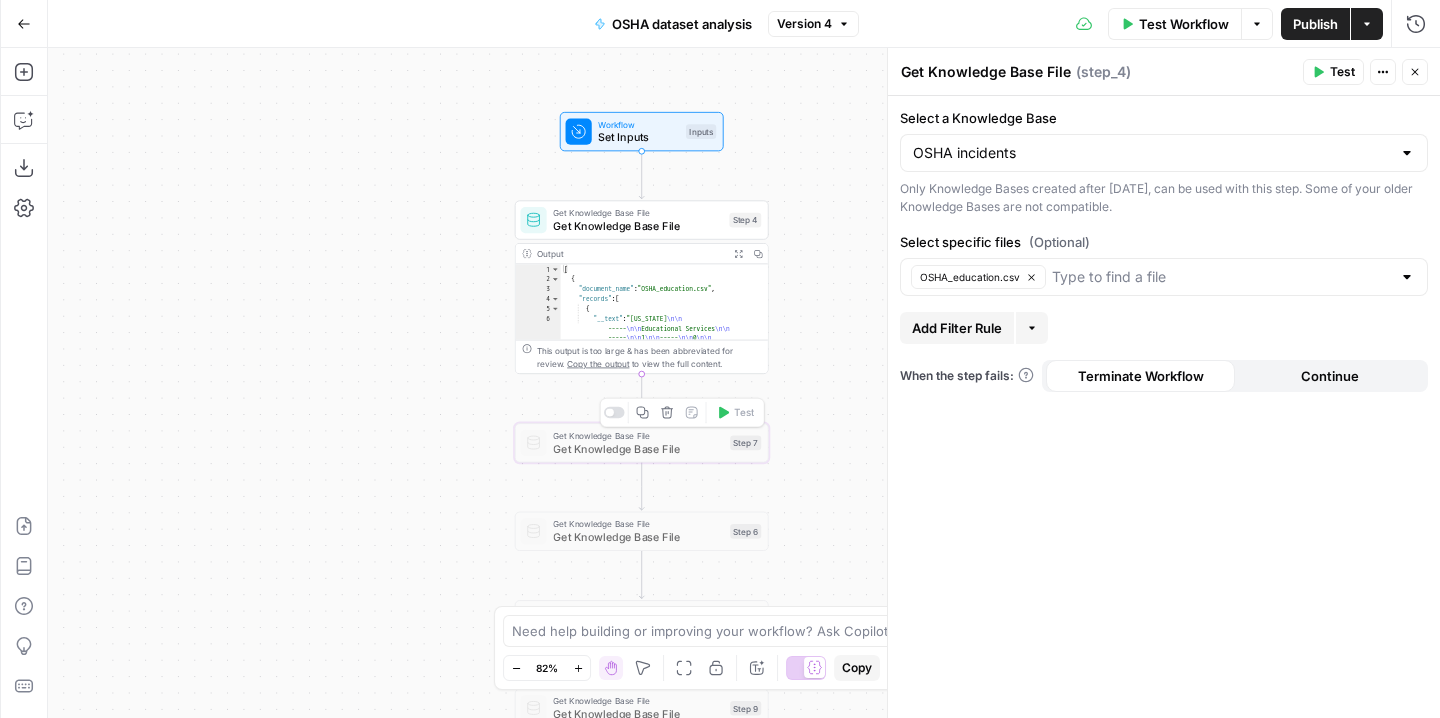 click at bounding box center (614, 412) 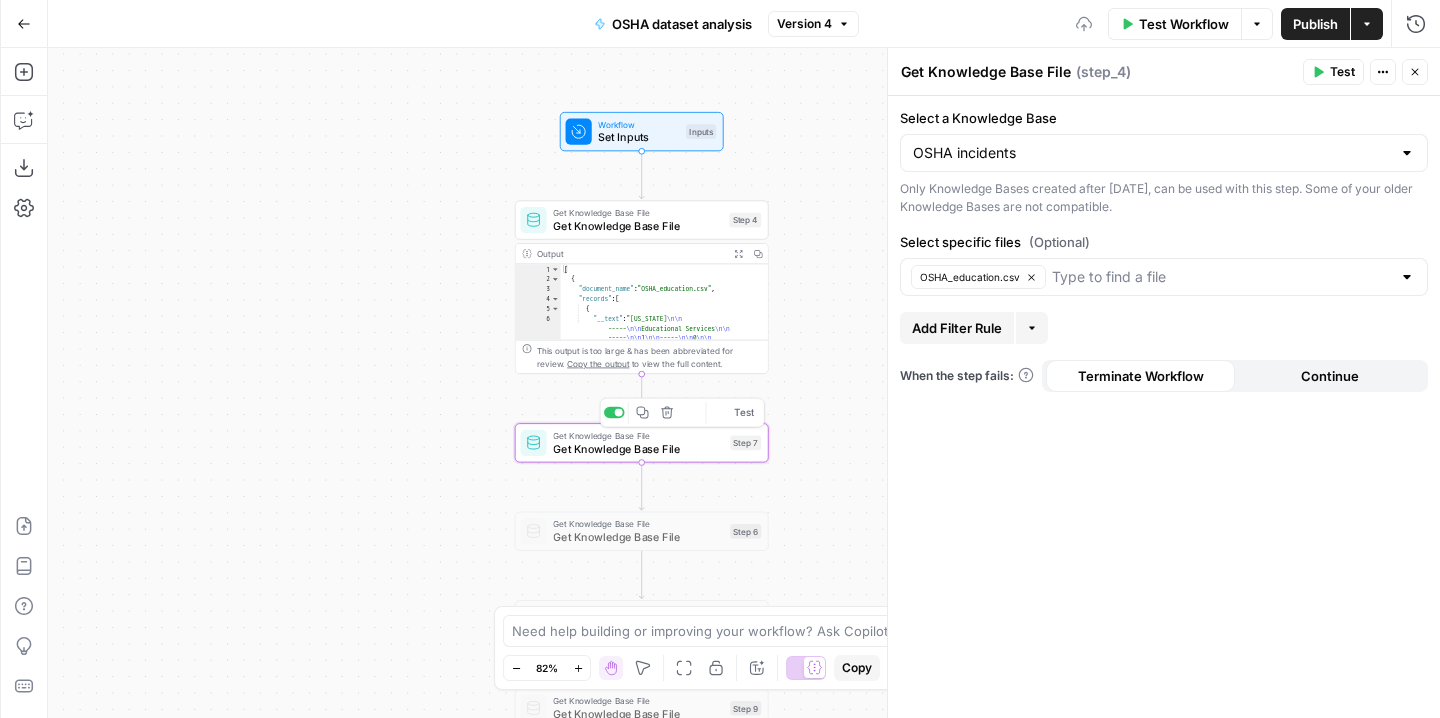 click on "Get Knowledge Base File Get Knowledge Base File Step 7 Copy step Delete step Add Note Test" at bounding box center [642, 442] 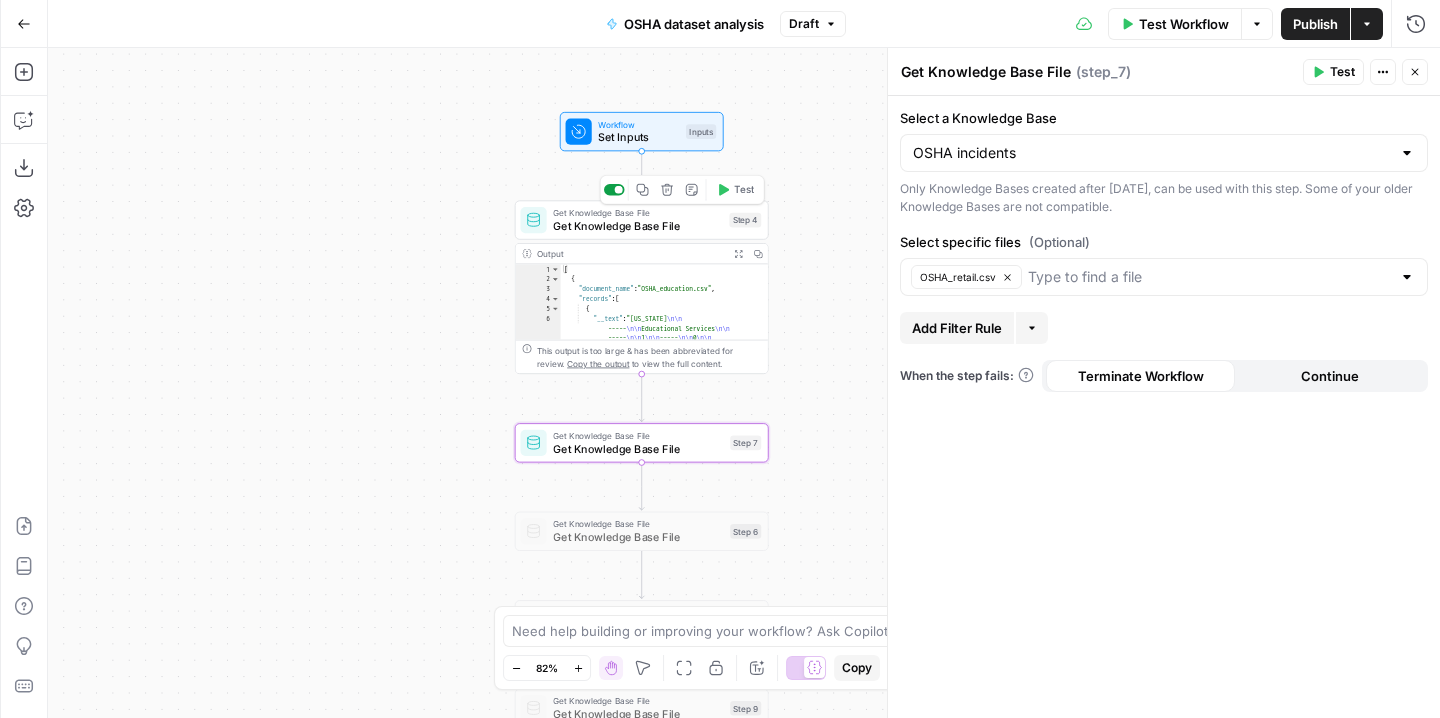 click at bounding box center [614, 189] 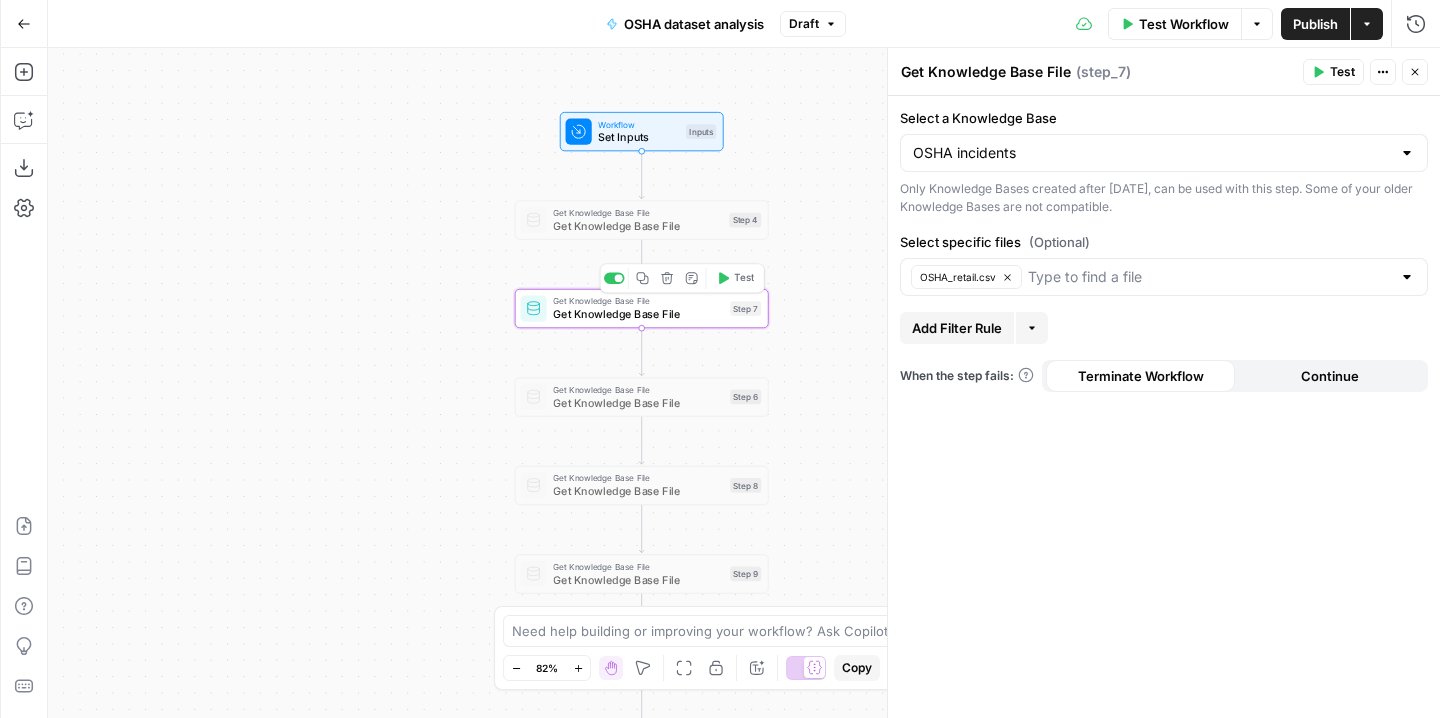 click on "Copy step Delete step Add Note Test" at bounding box center (682, 277) 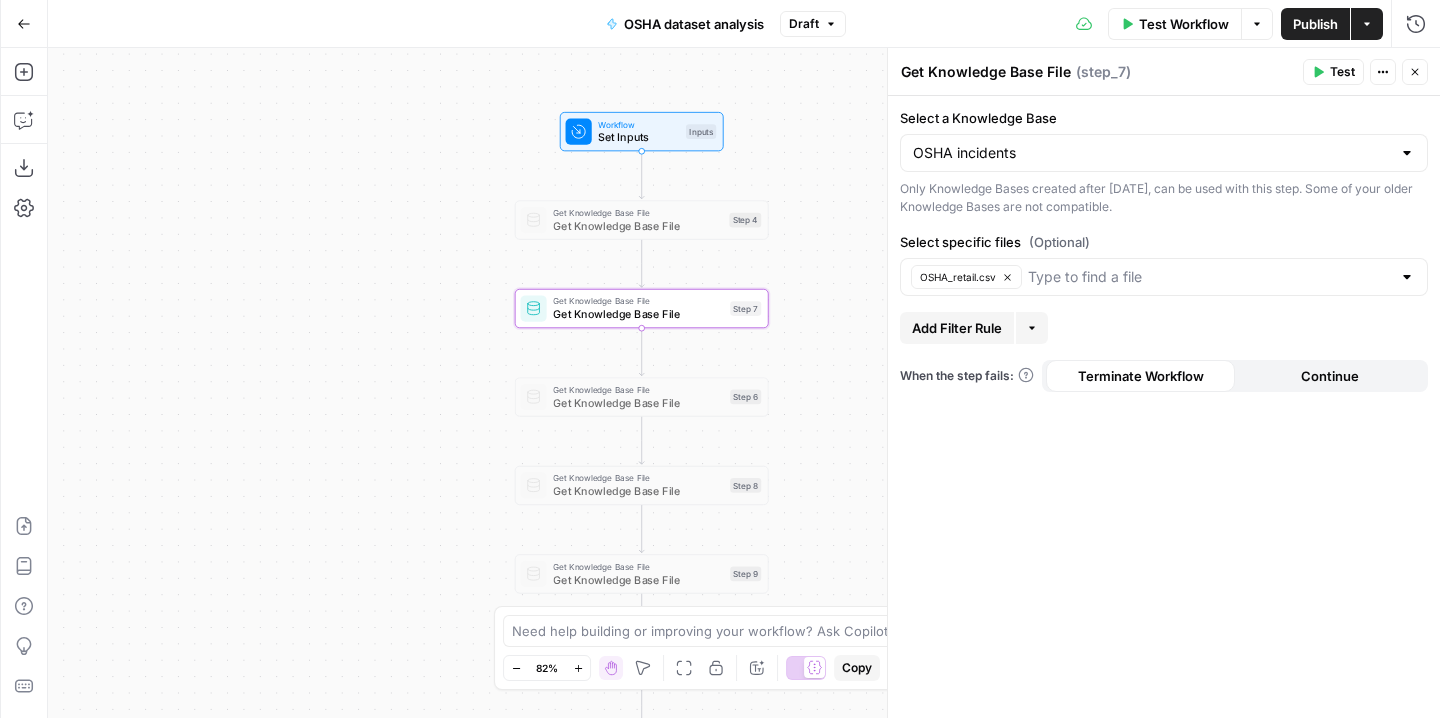 click on "Get Knowledge Base File" at bounding box center (638, 403) 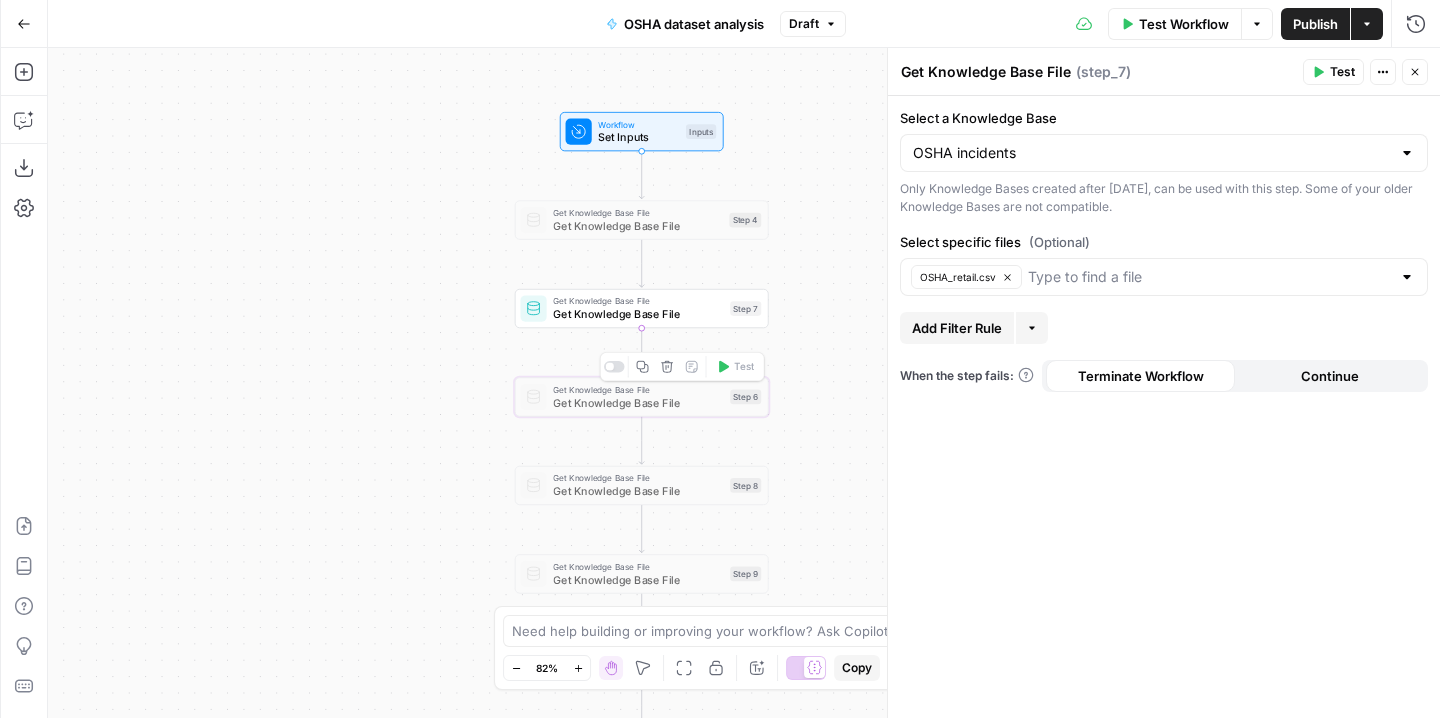 click at bounding box center [614, 366] 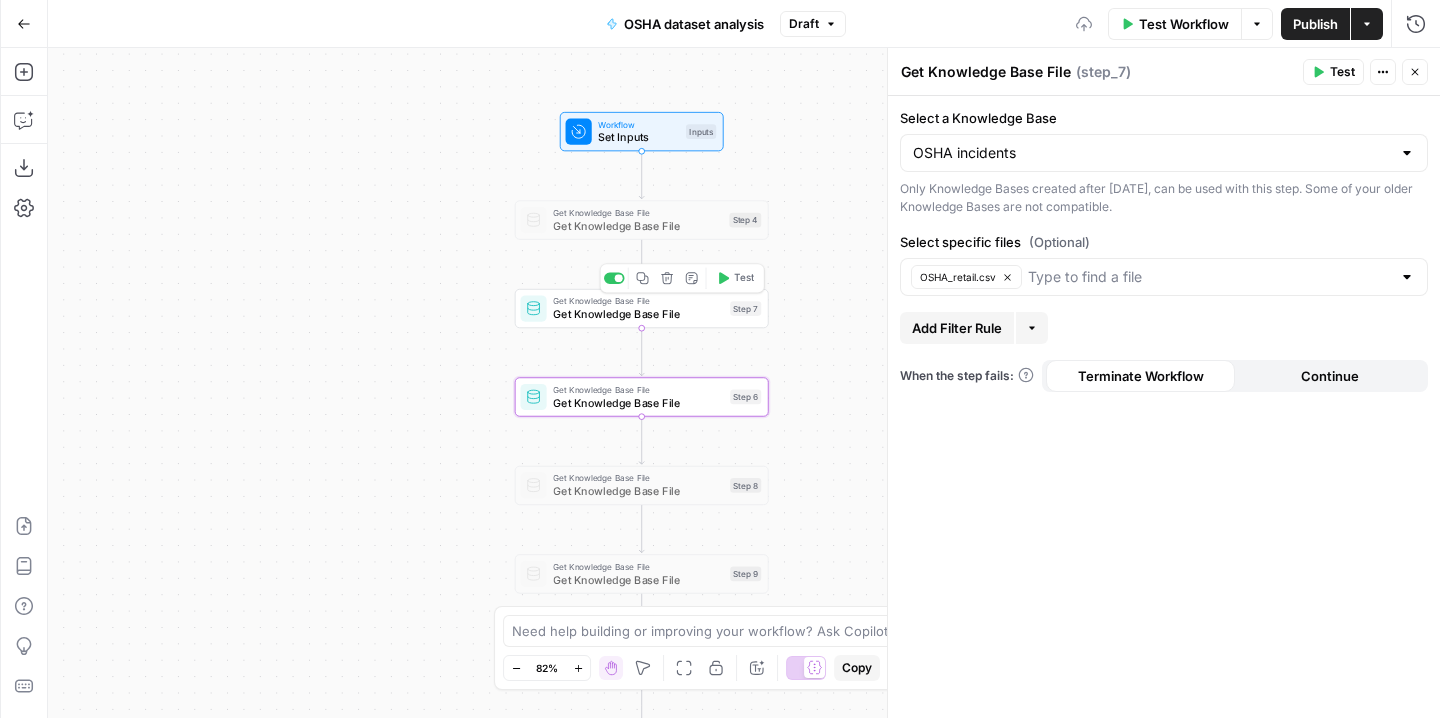 click on "Get Knowledge Base File" at bounding box center (638, 314) 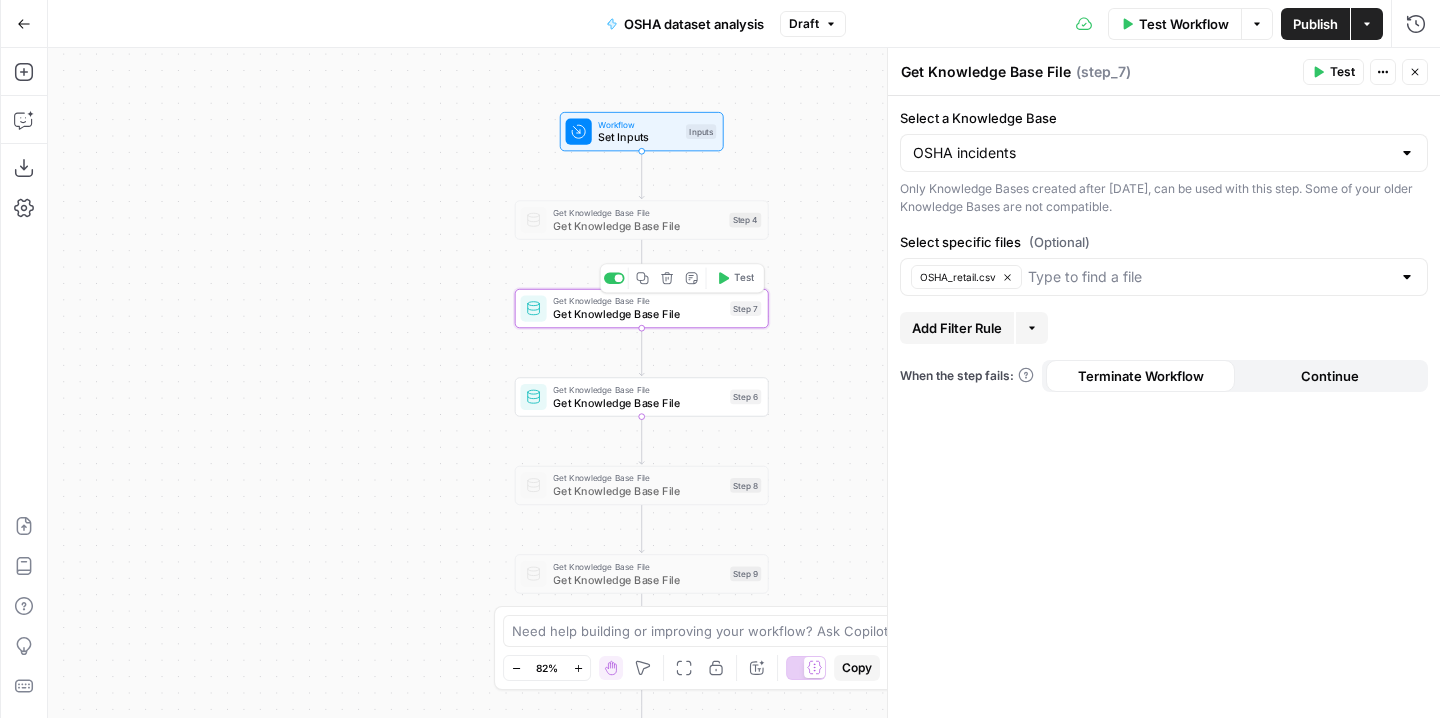 click on "Copy step Delete step Add Note Test" at bounding box center [682, 277] 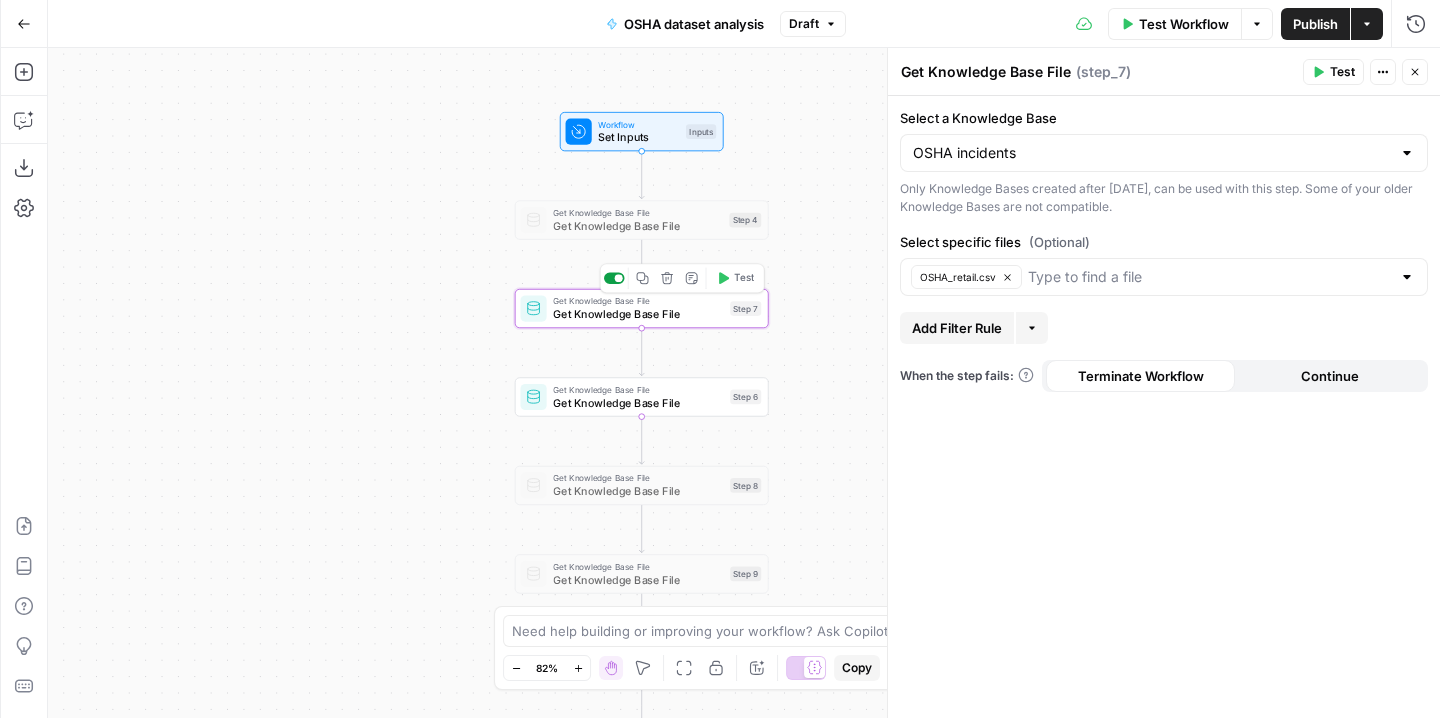 click at bounding box center (619, 278) 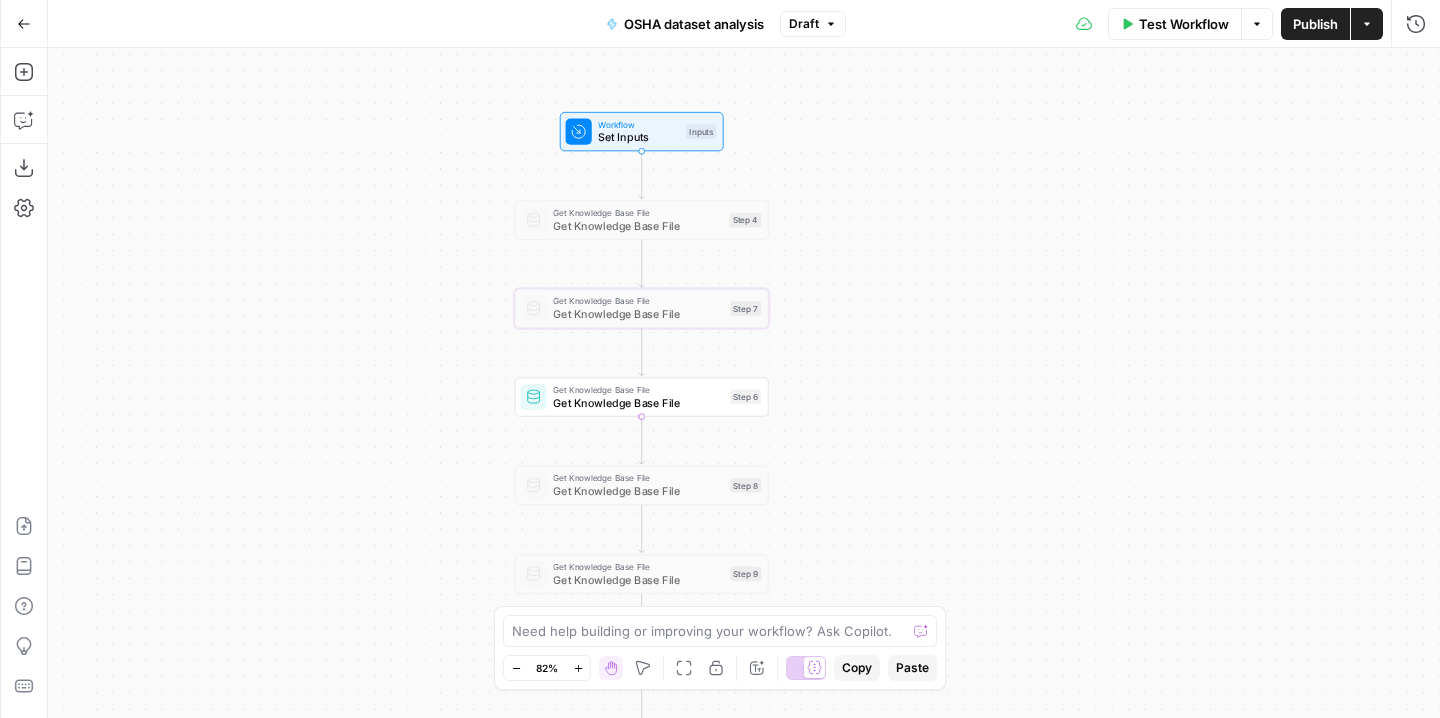 click on "Get Knowledge Base File" at bounding box center [638, 403] 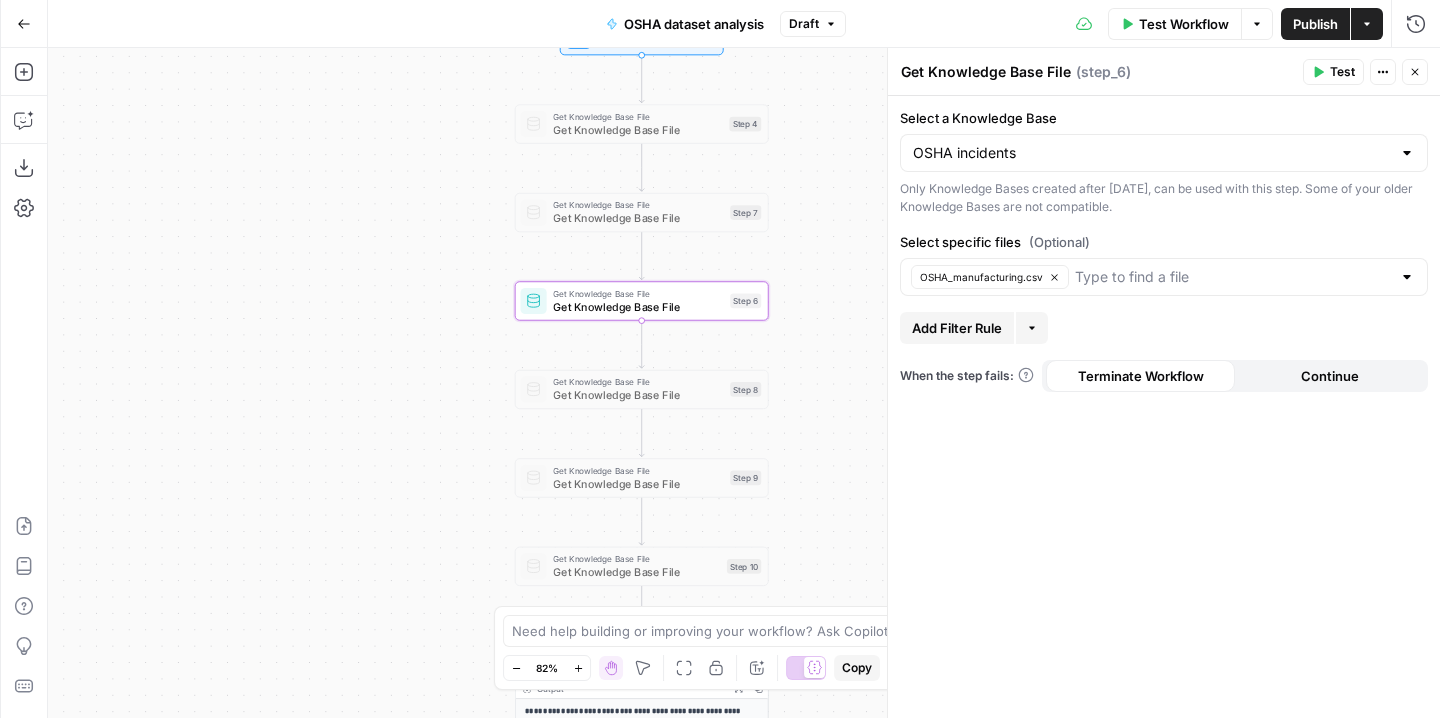 drag, startPoint x: 439, startPoint y: 403, endPoint x: 439, endPoint y: 307, distance: 96 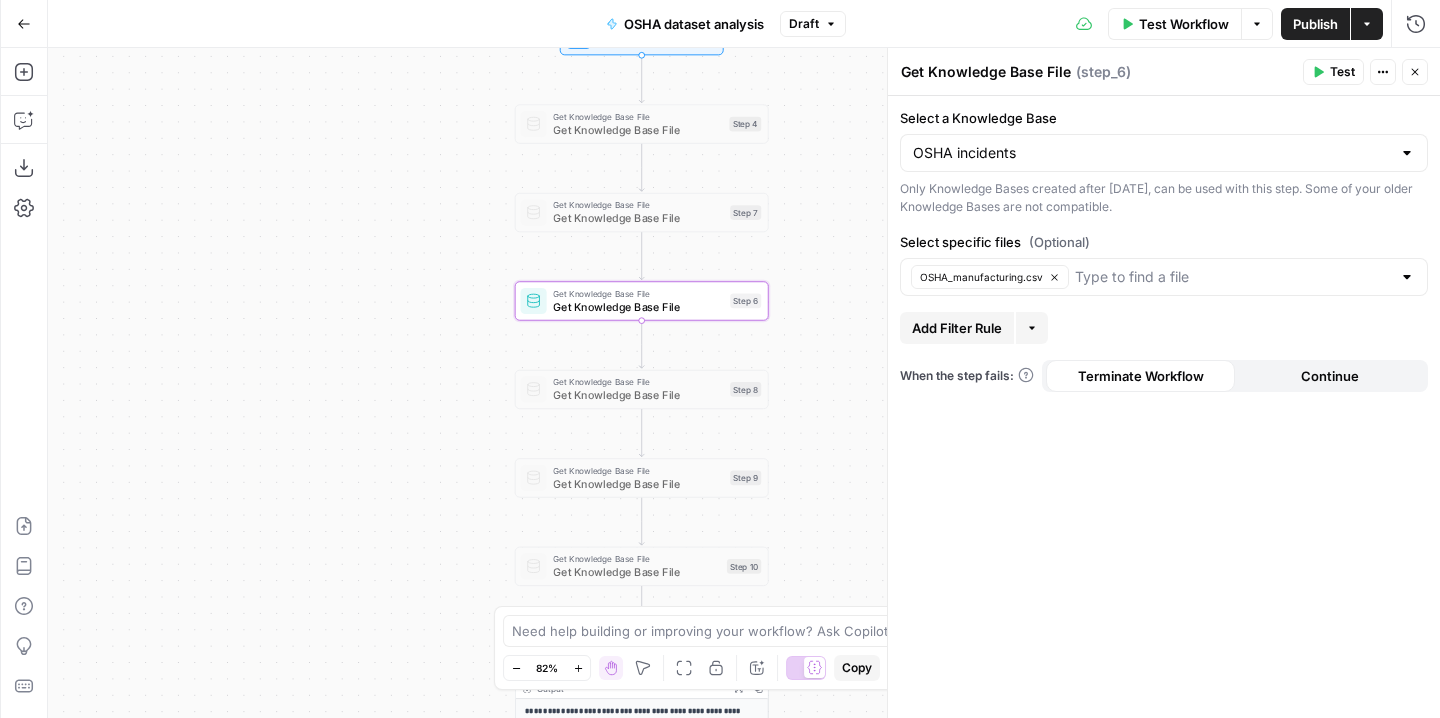 click on "**********" at bounding box center (744, 383) 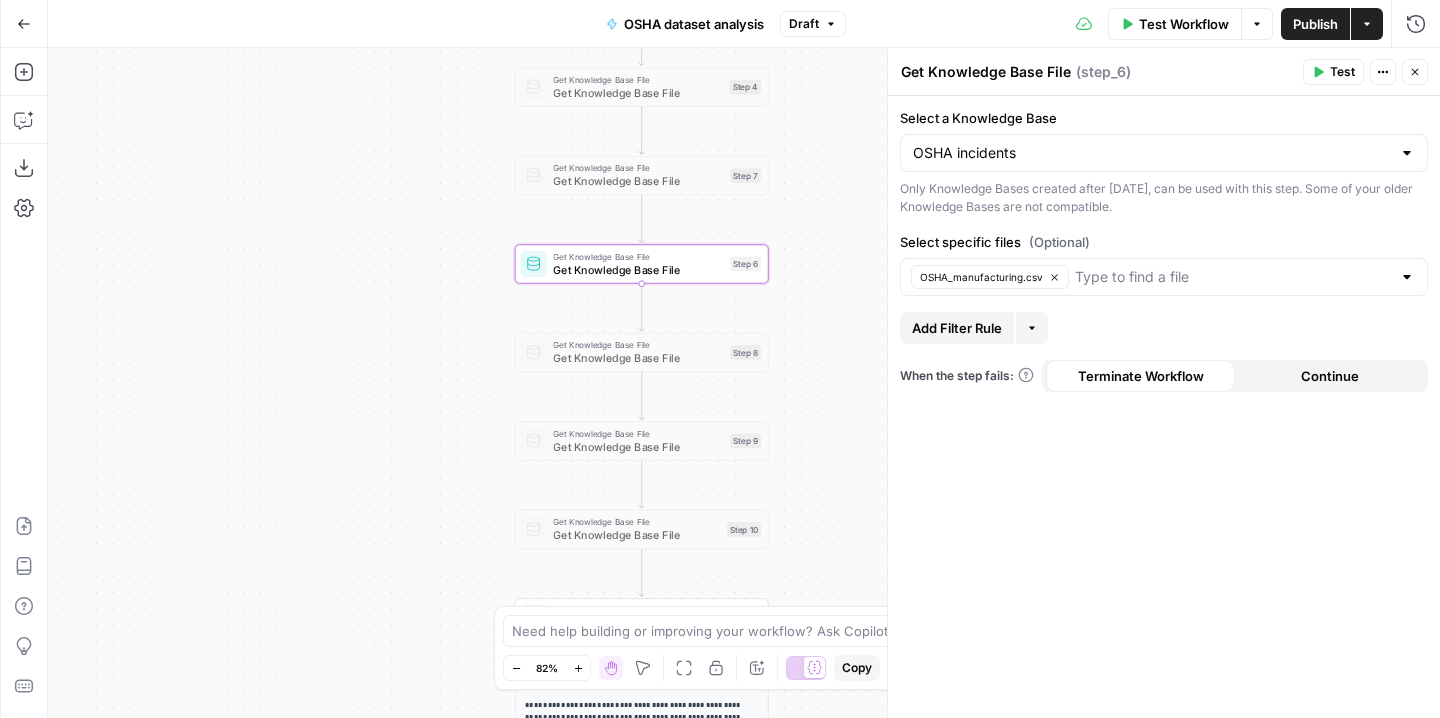 drag, startPoint x: 464, startPoint y: 433, endPoint x: 465, endPoint y: 220, distance: 213.00235 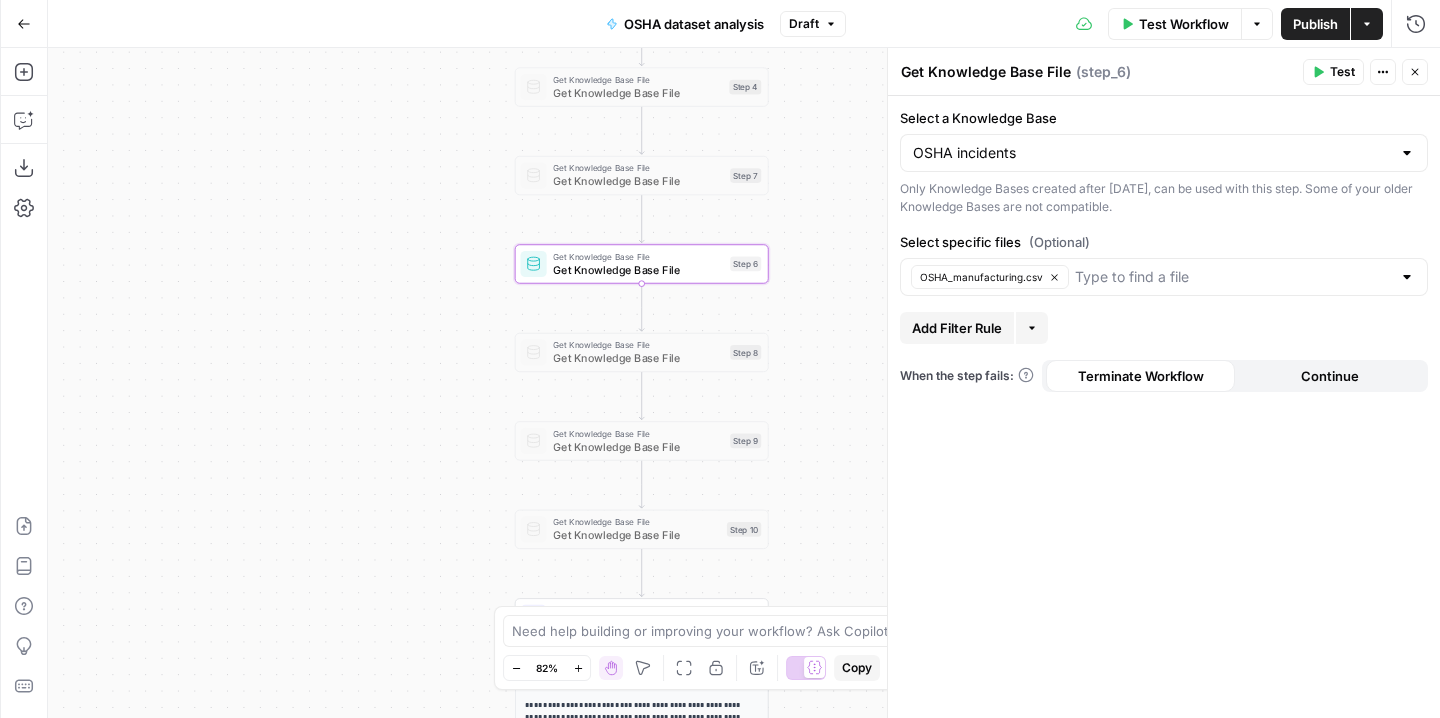 click on "**********" at bounding box center (744, 383) 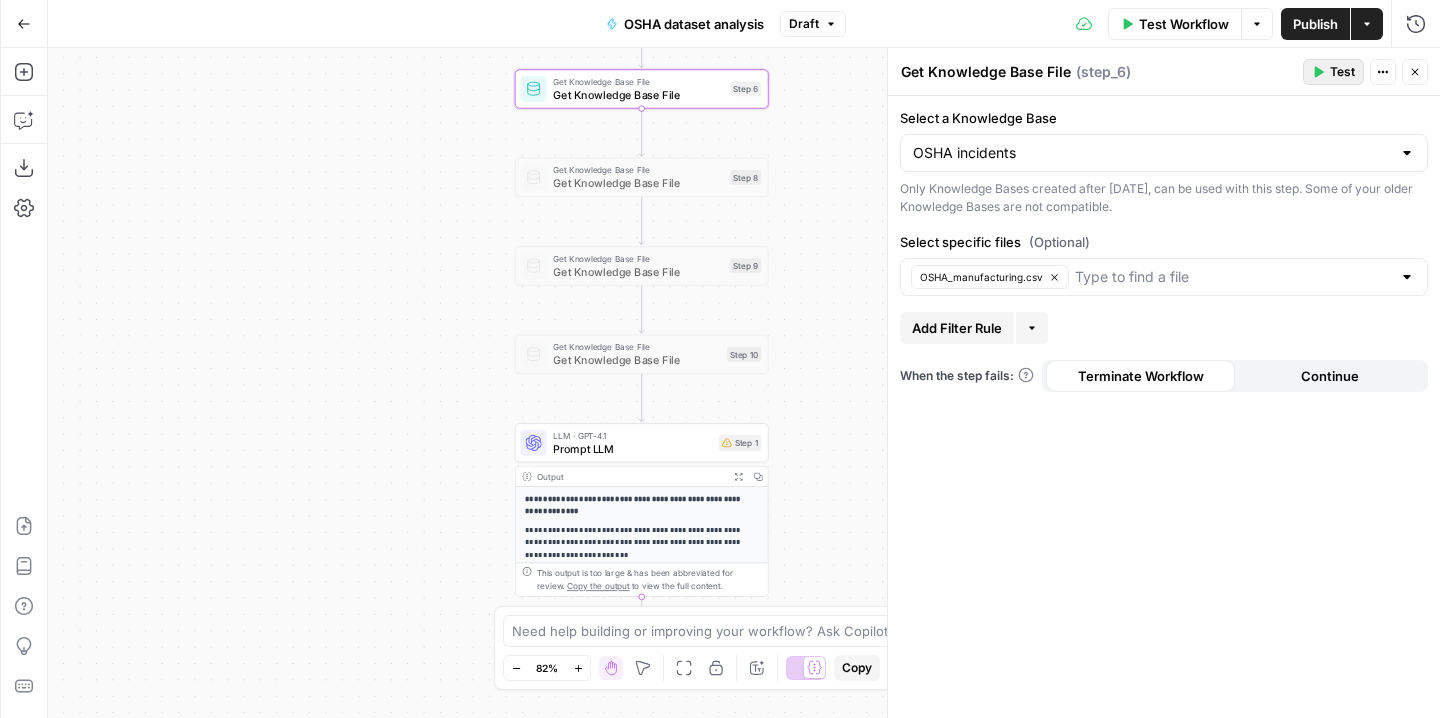 click 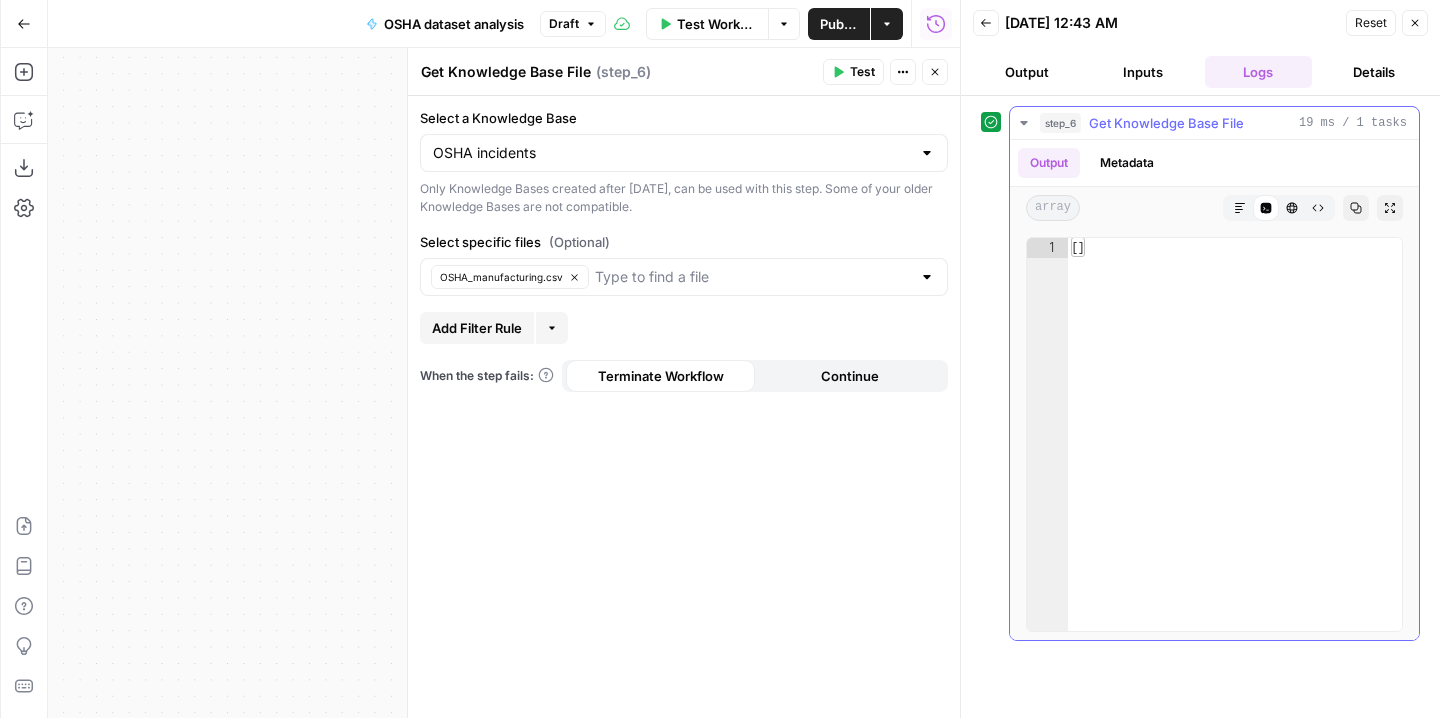 click 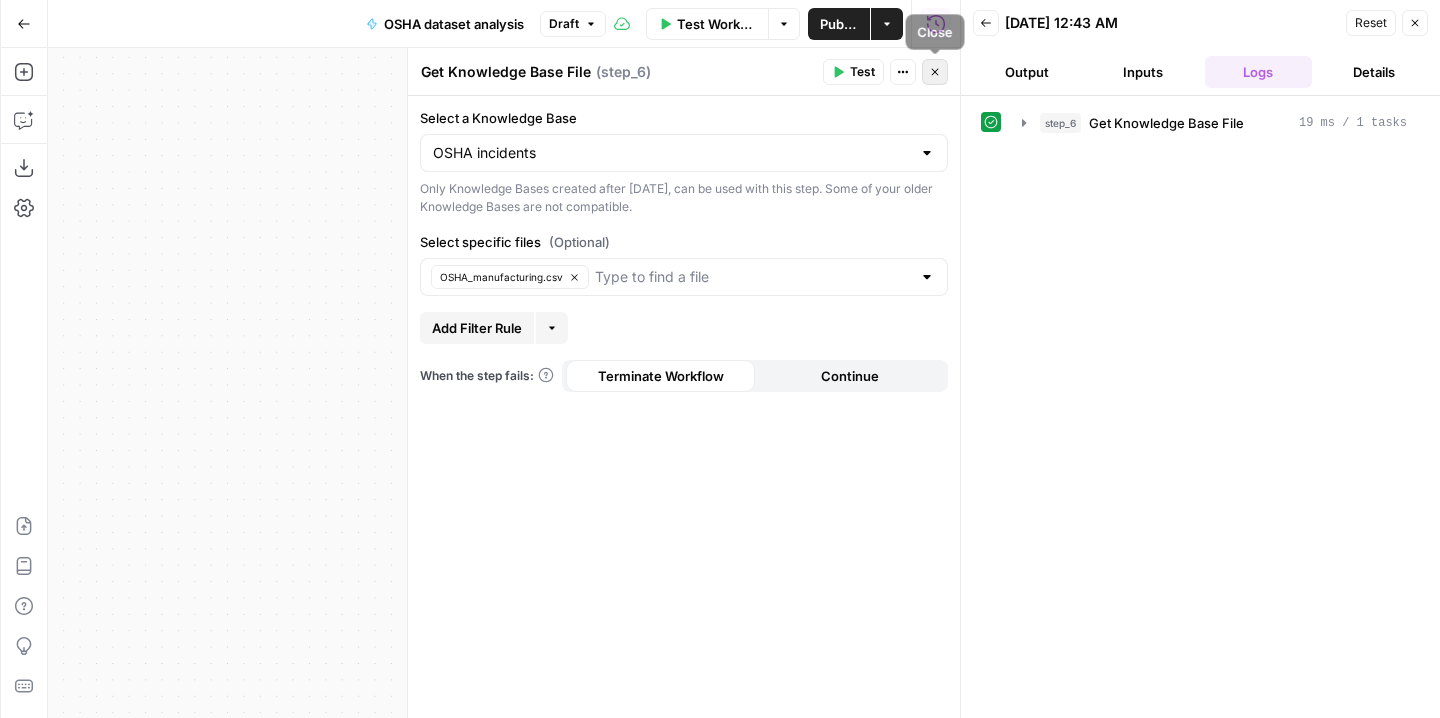 click 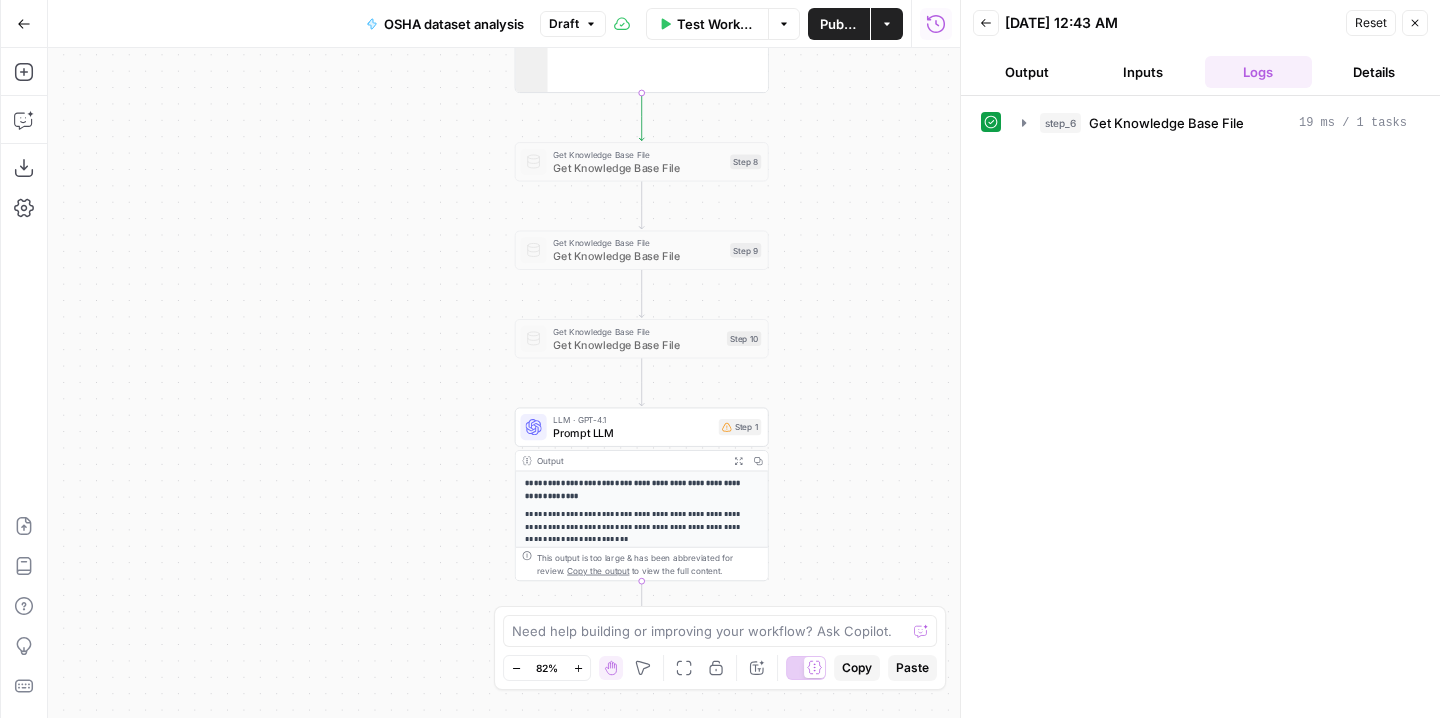 drag, startPoint x: 408, startPoint y: 429, endPoint x: 409, endPoint y: 274, distance: 155.00322 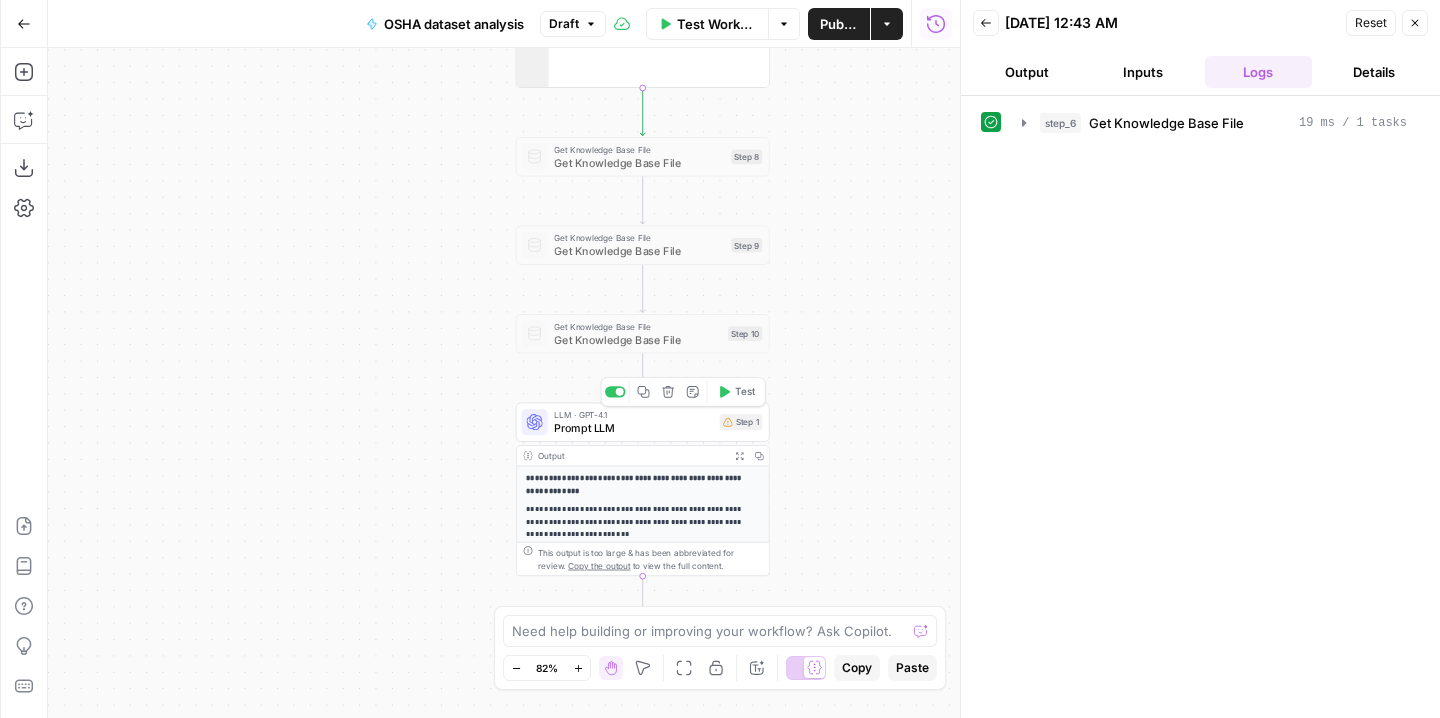 click on "Prompt LLM" at bounding box center (633, 428) 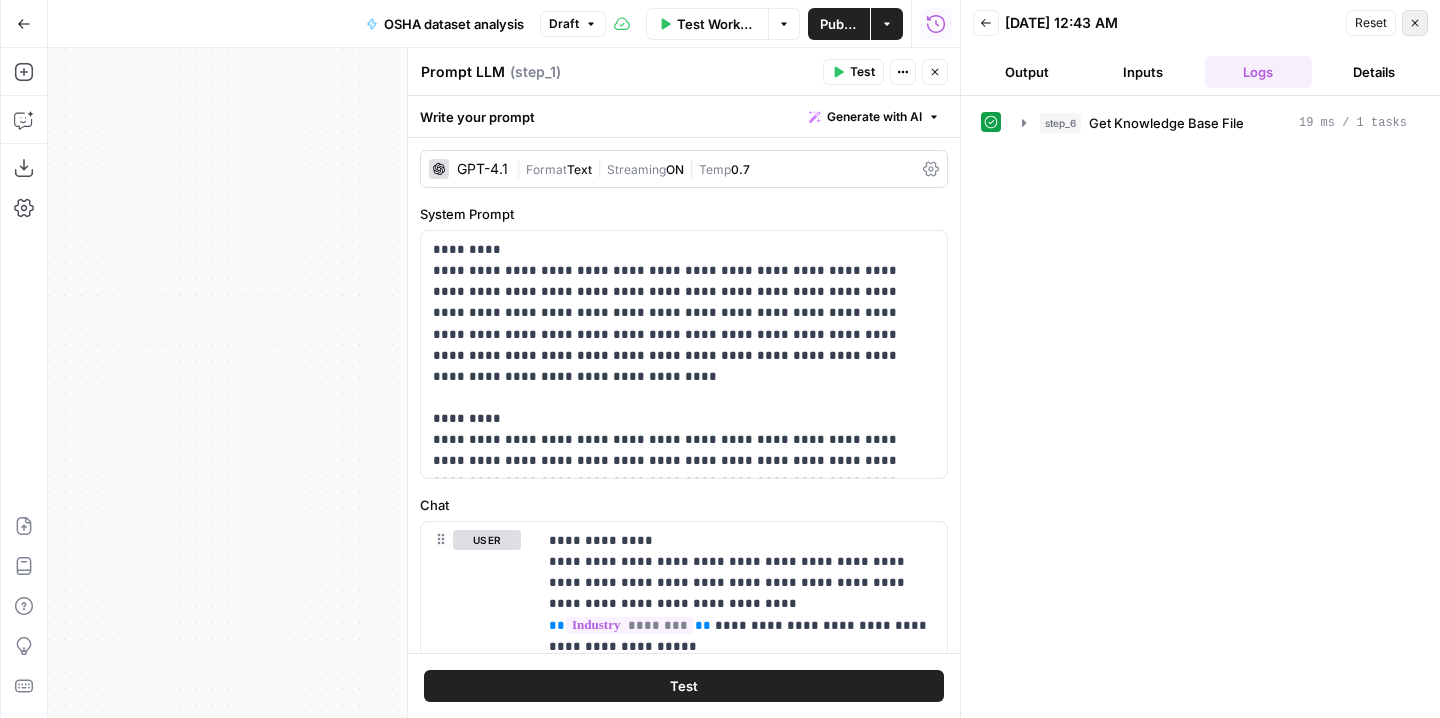 click on "Close" at bounding box center [1415, 23] 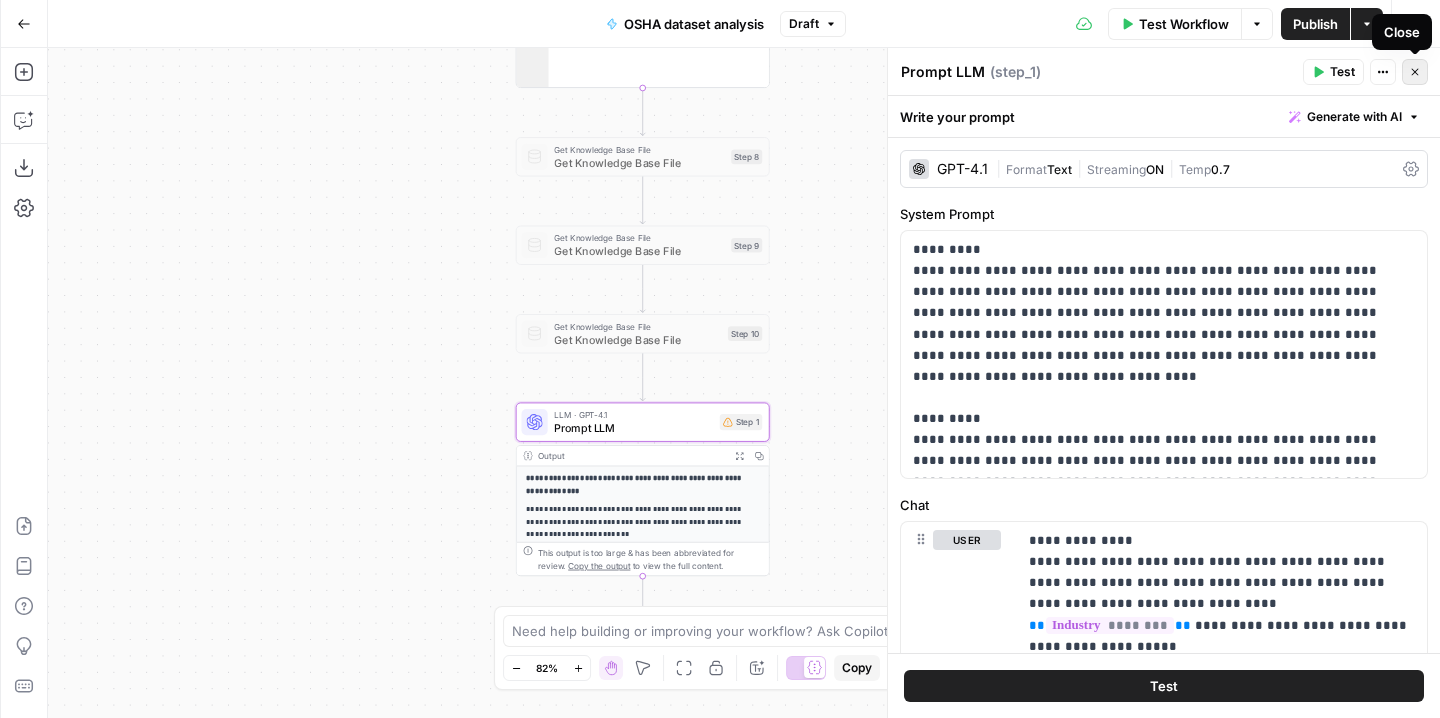 click on "Close" at bounding box center (1415, 72) 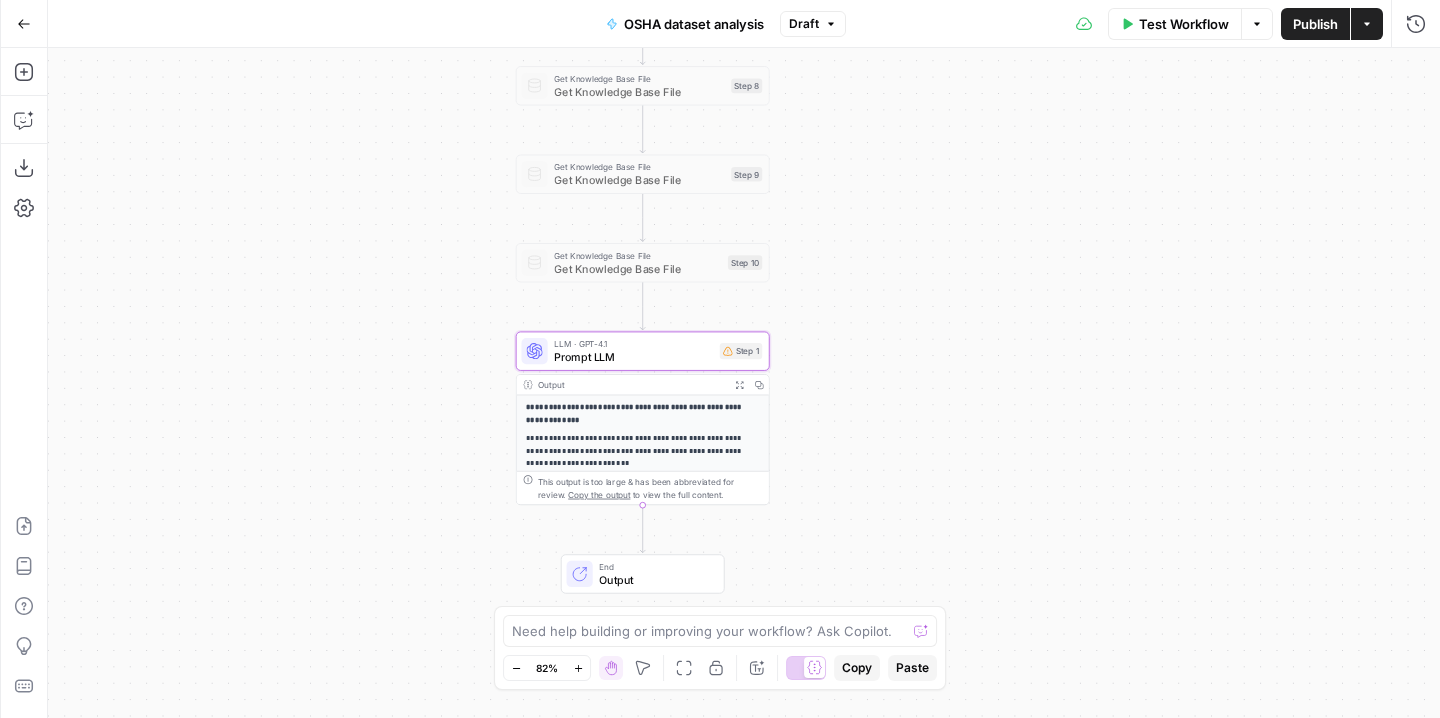 drag, startPoint x: 911, startPoint y: 335, endPoint x: 911, endPoint y: 173, distance: 162 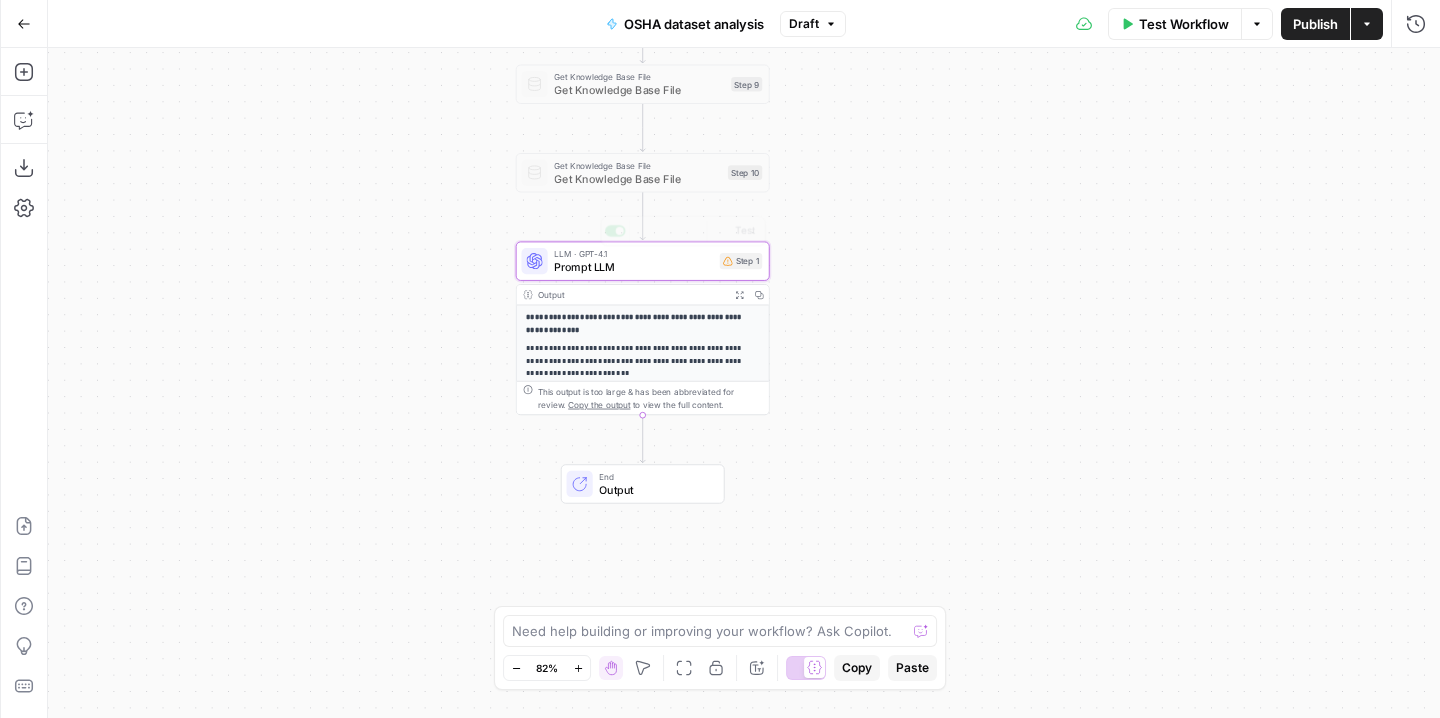 click on "Output Expand Output Copy" at bounding box center [643, 295] 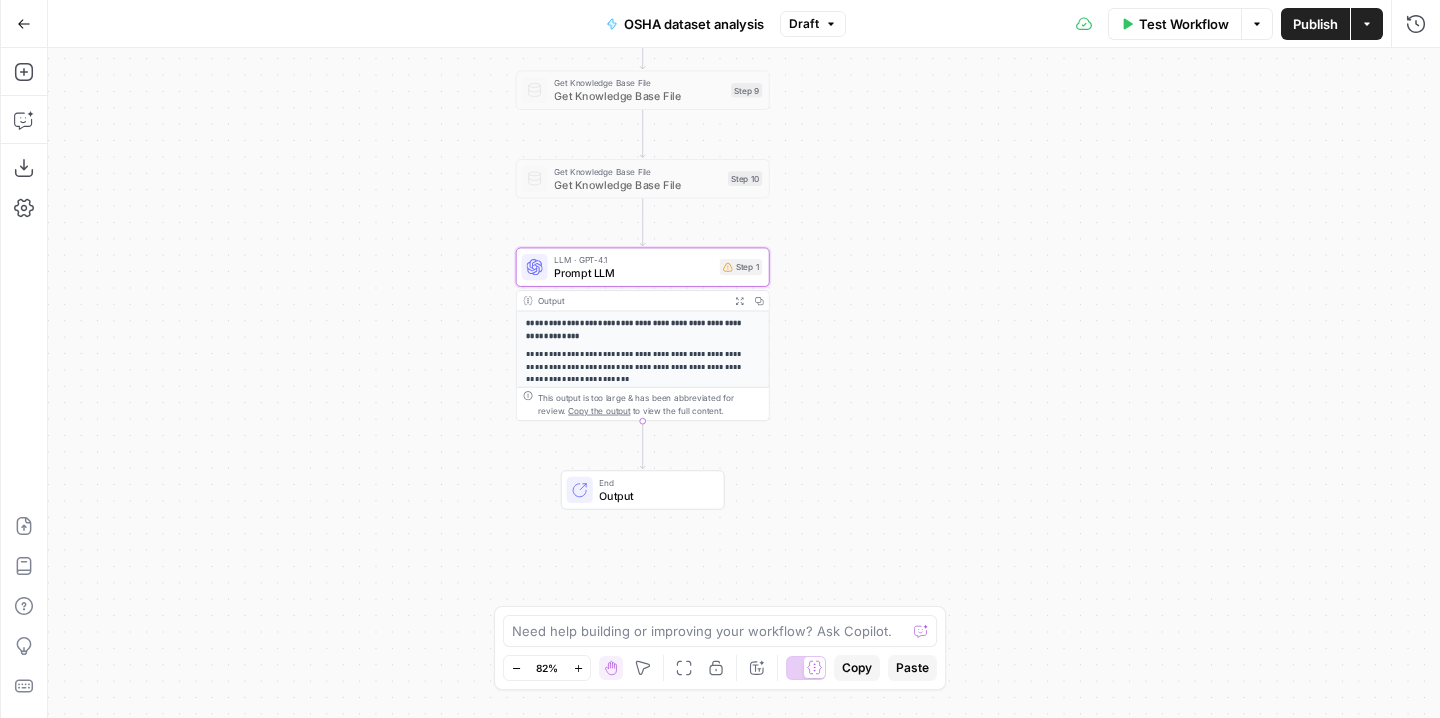 drag, startPoint x: 986, startPoint y: 213, endPoint x: 986, endPoint y: 390, distance: 177 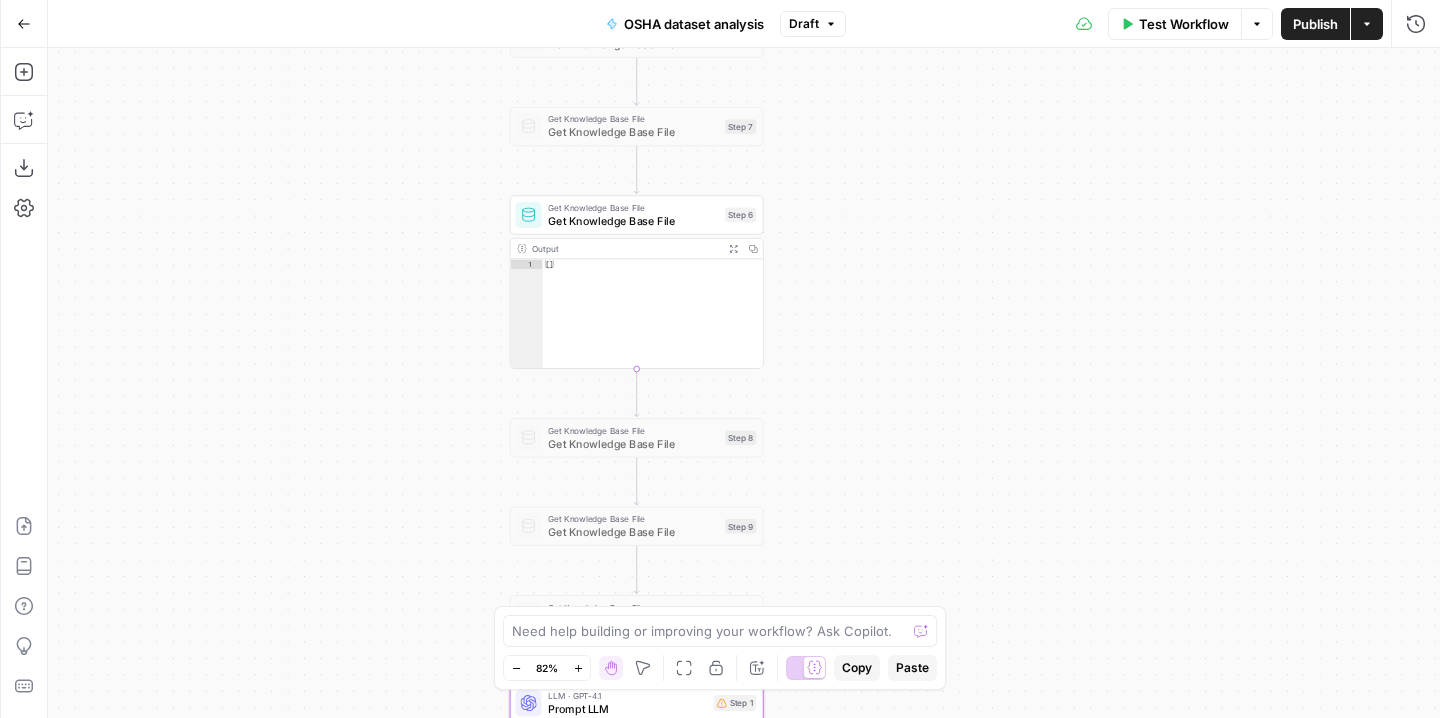 drag, startPoint x: 1000, startPoint y: 258, endPoint x: 994, endPoint y: 524, distance: 266.06766 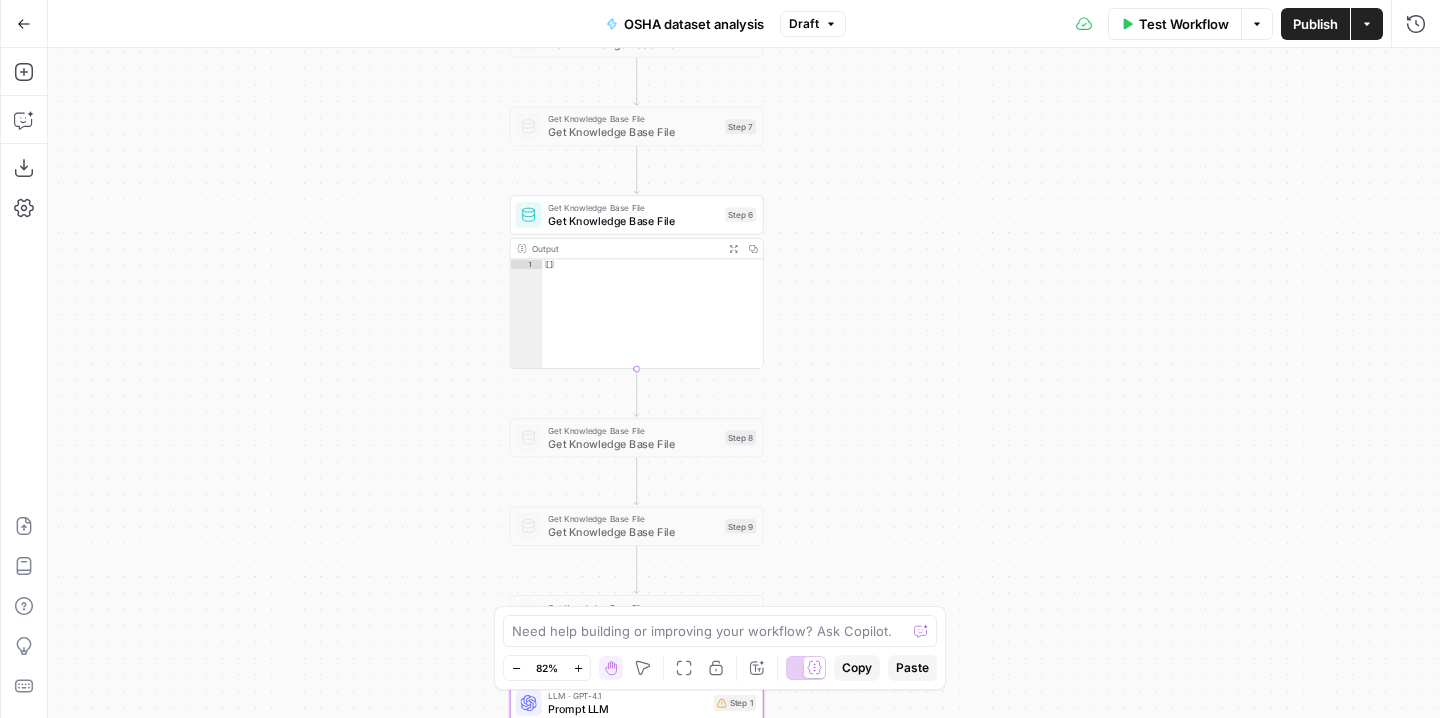 click on "Get Knowledge Base File" at bounding box center [633, 221] 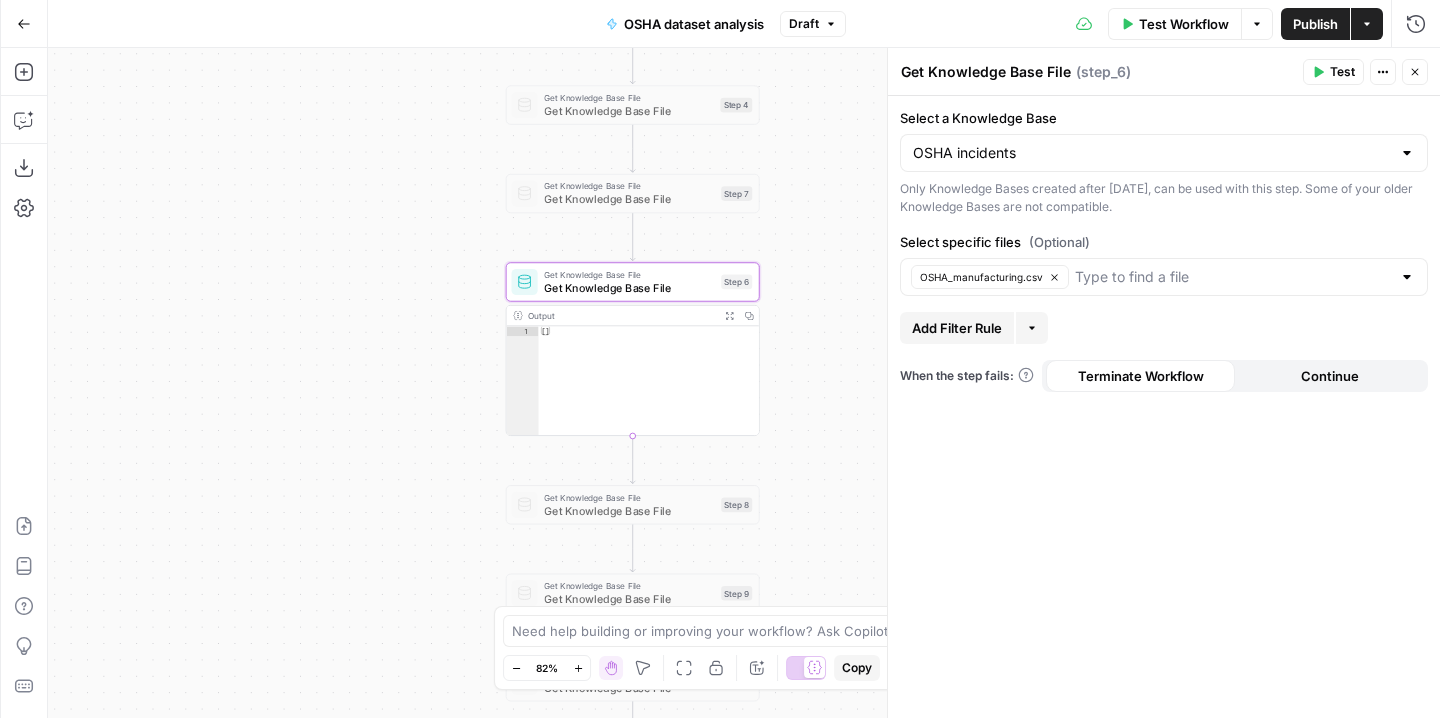 drag, startPoint x: 781, startPoint y: 233, endPoint x: 777, endPoint y: 404, distance: 171.04678 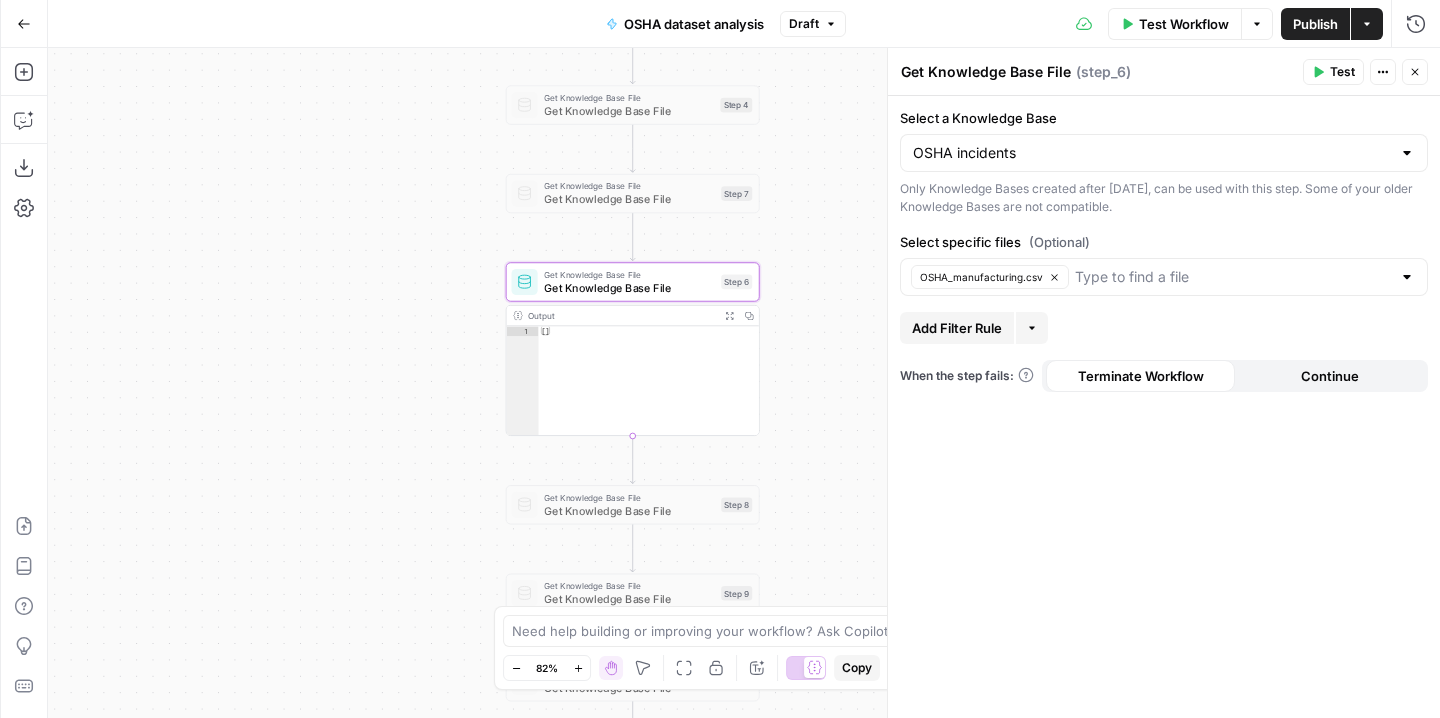click on "**********" at bounding box center [744, 383] 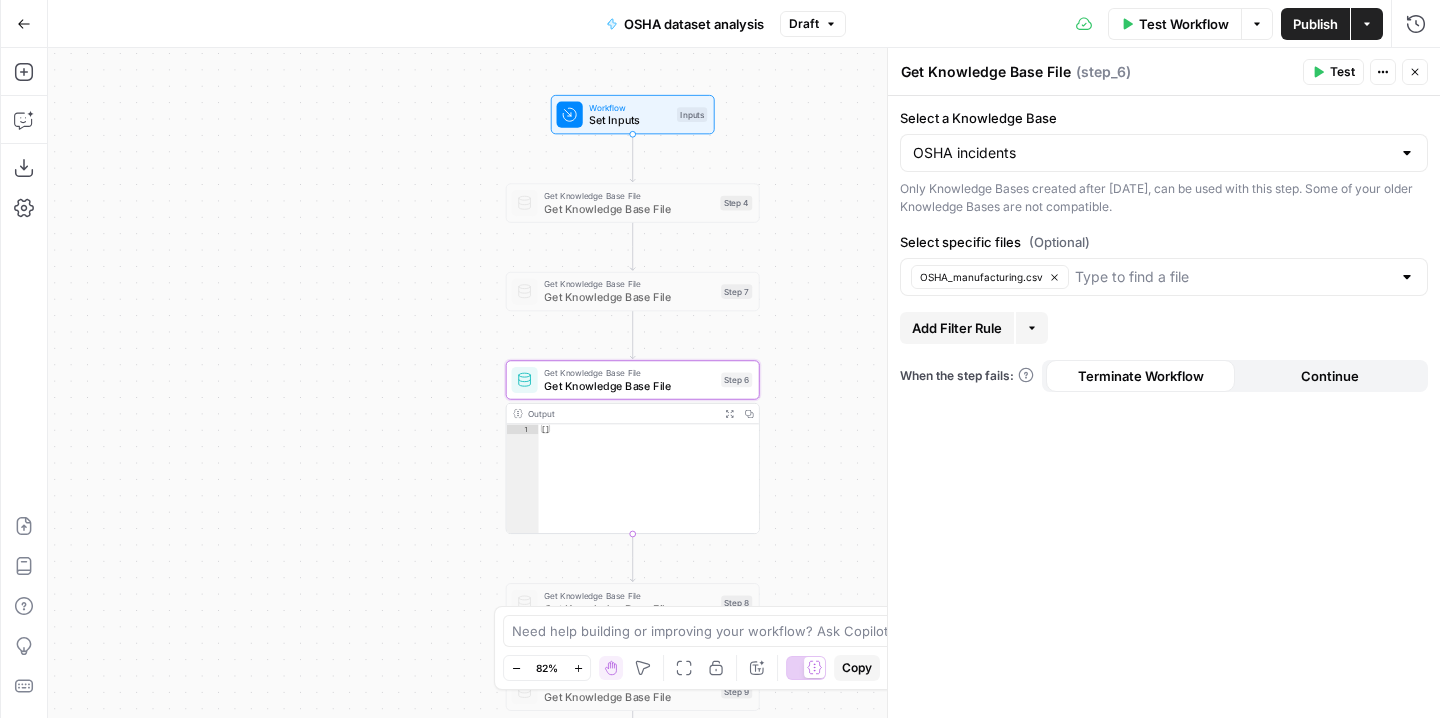 drag, startPoint x: 809, startPoint y: 184, endPoint x: 809, endPoint y: 208, distance: 24 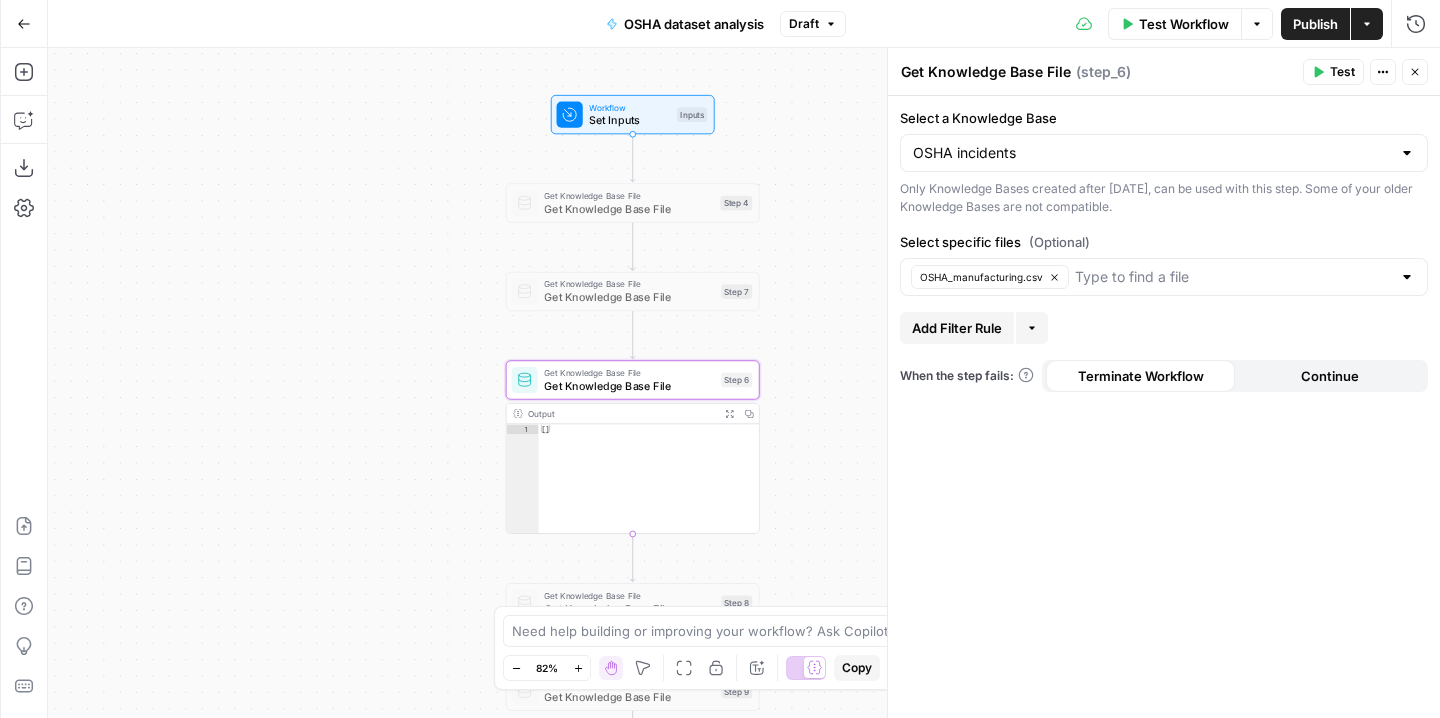 click on "**********" at bounding box center (744, 383) 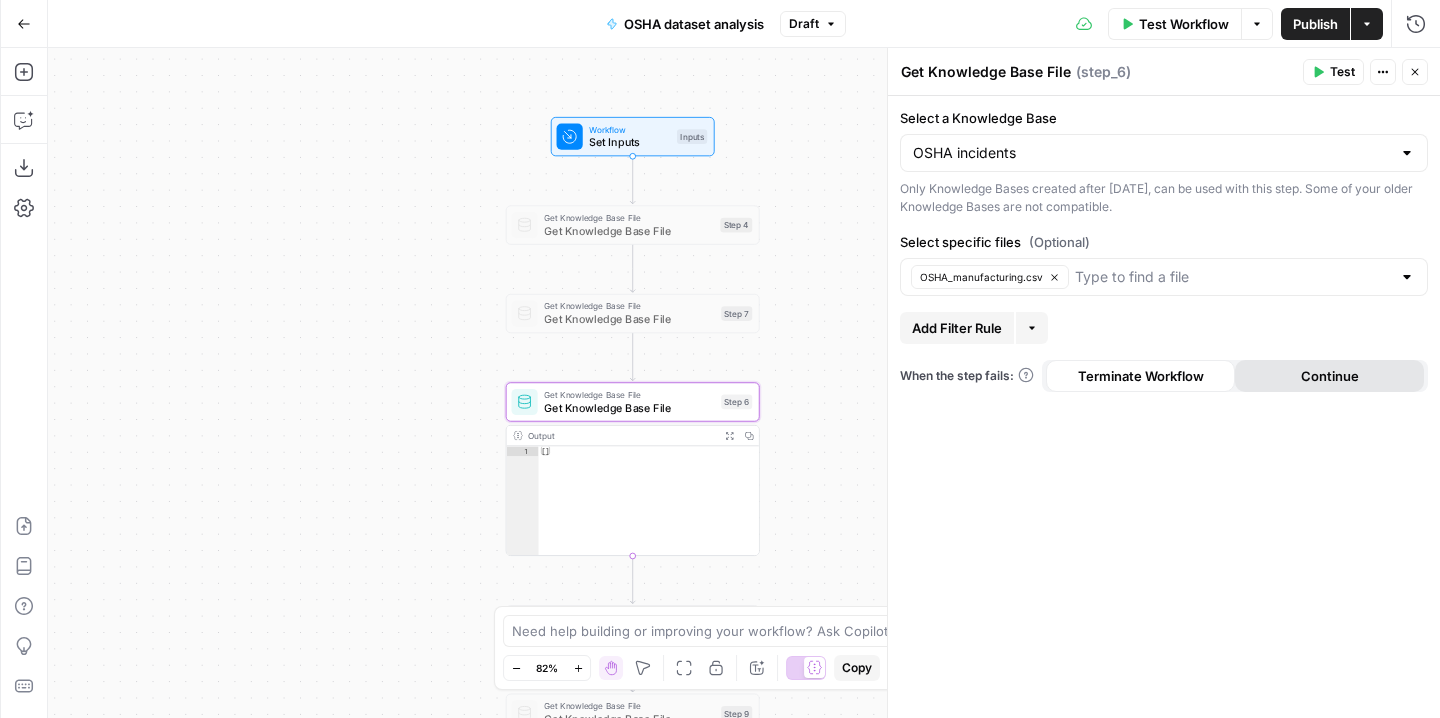 click on "Continue" at bounding box center [1329, 376] 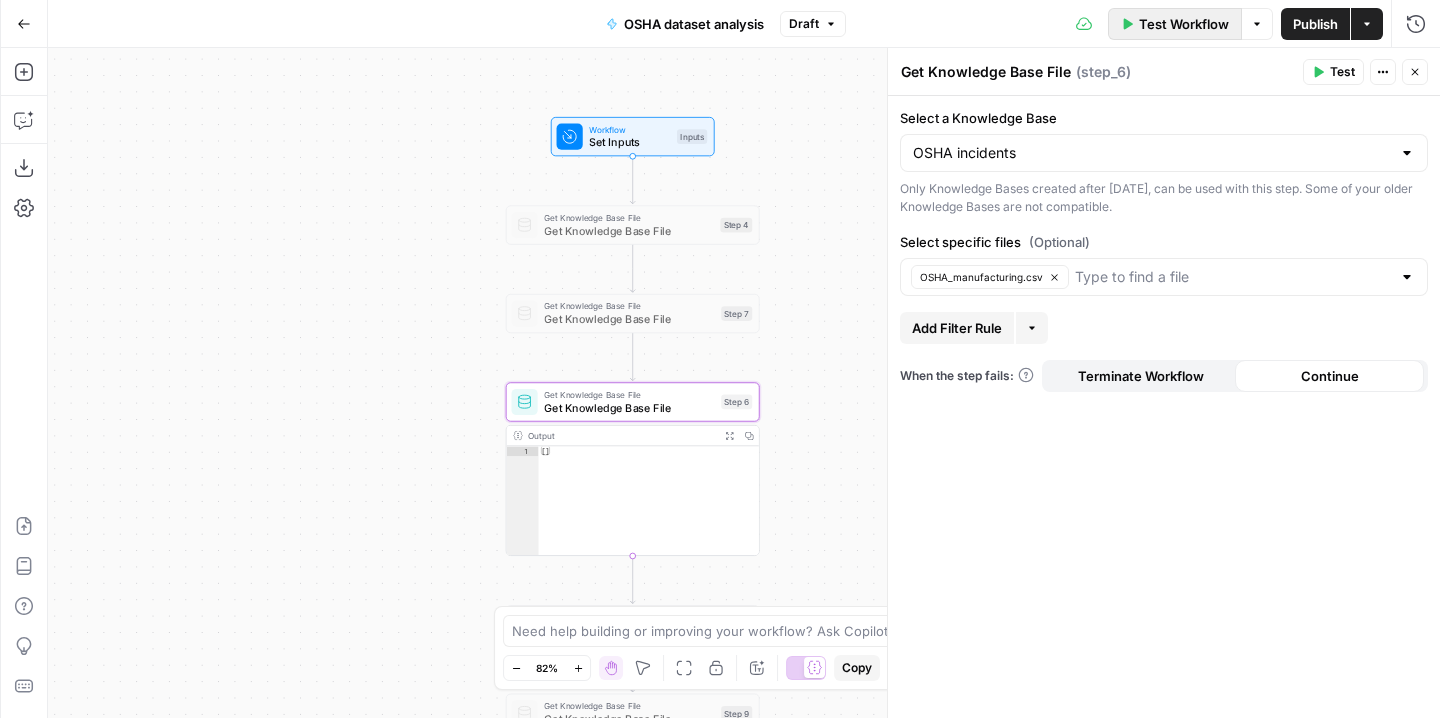 click on "Test Workflow" at bounding box center (1184, 24) 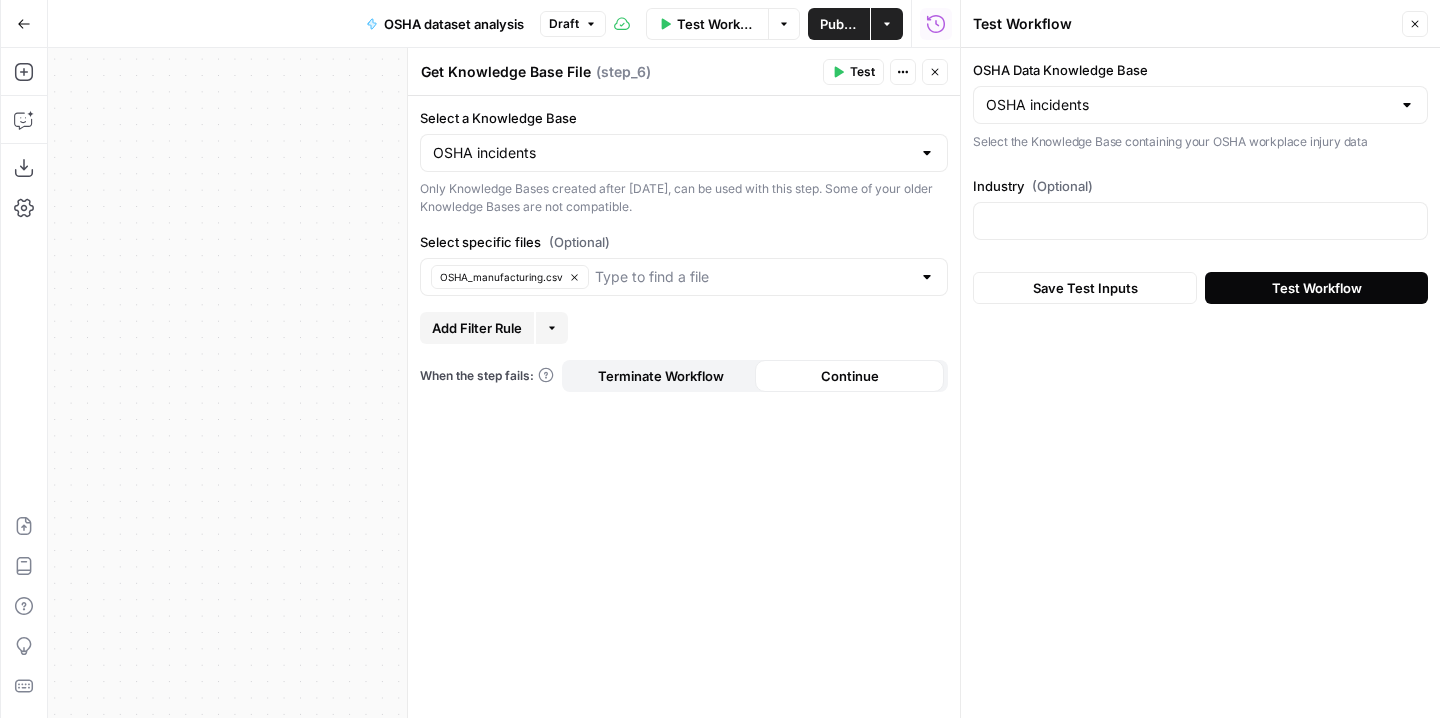 click on "Test Workflow" at bounding box center [1316, 288] 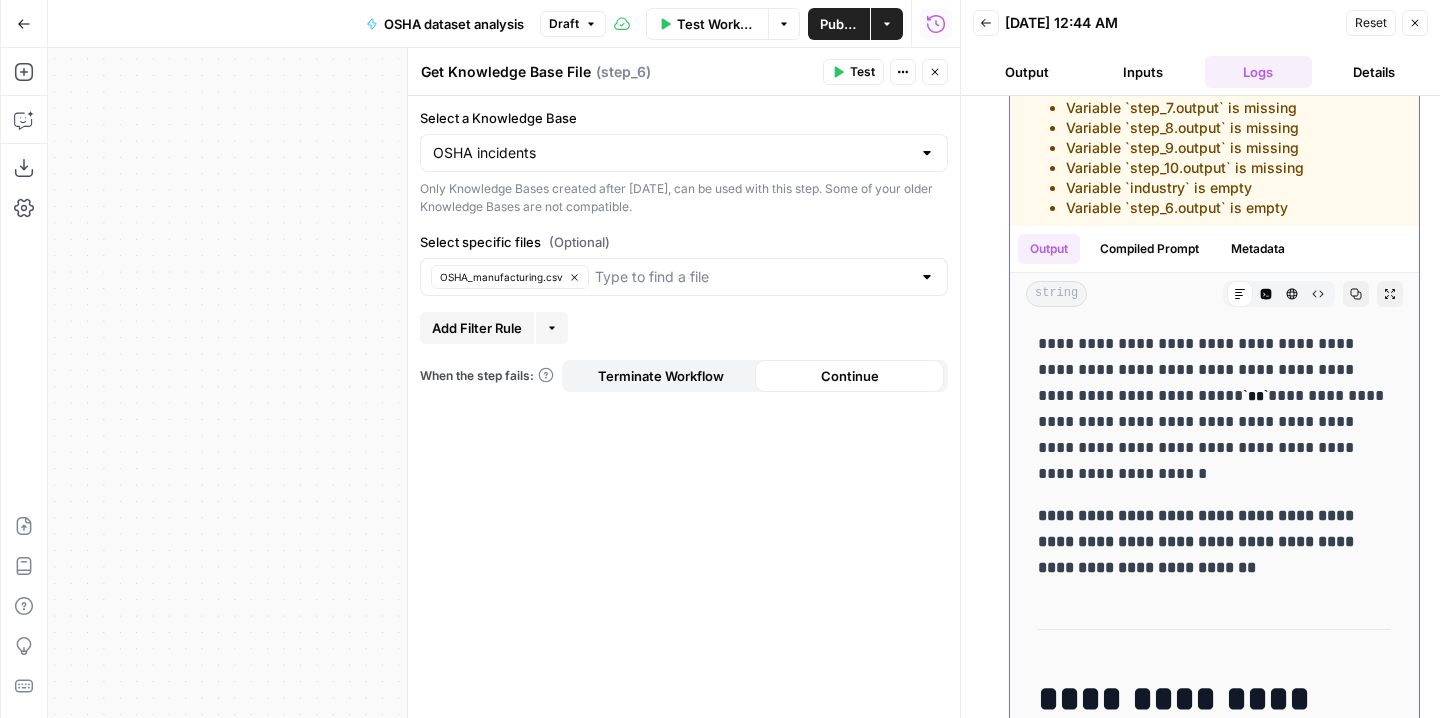 scroll, scrollTop: 153, scrollLeft: 0, axis: vertical 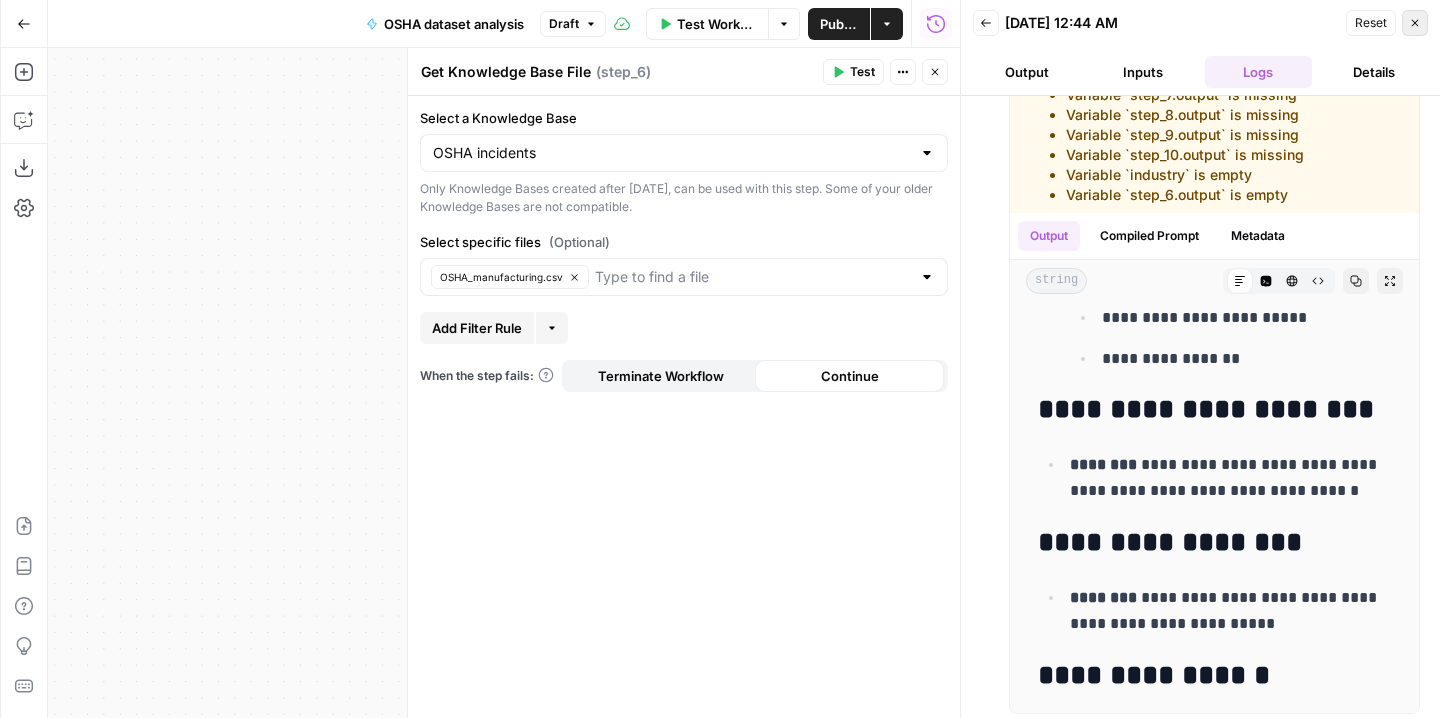 click on "Close" at bounding box center [1415, 23] 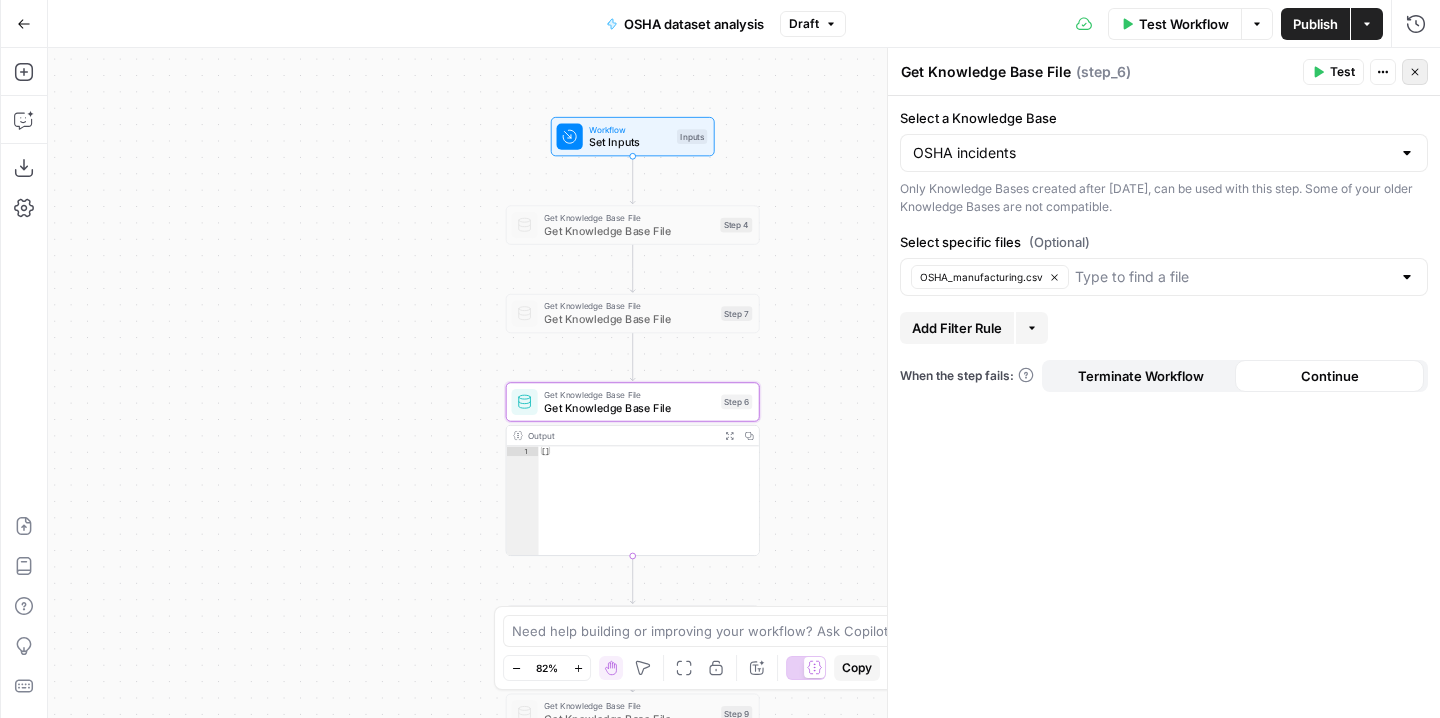 click 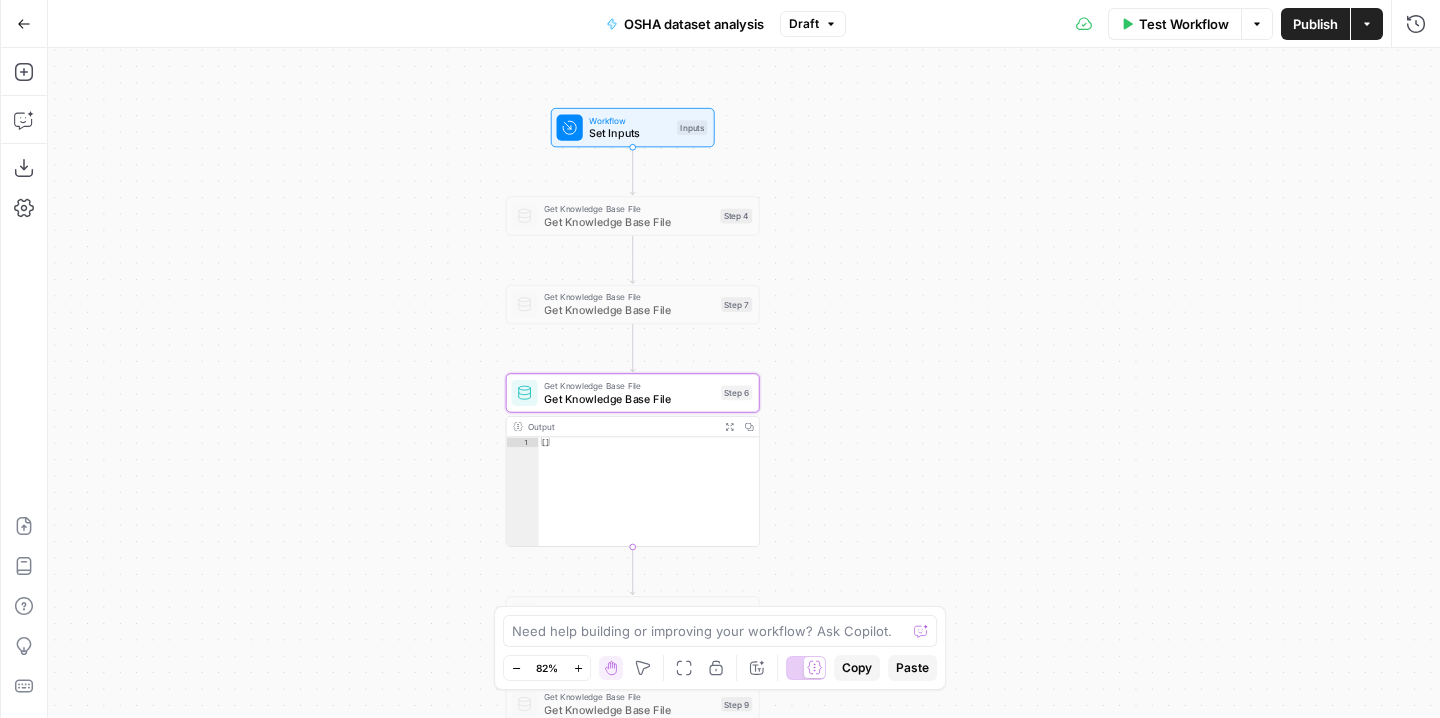 drag, startPoint x: 866, startPoint y: 411, endPoint x: 866, endPoint y: 190, distance: 221 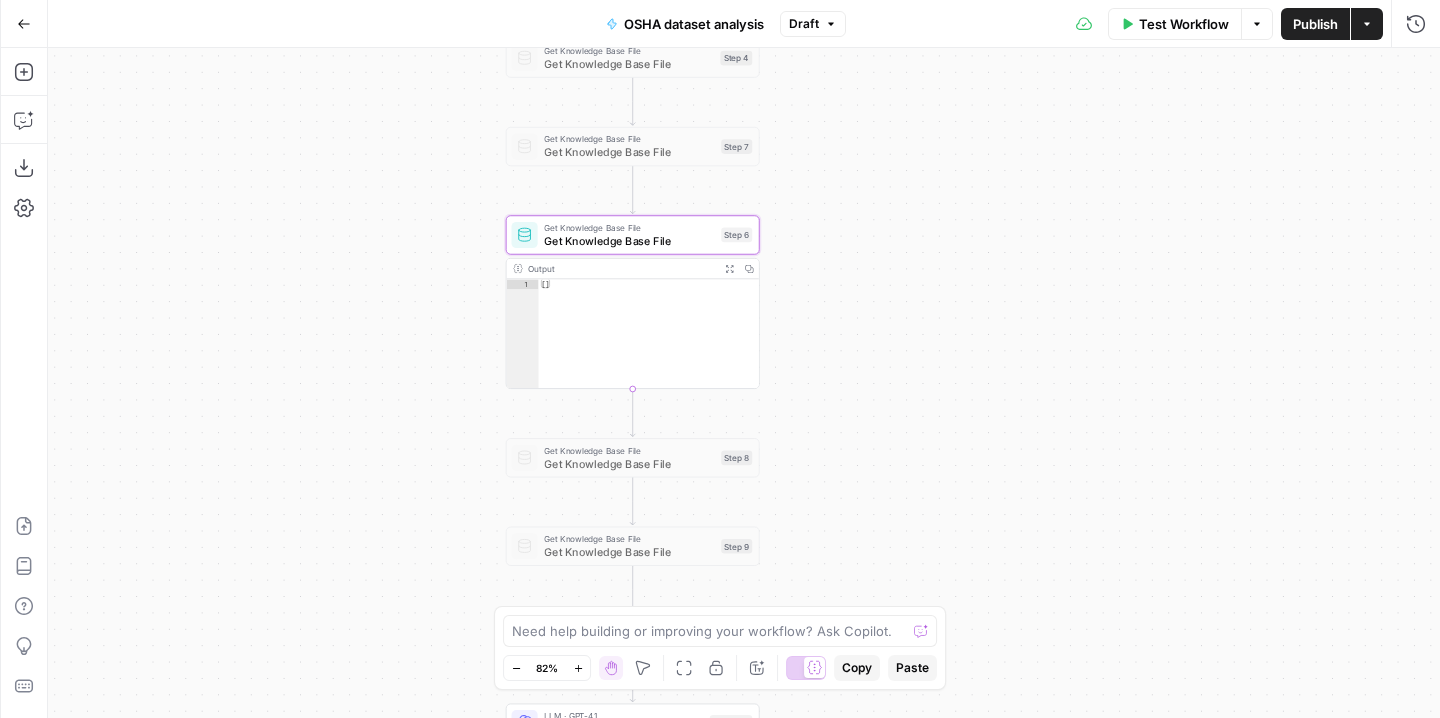 drag, startPoint x: 811, startPoint y: 409, endPoint x: 811, endPoint y: 458, distance: 49 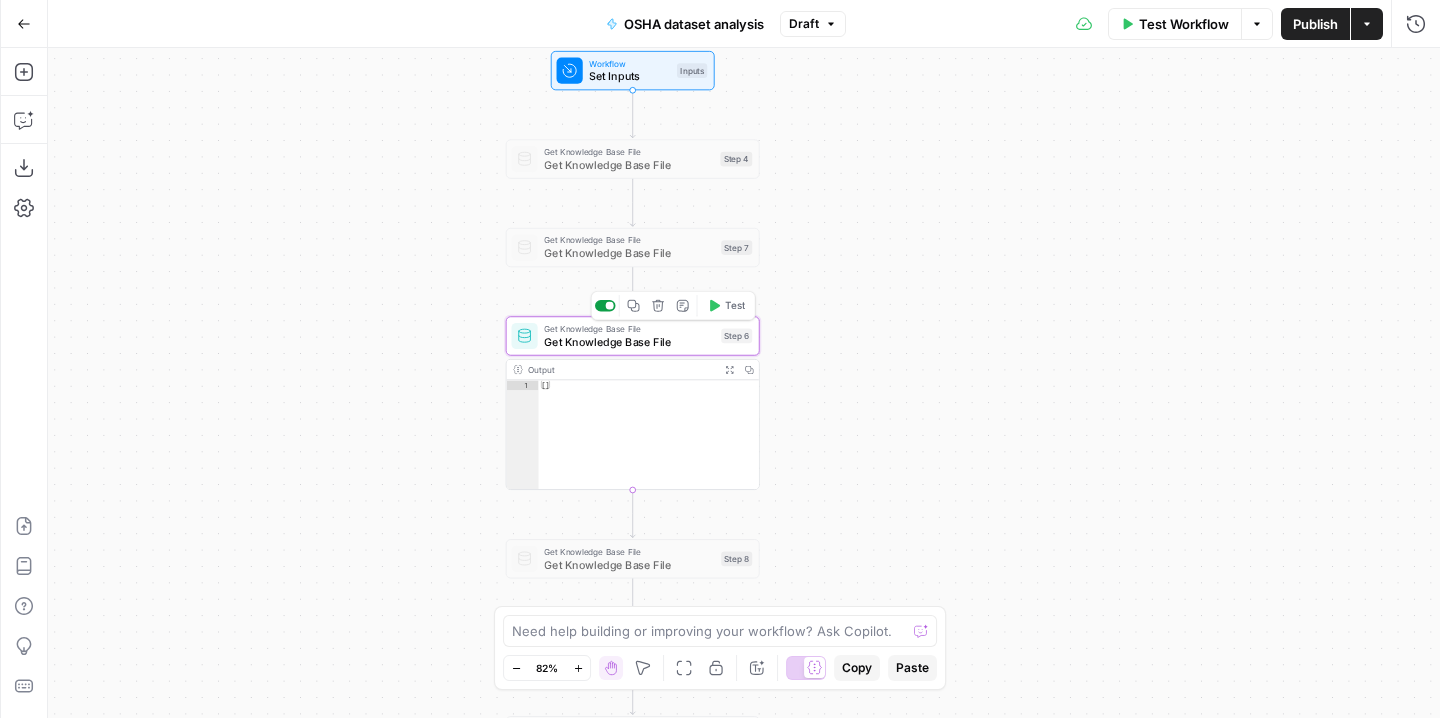 click at bounding box center [610, 306] 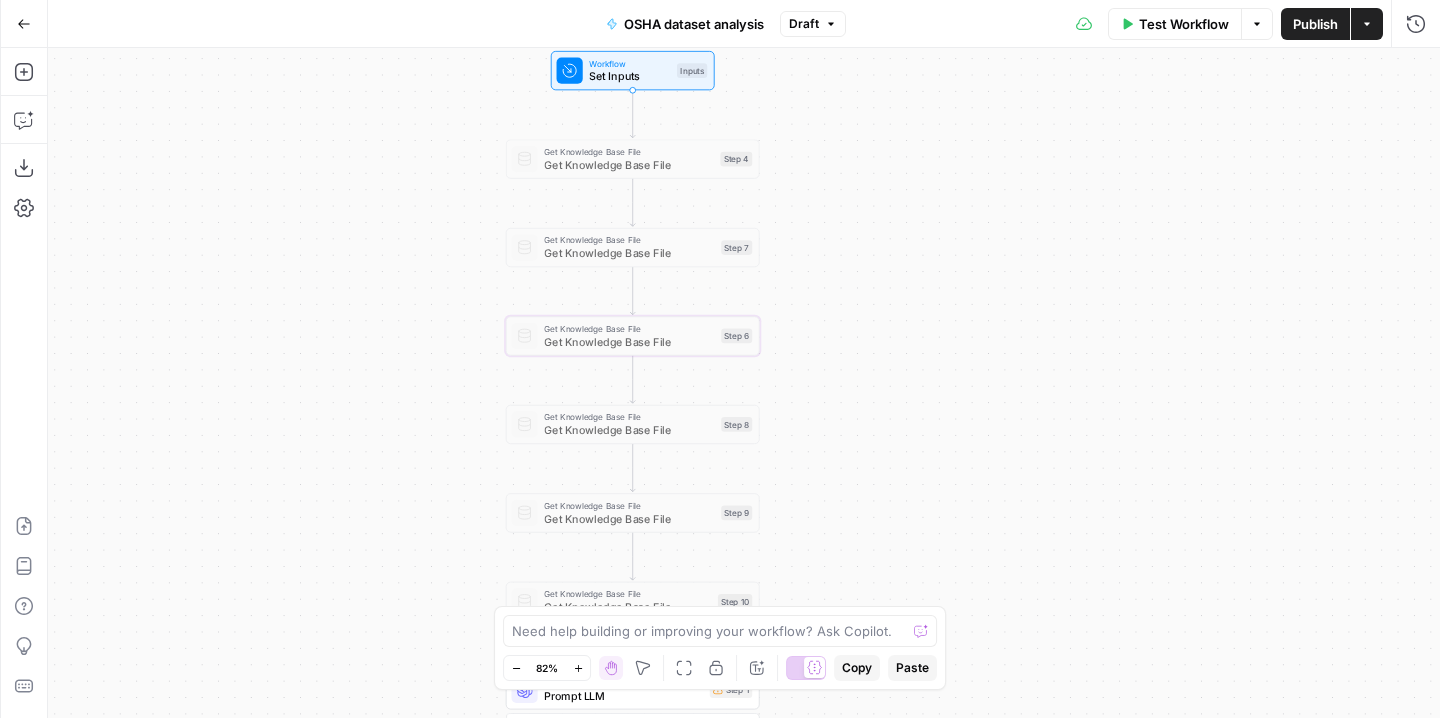 click on "Get Knowledge Base File" at bounding box center (629, 151) 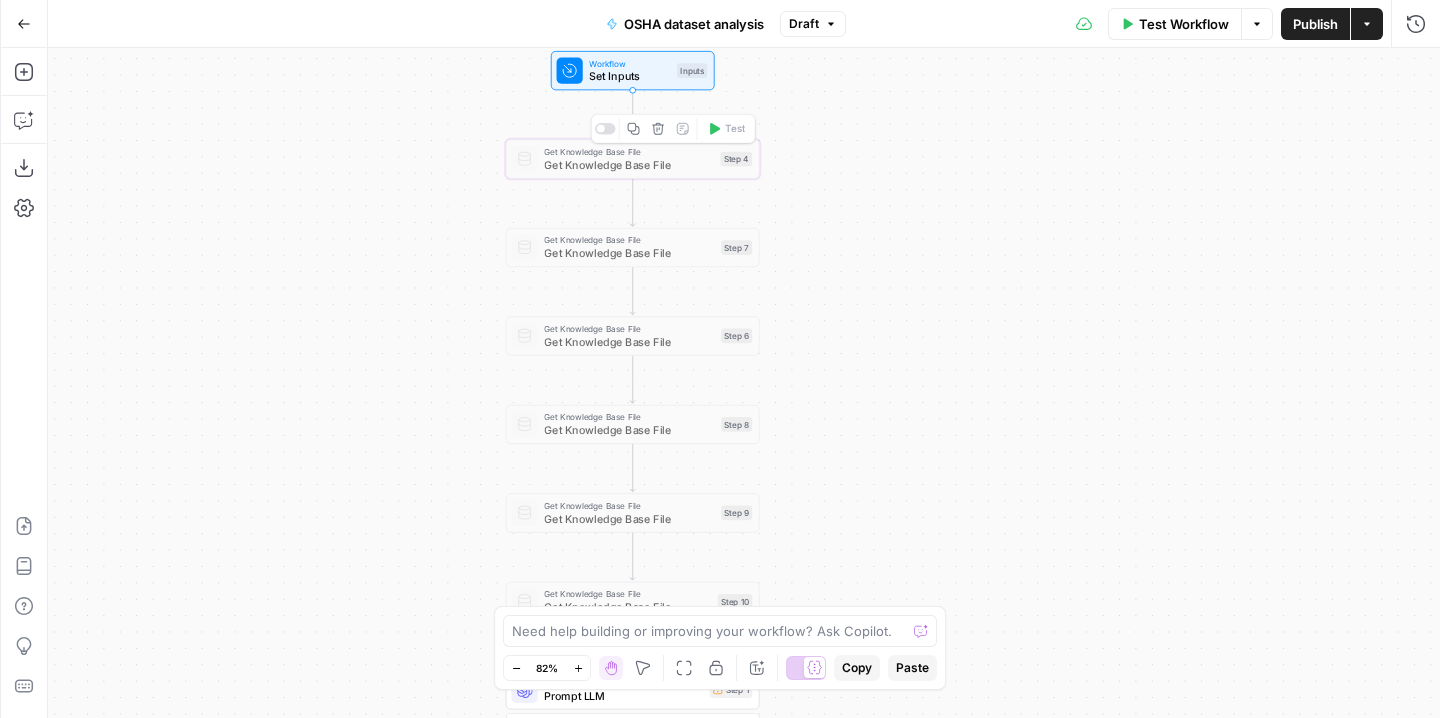 click at bounding box center (605, 128) 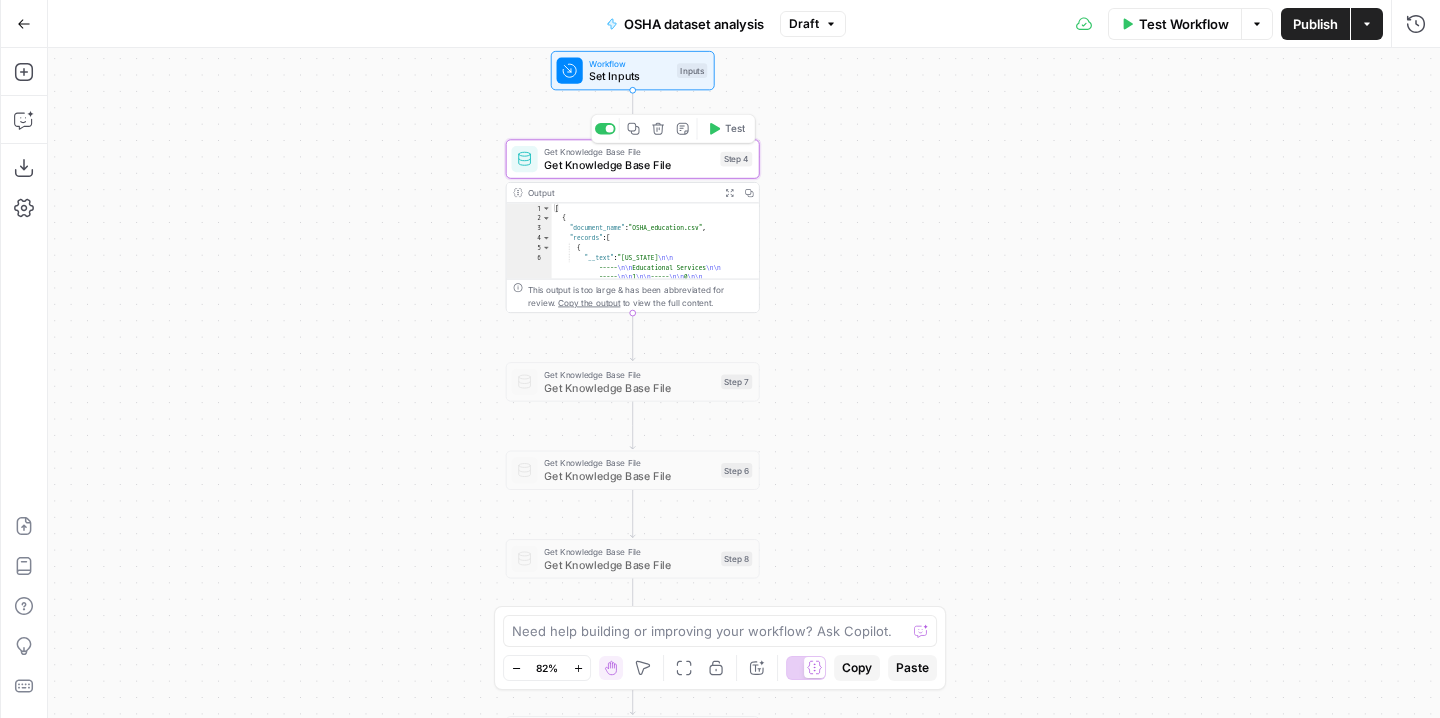 click on "Get Knowledge Base File" at bounding box center [629, 165] 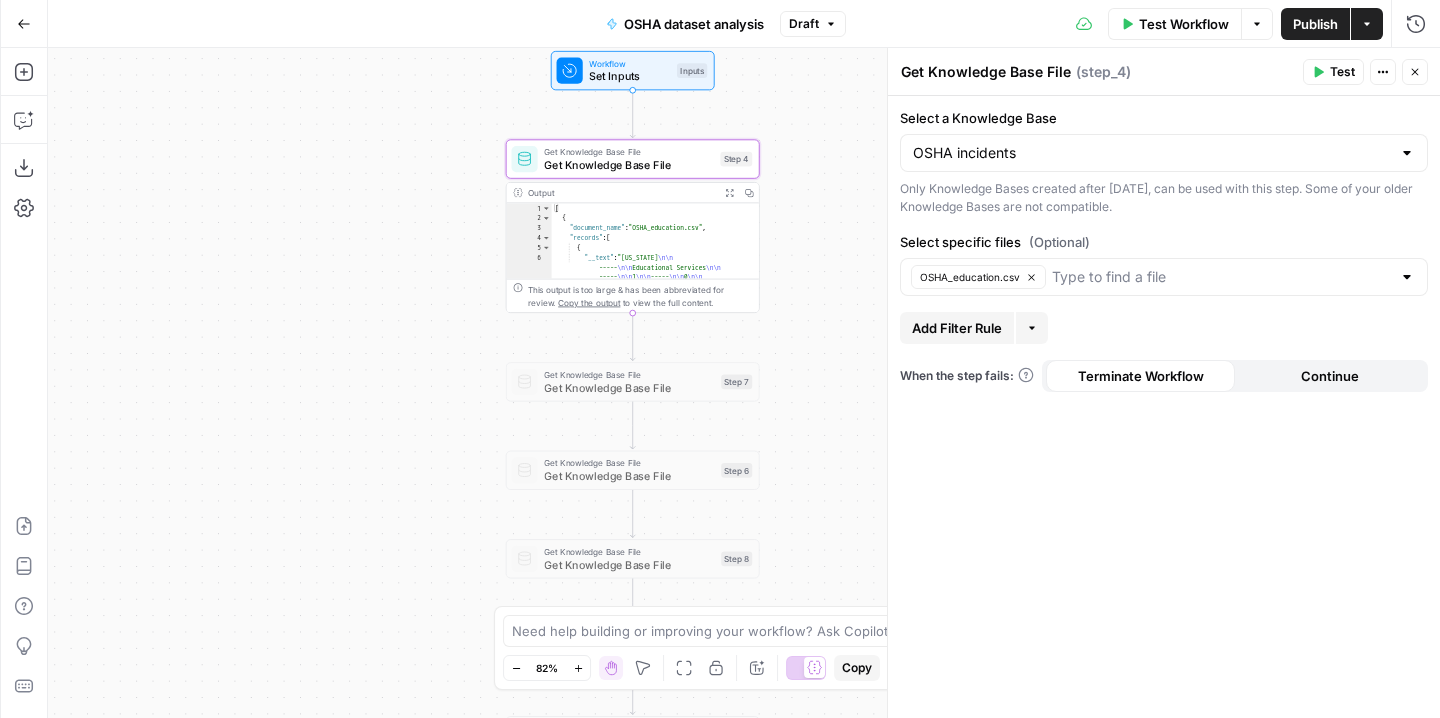 click on "Get Knowledge Base File" at bounding box center (629, 374) 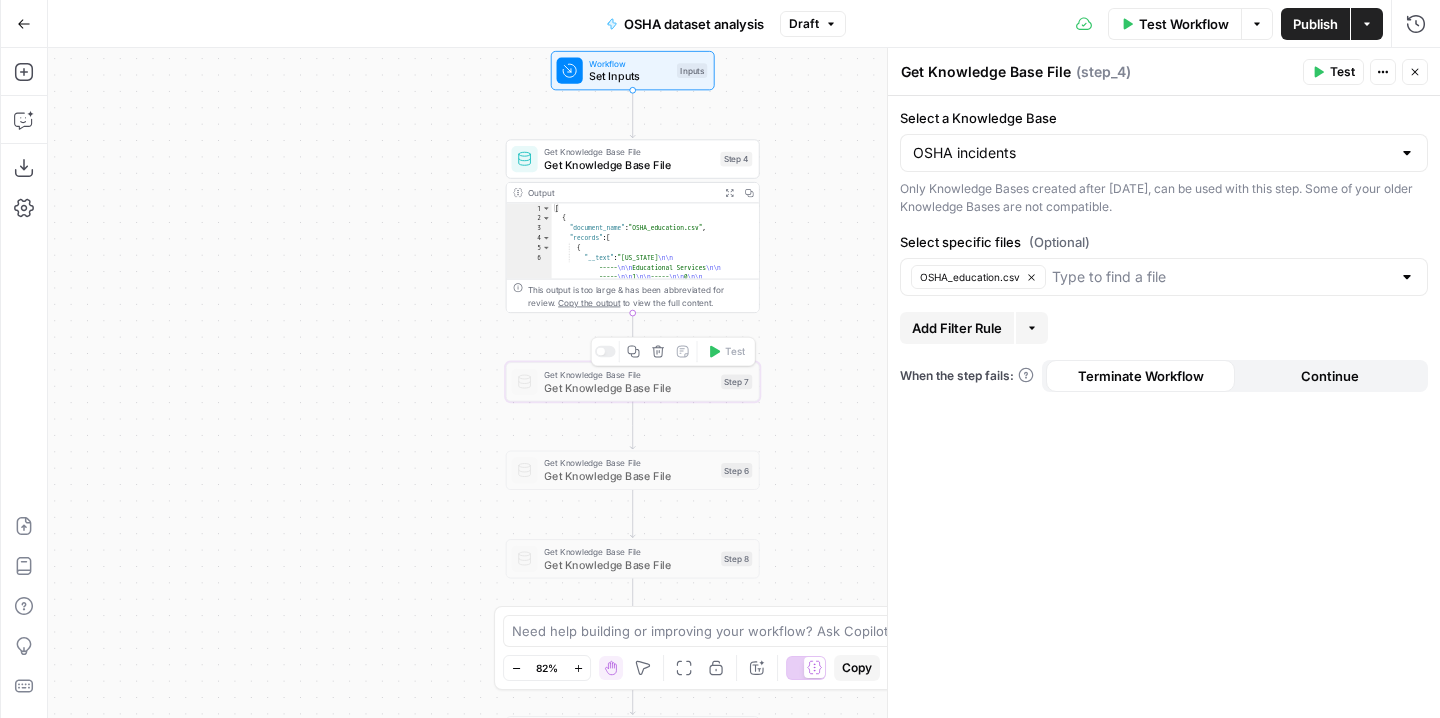 click on "Get Knowledge Base File" at bounding box center (629, 387) 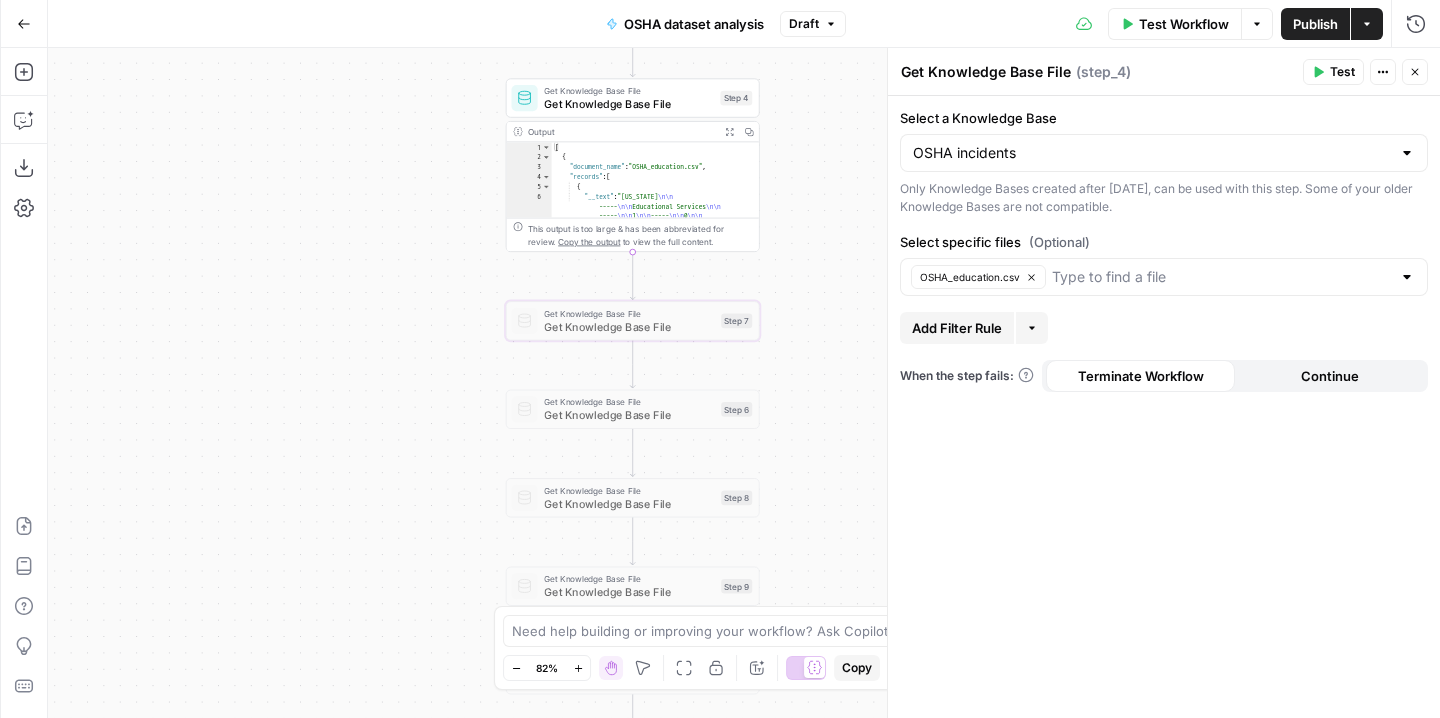 drag, startPoint x: 385, startPoint y: 372, endPoint x: 385, endPoint y: 311, distance: 61 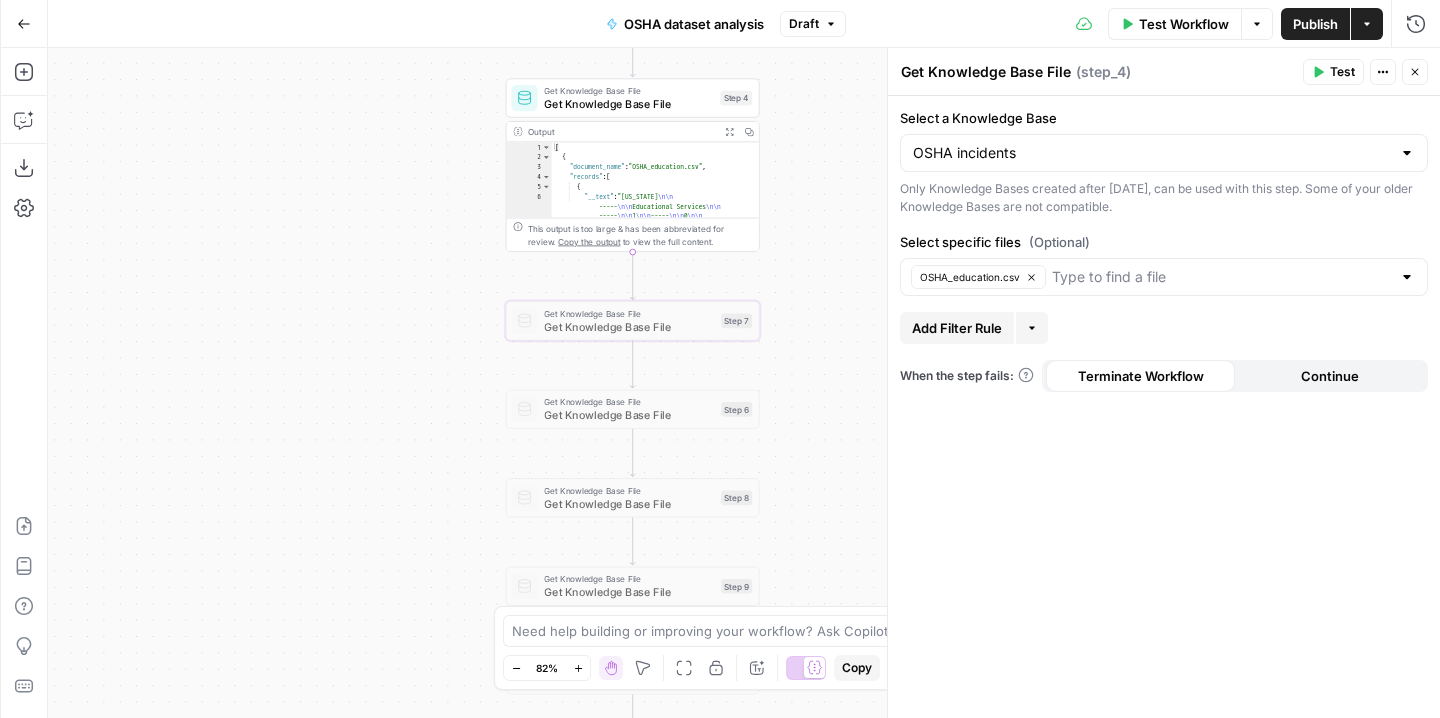 click on "Workflow Set Inputs Inputs Get Knowledge Base File Get Knowledge Base File Step 4 Output Expand Output Copy 1 2 3 4 5 6 [    {      "document_name" :  "OSHA_education.csv" ,      "records" :  [         {           "__text" :  "NEW JERSEY \n\n              ----- \n\n Educational Services \n\n              ----- \n\n 1 \n\n ----- \n\n 0 \n\n              ----- \n\n 0 \n\n ----- \n\n Employee               slipped on ice. \n\n              ----- \n\n Nonclassifiable \n\n              ----- \n\n Nonclassifiable \n\n              ----- \n\n Fall, slip, trip,               unspecified \n\n ----- \n\n Ground,               unspecified \n\n ----- \n\n Ice,               sleet, snow" ,     This output is too large & has been abbreviated for review.   Copy the output   to view the full content. Get Knowledge Base File Get Knowledge Base File Step 7 Get Knowledge Base File Get Knowledge Base File **" at bounding box center (744, 383) 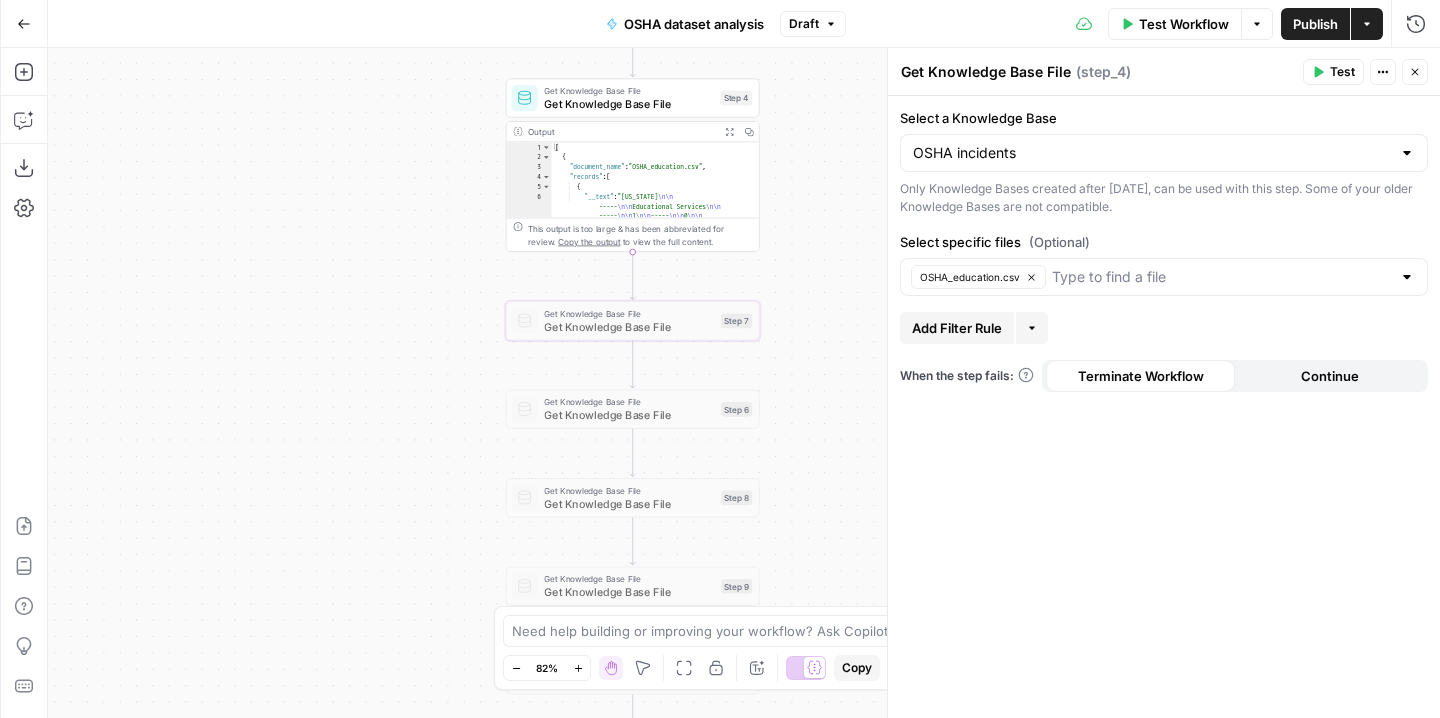 click on "Get Knowledge Base File" at bounding box center [629, 326] 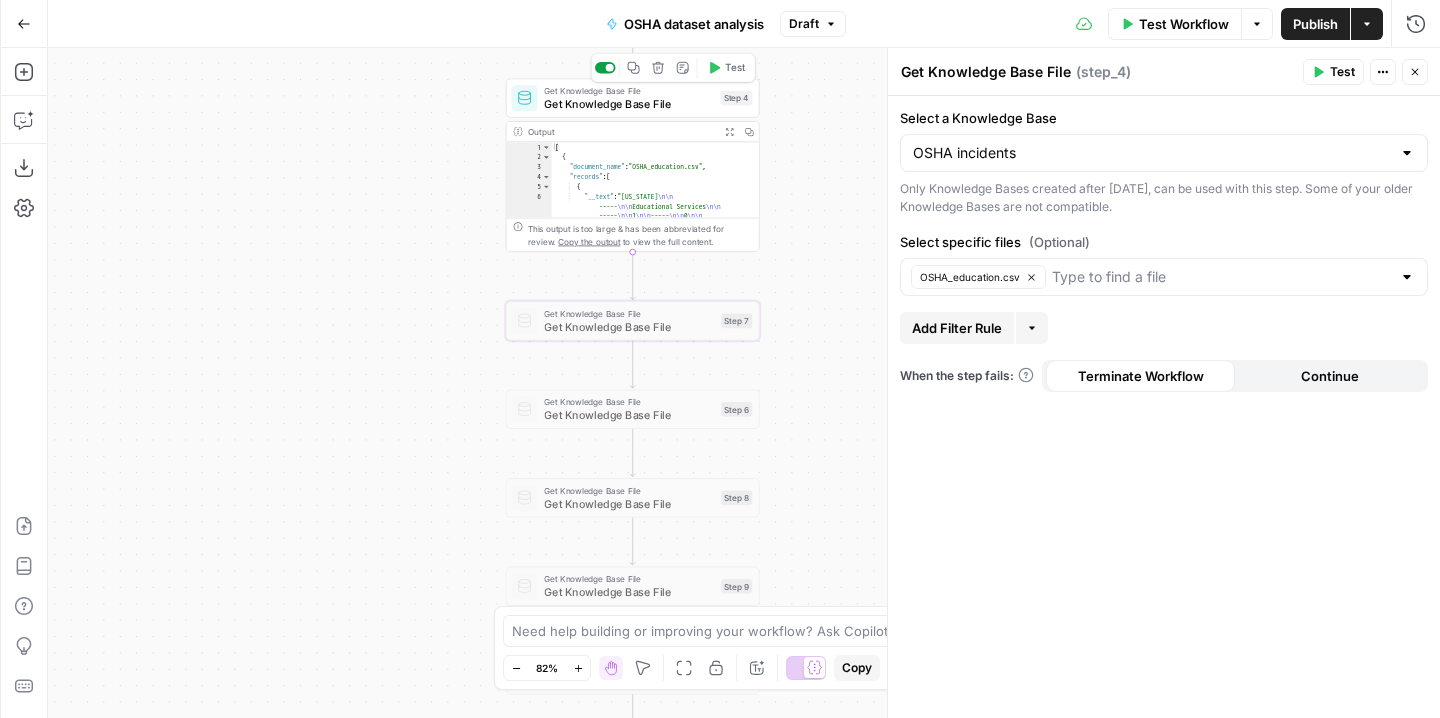 click at bounding box center (610, 68) 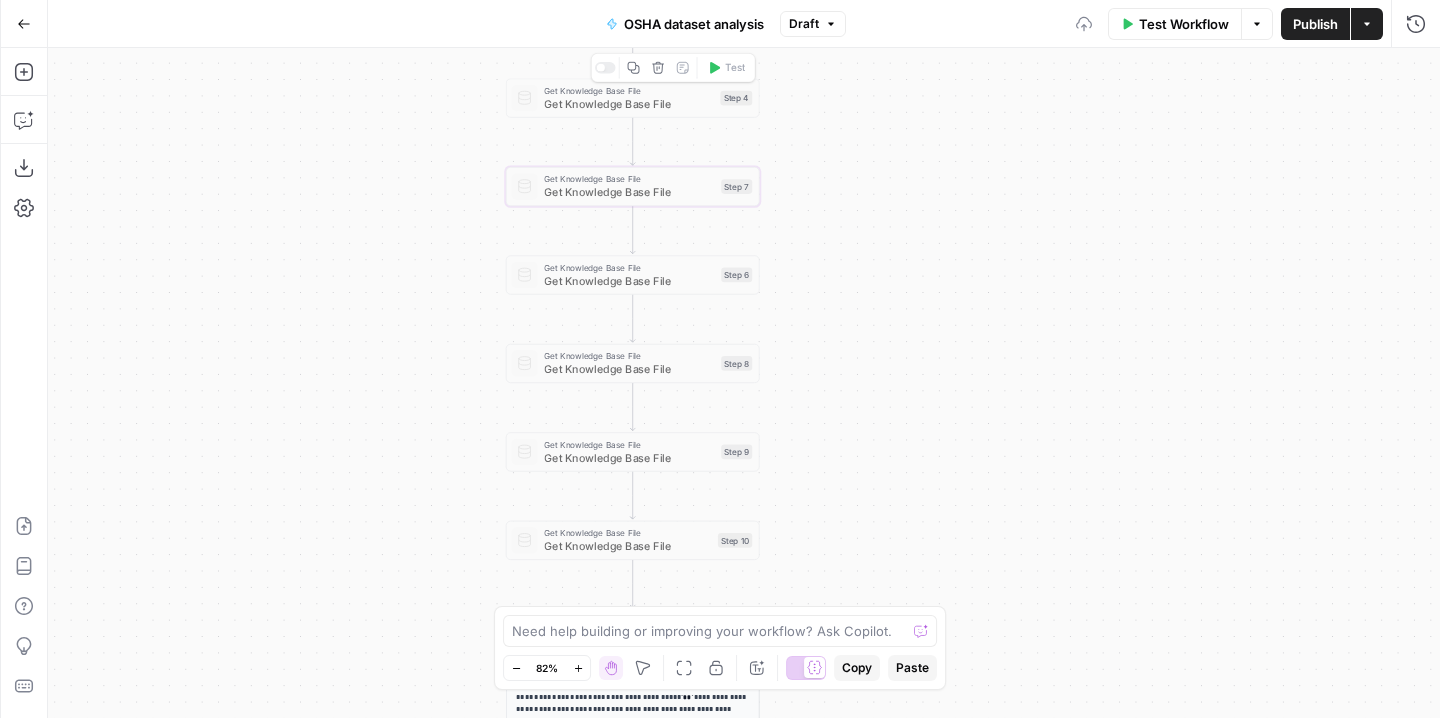 click on "Get Knowledge Base File" at bounding box center [629, 192] 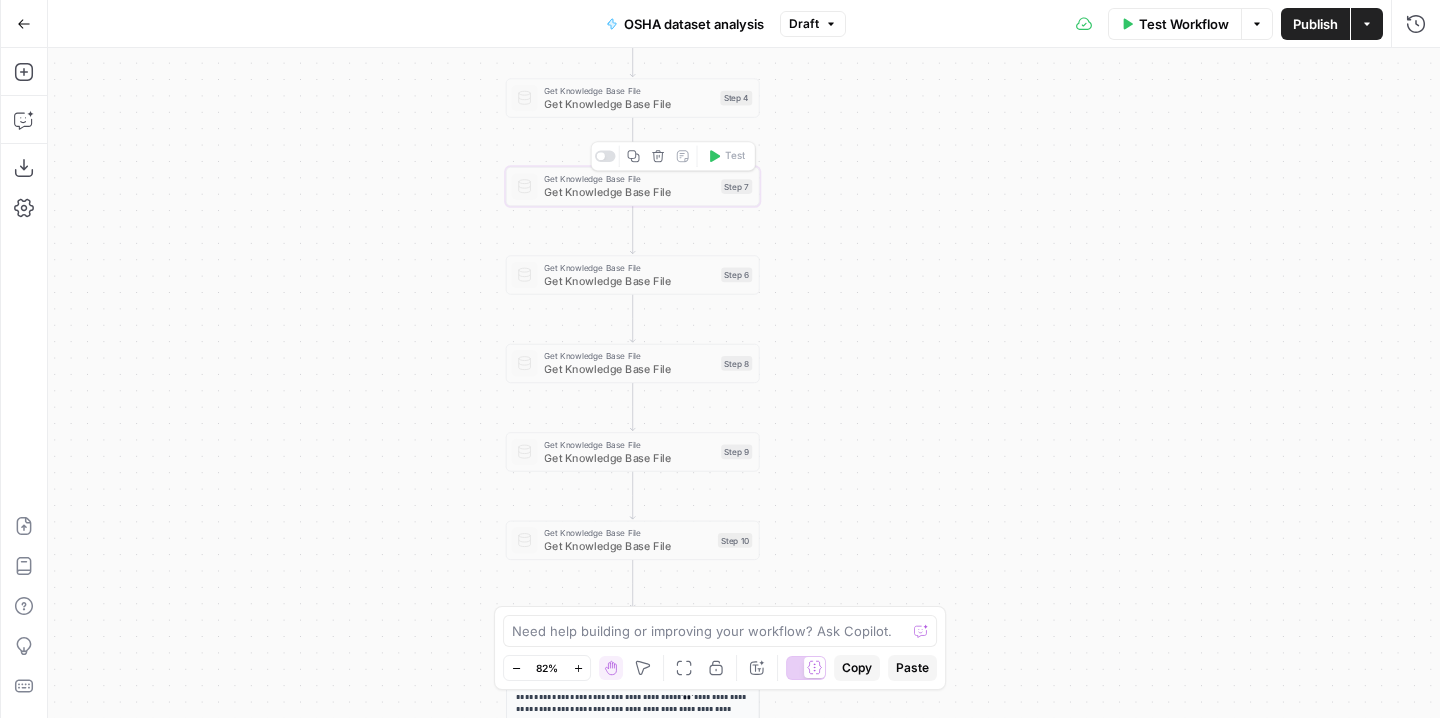 click at bounding box center [605, 155] 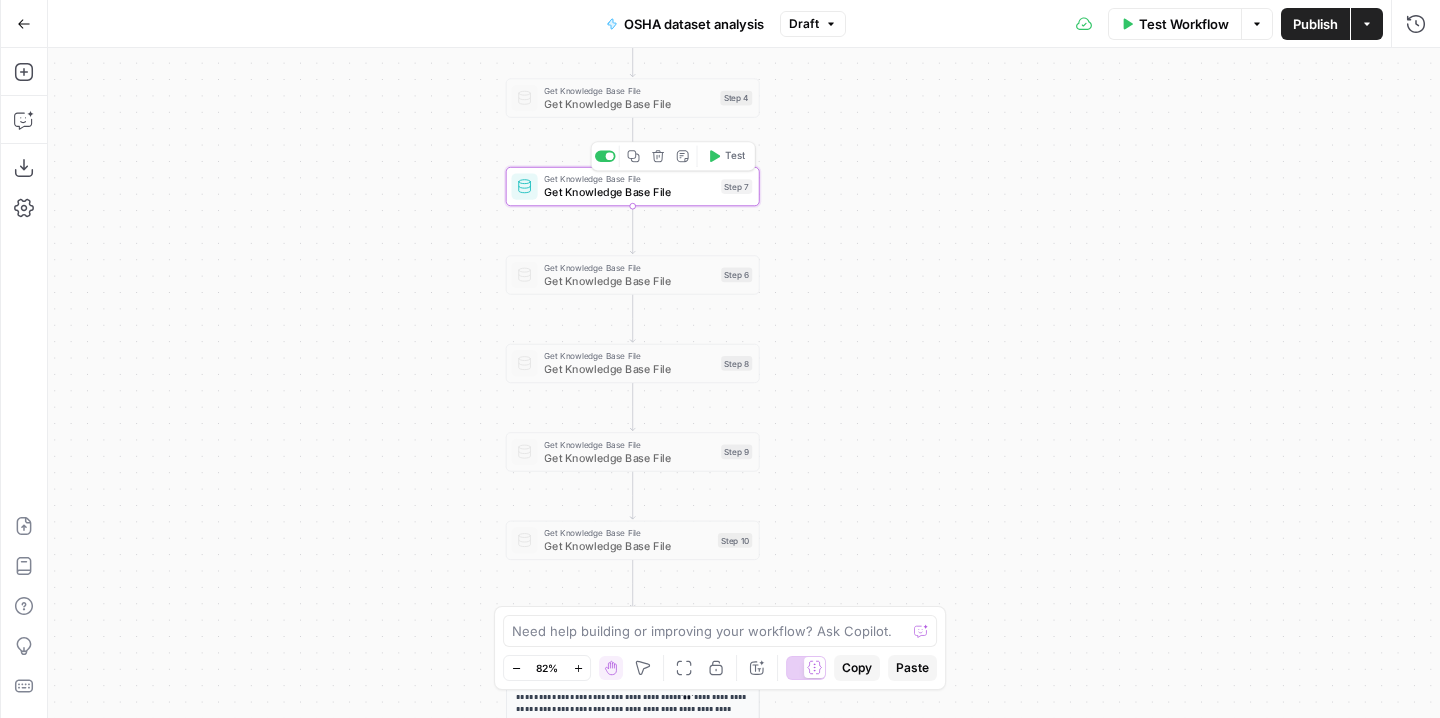 click on "Get Knowledge Base File" at bounding box center (629, 192) 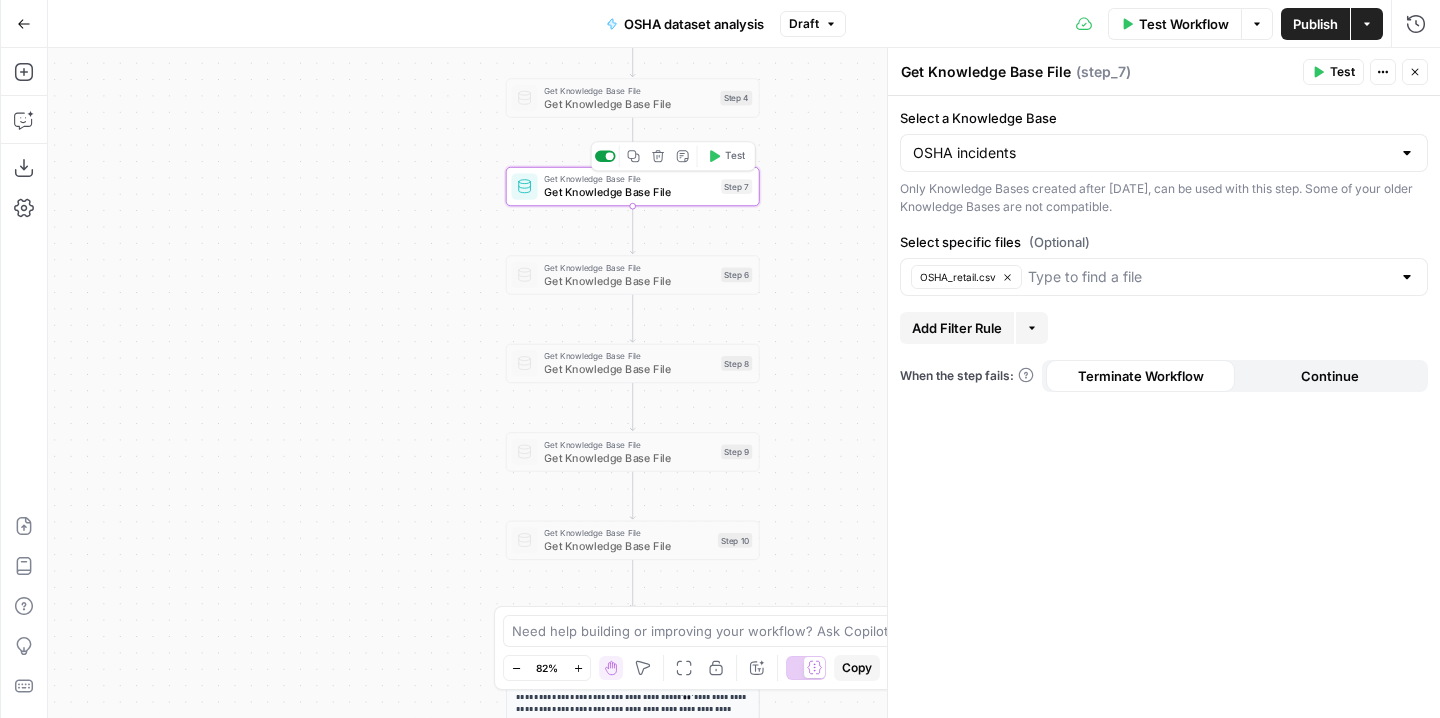 click at bounding box center [610, 156] 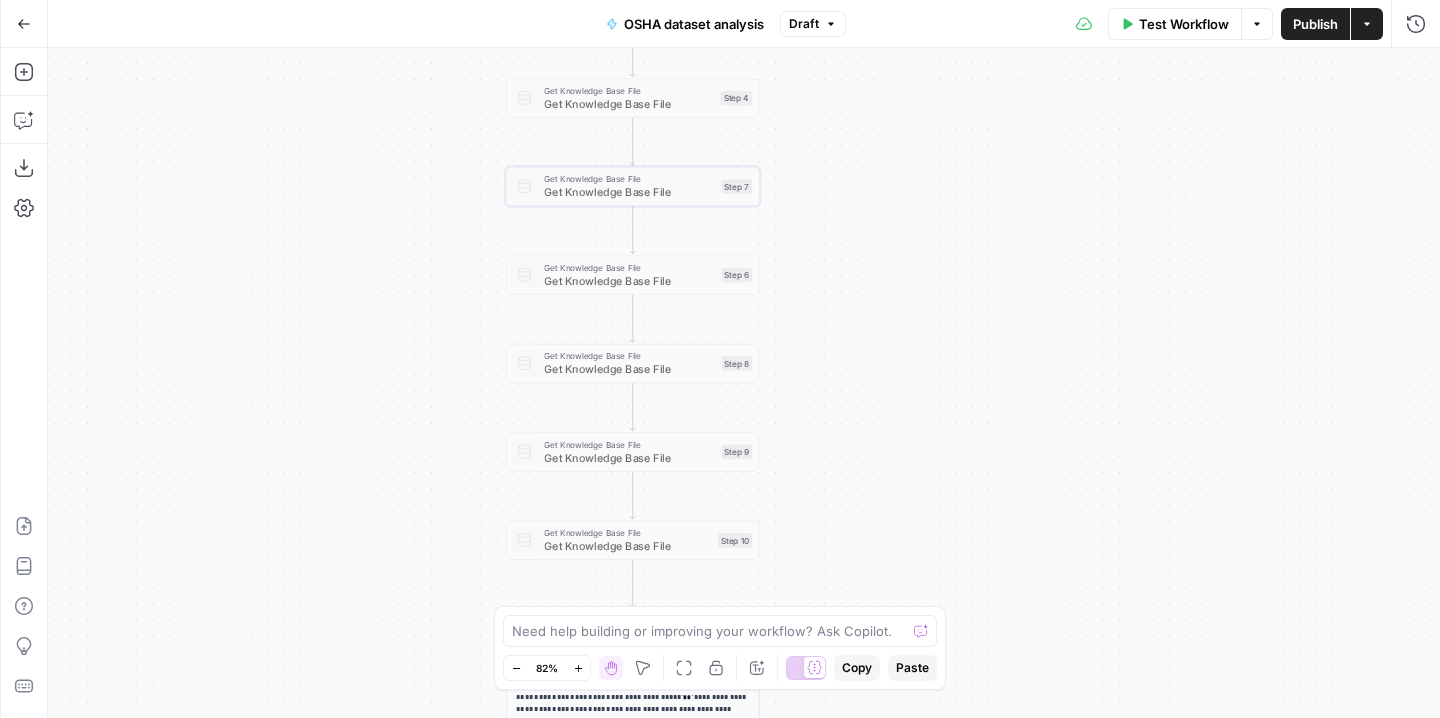 click on "Get Knowledge Base File" at bounding box center (629, 281) 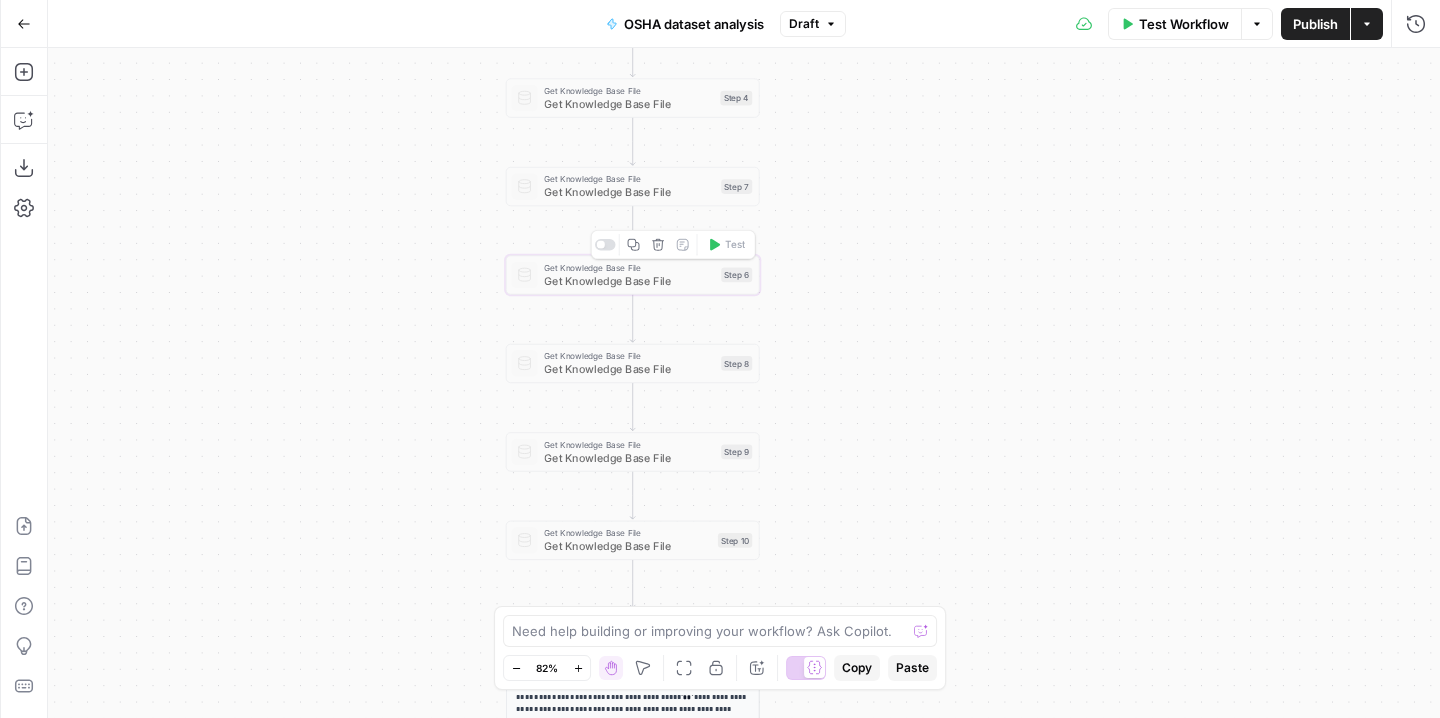 click at bounding box center (605, 244) 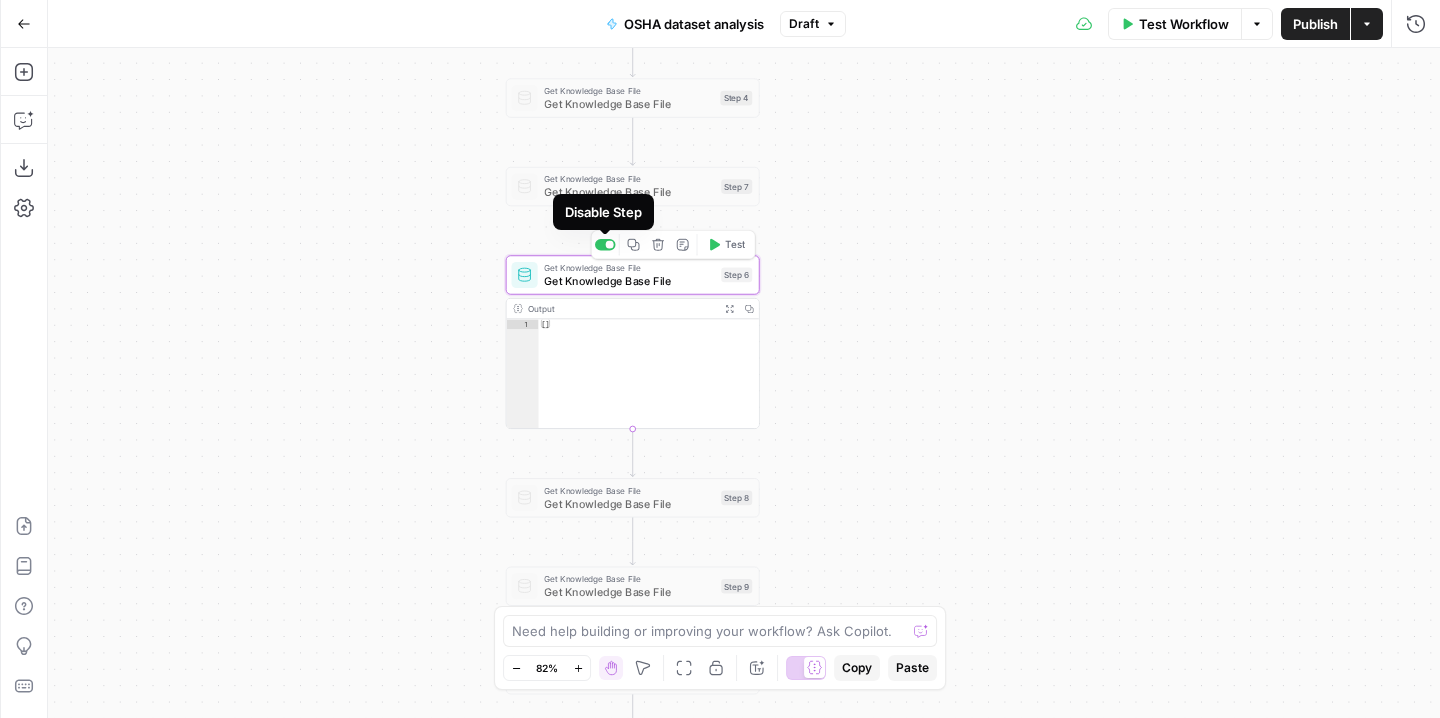 click on "Get Knowledge Base File Get Knowledge Base File Step 6 Copy step Delete step Add Note Test" at bounding box center (633, 274) 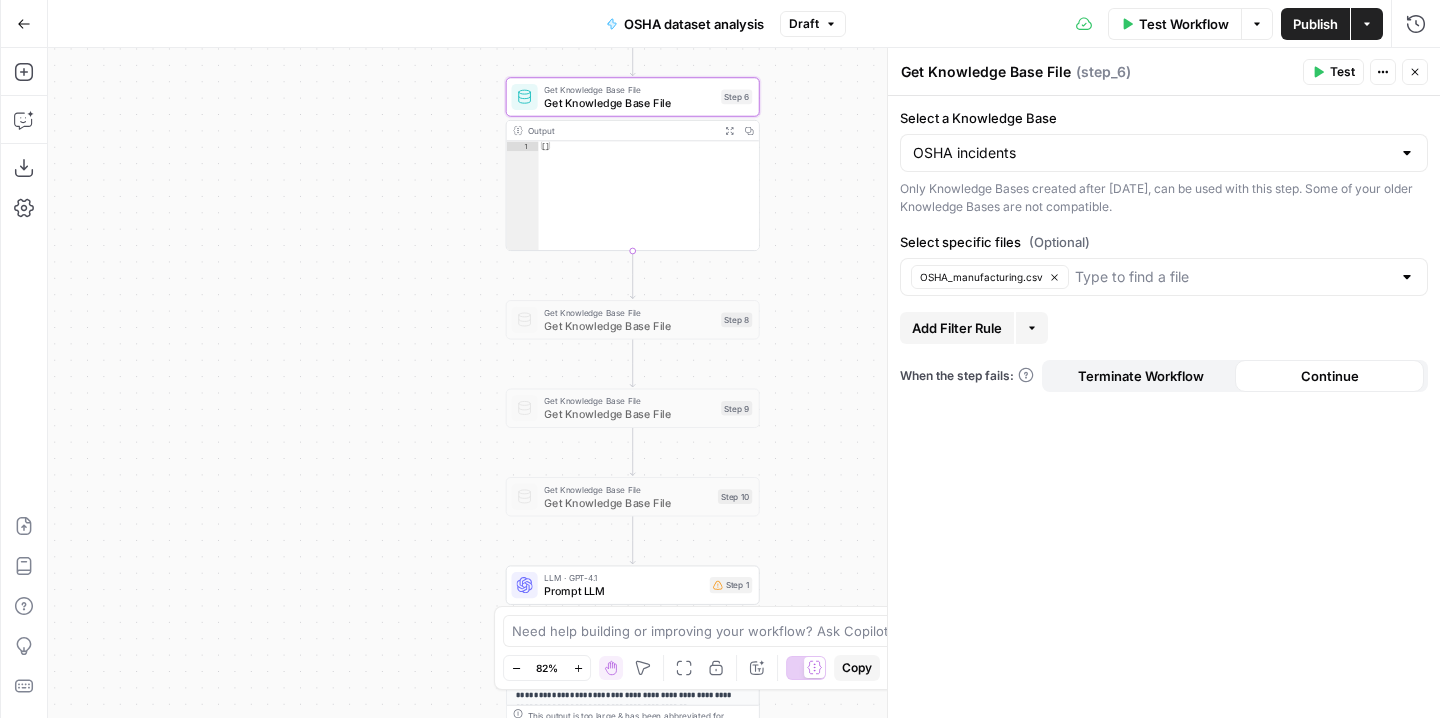 drag, startPoint x: 419, startPoint y: 407, endPoint x: 419, endPoint y: 228, distance: 179 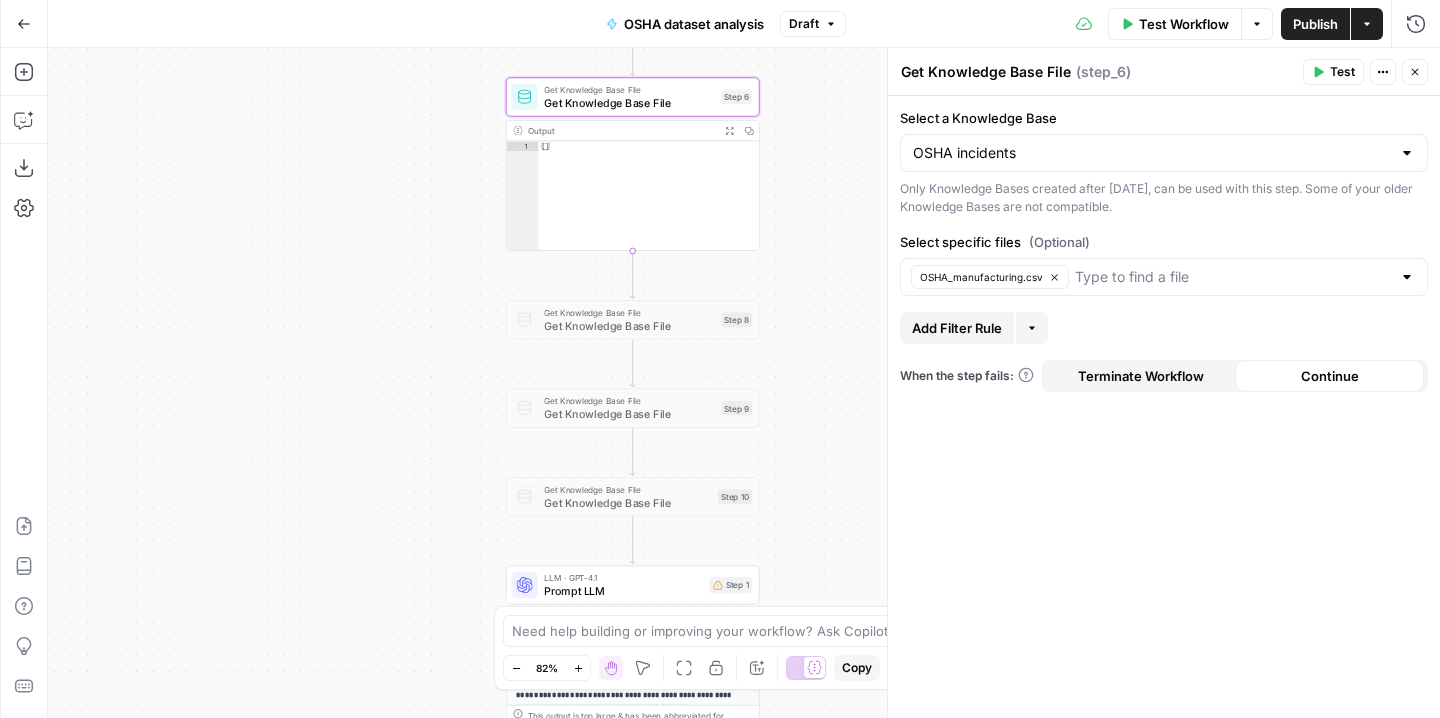 click on "**********" at bounding box center [744, 383] 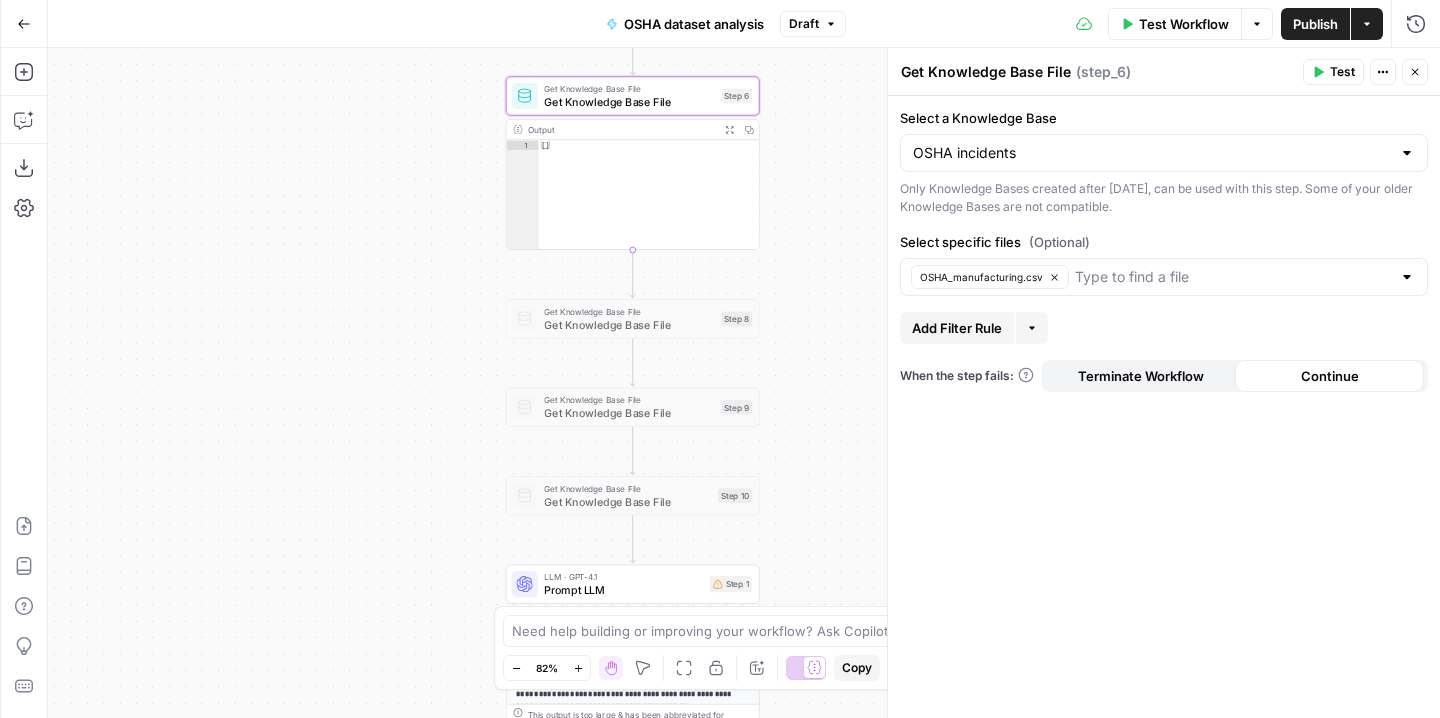click on "Get Knowledge Base File" at bounding box center (629, 311) 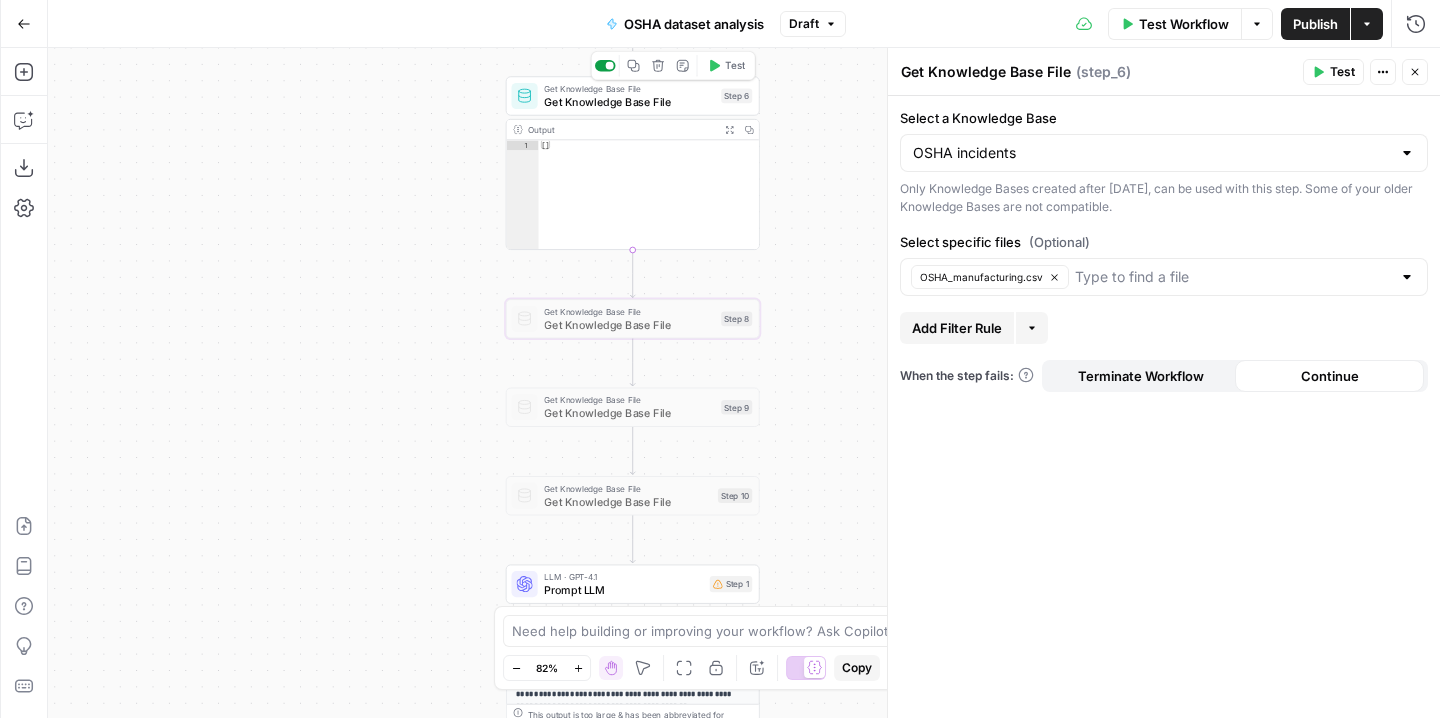 click at bounding box center [605, 65] 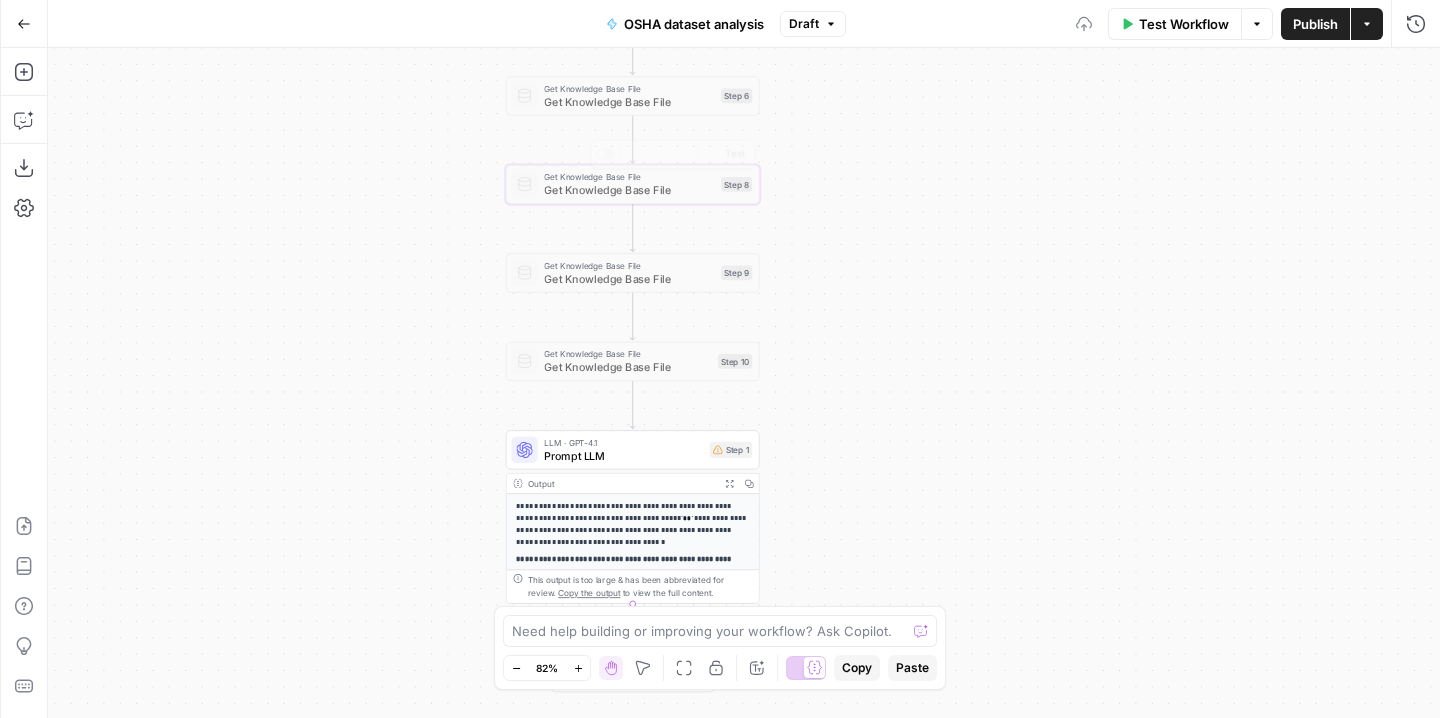 click on "Get Knowledge Base File" at bounding box center (629, 190) 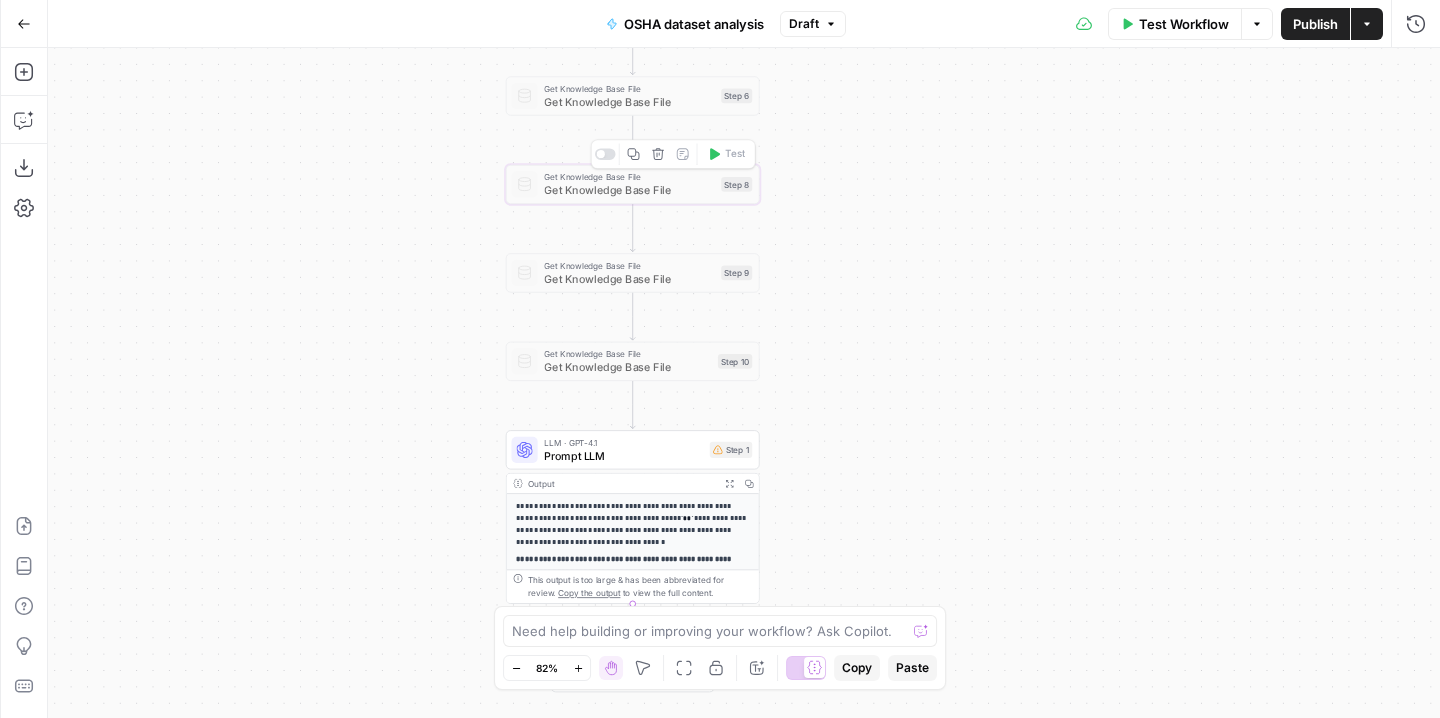 click at bounding box center (605, 153) 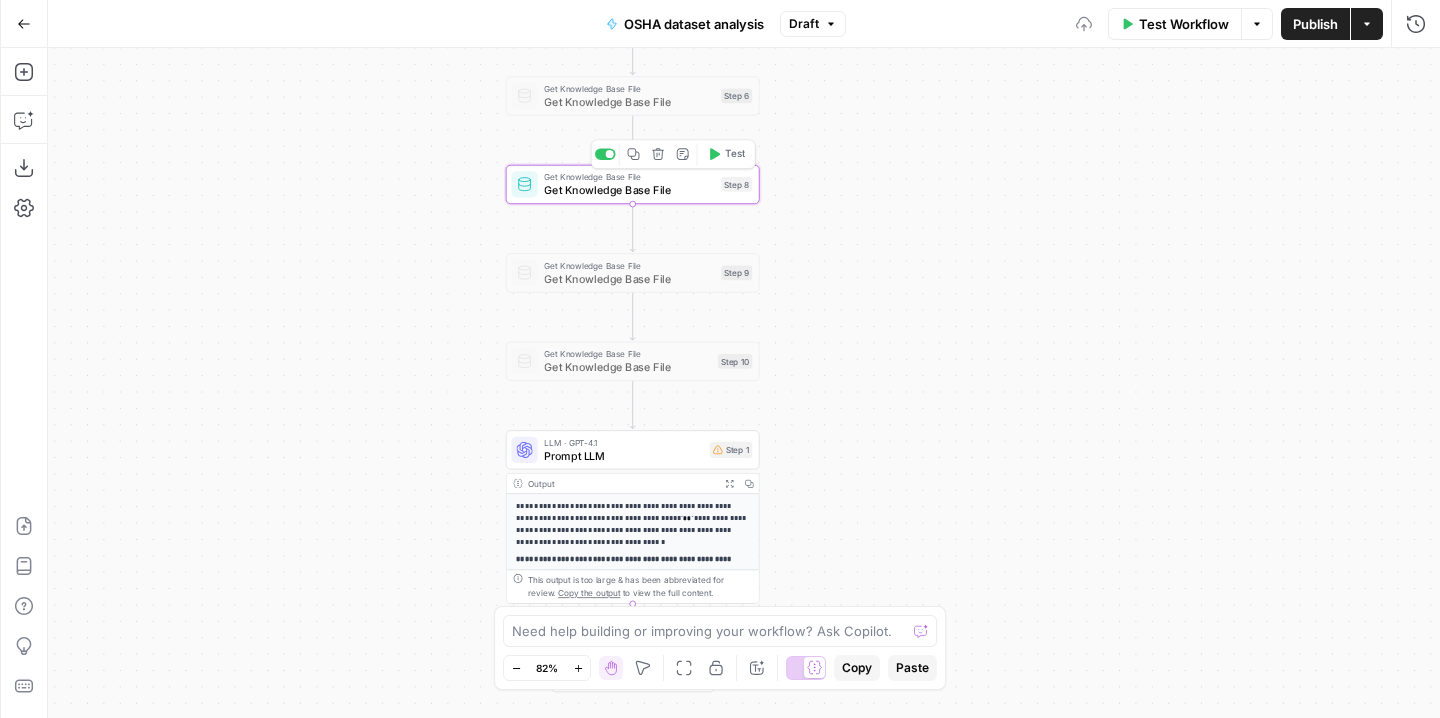 click on "Get Knowledge Base File" at bounding box center [629, 190] 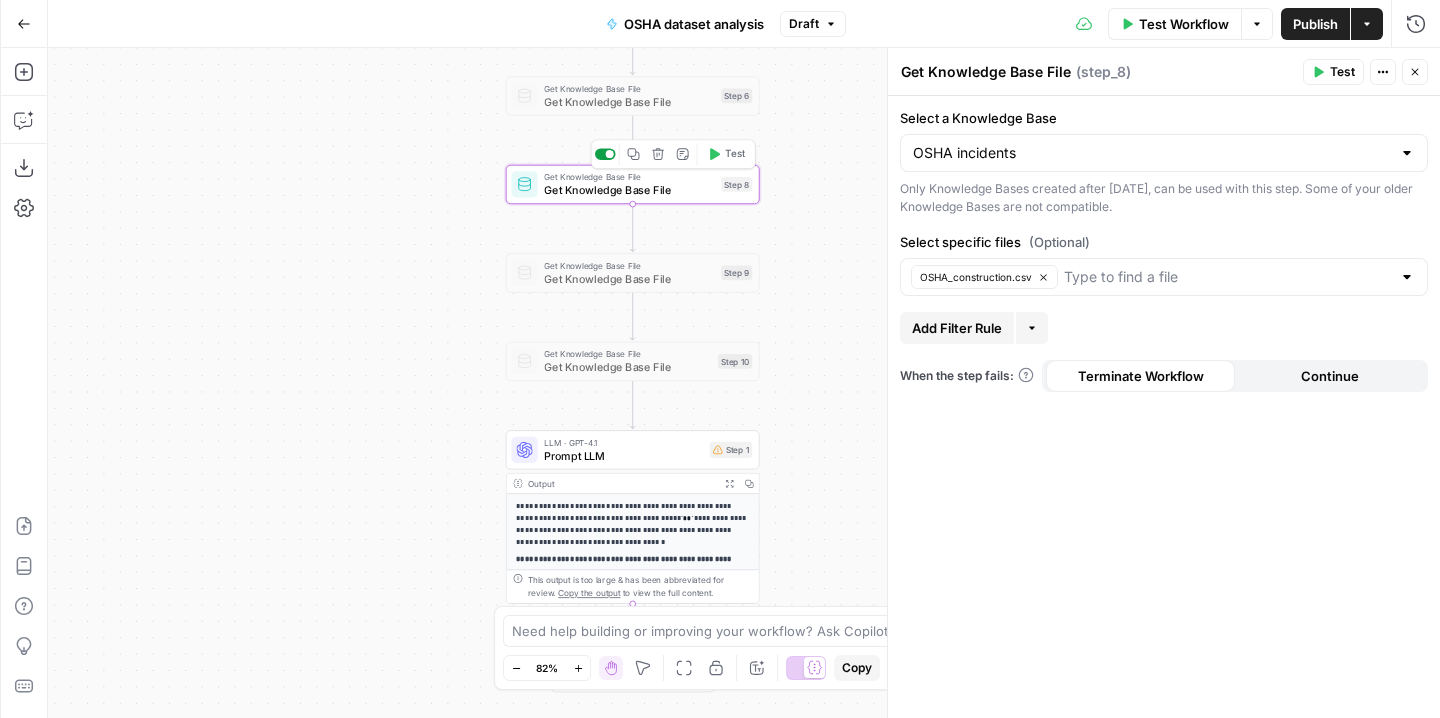 click at bounding box center [610, 154] 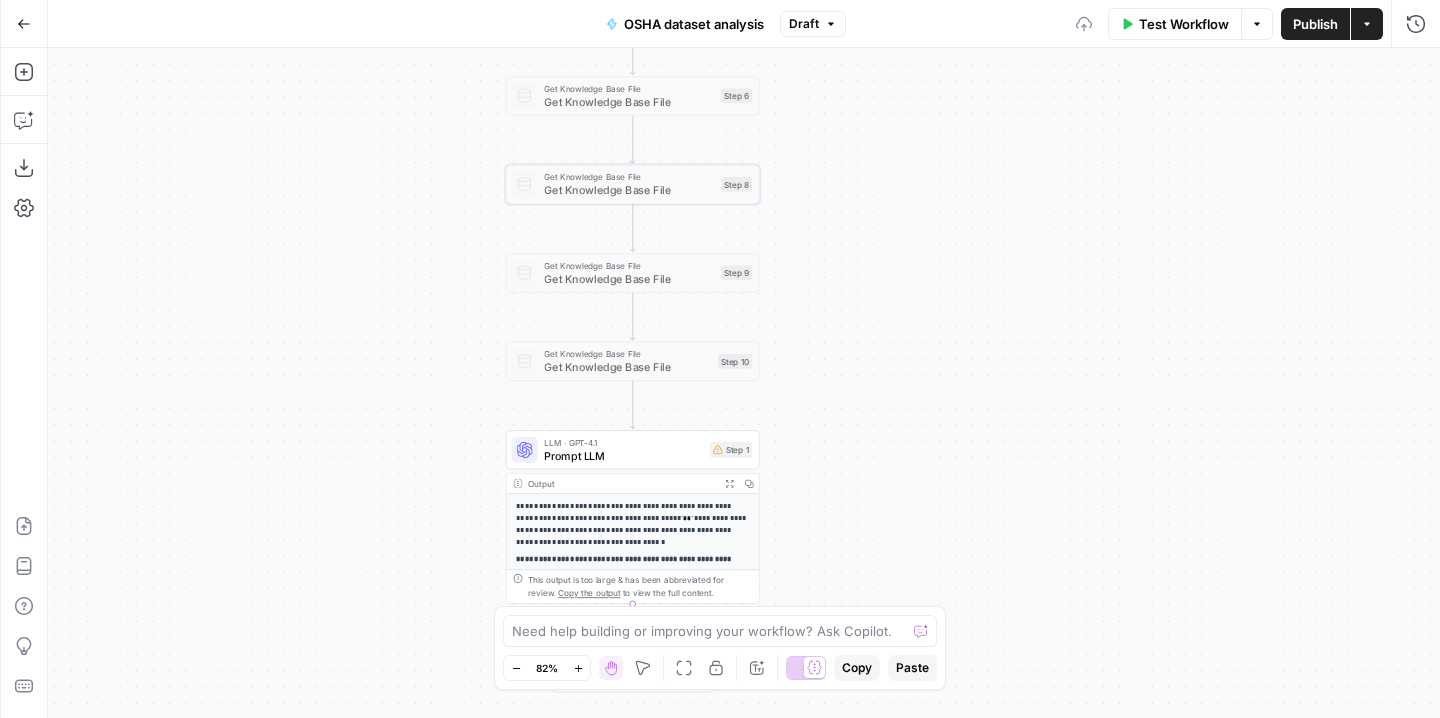 click on "Get Knowledge Base File" at bounding box center [629, 265] 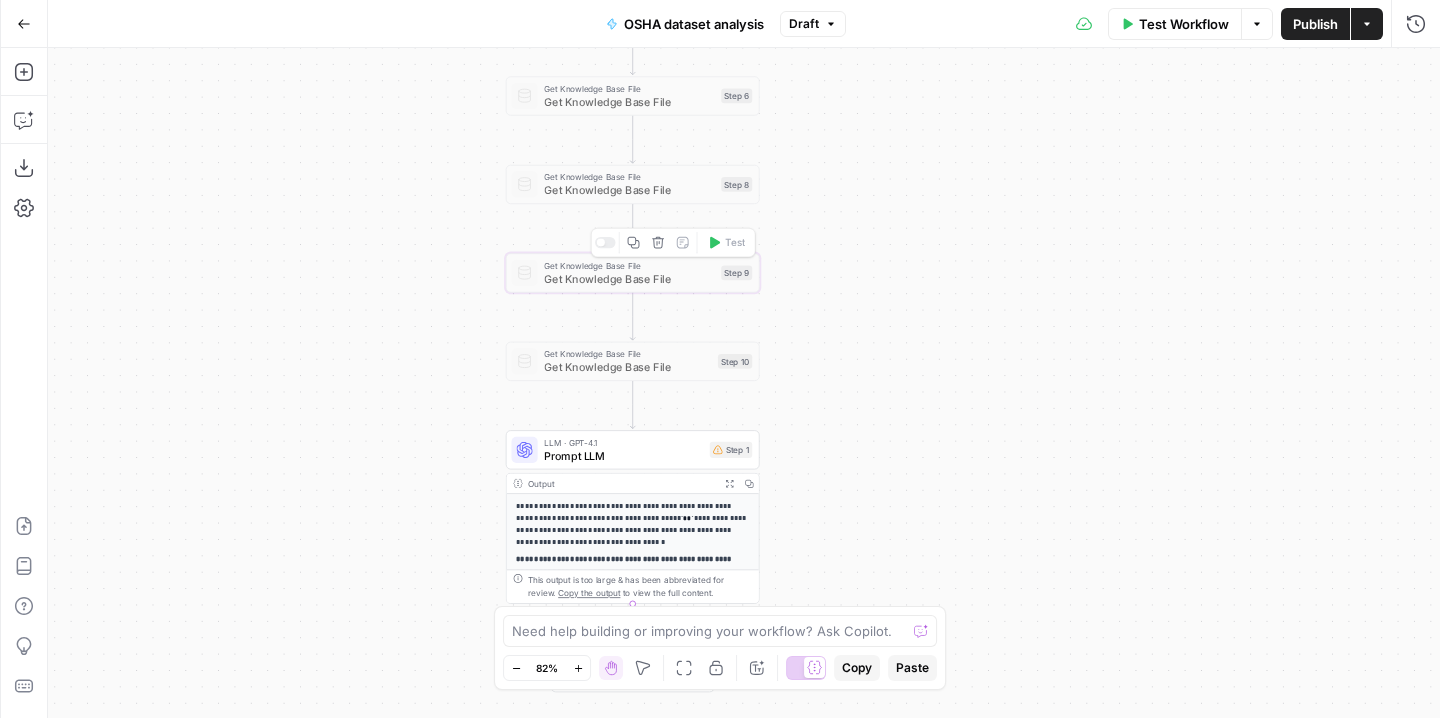 click on "Get Knowledge Base File" at bounding box center (629, 278) 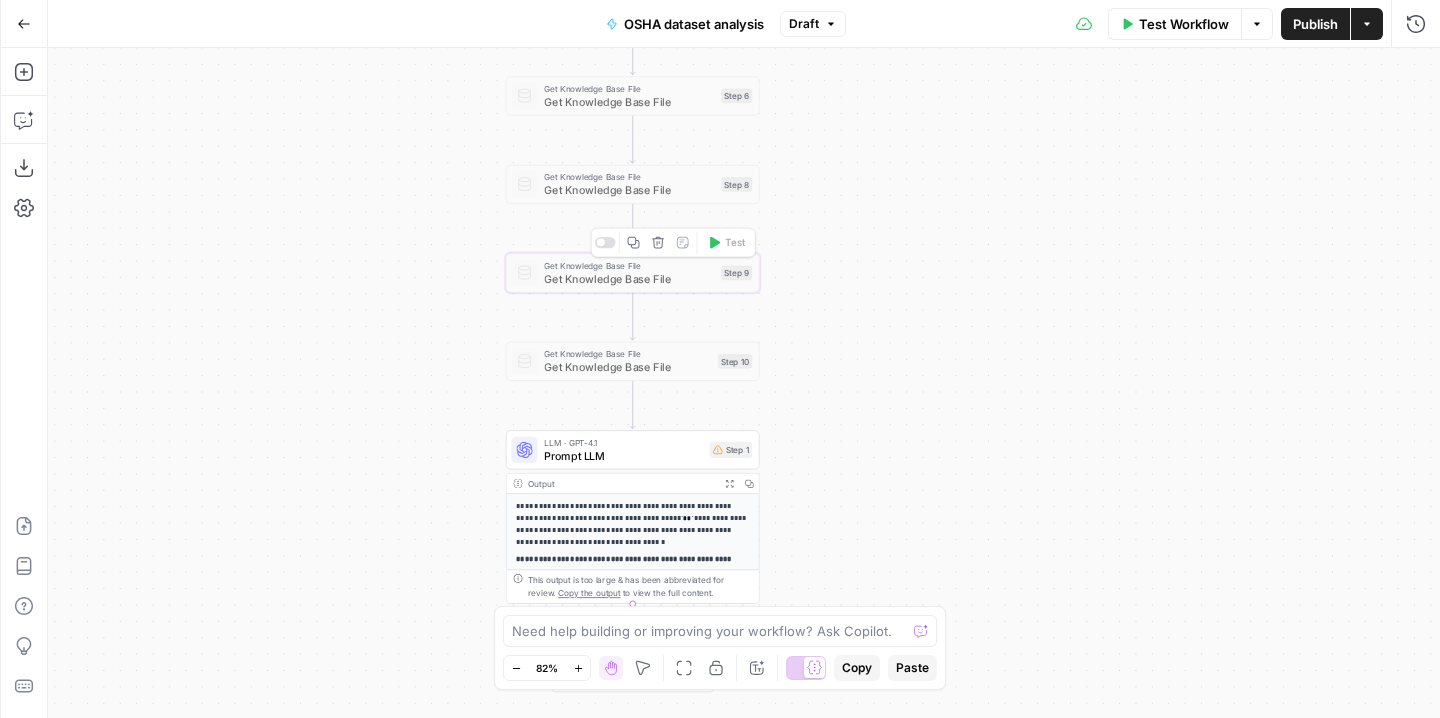 click at bounding box center [601, 243] 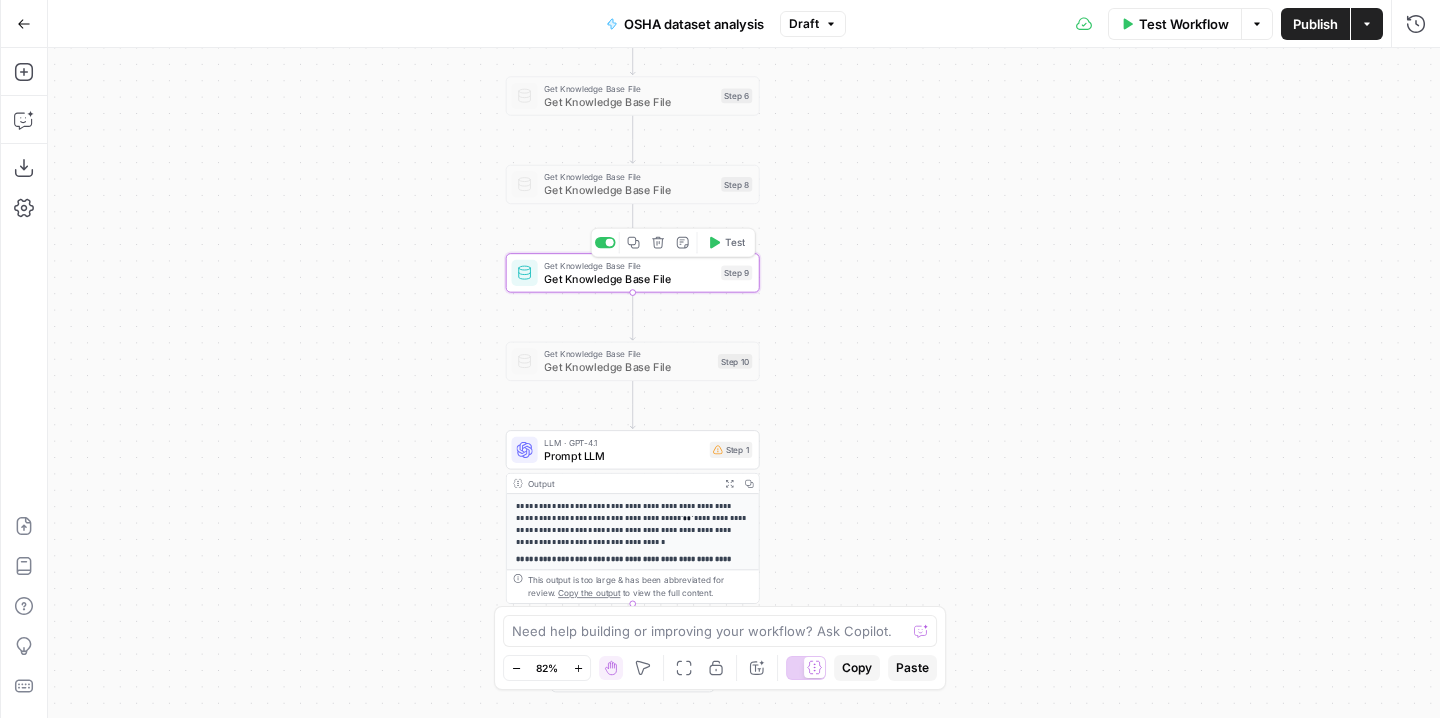 click on "Get Knowledge Base File" at bounding box center [629, 278] 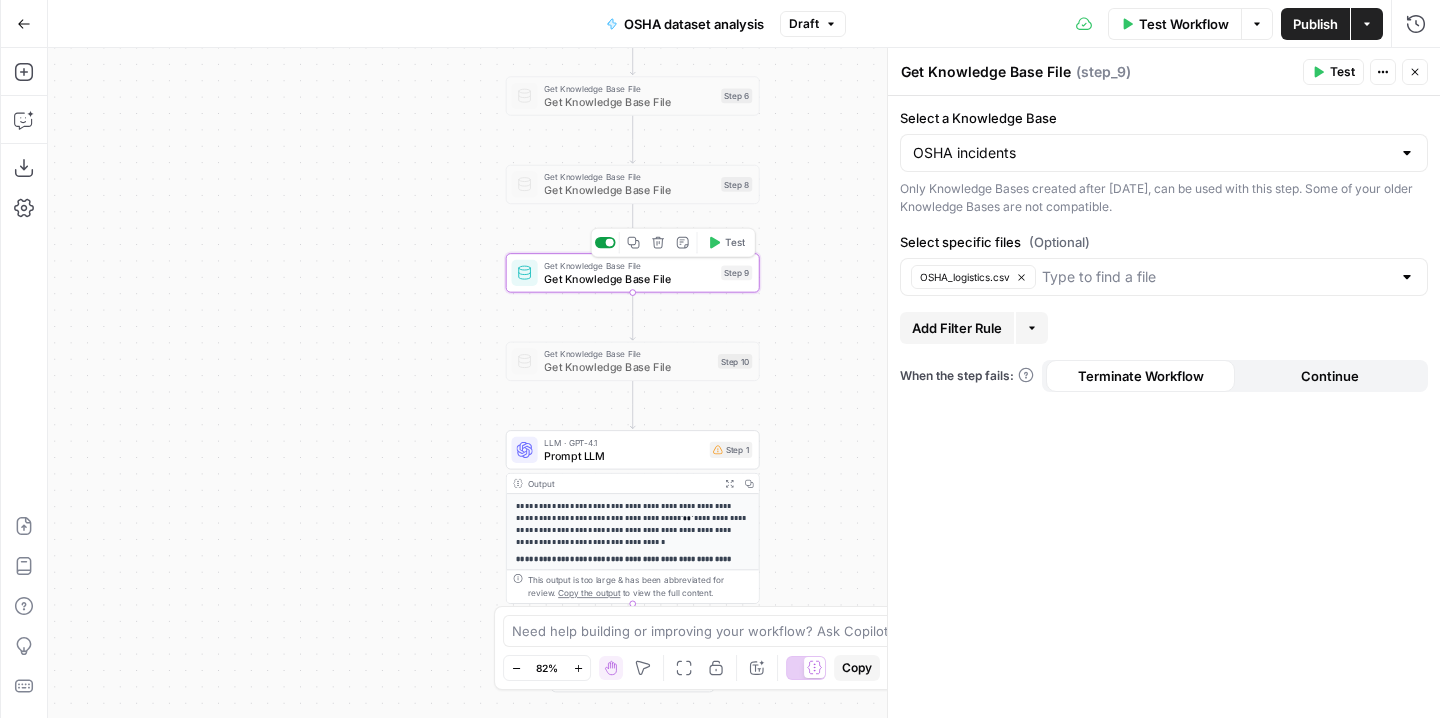click at bounding box center [610, 243] 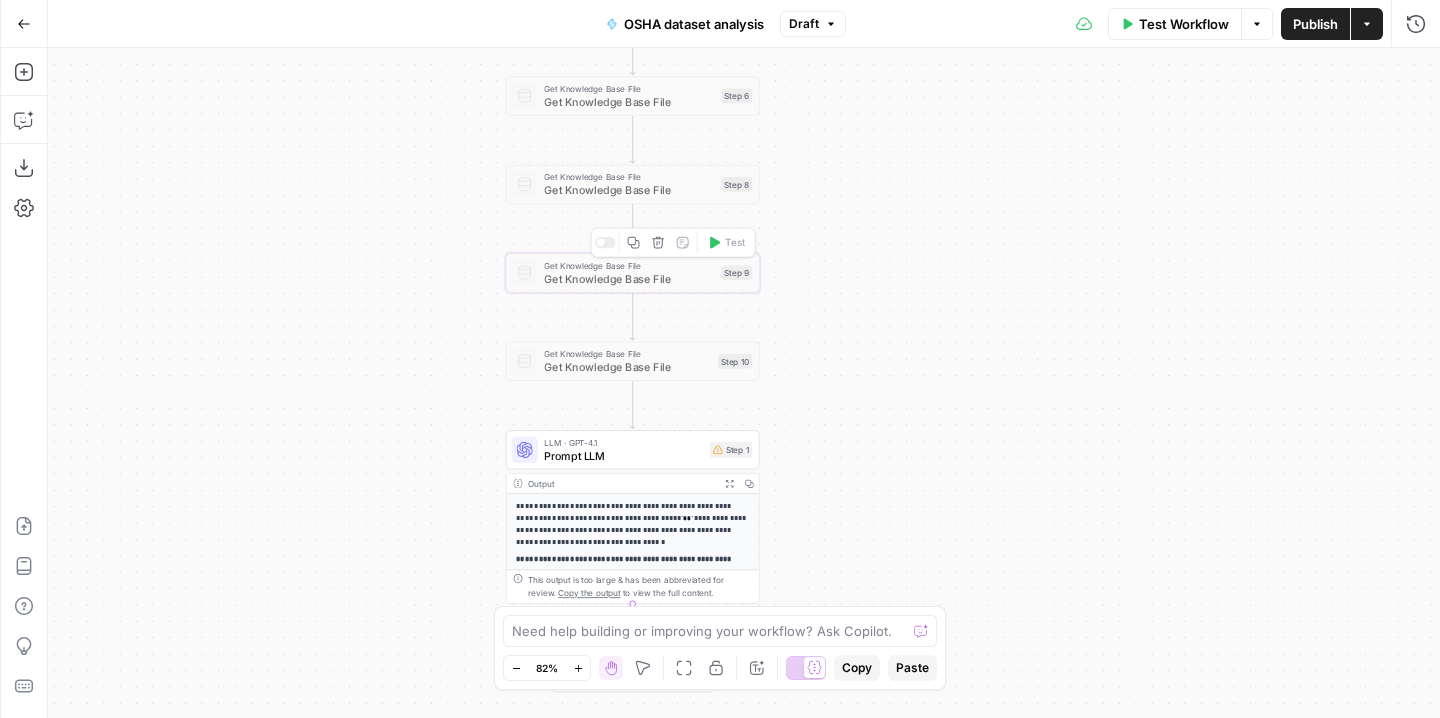 click on "Get Knowledge Base File" at bounding box center (627, 367) 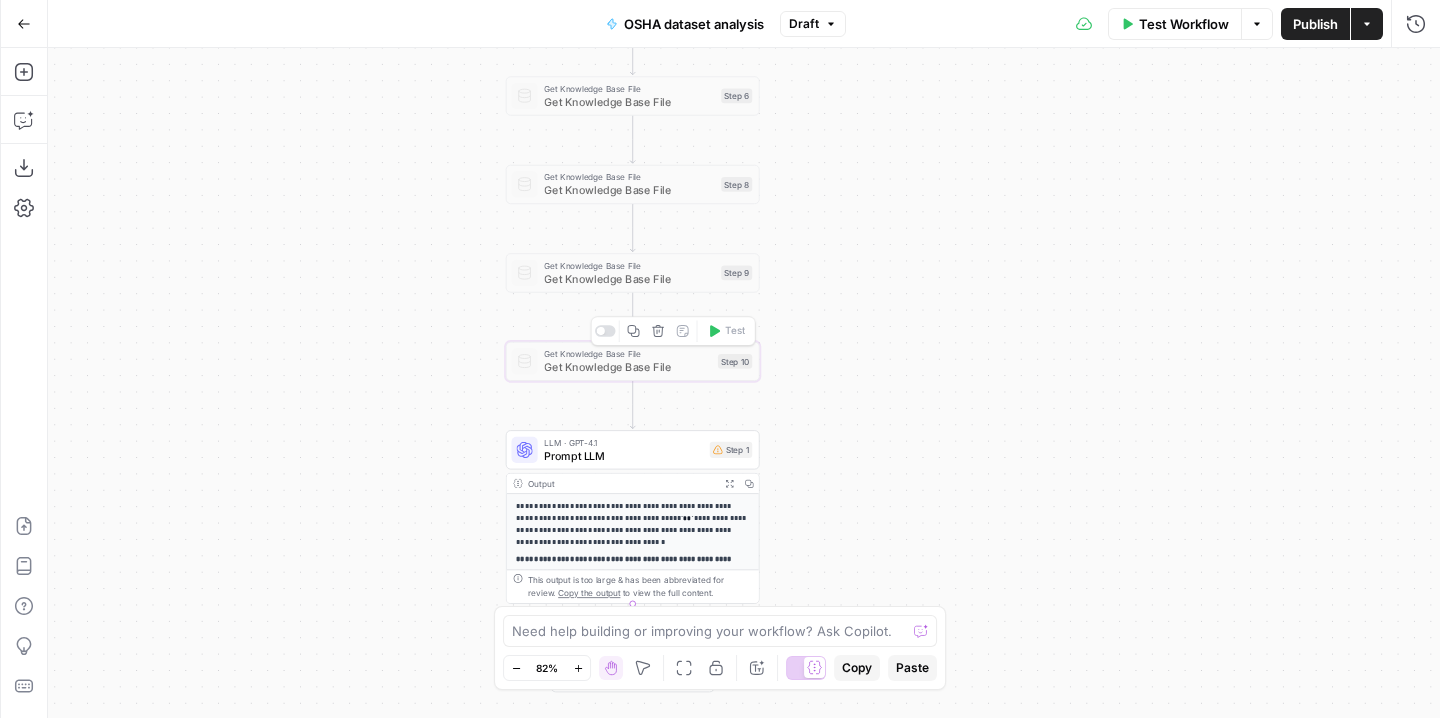 click at bounding box center [605, 330] 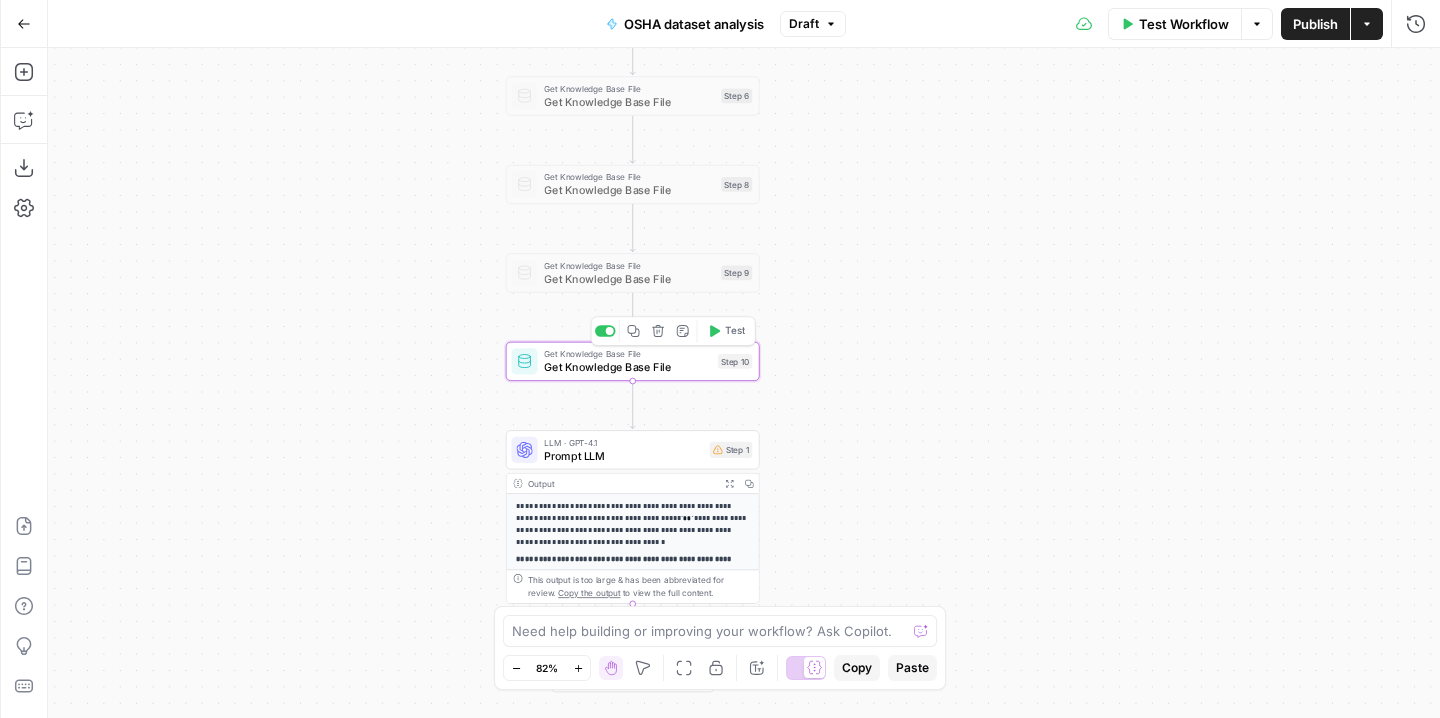 click on "Get Knowledge Base File" at bounding box center (627, 367) 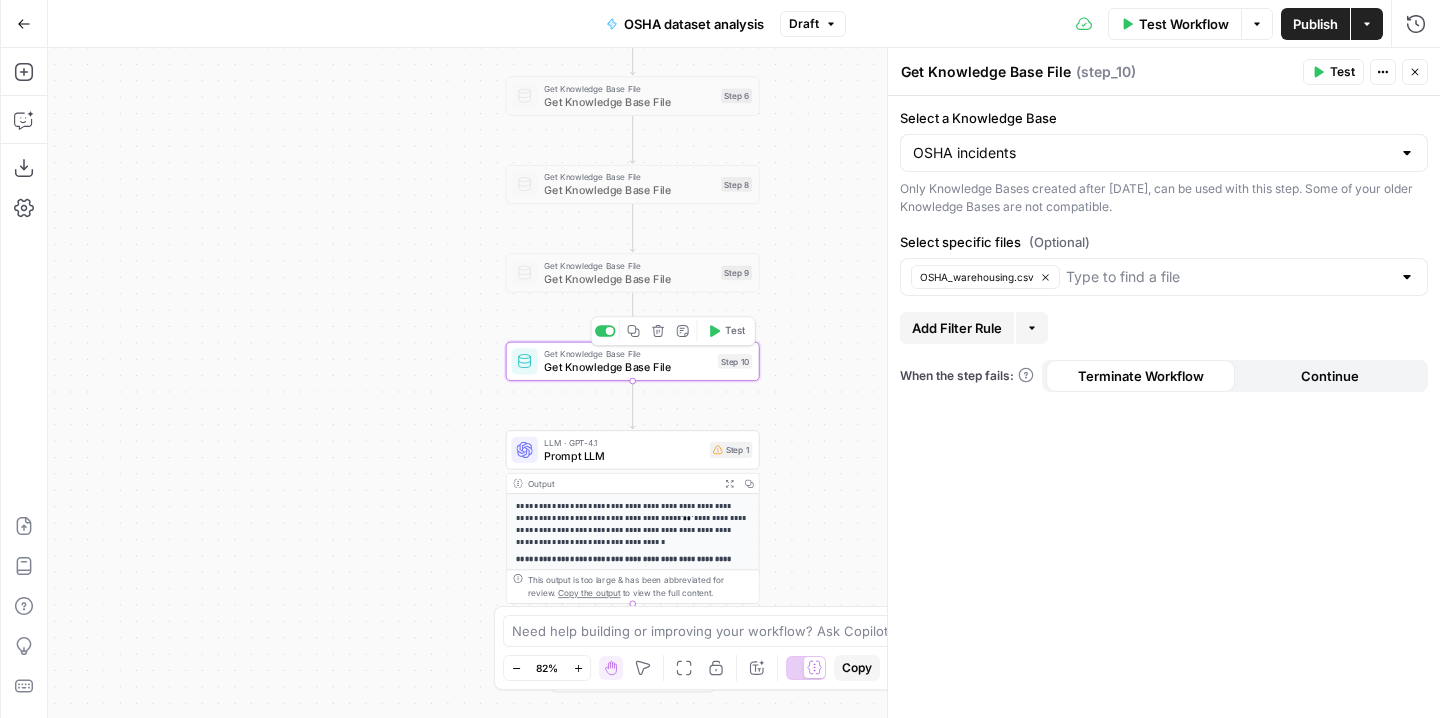 click on "Copy step Delete step Add Note Test" at bounding box center [673, 330] 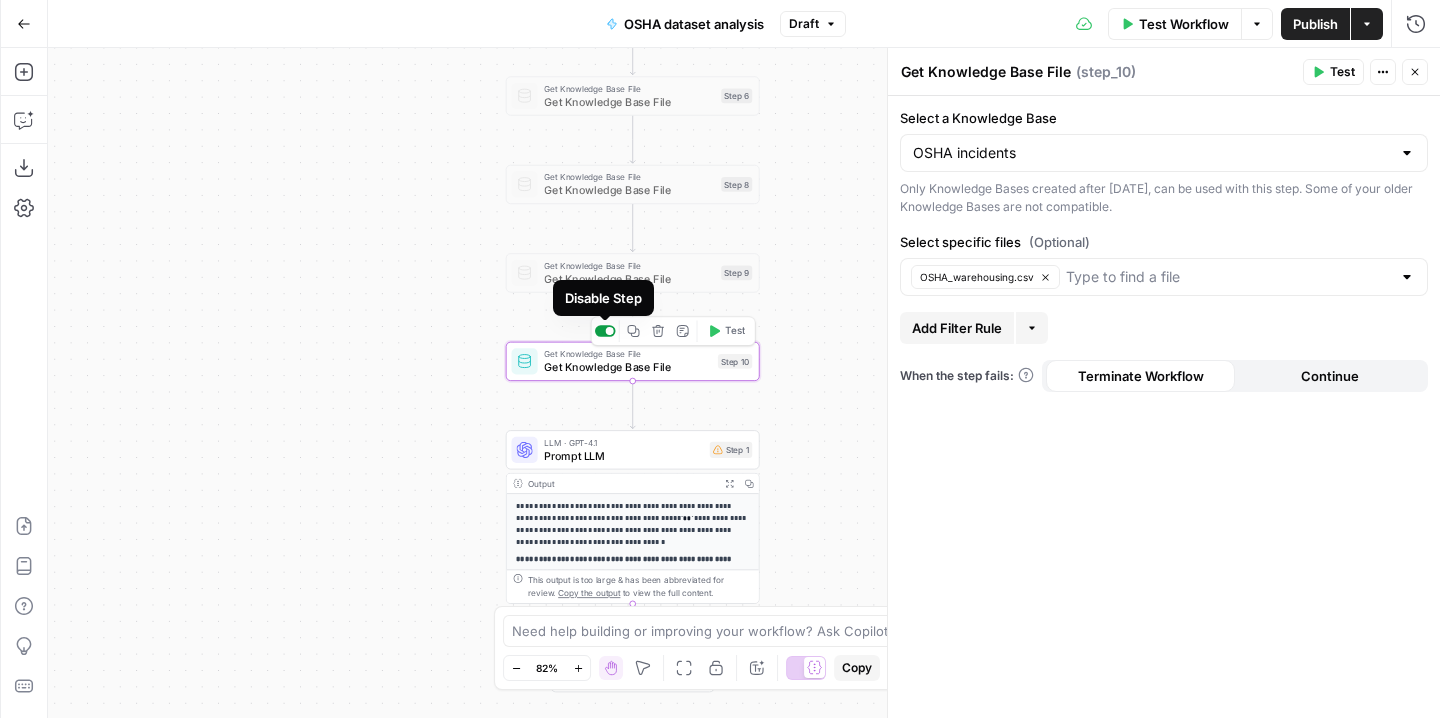 click at bounding box center [610, 331] 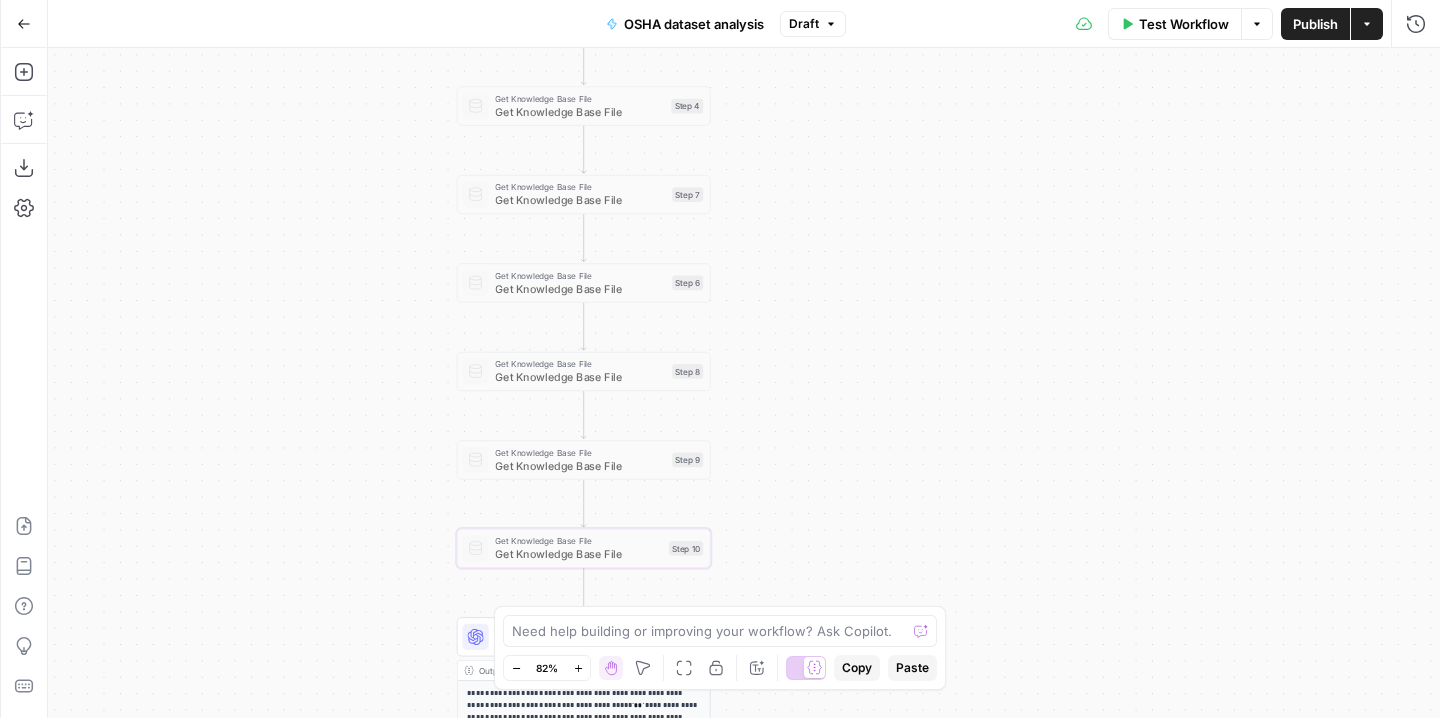 drag, startPoint x: 412, startPoint y: 377, endPoint x: 362, endPoint y: 564, distance: 193.5691 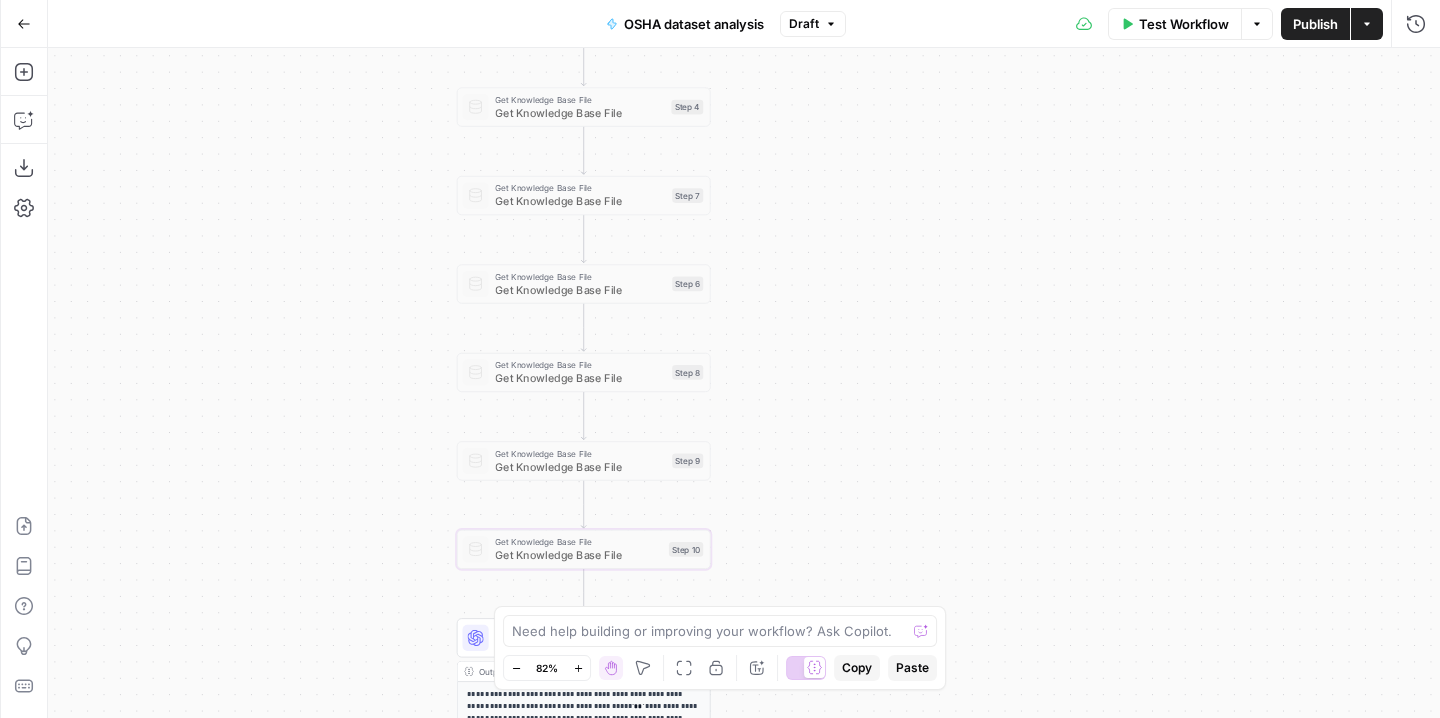 drag, startPoint x: 372, startPoint y: 290, endPoint x: 372, endPoint y: 499, distance: 209 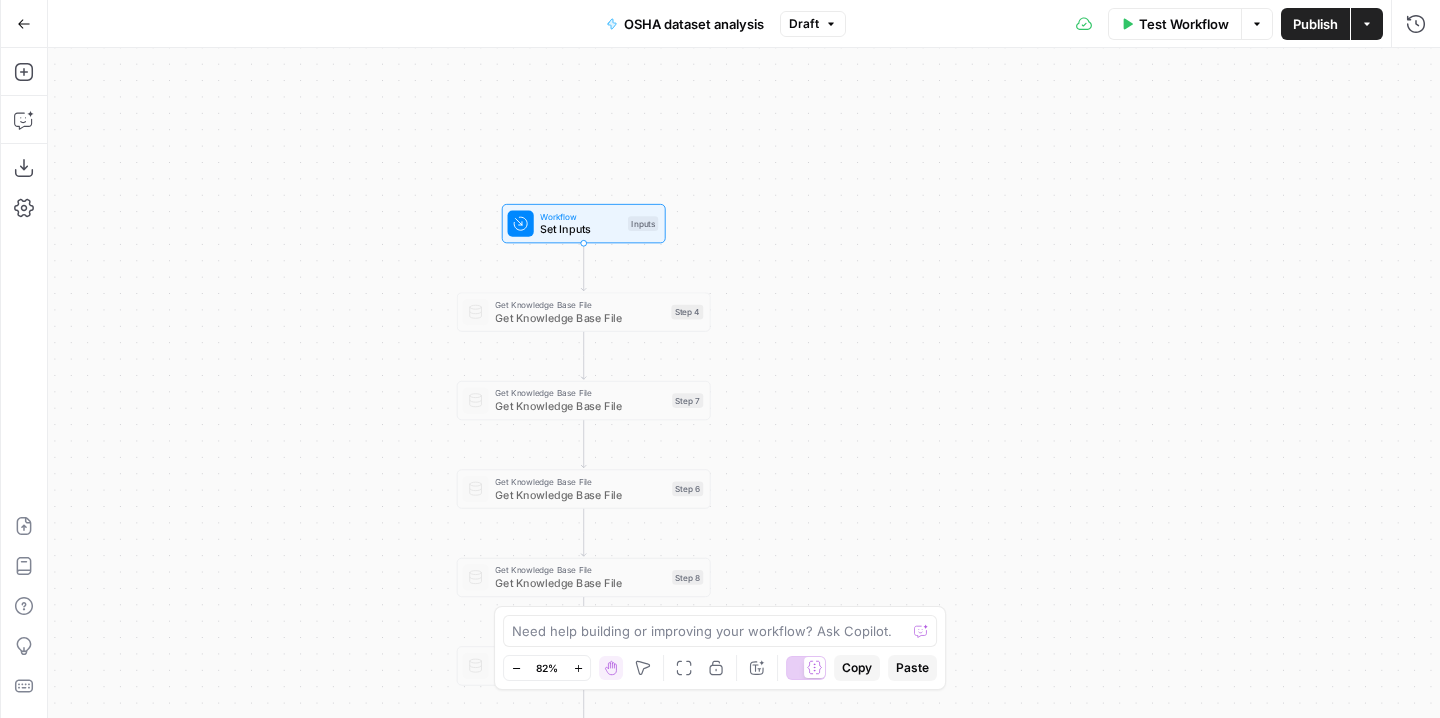 click on "Get Knowledge Base File" at bounding box center (580, 318) 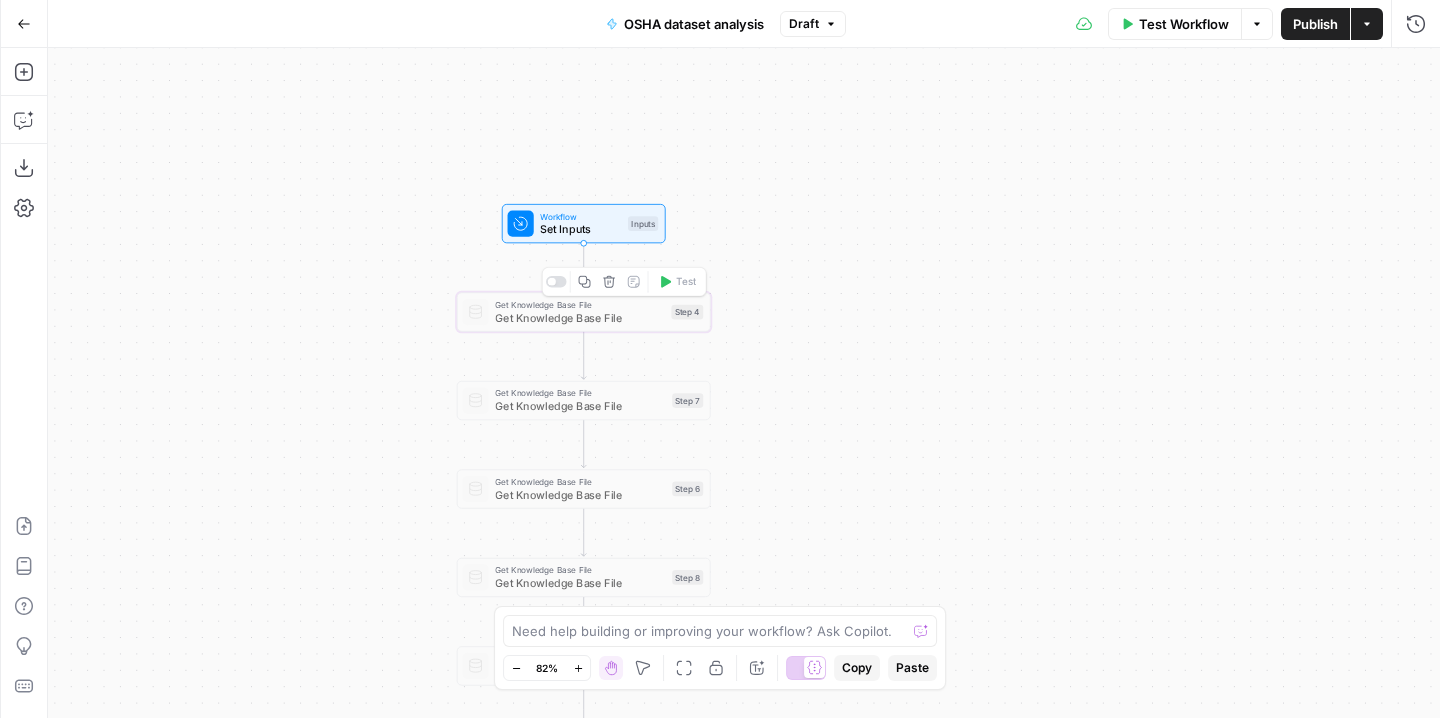 click at bounding box center (556, 281) 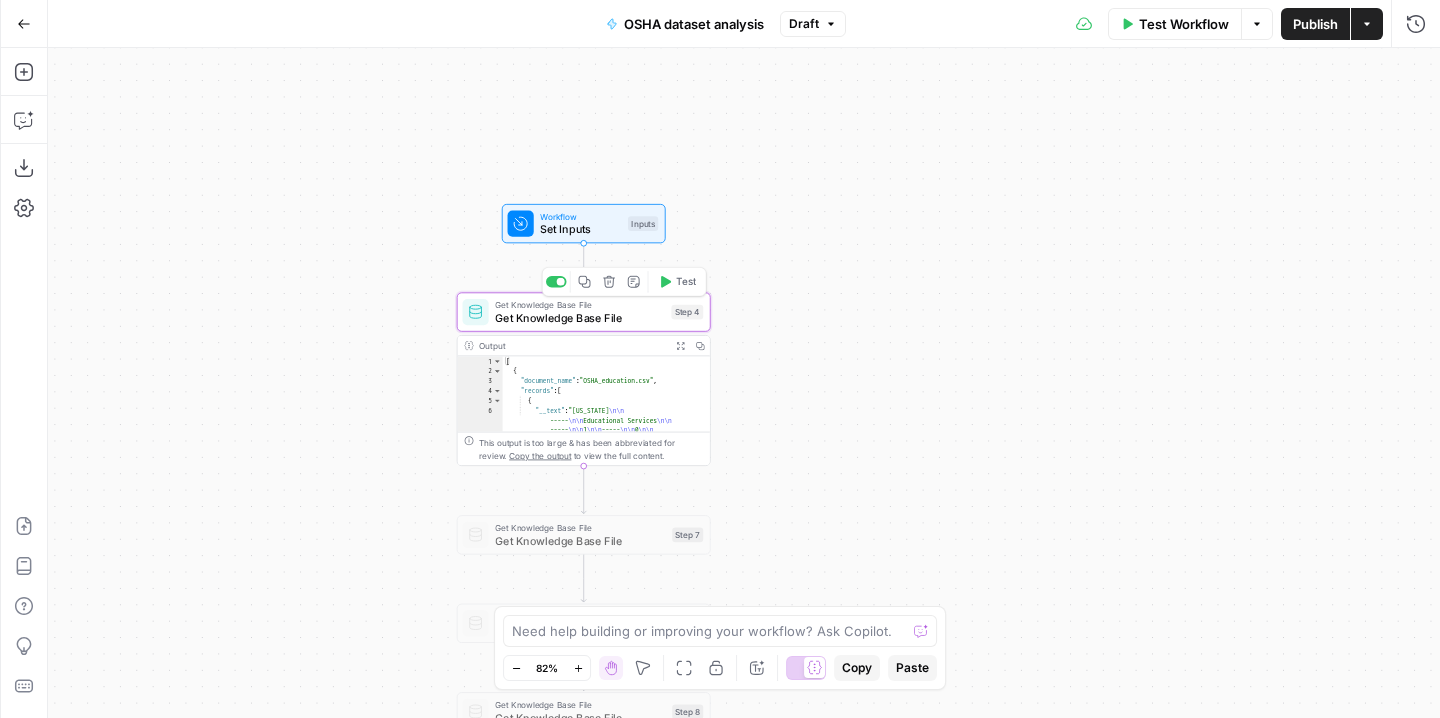 click on "Get Knowledge Base File" at bounding box center (580, 318) 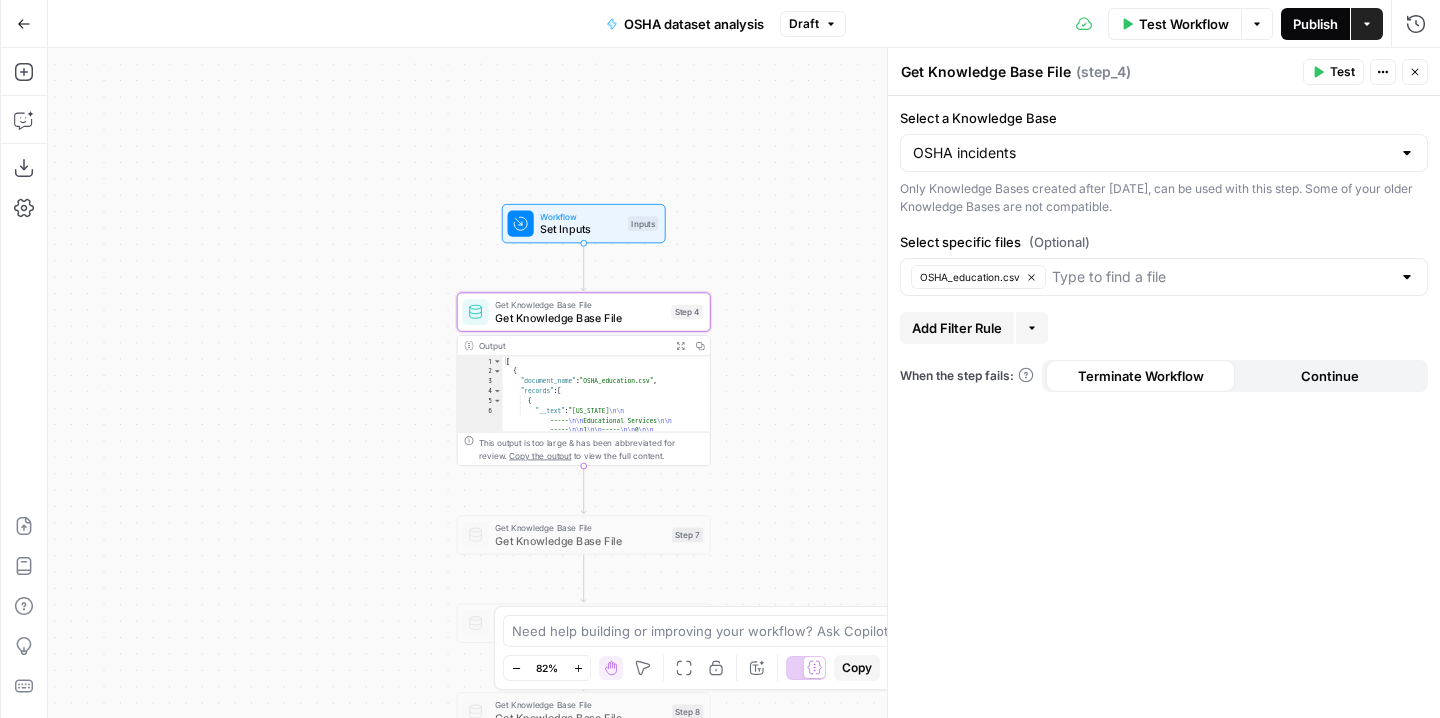 click on "Publish" at bounding box center (1315, 24) 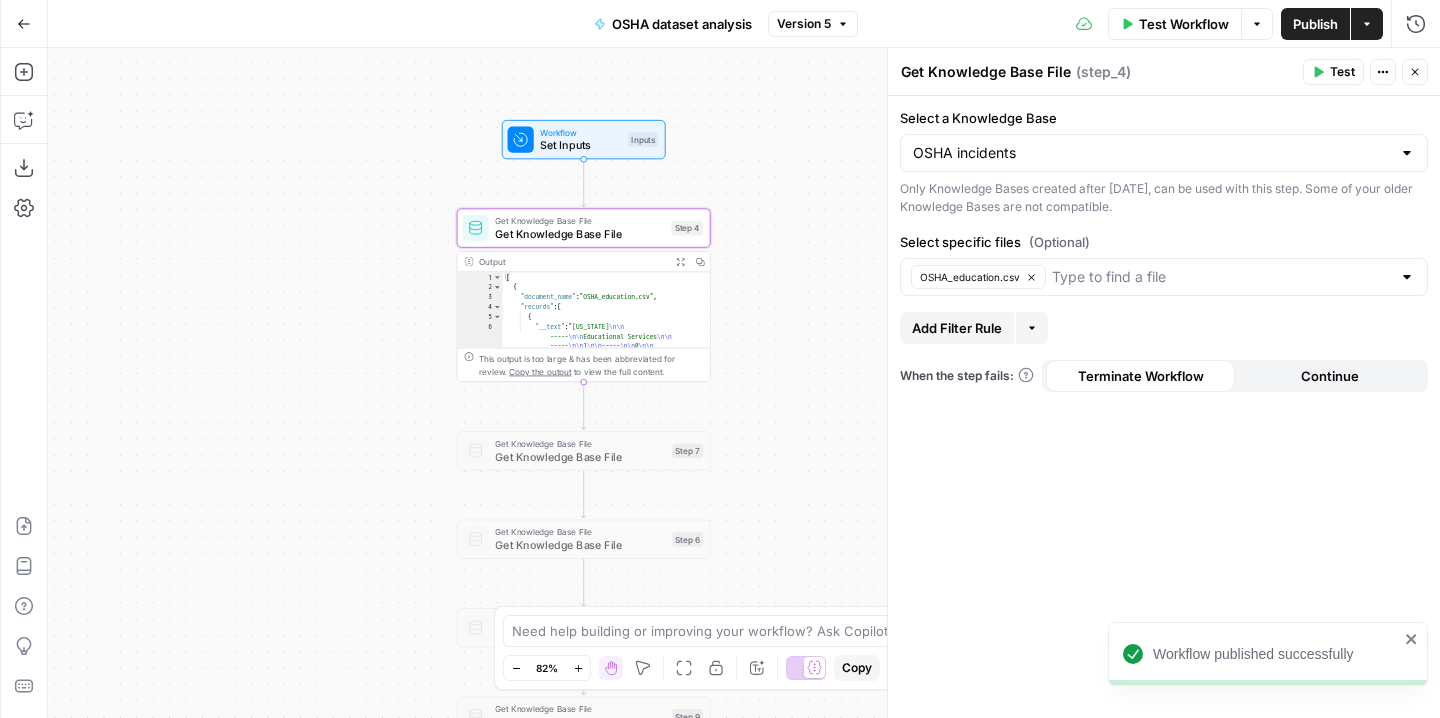 drag, startPoint x: 779, startPoint y: 280, endPoint x: 778, endPoint y: 191, distance: 89.005615 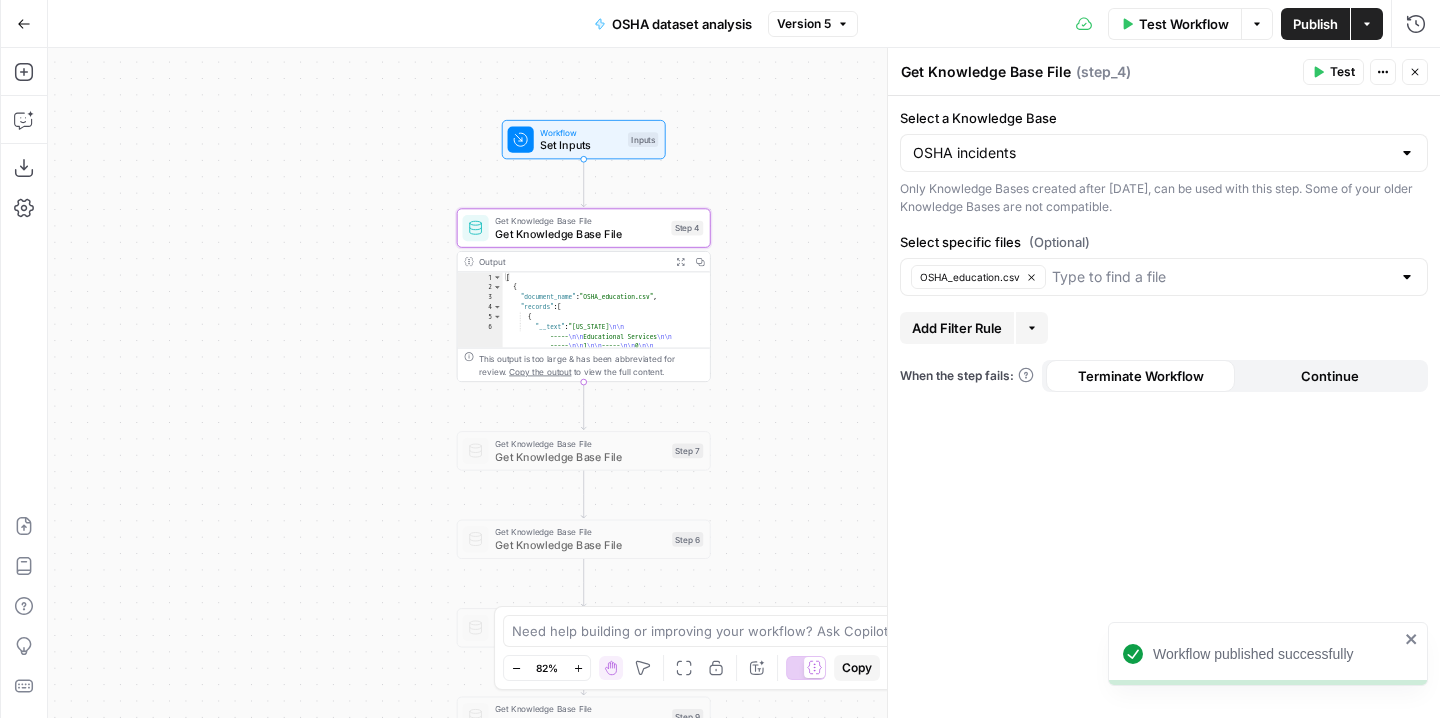 click on "Workflow Set Inputs Inputs Get Knowledge Base File Get Knowledge Base File Step 4 Output Expand Output Copy 1 2 3 4 5 6 [    {      "document_name" :  "OSHA_education.csv" ,      "records" :  [         {           "__text" :  "NEW JERSEY \n\n              ----- \n\n Educational Services \n\n              ----- \n\n 1 \n\n ----- \n\n 0 \n\n              ----- \n\n 0 \n\n ----- \n\n Employee               slipped on ice. \n\n              ----- \n\n Nonclassifiable \n\n              ----- \n\n Nonclassifiable \n\n              ----- \n\n Fall, slip, trip,               unspecified \n\n ----- \n\n Ground,               unspecified \n\n ----- \n\n Ice,               sleet, snow" ,     This output is too large & has been abbreviated for review.   Copy the output   to view the full content. Get Knowledge Base File Get Knowledge Base File Step 7 Get Knowledge Base File Get Knowledge Base File **" at bounding box center [744, 383] 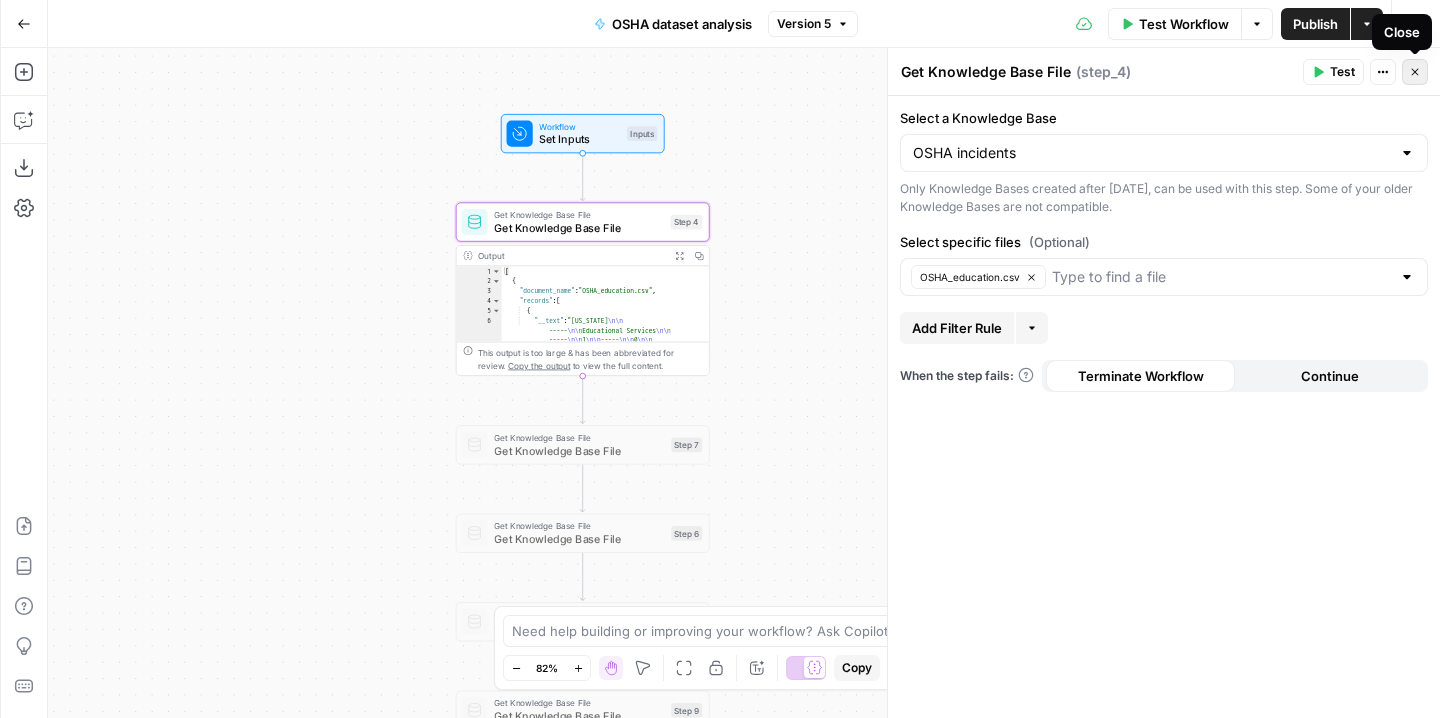 click 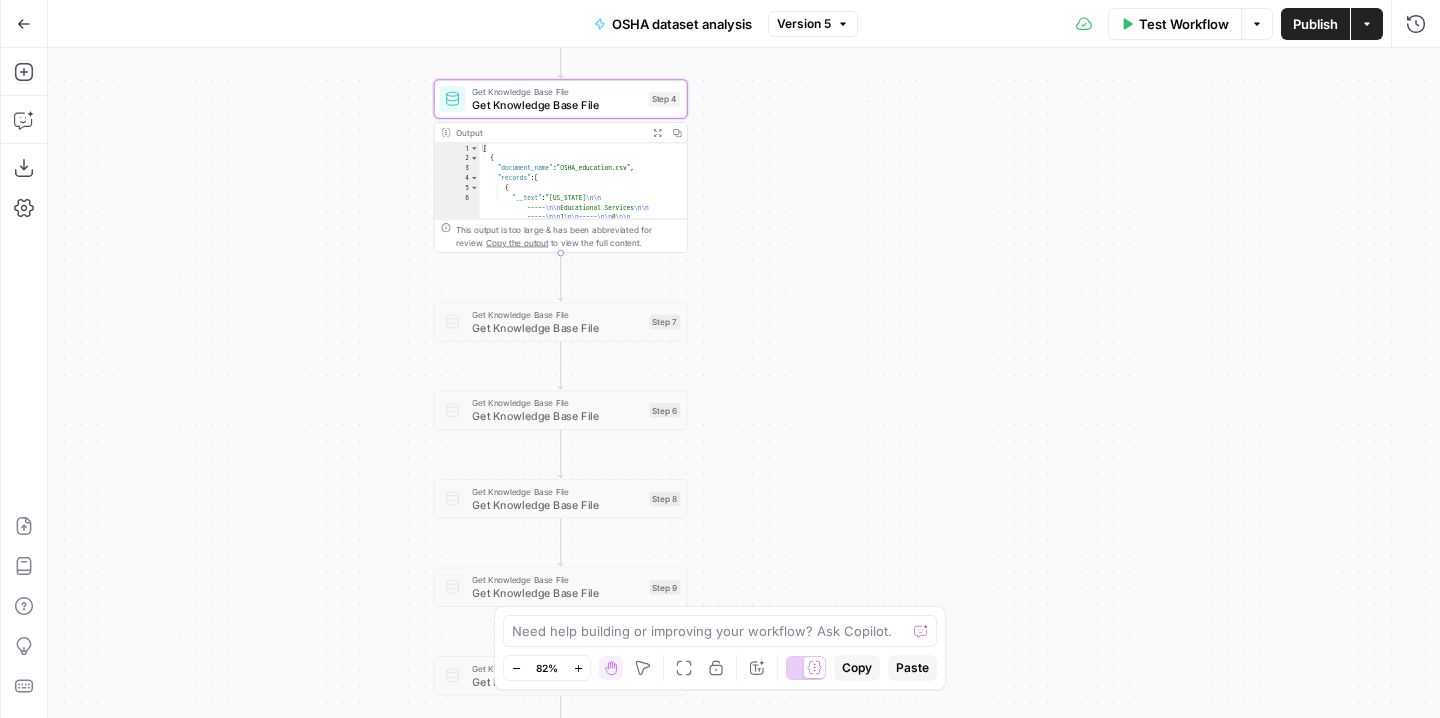 drag, startPoint x: 850, startPoint y: 424, endPoint x: 813, endPoint y: 218, distance: 209.29645 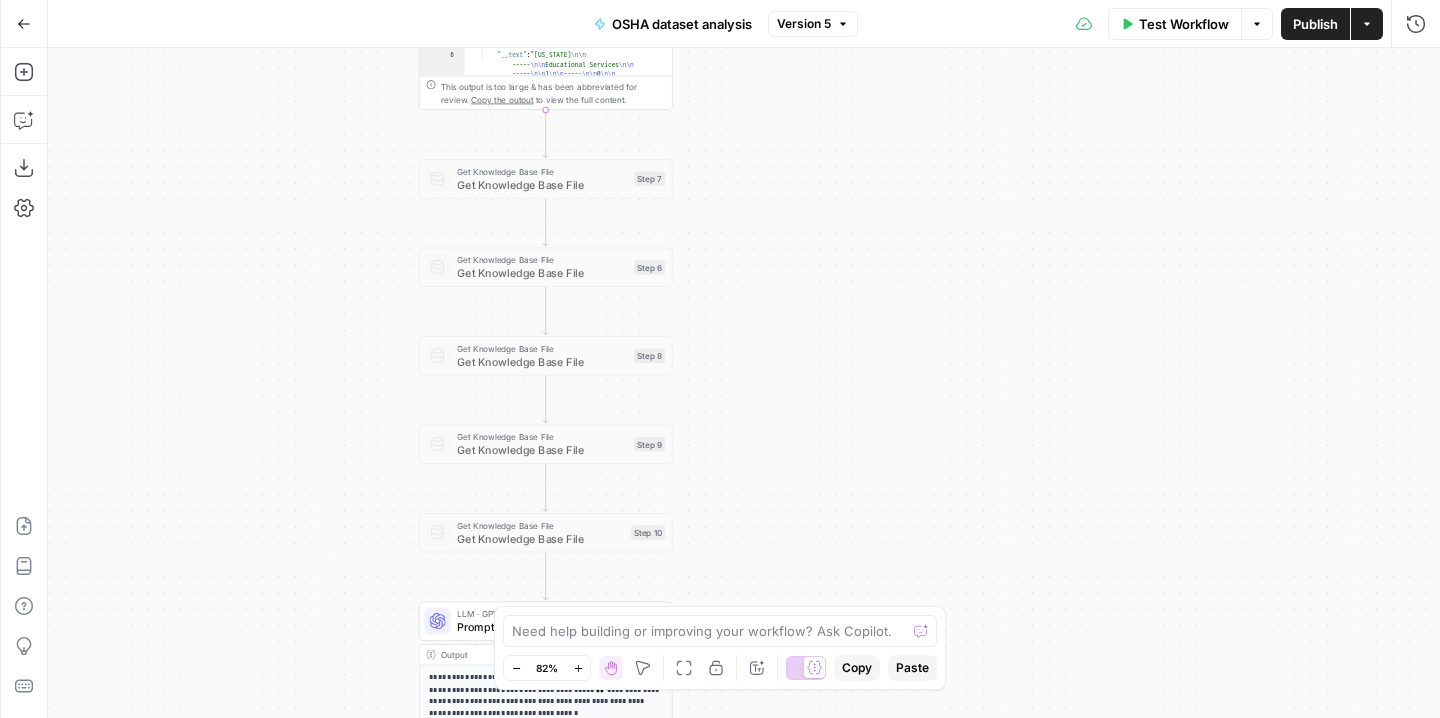 drag, startPoint x: 832, startPoint y: 424, endPoint x: 832, endPoint y: 158, distance: 266 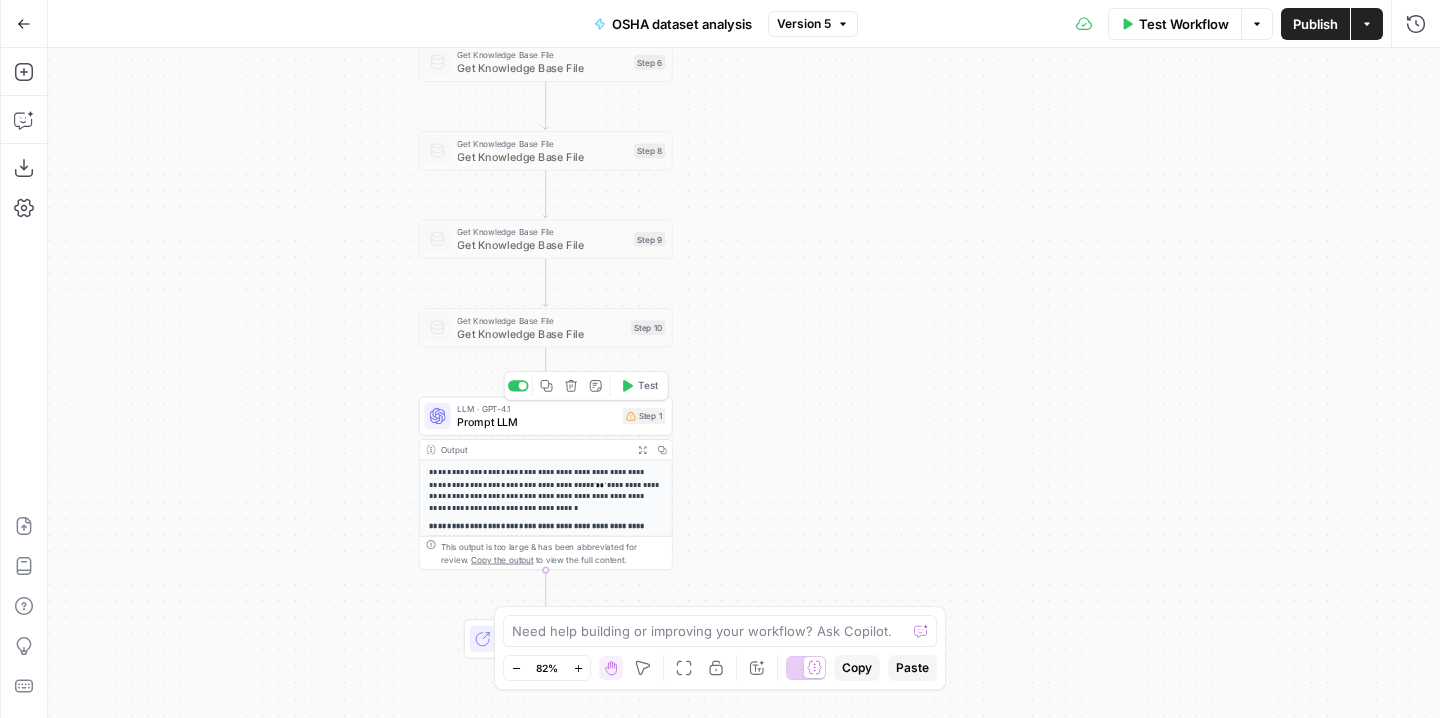 click on "Output" at bounding box center [534, 449] 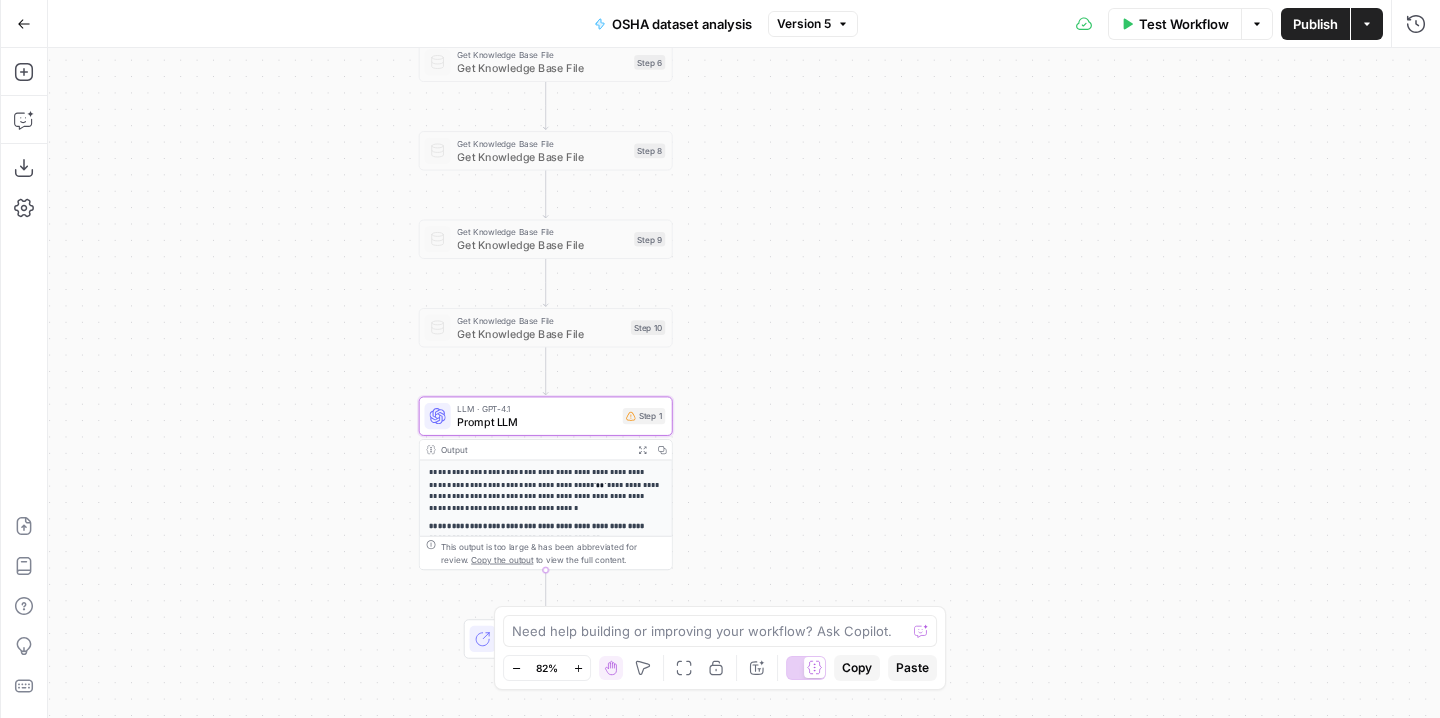 click on "Prompt LLM" at bounding box center [536, 422] 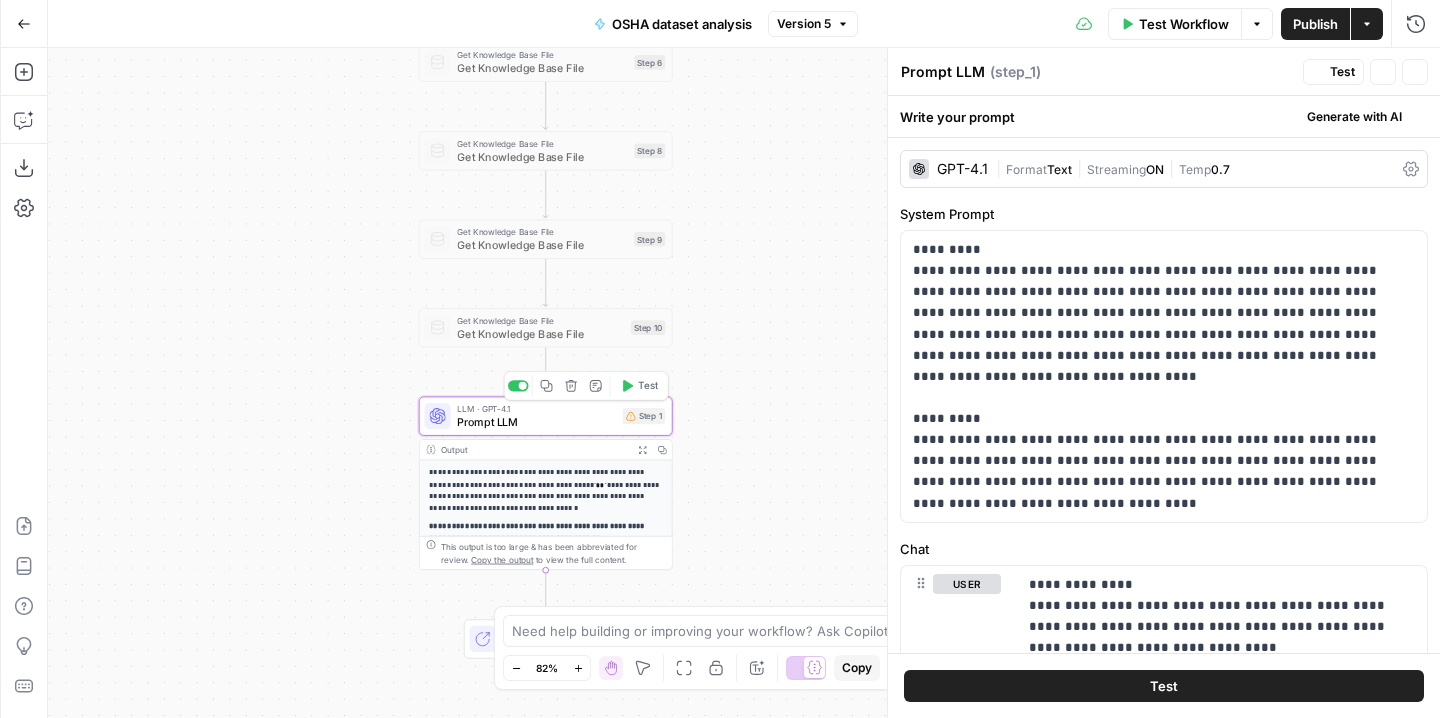 click on "**********" at bounding box center (545, 490) 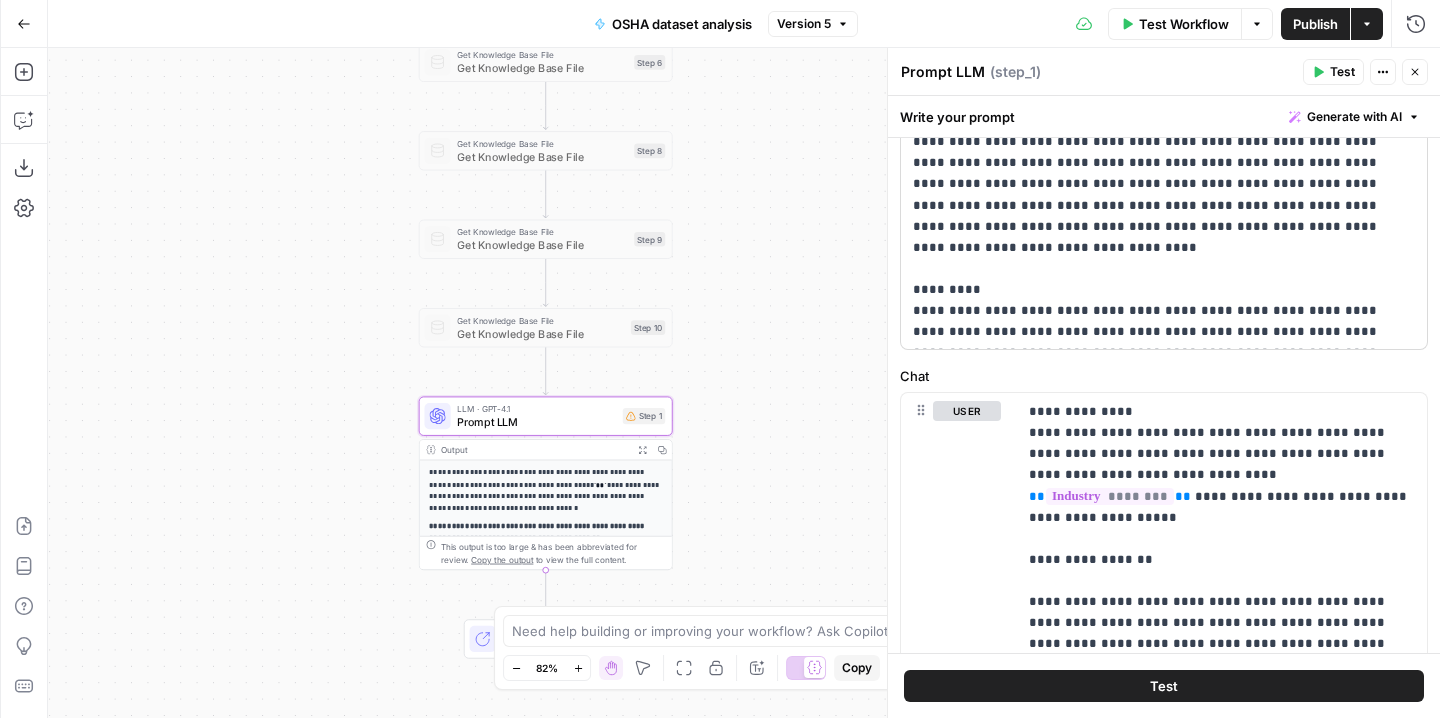 scroll, scrollTop: 131, scrollLeft: 0, axis: vertical 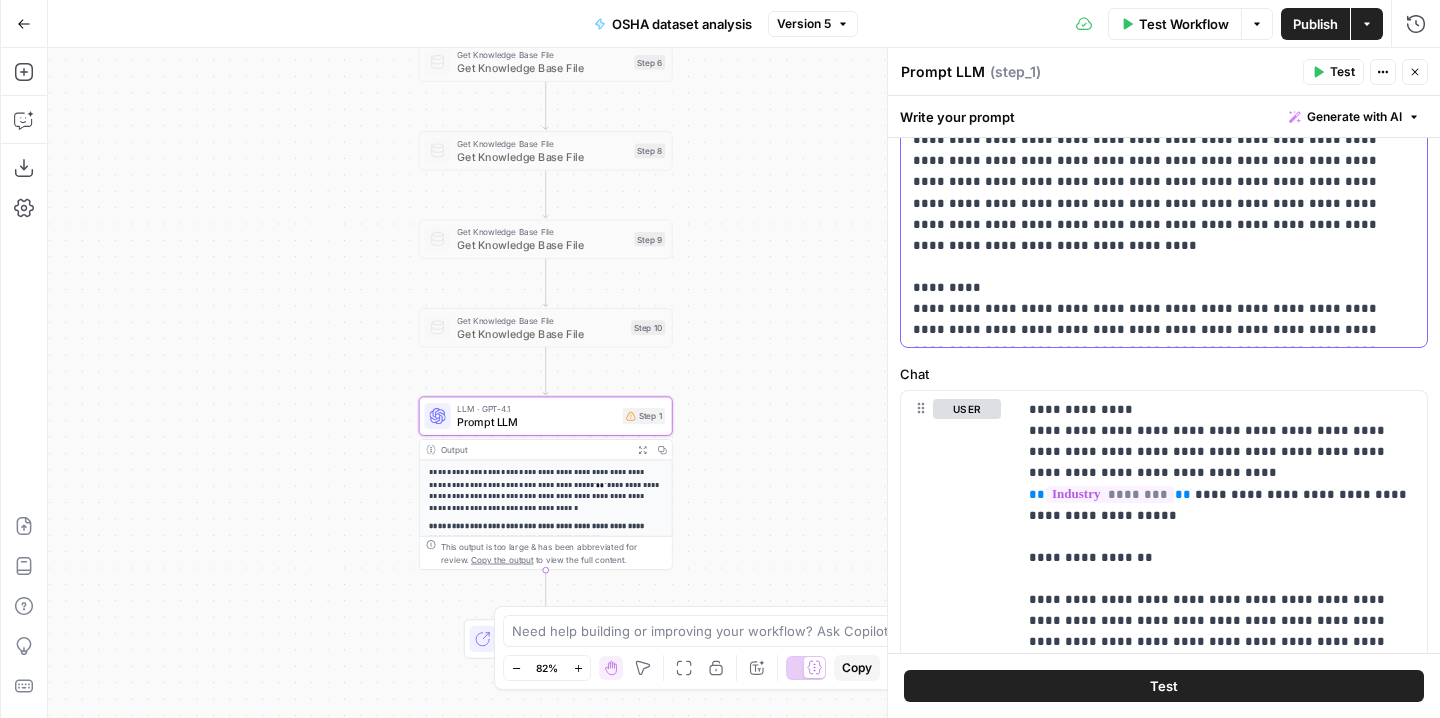 click on "**********" at bounding box center (1164, 223) 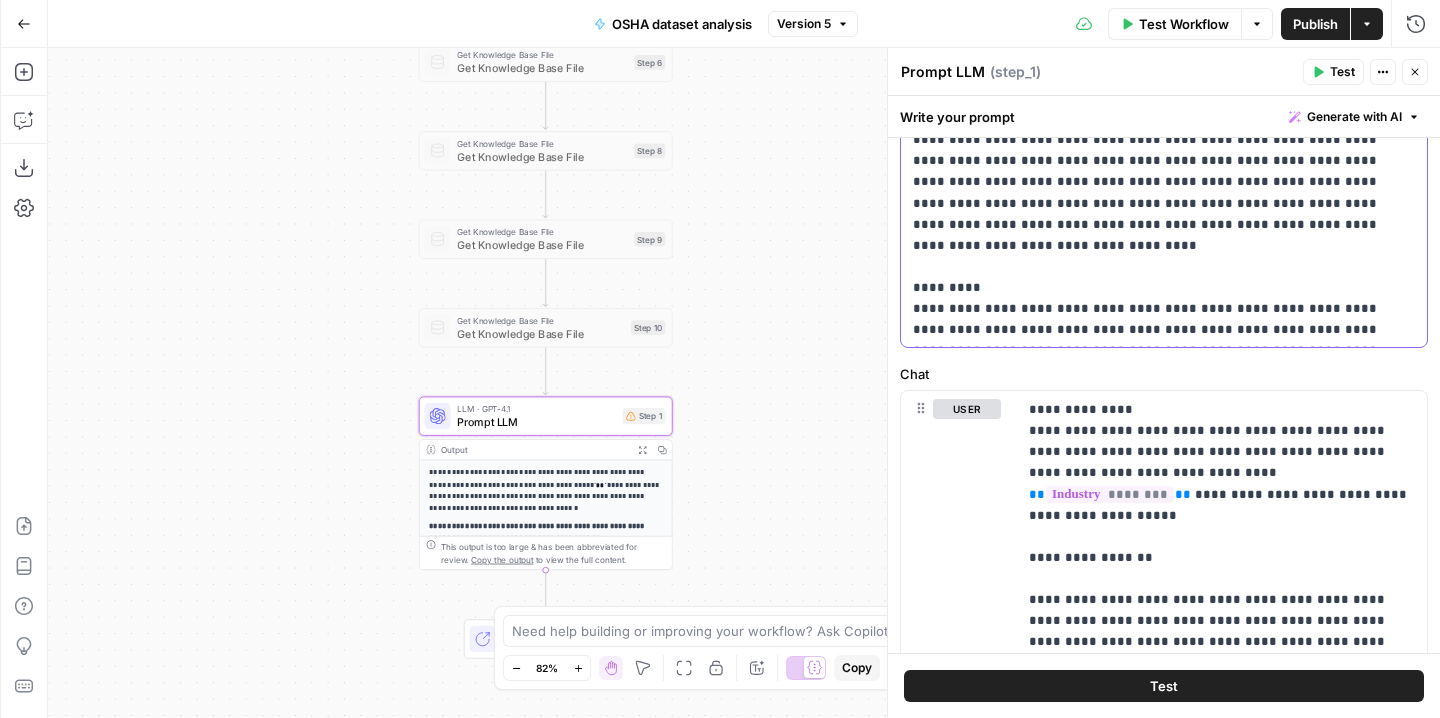 type 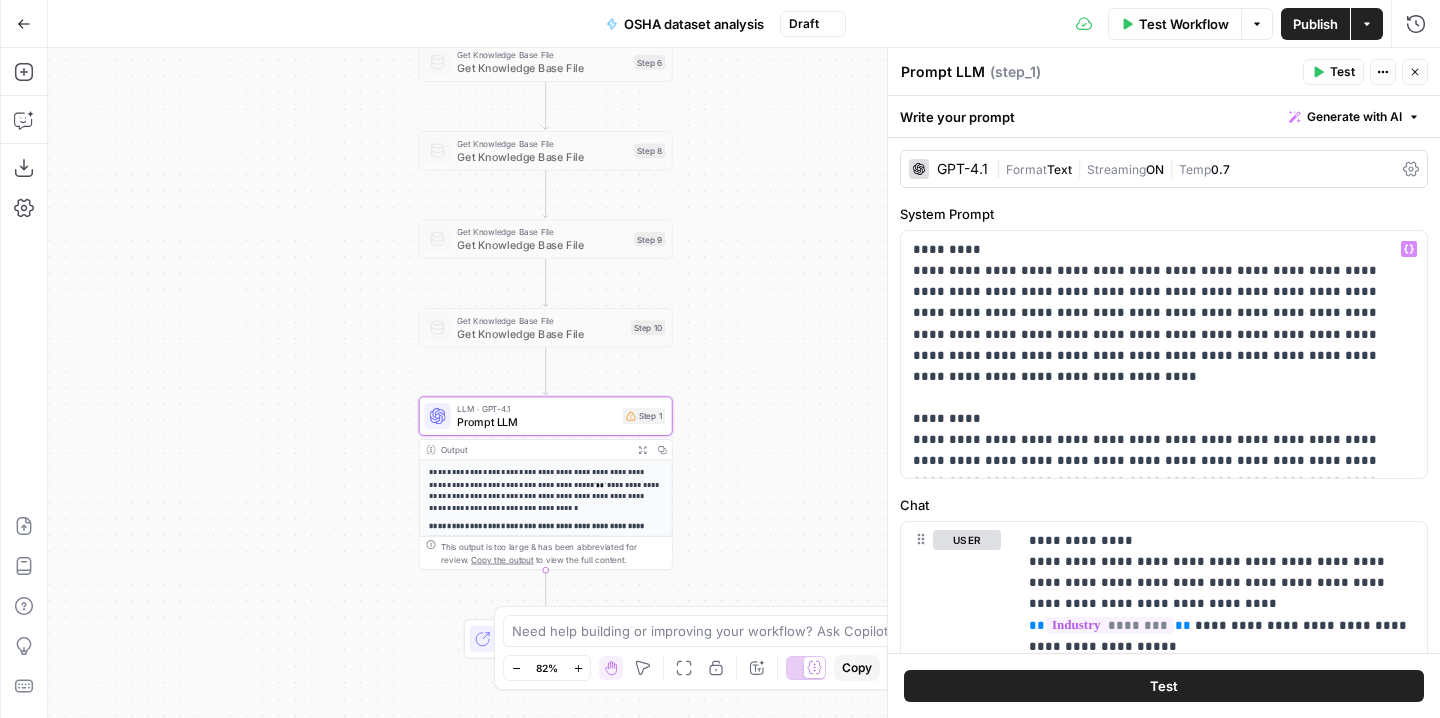 scroll, scrollTop: 0, scrollLeft: 0, axis: both 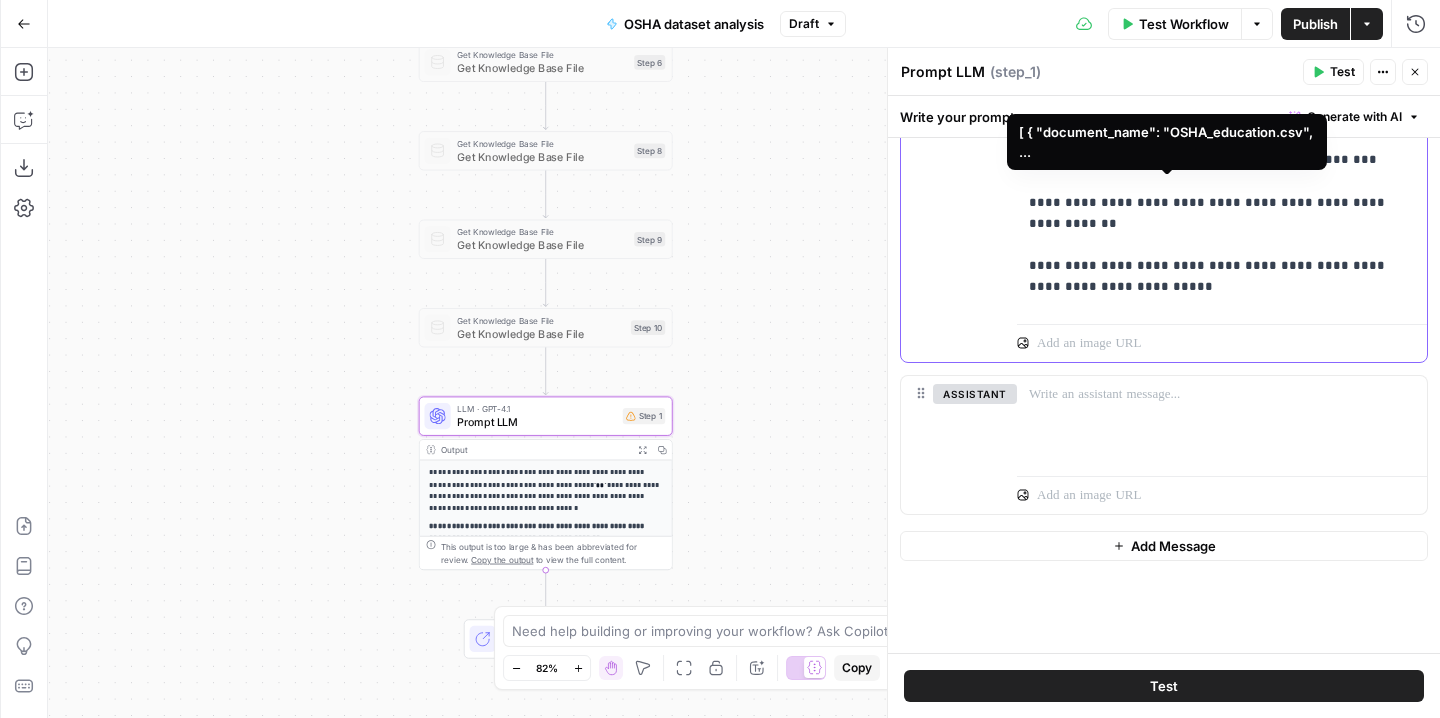 click on "**********" at bounding box center (1222, -564) 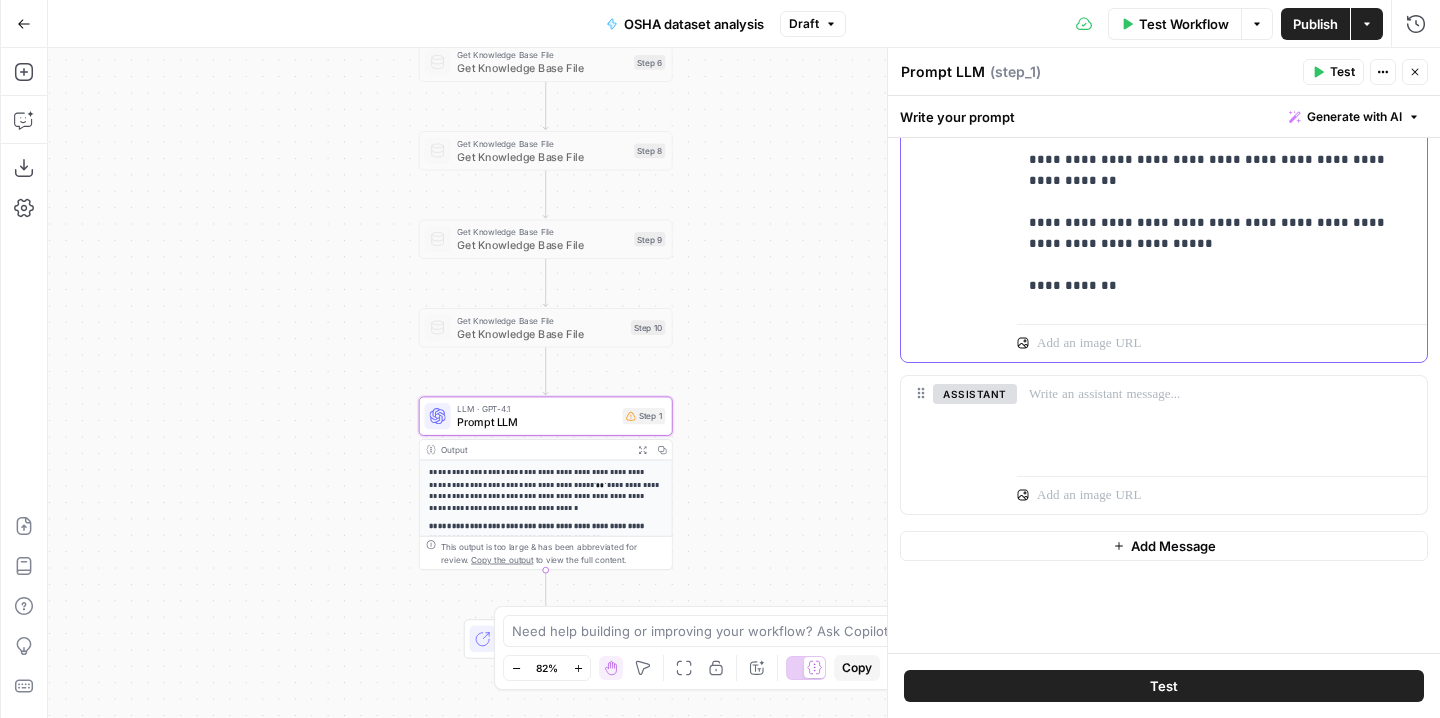 scroll, scrollTop: 986, scrollLeft: 0, axis: vertical 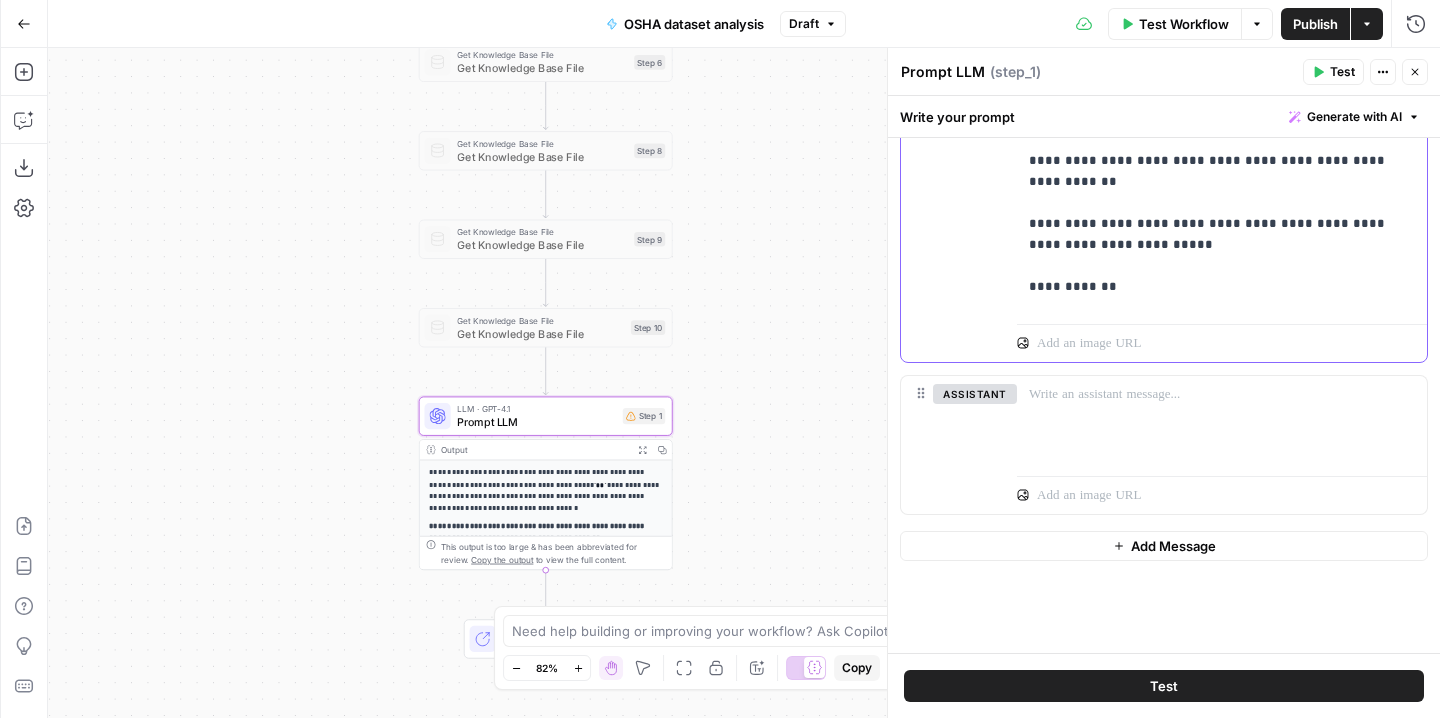 type 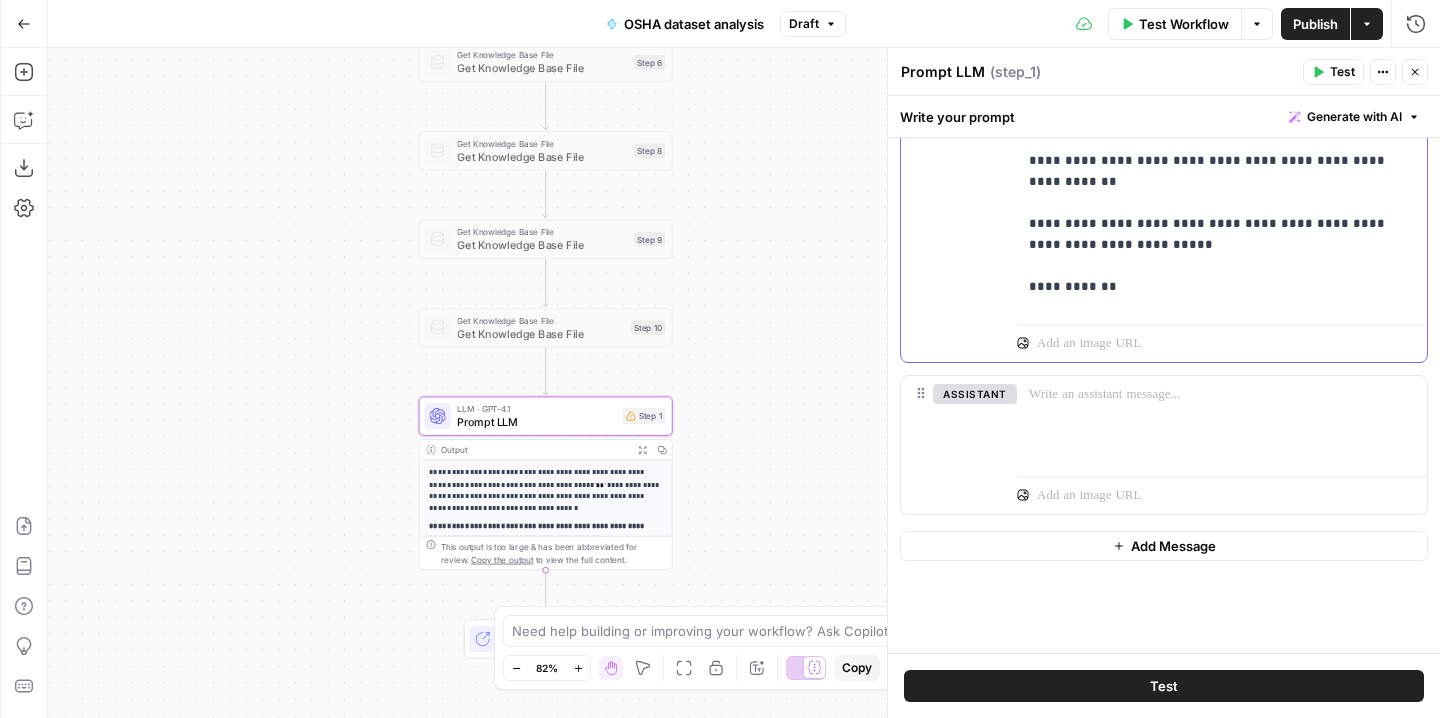 scroll, scrollTop: 1001, scrollLeft: 0, axis: vertical 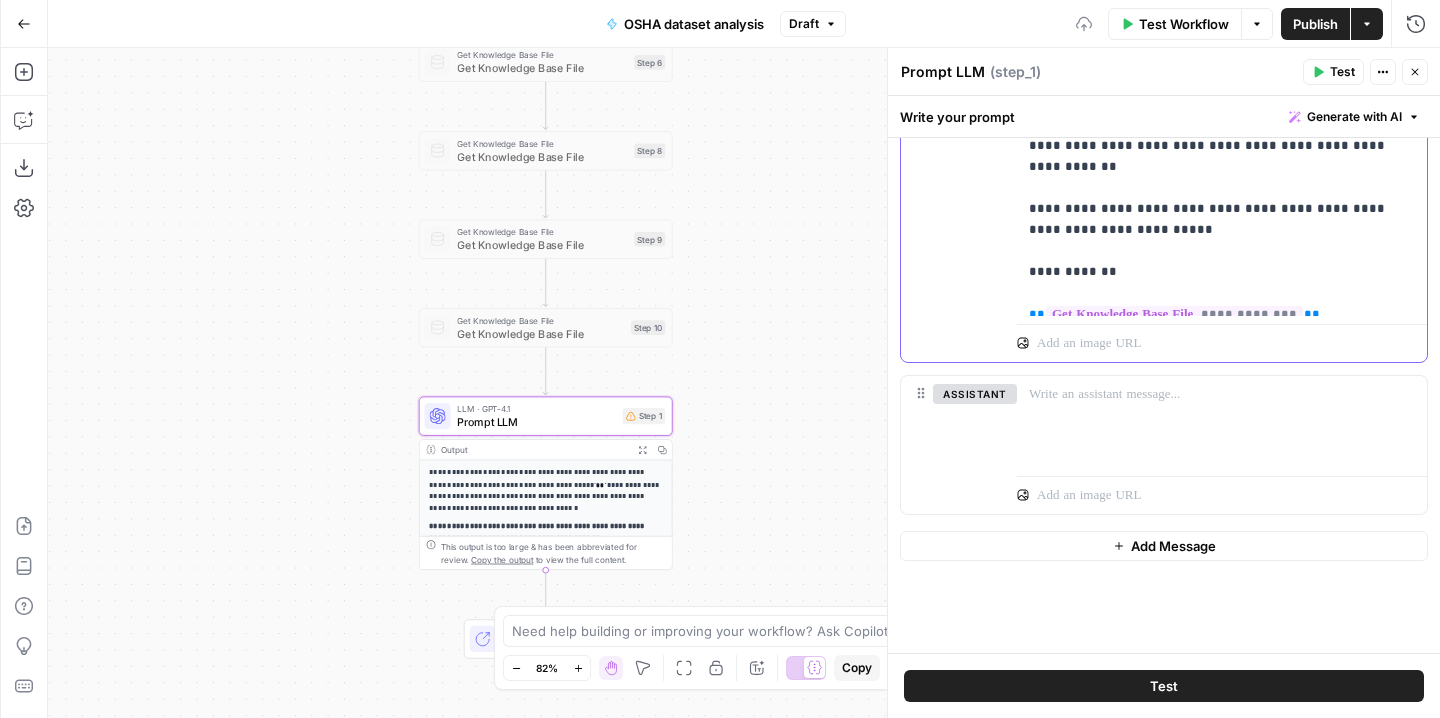 drag, startPoint x: 1125, startPoint y: 307, endPoint x: 1021, endPoint y: 307, distance: 104 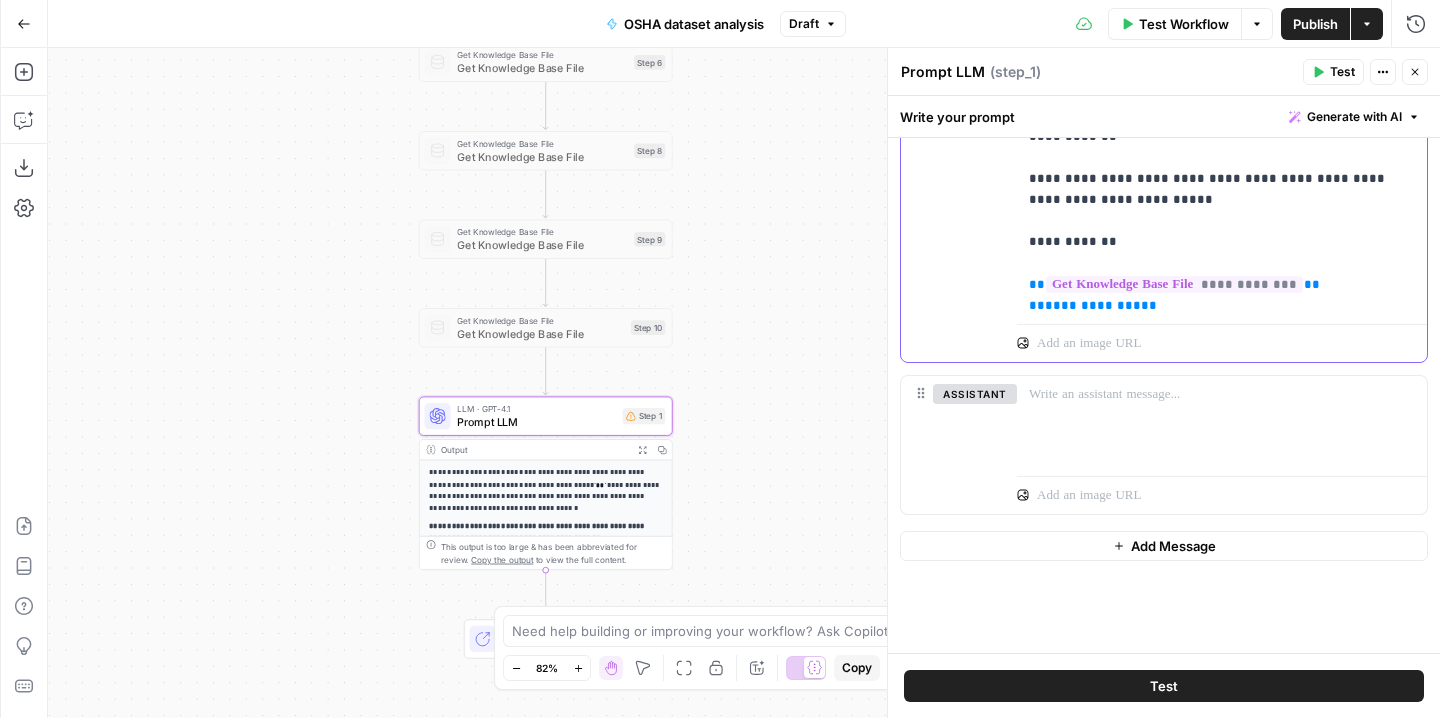 scroll, scrollTop: 1028, scrollLeft: 0, axis: vertical 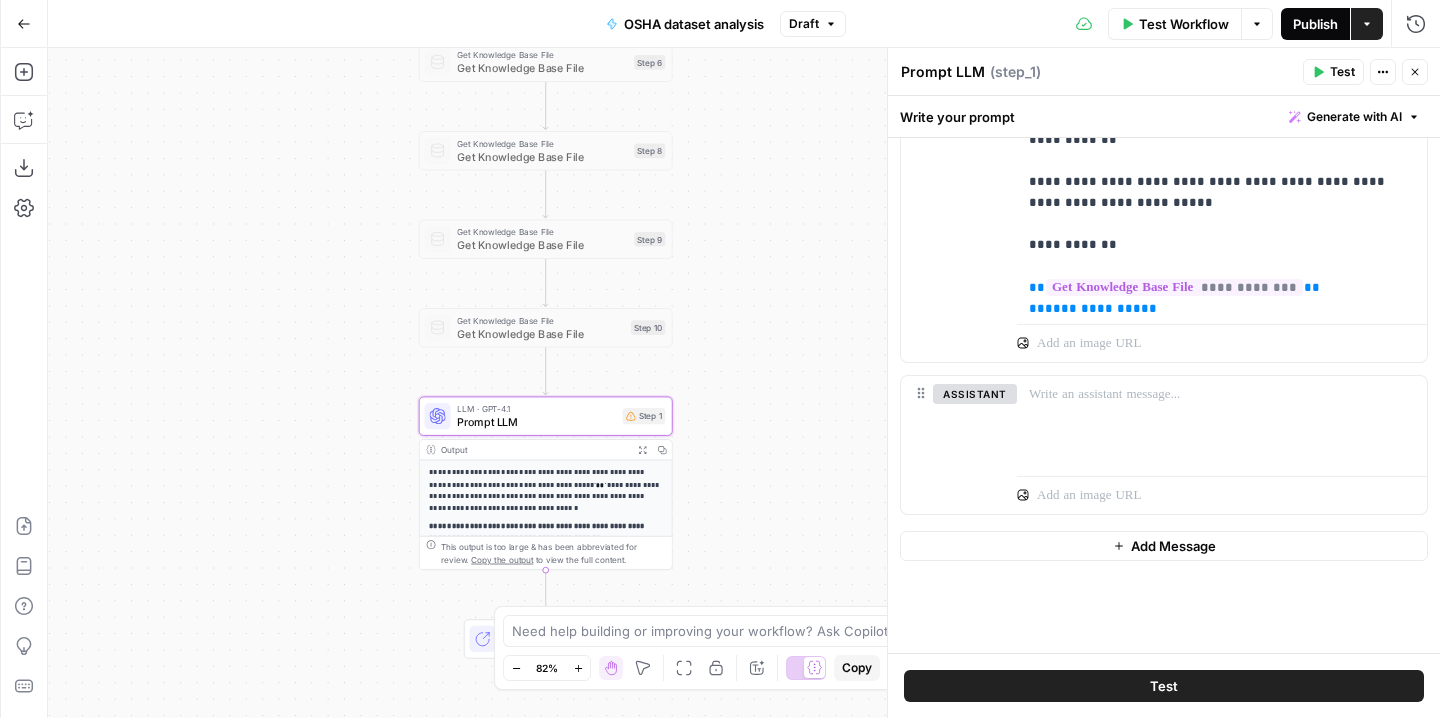 click on "Publish" at bounding box center (1315, 24) 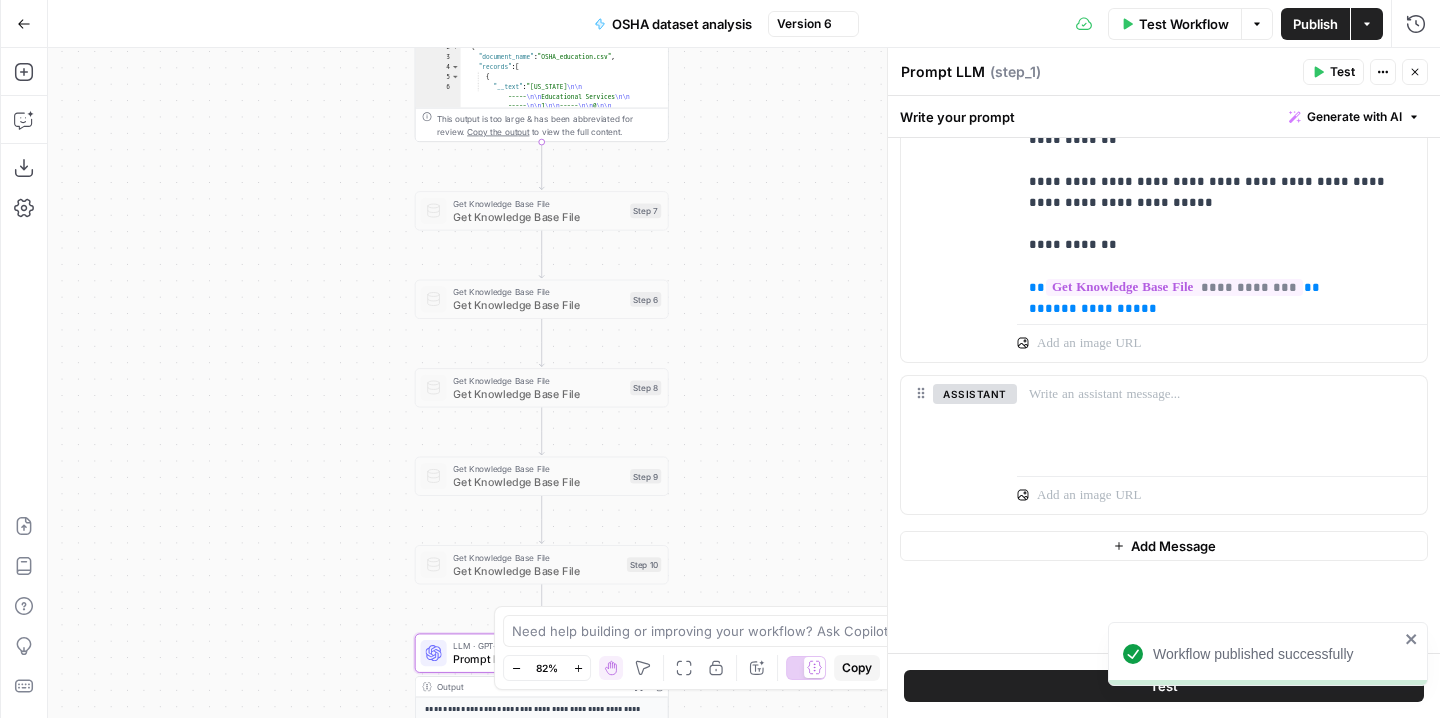 drag, startPoint x: 808, startPoint y: 170, endPoint x: 804, endPoint y: 407, distance: 237.03375 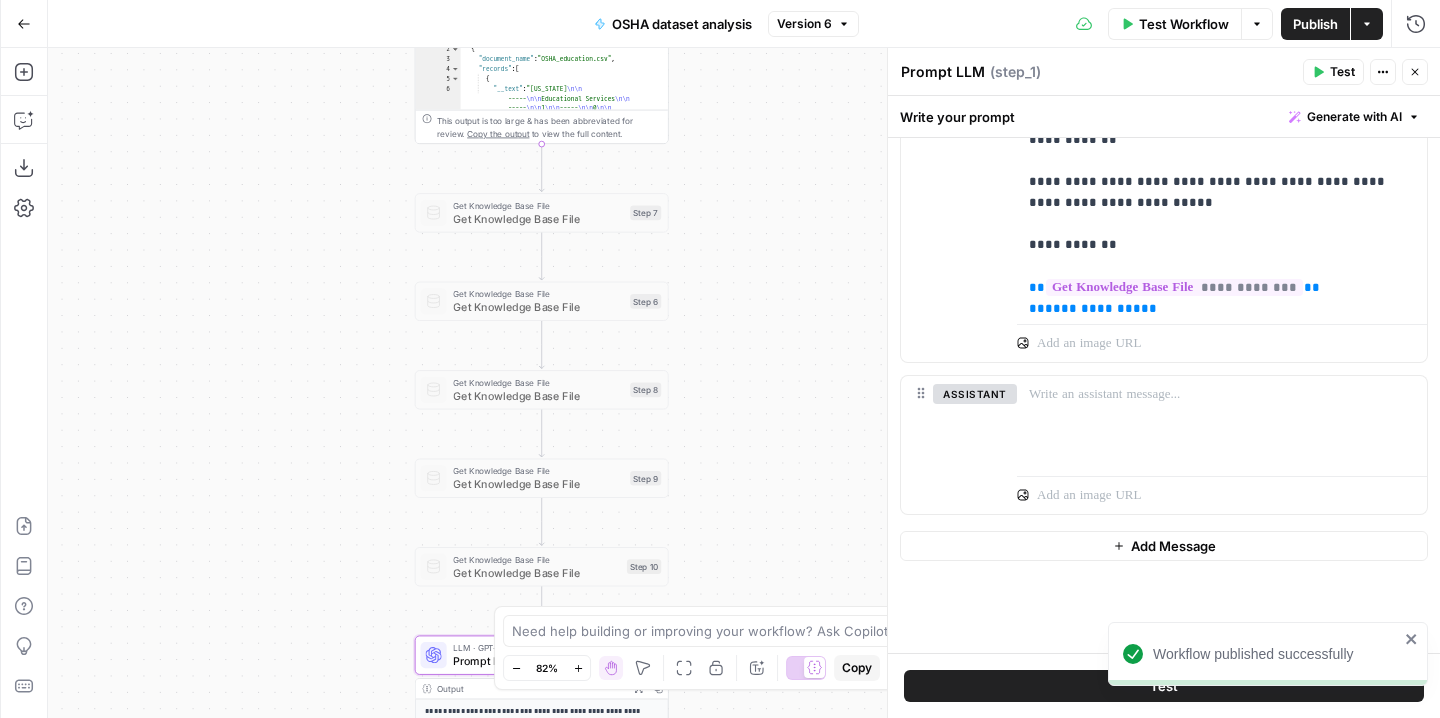 drag, startPoint x: 770, startPoint y: 239, endPoint x: 770, endPoint y: 428, distance: 189 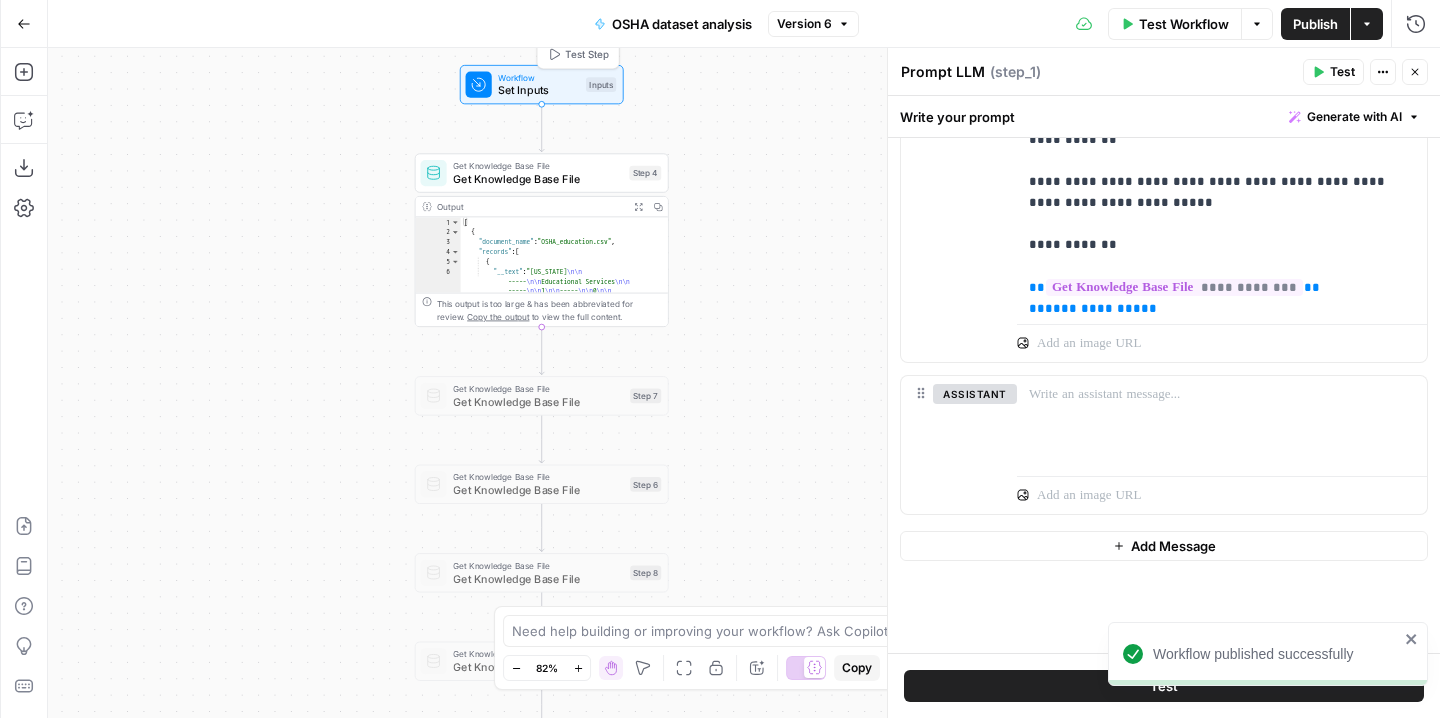 click on "Workflow" at bounding box center [538, 77] 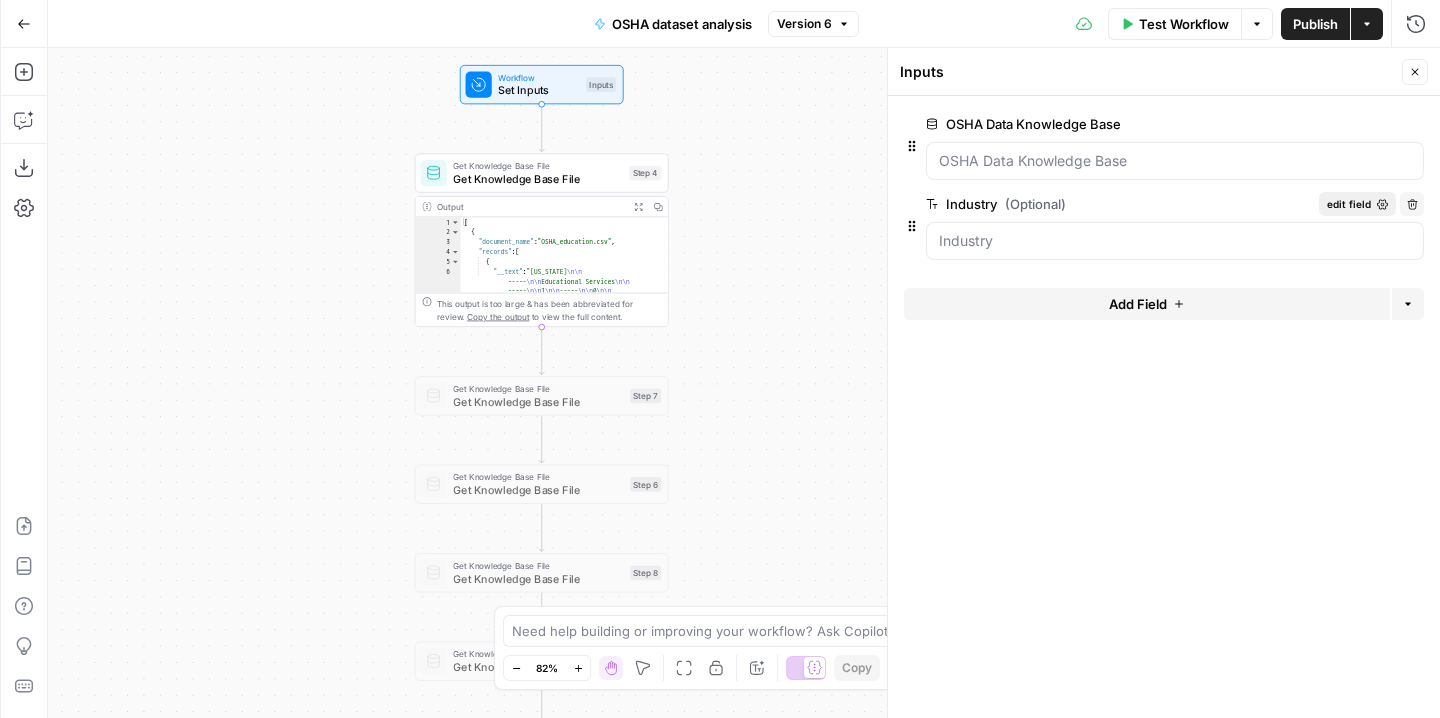 click on "edit field" at bounding box center [1349, 204] 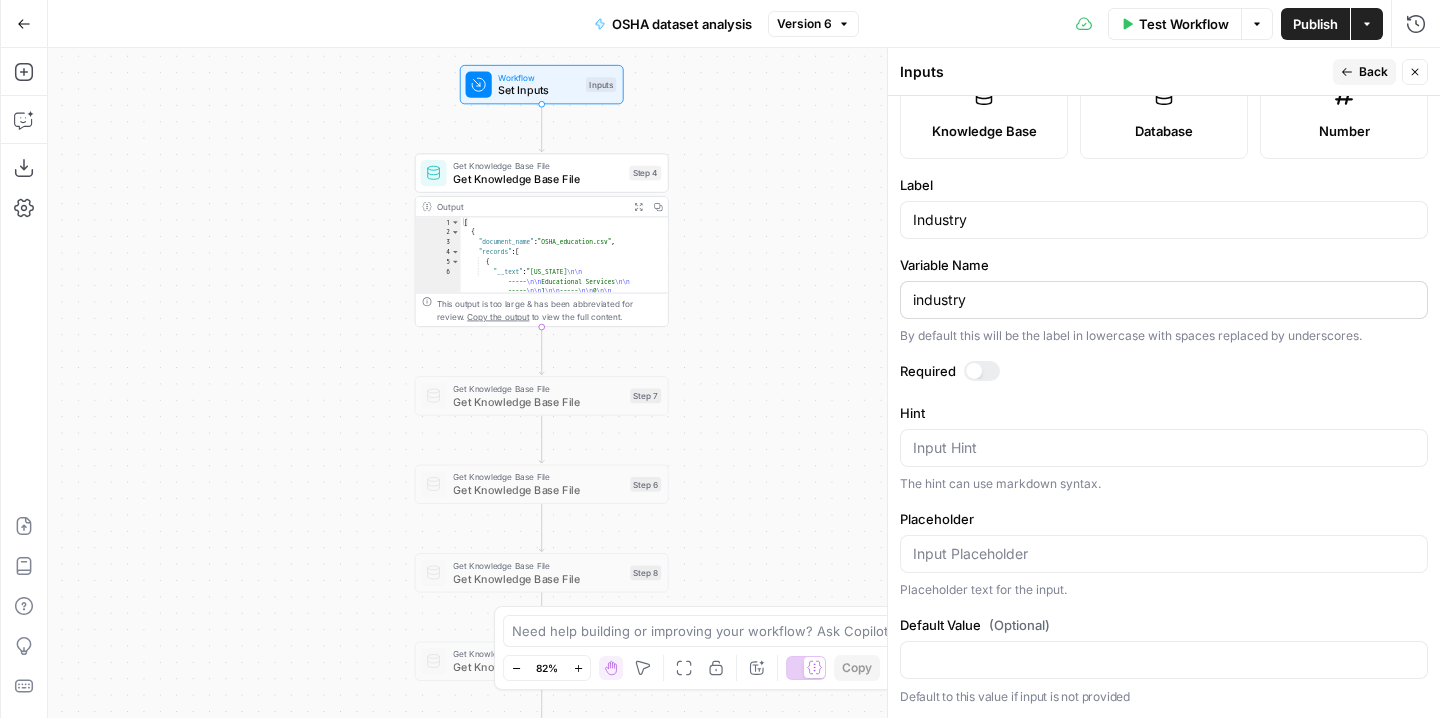 scroll, scrollTop: 370, scrollLeft: 0, axis: vertical 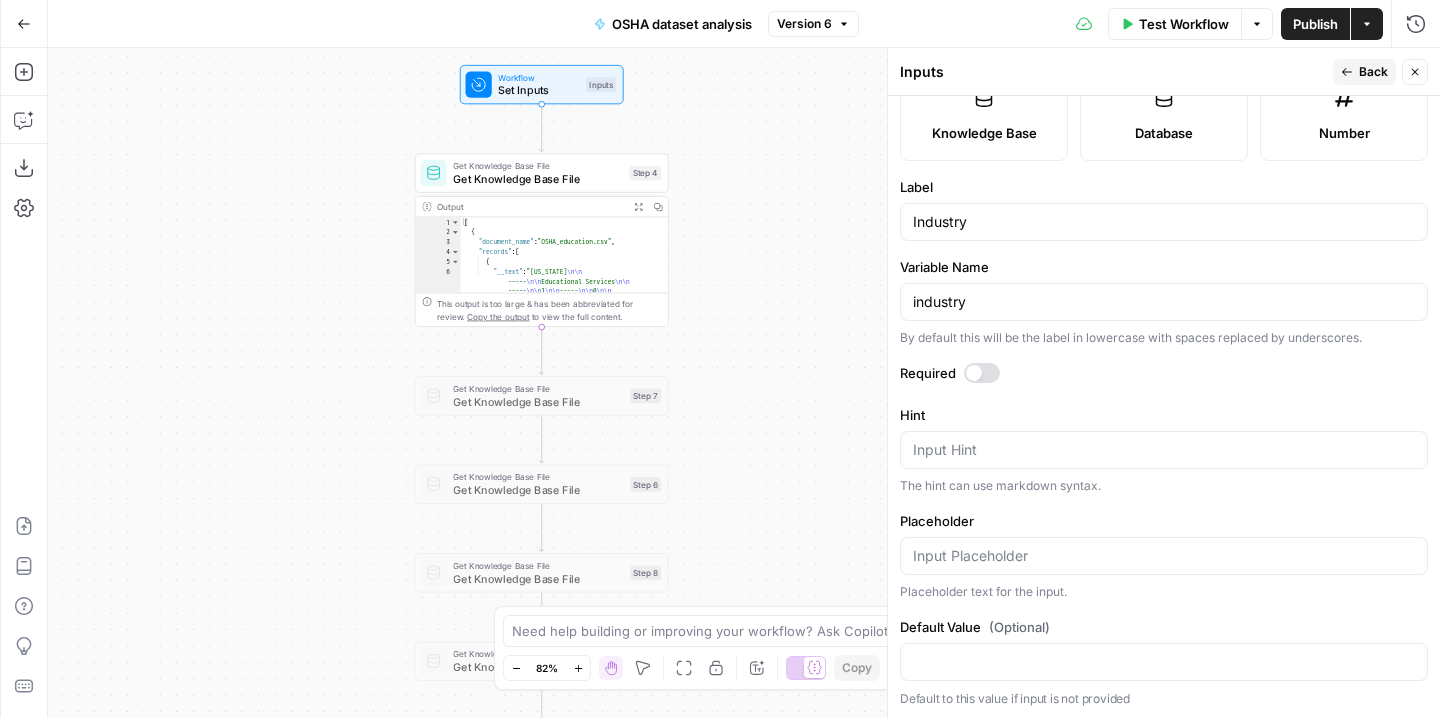 click at bounding box center (974, 373) 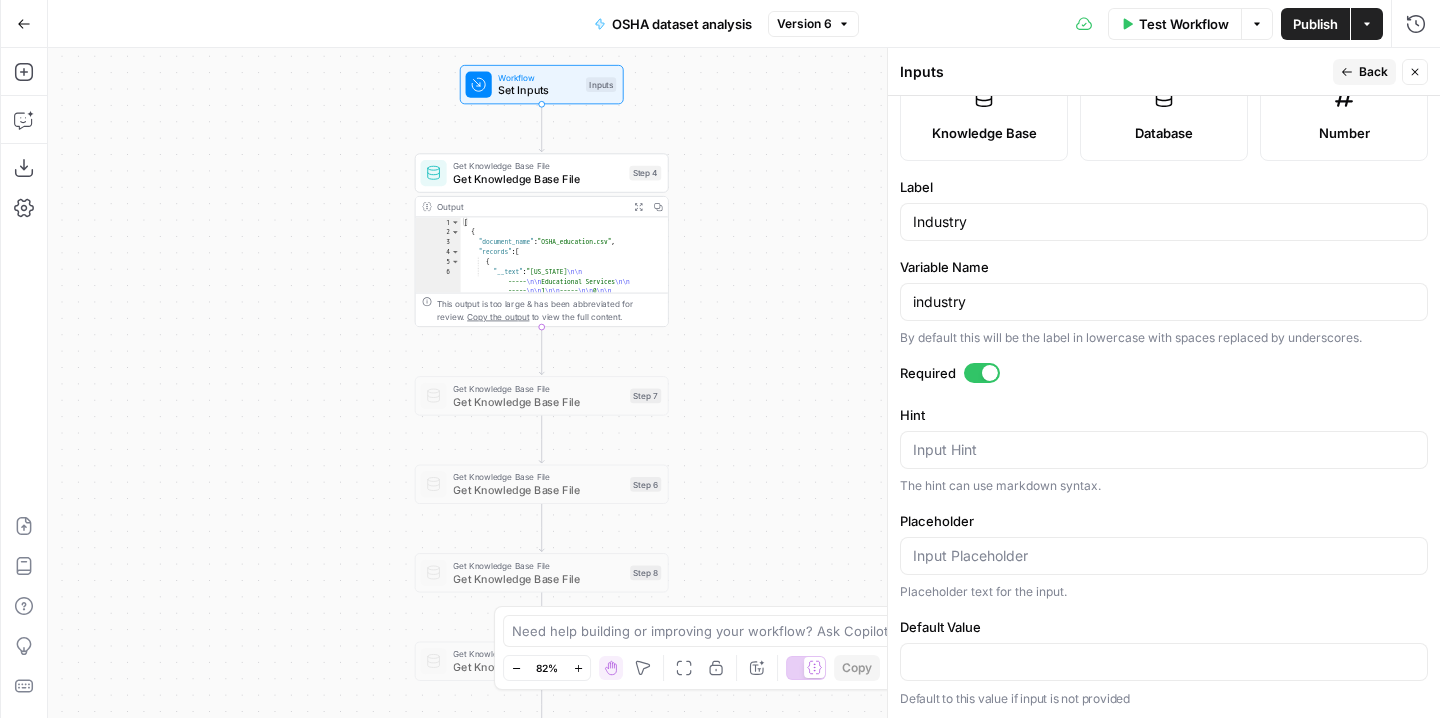 scroll, scrollTop: 0, scrollLeft: 0, axis: both 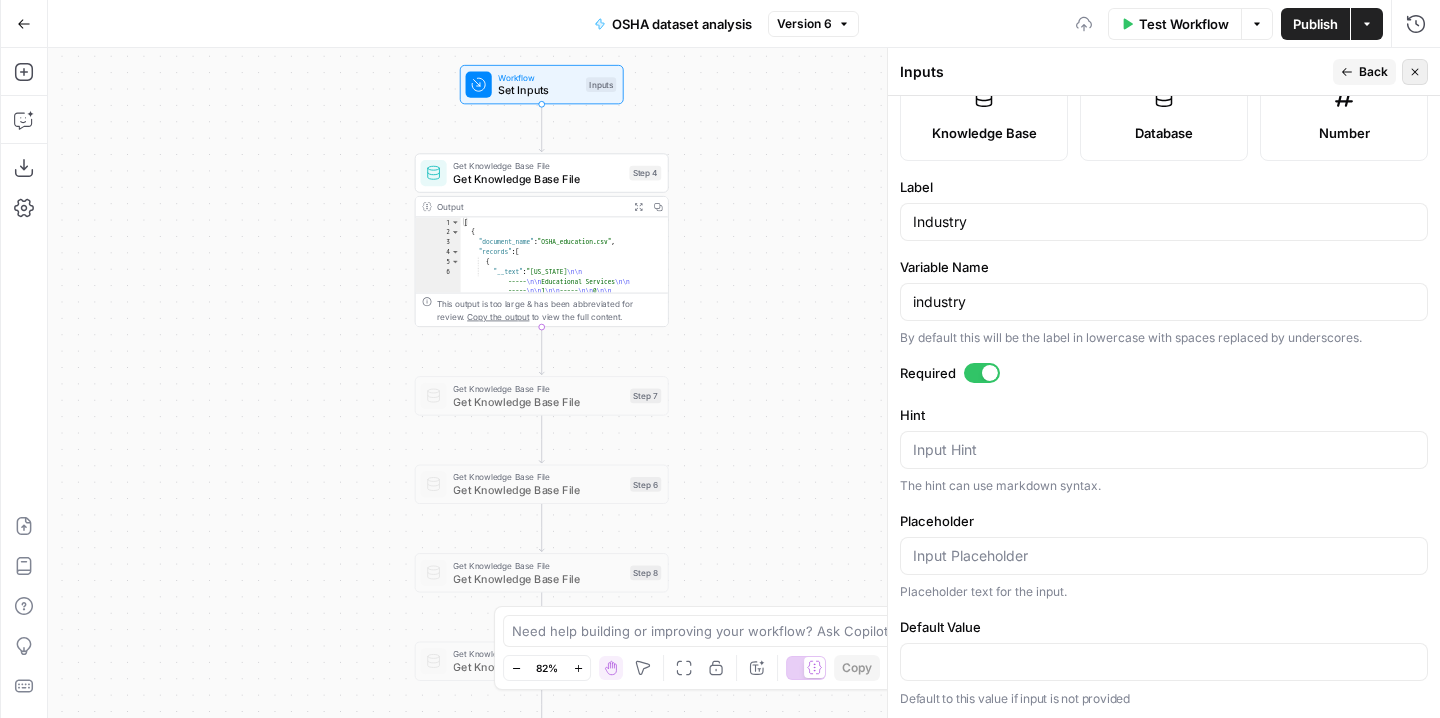 click on "Close" at bounding box center [1415, 72] 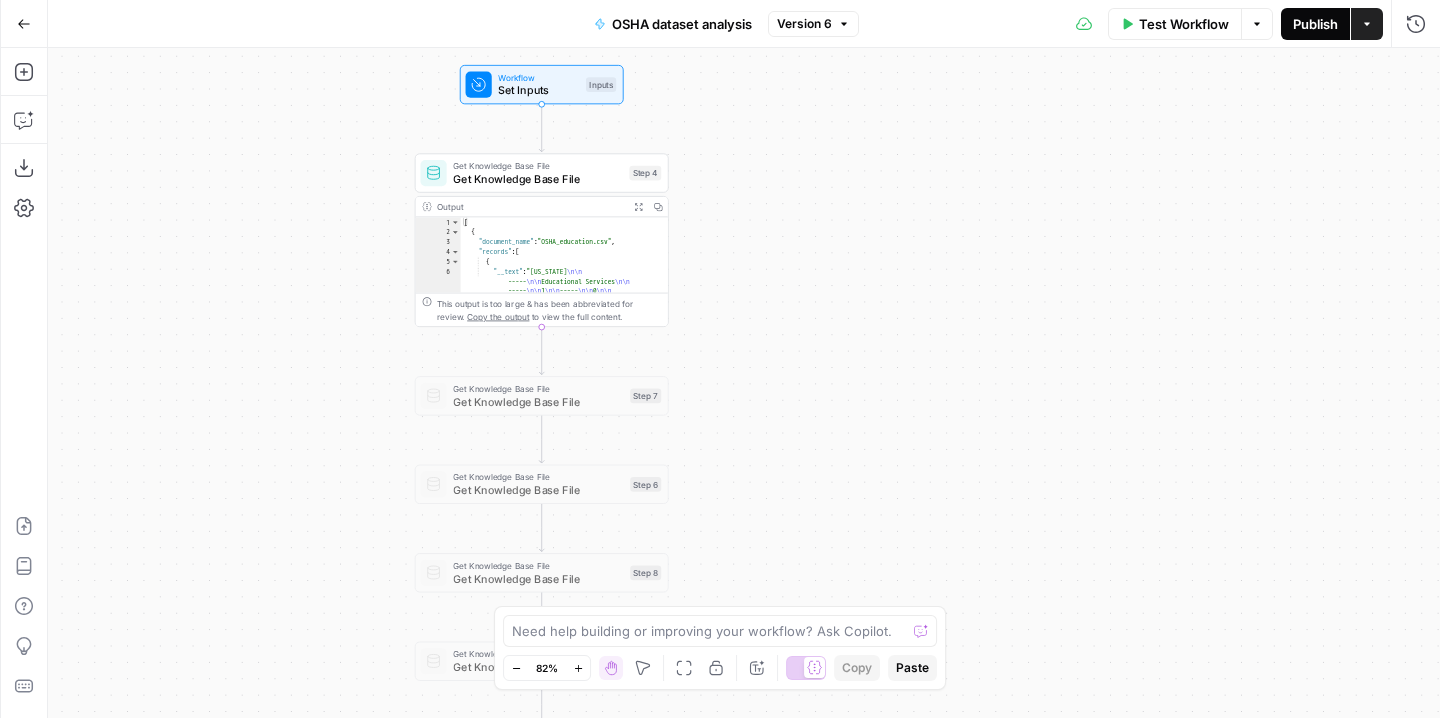 click on "Publish" at bounding box center (1315, 24) 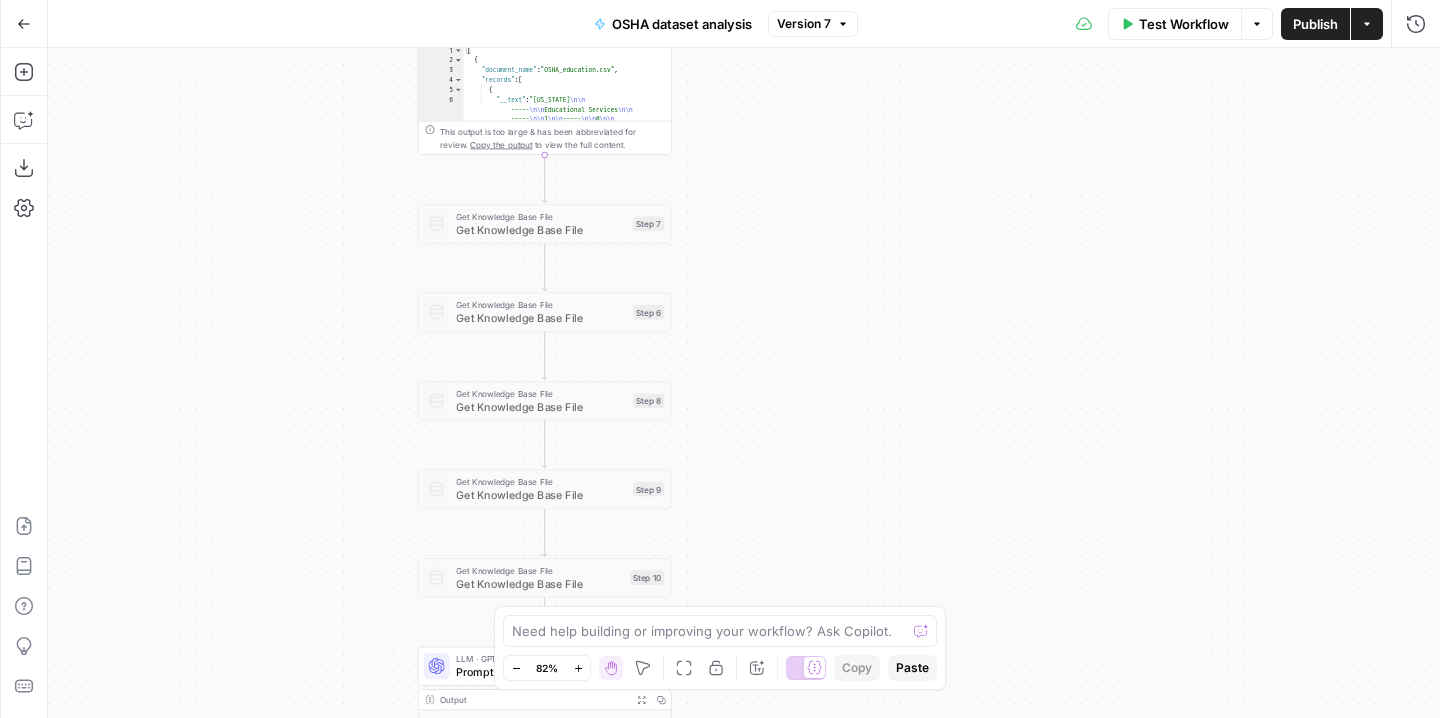 drag, startPoint x: 802, startPoint y: 360, endPoint x: 833, endPoint y: 90, distance: 271.7738 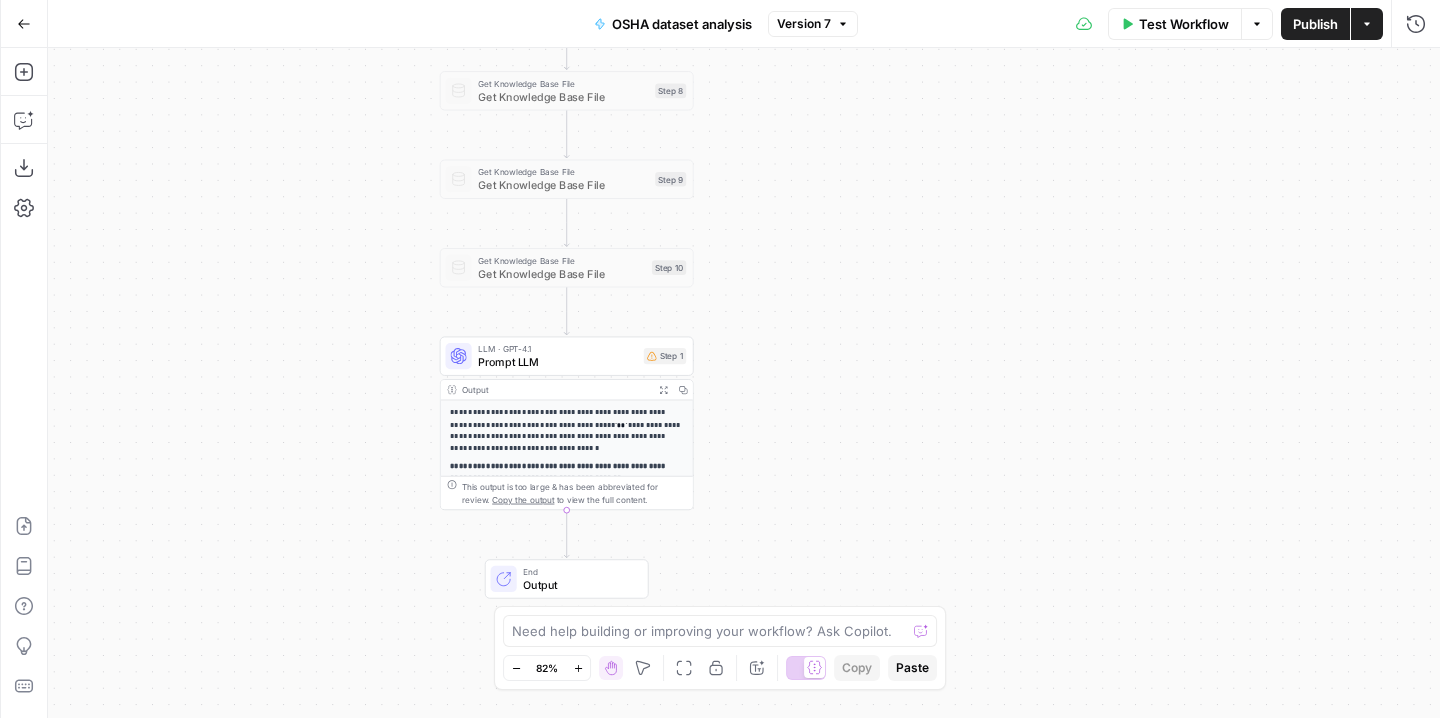 drag, startPoint x: 839, startPoint y: 467, endPoint x: 834, endPoint y: 219, distance: 248.0504 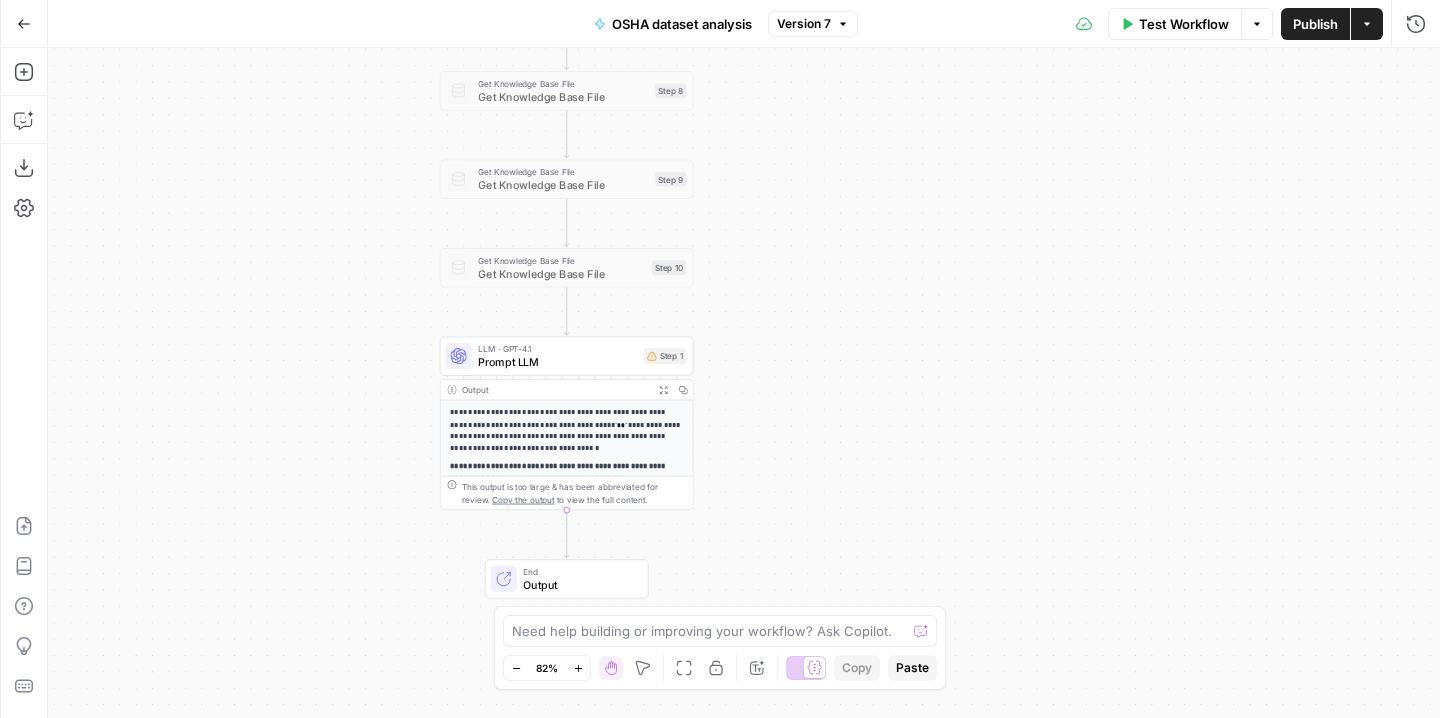 click on "Workflow Set Inputs Inputs Get Knowledge Base File Get Knowledge Base File Step 4 Output Expand Output Copy 1 2 3 4 5 6 [    {      "document_name" :  "OSHA_education.csv" ,      "records" :  [         {           "__text" :  "NEW JERSEY \n\n              ----- \n\n Educational Services \n\n              ----- \n\n 1 \n\n ----- \n\n 0 \n\n              ----- \n\n 0 \n\n ----- \n\n Employee               slipped on ice. \n\n              ----- \n\n Nonclassifiable \n\n              ----- \n\n Nonclassifiable \n\n              ----- \n\n Fall, slip, trip,               unspecified \n\n ----- \n\n Ground,               unspecified \n\n ----- \n\n Ice,               sleet, snow" ,     This output is too large & has been abbreviated for review.   Copy the output   to view the full content. Get Knowledge Base File Get Knowledge Base File Step 7 Get Knowledge Base File Get Knowledge Base File **" at bounding box center (744, 383) 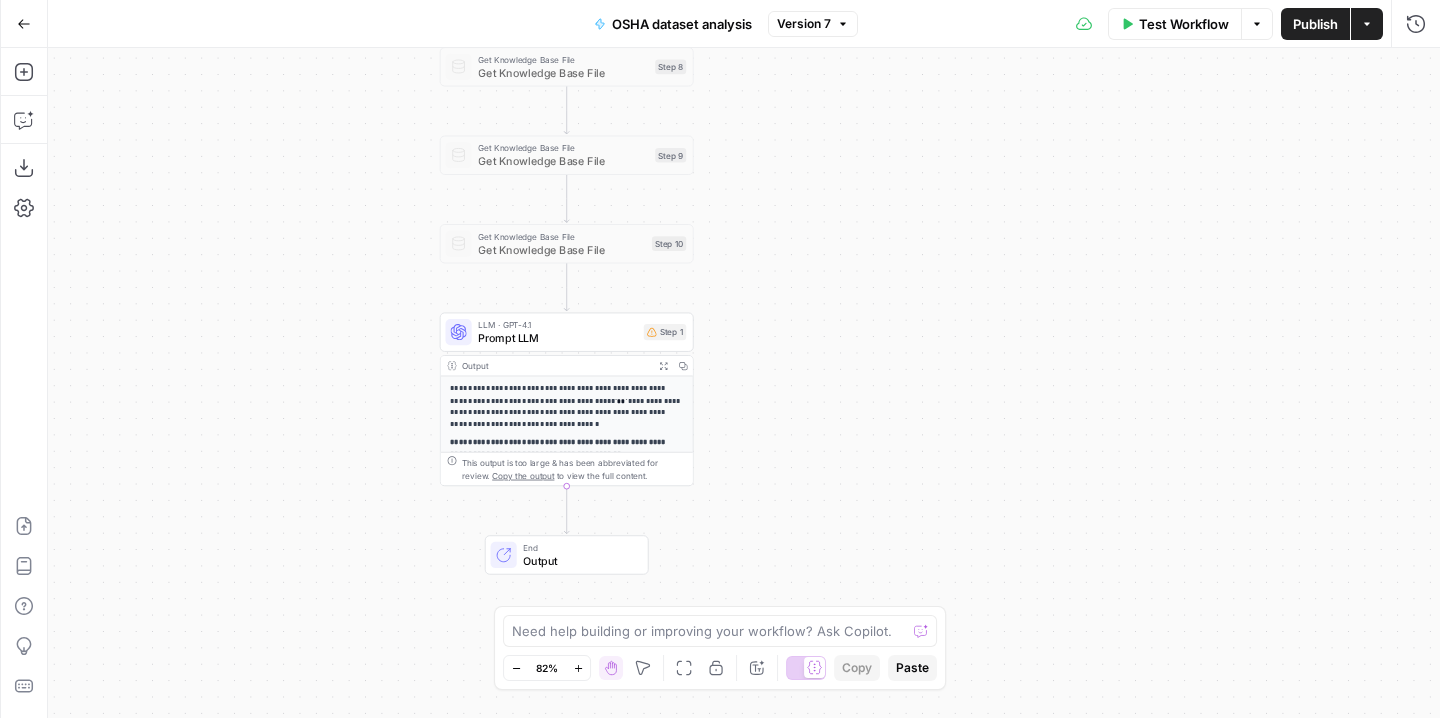 click on "**********" at bounding box center (567, 659) 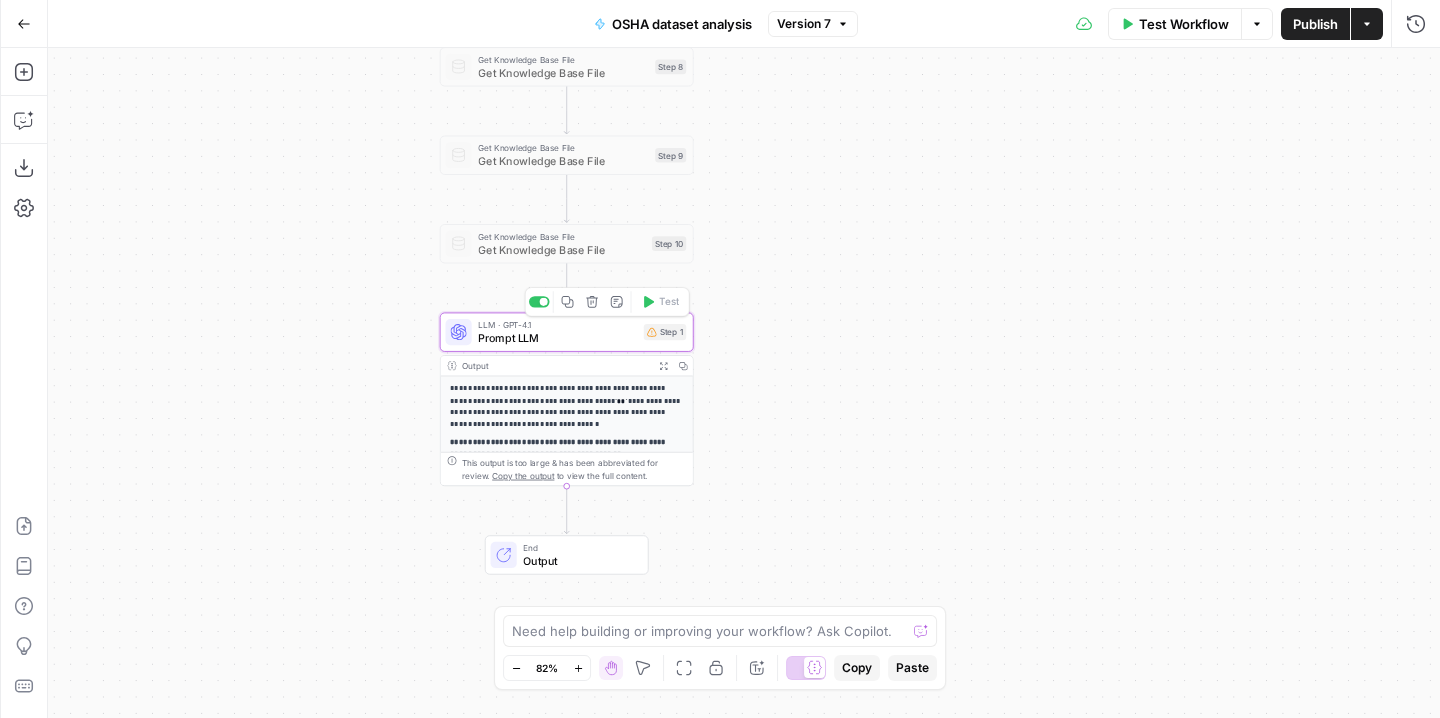 click on "Prompt LLM" at bounding box center (557, 338) 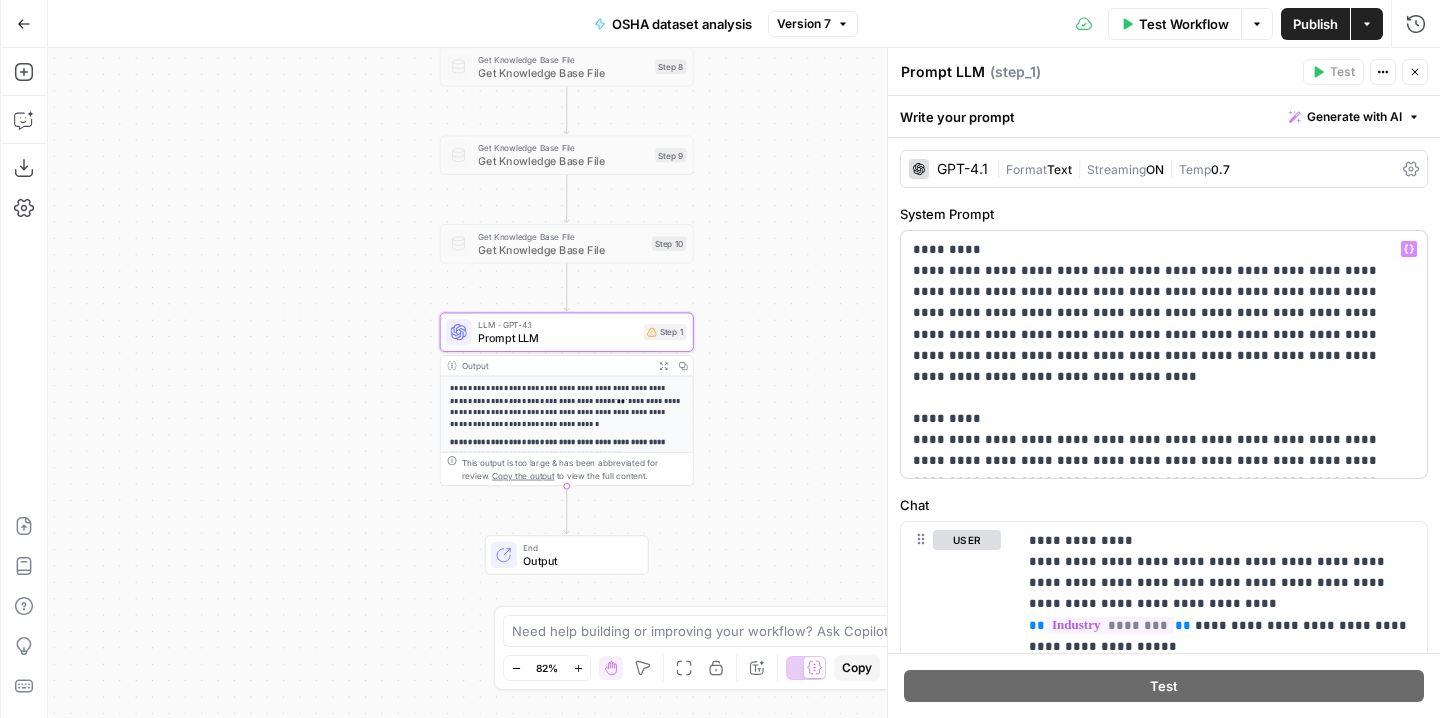 scroll, scrollTop: 0, scrollLeft: 0, axis: both 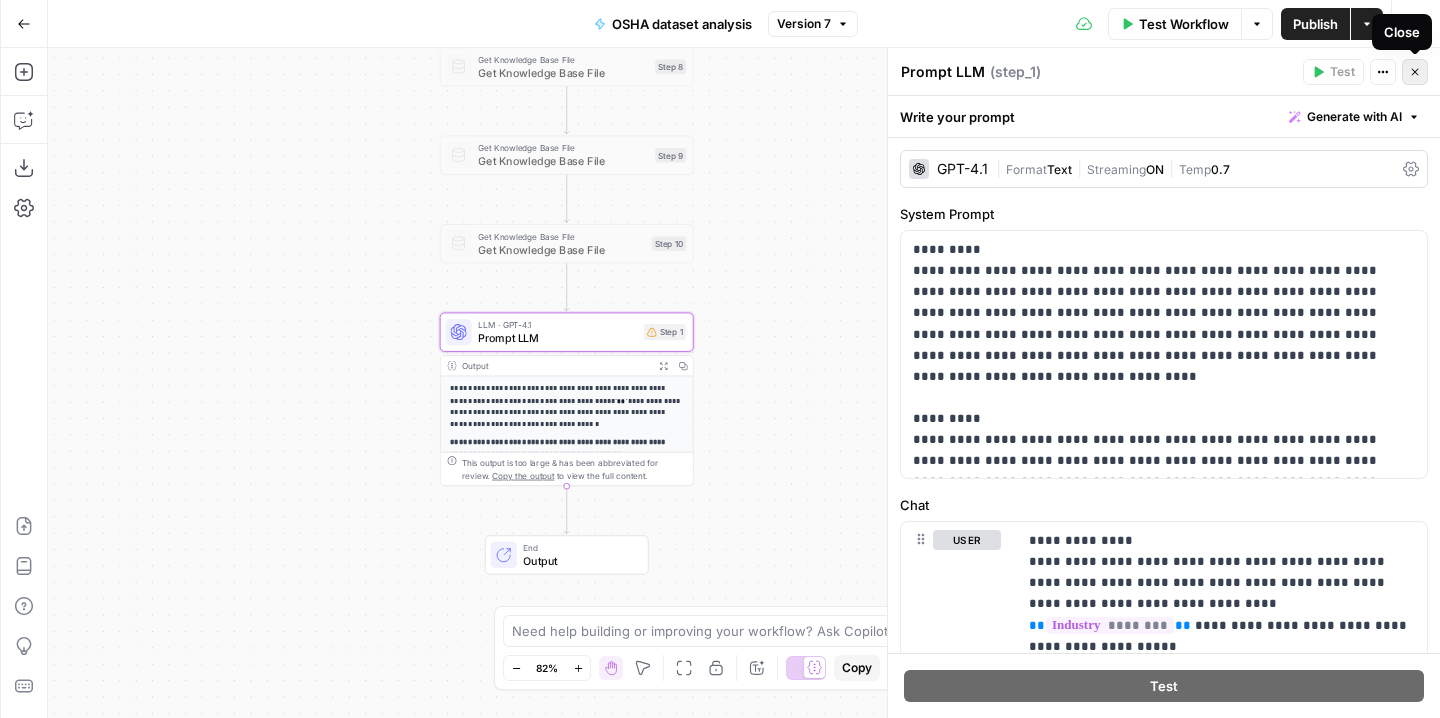 click 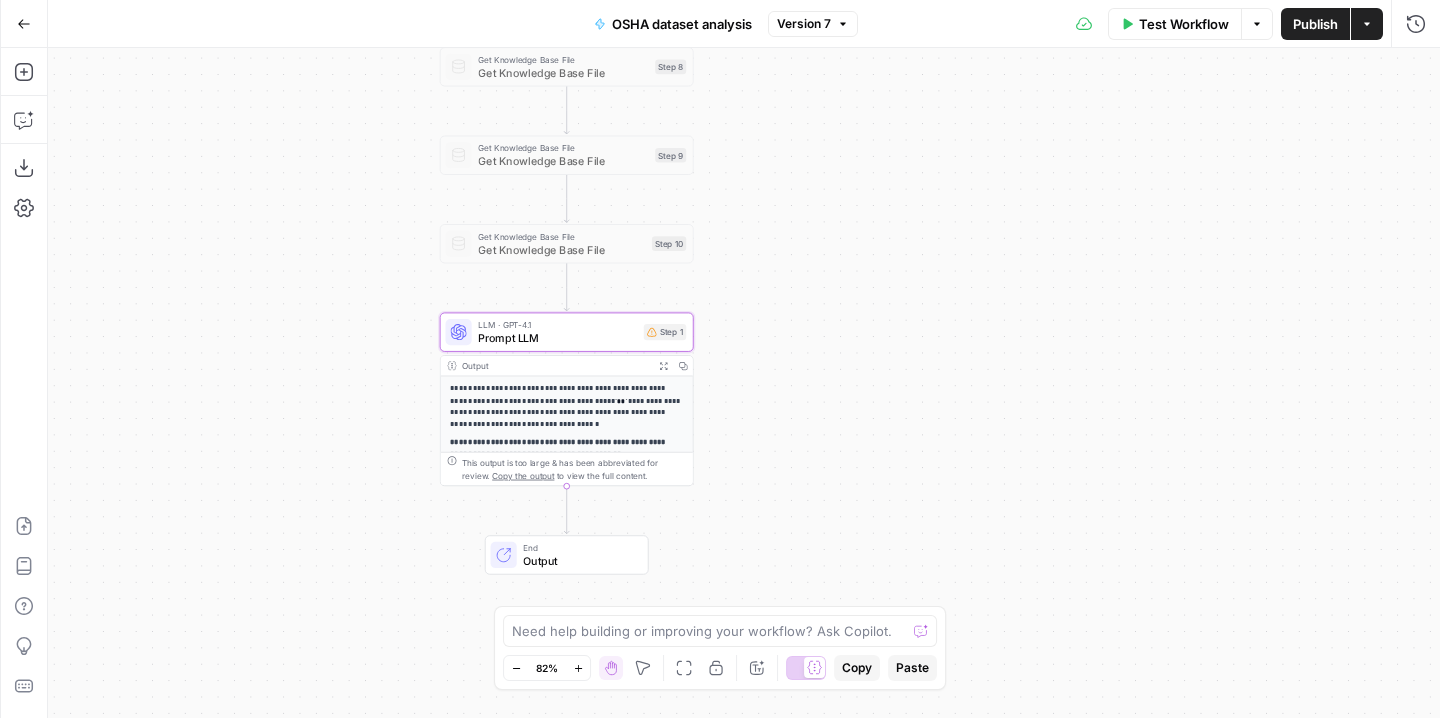 click on "Prompt LLM" at bounding box center (557, 338) 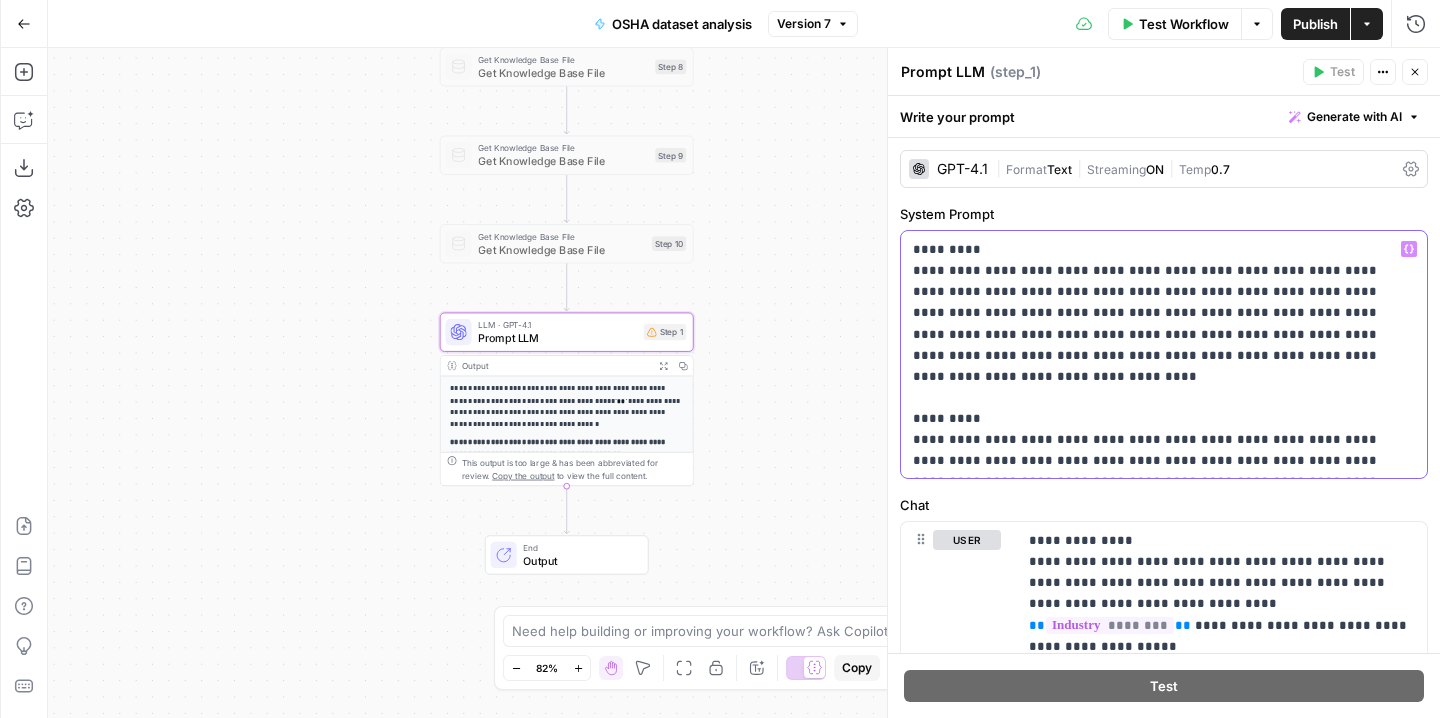 click on "**********" at bounding box center [1164, 354] 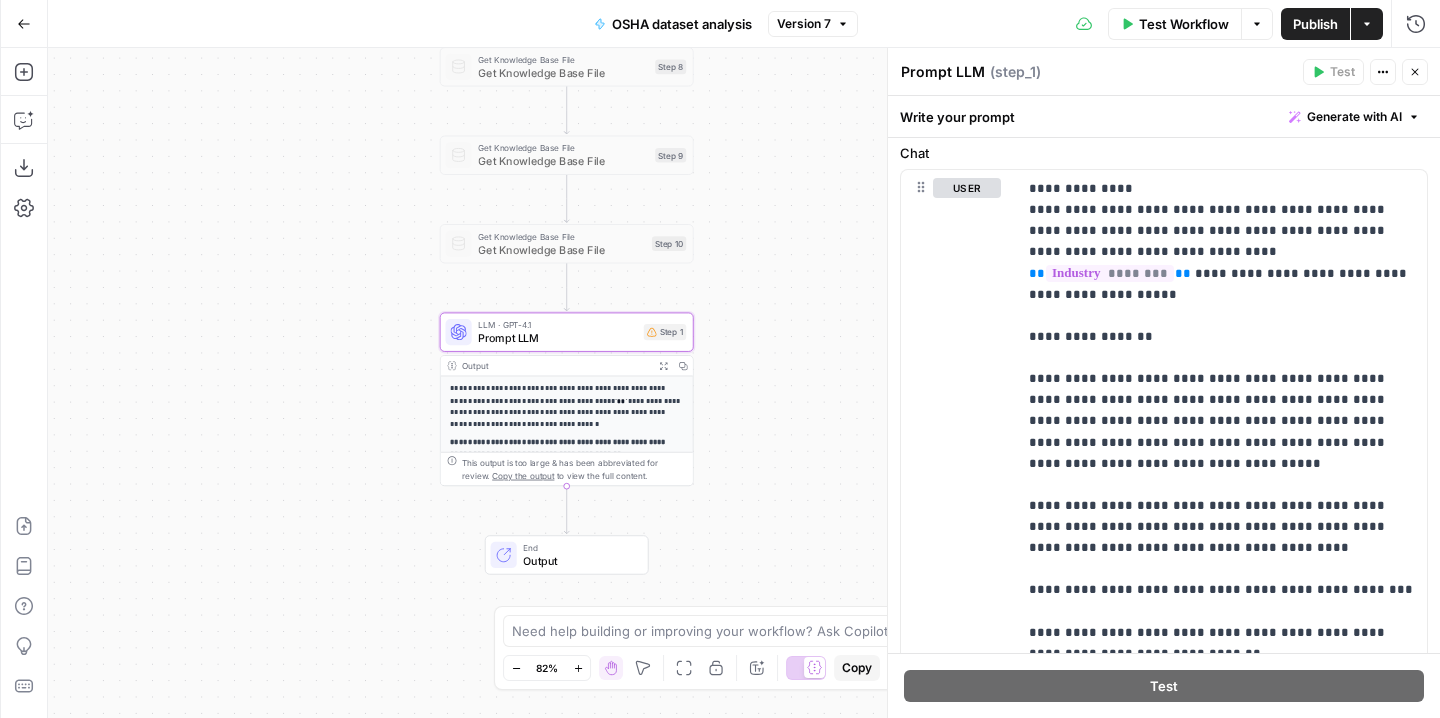 scroll, scrollTop: 363, scrollLeft: 0, axis: vertical 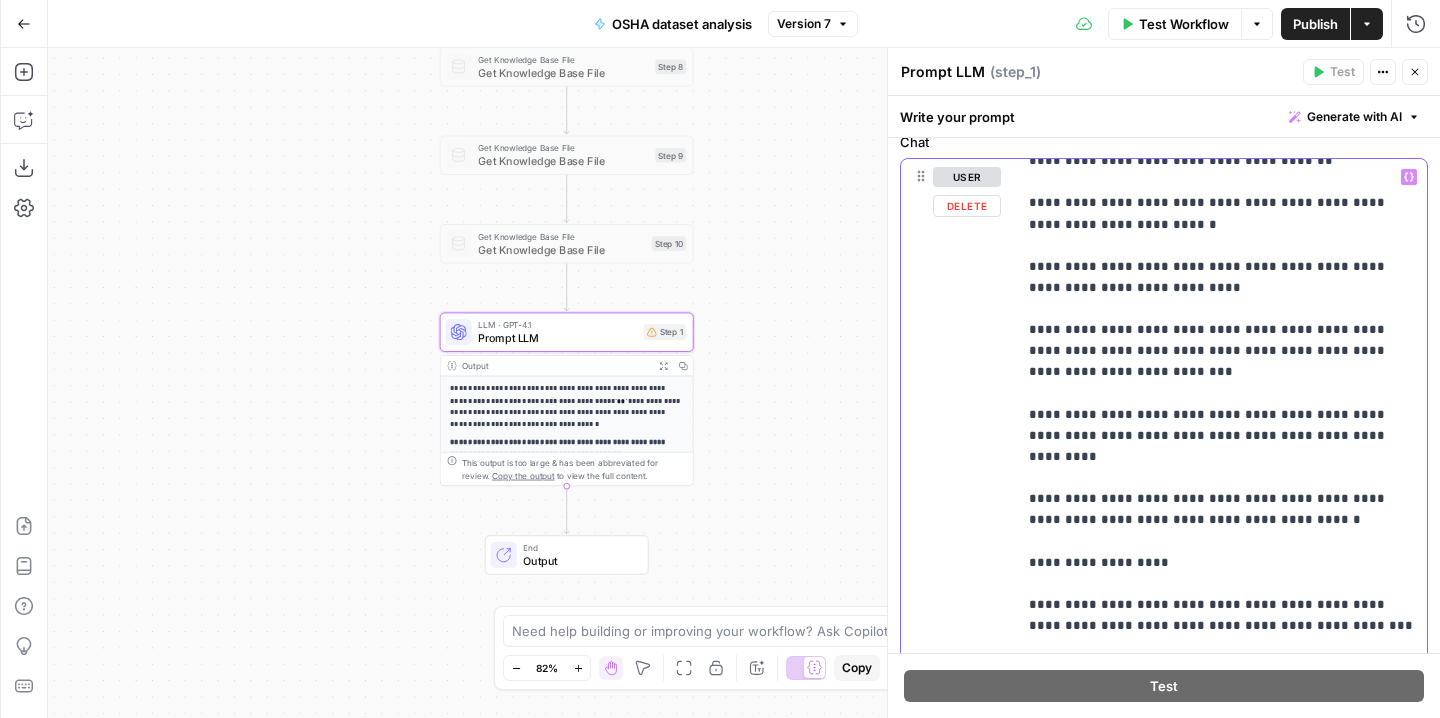 click on "**********" at bounding box center (1222, 535) 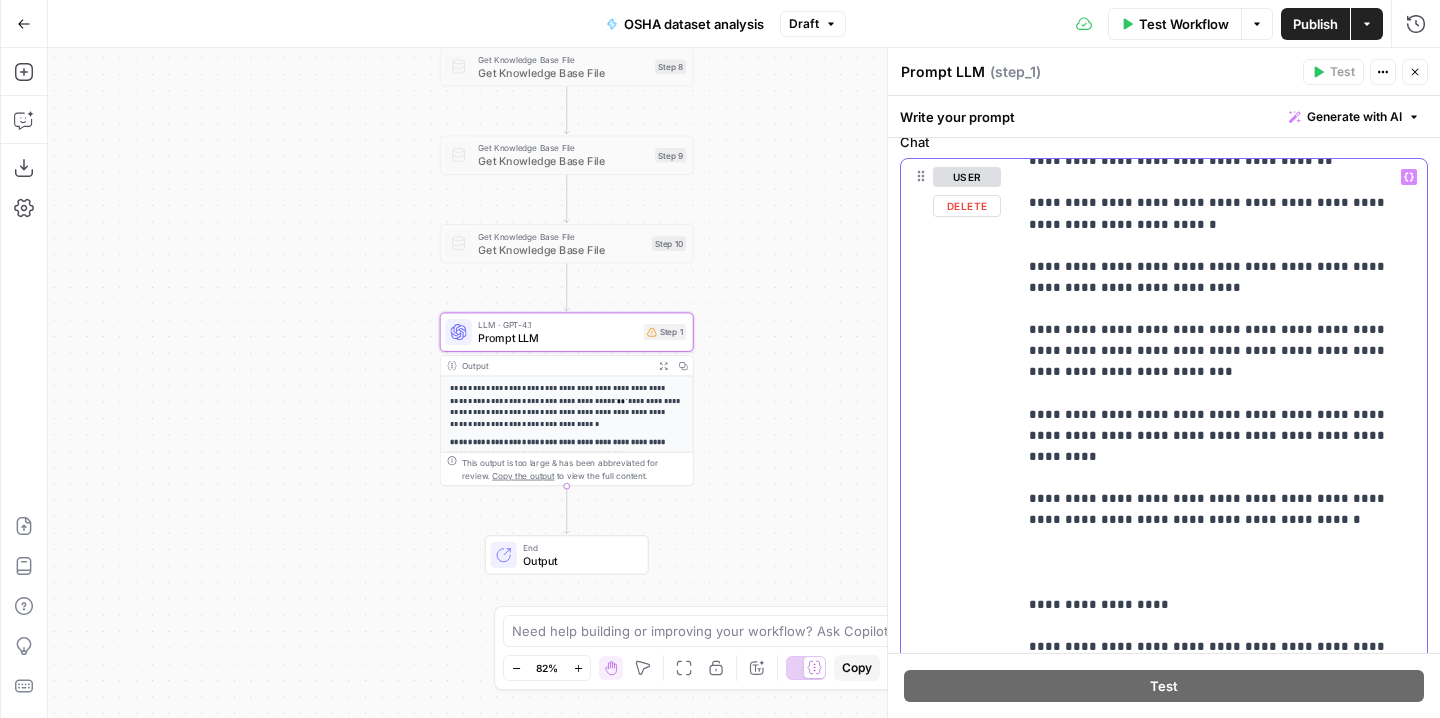 type 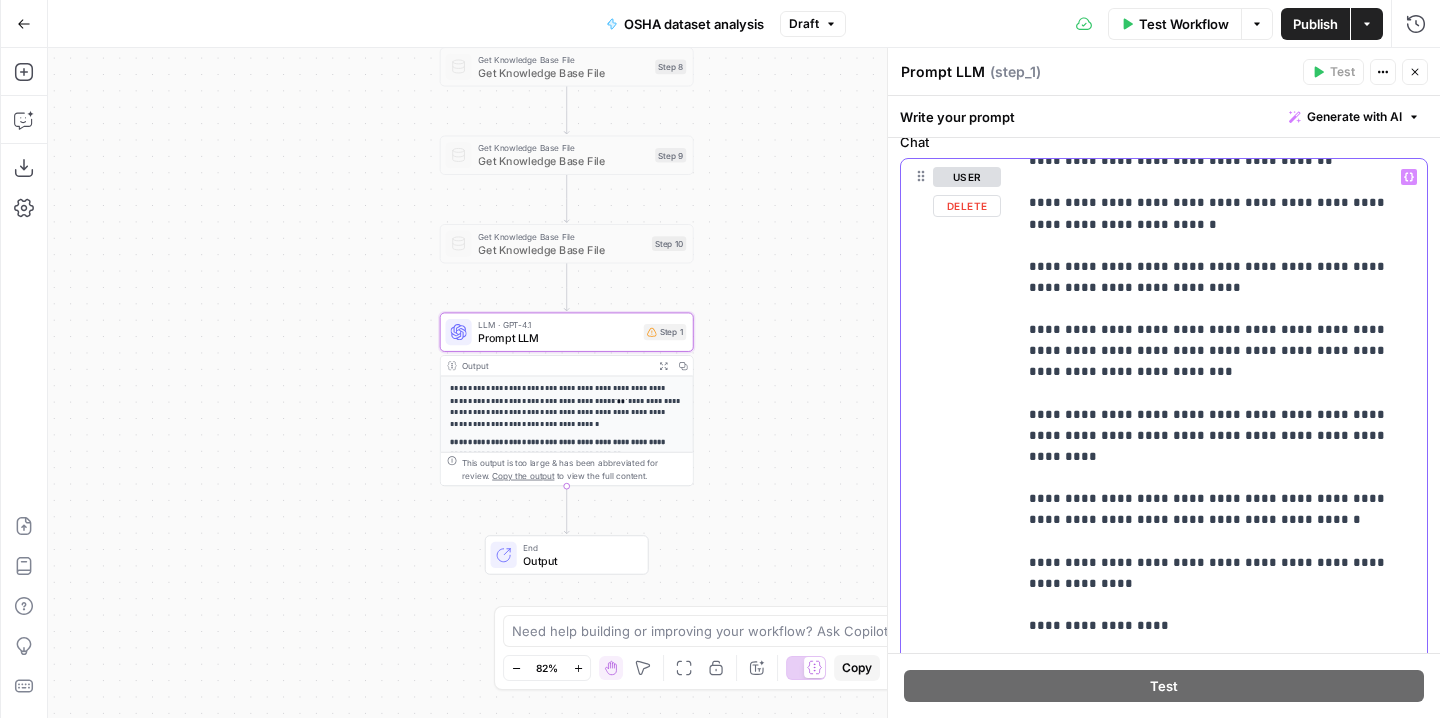 drag, startPoint x: 1323, startPoint y: 494, endPoint x: 1292, endPoint y: 496, distance: 31.06445 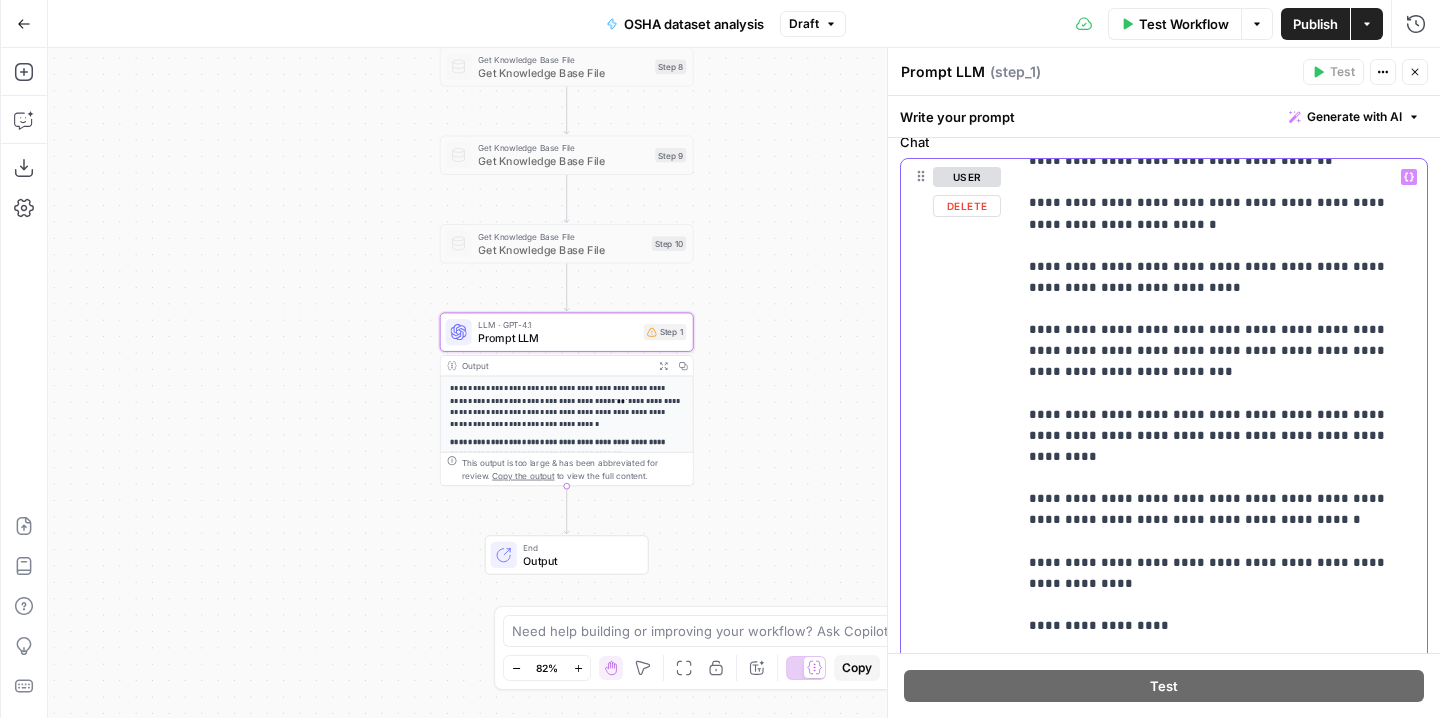 click on "**********" at bounding box center [1222, 567] 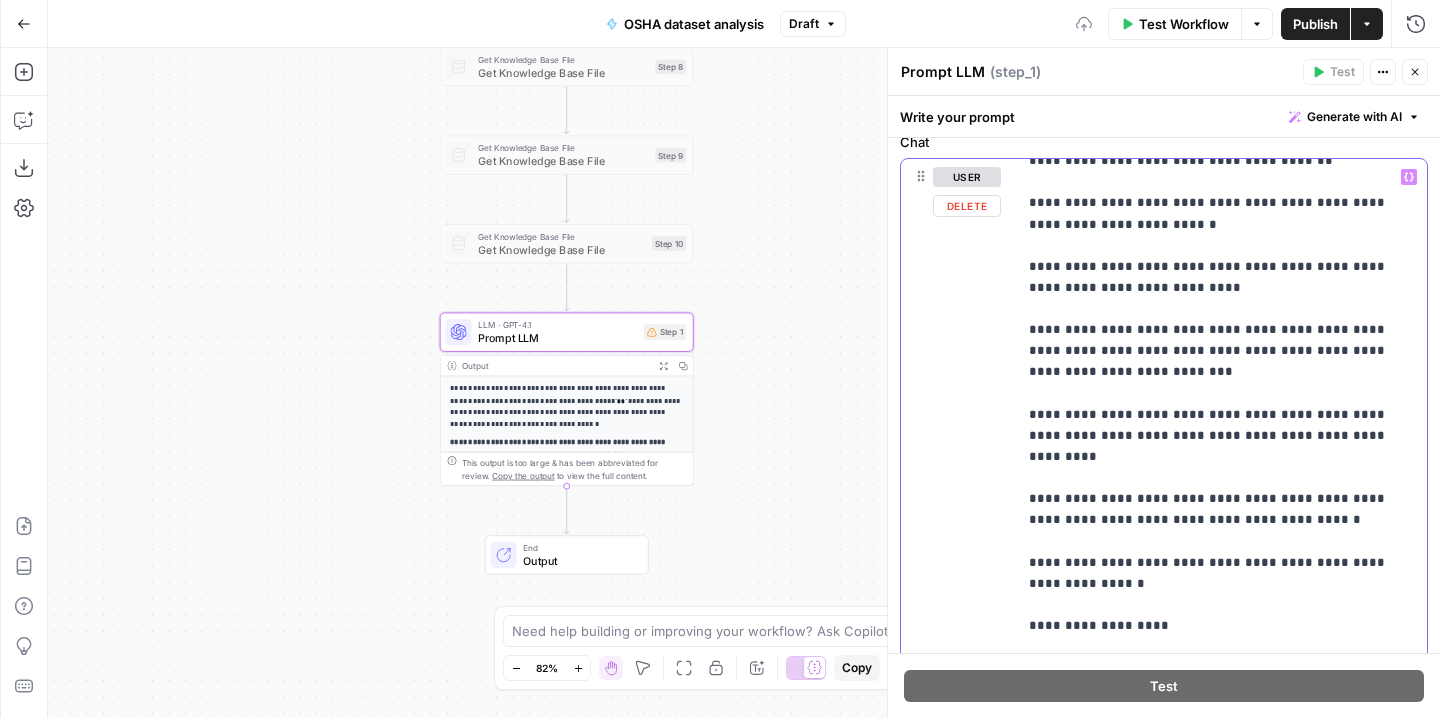 click on "**********" at bounding box center [1222, 567] 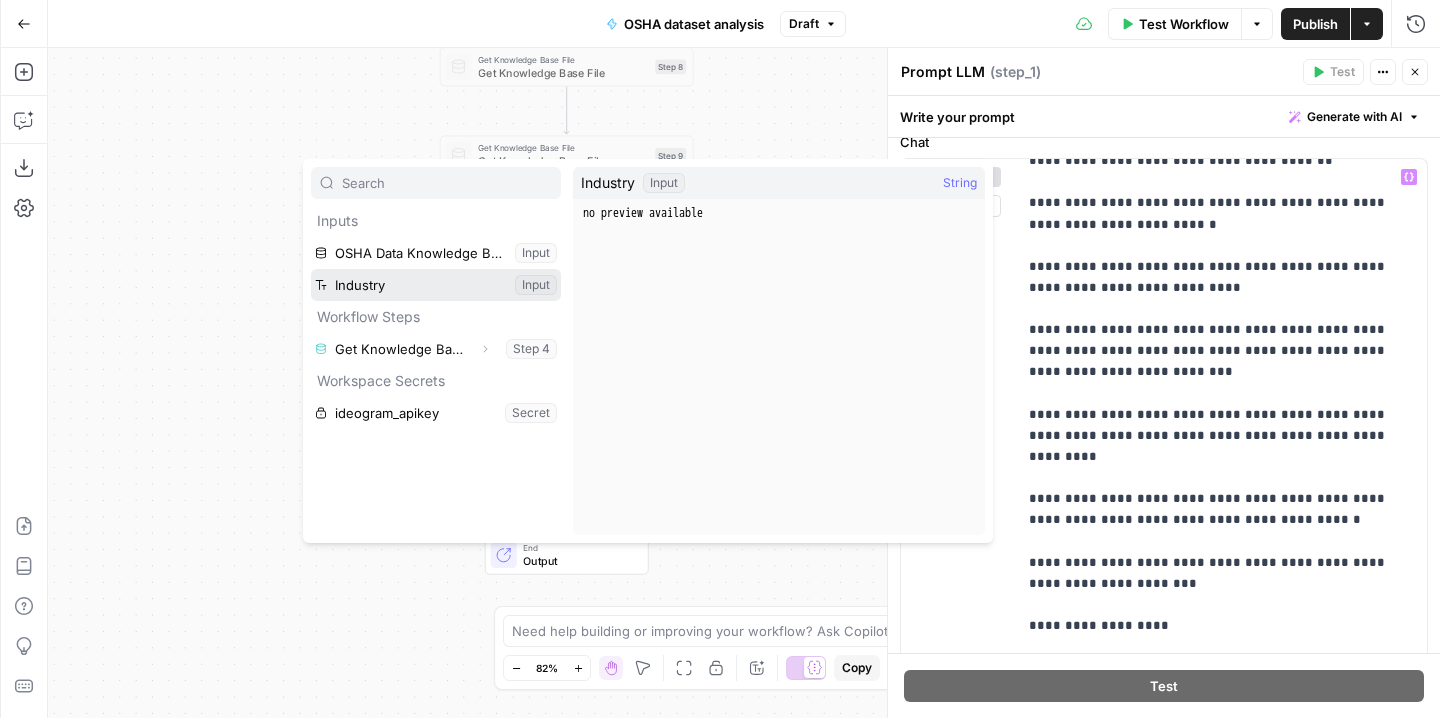 click at bounding box center (436, 285) 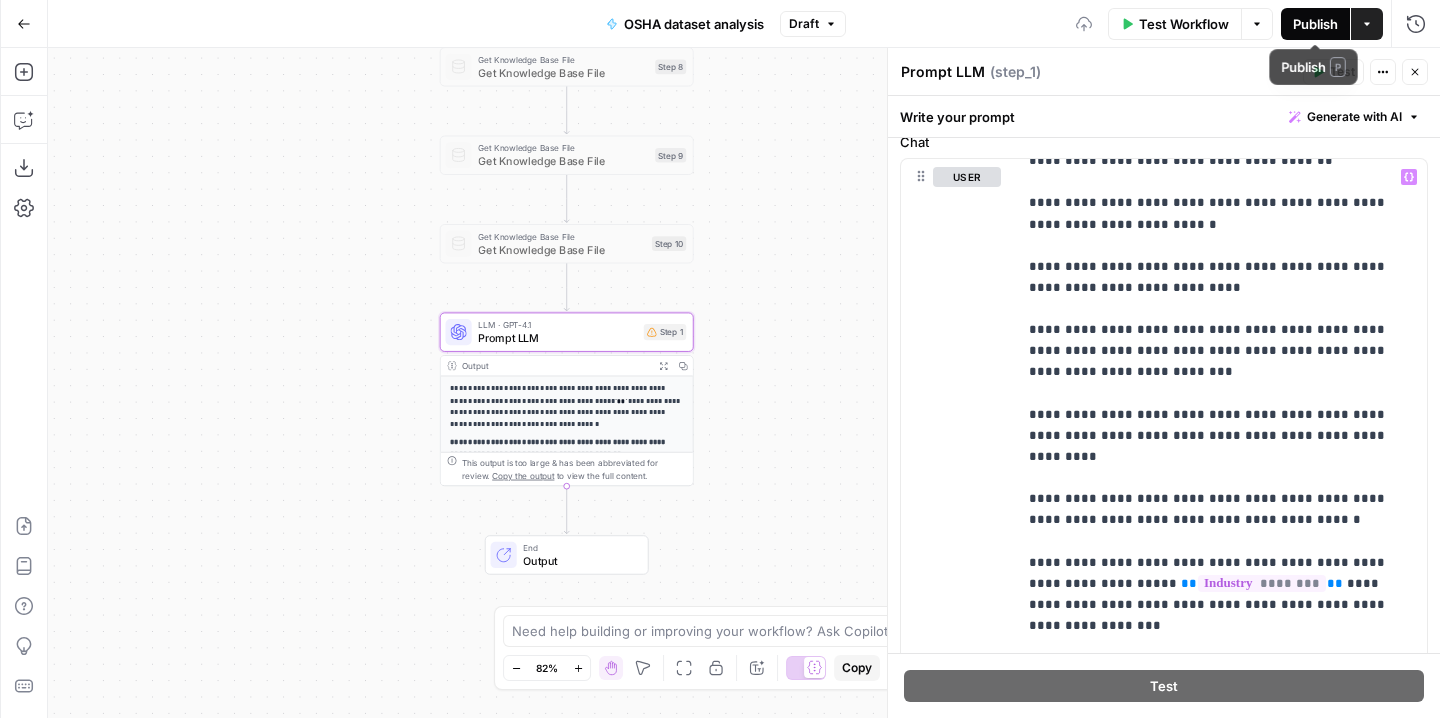click on "Publish" at bounding box center (1315, 24) 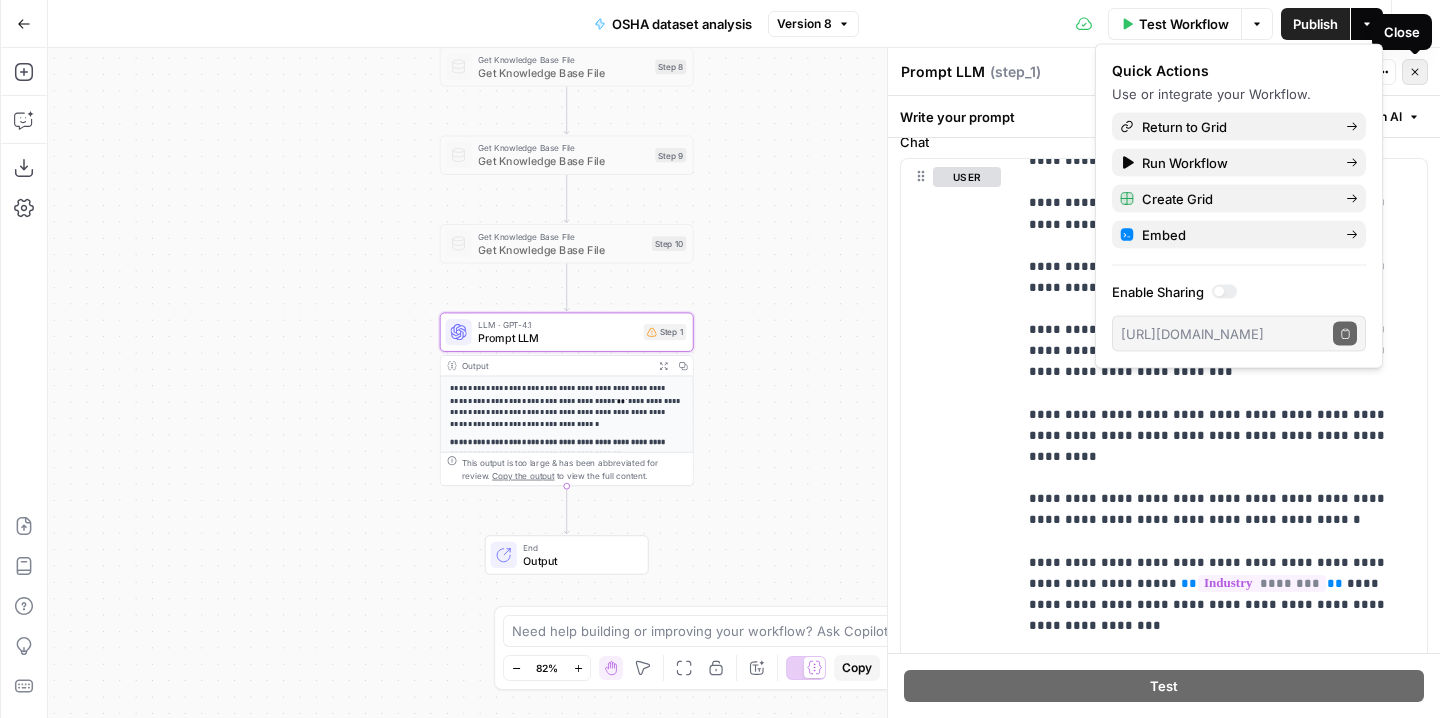 click 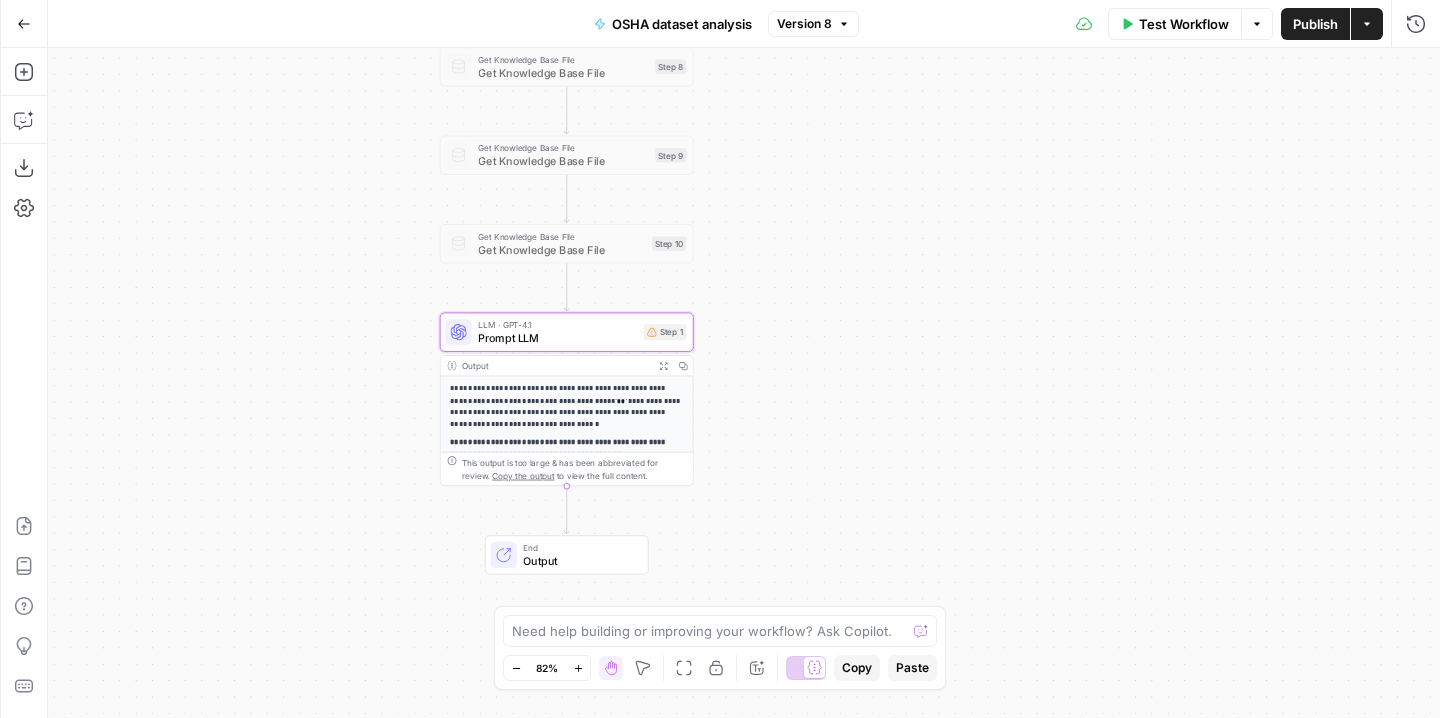click on "Prompt LLM" at bounding box center (557, 338) 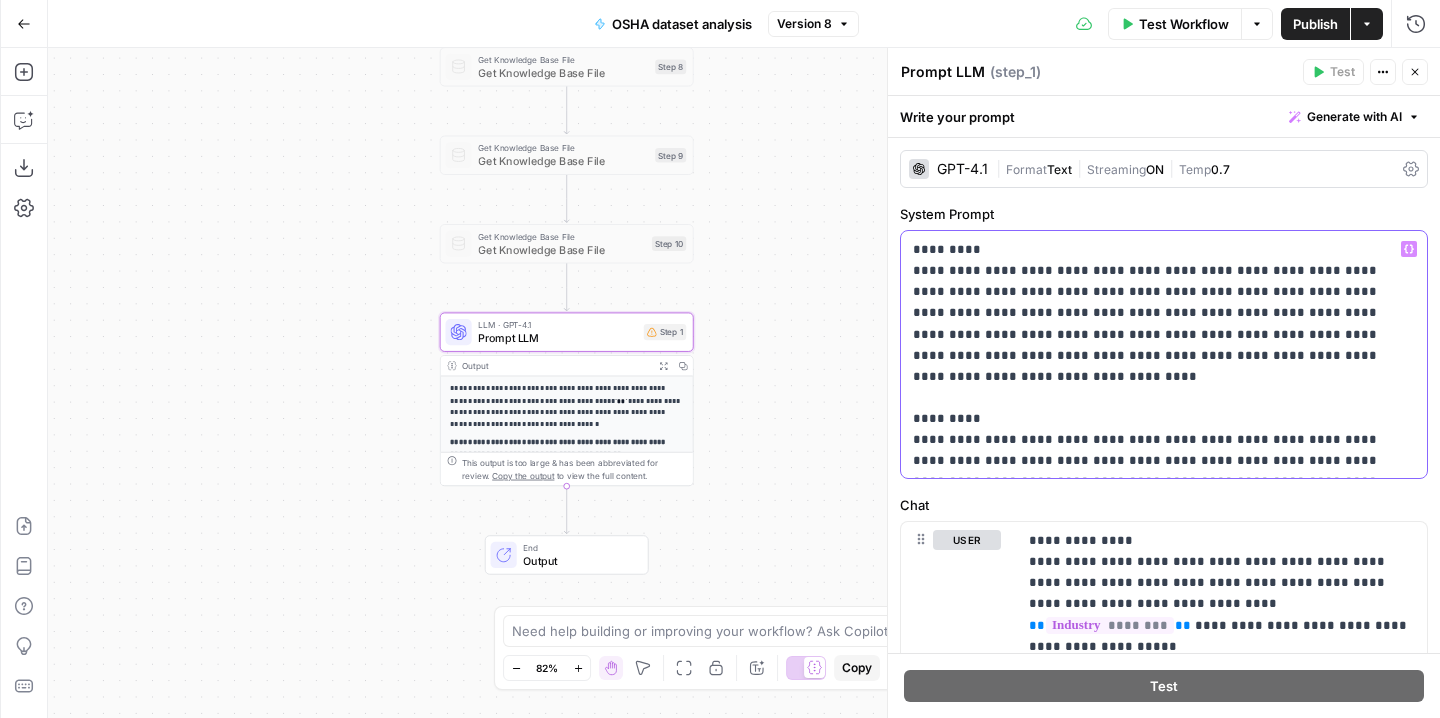 click on "**********" at bounding box center (1164, 354) 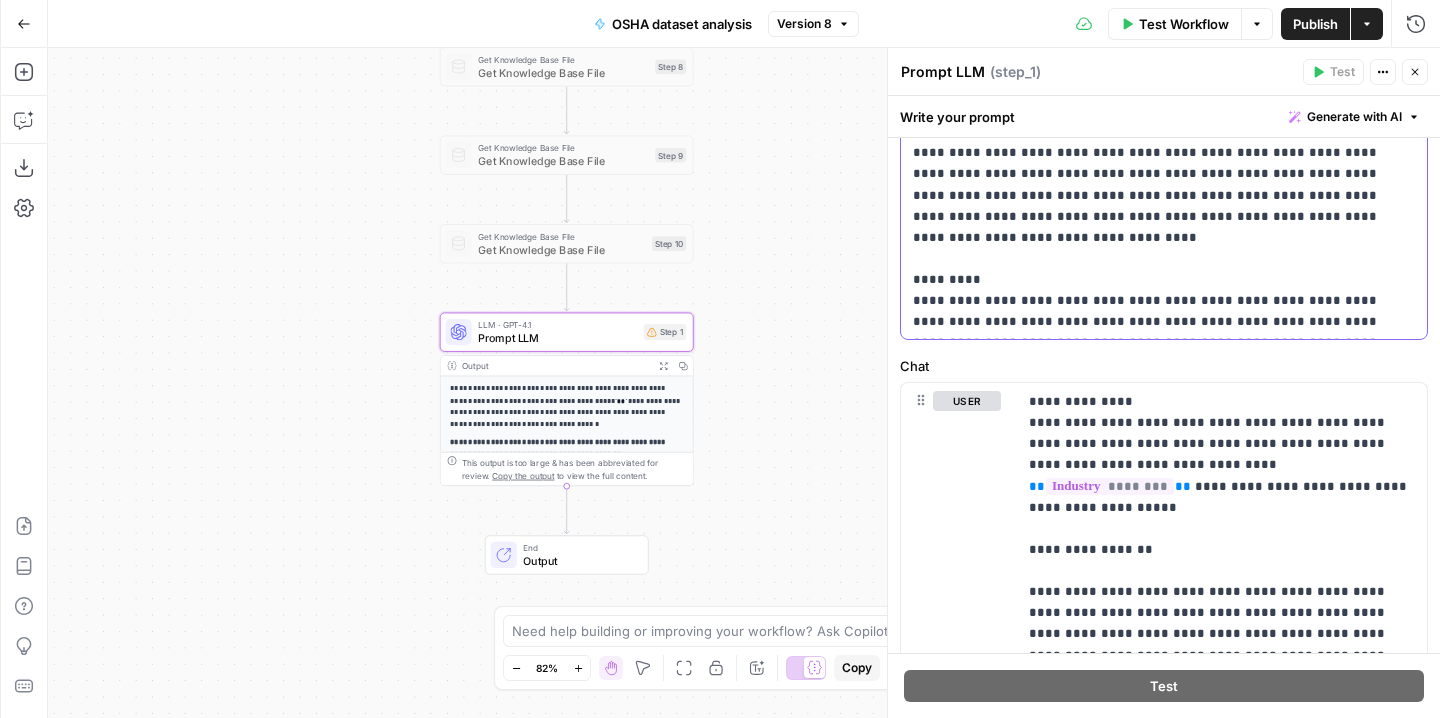 scroll, scrollTop: 212, scrollLeft: 0, axis: vertical 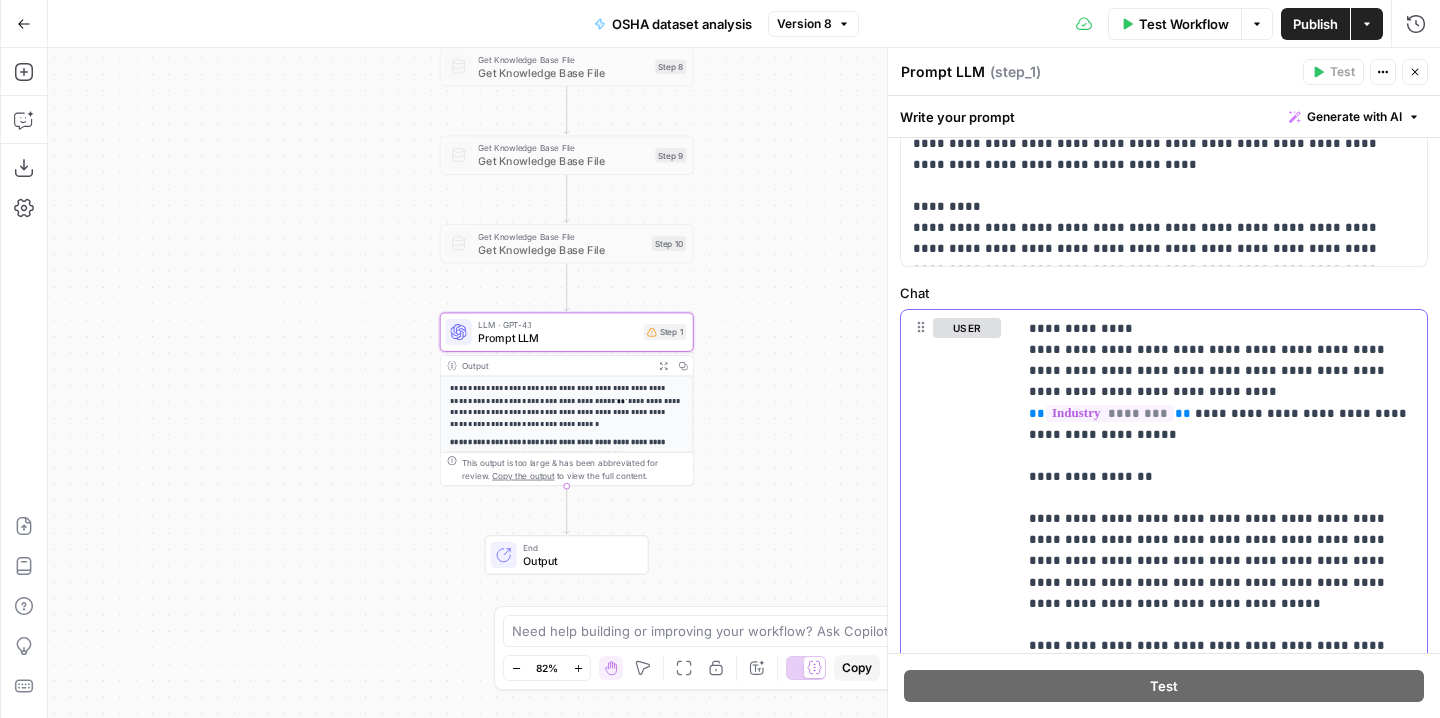 click on "**********" at bounding box center (1222, 1273) 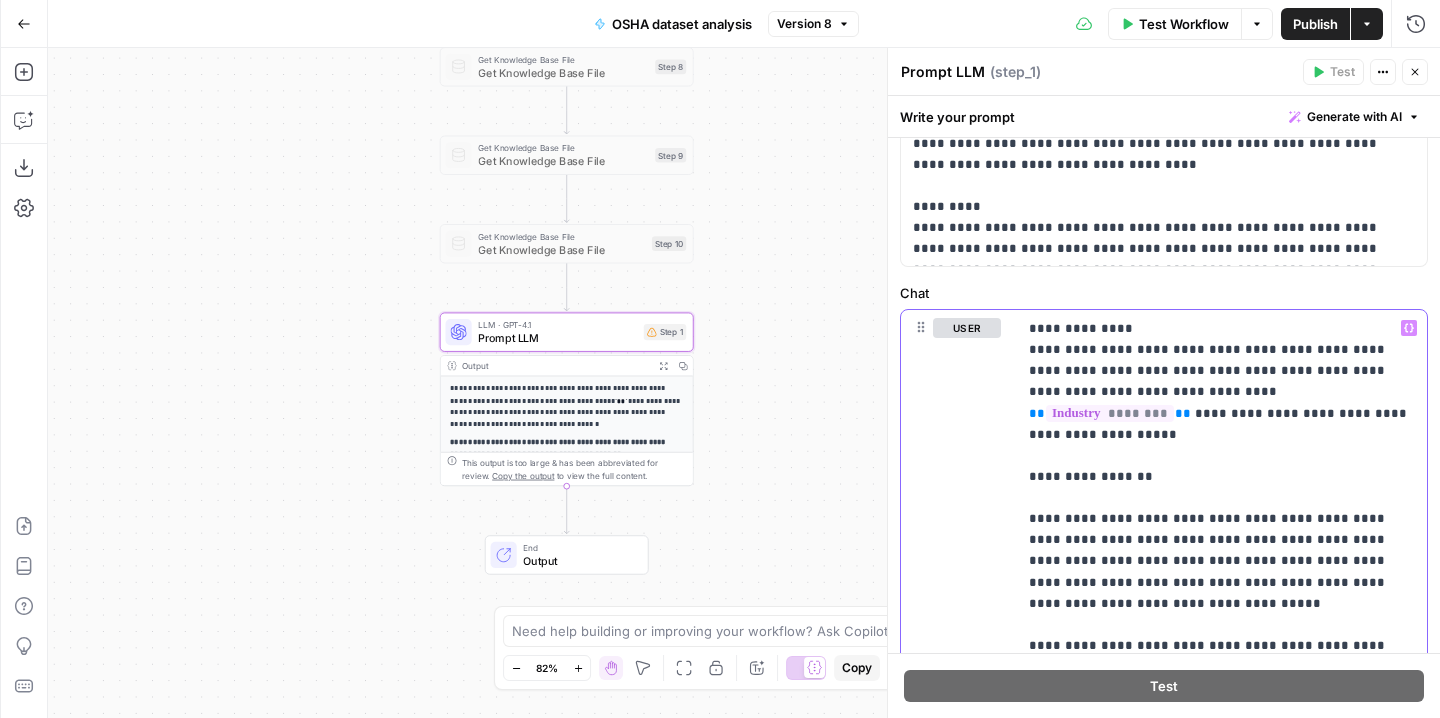 click on "**********" at bounding box center [1222, 1273] 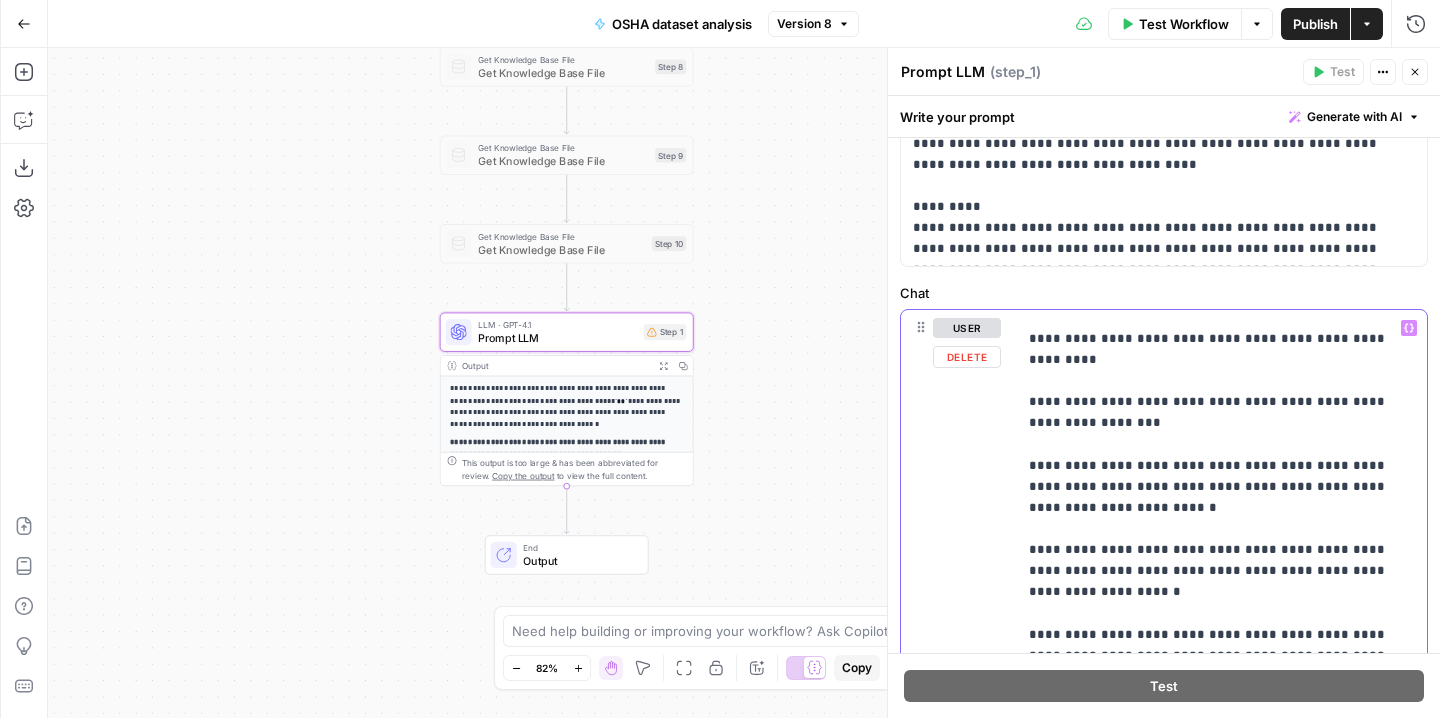 scroll, scrollTop: 1114, scrollLeft: 0, axis: vertical 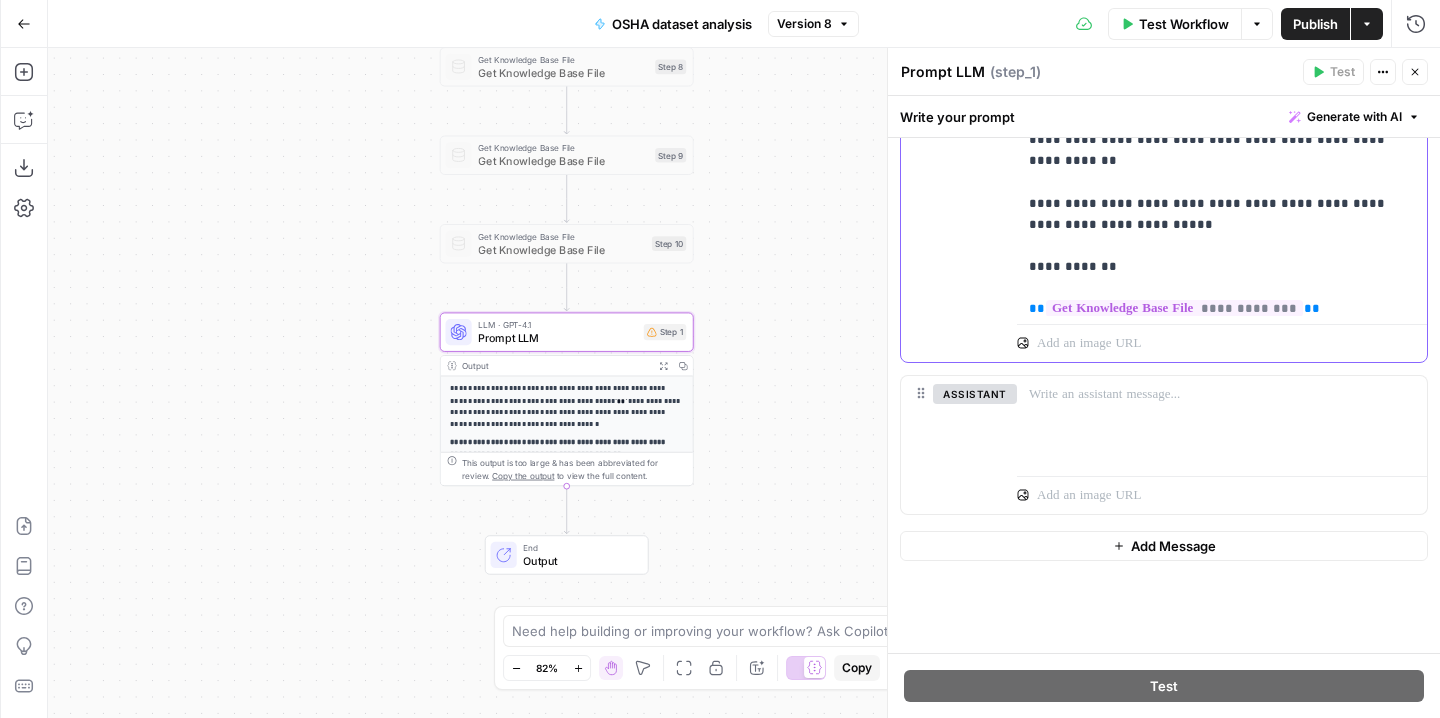 click on "**********" at bounding box center [1222, -648] 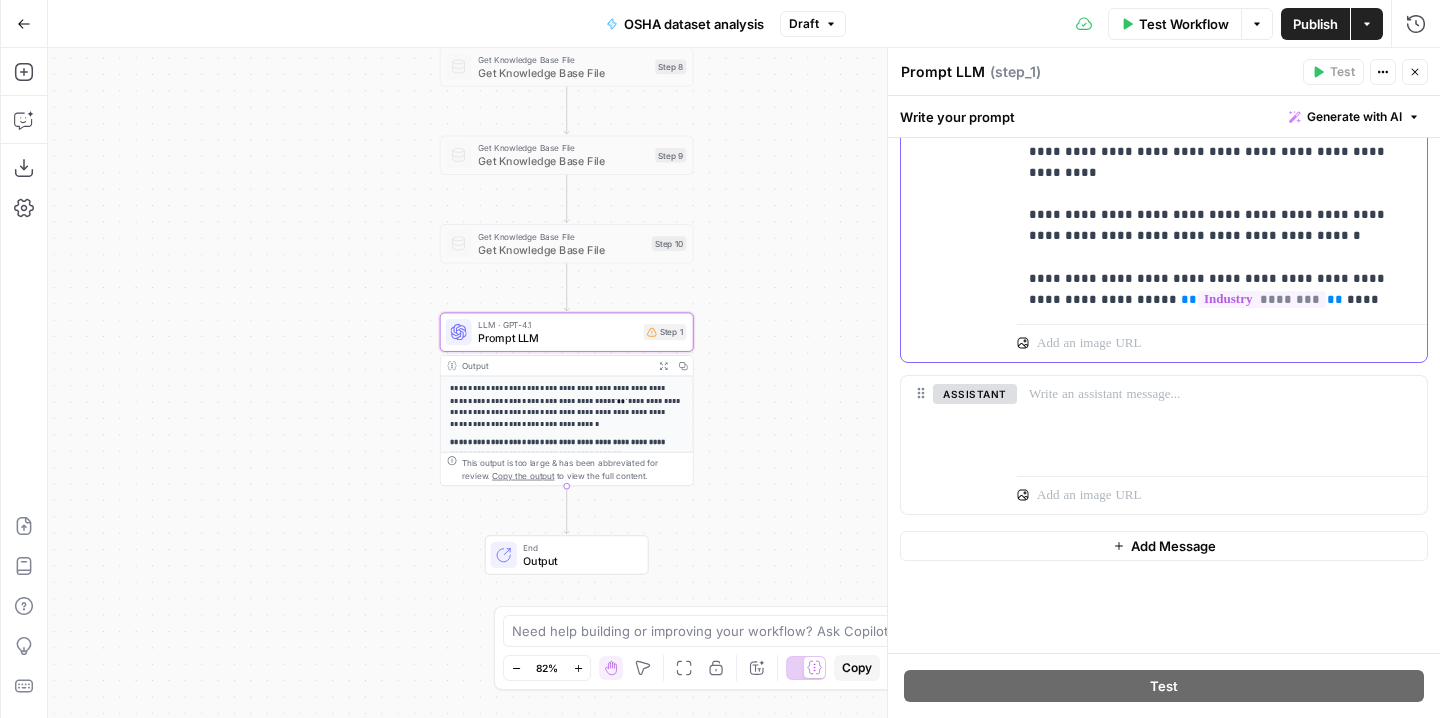 scroll, scrollTop: 159, scrollLeft: 0, axis: vertical 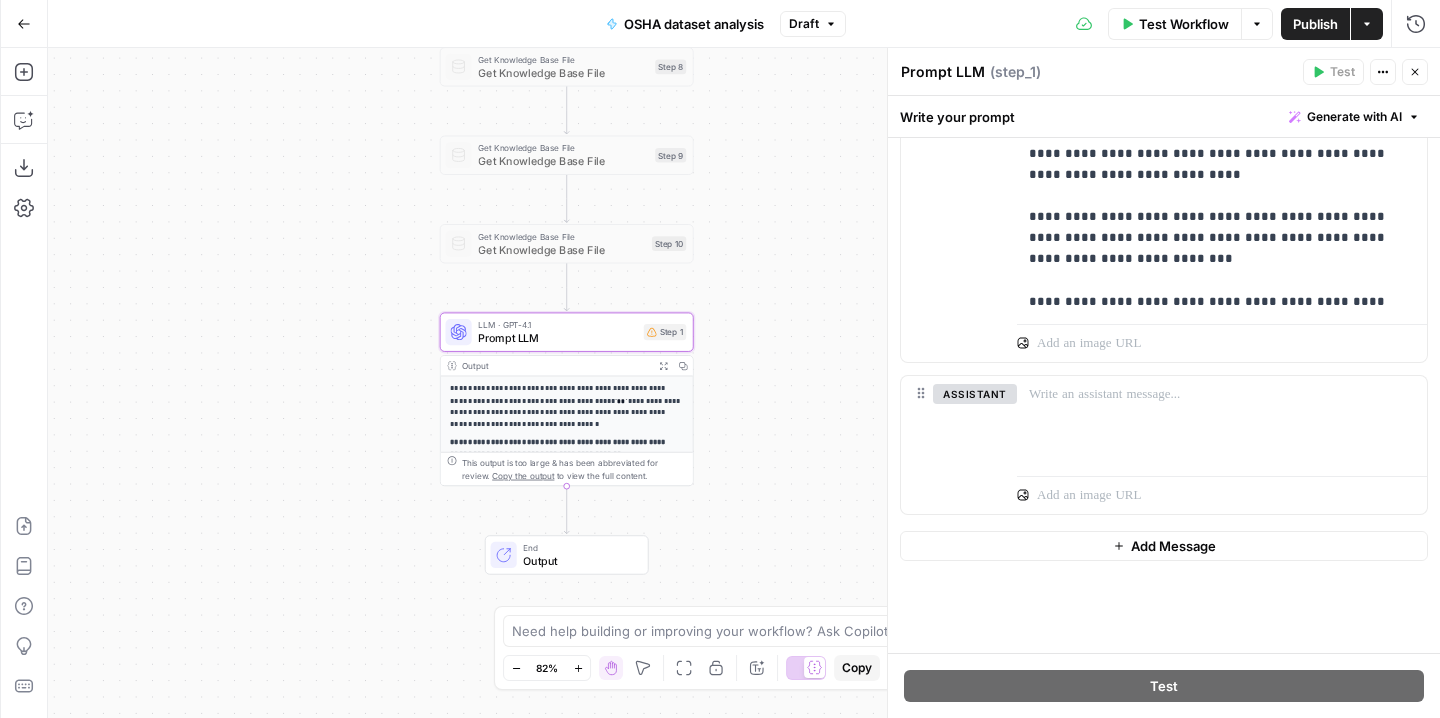 click on "Workflow Set Inputs Inputs Get Knowledge Base File Get Knowledge Base File Step 4 Output Expand Output Copy 1 2 3 4 5 6 [    {      "document_name" :  "OSHA_education.csv" ,      "records" :  [         {           "__text" :  "NEW JERSEY \n\n              ----- \n\n Educational Services \n\n              ----- \n\n 1 \n\n ----- \n\n 0 \n\n              ----- \n\n 0 \n\n ----- \n\n Employee               slipped on ice. \n\n              ----- \n\n Nonclassifiable \n\n              ----- \n\n Nonclassifiable \n\n              ----- \n\n Fall, slip, trip,               unspecified \n\n ----- \n\n Ground,               unspecified \n\n ----- \n\n Ice,               sleet, snow" ,     This output is too large & has been abbreviated for review.   Copy the output   to view the full content. Get Knowledge Base File Get Knowledge Base File Step 7 Get Knowledge Base File Get Knowledge Base File **" at bounding box center [744, 383] 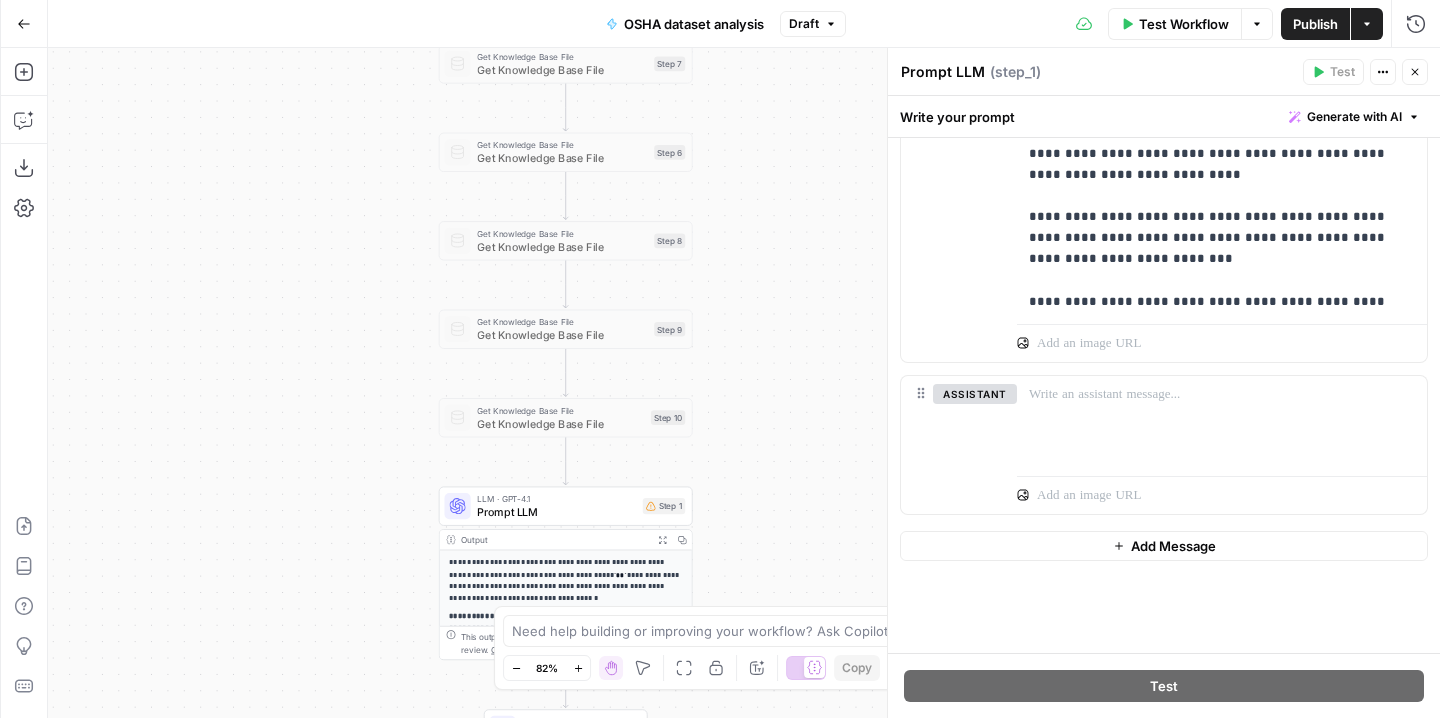 drag, startPoint x: 780, startPoint y: 188, endPoint x: 781, endPoint y: 401, distance: 213.00235 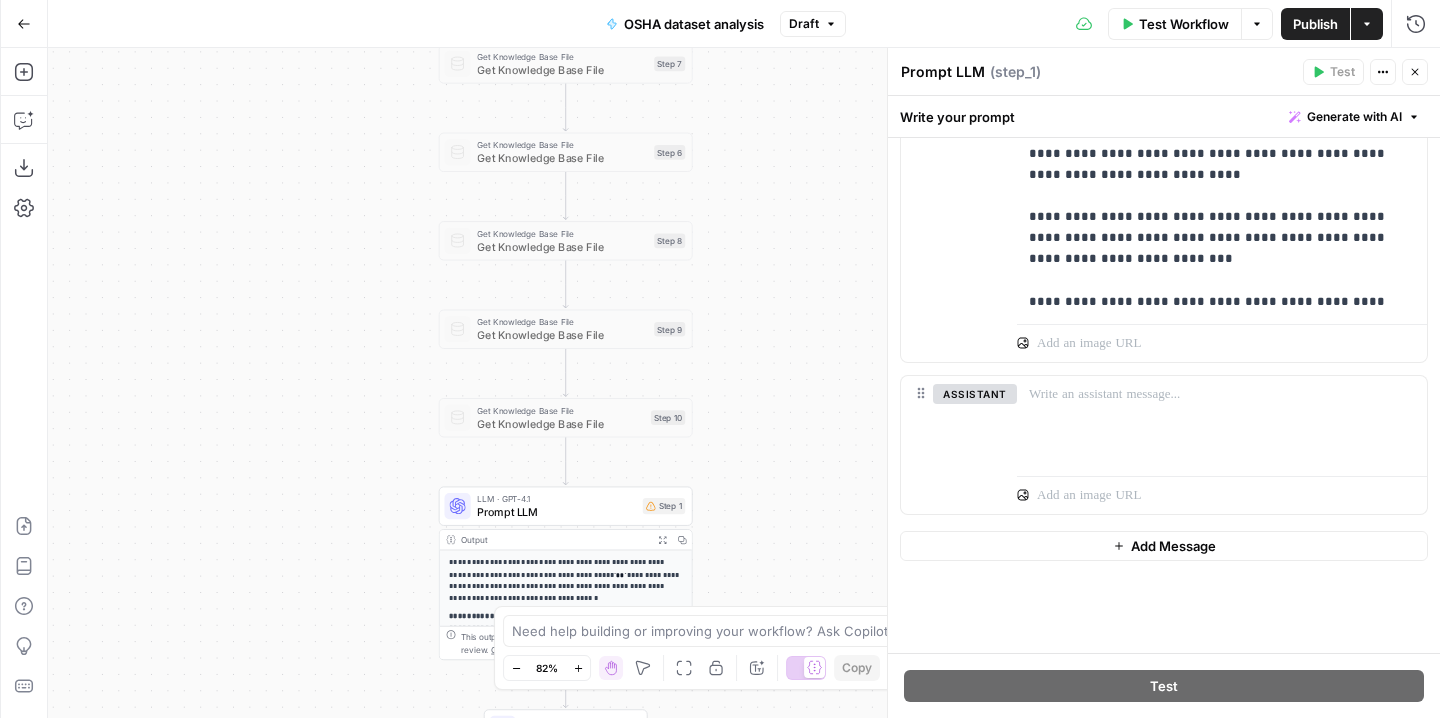 click on "Workflow Set Inputs Inputs Get Knowledge Base File Get Knowledge Base File Step 4 Output Expand Output Copy 1 2 3 4 5 6 [    {      "document_name" :  "OSHA_education.csv" ,      "records" :  [         {           "__text" :  "NEW JERSEY \n\n              ----- \n\n Educational Services \n\n              ----- \n\n 1 \n\n ----- \n\n 0 \n\n              ----- \n\n 0 \n\n ----- \n\n Employee               slipped on ice. \n\n              ----- \n\n Nonclassifiable \n\n              ----- \n\n Nonclassifiable \n\n              ----- \n\n Fall, slip, trip,               unspecified \n\n ----- \n\n Ground,               unspecified \n\n ----- \n\n Ice,               sleet, snow" ,     This output is too large & has been abbreviated for review.   Copy the output   to view the full content. Get Knowledge Base File Get Knowledge Base File Step 7 Get Knowledge Base File Get Knowledge Base File **" at bounding box center [744, 383] 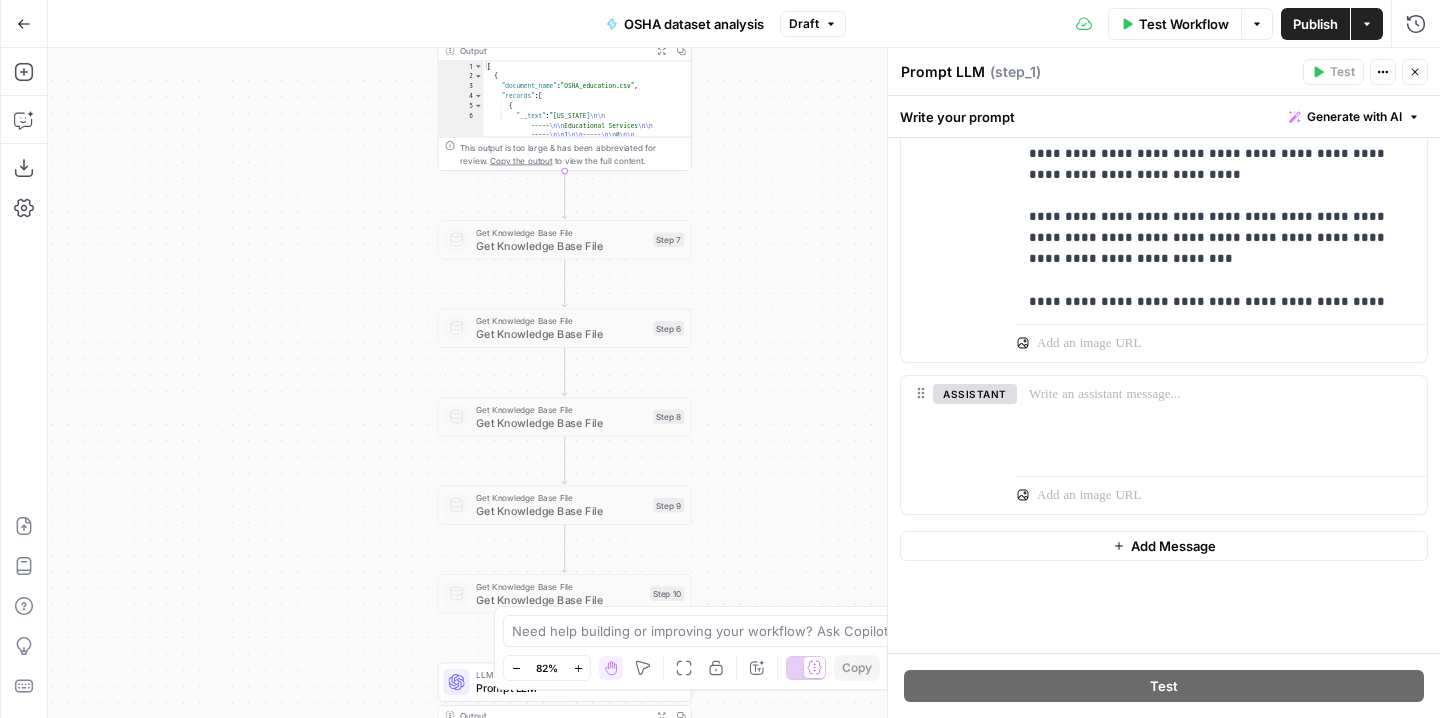 drag, startPoint x: 788, startPoint y: 249, endPoint x: 785, endPoint y: 424, distance: 175.02571 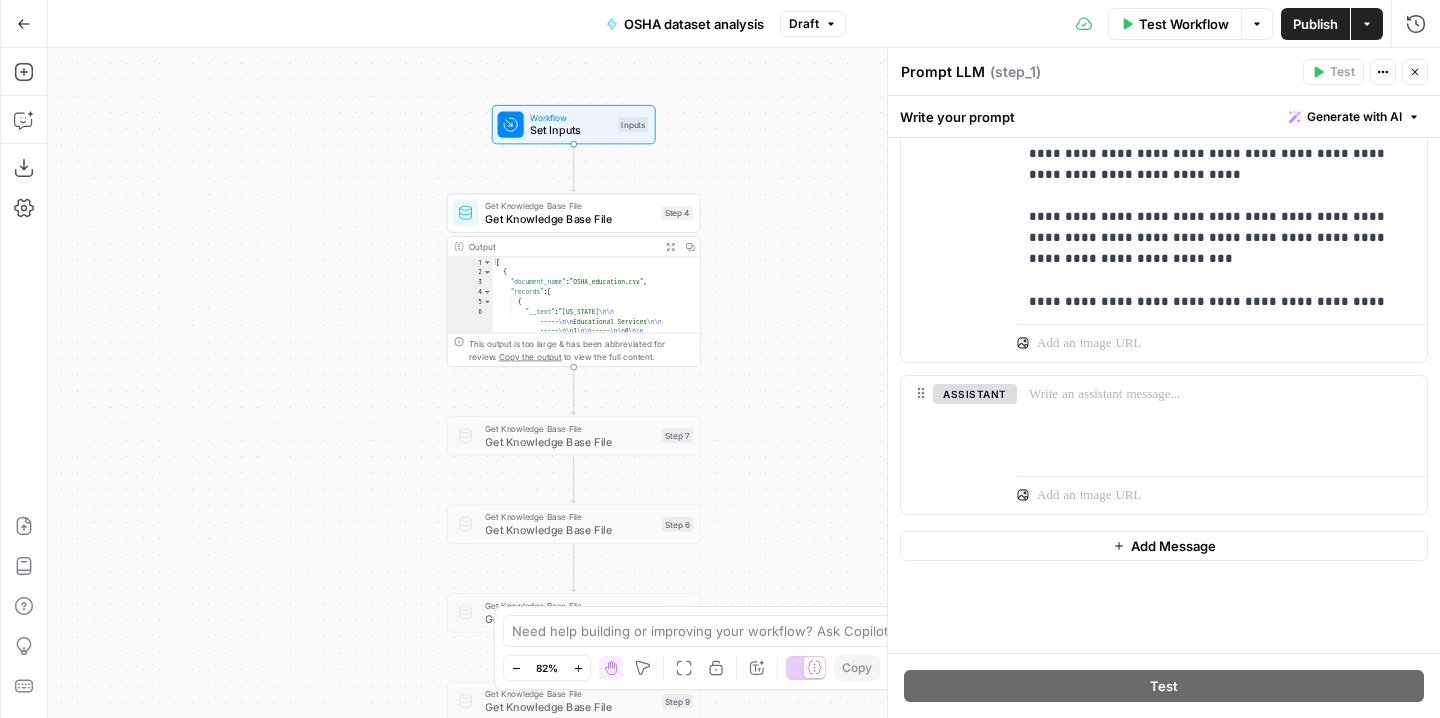 drag, startPoint x: 798, startPoint y: 165, endPoint x: 807, endPoint y: 326, distance: 161.25136 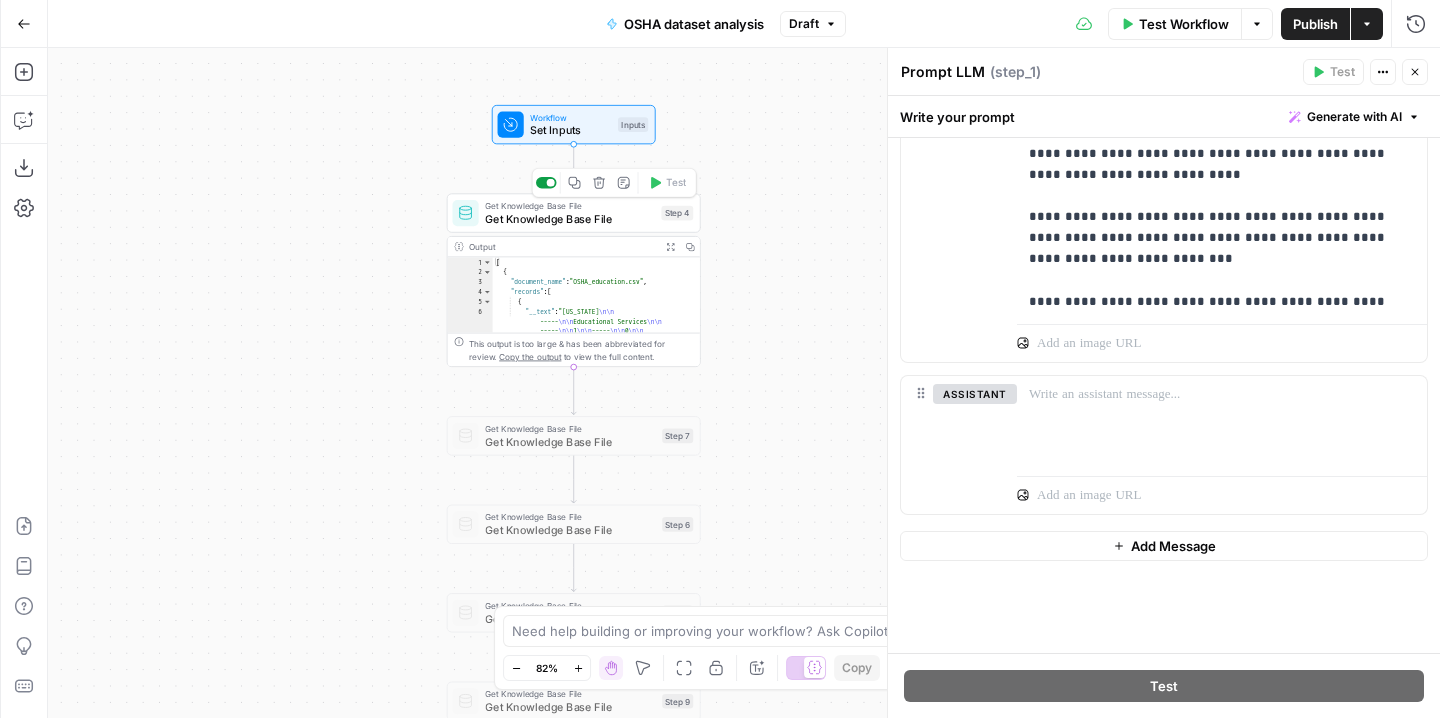 click at bounding box center (551, 183) 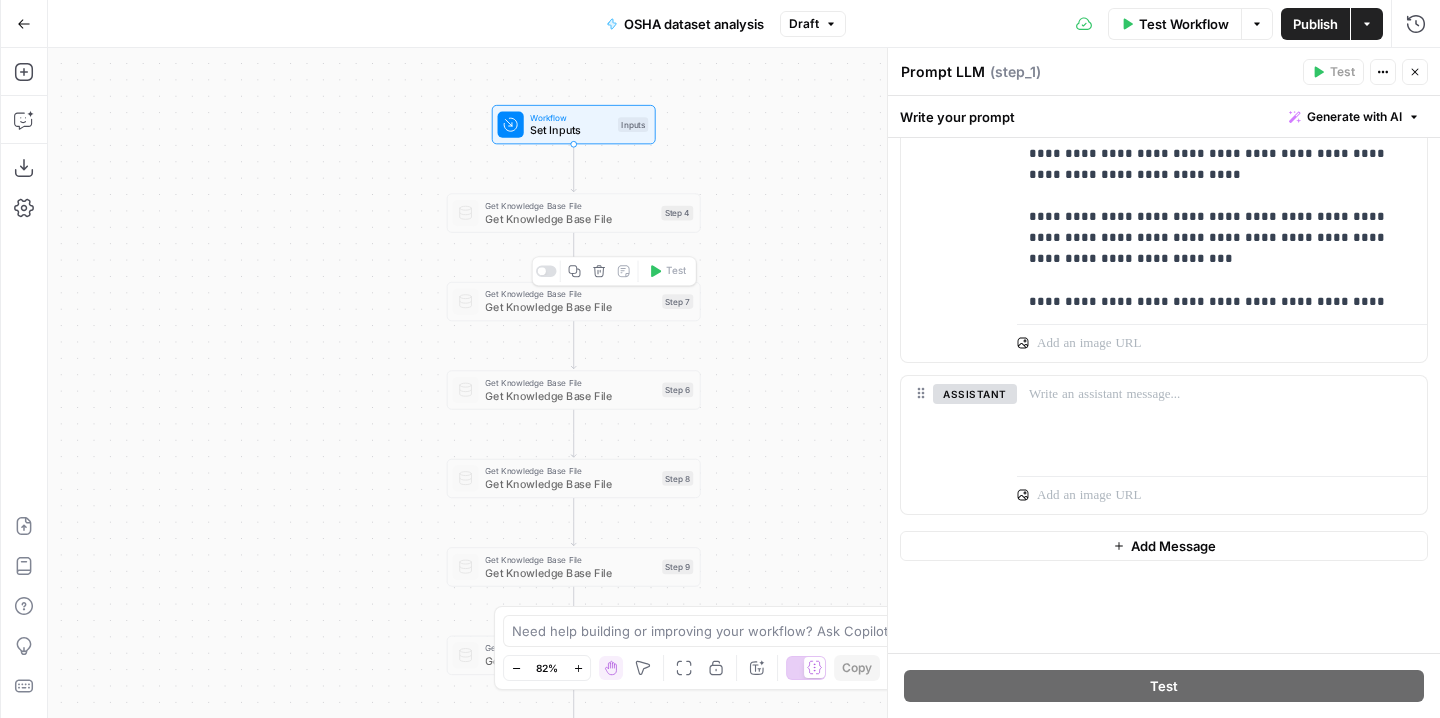 click at bounding box center (542, 271) 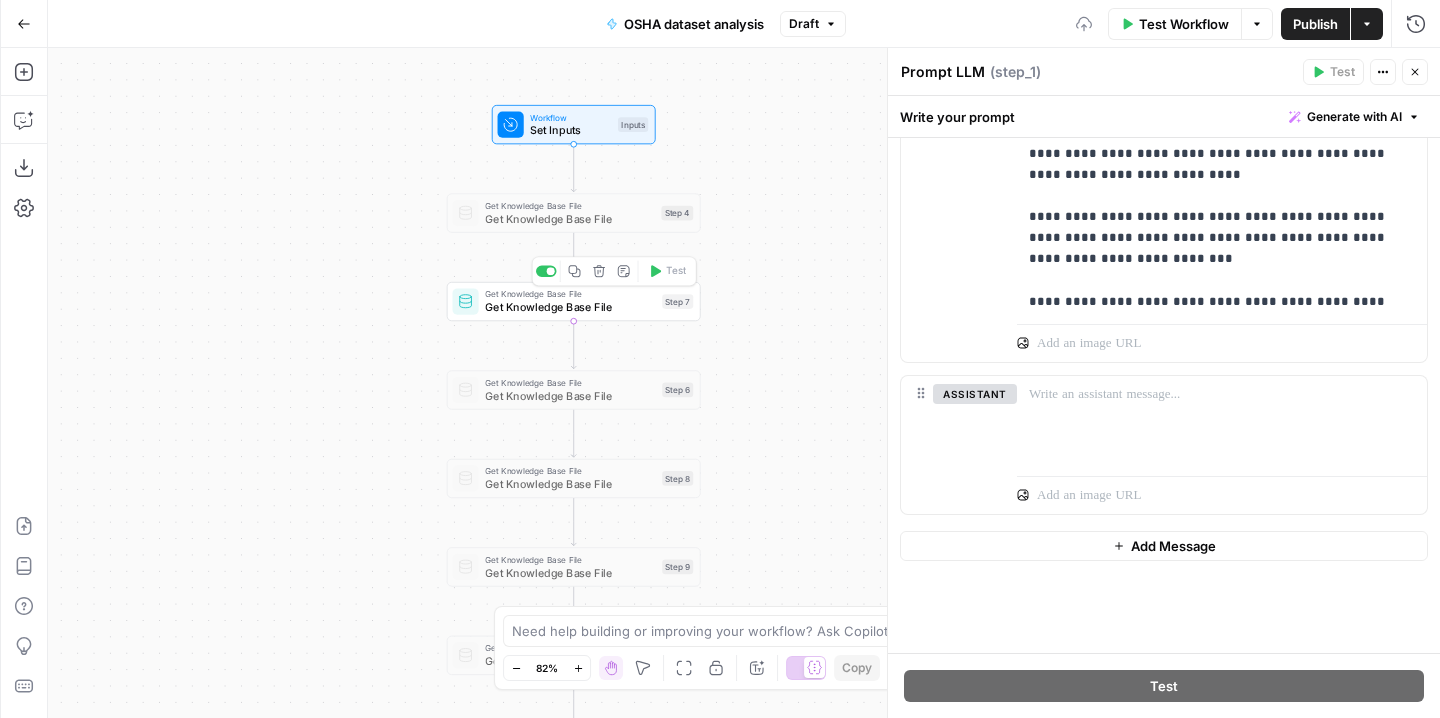 click on "Get Knowledge Base File" at bounding box center (570, 307) 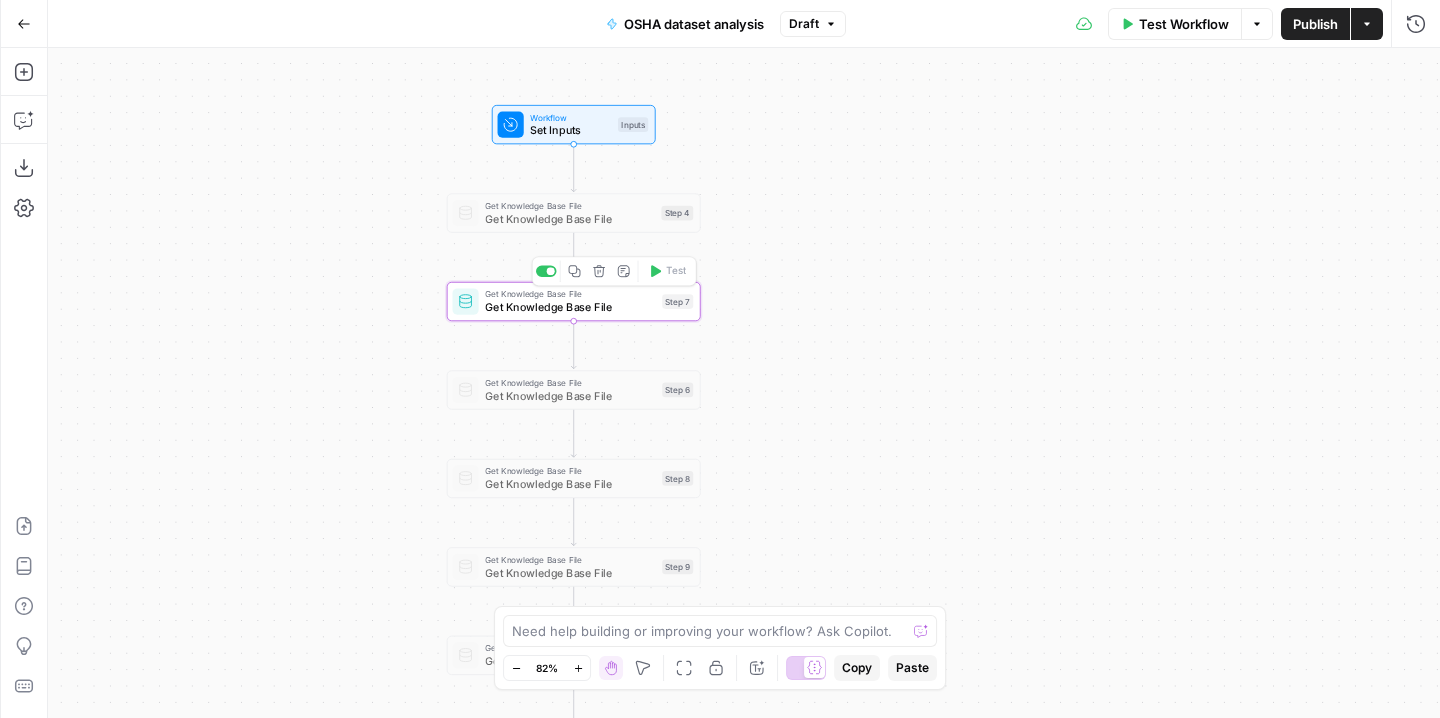 type on "Get Knowledge Base File" 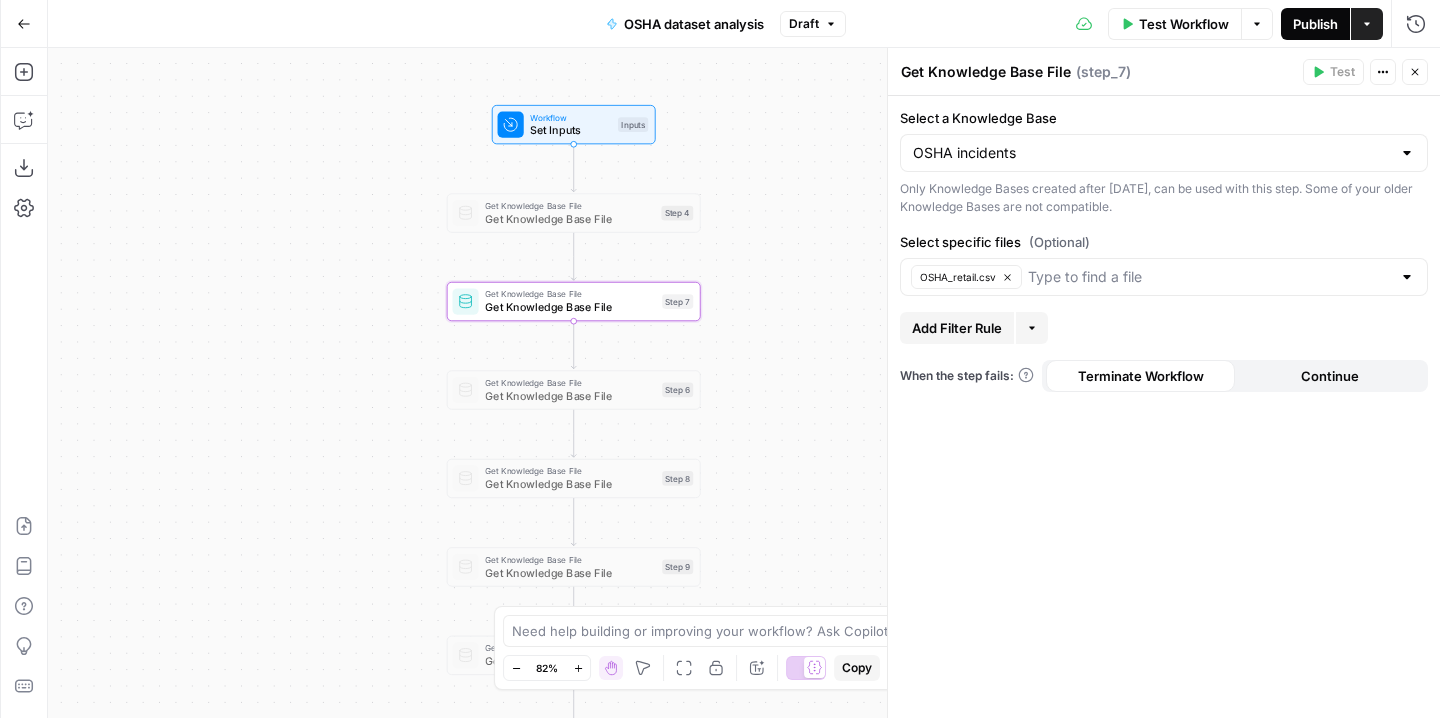 click on "Publish" at bounding box center [1315, 24] 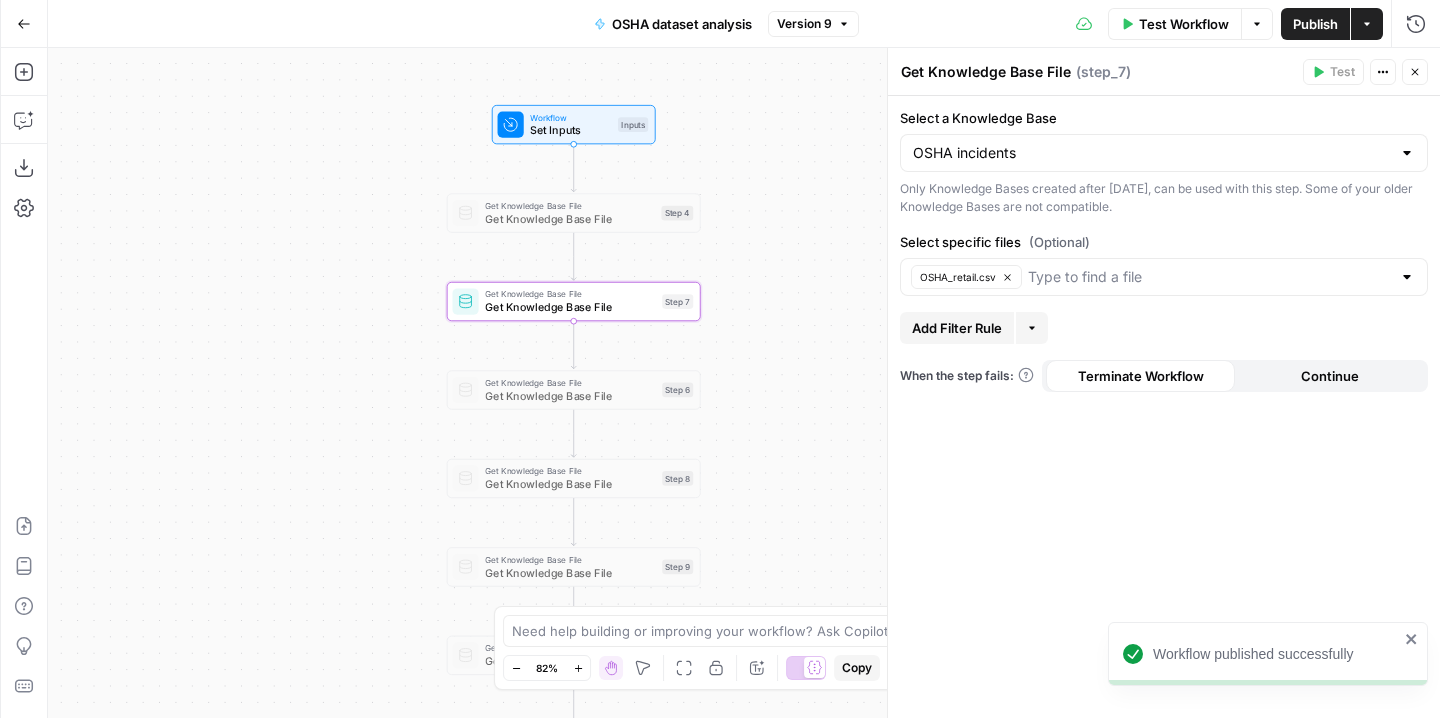 click on "**********" at bounding box center [744, 383] 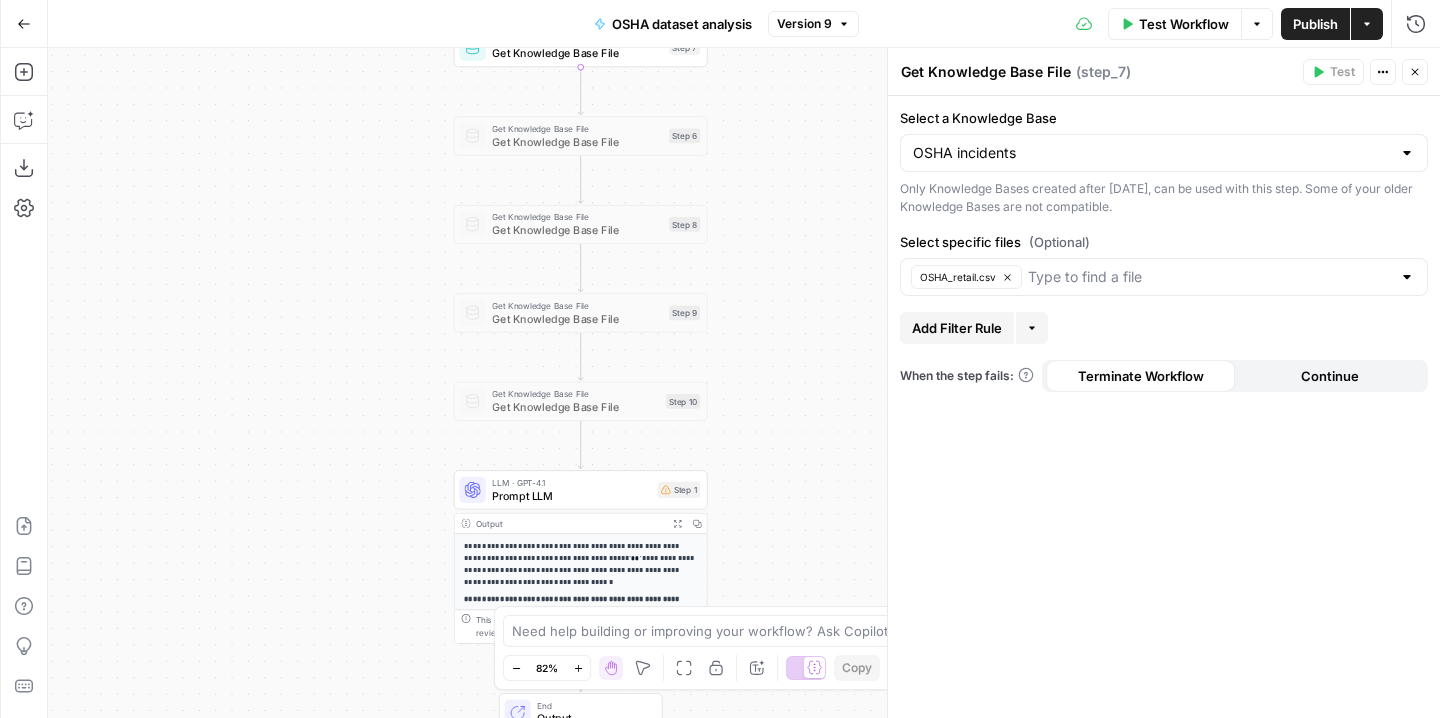 drag, startPoint x: 774, startPoint y: 421, endPoint x: 787, endPoint y: 136, distance: 285.29633 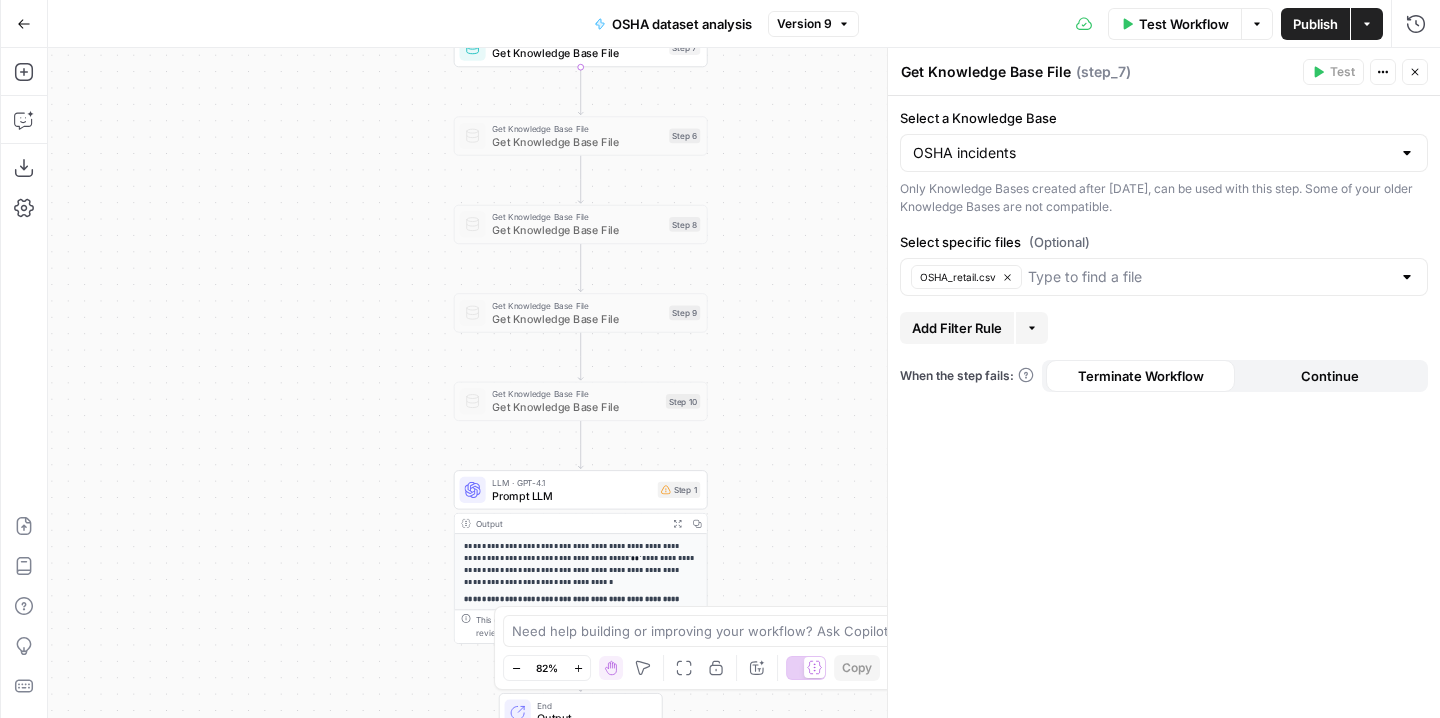 click on "**********" at bounding box center [744, 383] 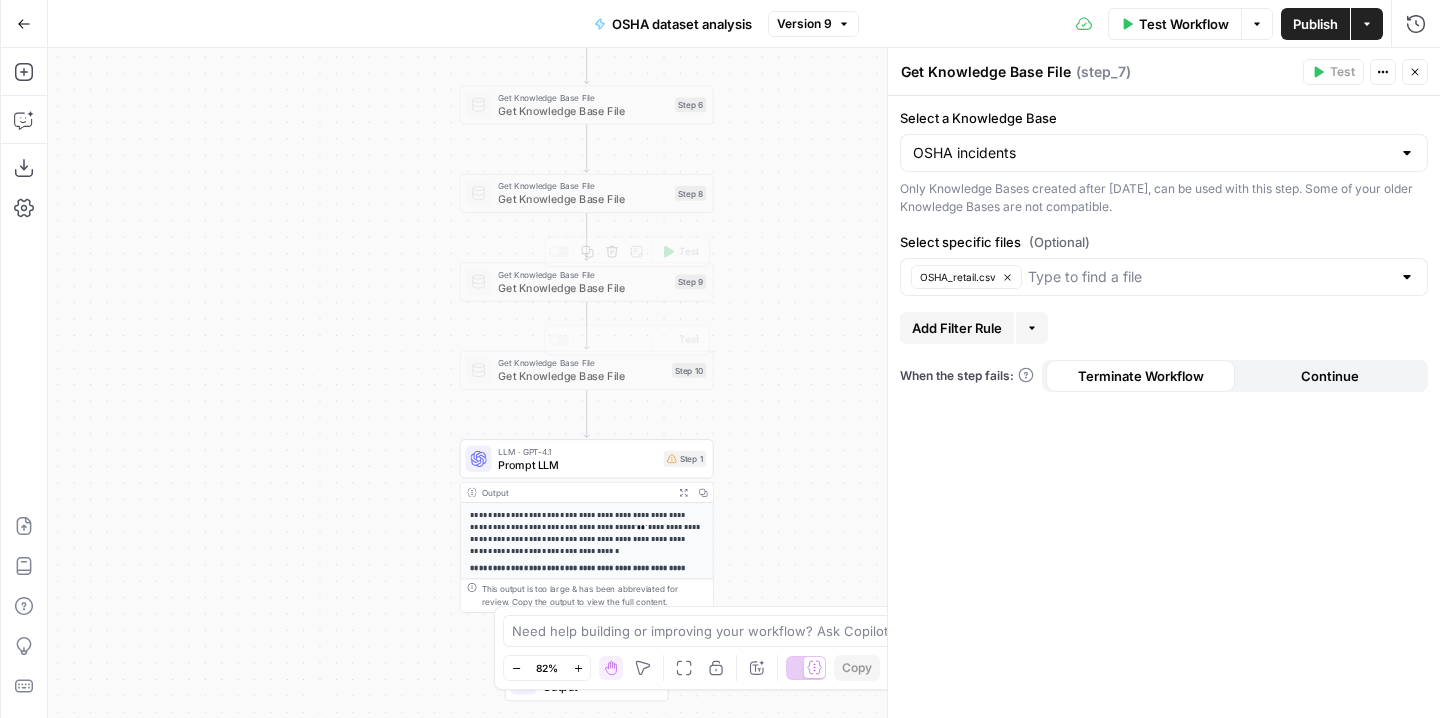 click on "Prompt LLM" at bounding box center (577, 464) 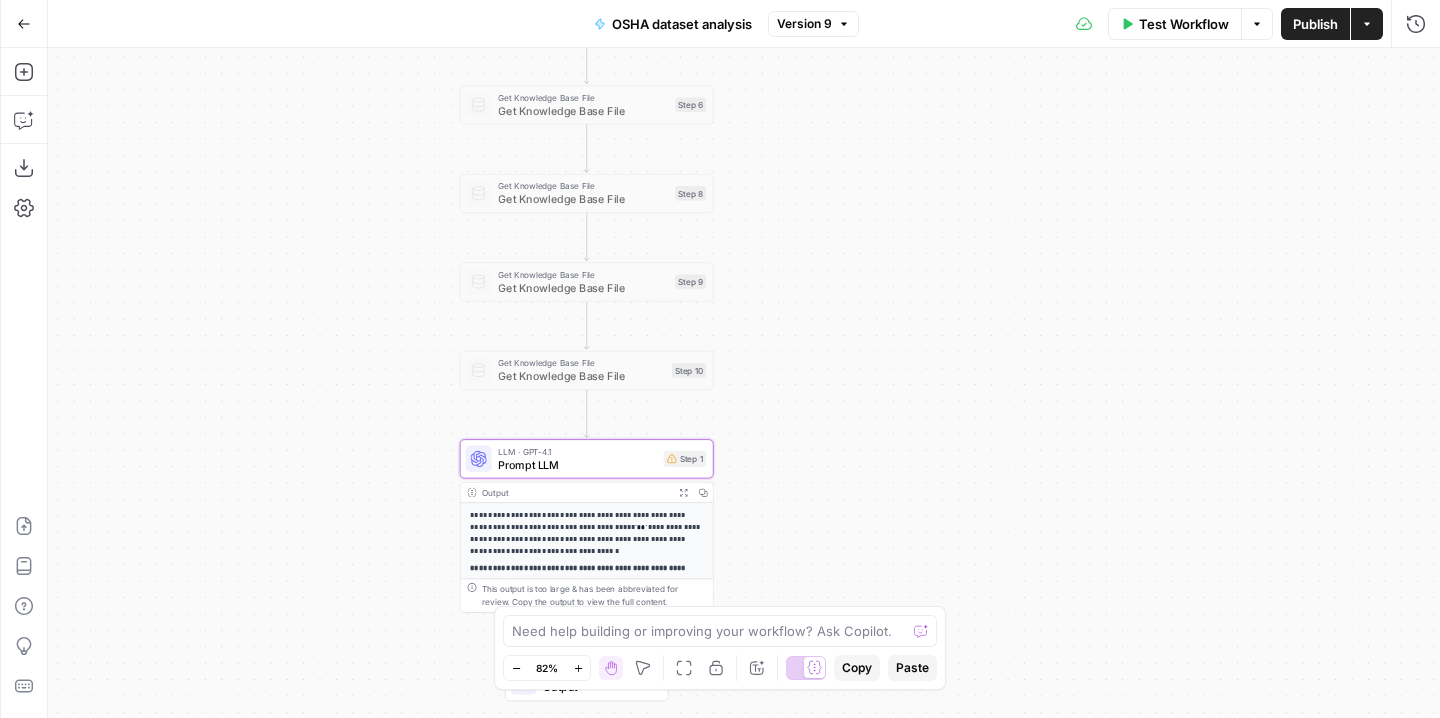 type on "Prompt LLM" 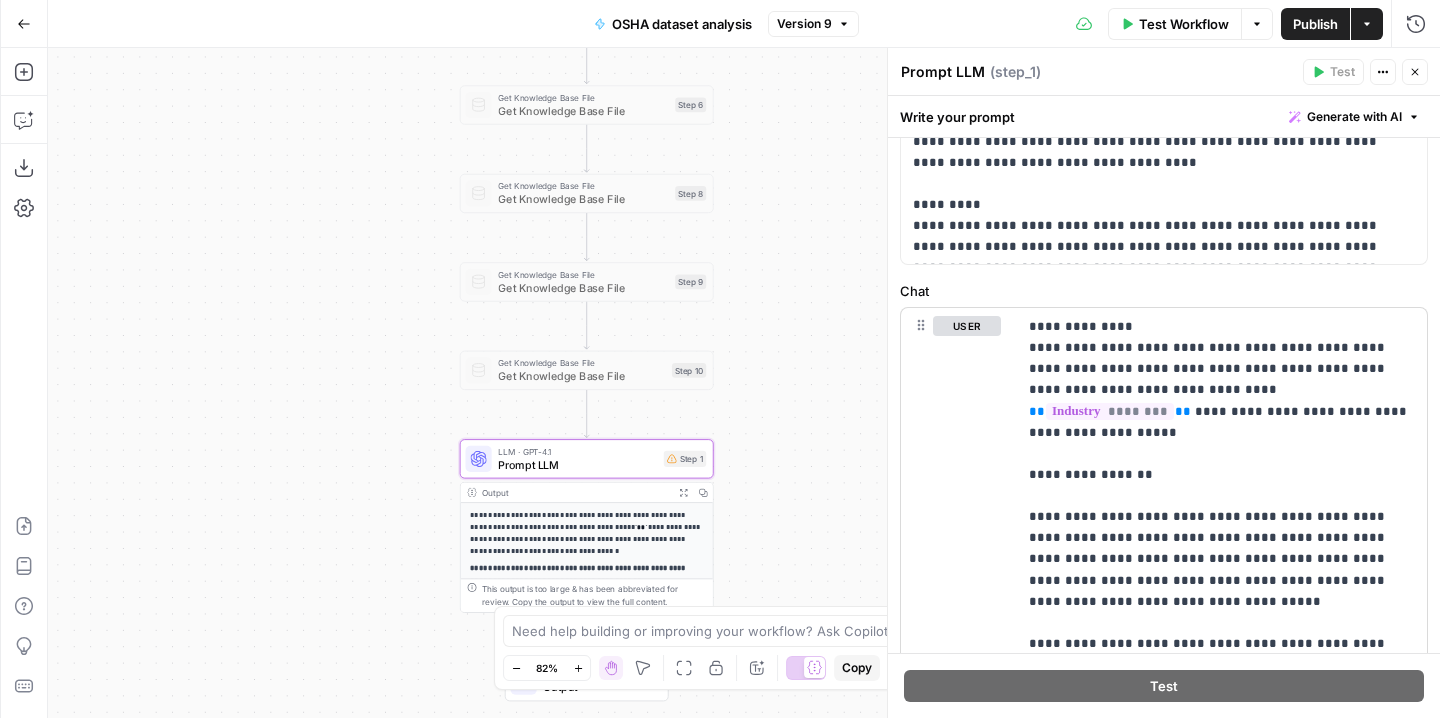 scroll, scrollTop: 222, scrollLeft: 0, axis: vertical 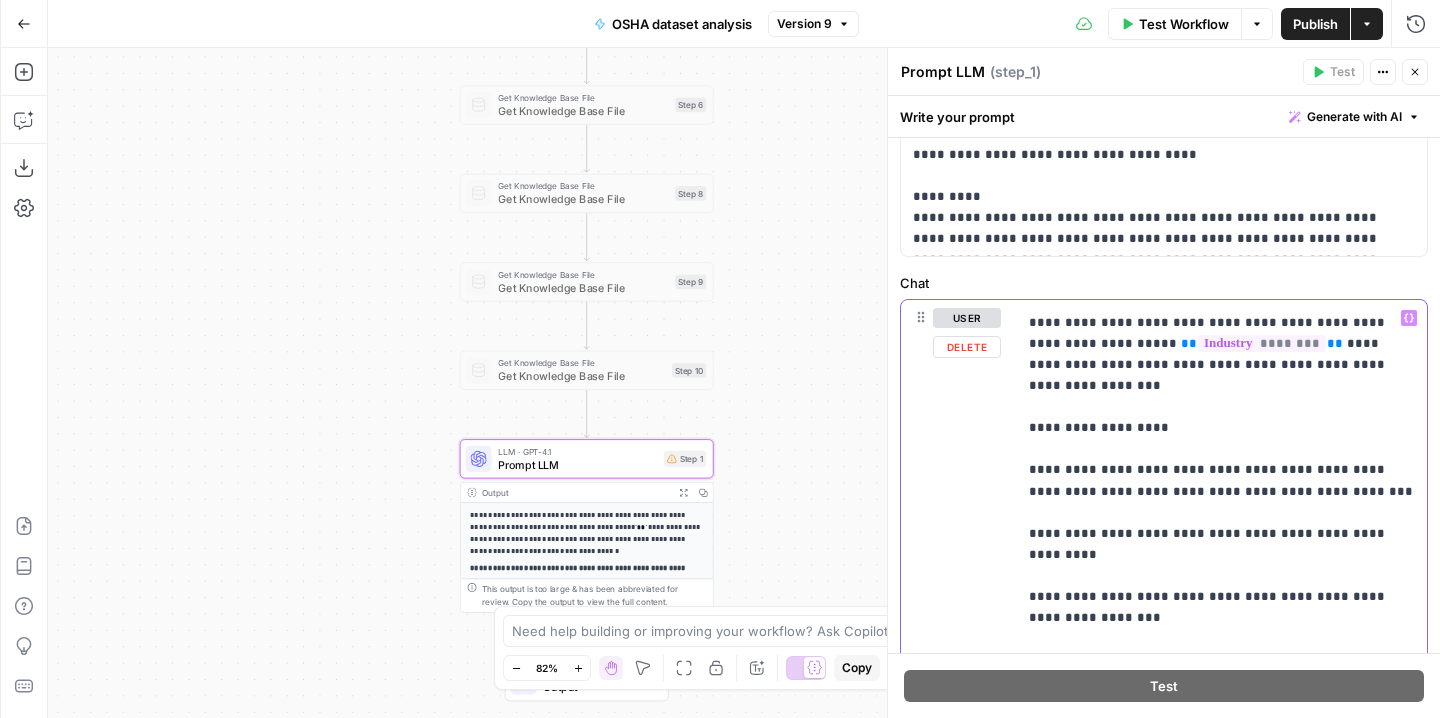 drag, startPoint x: 1339, startPoint y: 484, endPoint x: 1356, endPoint y: 525, distance: 44.38468 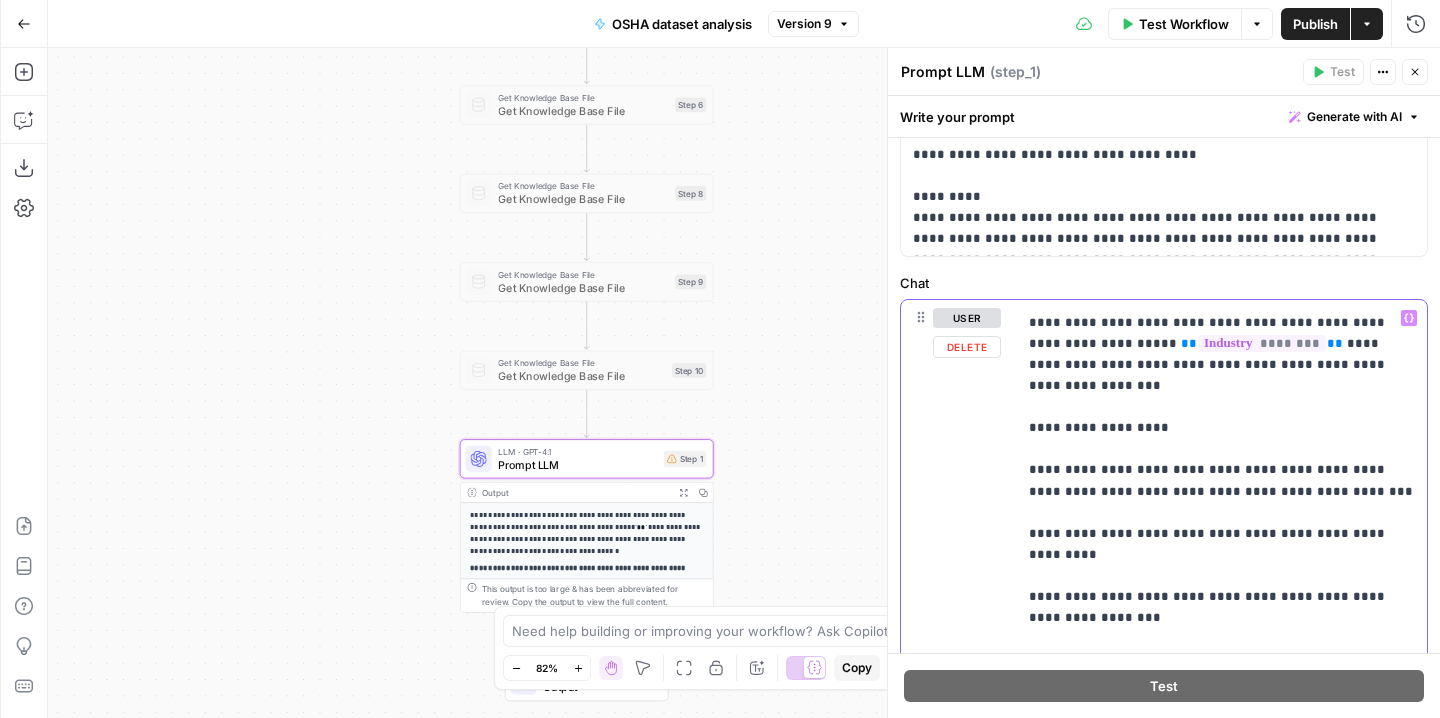 click on "**********" at bounding box center [1222, 348] 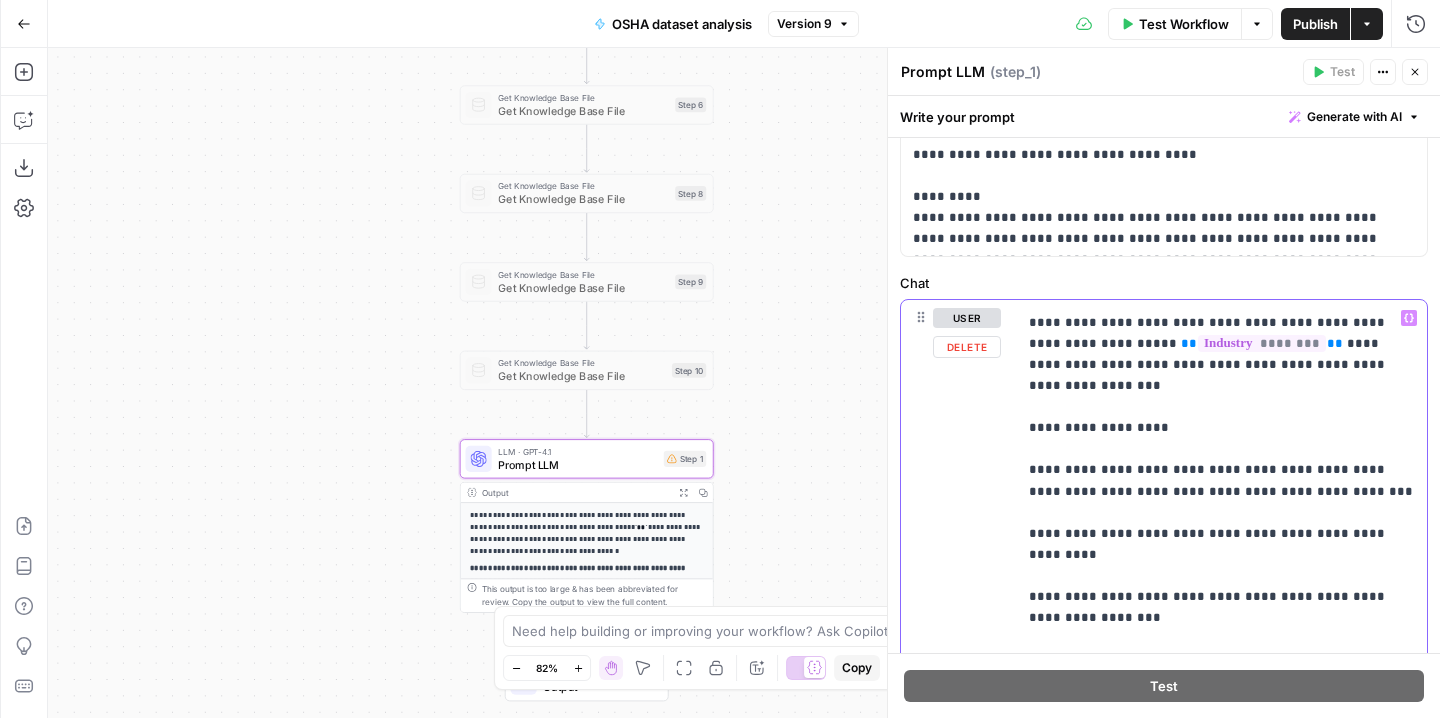 type 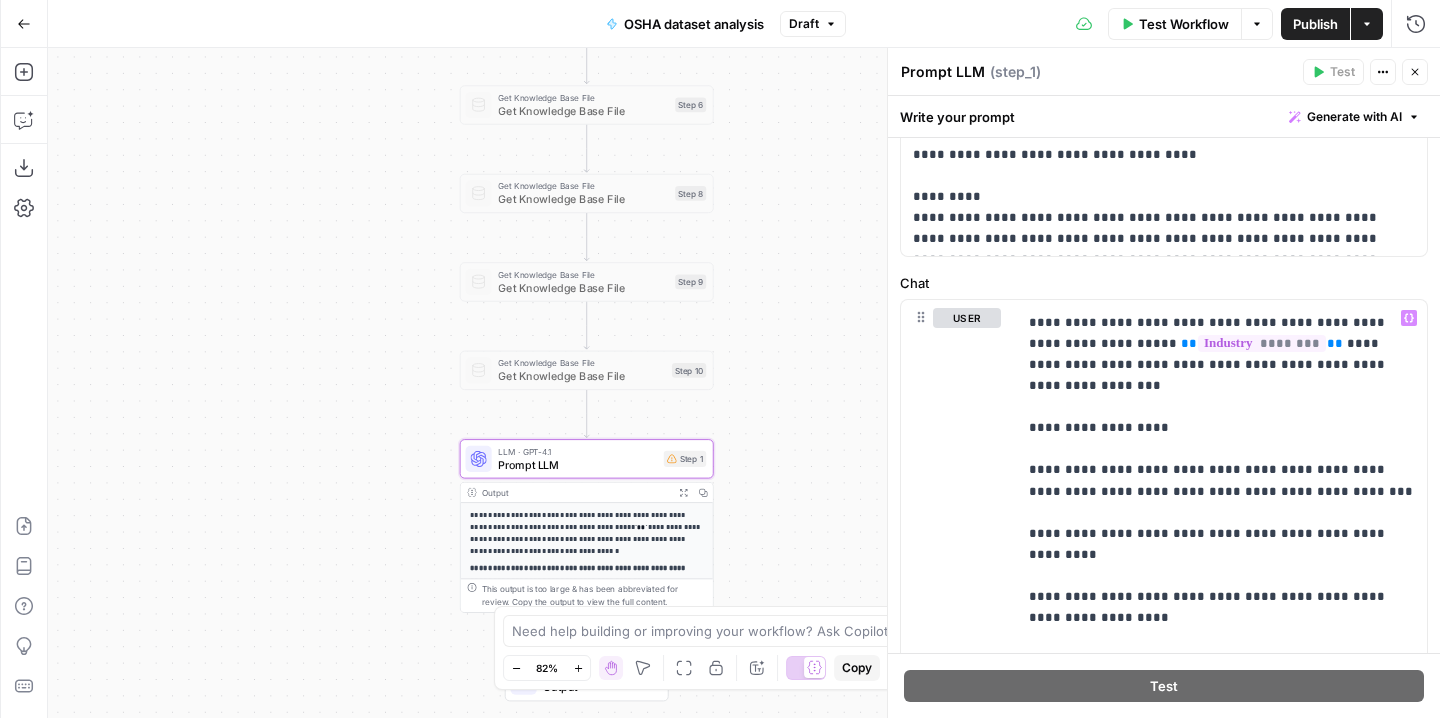 click on "**********" at bounding box center (744, 383) 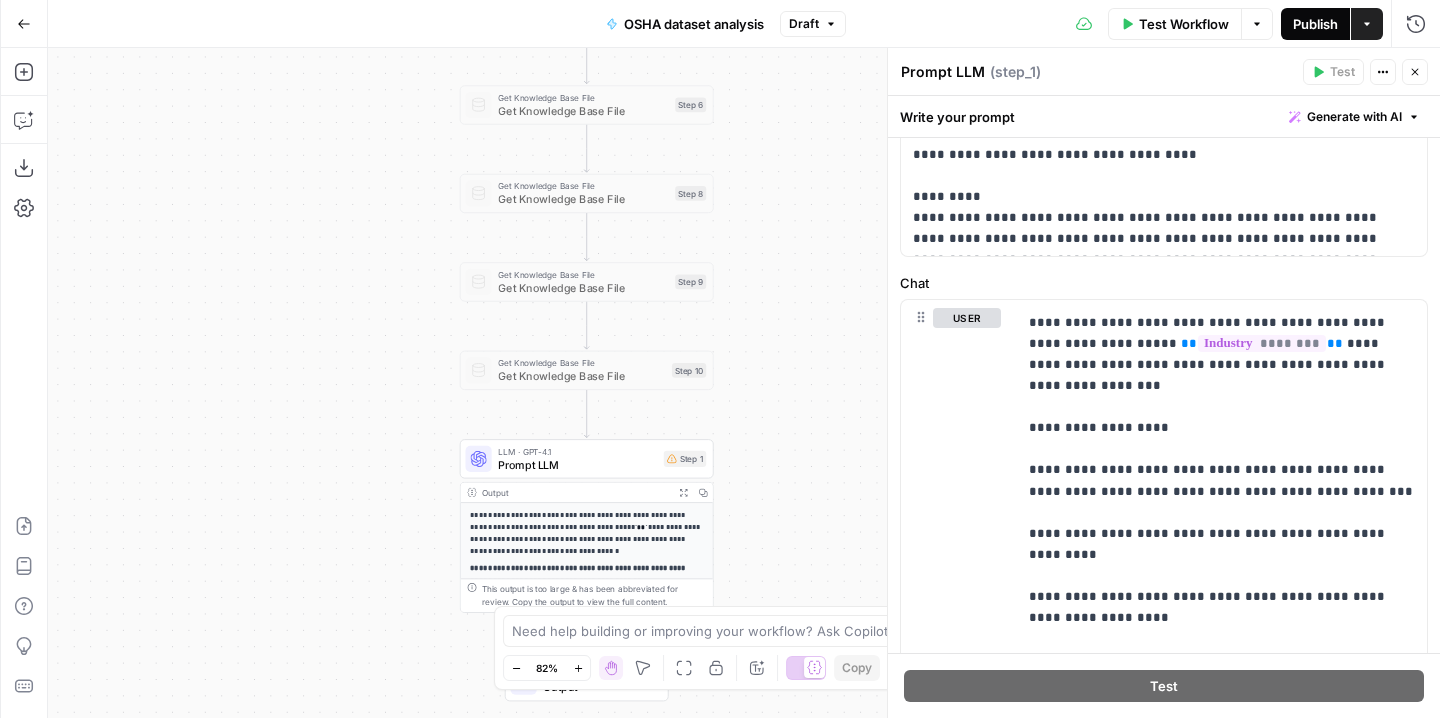 click on "Publish" at bounding box center (1315, 24) 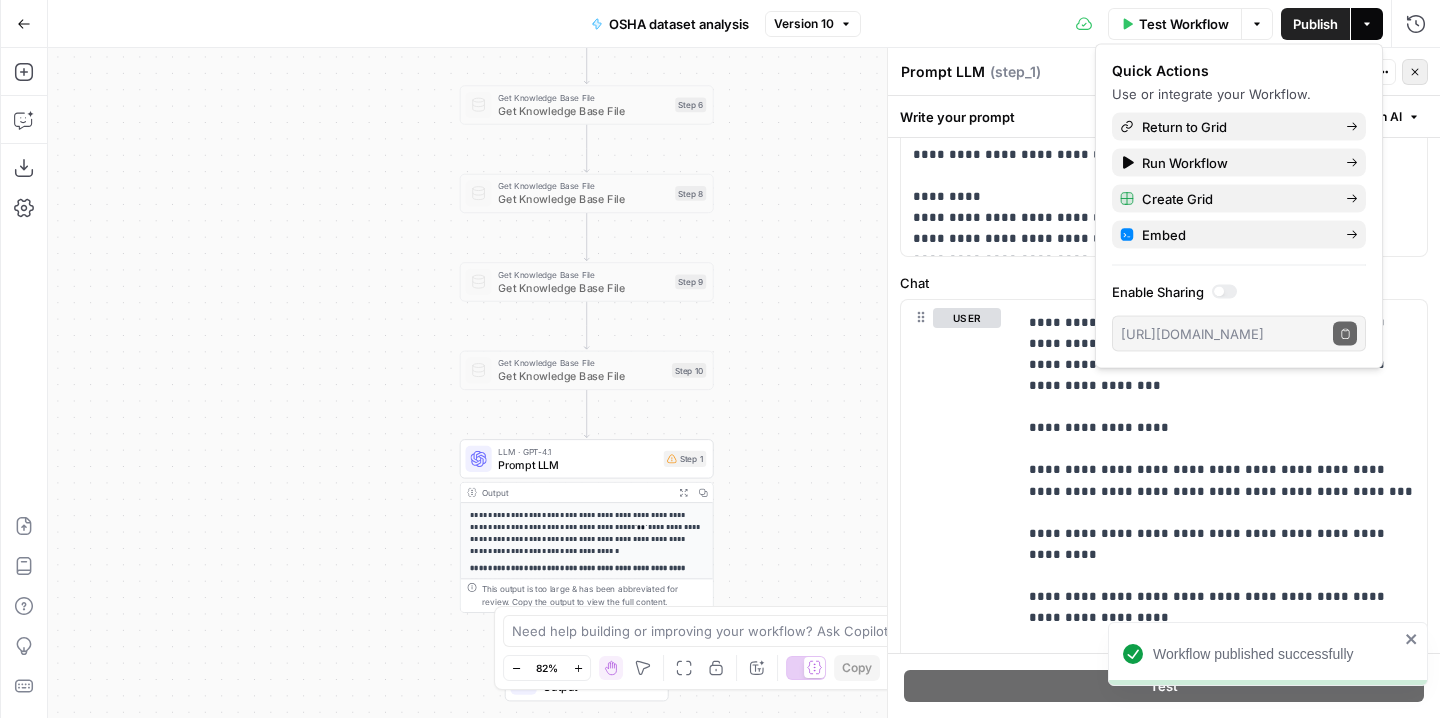 click on "Close" at bounding box center [1415, 72] 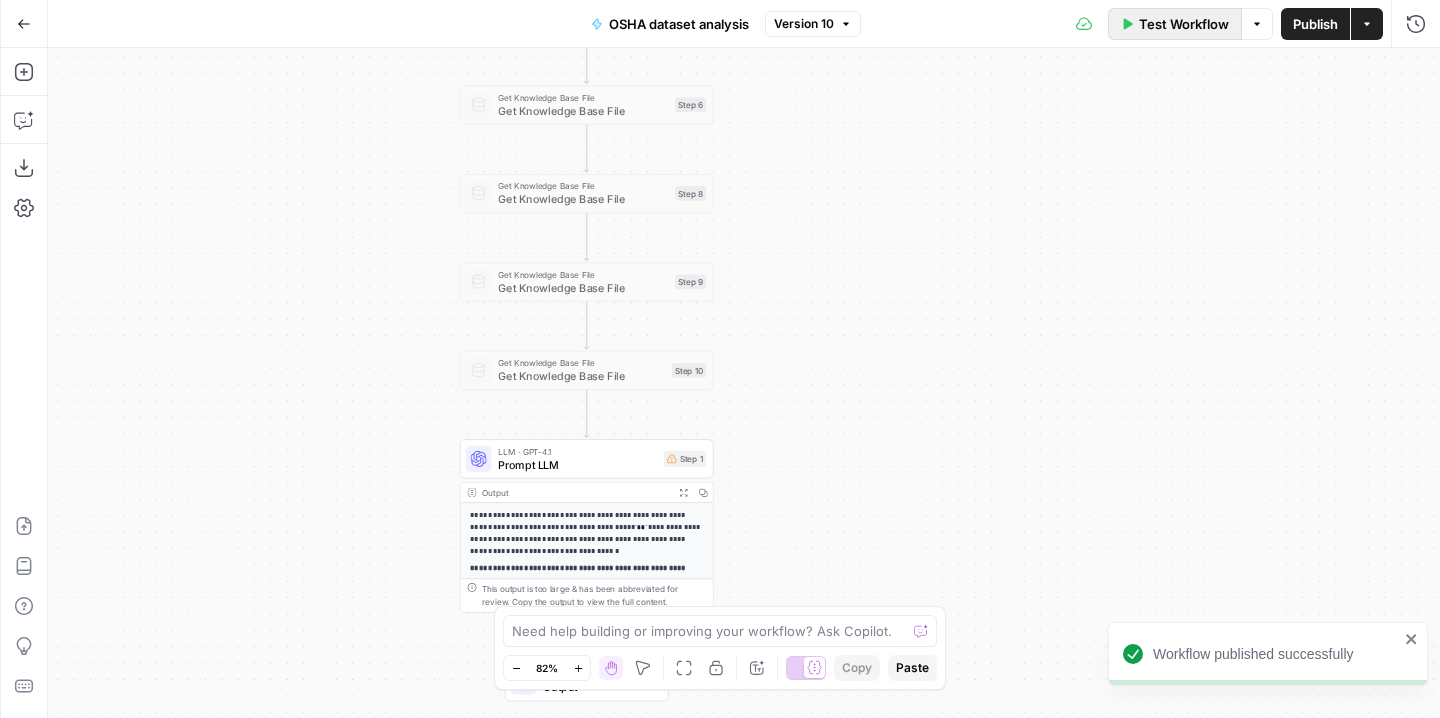 click on "Test Workflow" at bounding box center [1184, 24] 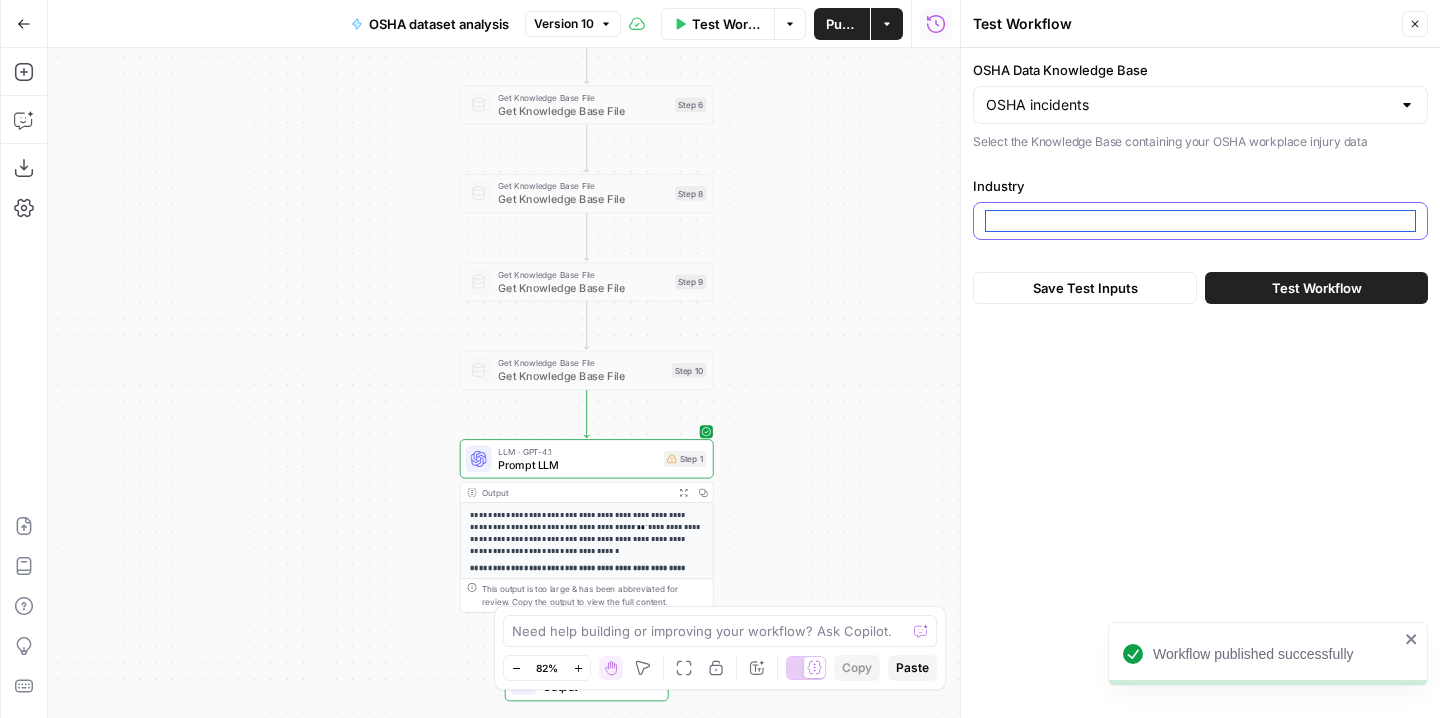 click on "Industry" at bounding box center [1200, 221] 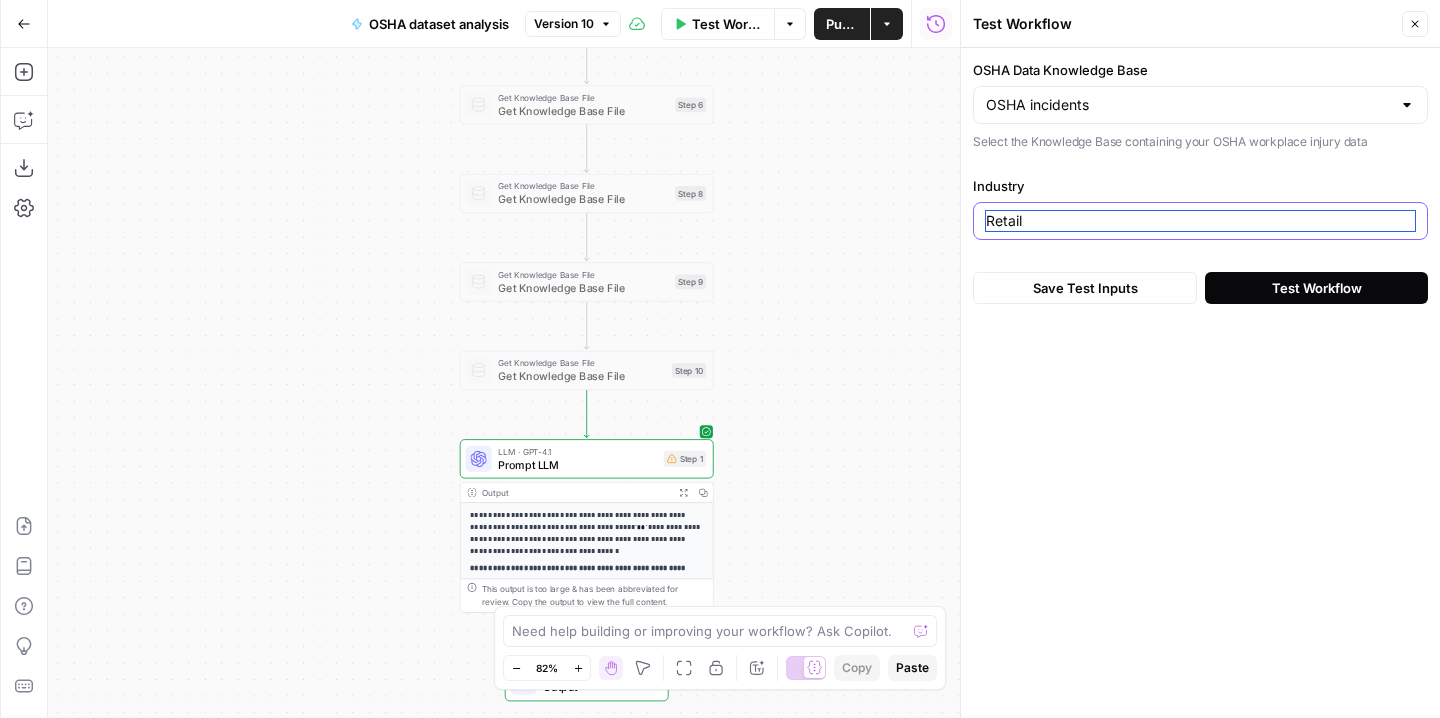 type on "Retail" 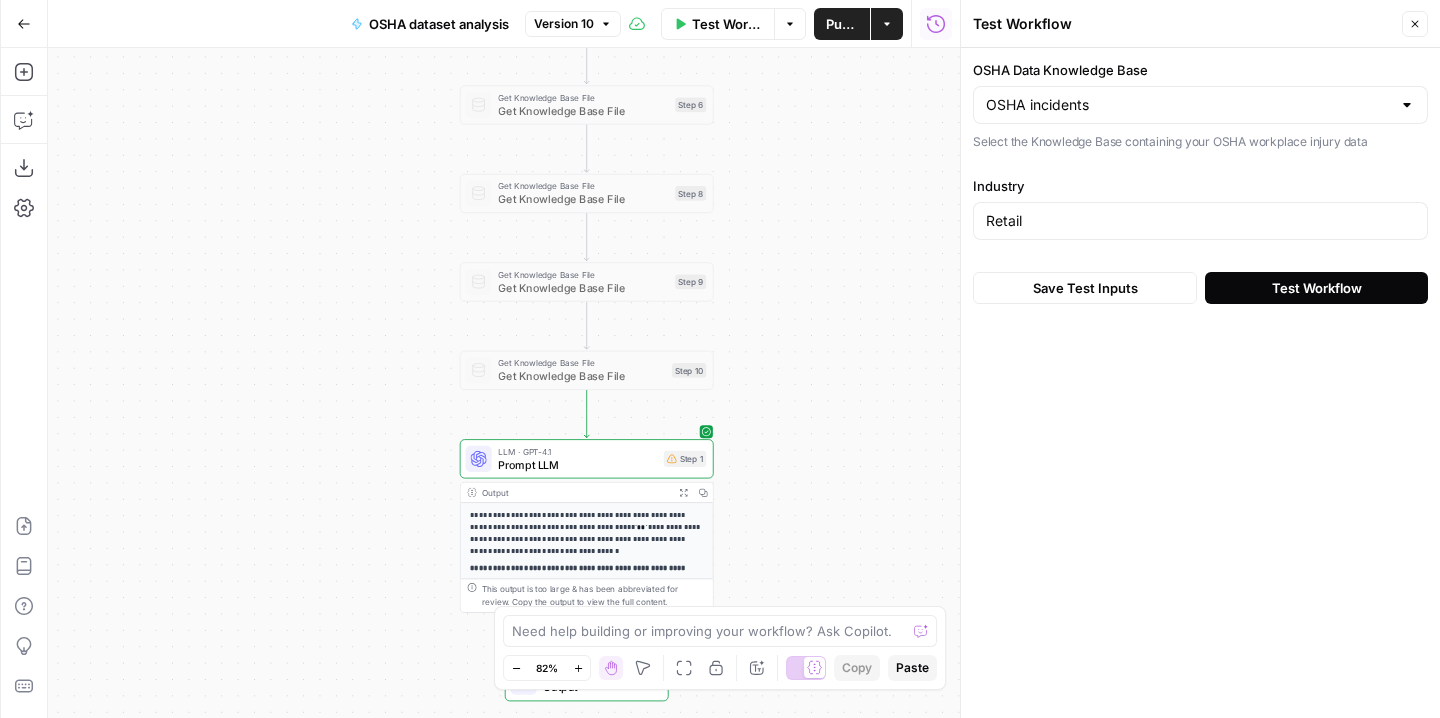 click on "Test Workflow" at bounding box center (1316, 288) 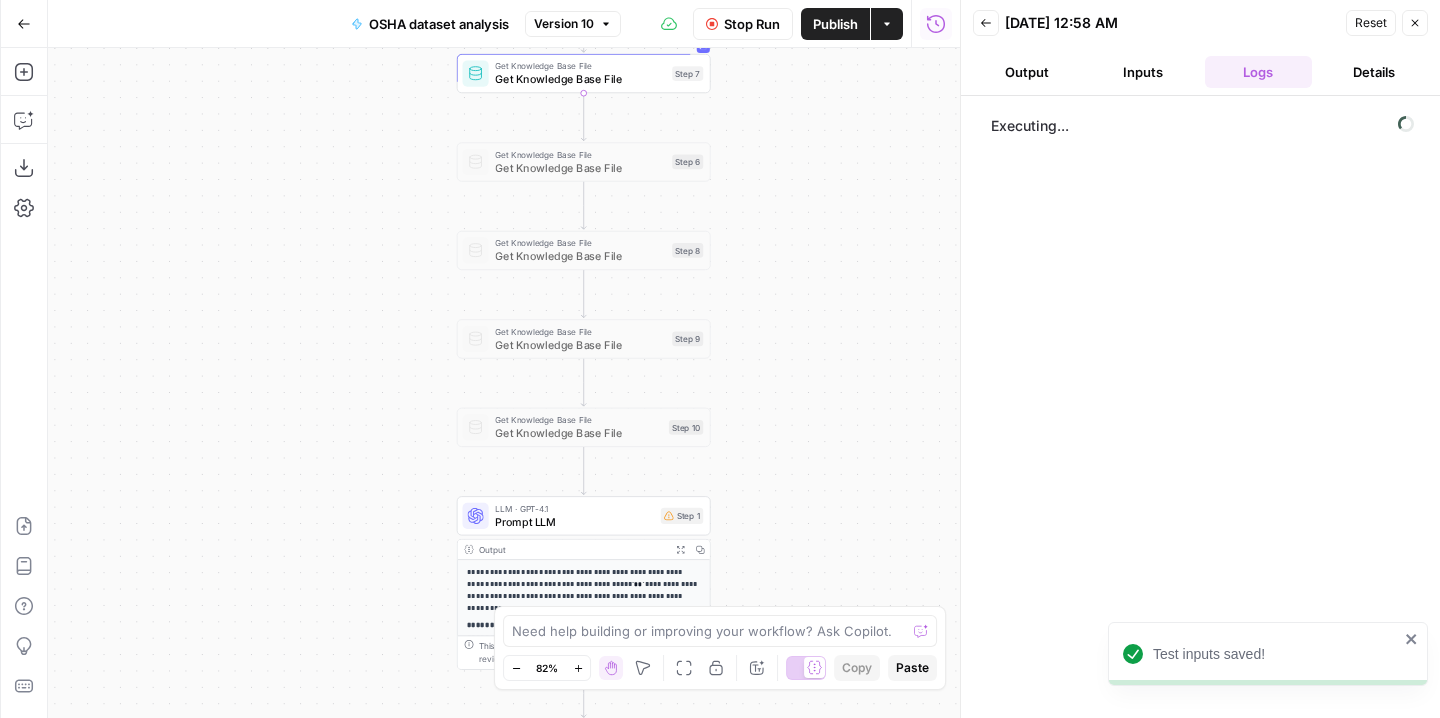 drag, startPoint x: 886, startPoint y: 233, endPoint x: 870, endPoint y: 376, distance: 143.89232 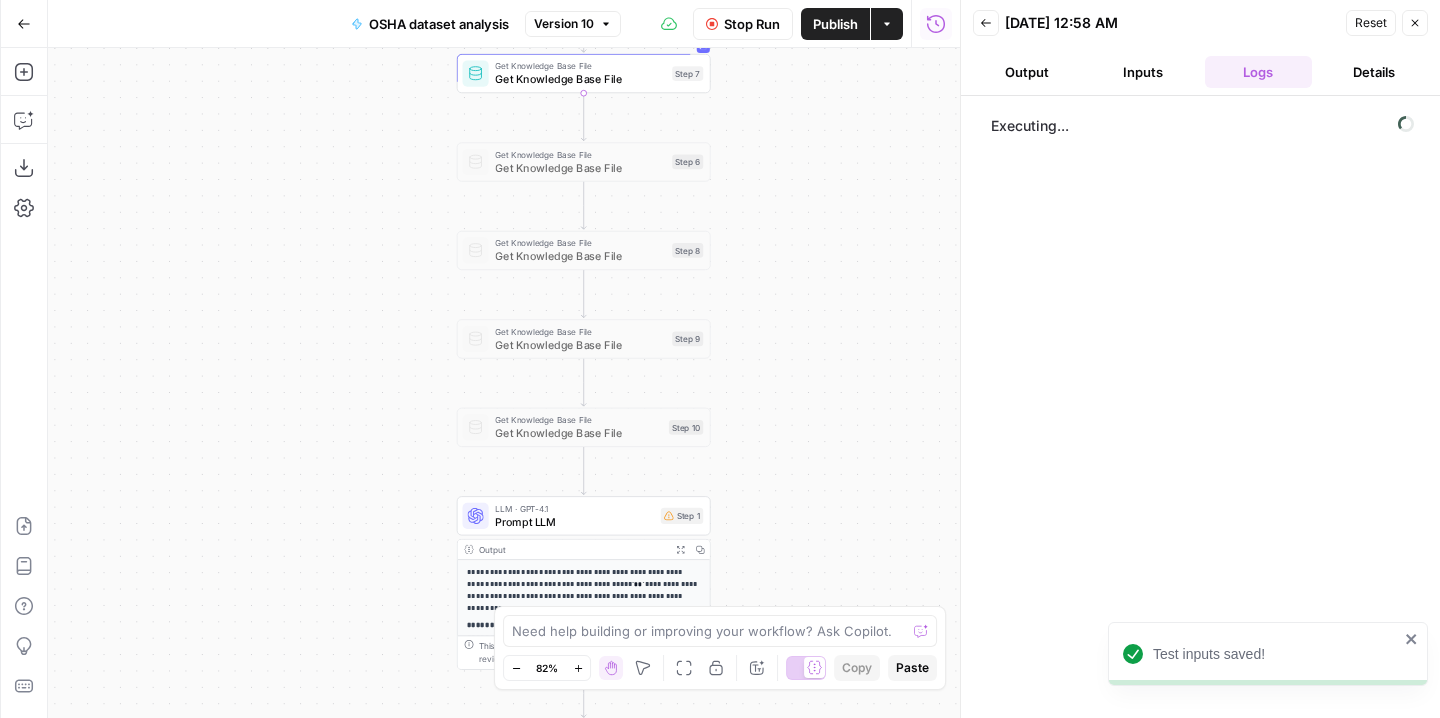 click on "**********" at bounding box center [504, 383] 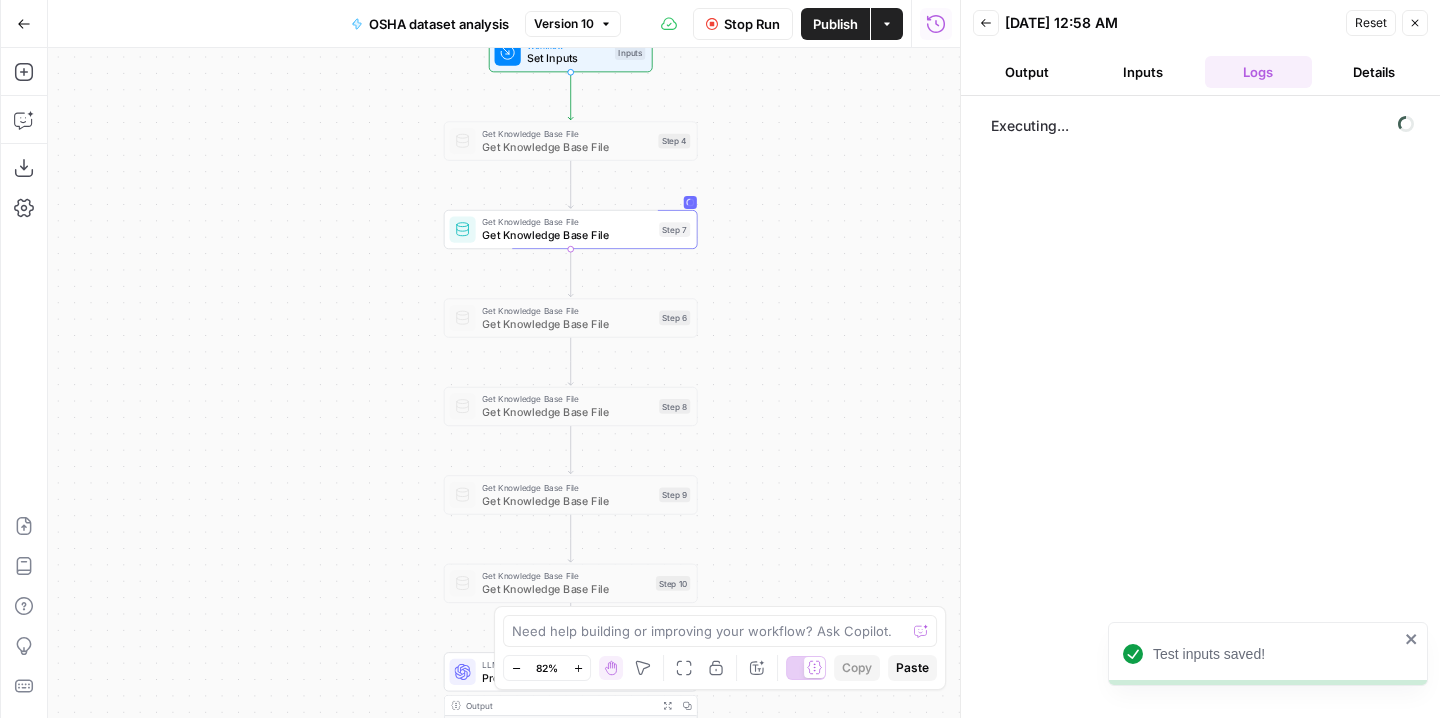 drag, startPoint x: 865, startPoint y: 312, endPoint x: 865, endPoint y: 399, distance: 87 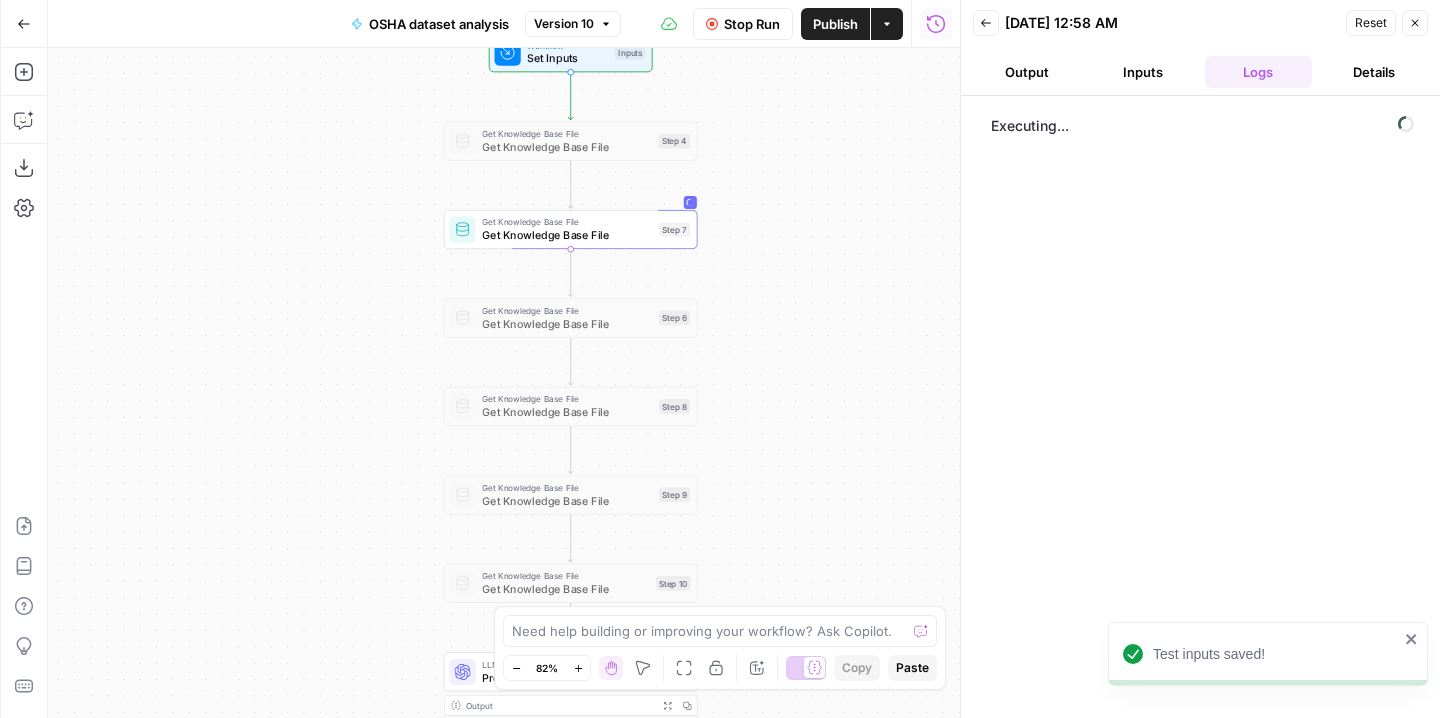 click on "**********" at bounding box center (504, 383) 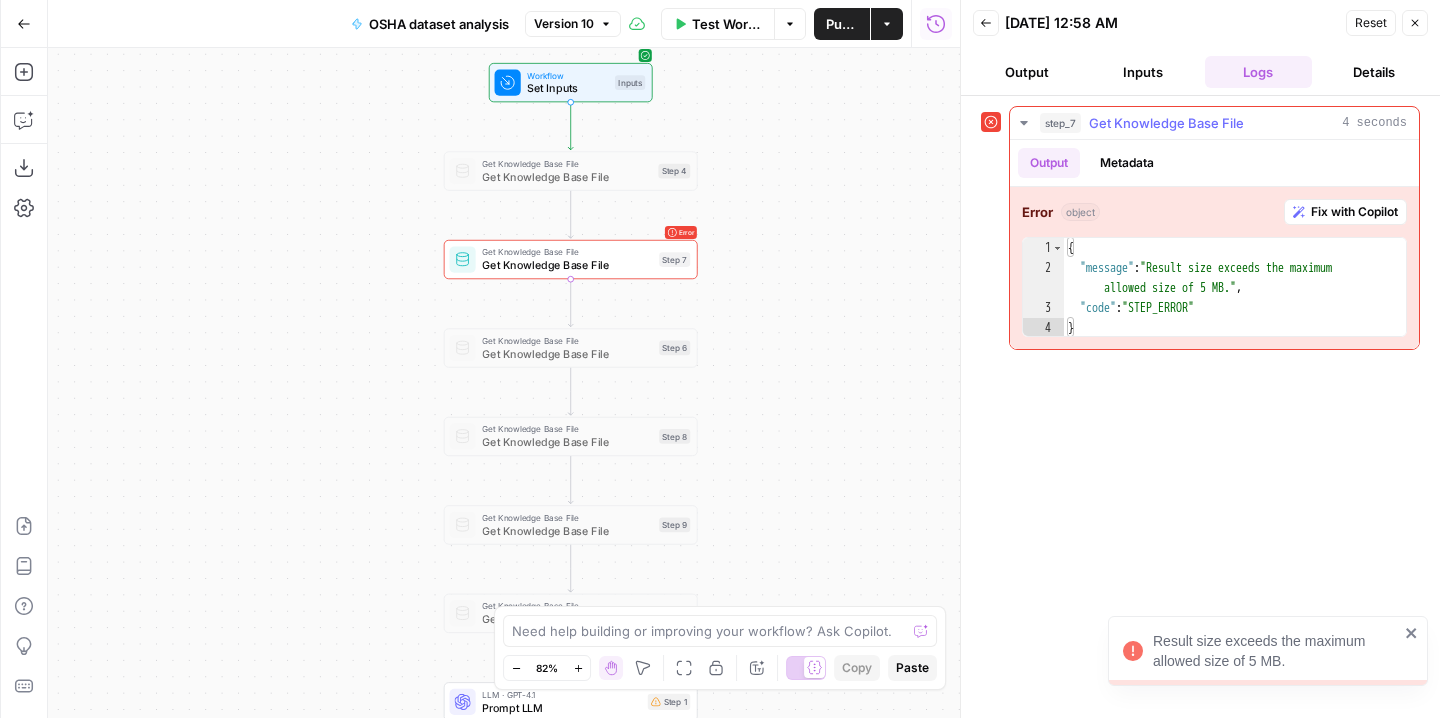 scroll, scrollTop: 0, scrollLeft: 0, axis: both 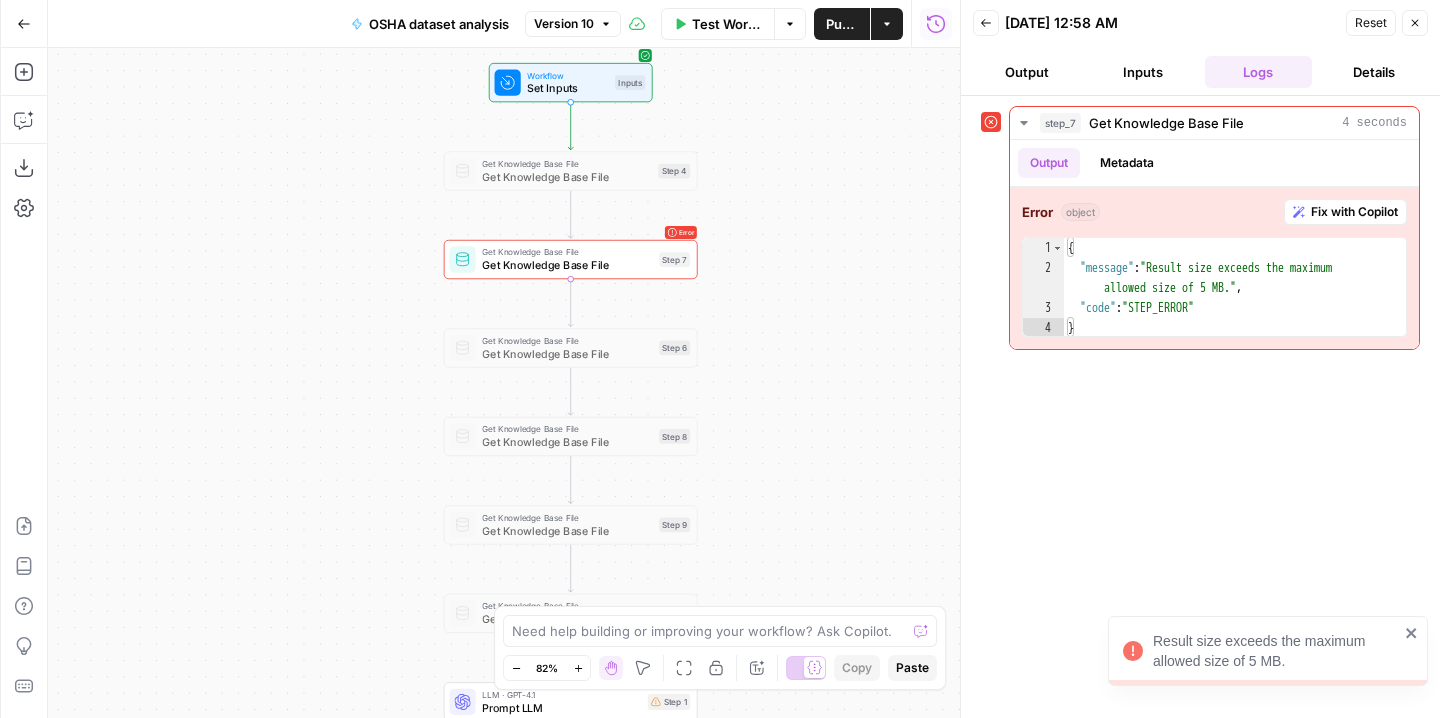 click 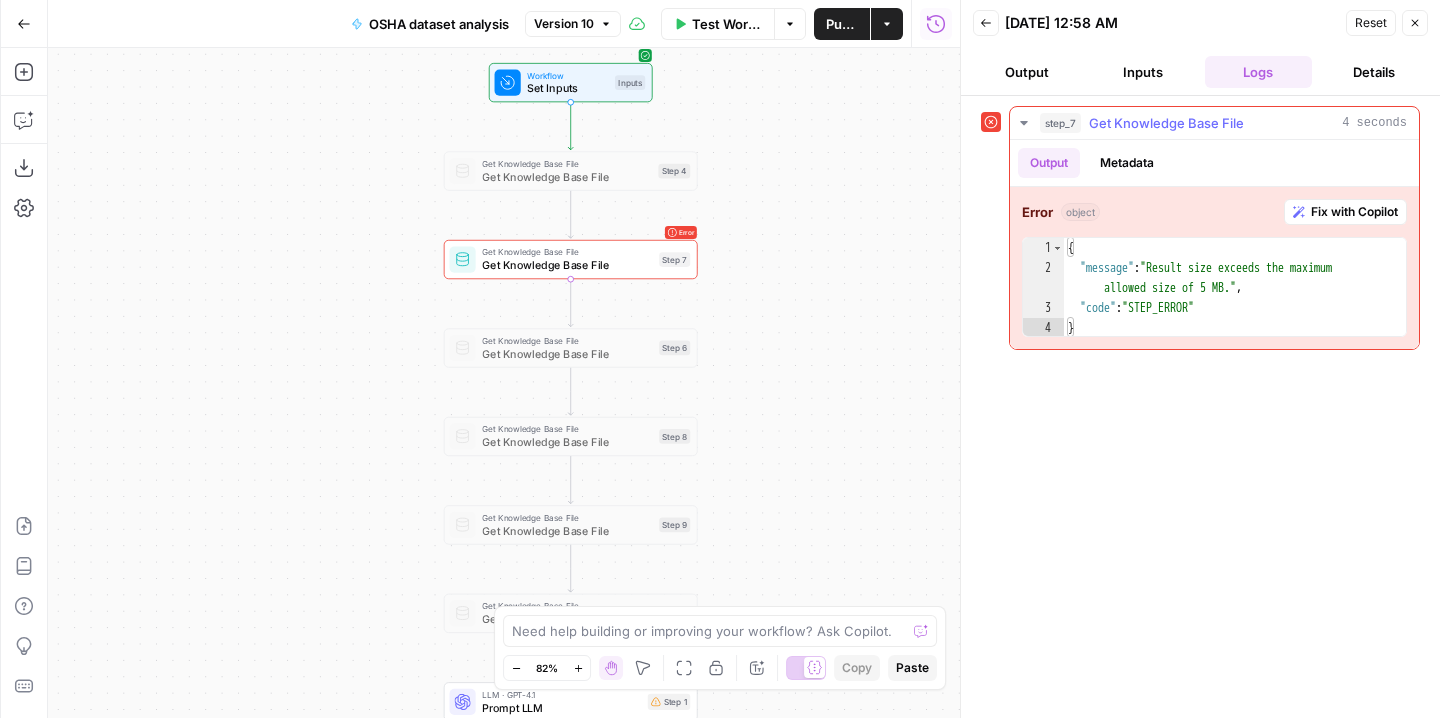 click 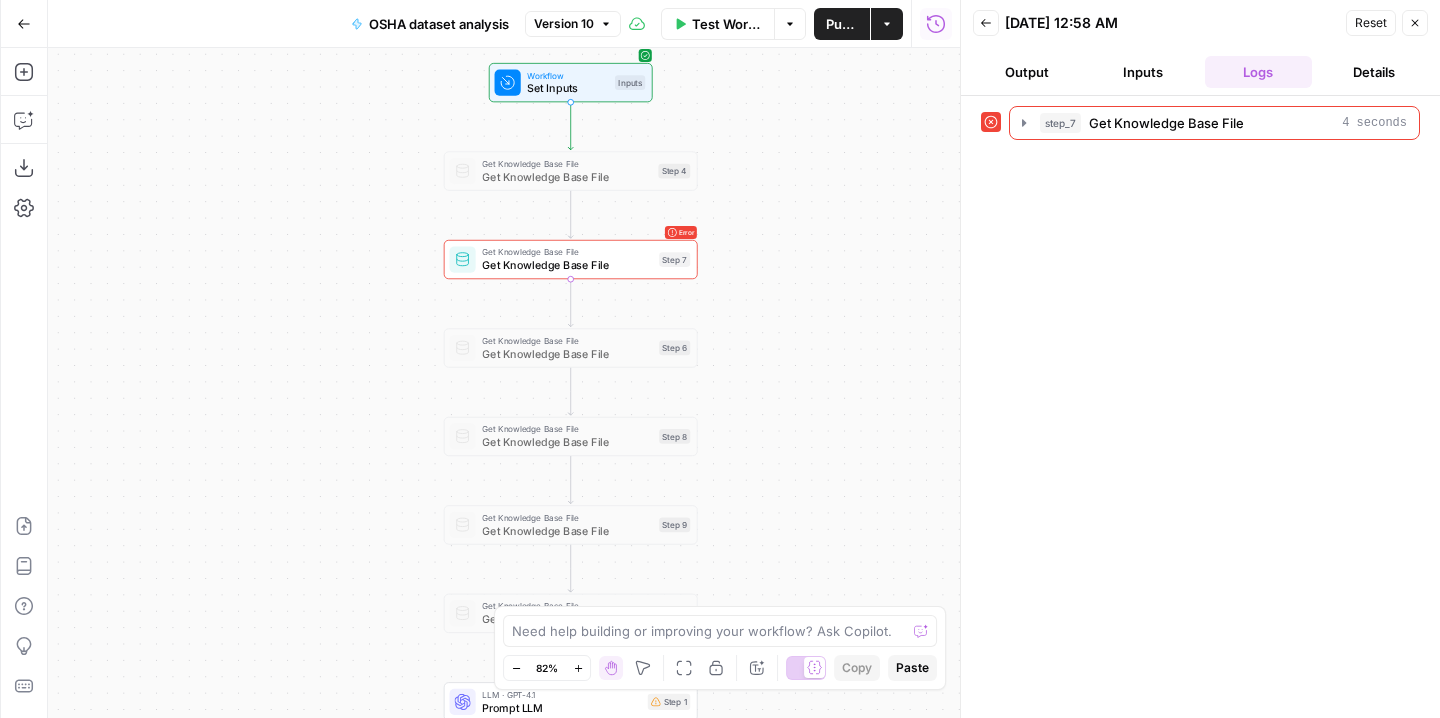 click on "**********" at bounding box center (504, 383) 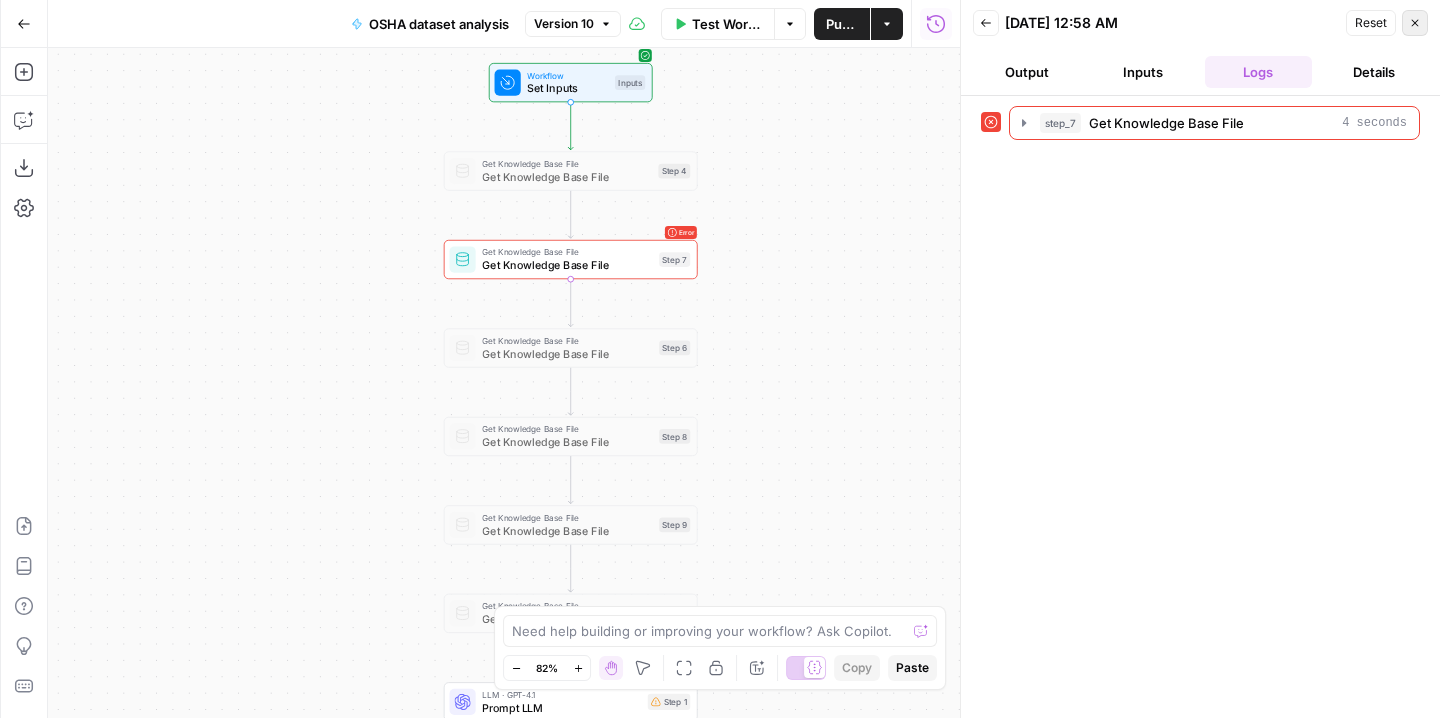 click on "Close" at bounding box center [1415, 23] 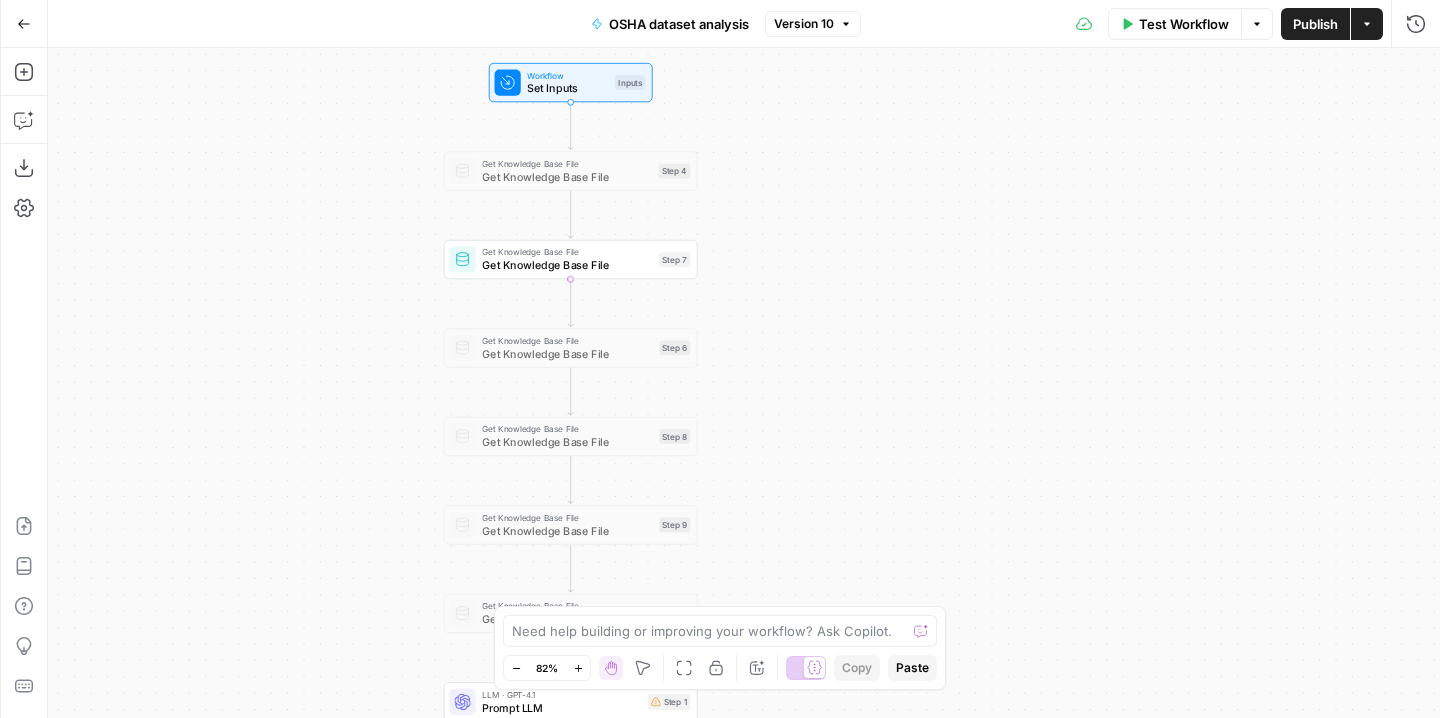 click on "Get Knowledge Base File" at bounding box center (567, 265) 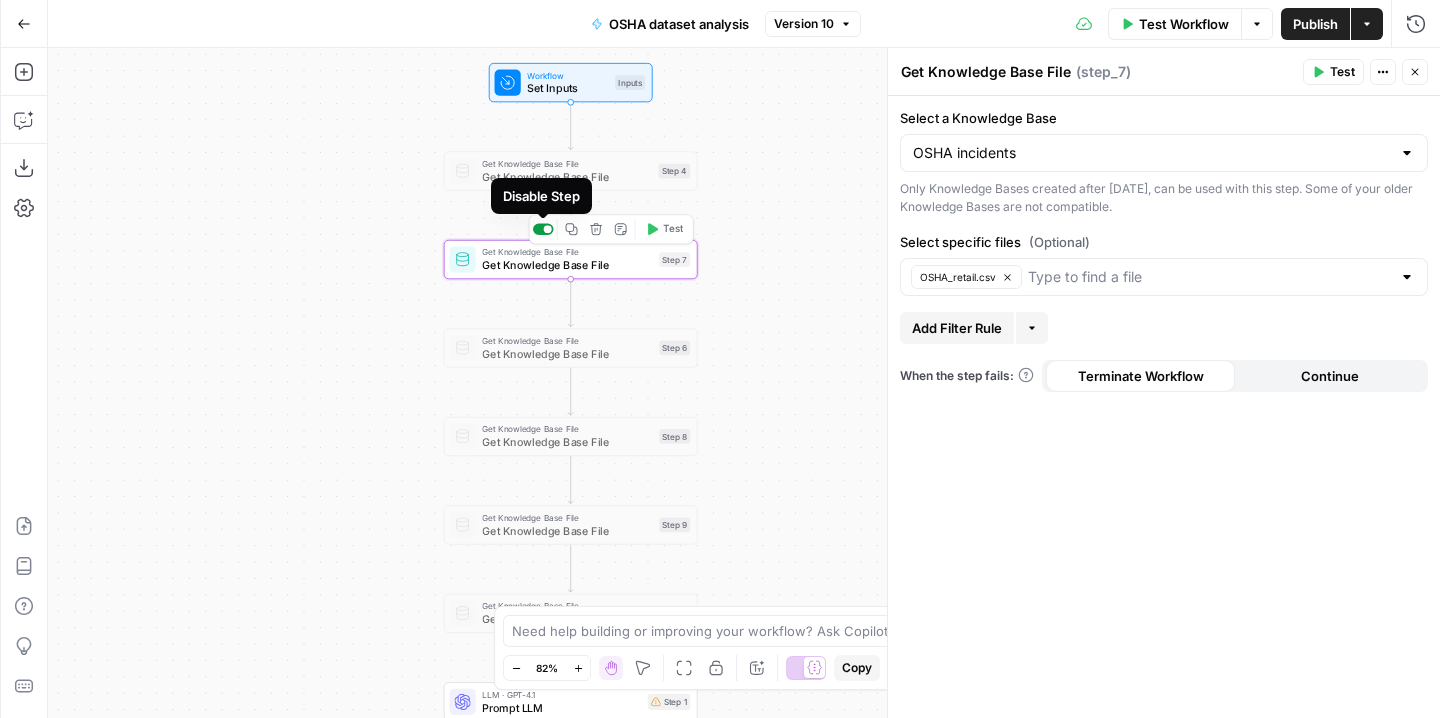 click at bounding box center [548, 229] 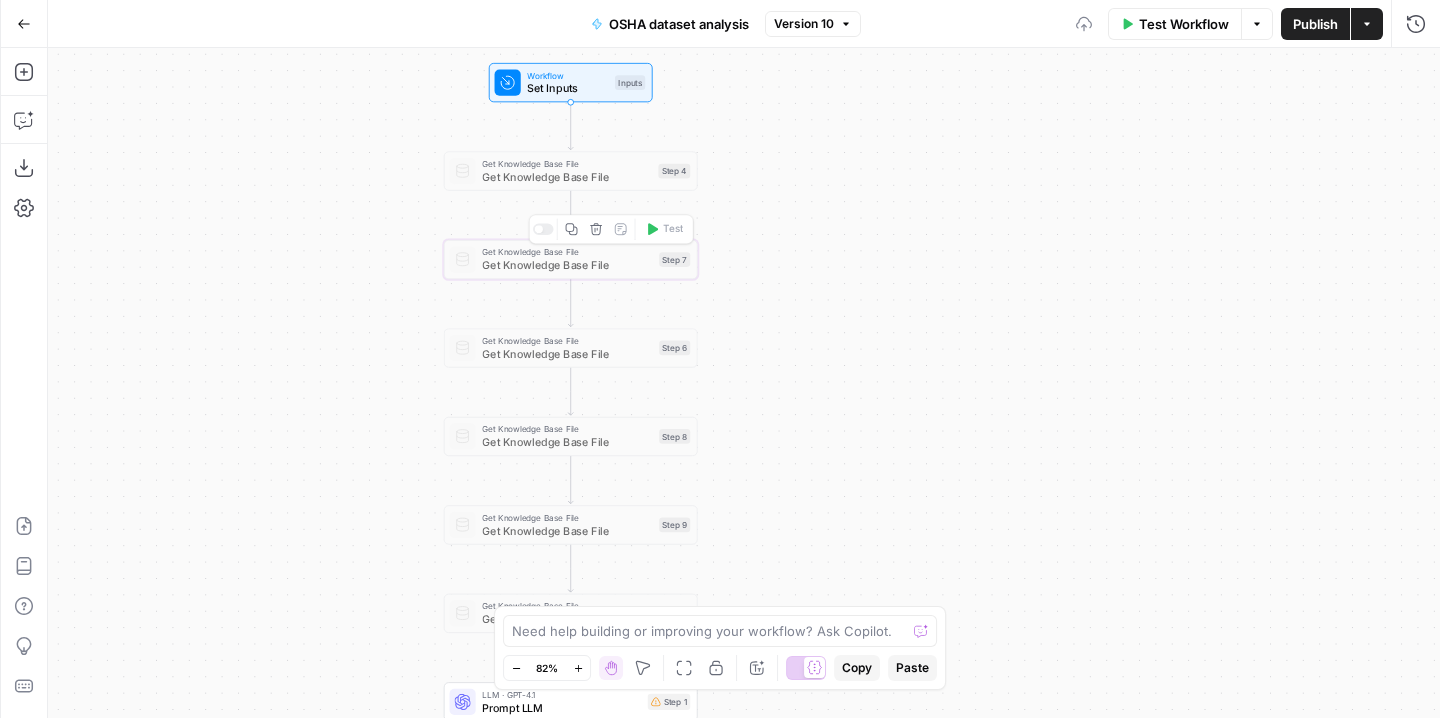 click on "Get Knowledge Base File" at bounding box center [567, 354] 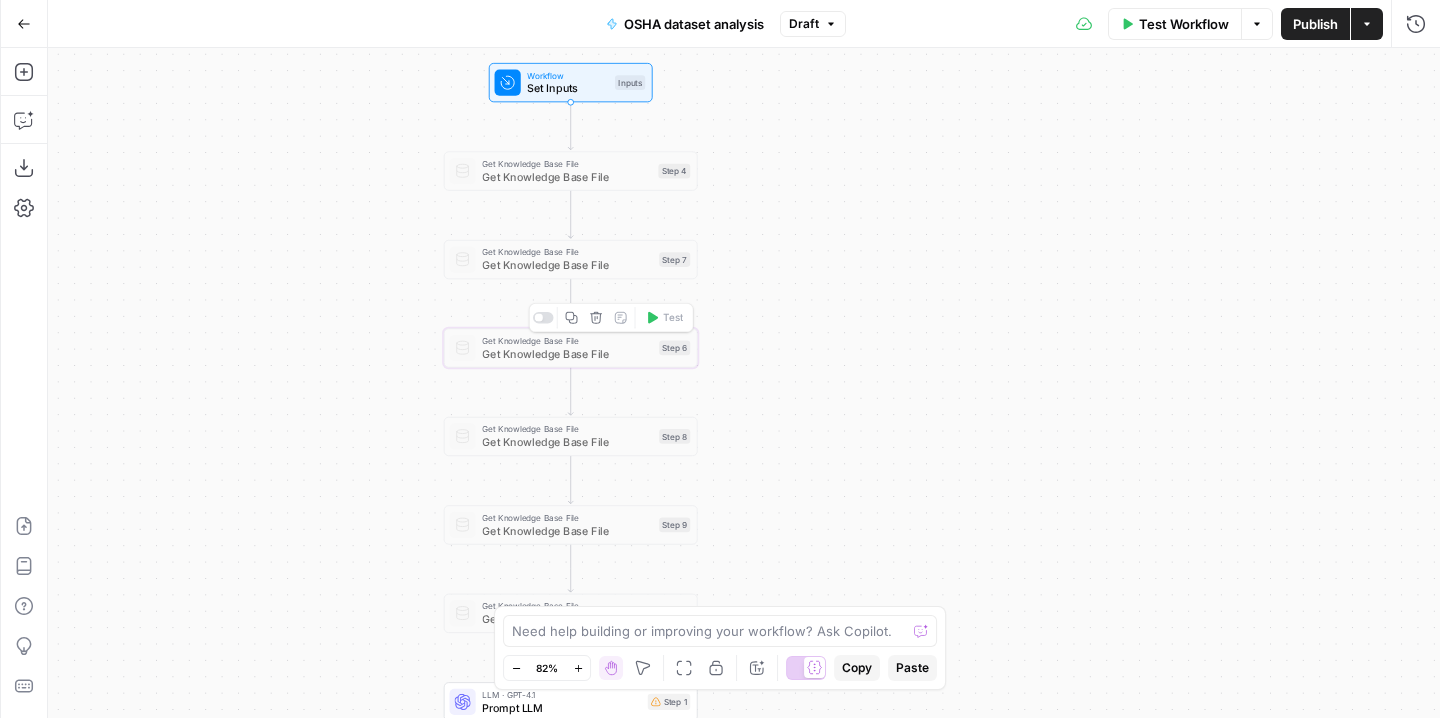 click at bounding box center (543, 317) 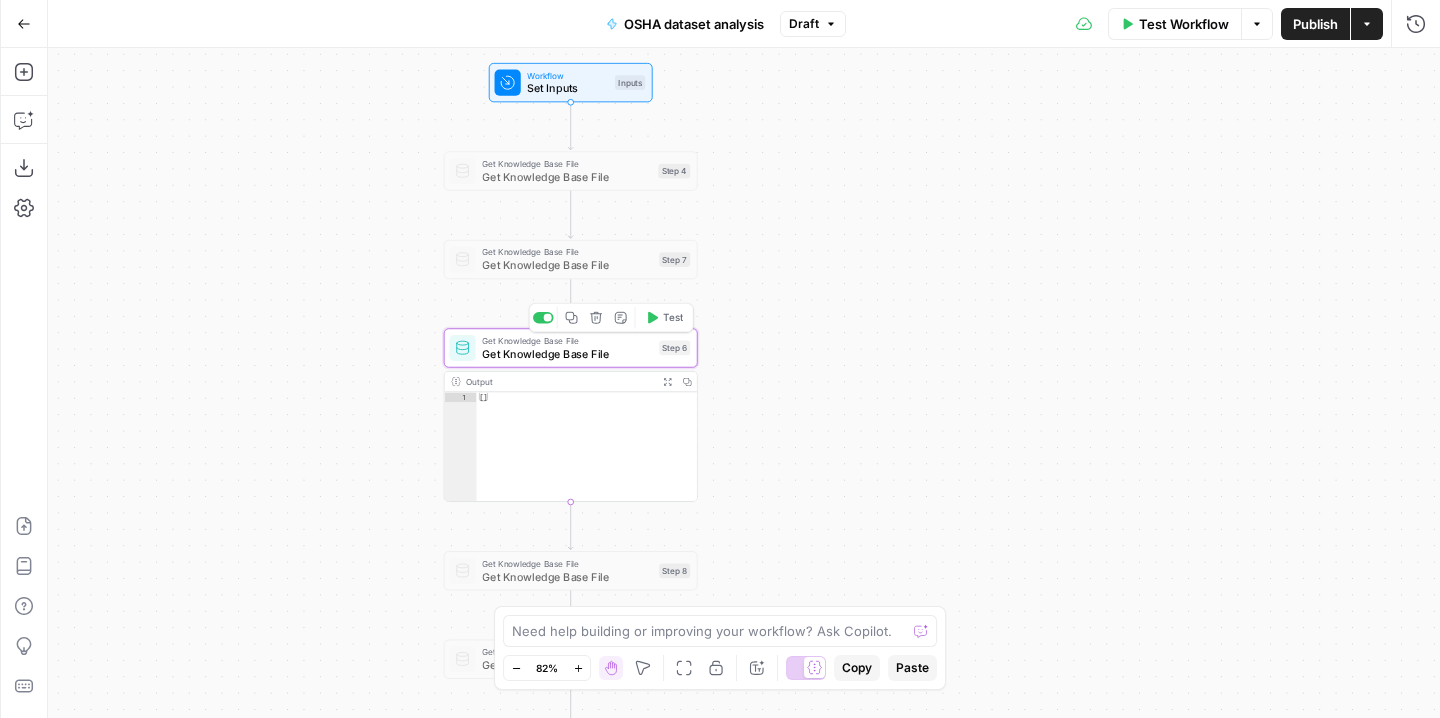 click on "Get Knowledge Base File" at bounding box center (567, 354) 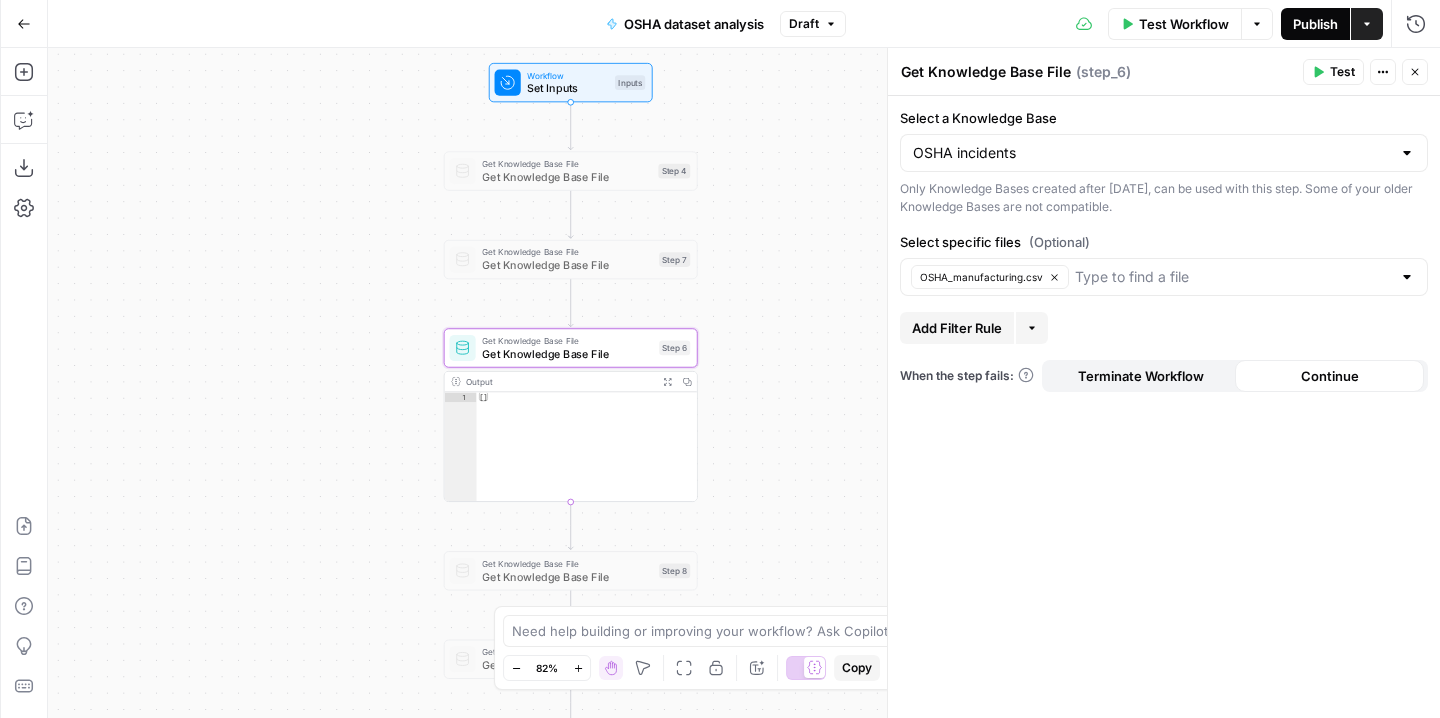 click on "Publish" at bounding box center [1315, 24] 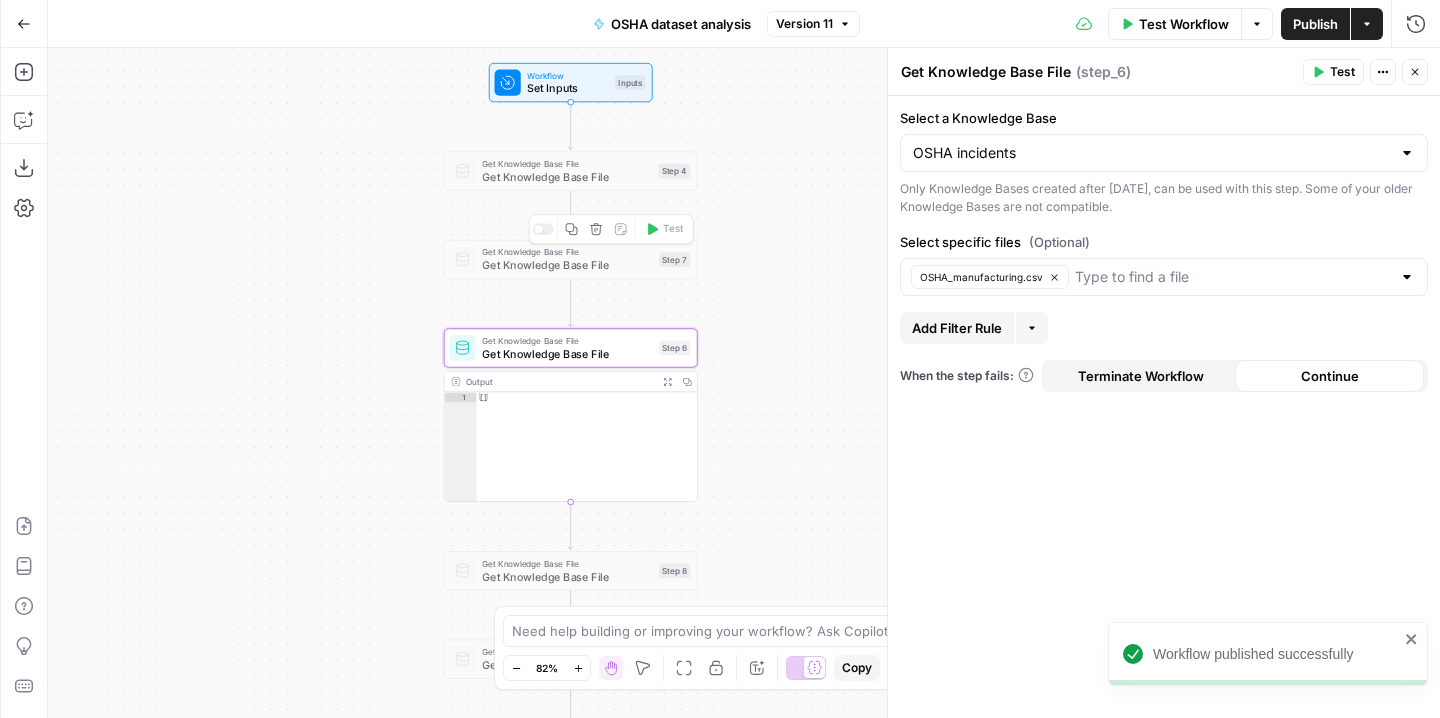 click on "Get Knowledge Base File" at bounding box center [567, 265] 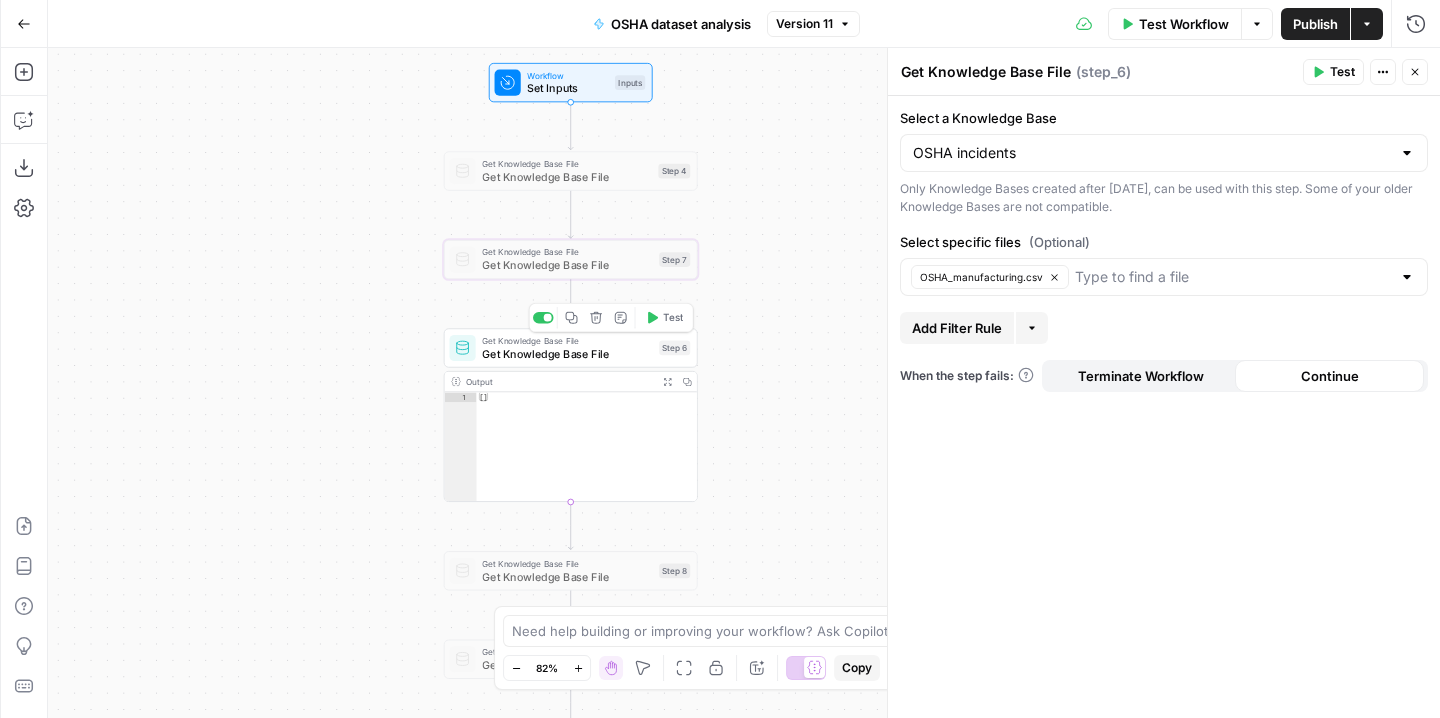 click on "Get Knowledge Base File" at bounding box center (567, 354) 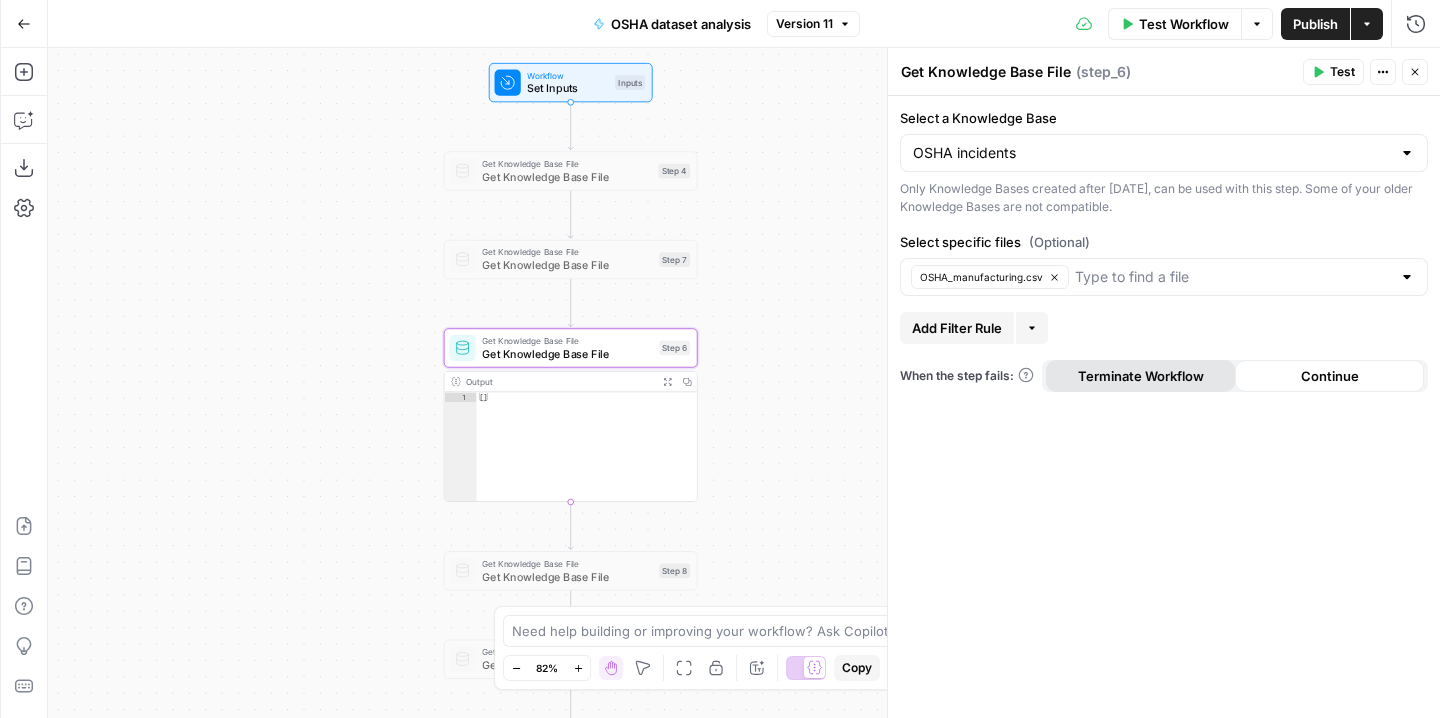 click on "Terminate Workflow" at bounding box center (1141, 376) 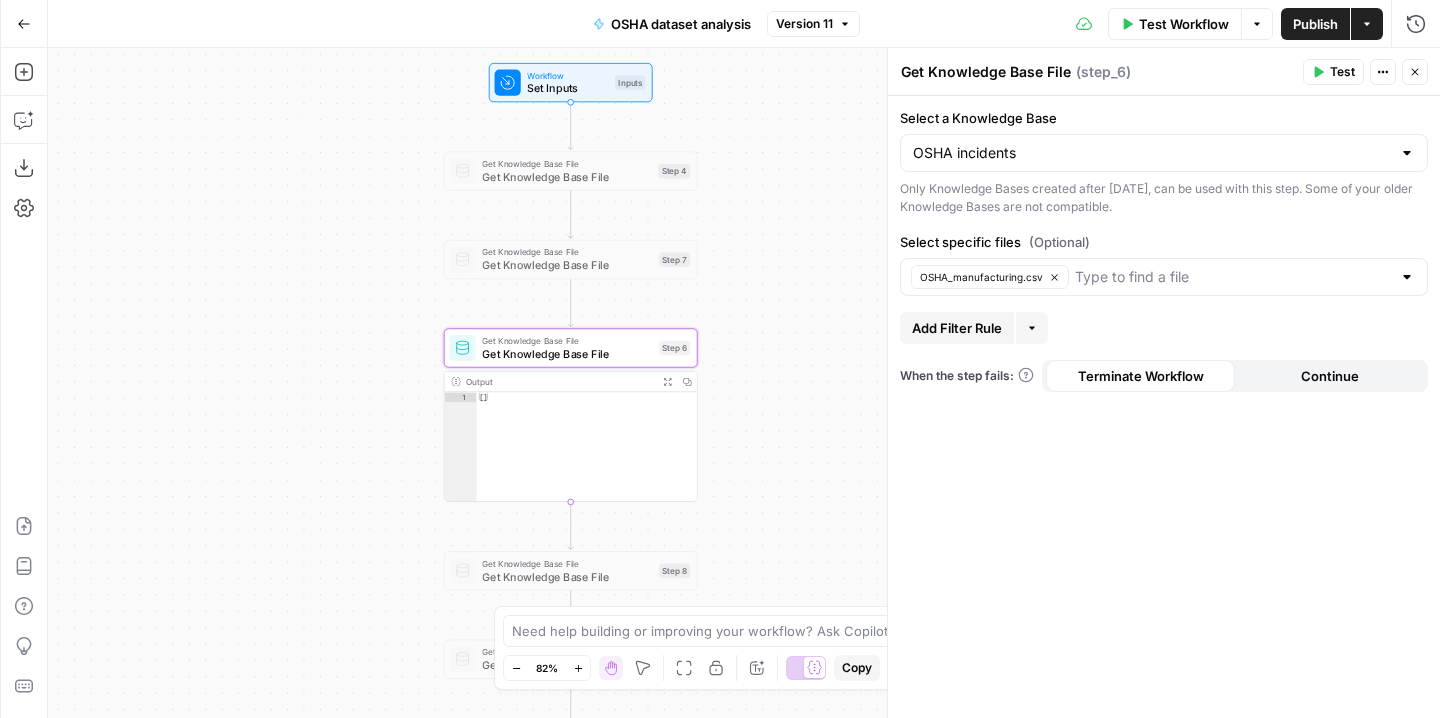 click on "**********" at bounding box center [744, 383] 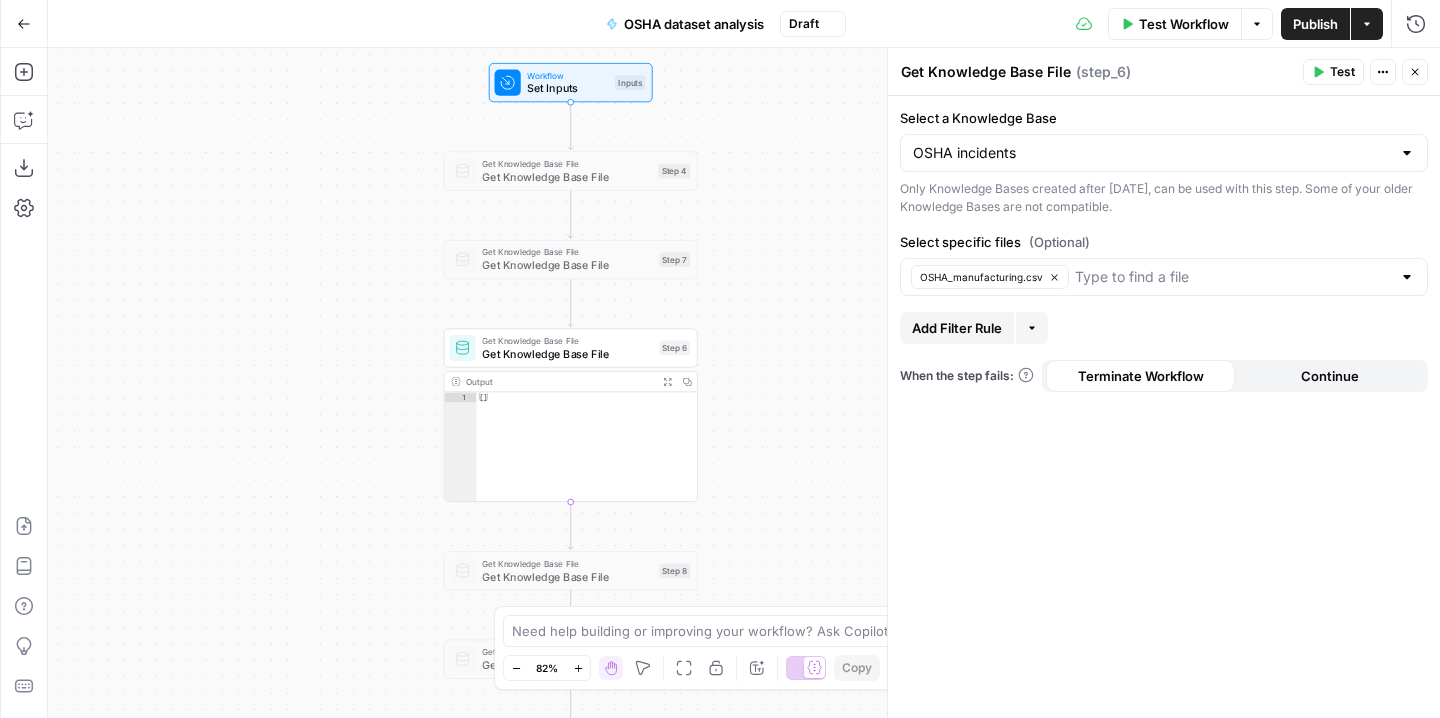 click on "Get Knowledge Base File" at bounding box center (567, 265) 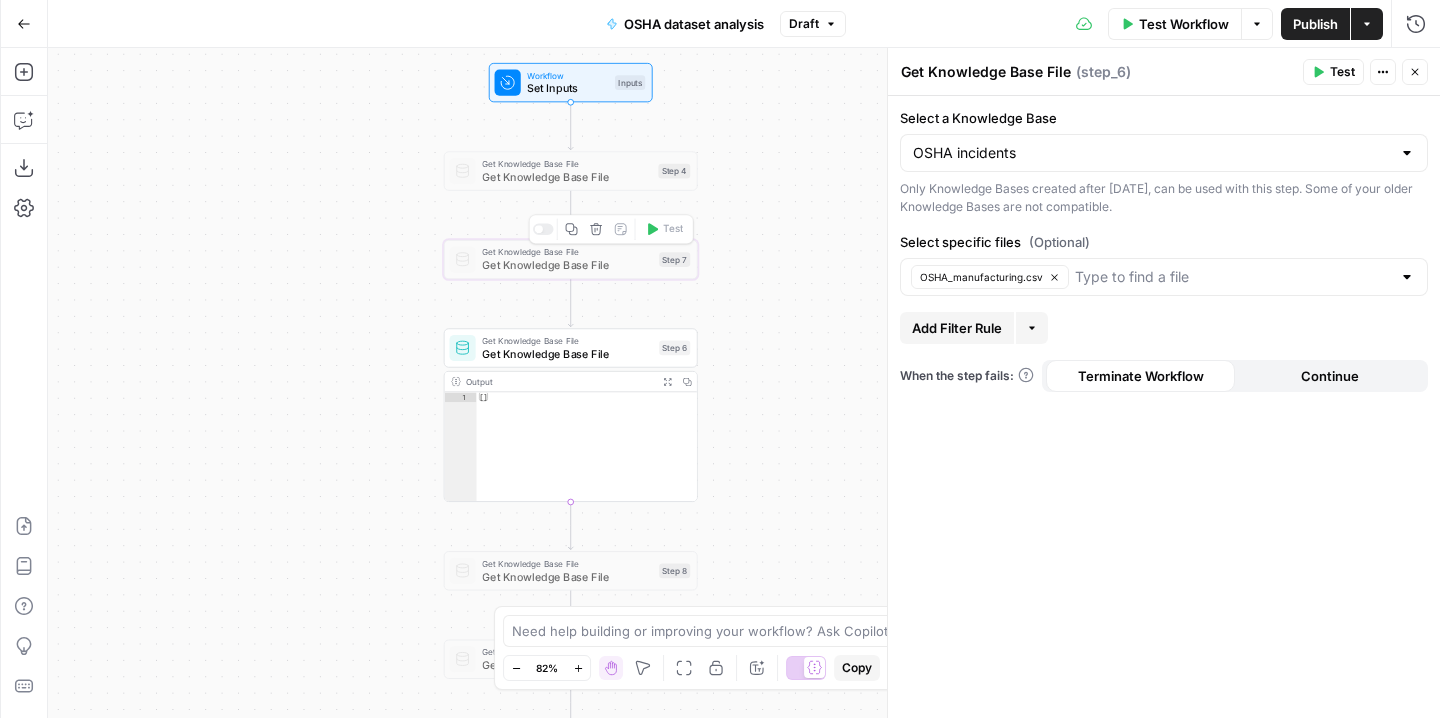 click on "Copy step Delete step Add Note Test" at bounding box center (611, 228) 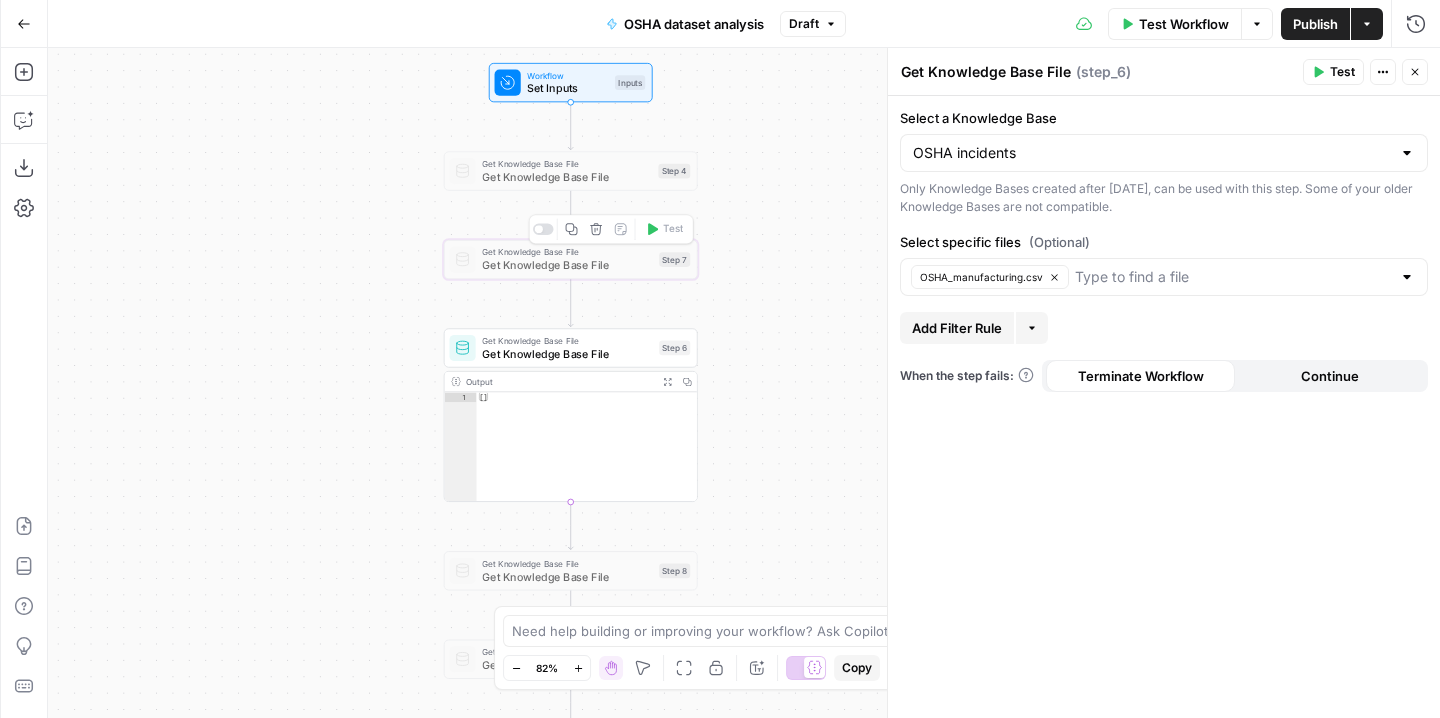 click at bounding box center [543, 228] 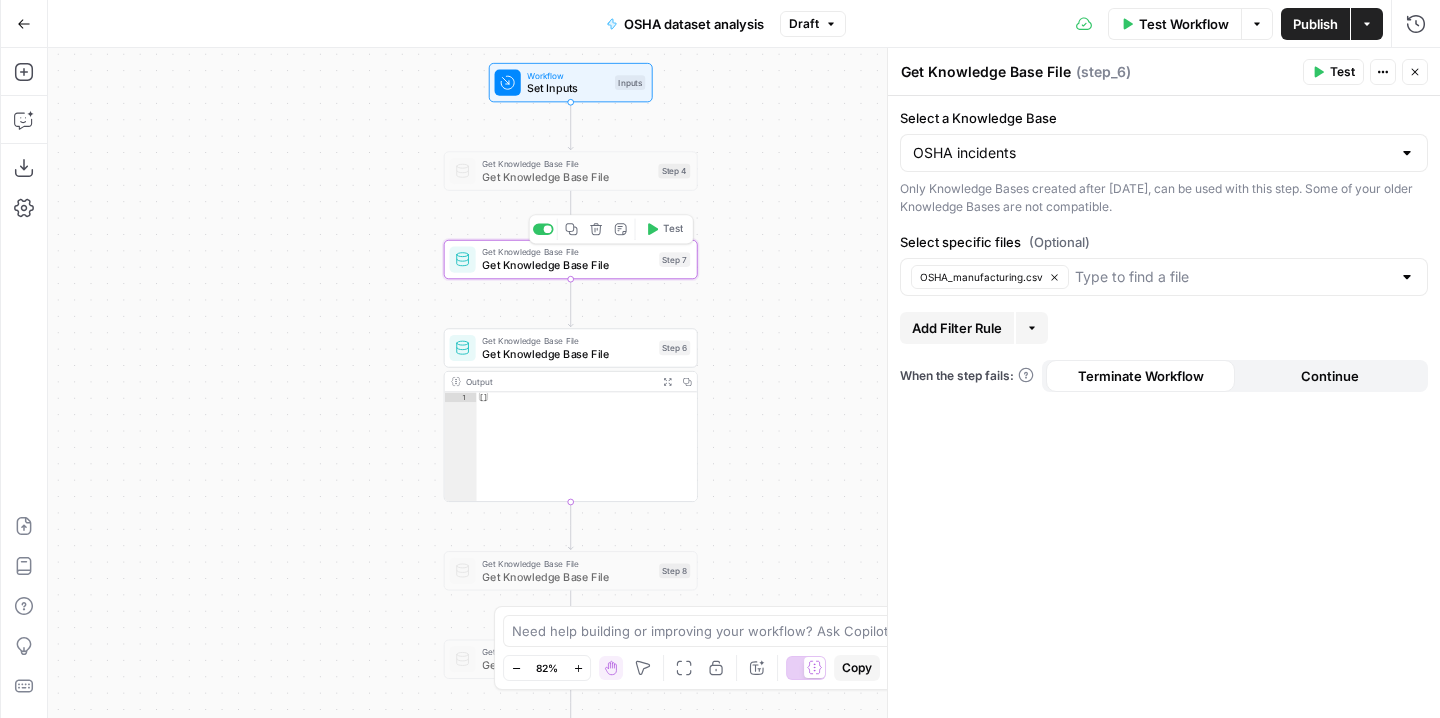 click on "Get Knowledge Base File" at bounding box center [567, 252] 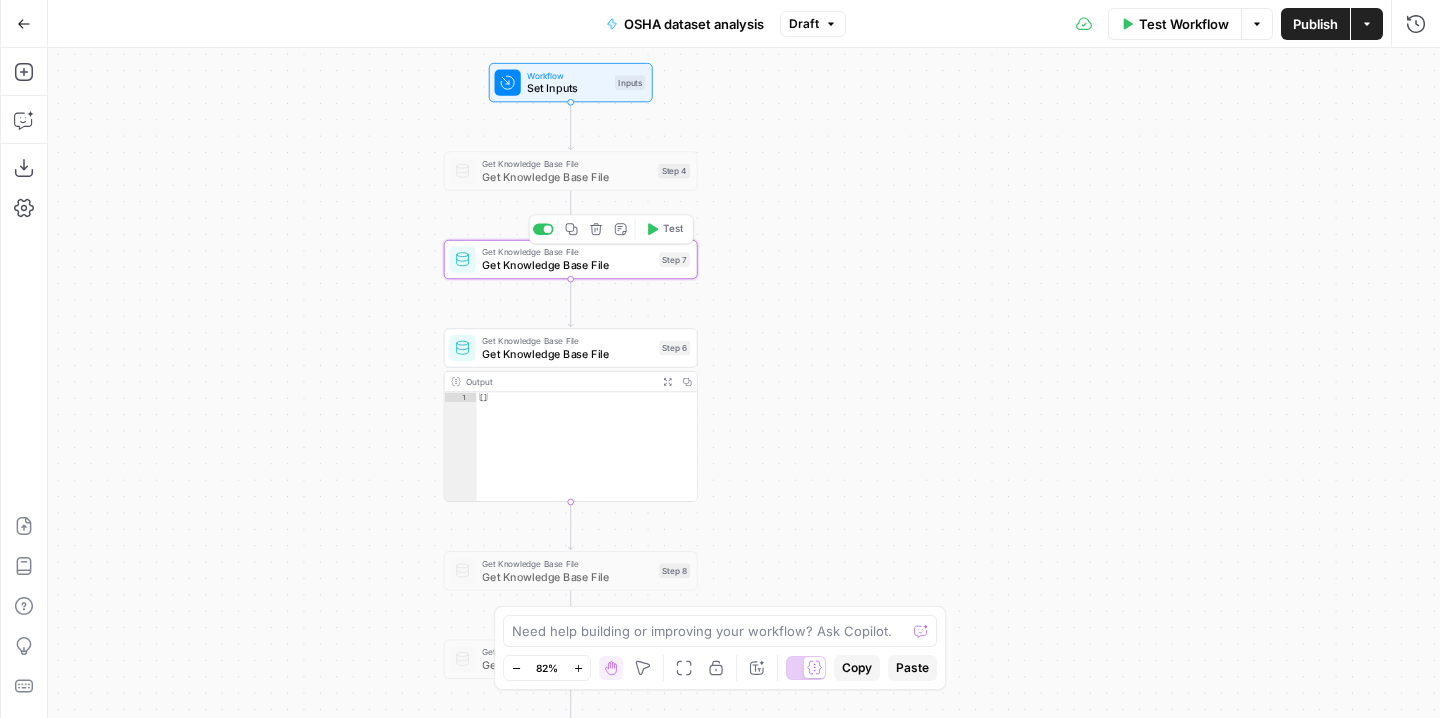 click on "Get Knowledge Base File Get Knowledge Base File Step 4" at bounding box center (571, 170) 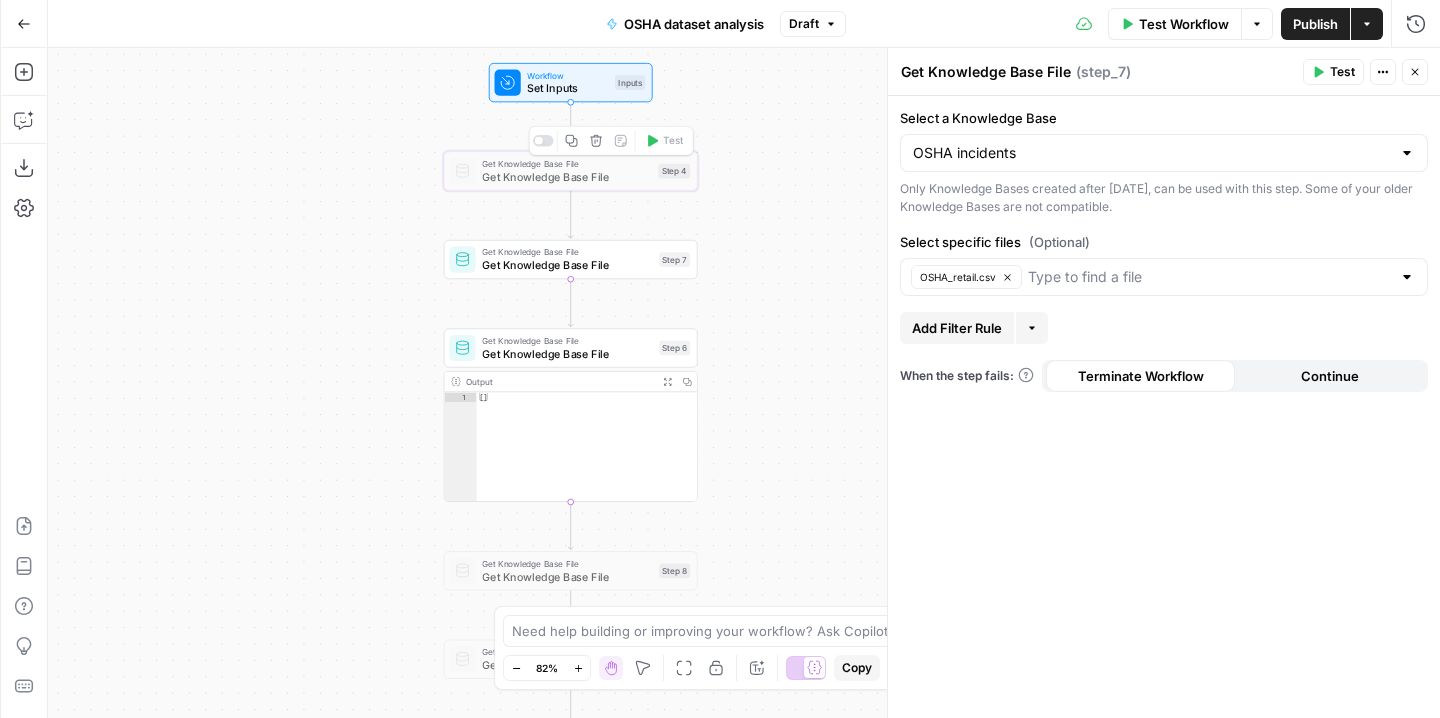 click at bounding box center [543, 140] 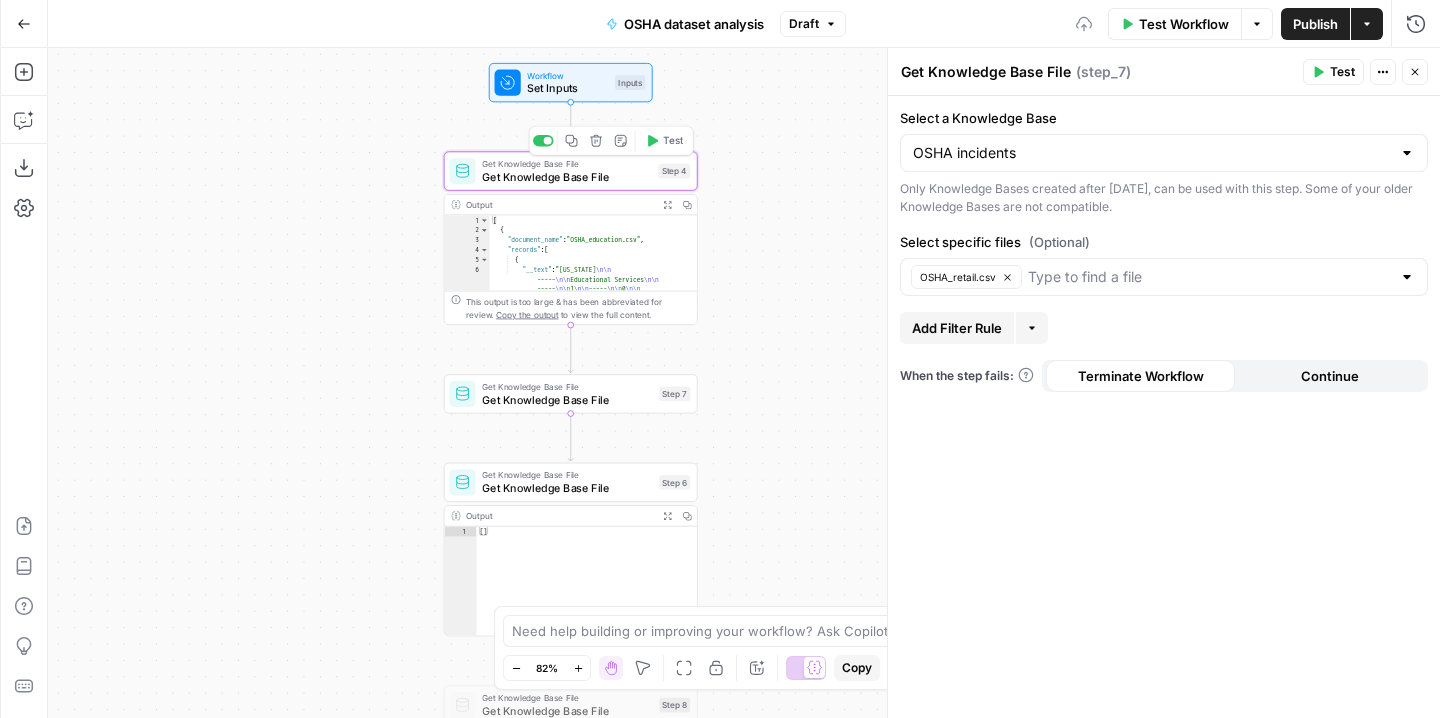 click on "Get Knowledge Base File" at bounding box center [567, 177] 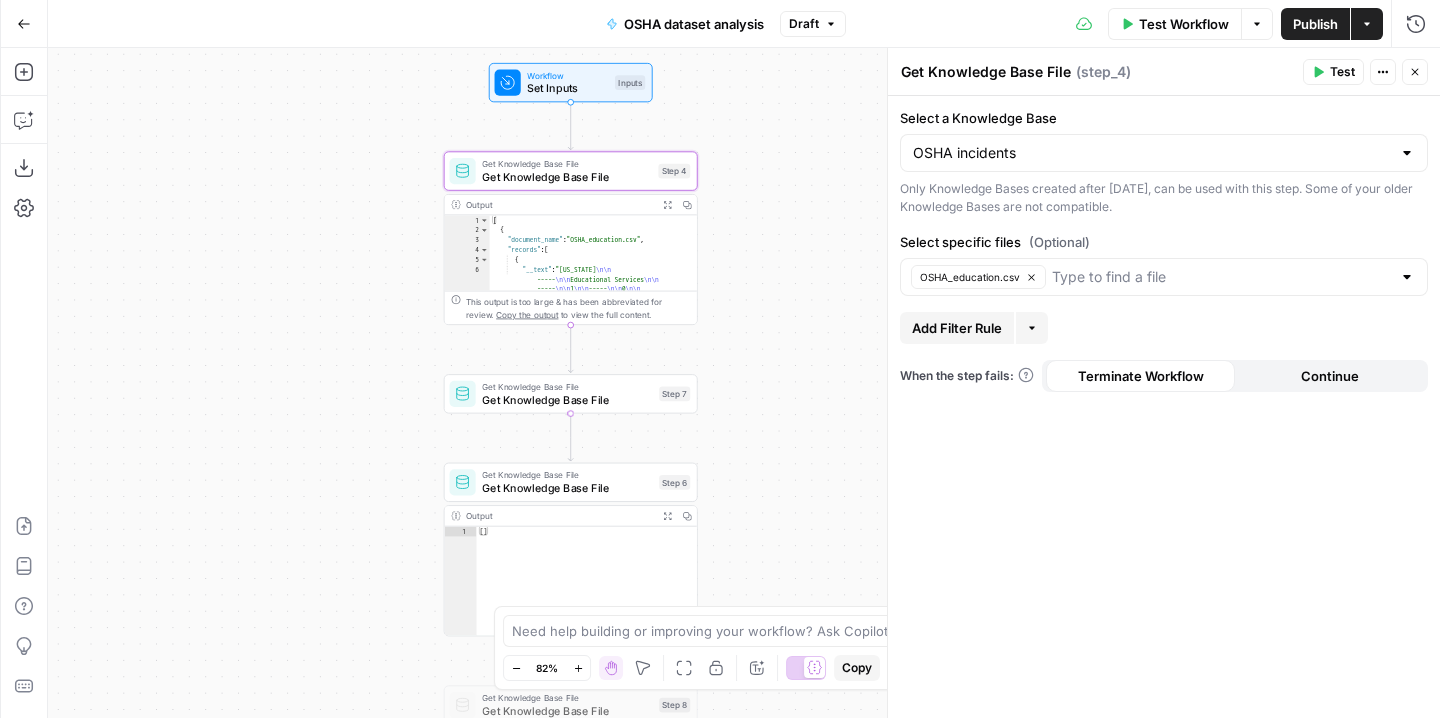 click on "Get Knowledge Base File" at bounding box center [567, 399] 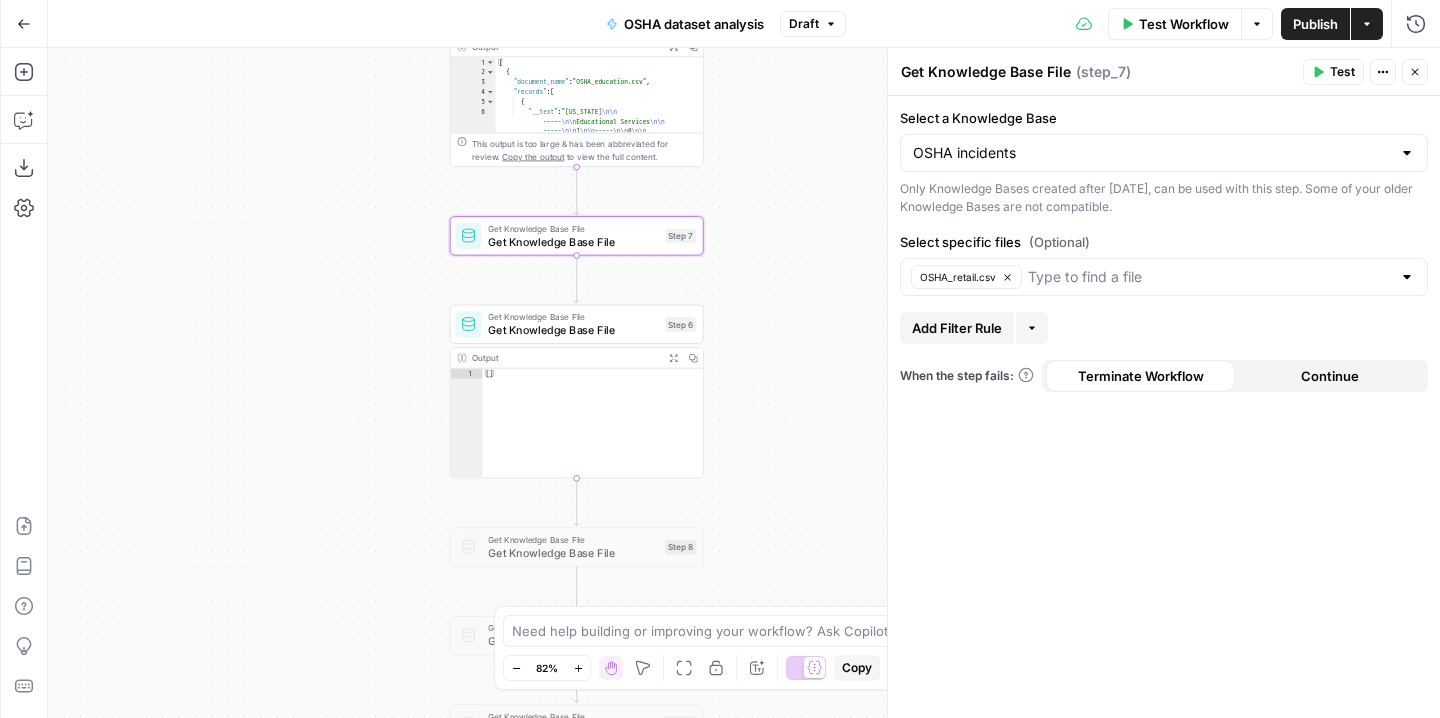 drag, startPoint x: 764, startPoint y: 471, endPoint x: 770, endPoint y: 313, distance: 158.11388 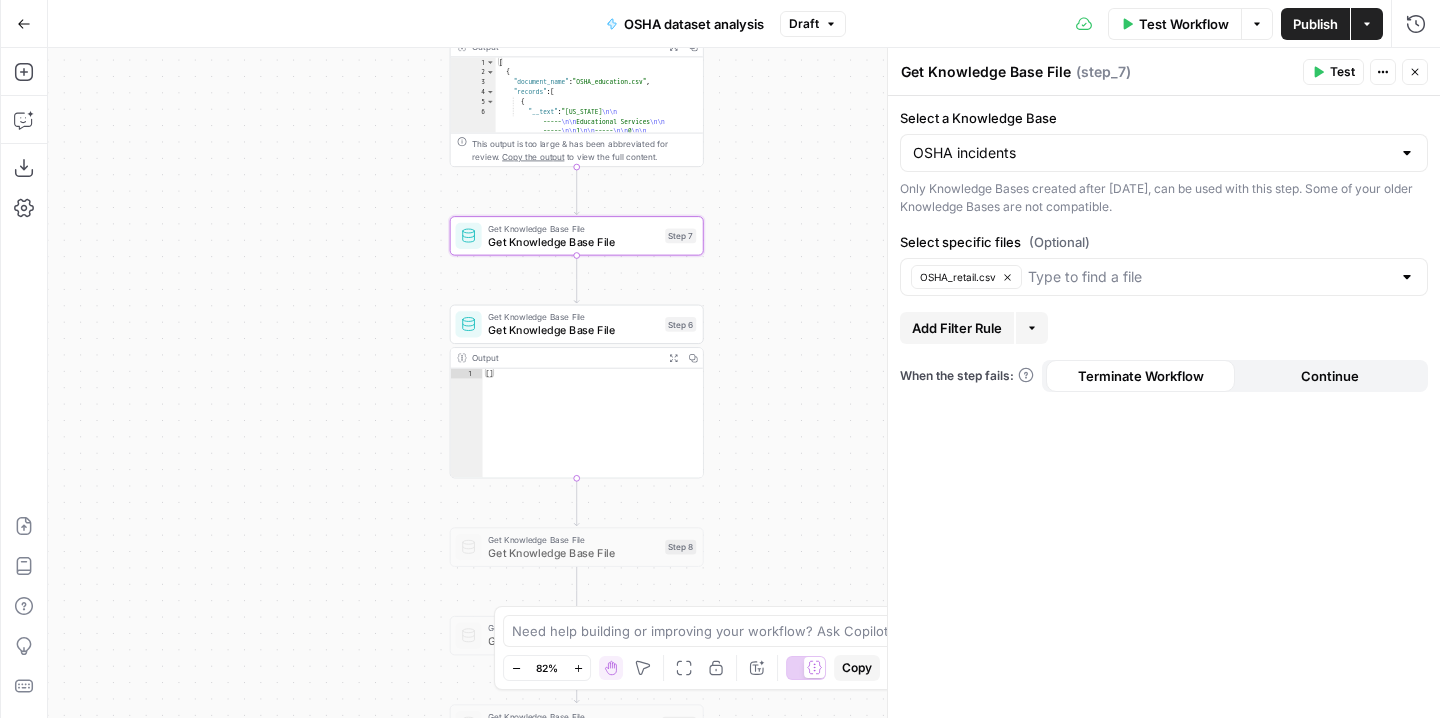 click on "Workflow Set Inputs Inputs Get Knowledge Base File Get Knowledge Base File Step 4 Output Expand Output Copy 1 2 3 4 5 6 [    {      "document_name" :  "OSHA_education.csv" ,      "records" :  [         {           "__text" :  "NEW JERSEY \n\n              ----- \n\n Educational Services \n\n              ----- \n\n 1 \n\n ----- \n\n 0 \n\n              ----- \n\n 0 \n\n ----- \n\n Employee               slipped on ice. \n\n              ----- \n\n Nonclassifiable \n\n              ----- \n\n Nonclassifiable \n\n              ----- \n\n Fall, slip, trip,               unspecified \n\n ----- \n\n Ground,               unspecified \n\n ----- \n\n Ice,               sleet, snow" ,     This output is too large & has been abbreviated for review.   Copy the output   to view the full content. Get Knowledge Base File Get Knowledge Base File Step 7 Get Knowledge Base File Get Knowledge Base File 1 [" at bounding box center [744, 383] 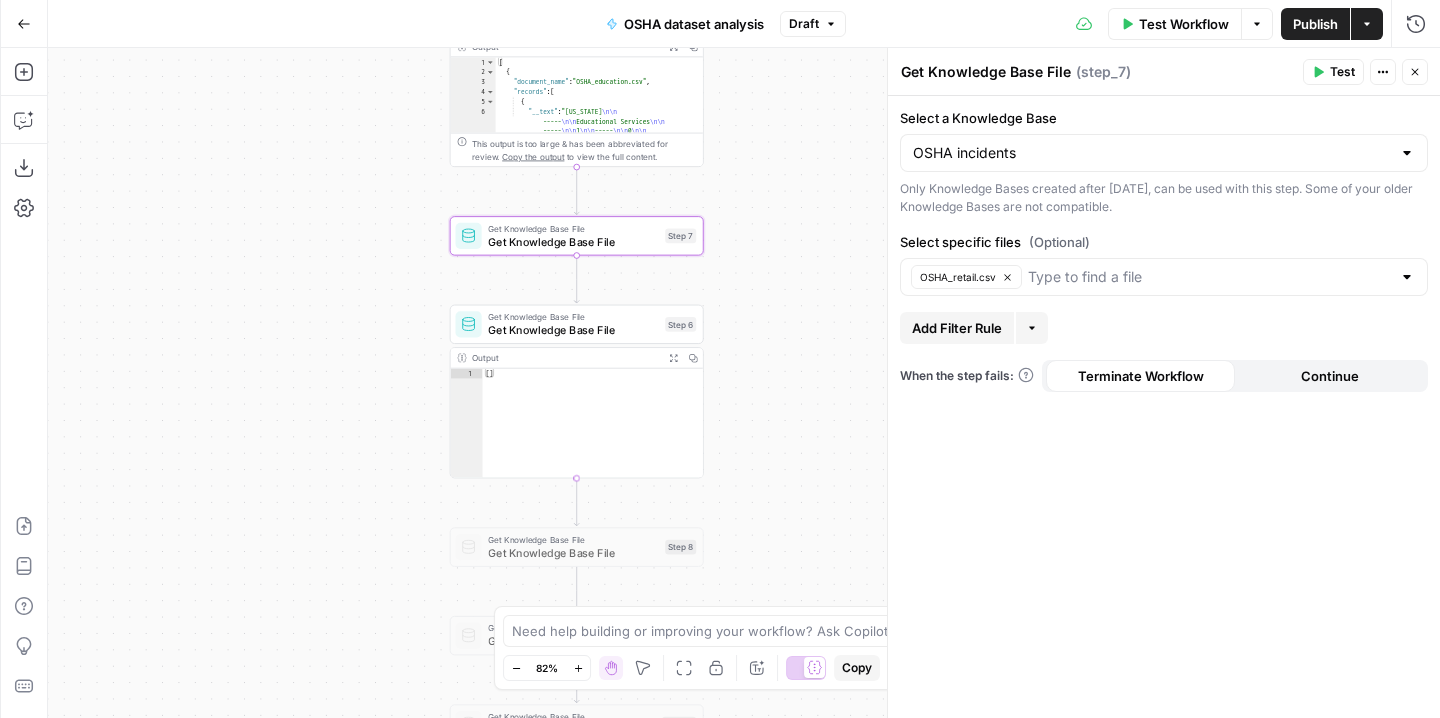 click on "Get Knowledge Base File" at bounding box center (573, 330) 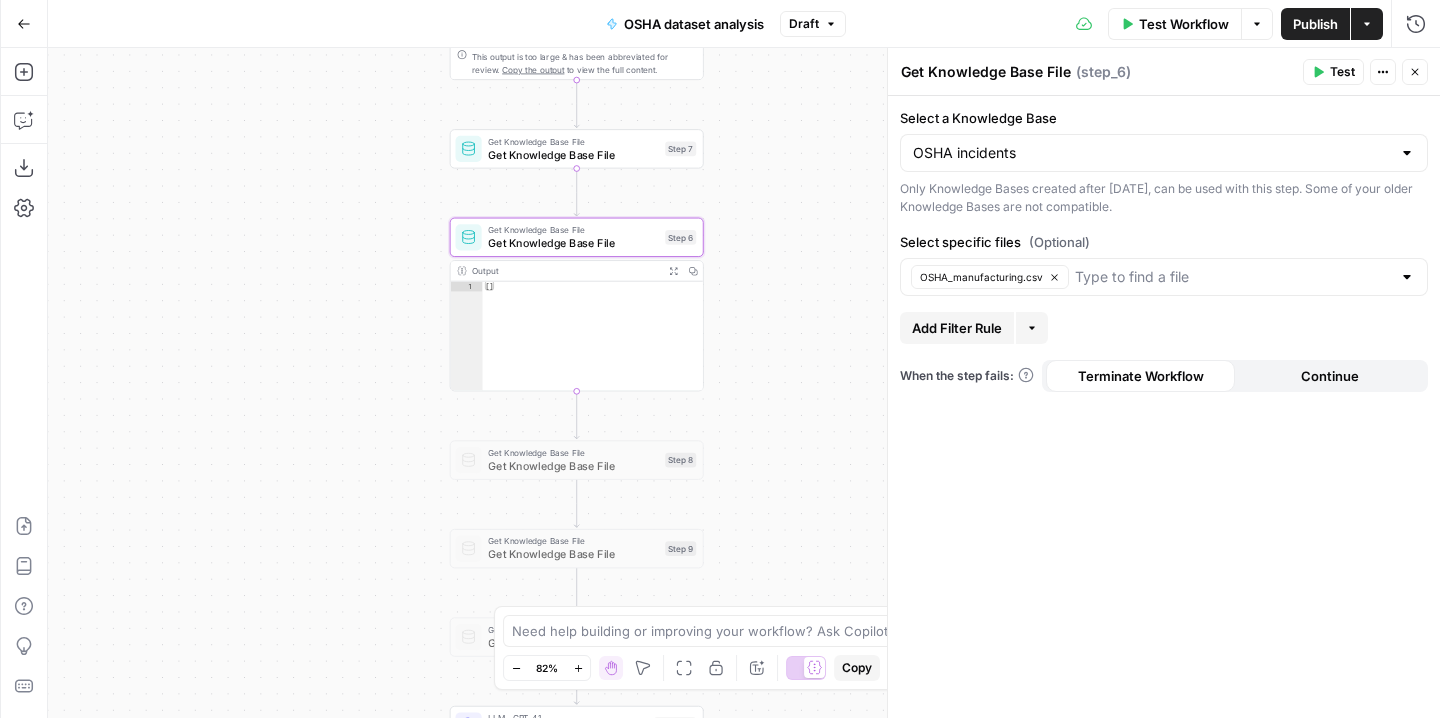 drag, startPoint x: 763, startPoint y: 435, endPoint x: 768, endPoint y: 295, distance: 140.08926 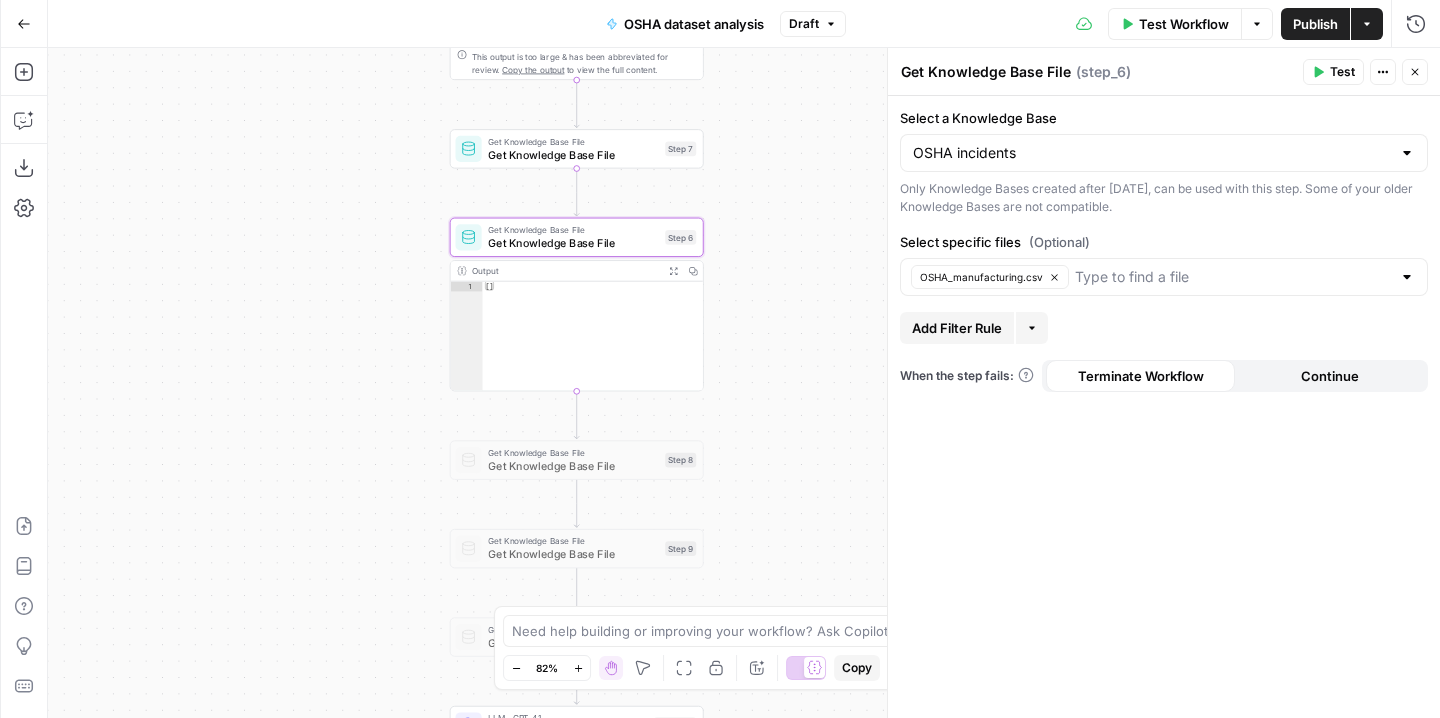click on "Workflow Set Inputs Inputs Get Knowledge Base File Get Knowledge Base File Step 4 Output Expand Output Copy 1 2 3 4 5 6 [    {      "document_name" :  "OSHA_education.csv" ,      "records" :  [         {           "__text" :  "NEW JERSEY \n\n              ----- \n\n Educational Services \n\n              ----- \n\n 1 \n\n ----- \n\n 0 \n\n              ----- \n\n 0 \n\n ----- \n\n Employee               slipped on ice. \n\n              ----- \n\n Nonclassifiable \n\n              ----- \n\n Nonclassifiable \n\n              ----- \n\n Fall, slip, trip,               unspecified \n\n ----- \n\n Ground,               unspecified \n\n ----- \n\n Ice,               sleet, snow" ,     This output is too large & has been abbreviated for review.   Copy the output   to view the full content. Get Knowledge Base File Get Knowledge Base File Step 7 Get Knowledge Base File Get Knowledge Base File 1 [" at bounding box center (744, 383) 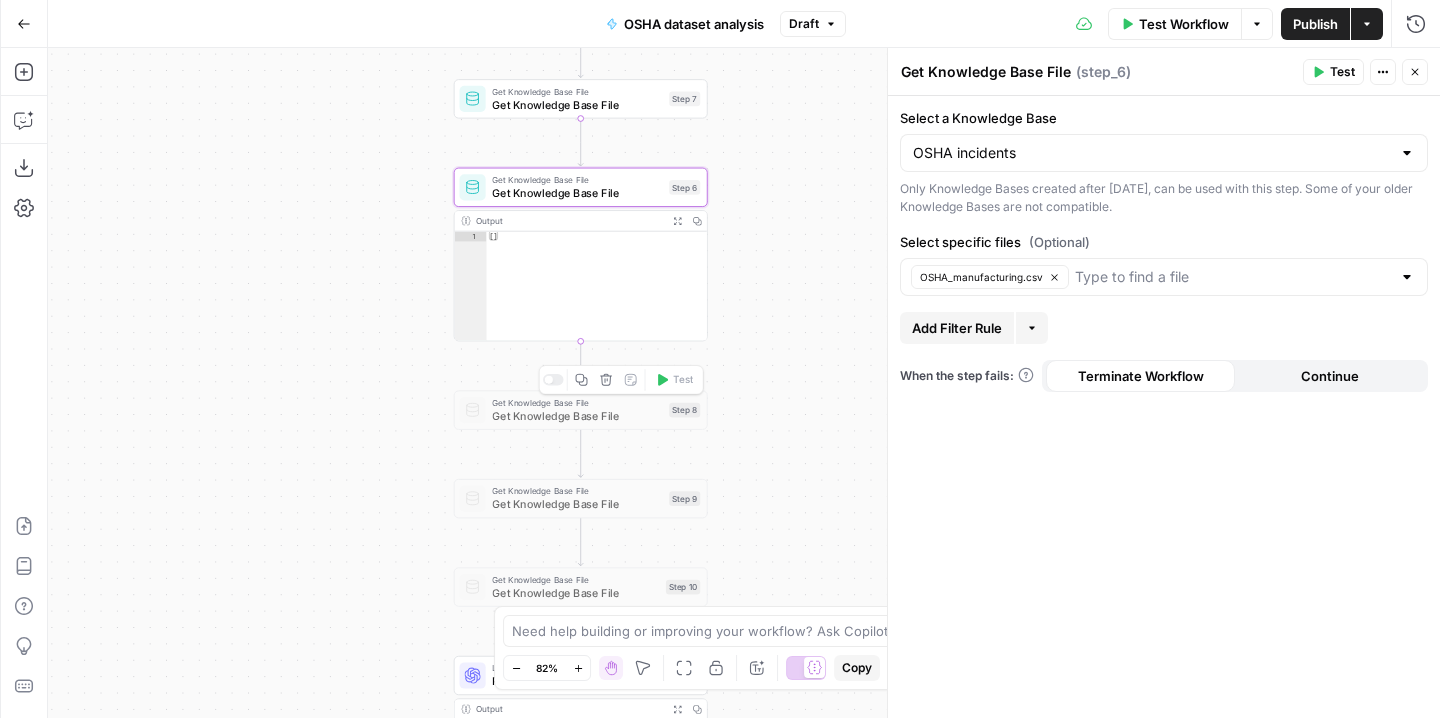 click on "Get Knowledge Base File" at bounding box center (577, 416) 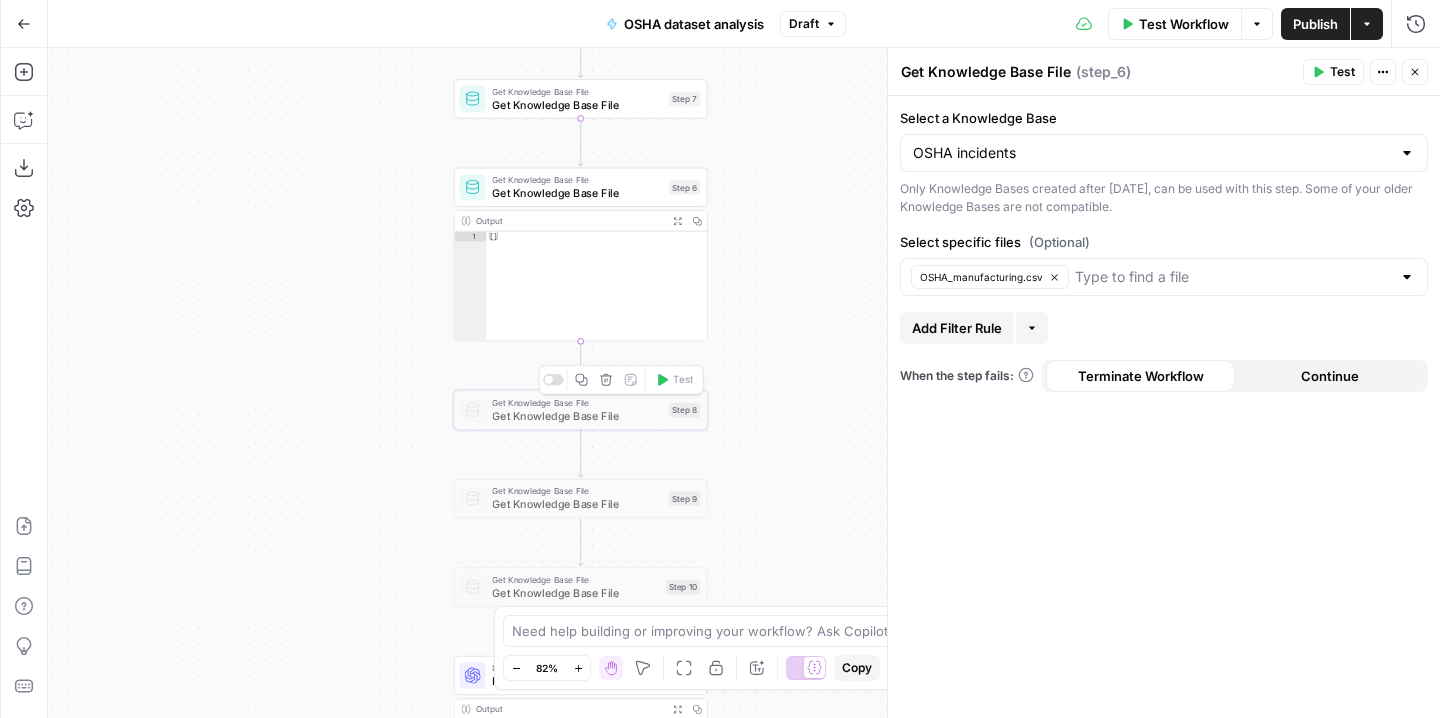 click at bounding box center [553, 379] 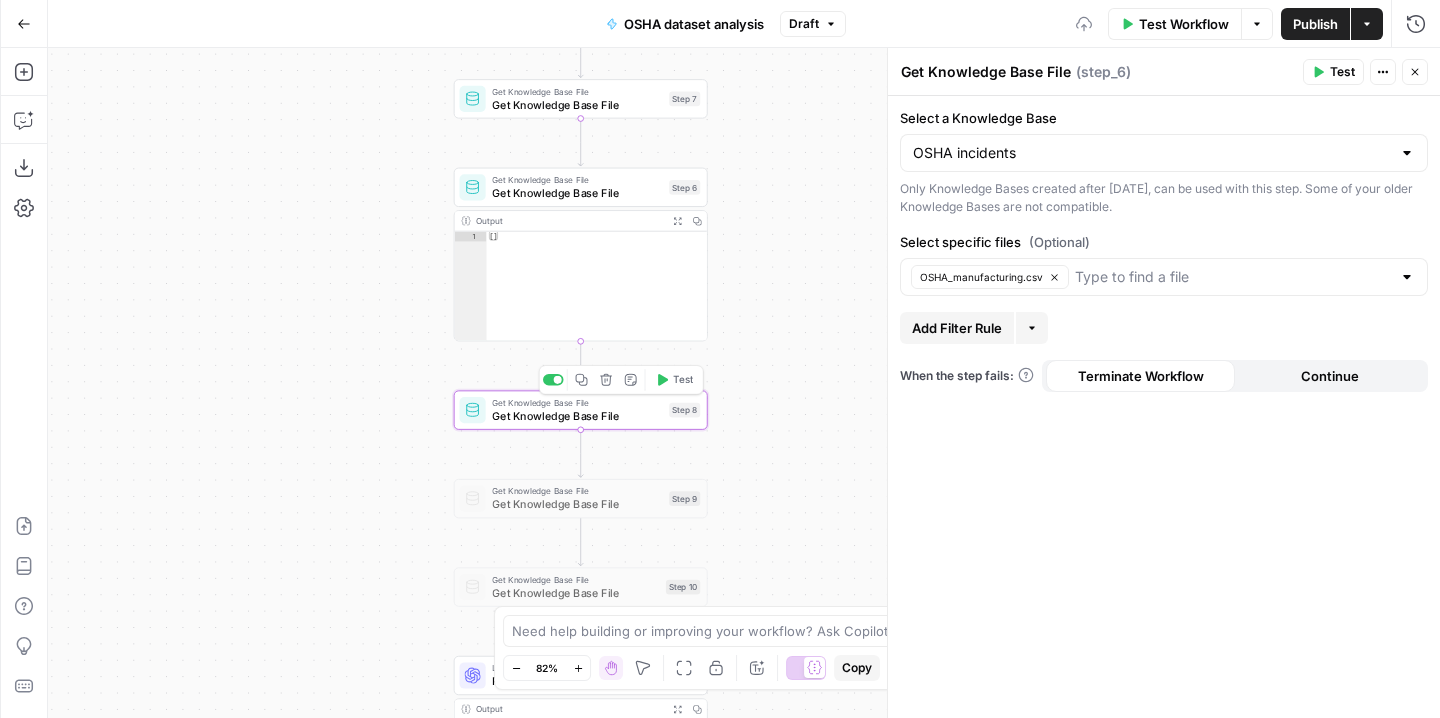 click on "Get Knowledge Base File" at bounding box center (577, 402) 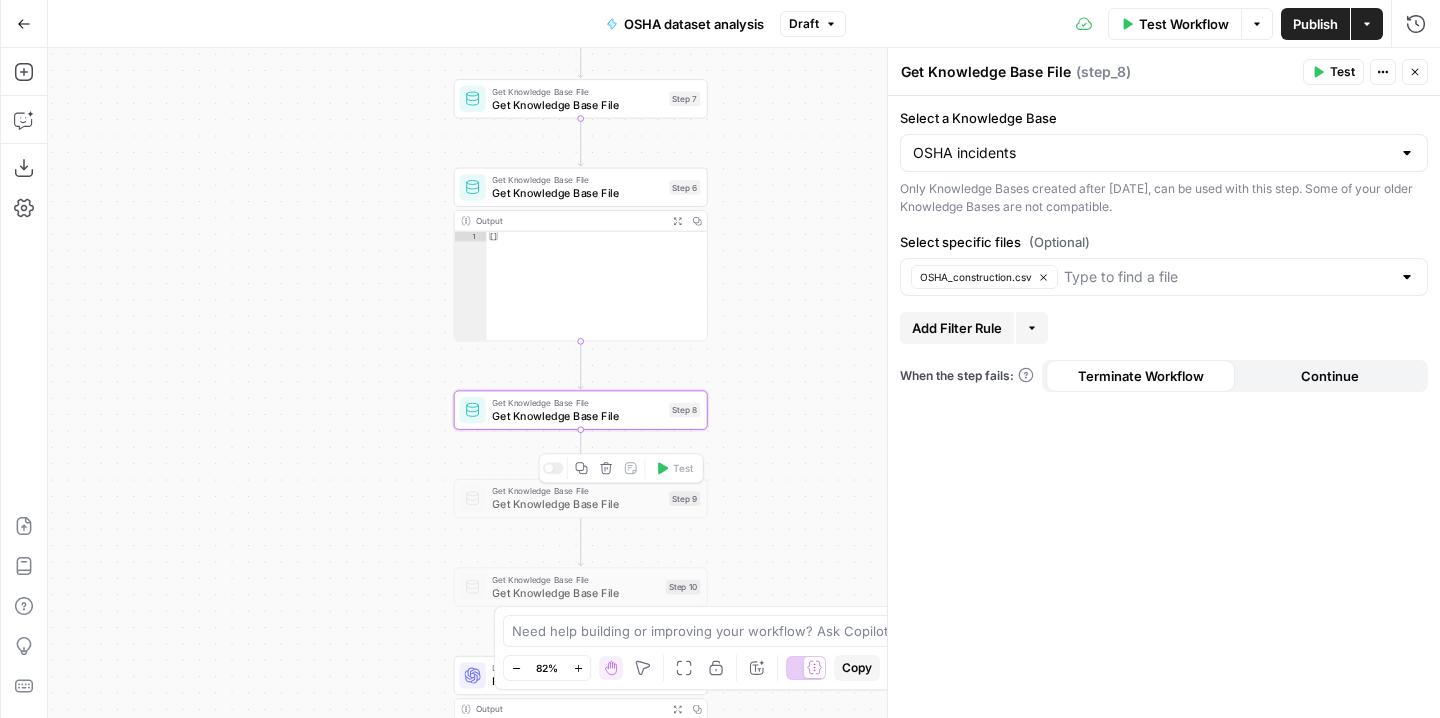 click on "Get Knowledge Base File" at bounding box center (577, 504) 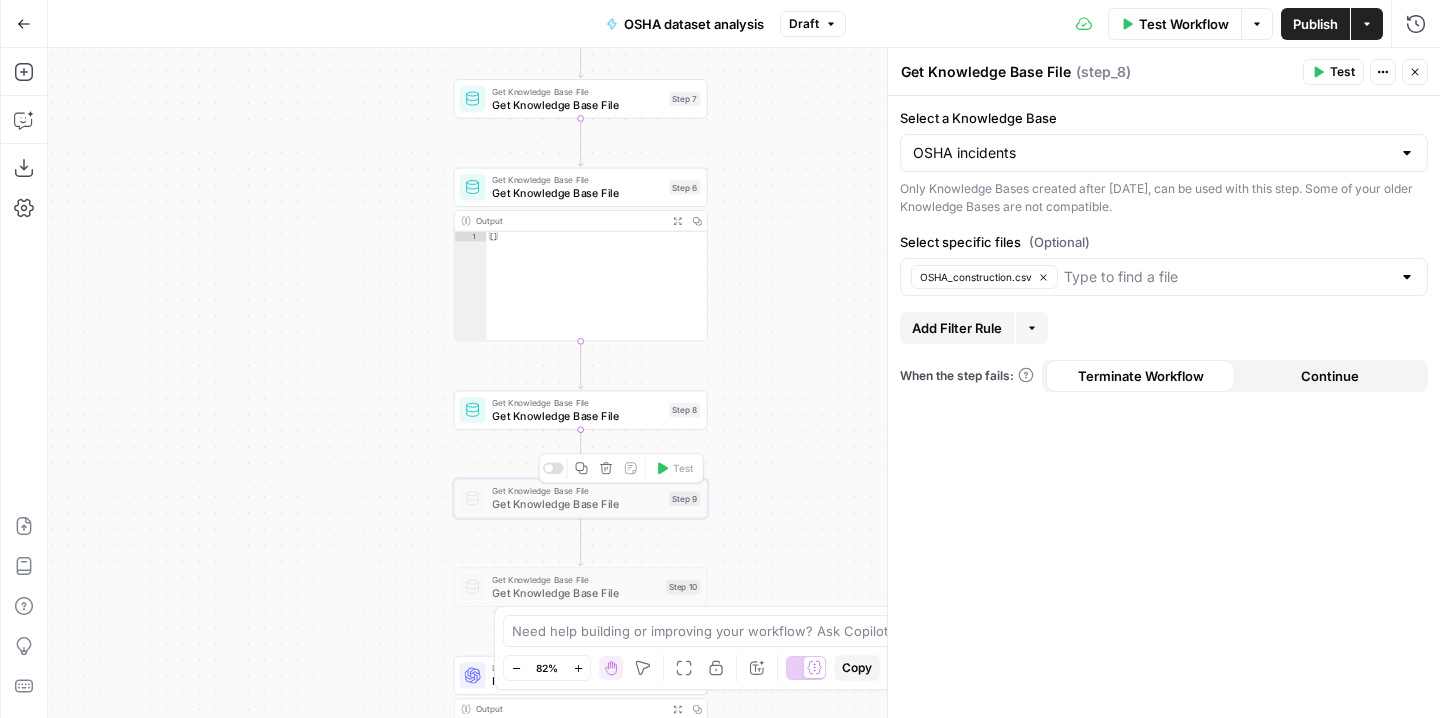 click at bounding box center [553, 468] 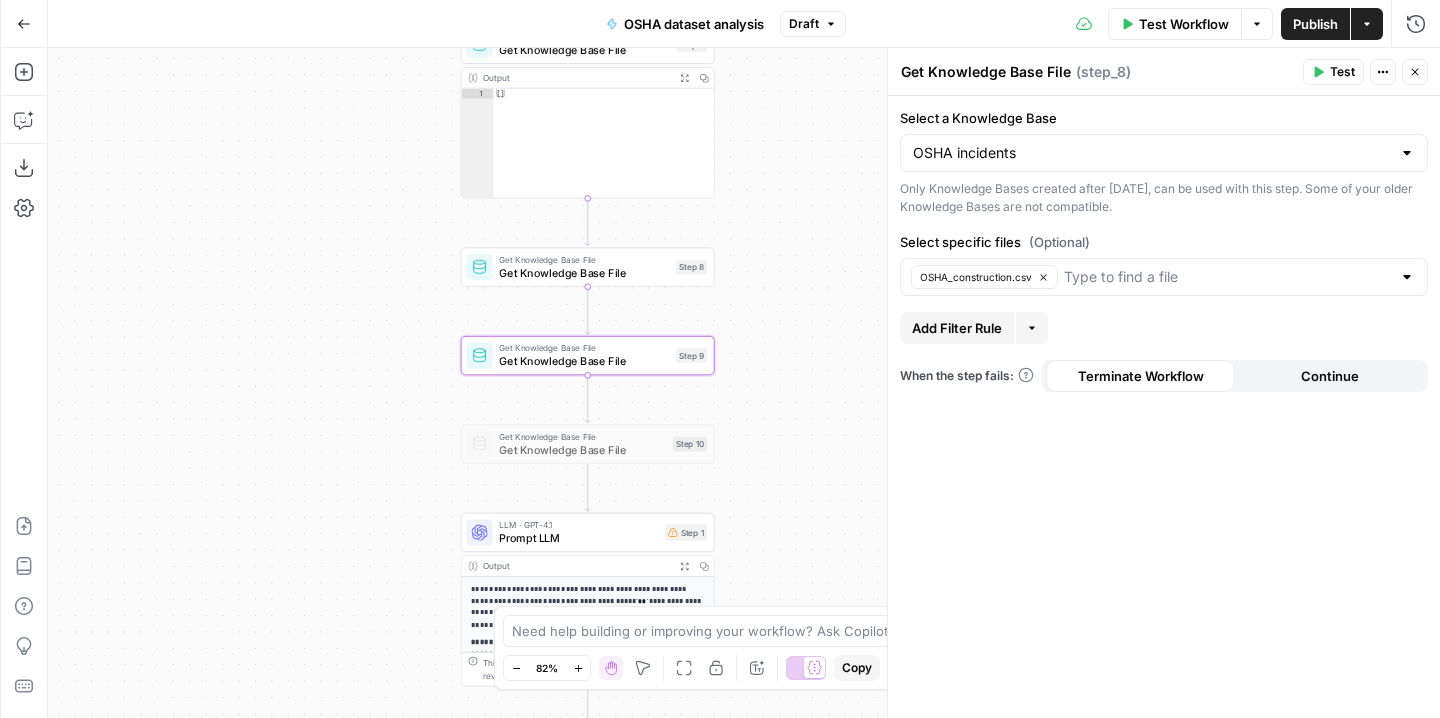 drag, startPoint x: 752, startPoint y: 451, endPoint x: 765, endPoint y: 292, distance: 159.53056 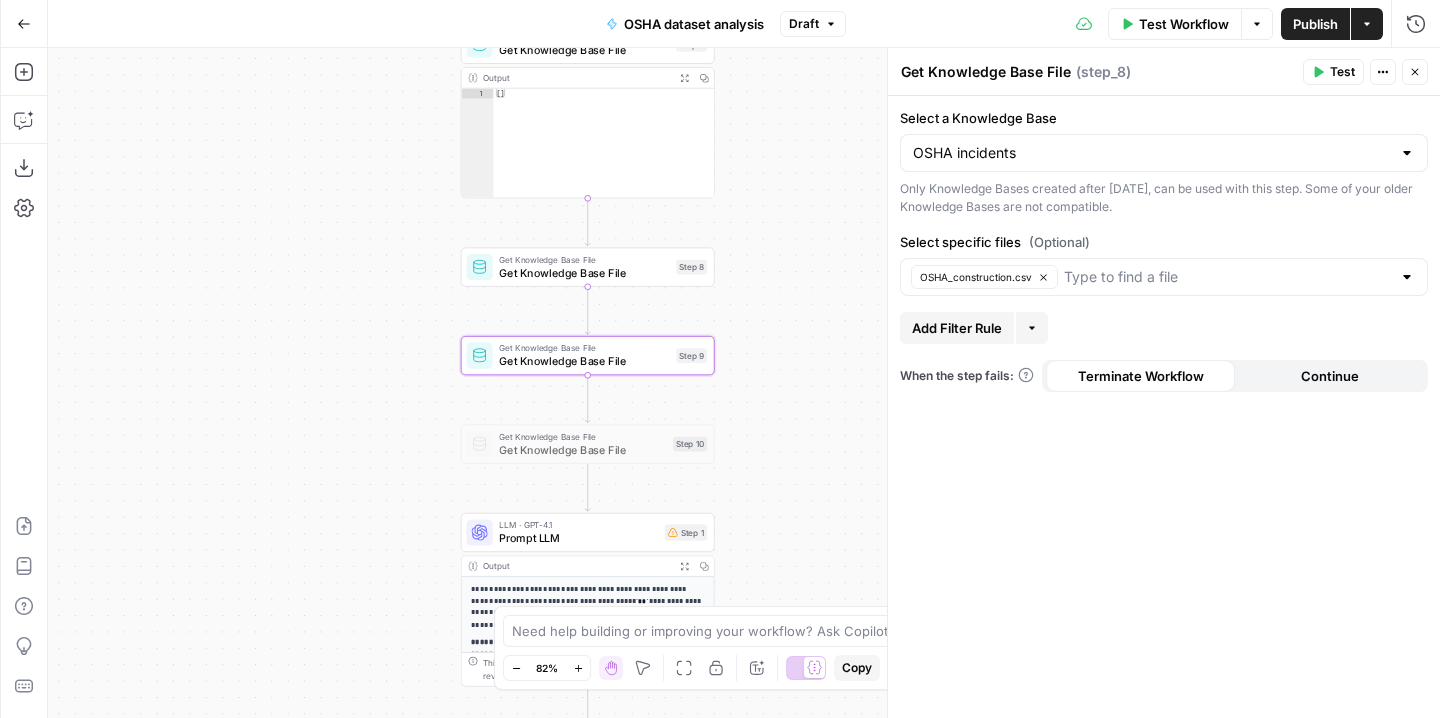 click on "Workflow Set Inputs Inputs Get Knowledge Base File Get Knowledge Base File Step 4 Output Expand Output Copy 1 2 3 4 5 6 [    {      "document_name" :  "OSHA_education.csv" ,      "records" :  [         {           "__text" :  "NEW JERSEY \n\n              ----- \n\n Educational Services \n\n              ----- \n\n 1 \n\n ----- \n\n 0 \n\n              ----- \n\n 0 \n\n ----- \n\n Employee               slipped on ice. \n\n              ----- \n\n Nonclassifiable \n\n              ----- \n\n Nonclassifiable \n\n              ----- \n\n Fall, slip, trip,               unspecified \n\n ----- \n\n Ground,               unspecified \n\n ----- \n\n Ice,               sleet, snow" ,     This output is too large & has been abbreviated for review.   Copy the output   to view the full content. Get Knowledge Base File Get Knowledge Base File Step 7 Get Knowledge Base File Get Knowledge Base File 1 [" at bounding box center (744, 383) 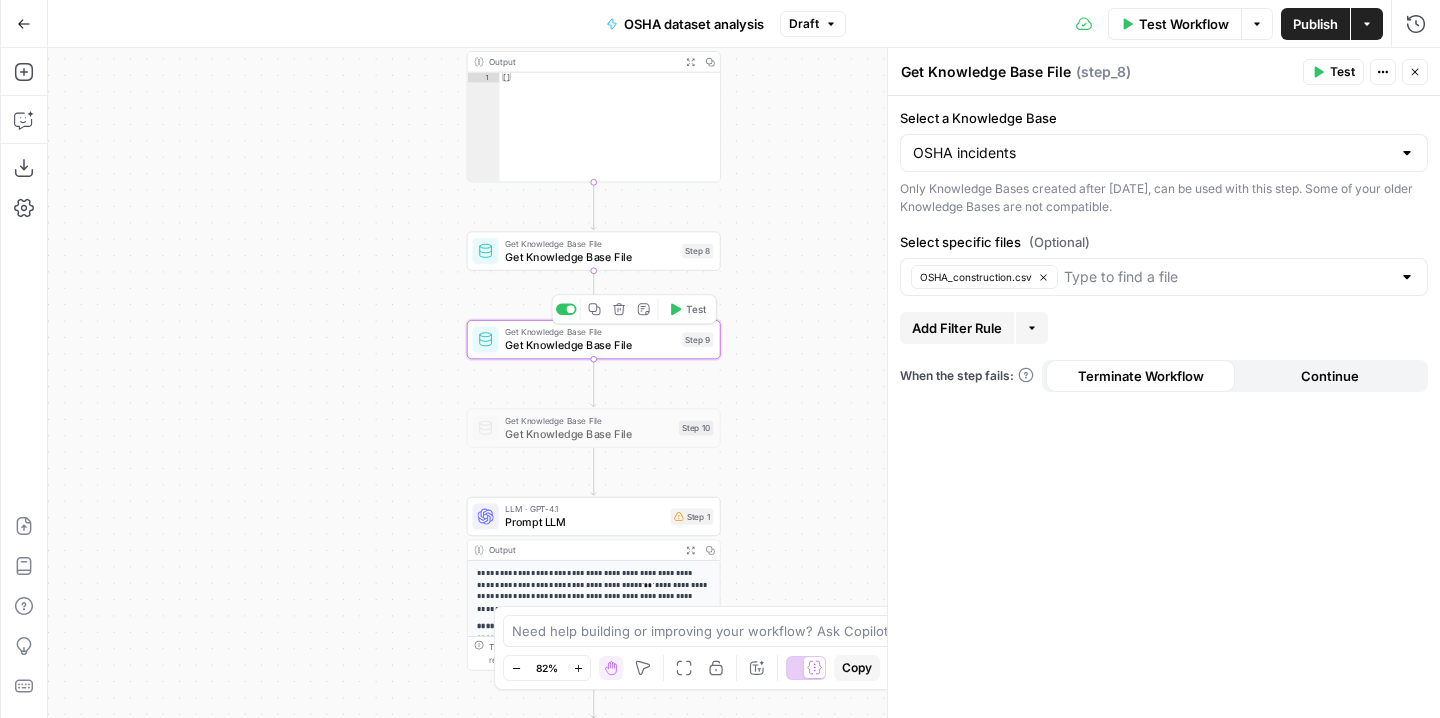 click on "Get Knowledge Base File" at bounding box center [590, 332] 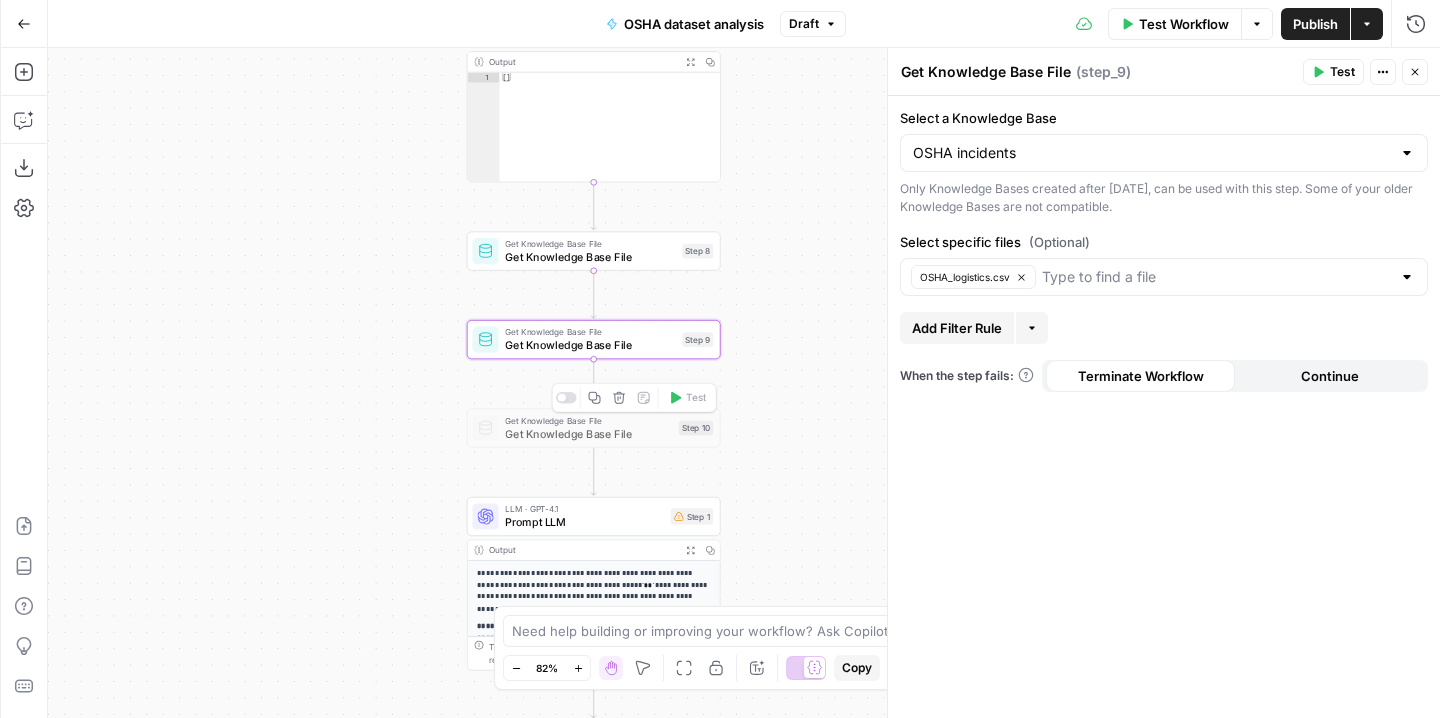 click at bounding box center (566, 397) 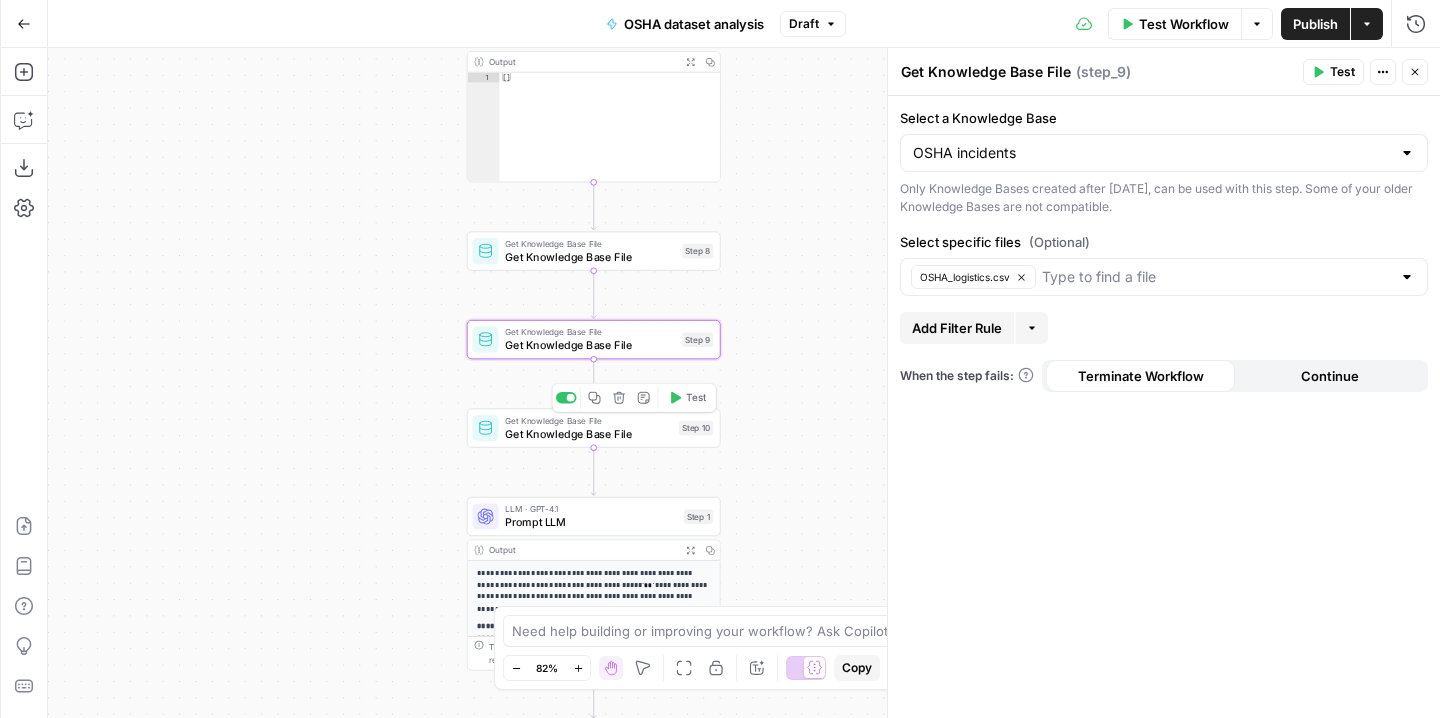 click on "Get Knowledge Base File" at bounding box center (588, 434) 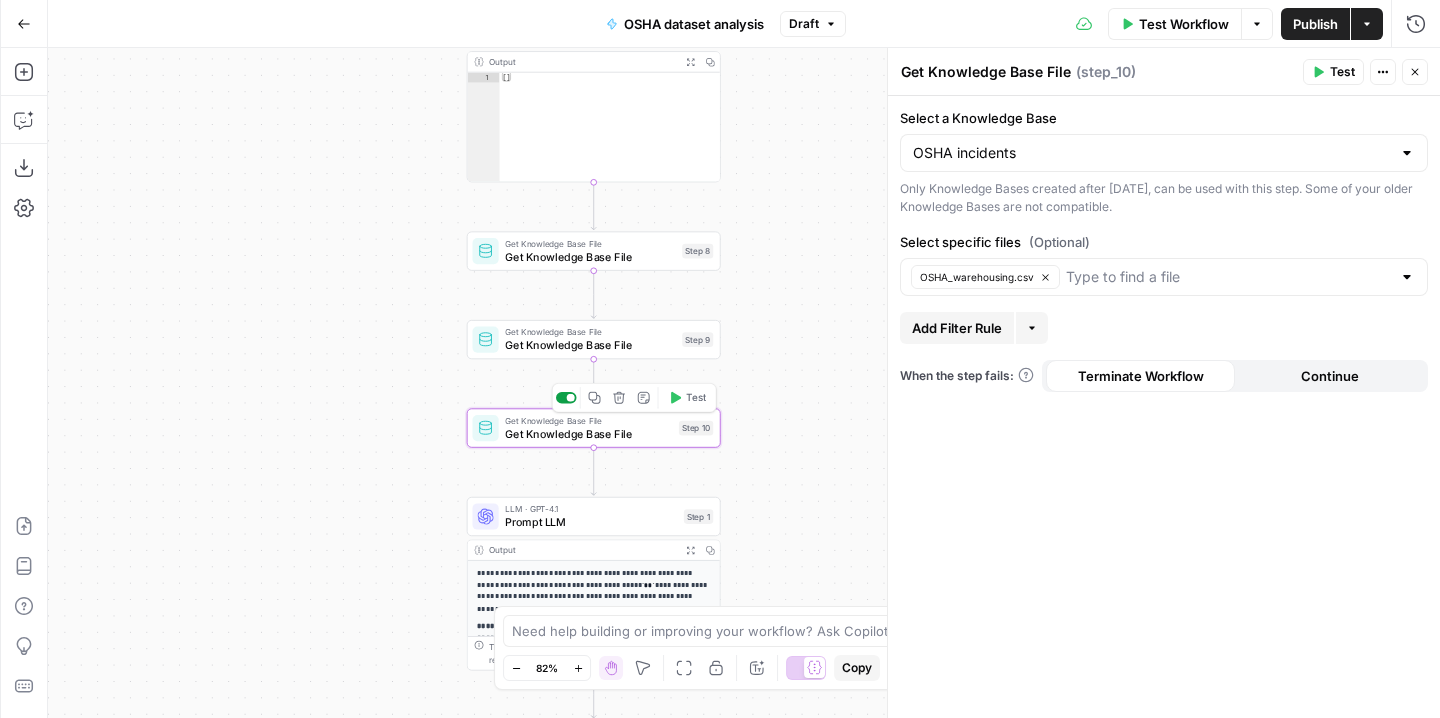 click at bounding box center (566, 397) 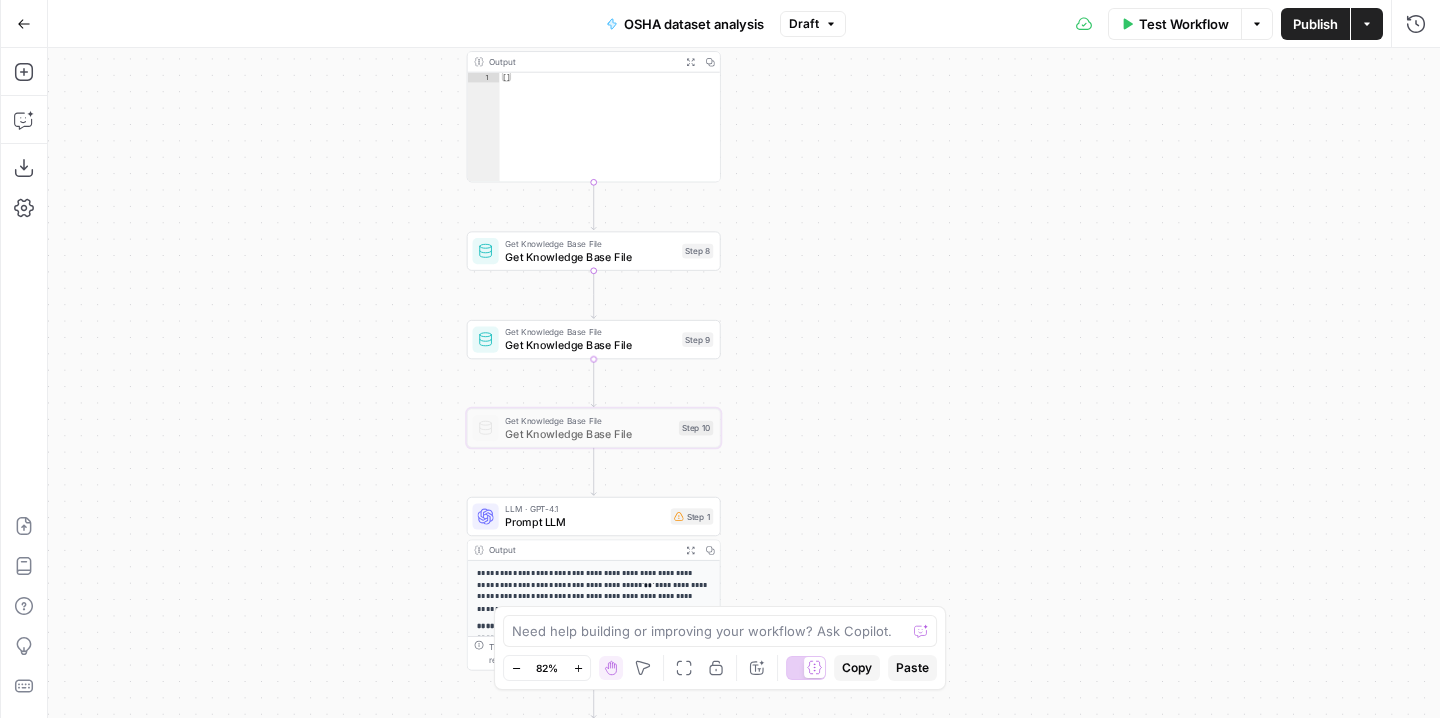click on "Get Knowledge Base File" at bounding box center (590, 332) 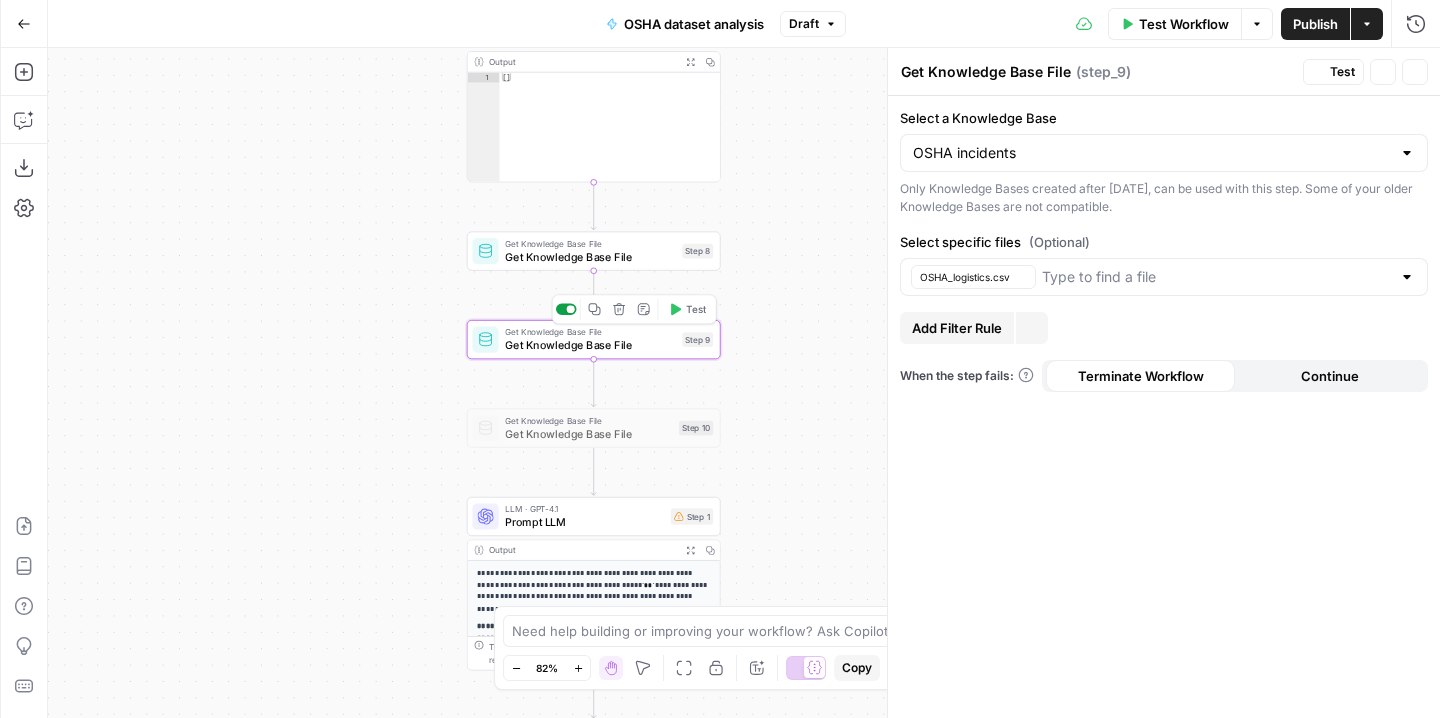 click at bounding box center (566, 309) 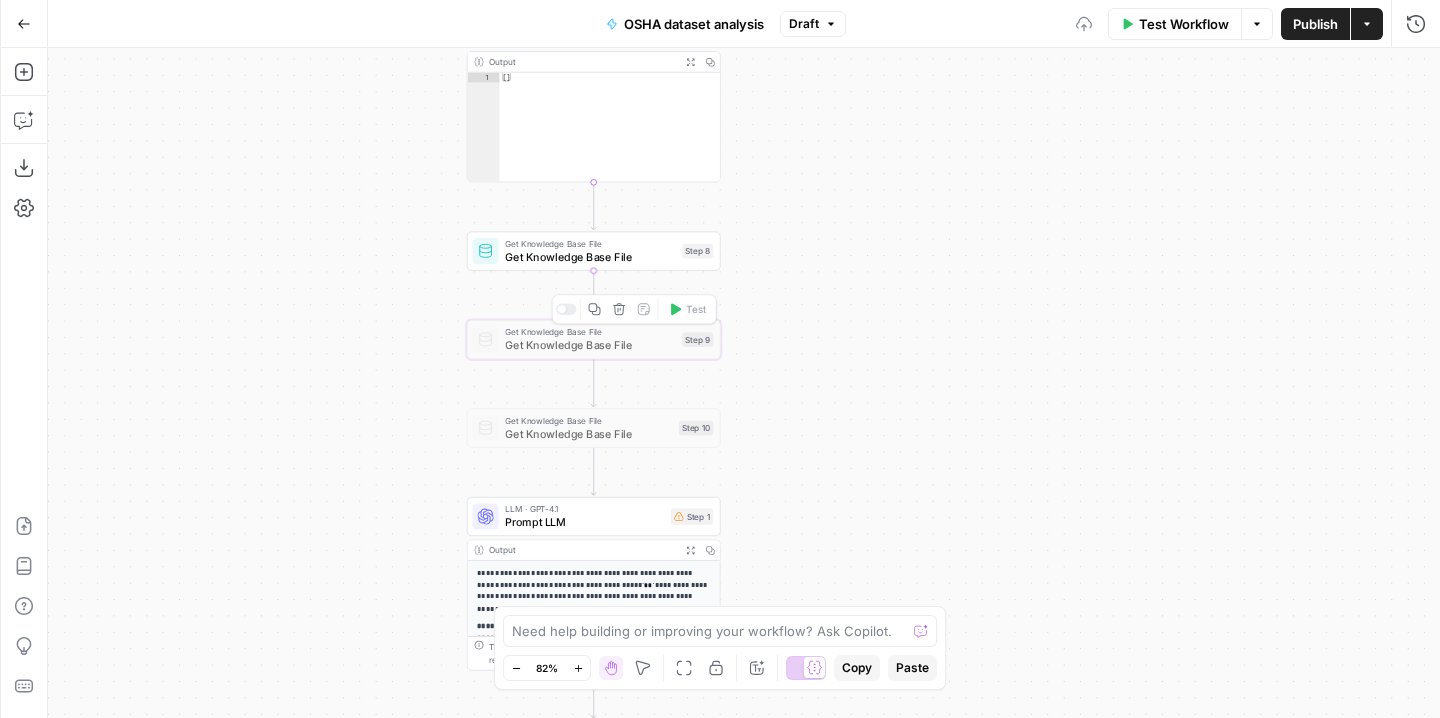 click on "Get Knowledge Base File" at bounding box center [590, 257] 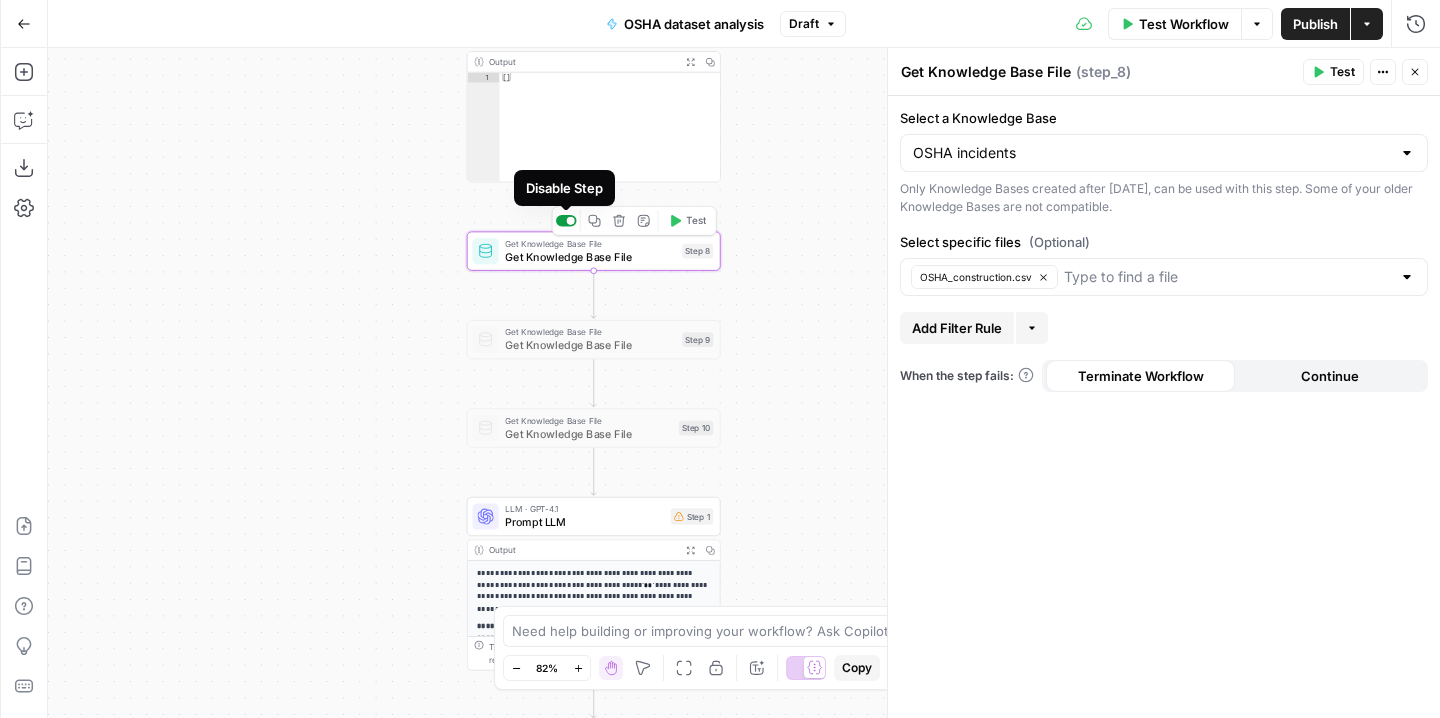 click at bounding box center (571, 221) 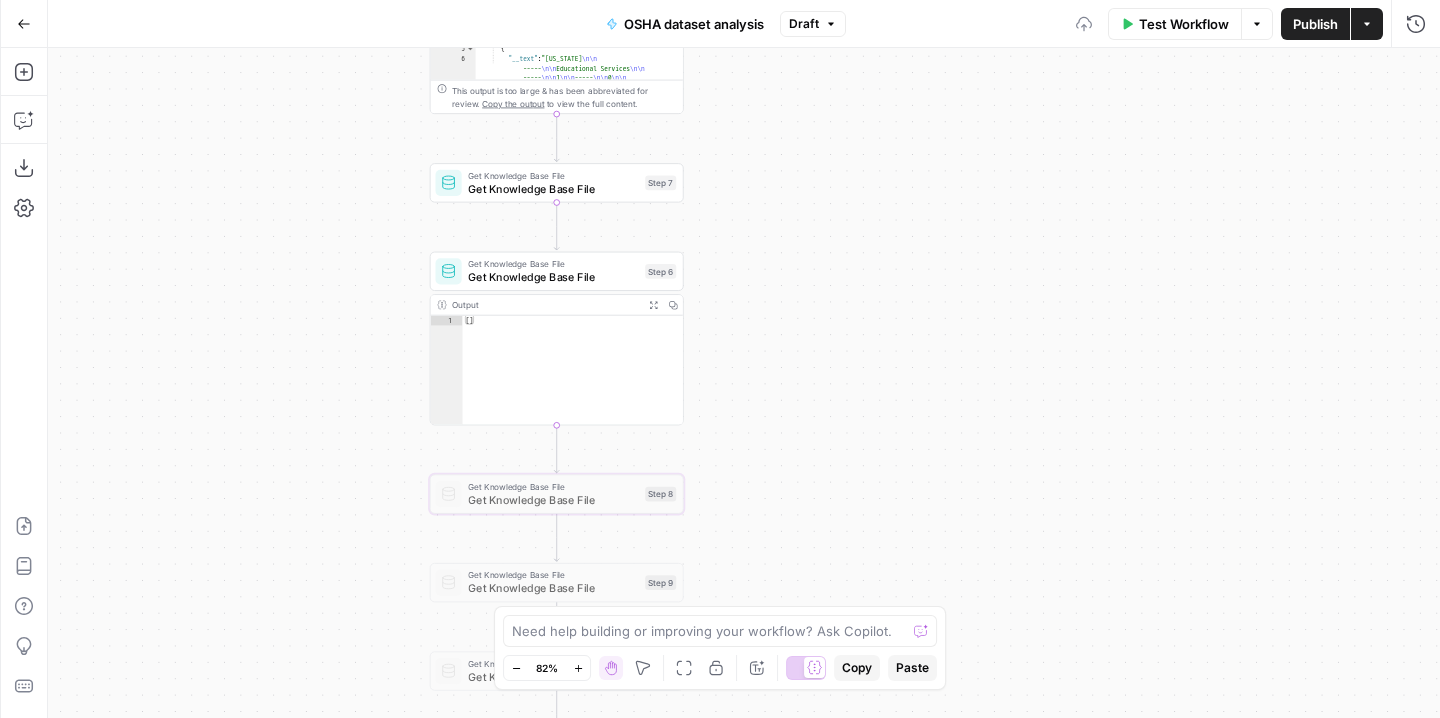 drag, startPoint x: 804, startPoint y: 209, endPoint x: 749, endPoint y: 438, distance: 235.5122 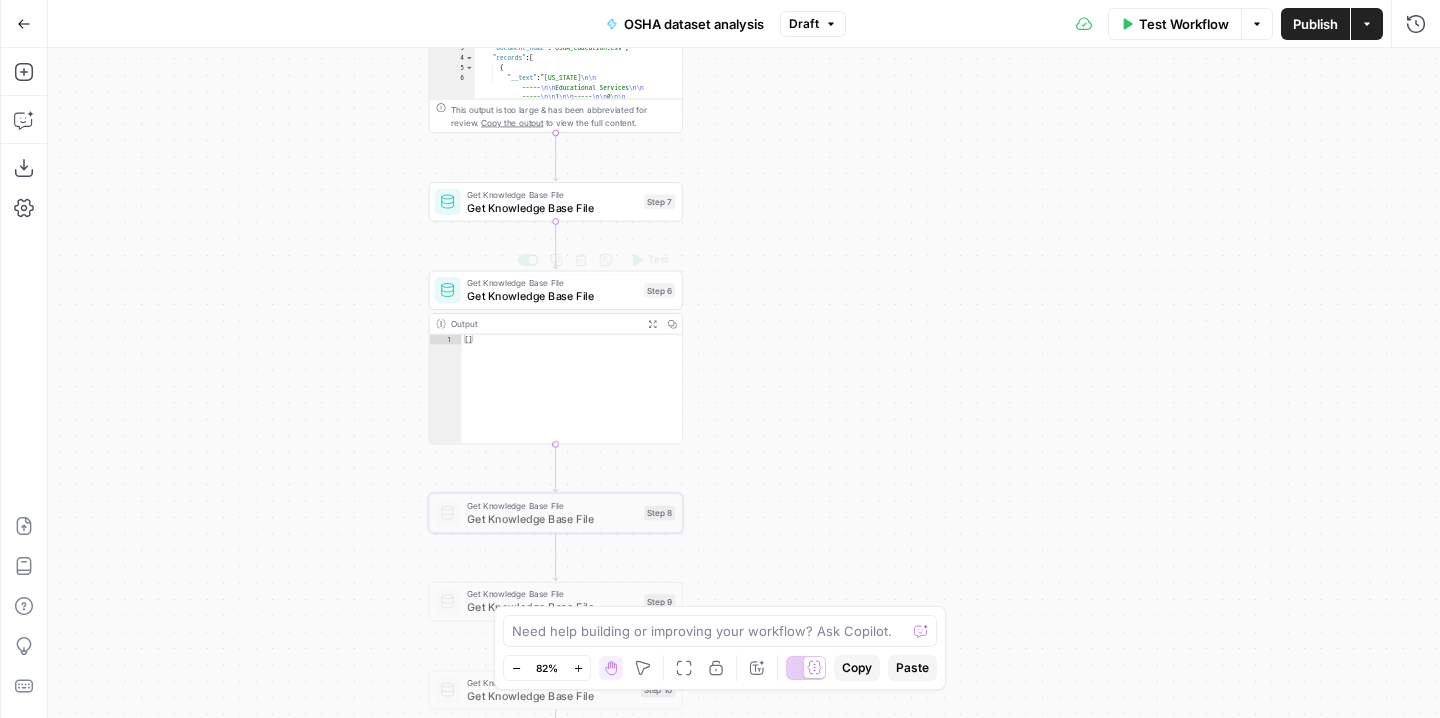 drag, startPoint x: 855, startPoint y: 243, endPoint x: 854, endPoint y: 375, distance: 132.00378 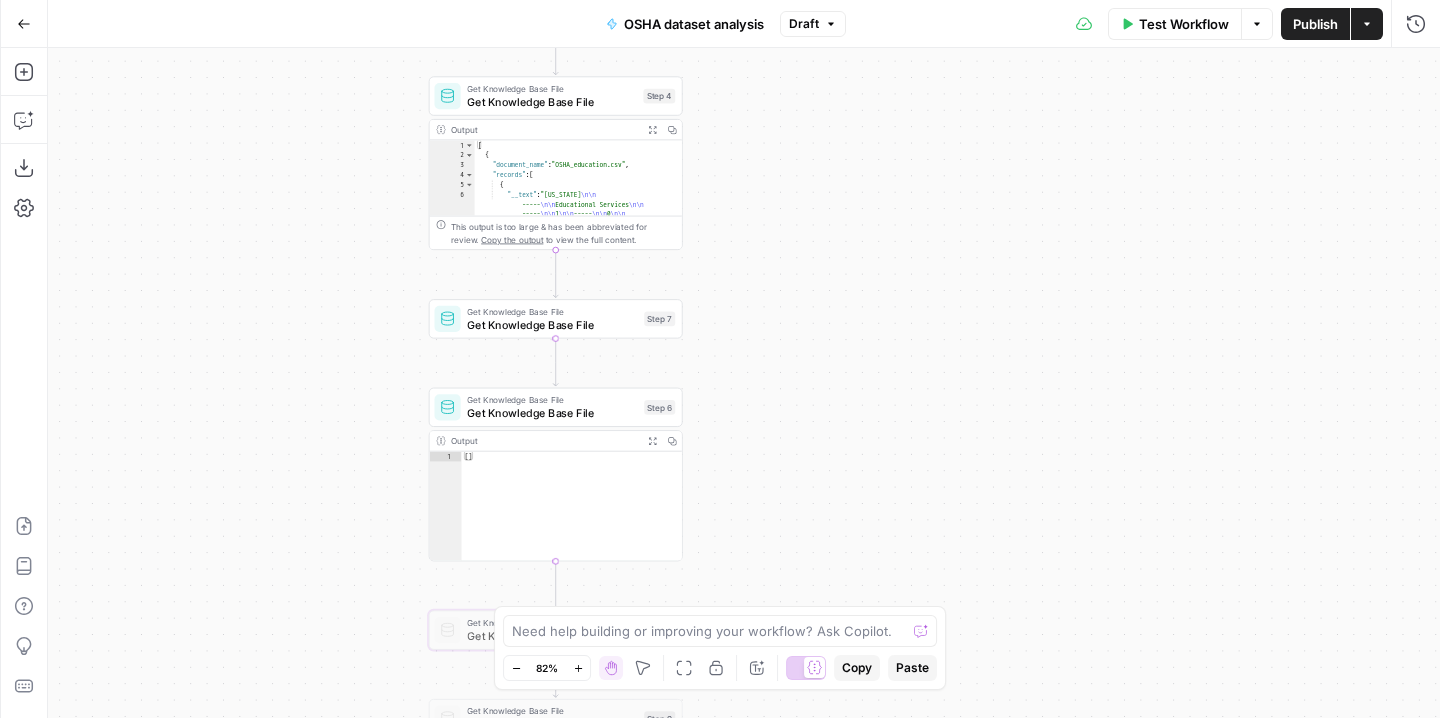 click on "Get Knowledge Base File" at bounding box center (552, 324) 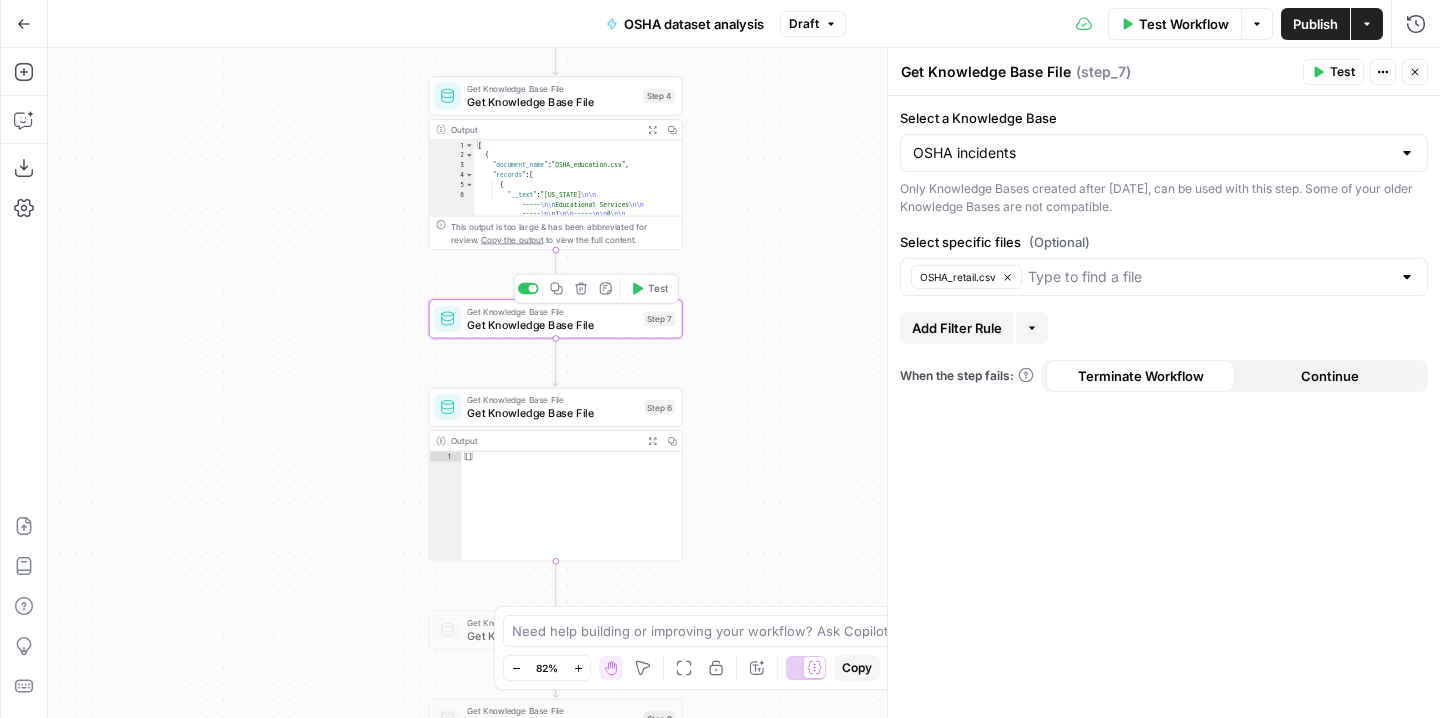 click on "Copy step Delete step Add Note Test" at bounding box center [596, 288] 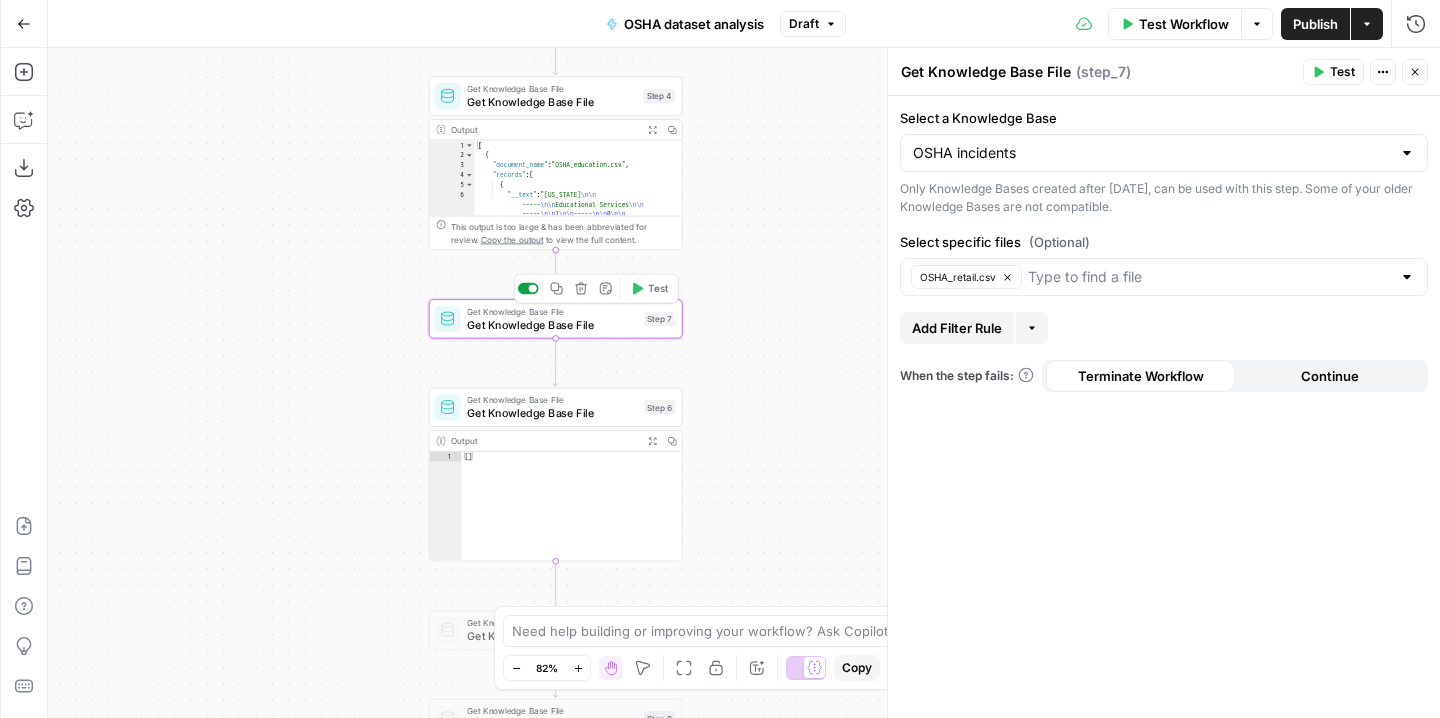 click at bounding box center (528, 288) 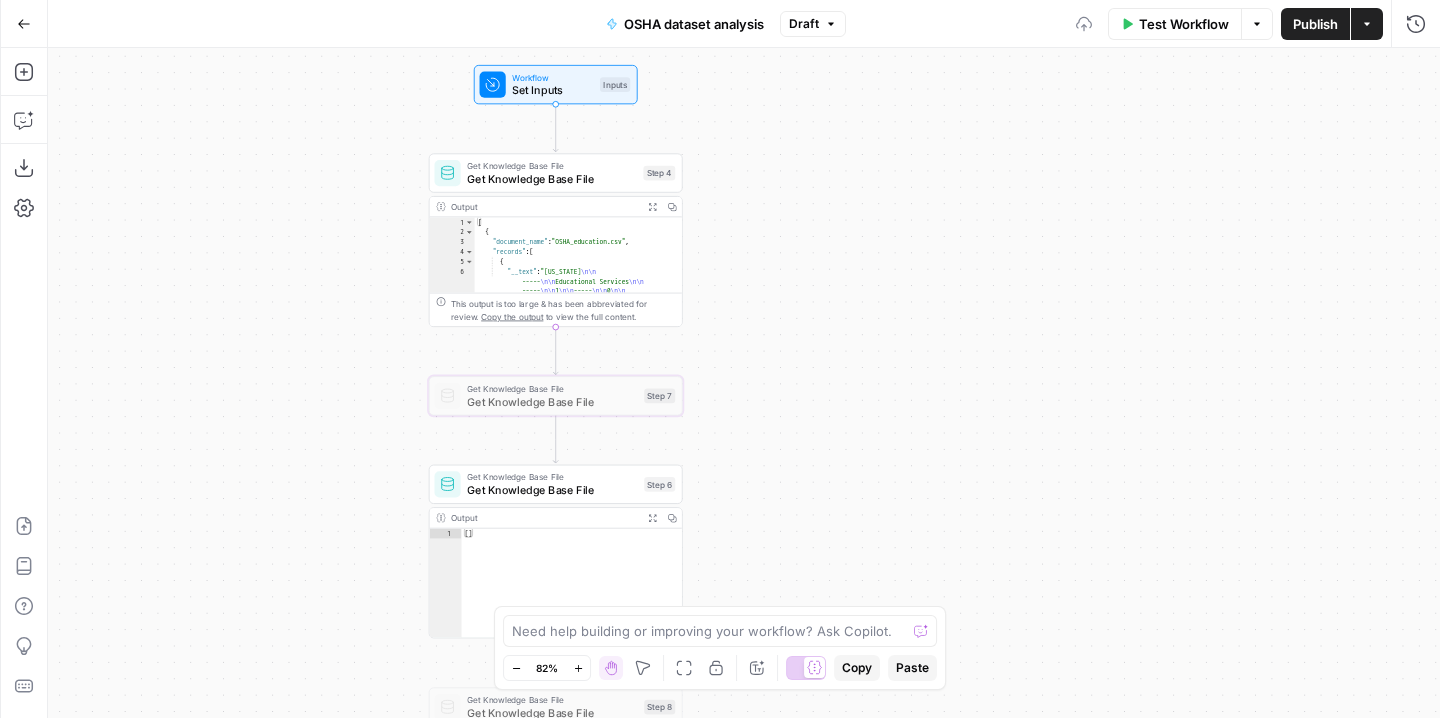 drag, startPoint x: 774, startPoint y: 271, endPoint x: 771, endPoint y: 377, distance: 106.04244 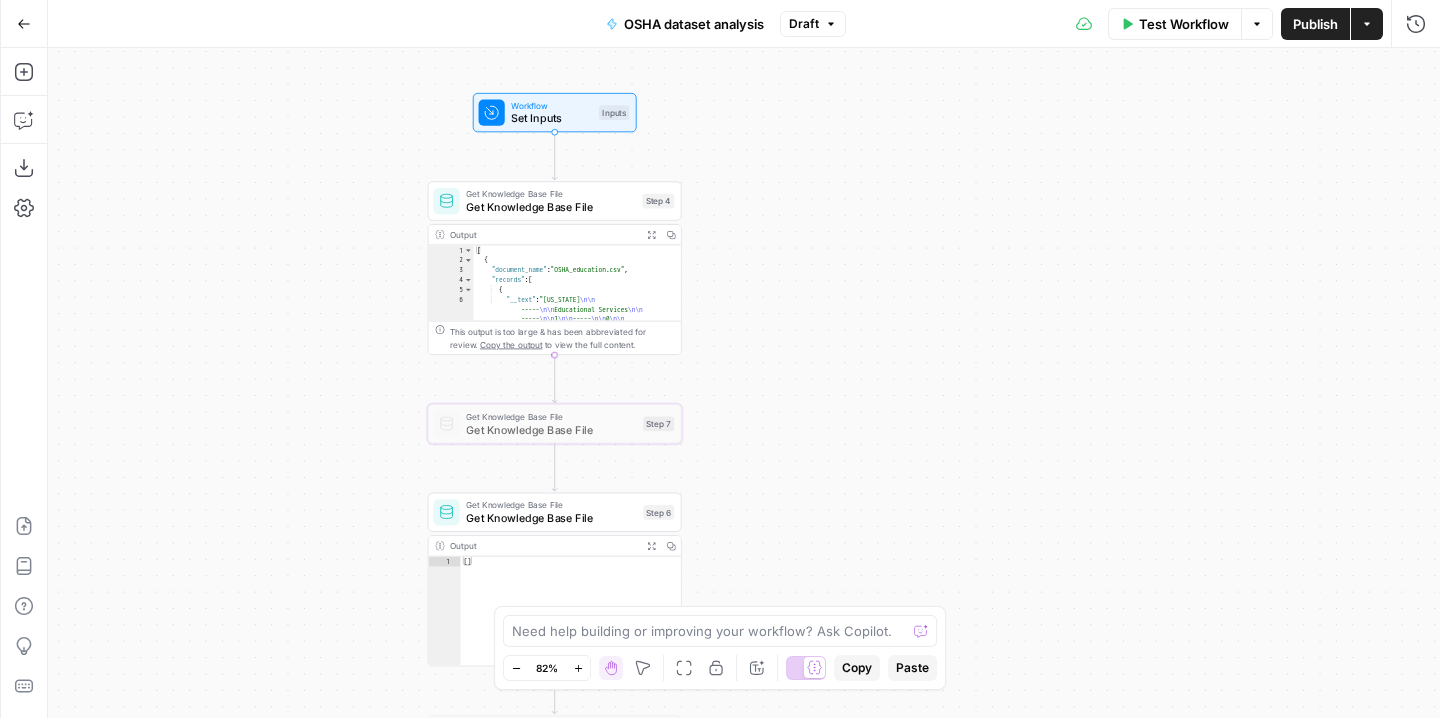 click on "Get Knowledge Base File" at bounding box center (551, 207) 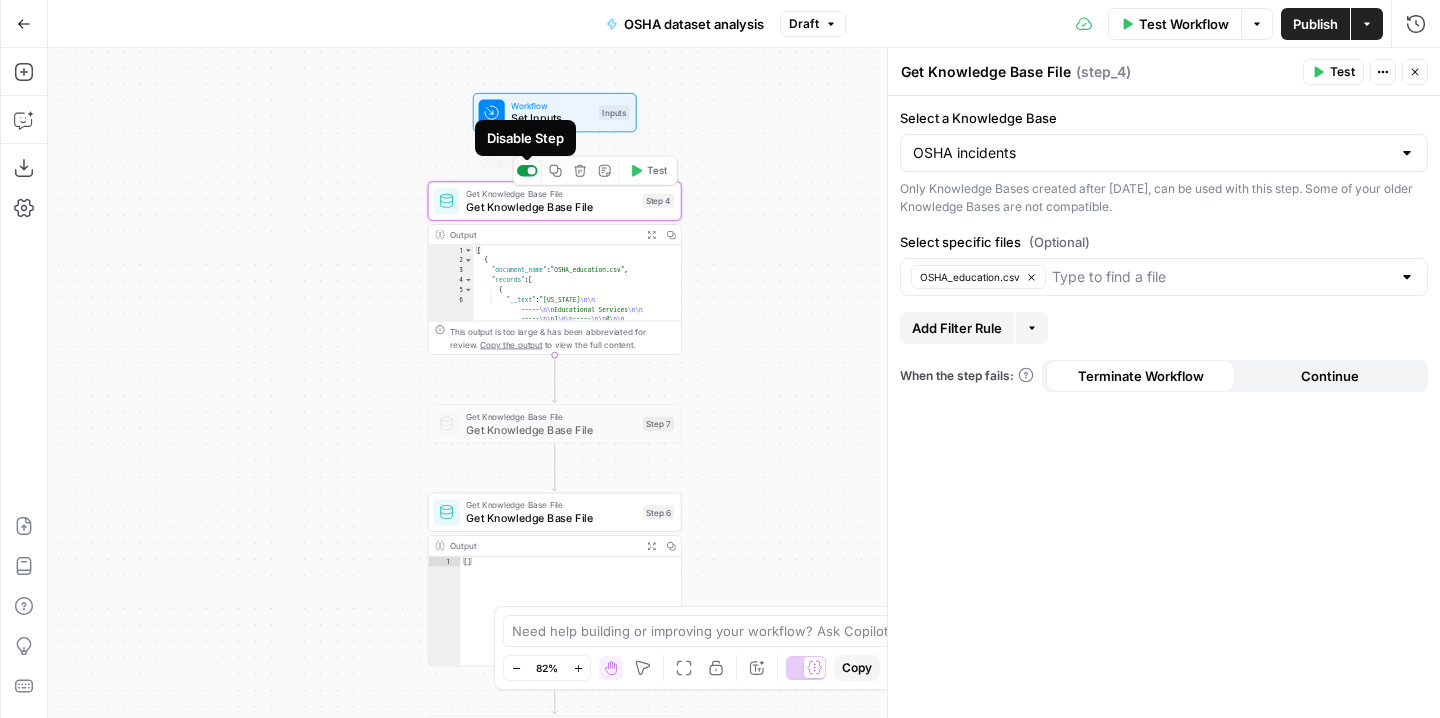 click at bounding box center (527, 170) 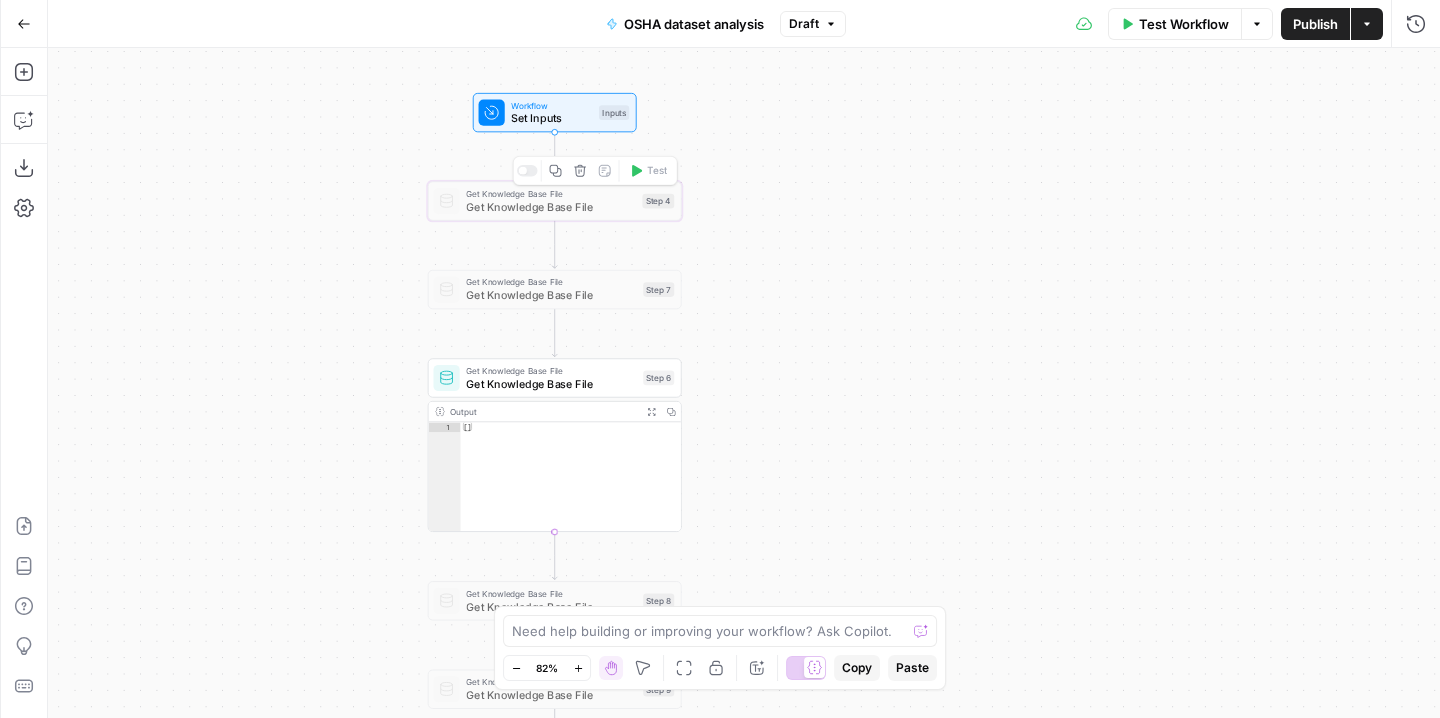 click on "Get Knowledge Base File" at bounding box center [551, 384] 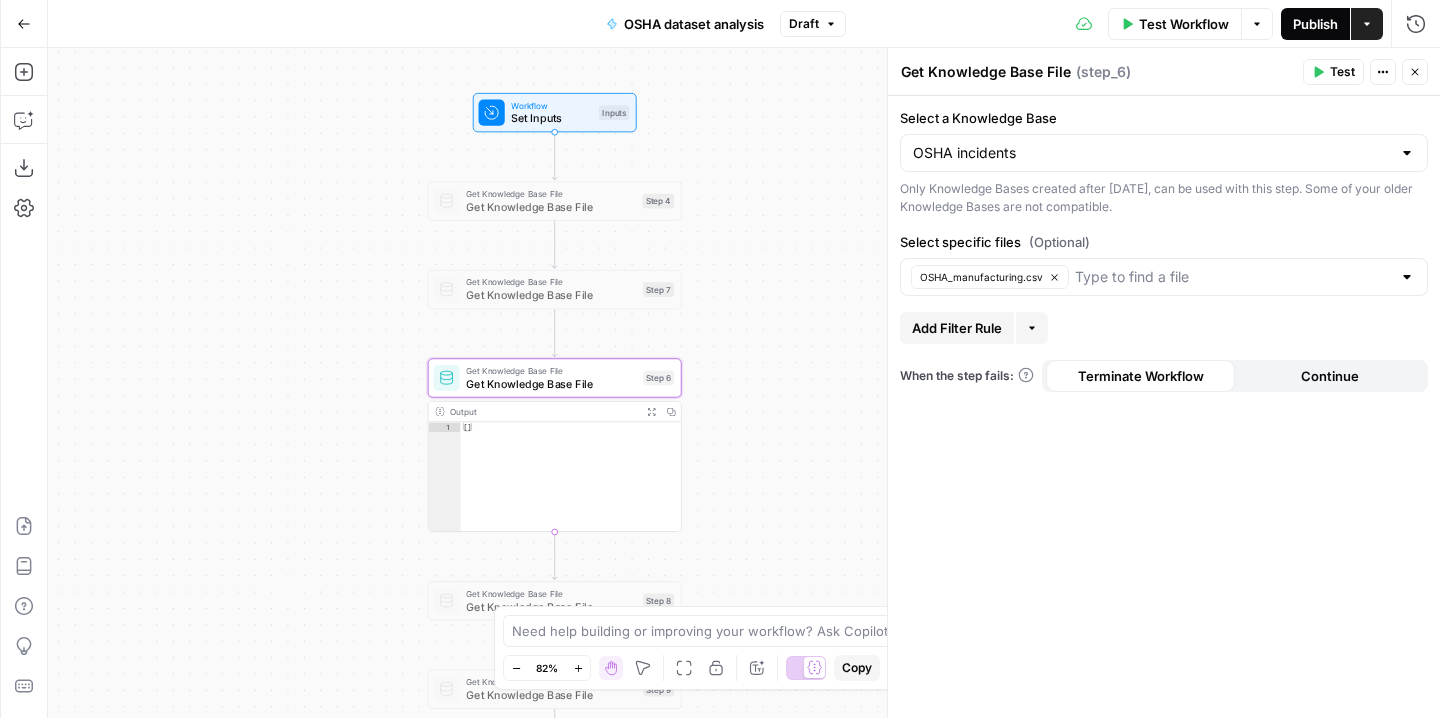 click on "Publish" at bounding box center (1315, 24) 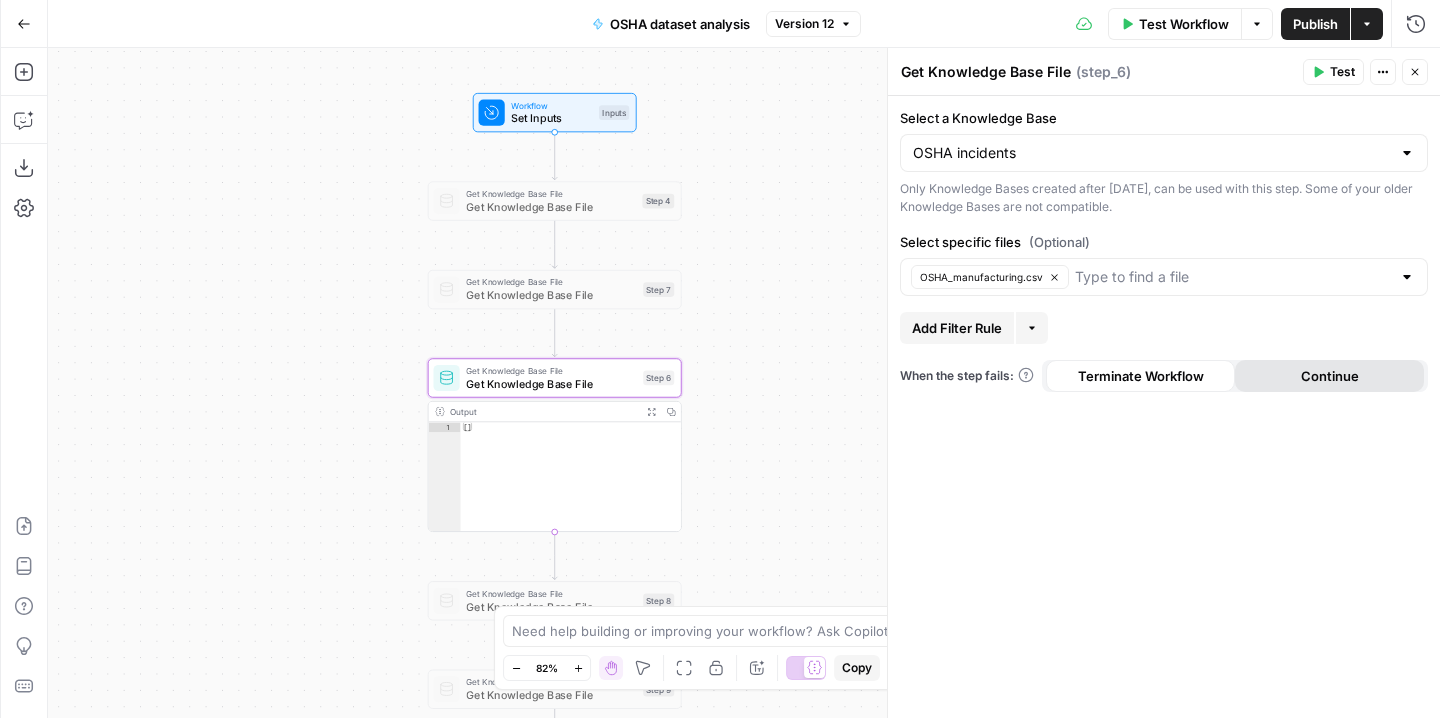 click on "Continue" at bounding box center (1330, 376) 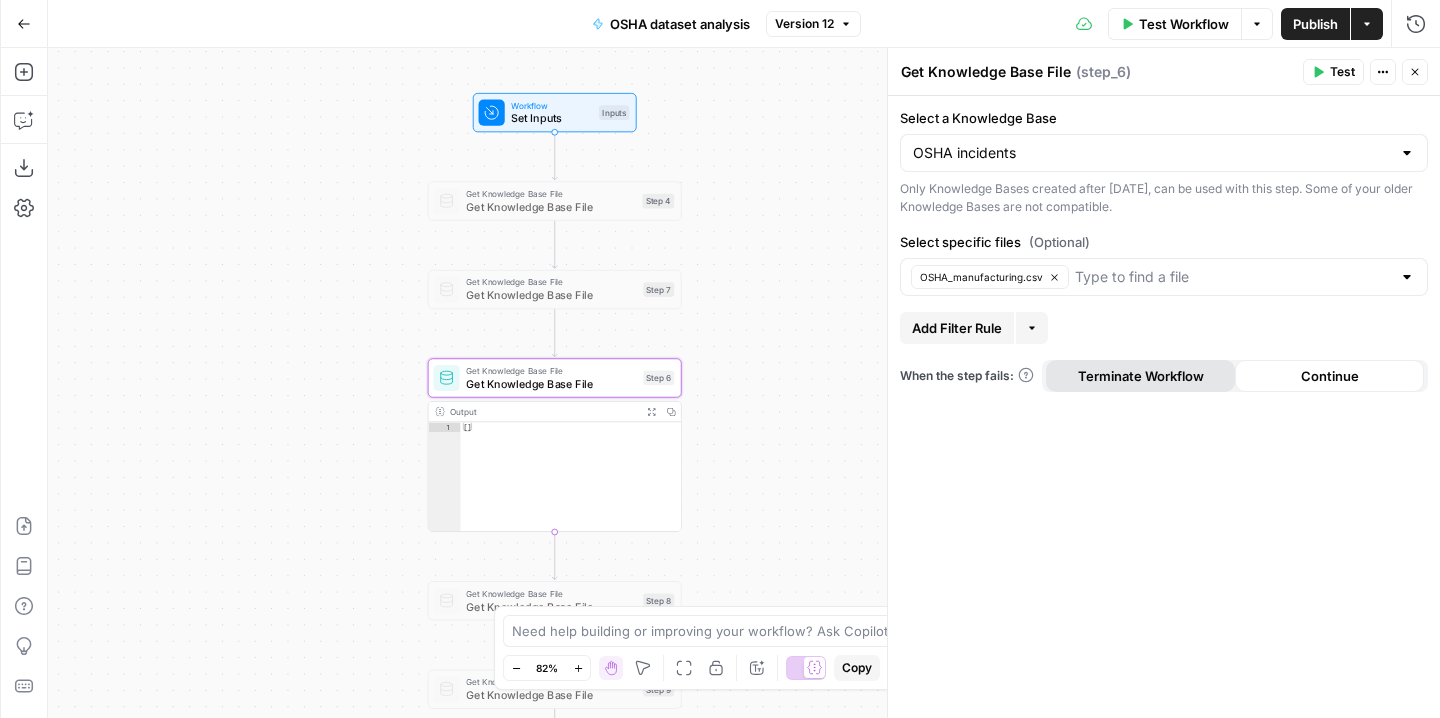 click on "Terminate Workflow" at bounding box center (1140, 376) 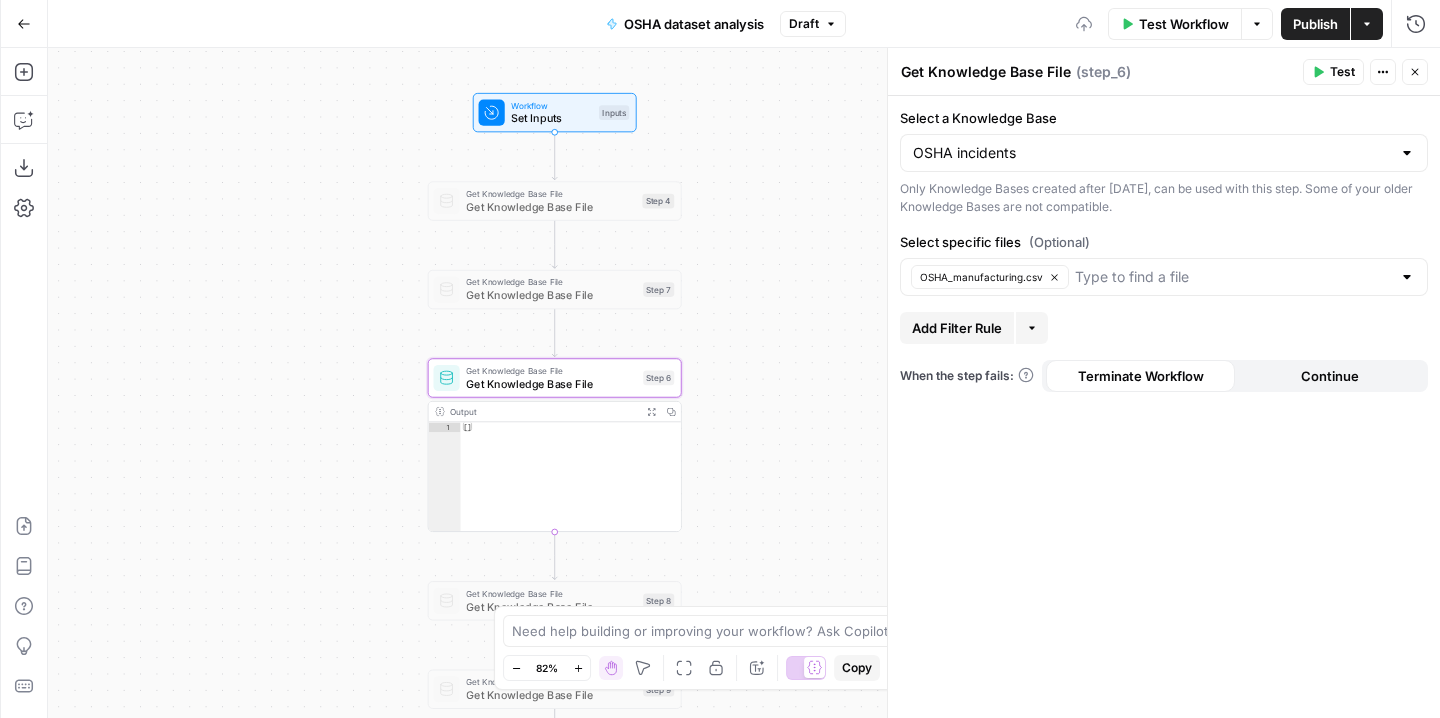 click on "**********" at bounding box center [744, 383] 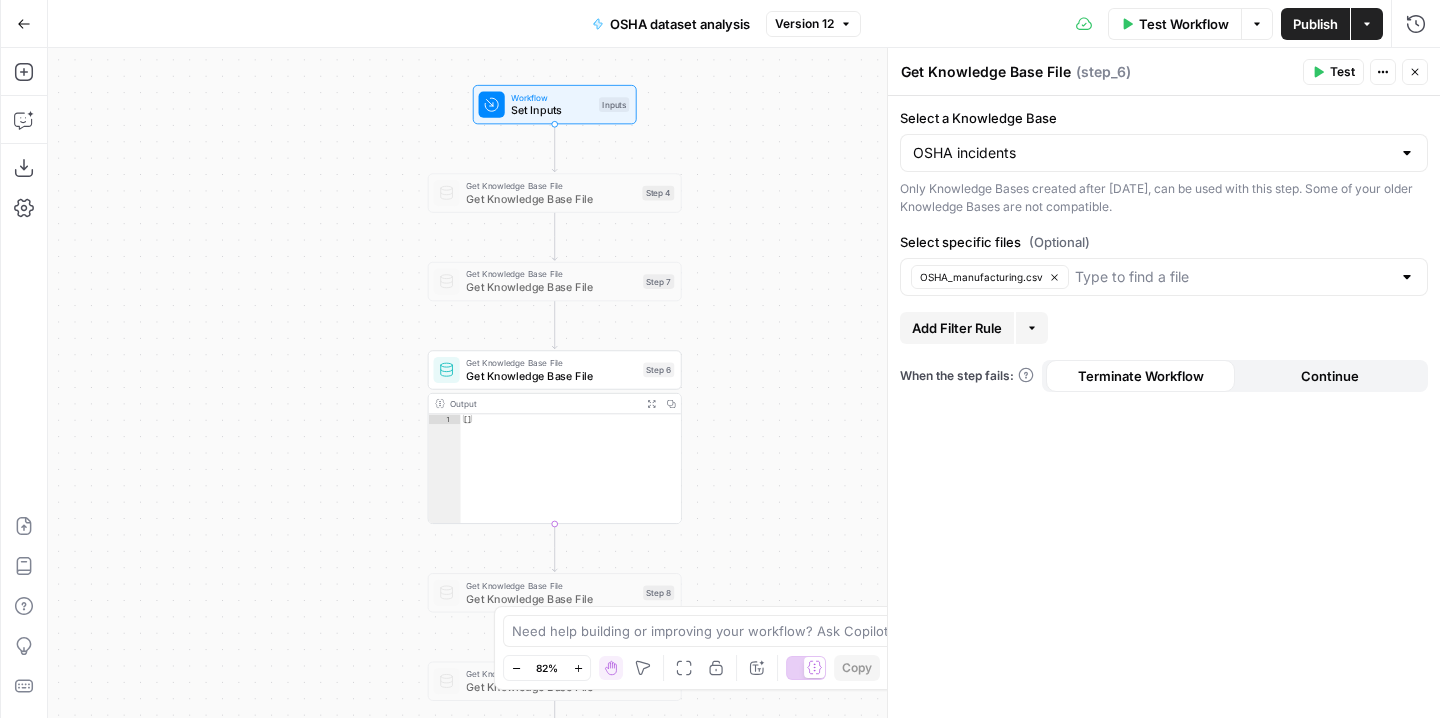 drag, startPoint x: 768, startPoint y: 427, endPoint x: 761, endPoint y: 120, distance: 307.0798 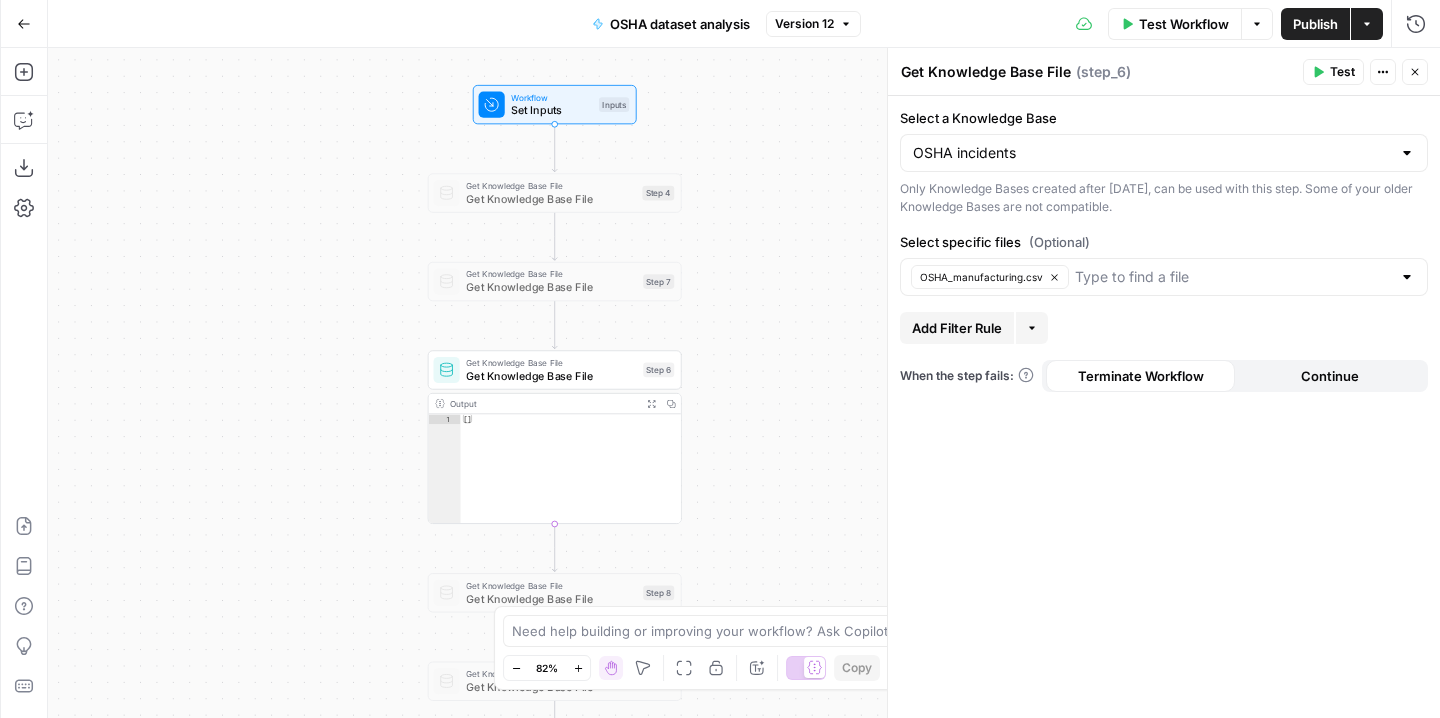 click on "**********" at bounding box center [744, 383] 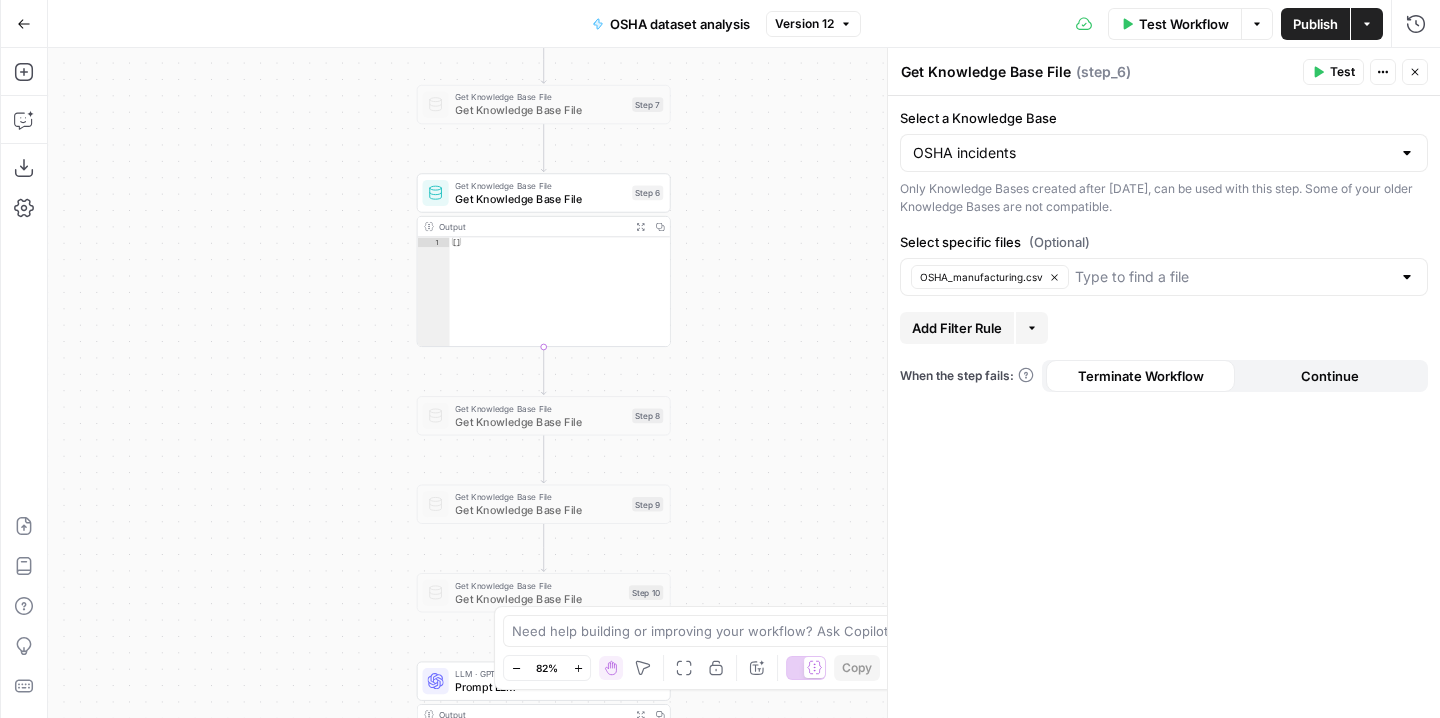 drag, startPoint x: 758, startPoint y: 289, endPoint x: 754, endPoint y: 462, distance: 173.04623 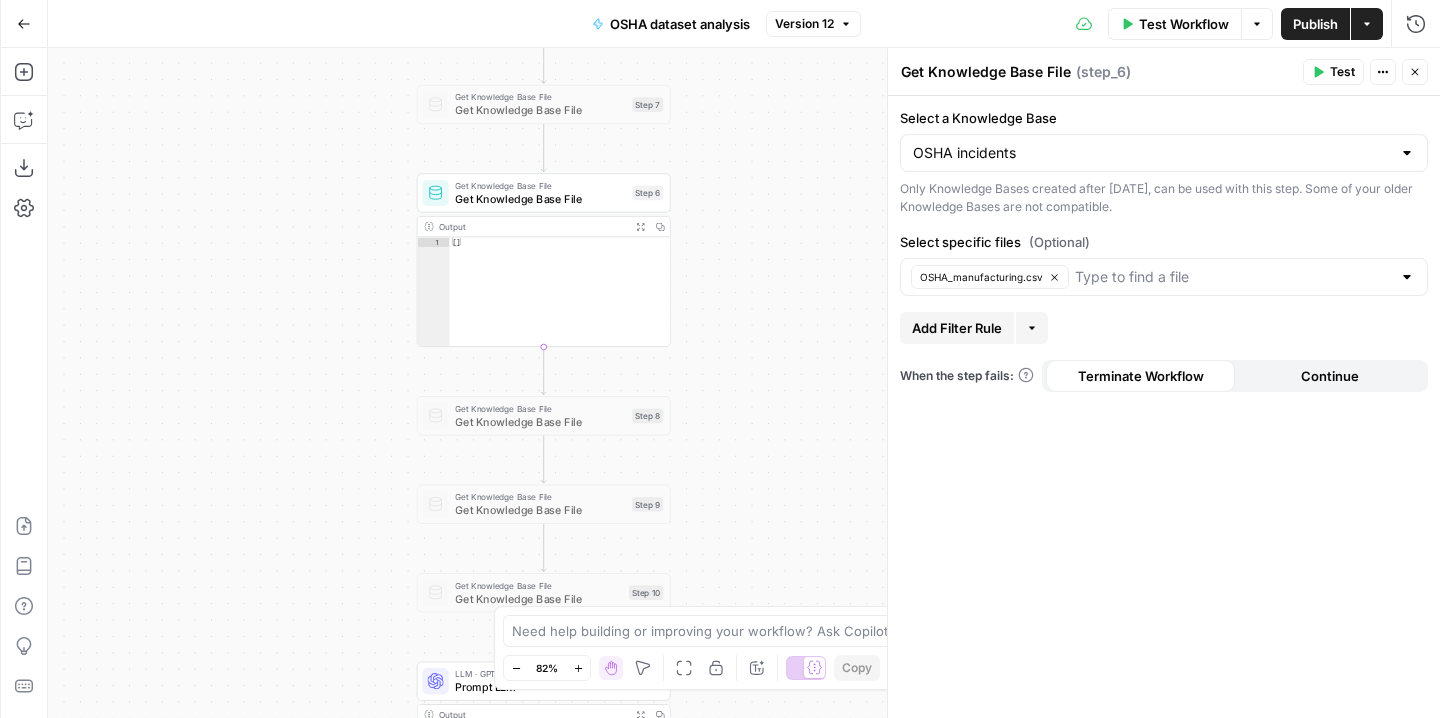 click on "**********" at bounding box center [744, 383] 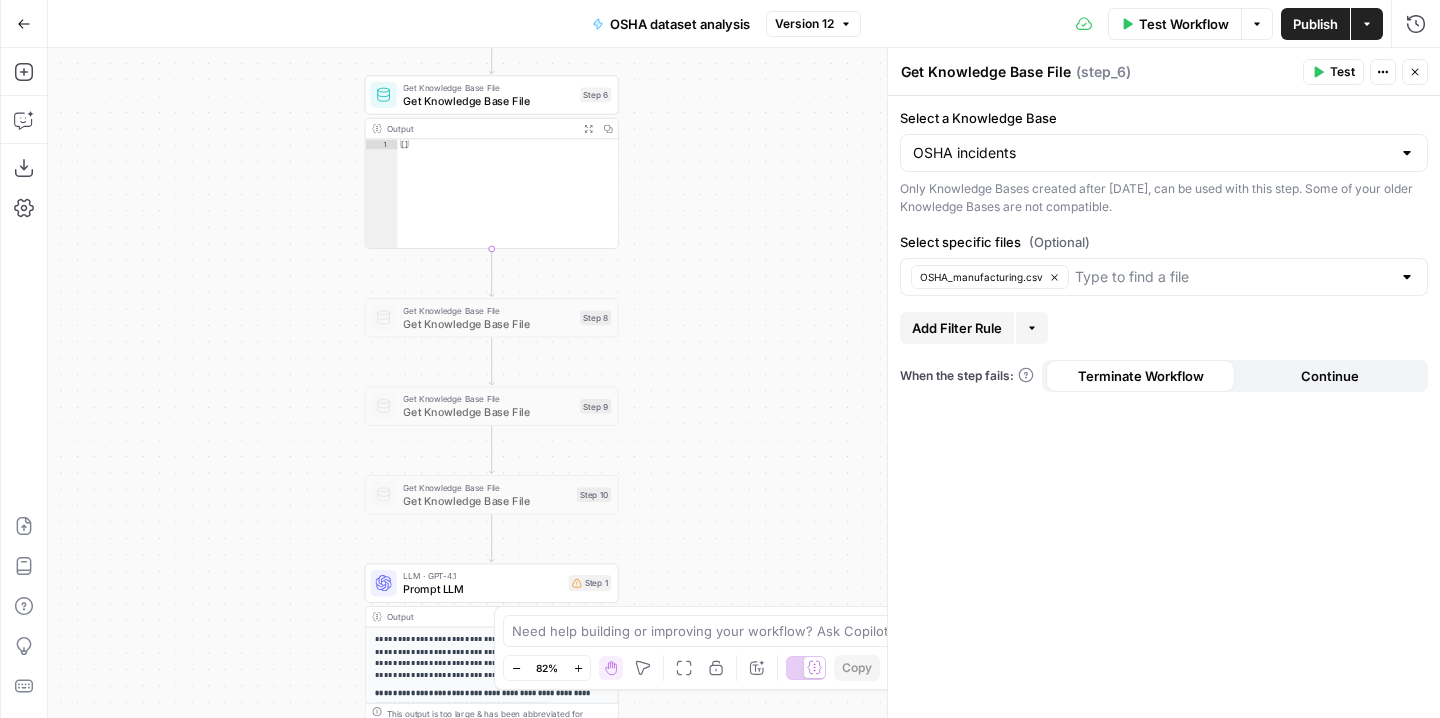 drag, startPoint x: 754, startPoint y: 462, endPoint x: 691, endPoint y: 419, distance: 76.27582 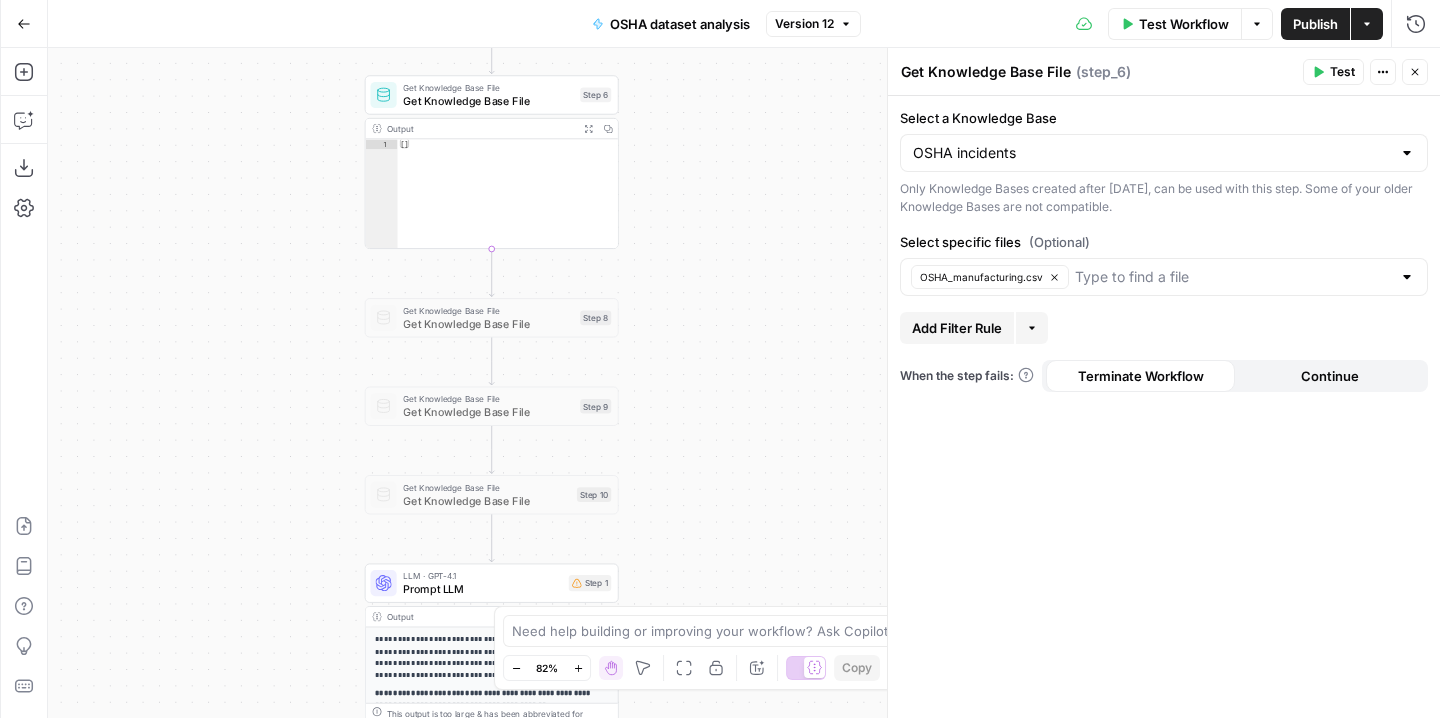 click on "**********" at bounding box center [744, 383] 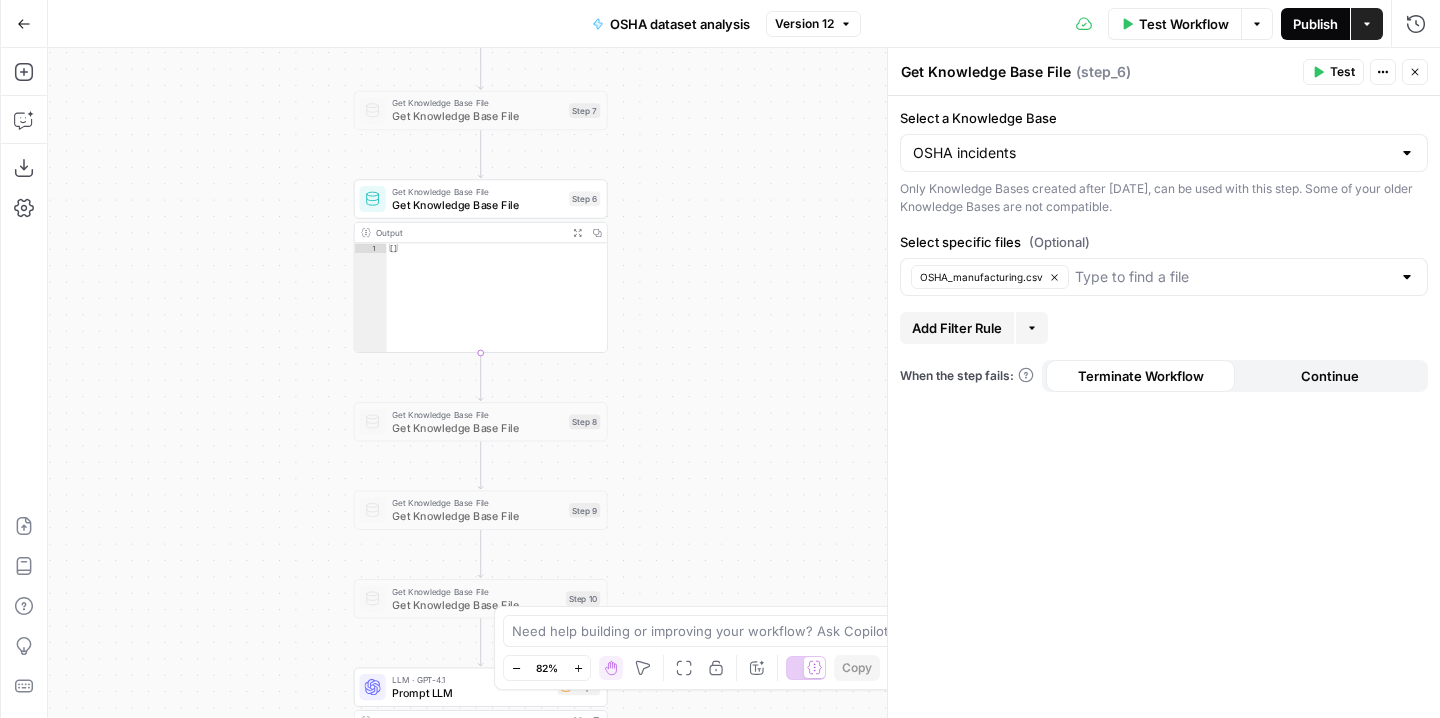 click on "Publish" at bounding box center [1315, 24] 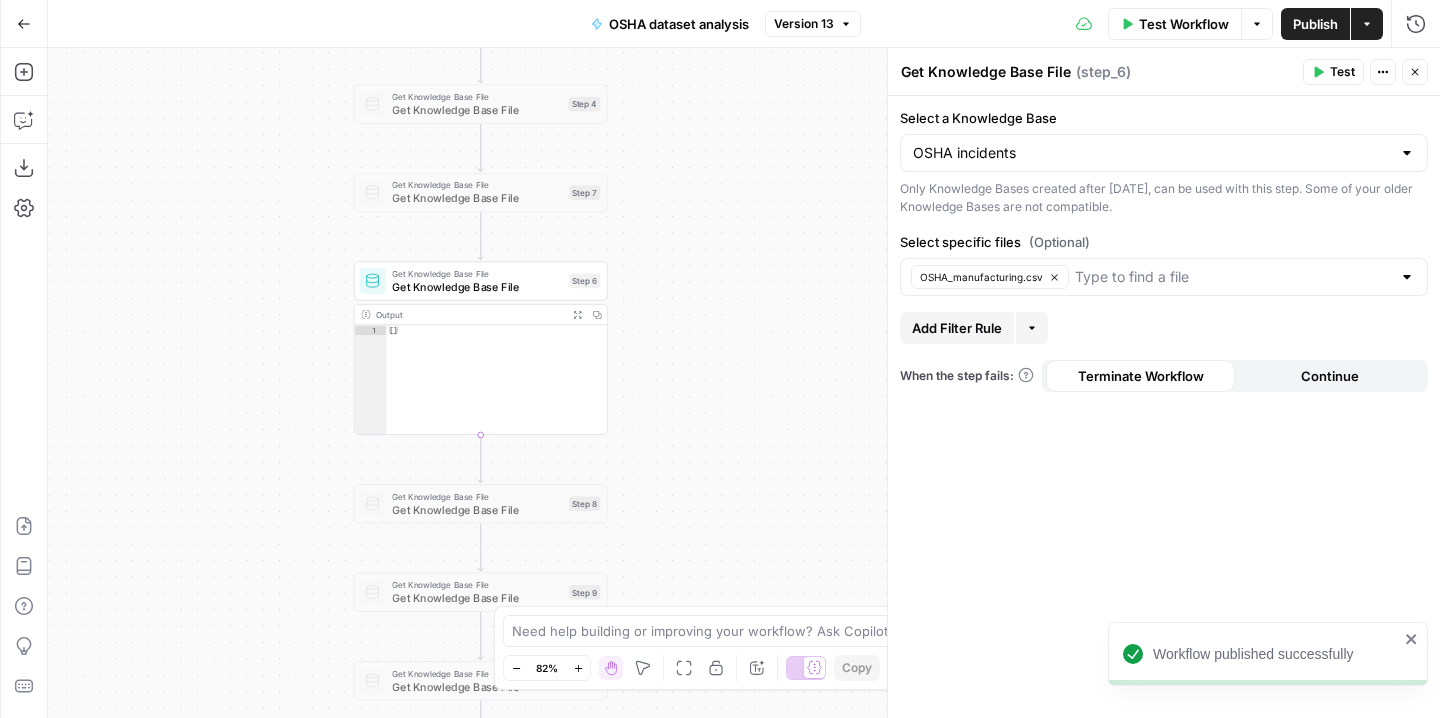 drag, startPoint x: 711, startPoint y: 152, endPoint x: 713, endPoint y: 228, distance: 76.02631 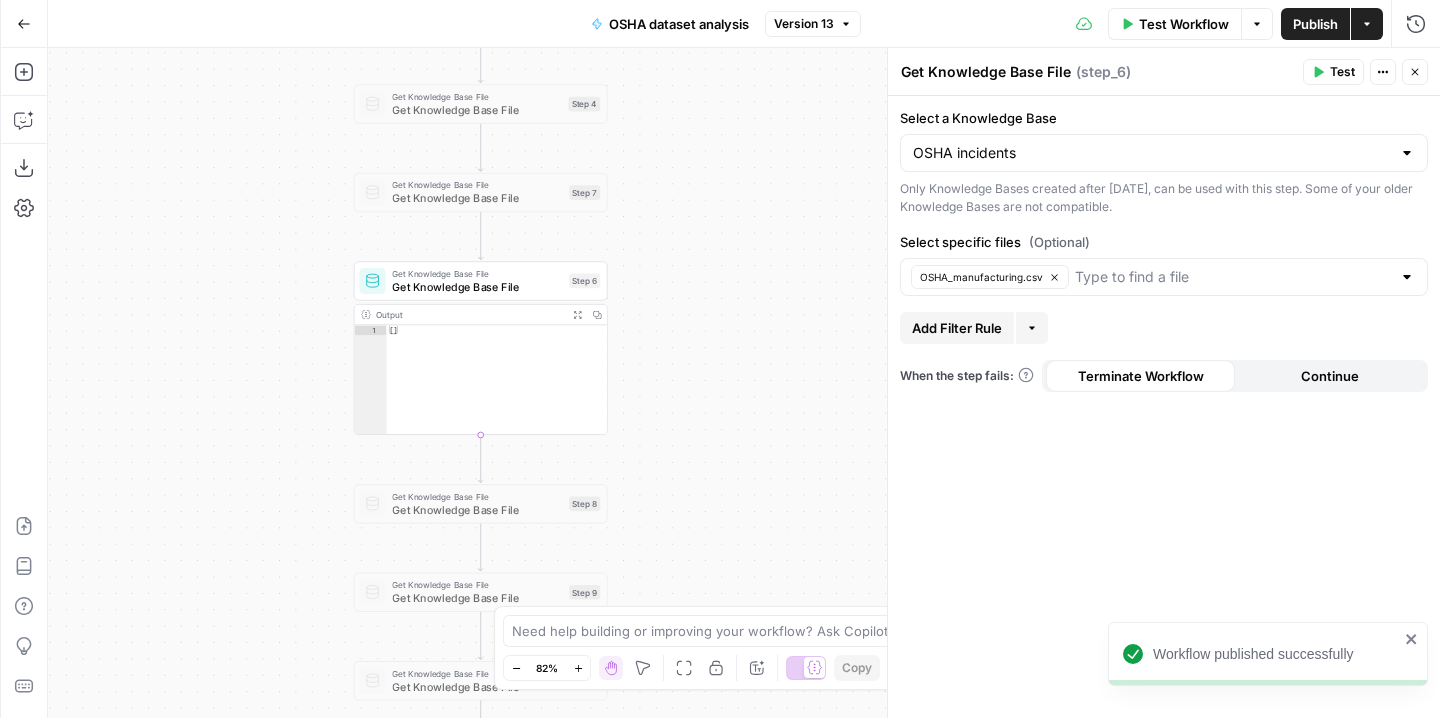 click on "**********" at bounding box center (744, 383) 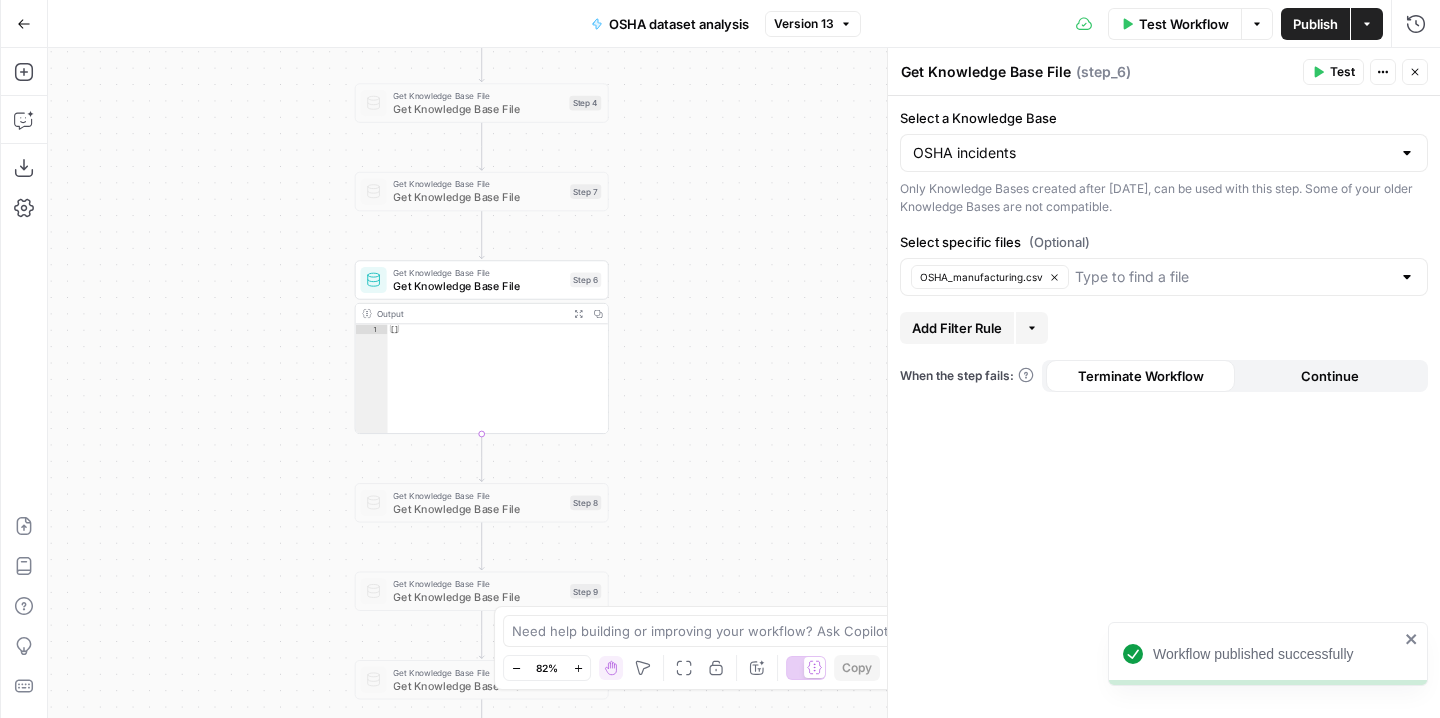 click on "Get Knowledge Base File" at bounding box center [478, 286] 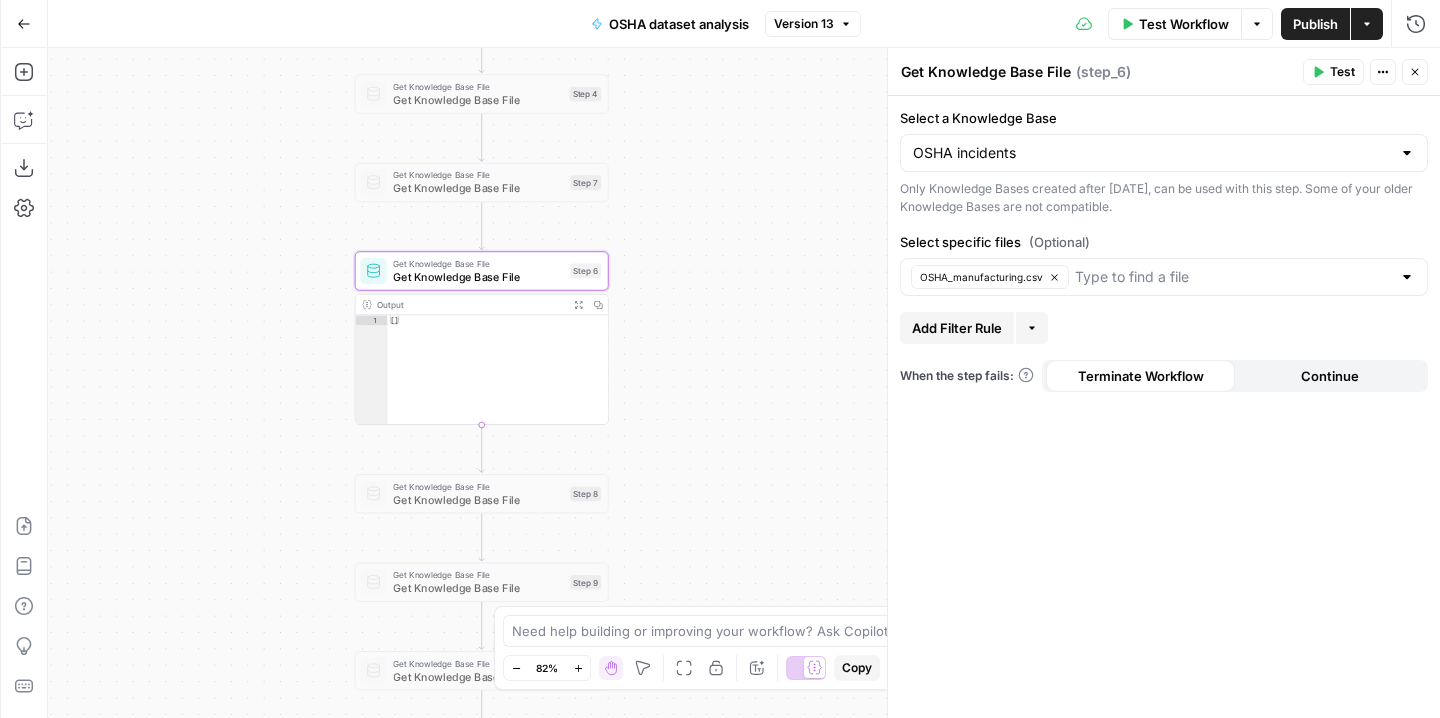 drag, startPoint x: 728, startPoint y: 363, endPoint x: 733, endPoint y: 138, distance: 225.05554 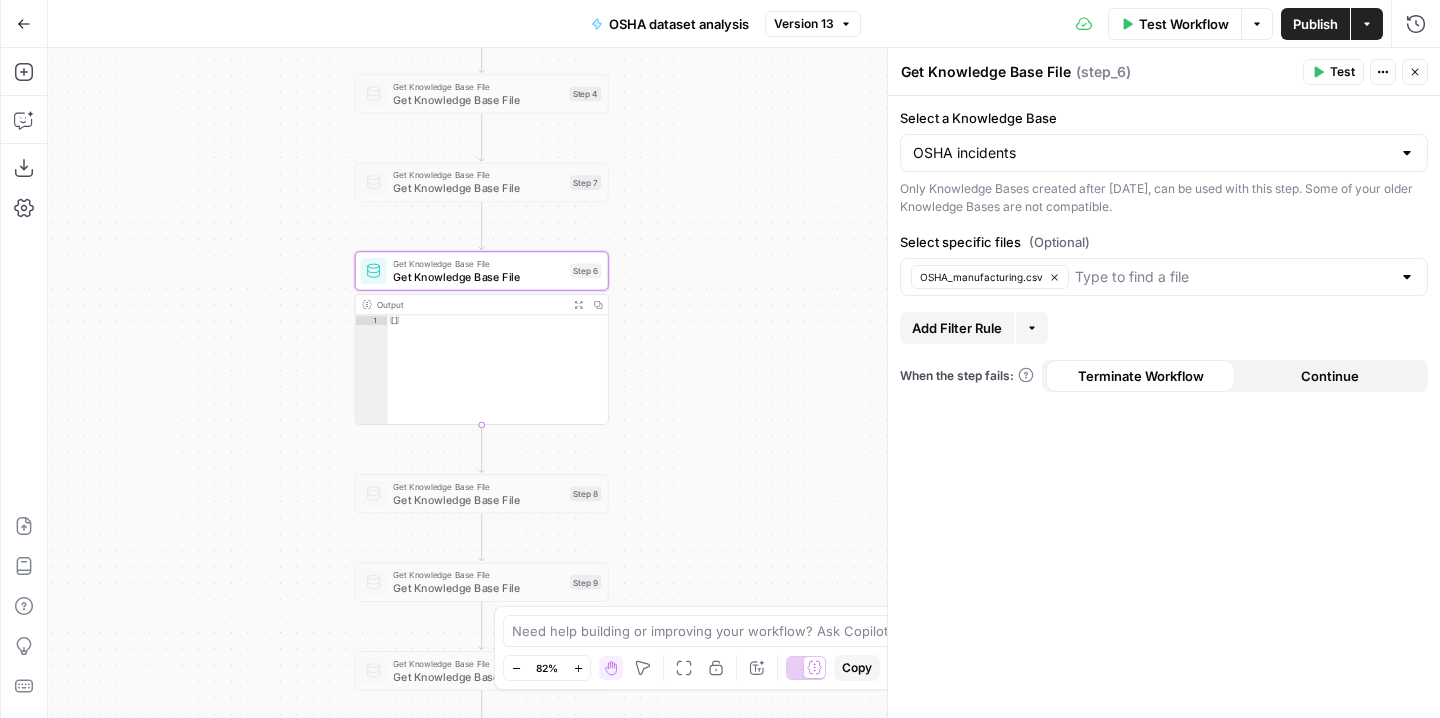 click on "**********" at bounding box center [744, 383] 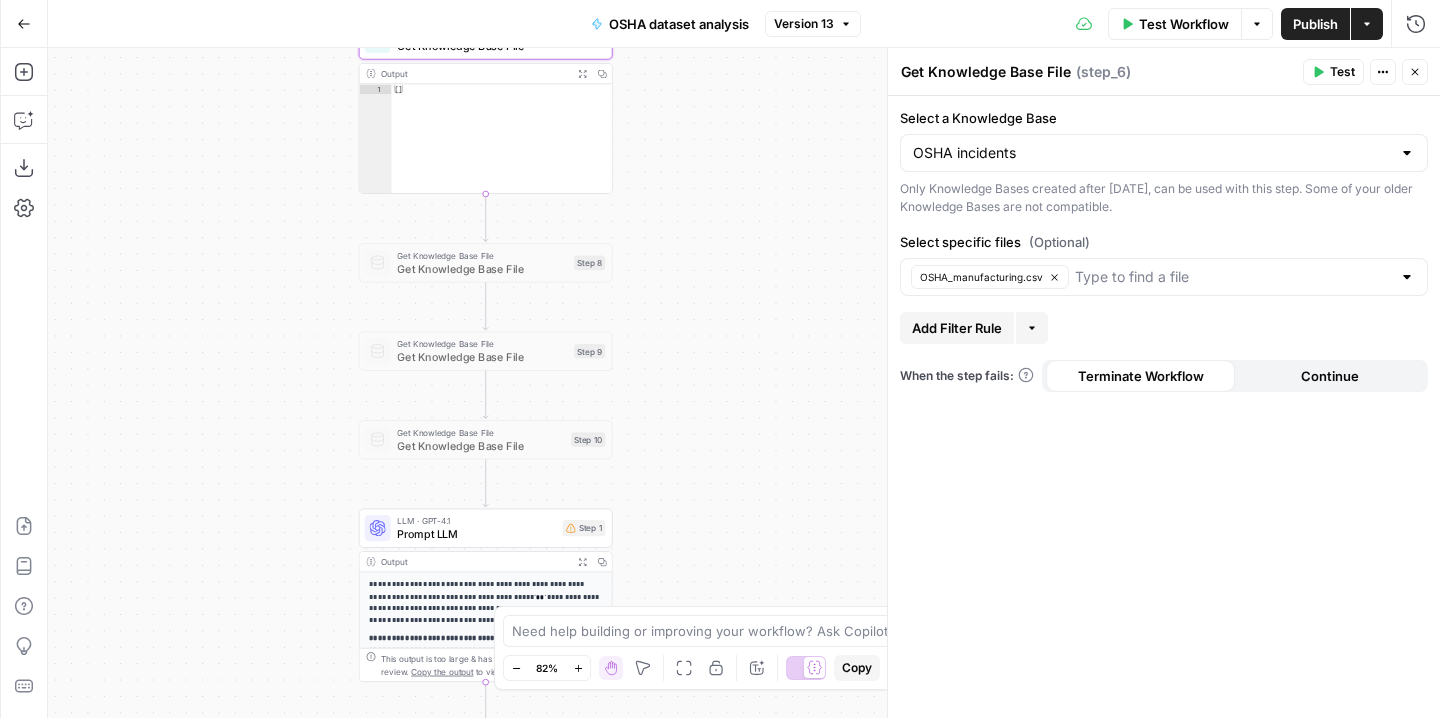 drag, startPoint x: 650, startPoint y: 456, endPoint x: 650, endPoint y: 327, distance: 129 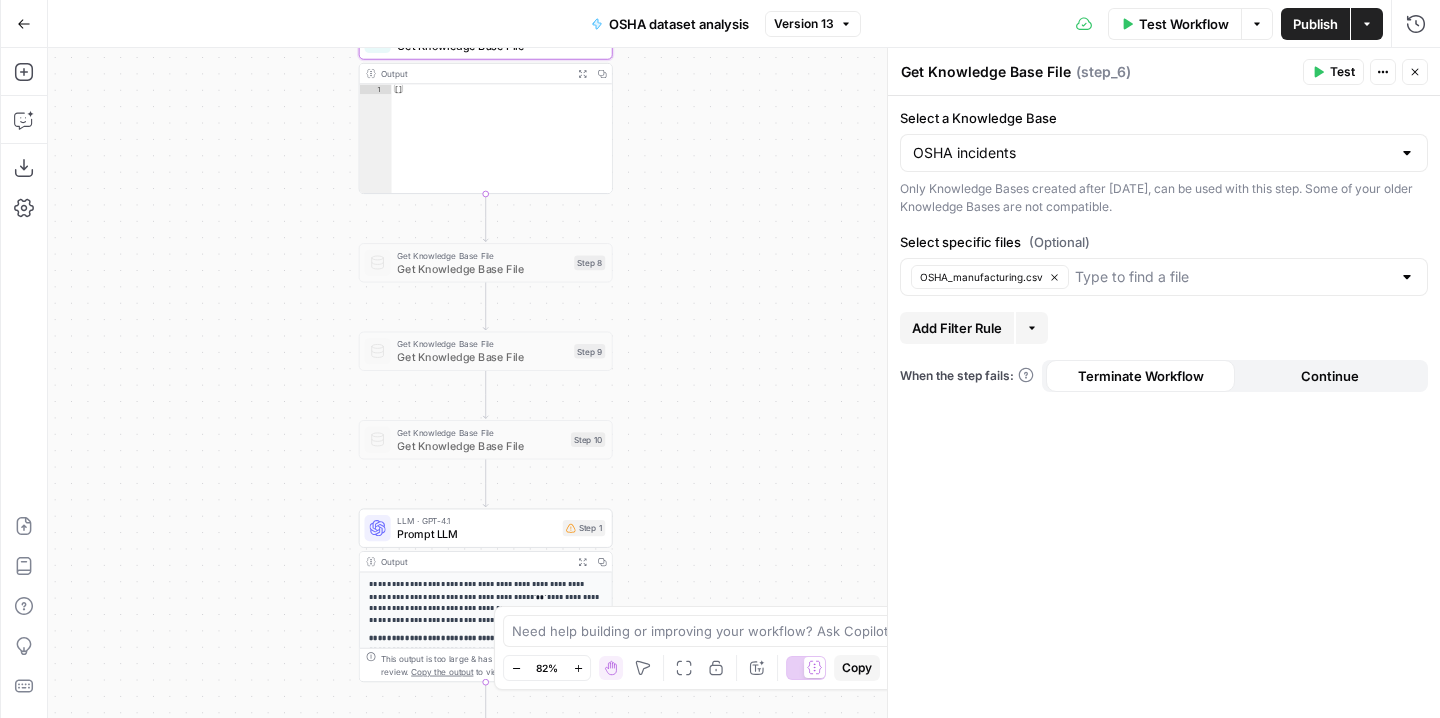 click on "**********" at bounding box center (744, 383) 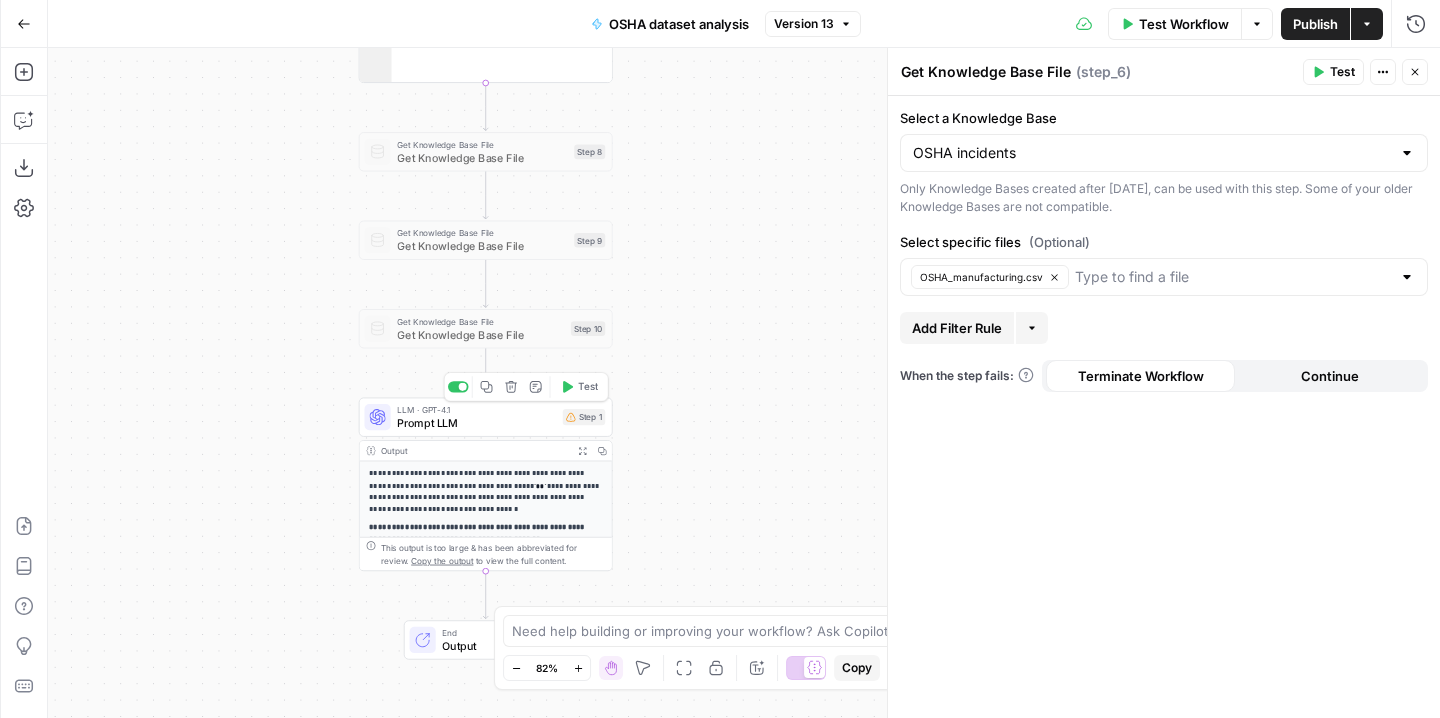 click on "Prompt LLM" at bounding box center (476, 423) 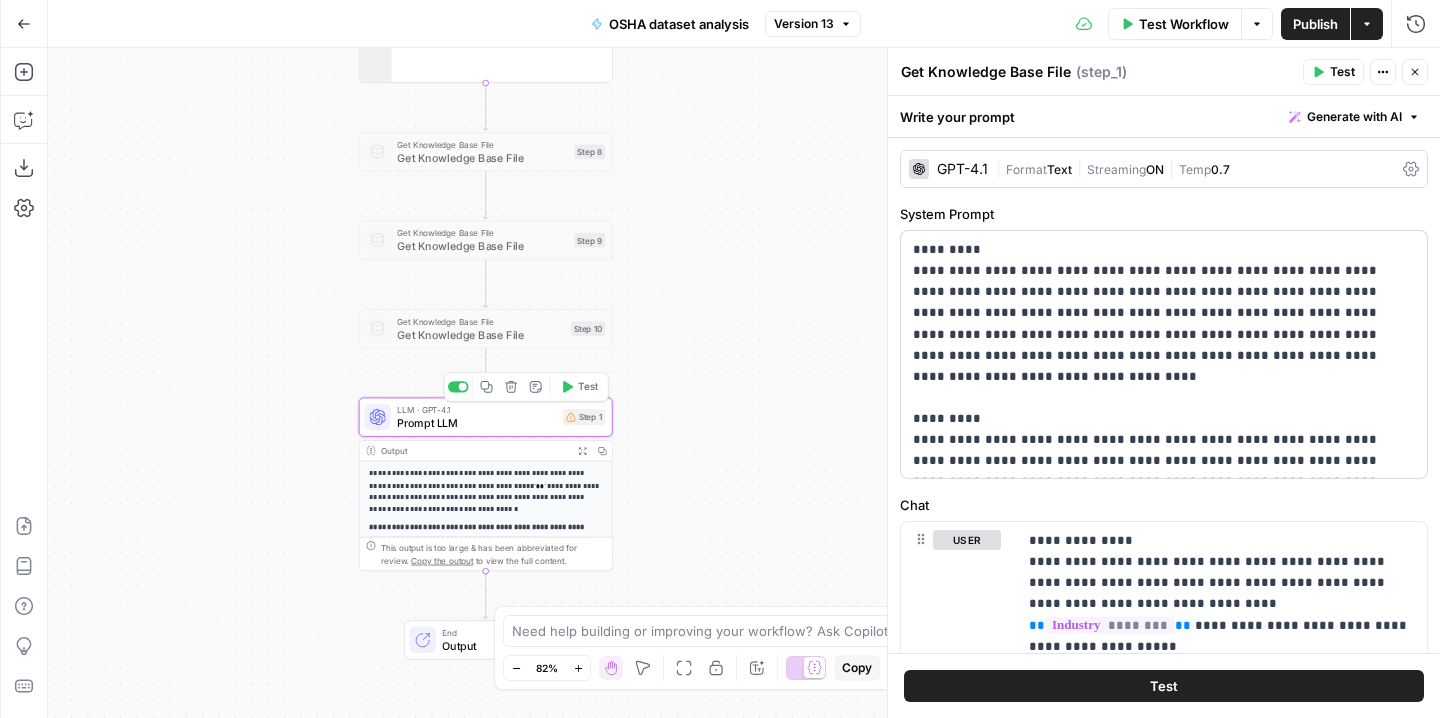 type on "Prompt LLM" 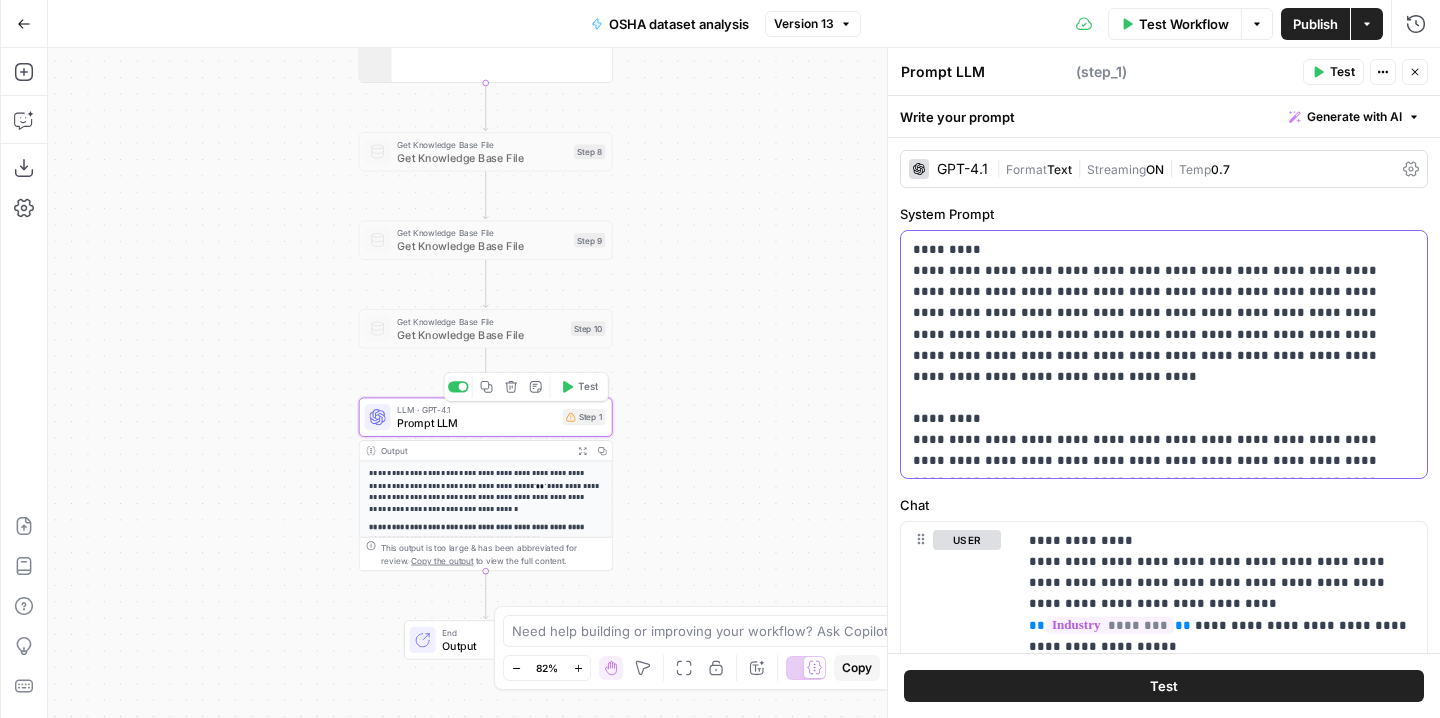 click on "**********" at bounding box center [1164, 354] 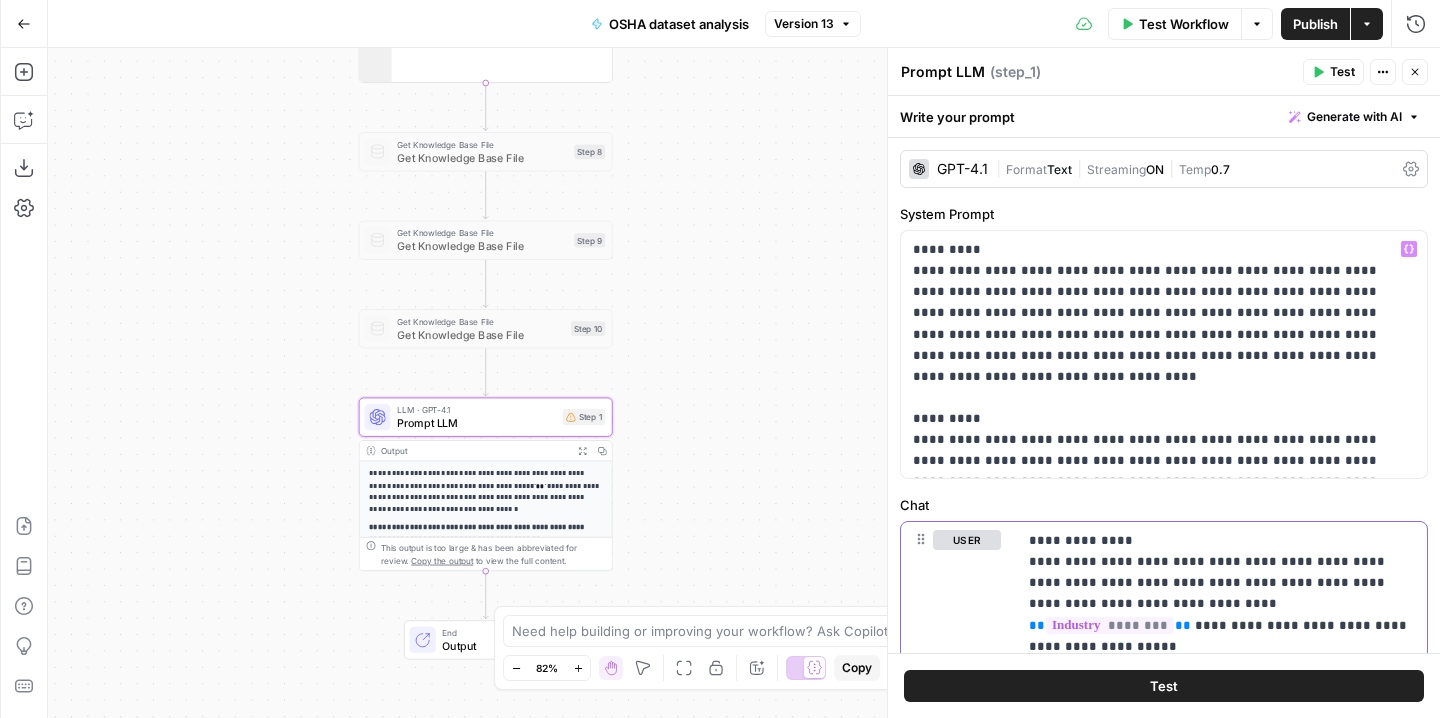 click on "**********" at bounding box center (1222, 1496) 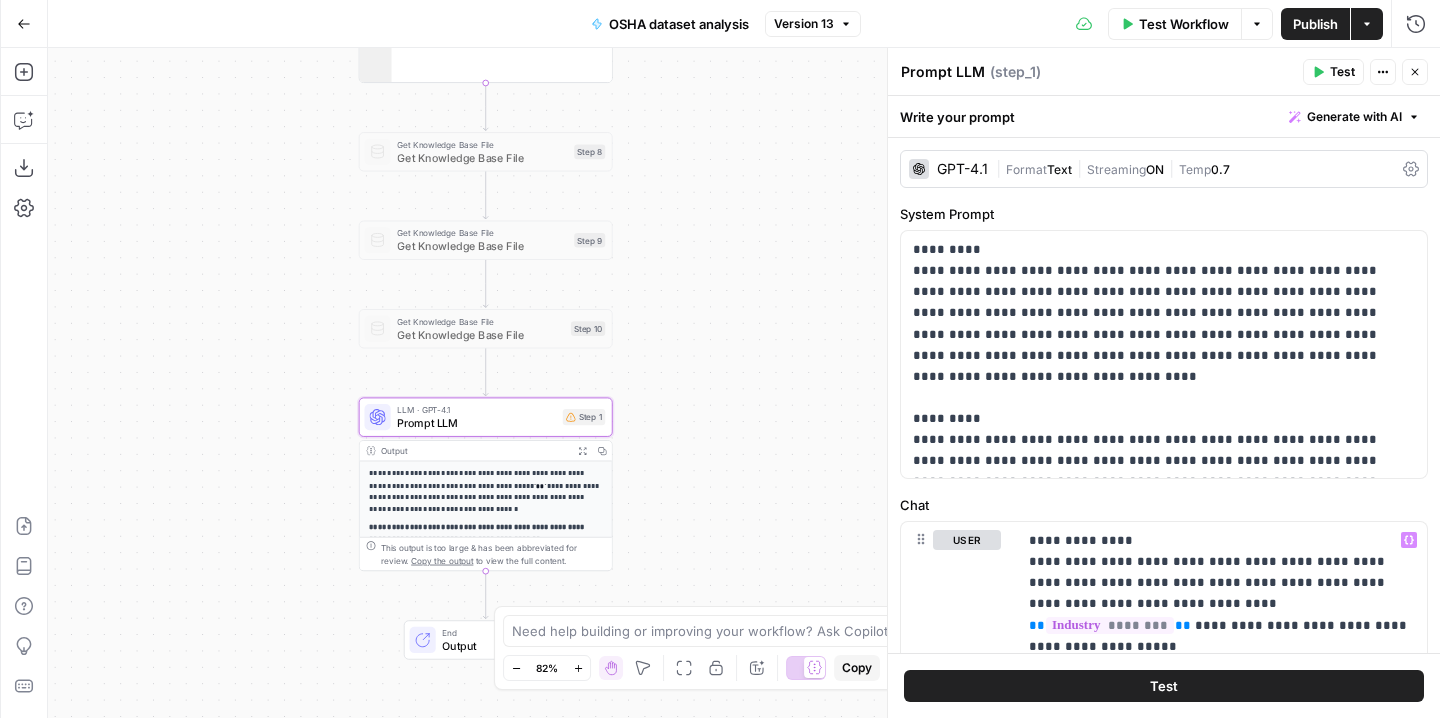 click on "Go Back OSHA dataset analysis Version 13 Test Workflow Options Publish Actions Run History" at bounding box center [720, 23] 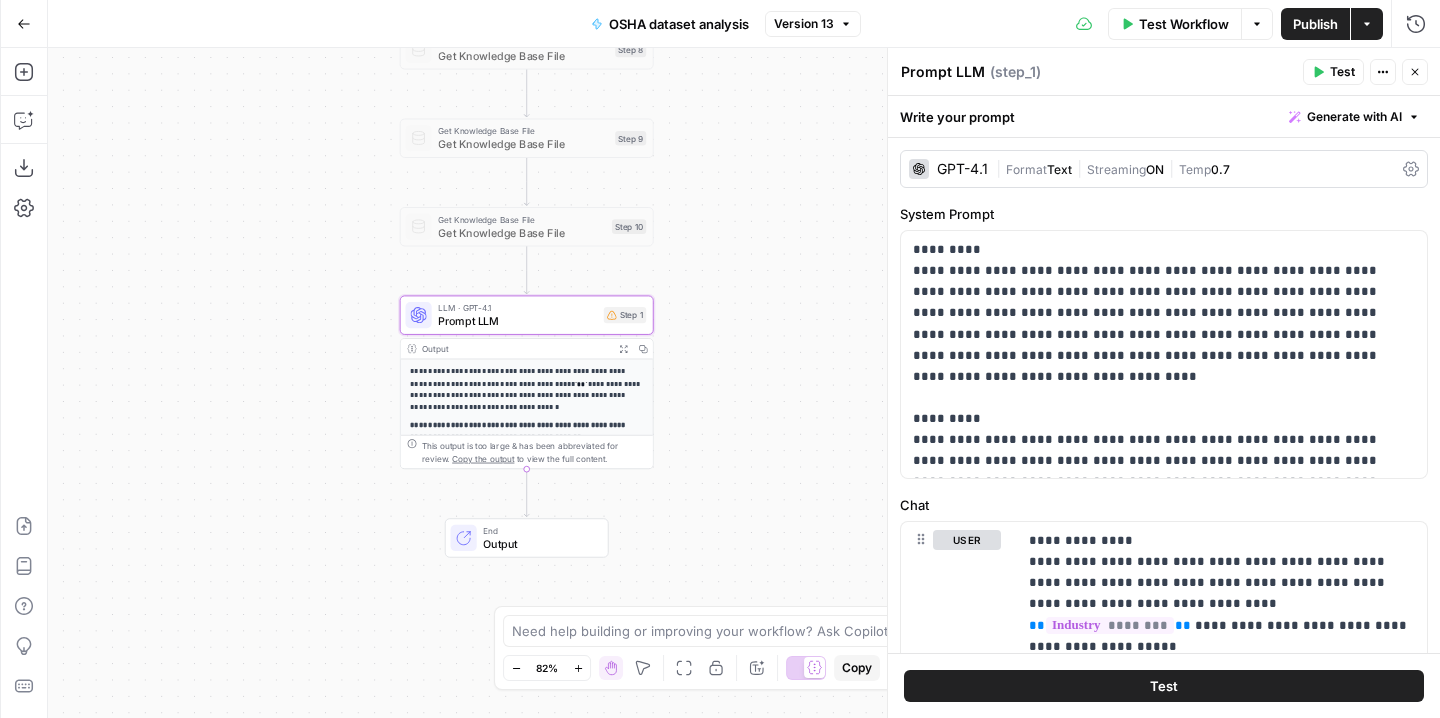 drag, startPoint x: 718, startPoint y: 353, endPoint x: 762, endPoint y: 244, distance: 117.54574 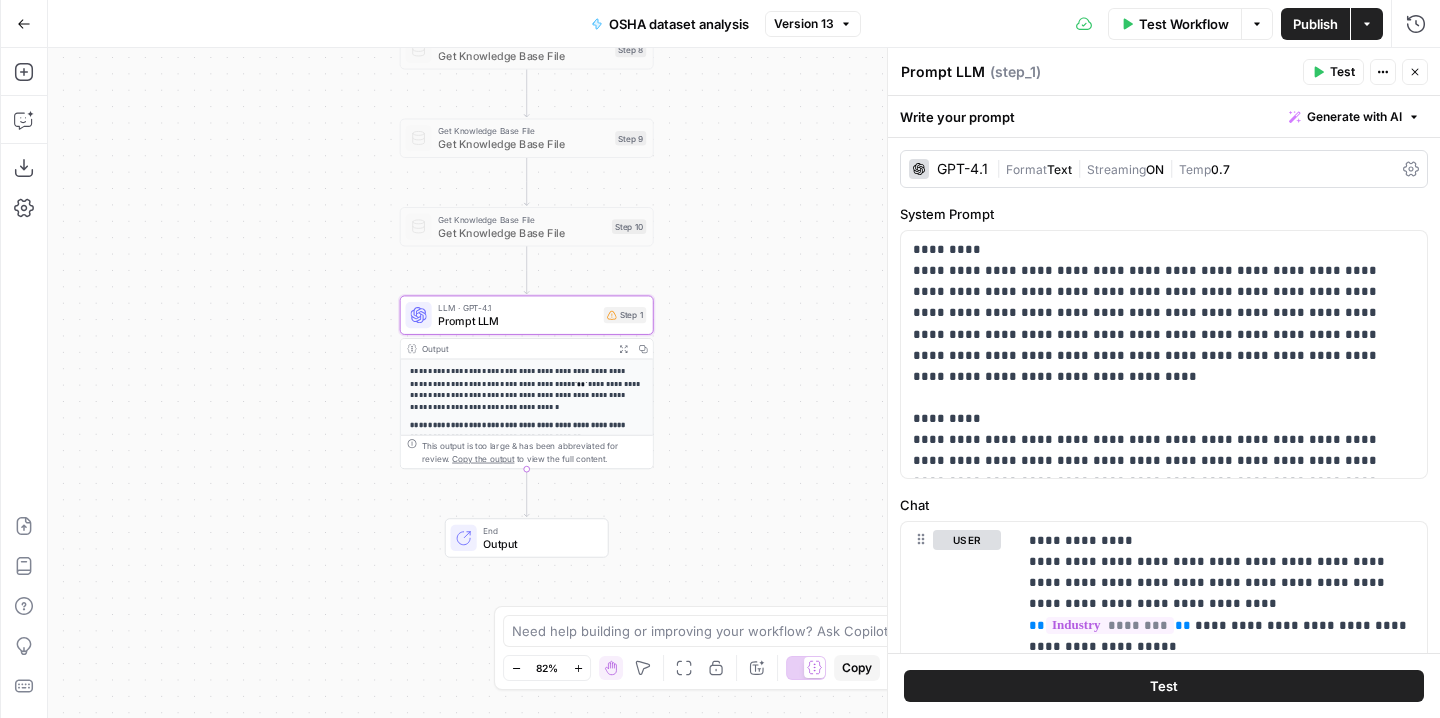 click on "**********" at bounding box center (744, 383) 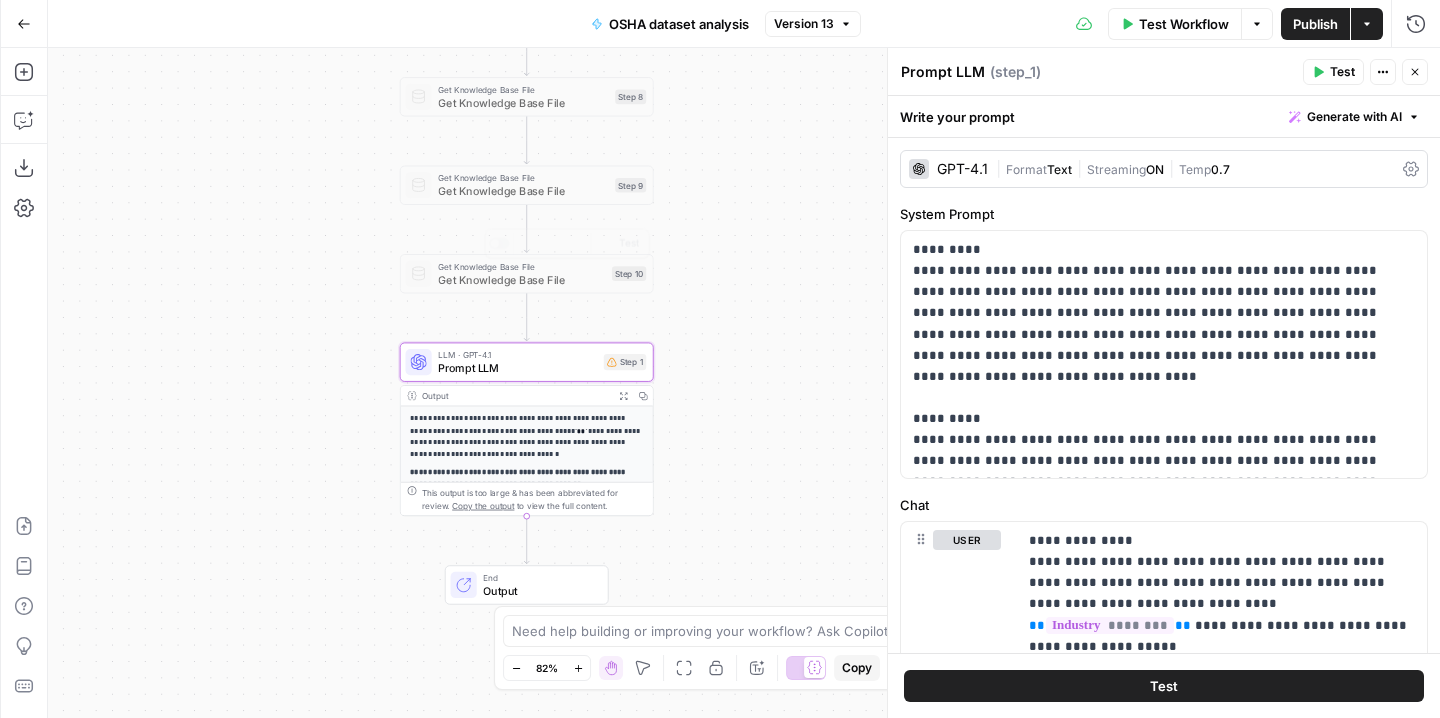 drag, startPoint x: 724, startPoint y: 179, endPoint x: 712, endPoint y: 428, distance: 249.28899 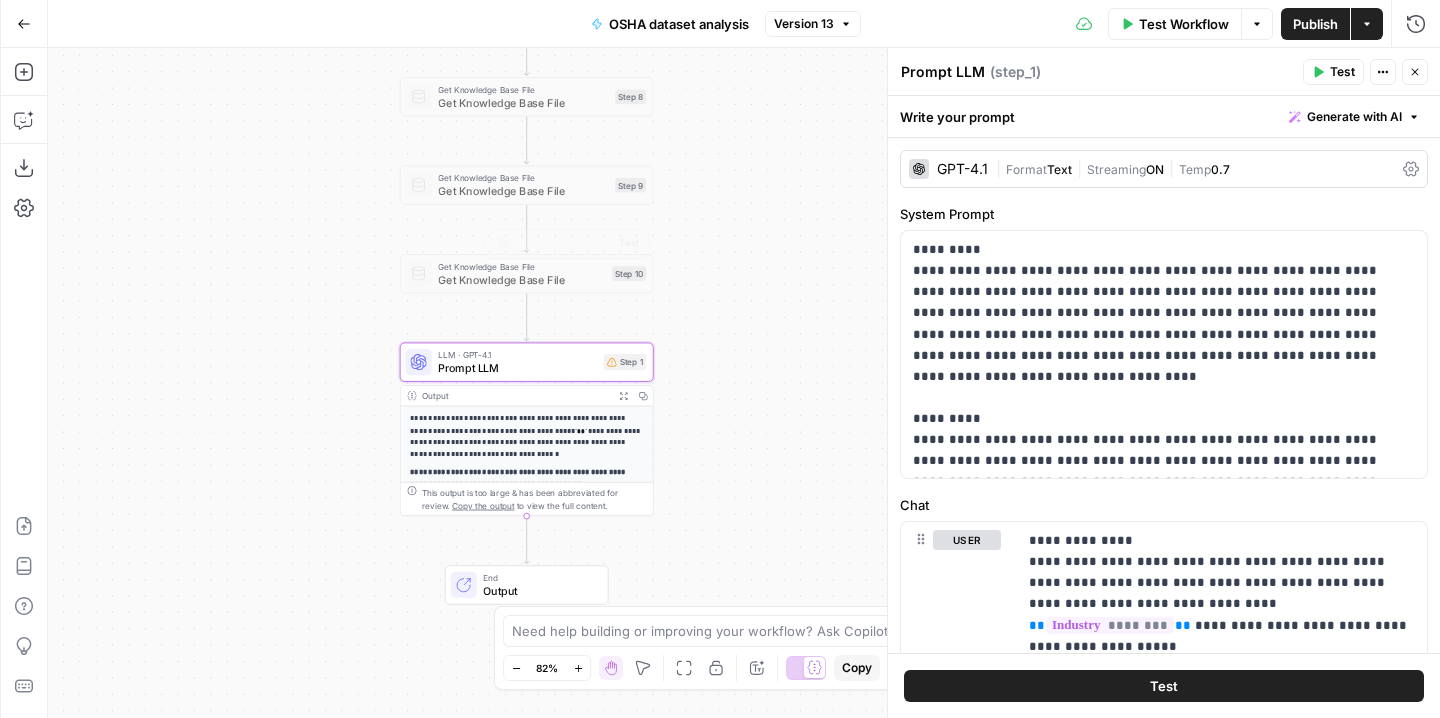 click on "Workflow Set Inputs Inputs Get Knowledge Base File Get Knowledge Base File Step 4 Get Knowledge Base File Get Knowledge Base File Step 7 Get Knowledge Base File Get Knowledge Base File Step 6 Output Expand Output Copy 1 [ ]     XXXXXXXXXXXXXXXXXXXXXXXXXXXXXXXXXXXXXXXXXXXXXXXXXXXXXXXXXXXXXXXXXXXXXXXXXXXXXXXXXXXXXXXXXXXXXXXXXXXXXXXXXXXXXXXXXXXXXXXXXXXXXXXXXXXXXXXXXXXXXXXXXXXXXXXXXXXXXXXXXXXXXXXXXXXXXXXXXXXXXXXXXXXXXXXXXXXXXXXXXXXXXXXXXXXXXXXXXXXXXXXXXXXXXXXXXXXXXXXXXXXXXXXXXXXXXXXXXXXXXXXXXXXXXXXXXXXXXXXXXXXXXXXXXXXXXXXXXXXXXXXXXXXXXXXXXXXXXXXXXXXXXXXXXXXXXXXXXXXXXXXXXXXXXXXXXXXXXXXXXXXXXXXXXXXXXXXXXXXXXXXXXXXXXXXXXXXXXXXXXXXXXXXXXXXXXXXXXXXXXXXXXXXXXXXXXXXXXXXXXXXXXXXXXXXXXXXXXXXXXXXXXXXXXXXXXXXXXXXXXXXXXXXXXXXXXXXXXXXXXXXXXXXXXXXX Get Knowledge Base File Get Knowledge Base File Step 8 Get Knowledge Base File Get Knowledge Base File Step 9 Get Knowledge Base File Get Knowledge Base File Step 10 Copy step Delete step Add Note Test LLM · GPT-4.1 Prompt LLM Step 1 Output Expand Output Copy ** ******** ********" at bounding box center [744, 383] 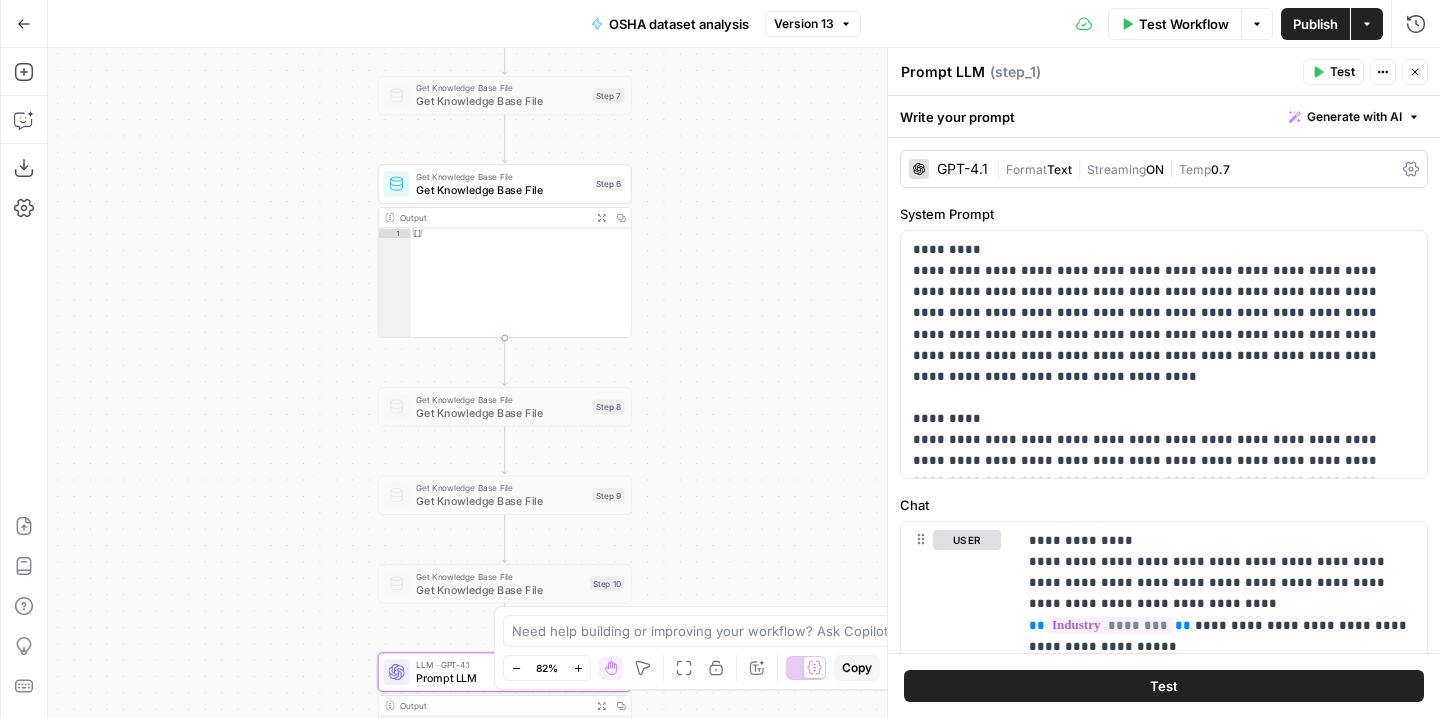 drag, startPoint x: 741, startPoint y: 264, endPoint x: 728, endPoint y: 508, distance: 244.34607 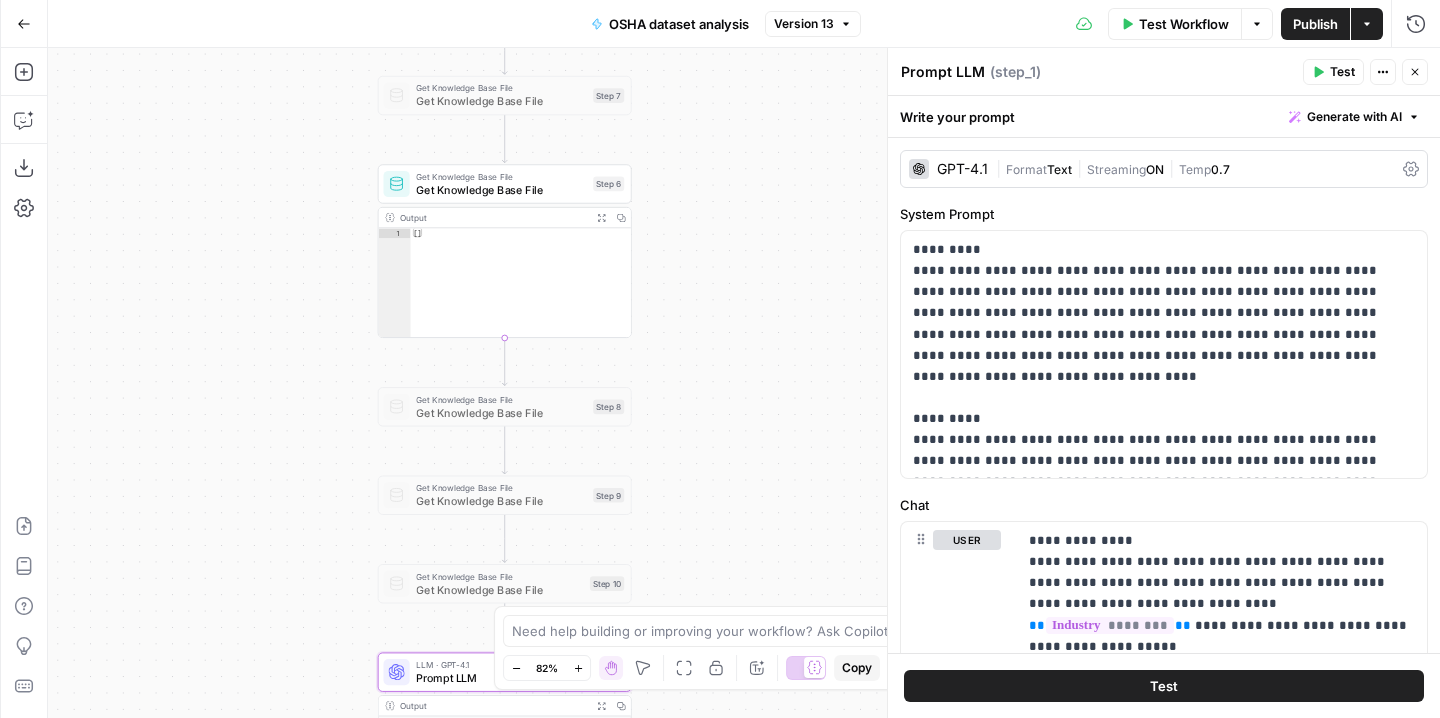 click on "**********" at bounding box center [744, 383] 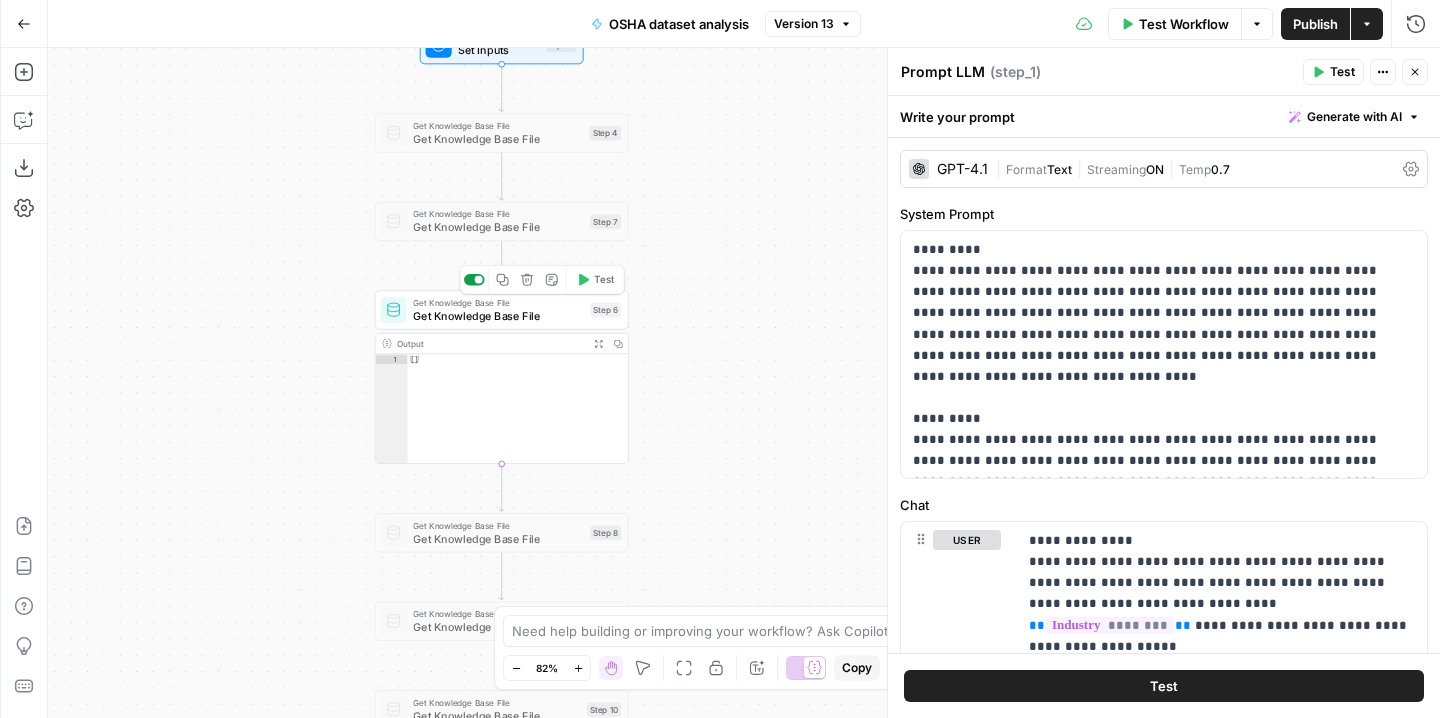 click at bounding box center (479, 280) 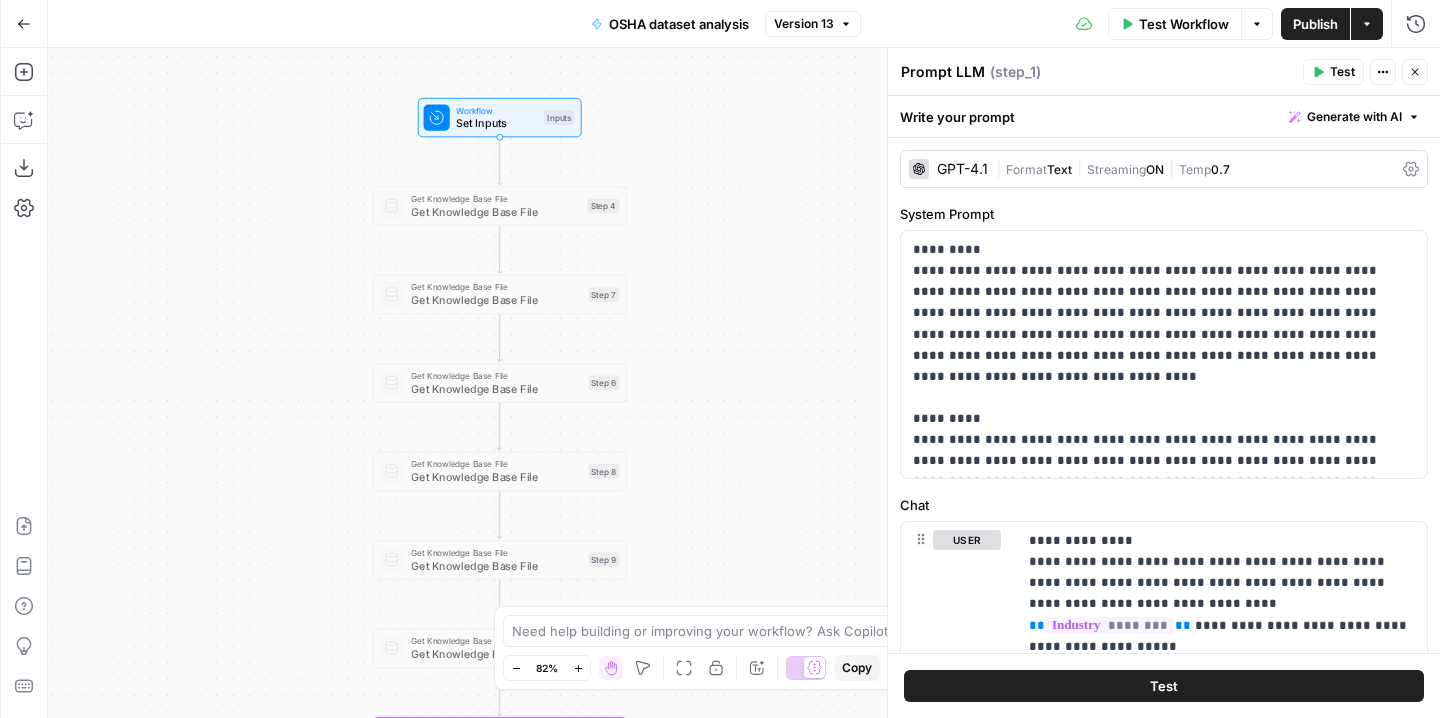 drag, startPoint x: 741, startPoint y: 246, endPoint x: 739, endPoint y: 319, distance: 73.02739 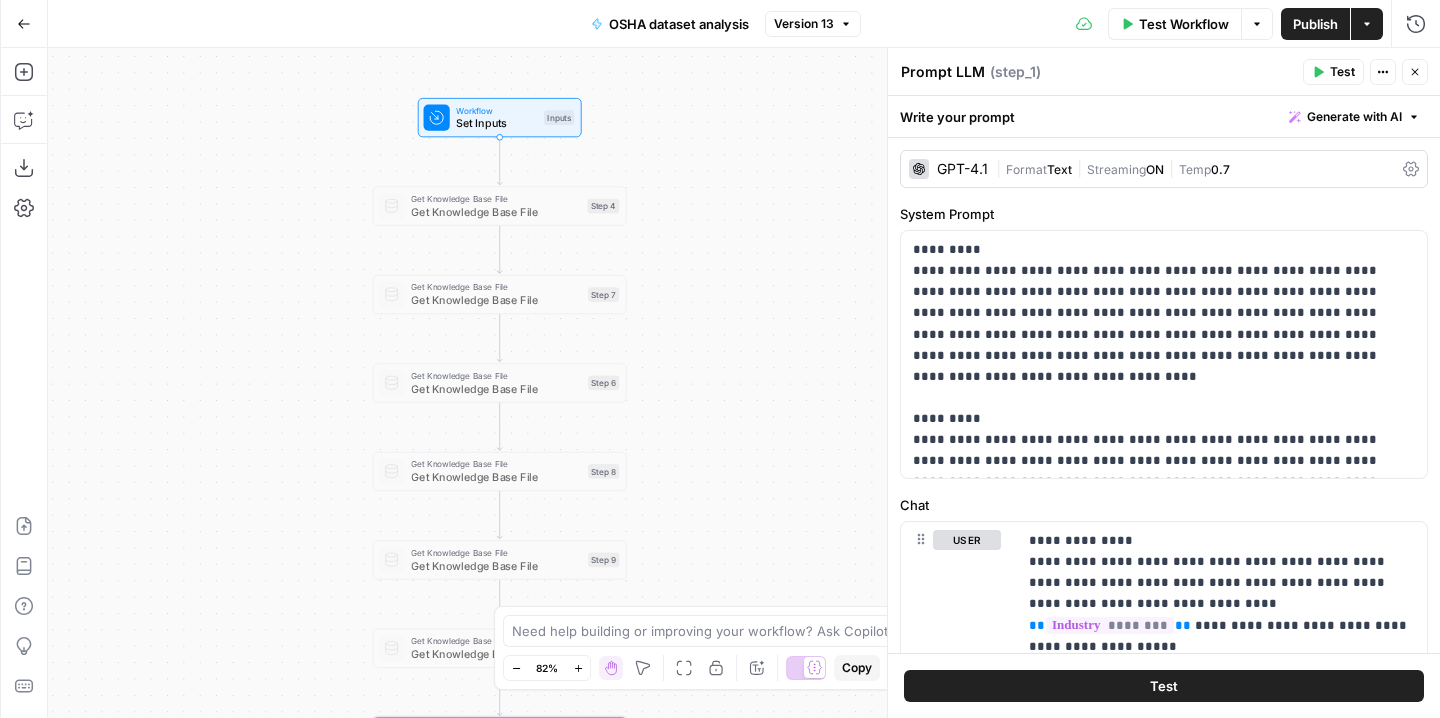 click on "**********" at bounding box center (744, 383) 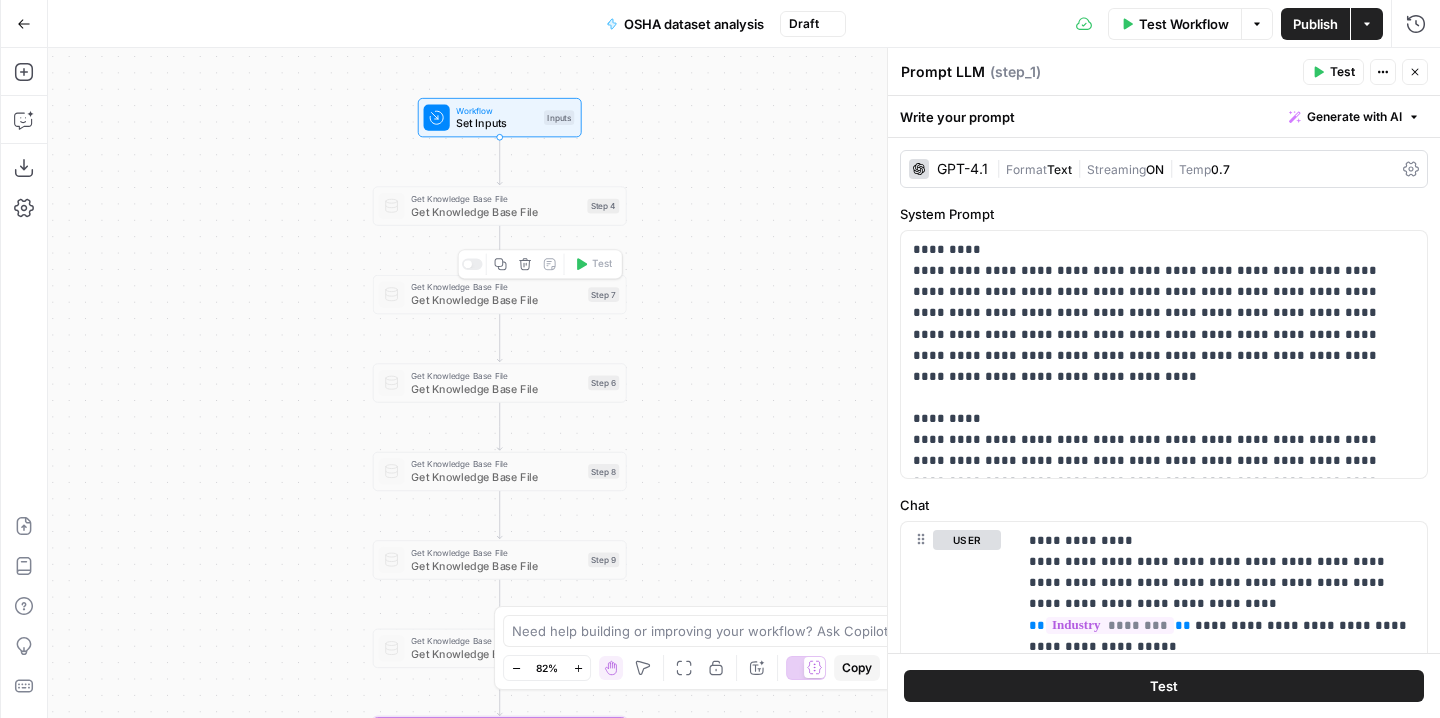 click on "Get Knowledge Base File" at bounding box center (496, 300) 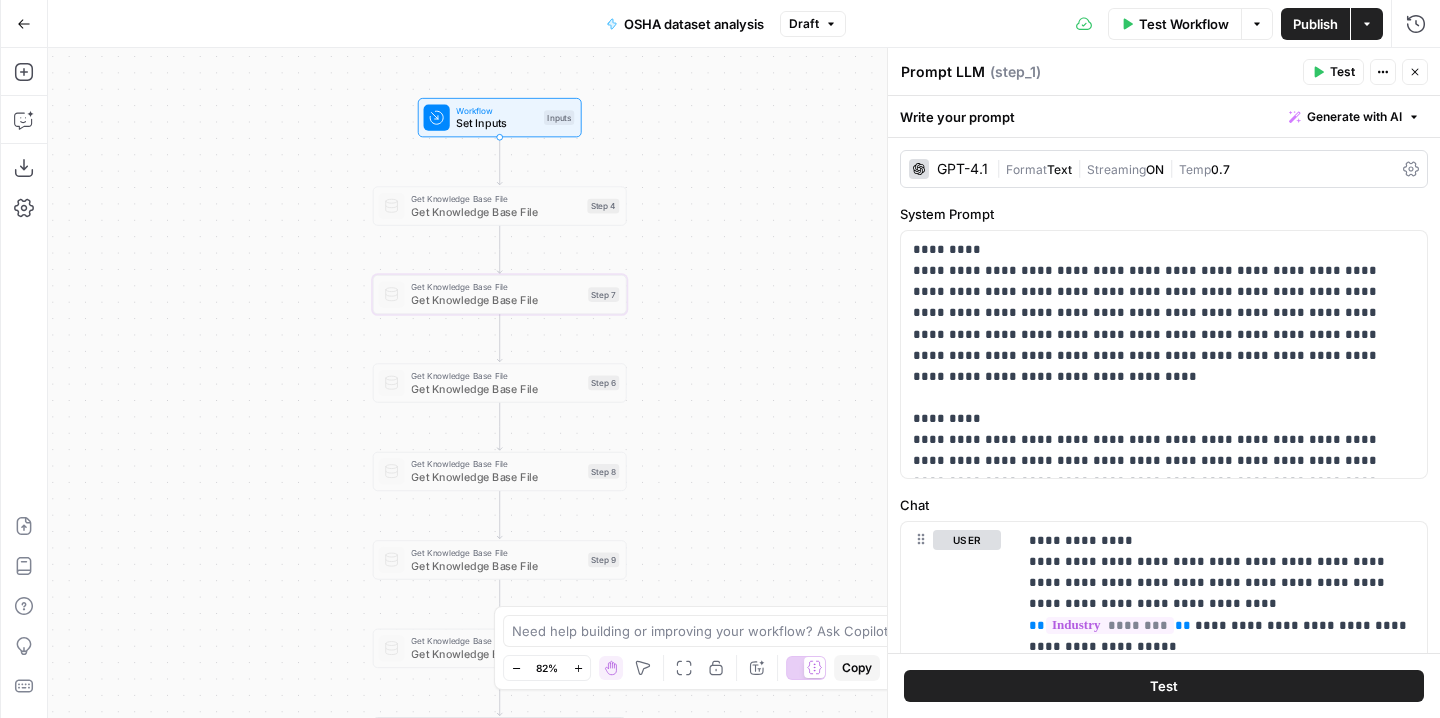 click on "Get Knowledge Base File" at bounding box center [496, 287] 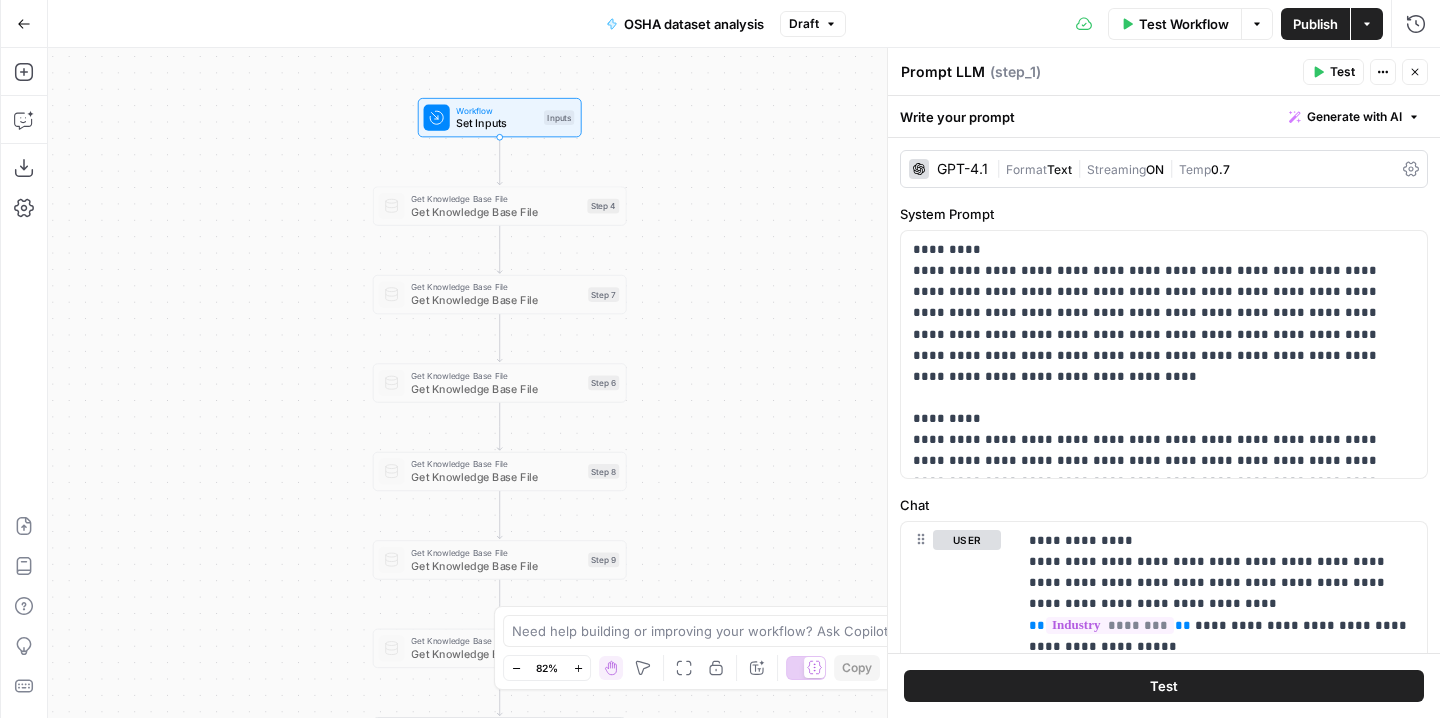 click on "Get Knowledge Base File" at bounding box center [496, 212] 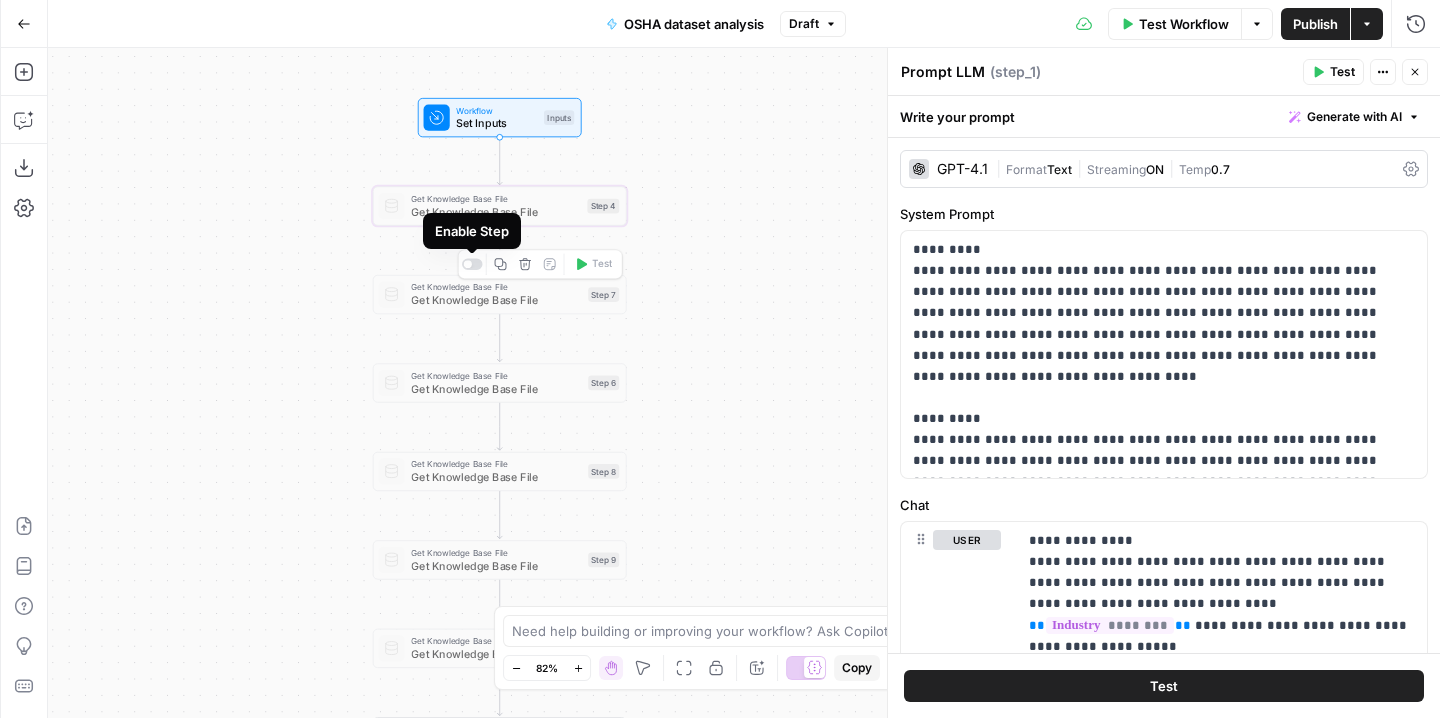 click at bounding box center (472, 263) 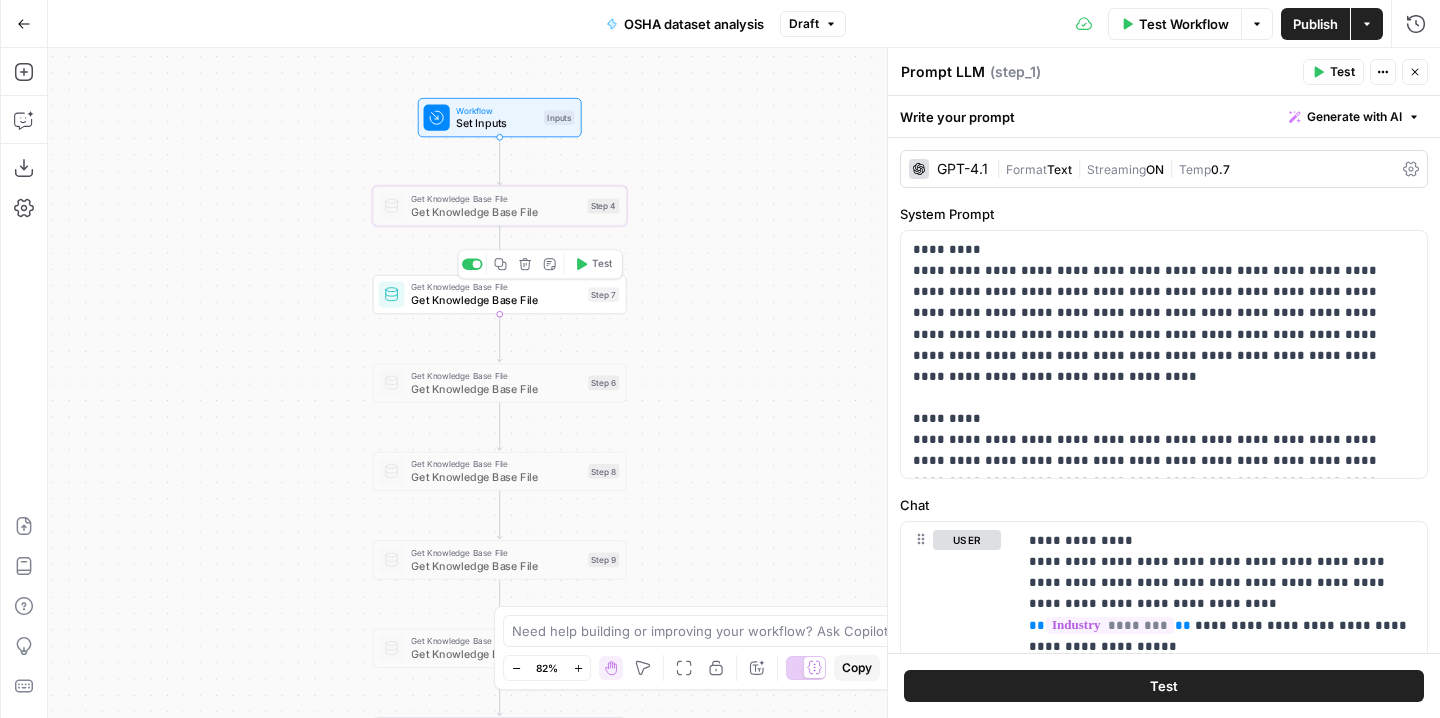 click on "Get Knowledge Base File" at bounding box center (496, 300) 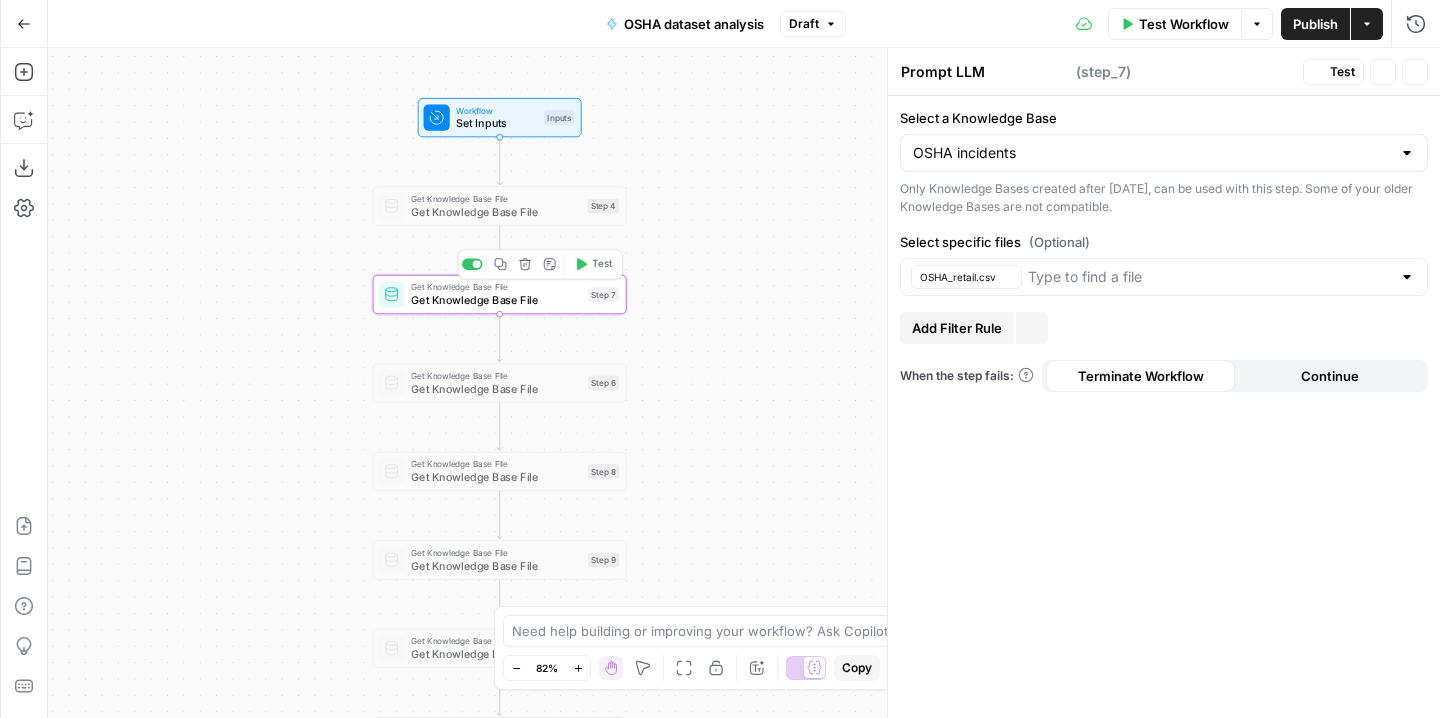 type on "Get Knowledge Base File" 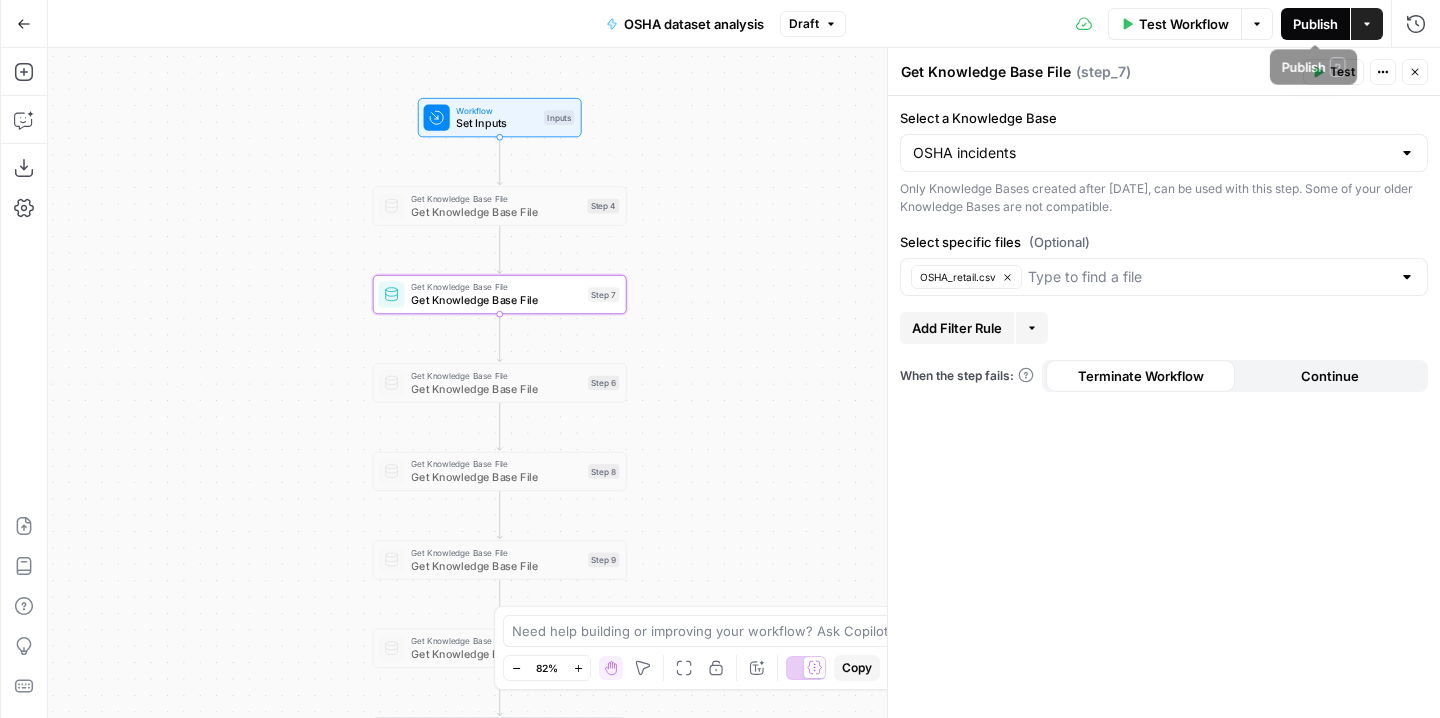 click on "Publish" at bounding box center (1315, 24) 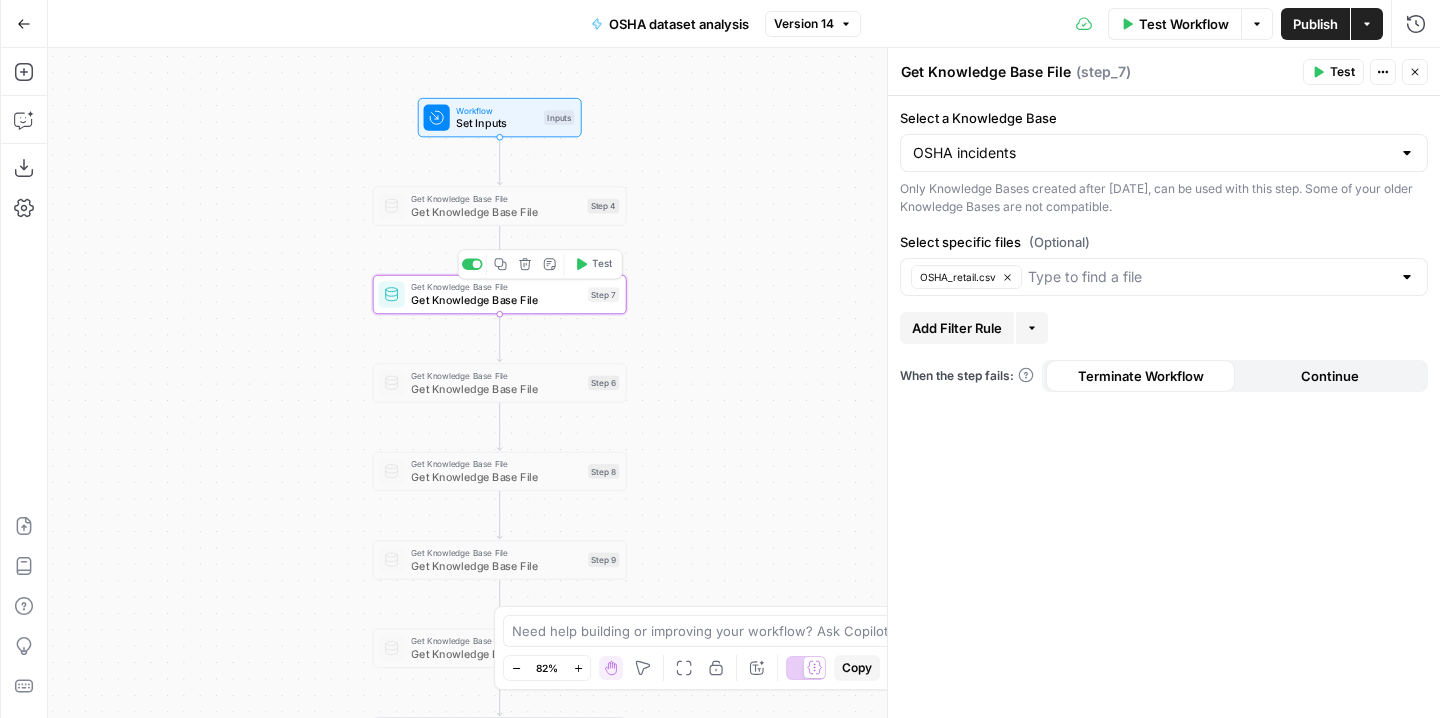 click on "Copy step Delete step Add Note Test" at bounding box center (540, 263) 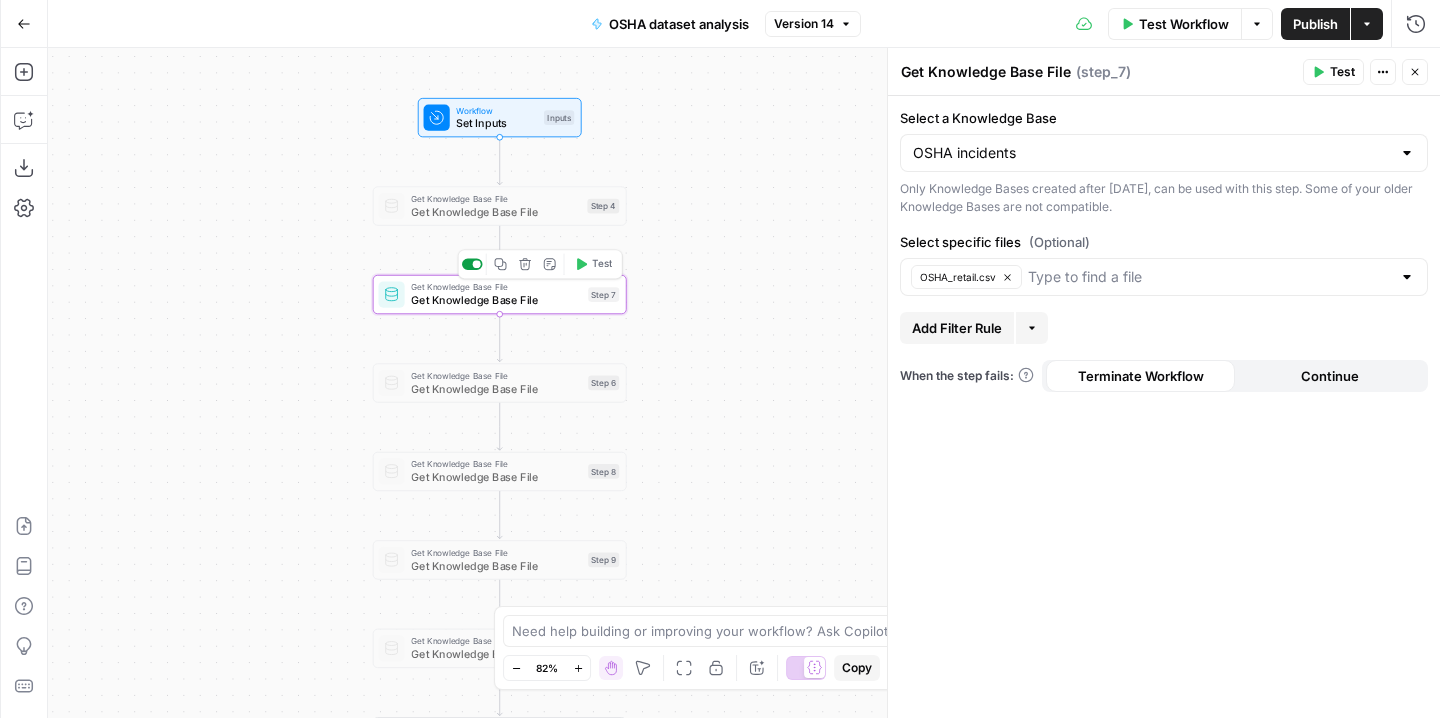 click at bounding box center (477, 264) 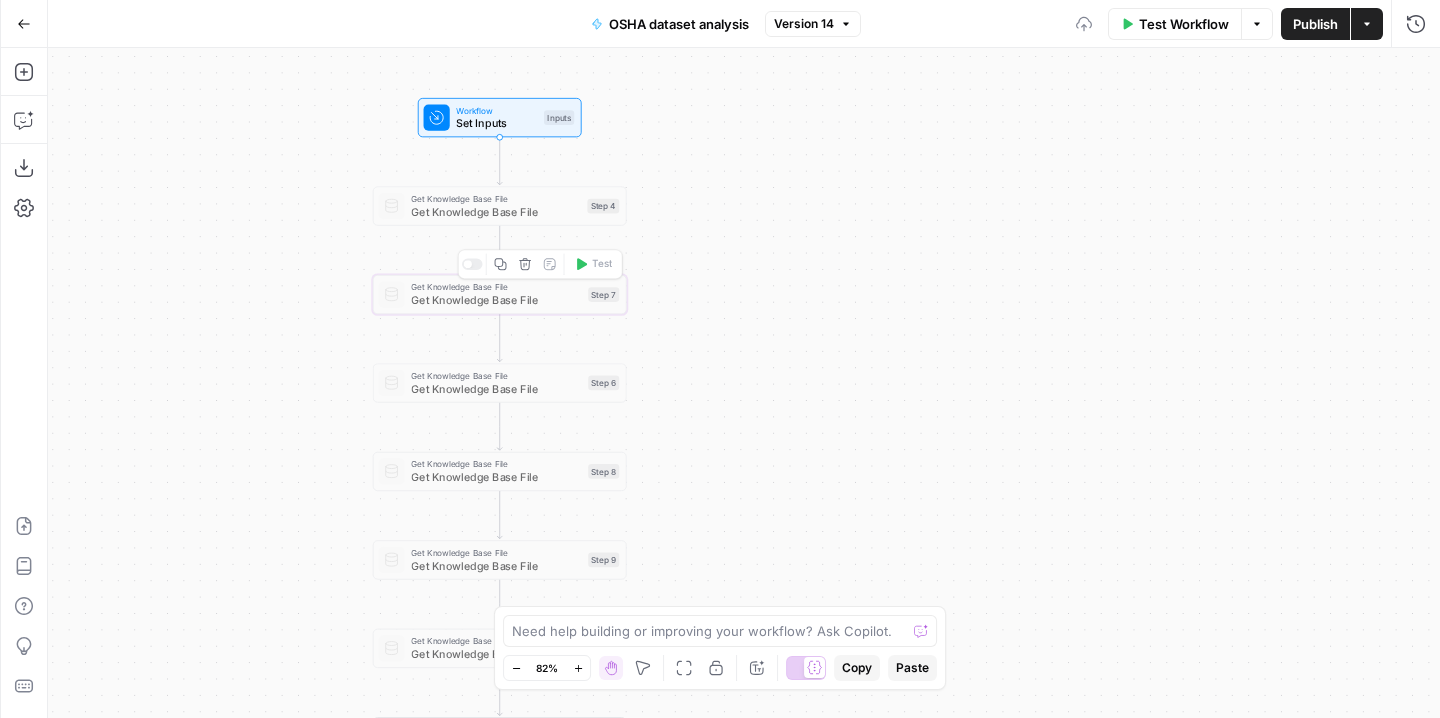 click on "Get Knowledge Base File" at bounding box center [496, 375] 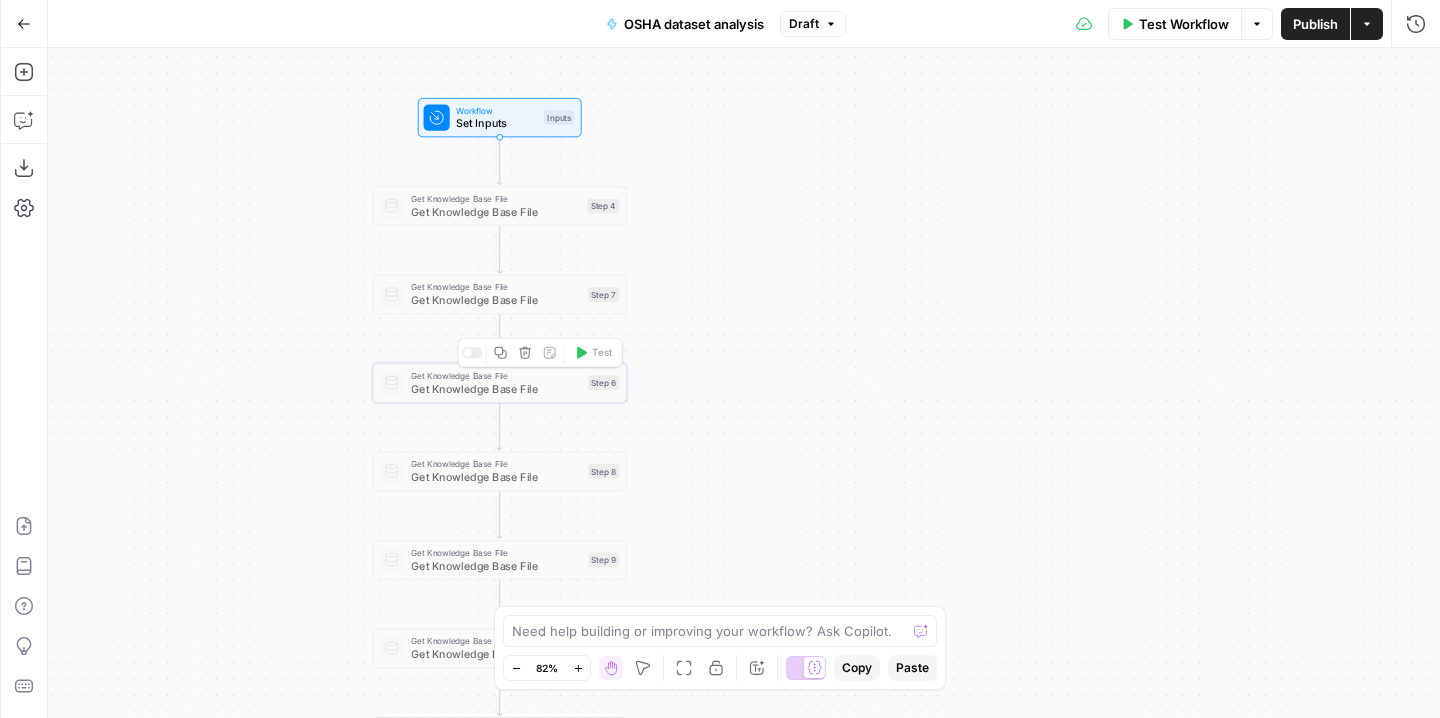 click on "Copy step Delete step Add Note Test" at bounding box center (540, 352) 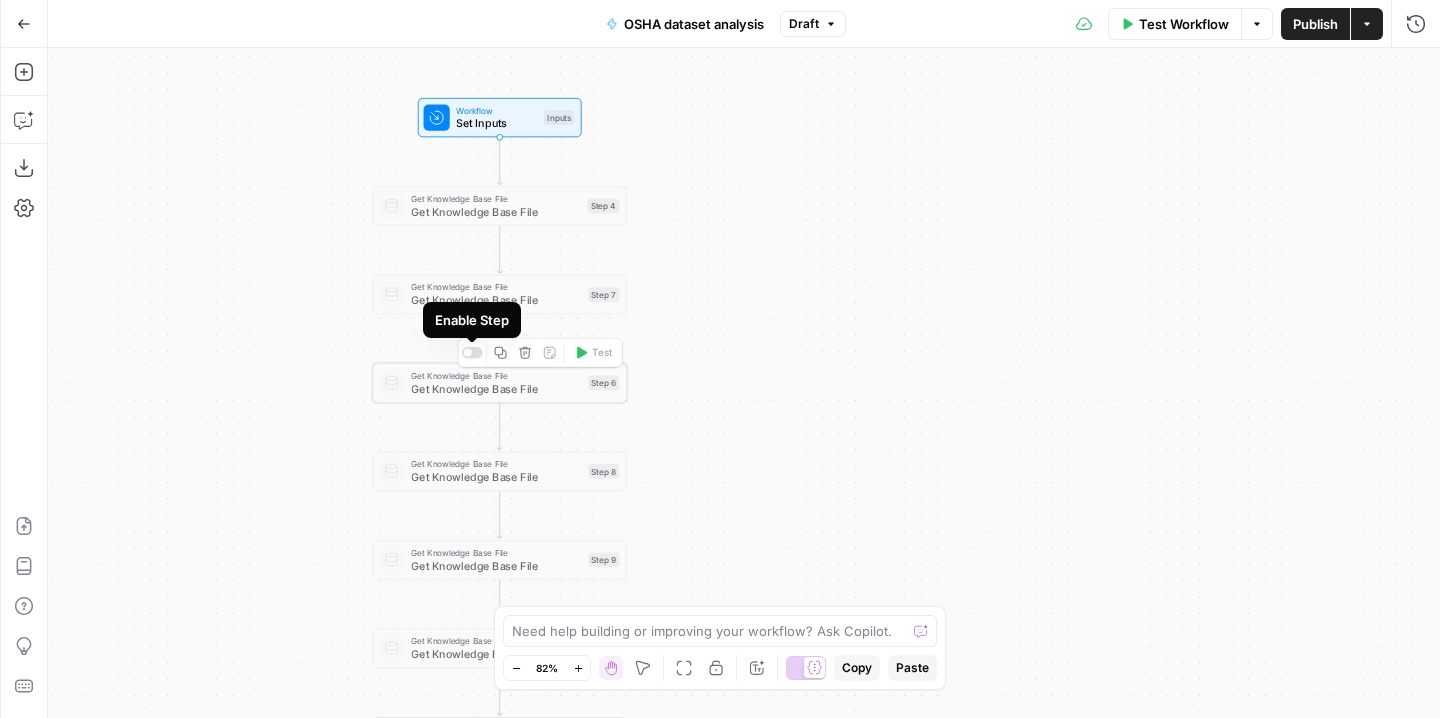 click at bounding box center (472, 352) 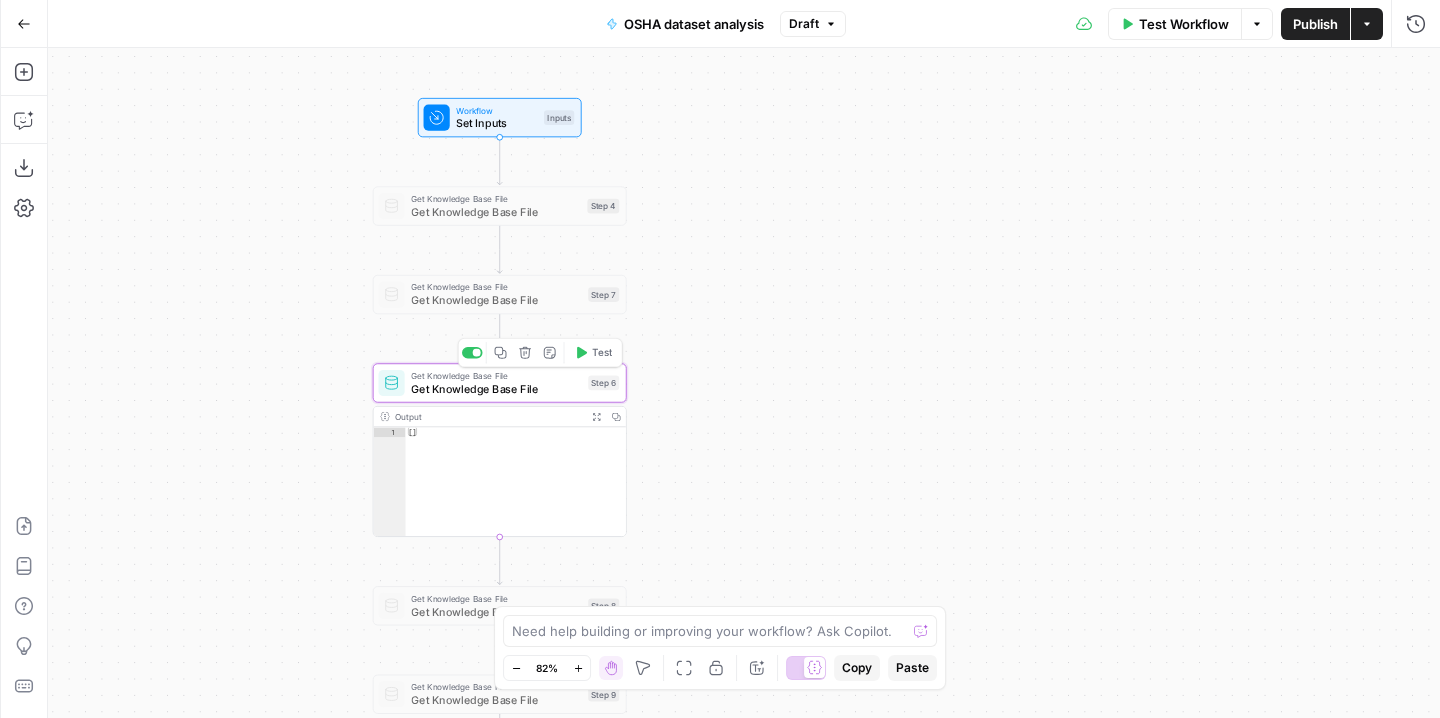 click on "Get Knowledge Base File" at bounding box center [496, 389] 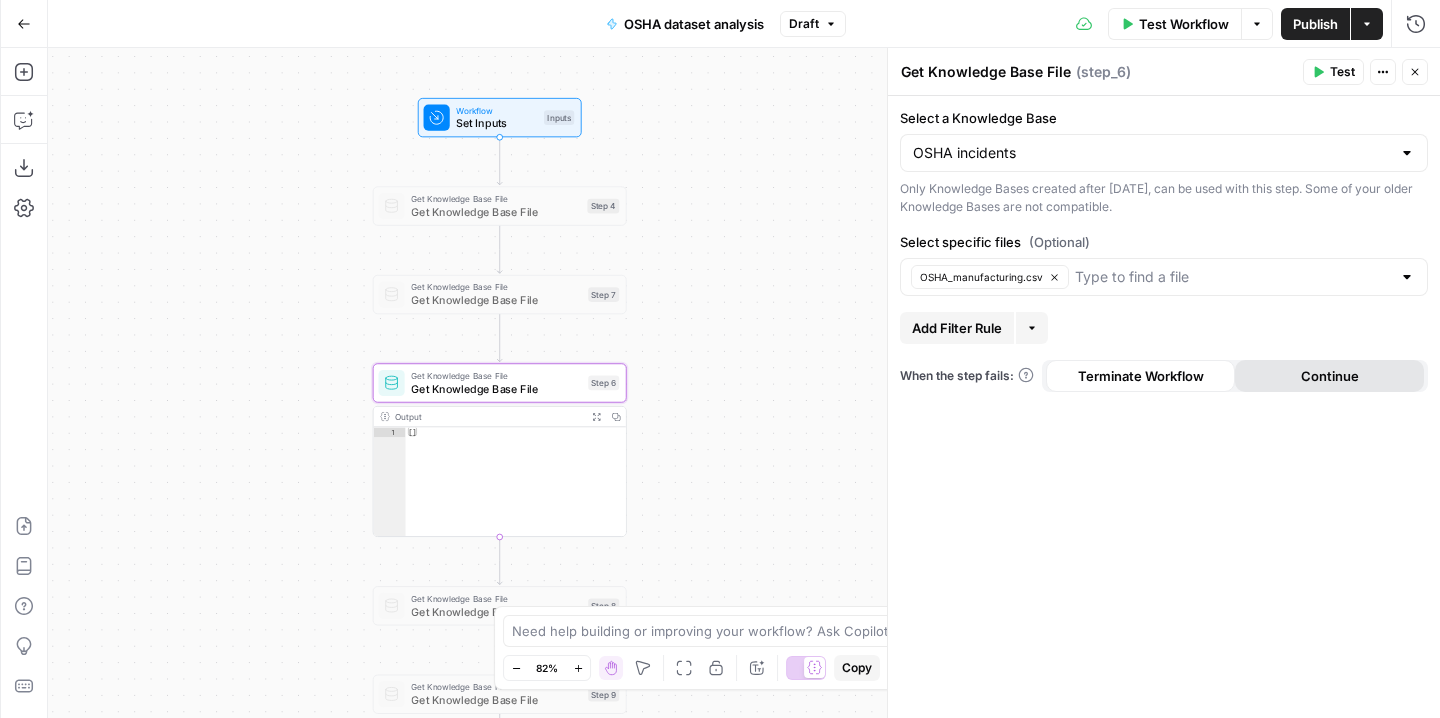 click on "Continue" at bounding box center [1329, 376] 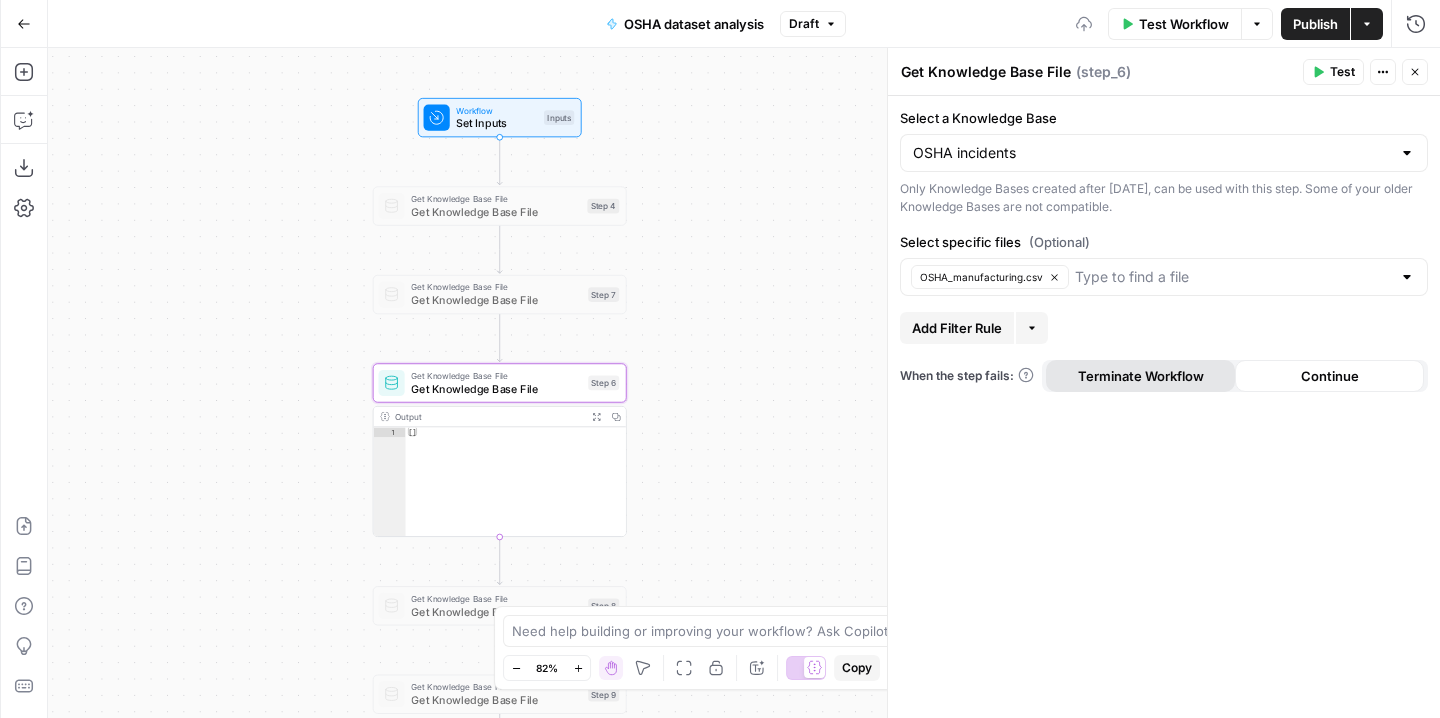 click on "Terminate Workflow" at bounding box center [1141, 376] 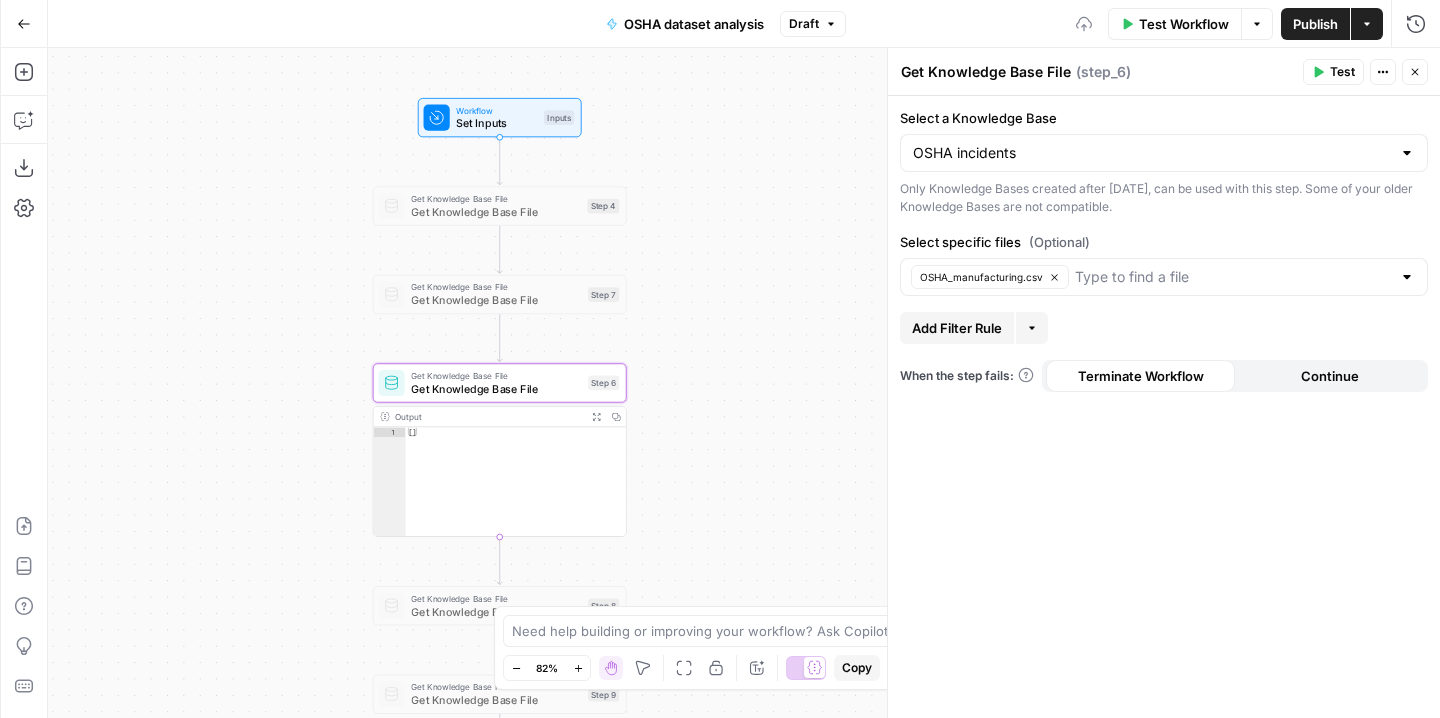 click on "**********" at bounding box center [744, 383] 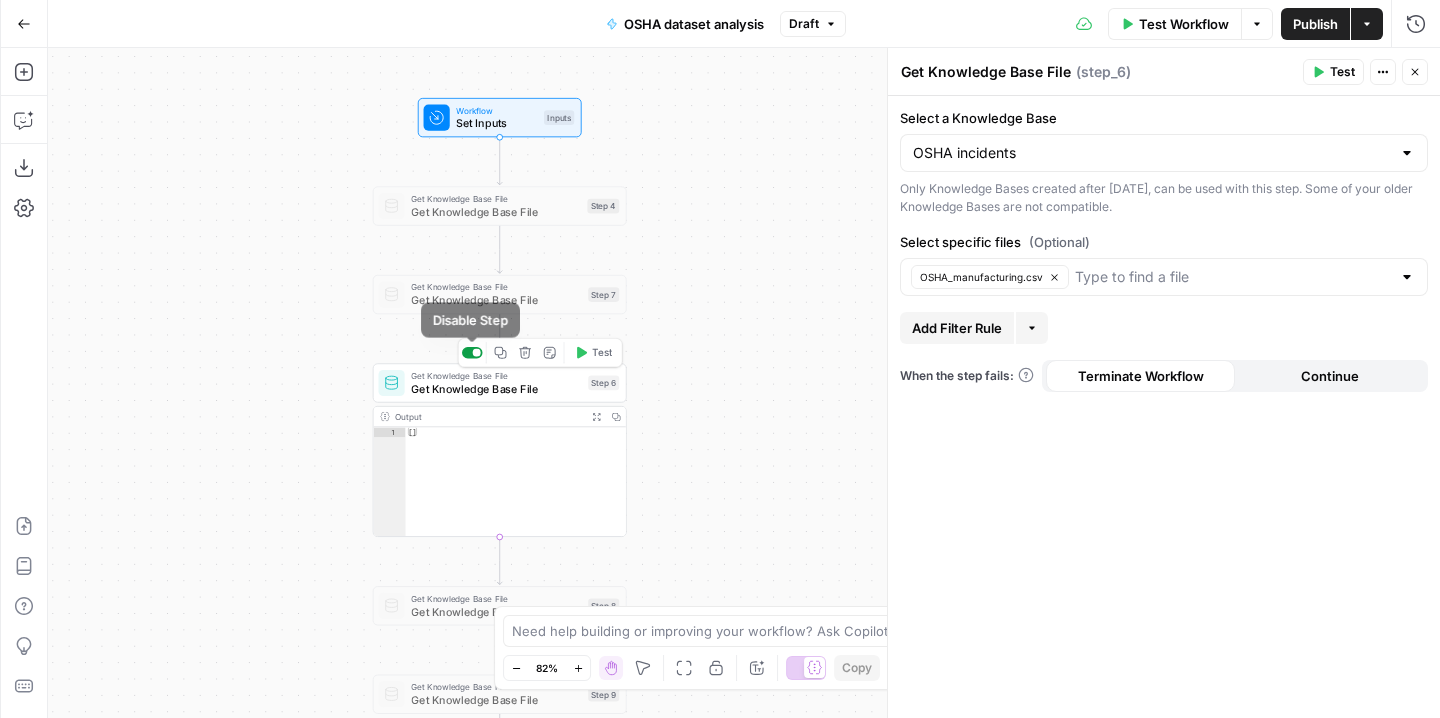 click at bounding box center (477, 353) 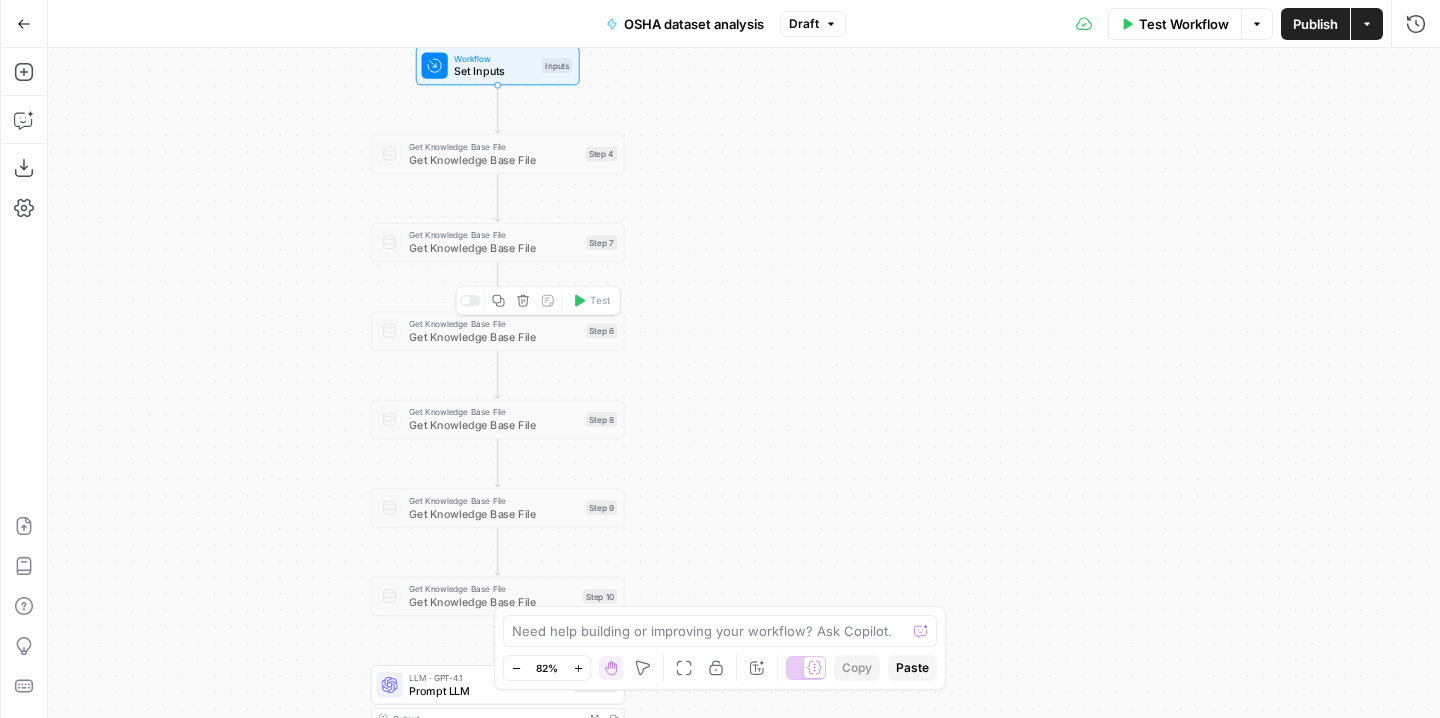 drag, startPoint x: 677, startPoint y: 390, endPoint x: 677, endPoint y: 315, distance: 75 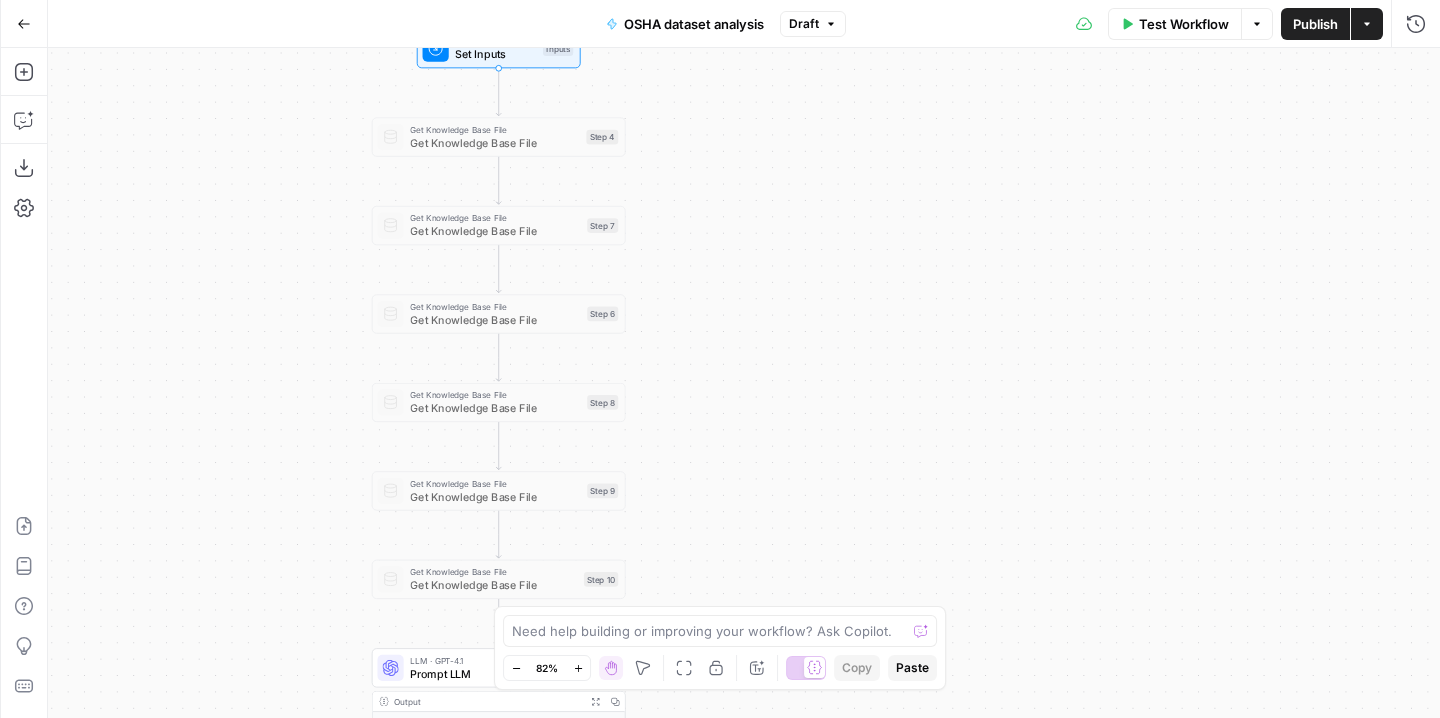 click on "Get Knowledge Base File" at bounding box center [495, 408] 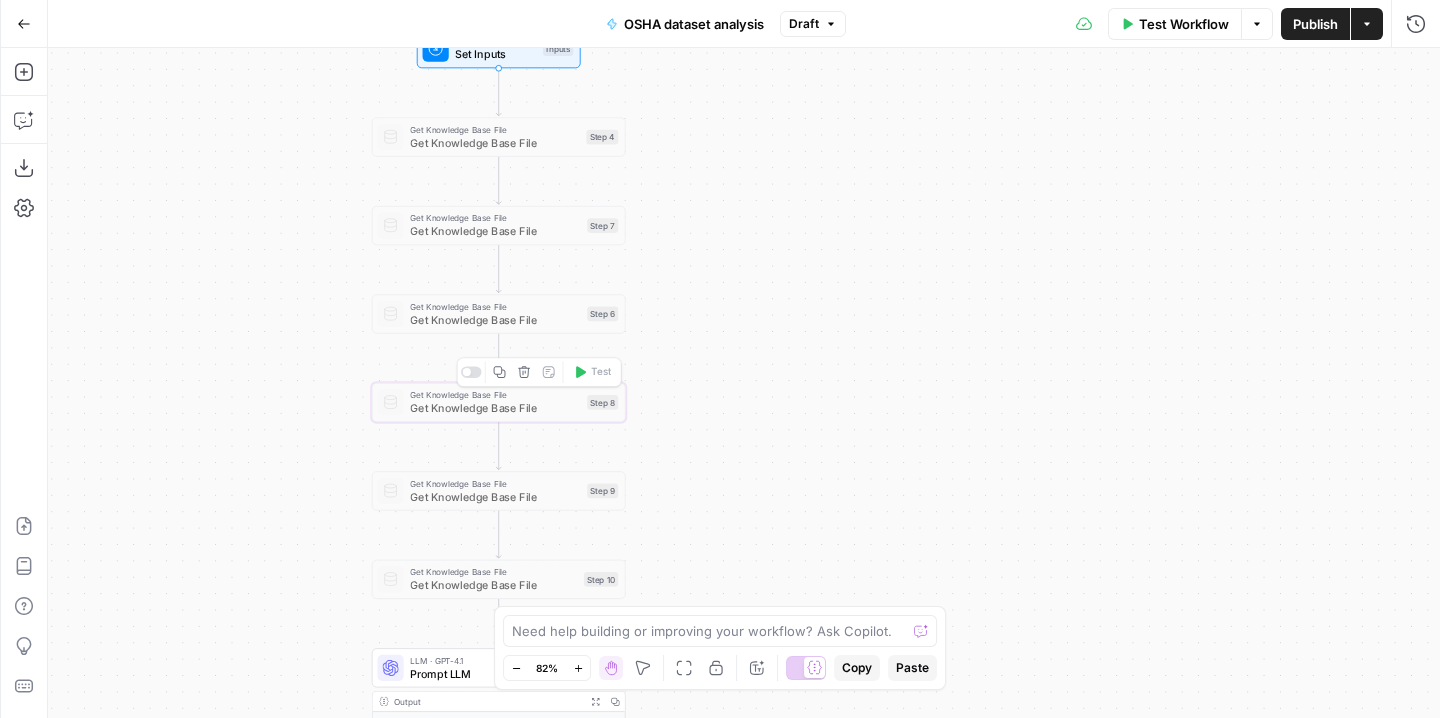 click at bounding box center (467, 372) 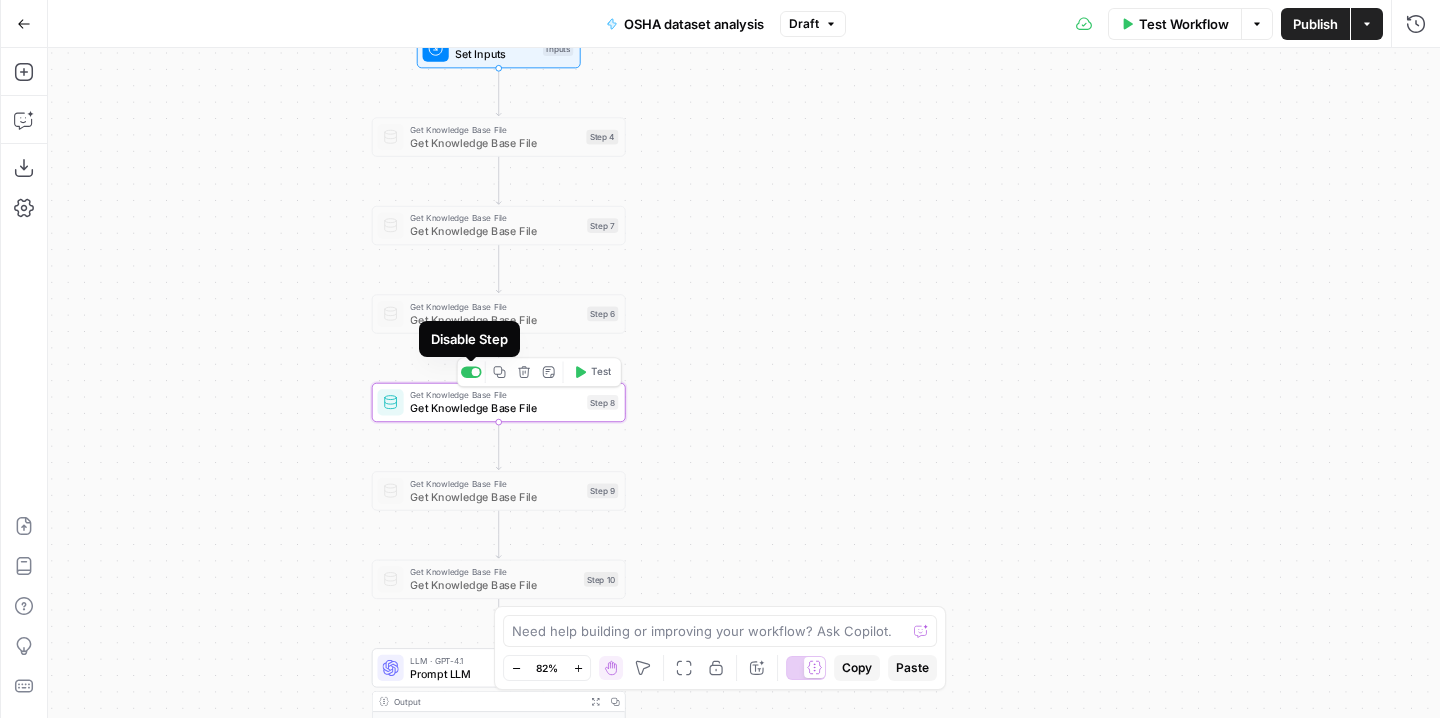 click on "Get Knowledge Base File" at bounding box center (495, 395) 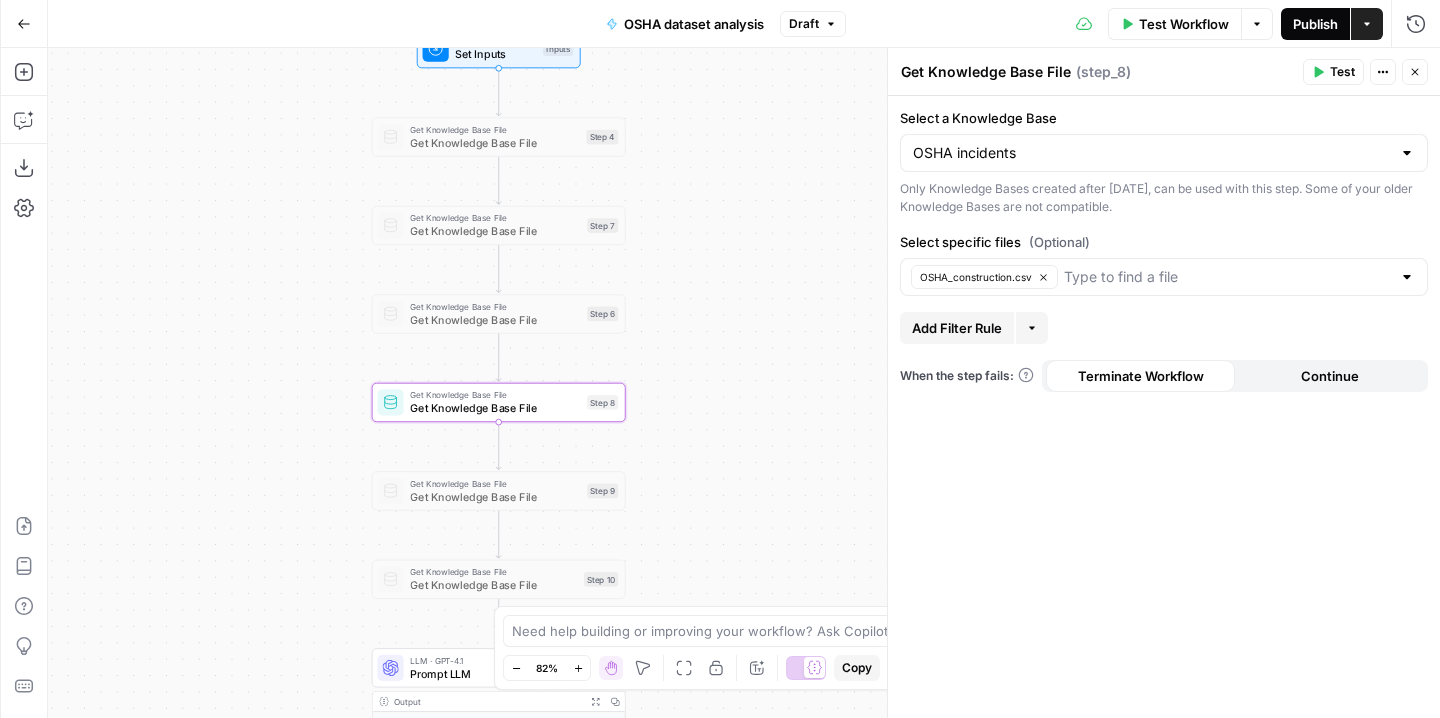 click on "Publish" at bounding box center (1315, 24) 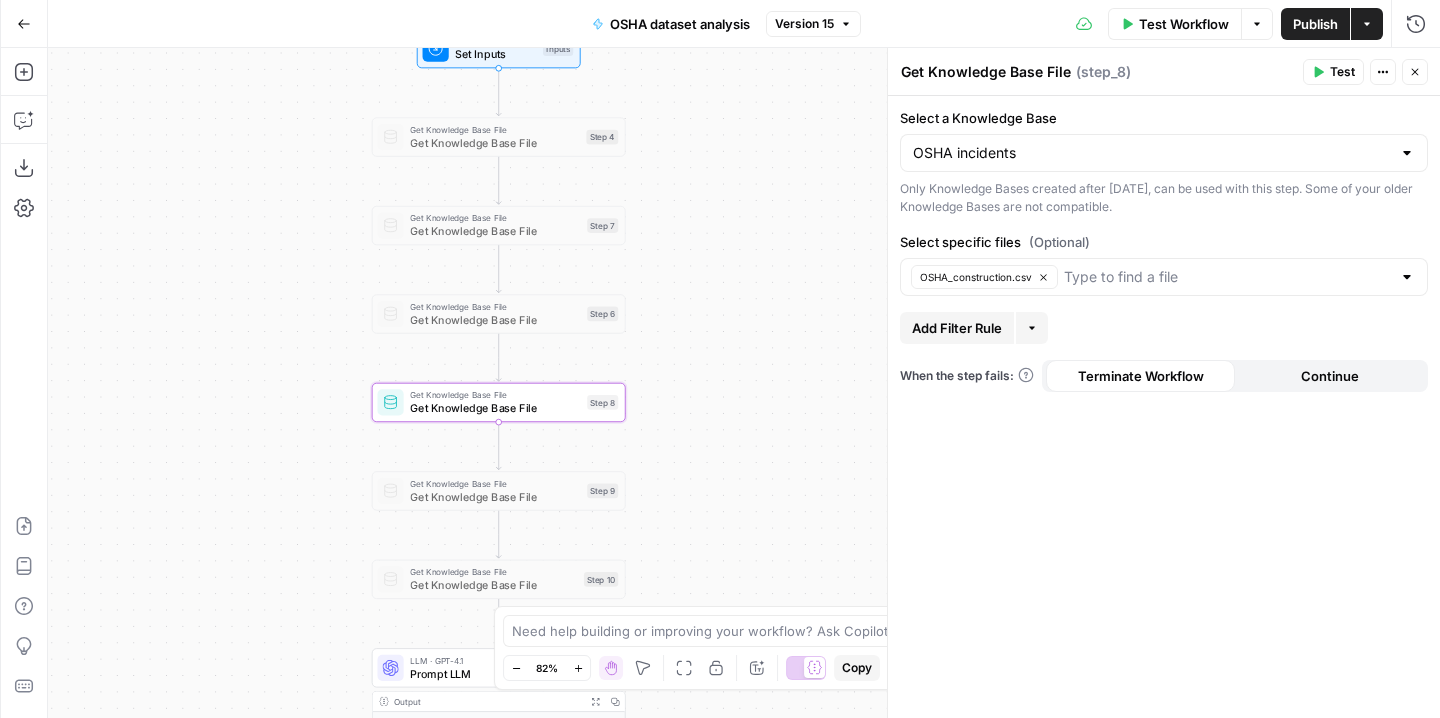 click on "**********" at bounding box center (744, 383) 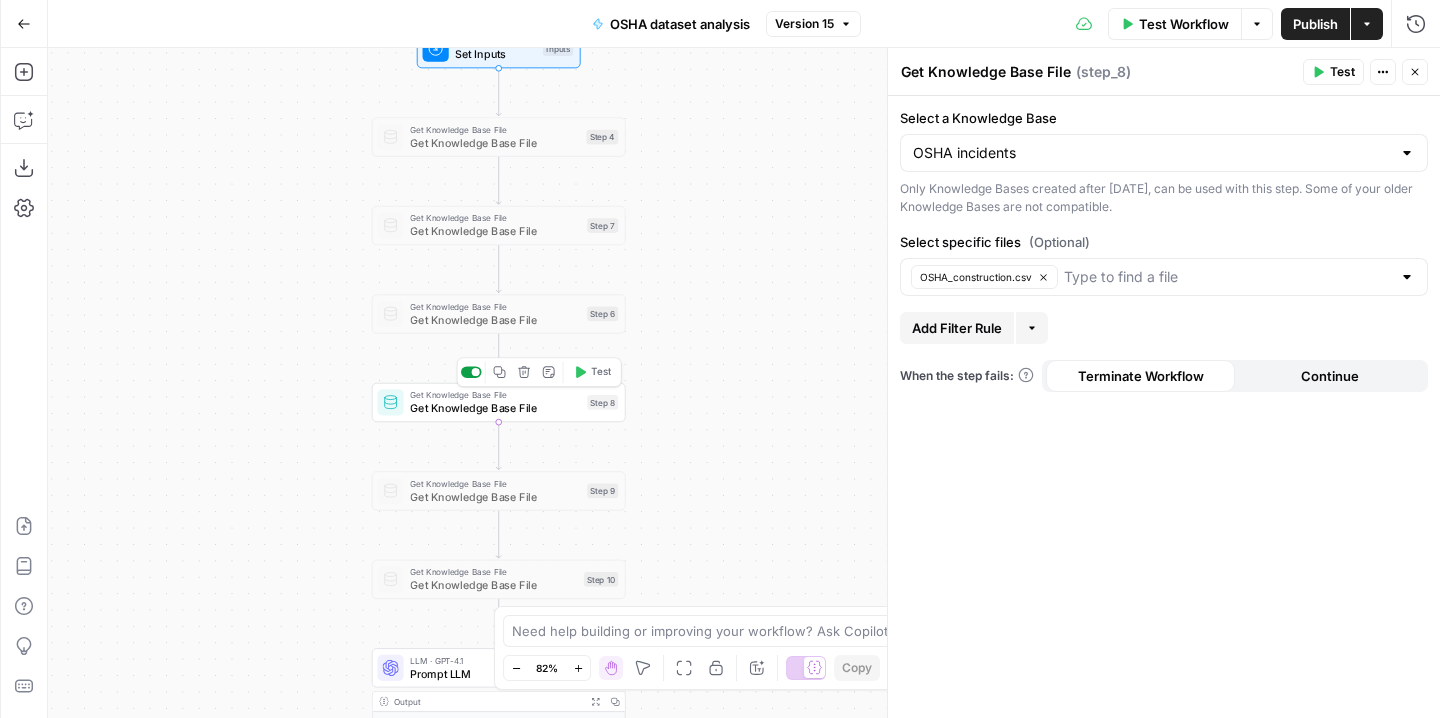 click at bounding box center (471, 371) 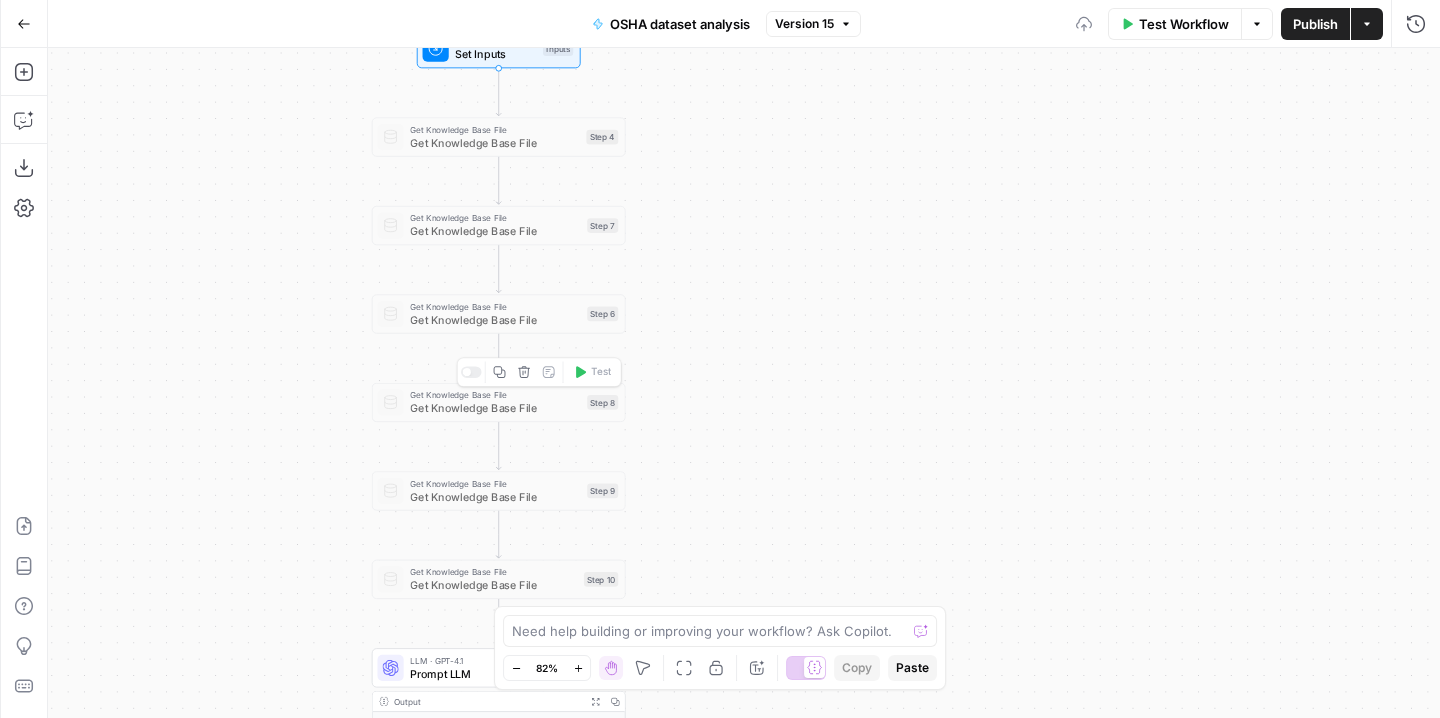 click on "Get Knowledge Base File" at bounding box center [495, 483] 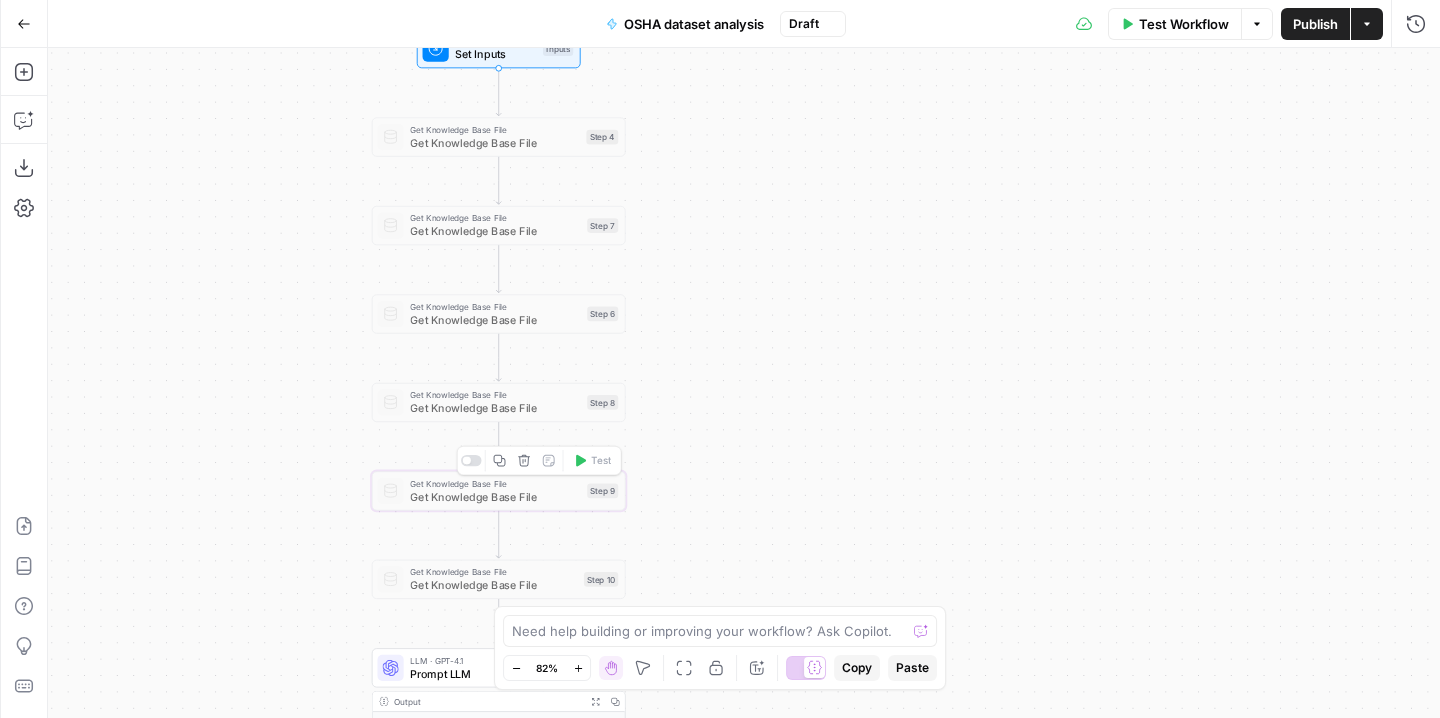 click at bounding box center [471, 460] 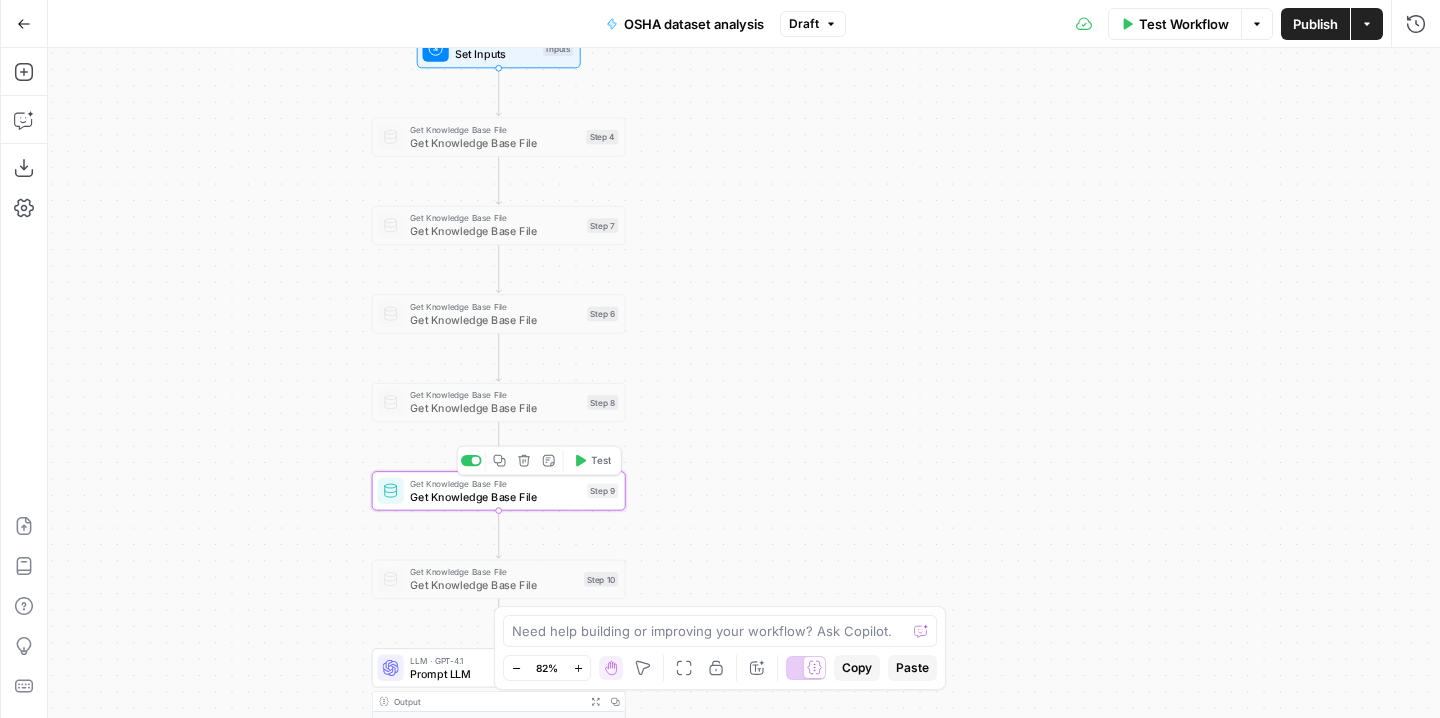 click on "Get Knowledge Base File" at bounding box center [495, 496] 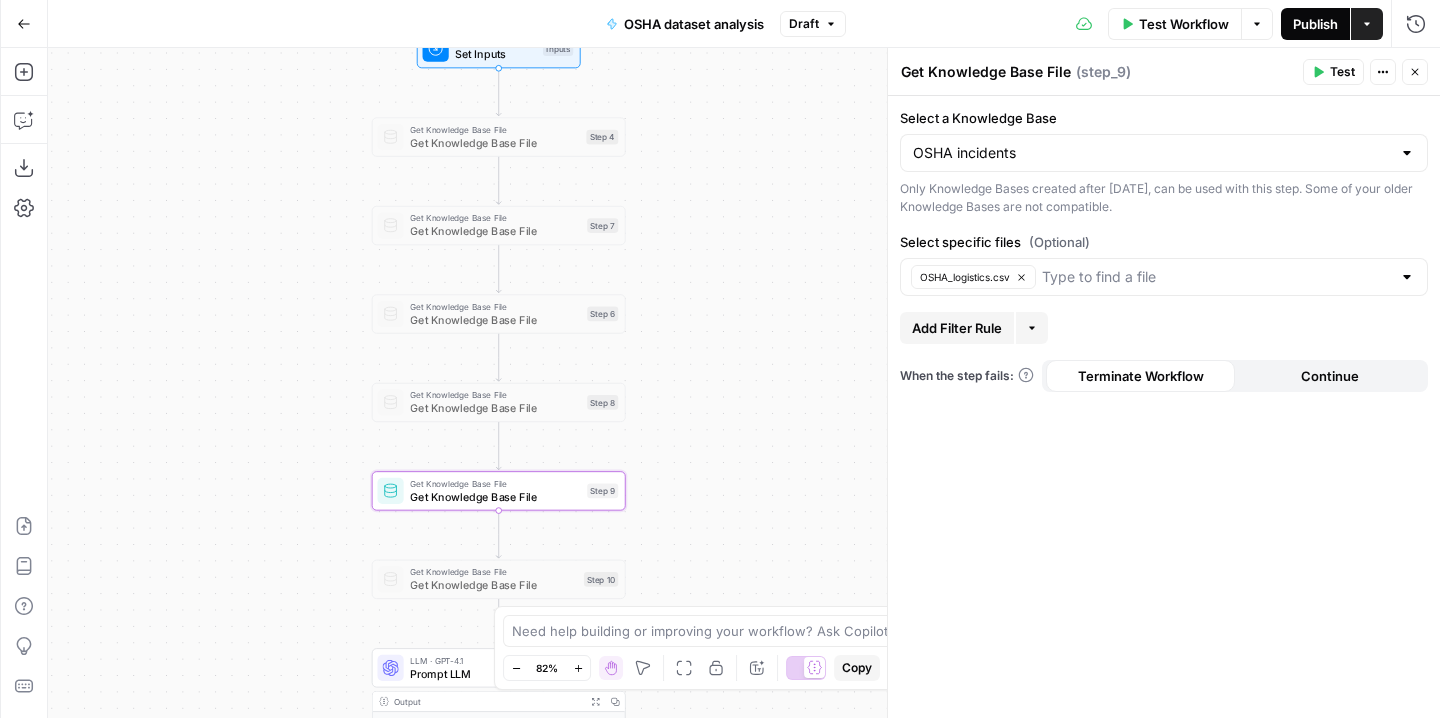 click on "Publish" at bounding box center (1315, 24) 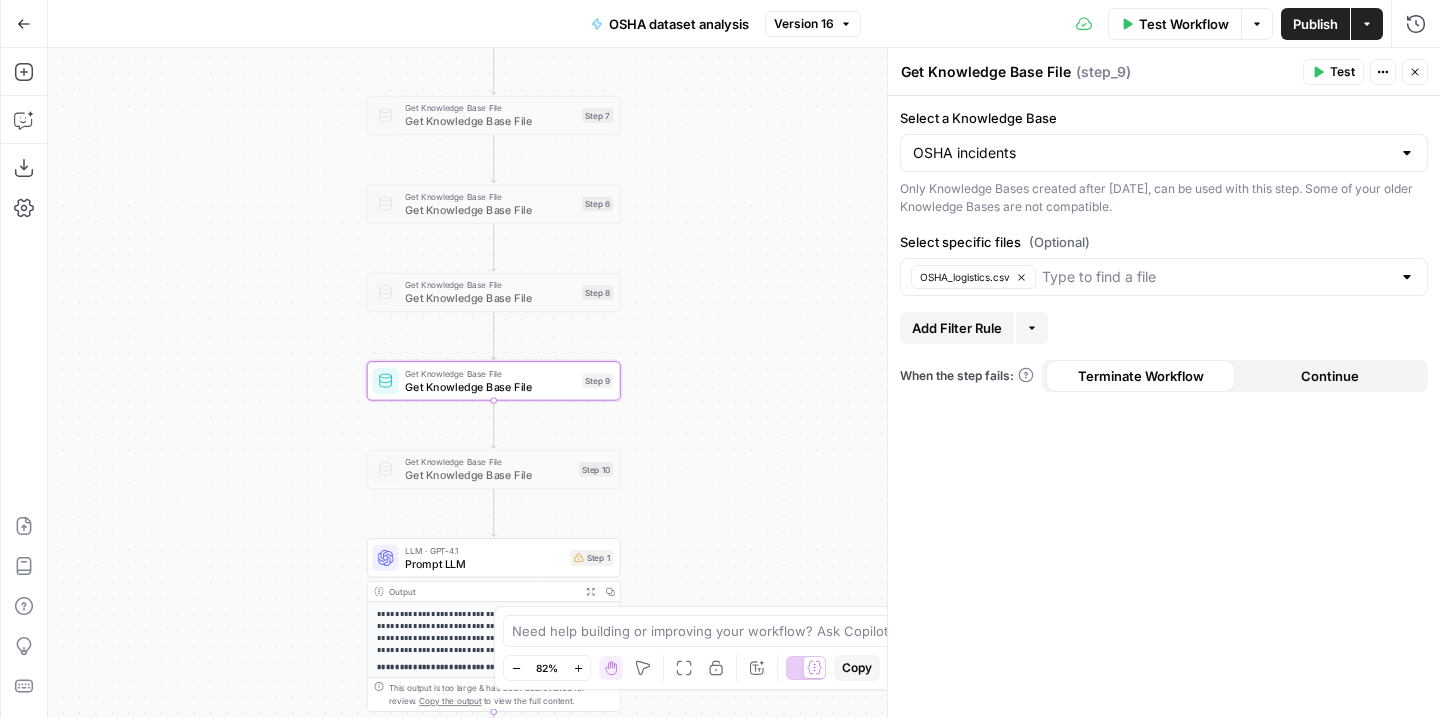 drag, startPoint x: 701, startPoint y: 403, endPoint x: 691, endPoint y: 246, distance: 157.31815 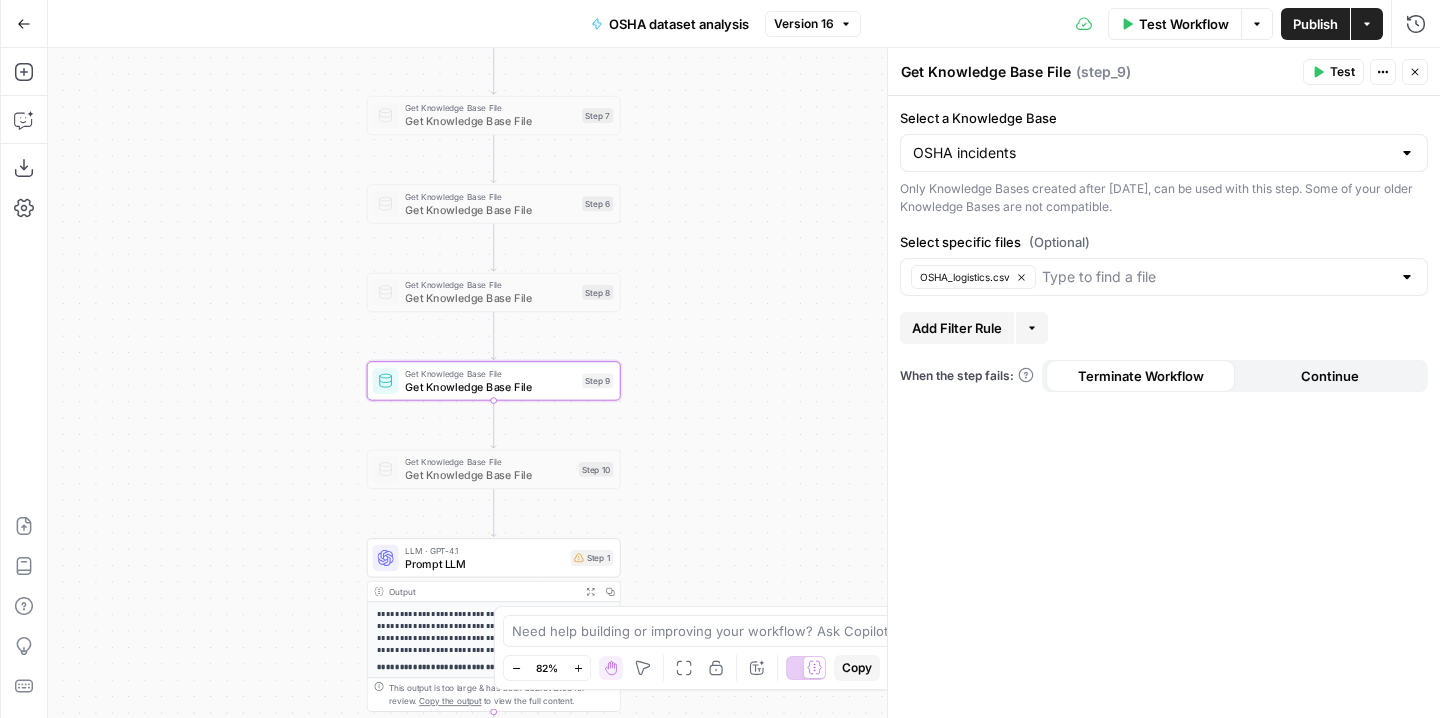 click on "**********" at bounding box center [744, 383] 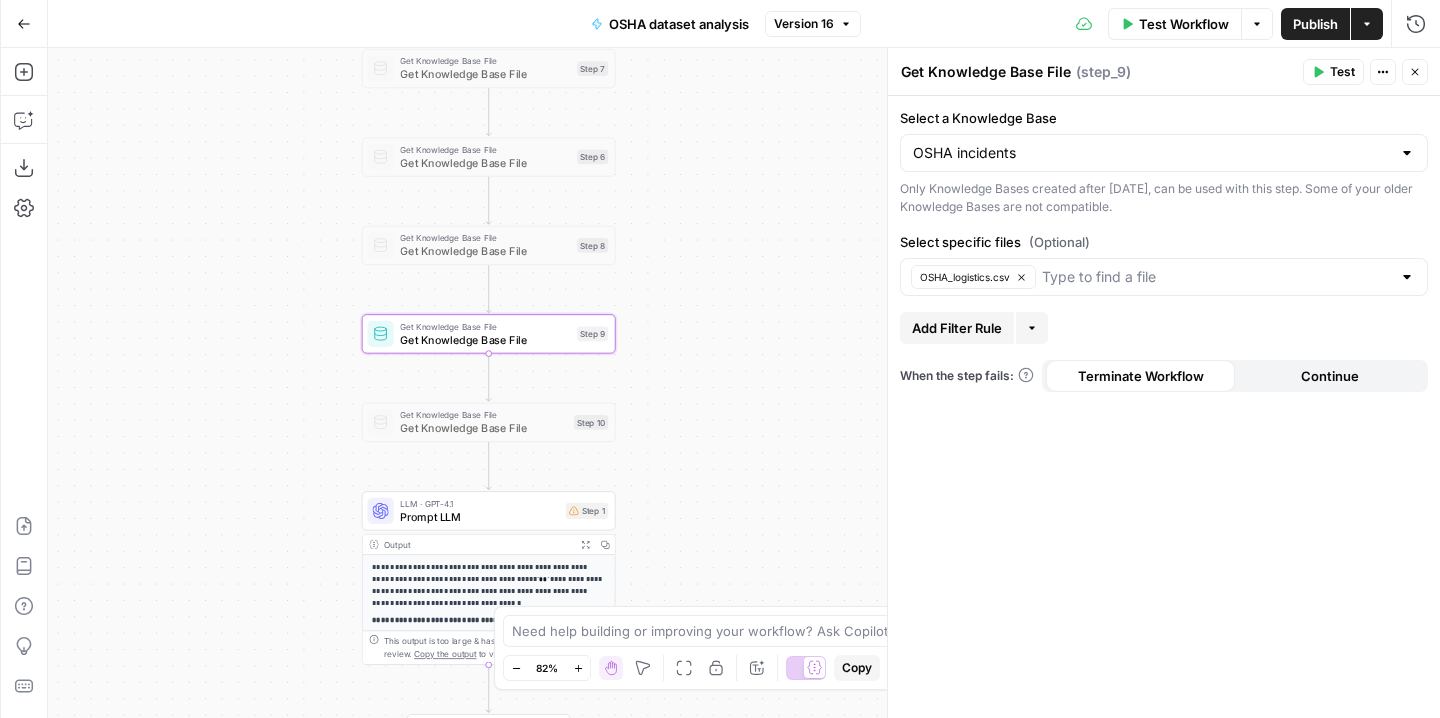 click on "Get Knowledge Base File" at bounding box center (485, 339) 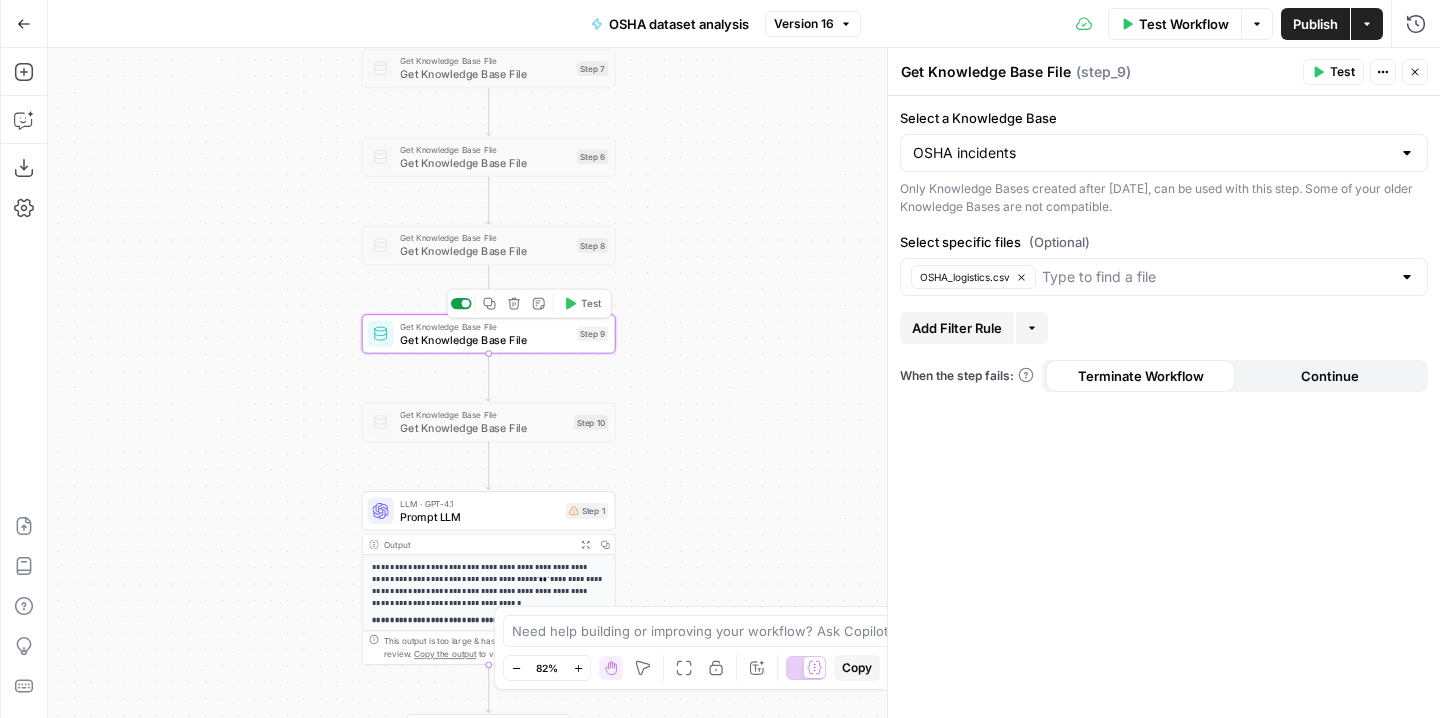click at bounding box center [466, 304] 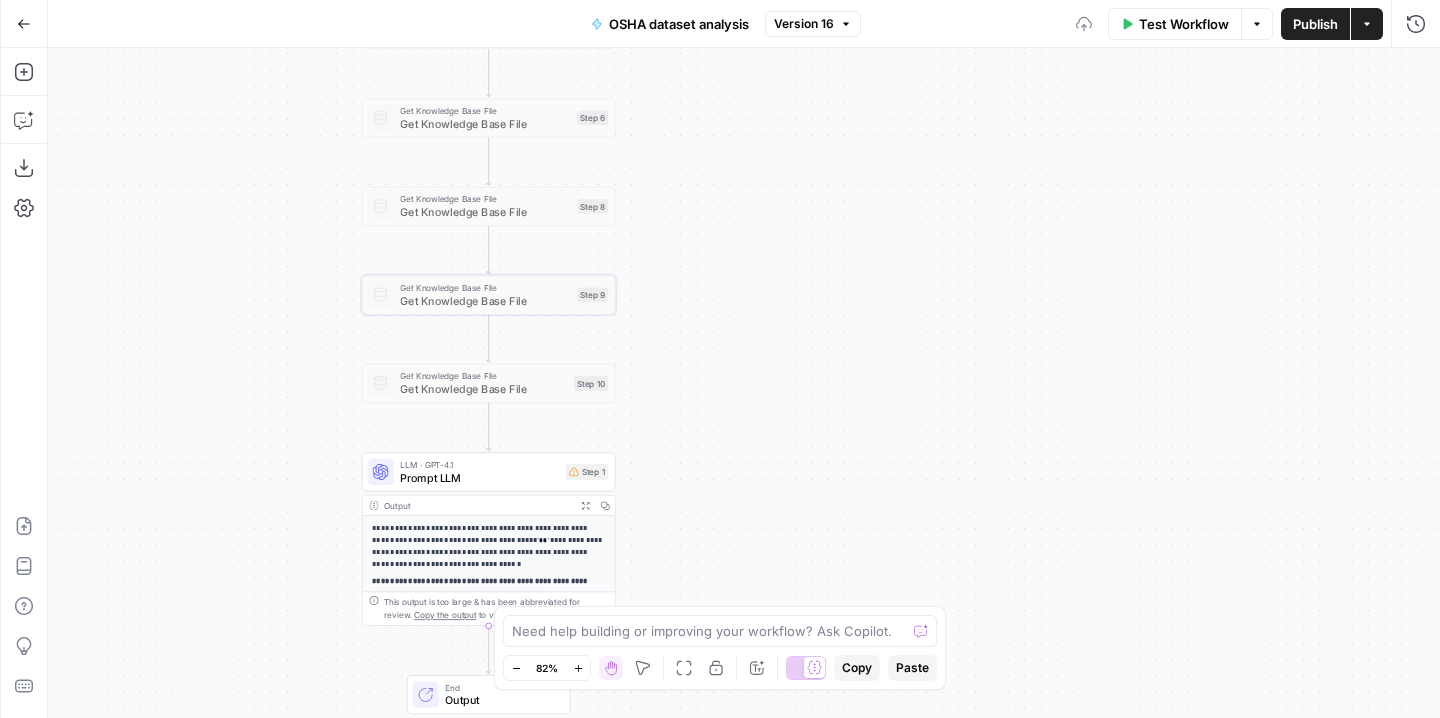 drag, startPoint x: 632, startPoint y: 405, endPoint x: 584, endPoint y: 365, distance: 62.482 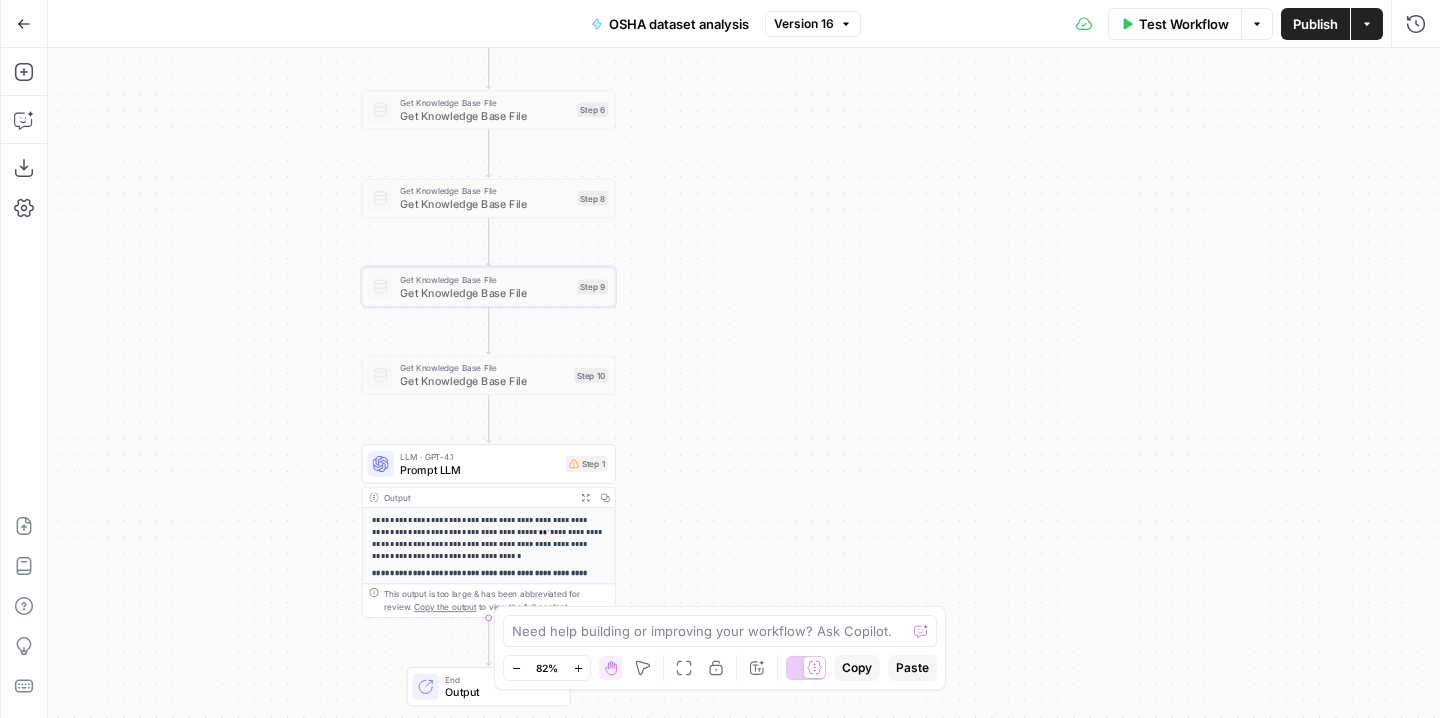 click on "Get Knowledge Base File" at bounding box center [483, 367] 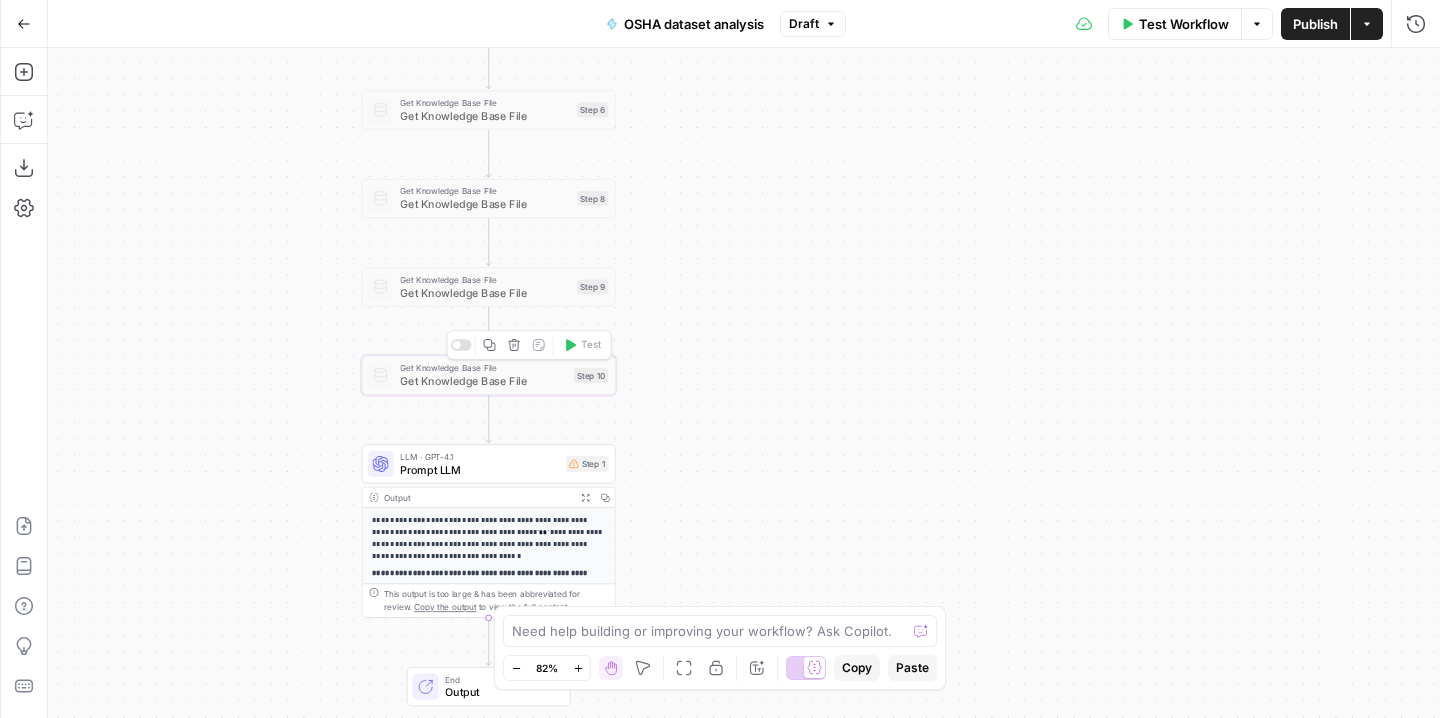 click at bounding box center [457, 345] 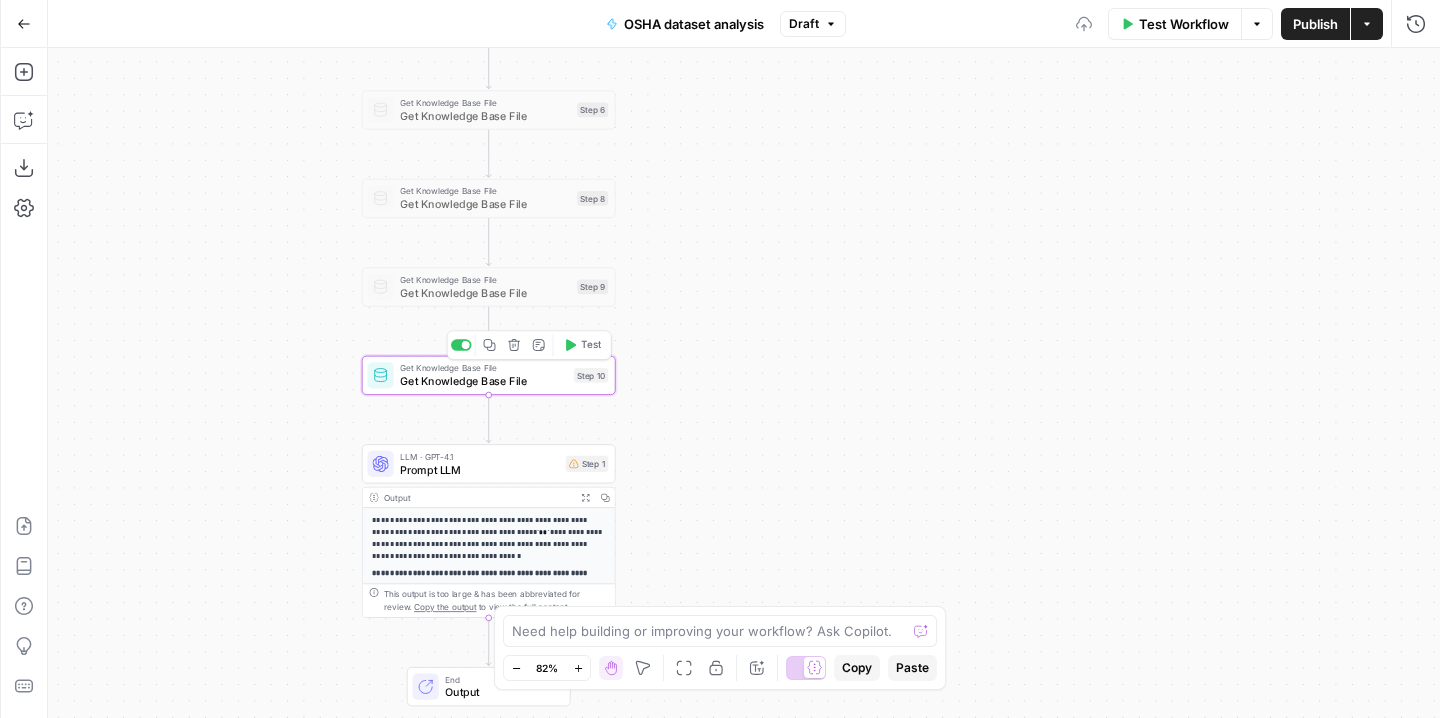 click on "Get Knowledge Base File" at bounding box center [483, 381] 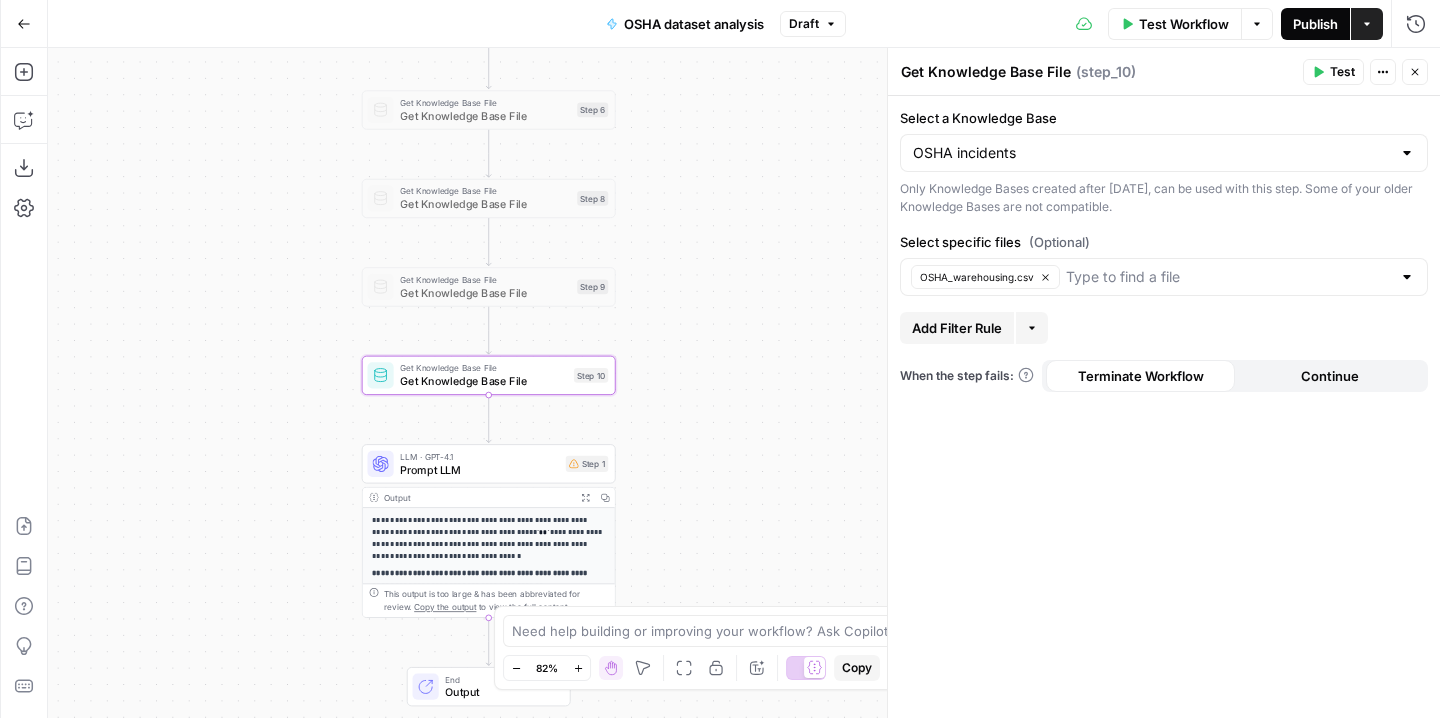 click on "Publish" at bounding box center (1315, 24) 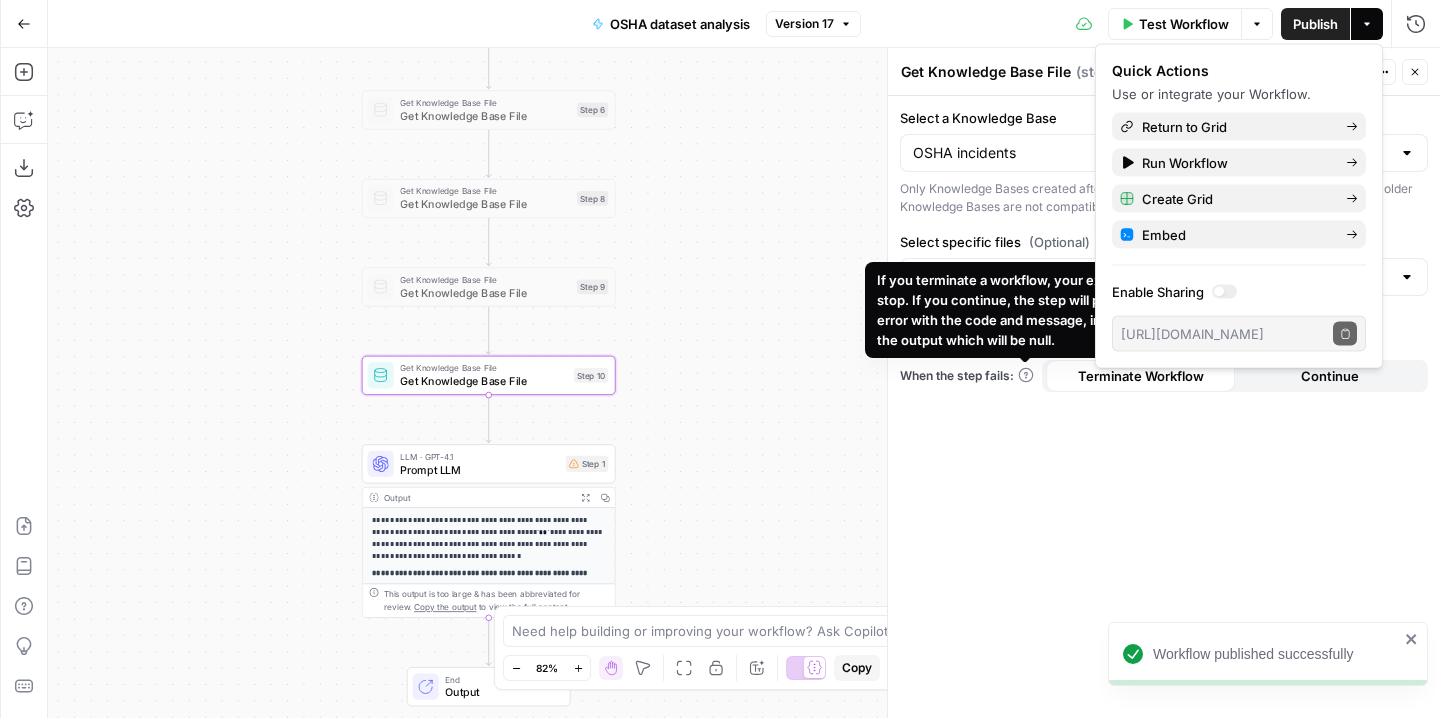 click on "Select a Knowledge Base OSHA incidents Only Knowledge Bases created after June 1st, 2024, can be used with this step. Some of your older Knowledge Bases are not compatible. Select specific files   (Optional) OSHA_warehousing.csv Add Filter Rule More When the step fails: Terminate Workflow Continue" at bounding box center (1164, 407) 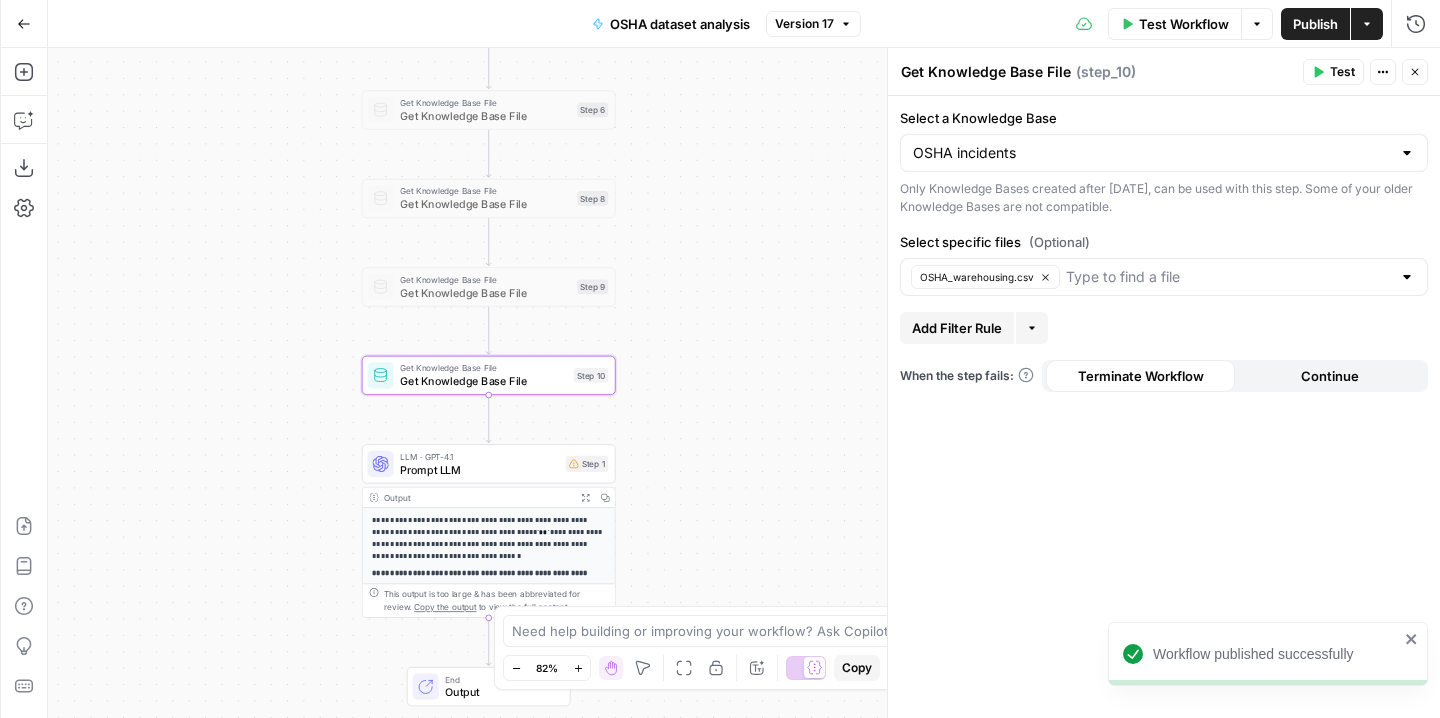 click on "**********" at bounding box center (744, 383) 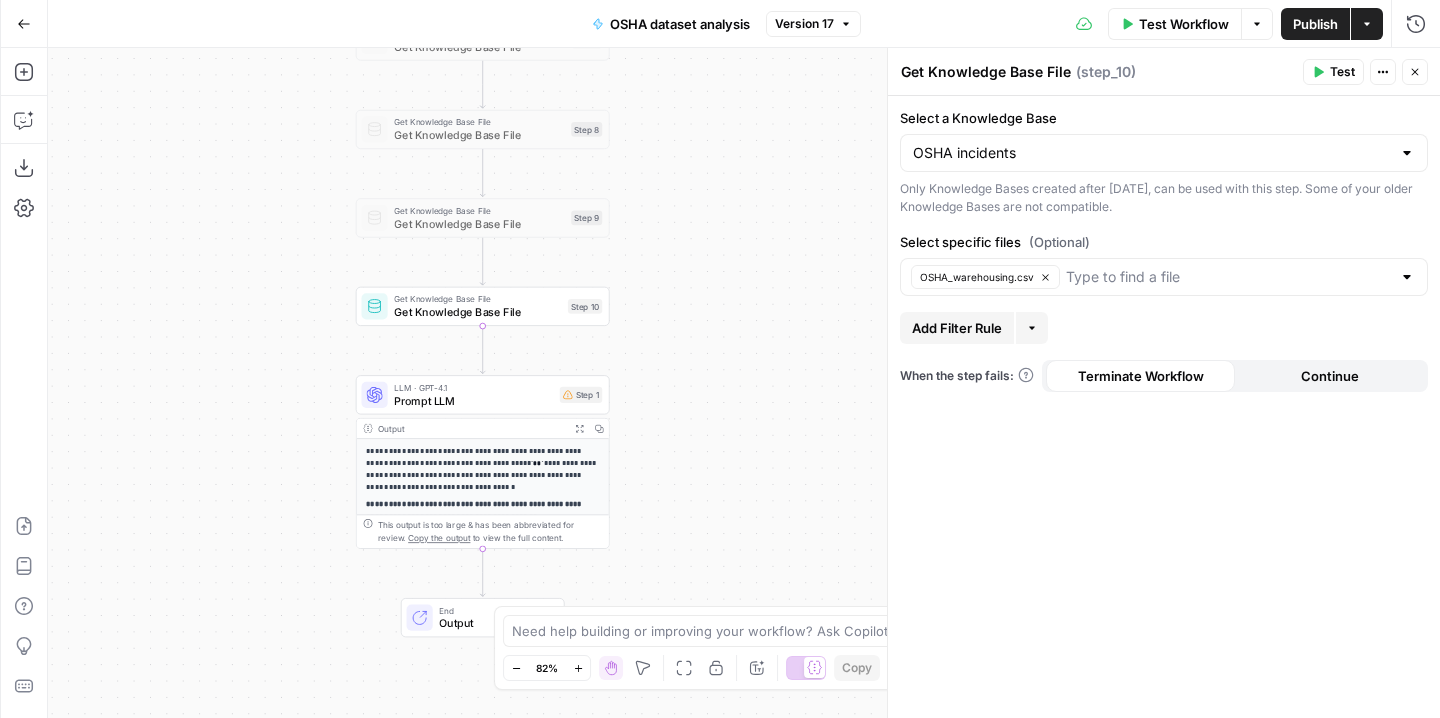 drag, startPoint x: 685, startPoint y: 254, endPoint x: 678, endPoint y: 190, distance: 64.381676 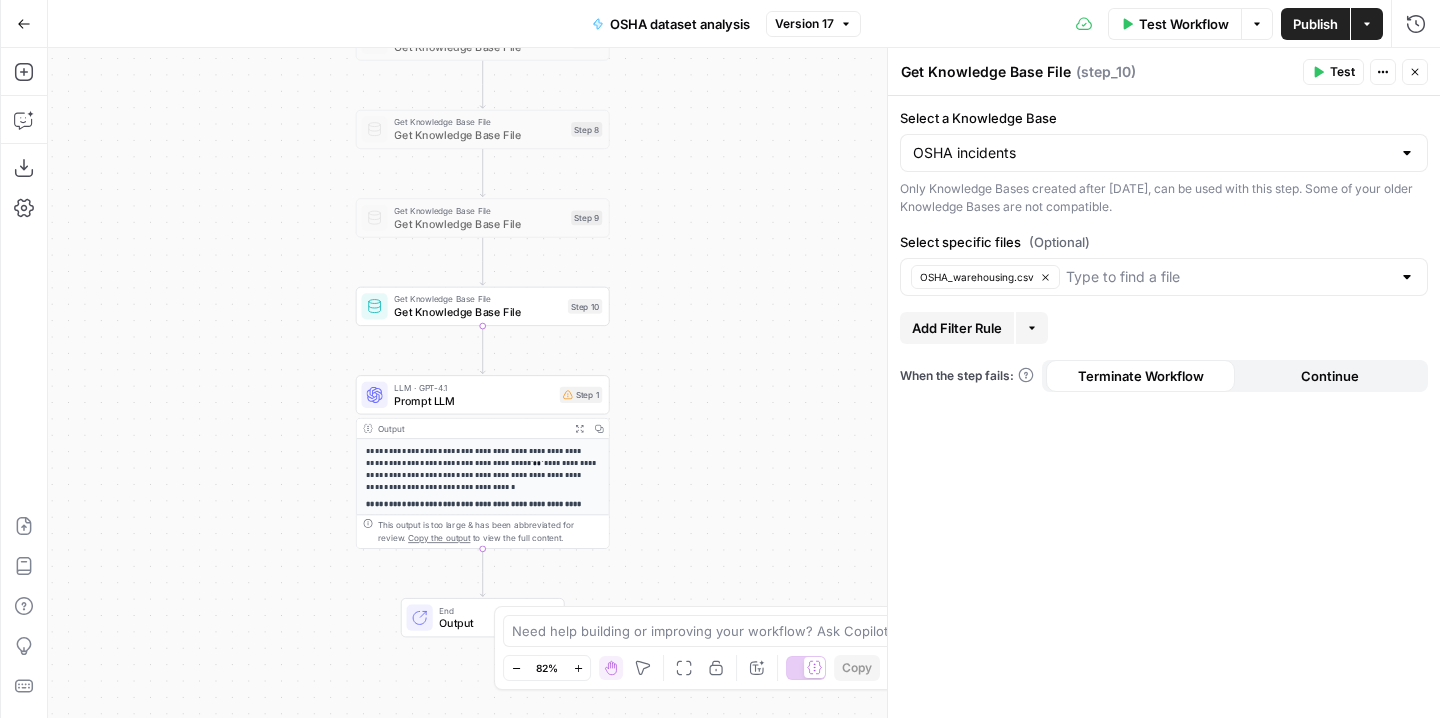 click on "**********" at bounding box center (744, 383) 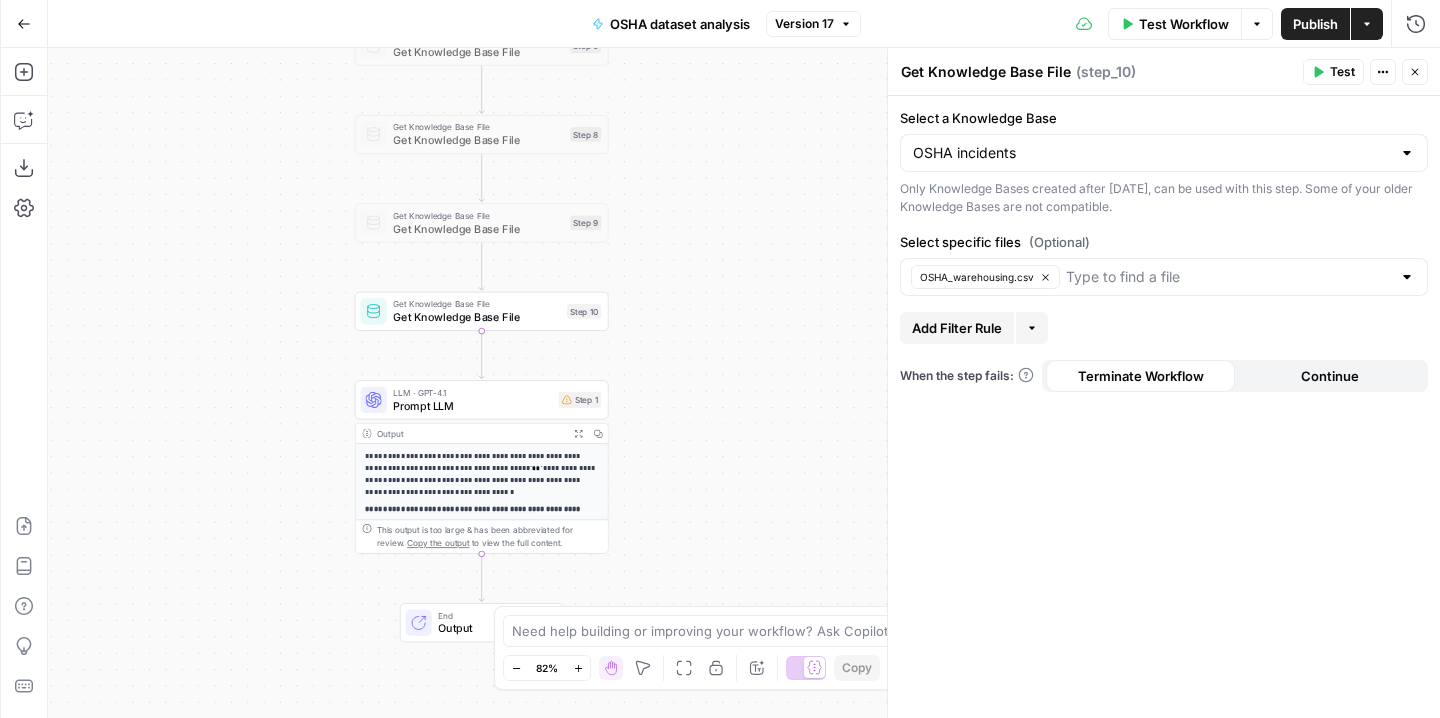 click on "**********" at bounding box center [744, 383] 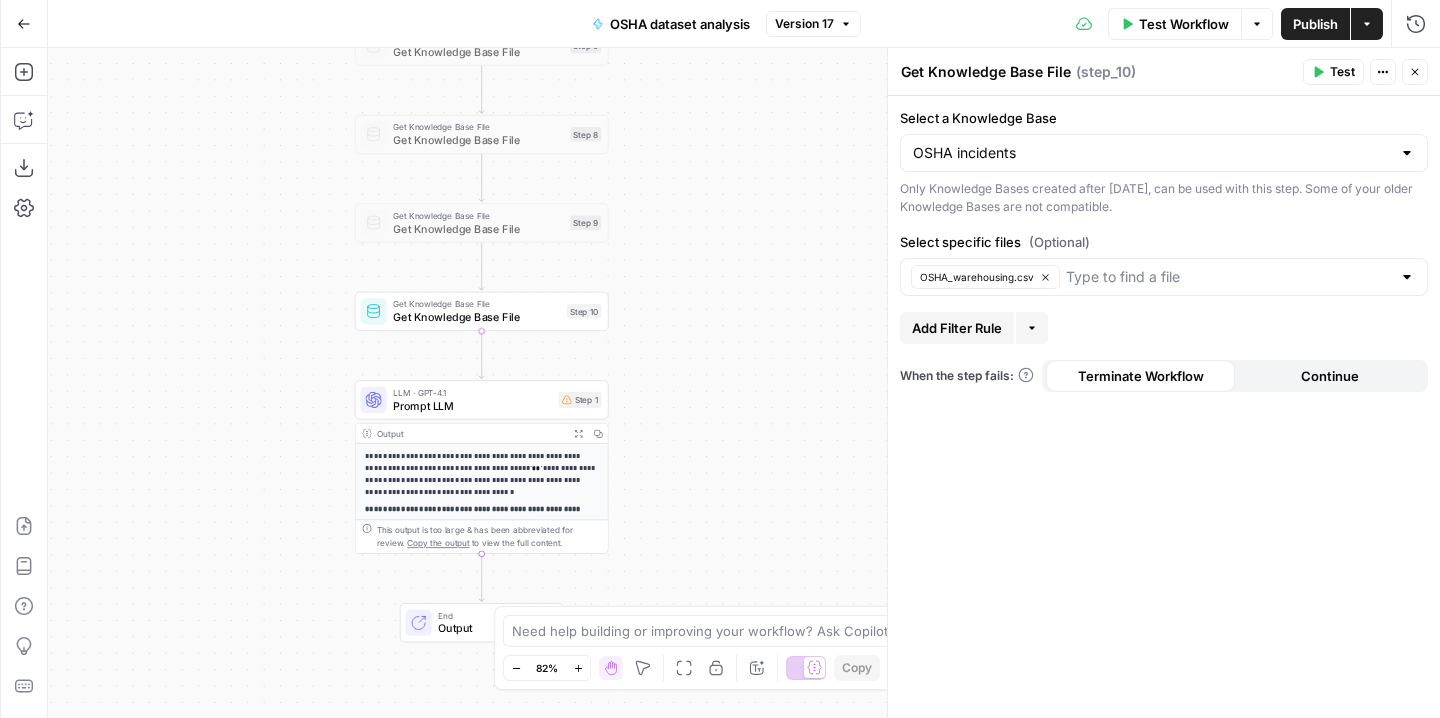 click on "Get Knowledge Base File" at bounding box center [476, 317] 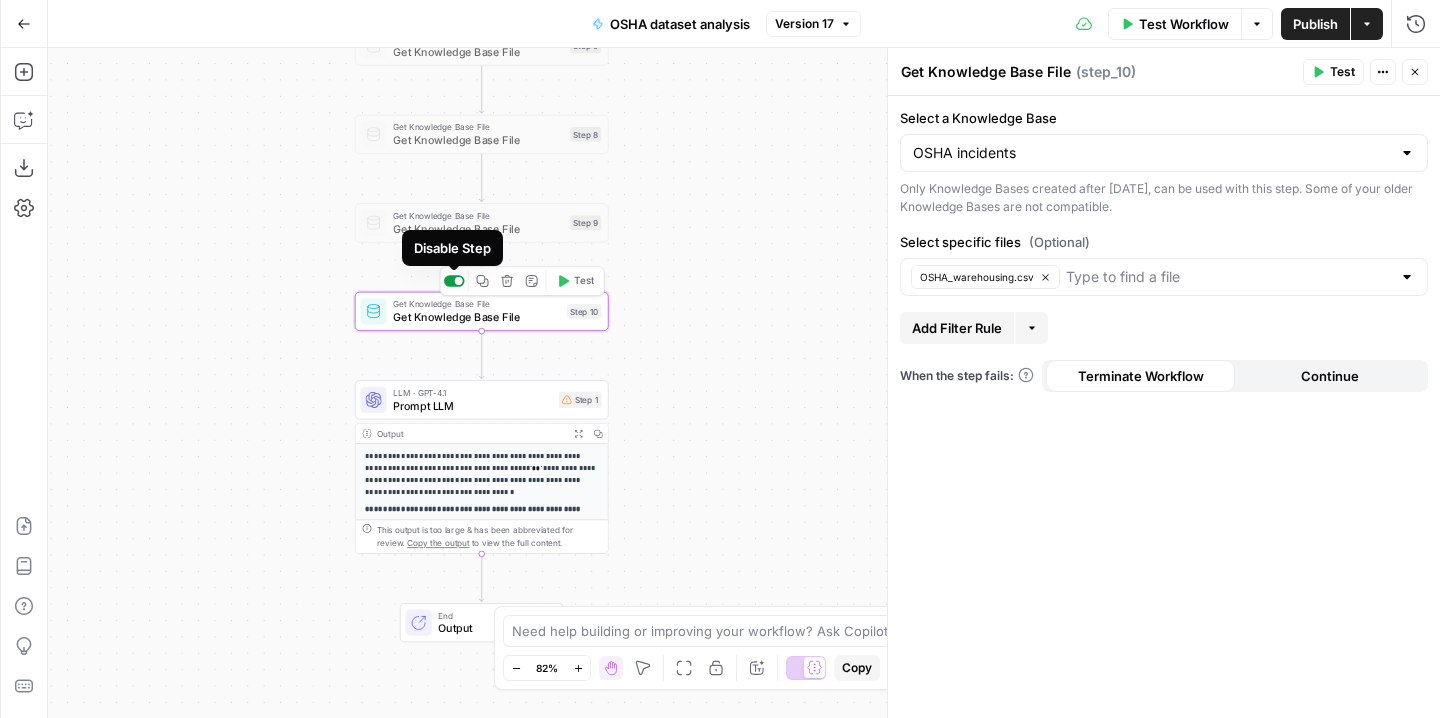 click at bounding box center (454, 280) 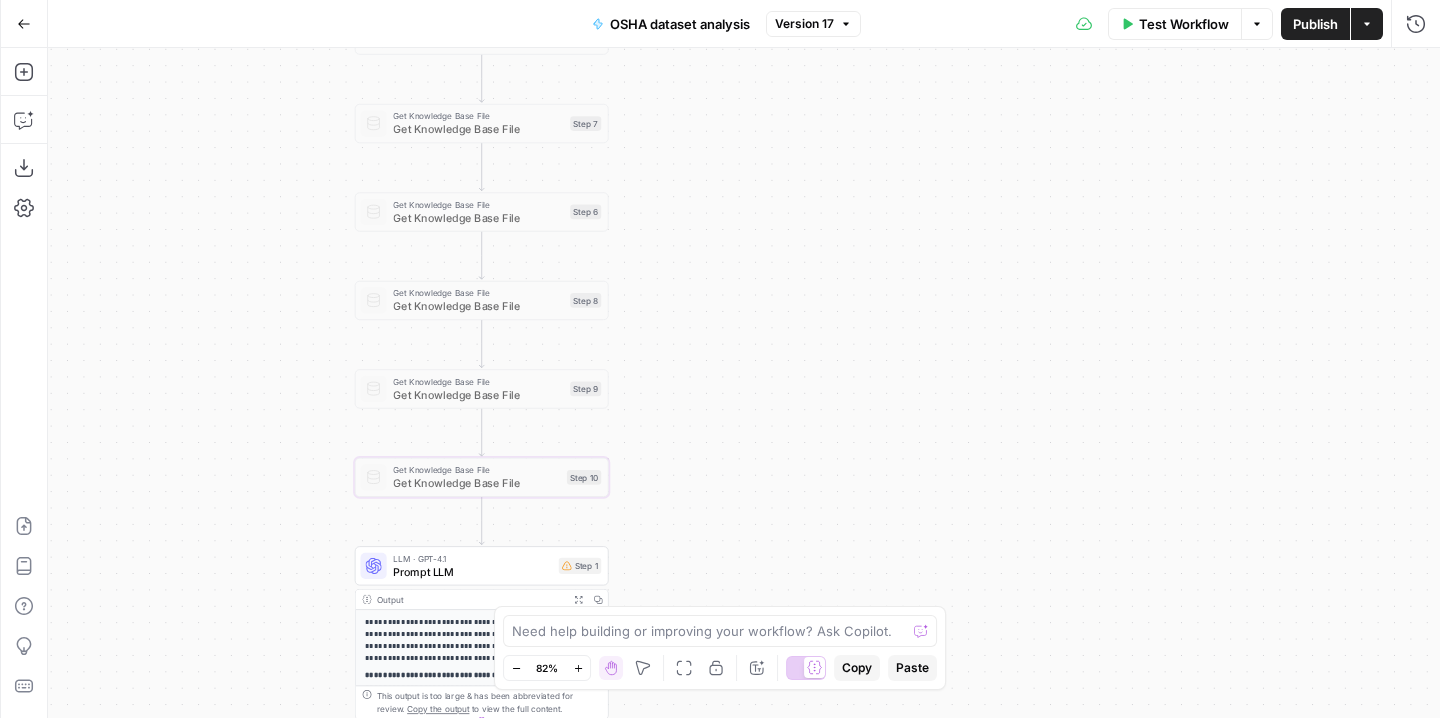 drag, startPoint x: 747, startPoint y: 165, endPoint x: 747, endPoint y: 347, distance: 182 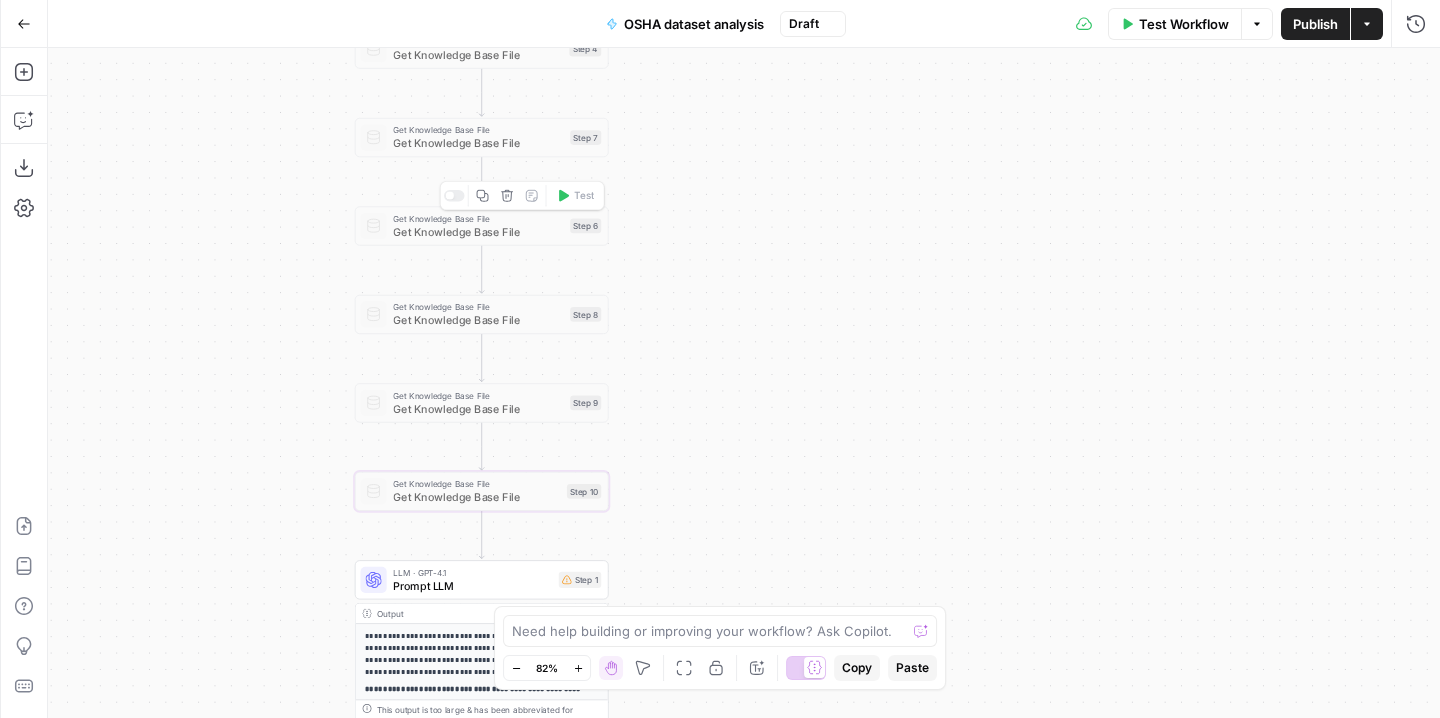 click on "Get Knowledge Base File" at bounding box center (478, 232) 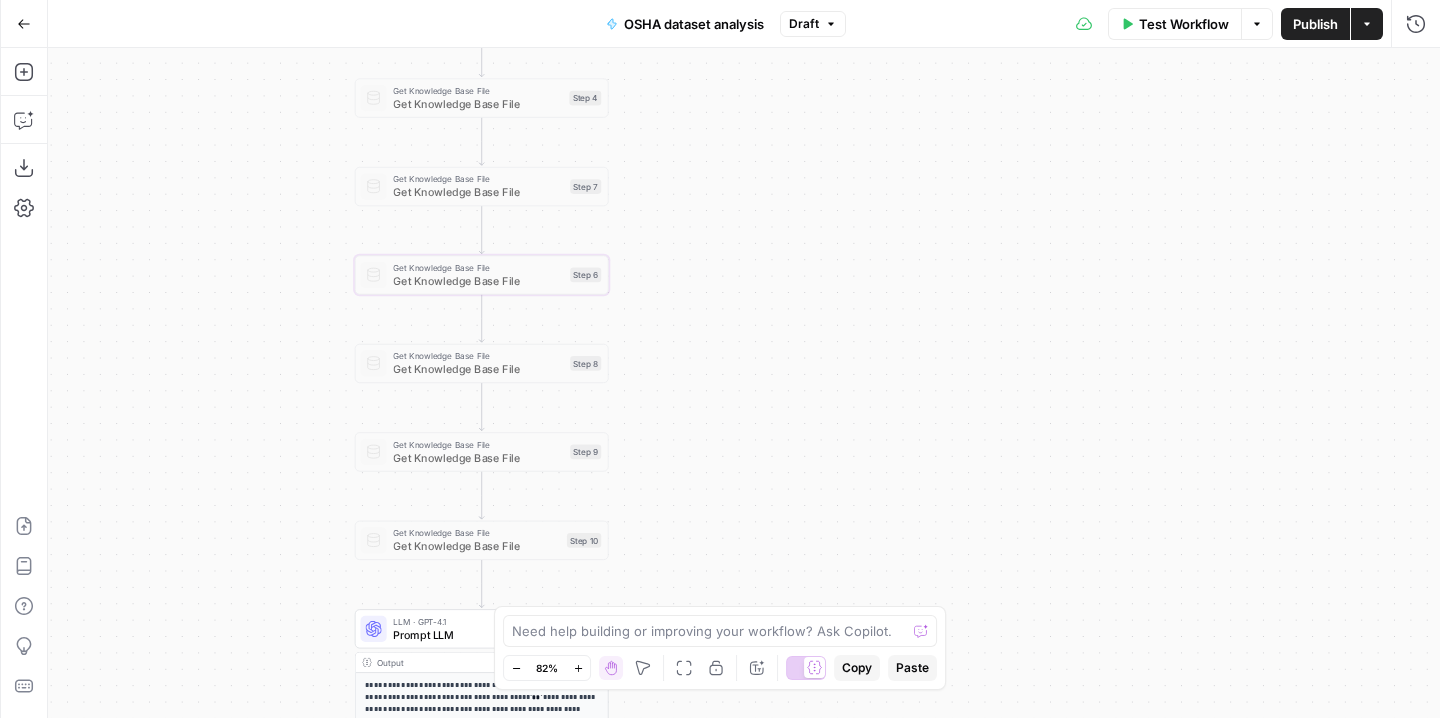 drag, startPoint x: 777, startPoint y: 187, endPoint x: 777, endPoint y: 289, distance: 102 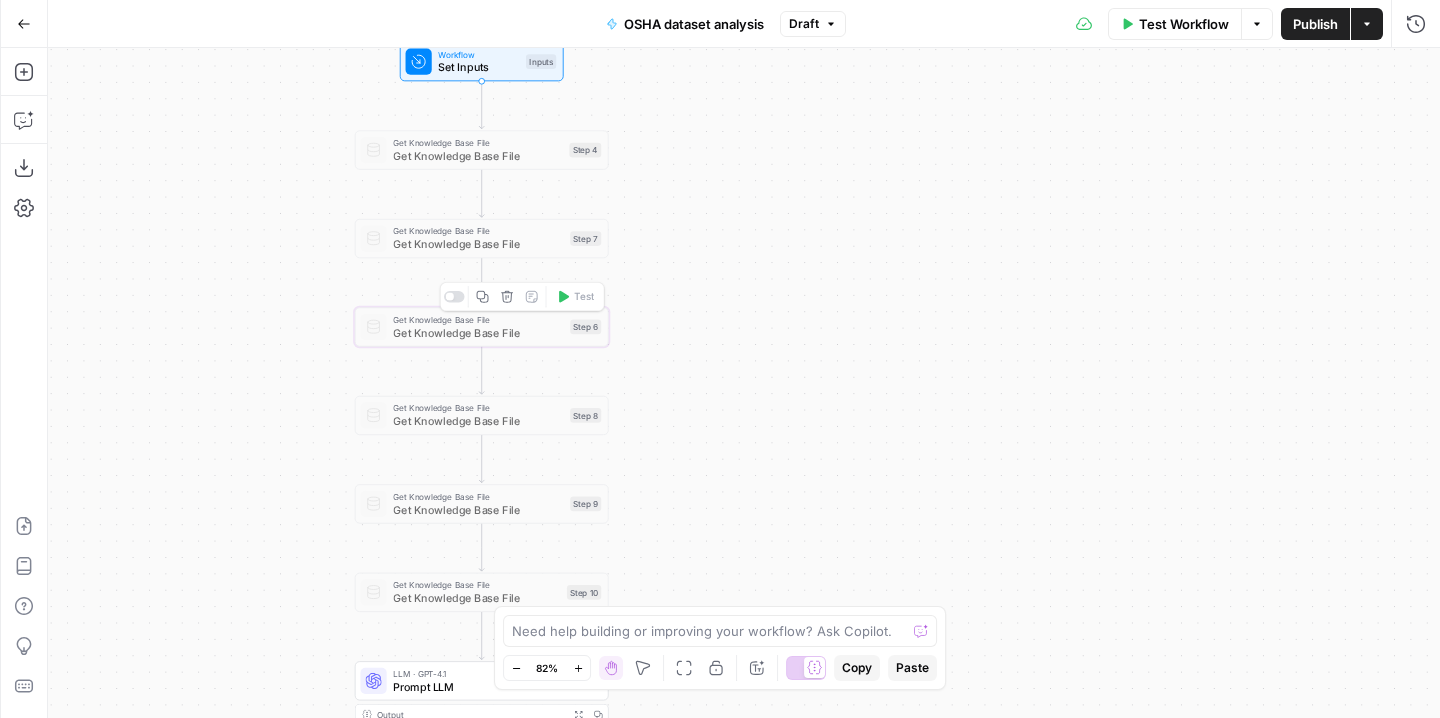 click at bounding box center [454, 296] 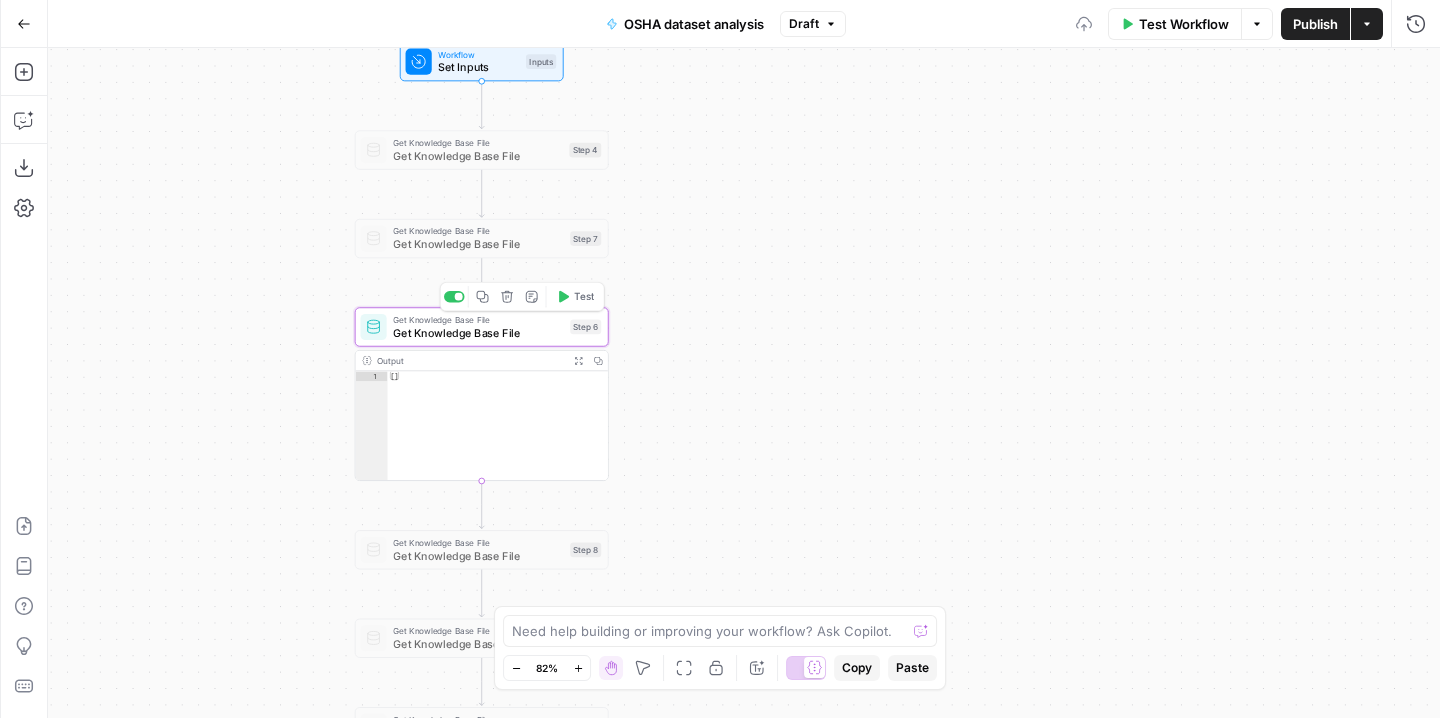 click on "Get Knowledge Base File" at bounding box center (478, 333) 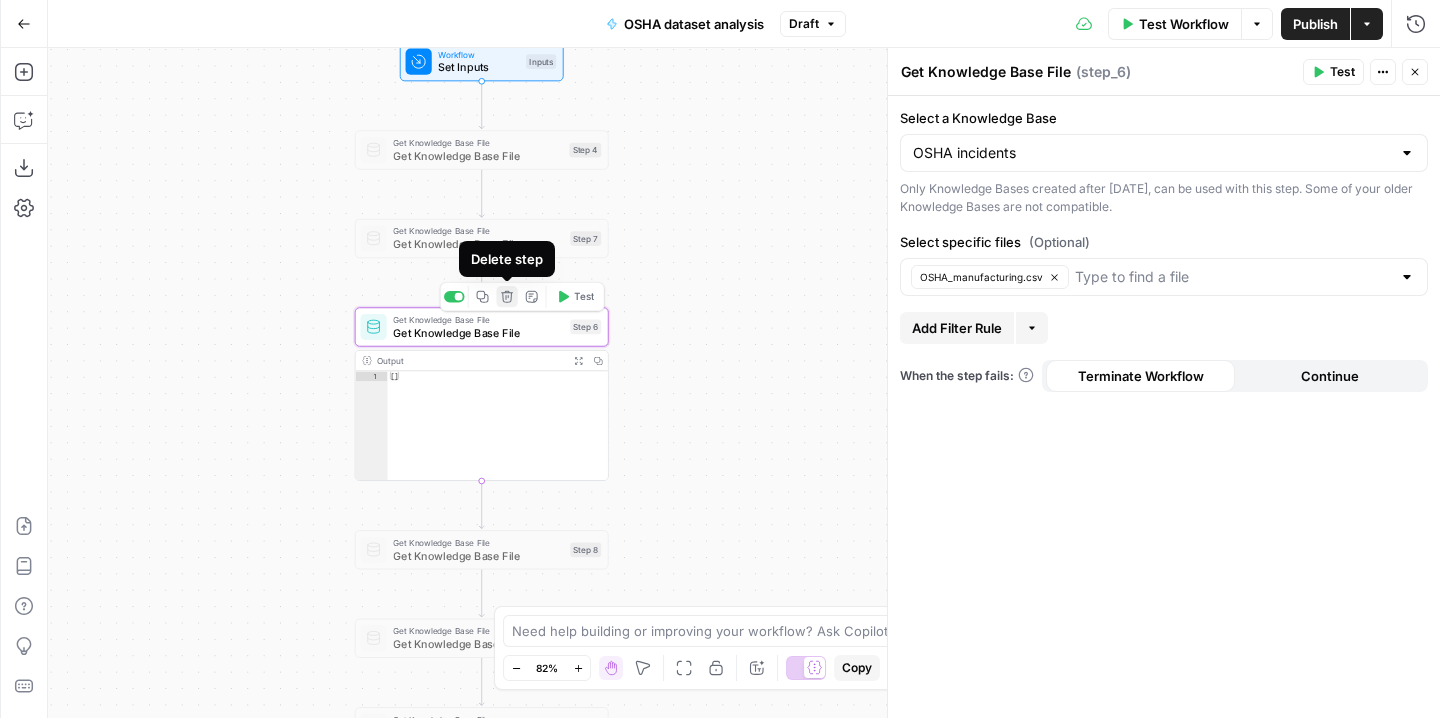 click 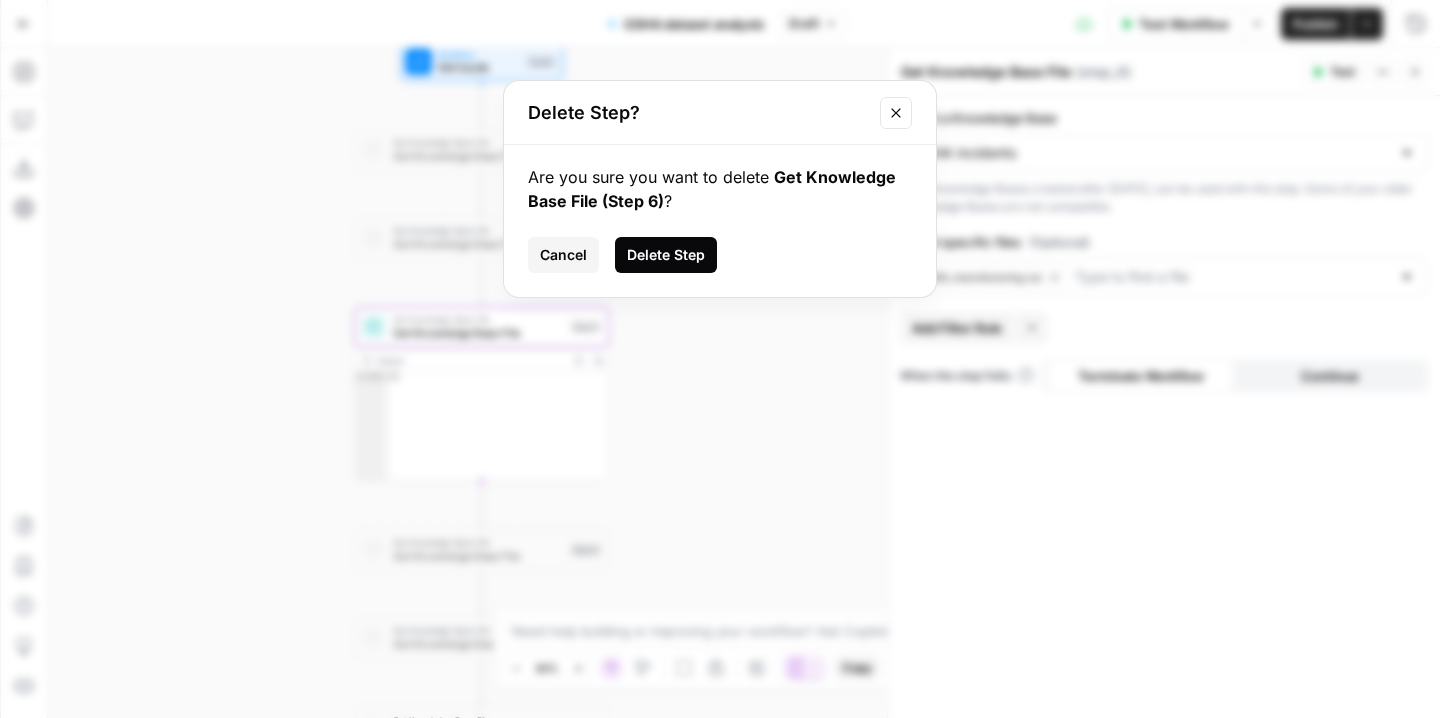click on "Delete Step" at bounding box center (666, 255) 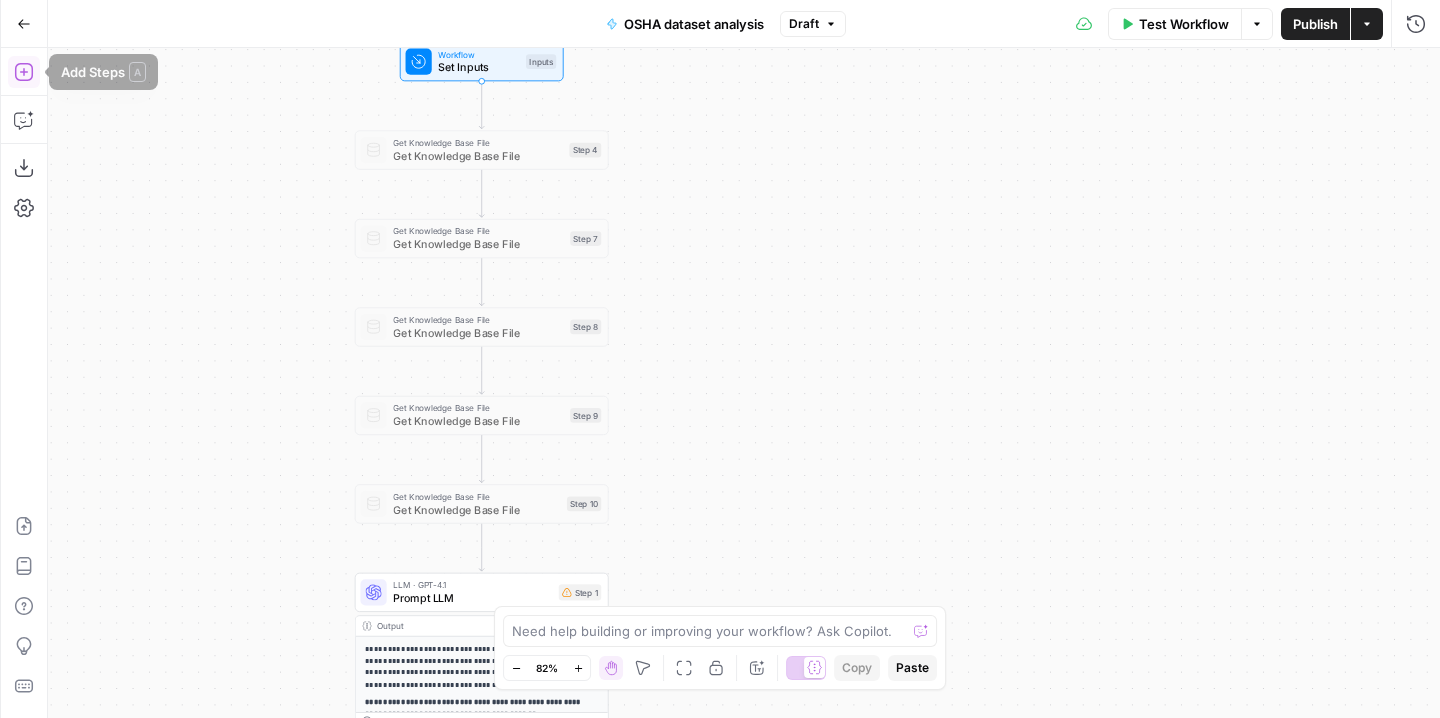 click on "Add Steps" at bounding box center [24, 72] 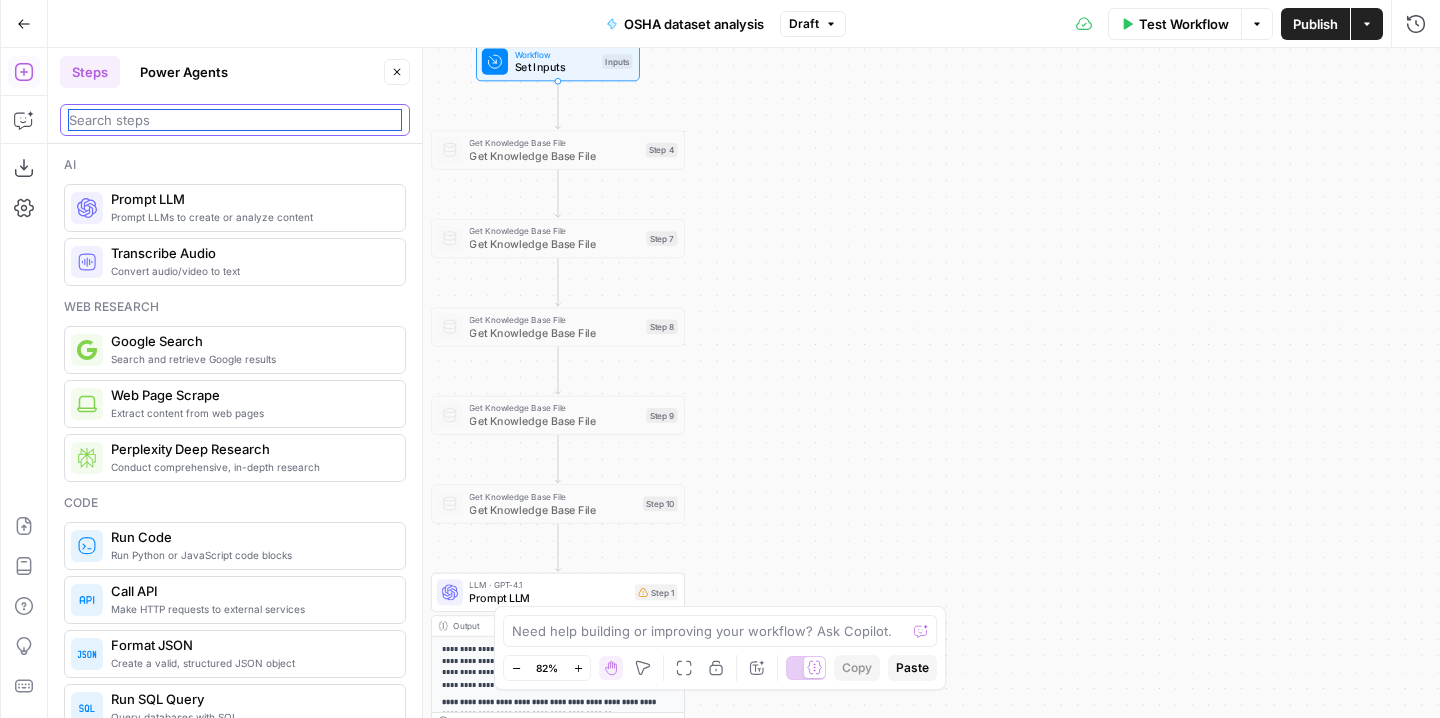 click at bounding box center (235, 120) 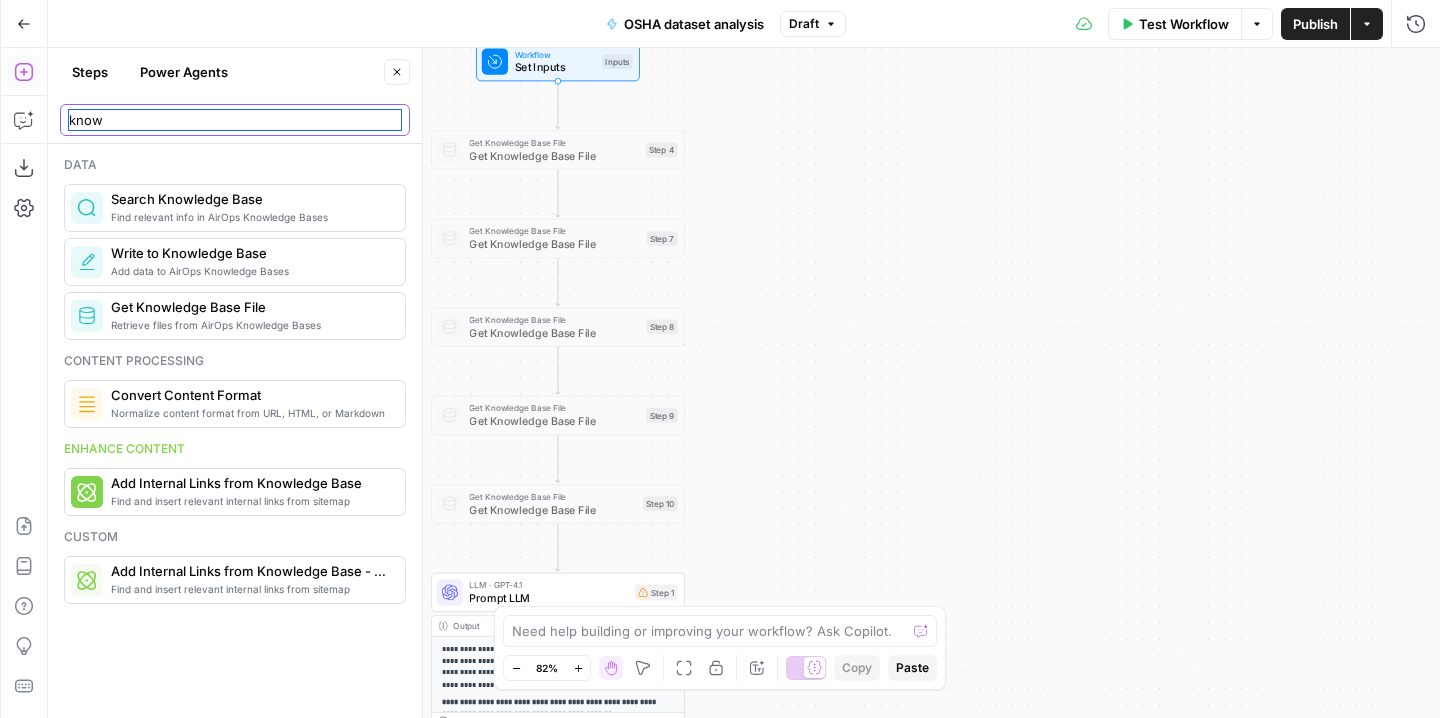 type on "know" 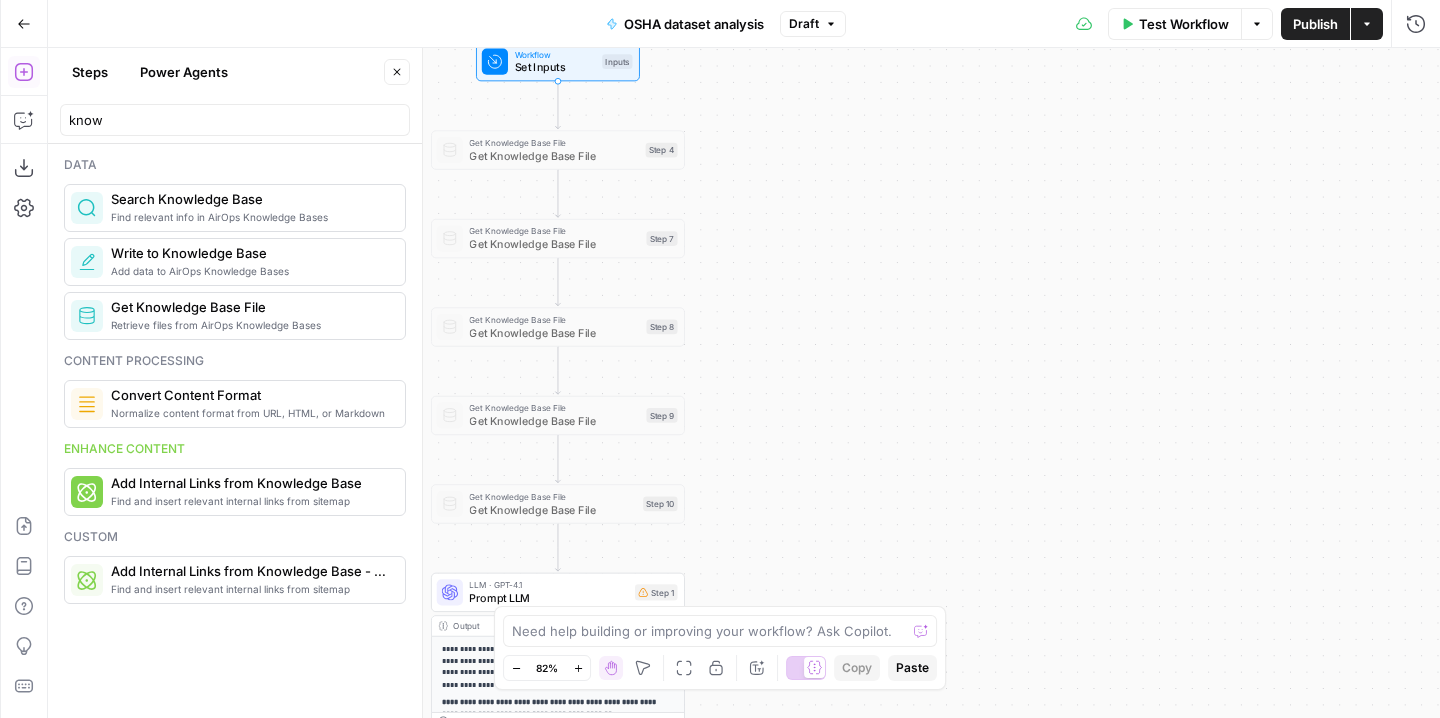 click on "Get Knowledge Base File" at bounding box center [250, 307] 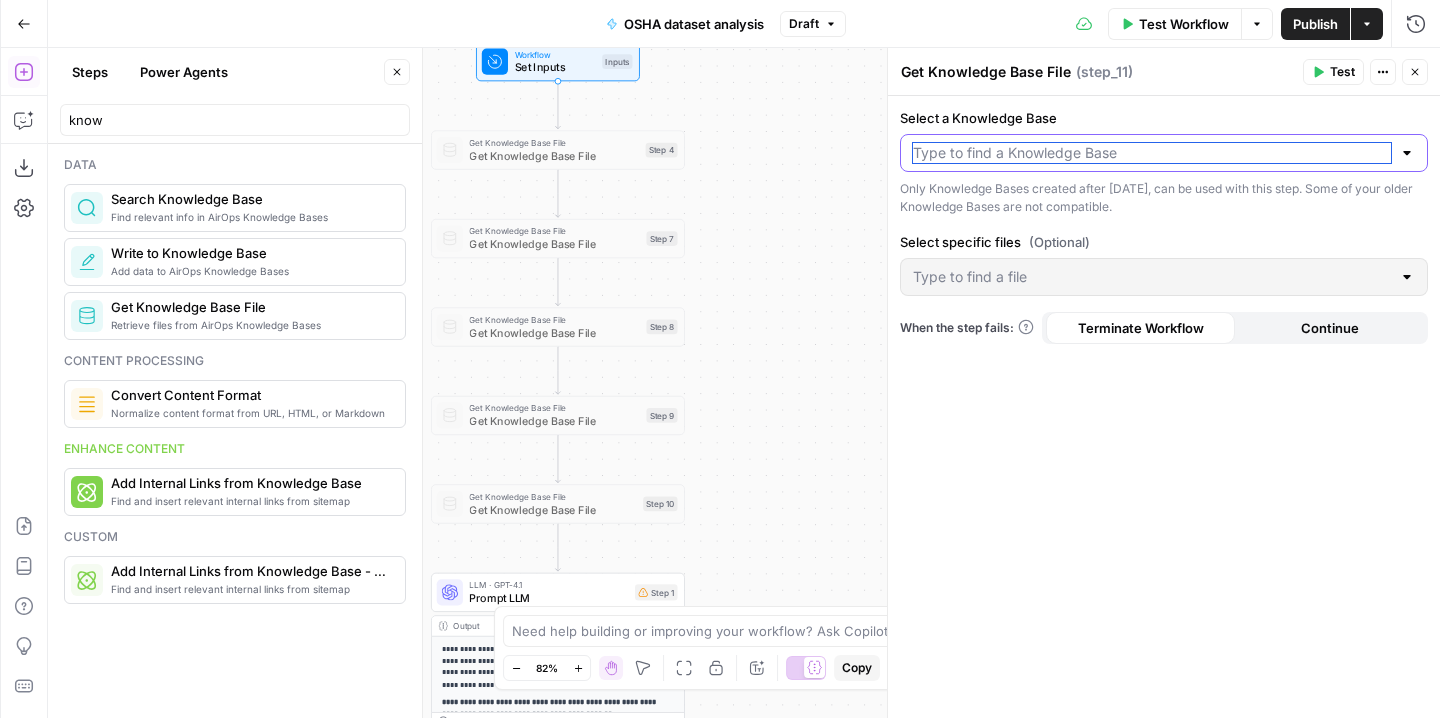 click on "Select a Knowledge Base" at bounding box center (1152, 153) 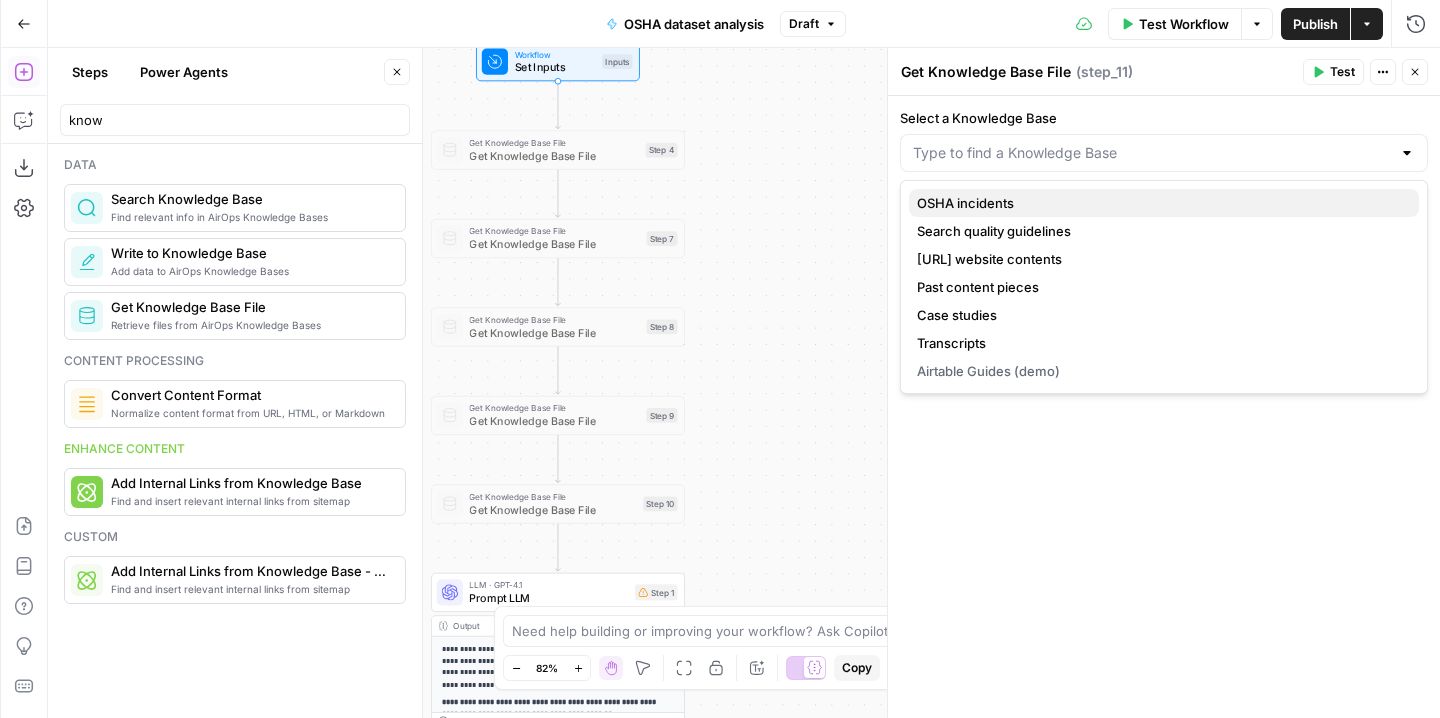 click on "OSHA incidents" at bounding box center (965, 203) 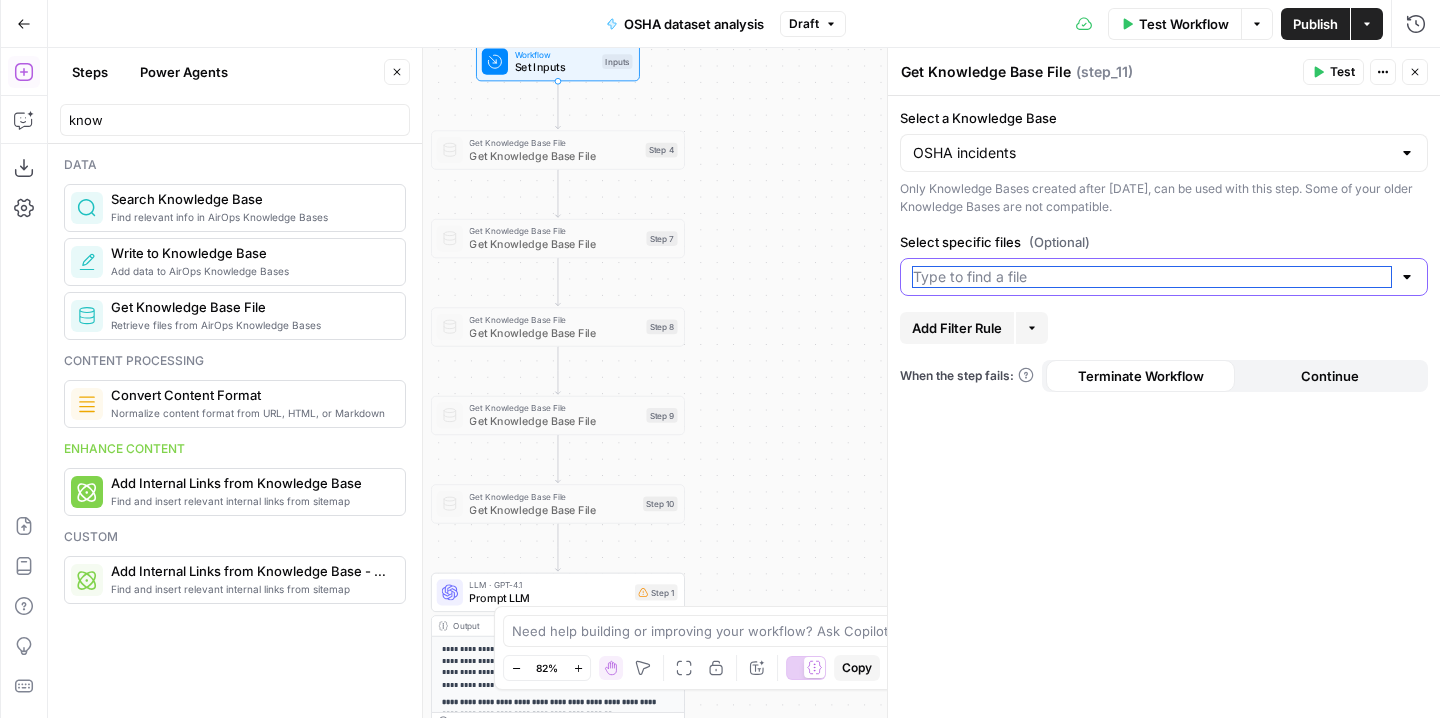 click on "Select specific files   (Optional)" at bounding box center [1152, 277] 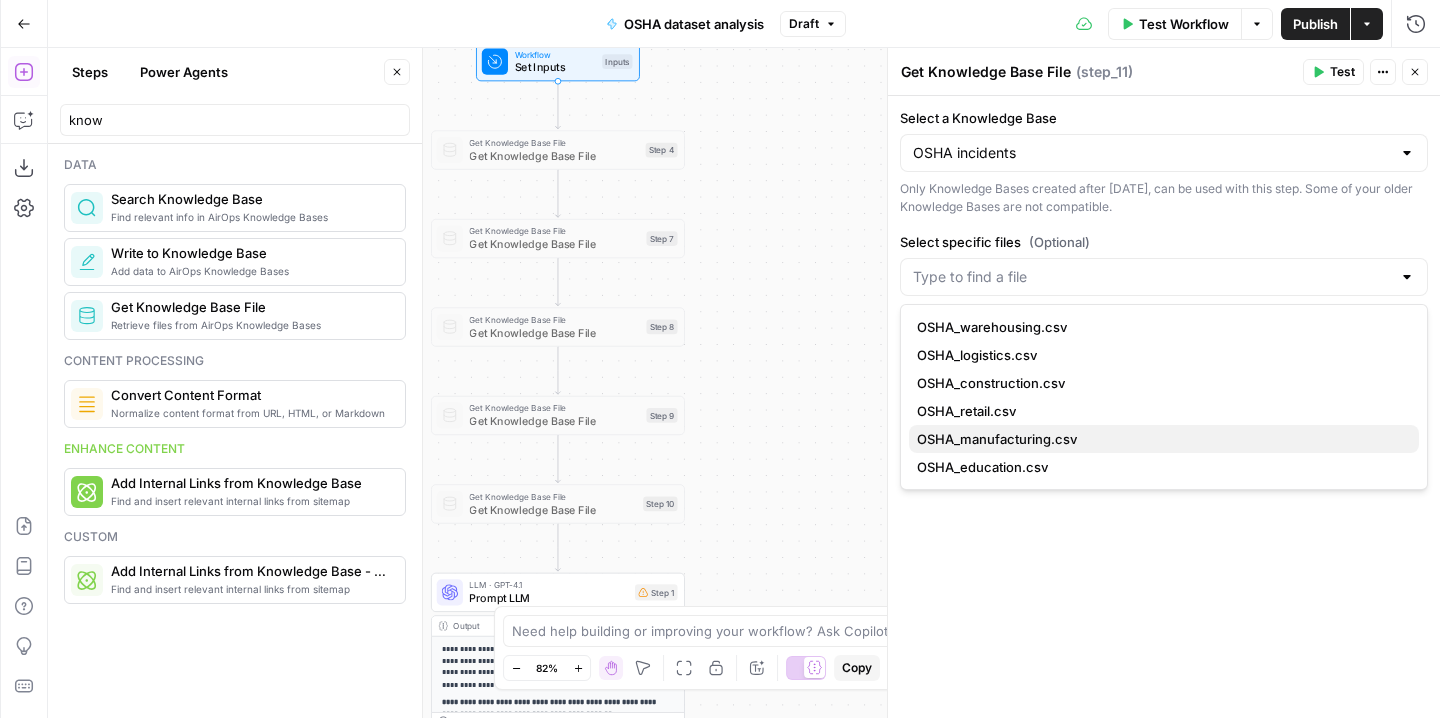 click on "OSHA_manufacturing.csv" at bounding box center (997, 439) 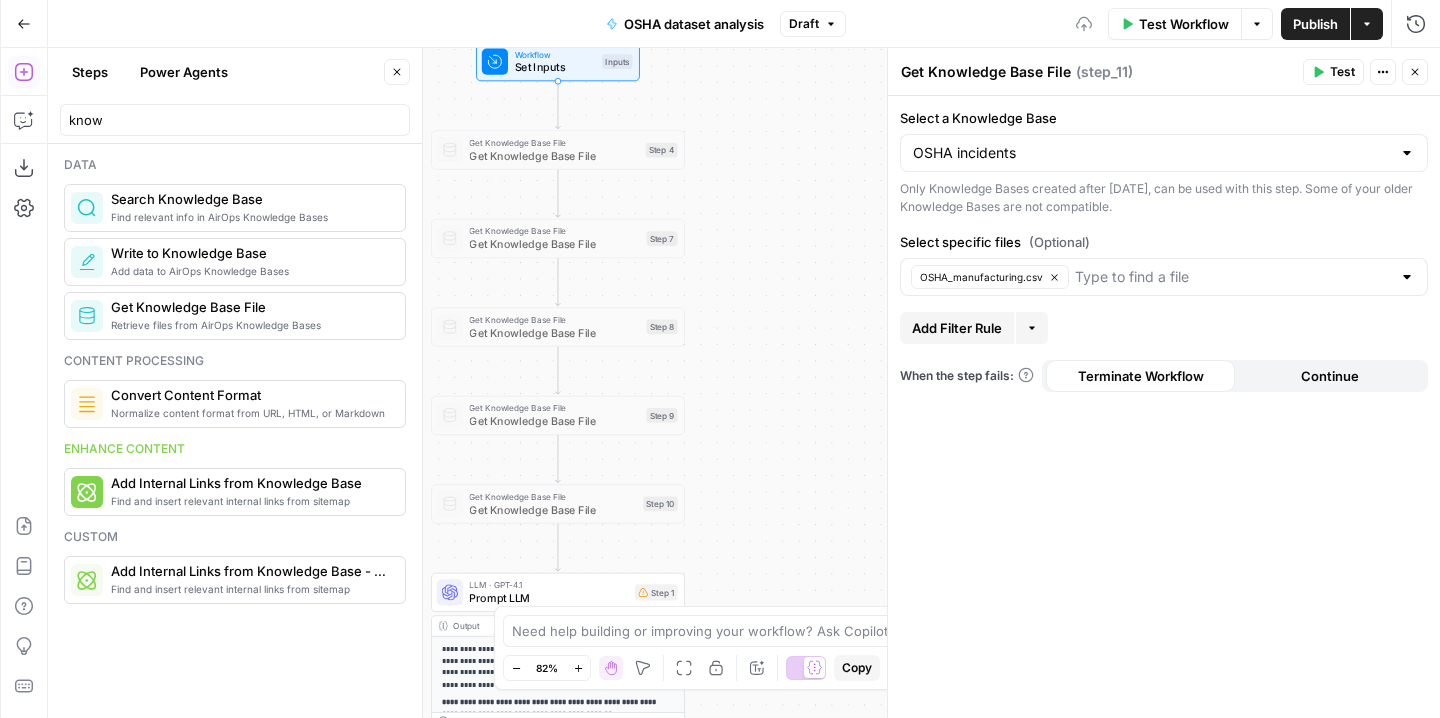 click on "**********" at bounding box center [744, 383] 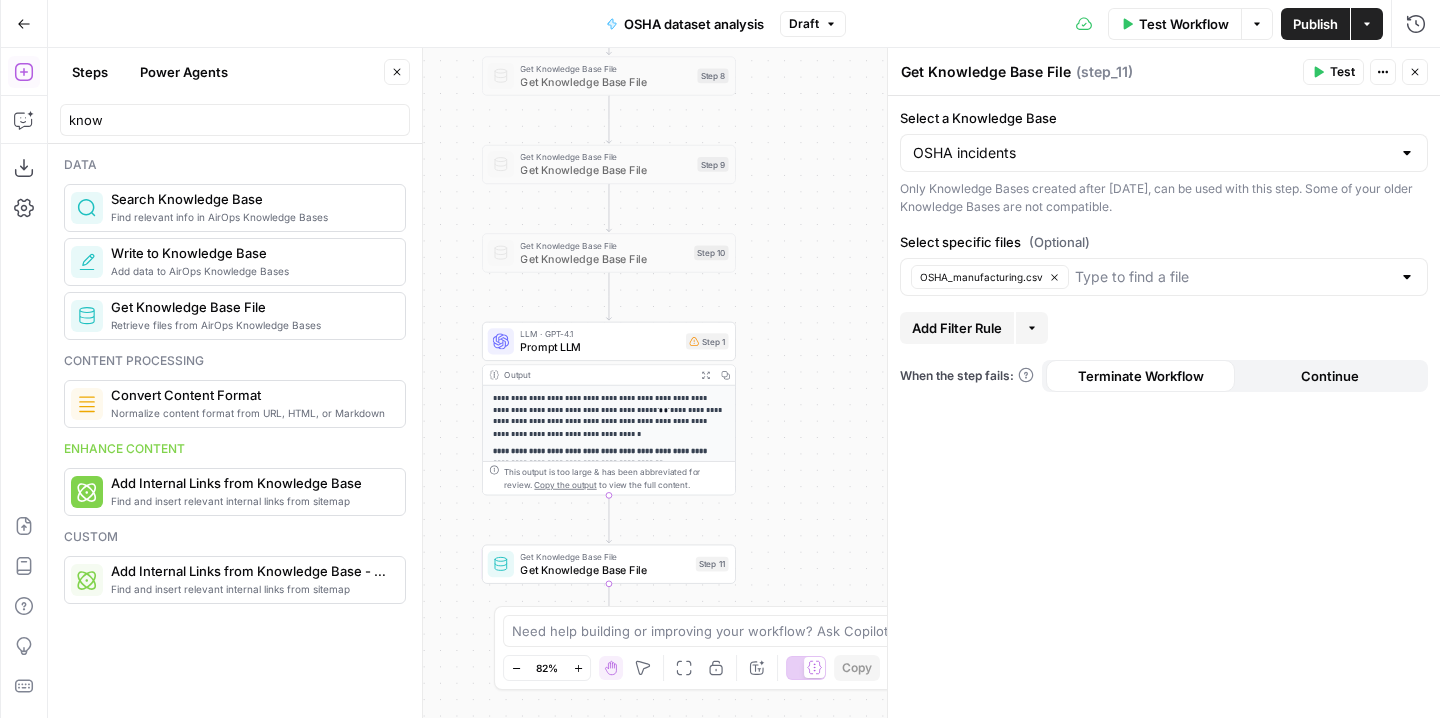 drag, startPoint x: 790, startPoint y: 371, endPoint x: 849, endPoint y: 122, distance: 255.89452 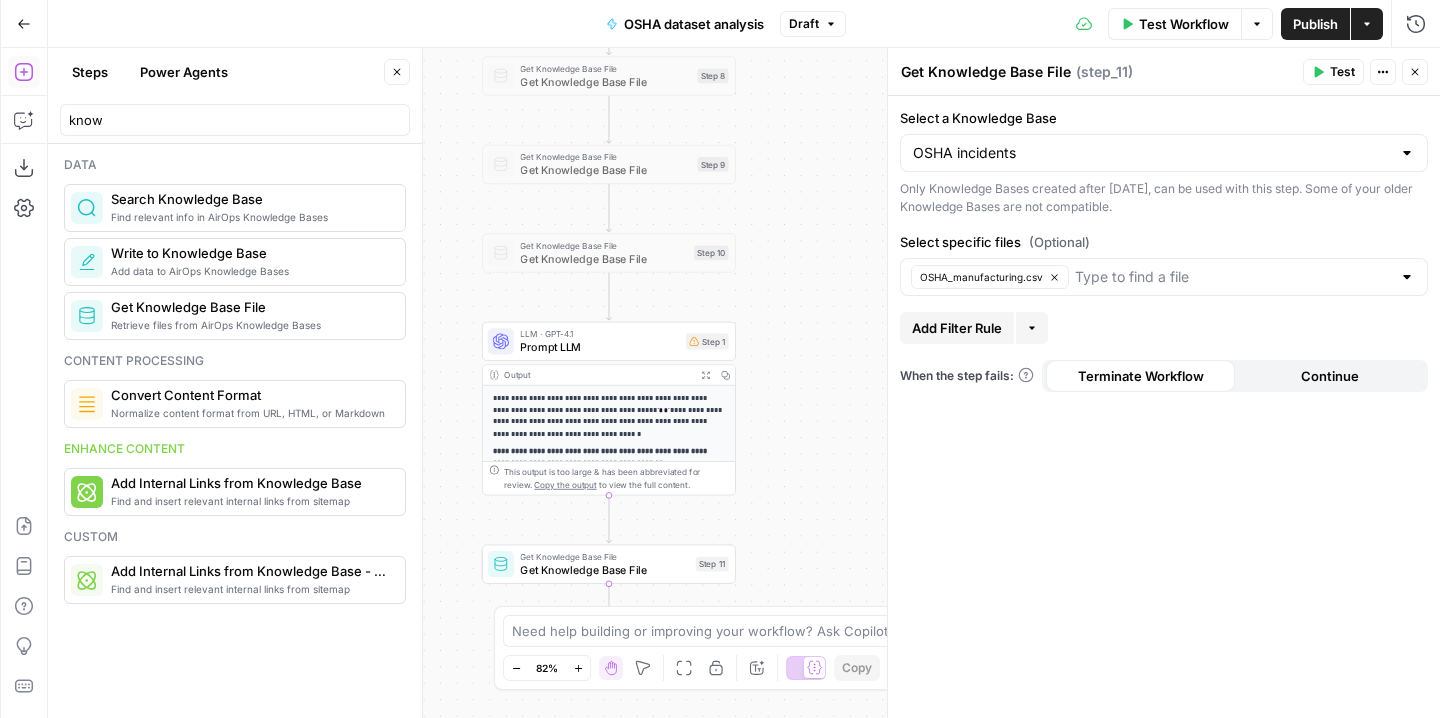 click on "**********" at bounding box center (744, 383) 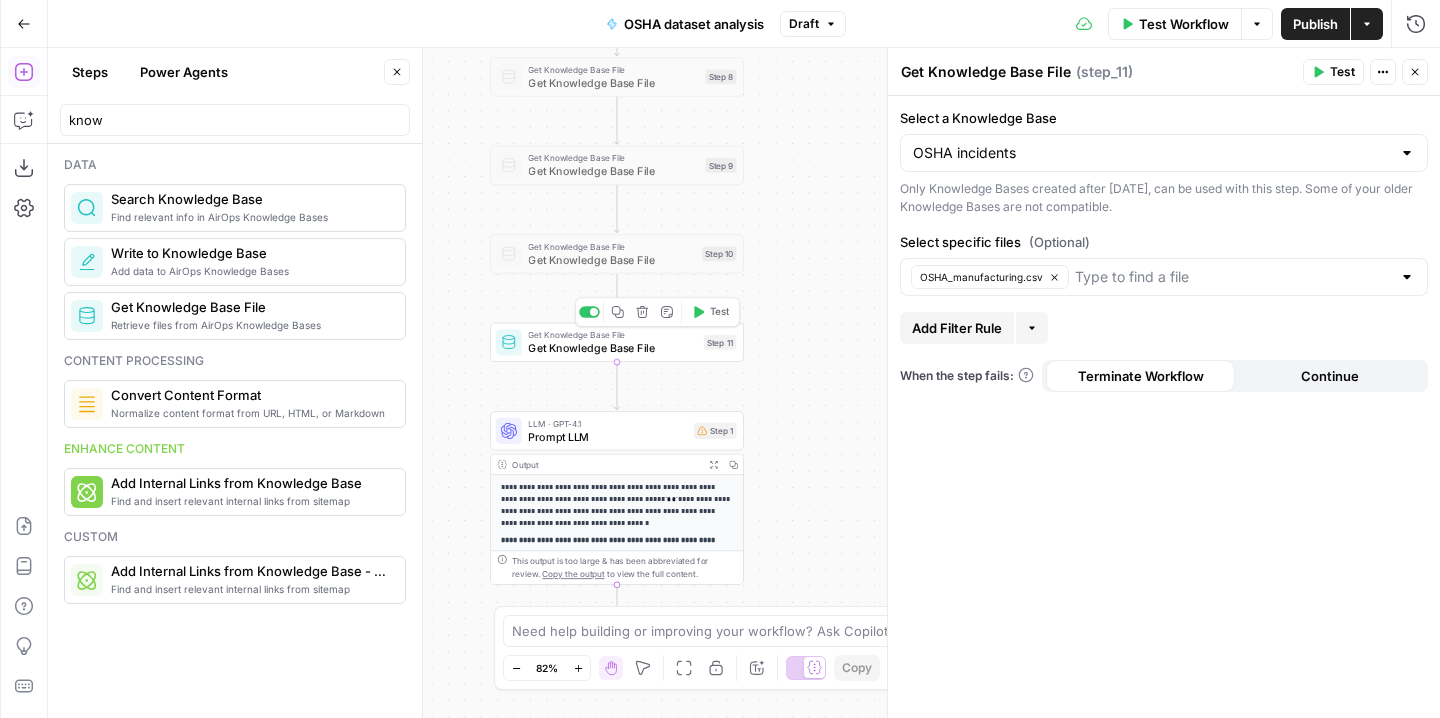 click on "**********" at bounding box center [744, 383] 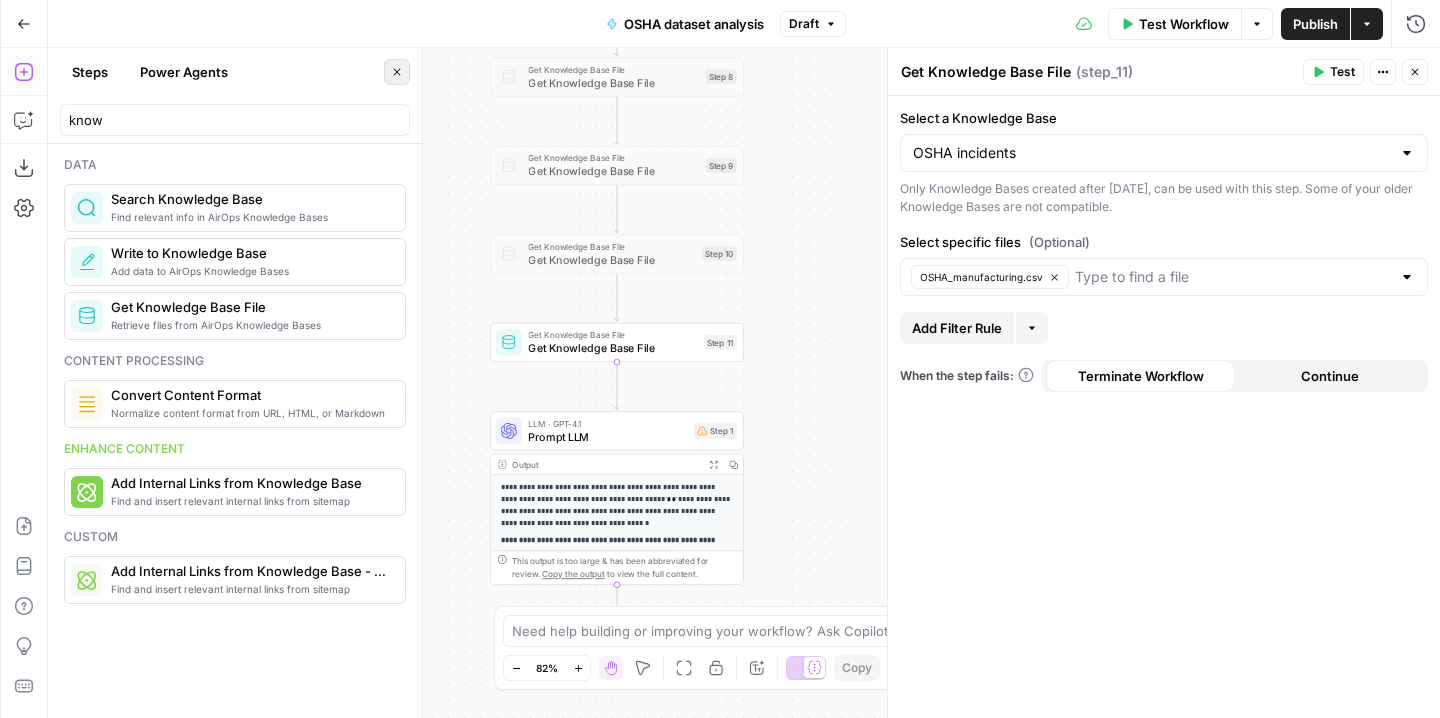 click 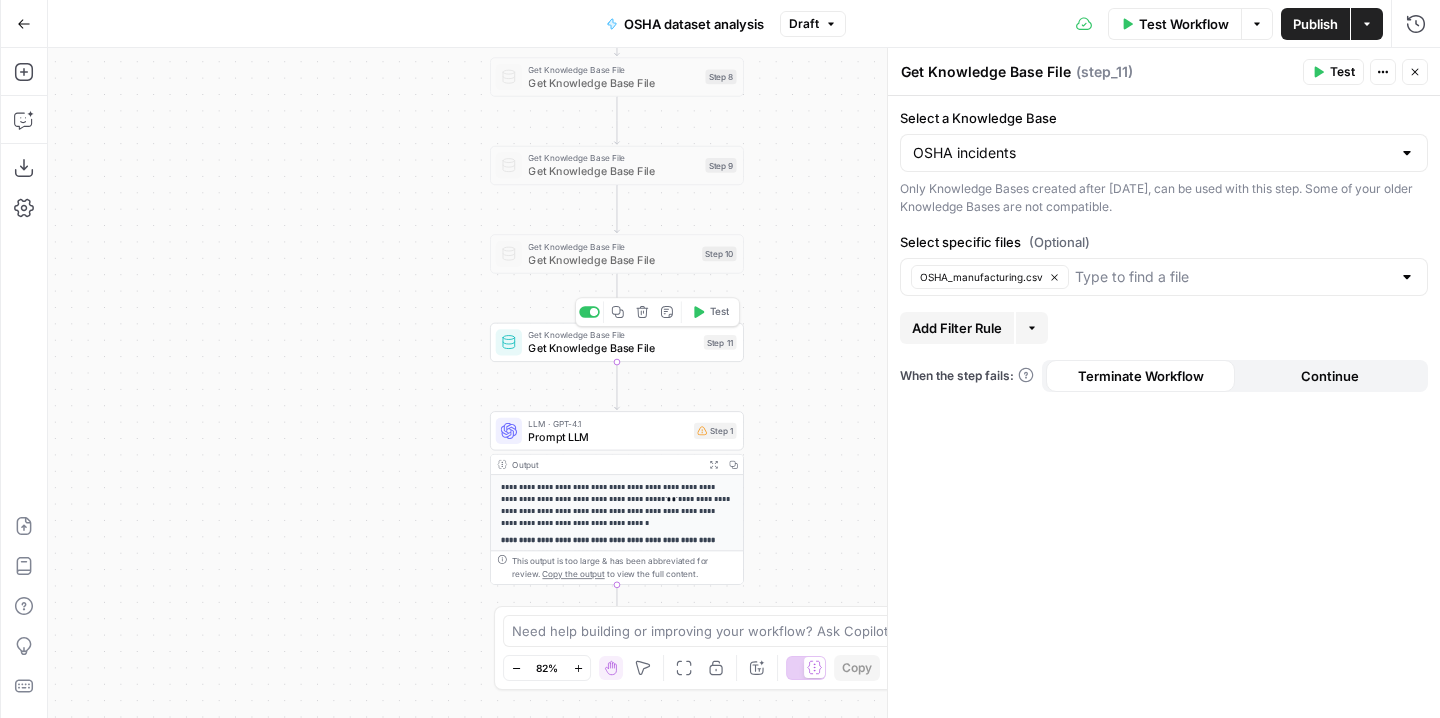 click on "Get Knowledge Base File" at bounding box center [612, 348] 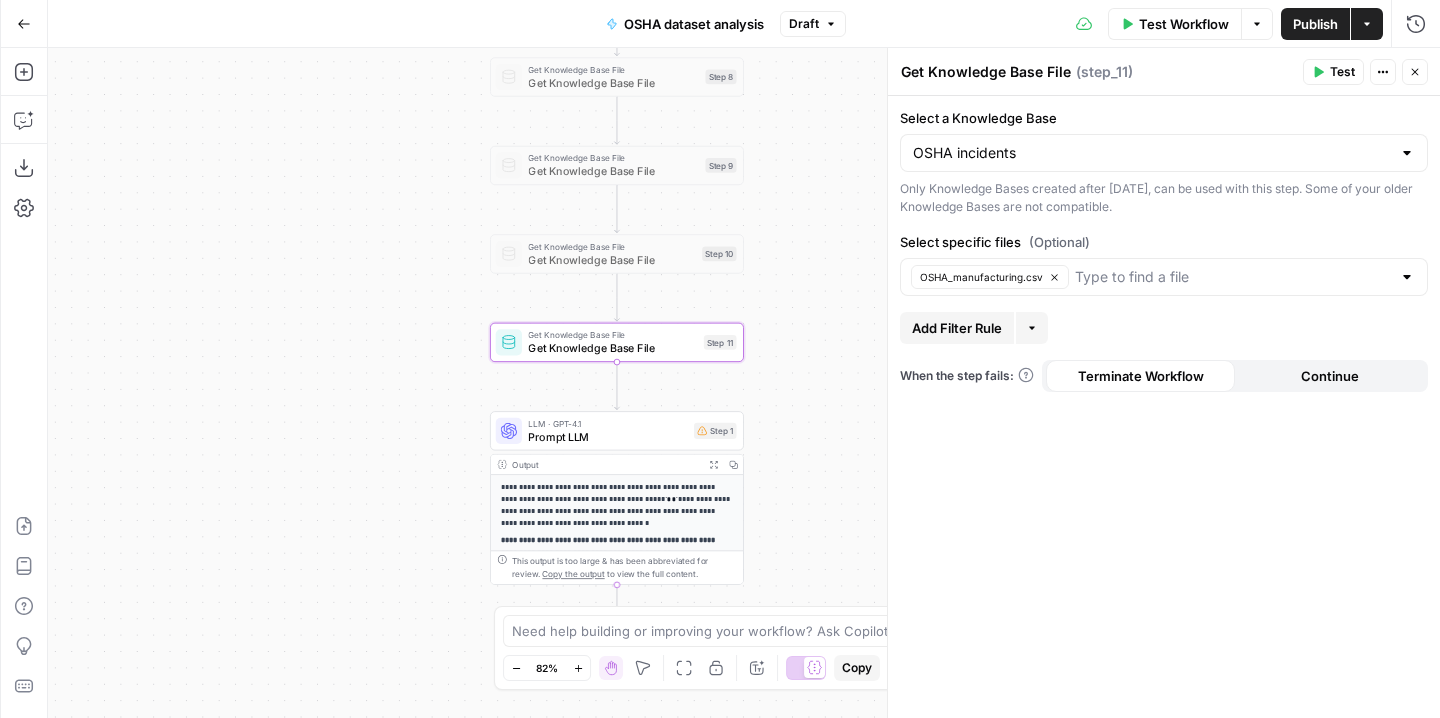 click on "Prompt LLM" at bounding box center (607, 436) 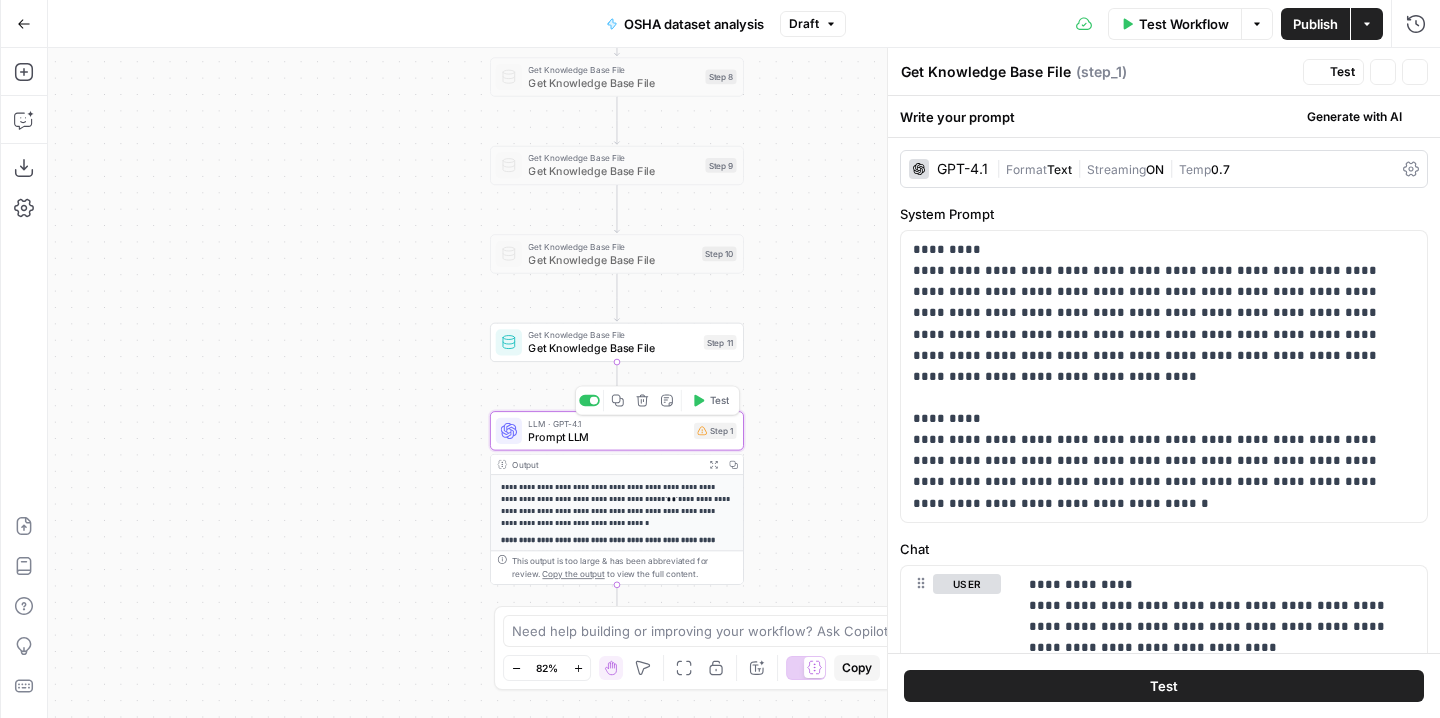 type on "Prompt LLM" 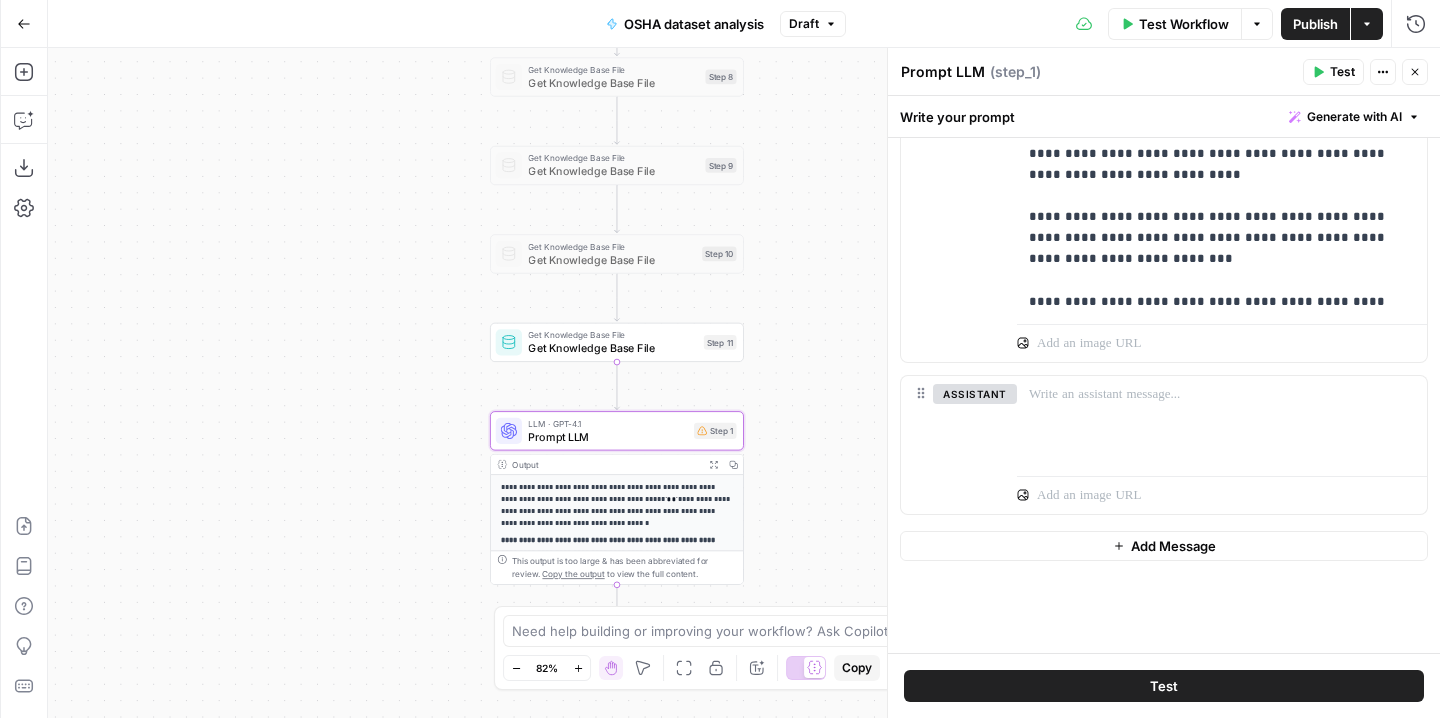 scroll, scrollTop: 1050, scrollLeft: 0, axis: vertical 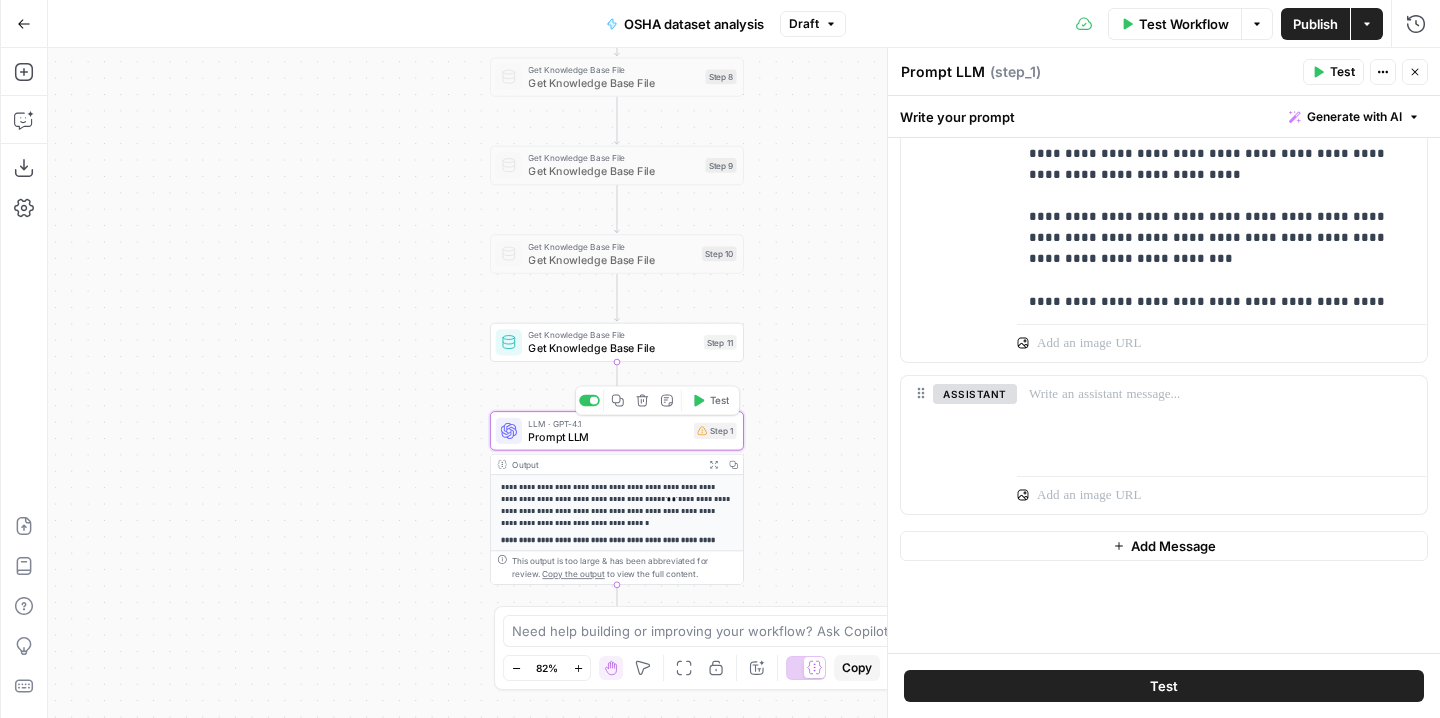 click on "Prompt LLM" at bounding box center [607, 436] 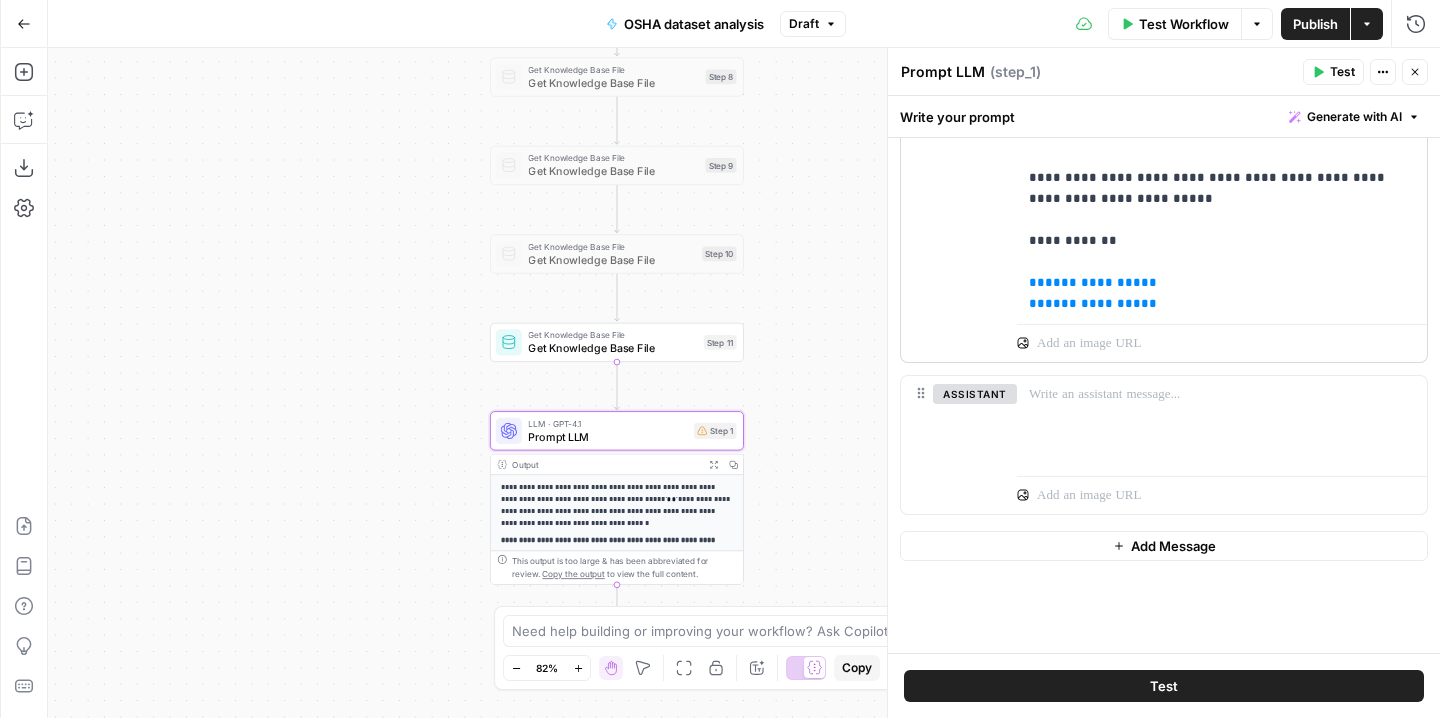 scroll, scrollTop: 1133, scrollLeft: 0, axis: vertical 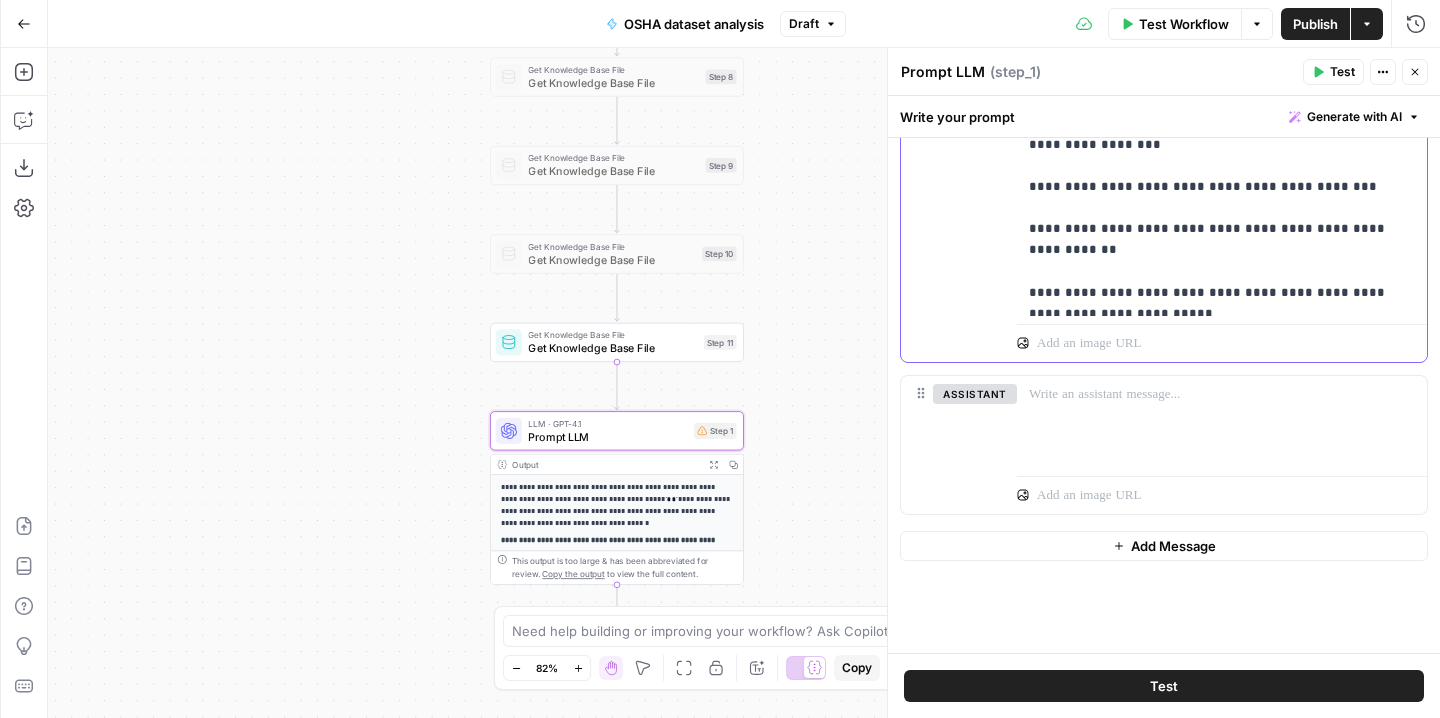 drag, startPoint x: 1135, startPoint y: 242, endPoint x: 1022, endPoint y: 241, distance: 113.004425 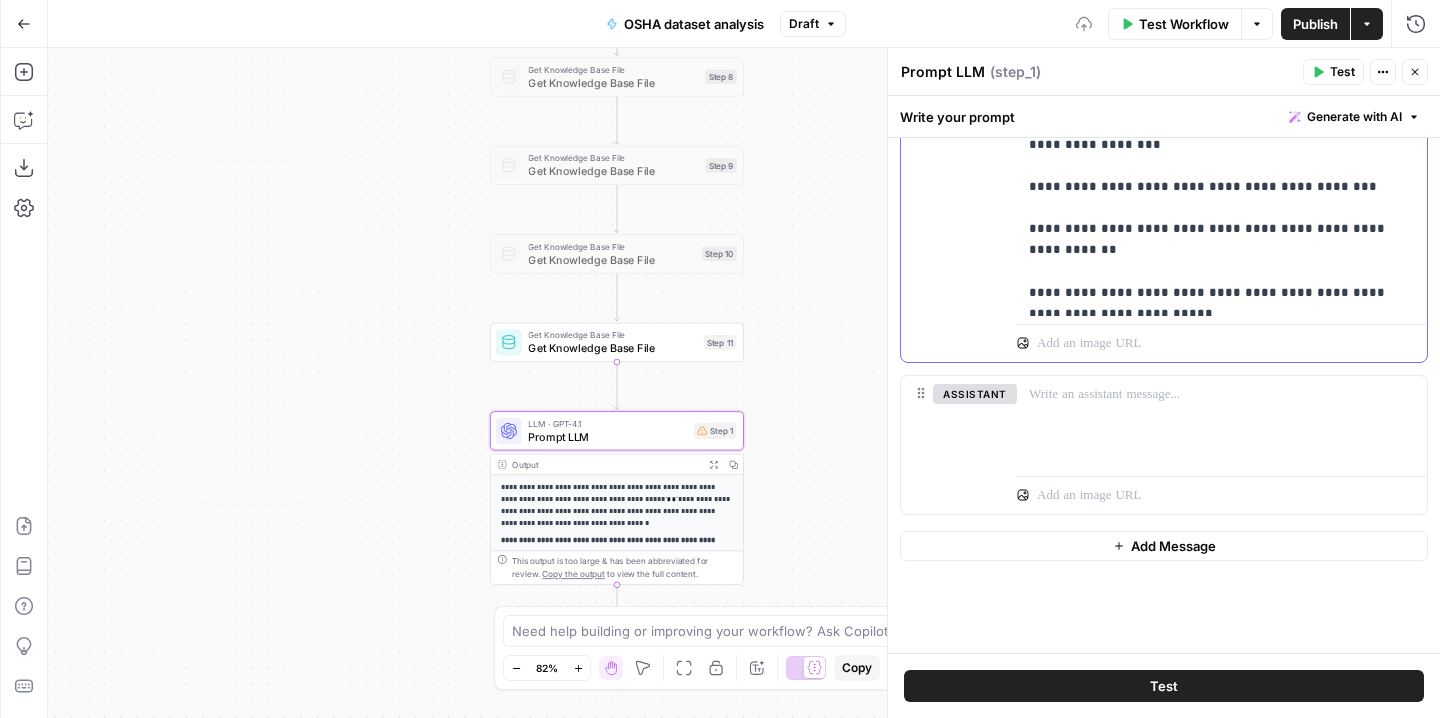click on "**********" at bounding box center [1222, -559] 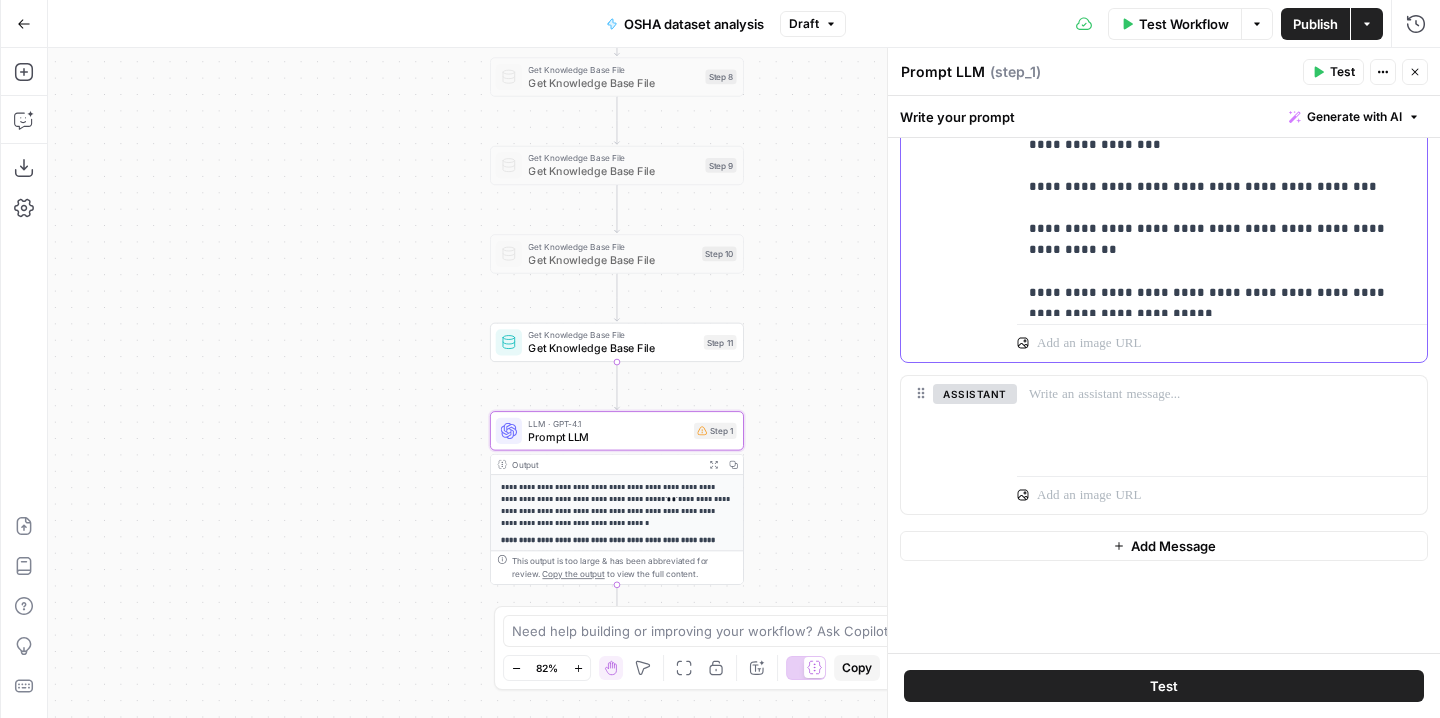 type 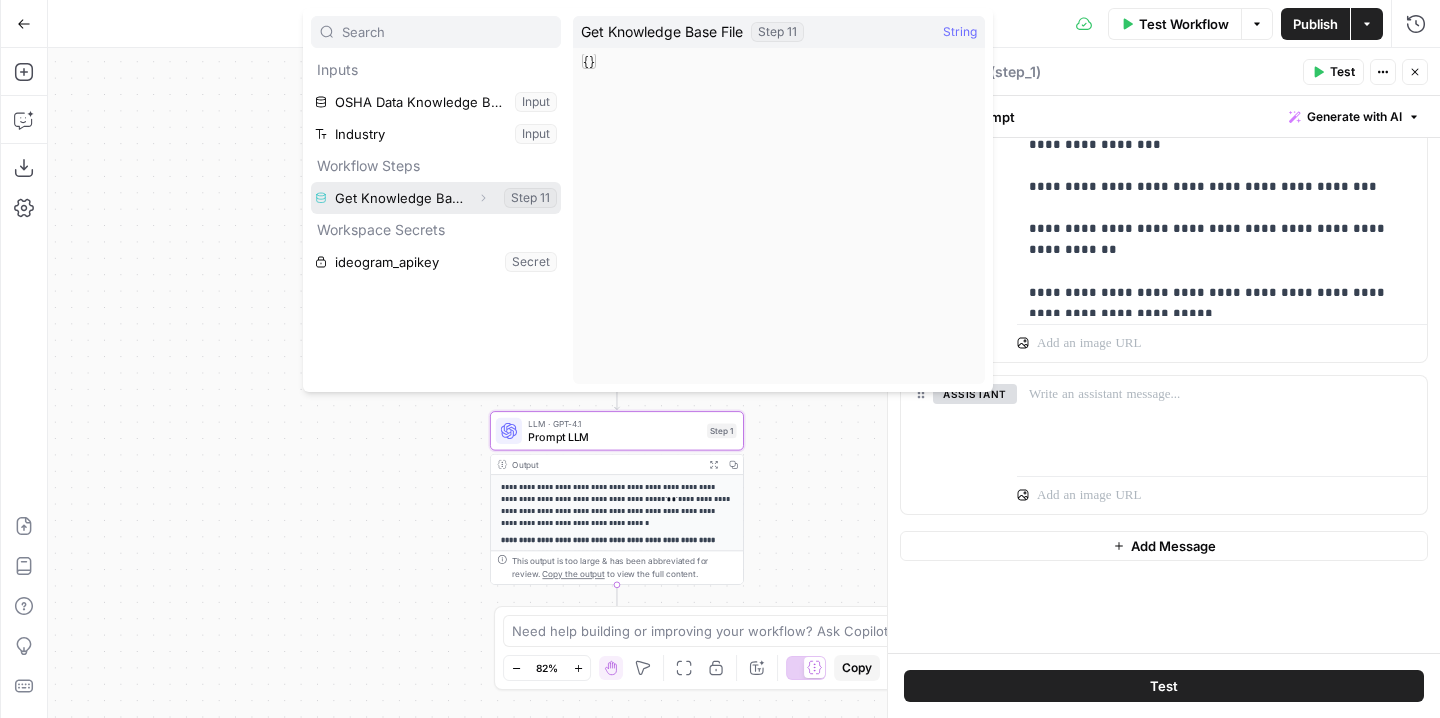 click at bounding box center (436, 198) 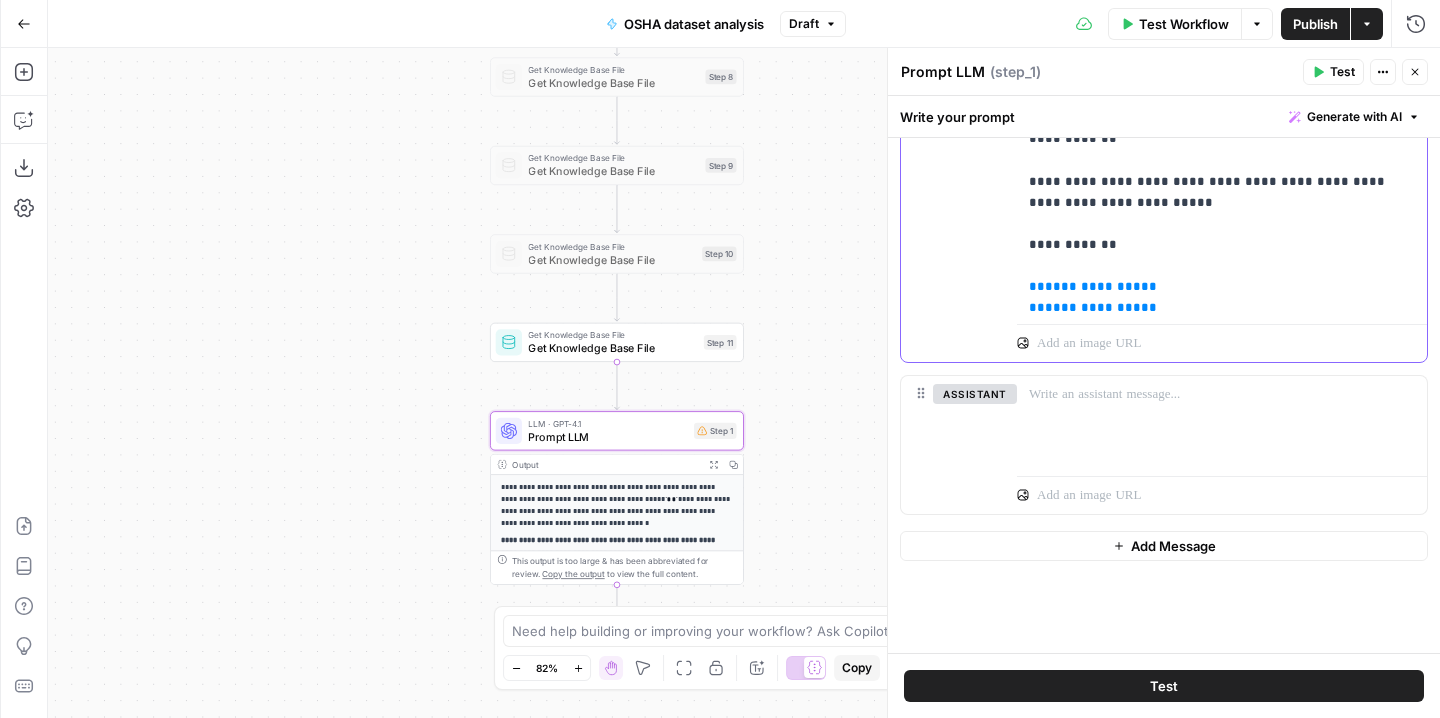 scroll, scrollTop: 1133, scrollLeft: 0, axis: vertical 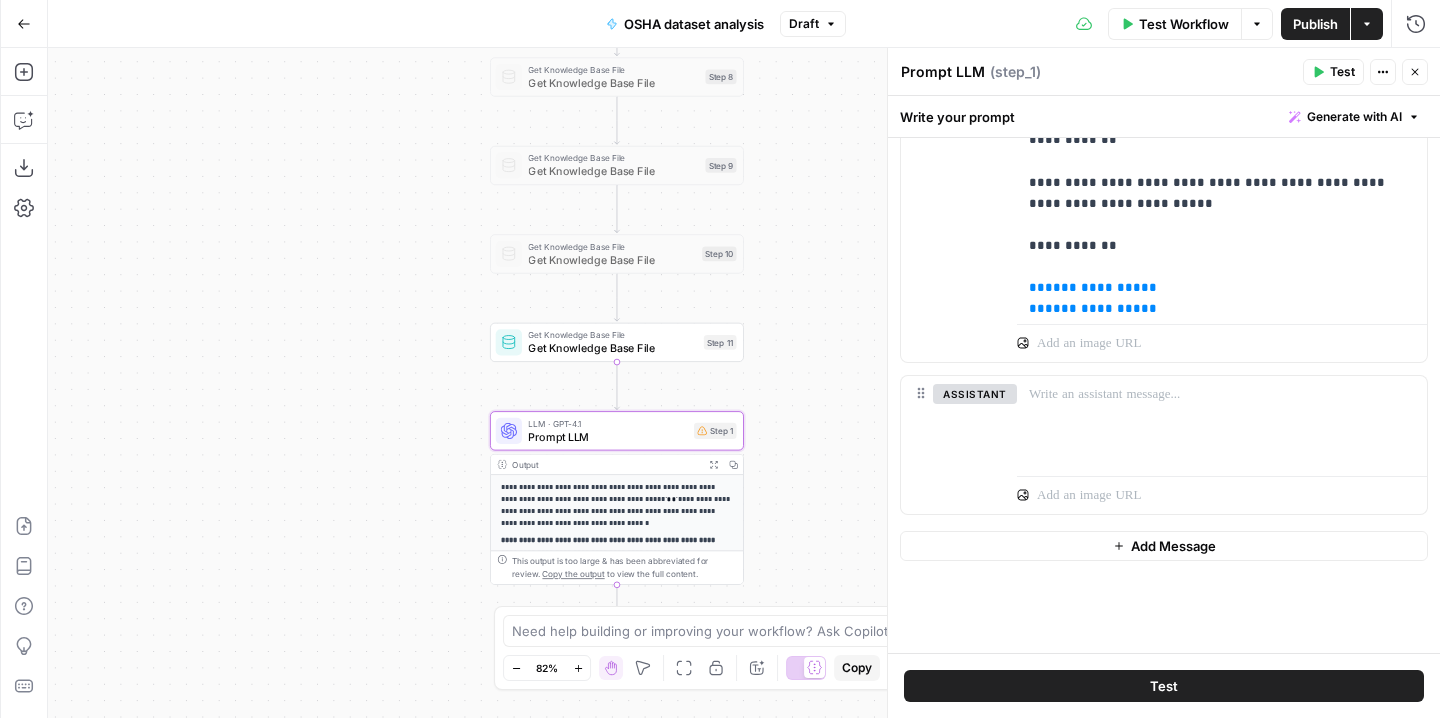click on "**********" at bounding box center [744, 383] 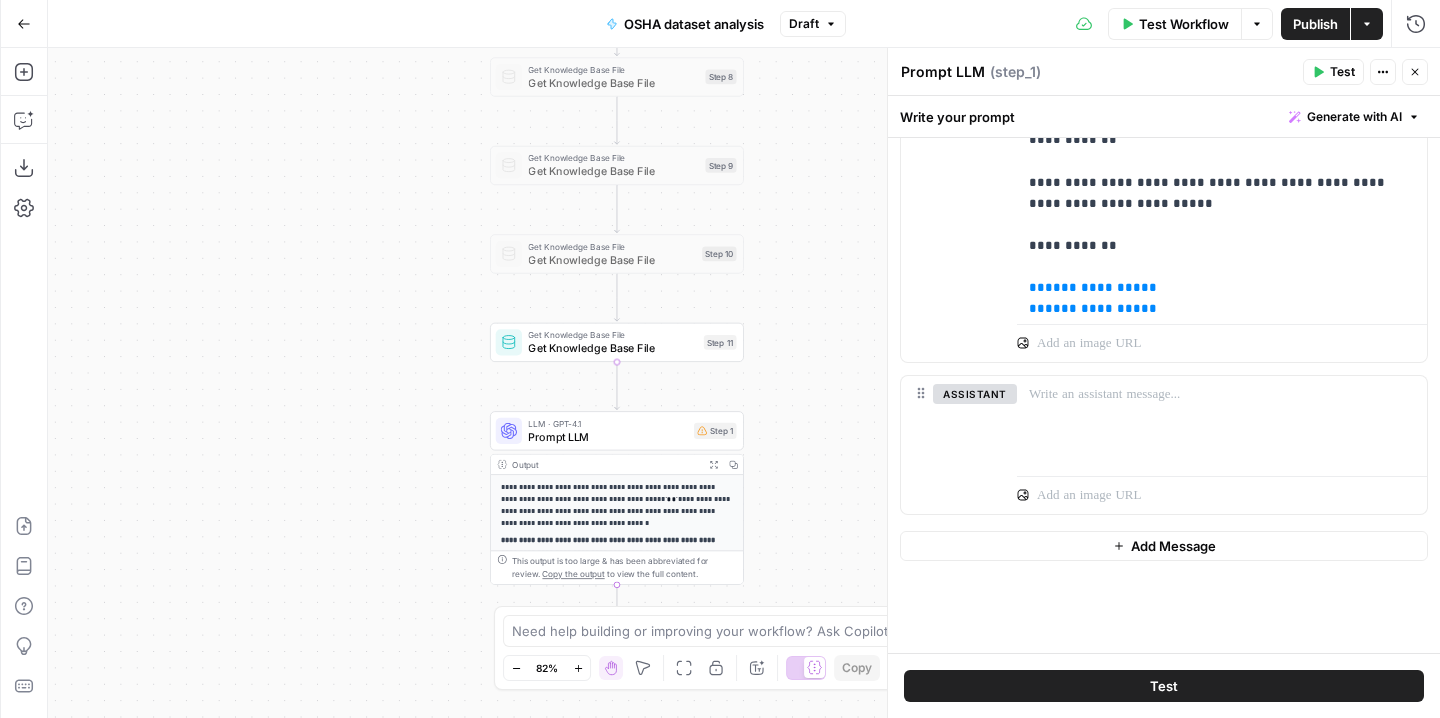 click on "Get Knowledge Base File" at bounding box center [612, 348] 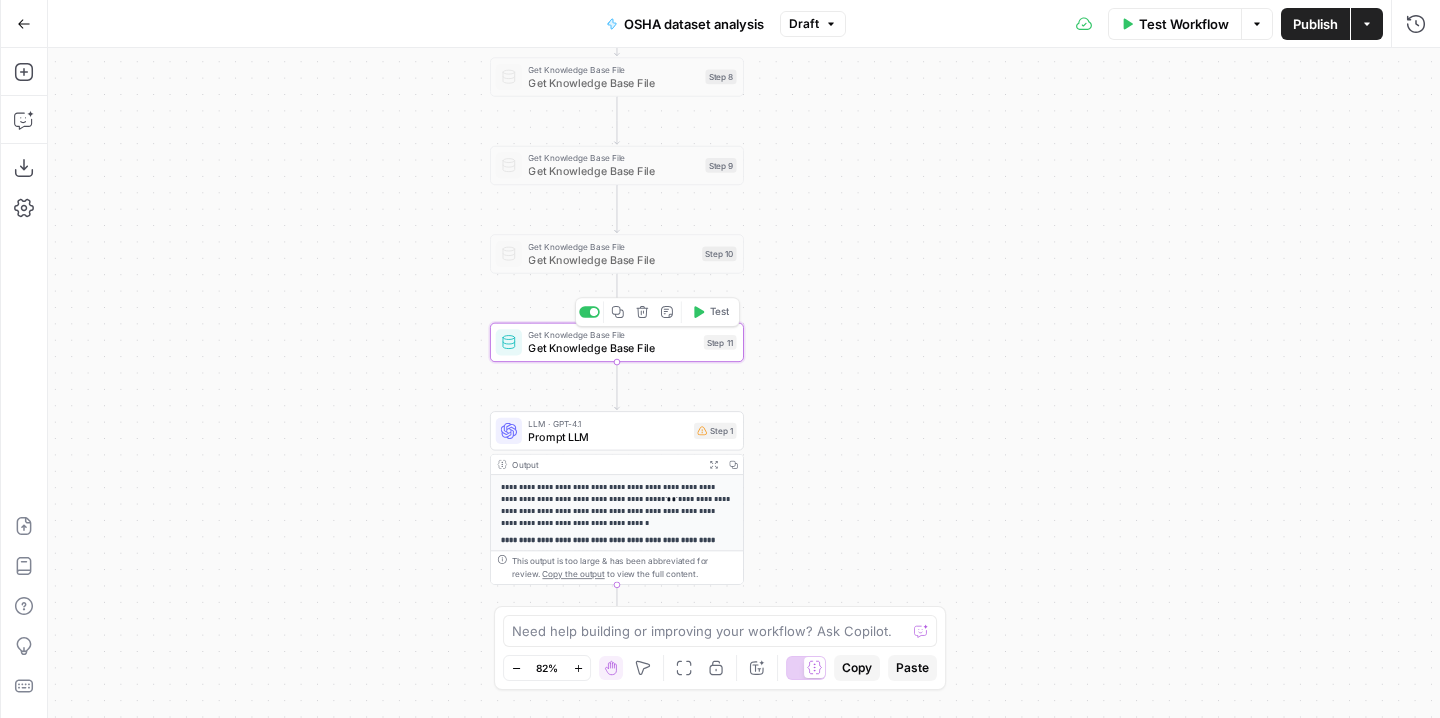 type on "Get Knowledge Base File" 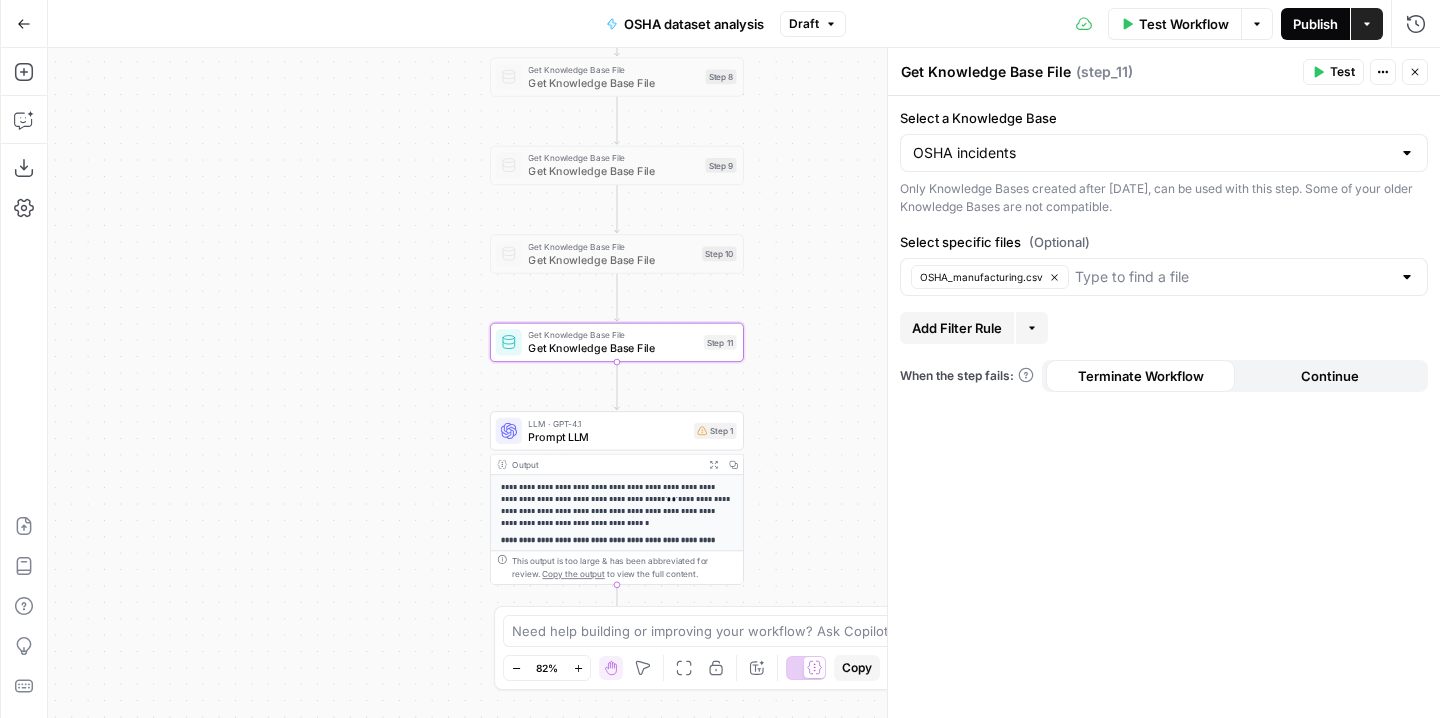 click on "Publish" at bounding box center [1315, 24] 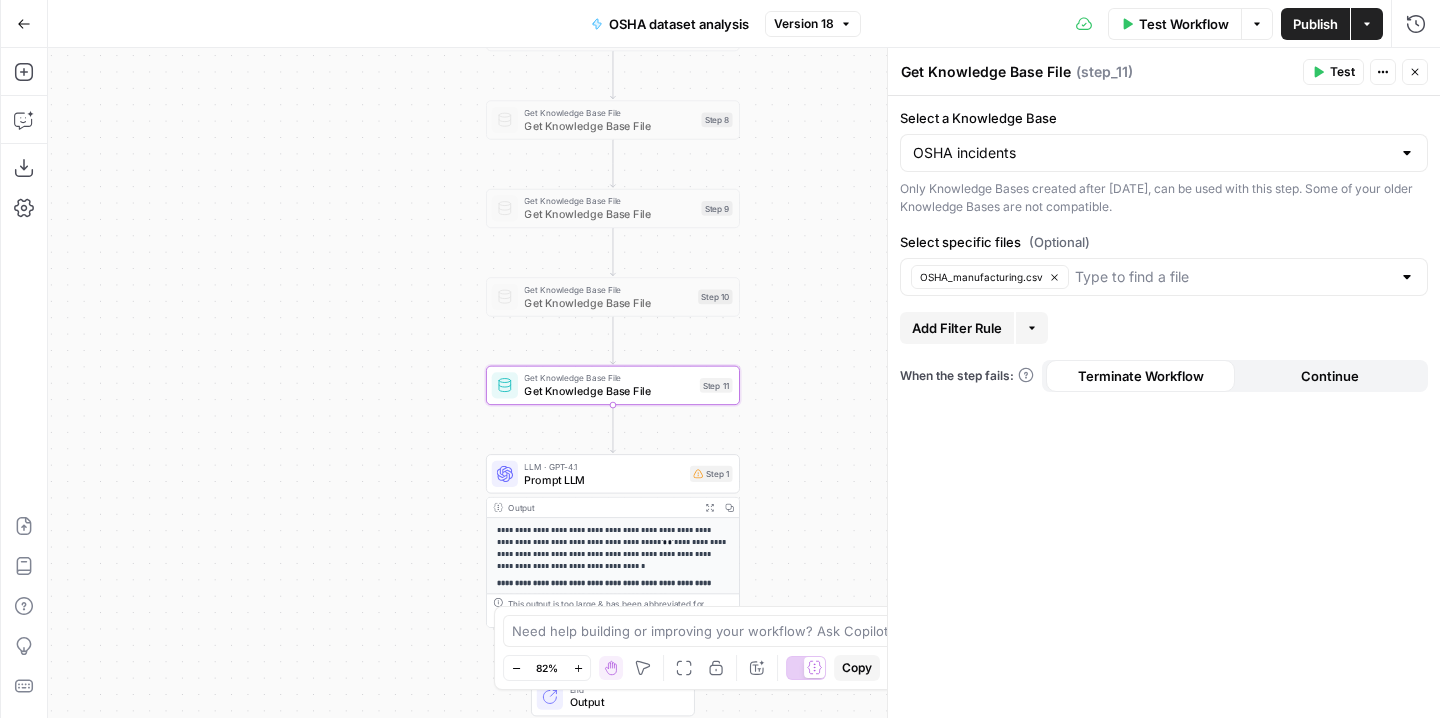 drag, startPoint x: 776, startPoint y: 248, endPoint x: 772, endPoint y: 292, distance: 44.181442 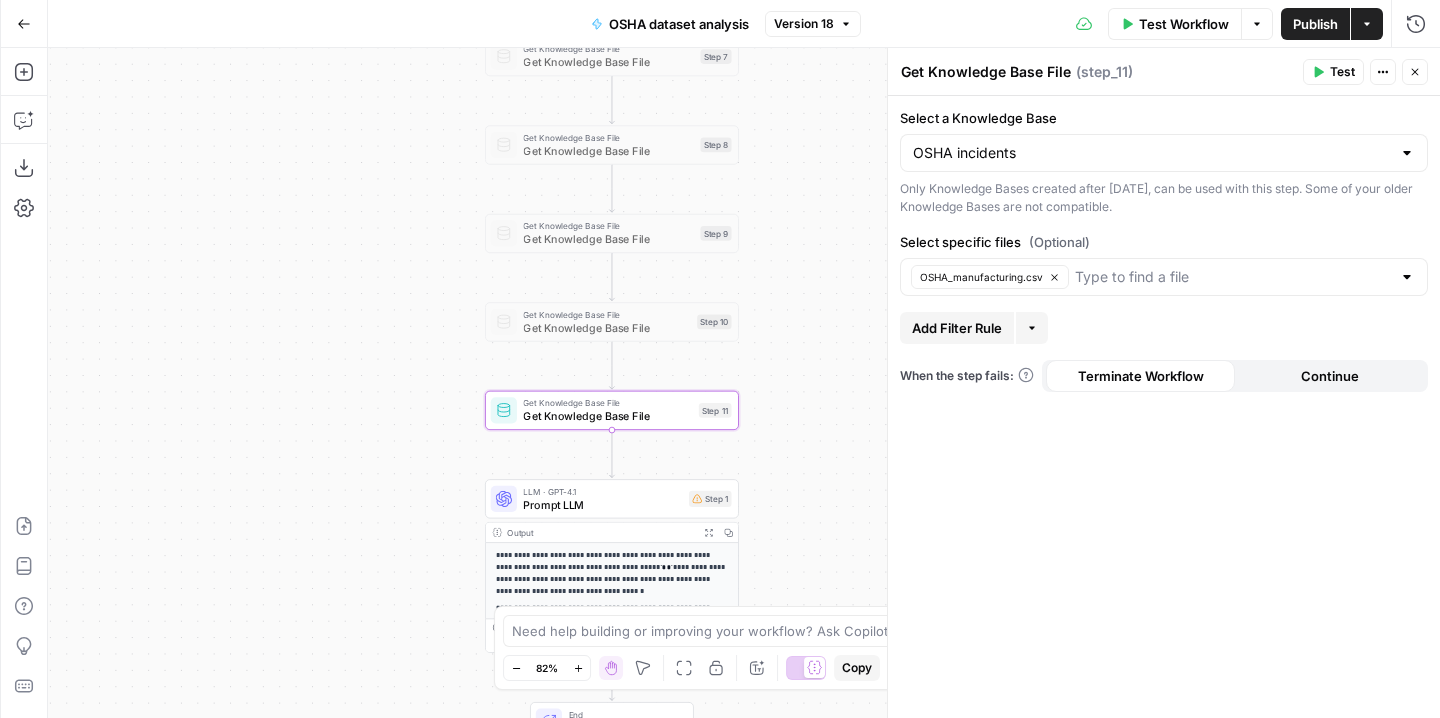 drag, startPoint x: 793, startPoint y: 225, endPoint x: 791, endPoint y: 268, distance: 43.046486 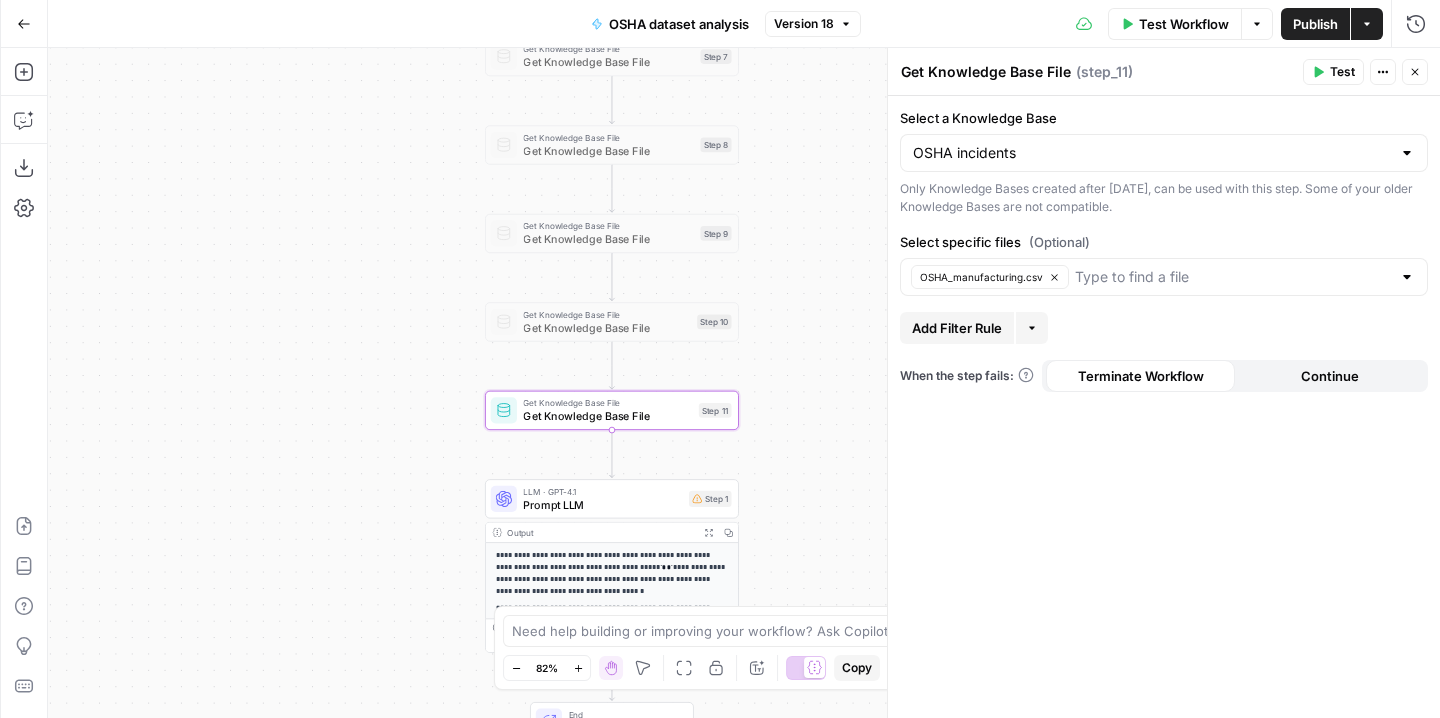 click on "**********" at bounding box center (744, 383) 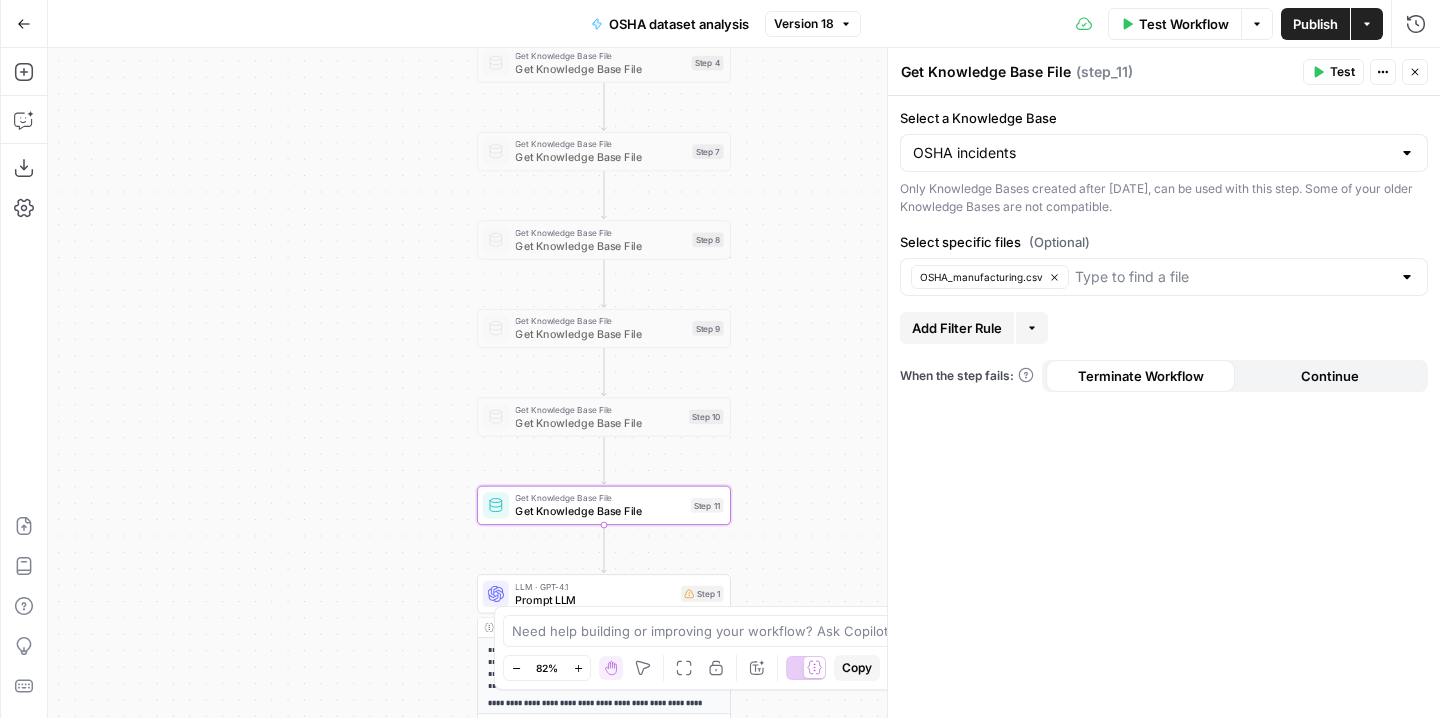 drag, startPoint x: 813, startPoint y: 221, endPoint x: 806, endPoint y: 291, distance: 70.34913 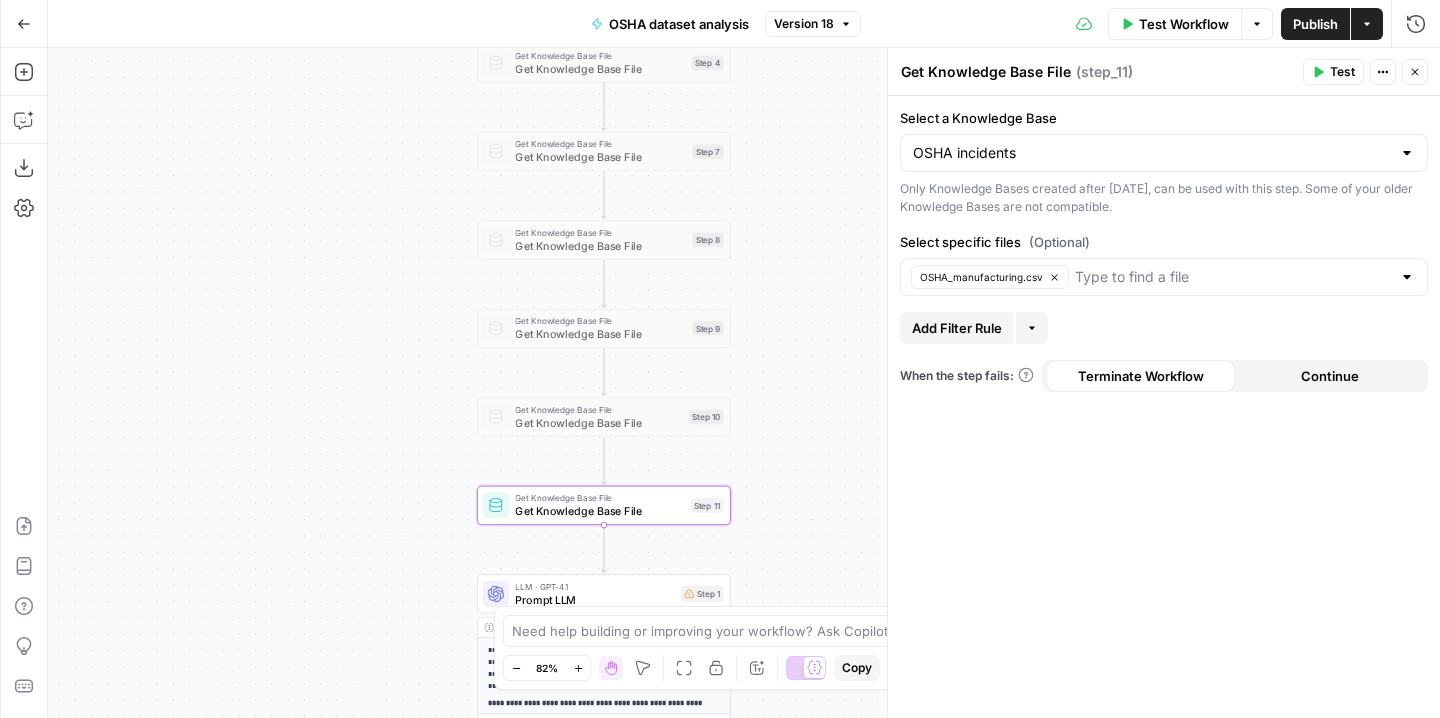 click on "**********" at bounding box center [744, 383] 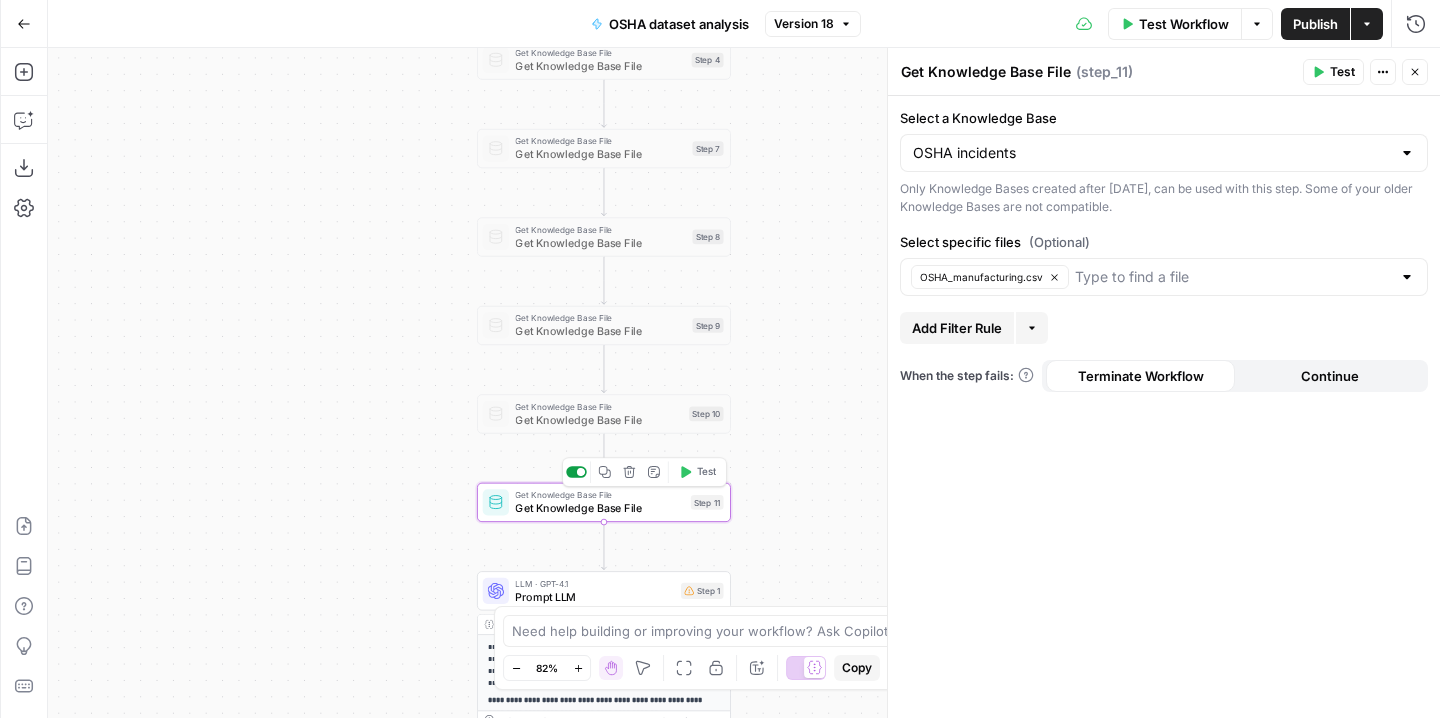click at bounding box center (576, 471) 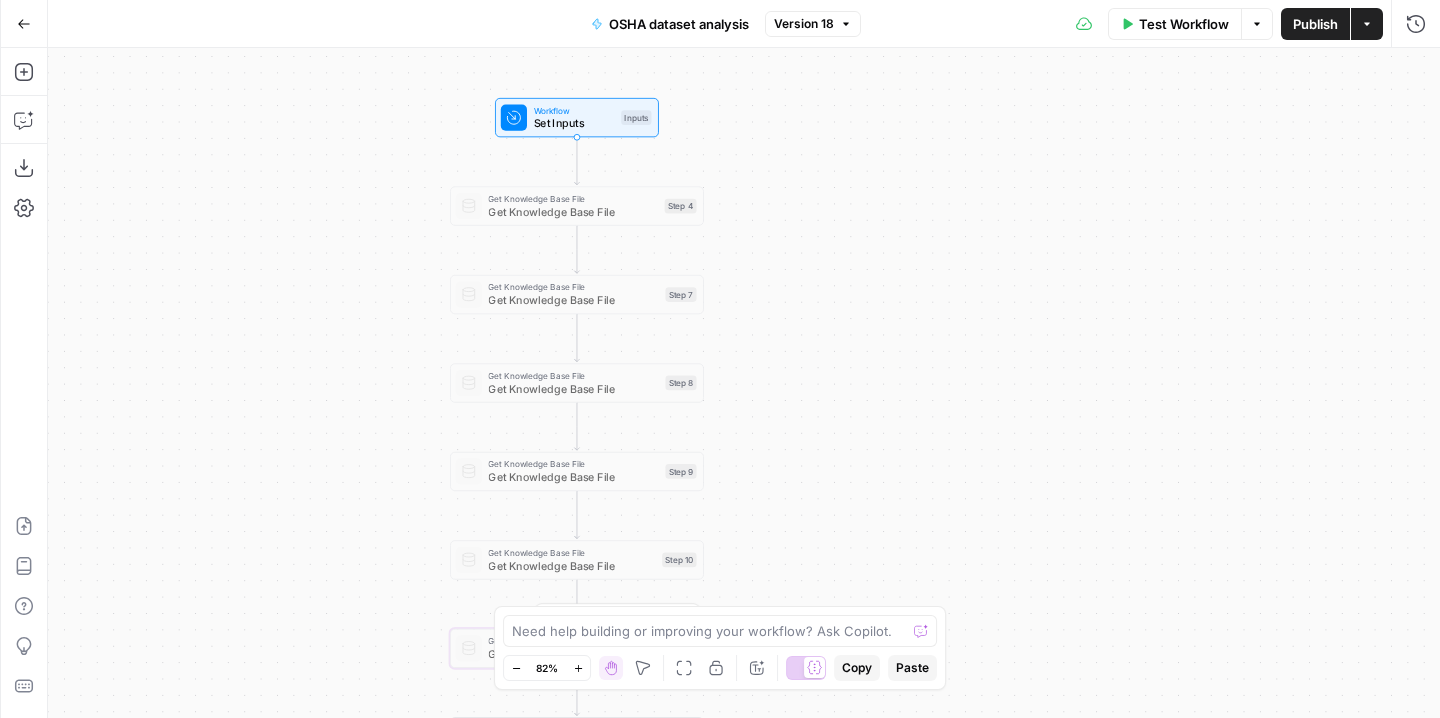 drag, startPoint x: 812, startPoint y: 266, endPoint x: 781, endPoint y: 479, distance: 215.24405 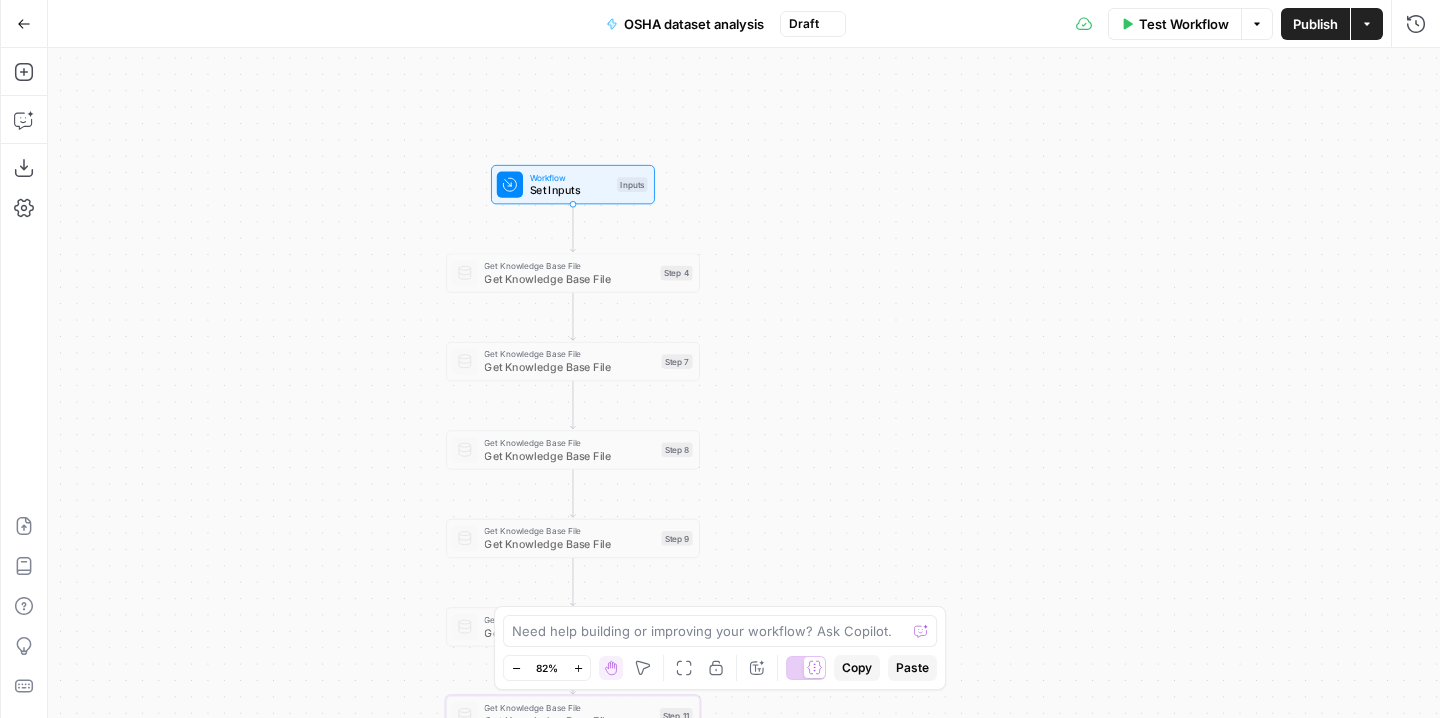 click on "Get Knowledge Base File" at bounding box center [569, 279] 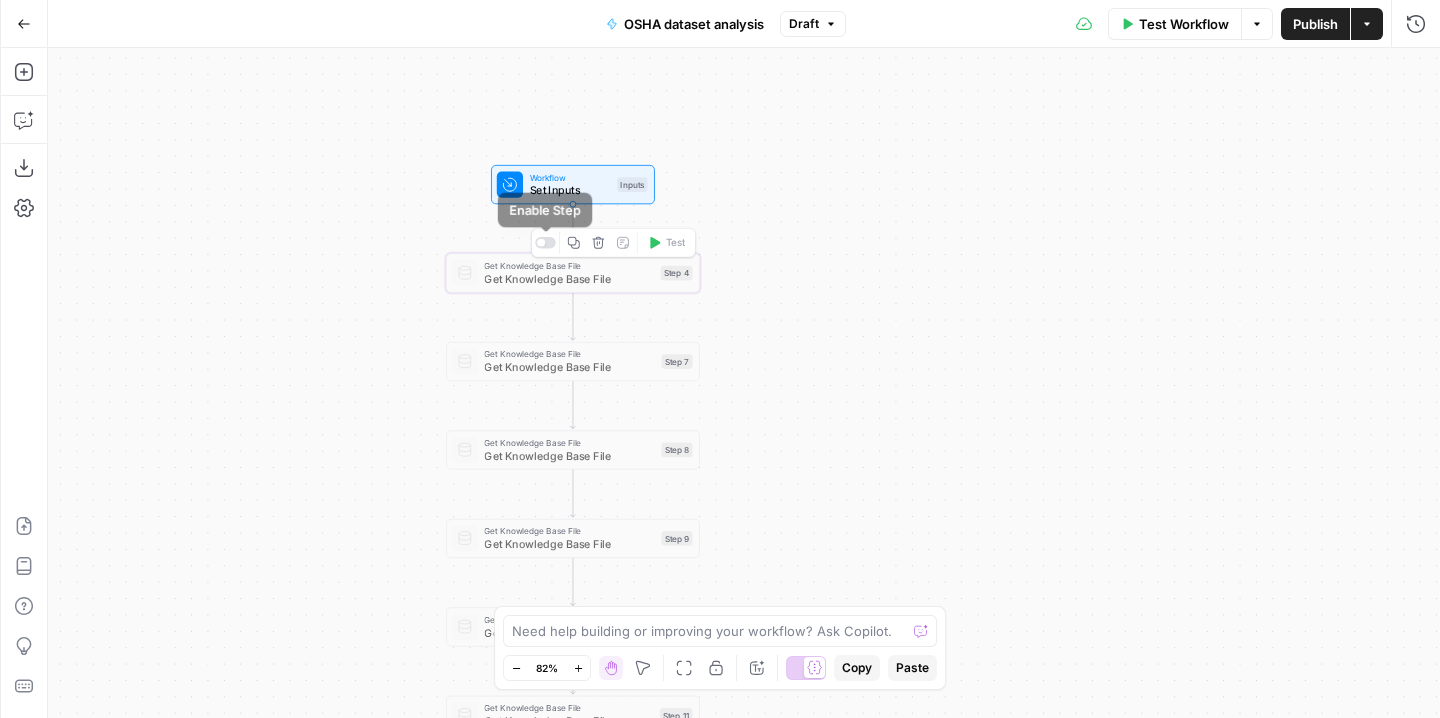 click at bounding box center [545, 242] 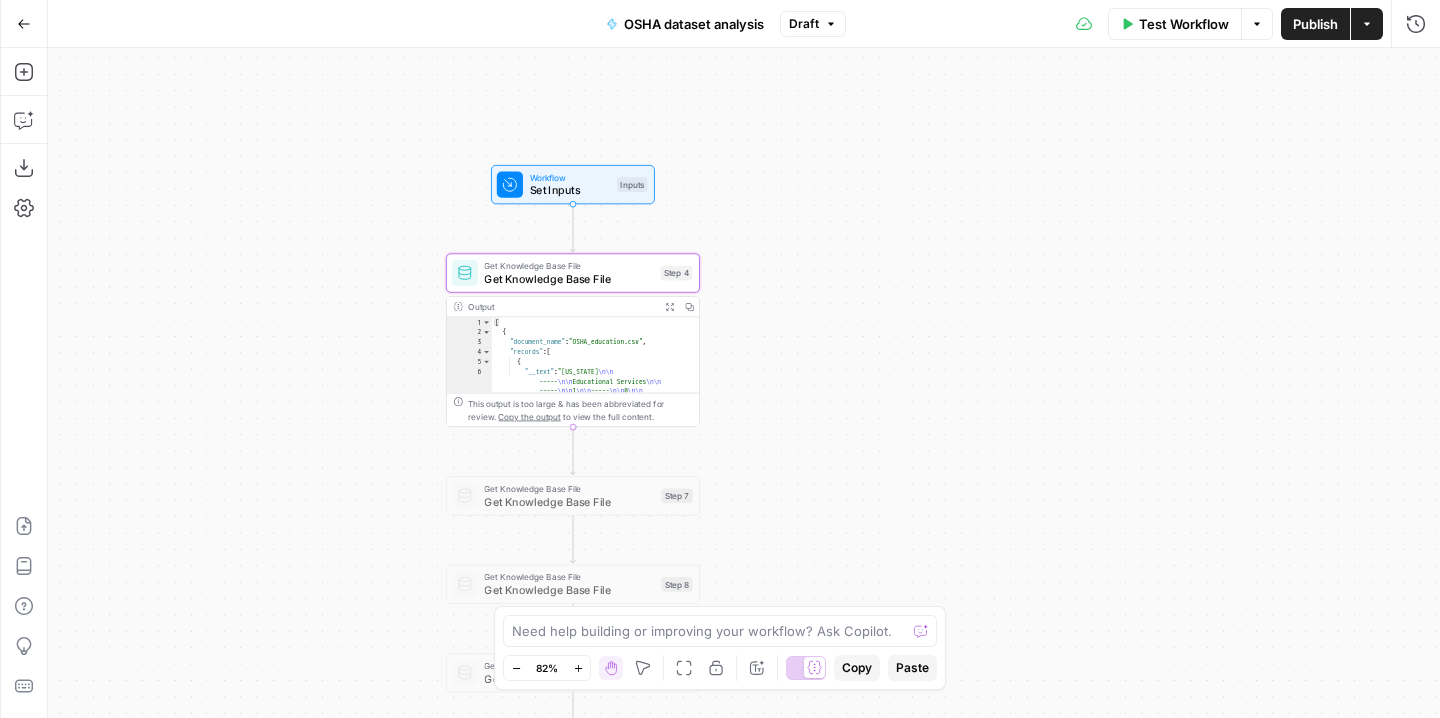 click on "Get Knowledge Base File Get Knowledge Base File Step 4 Copy step Delete step Add Note Test" at bounding box center [573, 272] 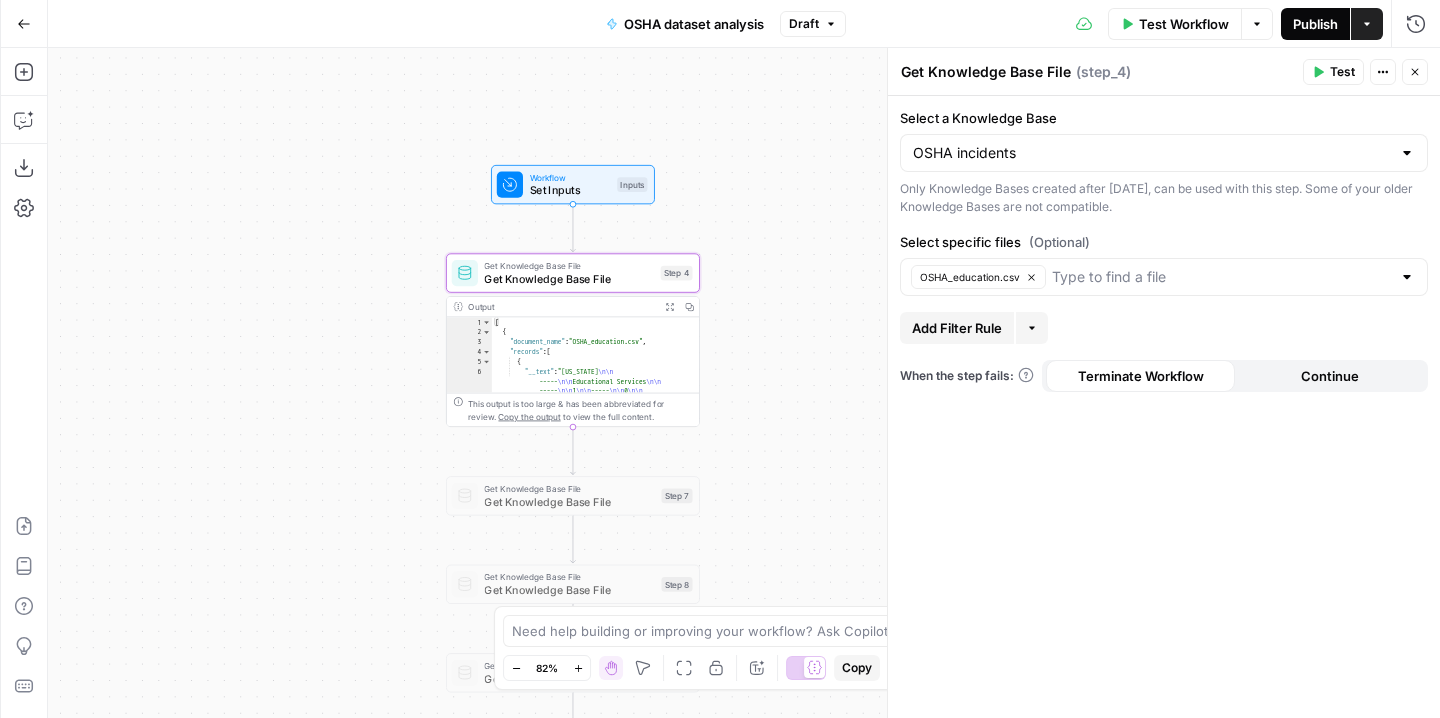 click on "Publish" at bounding box center [1315, 24] 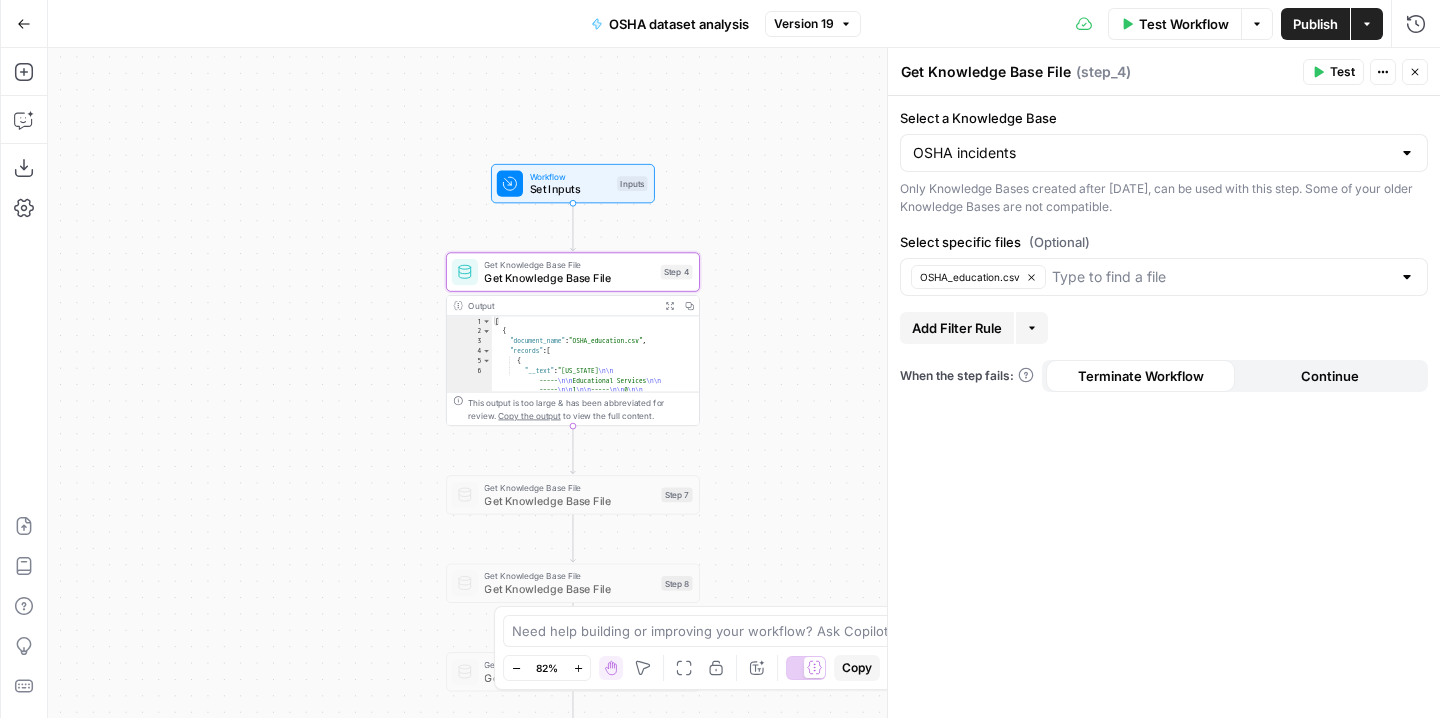 drag, startPoint x: 705, startPoint y: 393, endPoint x: 705, endPoint y: 153, distance: 240 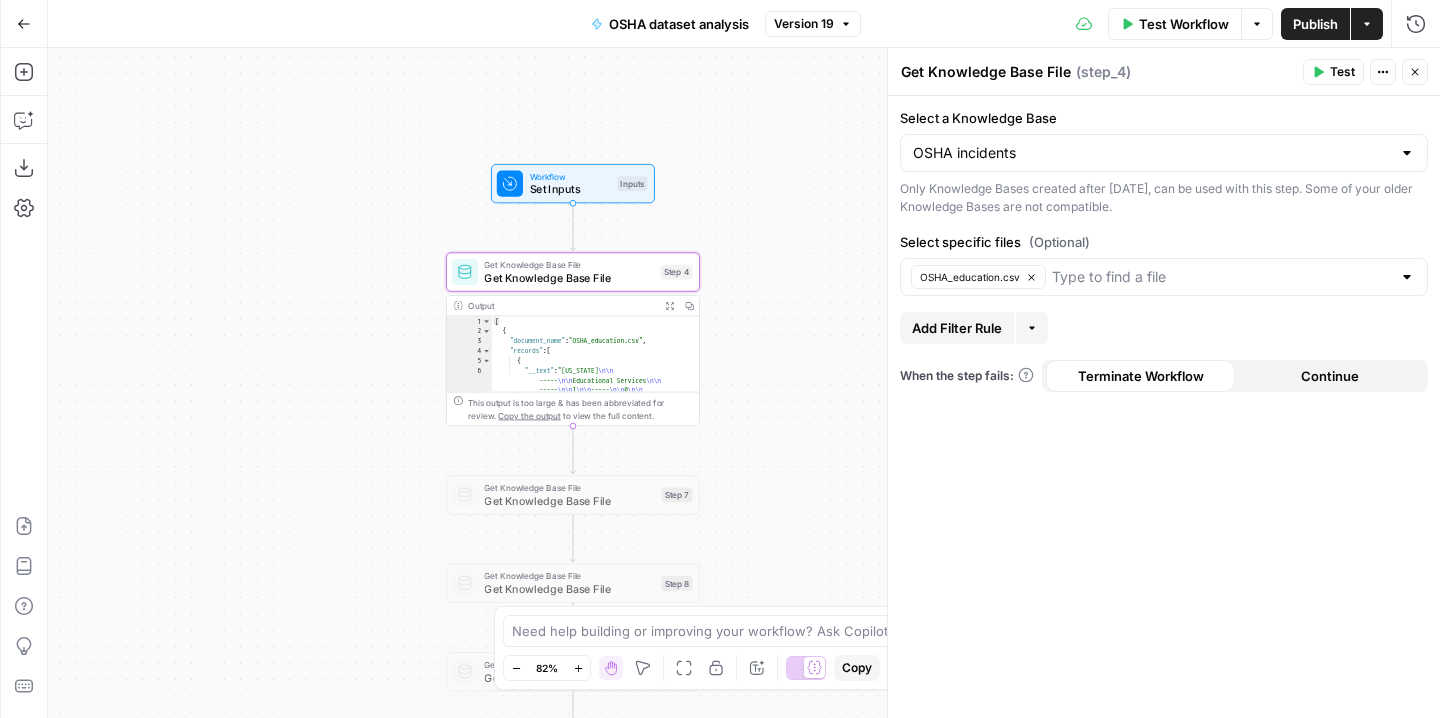 click on "Workflow Set Inputs Inputs Get Knowledge Base File Get Knowledge Base File Step 4 Output Expand Output Copy 1 2 3 4 5 6 [    {      "document_name" :  "OSHA_education.csv" ,      "records" :  [         {           "__text" :  "NEW JERSEY \n\n              ----- \n\n Educational Services \n\n              ----- \n\n 1 \n\n ----- \n\n 0 \n\n              ----- \n\n 0 \n\n ----- \n\n Employee               slipped on ice. \n\n              ----- \n\n Nonclassifiable \n\n              ----- \n\n Nonclassifiable \n\n              ----- \n\n Fall, slip, trip,               unspecified \n\n ----- \n\n Ground,               unspecified \n\n ----- \n\n Ice,               sleet, snow" ,     This output is too large & has been abbreviated for review.   Copy the output   to view the full content. Get Knowledge Base File Get Knowledge Base File Step 7 Get Knowledge Base File Get Knowledge Base File **" at bounding box center (744, 383) 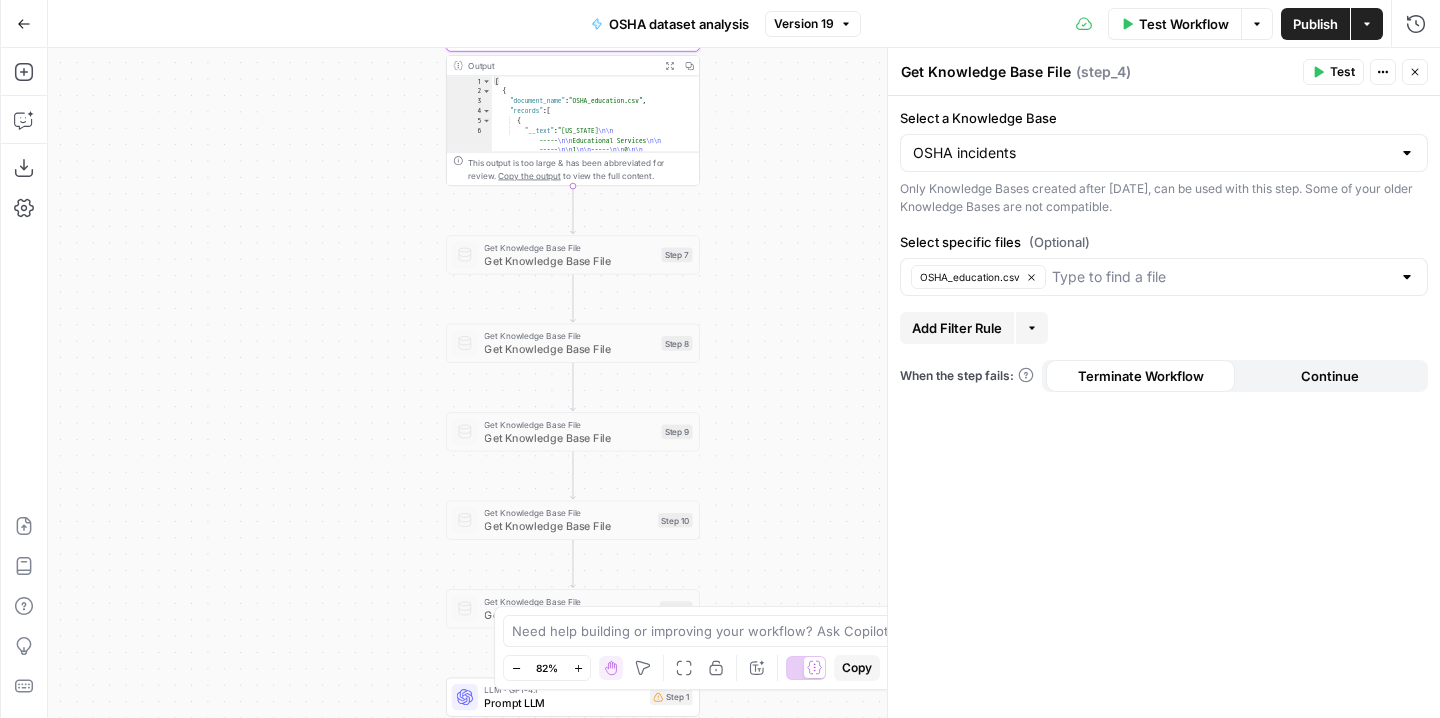 drag, startPoint x: 730, startPoint y: 432, endPoint x: 730, endPoint y: 241, distance: 191 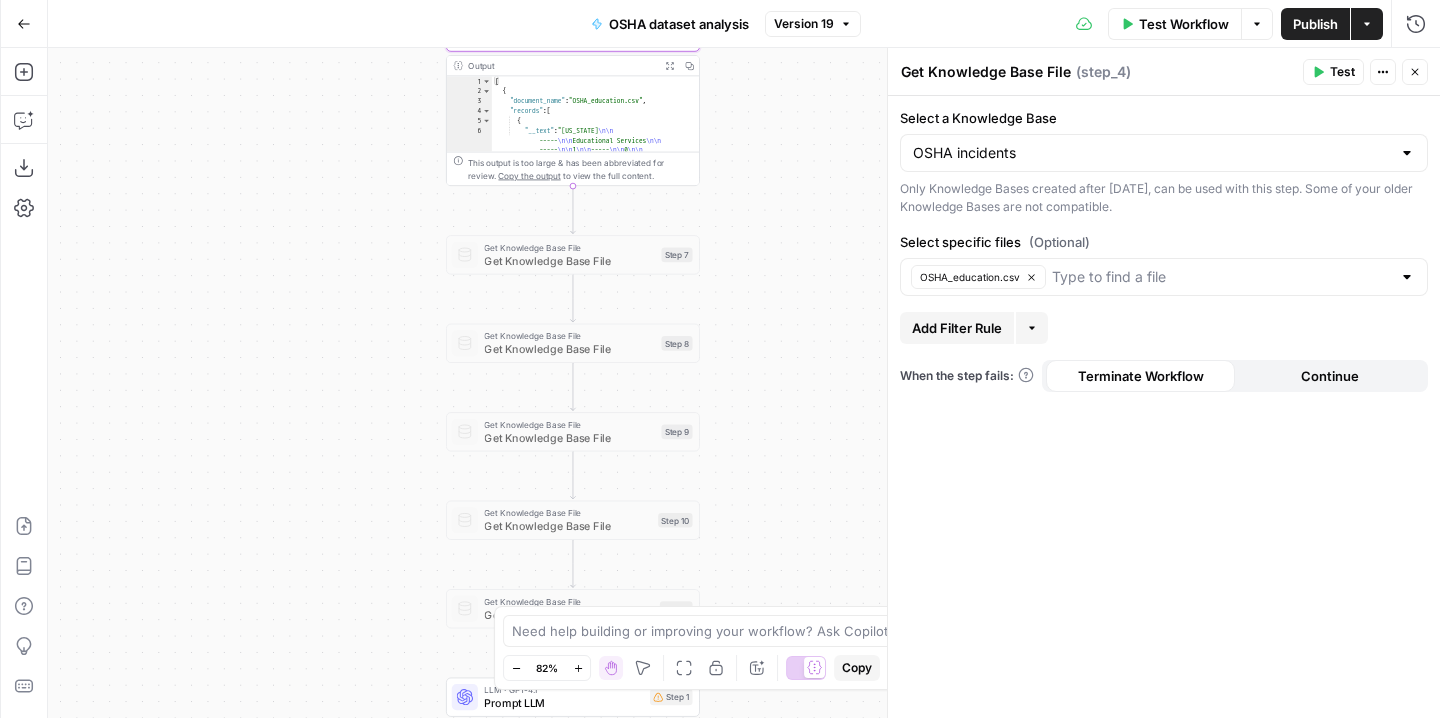 click on "Workflow Set Inputs Inputs Get Knowledge Base File Get Knowledge Base File Step 4 Output Expand Output Copy 1 2 3 4 5 6 [    {      "document_name" :  "OSHA_education.csv" ,      "records" :  [         {           "__text" :  "NEW JERSEY \n\n              ----- \n\n Educational Services \n\n              ----- \n\n 1 \n\n ----- \n\n 0 \n\n              ----- \n\n 0 \n\n ----- \n\n Employee               slipped on ice. \n\n              ----- \n\n Nonclassifiable \n\n              ----- \n\n Nonclassifiable \n\n              ----- \n\n Fall, slip, trip,               unspecified \n\n ----- \n\n Ground,               unspecified \n\n ----- \n\n Ice,               sleet, snow" ,     This output is too large & has been abbreviated for review.   Copy the output   to view the full content. Get Knowledge Base File Get Knowledge Base File Step 7 Get Knowledge Base File Get Knowledge Base File **" at bounding box center (744, 383) 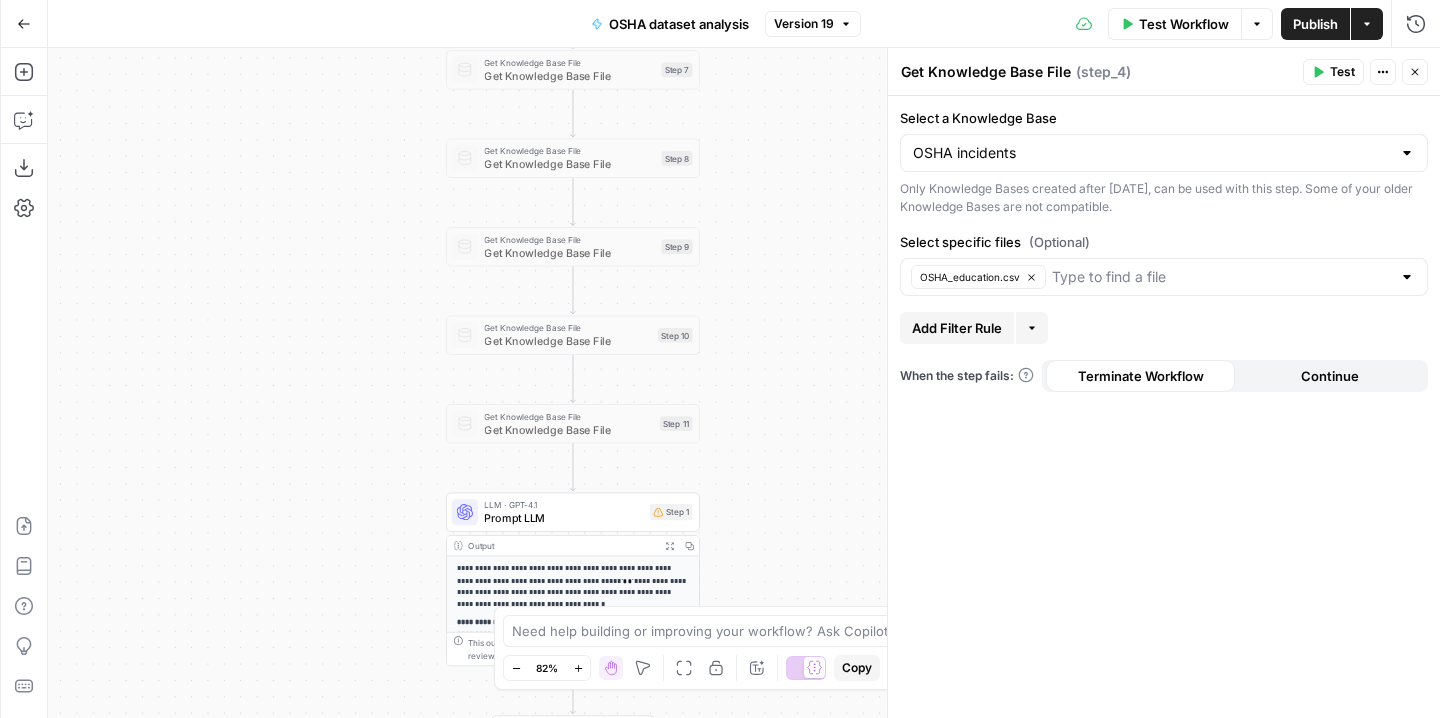 drag, startPoint x: 741, startPoint y: 445, endPoint x: 741, endPoint y: 348, distance: 97 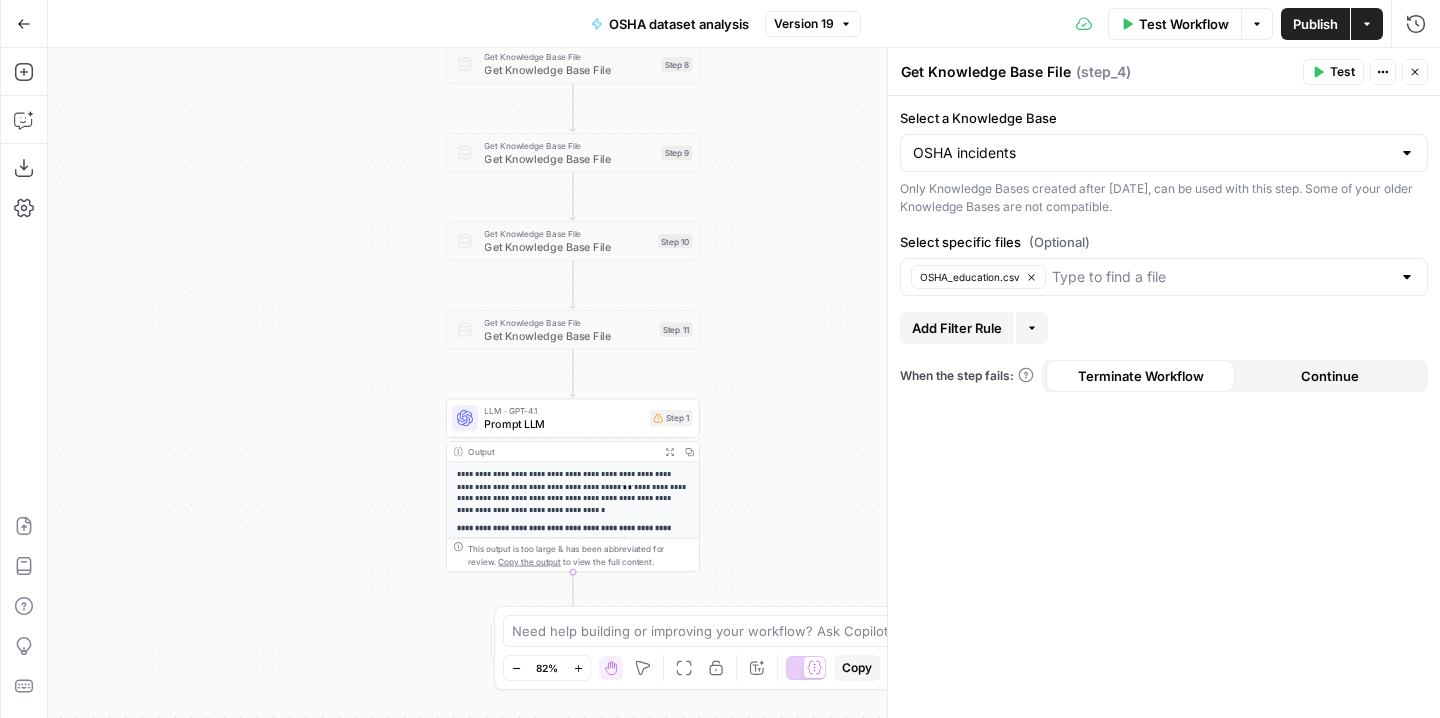 click on "Prompt LLM" at bounding box center (563, 424) 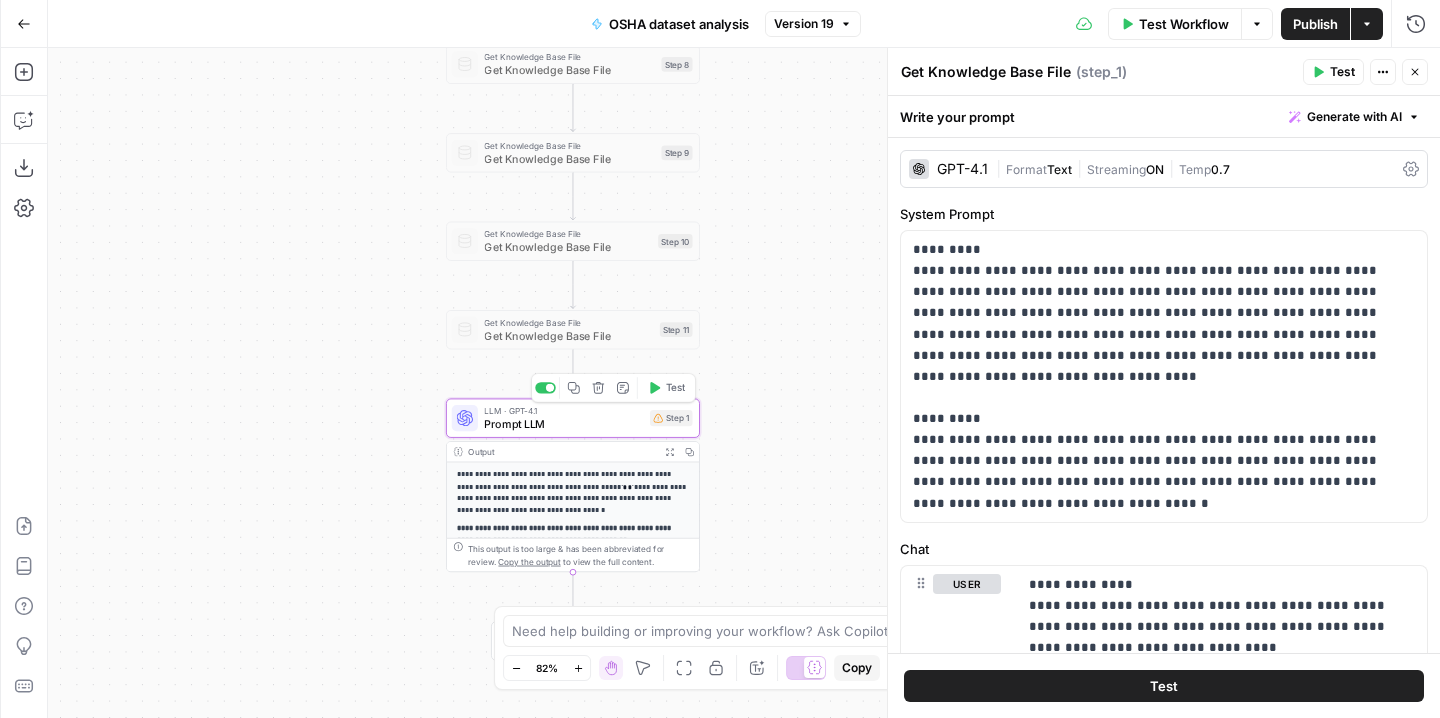 click on "|   Format  Text   |   Streaming  ON   |   Temp  0.7" at bounding box center (1195, 169) 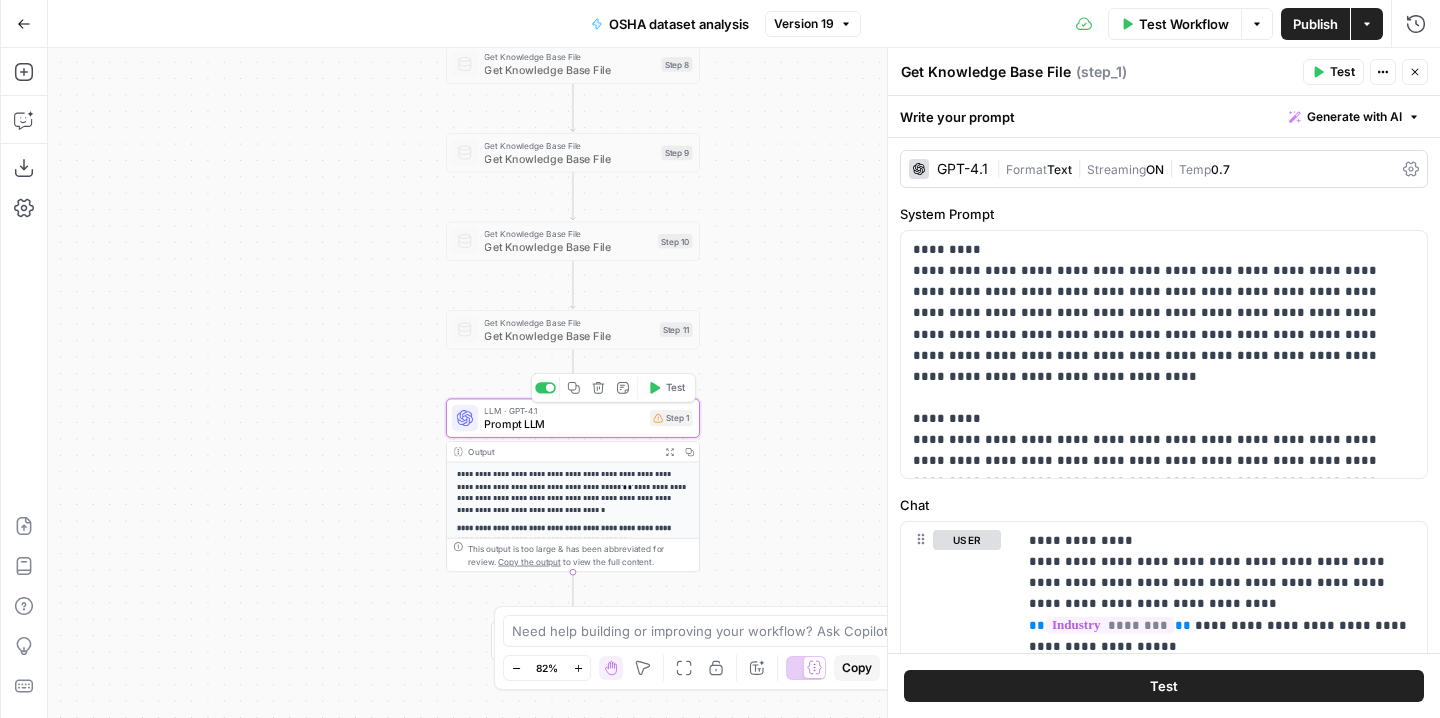type on "Prompt LLM" 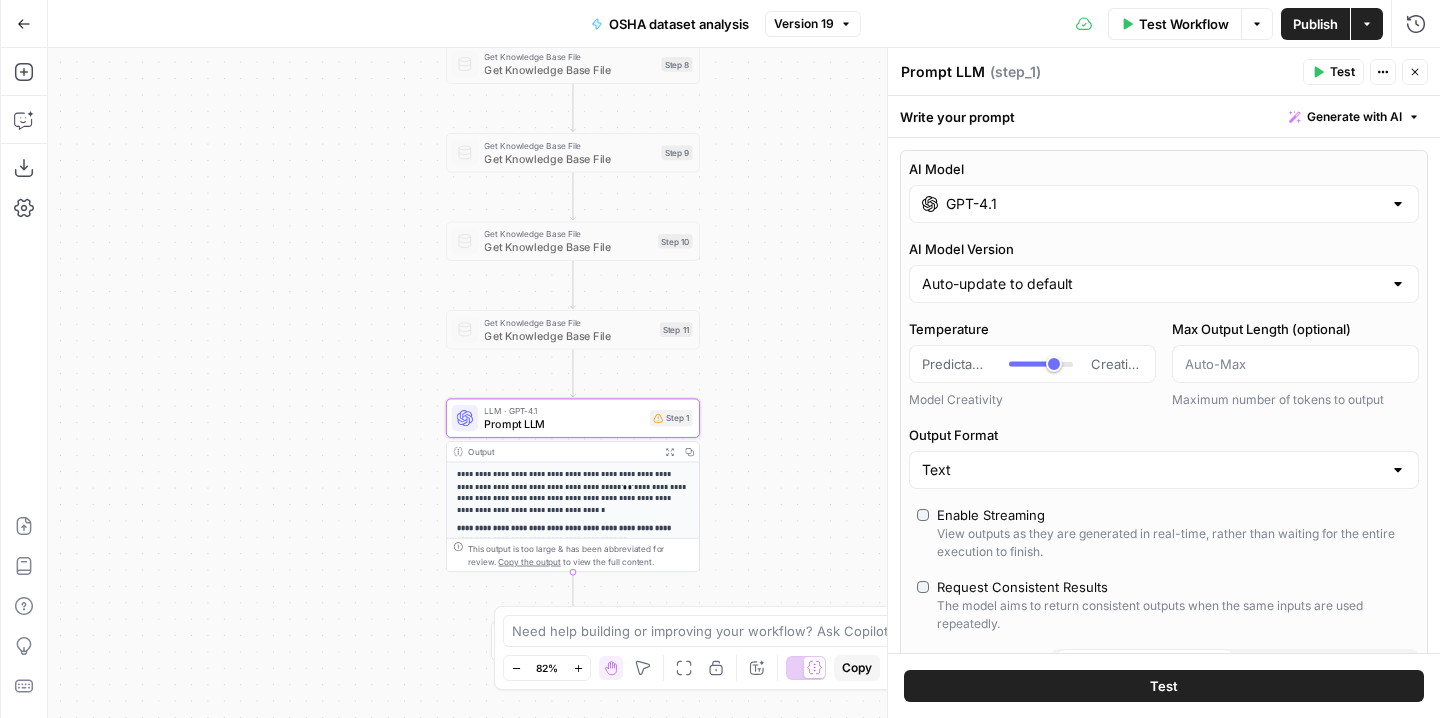 scroll, scrollTop: 0, scrollLeft: 0, axis: both 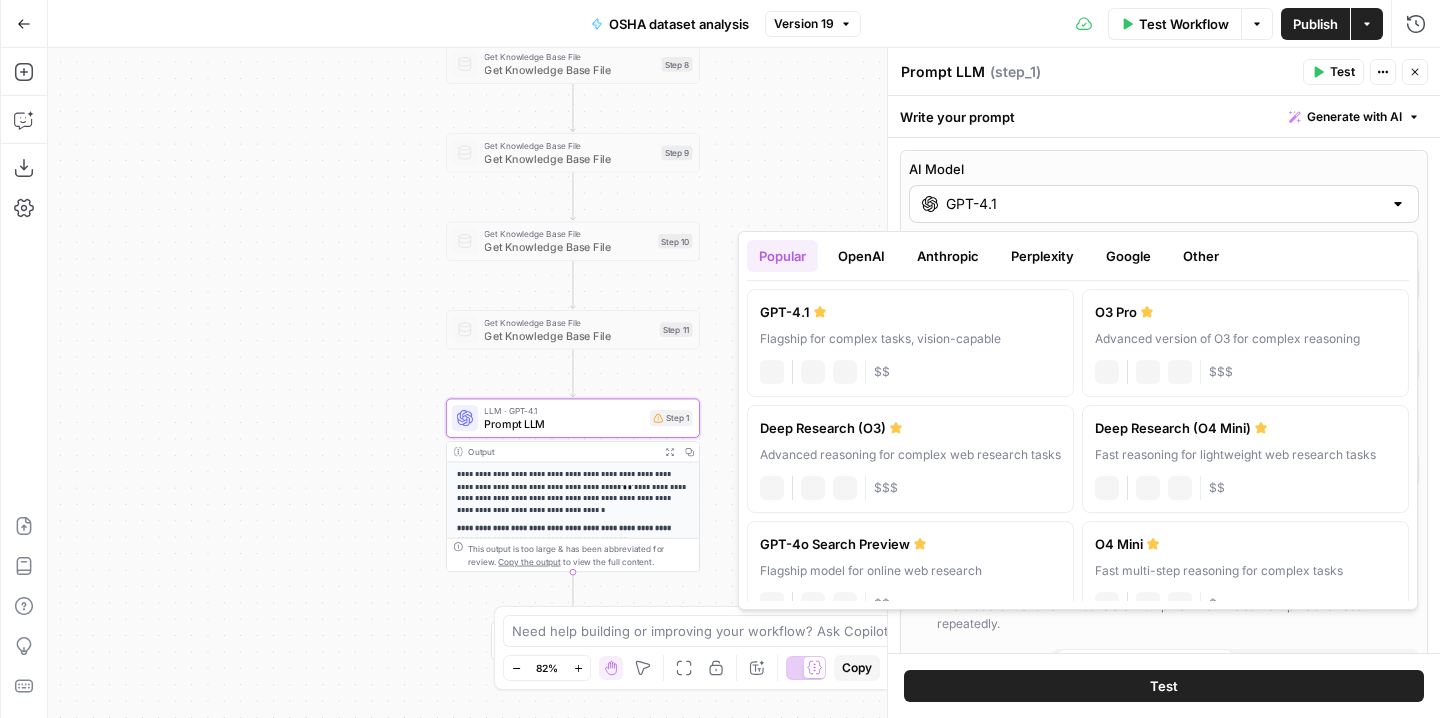 click on "GPT-4.1" at bounding box center (1164, 204) 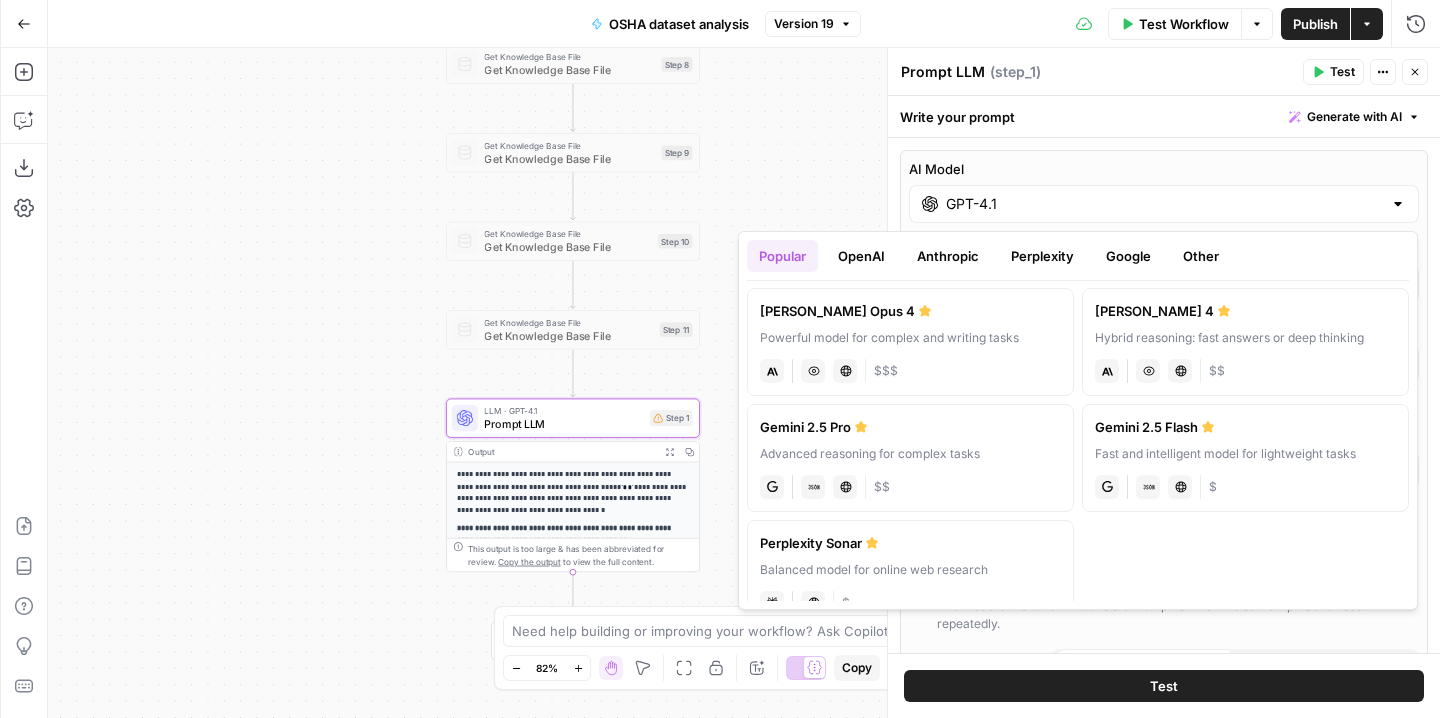 scroll, scrollTop: 480, scrollLeft: 0, axis: vertical 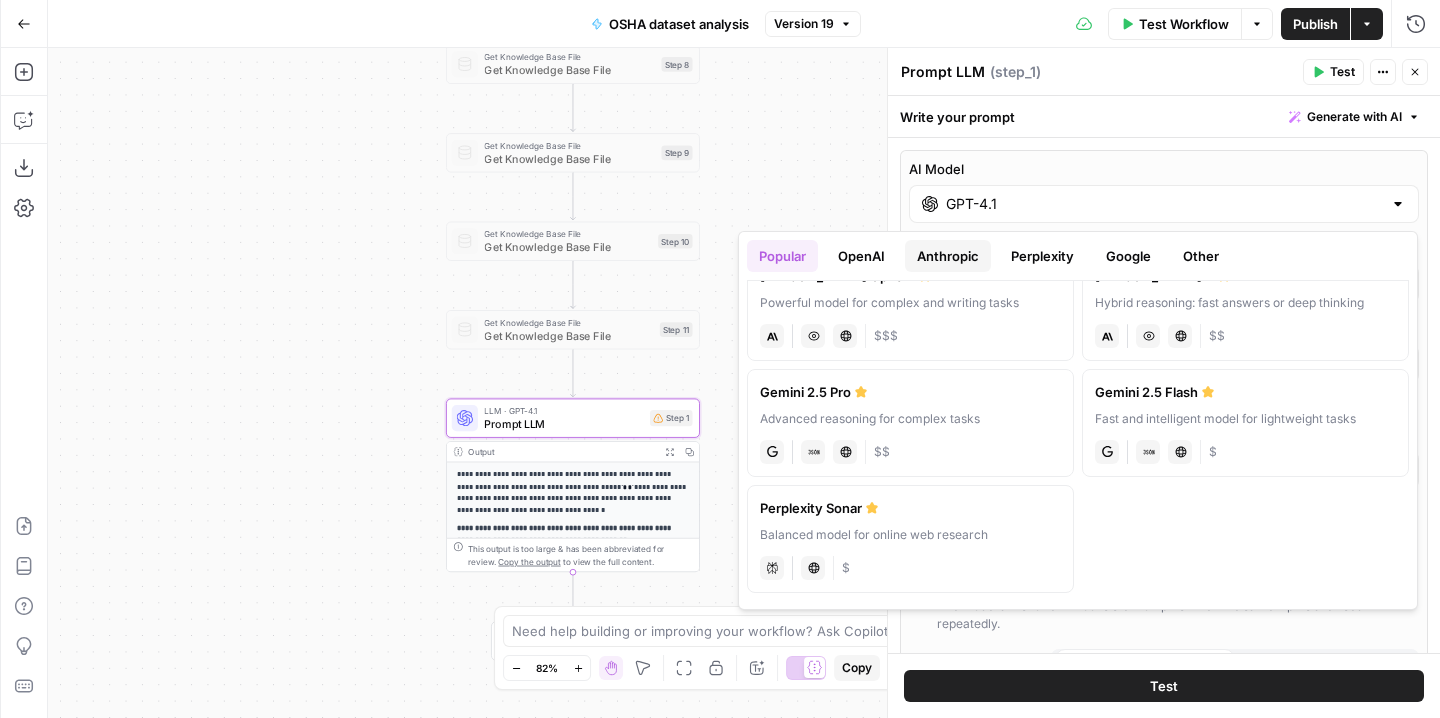 click on "Anthropic" at bounding box center [948, 256] 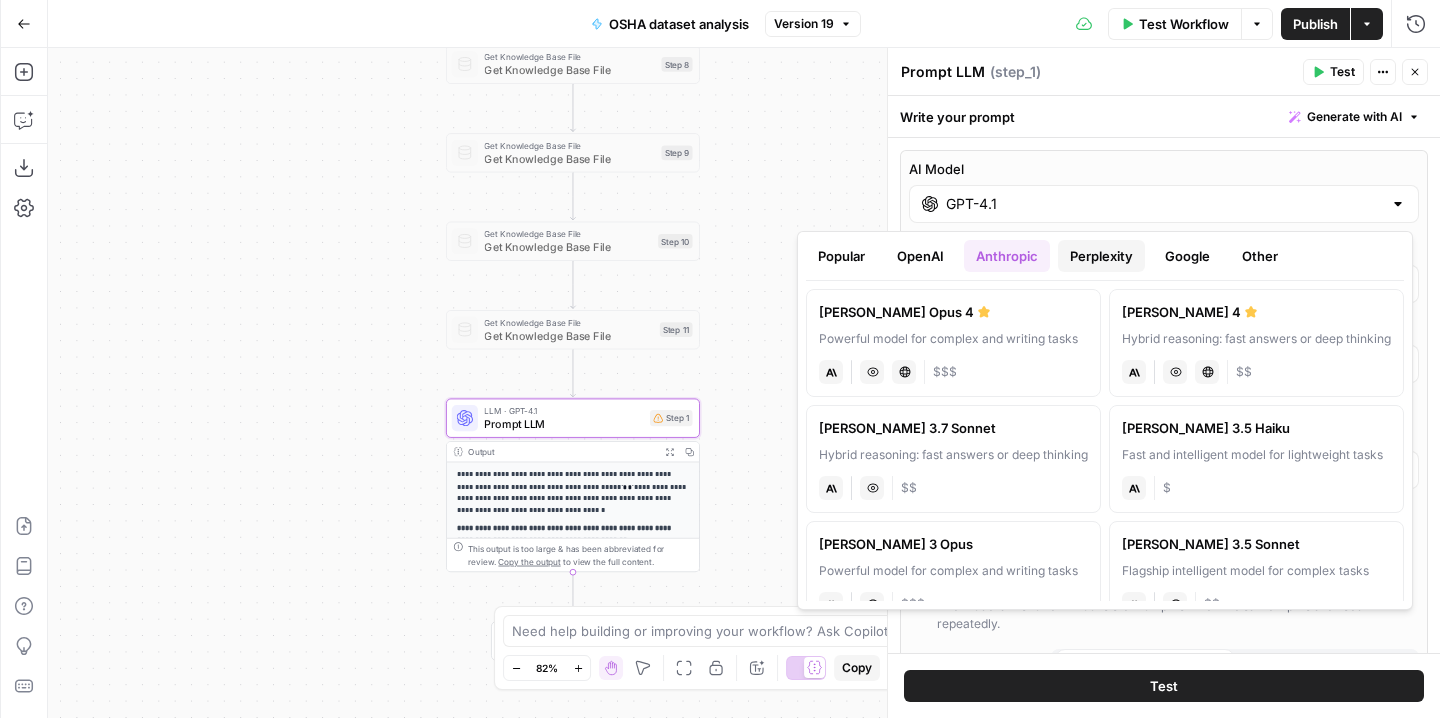 scroll, scrollTop: 0, scrollLeft: 0, axis: both 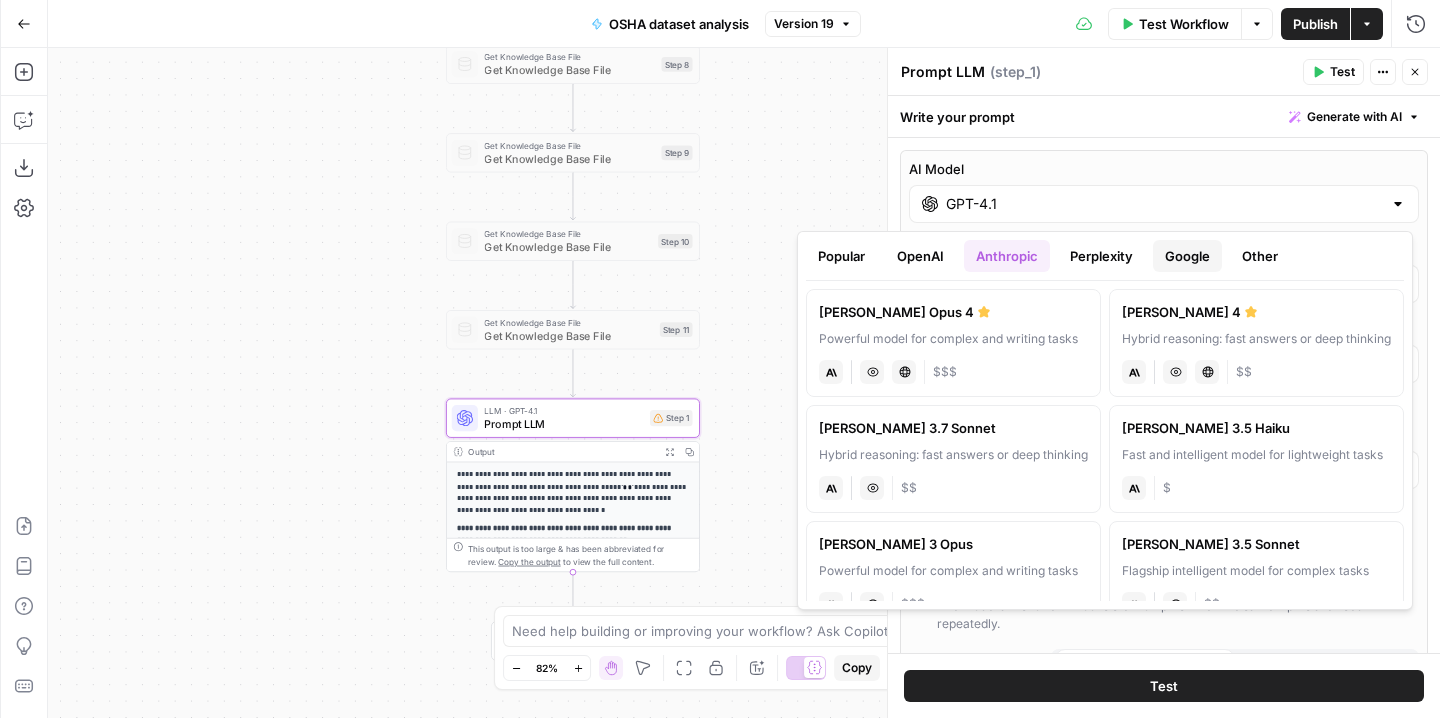 click on "Google" at bounding box center [1187, 256] 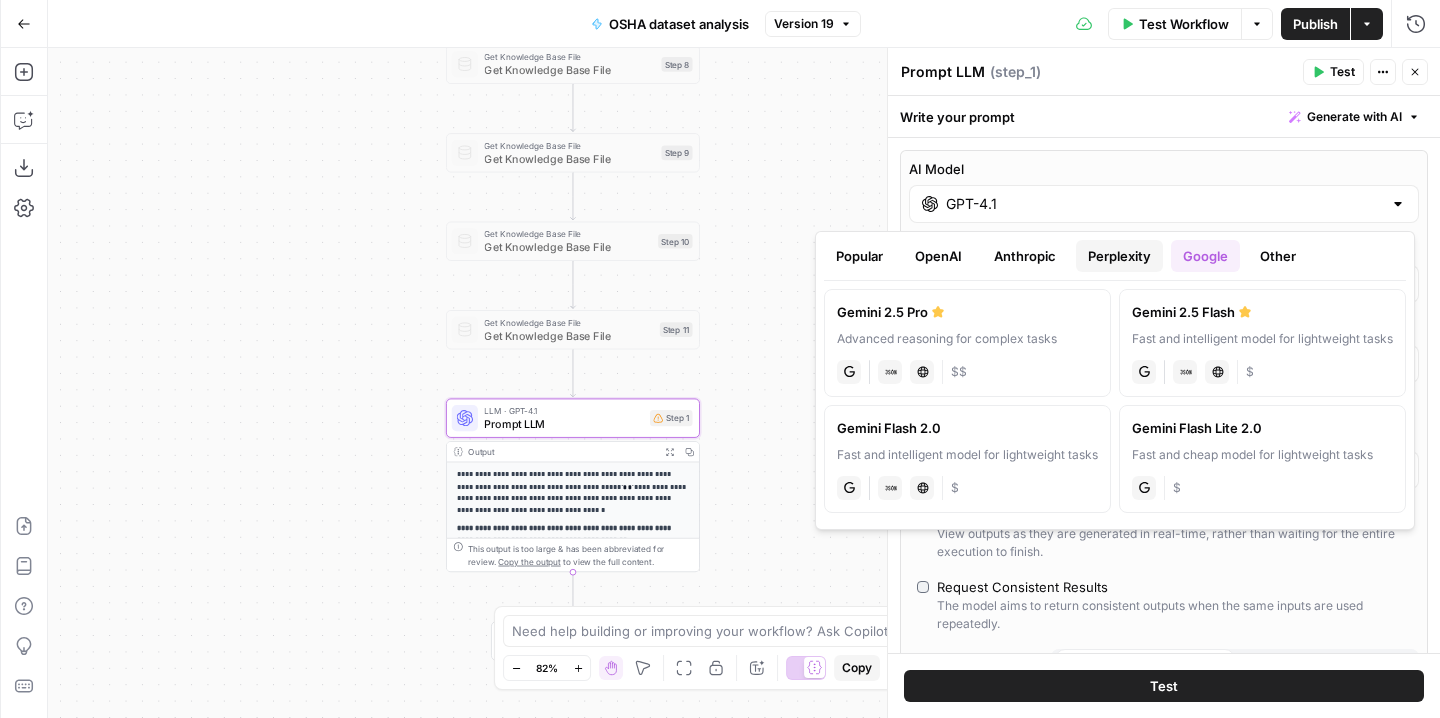click on "Perplexity" at bounding box center [1119, 256] 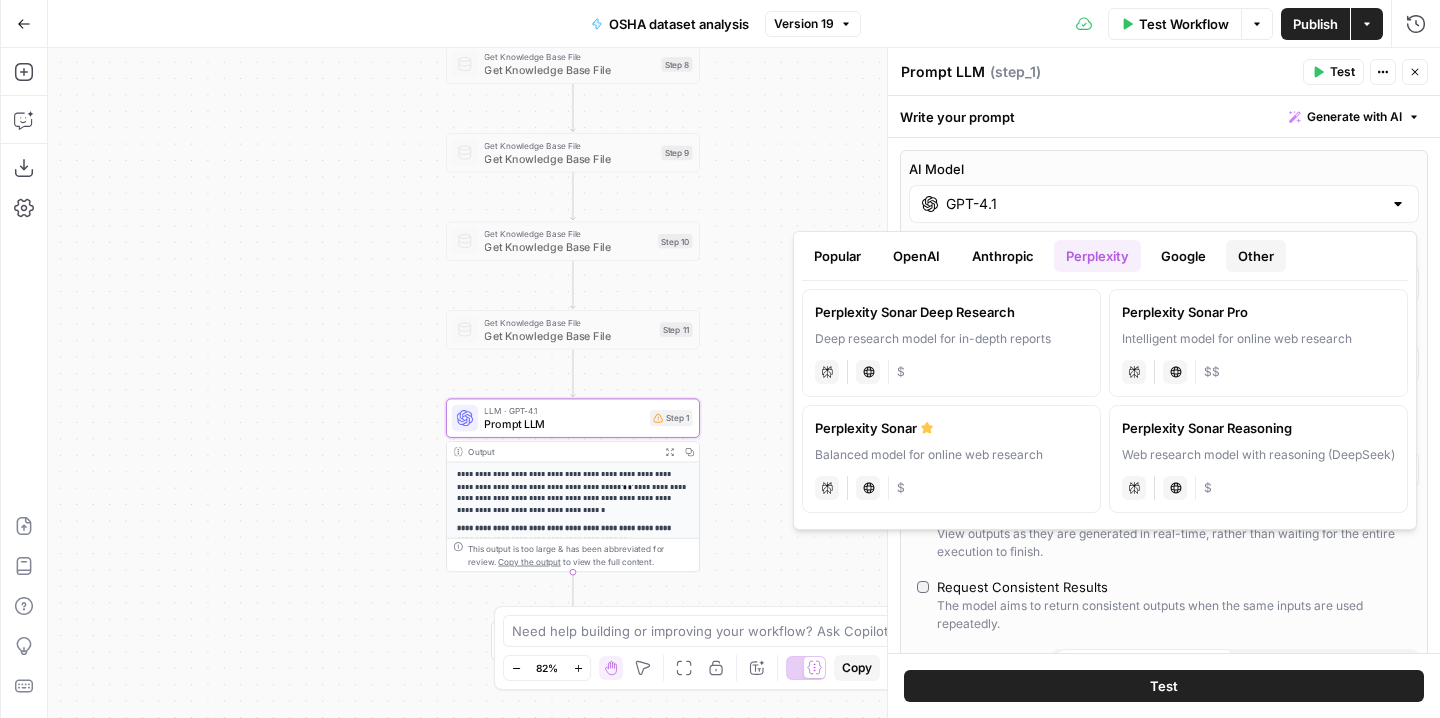click on "Other" at bounding box center (1256, 256) 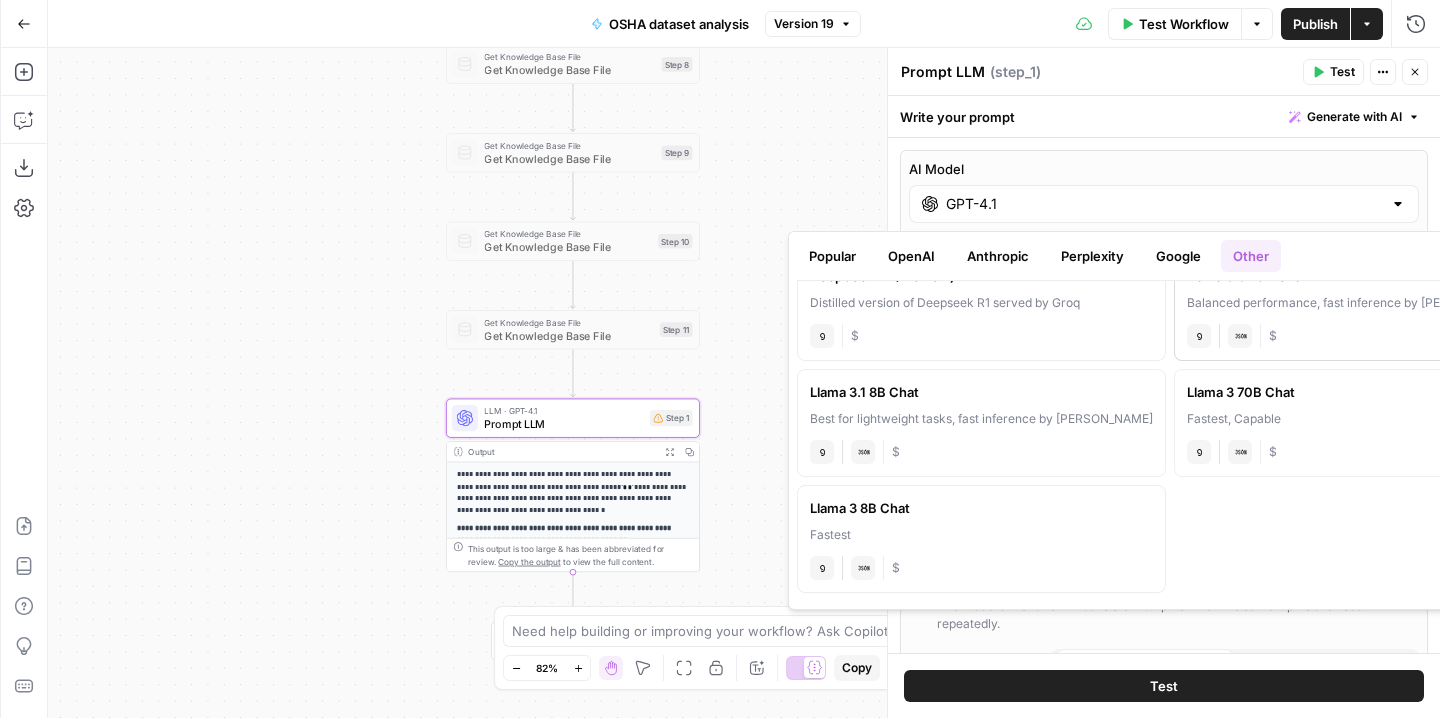 scroll, scrollTop: 36, scrollLeft: 0, axis: vertical 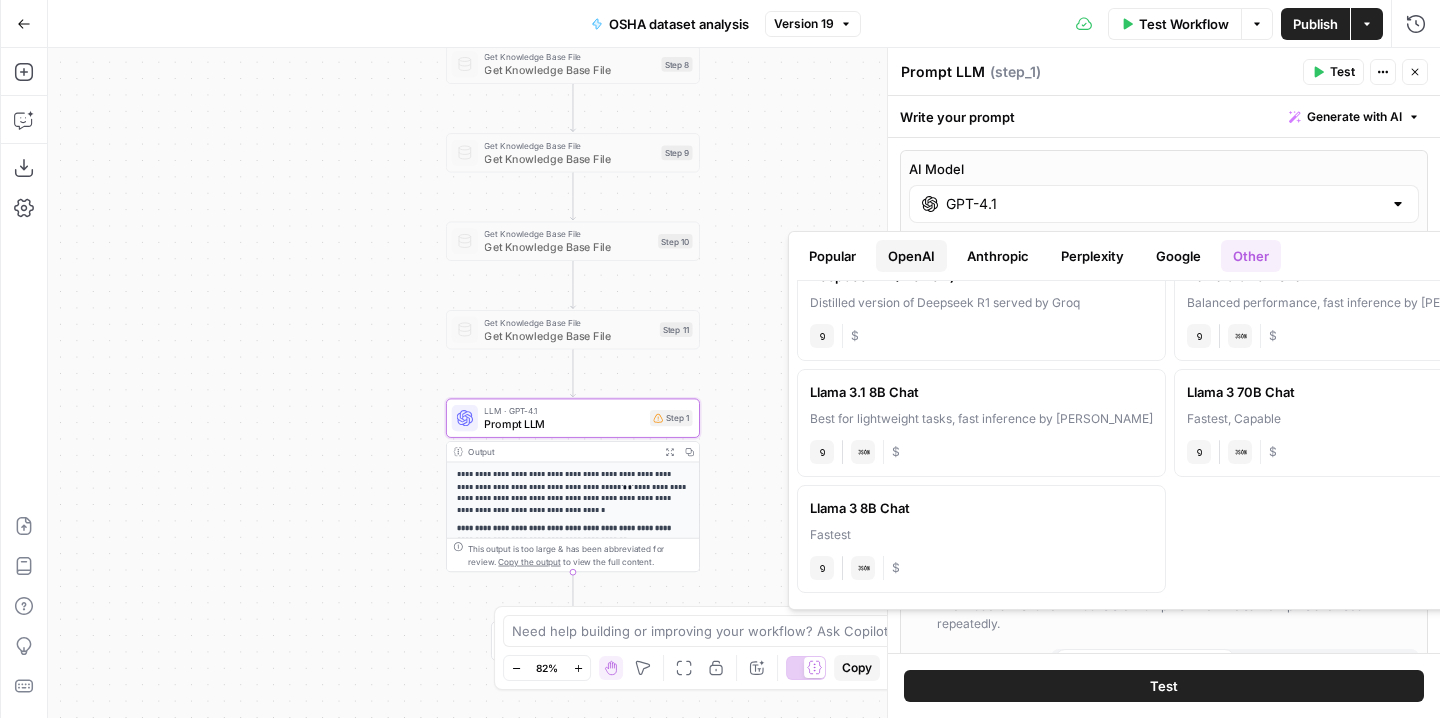 click on "OpenAI" at bounding box center (911, 256) 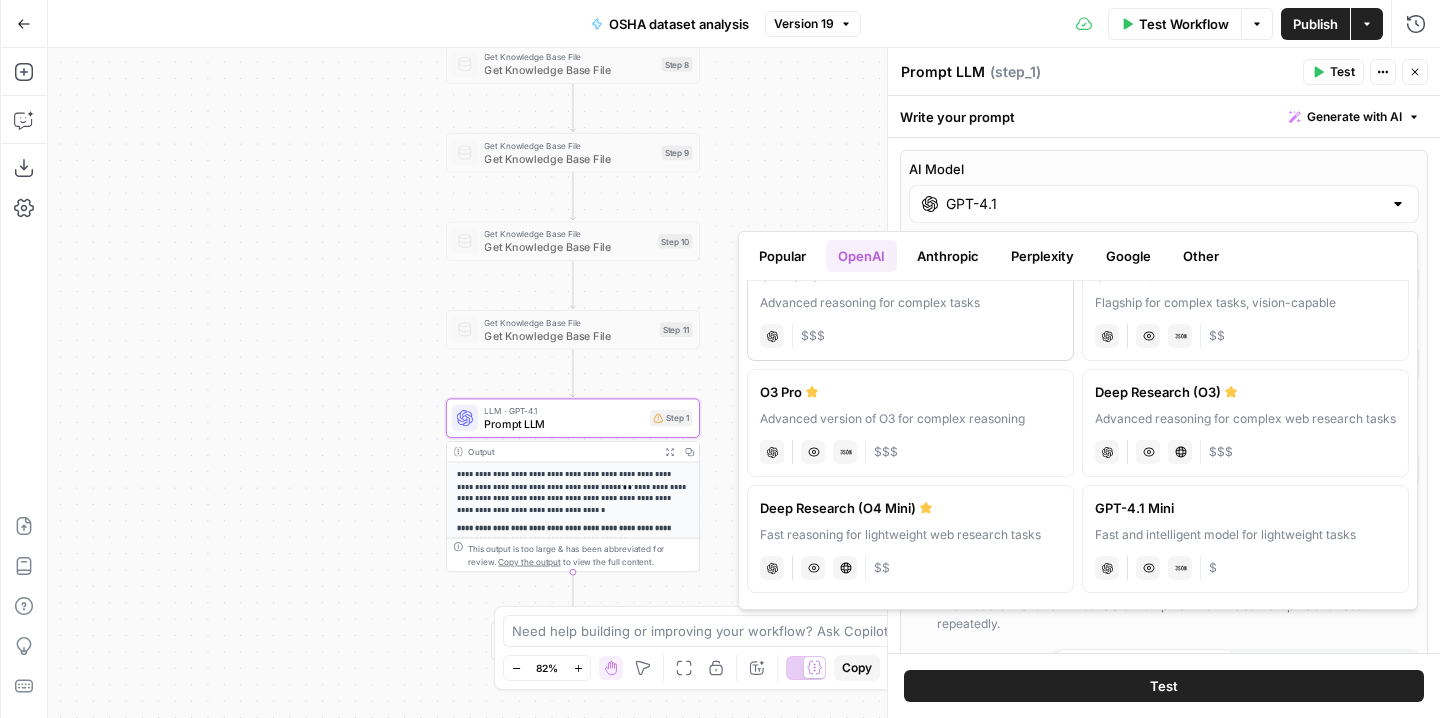 scroll, scrollTop: 0, scrollLeft: 3, axis: horizontal 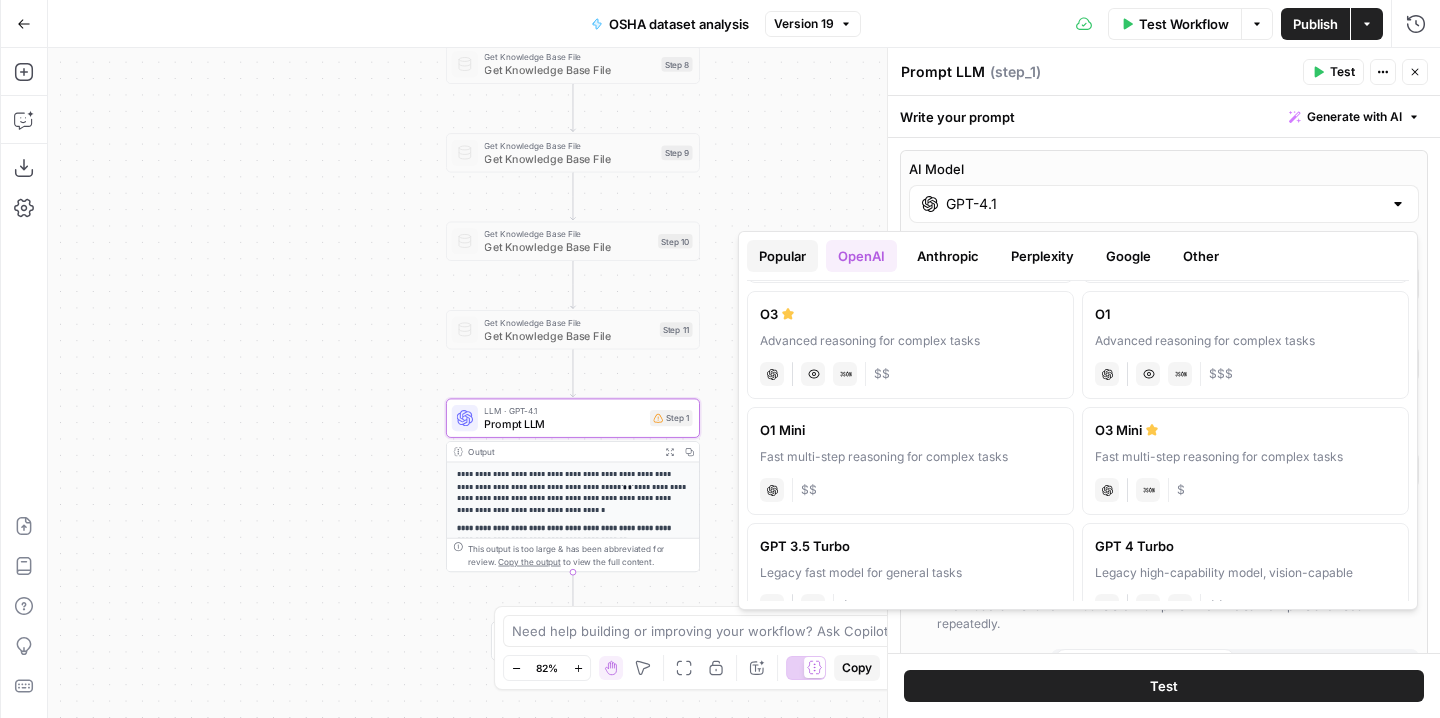 click on "Popular" at bounding box center [782, 256] 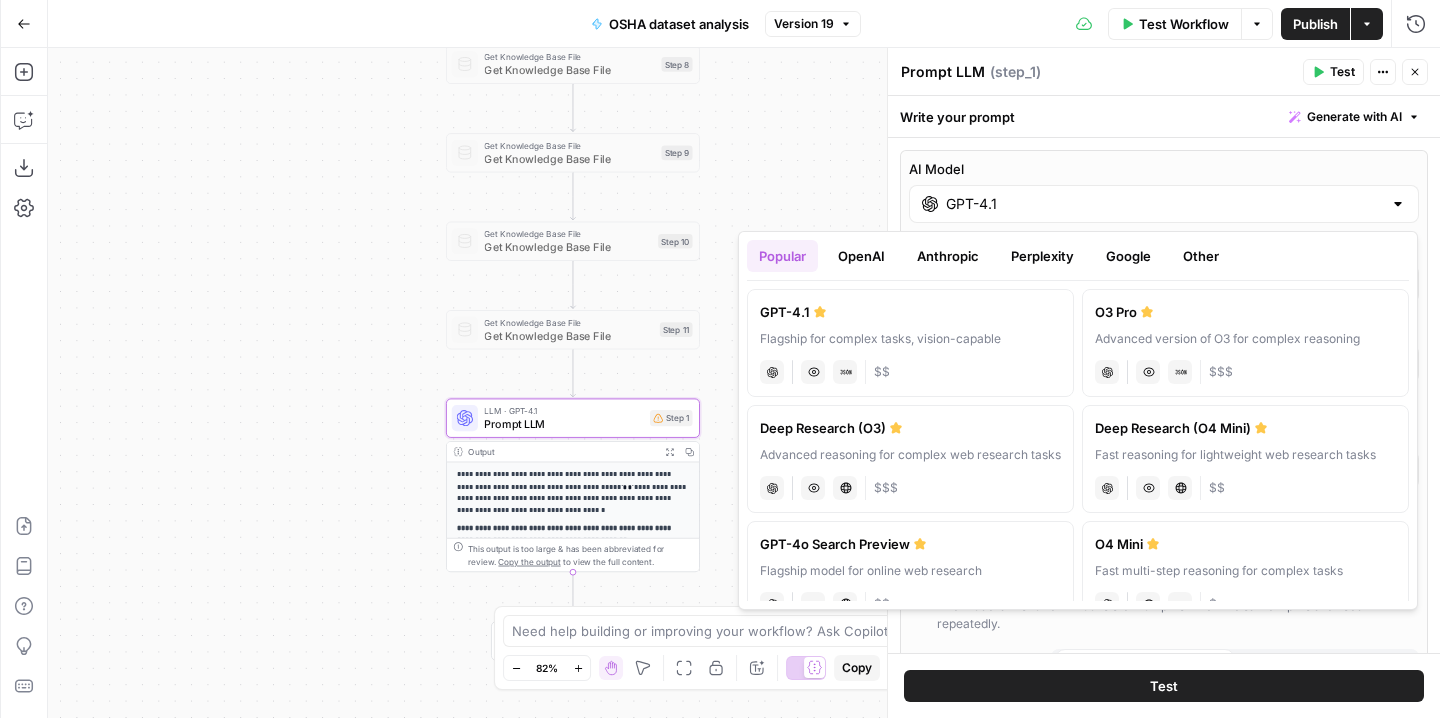 scroll, scrollTop: 0, scrollLeft: 0, axis: both 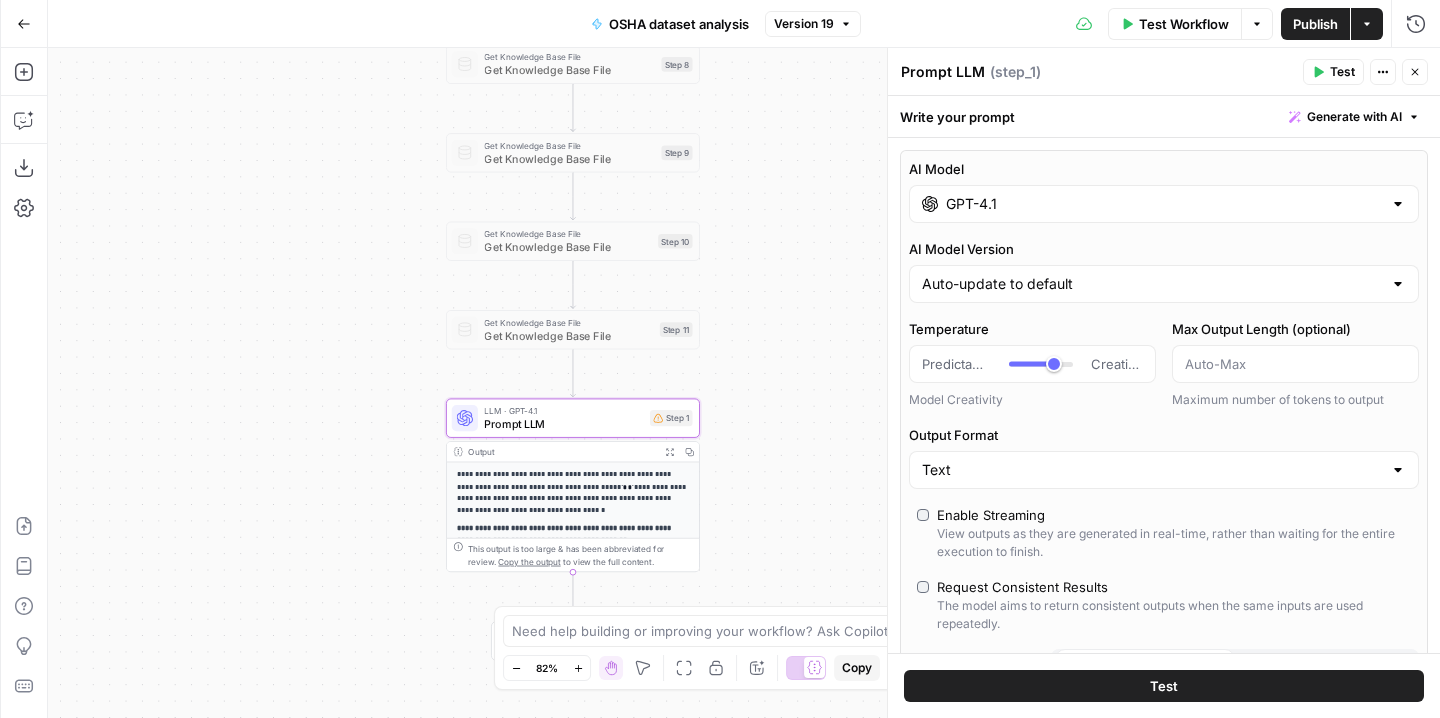 click on "AI Model GPT-4.1 AI Model Version Auto-update to default Temperature Predictable Creative Model Creativity Max Output Length (optional) Maximum number of tokens to output Output Format Text Enable Streaming View outputs as they are generated in real-time, rather than waiting for the entire execution to finish. Request Consistent Results The model aims to return consistent outputs when the same inputs are used repeatedly. When the step fails: Terminate Workflow Continue Close" at bounding box center [1164, 444] 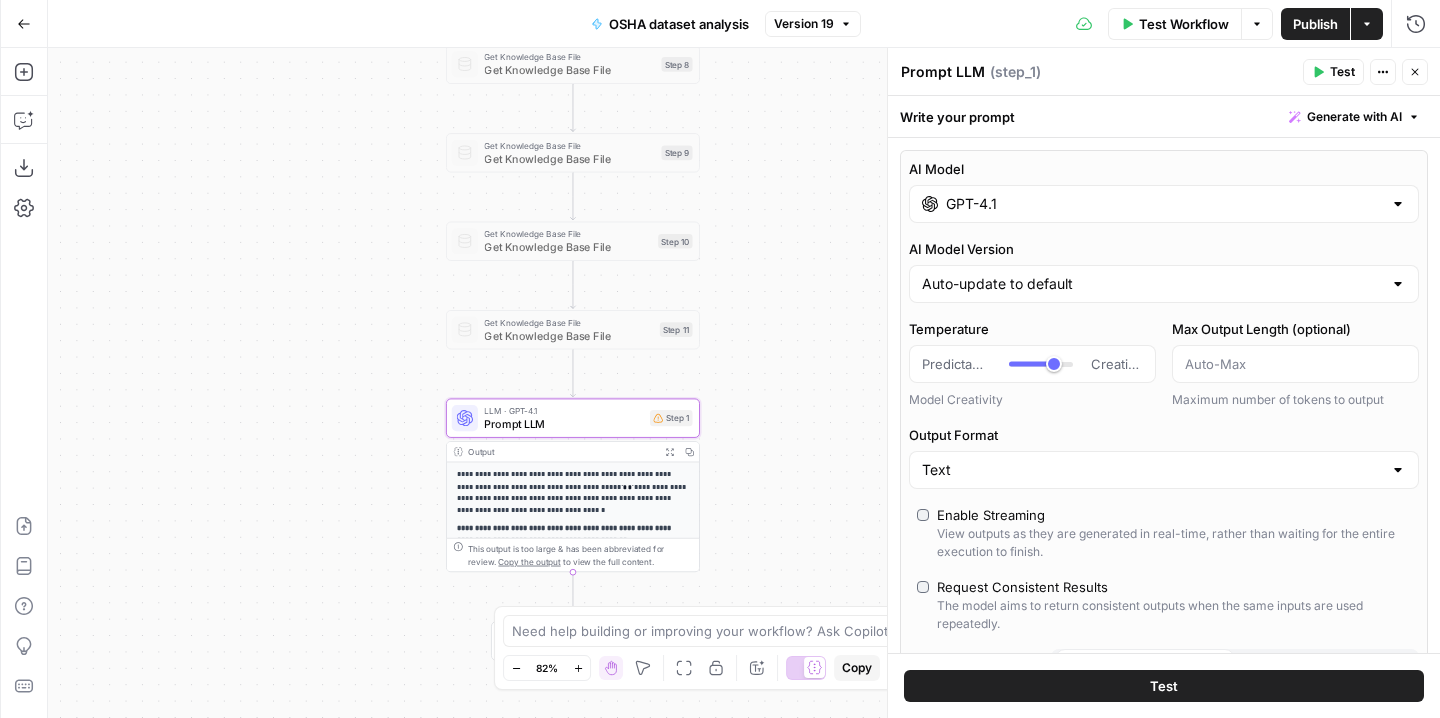 click on "Go Back OSHA dataset analysis Version 19 Test Workflow Options Publish Actions Run History" at bounding box center (720, 23) 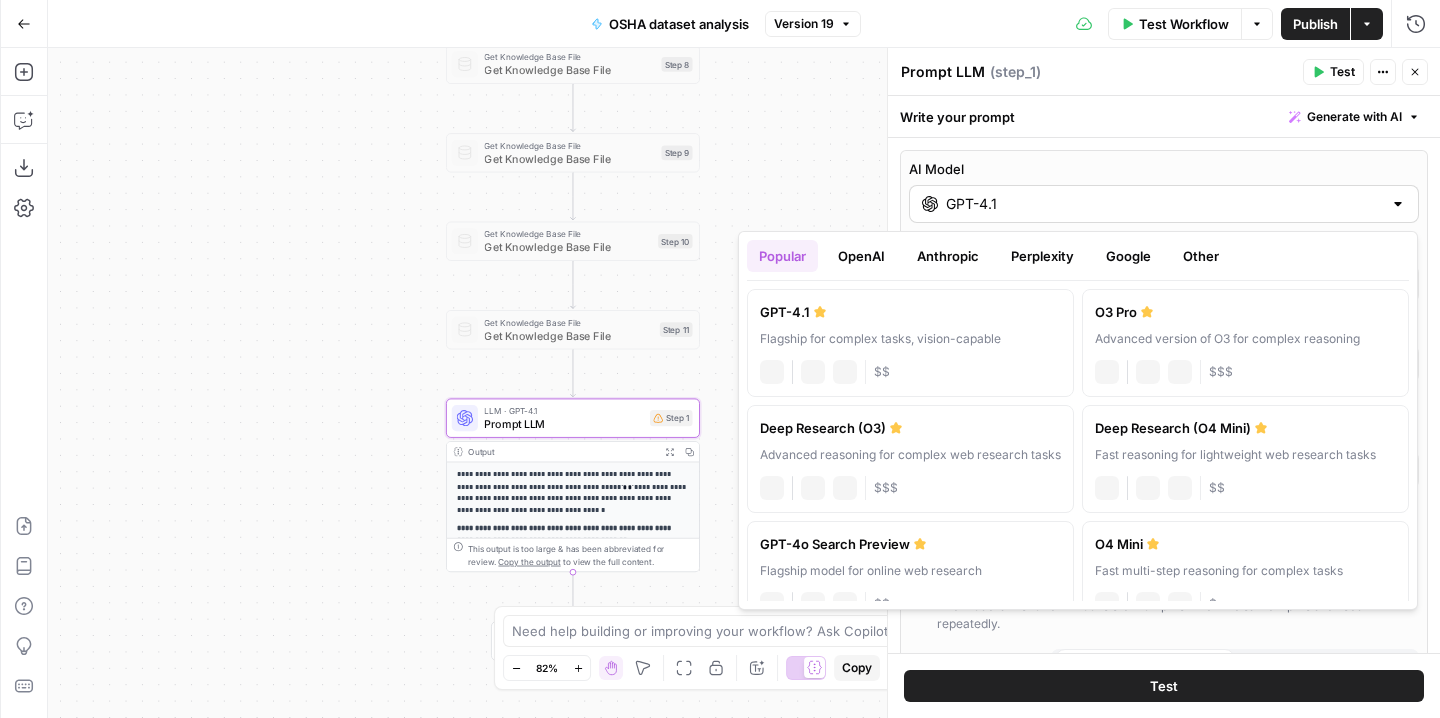 click on "GPT-4.1" at bounding box center [1164, 204] 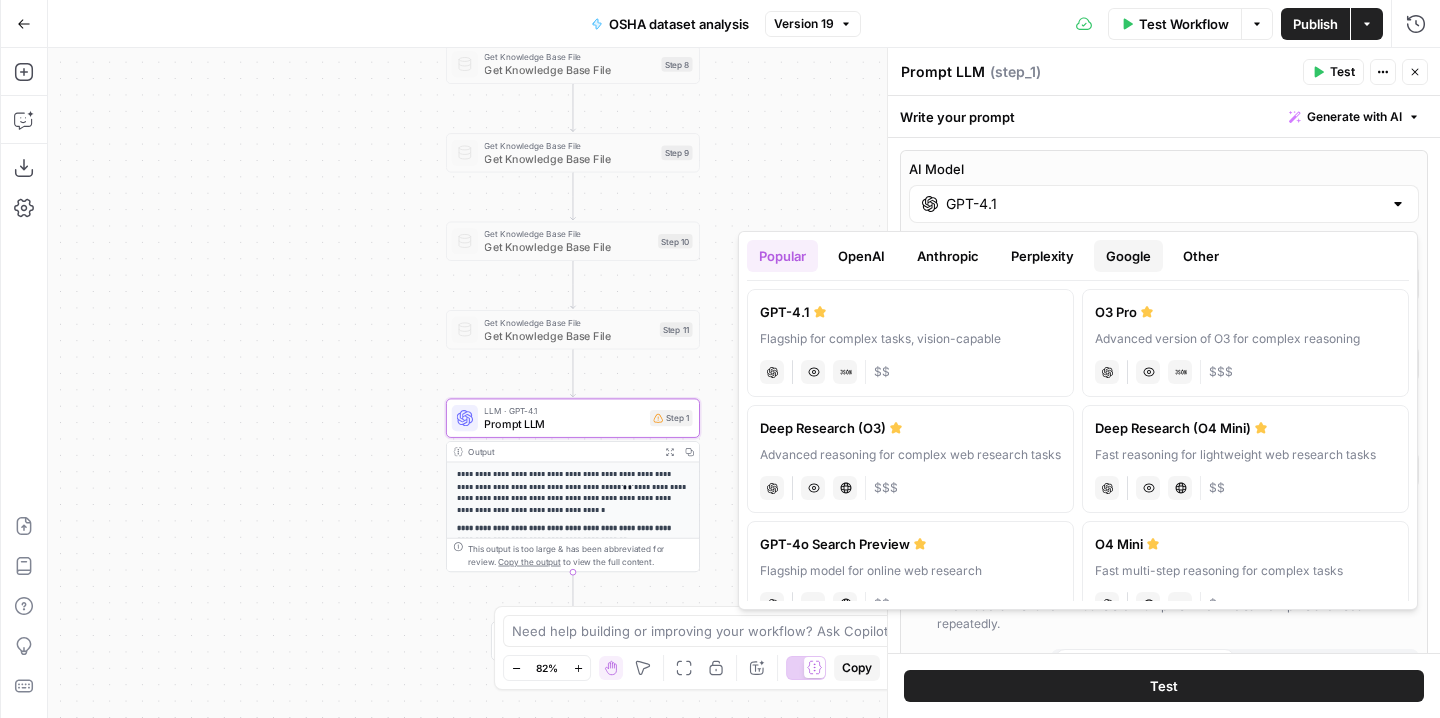 click on "Google" at bounding box center [1128, 256] 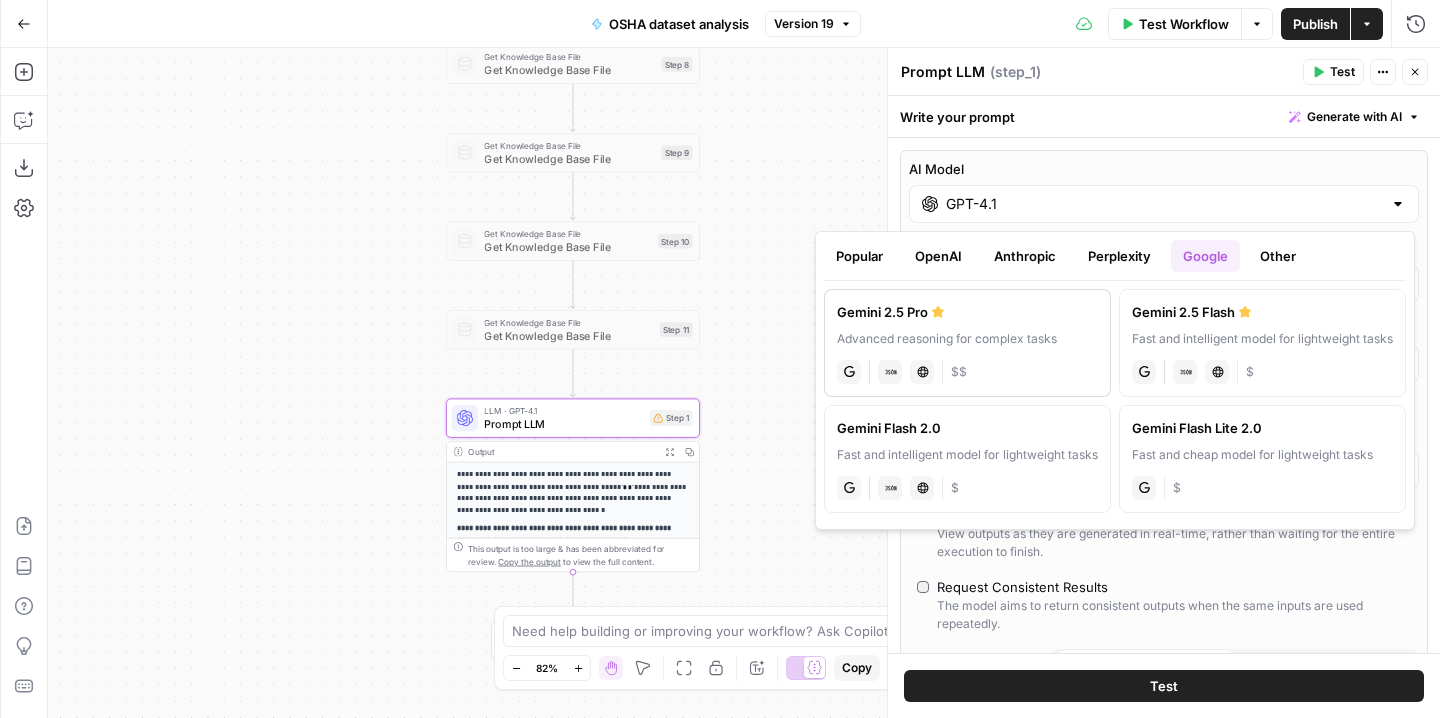 click on "Gemini 2.5 Pro Advanced reasoning for complex tasks gemini JSON Mode Live Web Research $$" at bounding box center [967, 343] 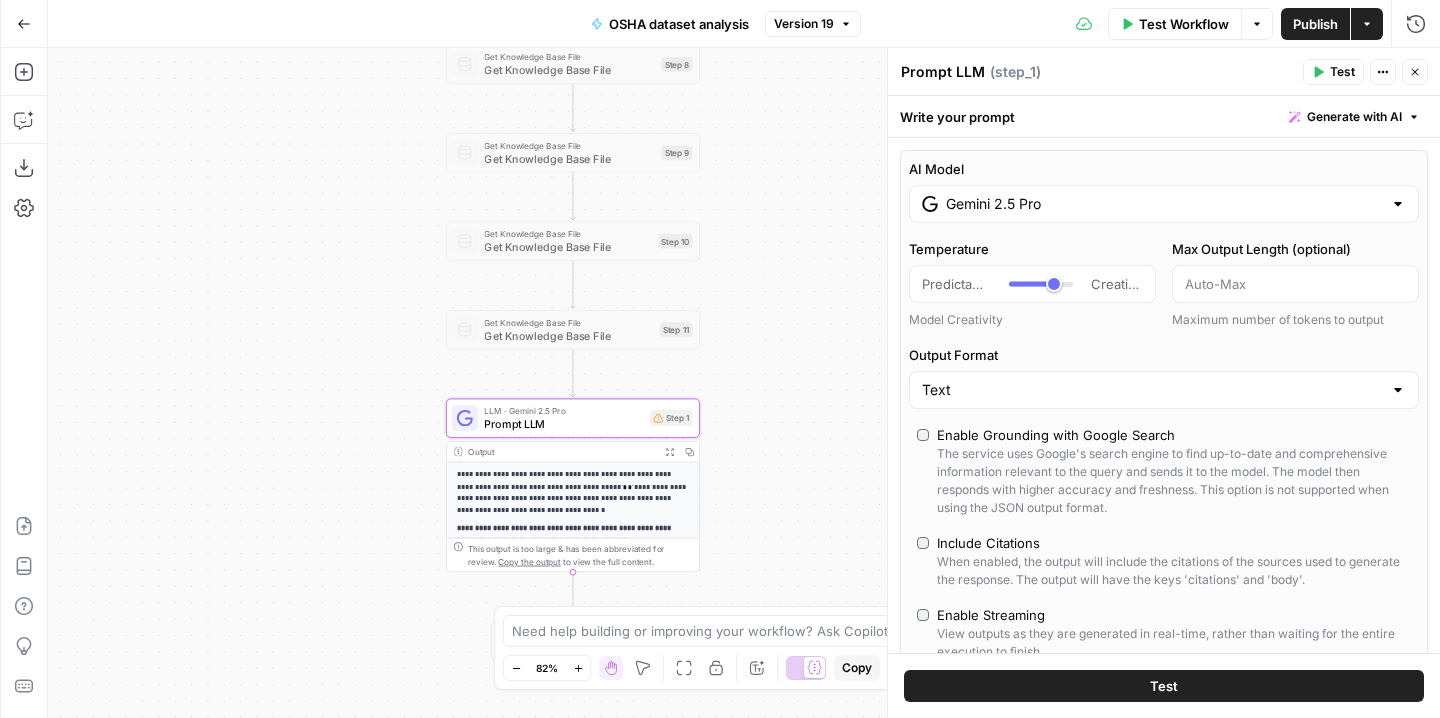 click on "Workflow Set Inputs Inputs Get Knowledge Base File Get Knowledge Base File Step 4 Output Expand Output Copy 1 2 3 4 5 6 [    {      "document_name" :  "OSHA_education.csv" ,      "records" :  [         {           "__text" :  "NEW JERSEY \n\n              ----- \n\n Educational Services \n\n              ----- \n\n 1 \n\n ----- \n\n 0 \n\n              ----- \n\n 0 \n\n ----- \n\n Employee               slipped on ice. \n\n              ----- \n\n Nonclassifiable \n\n              ----- \n\n Nonclassifiable \n\n              ----- \n\n Fall, slip, trip,               unspecified \n\n ----- \n\n Ground,               unspecified \n\n ----- \n\n Ice,               sleet, snow" ,     This output is too large & has been abbreviated for review.   Copy the output   to view the full content. Get Knowledge Base File Get Knowledge Base File Step 7 Get Knowledge Base File Get Knowledge Base File **" at bounding box center (744, 383) 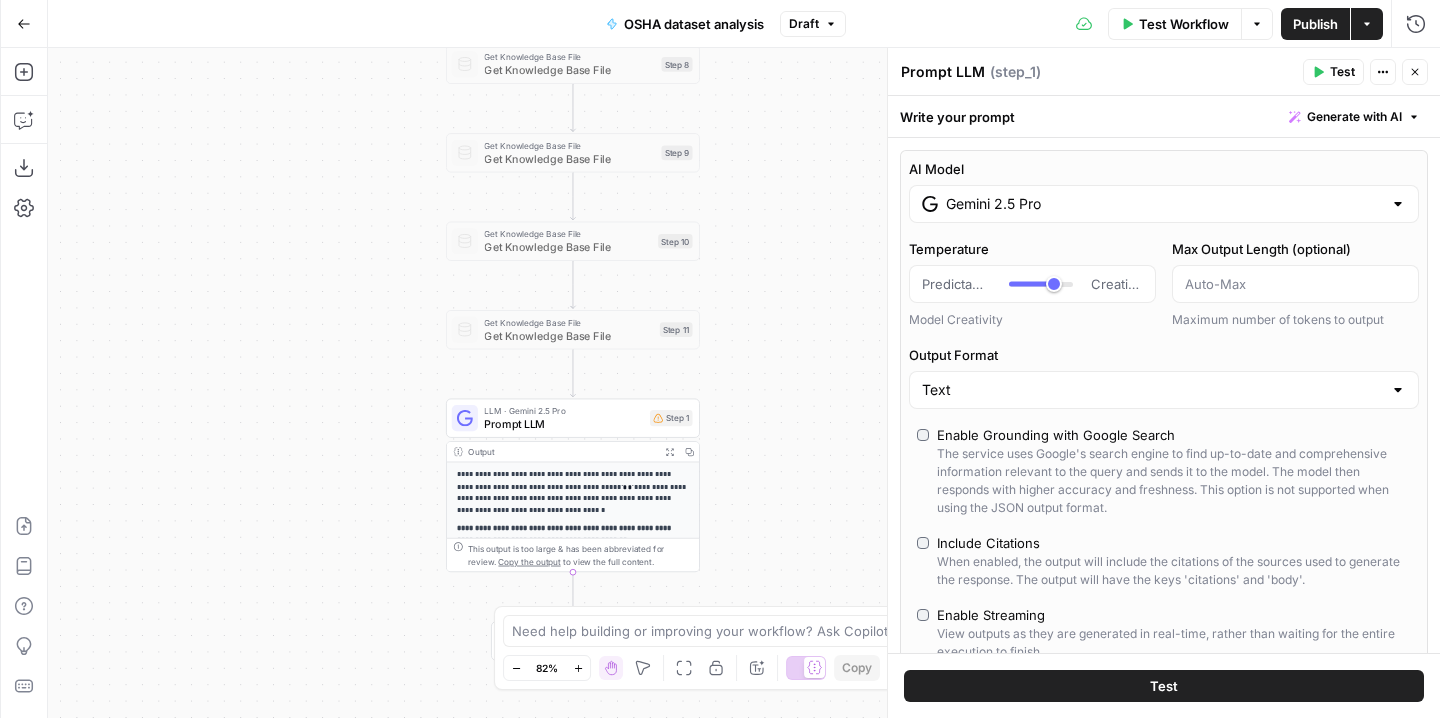 scroll, scrollTop: 0, scrollLeft: 0, axis: both 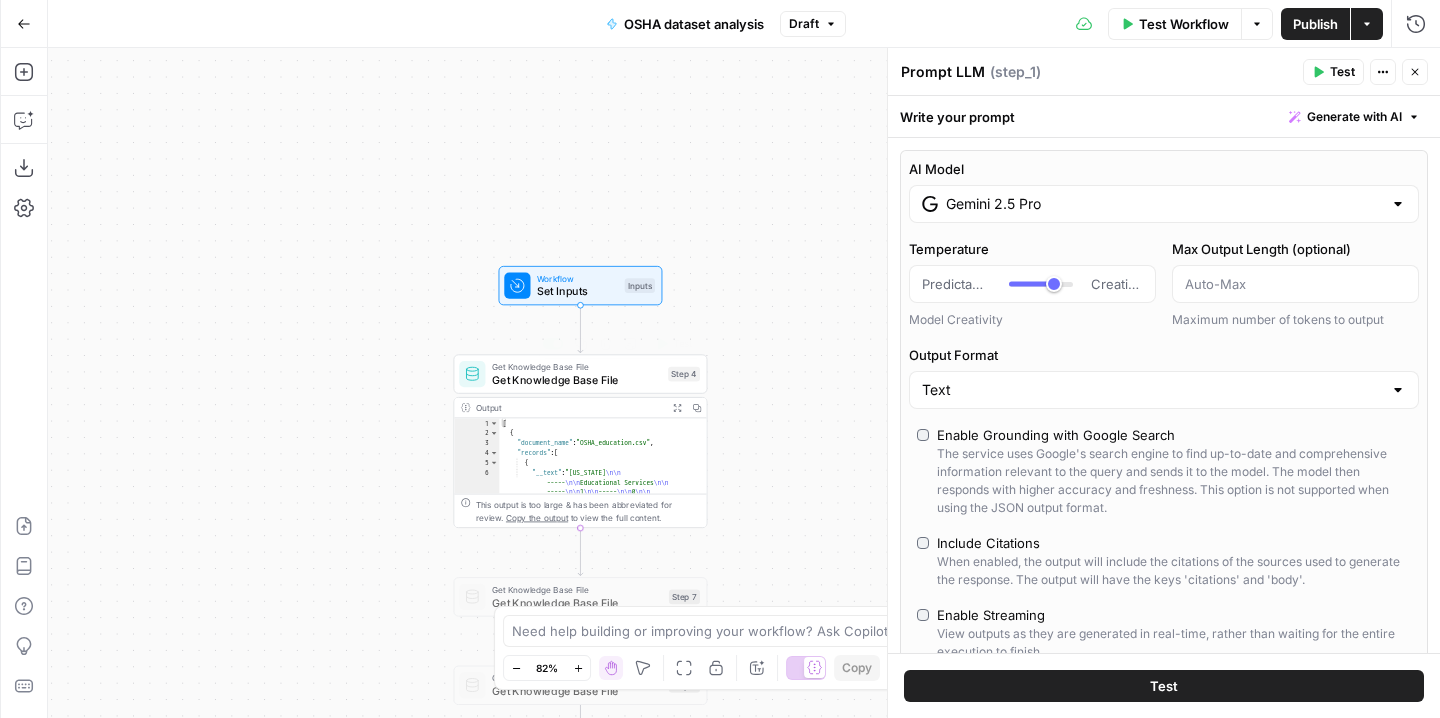 click on "Get Knowledge Base File" at bounding box center (577, 380) 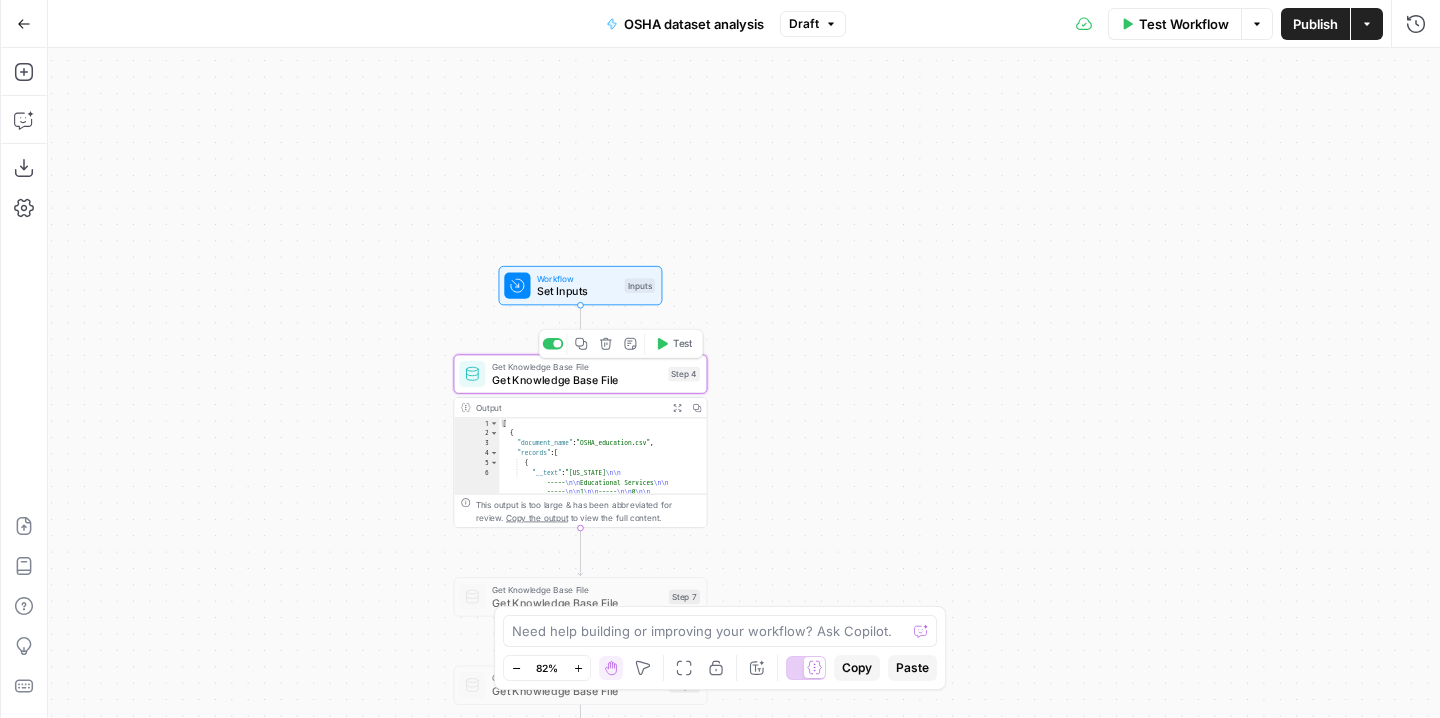 type on "Get Knowledge Base File" 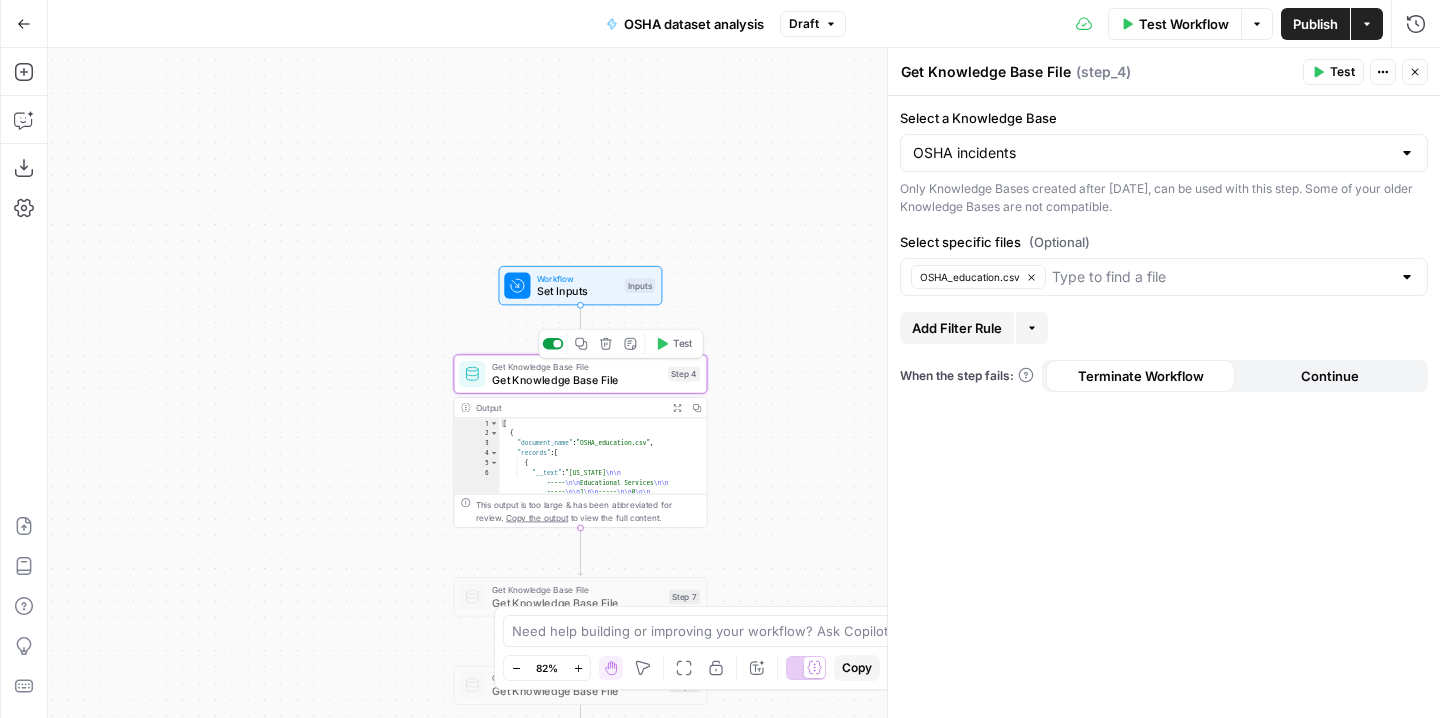 click at bounding box center [553, 343] 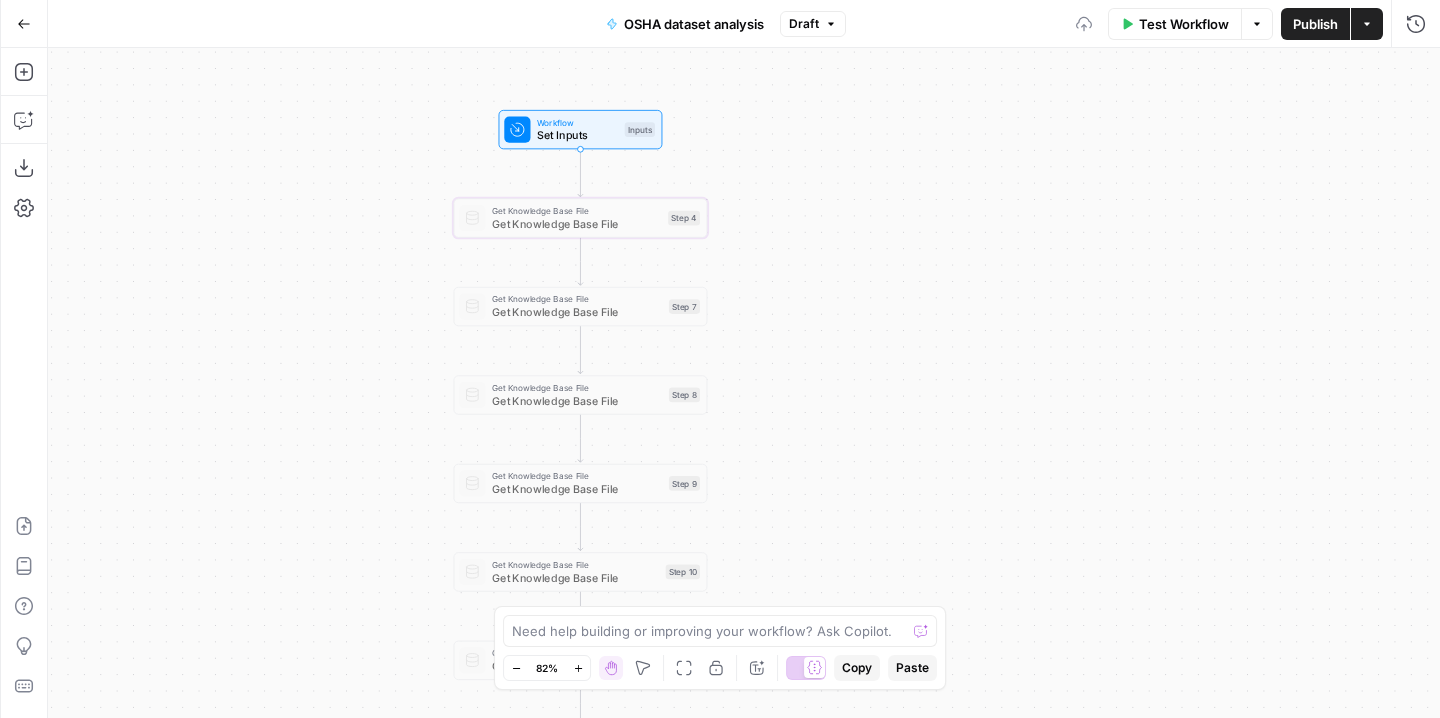 drag, startPoint x: 743, startPoint y: 437, endPoint x: 743, endPoint y: 281, distance: 156 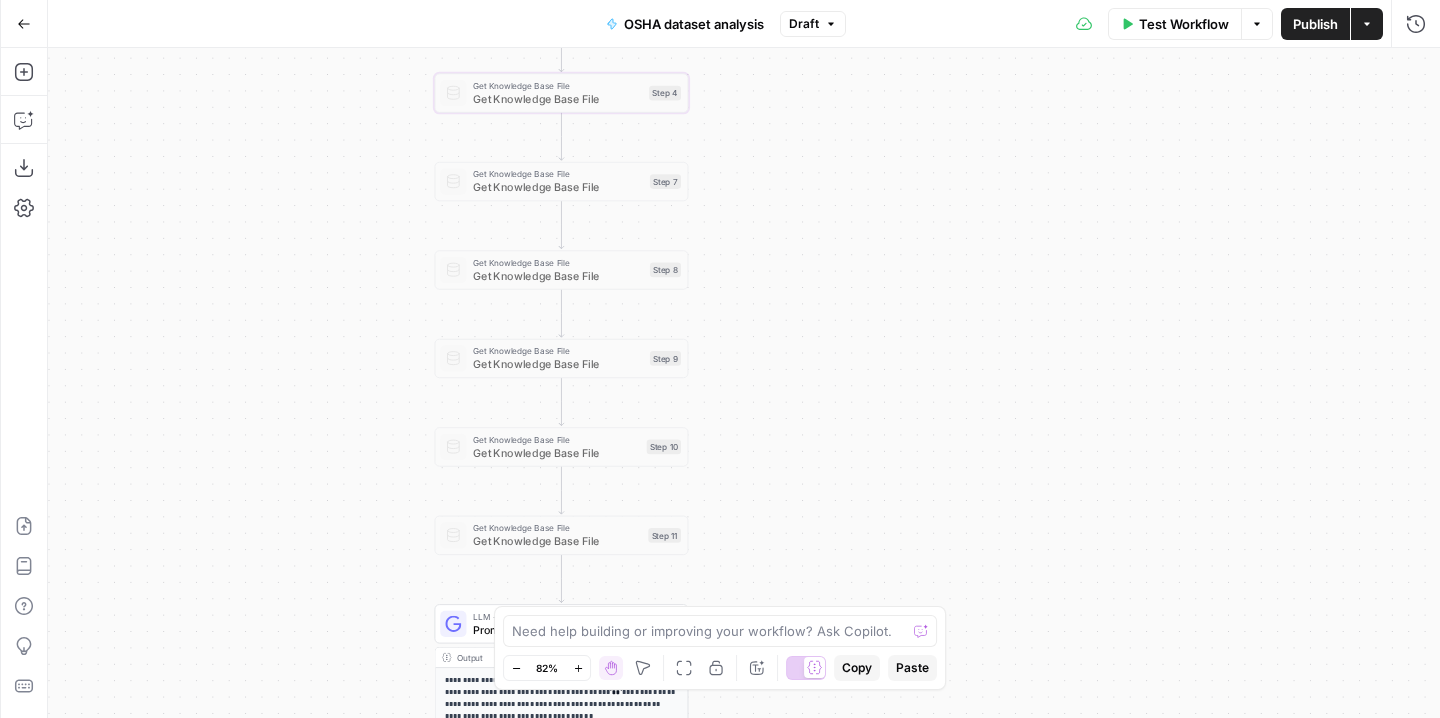drag, startPoint x: 778, startPoint y: 462, endPoint x: 761, endPoint y: 306, distance: 156.92355 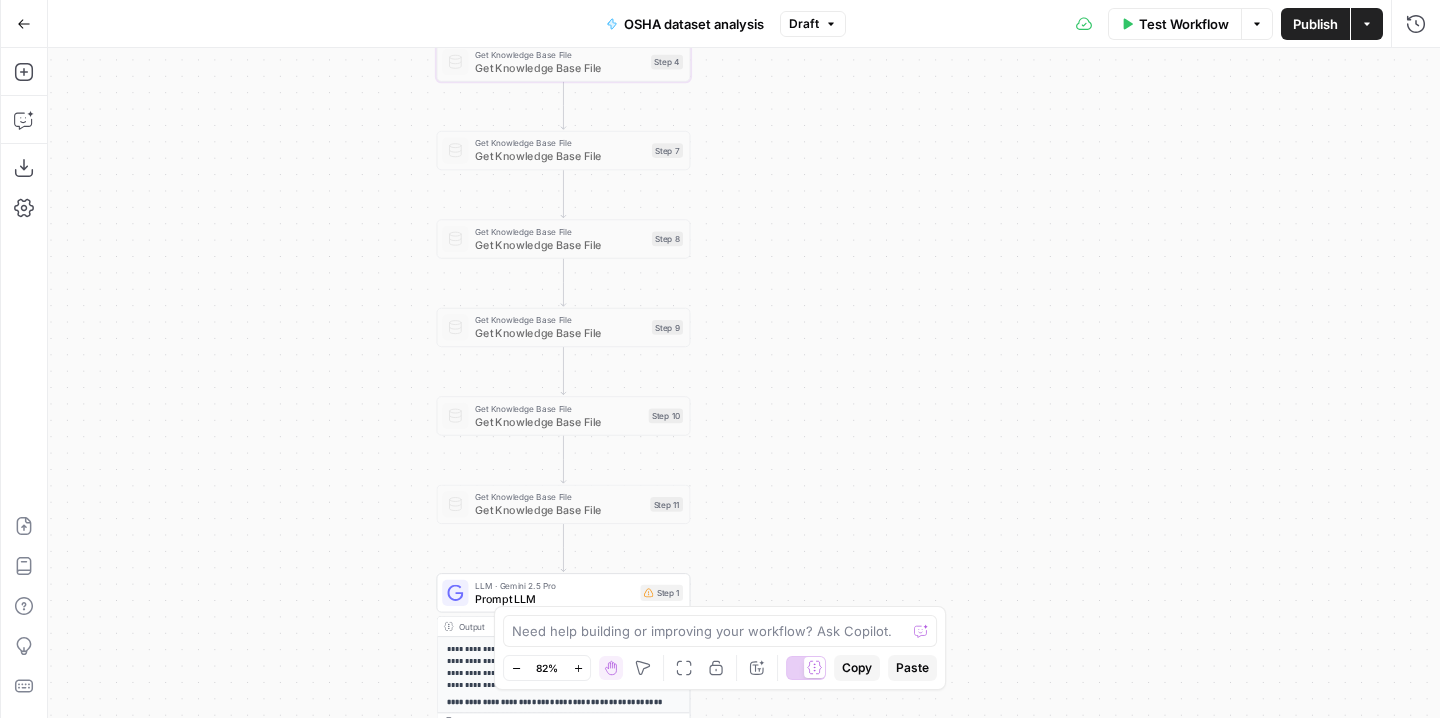 click on "Get Knowledge Base File" at bounding box center (559, 496) 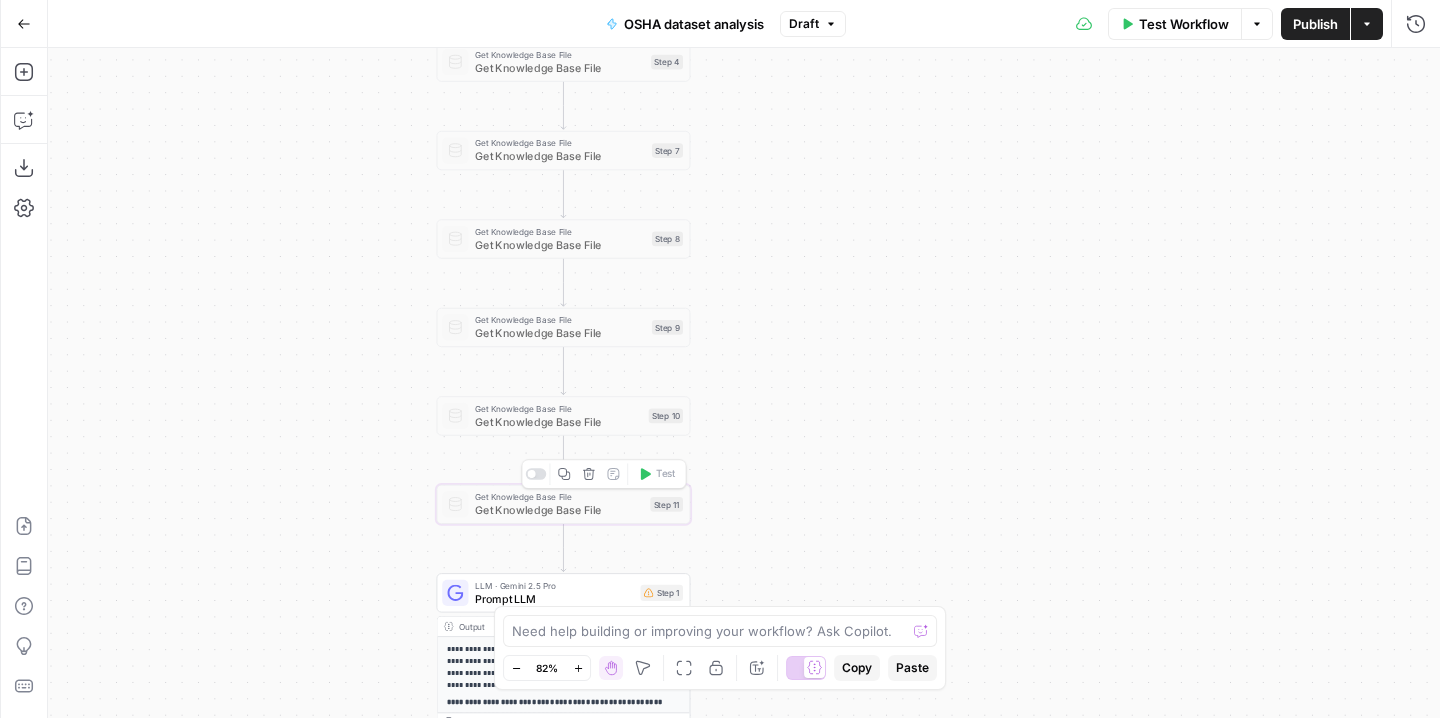 click at bounding box center (536, 473) 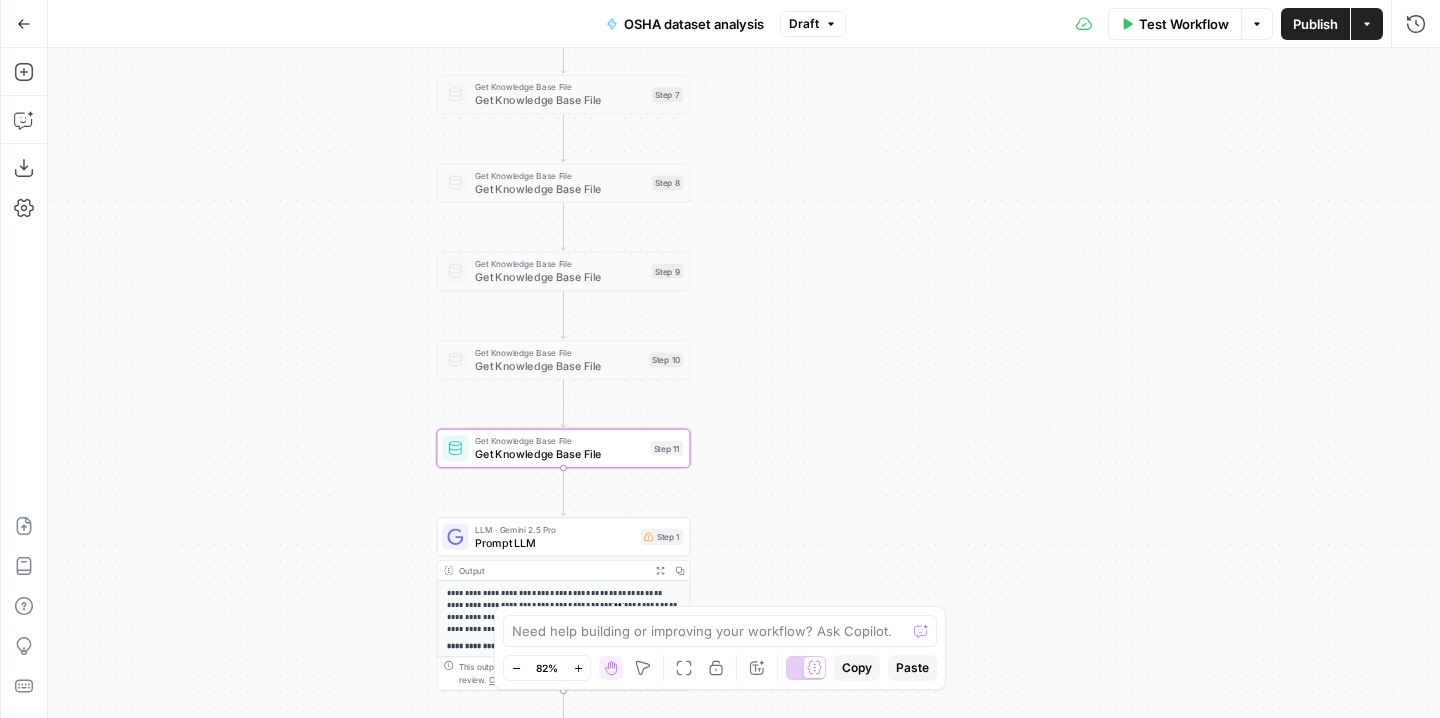 drag, startPoint x: 861, startPoint y: 499, endPoint x: 861, endPoint y: 442, distance: 57 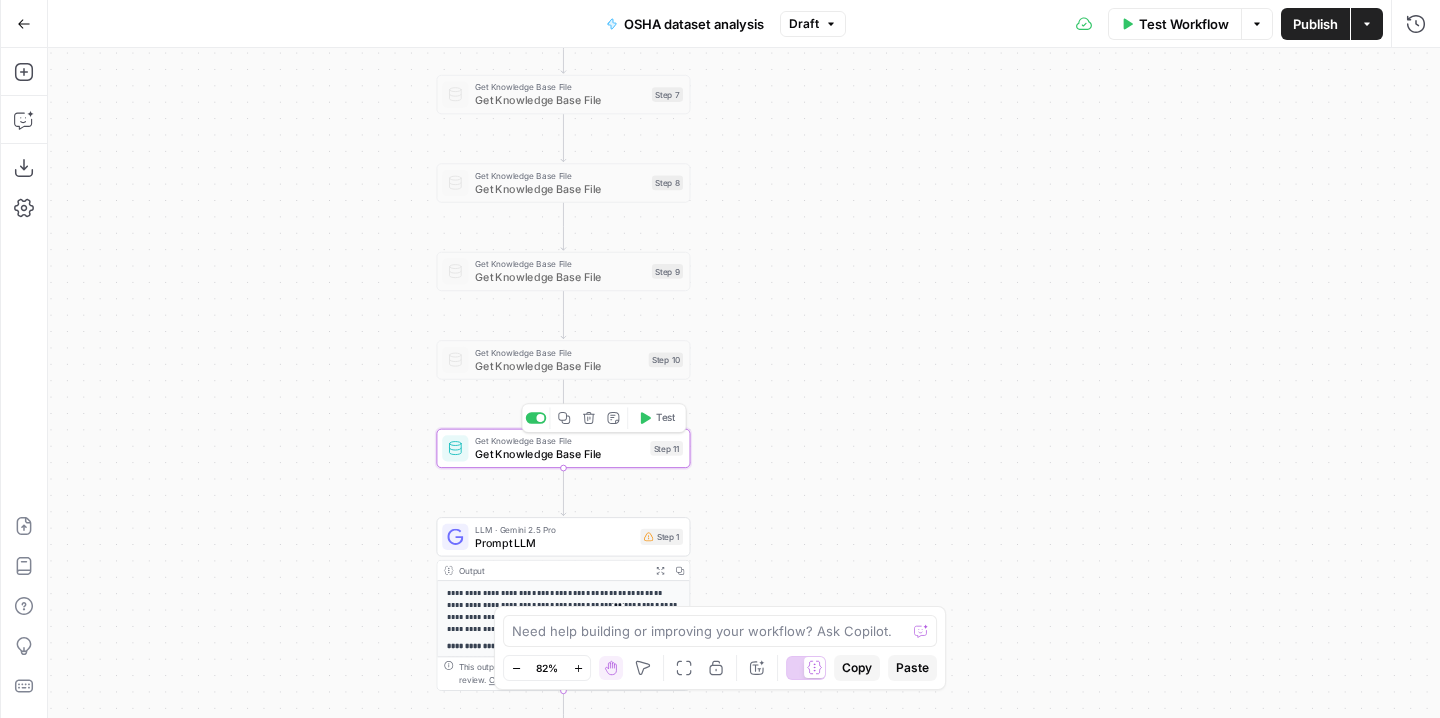 click on "Get Knowledge Base File" at bounding box center [559, 454] 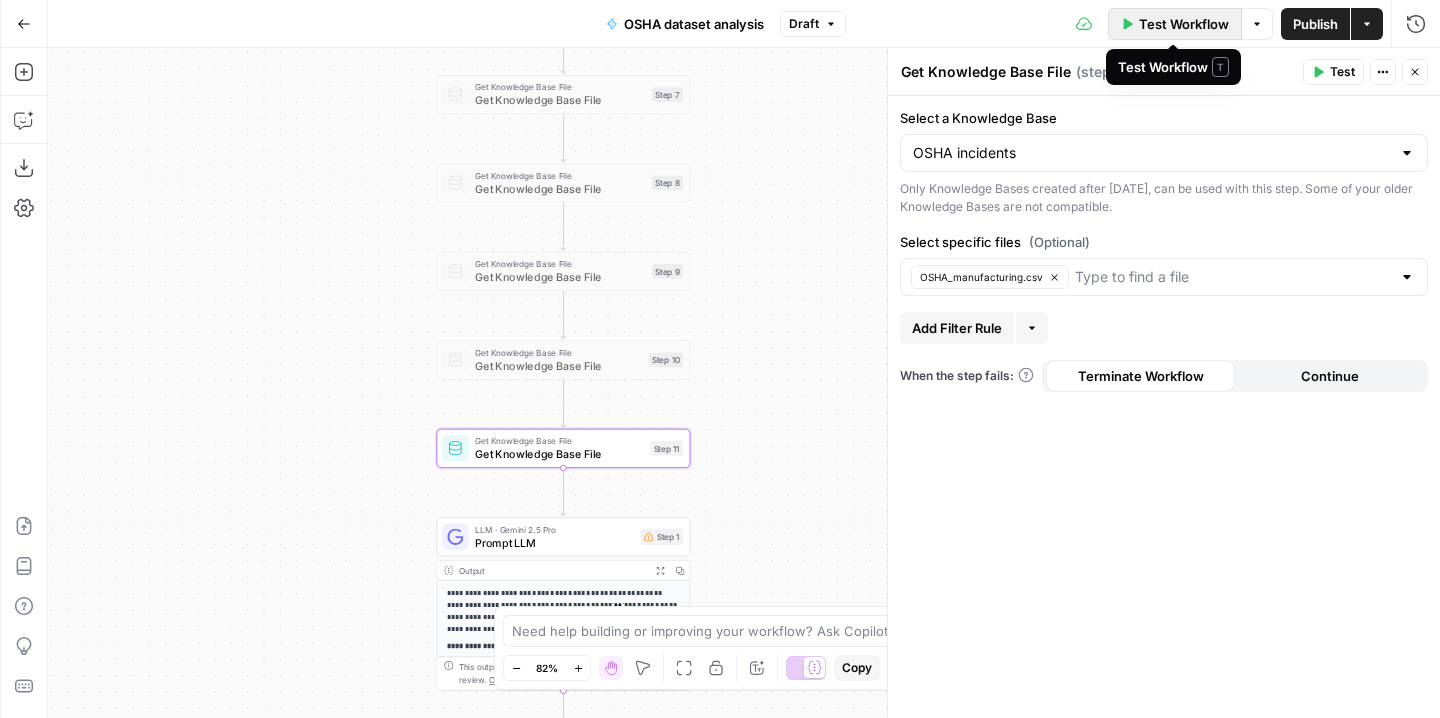 click on "Test Workflow" at bounding box center (1184, 24) 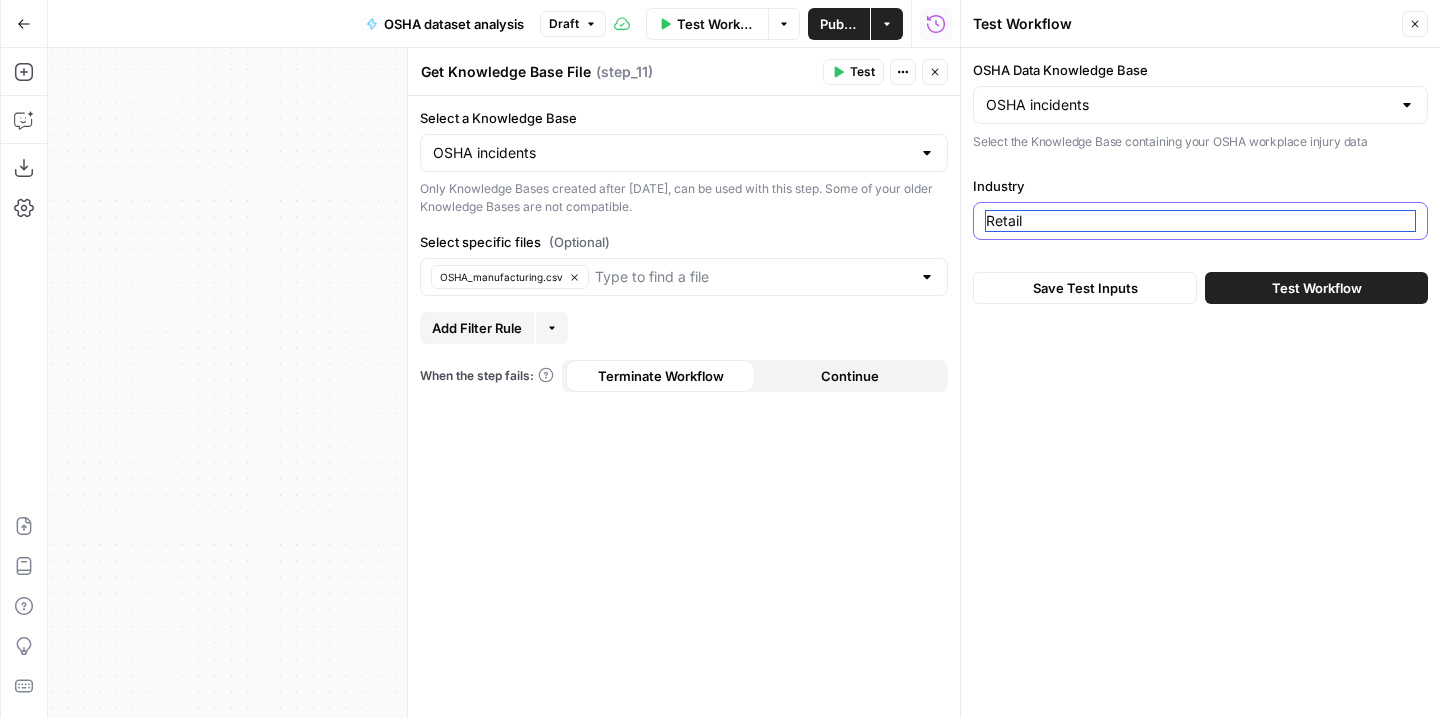 click on "Retail" at bounding box center (1200, 221) 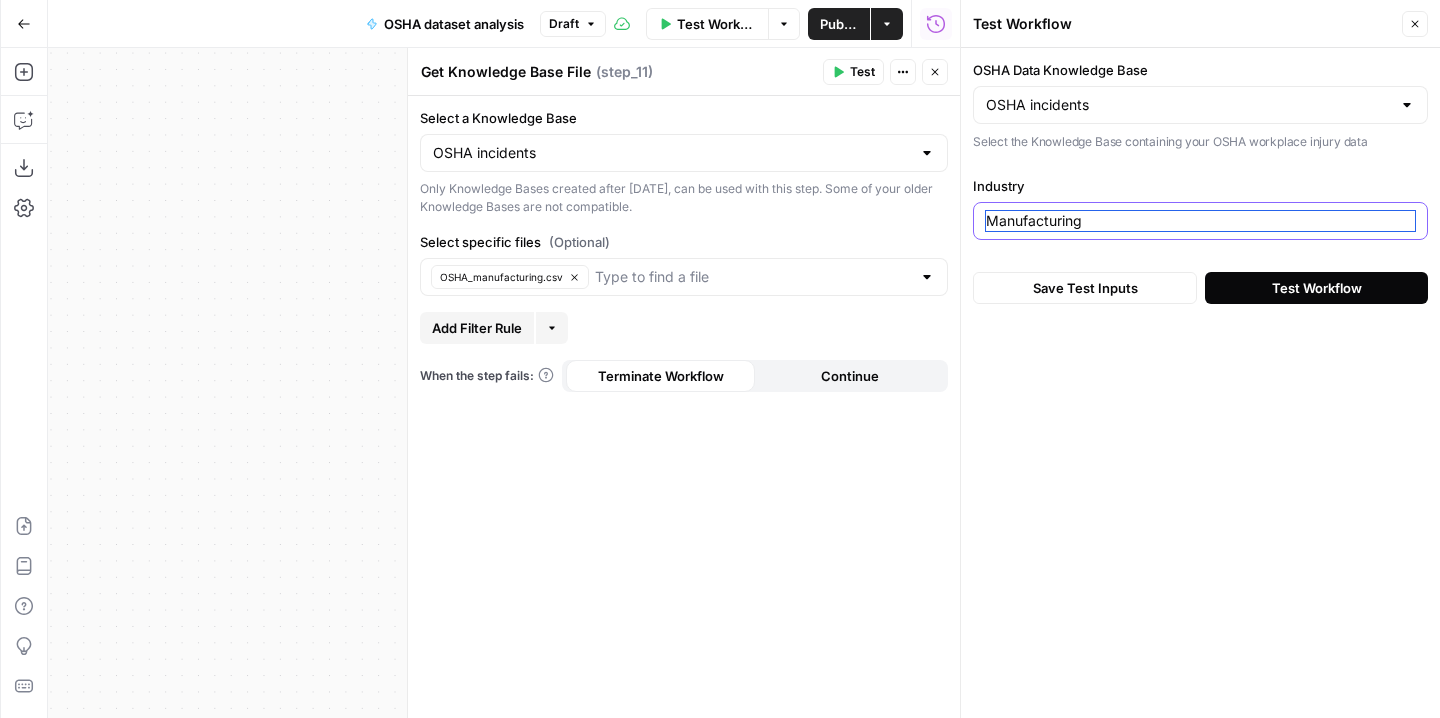 type on "Manufacturing" 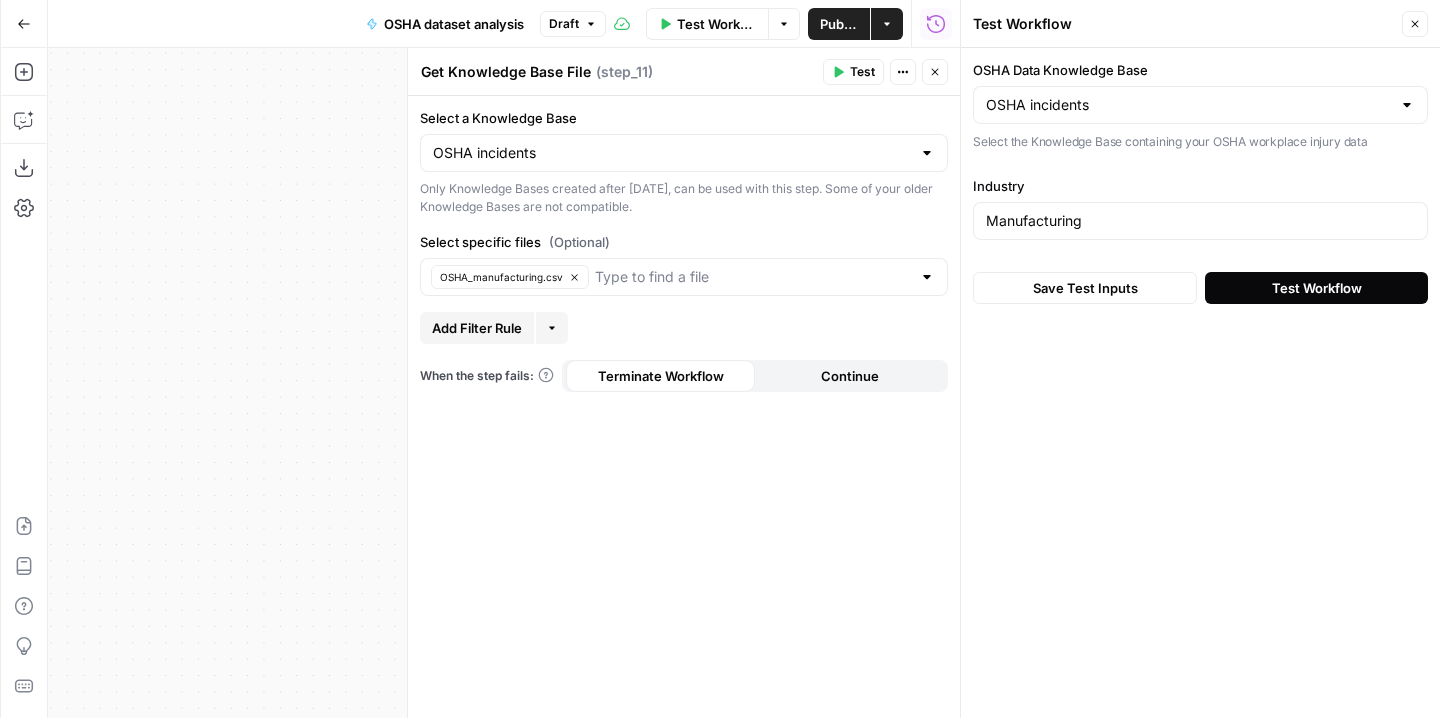 click on "Test Workflow" at bounding box center (1317, 288) 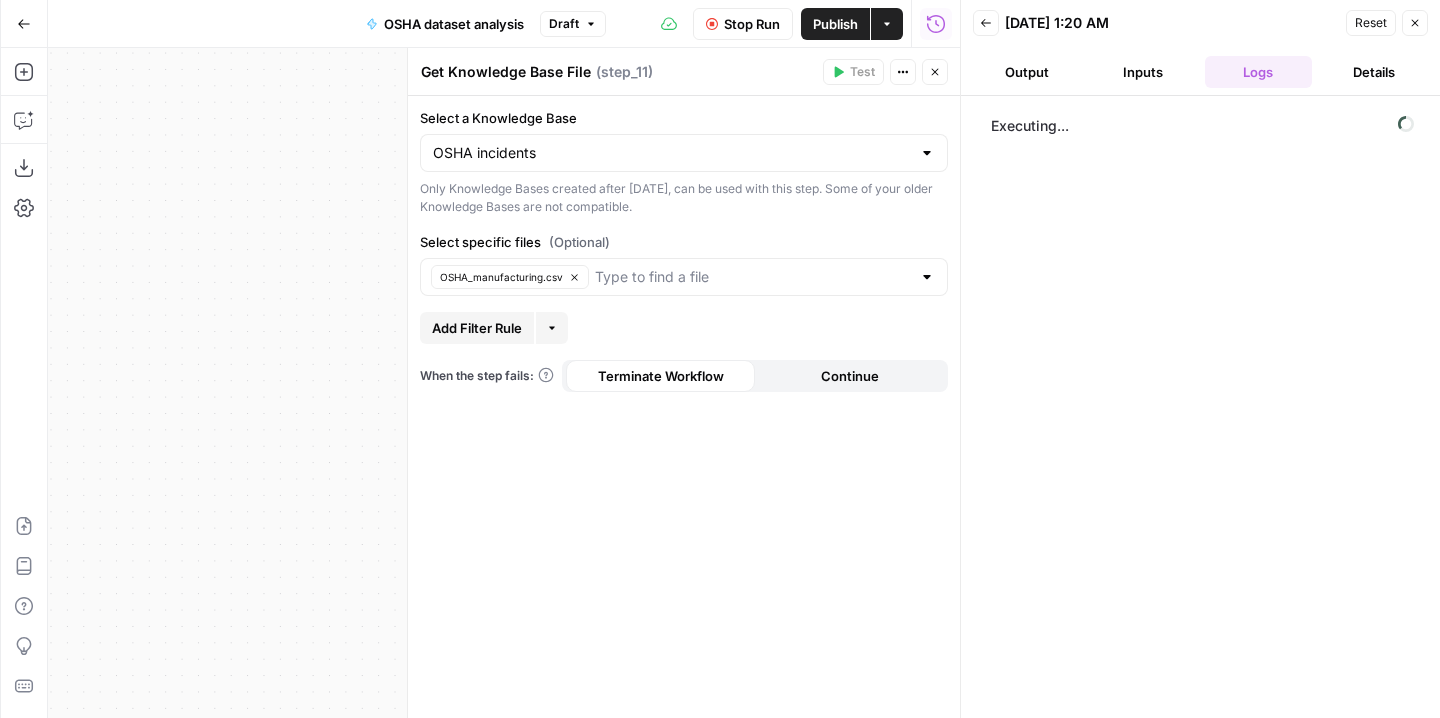 click on "Back 07/08/25 at 1:20 AM Reset Close Output Inputs Logs Details" at bounding box center [1200, 48] 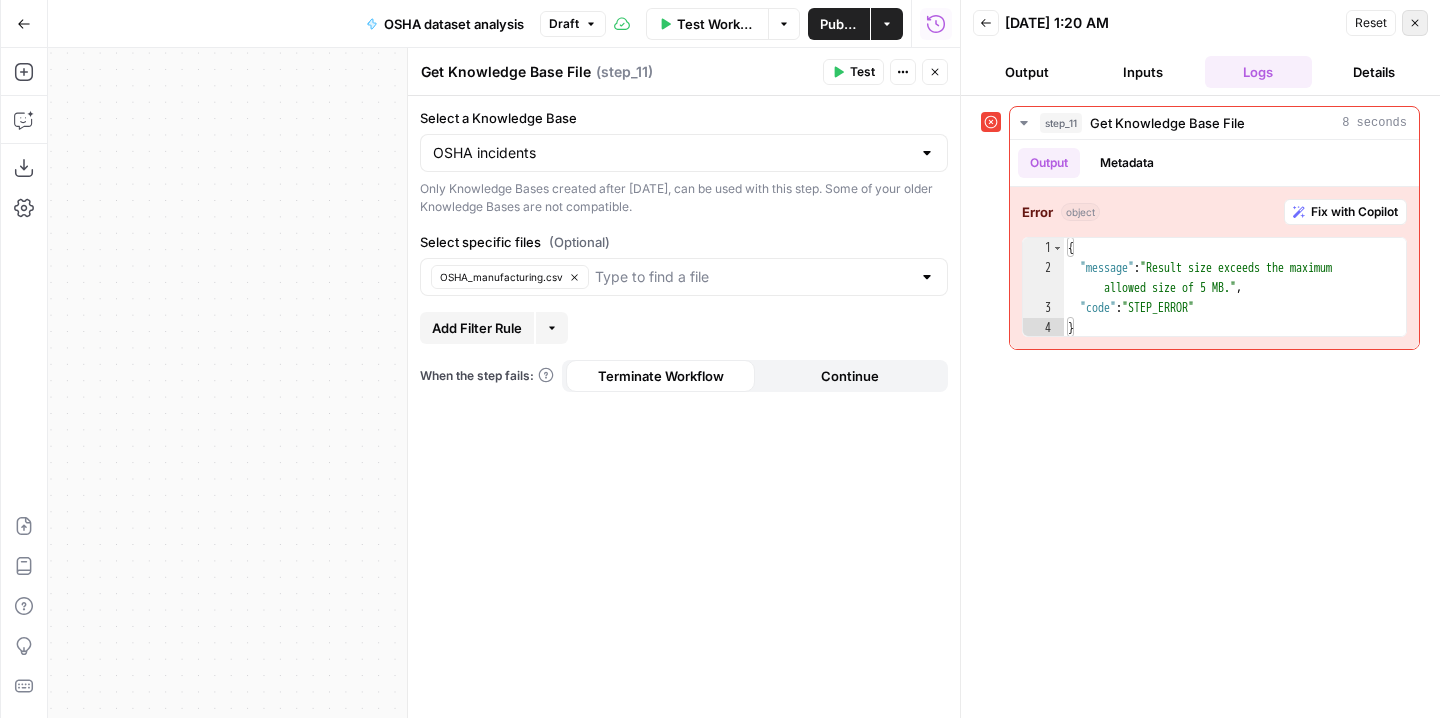 click 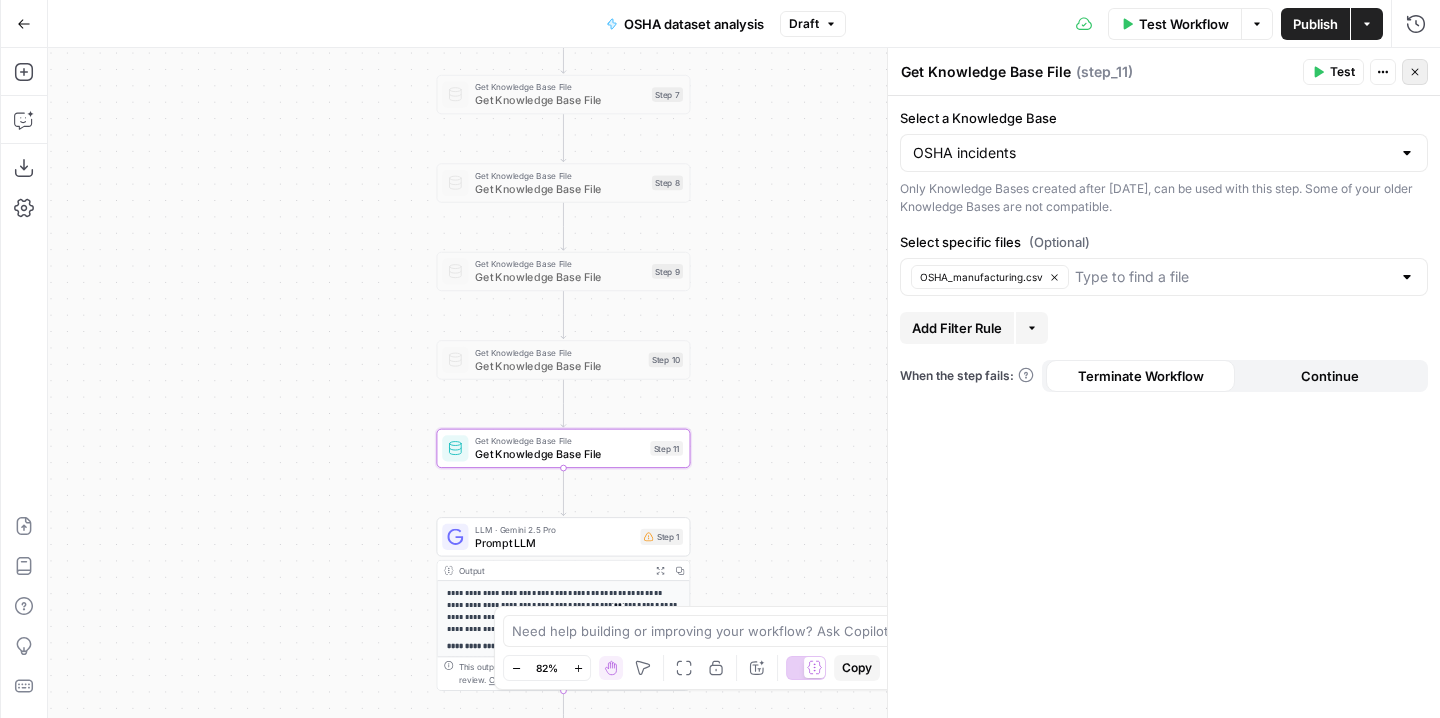 click 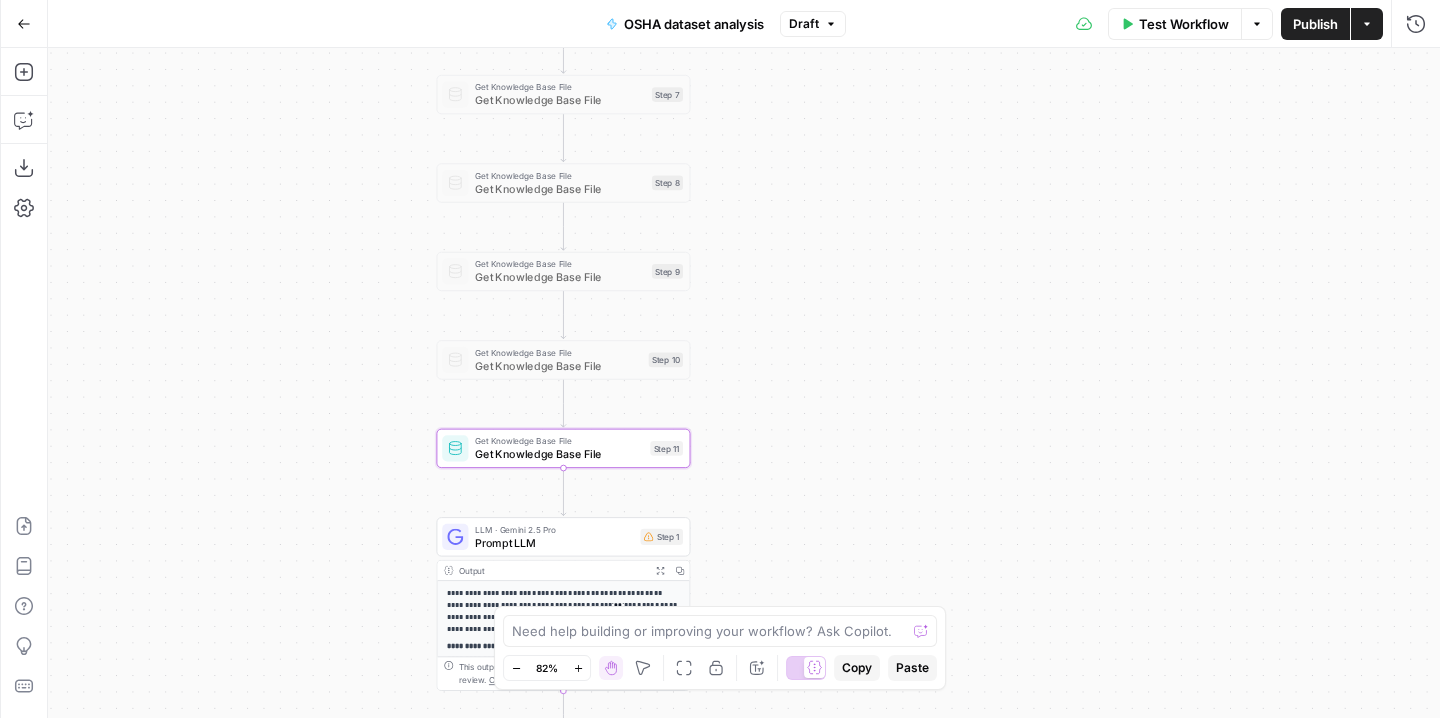 click on "Prompt LLM" at bounding box center (554, 542) 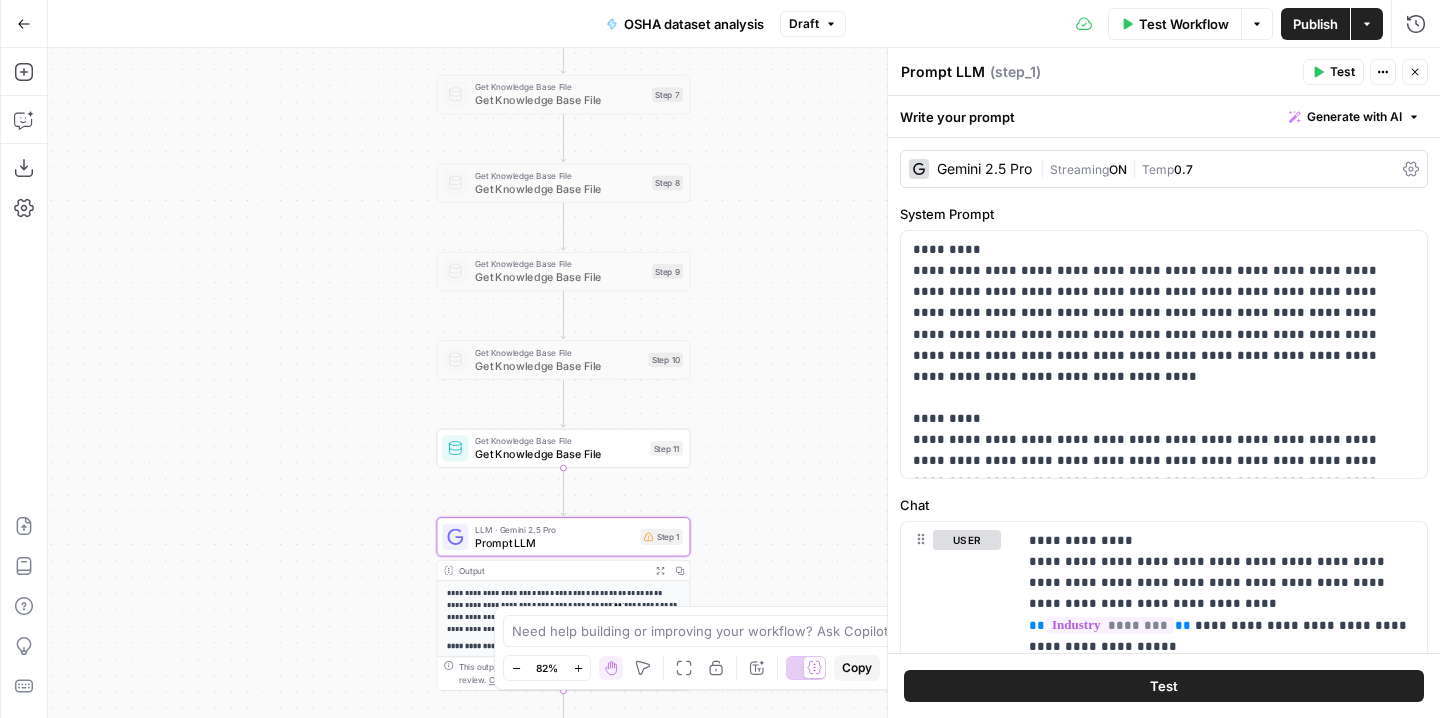 click on "Temp" at bounding box center (1158, 169) 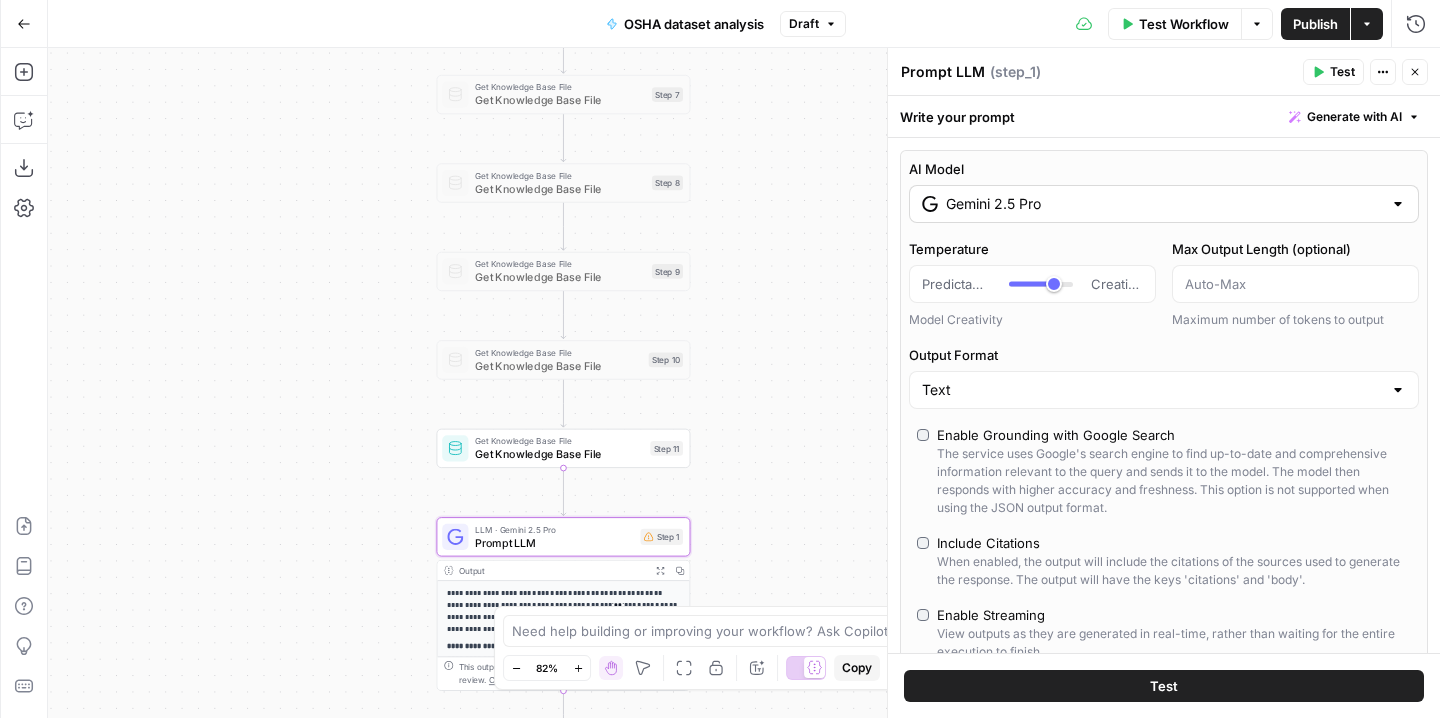 click on "Gemini 2.5 Pro" at bounding box center (1164, 204) 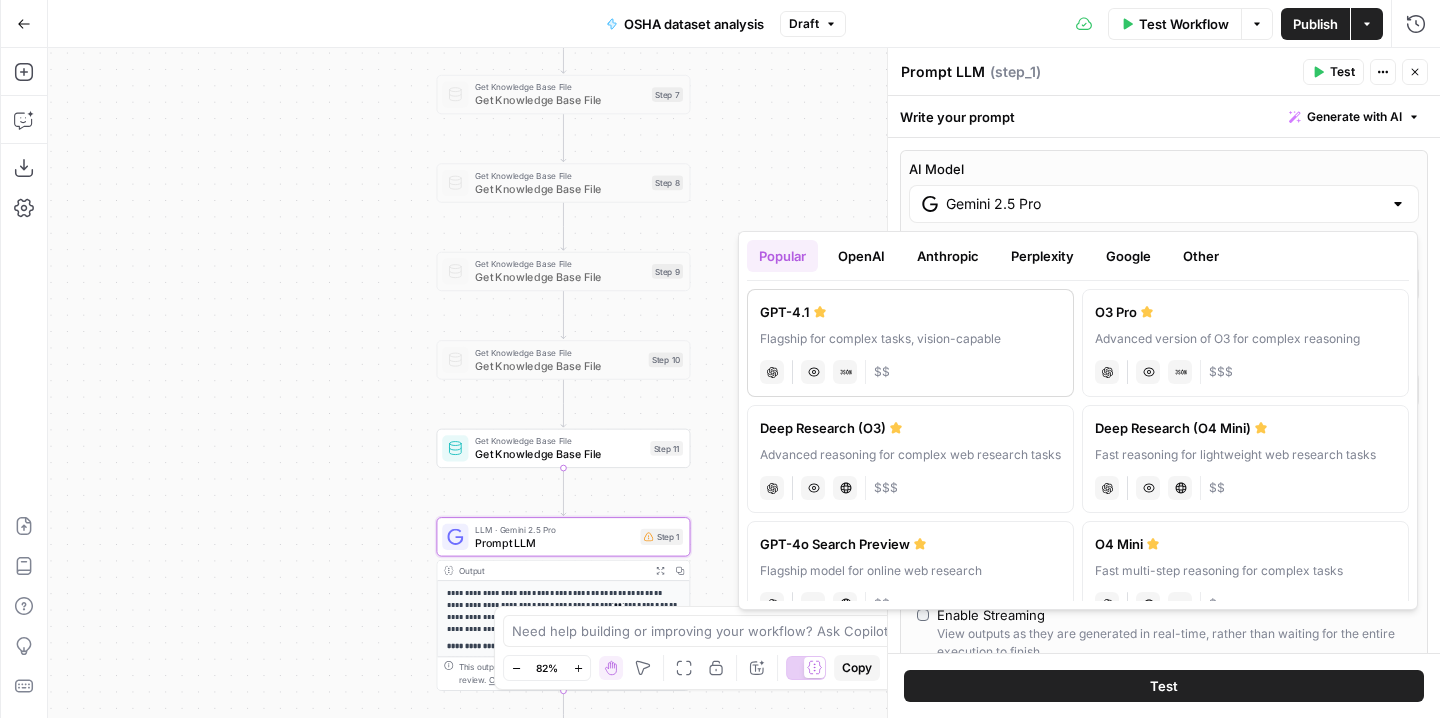 click on "GPT-4.1 Flagship for complex tasks, vision-capable chat Vision Capabilities JSON Mode $$" at bounding box center (910, 343) 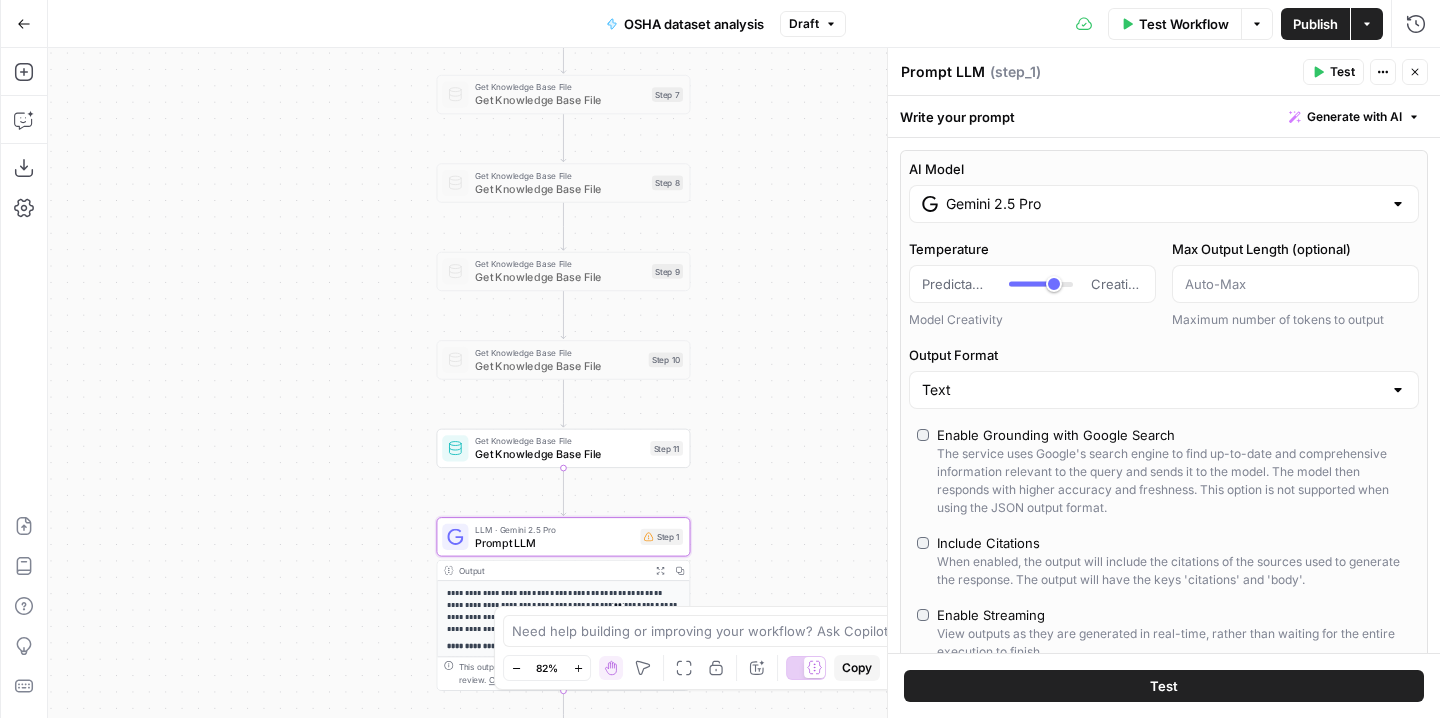 type on "GPT-4.1" 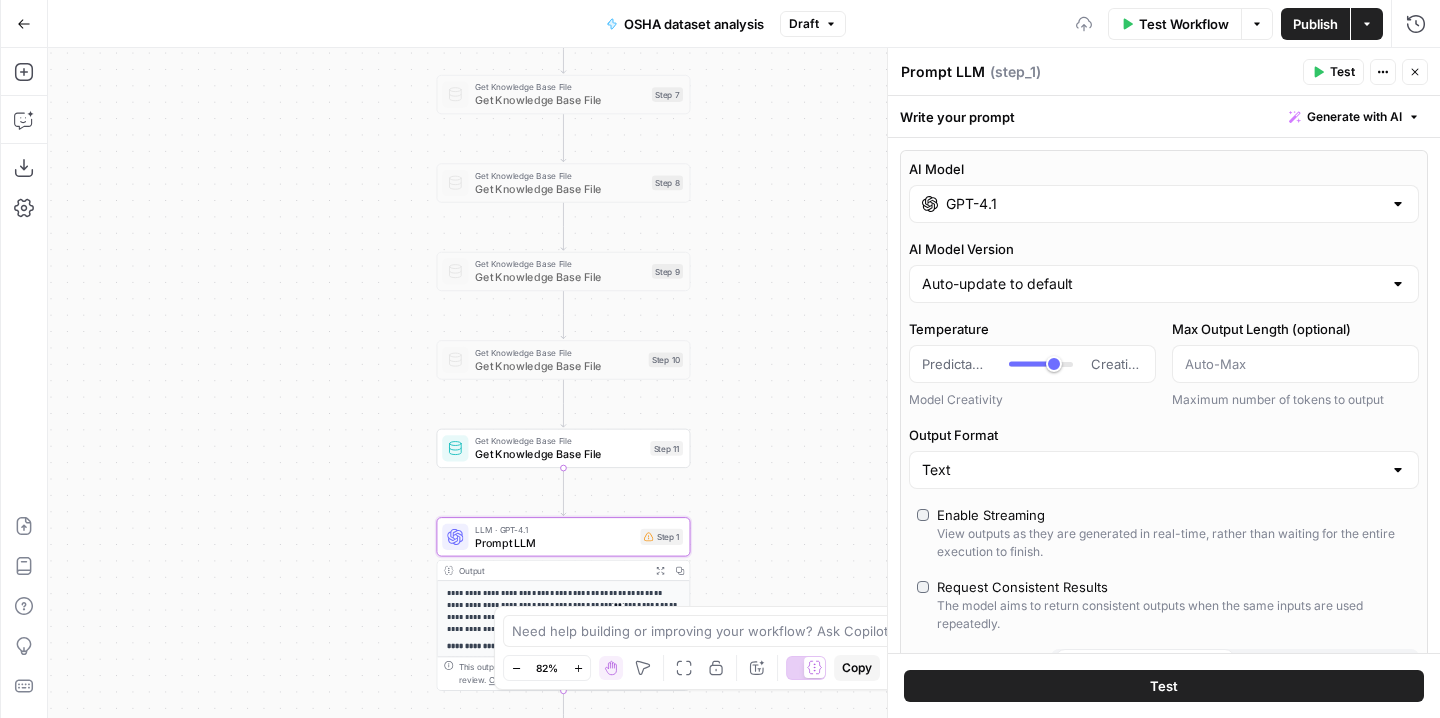 click on "**********" at bounding box center [744, 383] 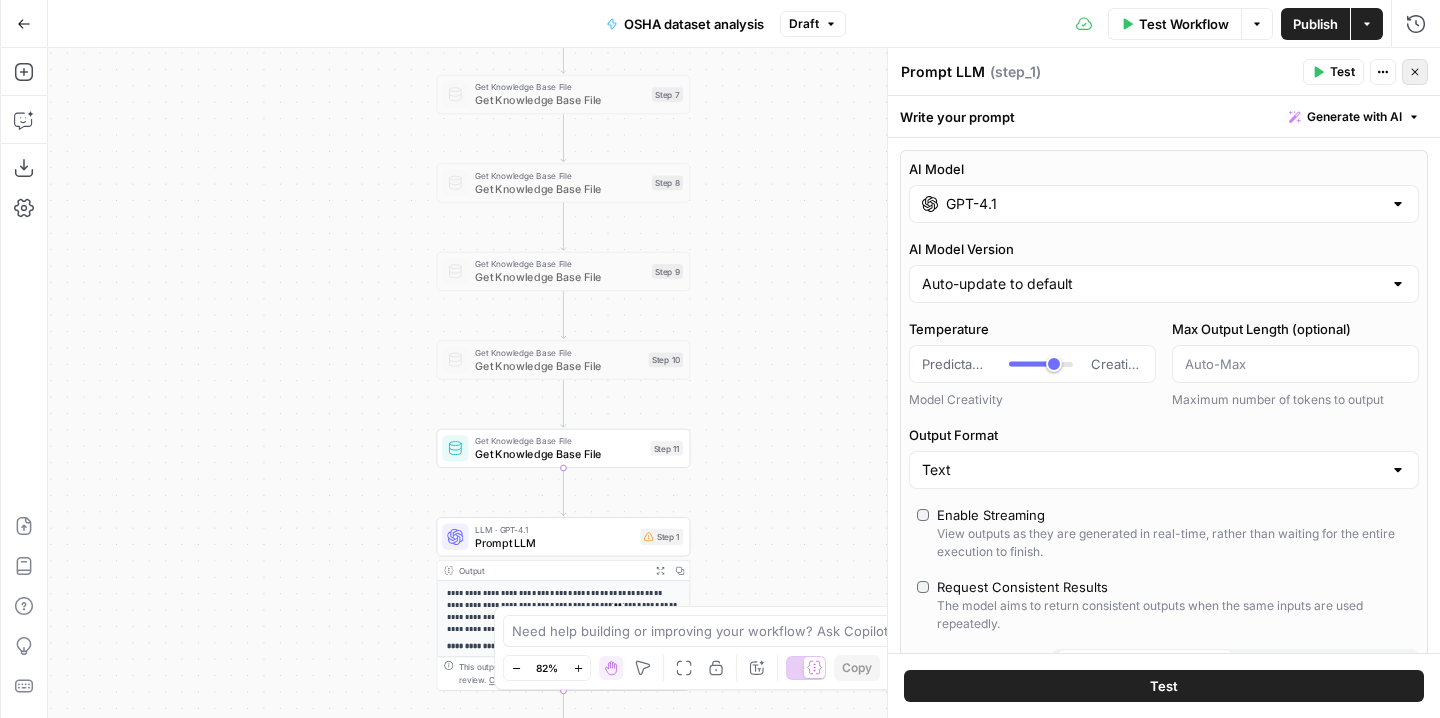 click 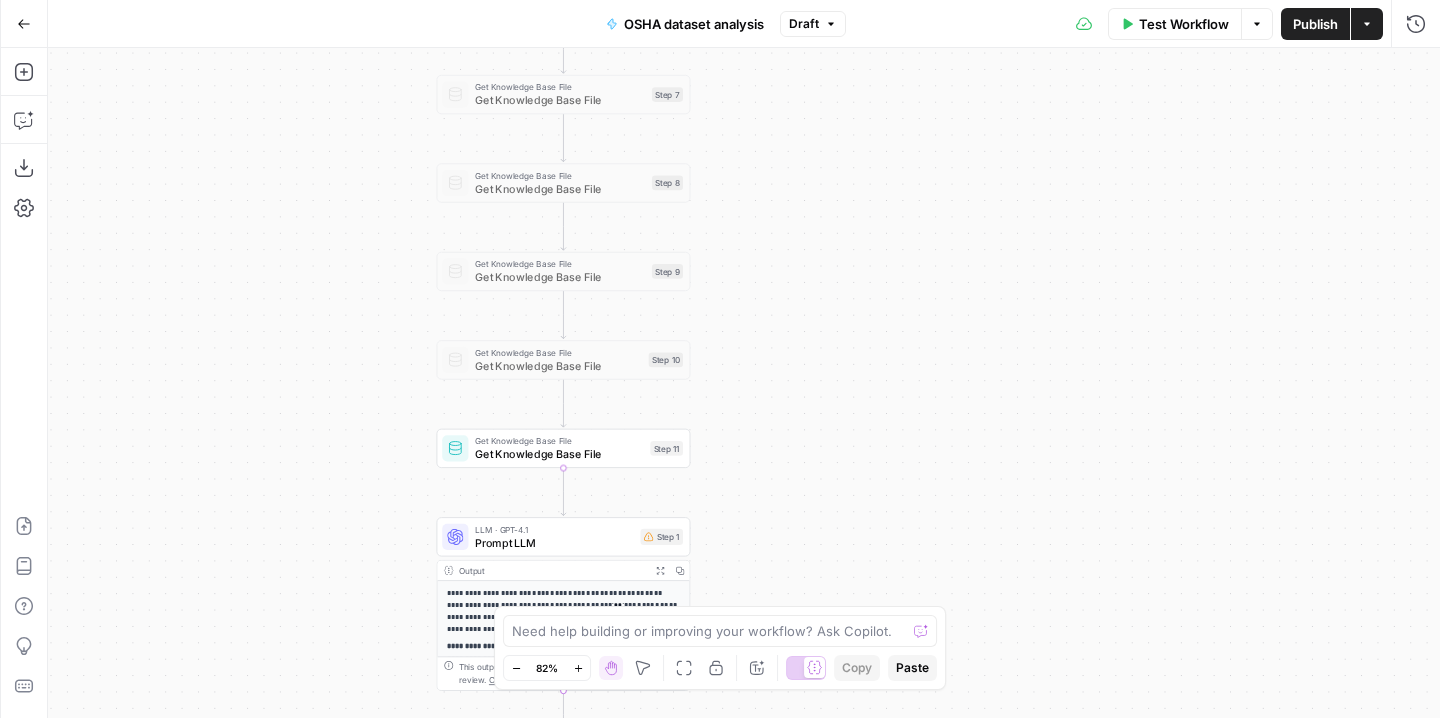 click on "Get Knowledge Base File" at bounding box center [559, 454] 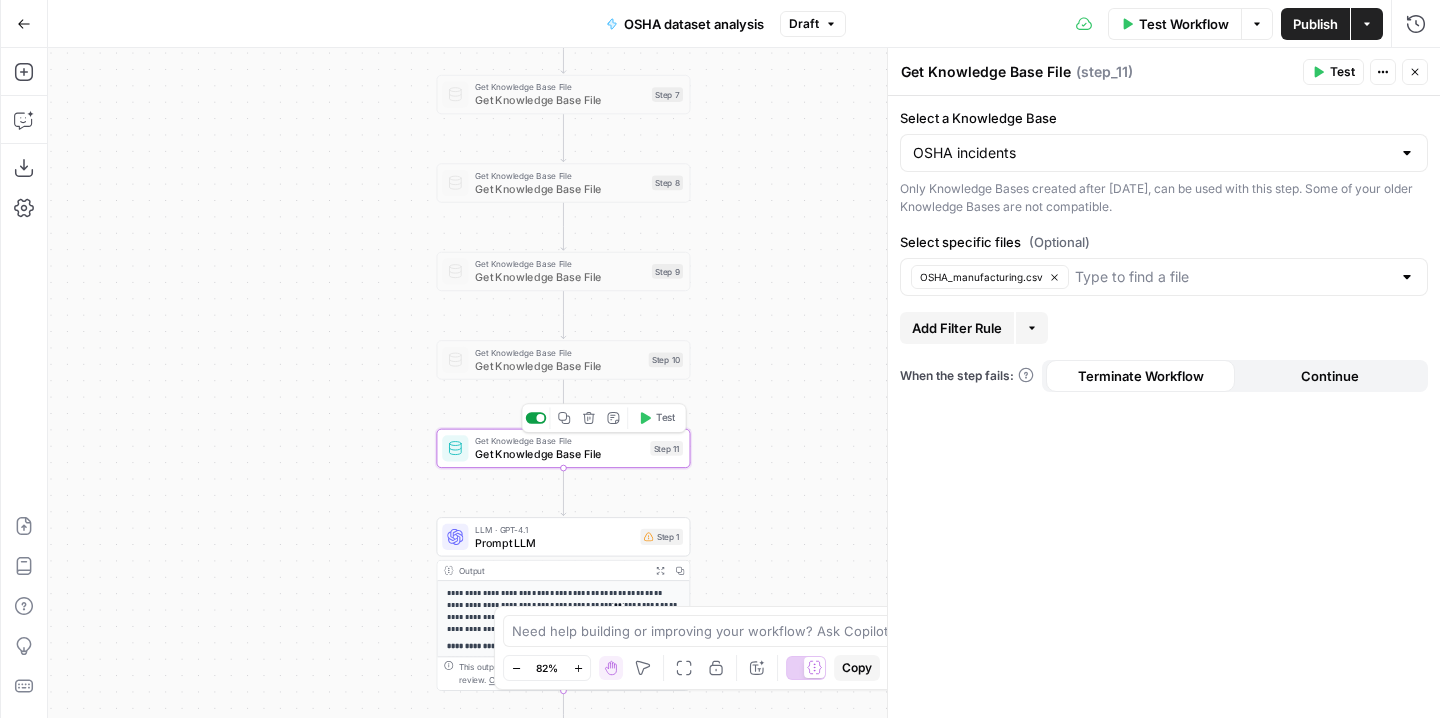 click at bounding box center [536, 417] 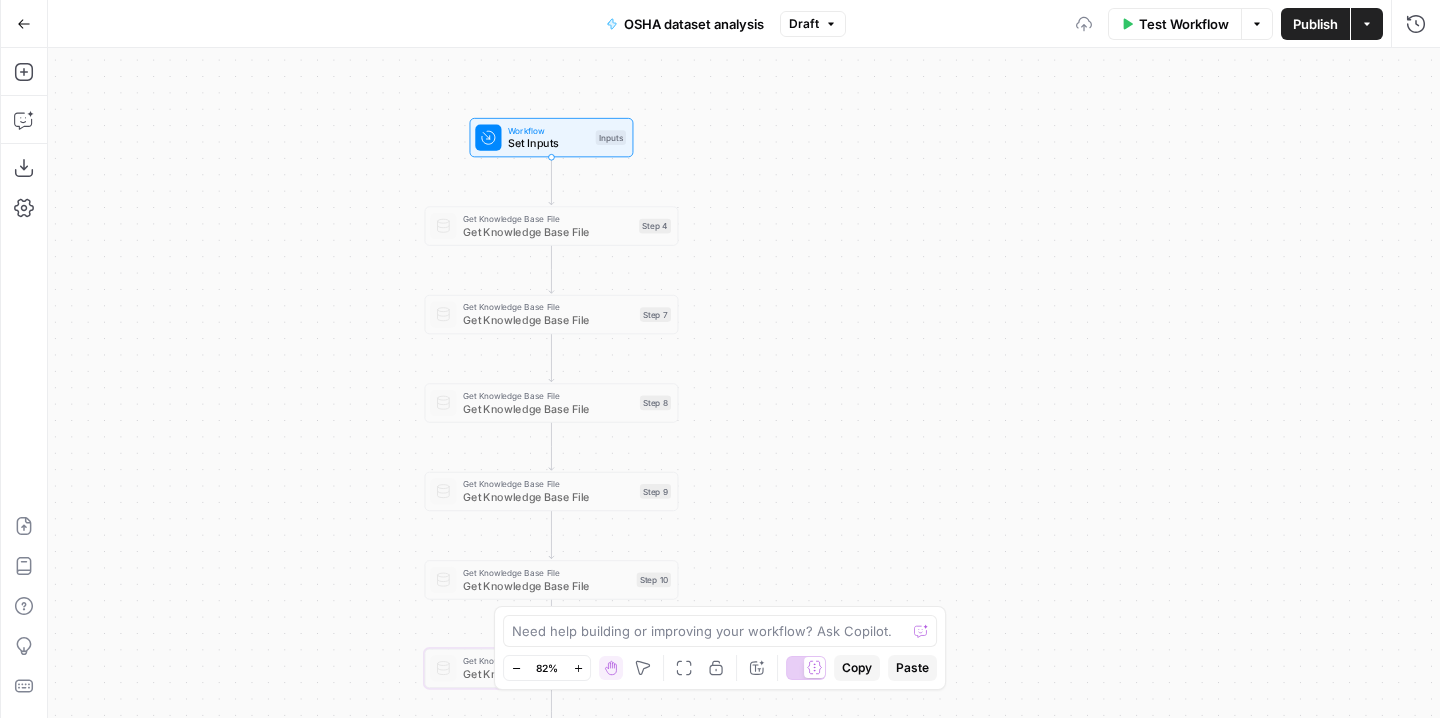 drag, startPoint x: 853, startPoint y: 334, endPoint x: 847, endPoint y: 575, distance: 241.07468 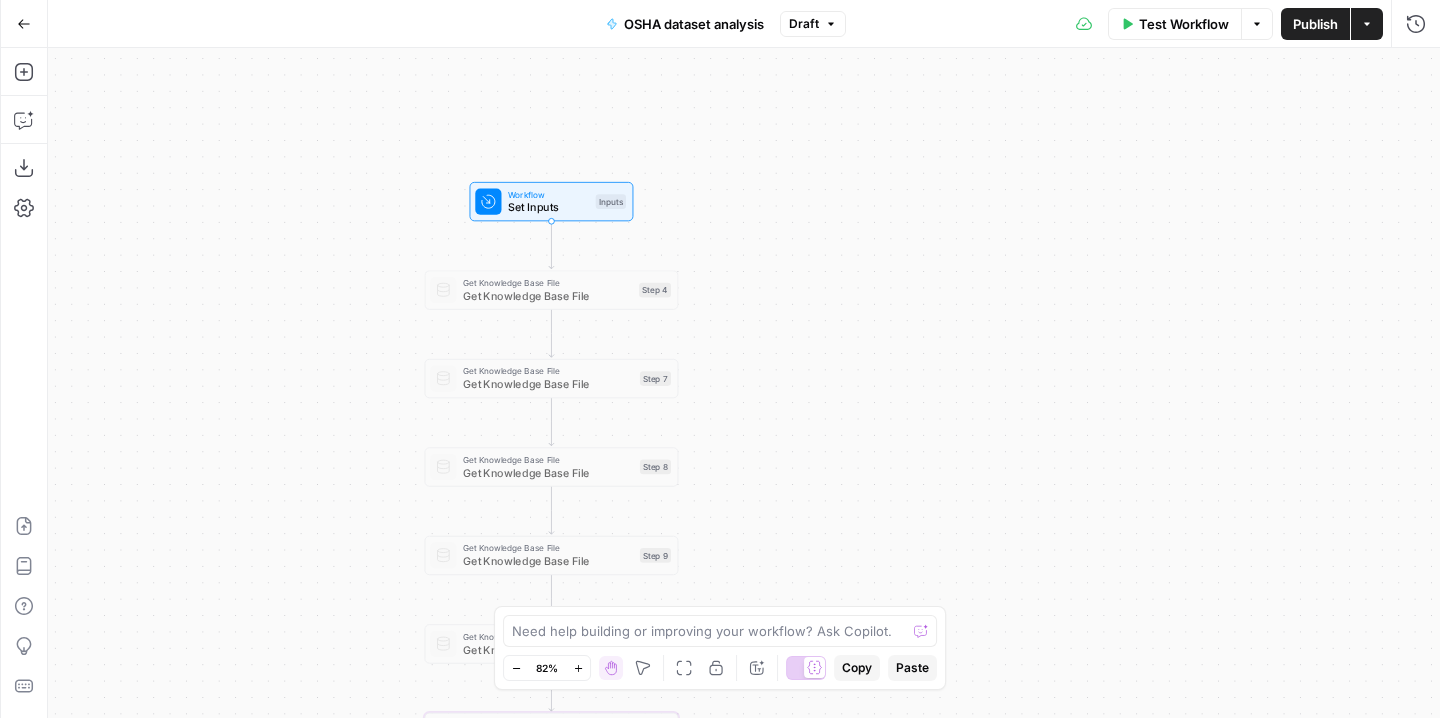 click on "Get Knowledge Base File Get Knowledge Base File Step 4 Copy step Delete step Add Note Test" at bounding box center [552, 289] 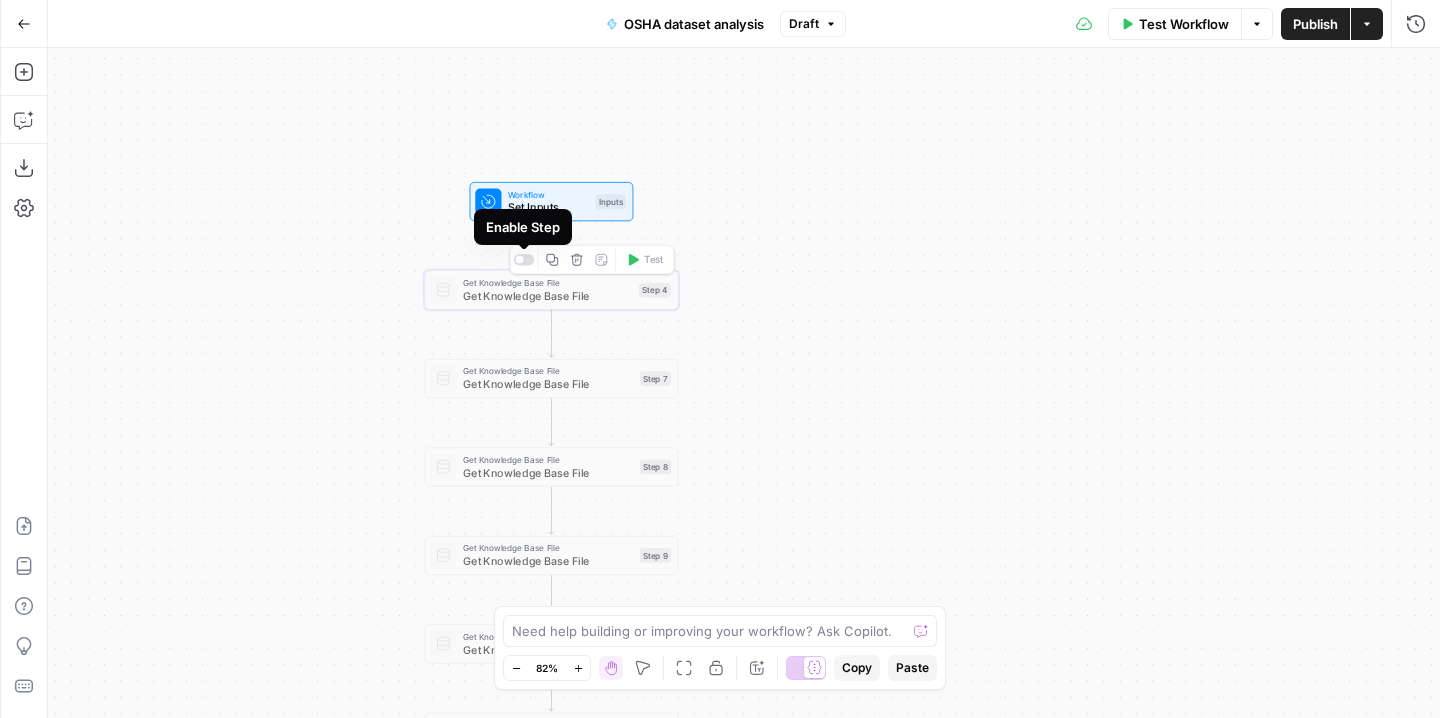 click at bounding box center [519, 260] 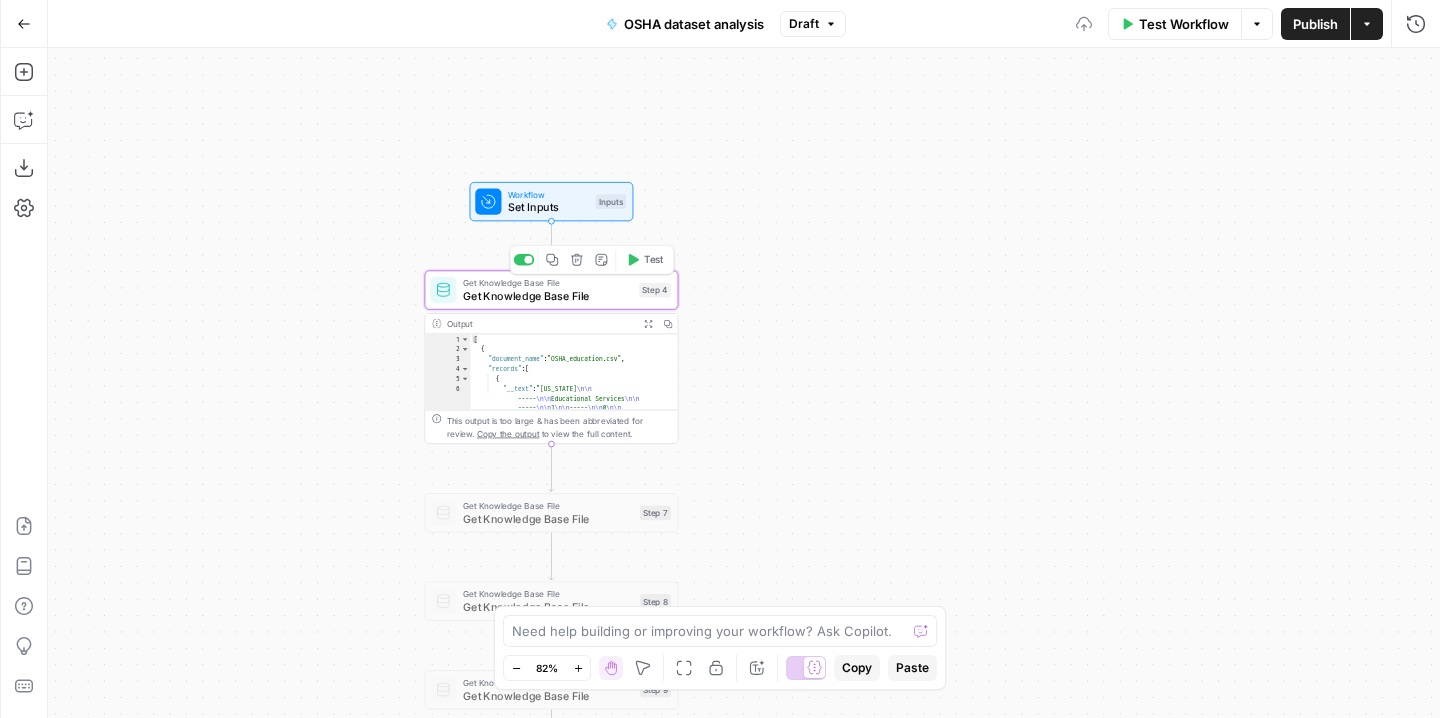 click on "Get Knowledge Base File" at bounding box center [548, 296] 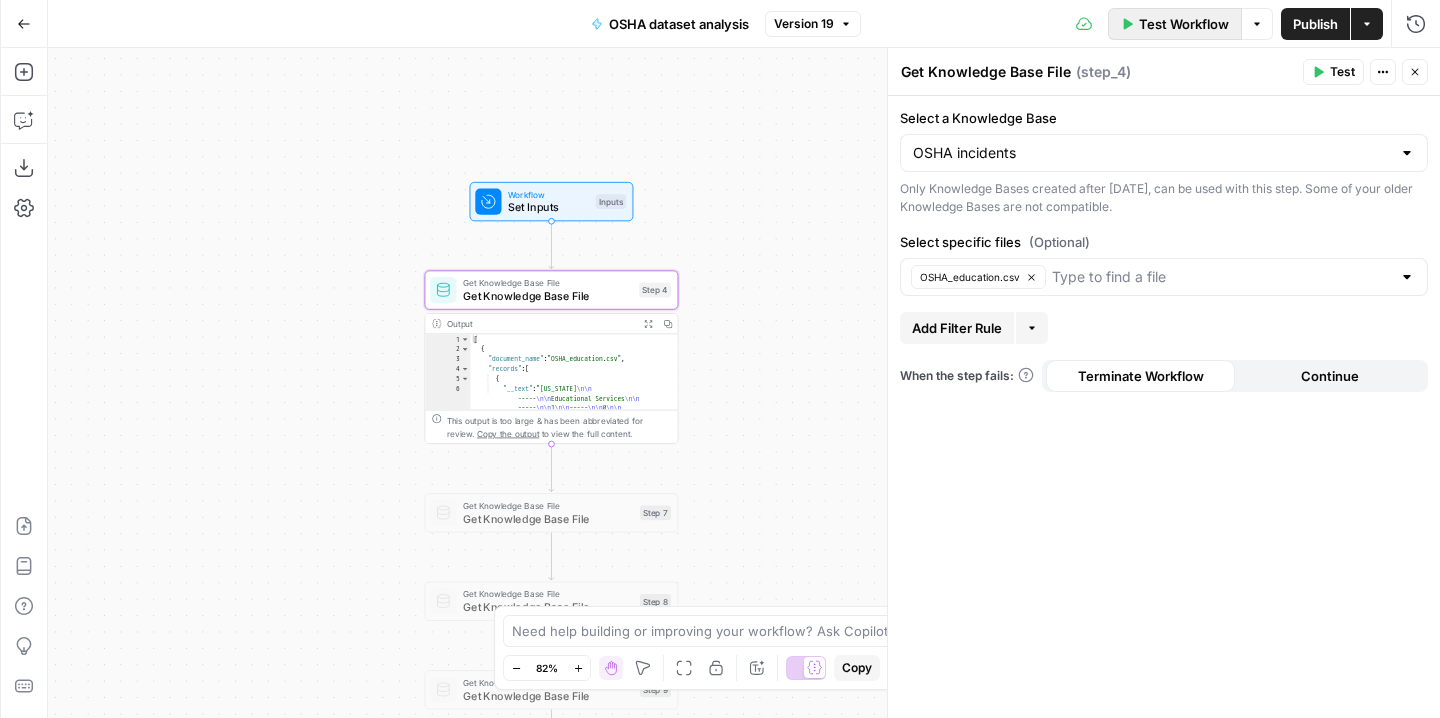 click on "Test Workflow" at bounding box center [1184, 24] 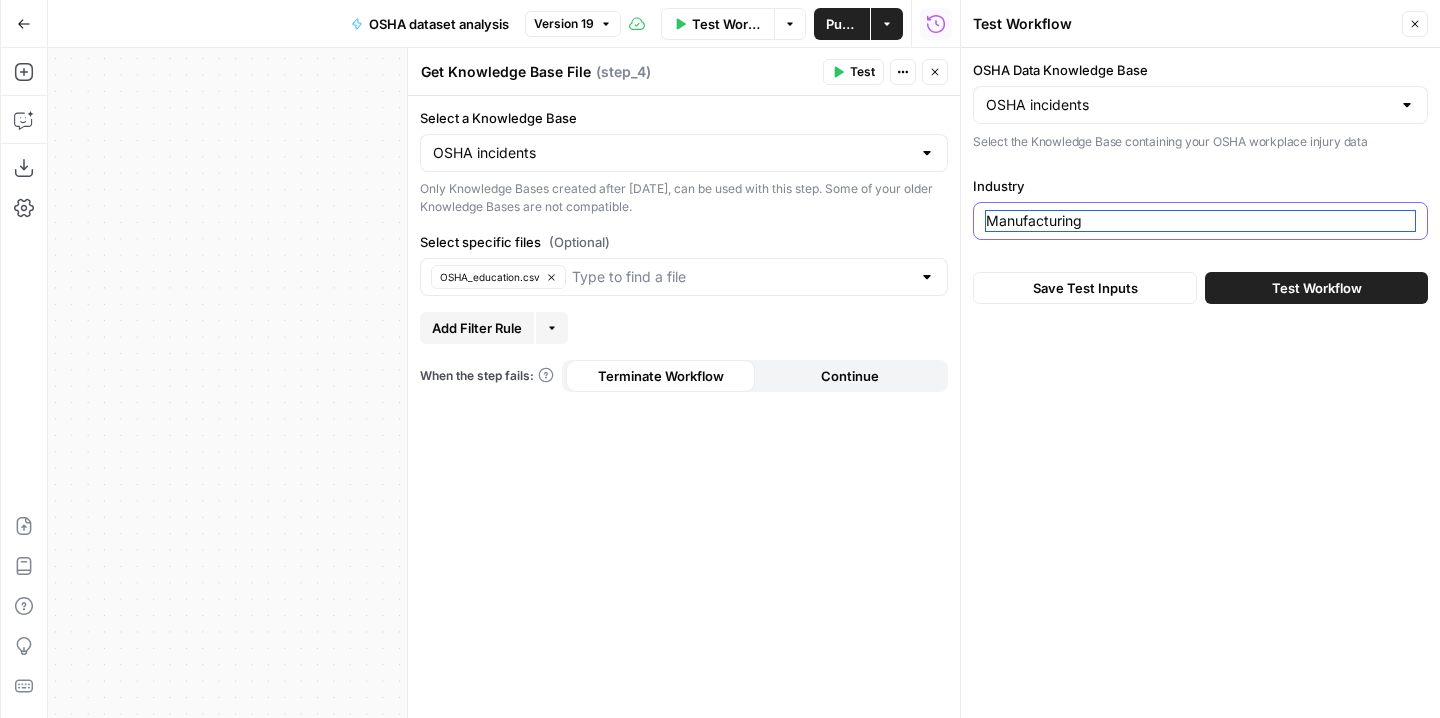 click on "Manufacturing" at bounding box center (1200, 221) 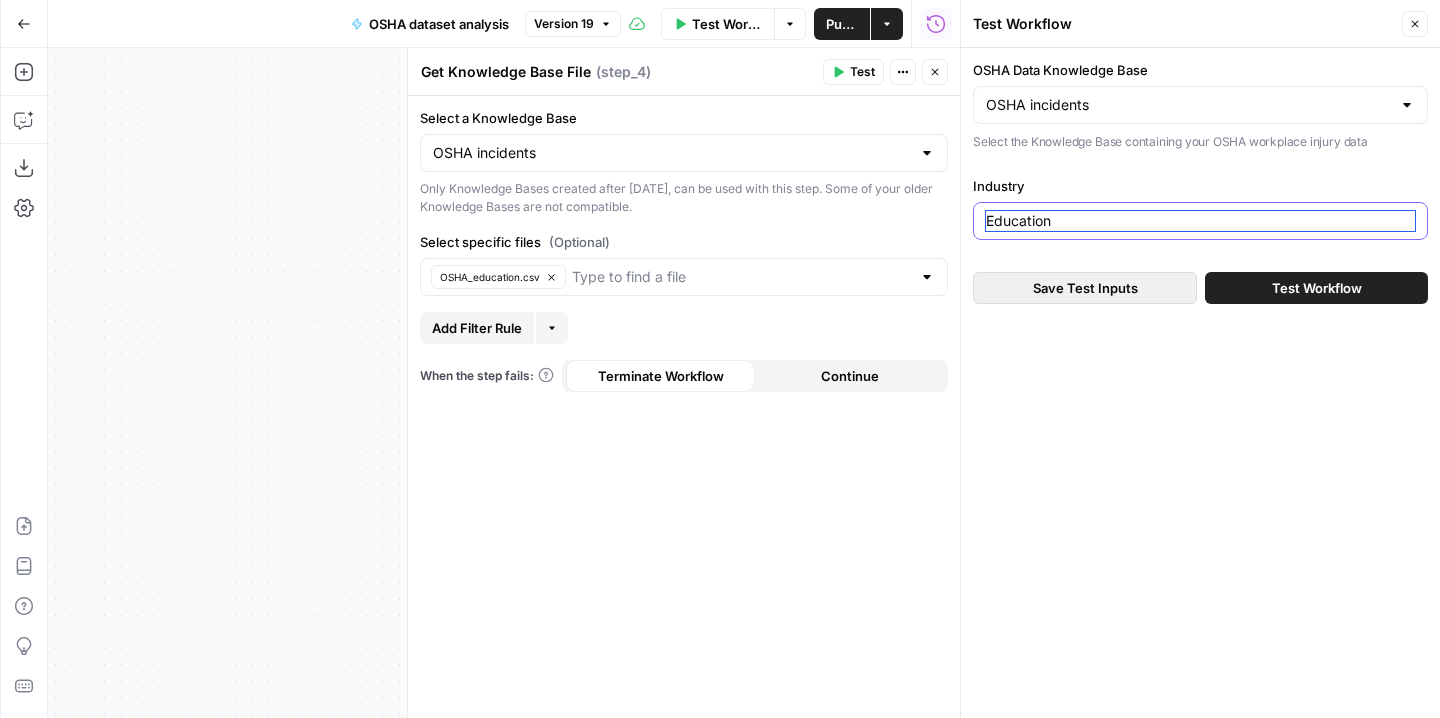 type on "Education" 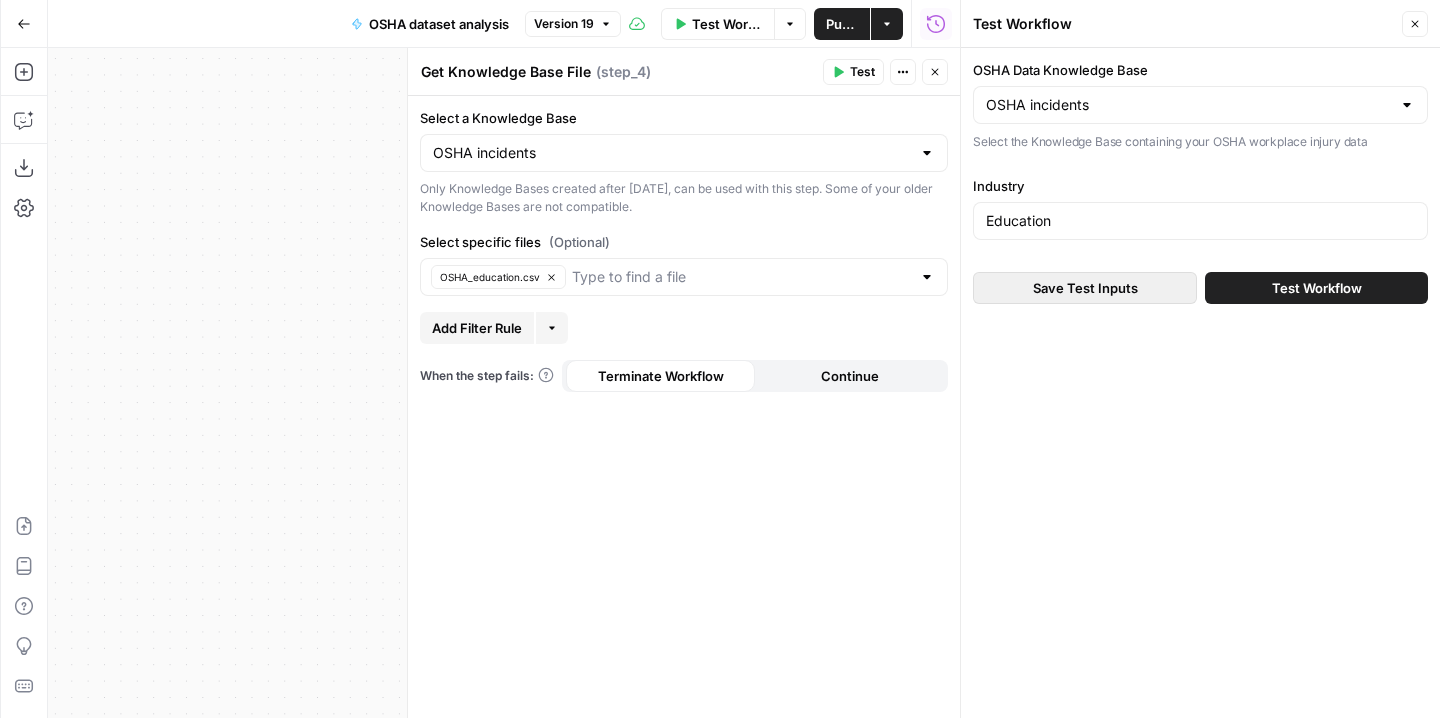 click on "Save Test Inputs" at bounding box center [1085, 288] 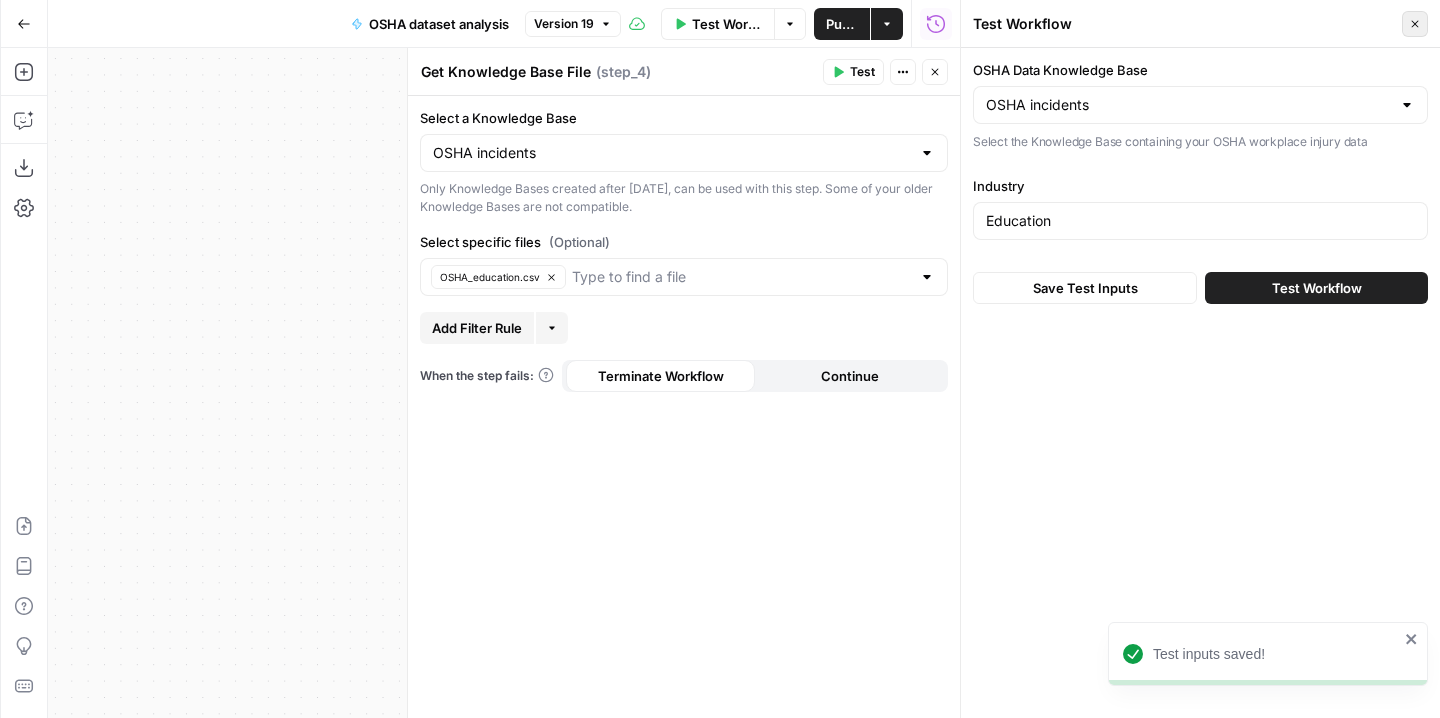 click 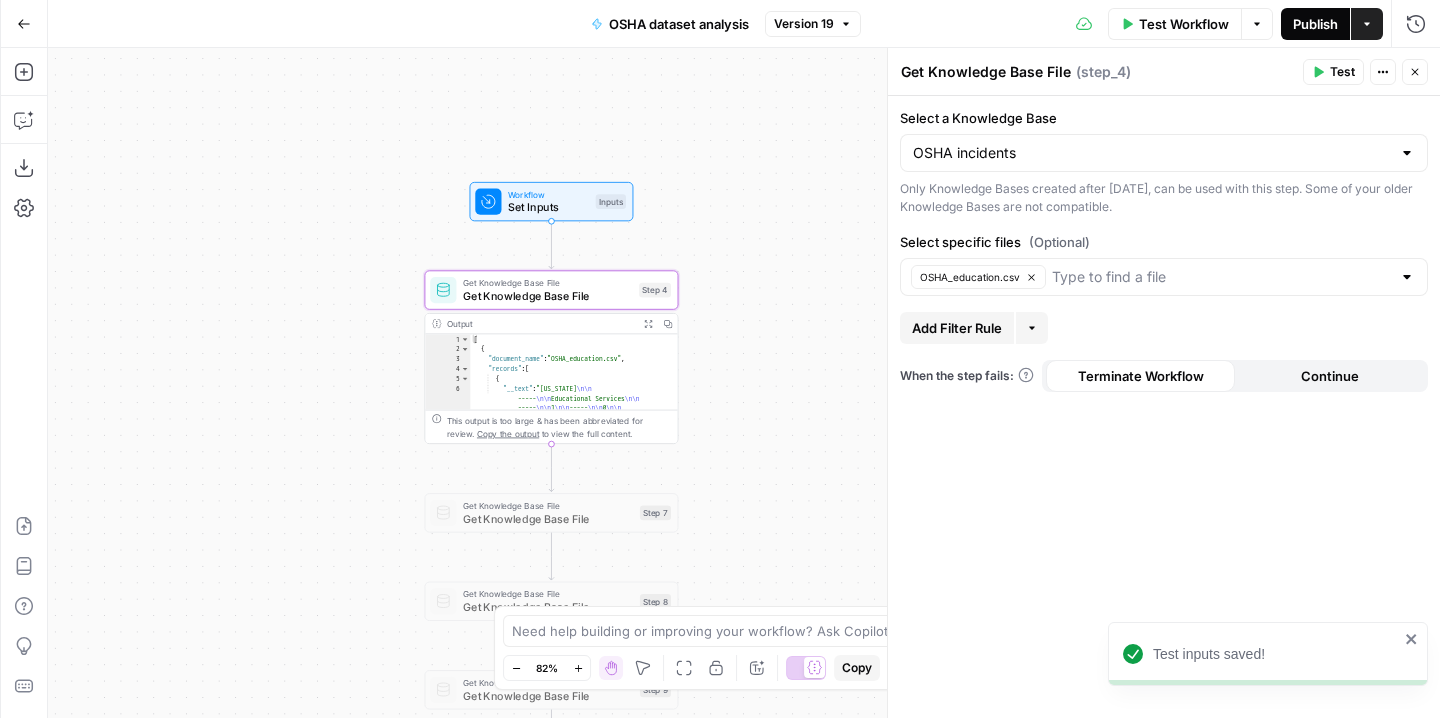 click on "Publish" at bounding box center [1315, 24] 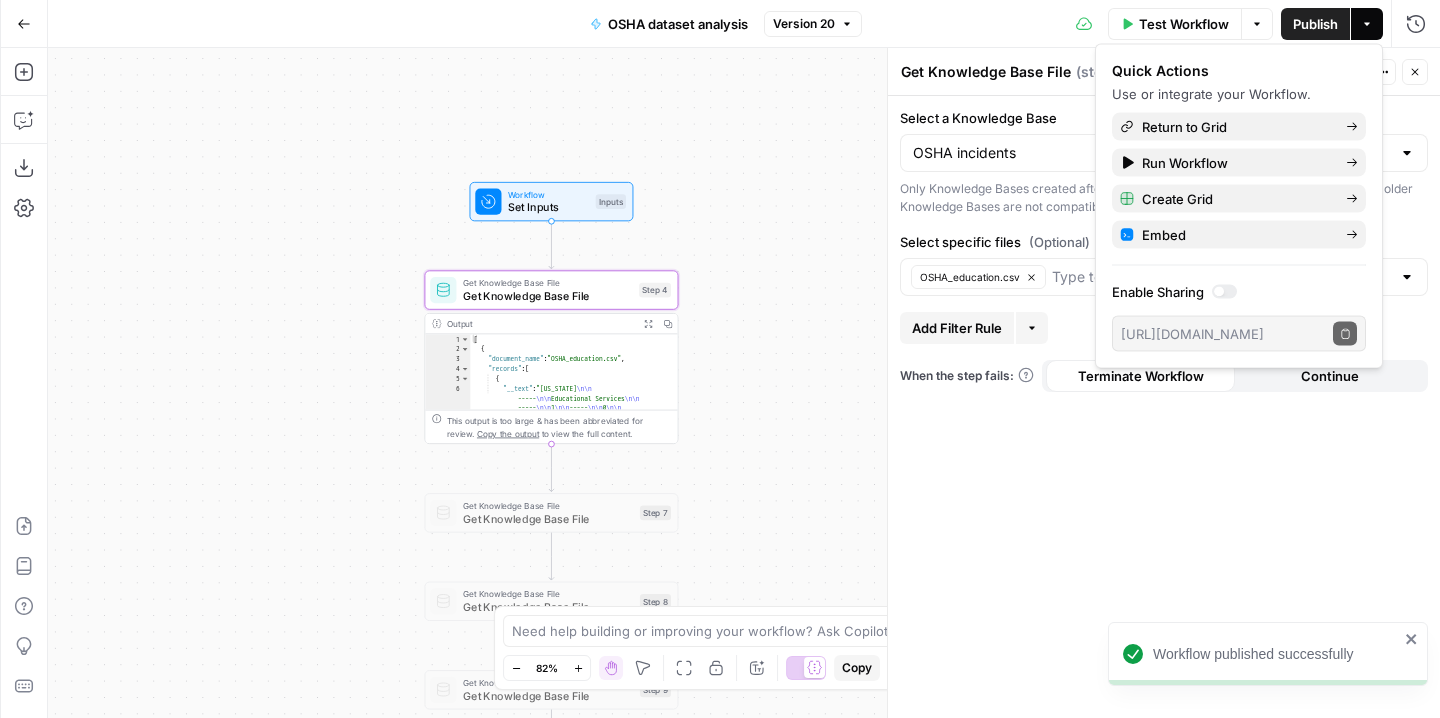 click on "Select a Knowledge Base OSHA incidents Only Knowledge Bases created after June 1st, 2024, can be used with this step. Some of your older Knowledge Bases are not compatible. Select specific files   (Optional) OSHA_education.csv Add Filter Rule More When the step fails: Terminate Workflow Continue" at bounding box center (1164, 407) 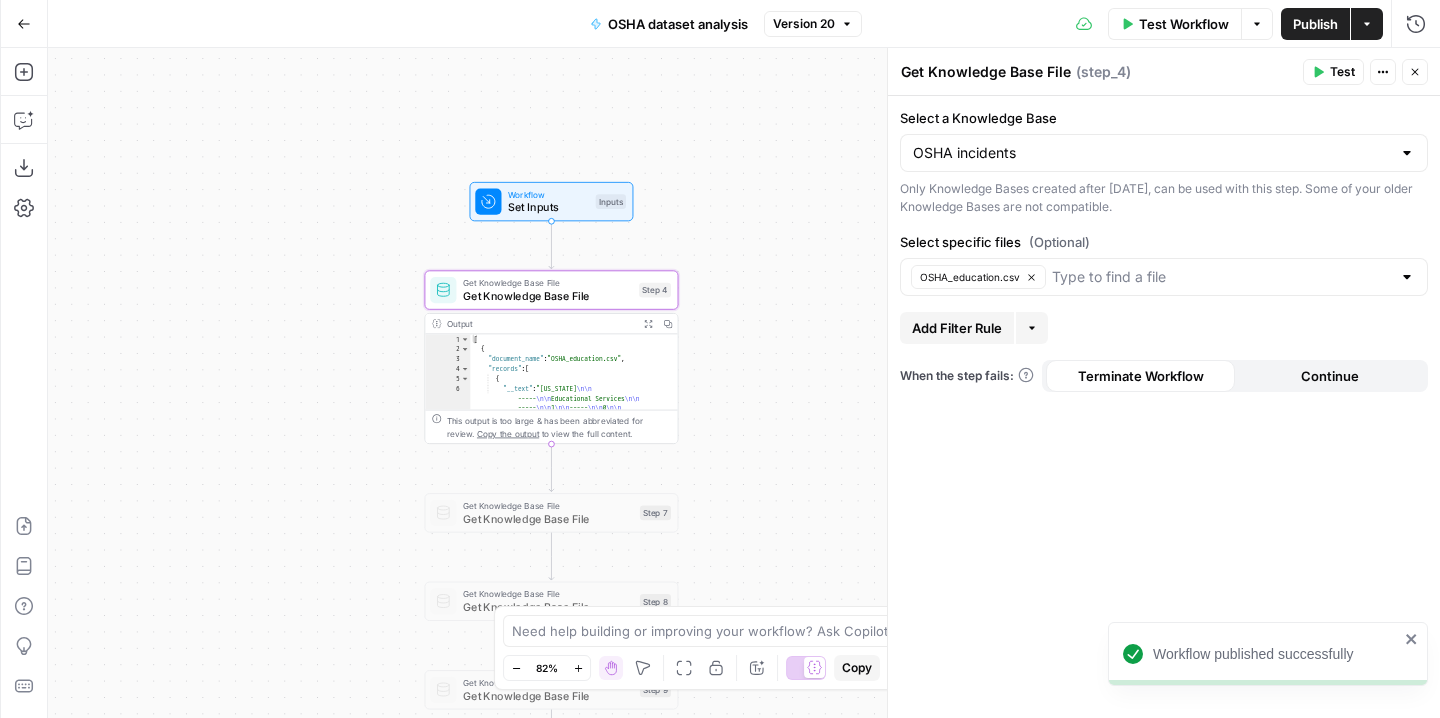 click on "Workflow published successfully" at bounding box center [1268, 654] 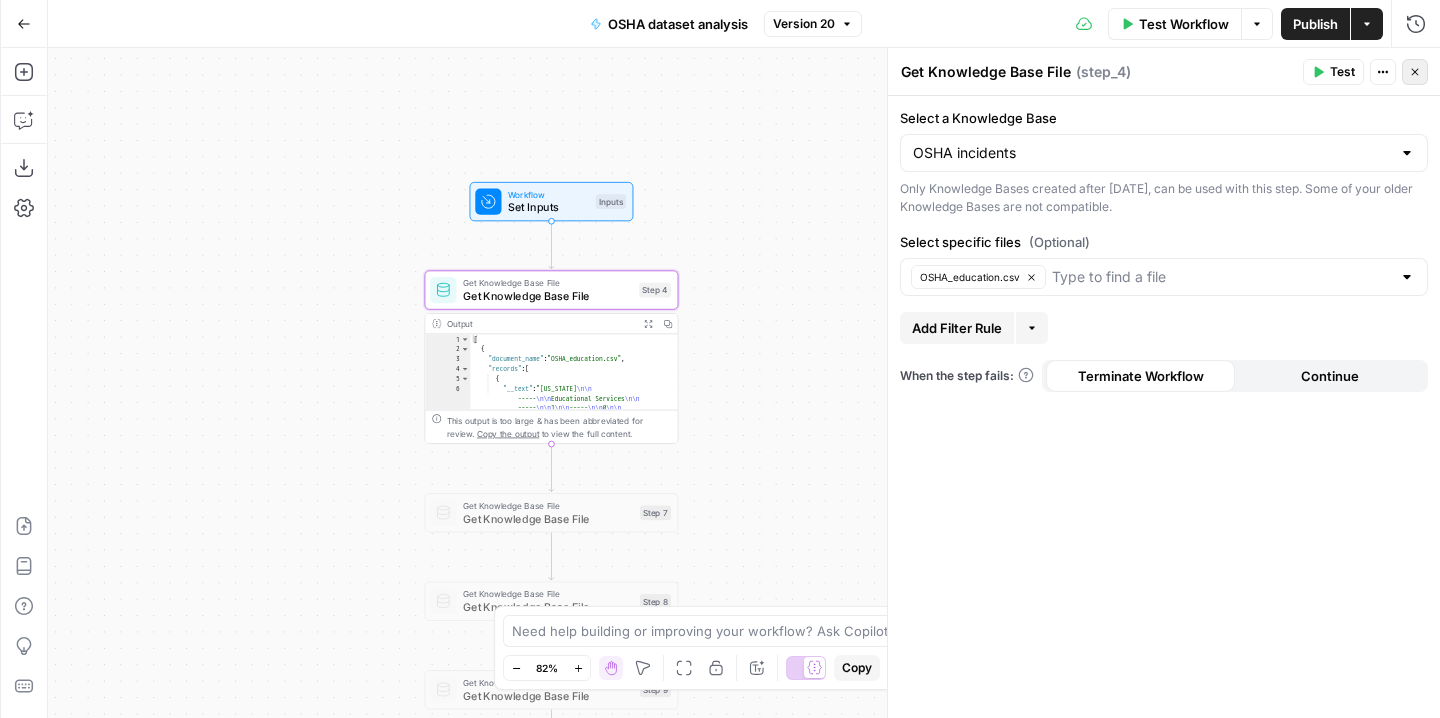 click on "Close" at bounding box center (1415, 72) 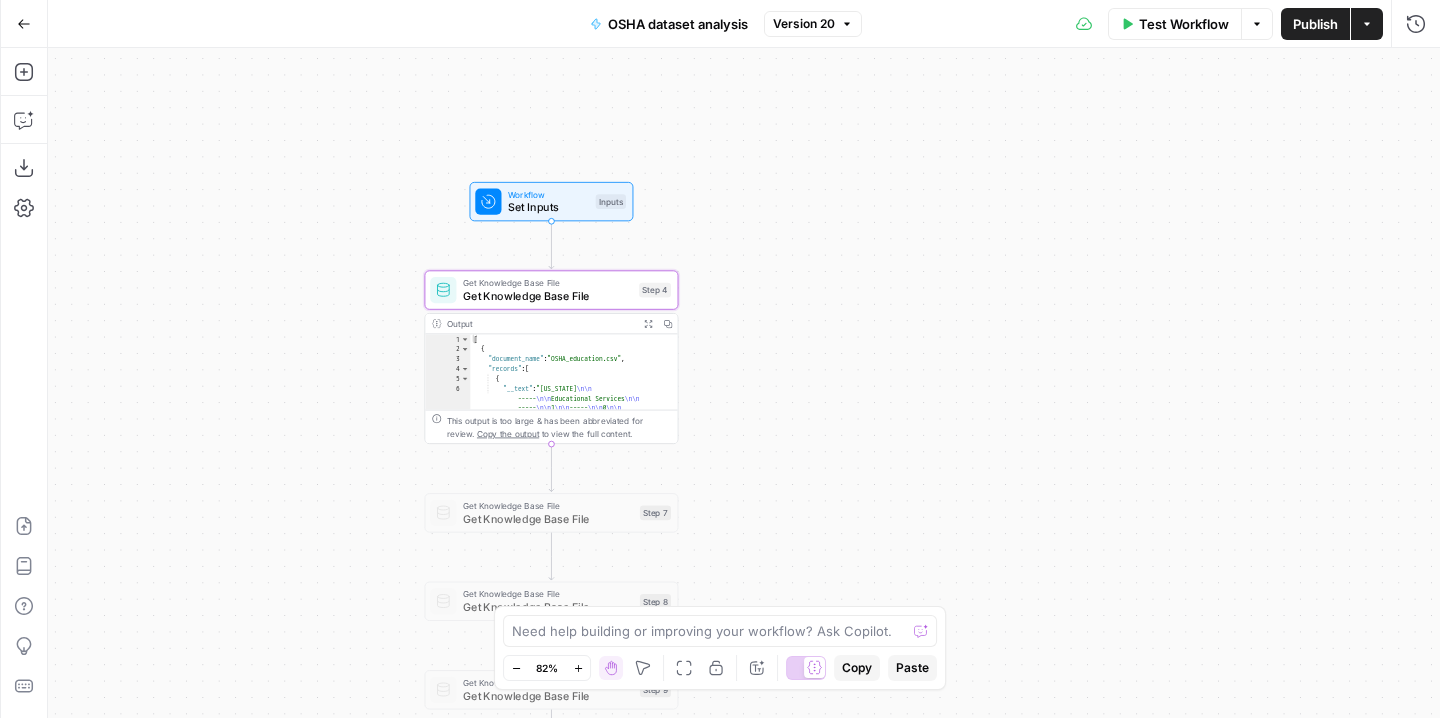click on "Workflow Set Inputs Inputs Get Knowledge Base File Get Knowledge Base File Step 4 Output Expand Output Copy 1 2 3 4 5 6 [    {      "document_name" :  "OSHA_education.csv" ,      "records" :  [         {           "__text" :  "NEW JERSEY \n\n              ----- \n\n Educational Services \n\n              ----- \n\n 1 \n\n ----- \n\n 0 \n\n              ----- \n\n 0 \n\n ----- \n\n Employee               slipped on ice. \n\n              ----- \n\n Nonclassifiable \n\n              ----- \n\n Nonclassifiable \n\n              ----- \n\n Fall, slip, trip,               unspecified \n\n ----- \n\n Ground,               unspecified \n\n ----- \n\n Ice,               sleet, snow" ,     This output is too large & has been abbreviated for review.   Copy the output   to view the full content. Get Knowledge Base File Get Knowledge Base File Step 7 Get Knowledge Base File Get Knowledge Base File **" at bounding box center [744, 383] 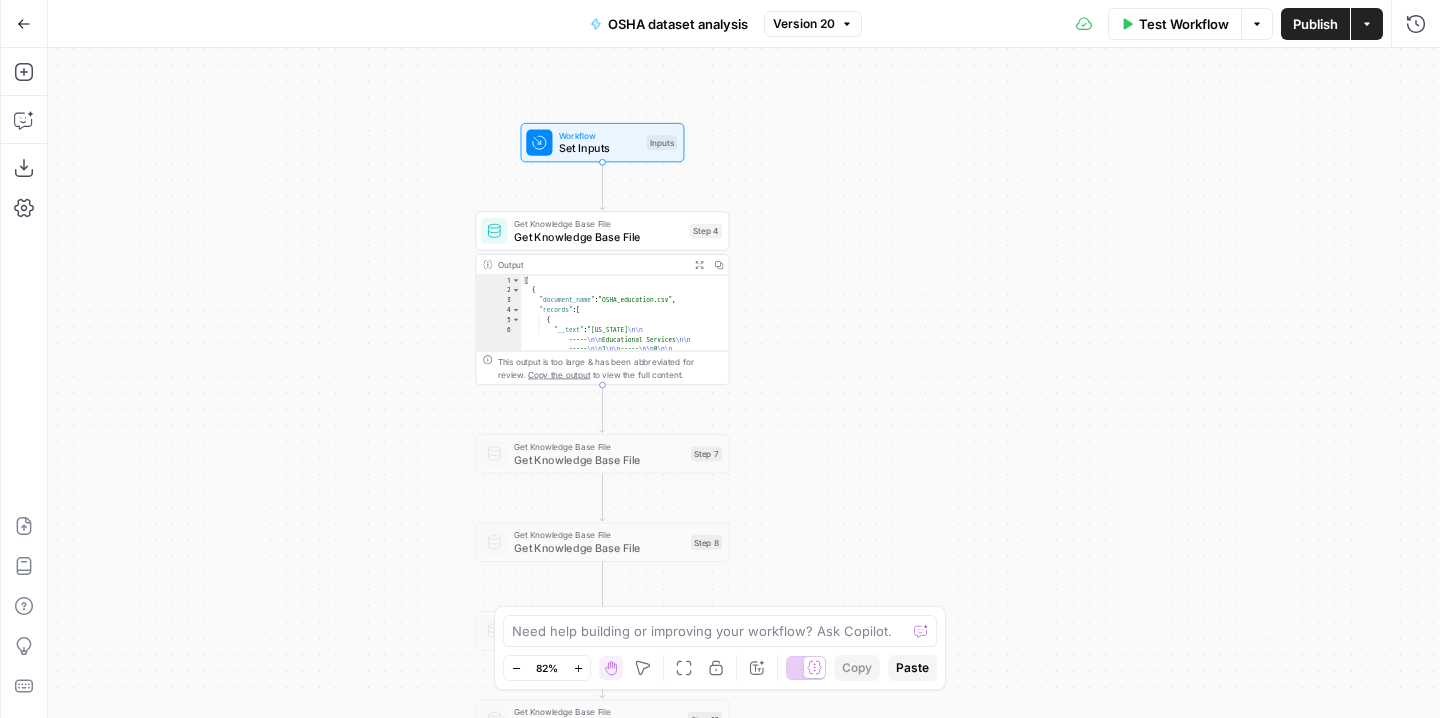 drag, startPoint x: 766, startPoint y: 286, endPoint x: 817, endPoint y: 227, distance: 77.987175 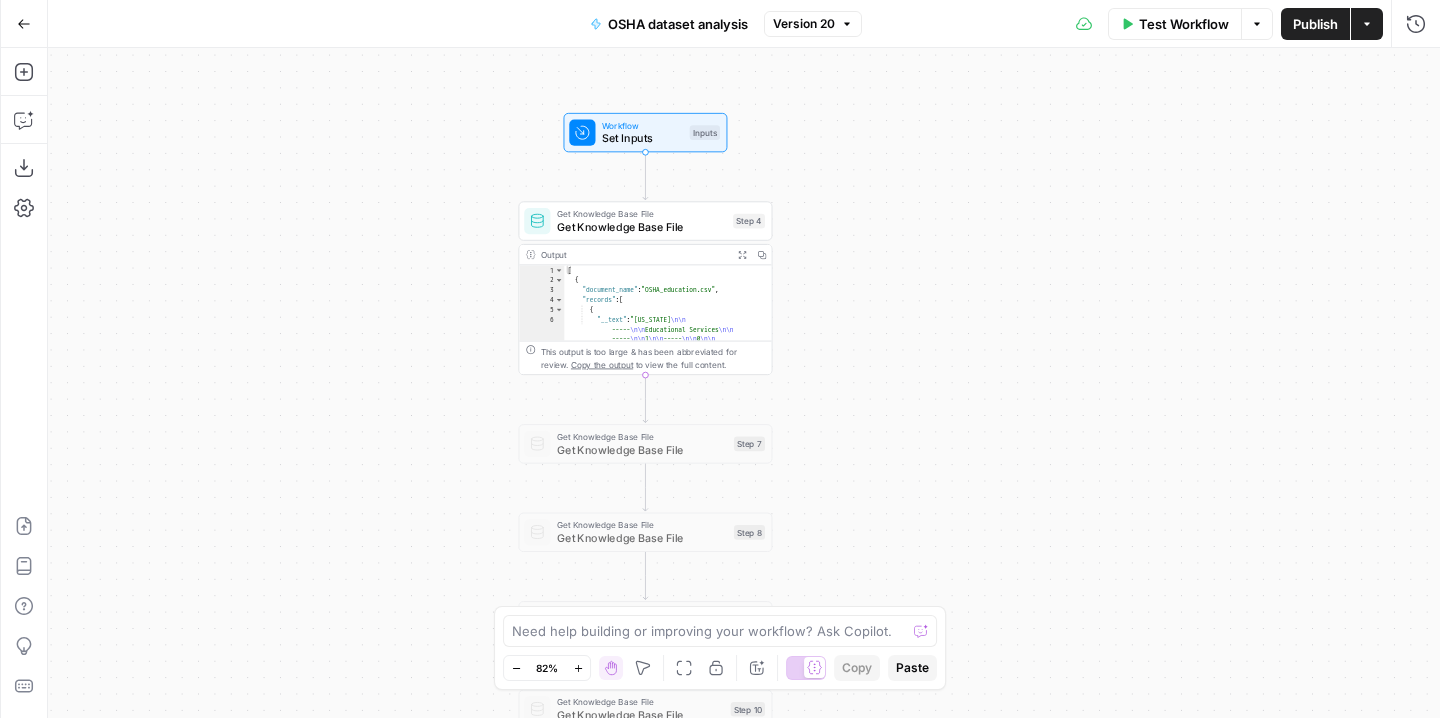 drag, startPoint x: 821, startPoint y: 284, endPoint x: 864, endPoint y: 274, distance: 44.14748 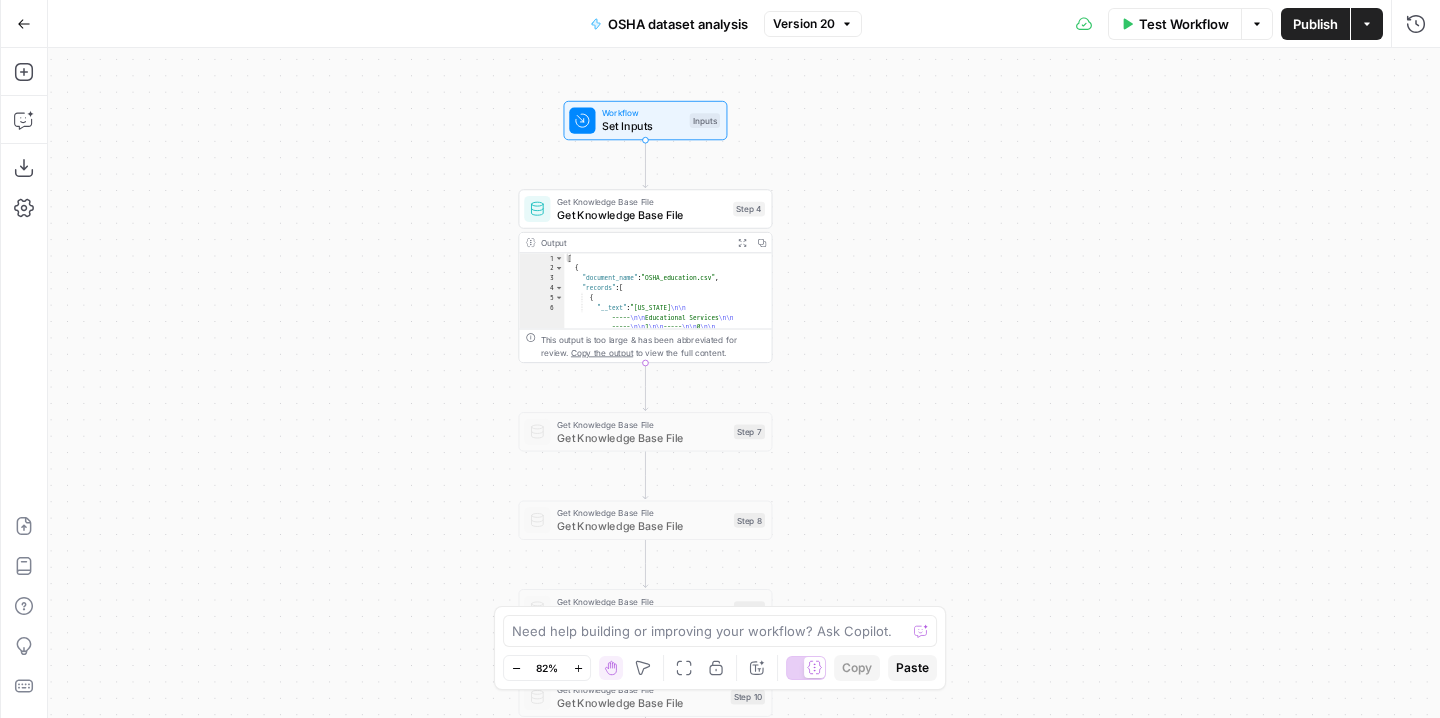drag, startPoint x: 830, startPoint y: 351, endPoint x: 829, endPoint y: 288, distance: 63.007935 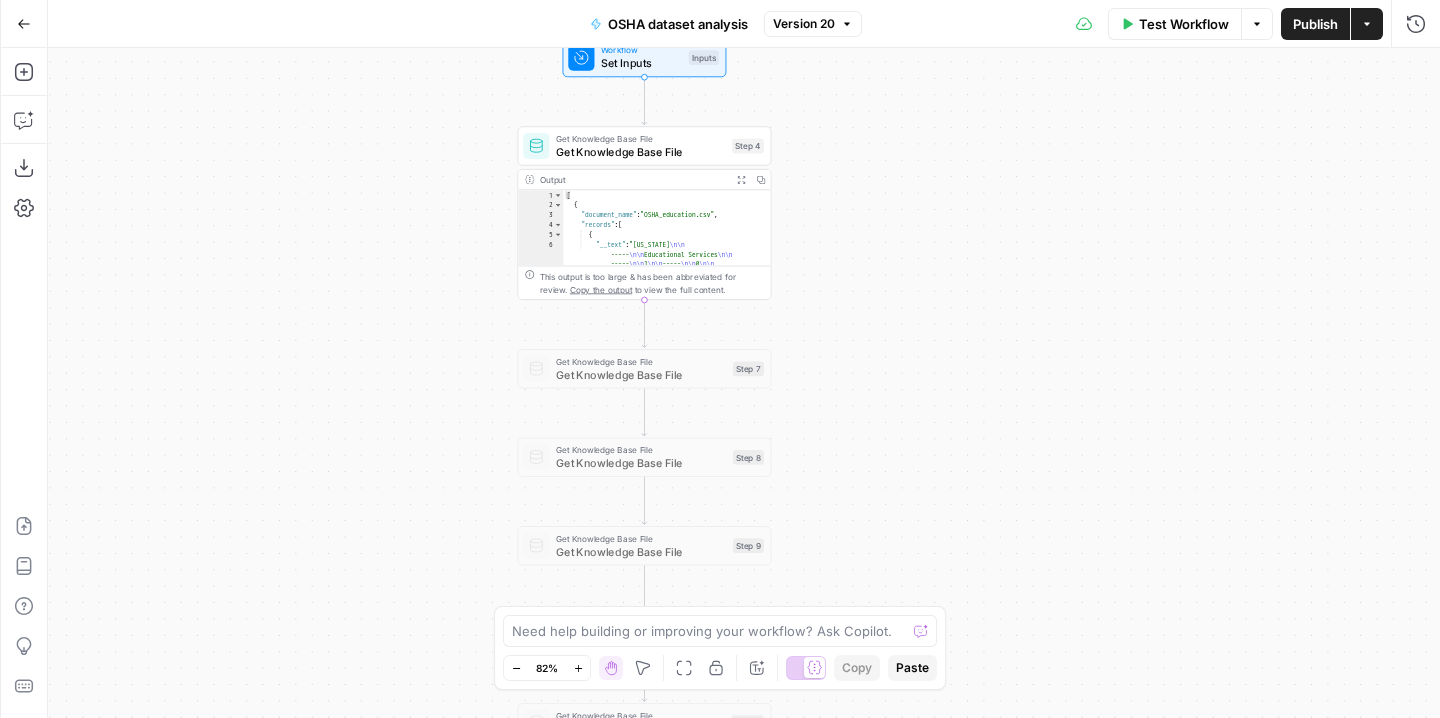drag, startPoint x: 830, startPoint y: 386, endPoint x: 830, endPoint y: 311, distance: 75 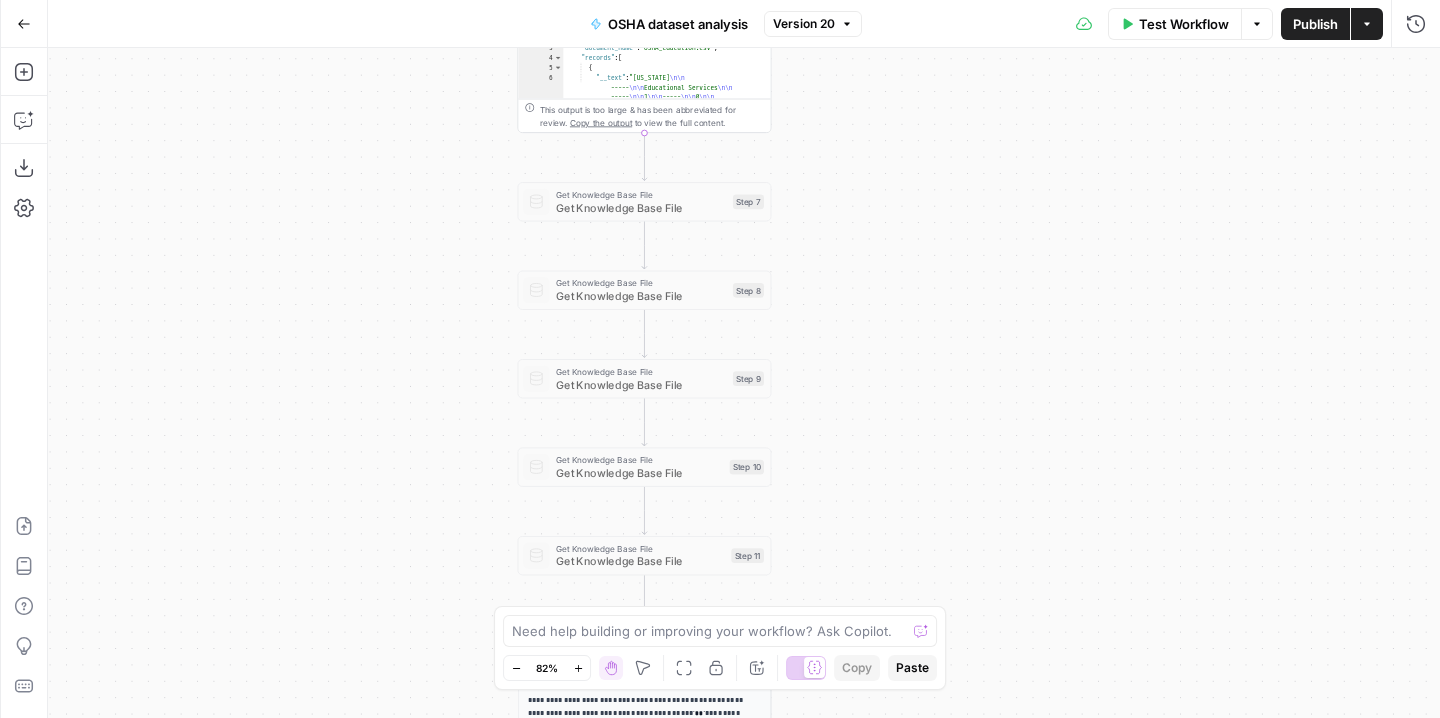 drag, startPoint x: 851, startPoint y: 405, endPoint x: 850, endPoint y: 330, distance: 75.00667 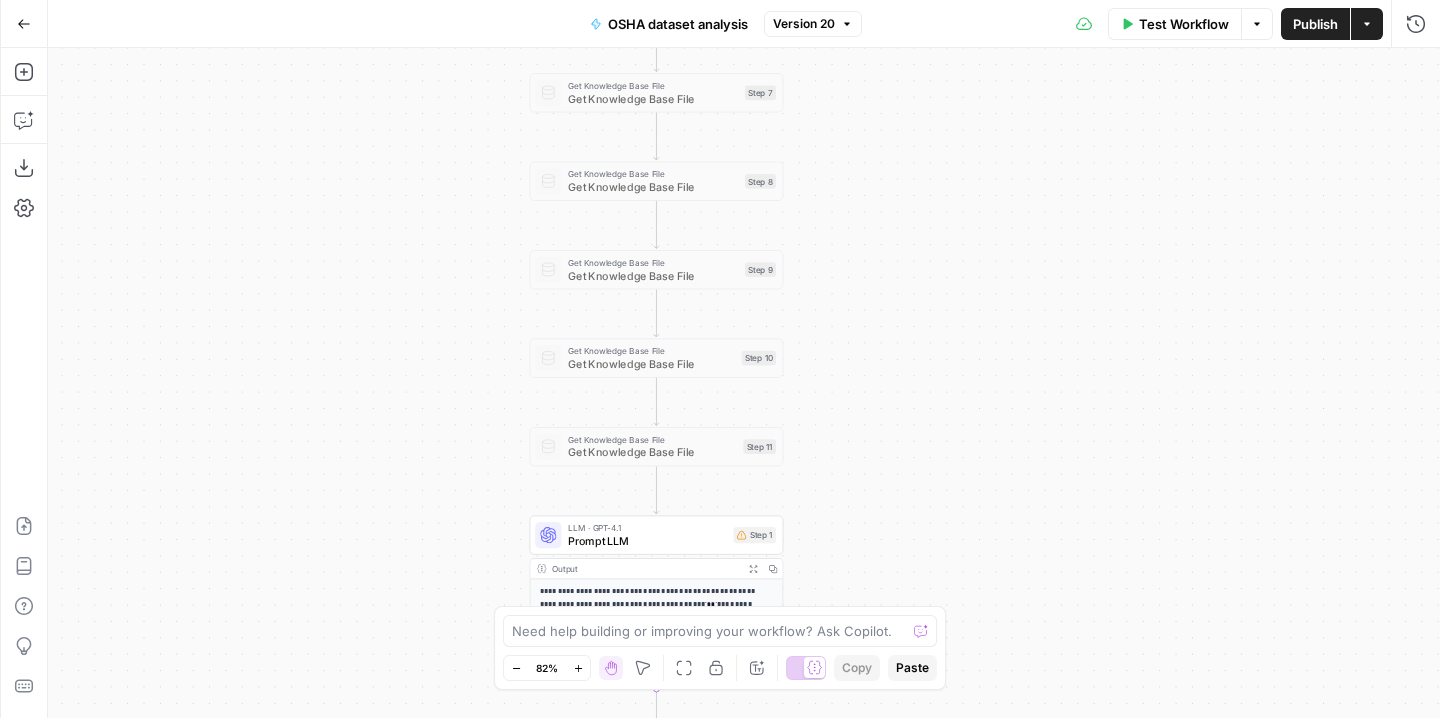drag, startPoint x: 845, startPoint y: 417, endPoint x: 851, endPoint y: 336, distance: 81.22192 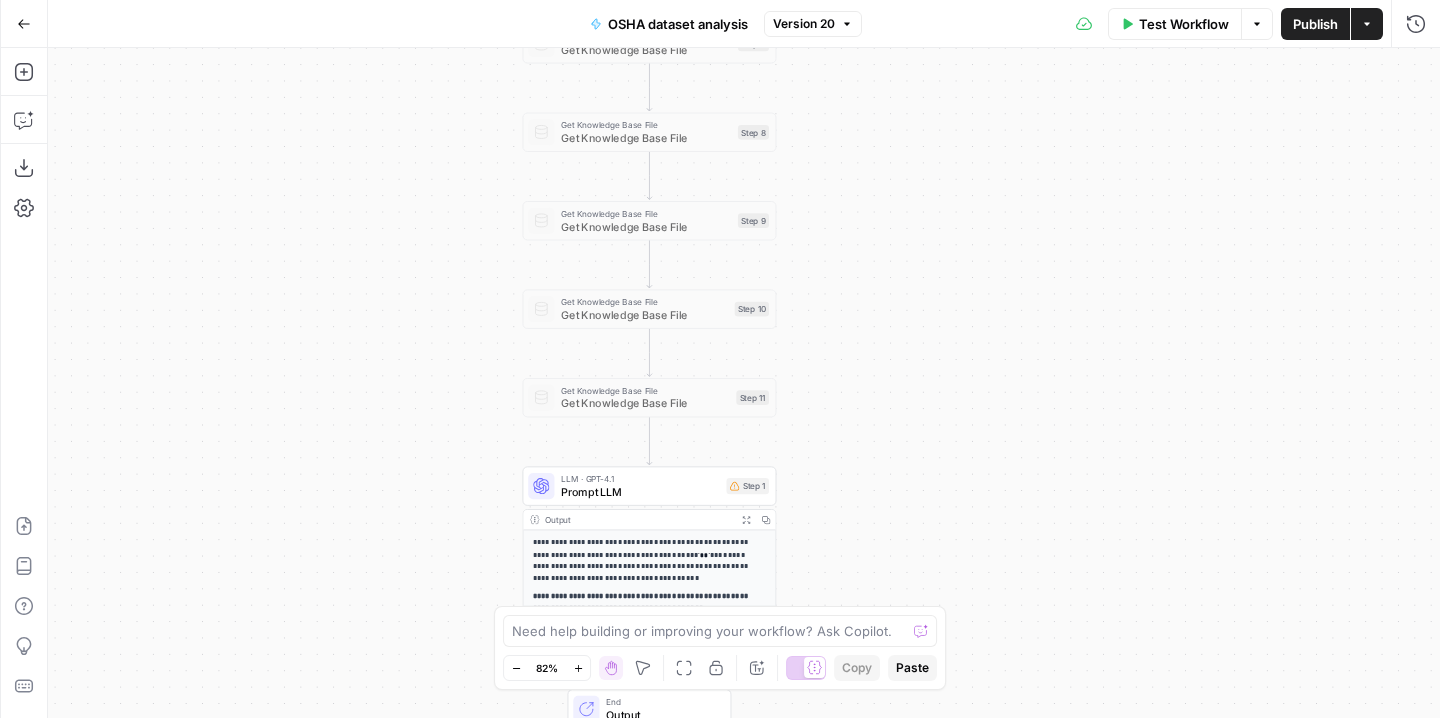 drag, startPoint x: 856, startPoint y: 374, endPoint x: 849, endPoint y: 325, distance: 49.497475 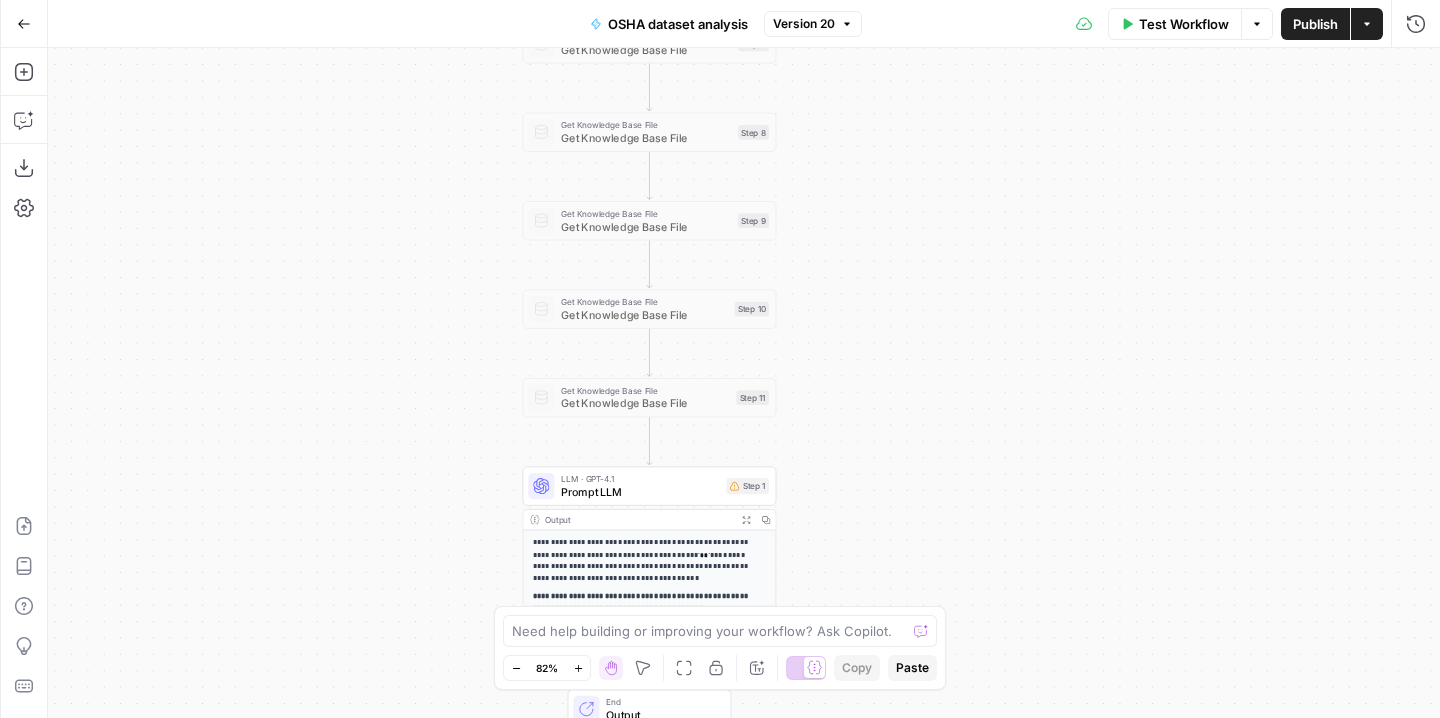 click on "Workflow Set Inputs Inputs Get Knowledge Base File Get Knowledge Base File Step 4 Output Expand Output Copy 1 2 3 4 5 6 [    {      "document_name" :  "OSHA_education.csv" ,      "records" :  [         {           "__text" :  "NEW JERSEY \n\n              ----- \n\n Educational Services \n\n              ----- \n\n 1 \n\n ----- \n\n 0 \n\n              ----- \n\n 0 \n\n ----- \n\n Employee               slipped on ice. \n\n              ----- \n\n Nonclassifiable \n\n              ----- \n\n Nonclassifiable \n\n              ----- \n\n Fall, slip, trip,               unspecified \n\n ----- \n\n Ground,               unspecified \n\n ----- \n\n Ice,               sleet, snow" ,     This output is too large & has been abbreviated for review.   Copy the output   to view the full content. Get Knowledge Base File Get Knowledge Base File Step 7 Get Knowledge Base File Get Knowledge Base File **" at bounding box center (744, 383) 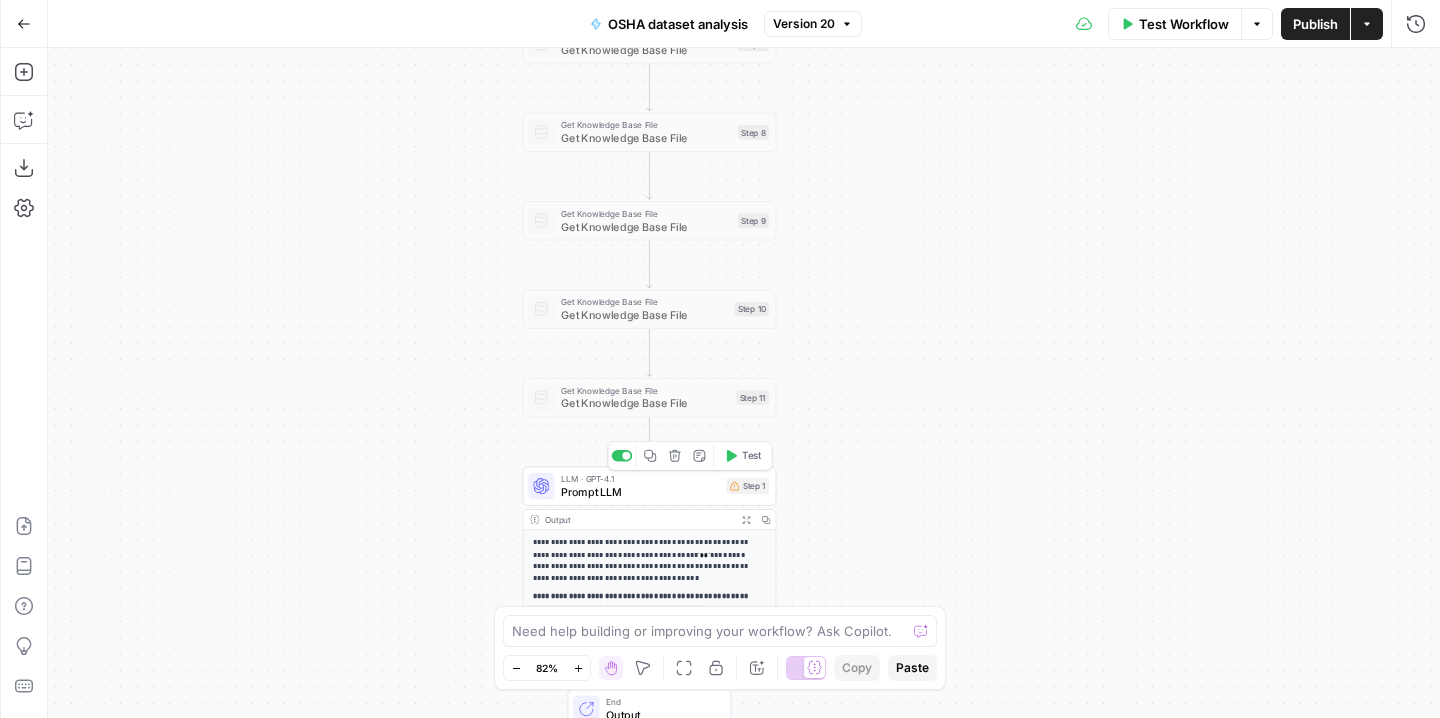 click on "Prompt LLM" at bounding box center (640, 492) 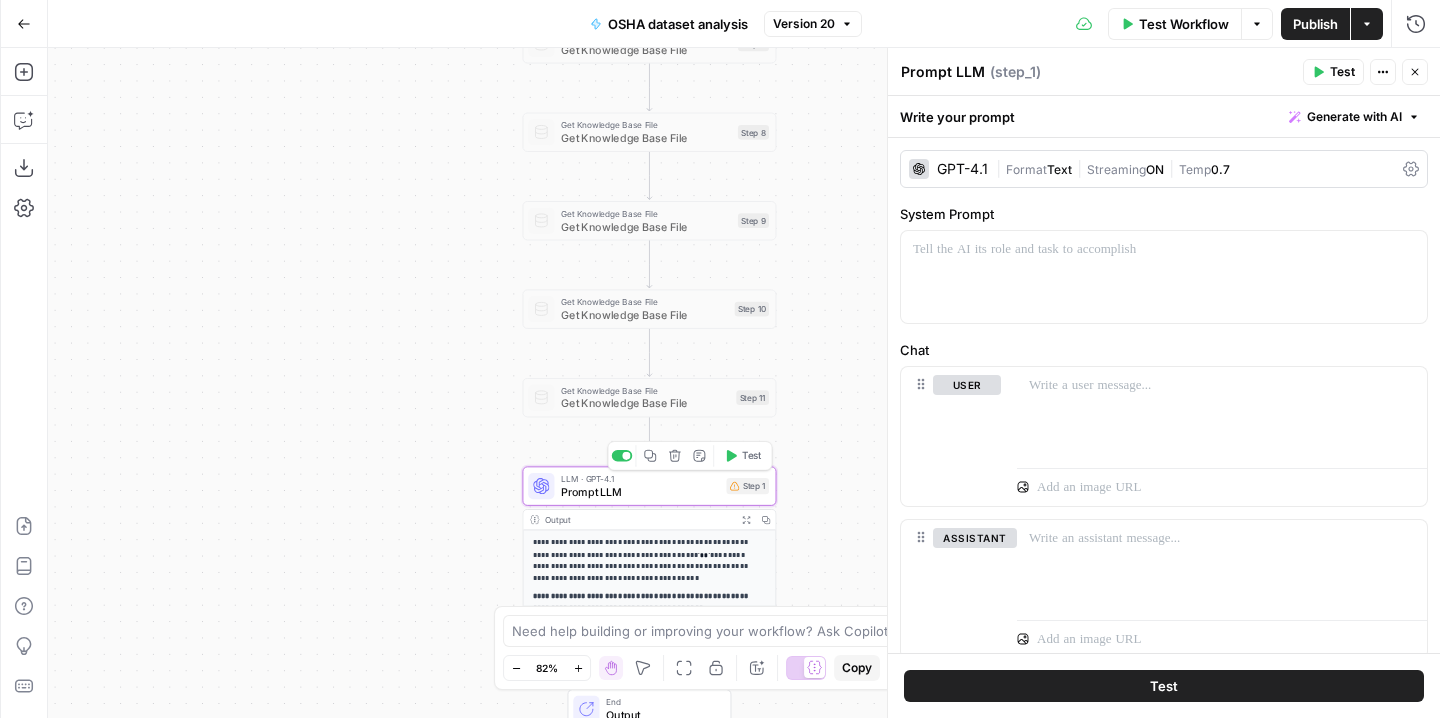 drag, startPoint x: 932, startPoint y: 364, endPoint x: 861, endPoint y: 339, distance: 75.272835 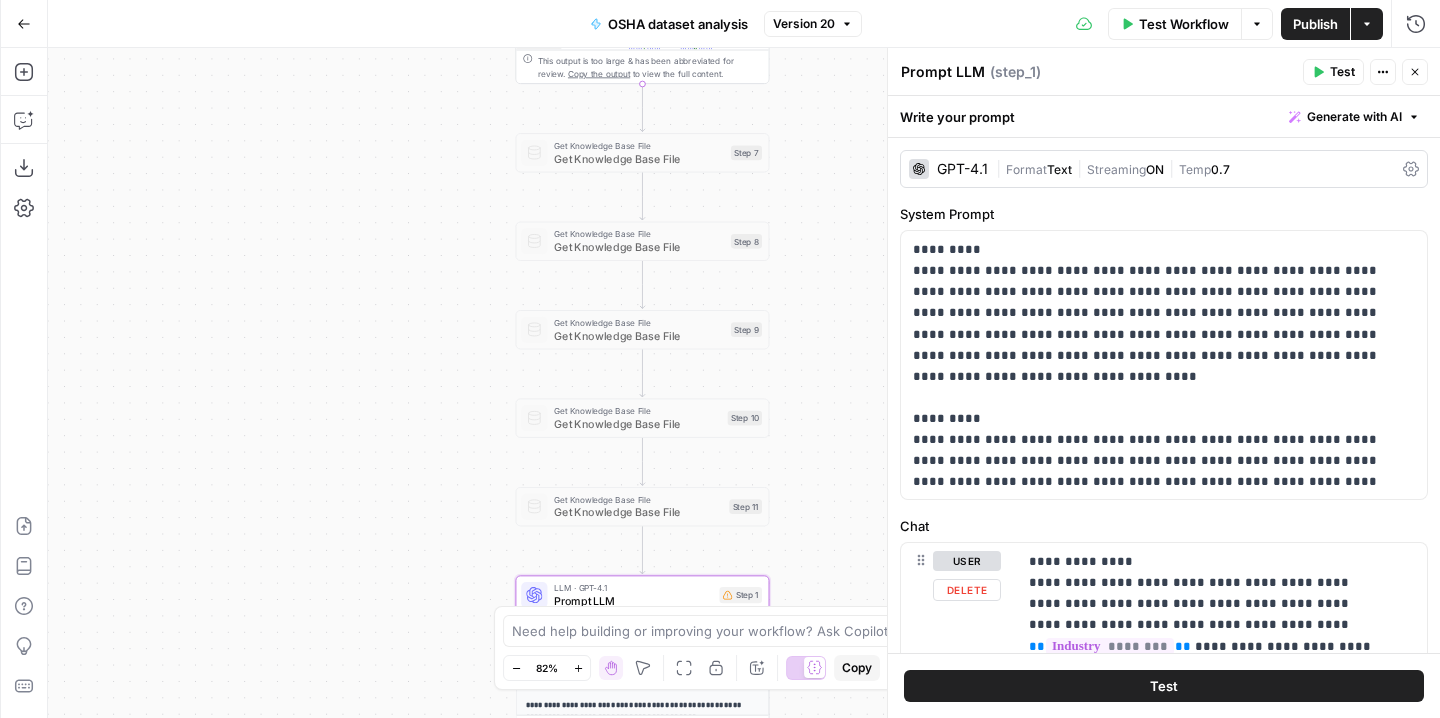 drag, startPoint x: 834, startPoint y: 306, endPoint x: 827, endPoint y: 415, distance: 109.22454 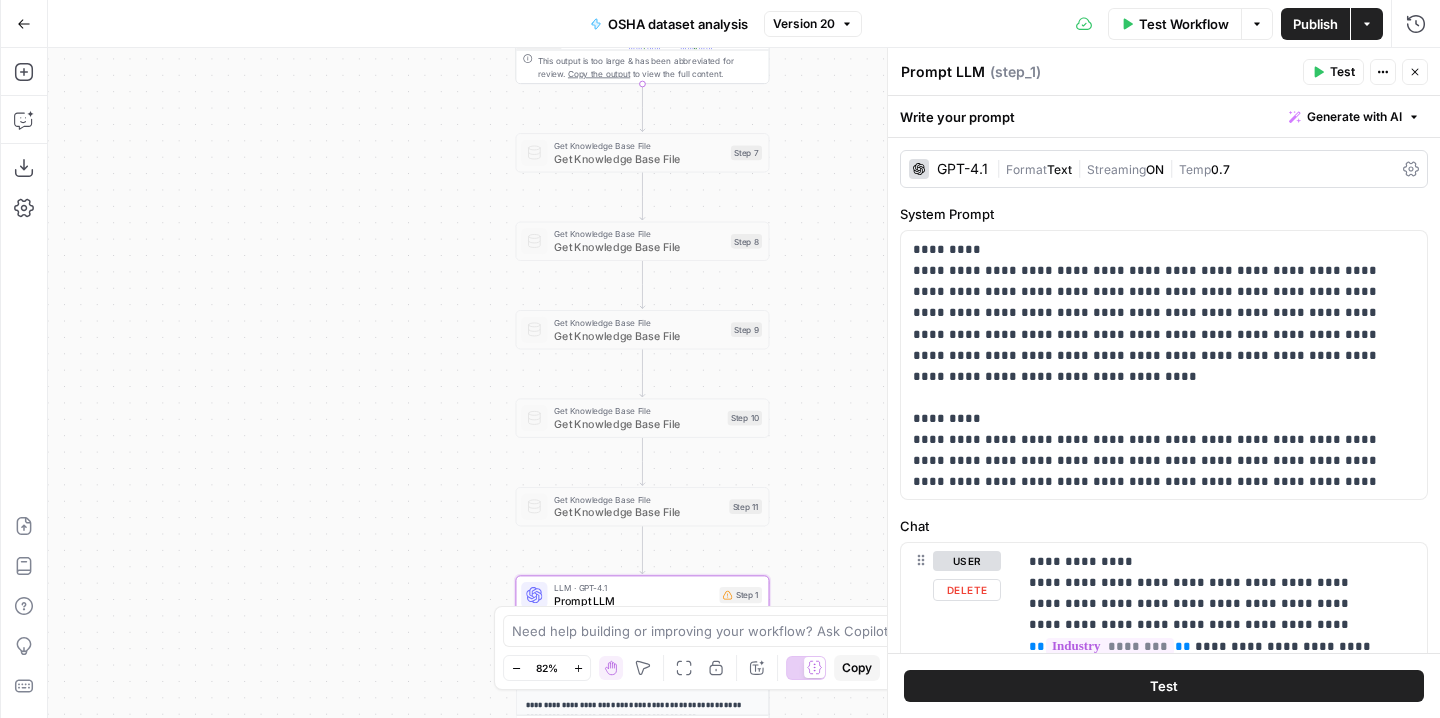 click on "Workflow Set Inputs Inputs Get Knowledge Base File Get Knowledge Base File Step 4 Output Expand Output Copy 1 2 3 4 5 6 [    {      "document_name" :  "OSHA_education.csv" ,      "records" :  [         {           "__text" :  "NEW JERSEY \n\n              ----- \n\n Educational Services \n\n              ----- \n\n 1 \n\n ----- \n\n 0 \n\n              ----- \n\n 0 \n\n ----- \n\n Employee               slipped on ice. \n\n              ----- \n\n Nonclassifiable \n\n              ----- \n\n Nonclassifiable \n\n              ----- \n\n Fall, slip, trip,               unspecified \n\n ----- \n\n Ground,               unspecified \n\n ----- \n\n Ice,               sleet, snow" ,     This output is too large & has been abbreviated for review.   Copy the output   to view the full content. Get Knowledge Base File Get Knowledge Base File Step 7 Get Knowledge Base File Get Knowledge Base File **" at bounding box center [744, 383] 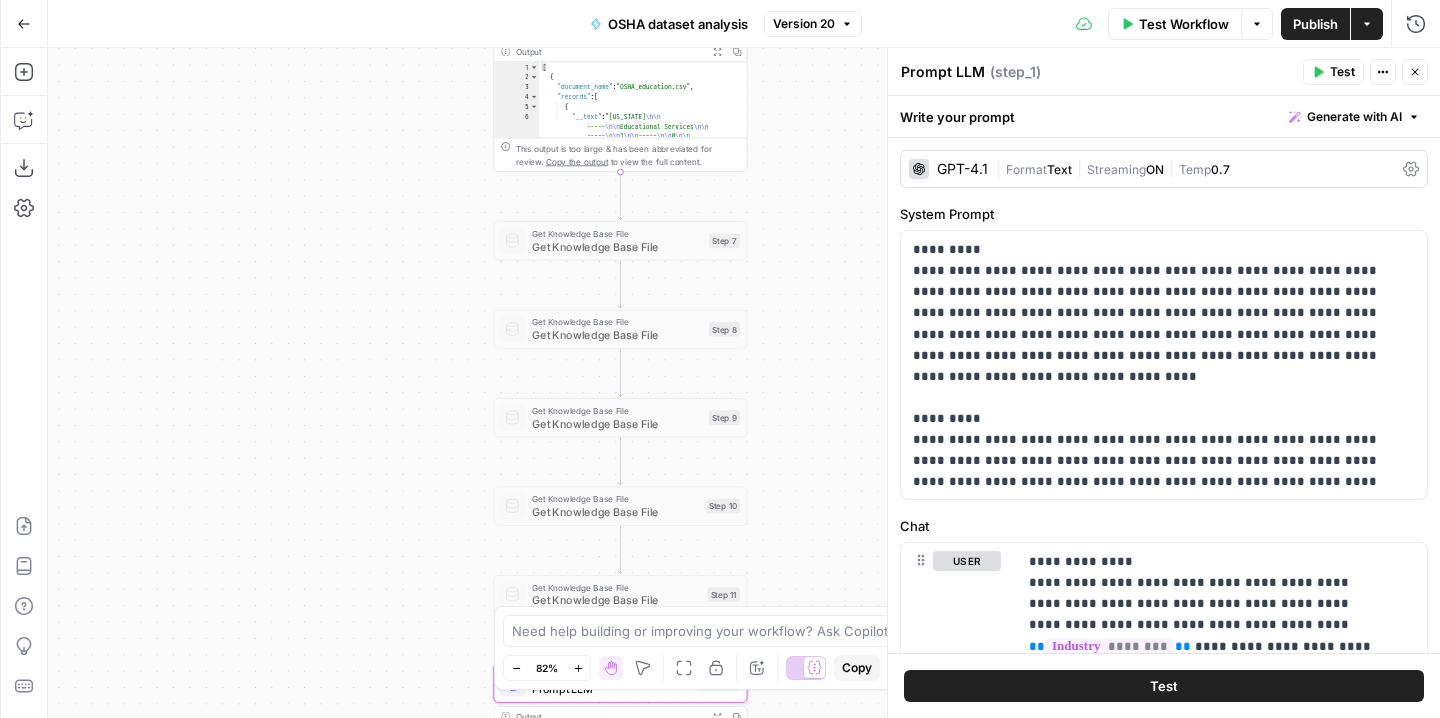 drag, startPoint x: 807, startPoint y: 307, endPoint x: 785, endPoint y: 395, distance: 90.70832 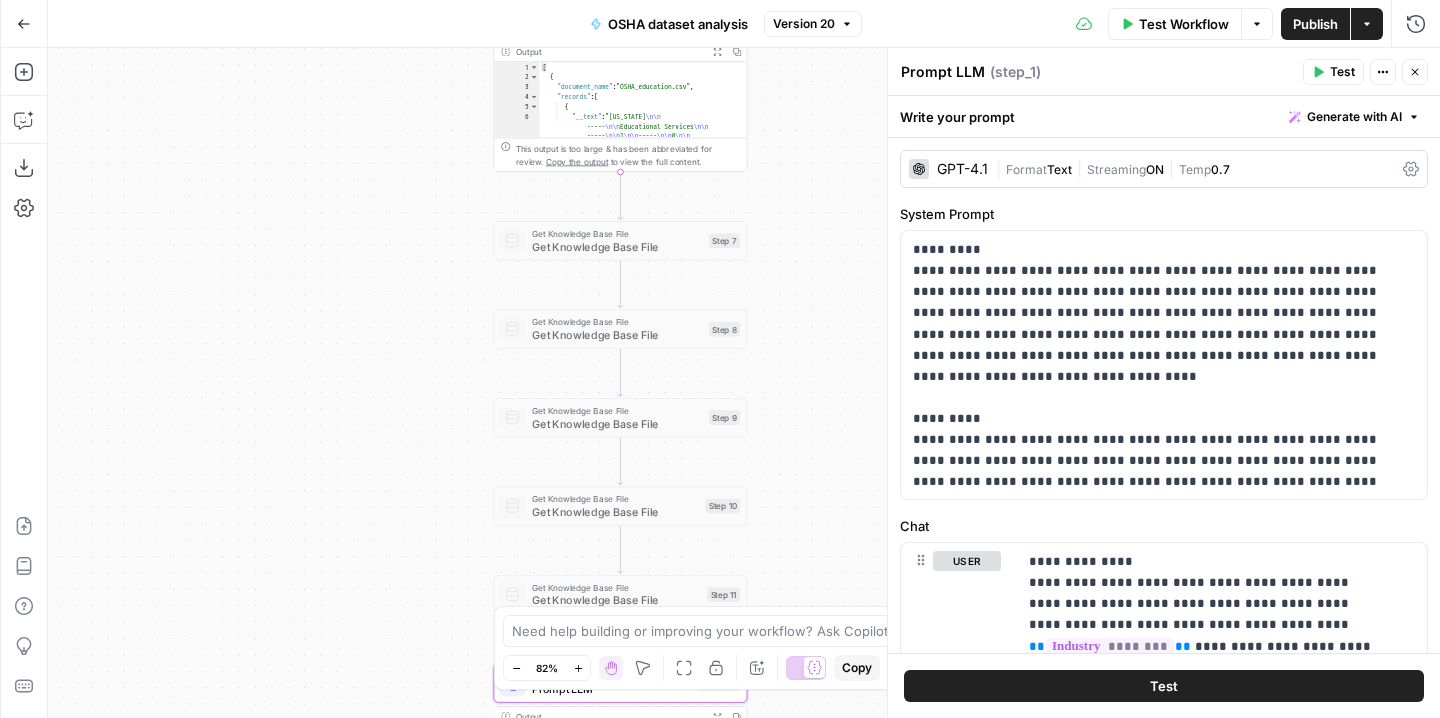 click on "Workflow Set Inputs Inputs Get Knowledge Base File Get Knowledge Base File Step 4 Output Expand Output Copy 1 2 3 4 5 6 [    {      "document_name" :  "OSHA_education.csv" ,      "records" :  [         {           "__text" :  "NEW JERSEY \n\n              ----- \n\n Educational Services \n\n              ----- \n\n 1 \n\n ----- \n\n 0 \n\n              ----- \n\n 0 \n\n ----- \n\n Employee               slipped on ice. \n\n              ----- \n\n Nonclassifiable \n\n              ----- \n\n Nonclassifiable \n\n              ----- \n\n Fall, slip, trip,               unspecified \n\n ----- \n\n Ground,               unspecified \n\n ----- \n\n Ice,               sleet, snow" ,     This output is too large & has been abbreviated for review.   Copy the output   to view the full content. Get Knowledge Base File Get Knowledge Base File Step 7 Get Knowledge Base File Get Knowledge Base File **" at bounding box center (744, 383) 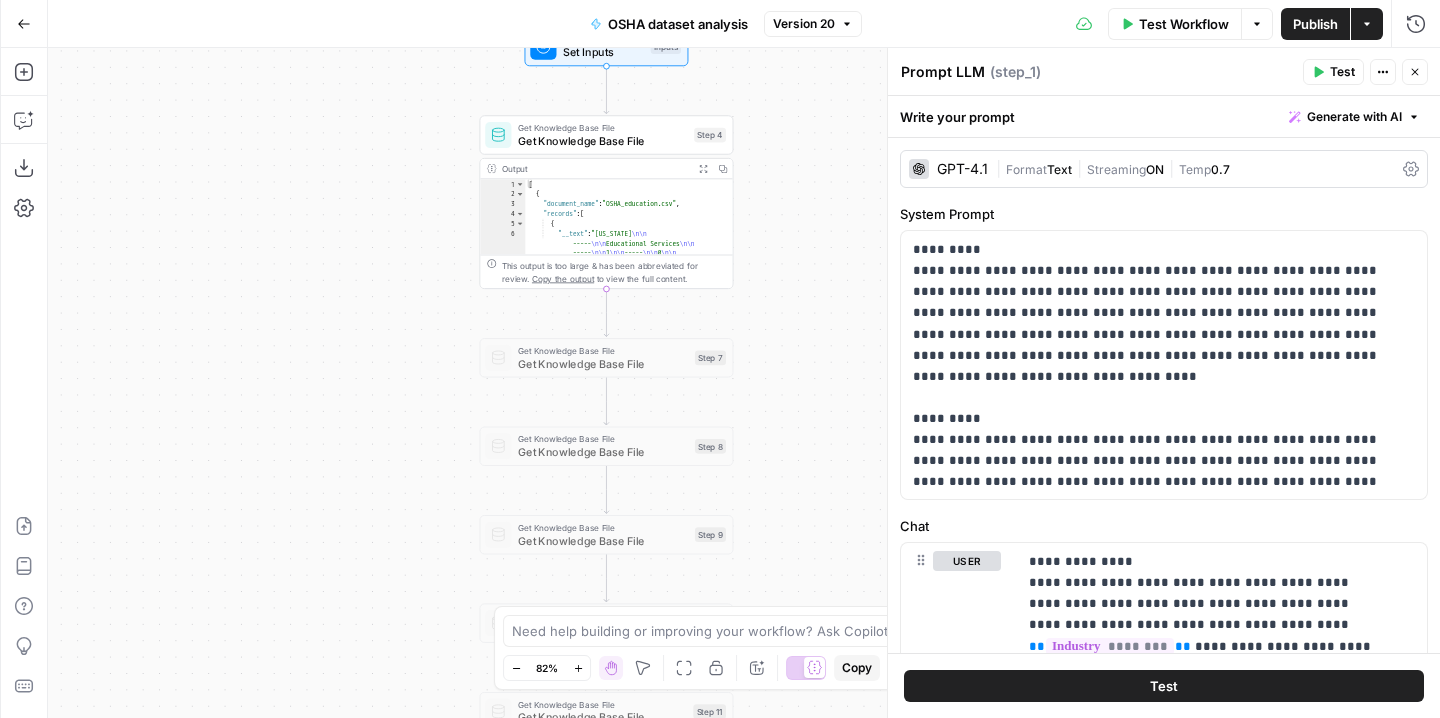 drag, startPoint x: 821, startPoint y: 266, endPoint x: 807, endPoint y: 383, distance: 117.83463 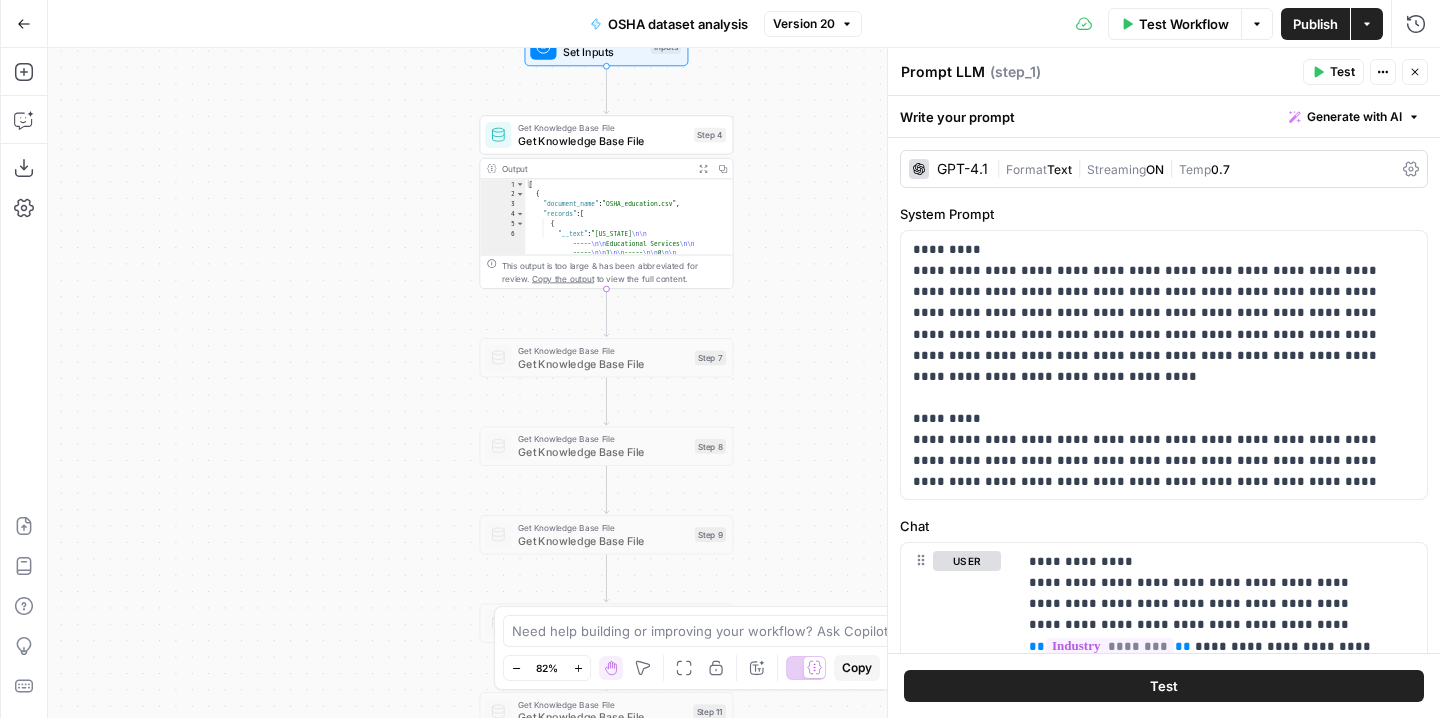 click on "Workflow Set Inputs Inputs Get Knowledge Base File Get Knowledge Base File Step 4 Output Expand Output Copy 1 2 3 4 5 6 [    {      "document_name" :  "OSHA_education.csv" ,      "records" :  [         {           "__text" :  "NEW JERSEY \n\n              ----- \n\n Educational Services \n\n              ----- \n\n 1 \n\n ----- \n\n 0 \n\n              ----- \n\n 0 \n\n ----- \n\n Employee               slipped on ice. \n\n              ----- \n\n Nonclassifiable \n\n              ----- \n\n Nonclassifiable \n\n              ----- \n\n Fall, slip, trip,               unspecified \n\n ----- \n\n Ground,               unspecified \n\n ----- \n\n Ice,               sleet, snow" ,     This output is too large & has been abbreviated for review.   Copy the output   to view the full content. Get Knowledge Base File Get Knowledge Base File Step 7 Get Knowledge Base File Get Knowledge Base File **" at bounding box center [744, 383] 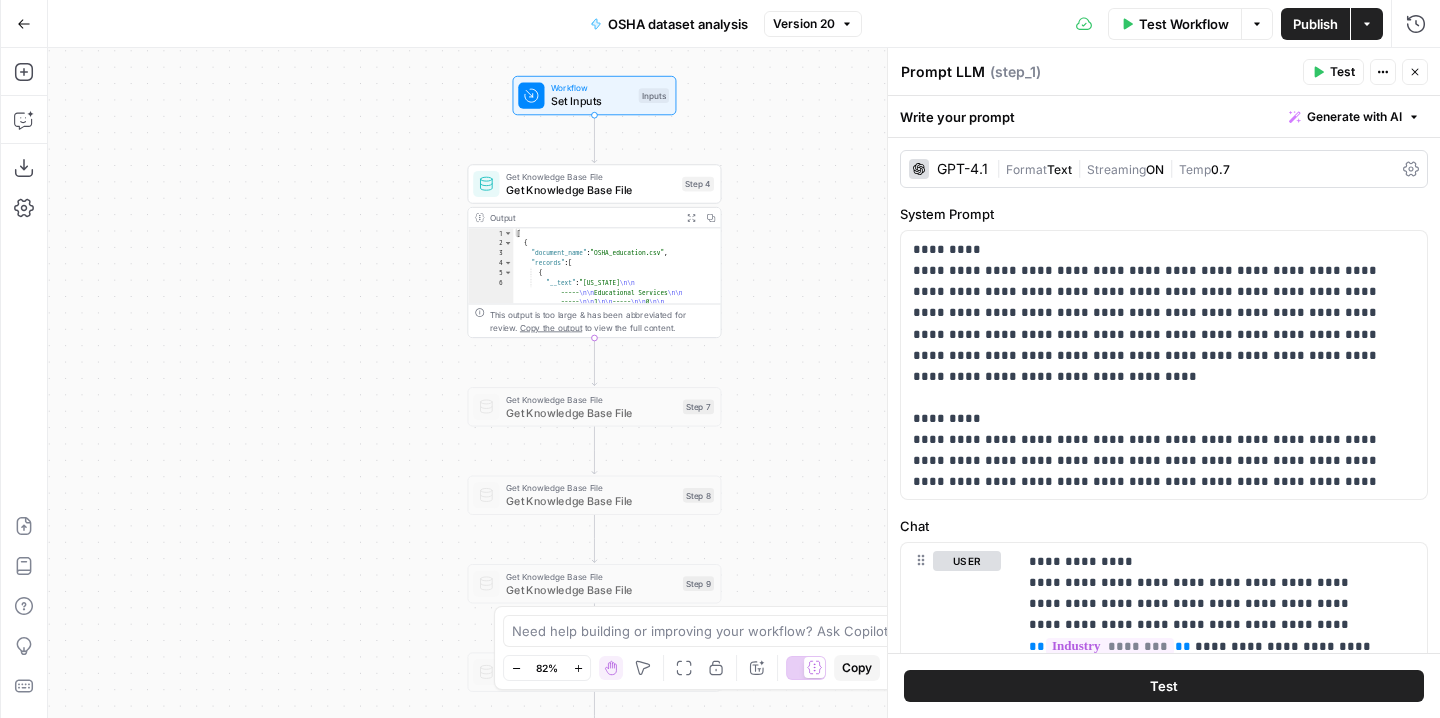 drag, startPoint x: 829, startPoint y: 258, endPoint x: 817, endPoint y: 308, distance: 51.41984 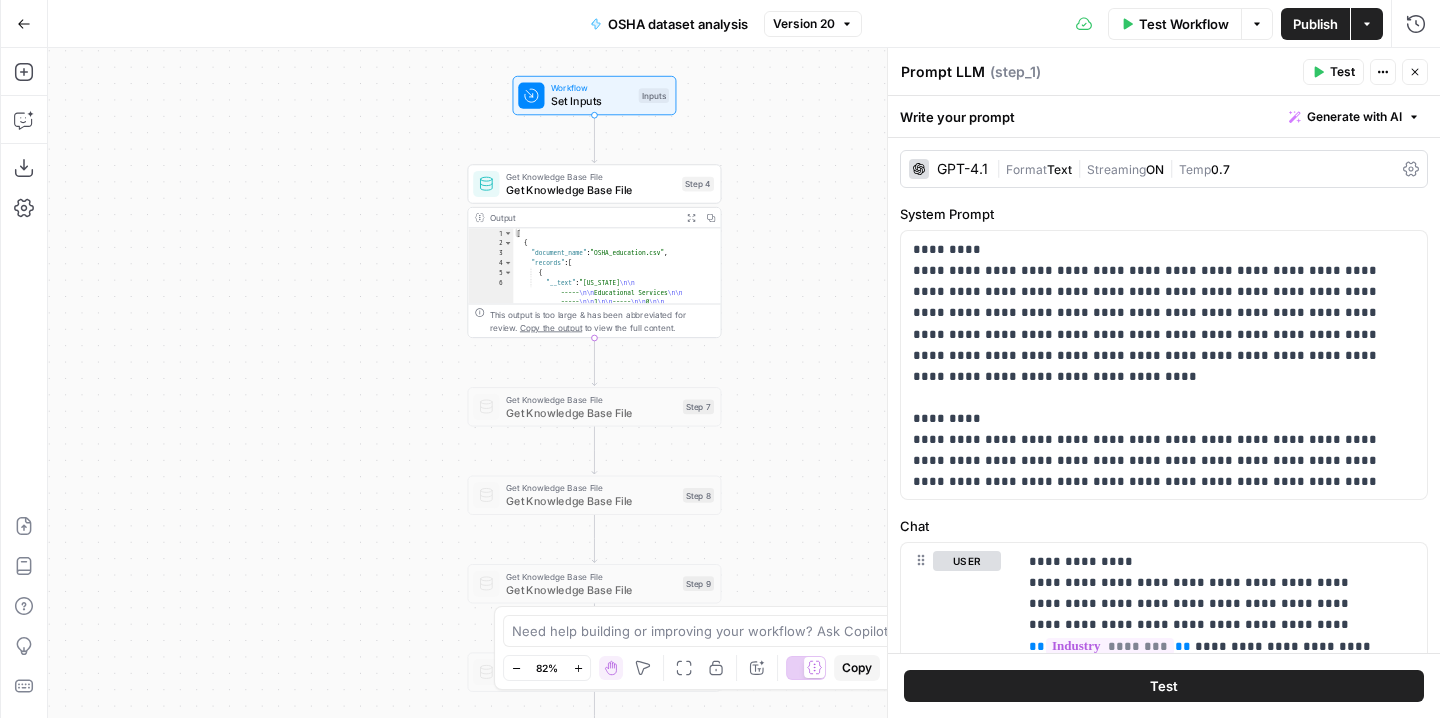 click on "Workflow Set Inputs Inputs Get Knowledge Base File Get Knowledge Base File Step 4 Output Expand Output Copy 1 2 3 4 5 6 [    {      "document_name" :  "OSHA_education.csv" ,      "records" :  [         {           "__text" :  "NEW JERSEY \n\n              ----- \n\n Educational Services \n\n              ----- \n\n 1 \n\n ----- \n\n 0 \n\n              ----- \n\n 0 \n\n ----- \n\n Employee               slipped on ice. \n\n              ----- \n\n Nonclassifiable \n\n              ----- \n\n Nonclassifiable \n\n              ----- \n\n Fall, slip, trip,               unspecified \n\n ----- \n\n Ground,               unspecified \n\n ----- \n\n Ice,               sleet, snow" ,     This output is too large & has been abbreviated for review.   Copy the output   to view the full content. Get Knowledge Base File Get Knowledge Base File Step 7 Get Knowledge Base File Get Knowledge Base File **" at bounding box center (744, 383) 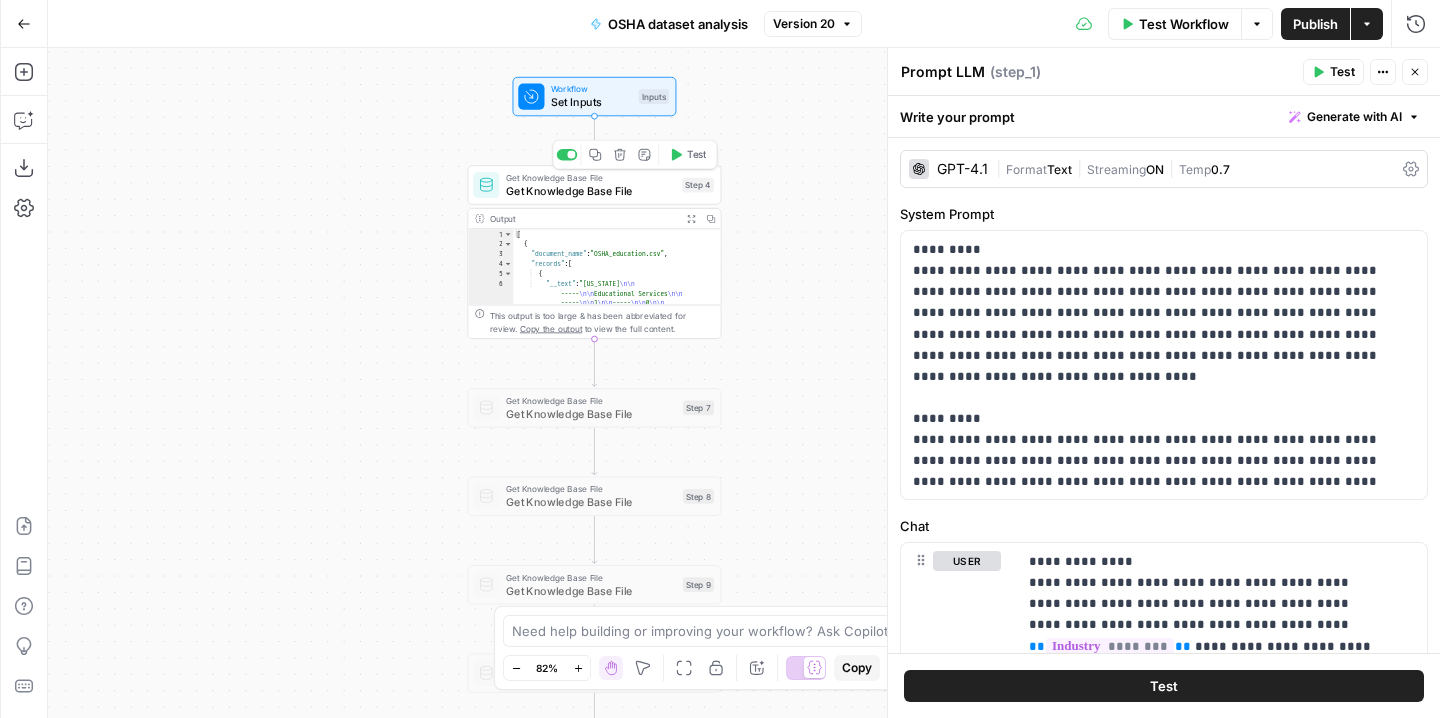 click on "Get Knowledge Base File" at bounding box center (591, 191) 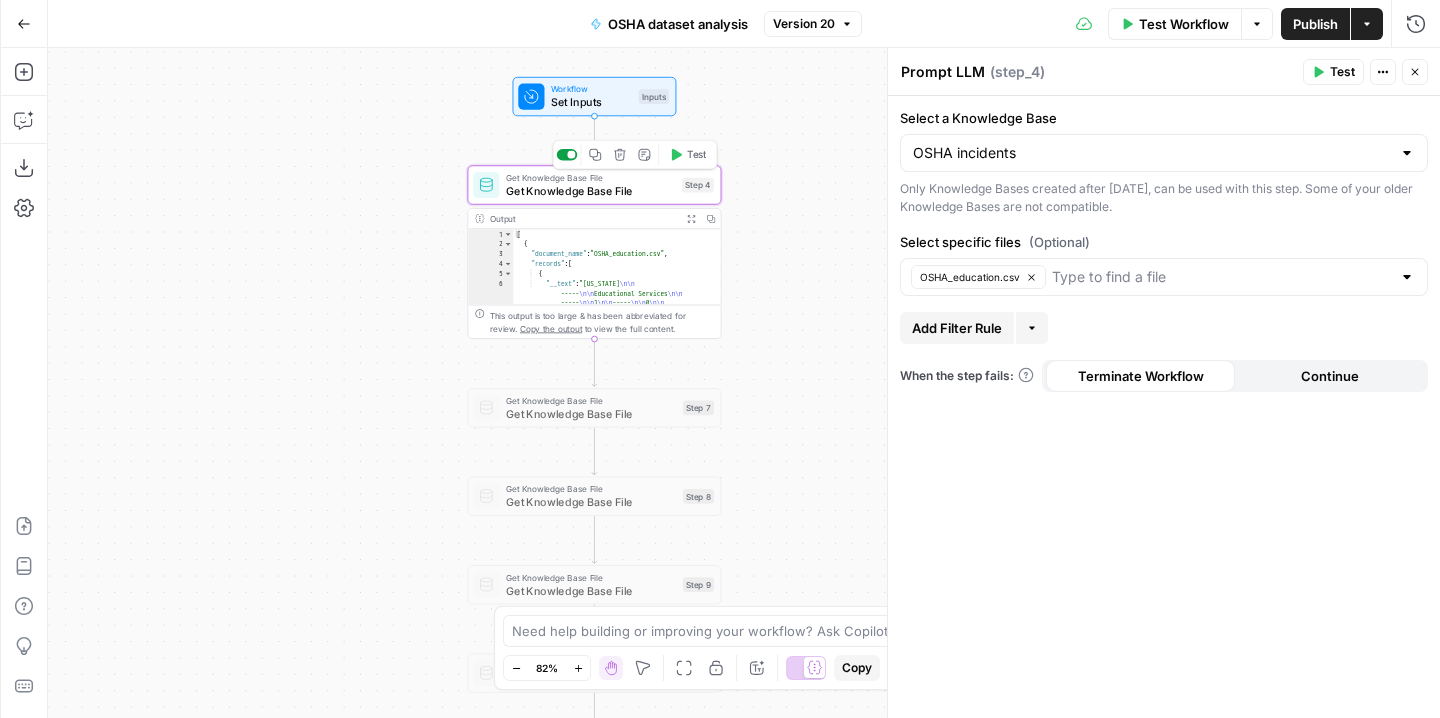 type on "Get Knowledge Base File" 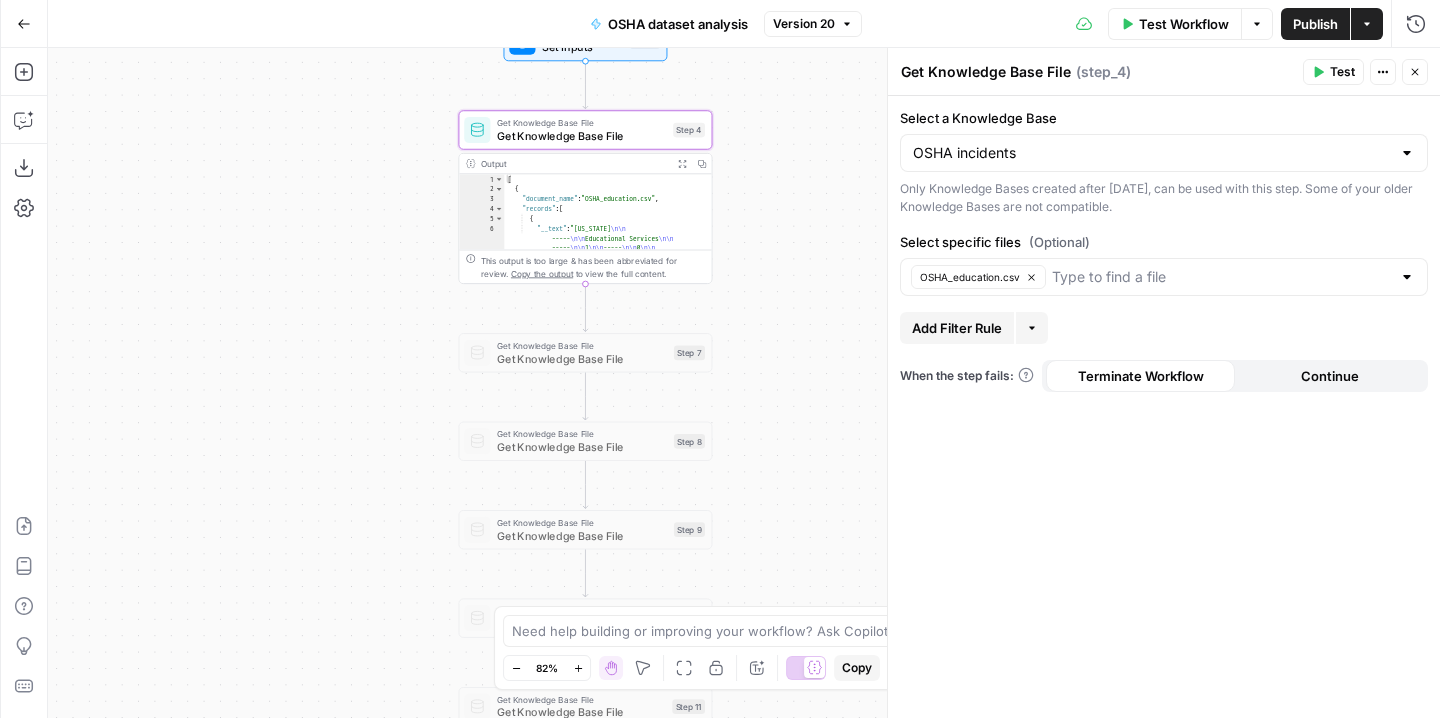 drag, startPoint x: 801, startPoint y: 387, endPoint x: 791, endPoint y: 330, distance: 57.870544 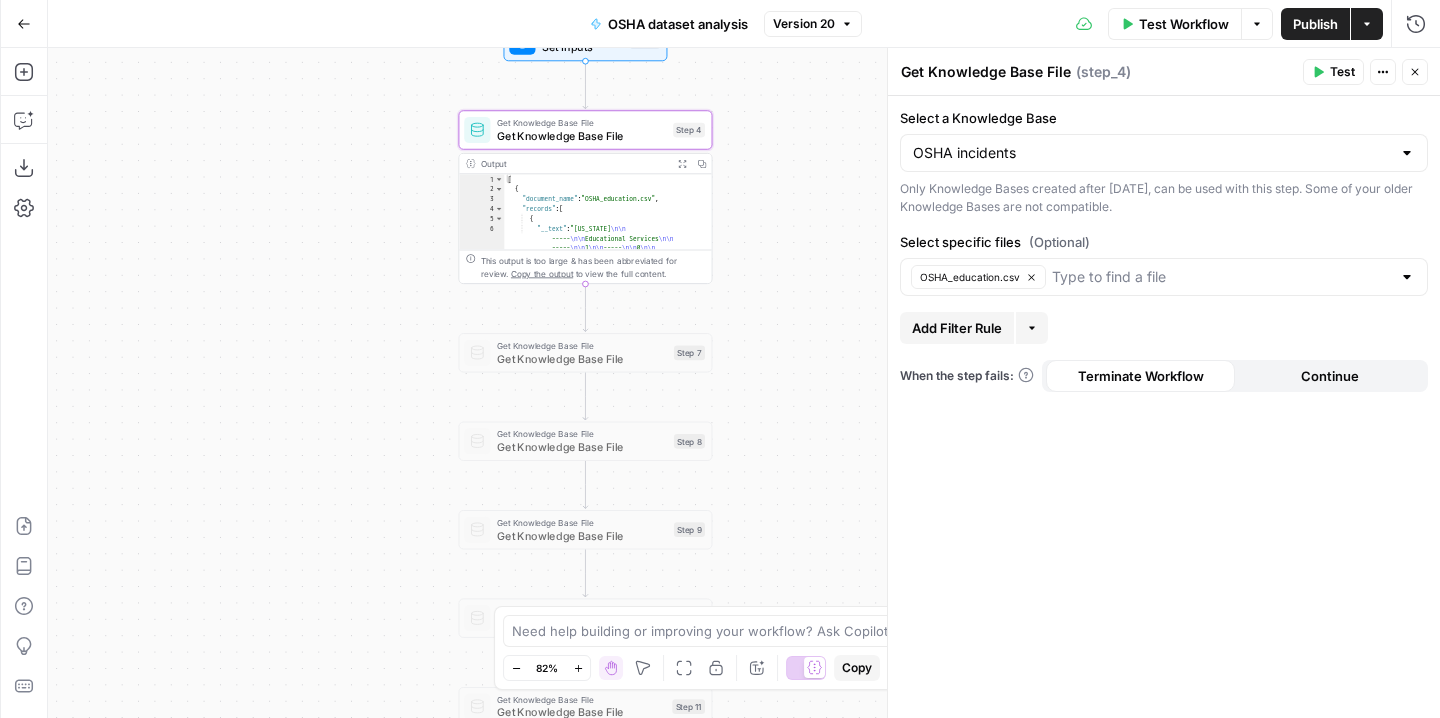 click on "Workflow Set Inputs Inputs Get Knowledge Base File Get Knowledge Base File Step 4 Output Expand Output Copy 1 2 3 4 5 6 [    {      "document_name" :  "OSHA_education.csv" ,      "records" :  [         {           "__text" :  "NEW JERSEY \n\n              ----- \n\n Educational Services \n\n              ----- \n\n 1 \n\n ----- \n\n 0 \n\n              ----- \n\n 0 \n\n ----- \n\n Employee               slipped on ice. \n\n              ----- \n\n Nonclassifiable \n\n              ----- \n\n Nonclassifiable \n\n              ----- \n\n Fall, slip, trip,               unspecified \n\n ----- \n\n Ground,               unspecified \n\n ----- \n\n Ice,               sleet, snow" ,     This output is too large & has been abbreviated for review.   Copy the output   to view the full content. Get Knowledge Base File Get Knowledge Base File Step 7 Get Knowledge Base File Get Knowledge Base File **" at bounding box center [744, 383] 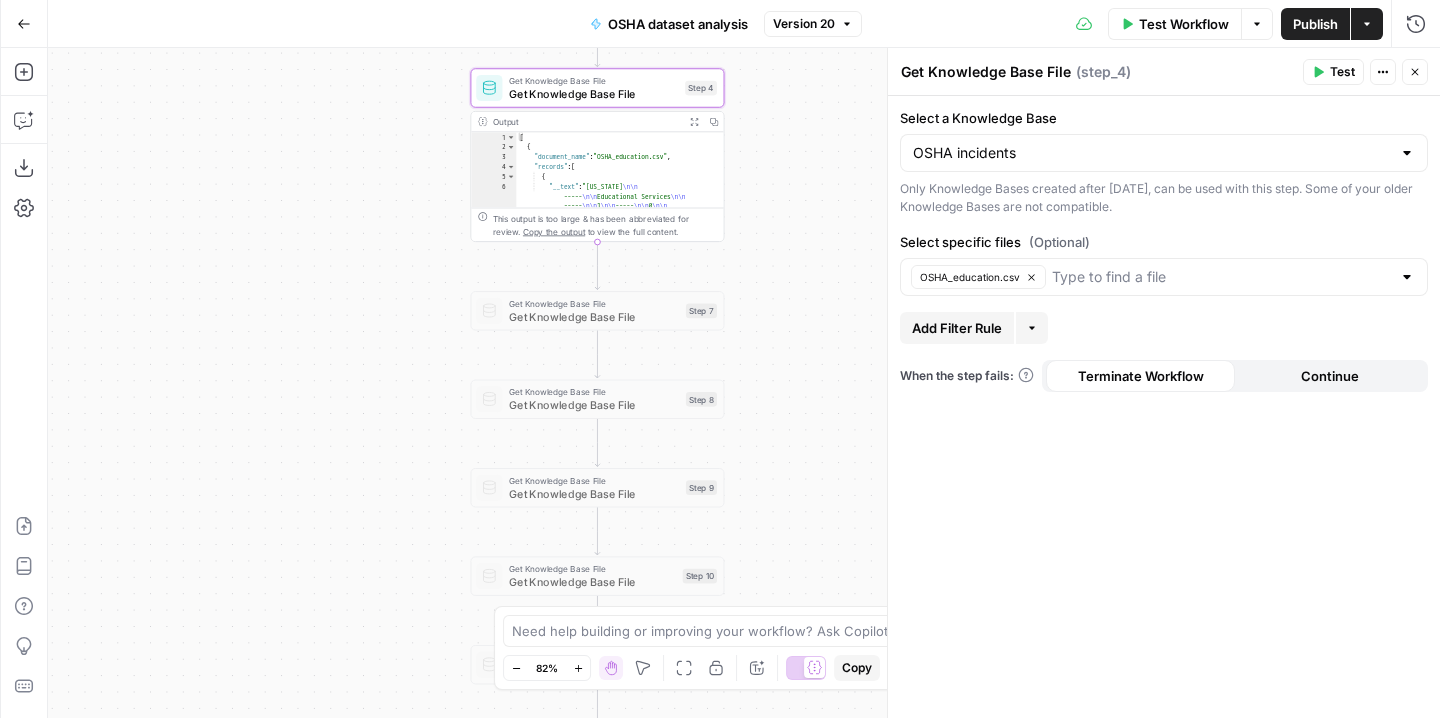 drag, startPoint x: 798, startPoint y: 403, endPoint x: 811, endPoint y: 363, distance: 42.059483 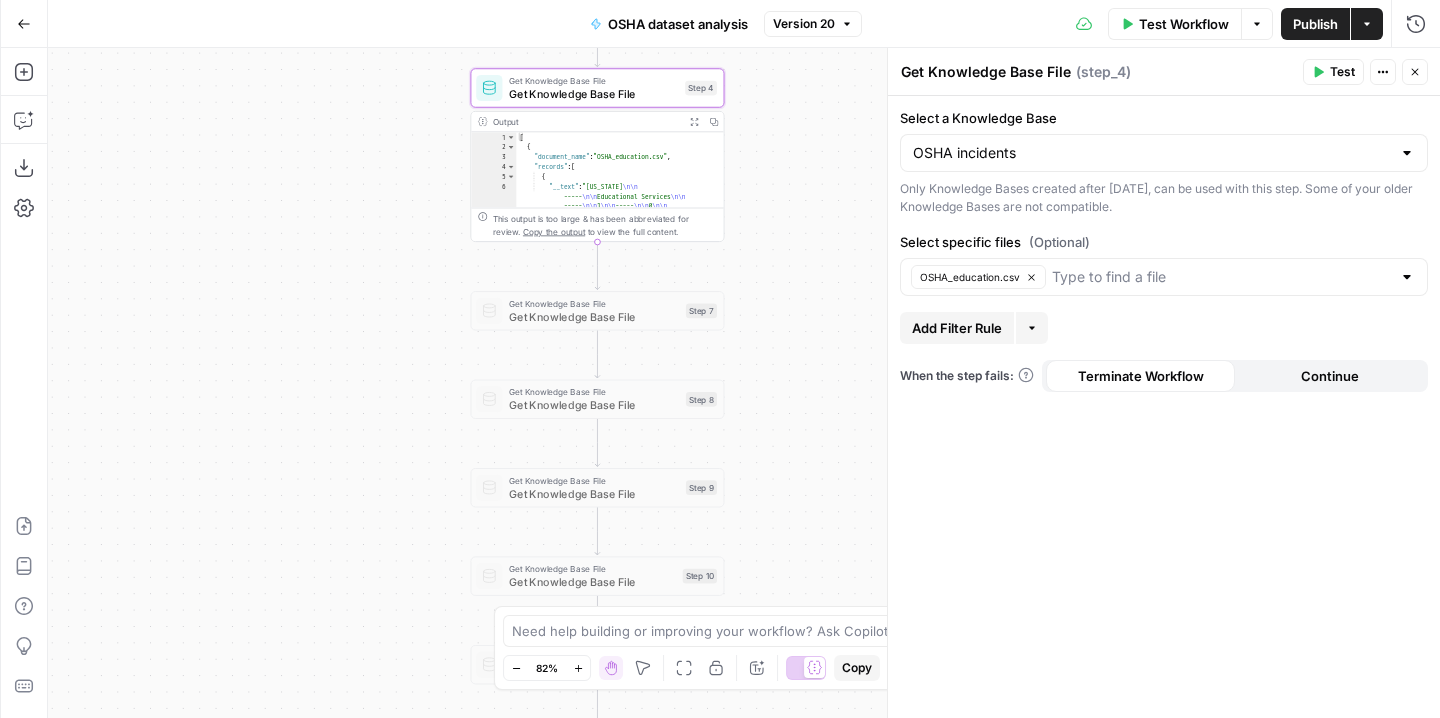 click on "Workflow Set Inputs Inputs Get Knowledge Base File Get Knowledge Base File Step 4 Output Expand Output Copy 1 2 3 4 5 6 [    {      "document_name" :  "OSHA_education.csv" ,      "records" :  [         {           "__text" :  "NEW JERSEY \n\n              ----- \n\n Educational Services \n\n              ----- \n\n 1 \n\n ----- \n\n 0 \n\n              ----- \n\n 0 \n\n ----- \n\n Employee               slipped on ice. \n\n              ----- \n\n Nonclassifiable \n\n              ----- \n\n Nonclassifiable \n\n              ----- \n\n Fall, slip, trip,               unspecified \n\n ----- \n\n Ground,               unspecified \n\n ----- \n\n Ice,               sleet, snow" ,     This output is too large & has been abbreviated for review.   Copy the output   to view the full content. Get Knowledge Base File Get Knowledge Base File Step 7 Get Knowledge Base File Get Knowledge Base File **" at bounding box center [744, 383] 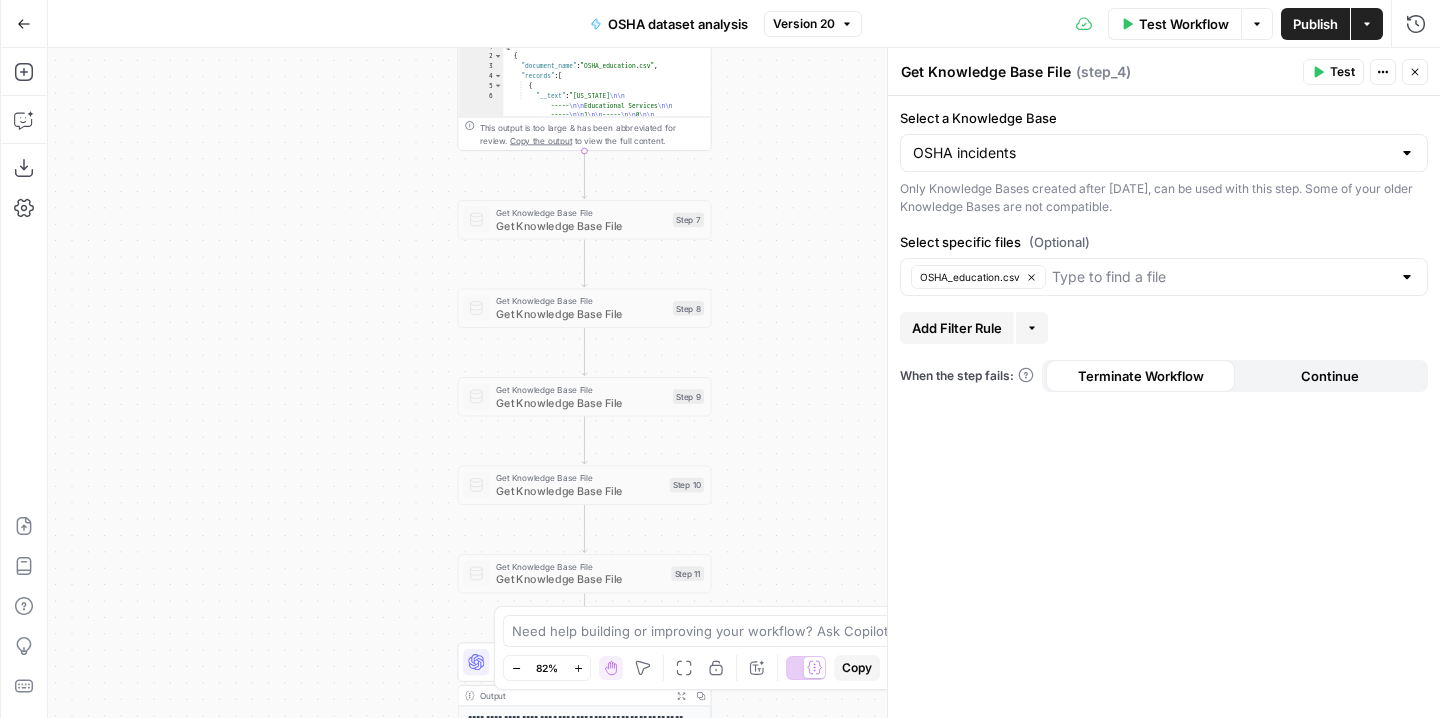 drag, startPoint x: 743, startPoint y: 417, endPoint x: 730, endPoint y: 326, distance: 91.92388 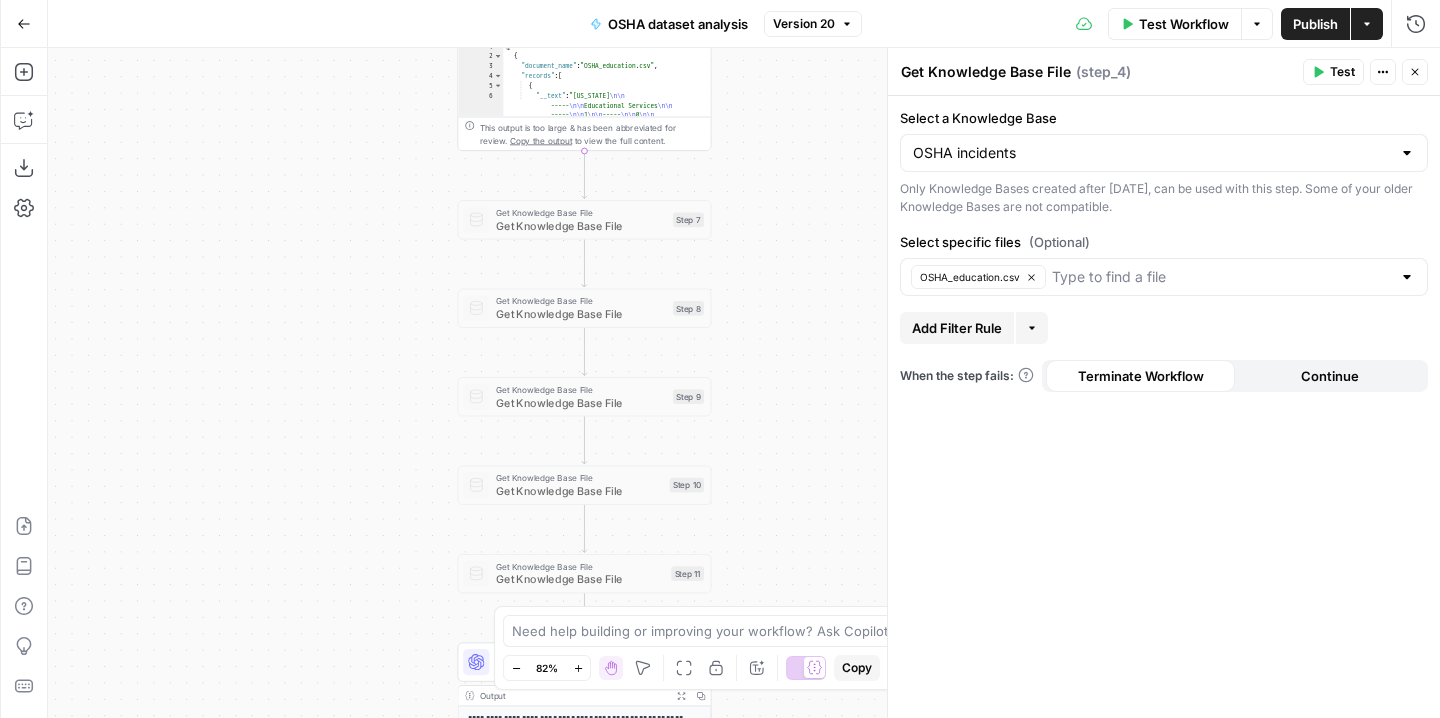 click on "Workflow Set Inputs Inputs Get Knowledge Base File Get Knowledge Base File Step 4 Output Expand Output Copy 1 2 3 4 5 6 [    {      "document_name" :  "OSHA_education.csv" ,      "records" :  [         {           "__text" :  "NEW JERSEY \n\n              ----- \n\n Educational Services \n\n              ----- \n\n 1 \n\n ----- \n\n 0 \n\n              ----- \n\n 0 \n\n ----- \n\n Employee               slipped on ice. \n\n              ----- \n\n Nonclassifiable \n\n              ----- \n\n Nonclassifiable \n\n              ----- \n\n Fall, slip, trip,               unspecified \n\n ----- \n\n Ground,               unspecified \n\n ----- \n\n Ice,               sleet, snow" ,     This output is too large & has been abbreviated for review.   Copy the output   to view the full content. Get Knowledge Base File Get Knowledge Base File Step 7 Get Knowledge Base File Get Knowledge Base File **" at bounding box center (744, 383) 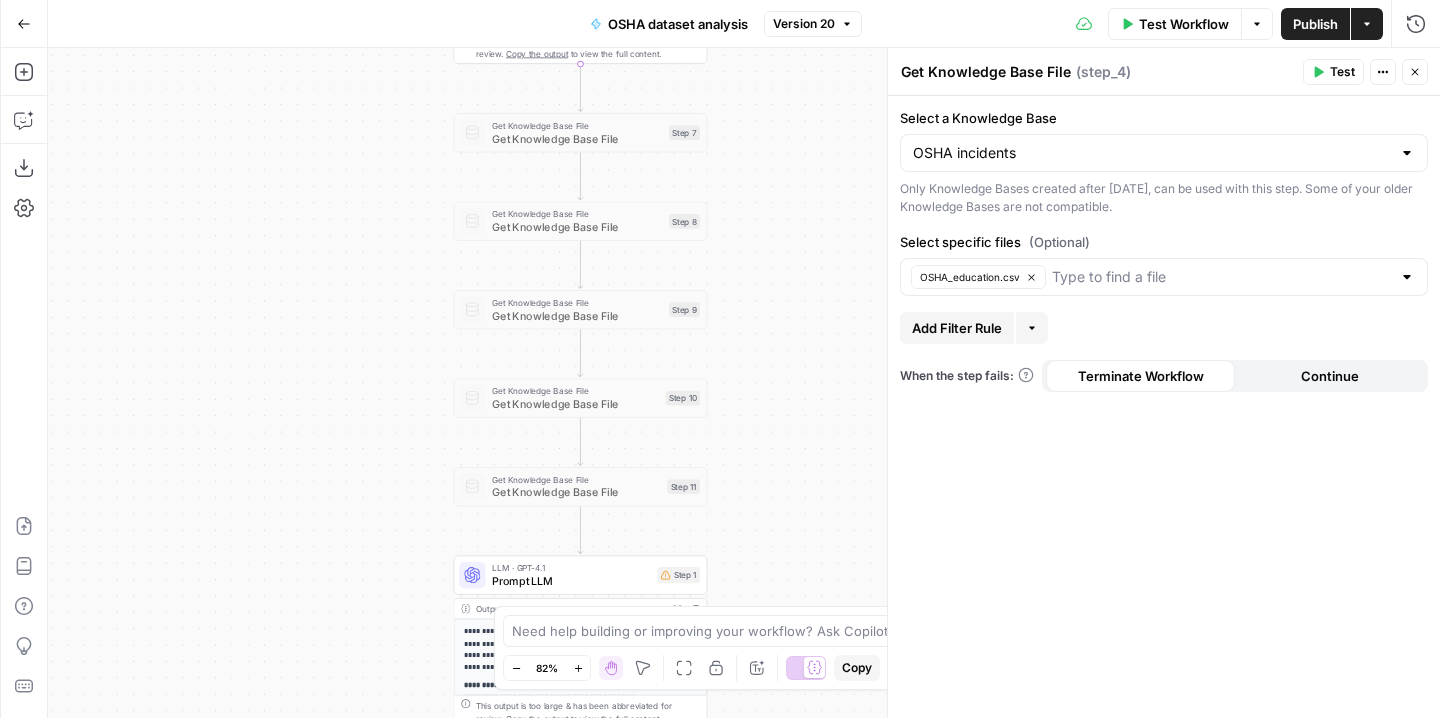 drag, startPoint x: 715, startPoint y: 504, endPoint x: 718, endPoint y: 417, distance: 87.05171 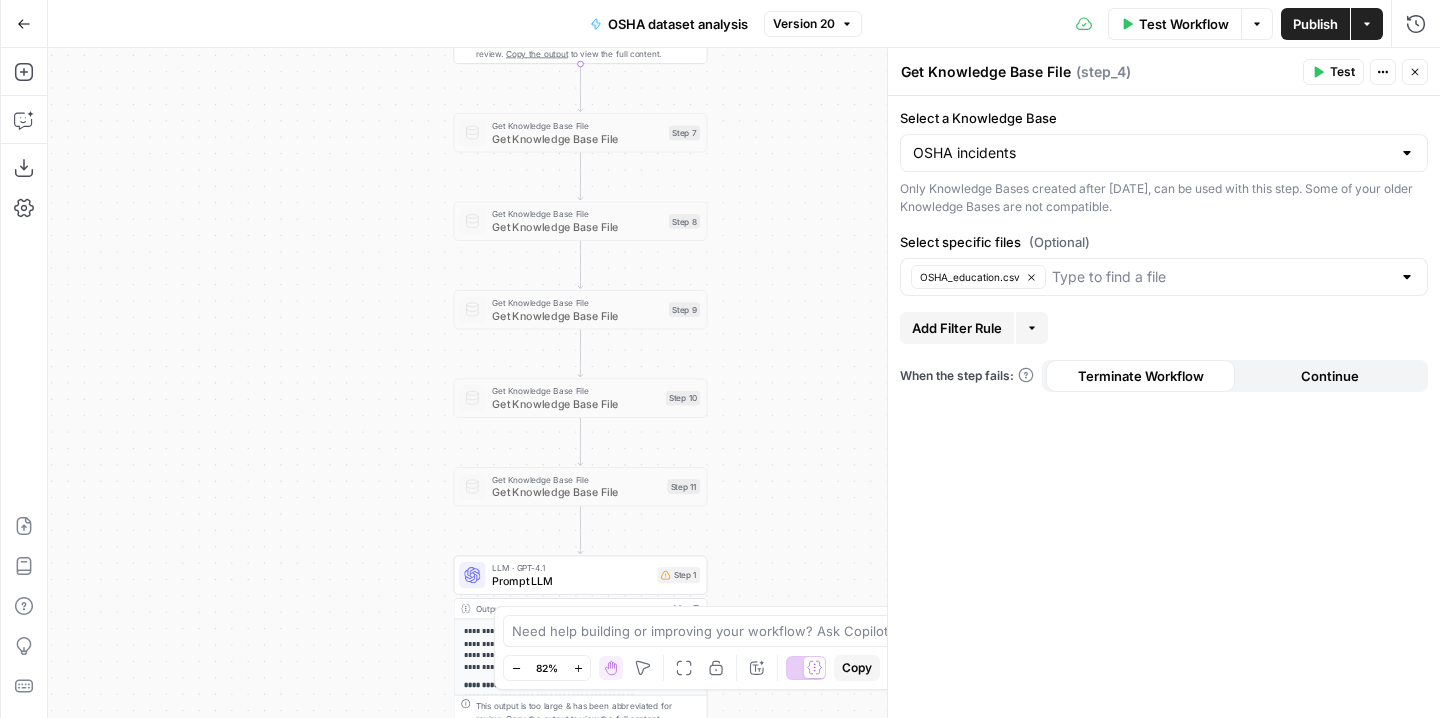 click on "Workflow Set Inputs Inputs Get Knowledge Base File Get Knowledge Base File Step 4 Output Expand Output Copy 1 2 3 4 5 6 [    {      "document_name" :  "OSHA_education.csv" ,      "records" :  [         {           "__text" :  "NEW JERSEY \n\n              ----- \n\n Educational Services \n\n              ----- \n\n 1 \n\n ----- \n\n 0 \n\n              ----- \n\n 0 \n\n ----- \n\n Employee               slipped on ice. \n\n              ----- \n\n Nonclassifiable \n\n              ----- \n\n Nonclassifiable \n\n              ----- \n\n Fall, slip, trip,               unspecified \n\n ----- \n\n Ground,               unspecified \n\n ----- \n\n Ice,               sleet, snow" ,     This output is too large & has been abbreviated for review.   Copy the output   to view the full content. Get Knowledge Base File Get Knowledge Base File Step 7 Get Knowledge Base File Get Knowledge Base File **" at bounding box center (744, 383) 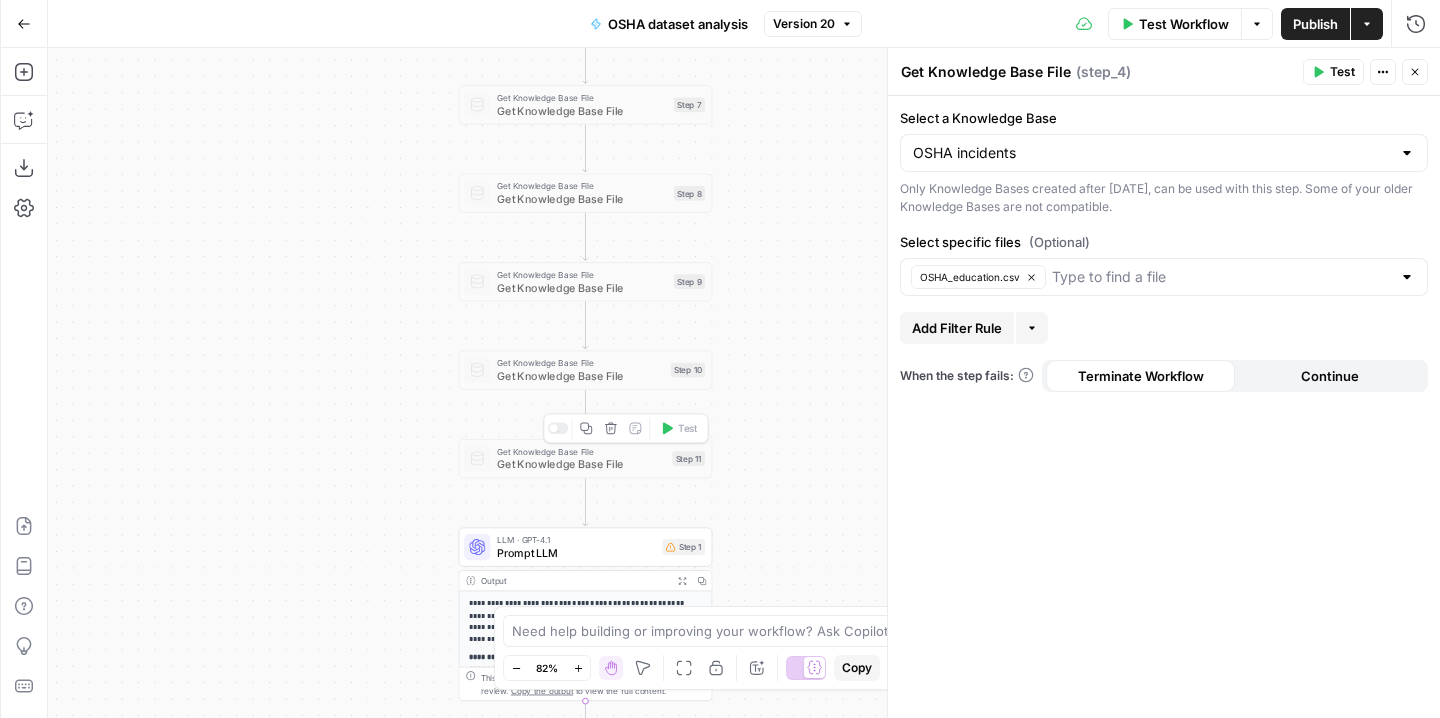 click on "Get Knowledge Base File" at bounding box center (581, 451) 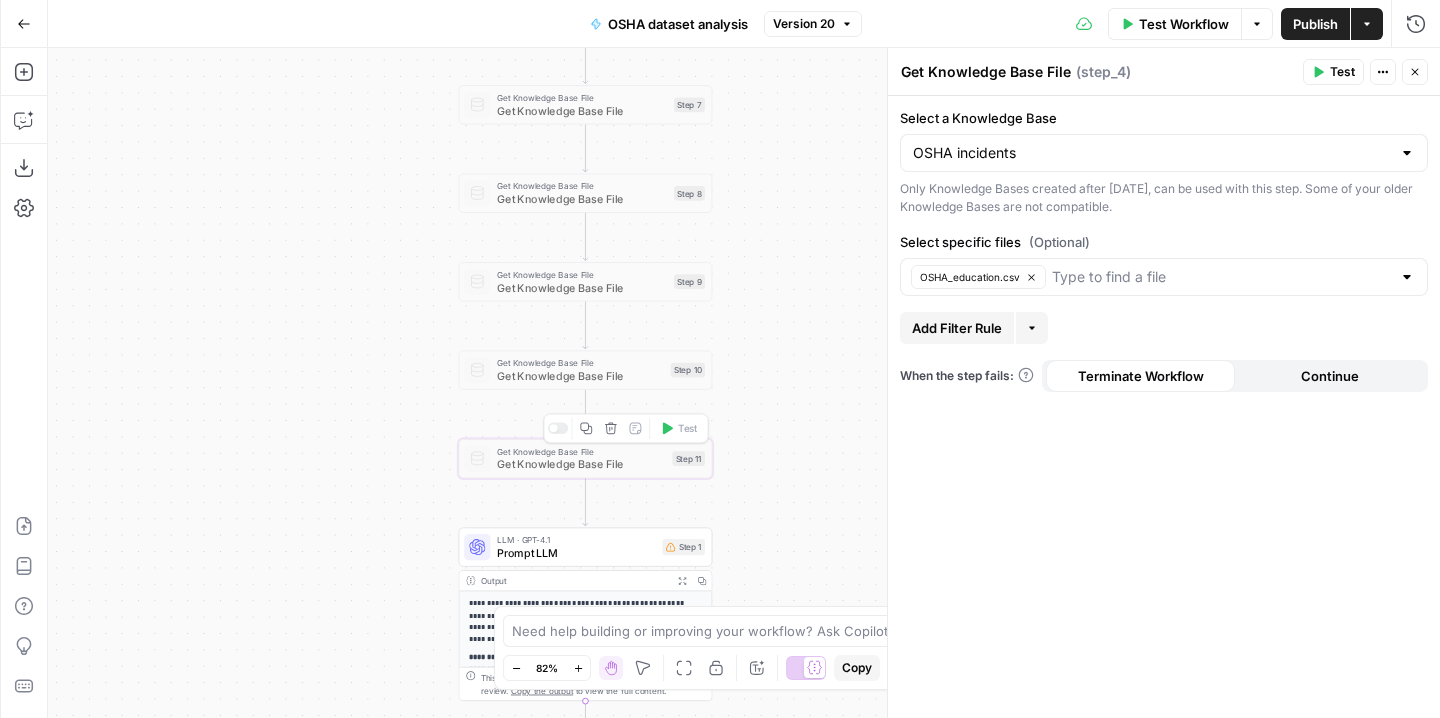 click on "Copy step Delete step Add Note Test" at bounding box center [626, 428] 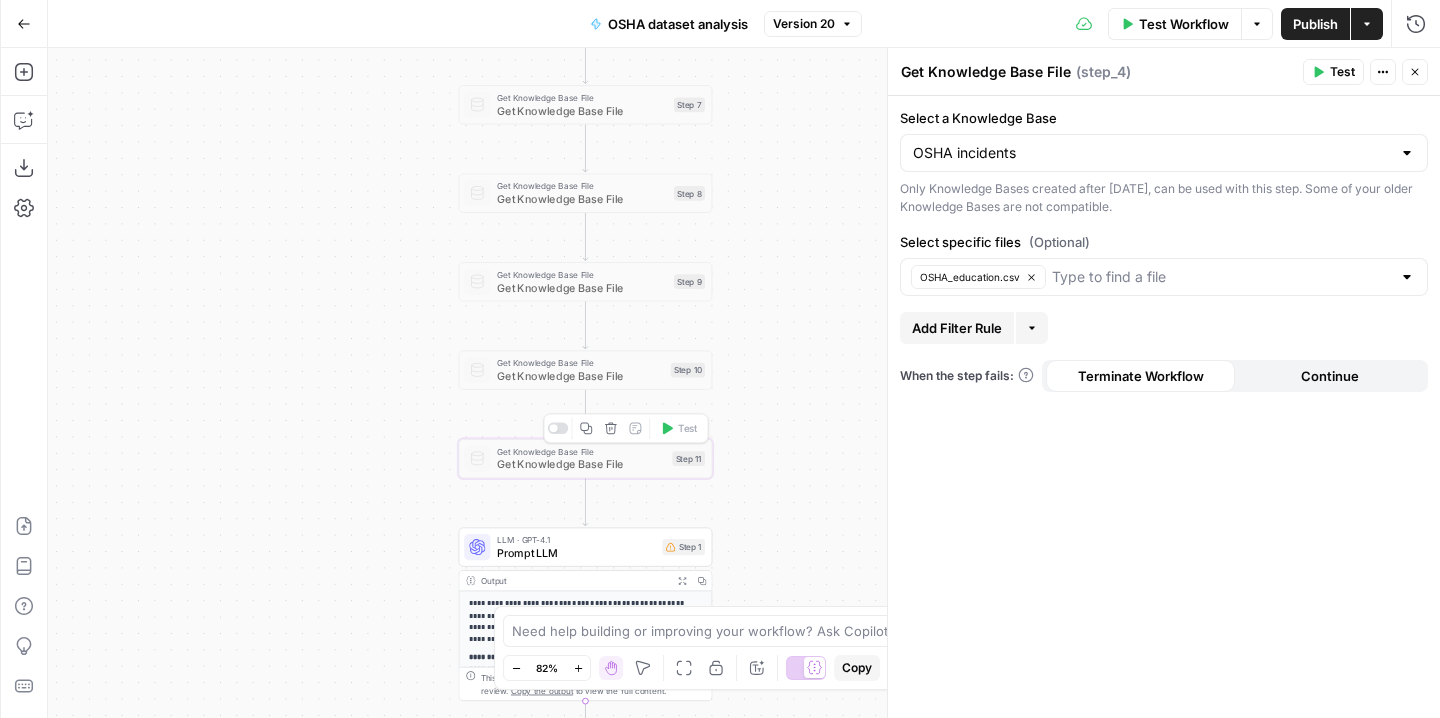 click at bounding box center [558, 428] 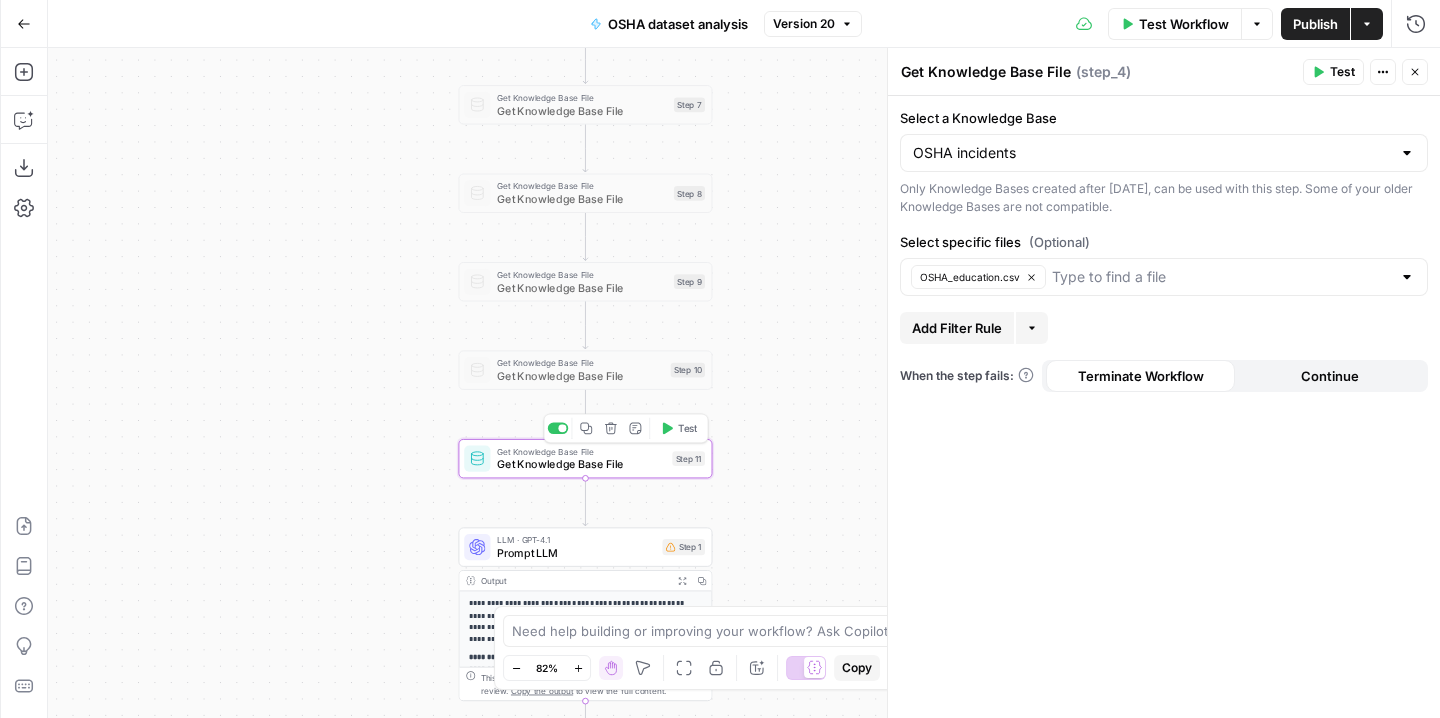 click on "Get Knowledge Base File" at bounding box center [581, 464] 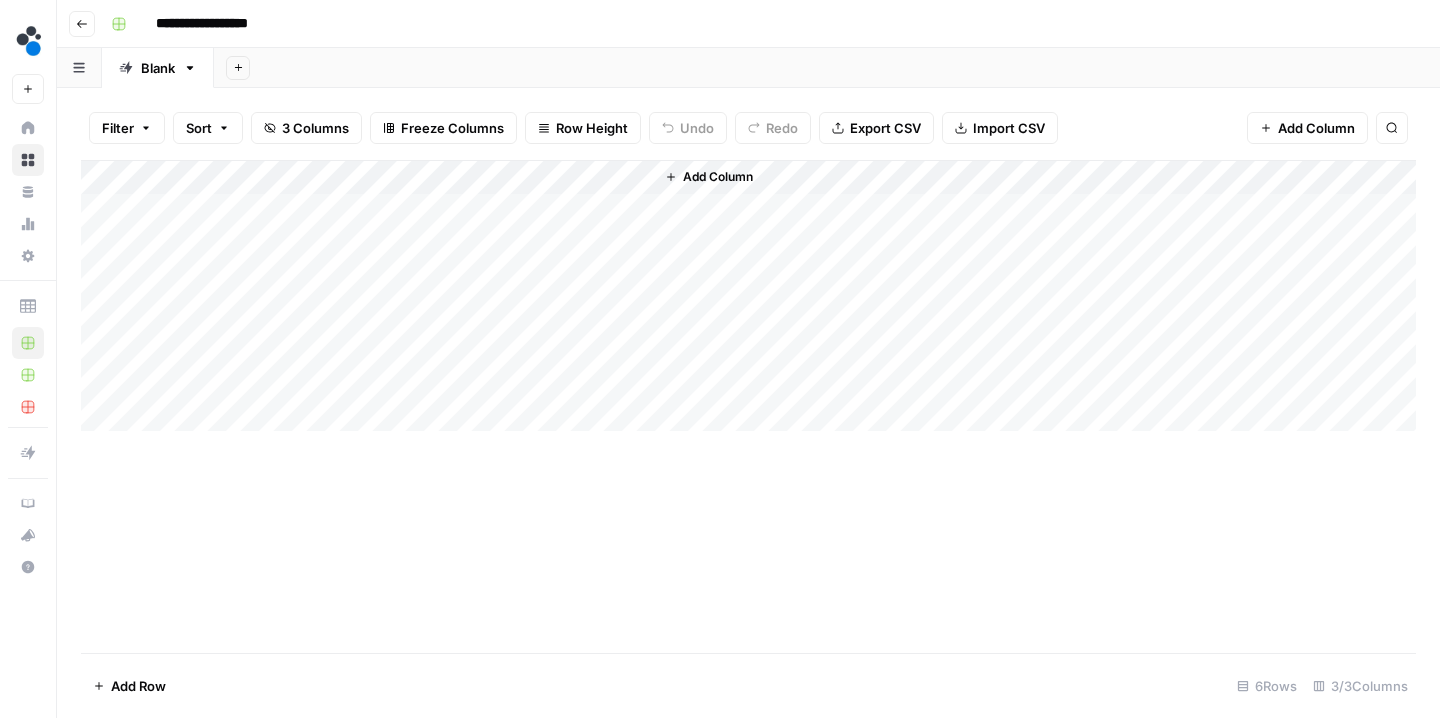 scroll, scrollTop: 0, scrollLeft: 0, axis: both 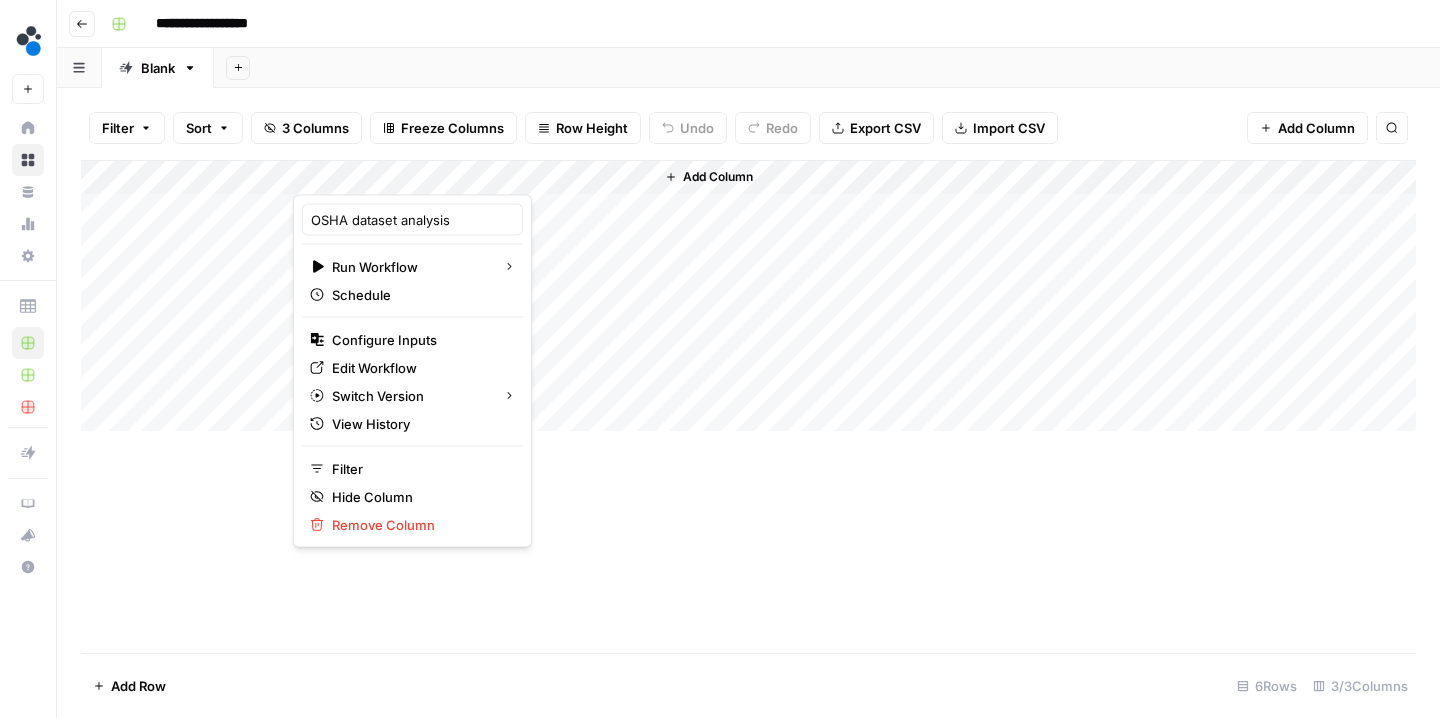 click on "Add Column" at bounding box center [748, 406] 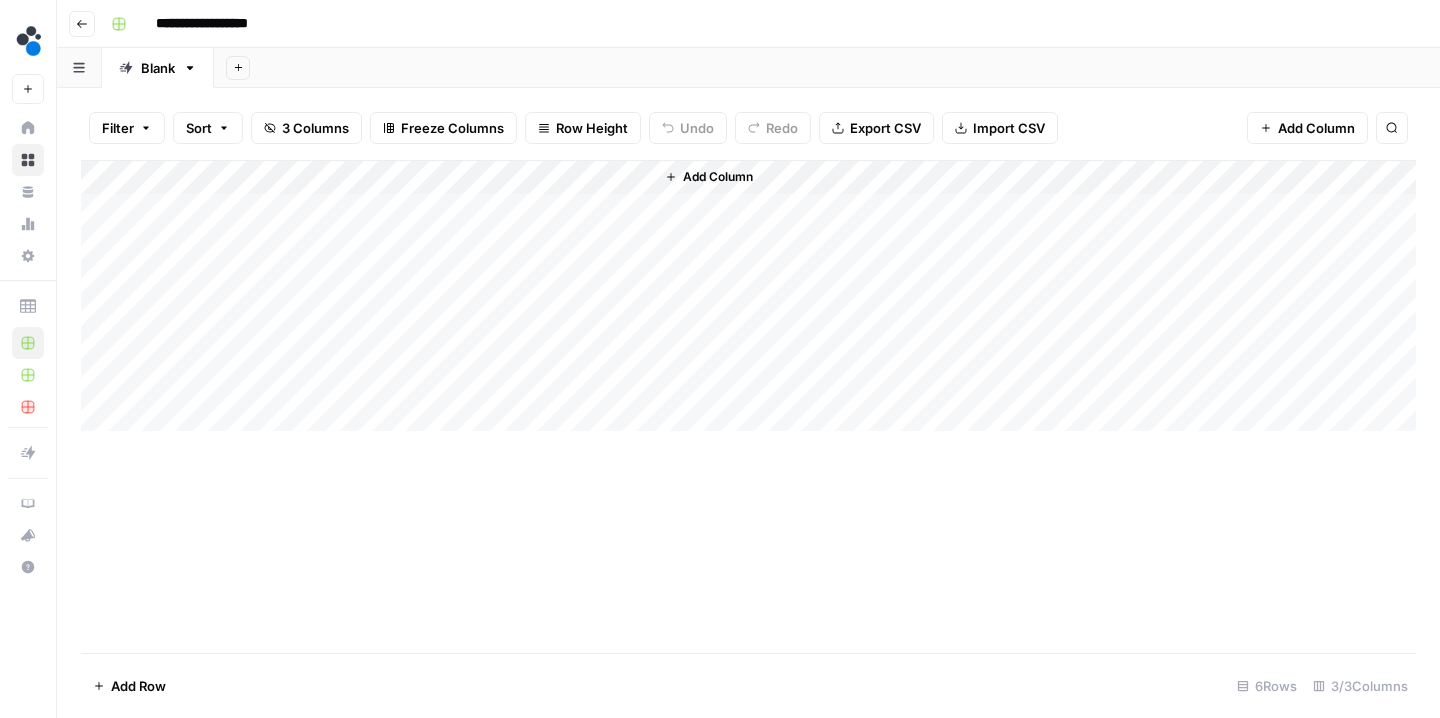 click on "Add Column" at bounding box center [748, 296] 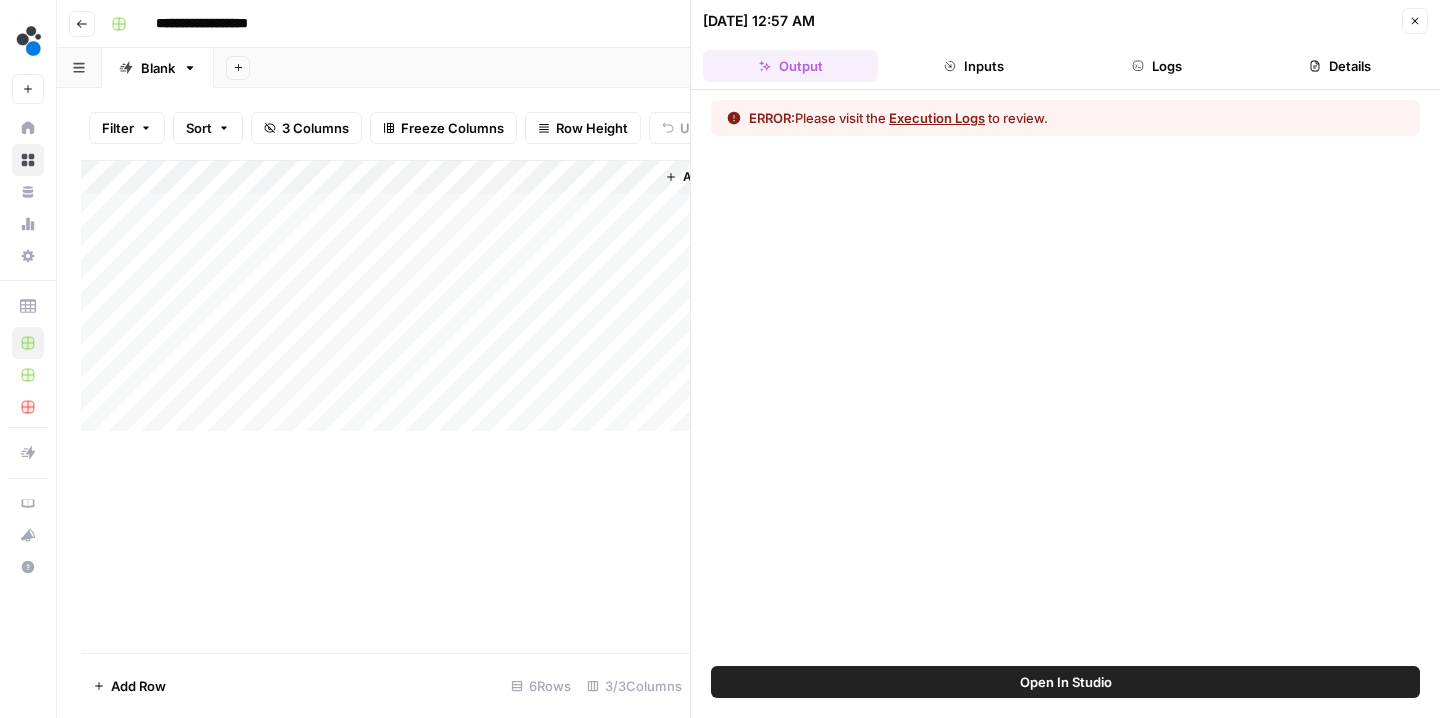 click on "Execution Logs" at bounding box center (937, 118) 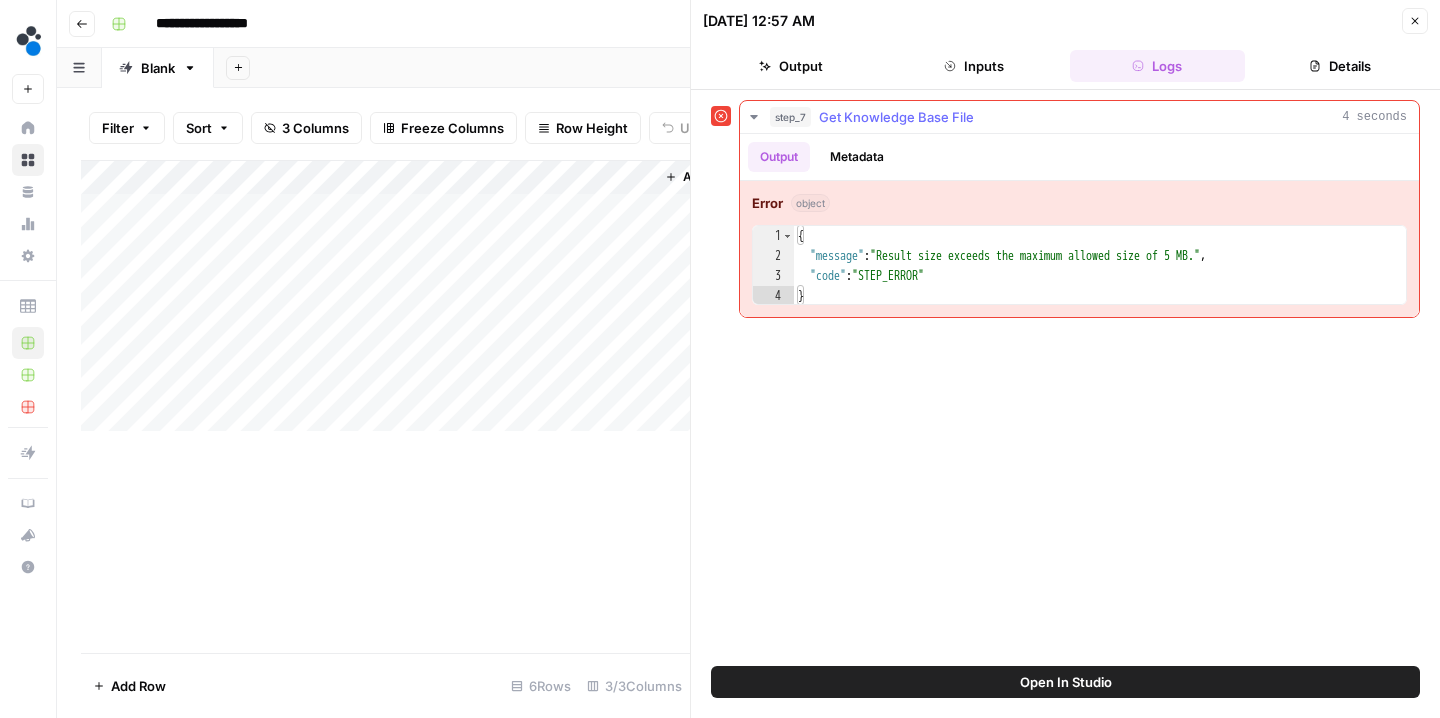 click on "Error object 1 2 3 4 {    "message" :  "Result size exceeds the maximum allowed size of 5 MB." ,    "code" :  "STEP_ERROR" }     XXXXXXXXXXXXXXXXXXXXXXXXXXXXXXXXXXXXXXXXXXXXXXXXXXXXXXXXXXXXXXXXXXXXXXXXXXXXXXXXXXXXXXXXXXXXXXXXXXXXXXXXXXXXXXXXXXXXXXXXXXXXXXXXXXXXXXXXXXXXXXXXXXXXXXXXXXXXXXXXXXXXXXXXXXXXXXXXXXXXXXXXXXXXXXXXXXXXXXXXXXXXXXXXXXXXXXXXXXXXXXXXXXXXXXXXXXXXXXXXXXXXXXXXXXXXXXXXXXXXXXXXXXXXXXXXXXXXXXXXXXXXXXXXXXXXXXXXXXXXXXXXXXXXXXXXXXXXXXXXXXXXXXXXXXXXXXXXXXXXXXXXXXXXXXXXXXXXXXXXXXXXXXXXXXXXXXXXXXXXXXXXXXXXXXXXXXXXXXXXXXXXXXXXXXXXXXXXXXXXXXXXXXXXXXXXXXXXXXXXXXXXXXXXXXXXXXXXXXXXXXXXXXXXXXXXXXXXXXXXXXXXXXXXXXXXXXXXXXXXXXXXXXXXXXXX" at bounding box center (1079, 249) 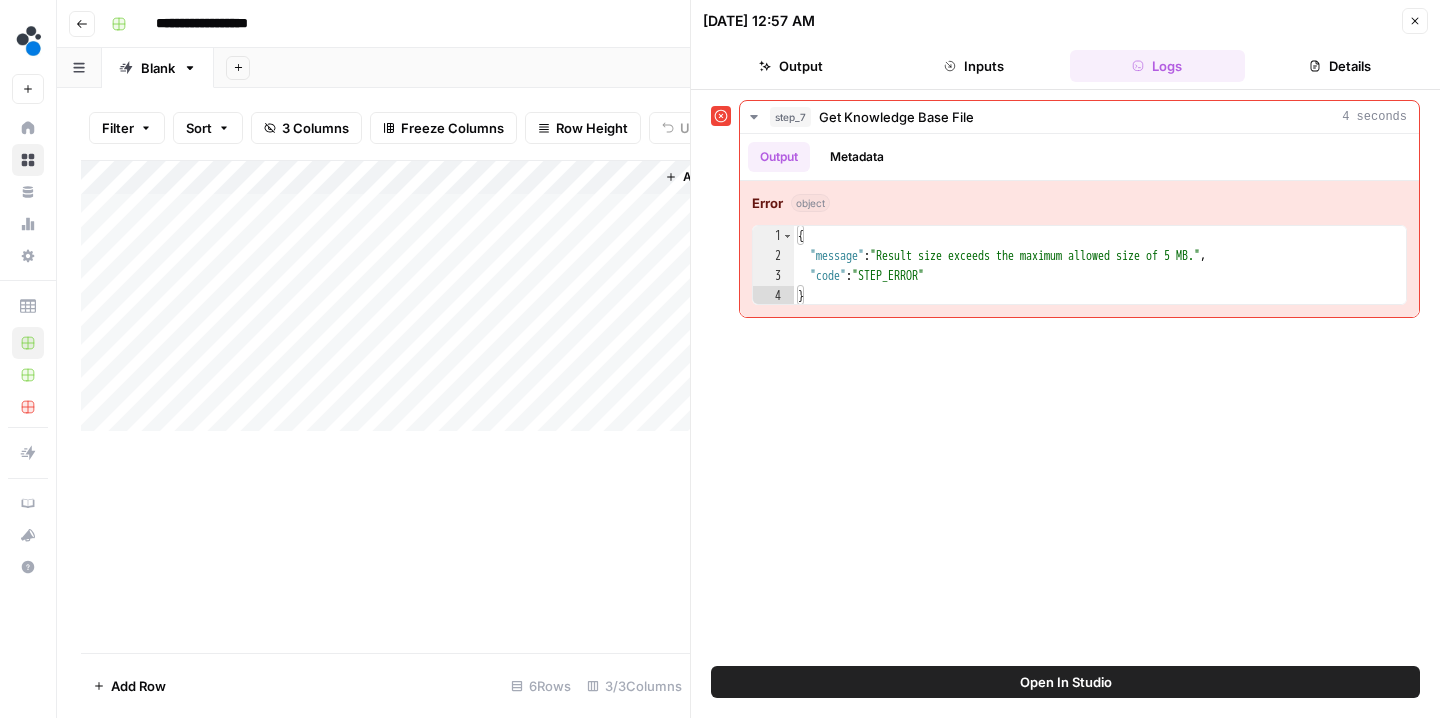 click on "Add Column" at bounding box center [385, 296] 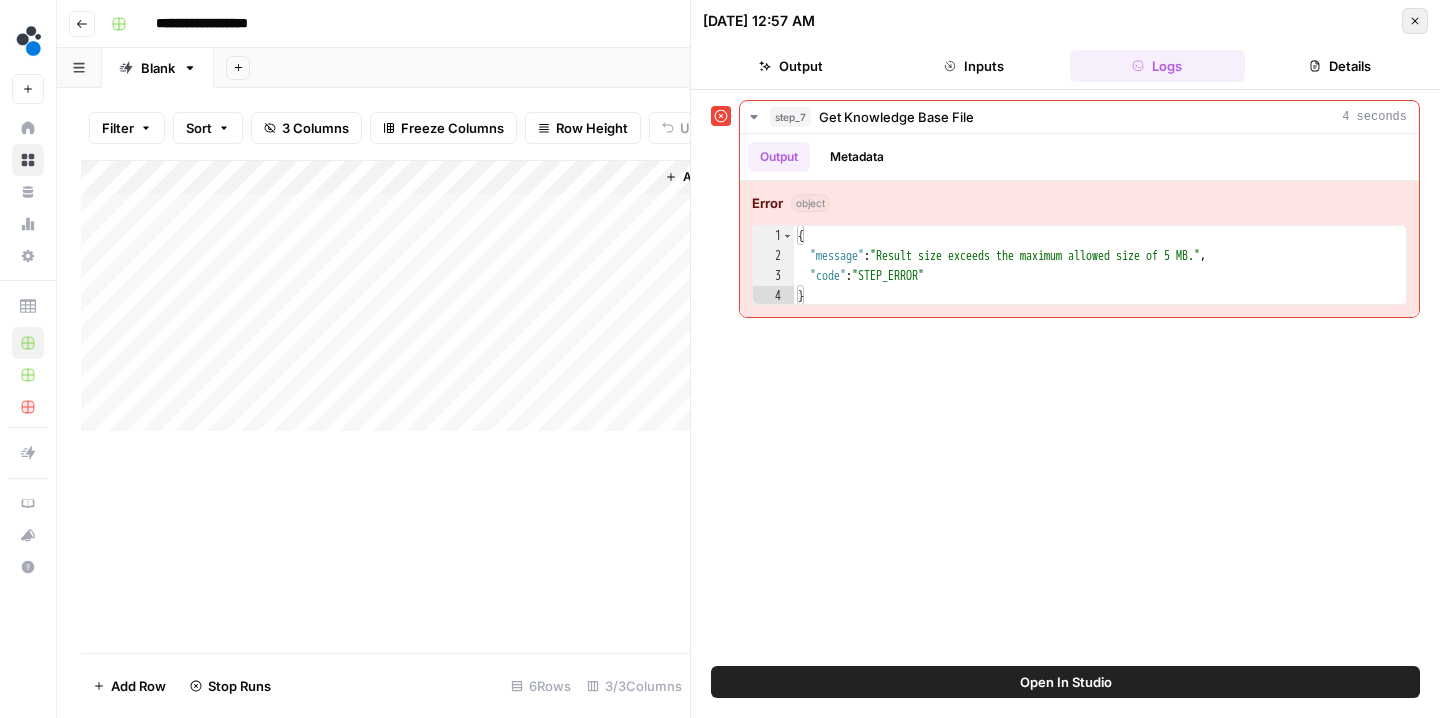 click 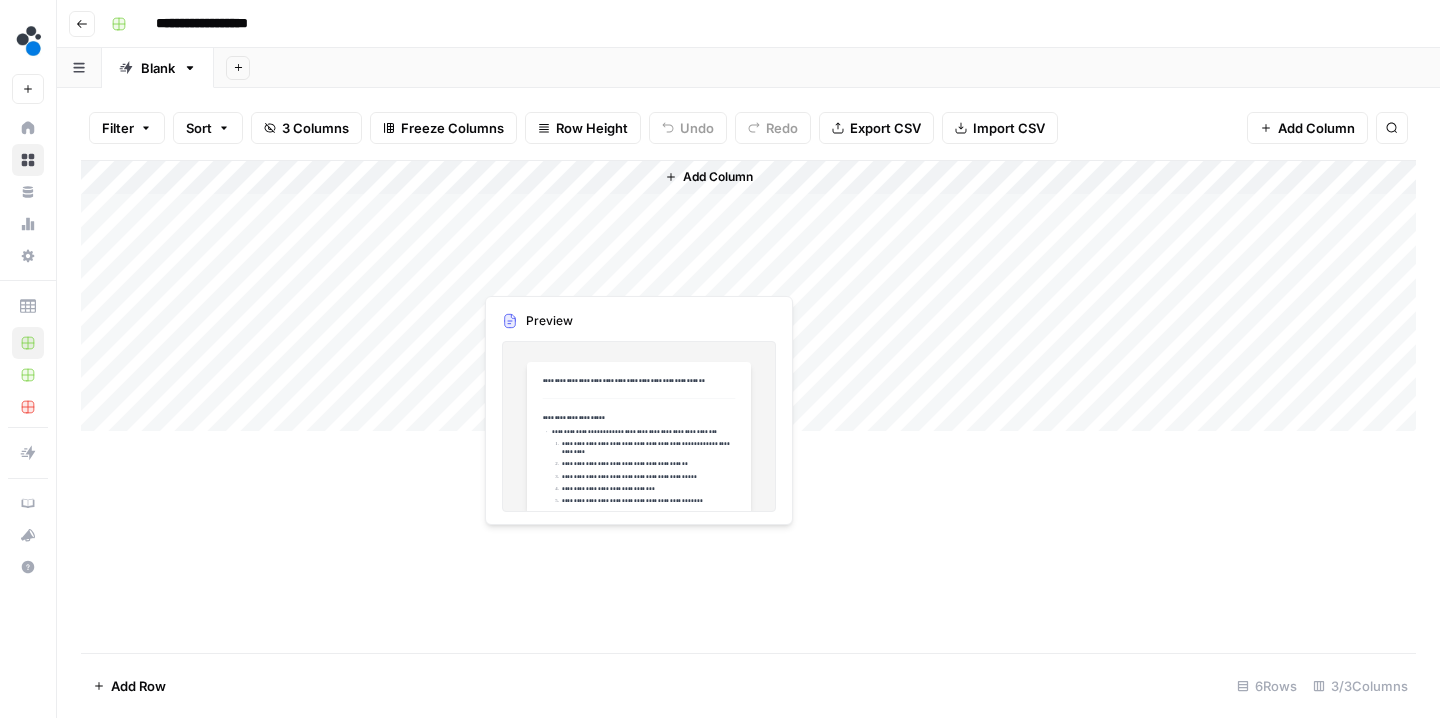 click on "Add Column" at bounding box center [748, 296] 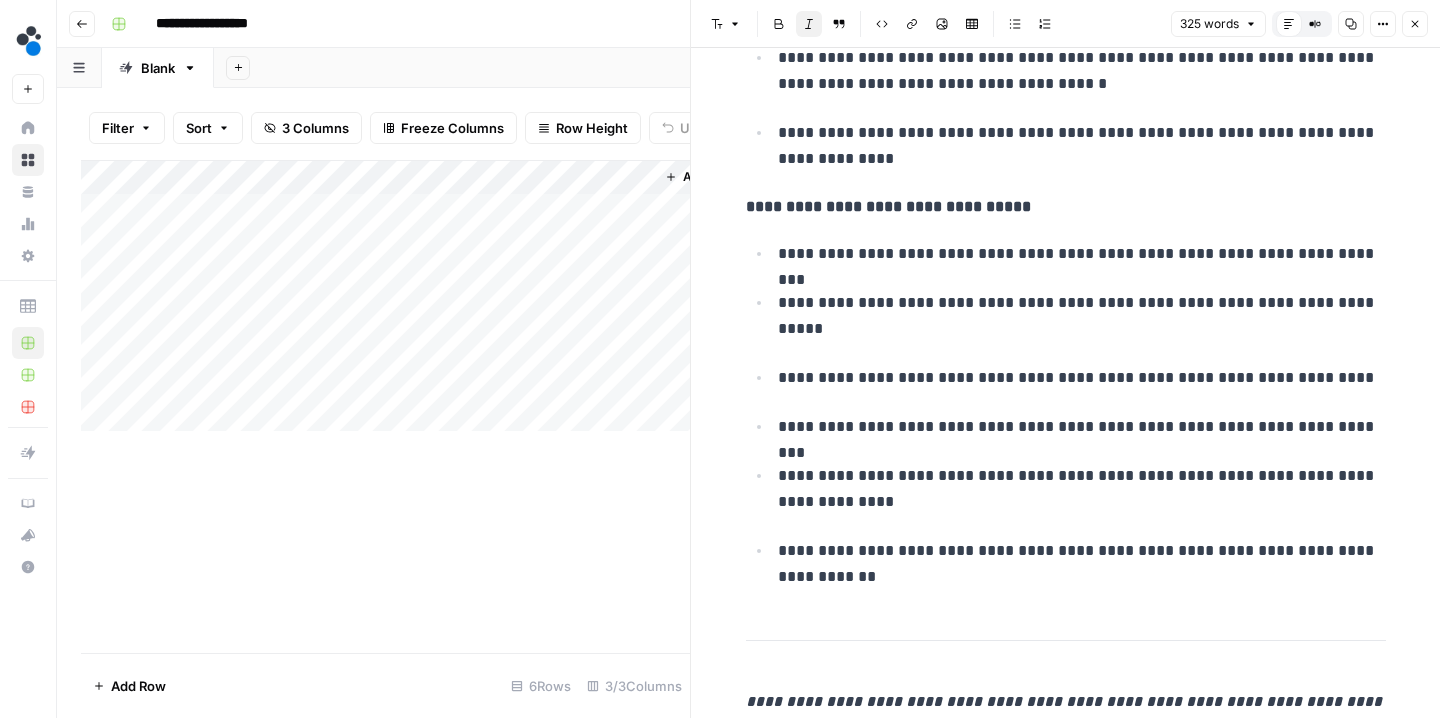 scroll, scrollTop: 1804, scrollLeft: 0, axis: vertical 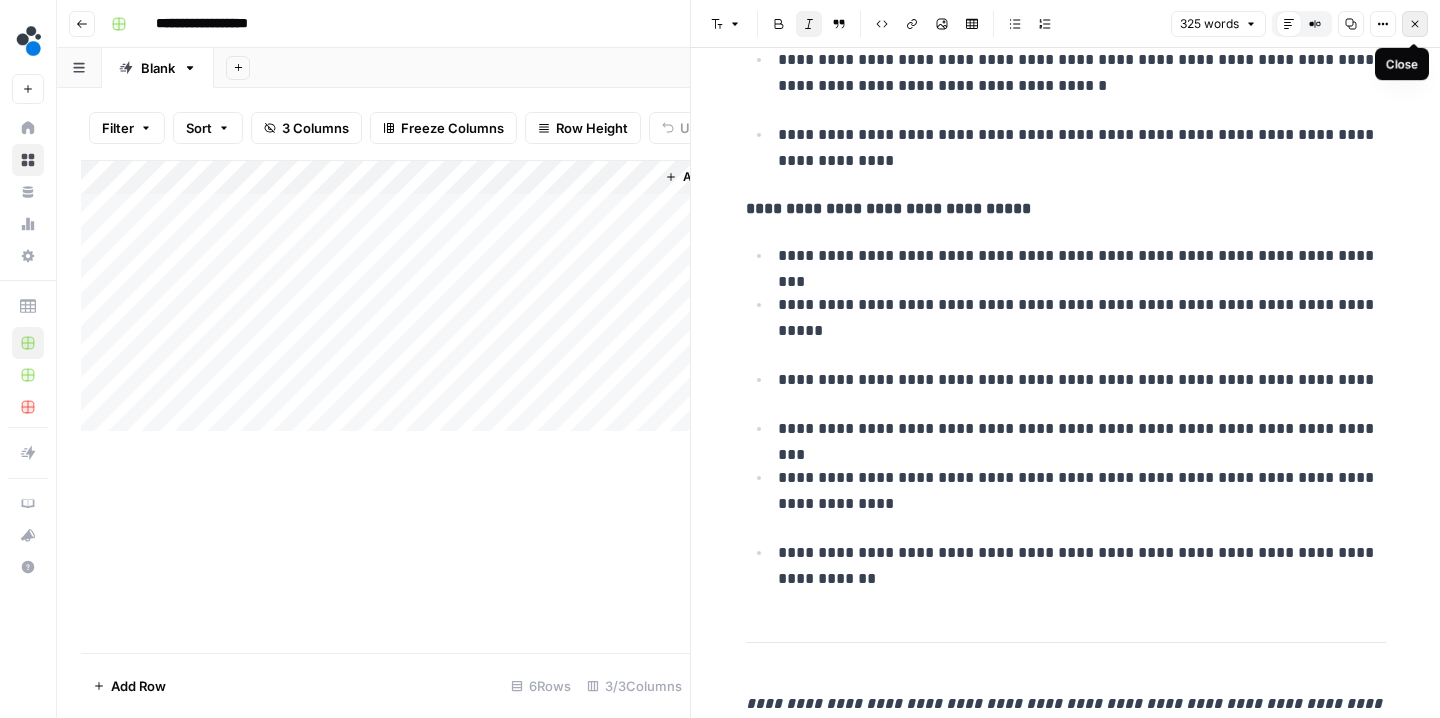 click 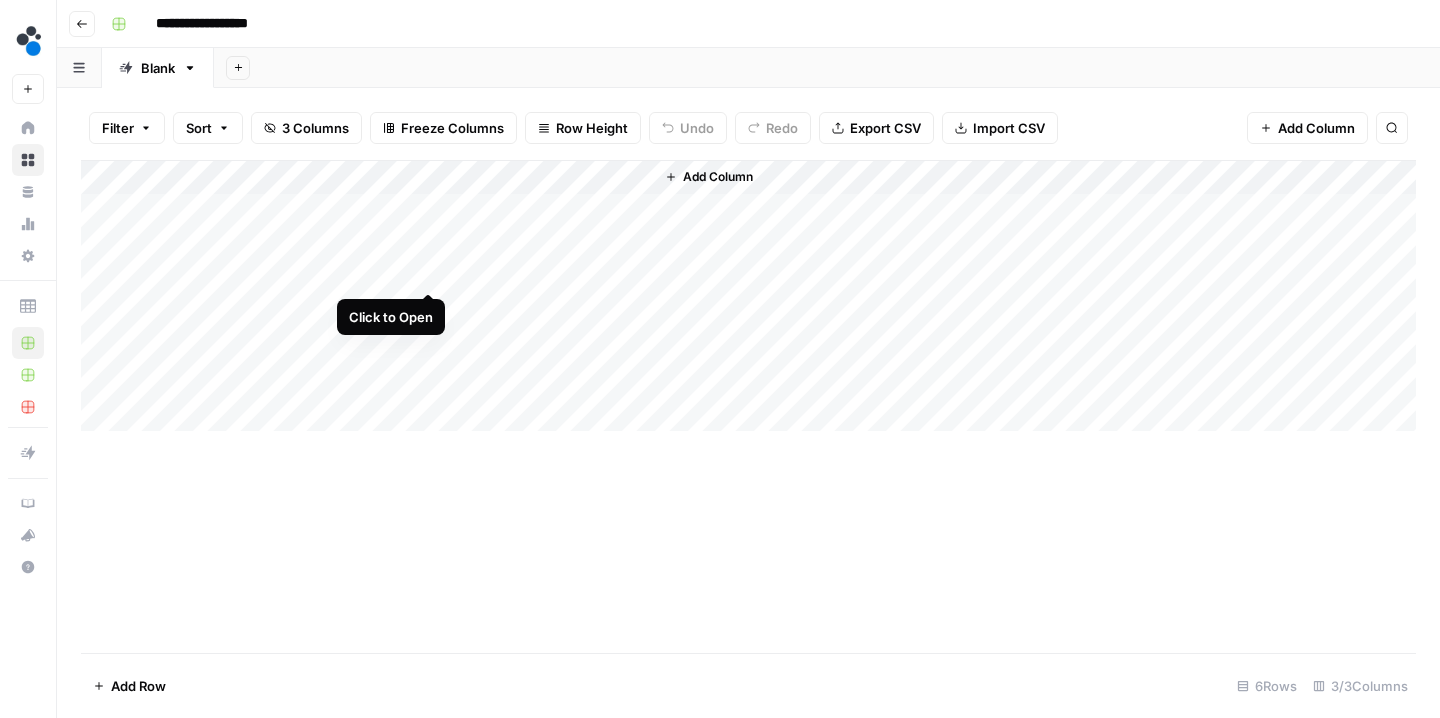 click on "Add Column" at bounding box center (748, 296) 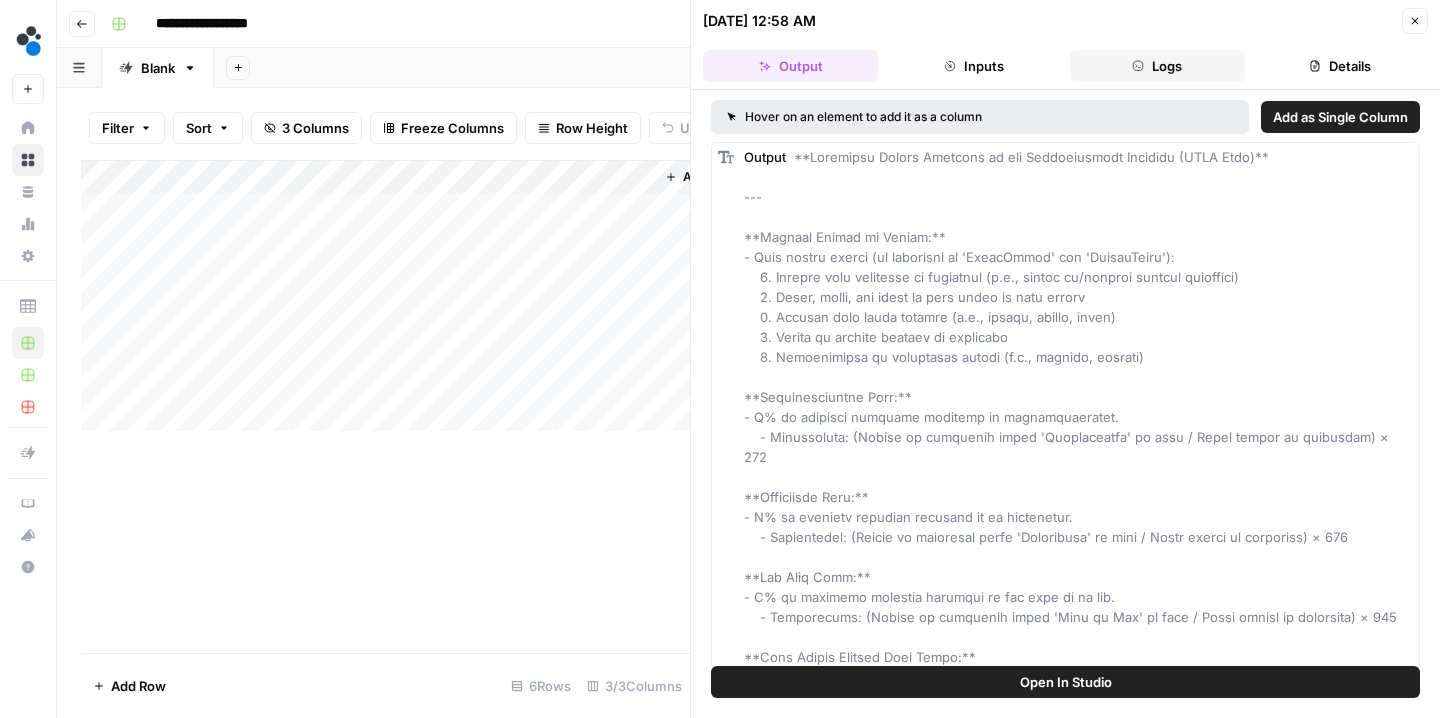 click on "Logs" at bounding box center (1157, 66) 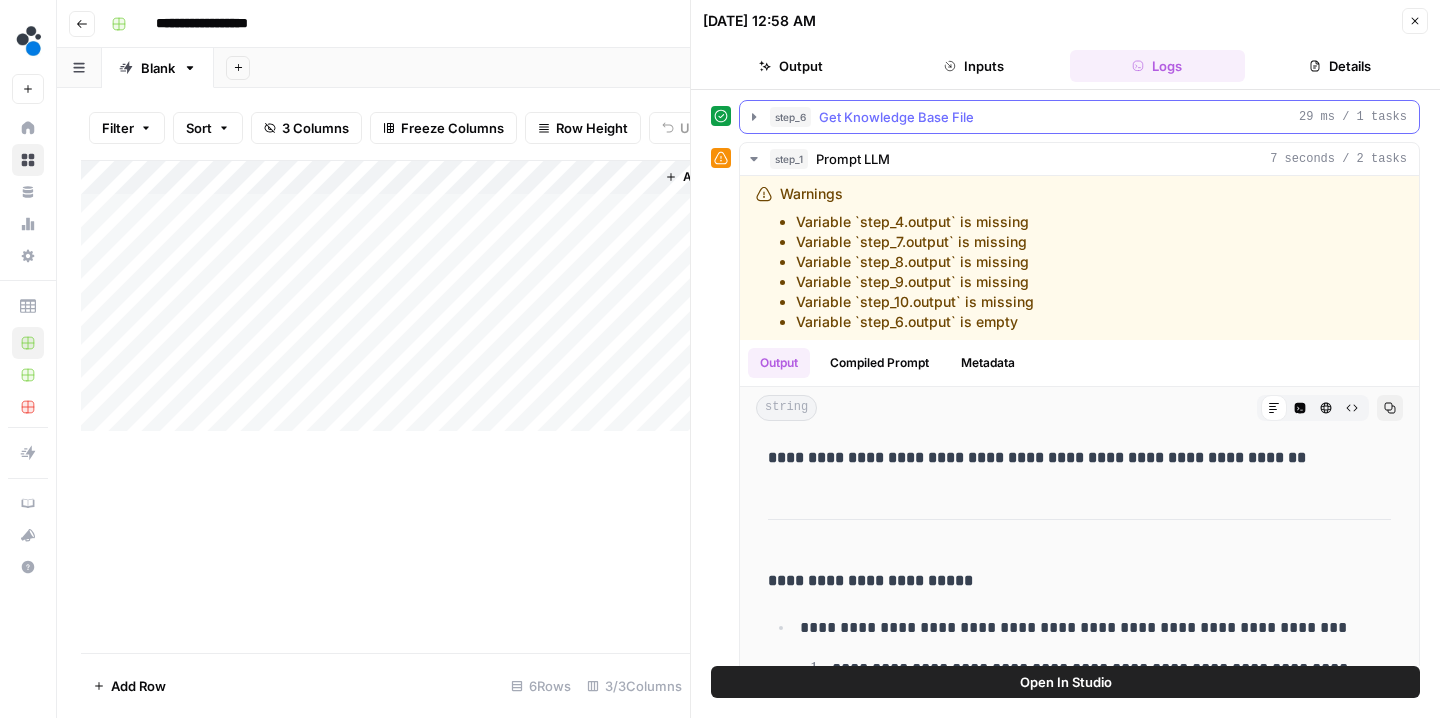 click on "step_6 Get Knowledge Base File 29 ms / 1 tasks" at bounding box center [1088, 117] 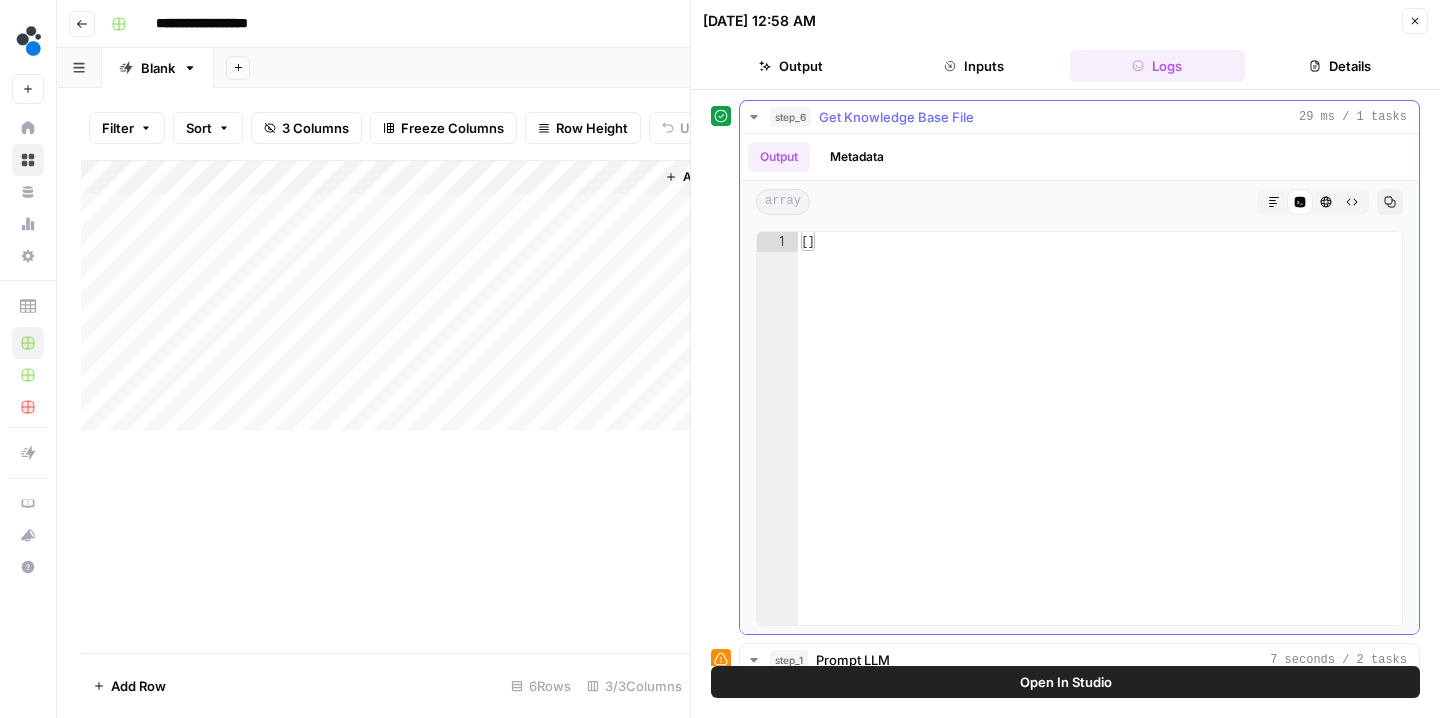 click on "Get Knowledge Base File" at bounding box center [896, 117] 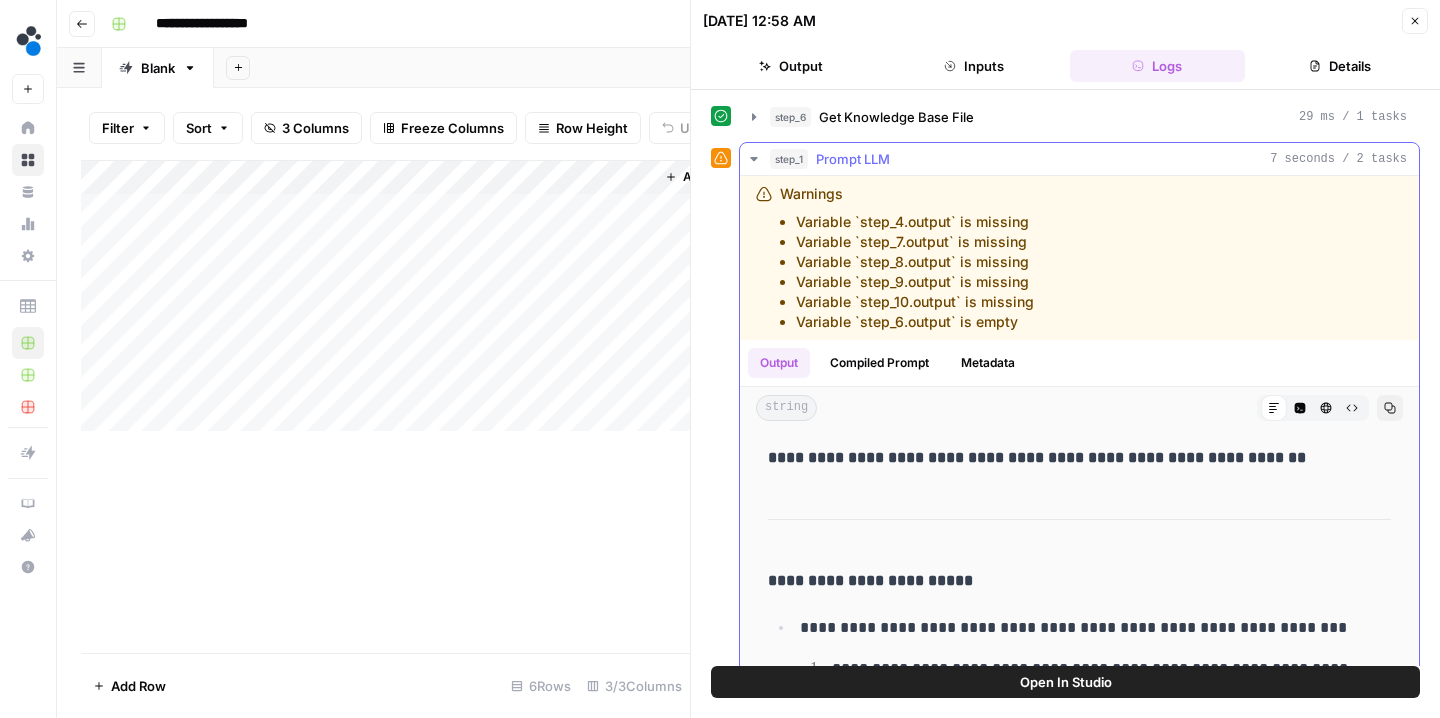 scroll, scrollTop: 0, scrollLeft: 0, axis: both 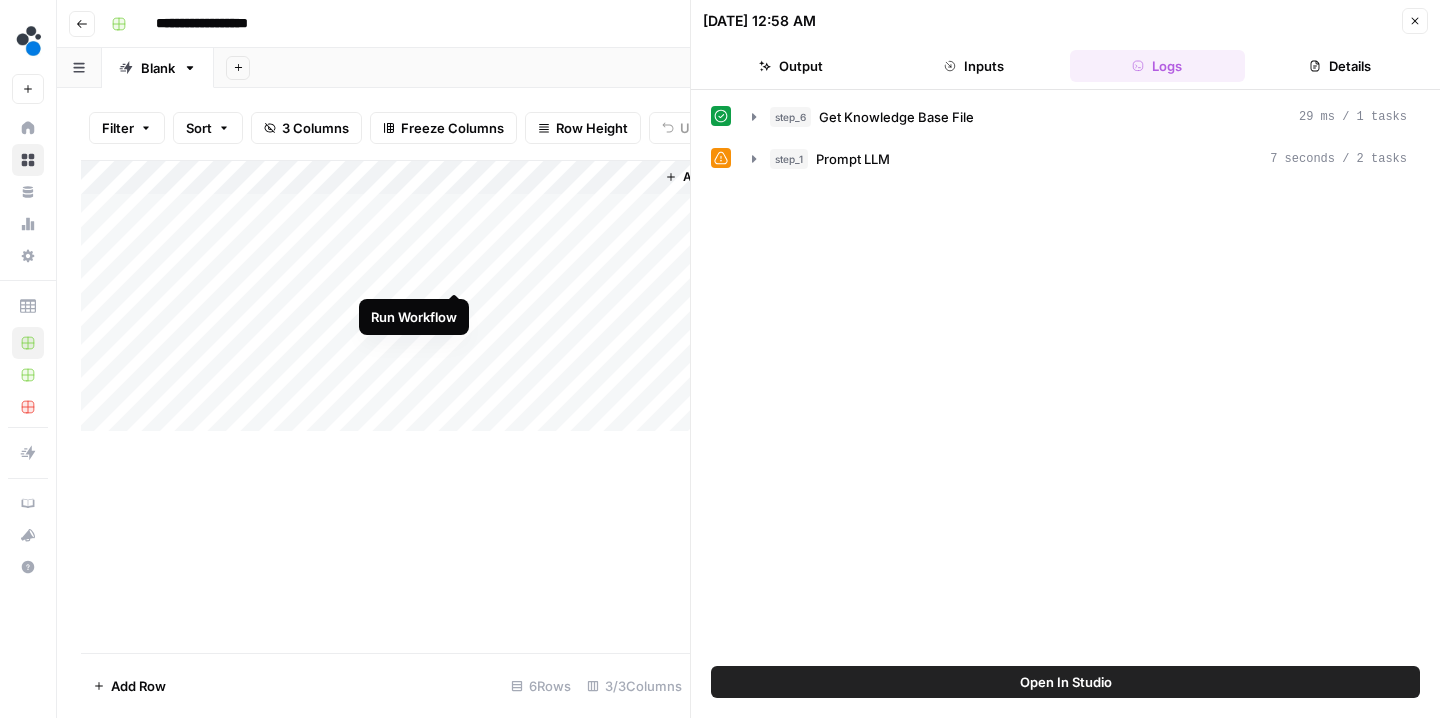 click on "Add Column" at bounding box center [385, 296] 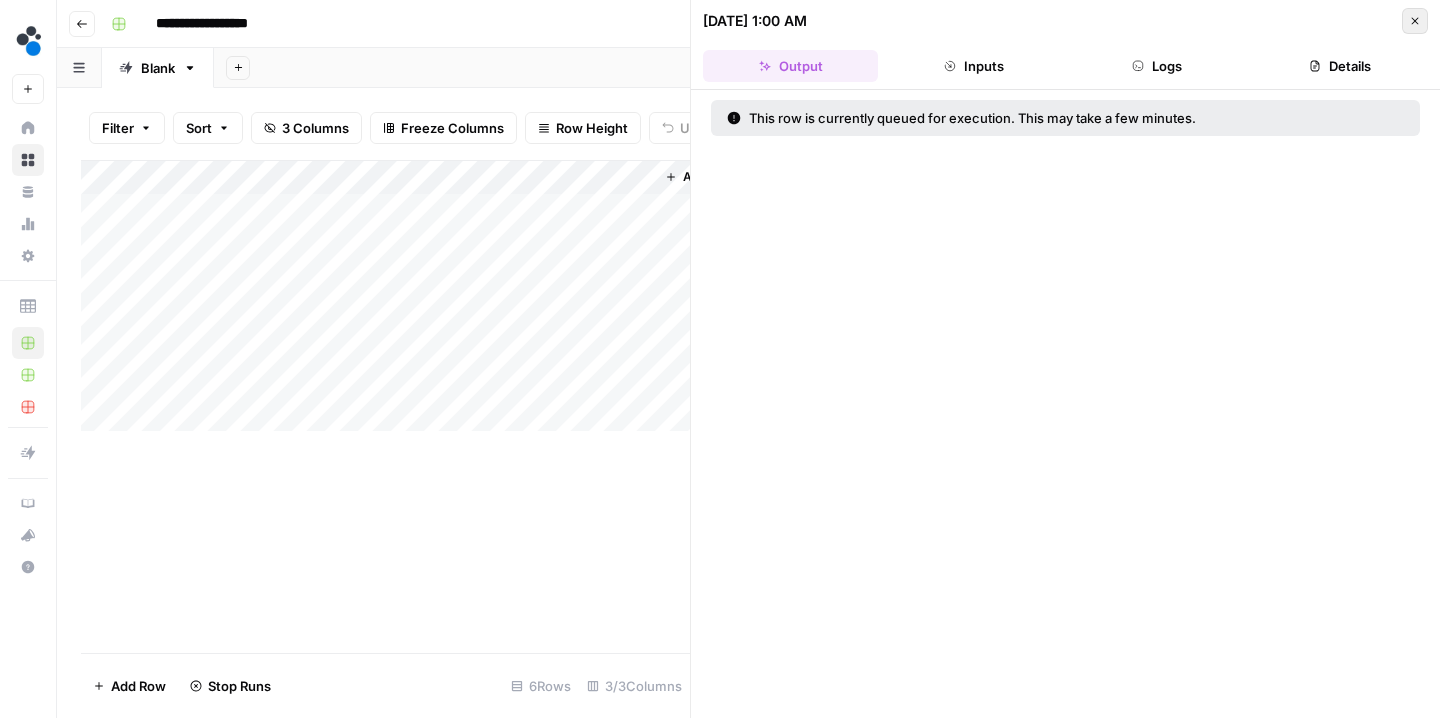 click 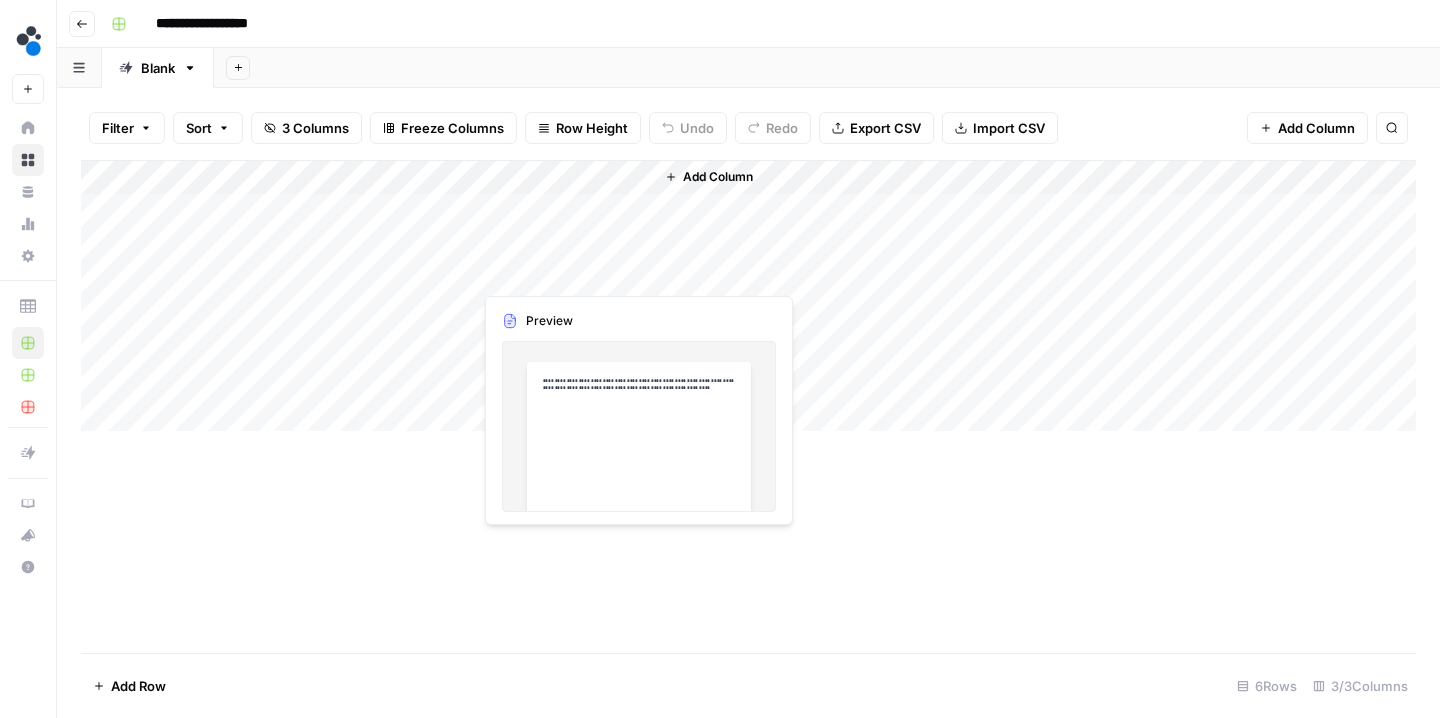 click on "Add Column" at bounding box center [748, 296] 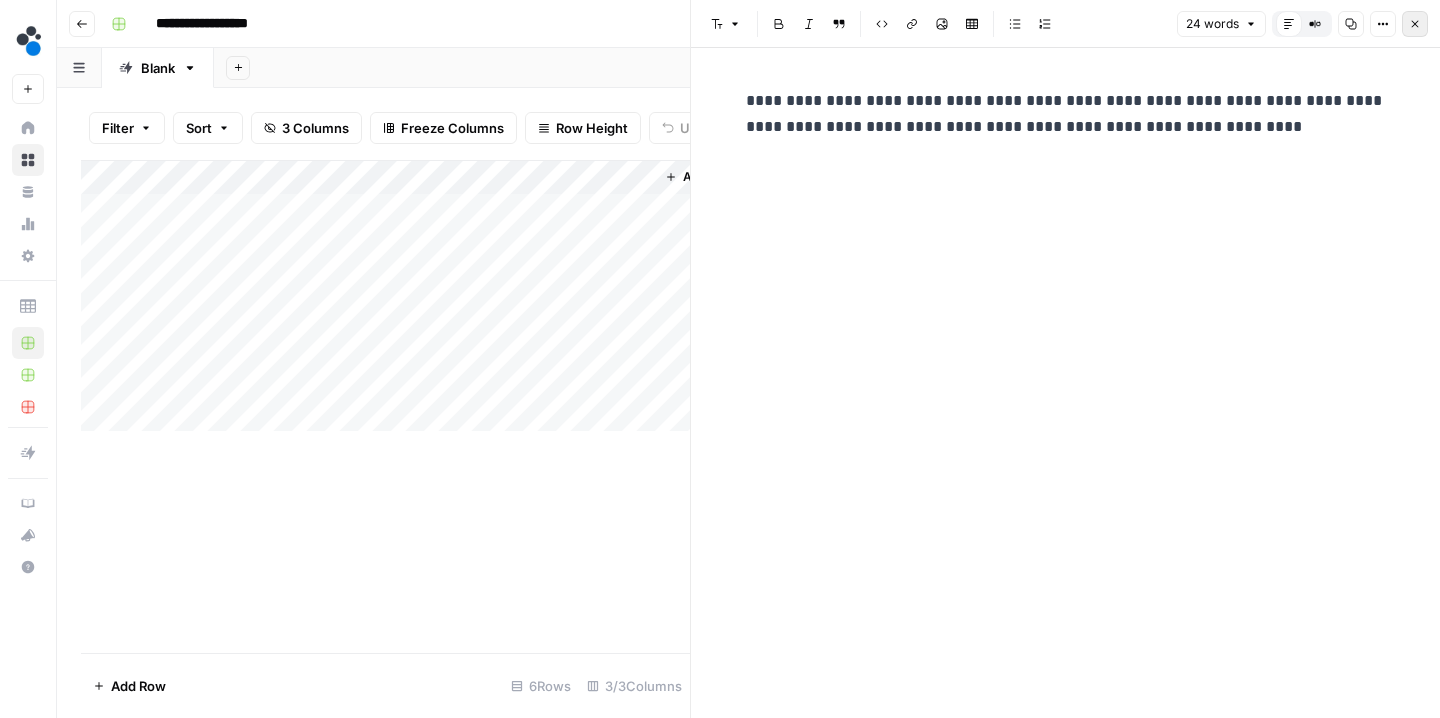 click on "Close" at bounding box center [1415, 24] 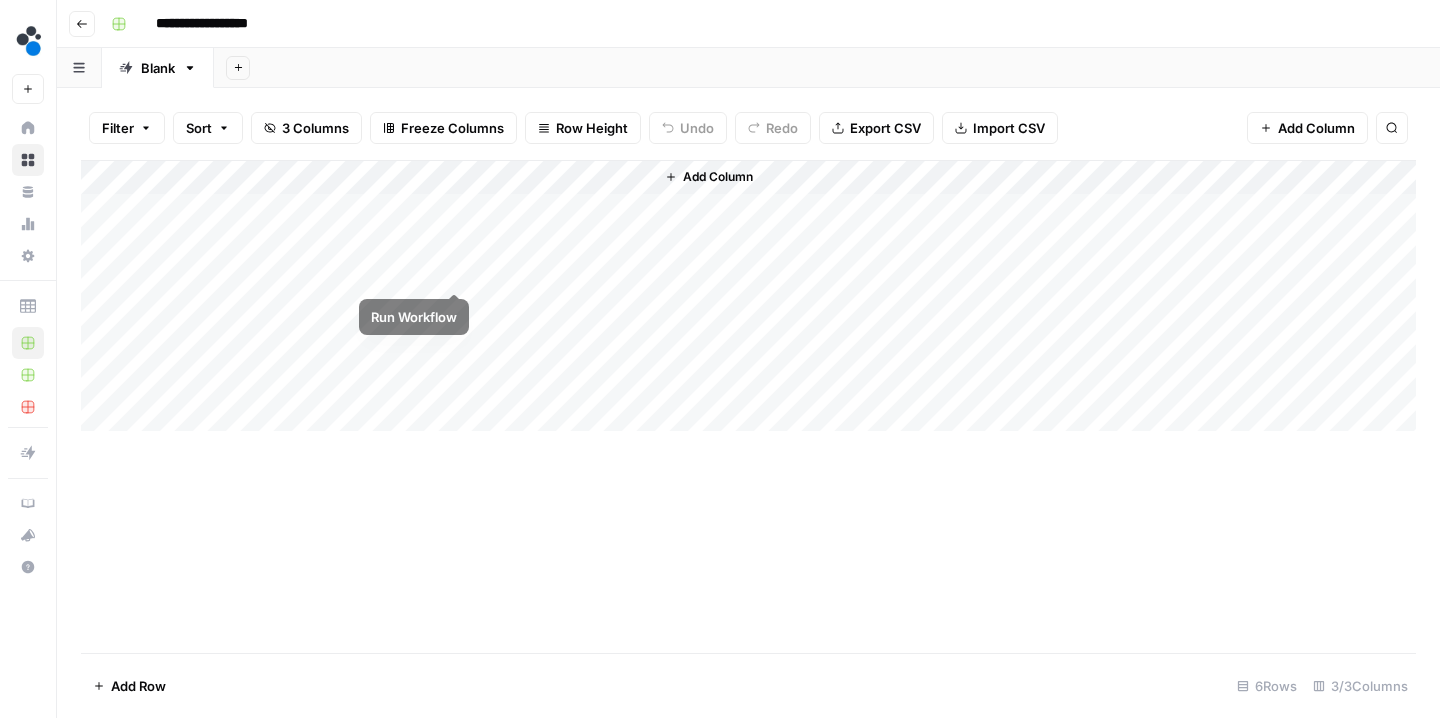 click on "Add Column" at bounding box center [748, 296] 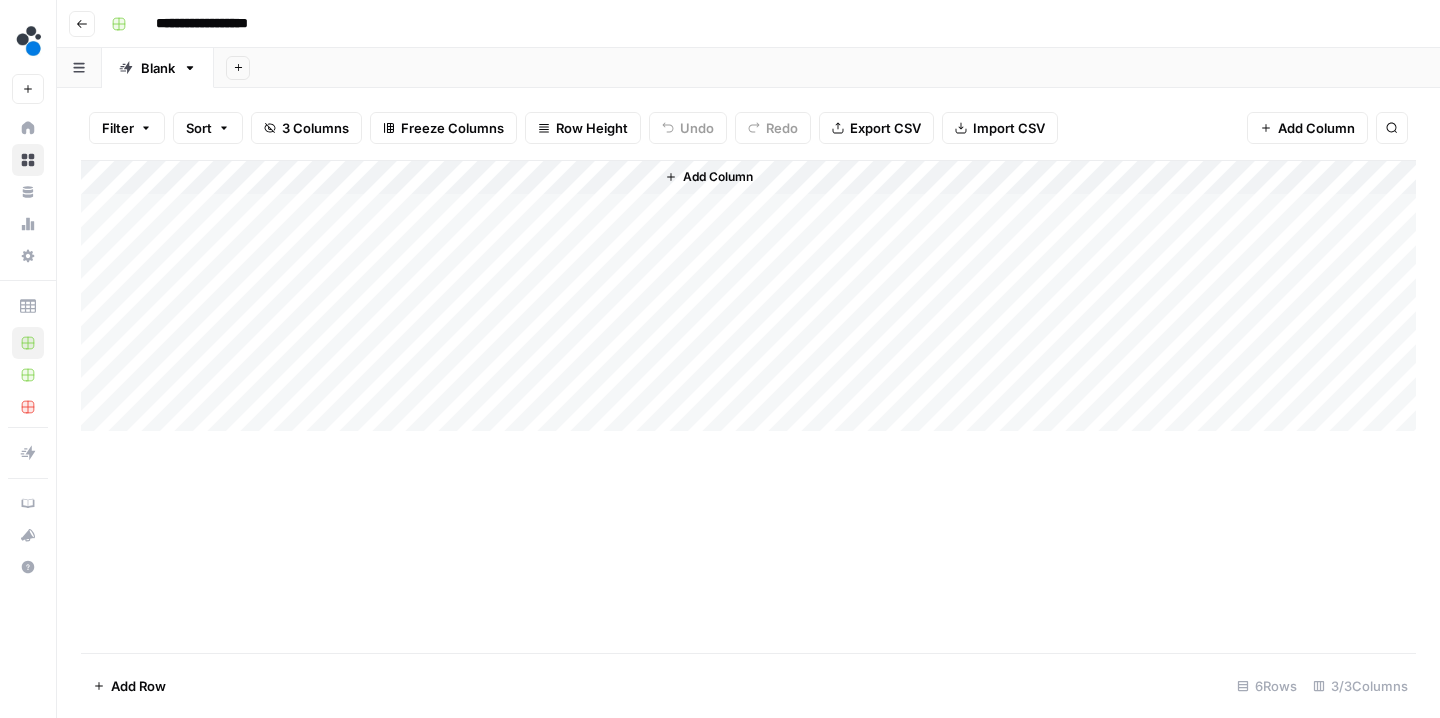 scroll, scrollTop: 0, scrollLeft: 0, axis: both 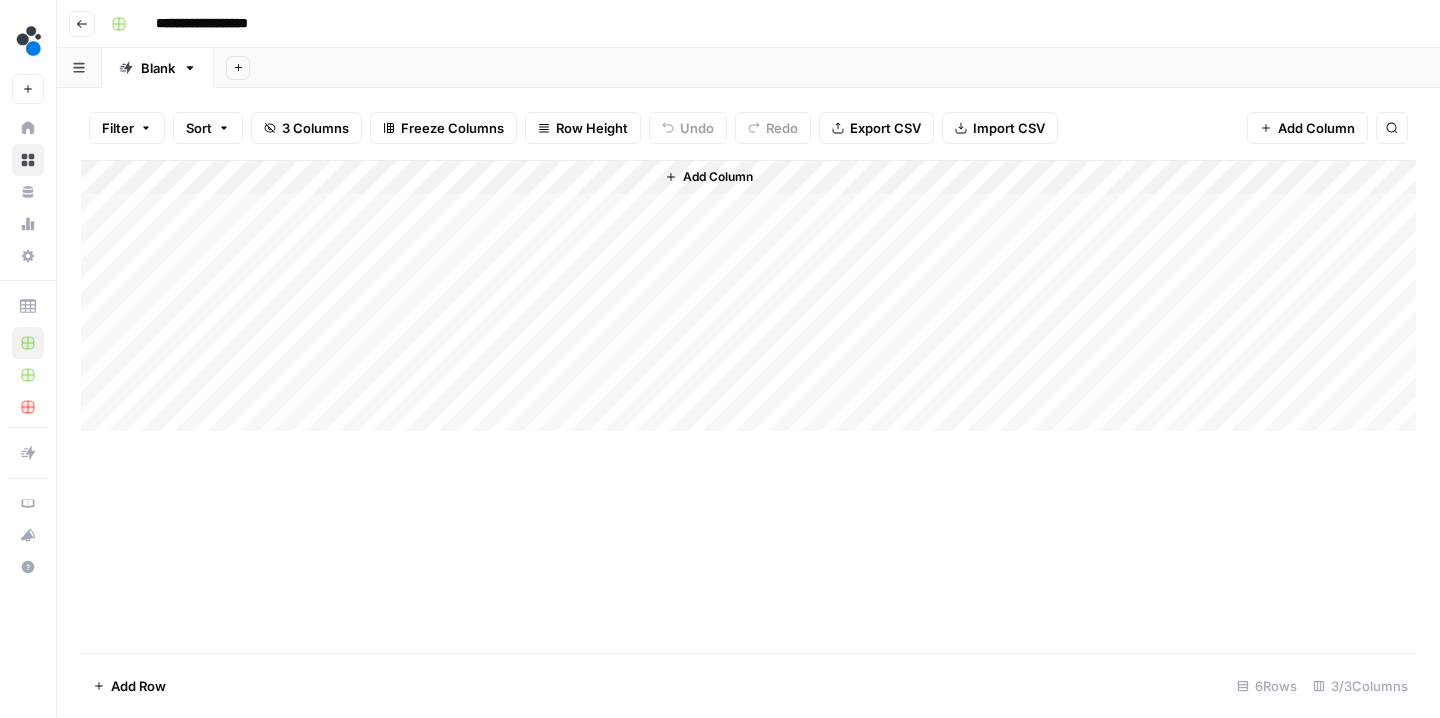 click on "Add Column" at bounding box center [748, 296] 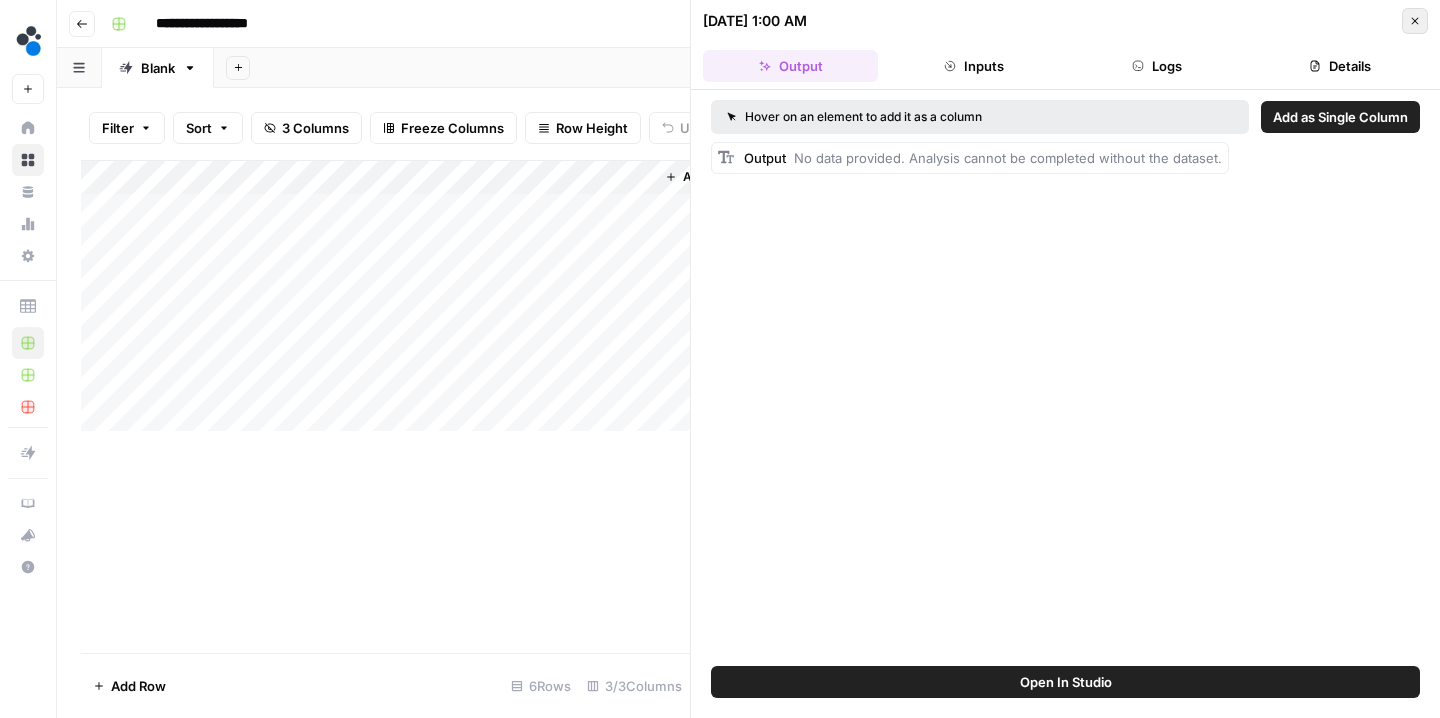 click 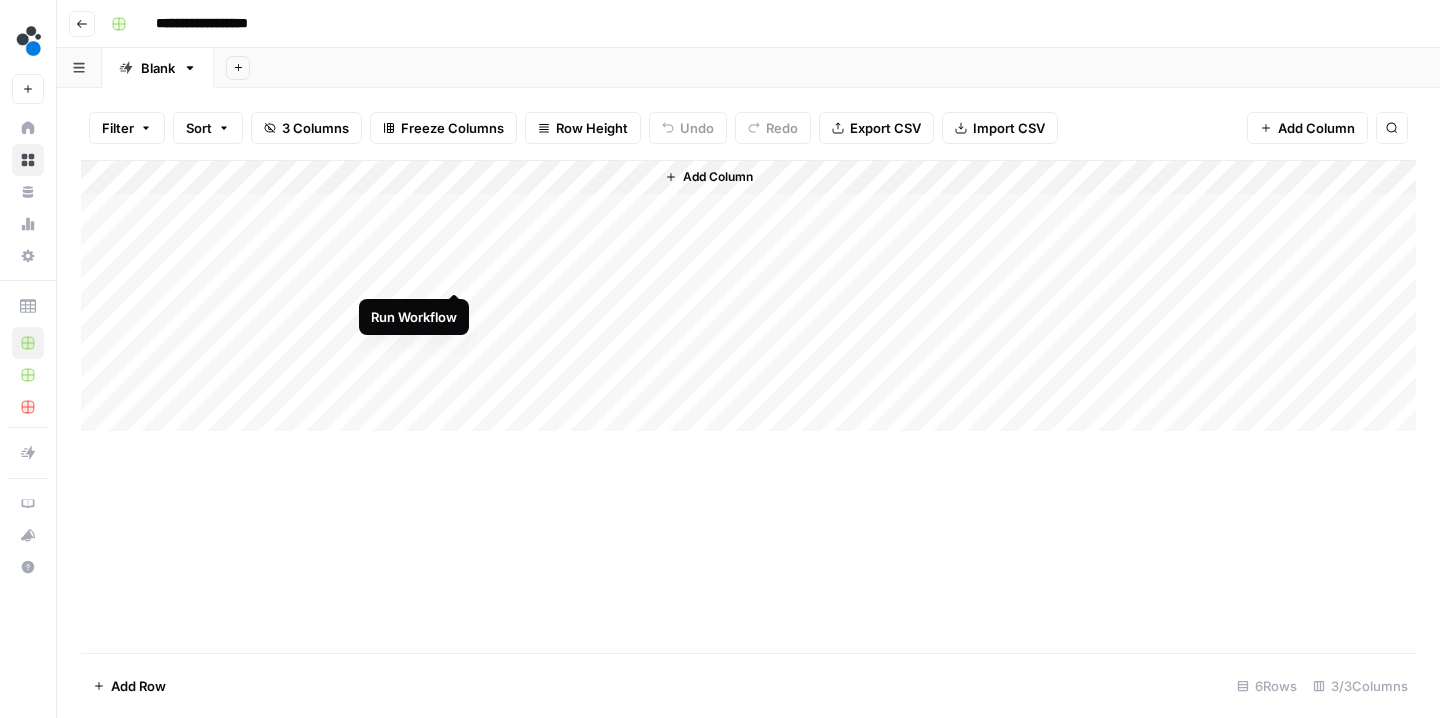 click on "Add Column" at bounding box center (748, 296) 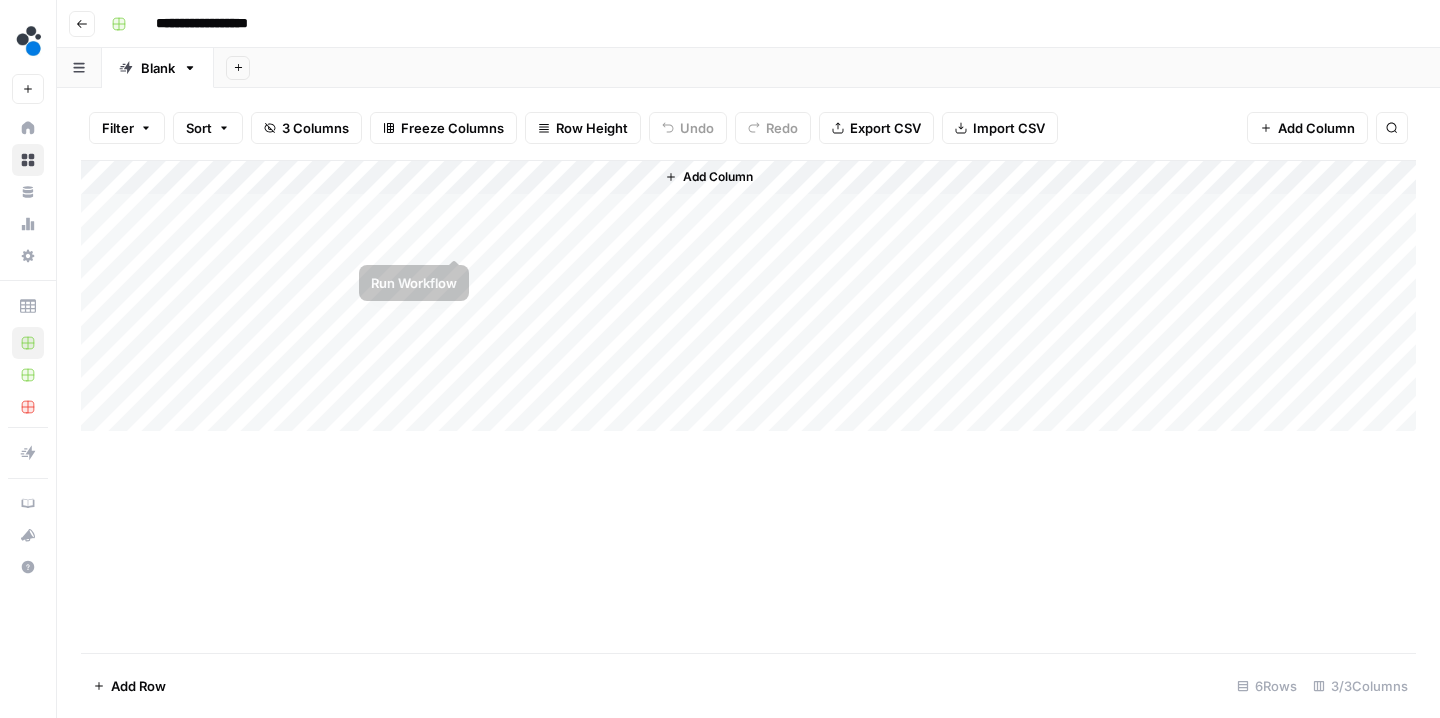 click on "Add Column" at bounding box center (748, 296) 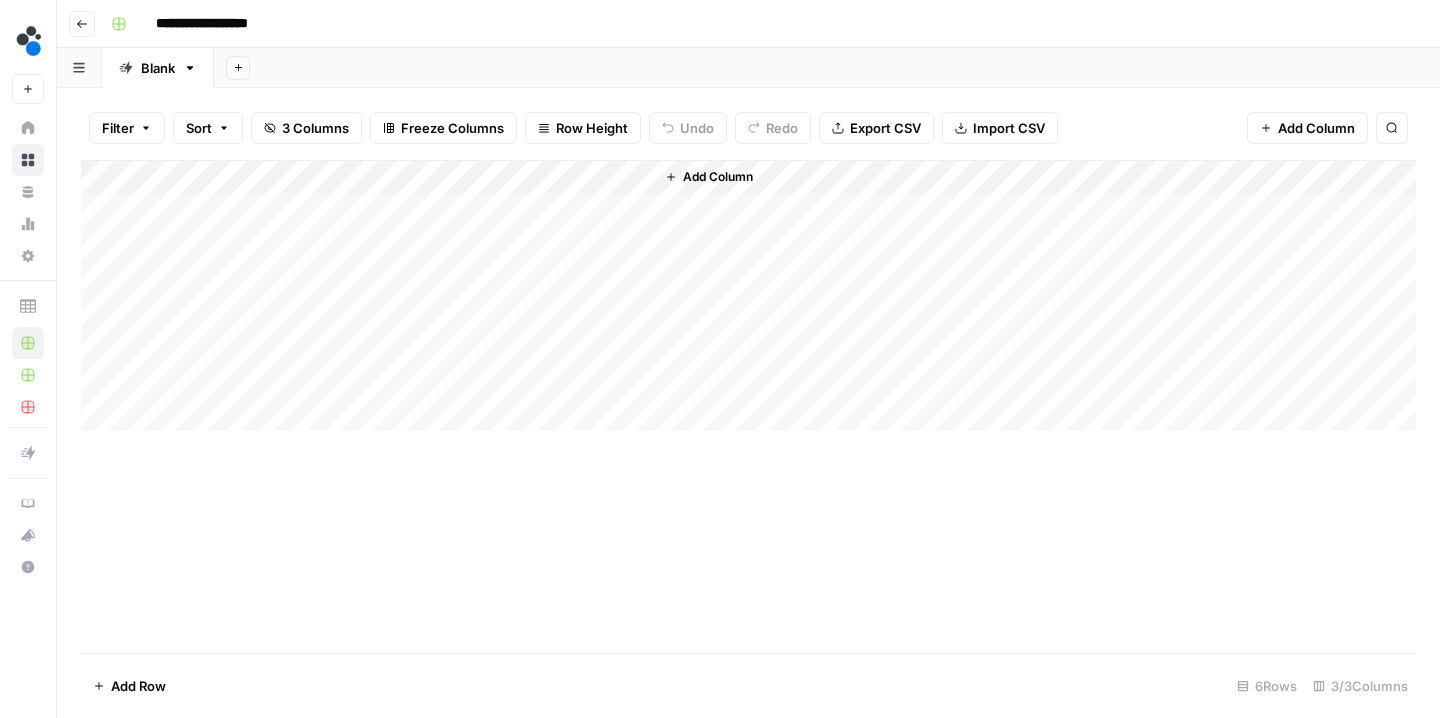 click on "Add Column" at bounding box center (748, 296) 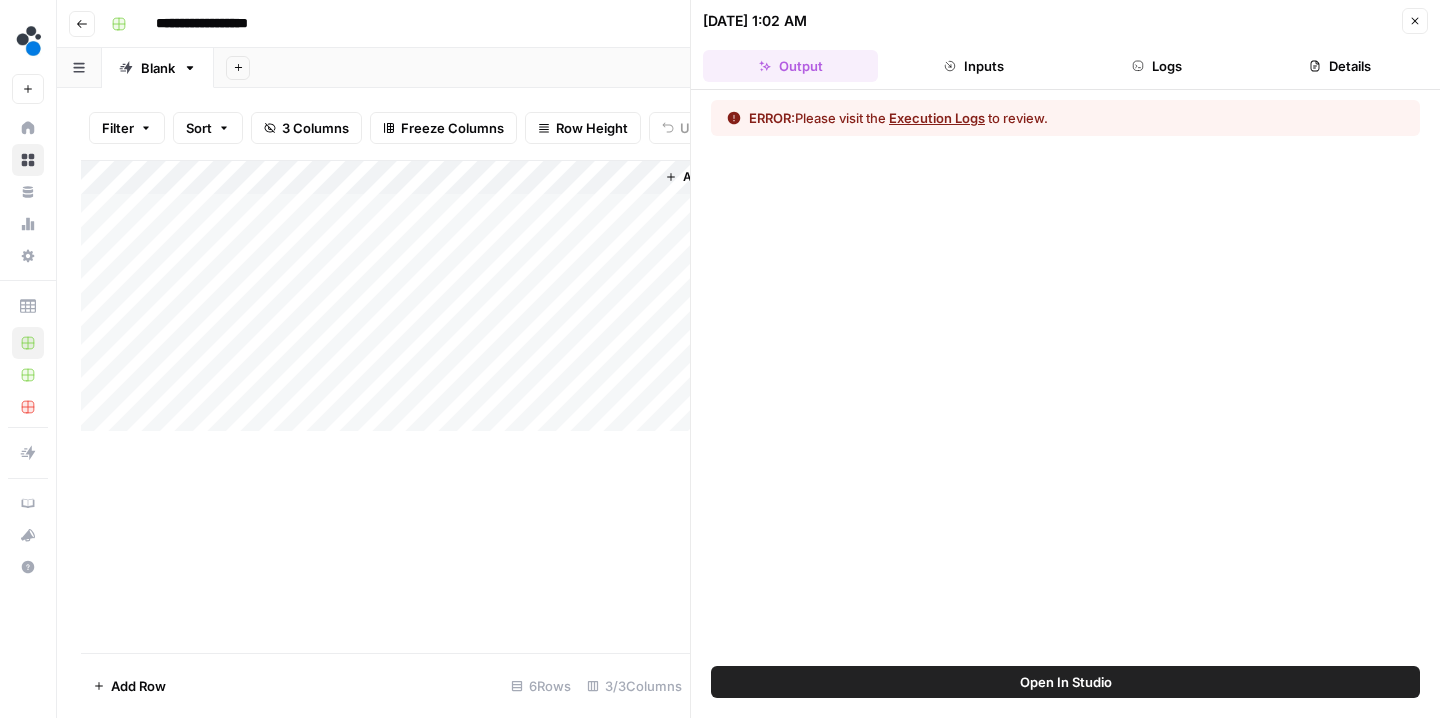 click on "Execution Logs" at bounding box center (937, 118) 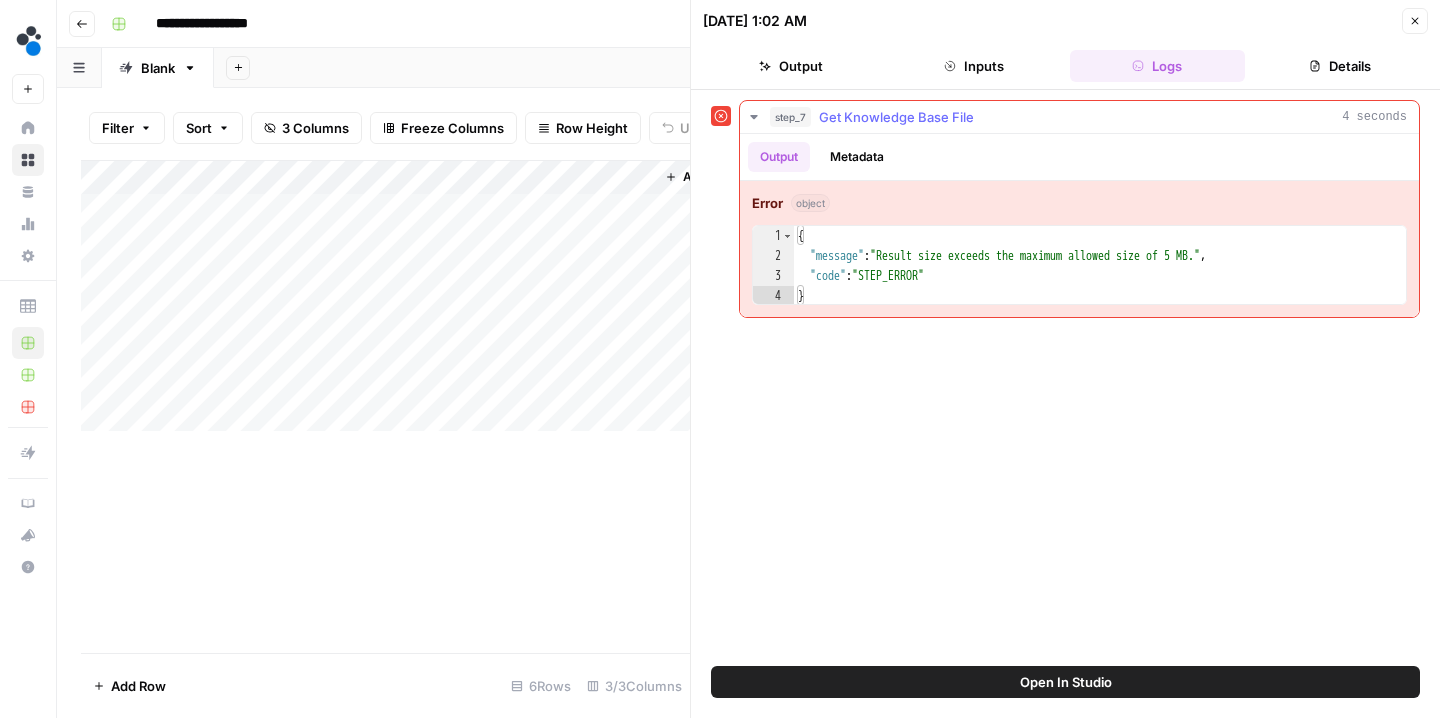 click on "Error object 1 2 3 4 {    "message" :  "Result size exceeds the maximum allowed size of 5 MB." ,    "code" :  "STEP_ERROR" }     XXXXXXXXXXXXXXXXXXXXXXXXXXXXXXXXXXXXXXXXXXXXXXXXXXXXXXXXXXXXXXXXXXXXXXXXXXXXXXXXXXXXXXXXXXXXXXXXXXXXXXXXXXXXXXXXXXXXXXXXXXXXXXXXXXXXXXXXXXXXXXXXXXXXXXXXXXXXXXXXXXXXXXXXXXXXXXXXXXXXXXXXXXXXXXXXXXXXXXXXXXXXXXXXXXXXXXXXXXXXXXXXXXXXXXXXXXXXXXXXXXXXXXXXXXXXXXXXXXXXXXXXXXXXXXXXXXXXXXXXXXXXXXXXXXXXXXXXXXXXXXXXXXXXXXXXXXXXXXXXXXXXXXXXXXXXXXXXXXXXXXXXXXXXXXXXXXXXXXXXXXXXXXXXXXXXXXXXXXXXXXXXXXXXXXXXXXXXXXXXXXXXXXXXXXXXXXXXXXXXXXXXXXXXXXXXXXXXXXXXXXXXXXXXXXXXXXXXXXXXXXXXXXXXXXXXXXXXXXXXXXXXXXXXXXXXXXXXXXXXXXXXXXXXXXXX" at bounding box center [1079, 249] 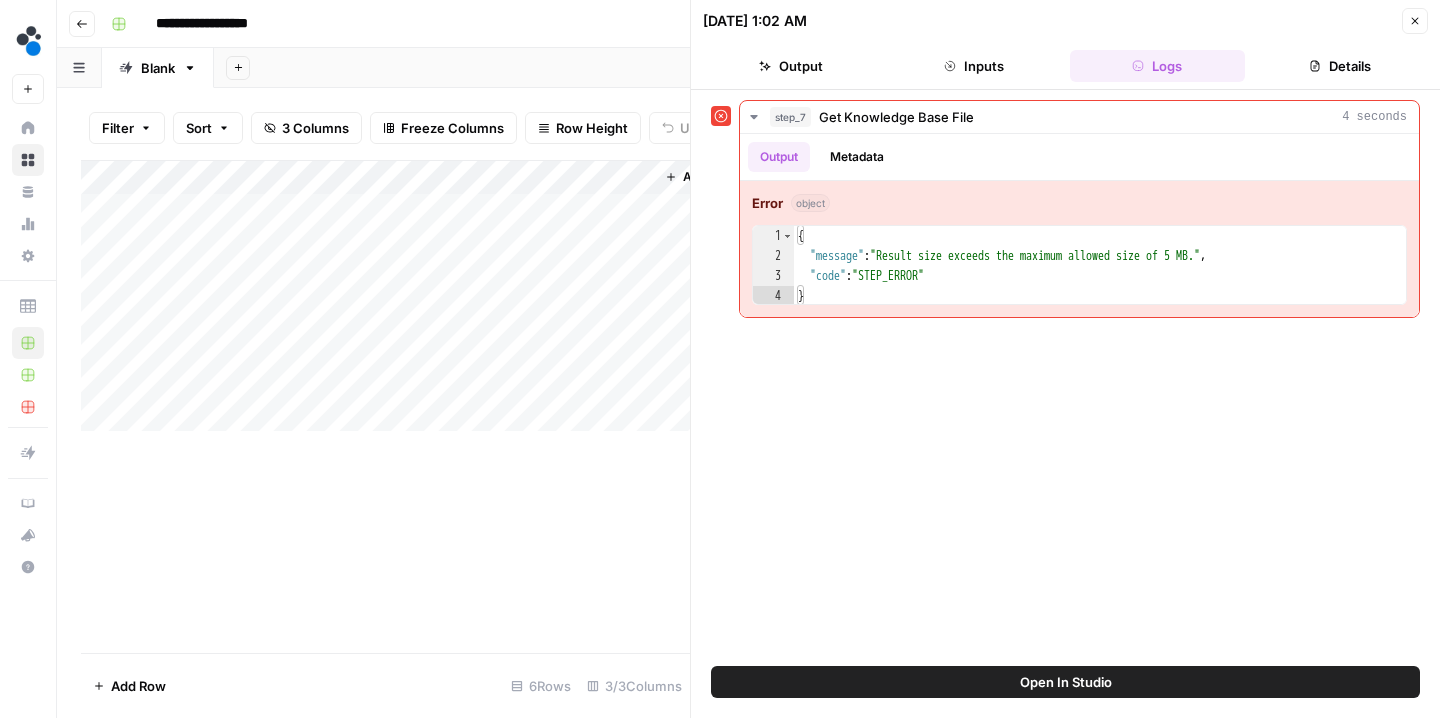 click on "Add Column" at bounding box center (385, 296) 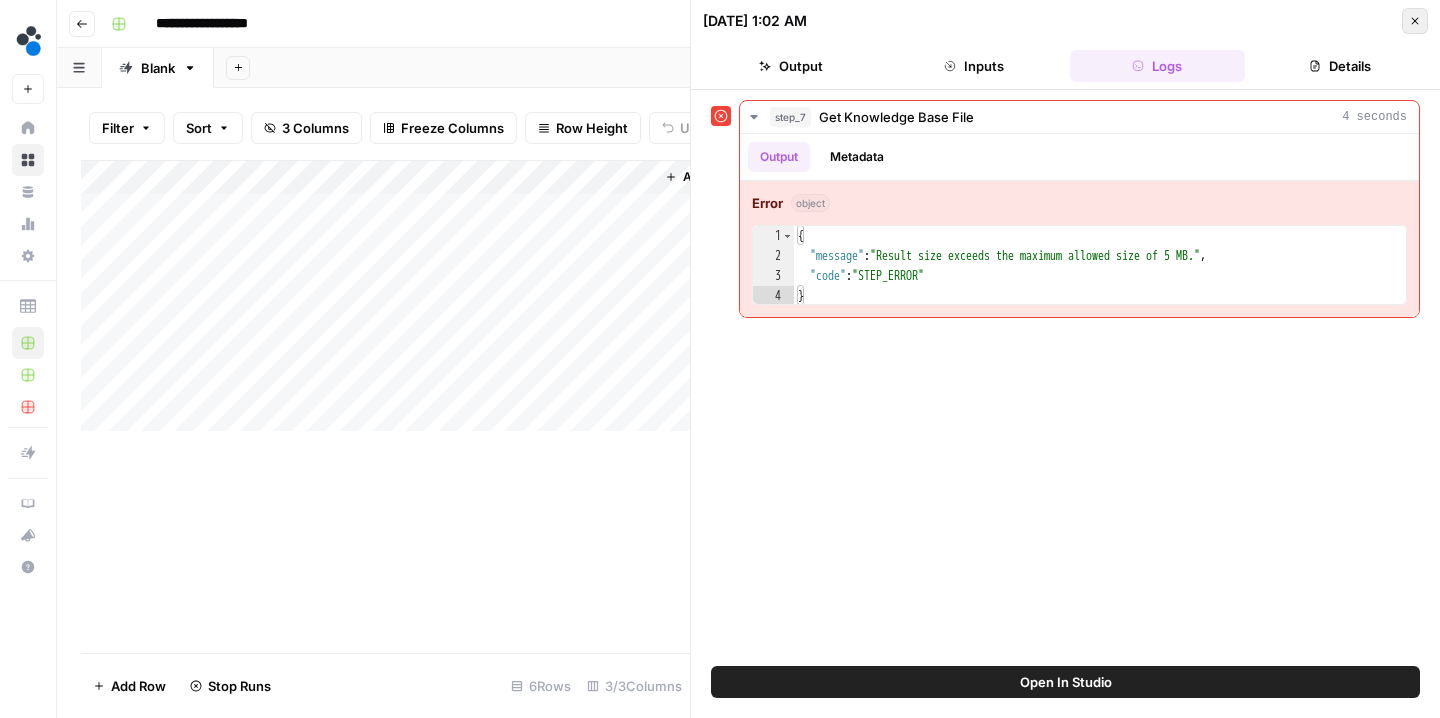 click 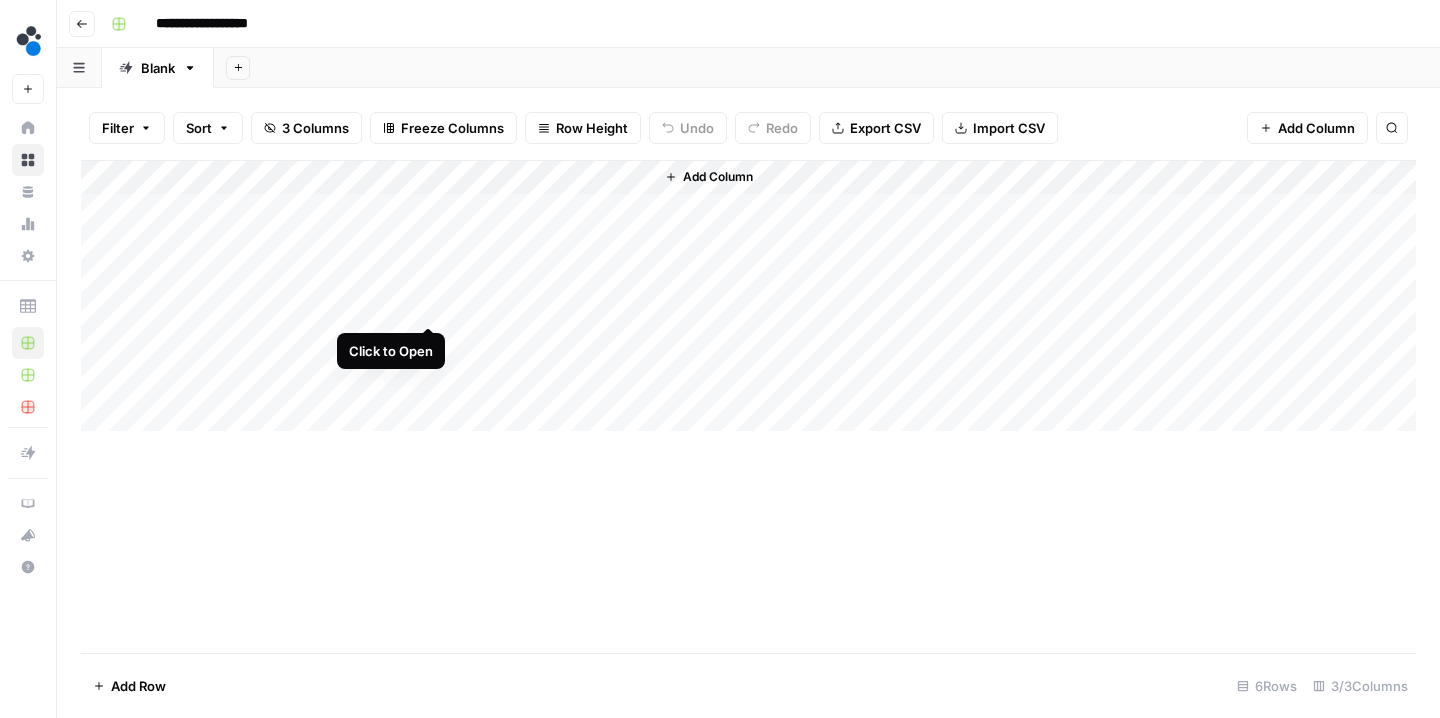 click on "Add Column" at bounding box center (748, 296) 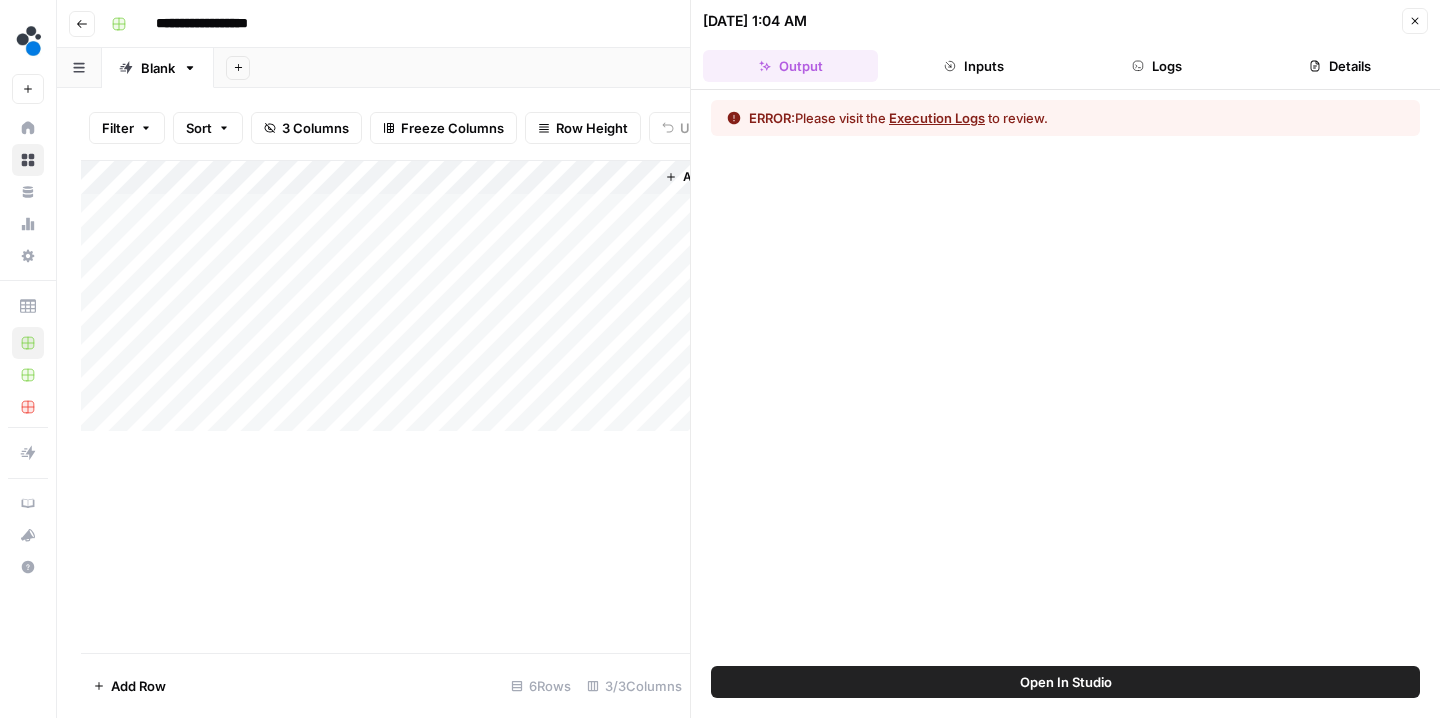 click on "Execution Logs" at bounding box center (937, 118) 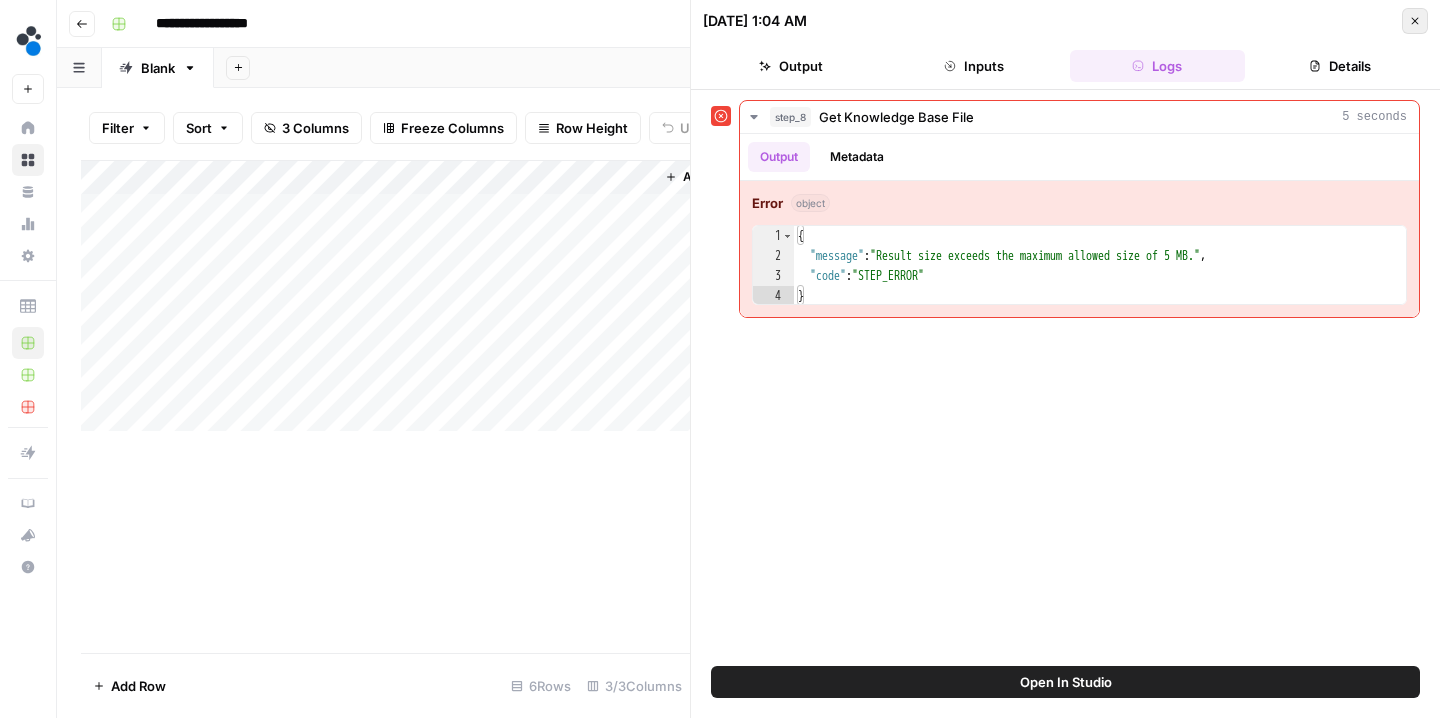 click 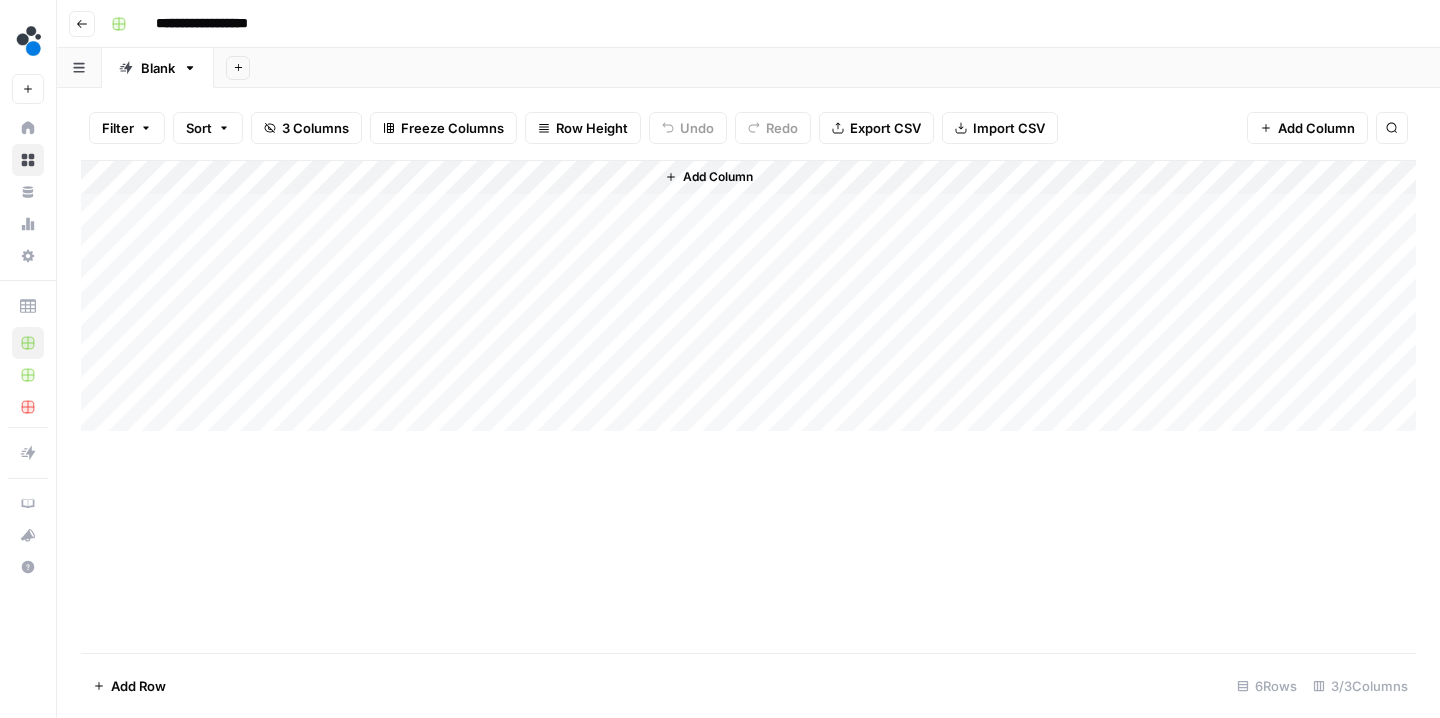 click on "Add Column" at bounding box center (748, 296) 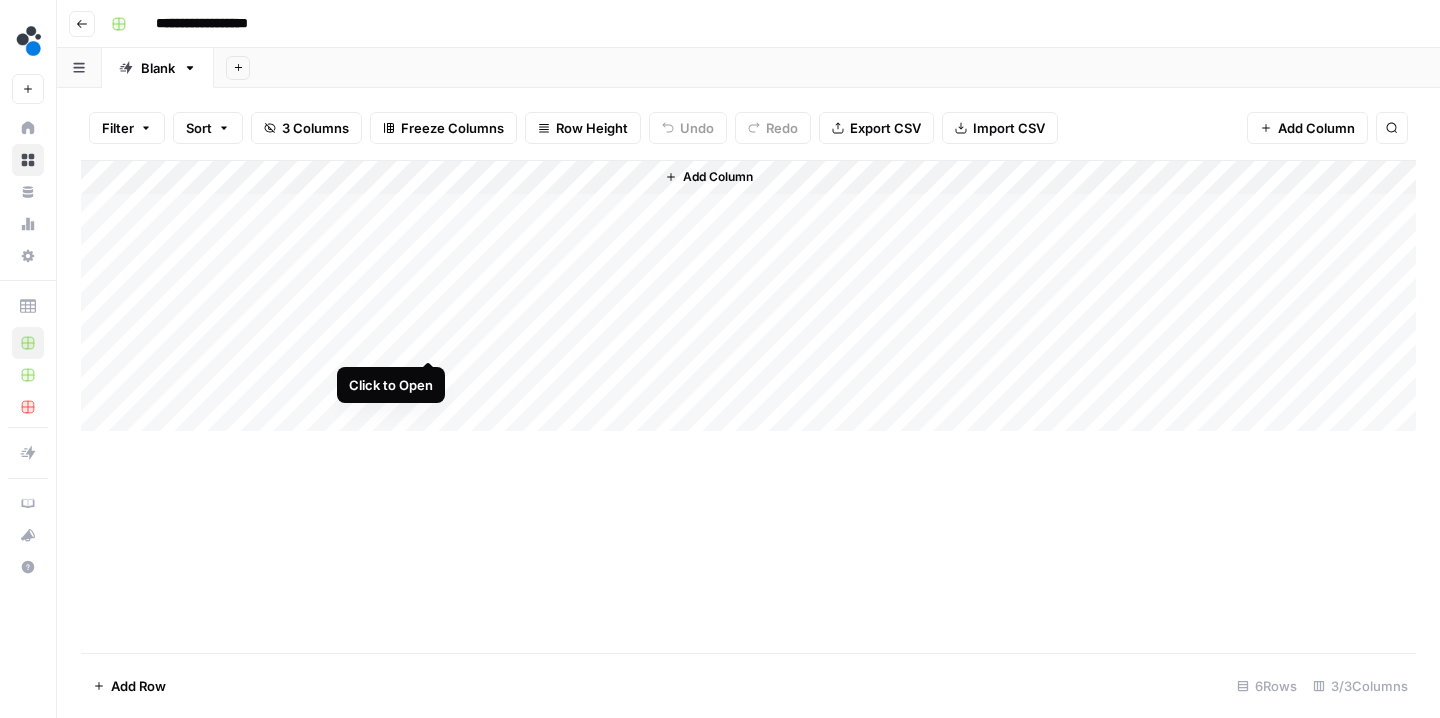 click on "Add Column" at bounding box center [748, 296] 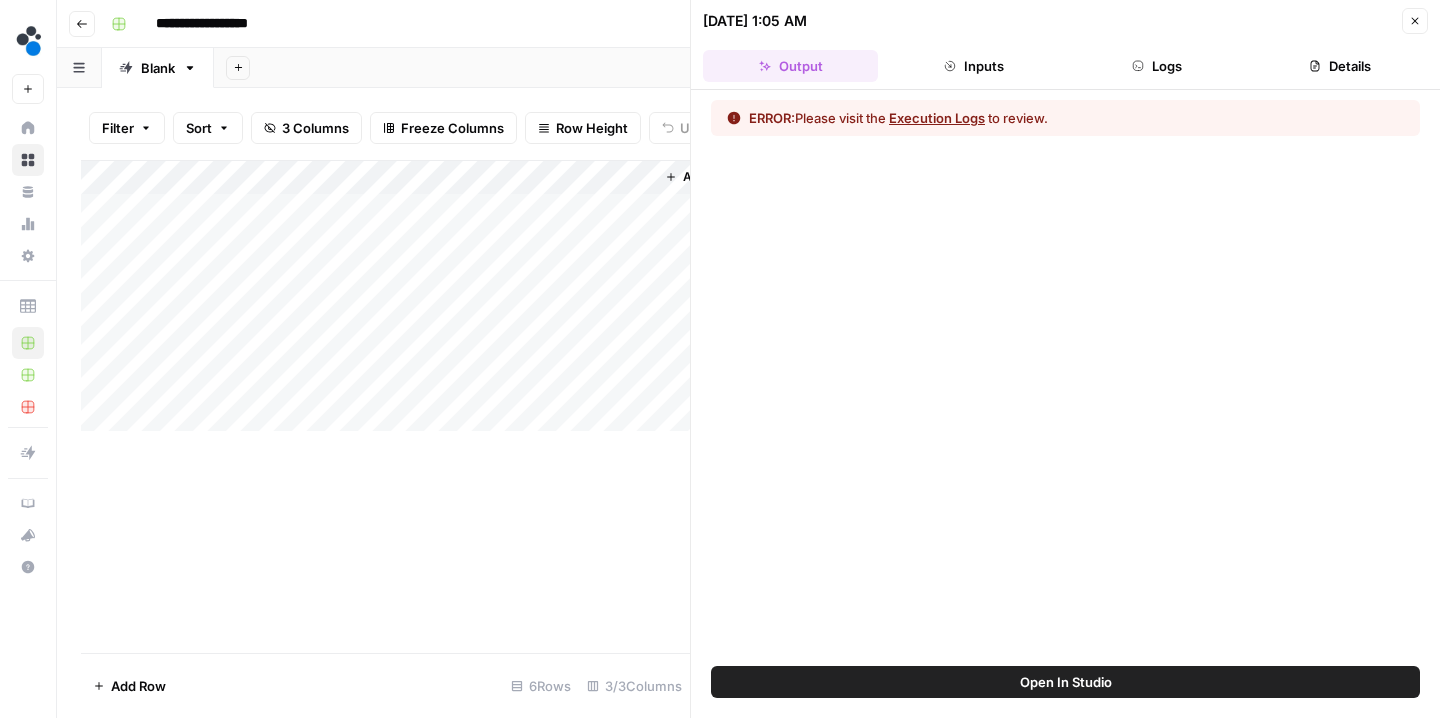 click on "Execution Logs" at bounding box center (937, 118) 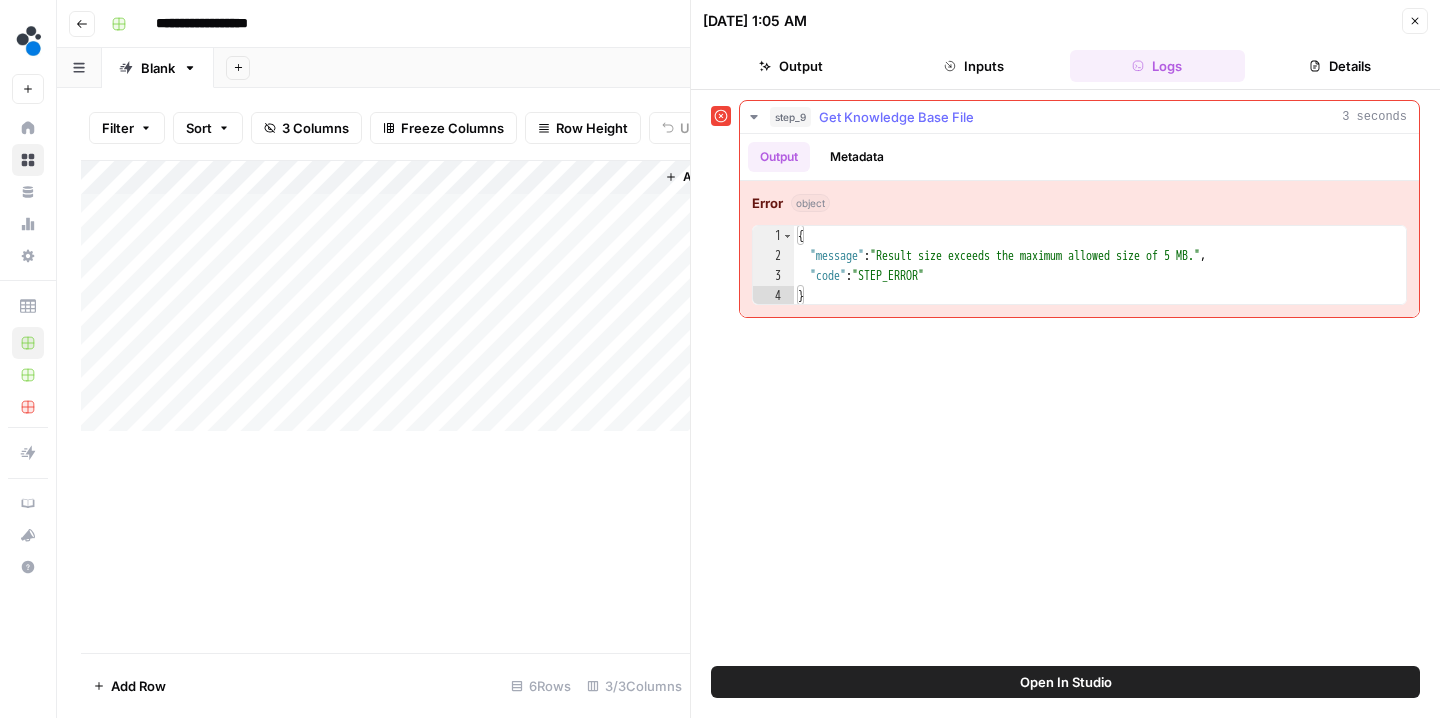 click on "Error object" at bounding box center [1079, 203] 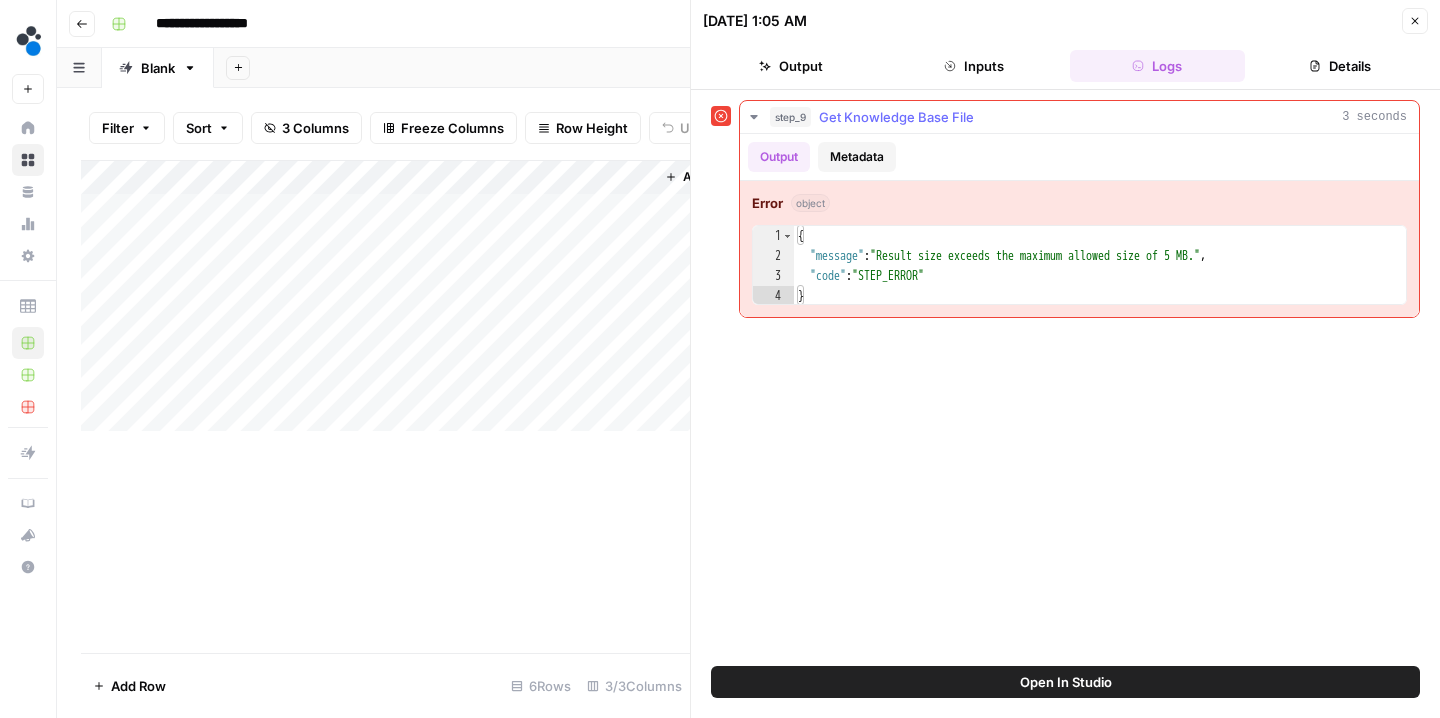 click on "Metadata" at bounding box center [857, 157] 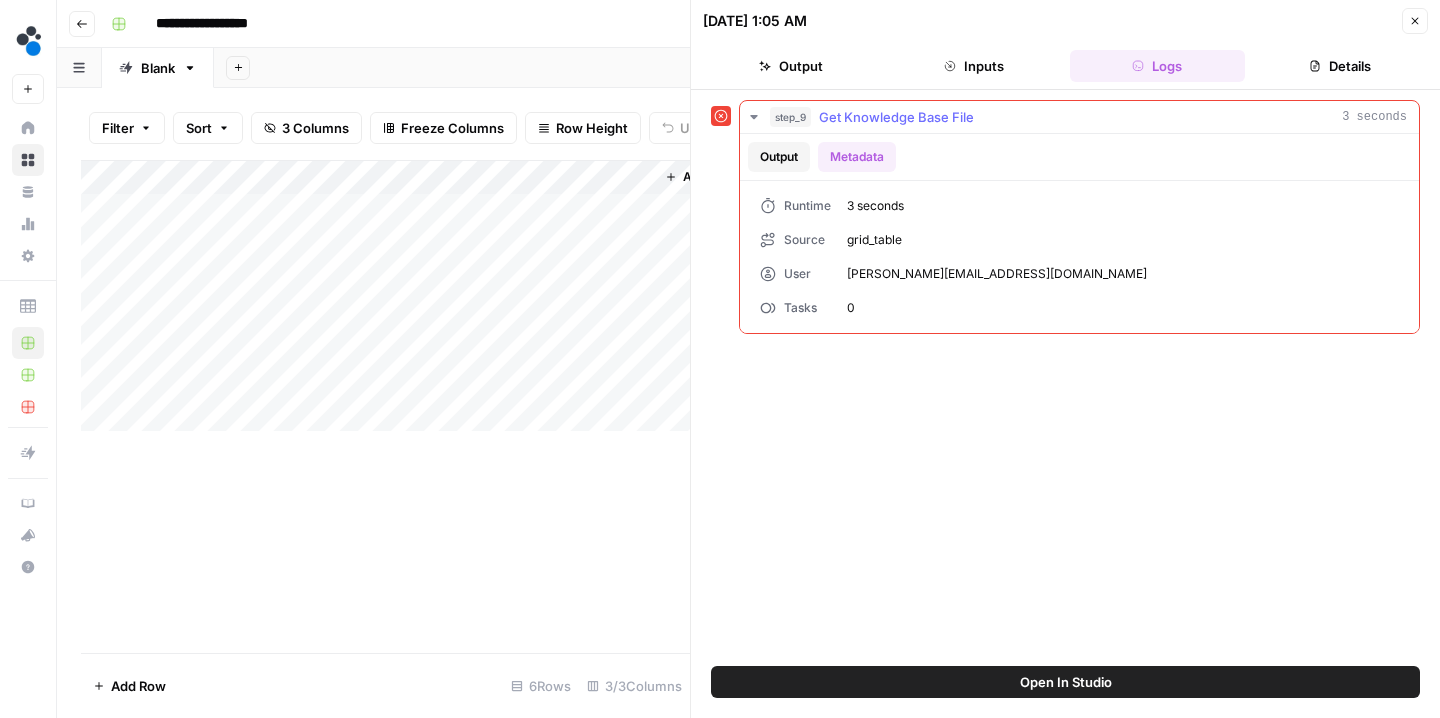 click on "Output" at bounding box center (779, 157) 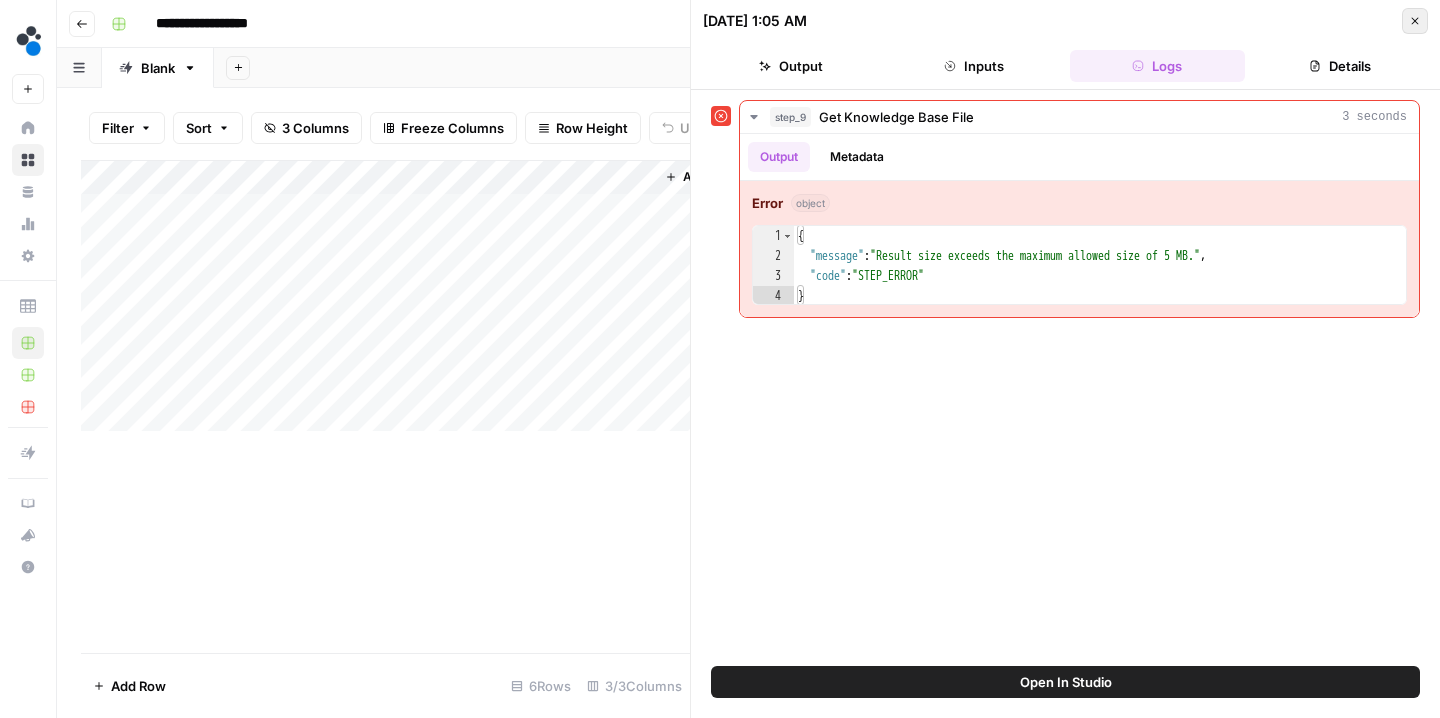 click 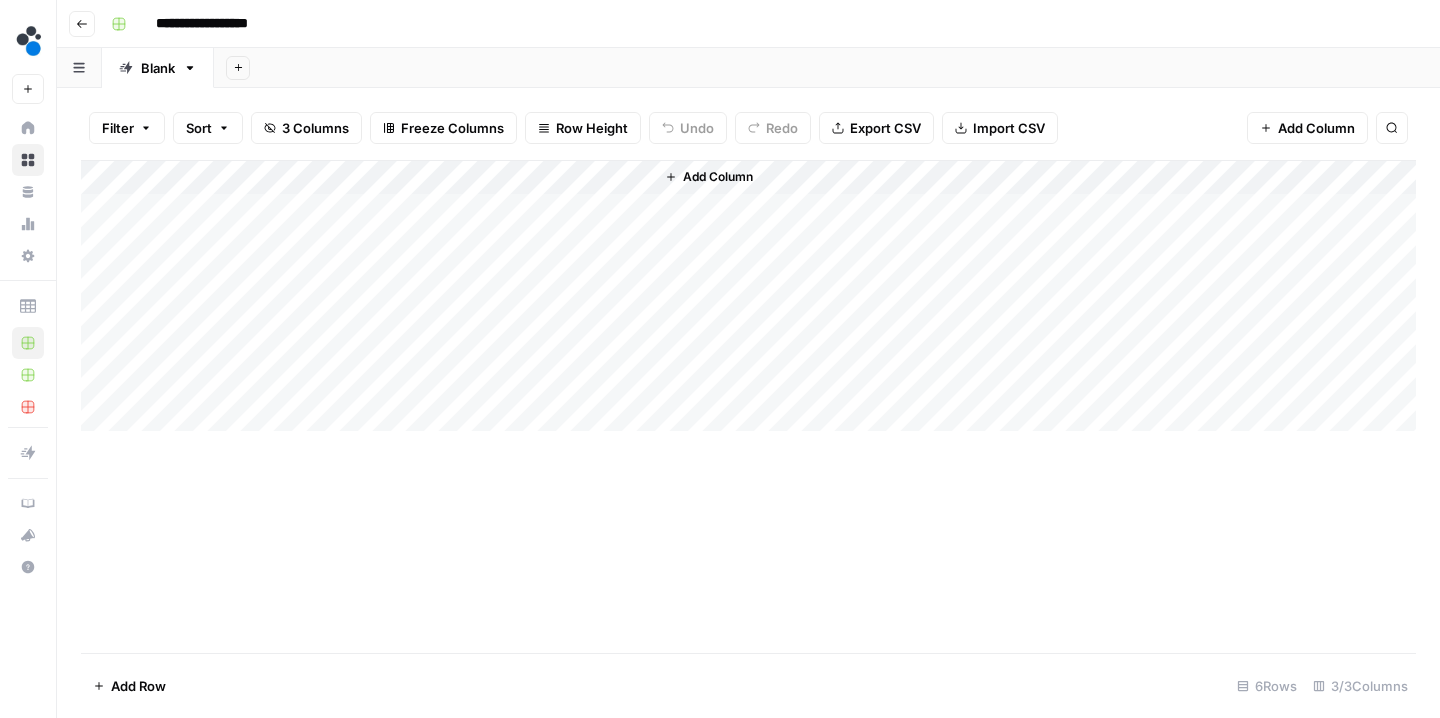 click on "Add Column" at bounding box center (748, 296) 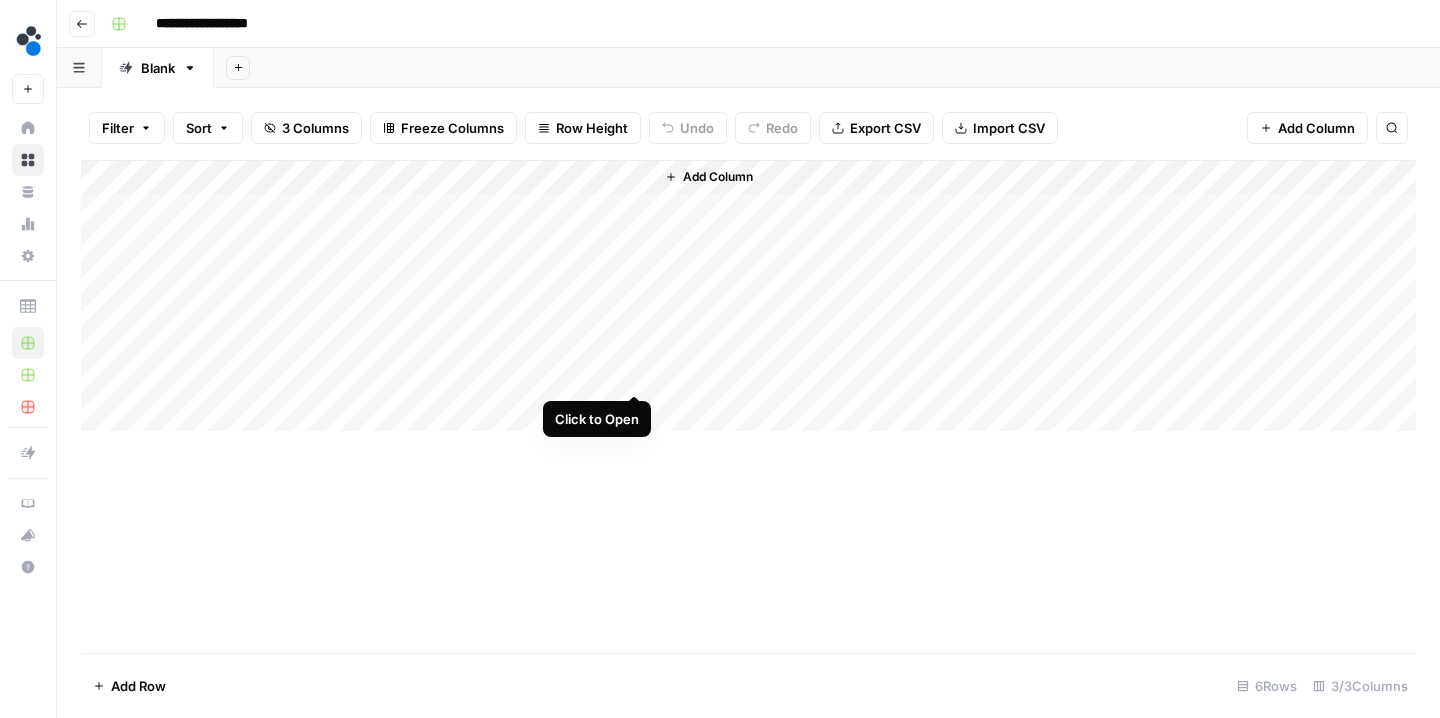 click on "Add Column" at bounding box center (748, 296) 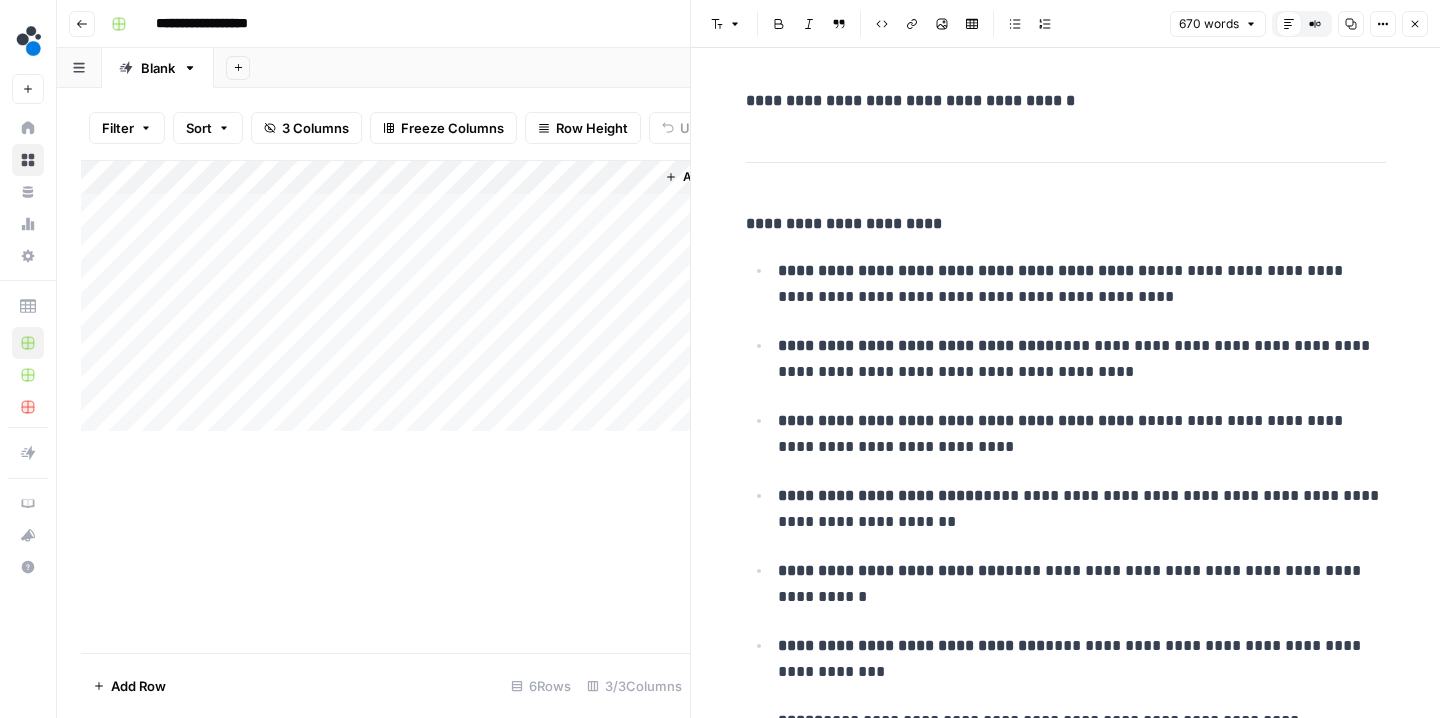 scroll, scrollTop: 0, scrollLeft: 0, axis: both 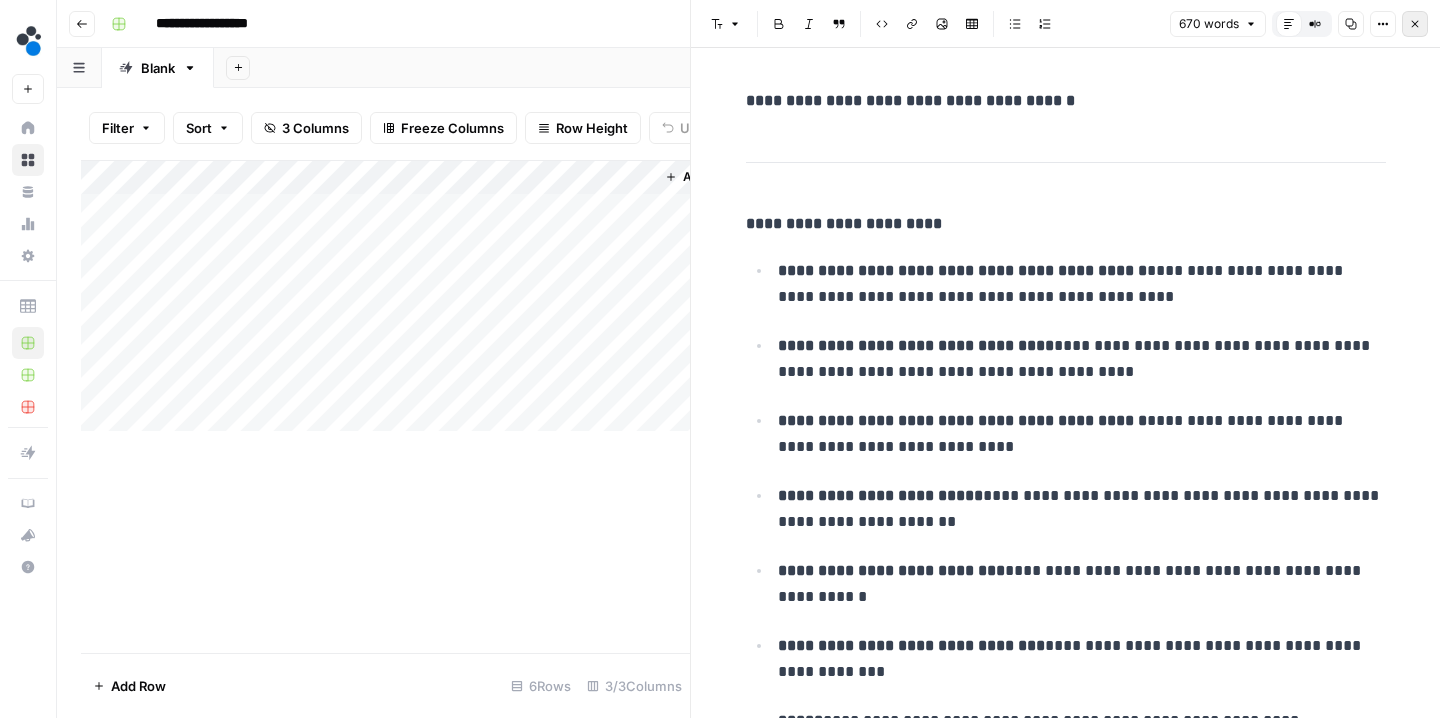 click on "Close" at bounding box center [1415, 24] 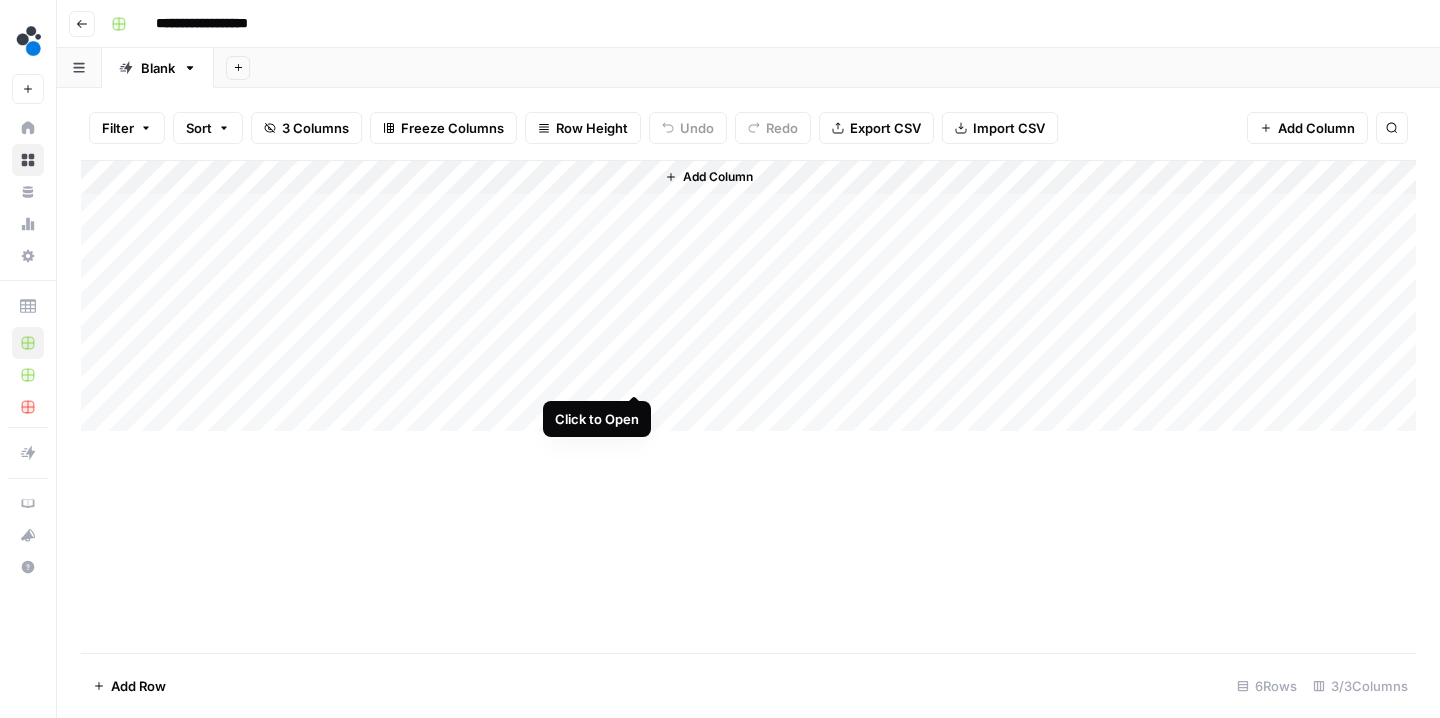 click on "Add Column" at bounding box center (748, 296) 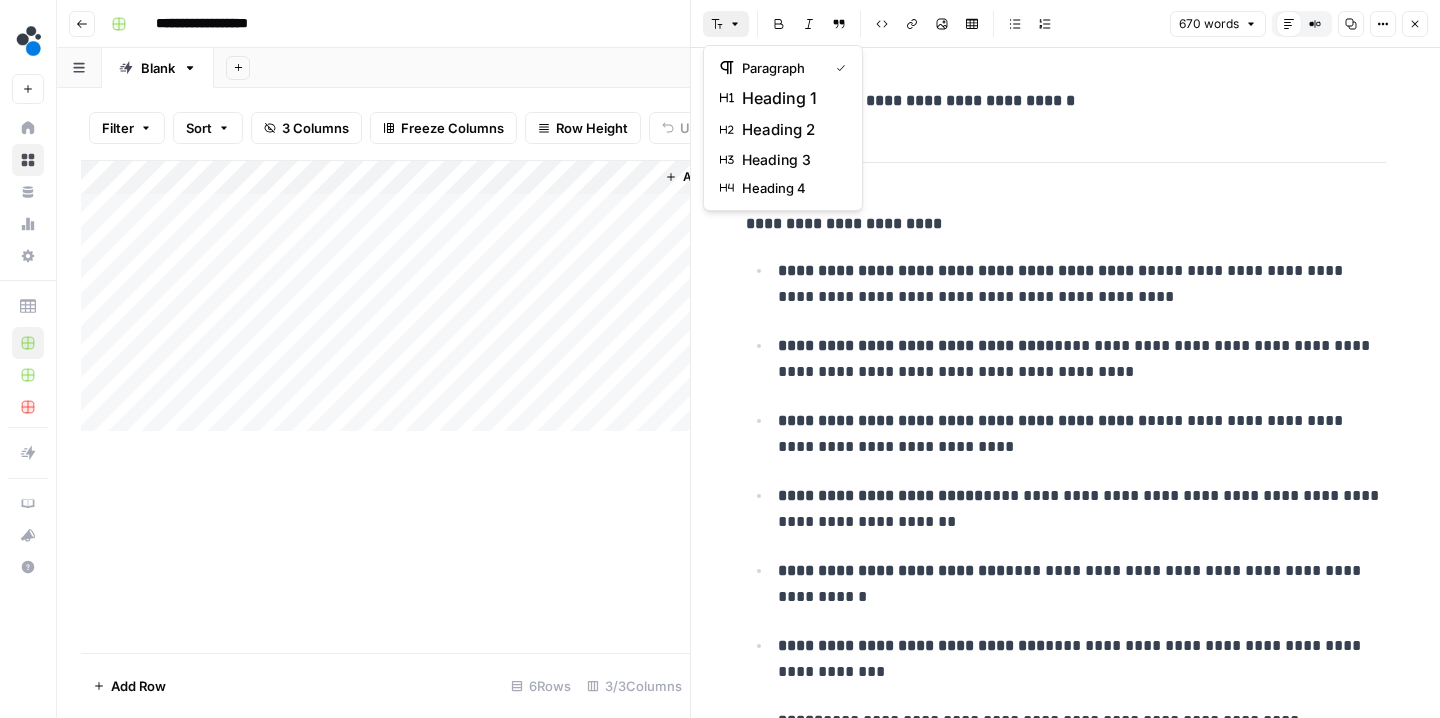 click 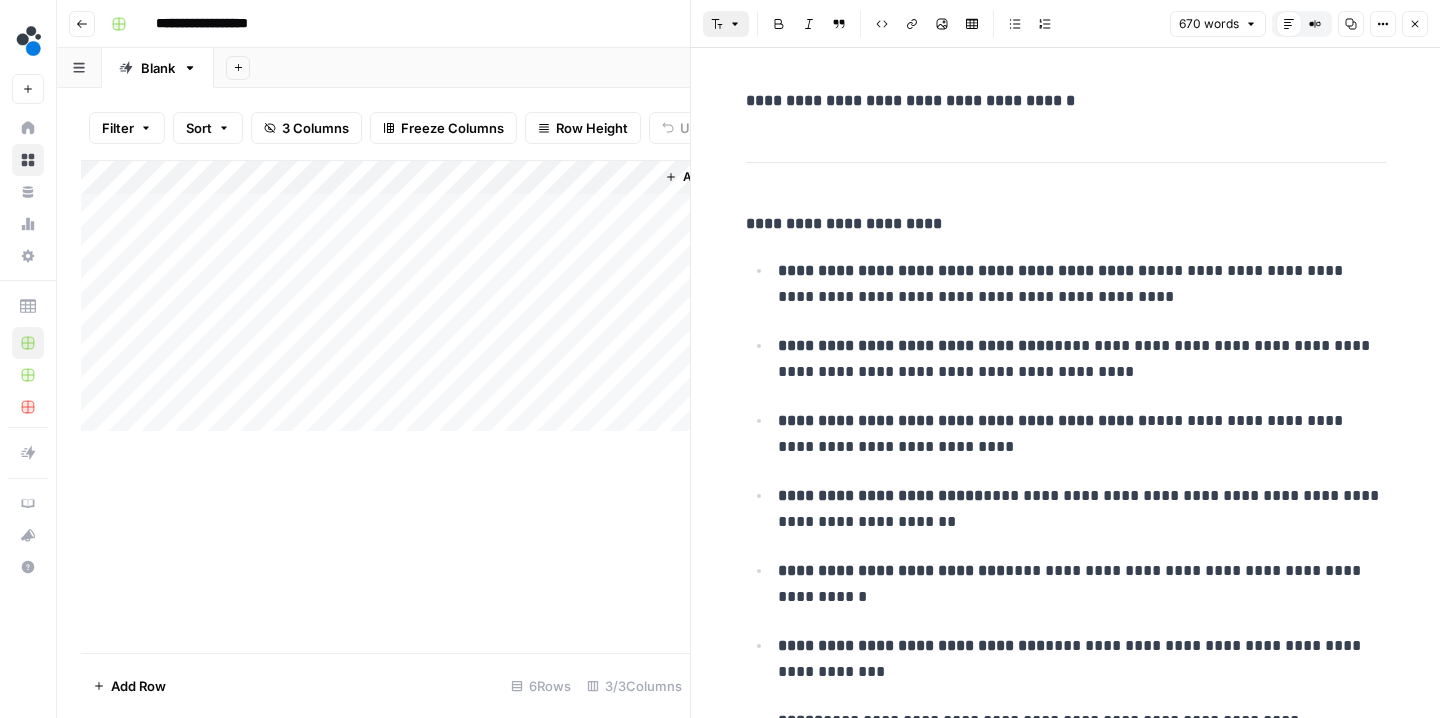 click 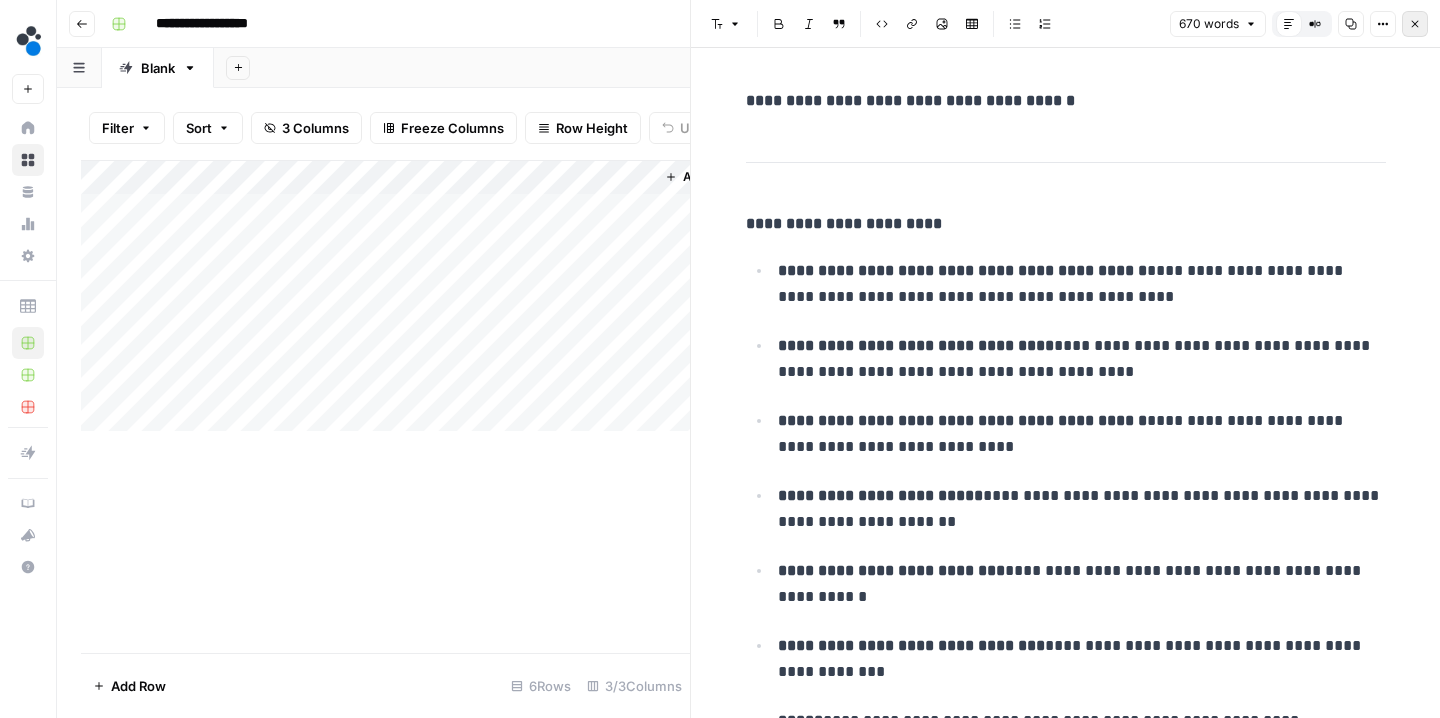 click on "Close" at bounding box center (1415, 24) 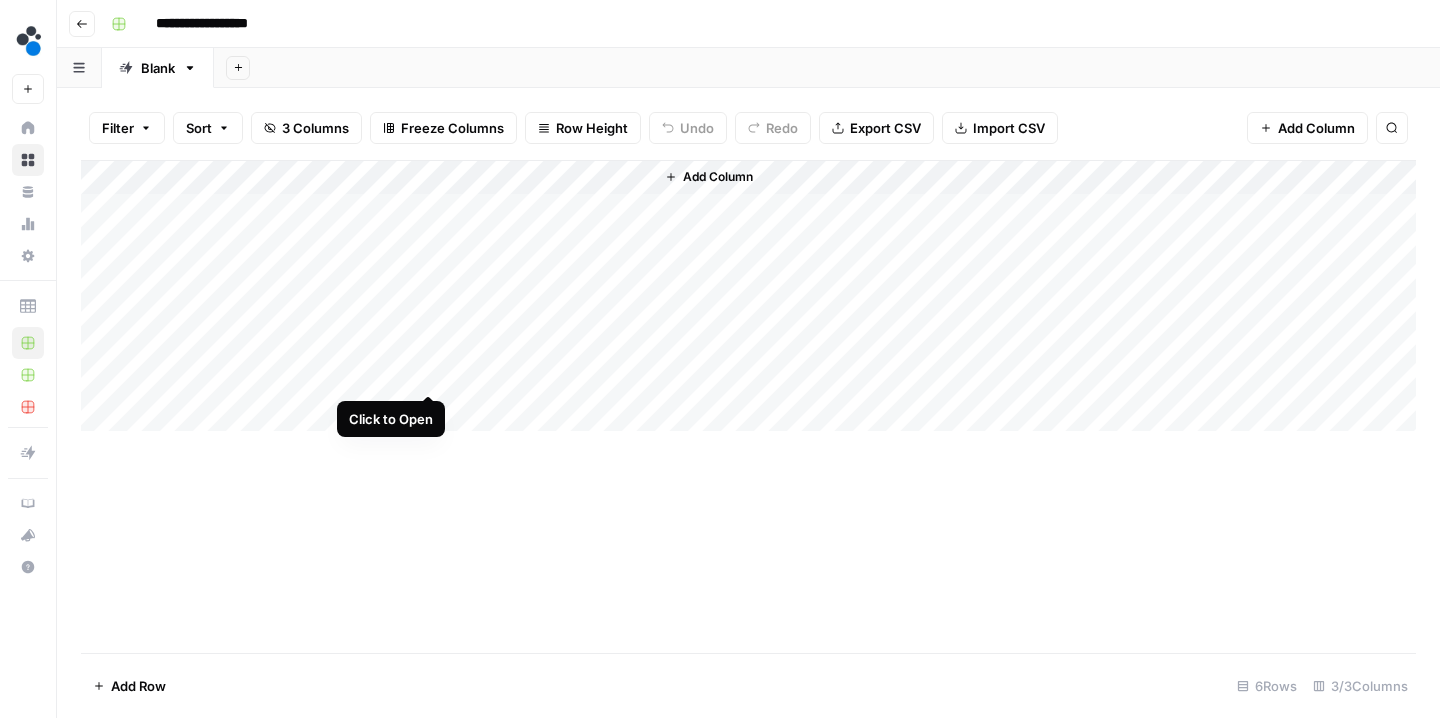 click on "Add Column" at bounding box center (748, 296) 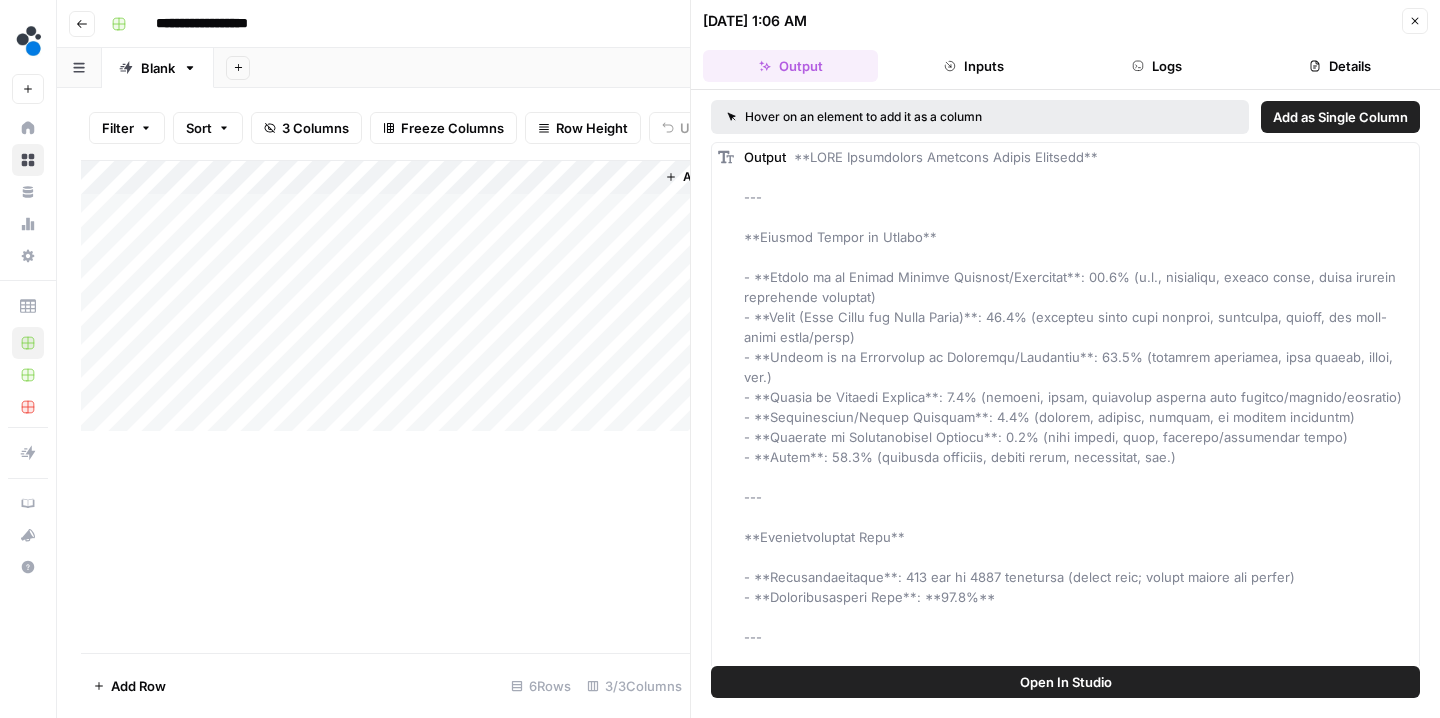 click on "Add Column" at bounding box center (385, 296) 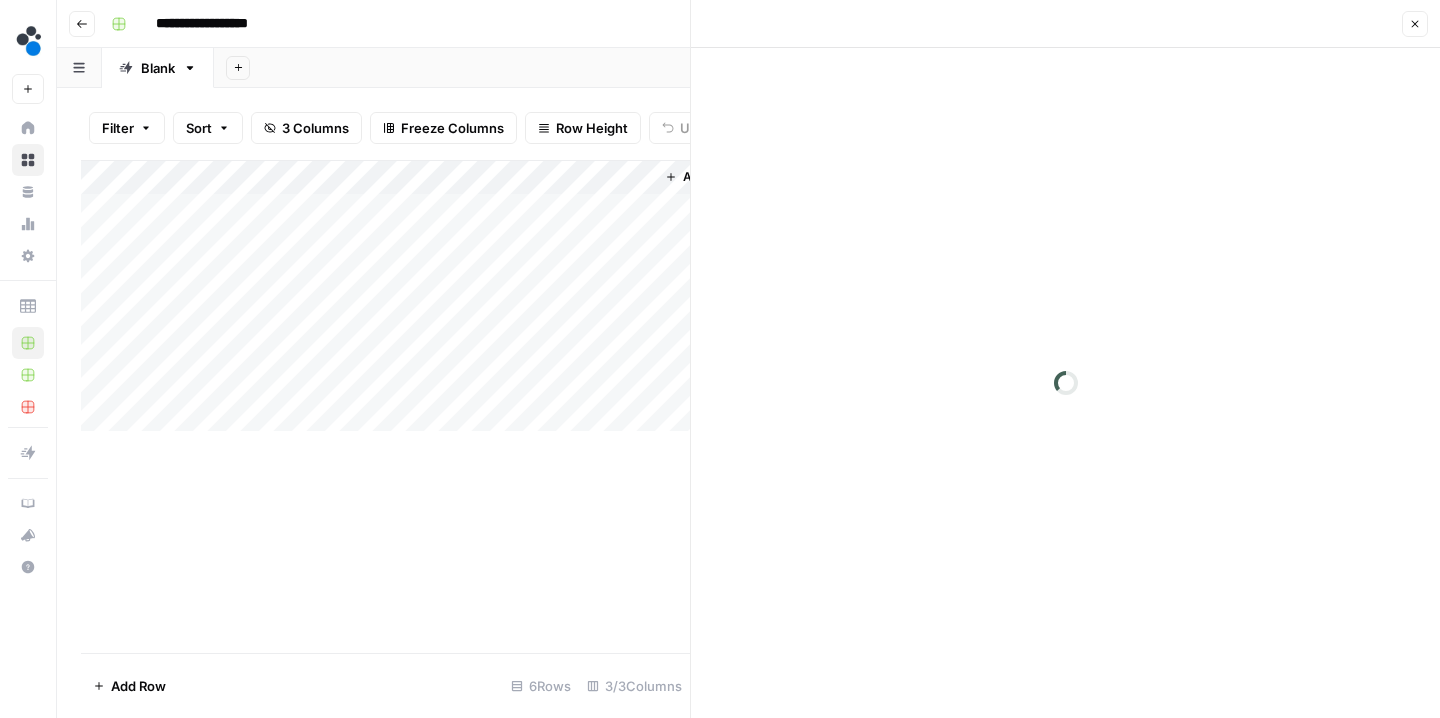 click at bounding box center (563, 238) 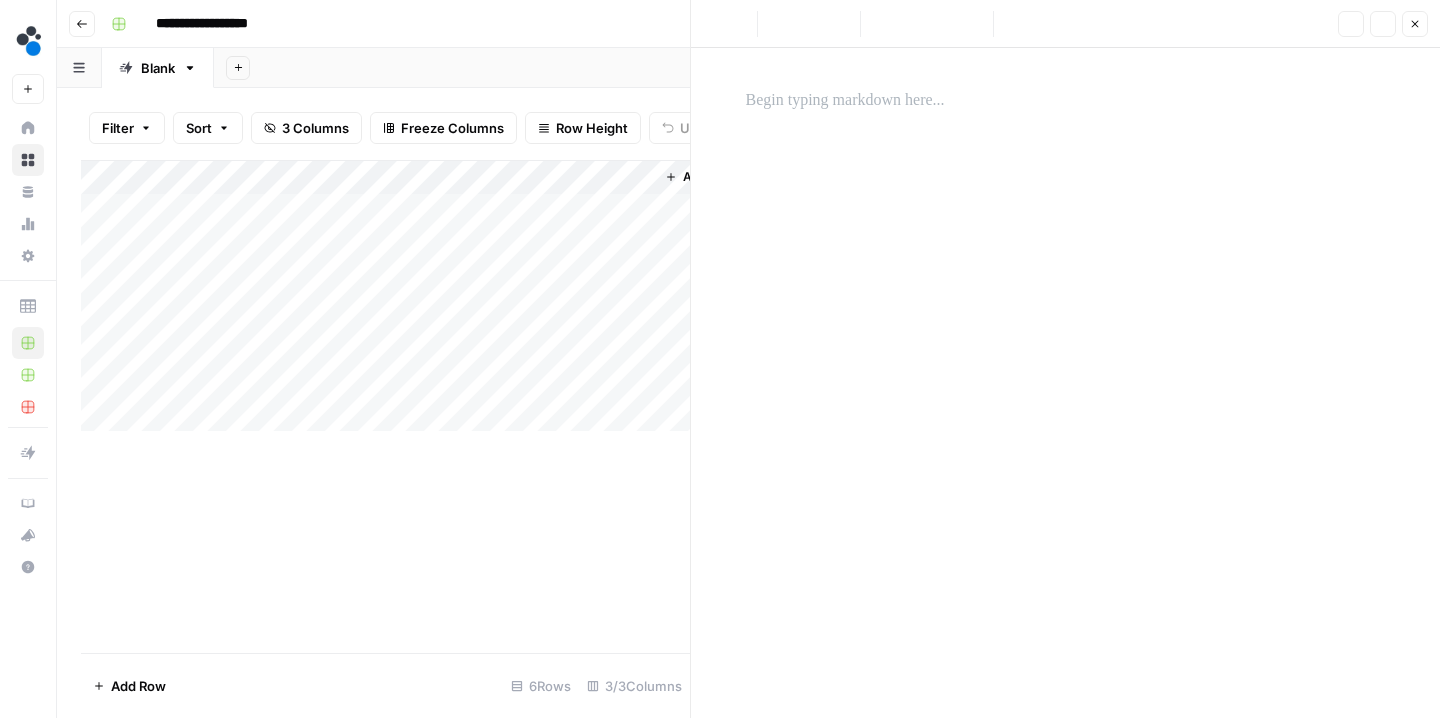 click at bounding box center [563, 238] 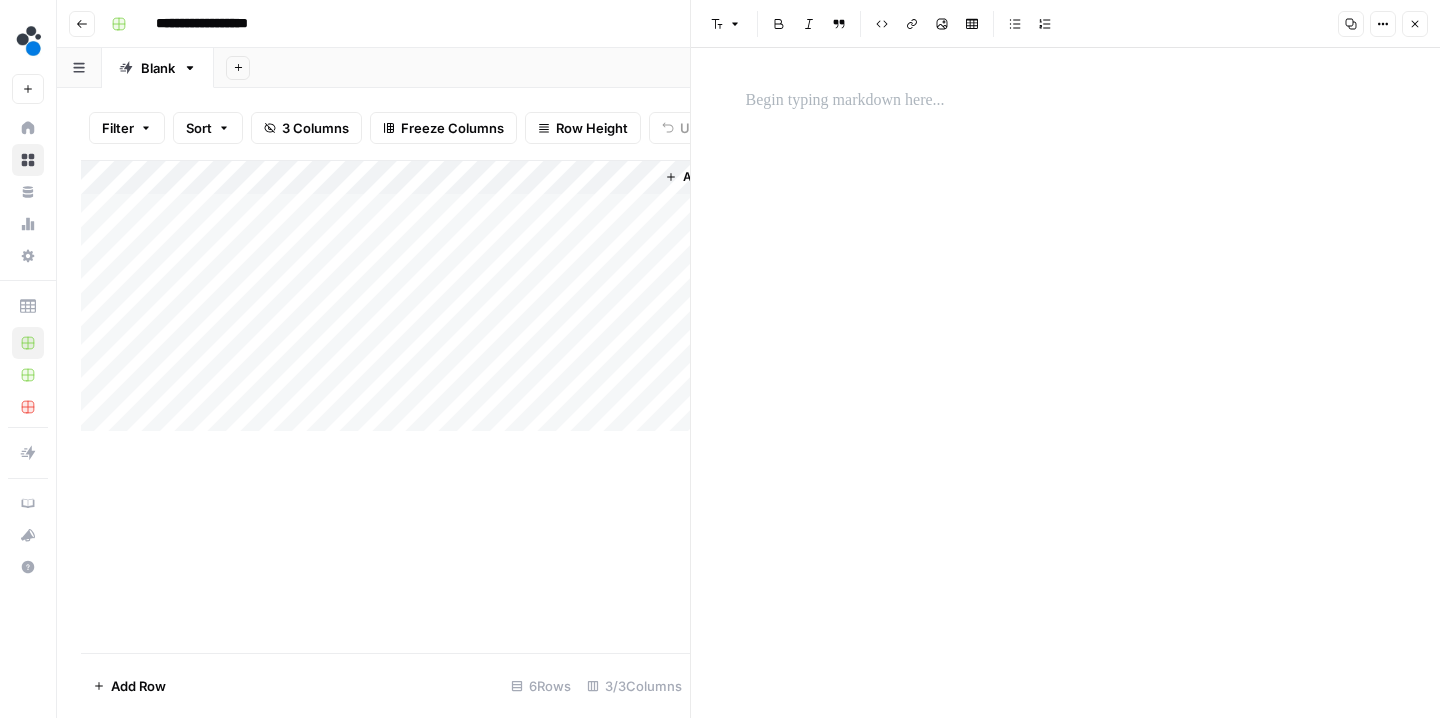 click at bounding box center (563, 238) 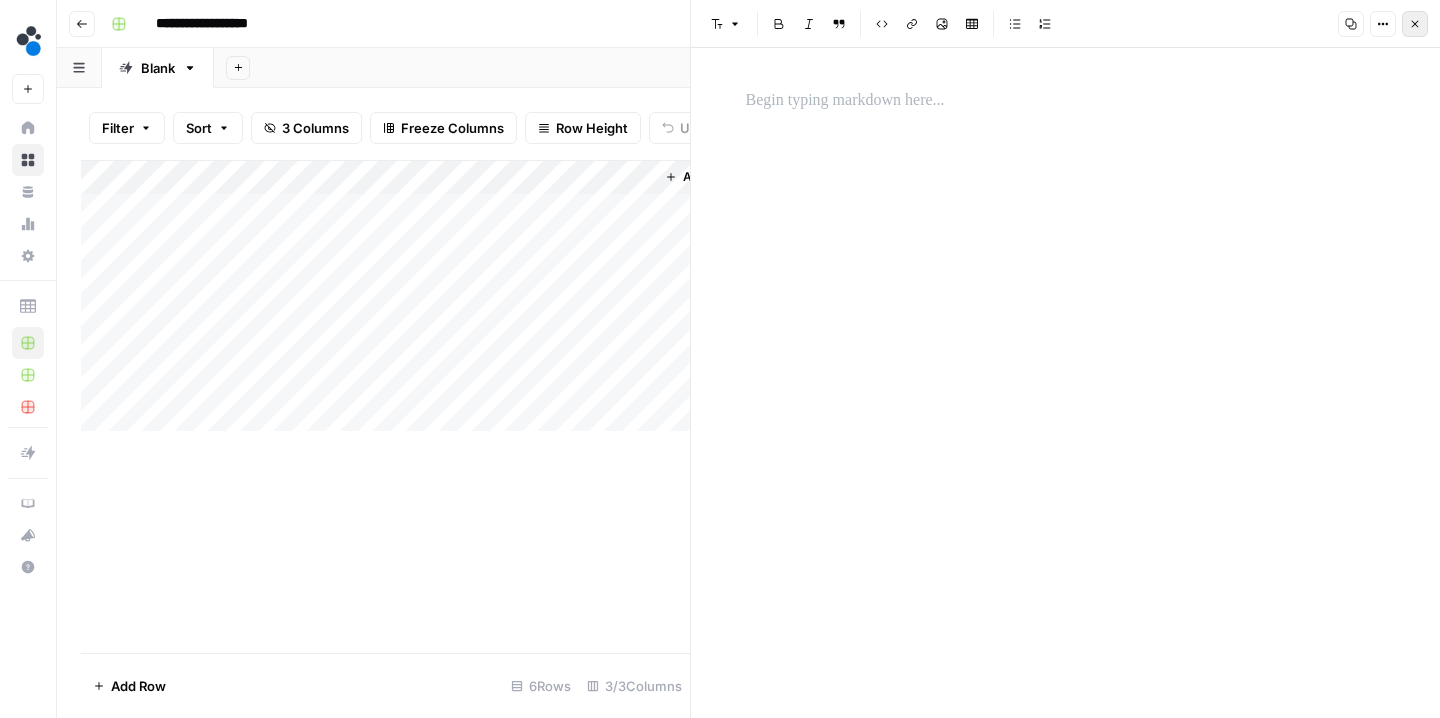 click 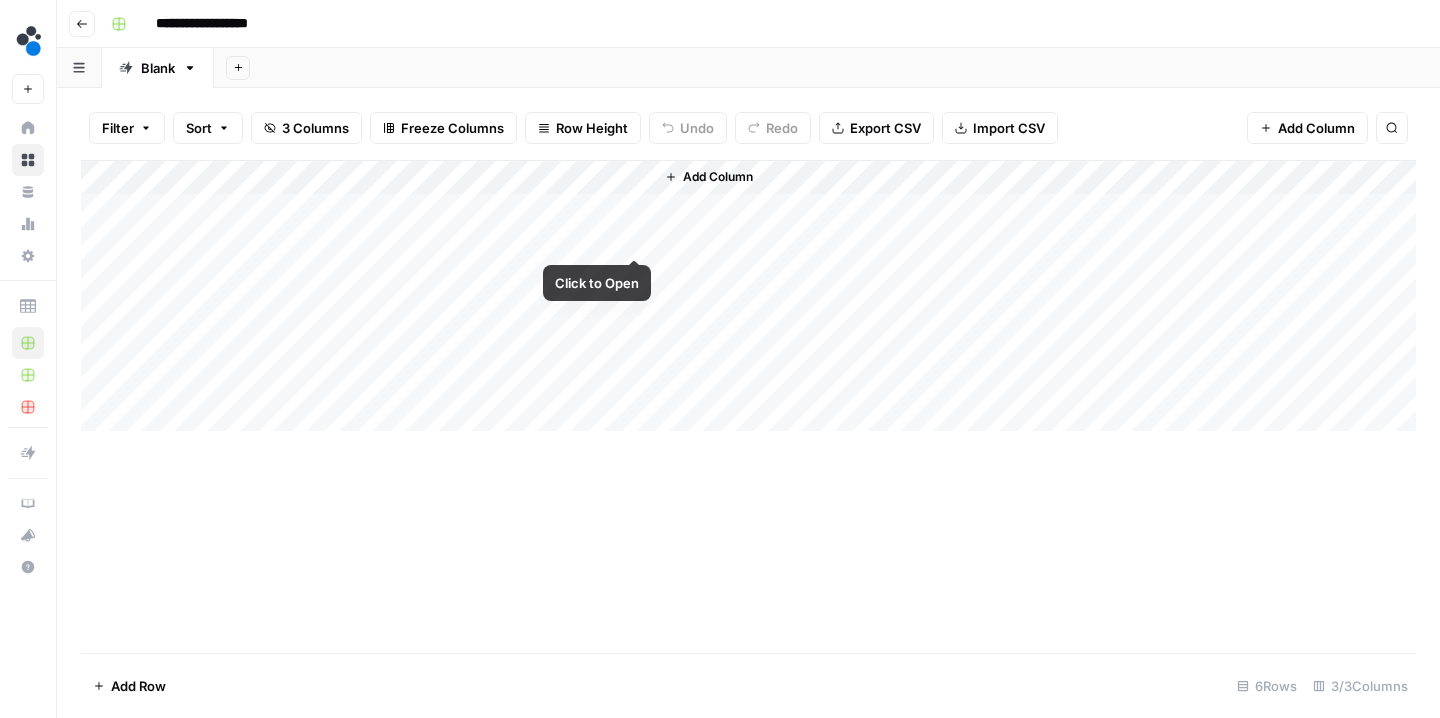 click on "Add Column" at bounding box center (748, 296) 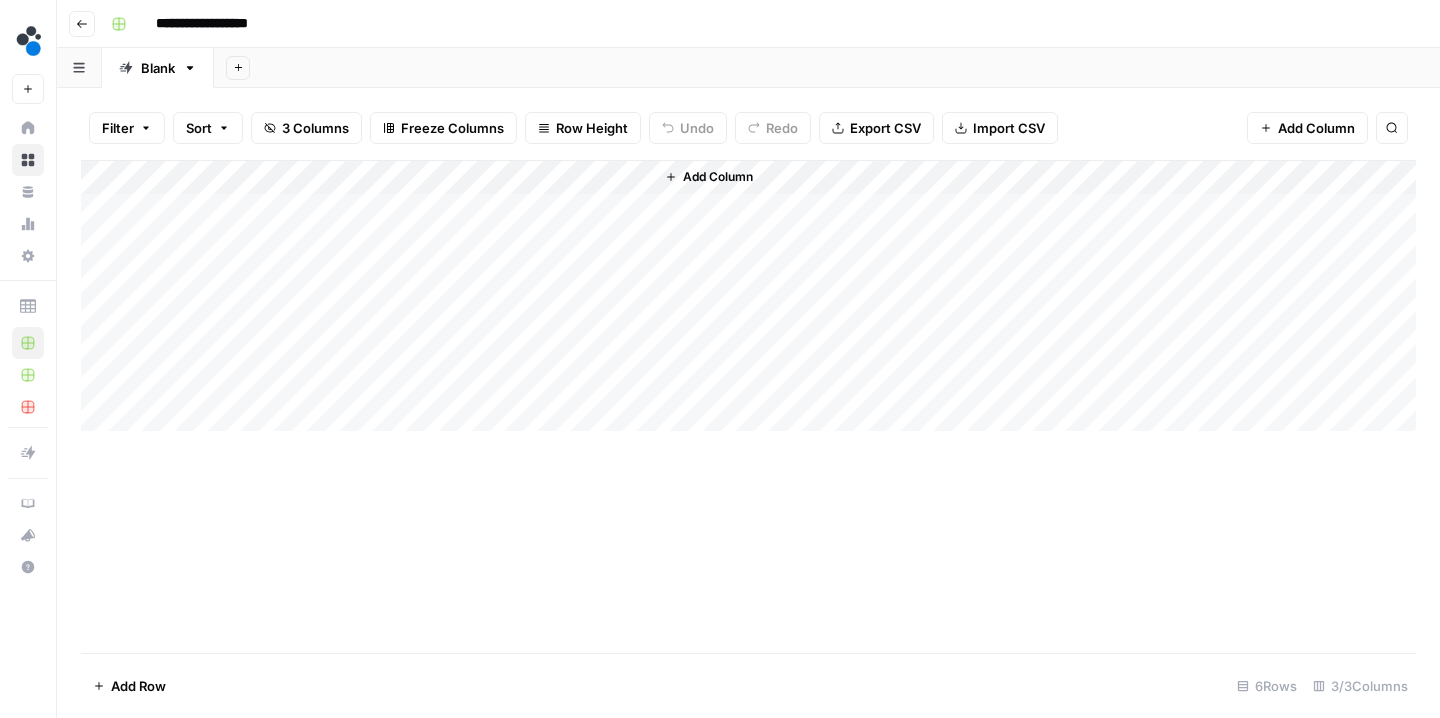click at bounding box center (563, 238) 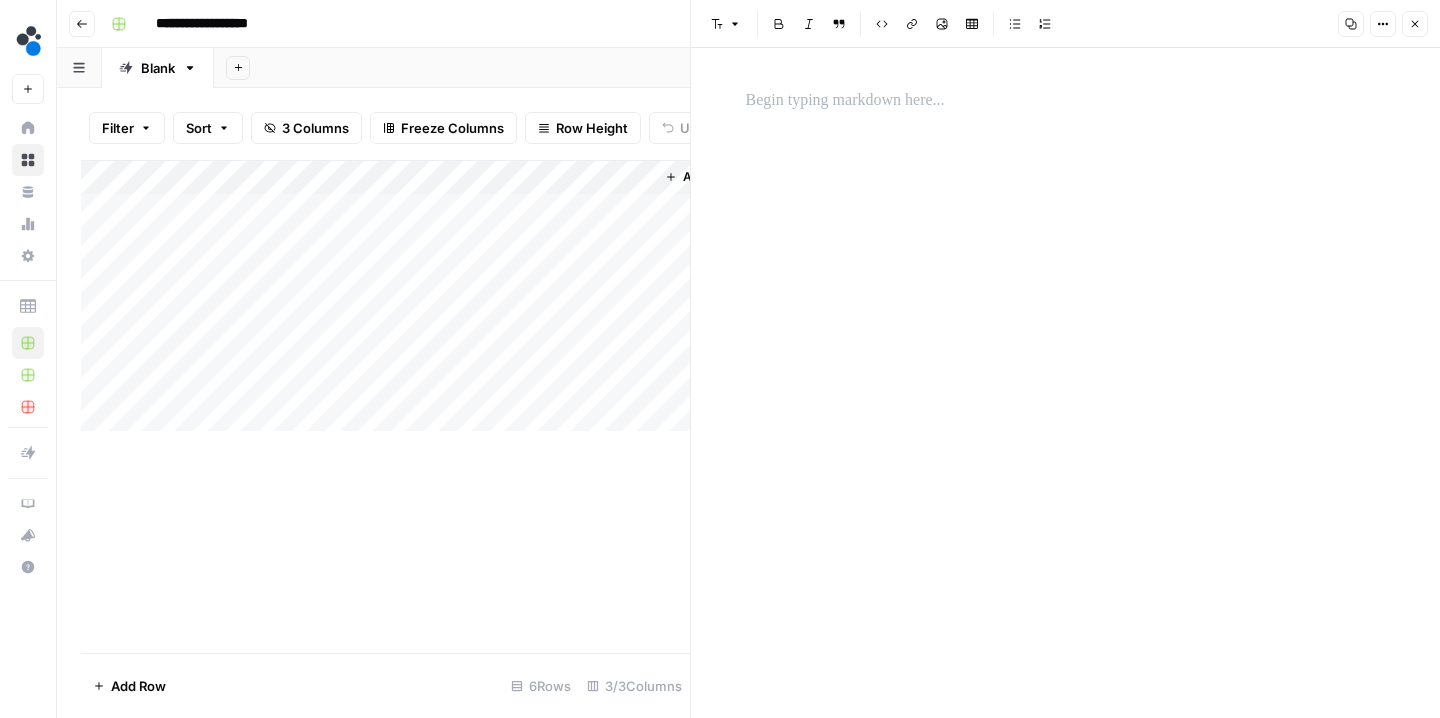 click at bounding box center [1066, 101] 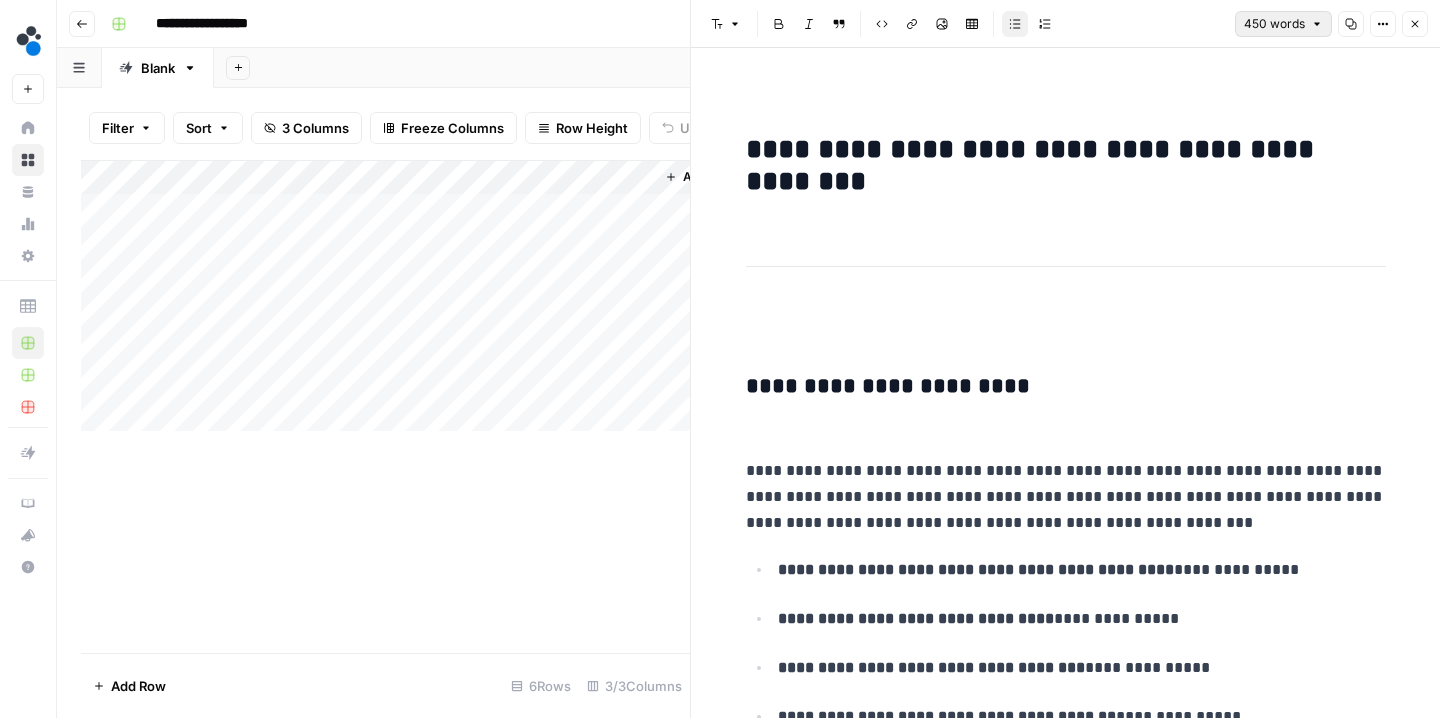 scroll, scrollTop: 0, scrollLeft: 0, axis: both 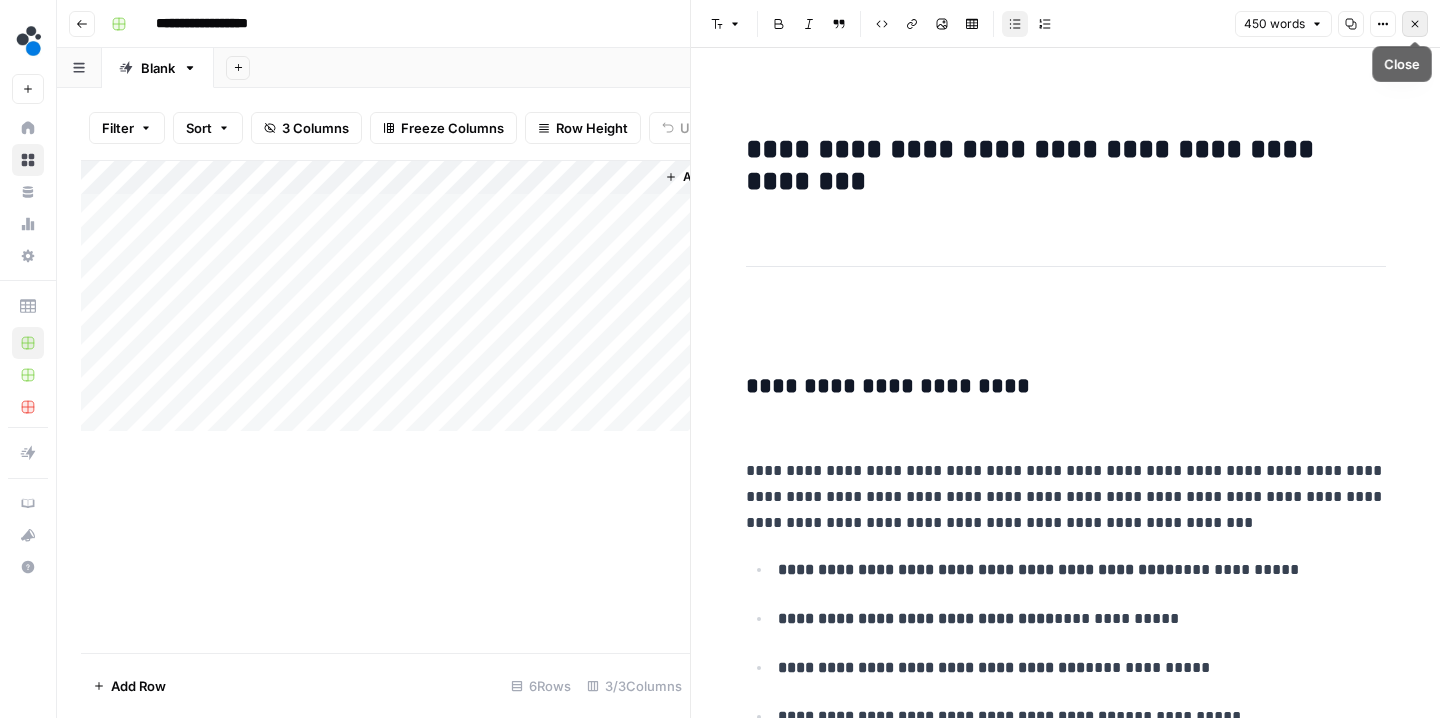 click on "Close" at bounding box center [1415, 24] 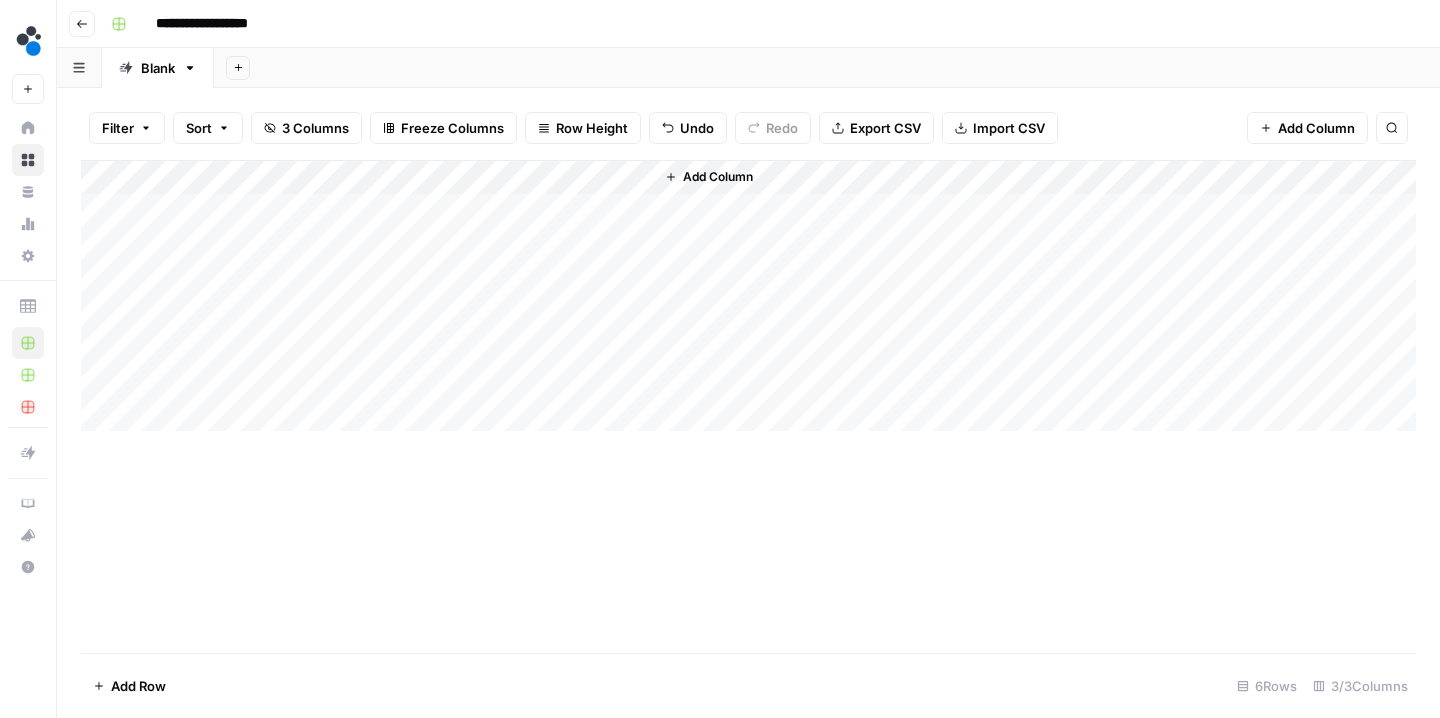 click on "Add Column" at bounding box center [748, 406] 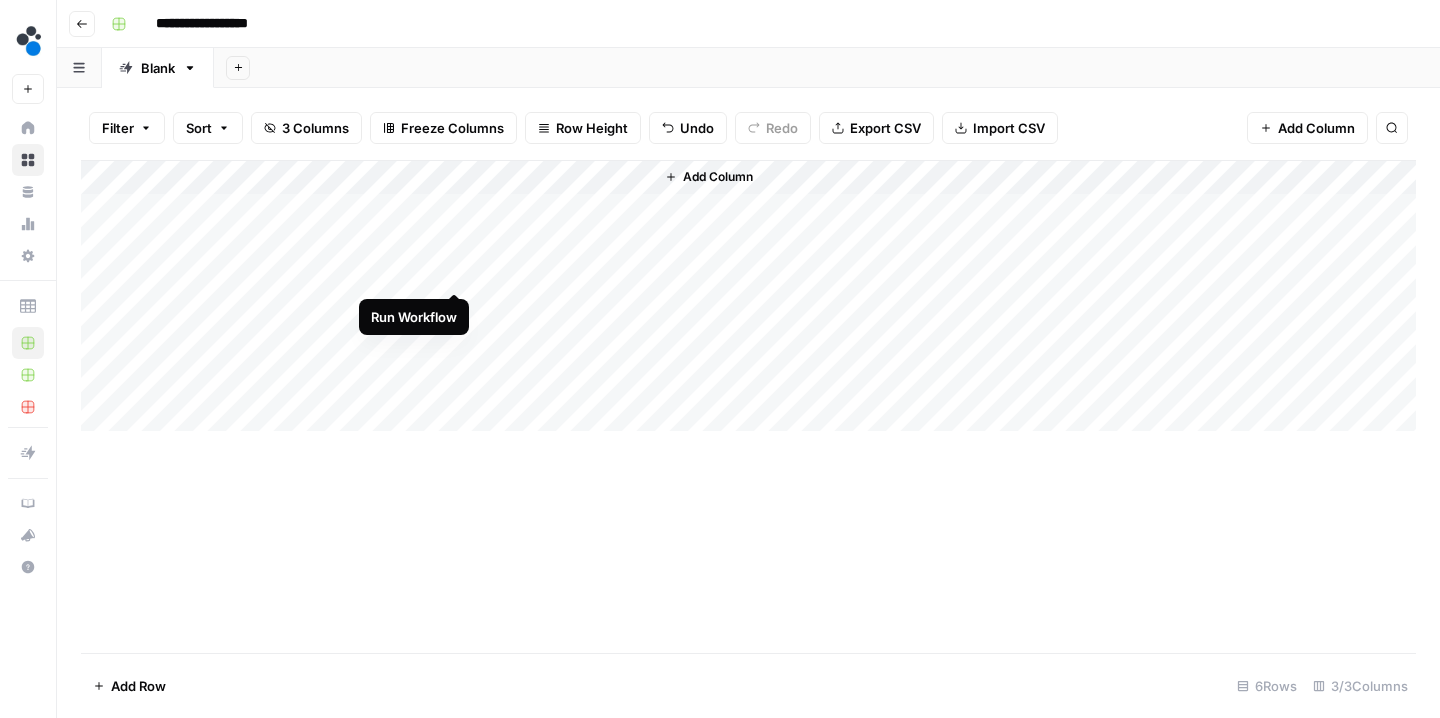 click on "Add Column" at bounding box center [748, 296] 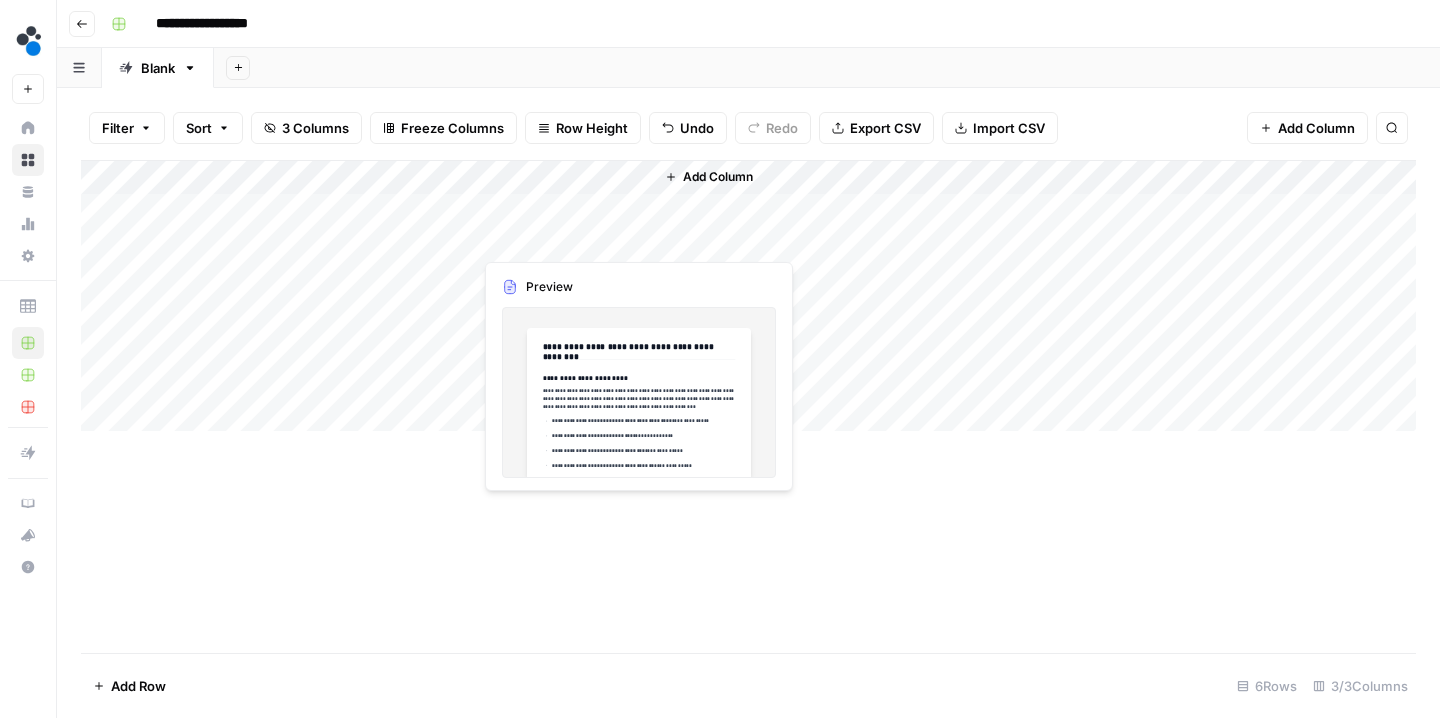 click on "Add Column" at bounding box center (748, 296) 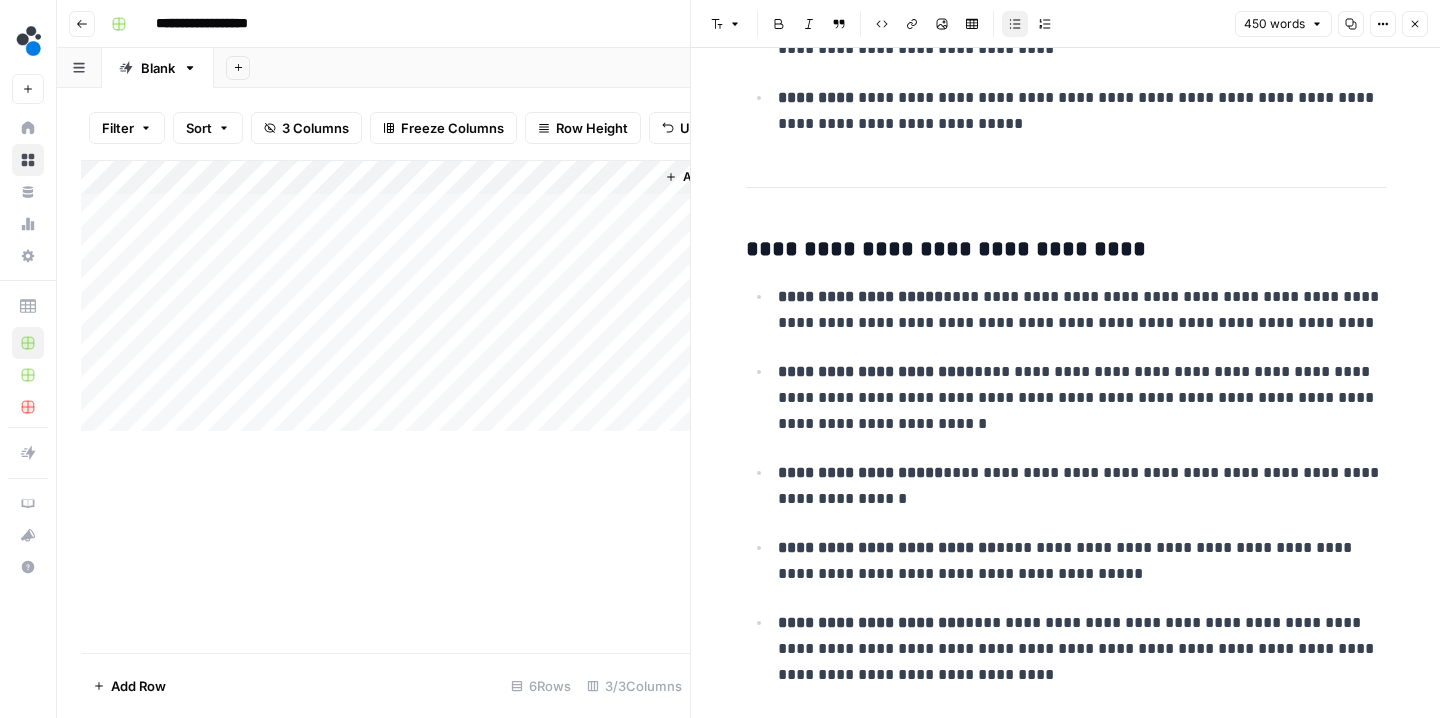 scroll, scrollTop: 2087, scrollLeft: 0, axis: vertical 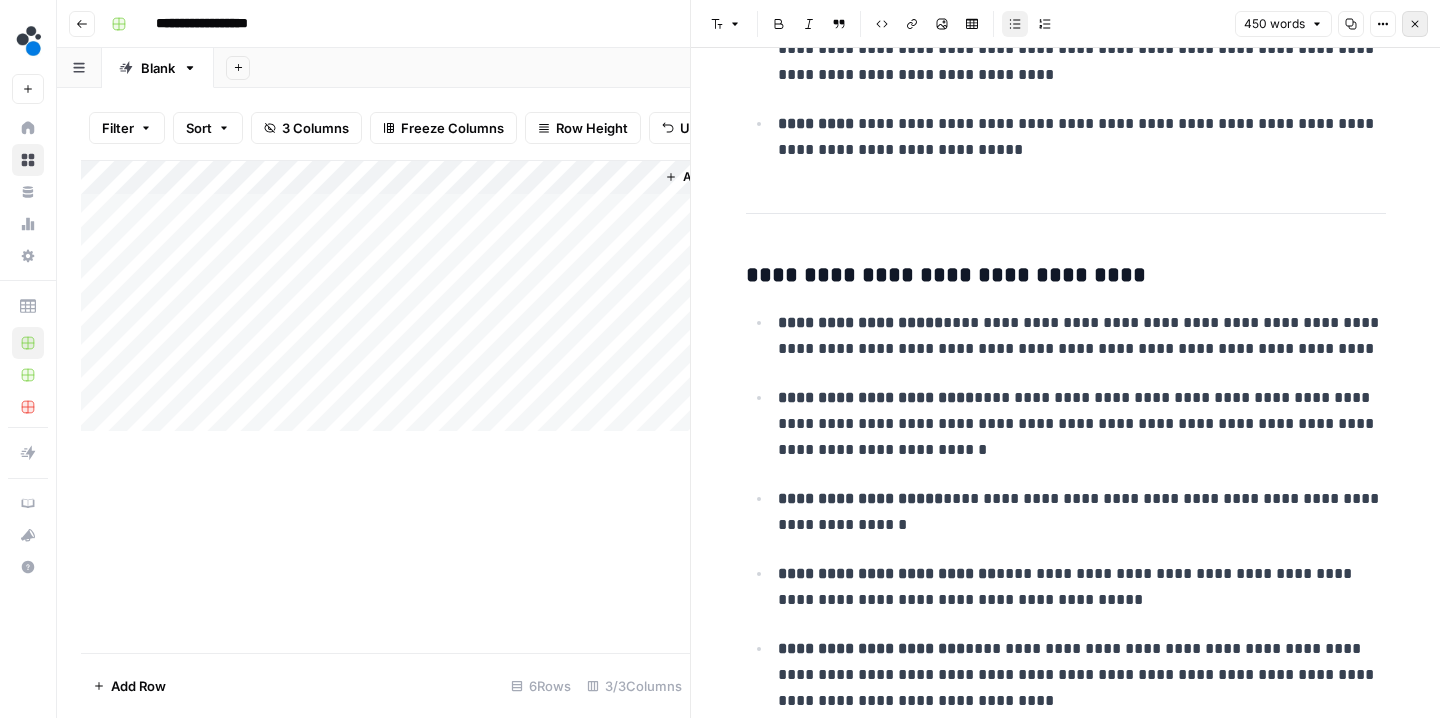 click 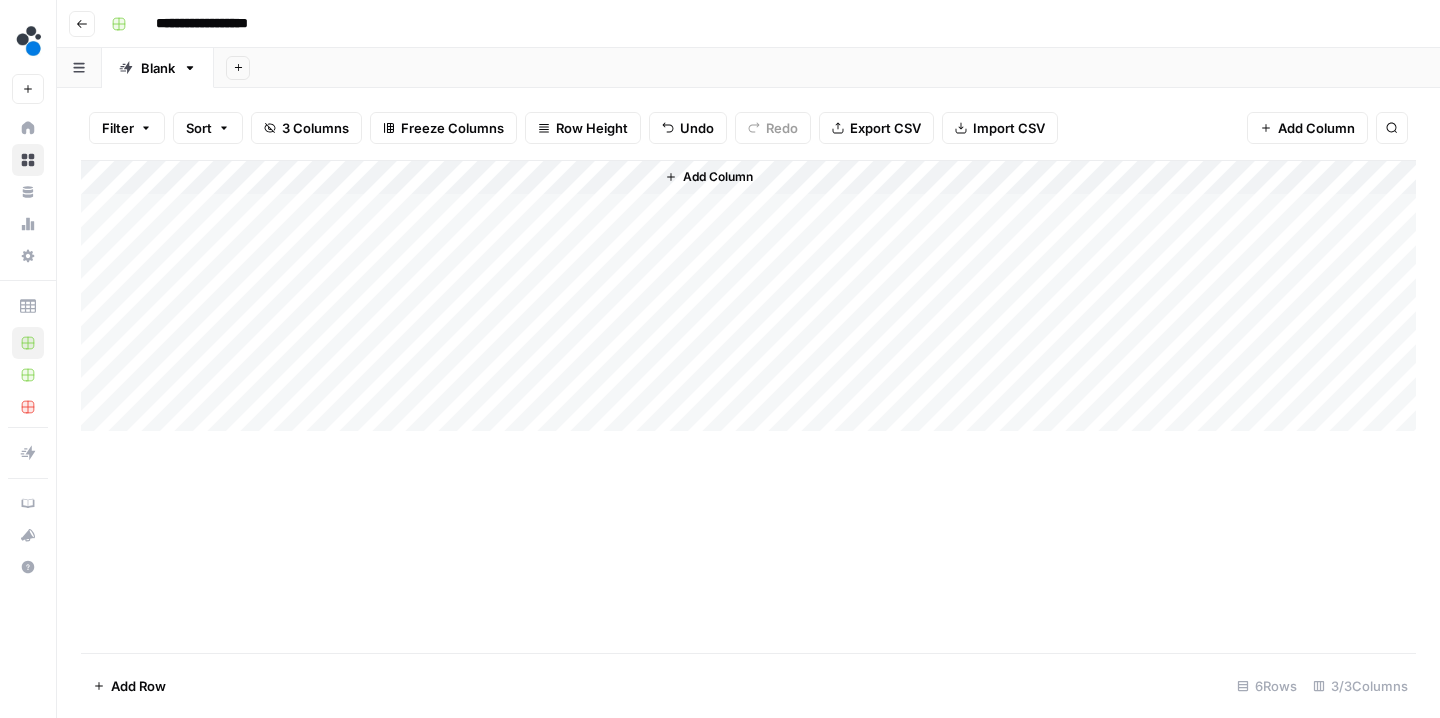 click on "Add Column" at bounding box center [748, 296] 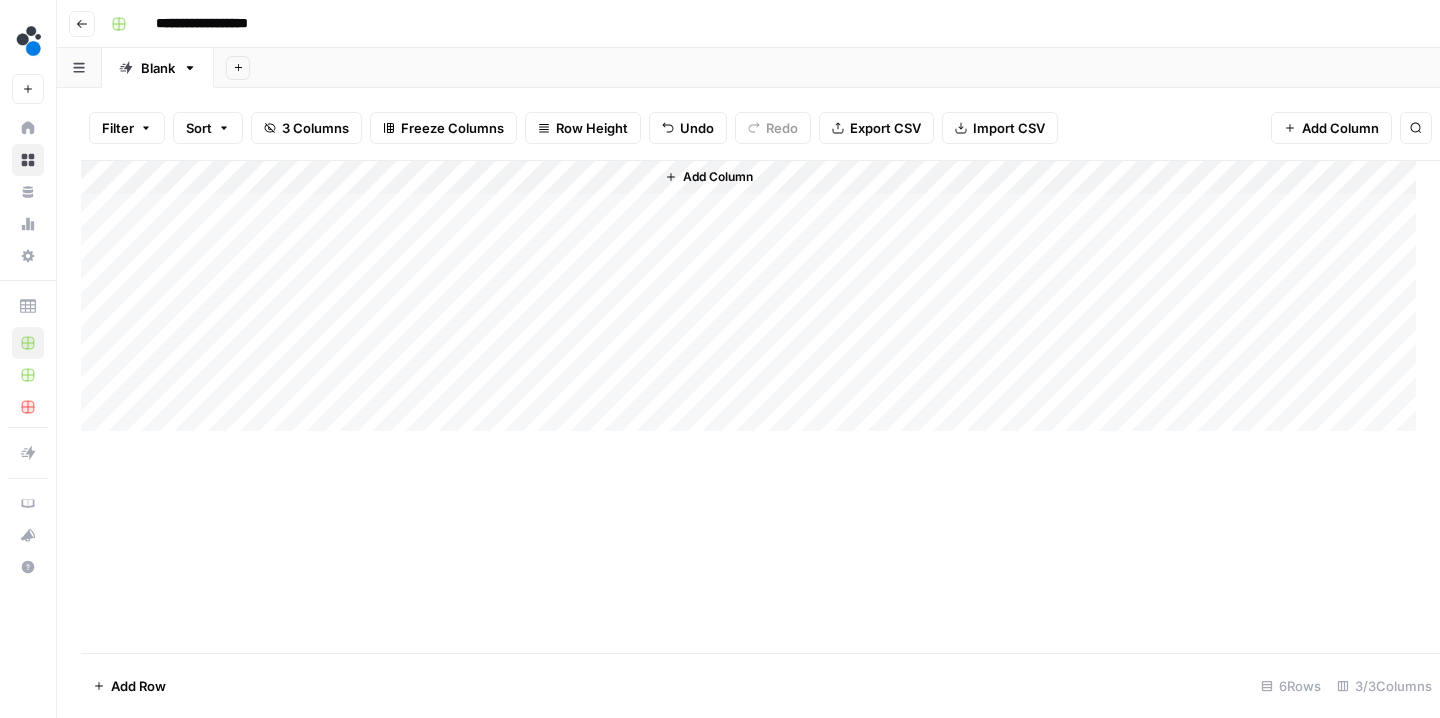 click at bounding box center [563, 272] 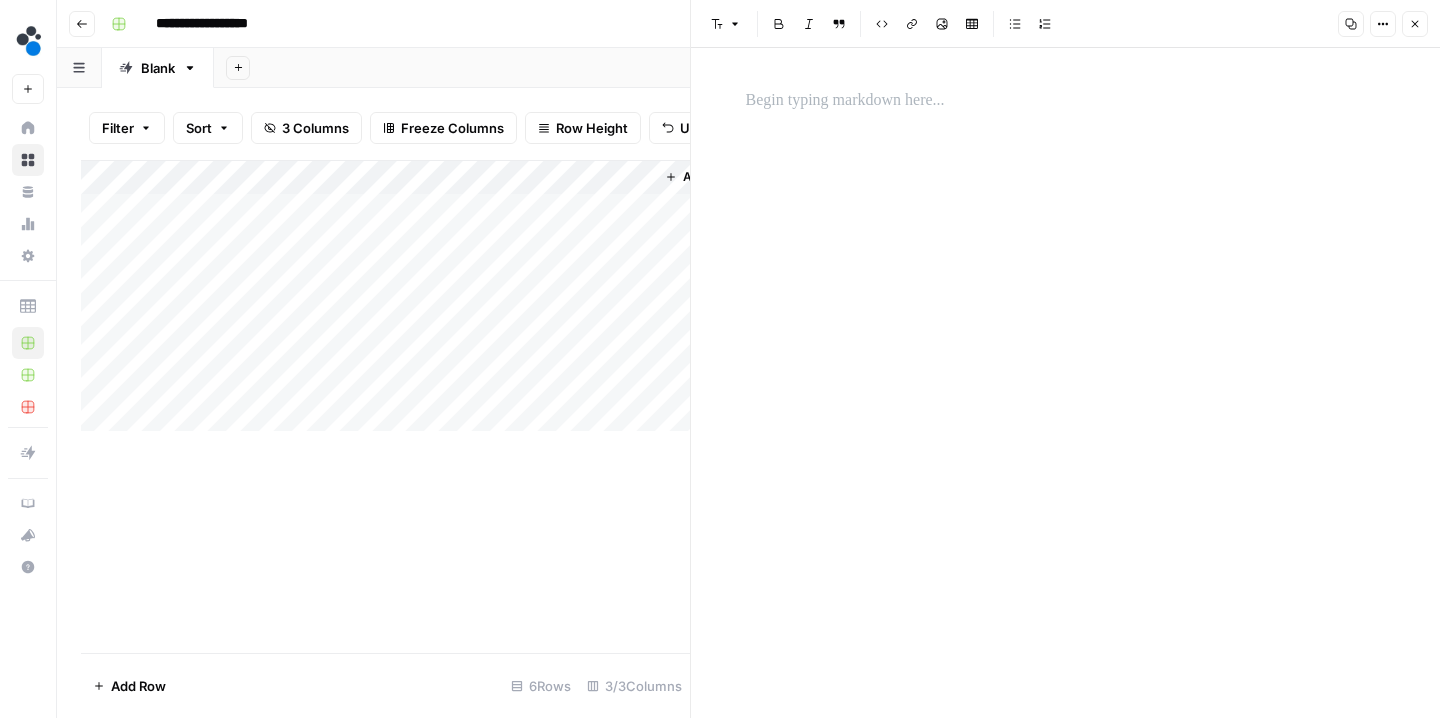 click at bounding box center [1066, 101] 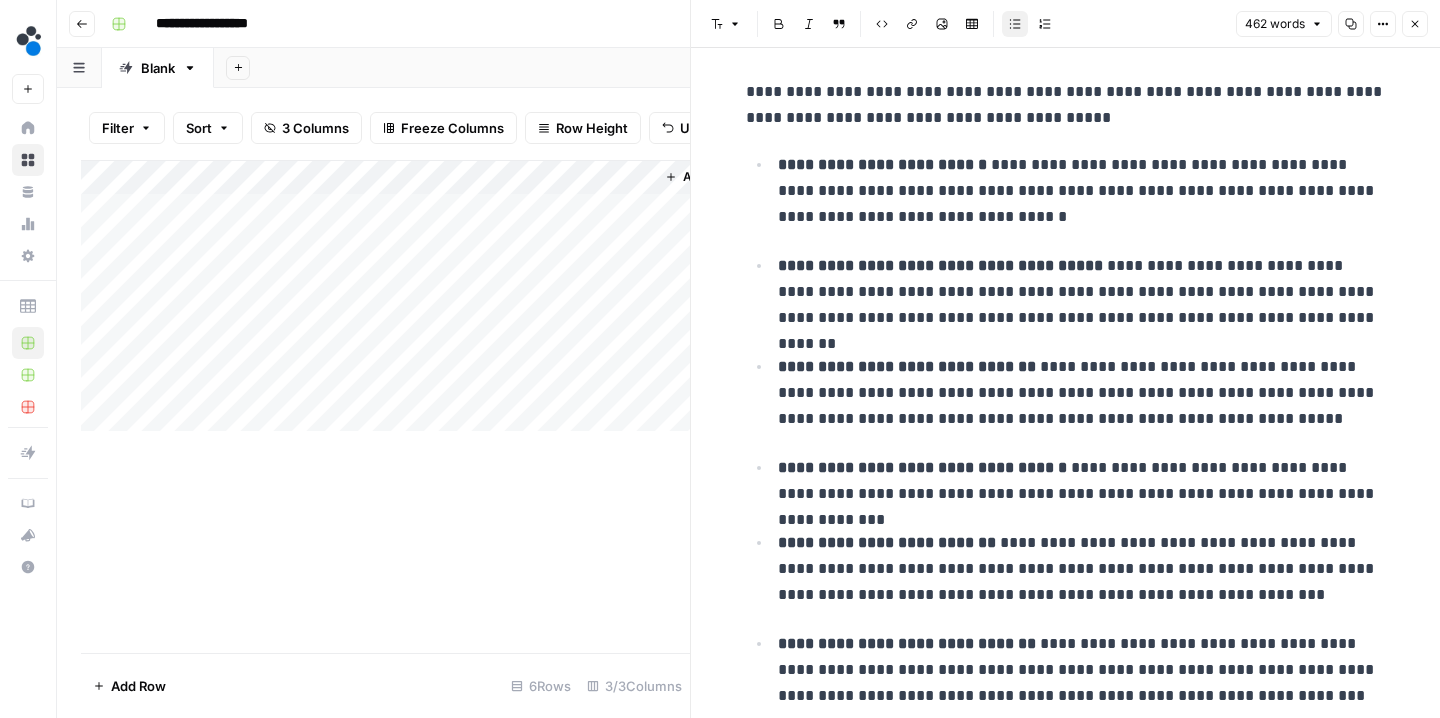 scroll, scrollTop: 2541, scrollLeft: 0, axis: vertical 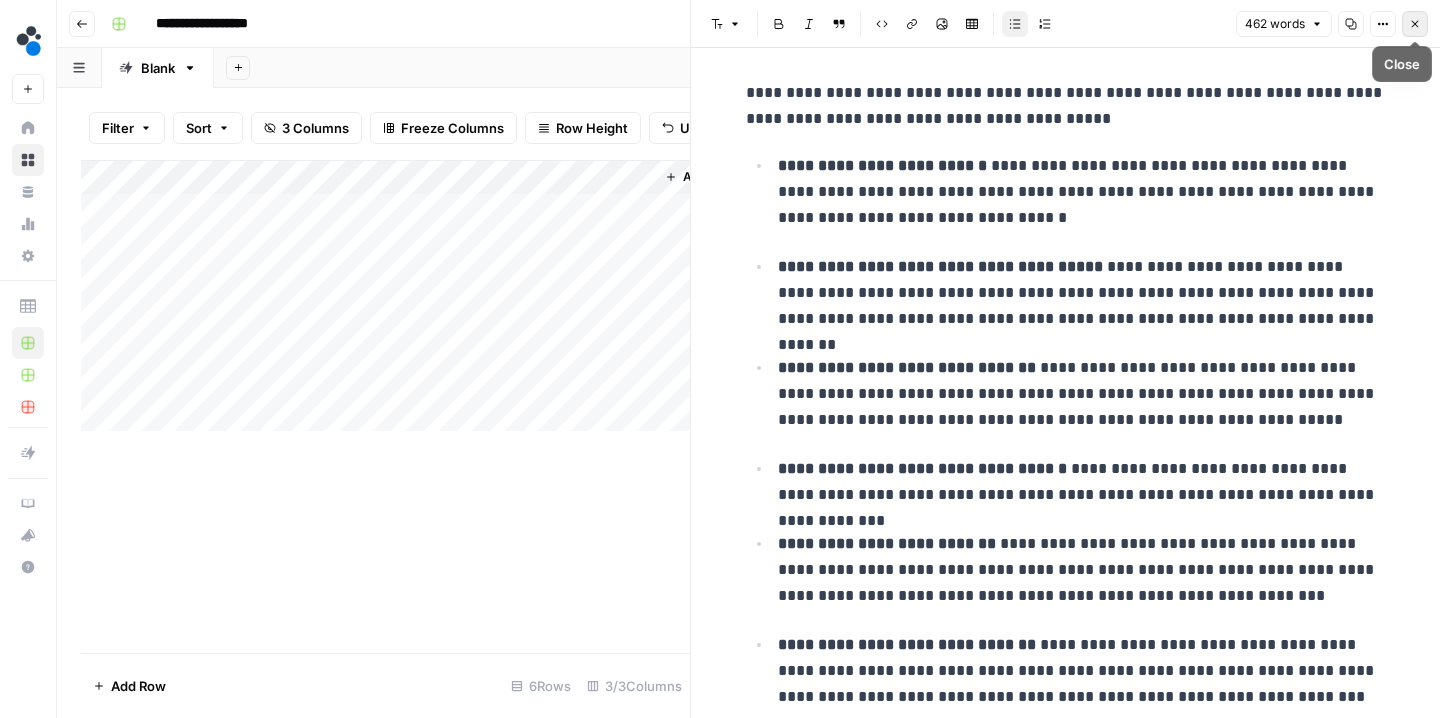 click 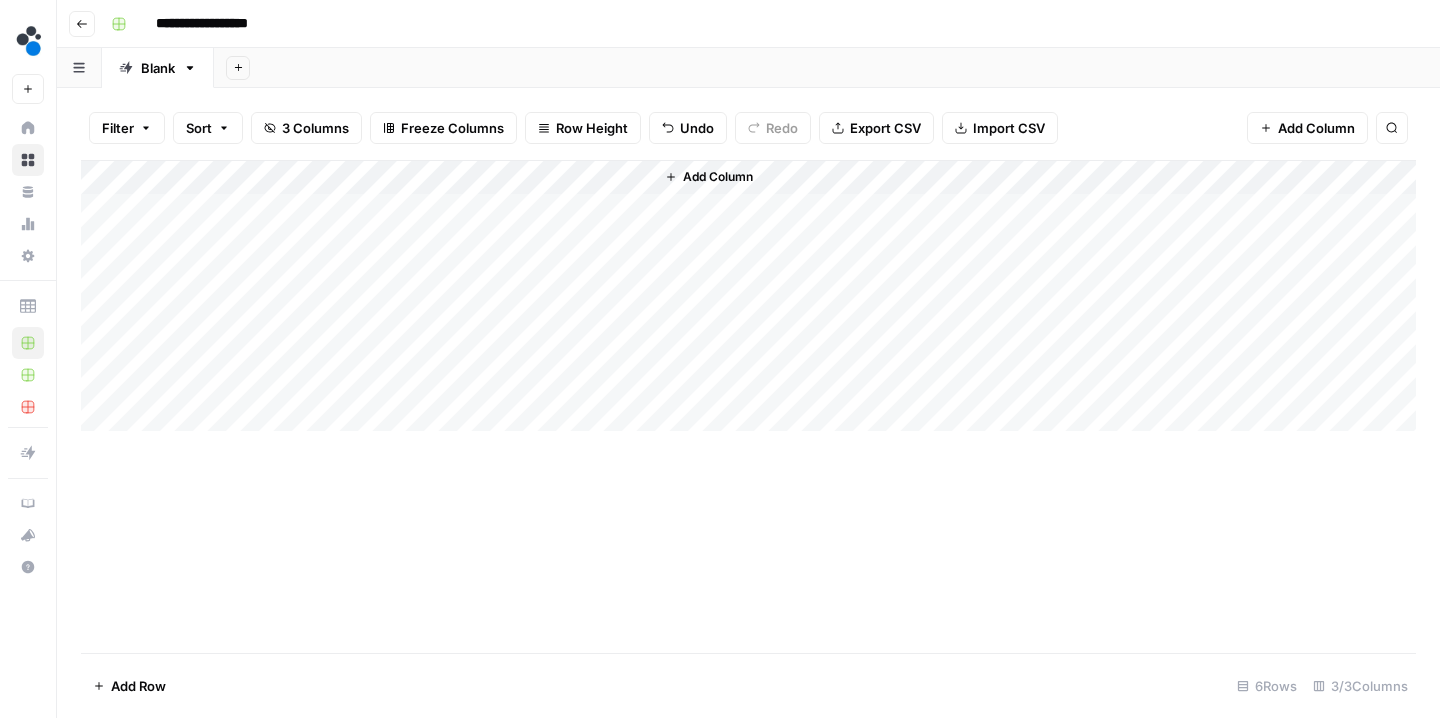 click on "Add Column" at bounding box center [748, 296] 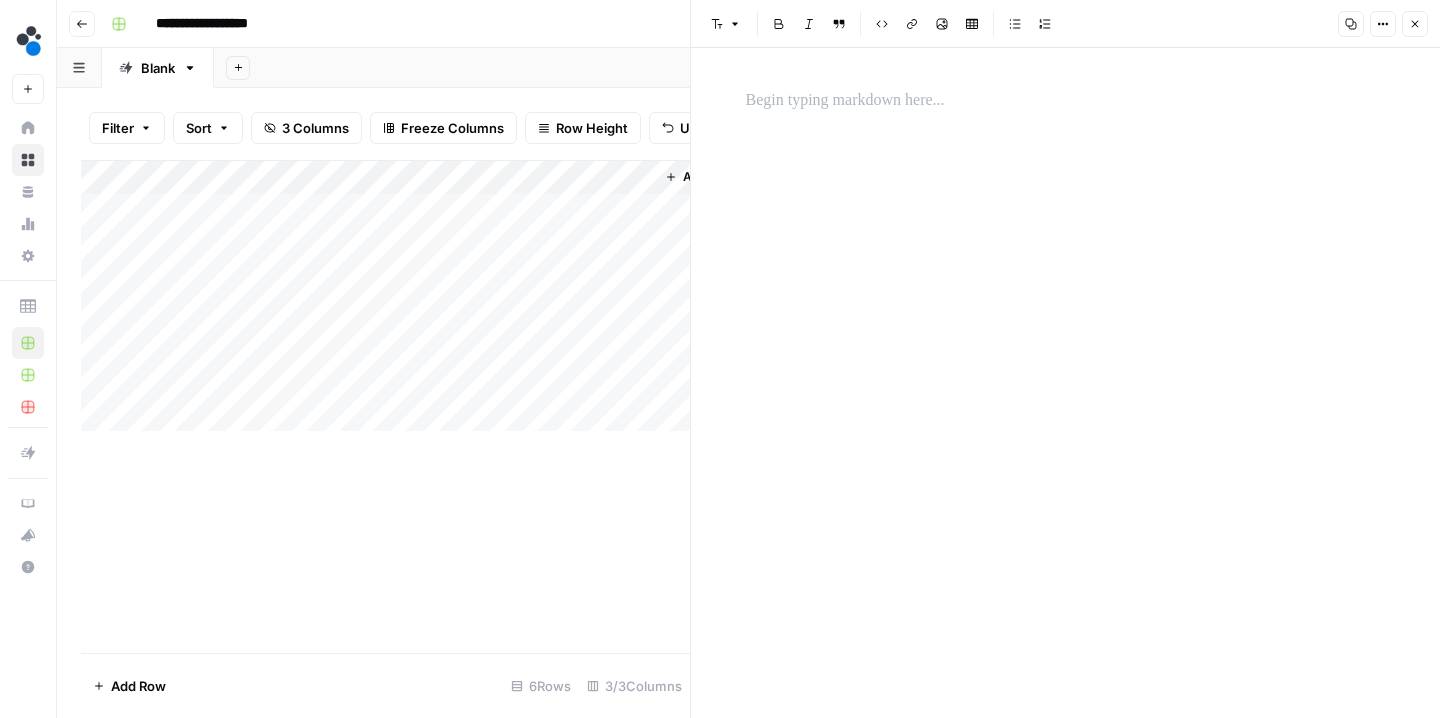 click at bounding box center [1066, 101] 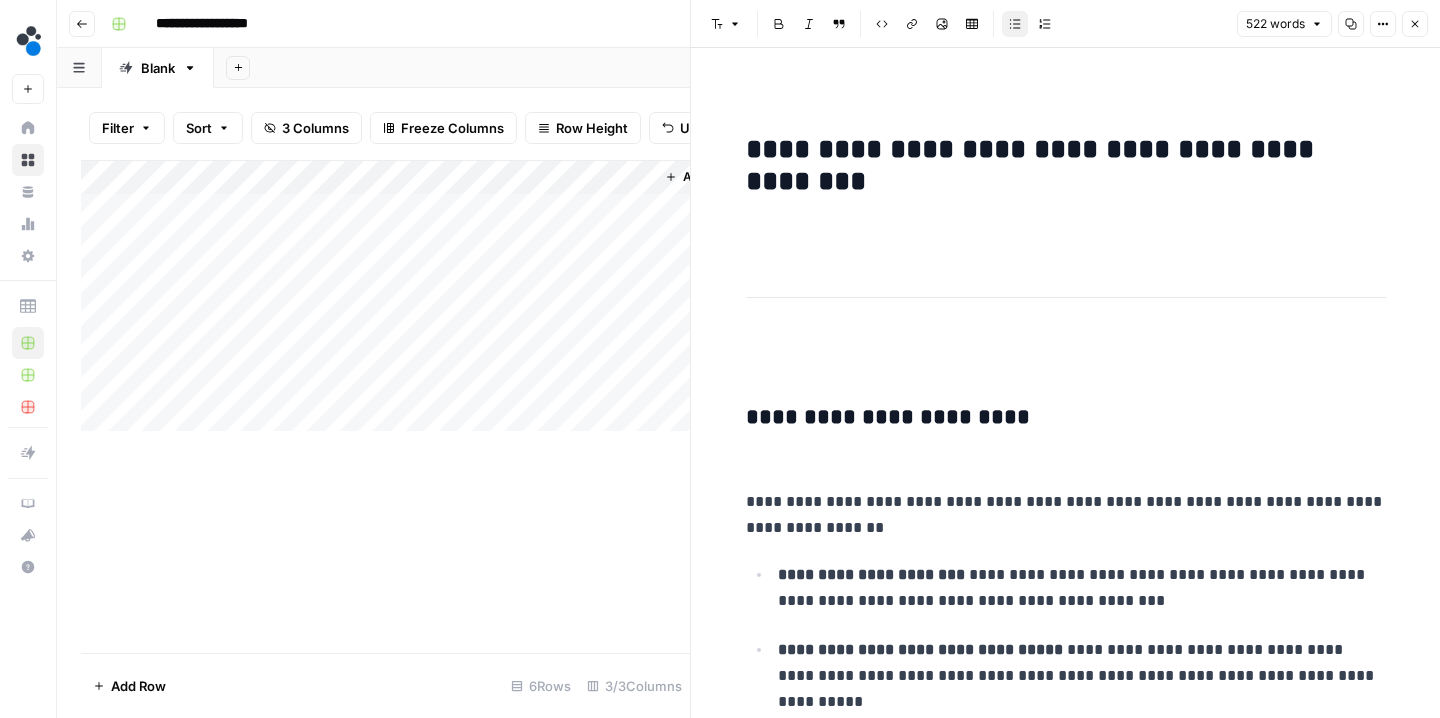 scroll, scrollTop: 0, scrollLeft: 0, axis: both 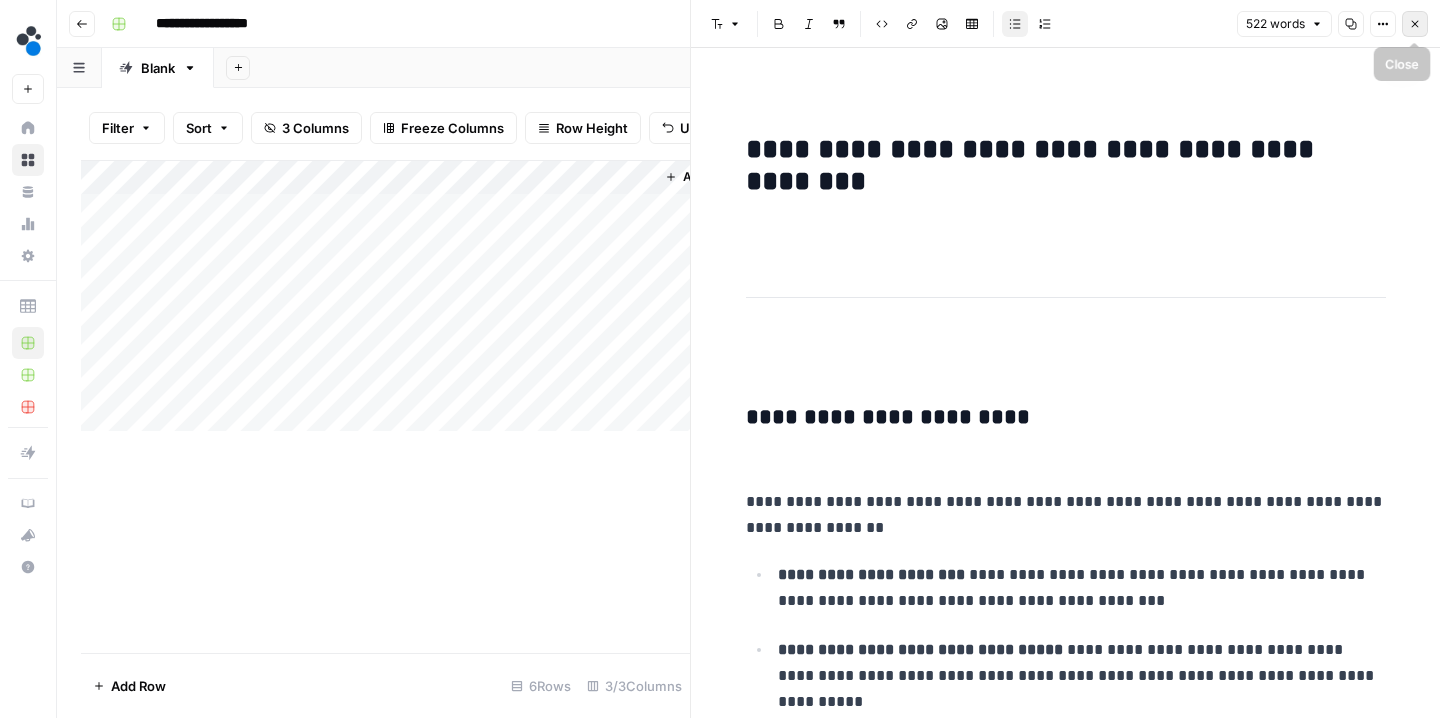 click on "Close" at bounding box center [1415, 24] 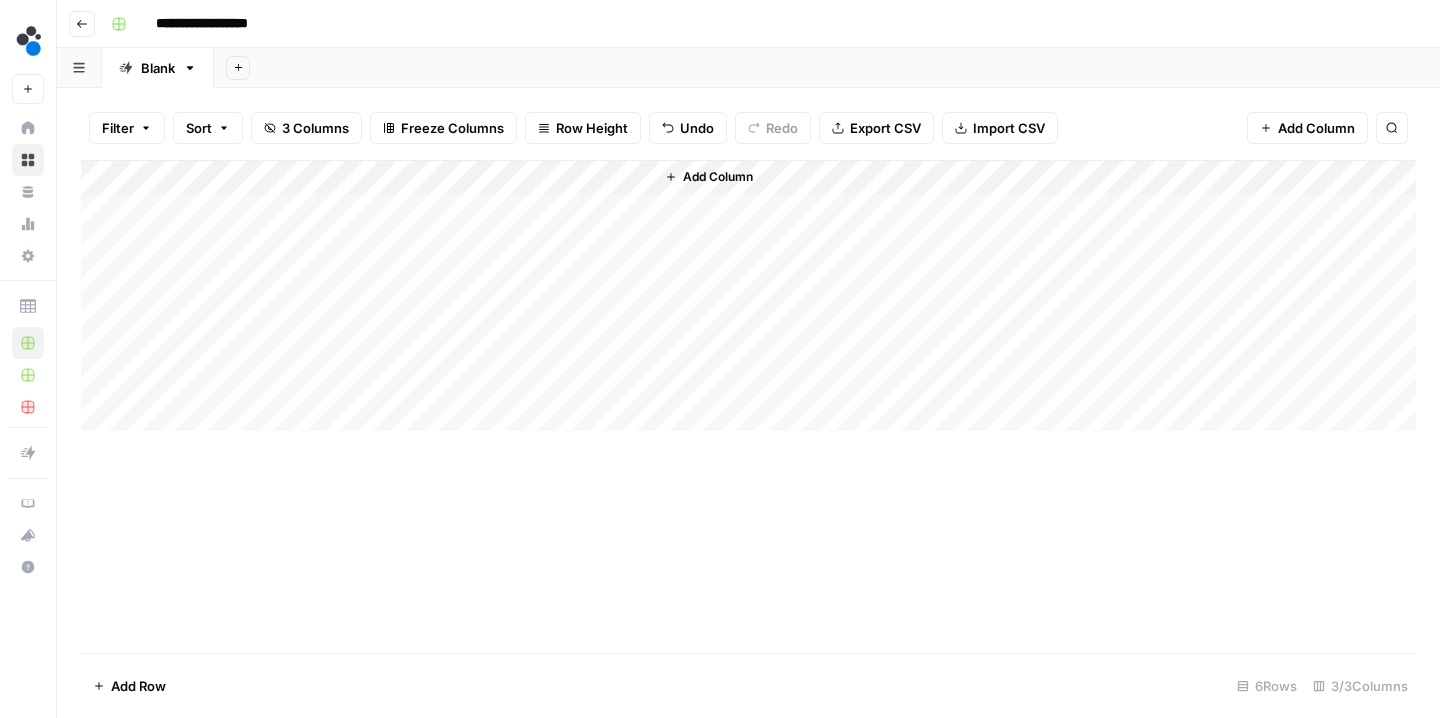 click on "Add Column" at bounding box center (748, 296) 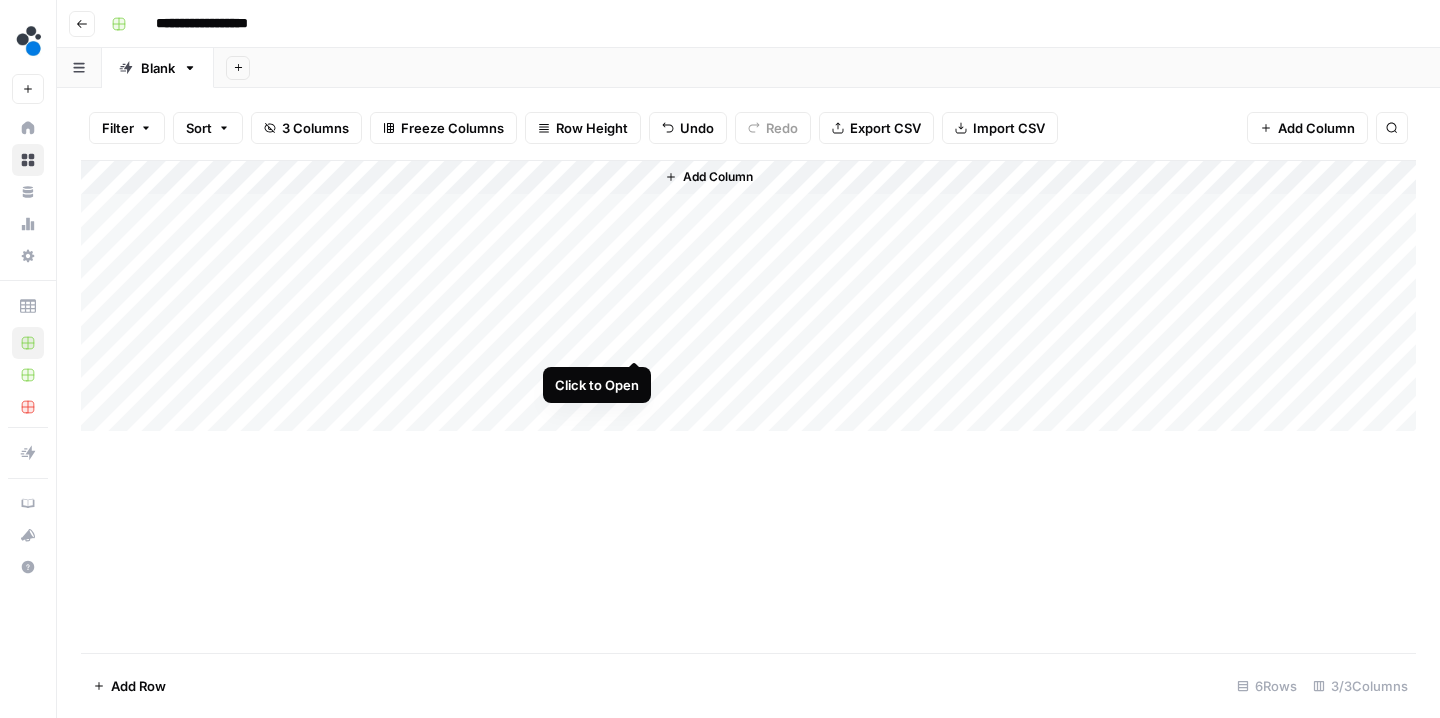 click on "Add Column" at bounding box center (748, 296) 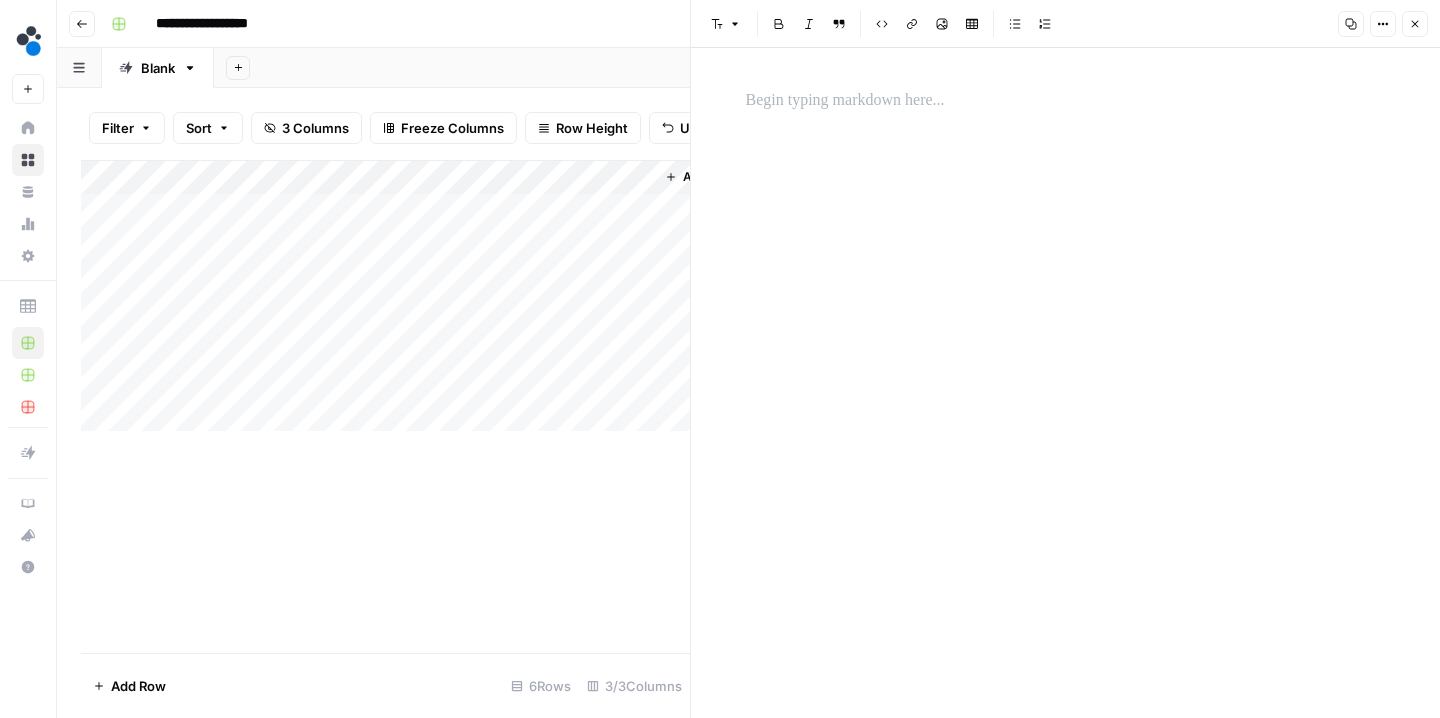 click at bounding box center (1066, 101) 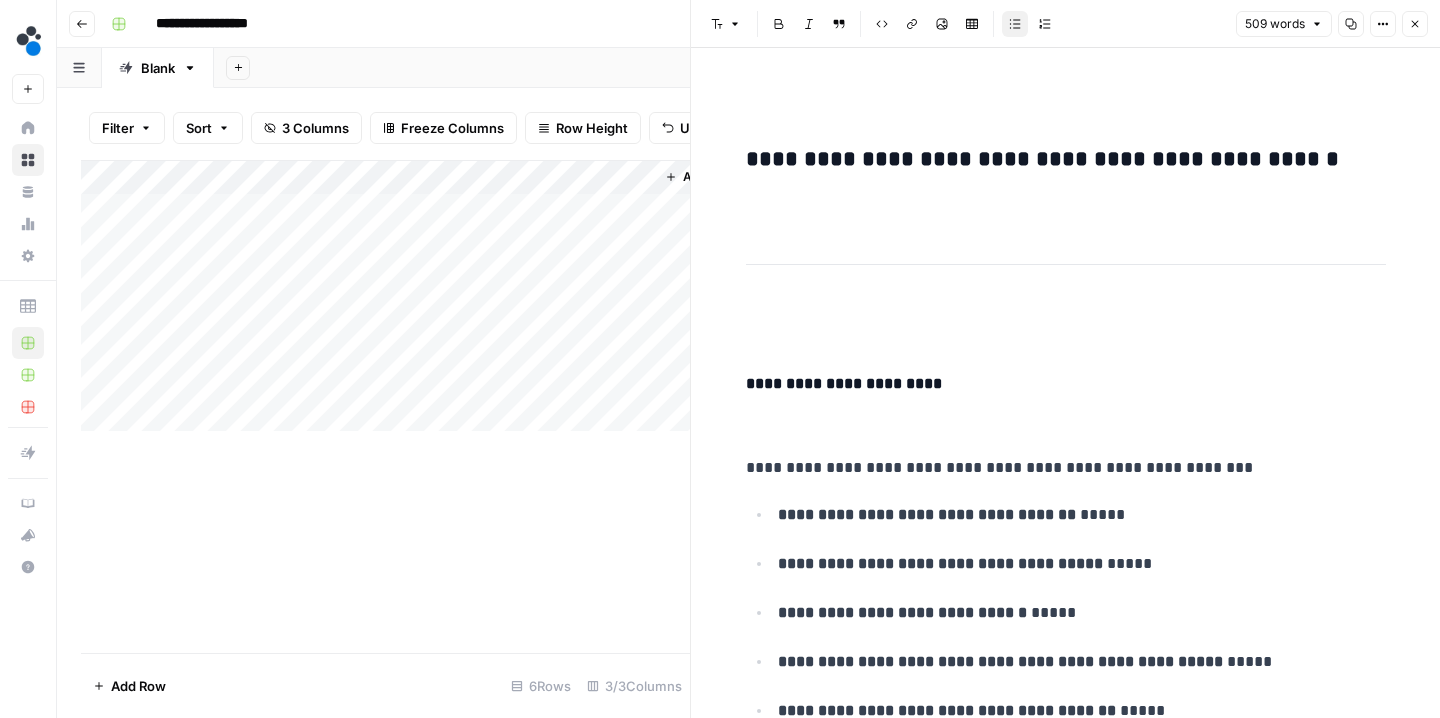 scroll, scrollTop: 0, scrollLeft: 0, axis: both 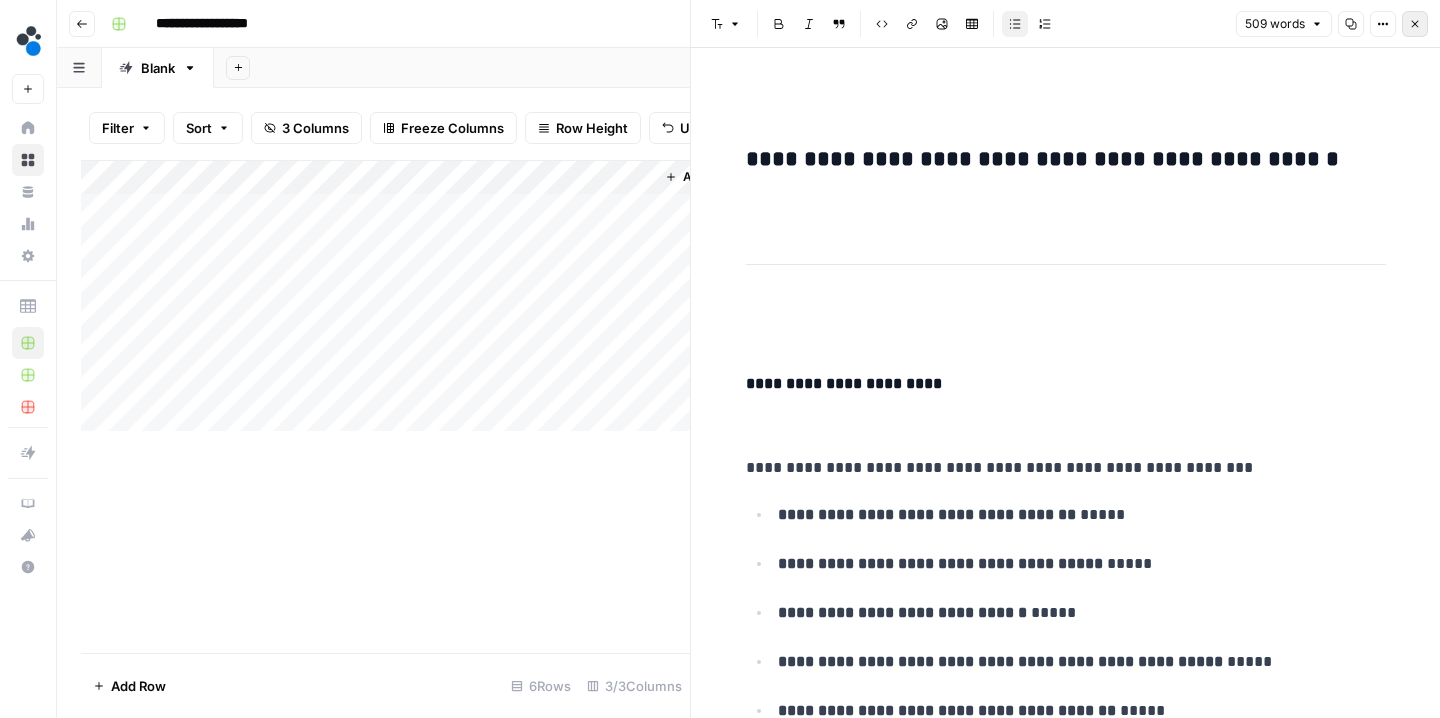 click 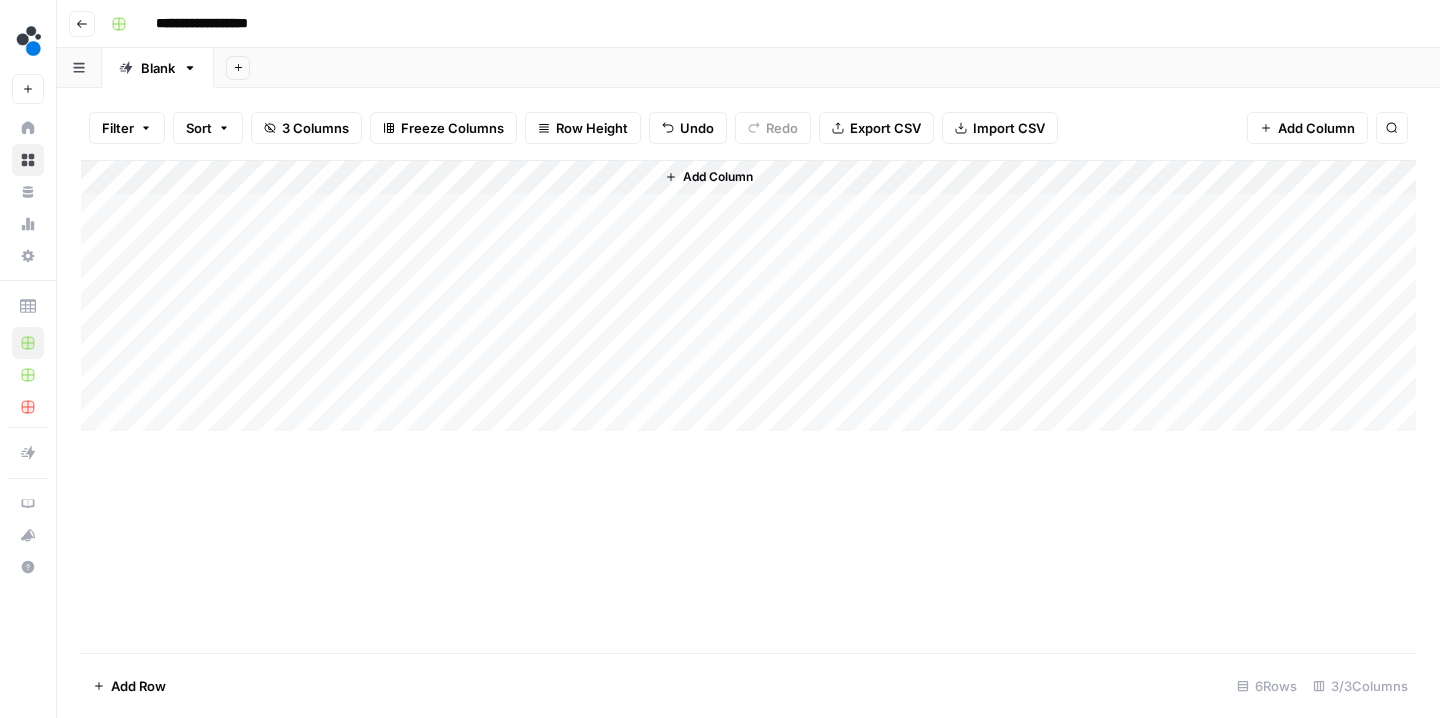 click on "Add Column" at bounding box center [748, 406] 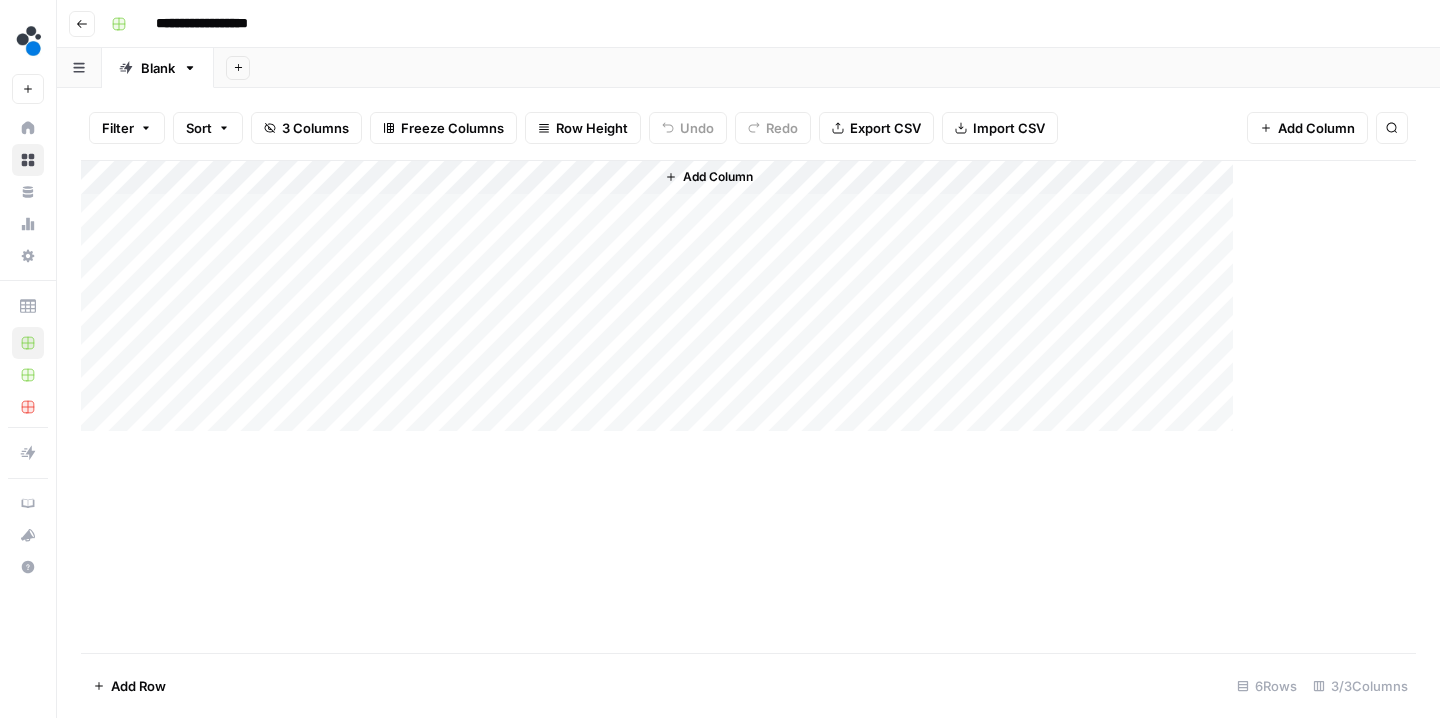 scroll, scrollTop: 0, scrollLeft: 0, axis: both 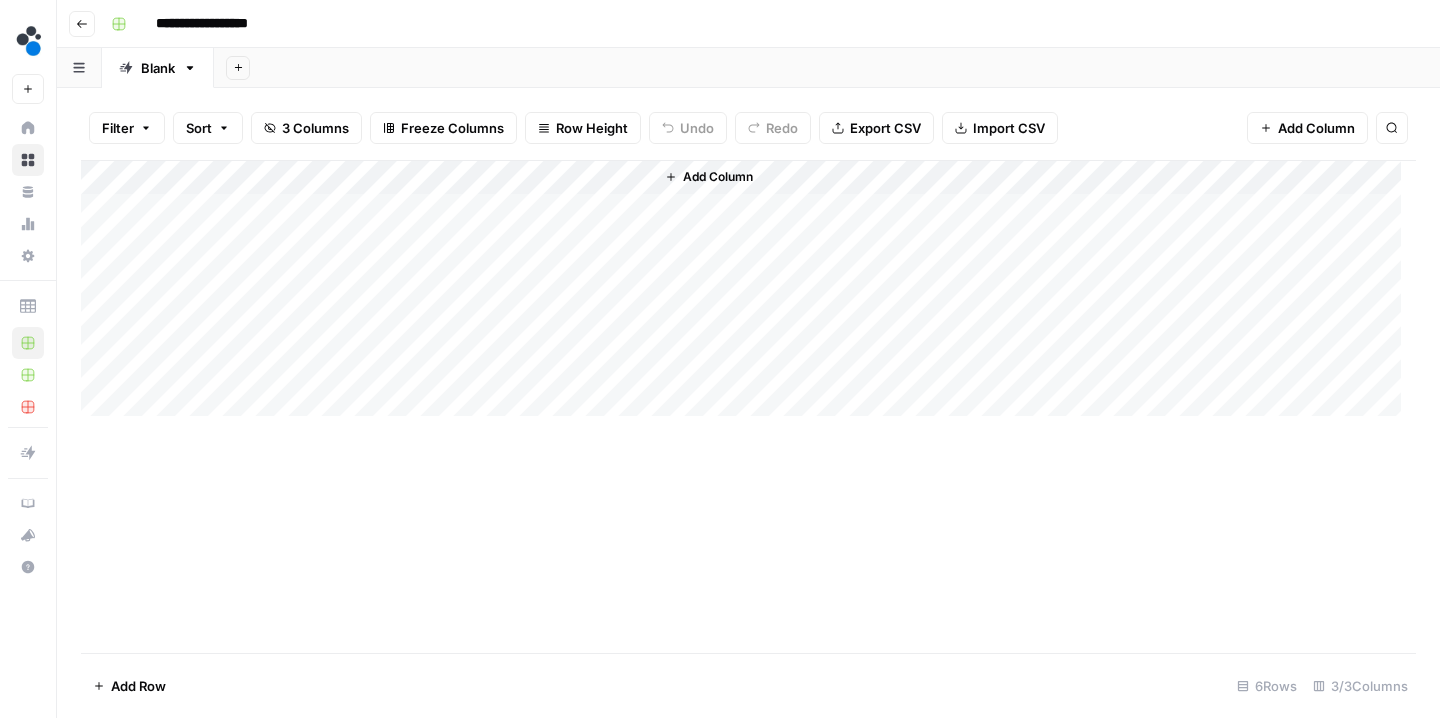click on "Add Column" at bounding box center (748, 296) 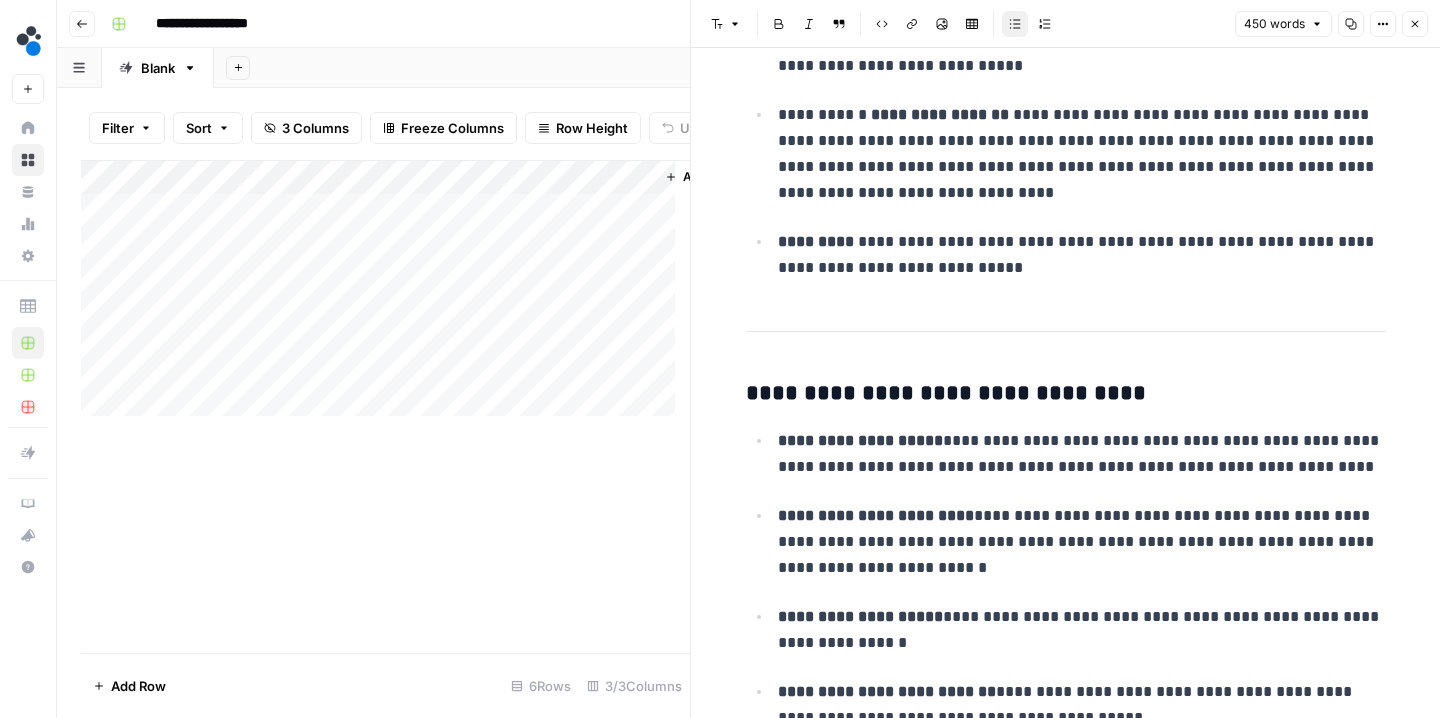 scroll, scrollTop: 2087, scrollLeft: 0, axis: vertical 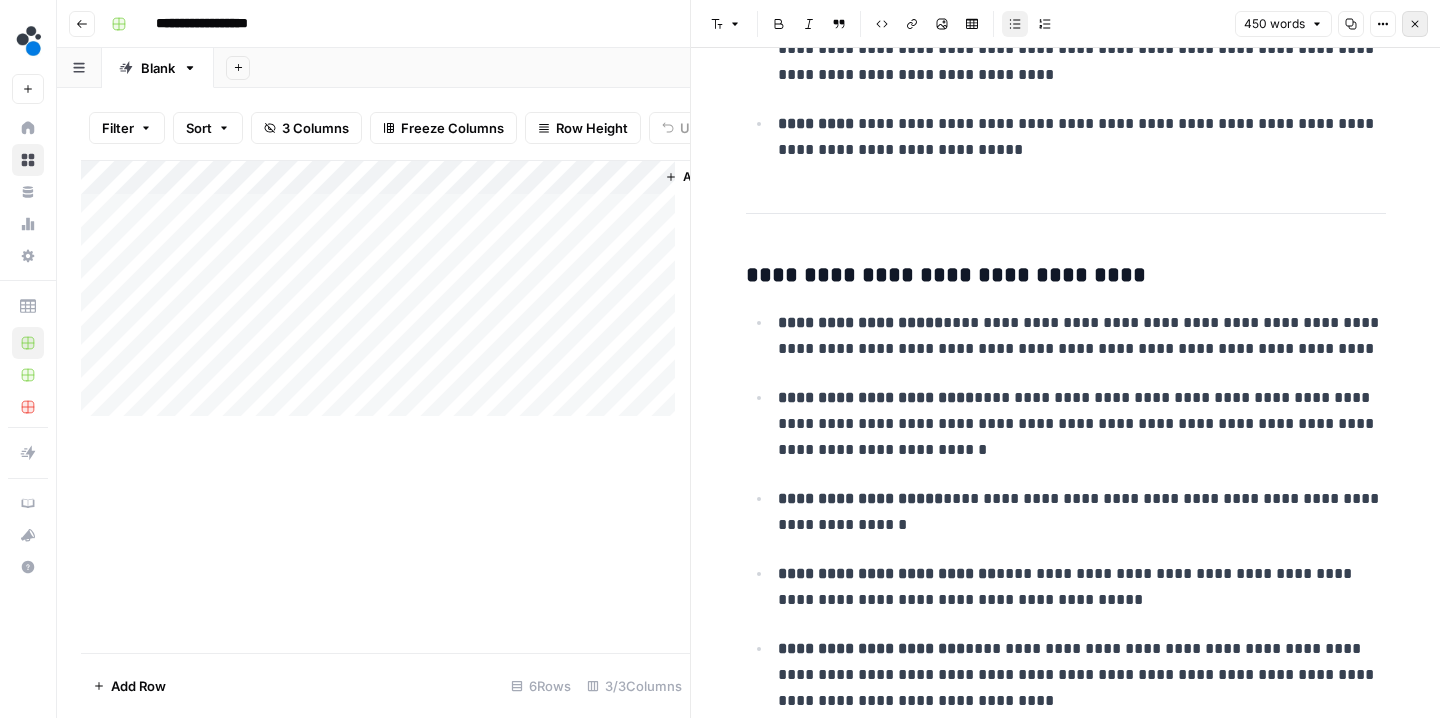 click on "Close" at bounding box center [1415, 24] 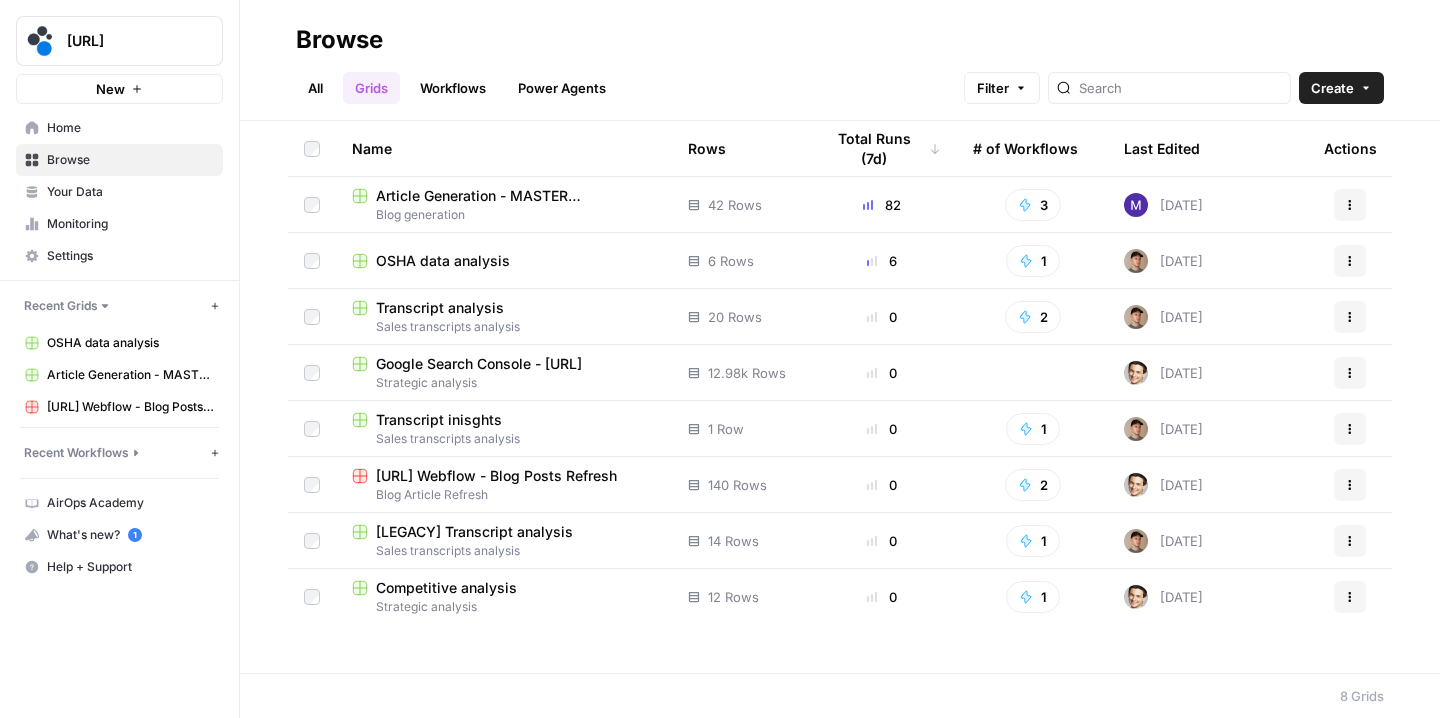 click on "OSHA data analysis" at bounding box center (443, 261) 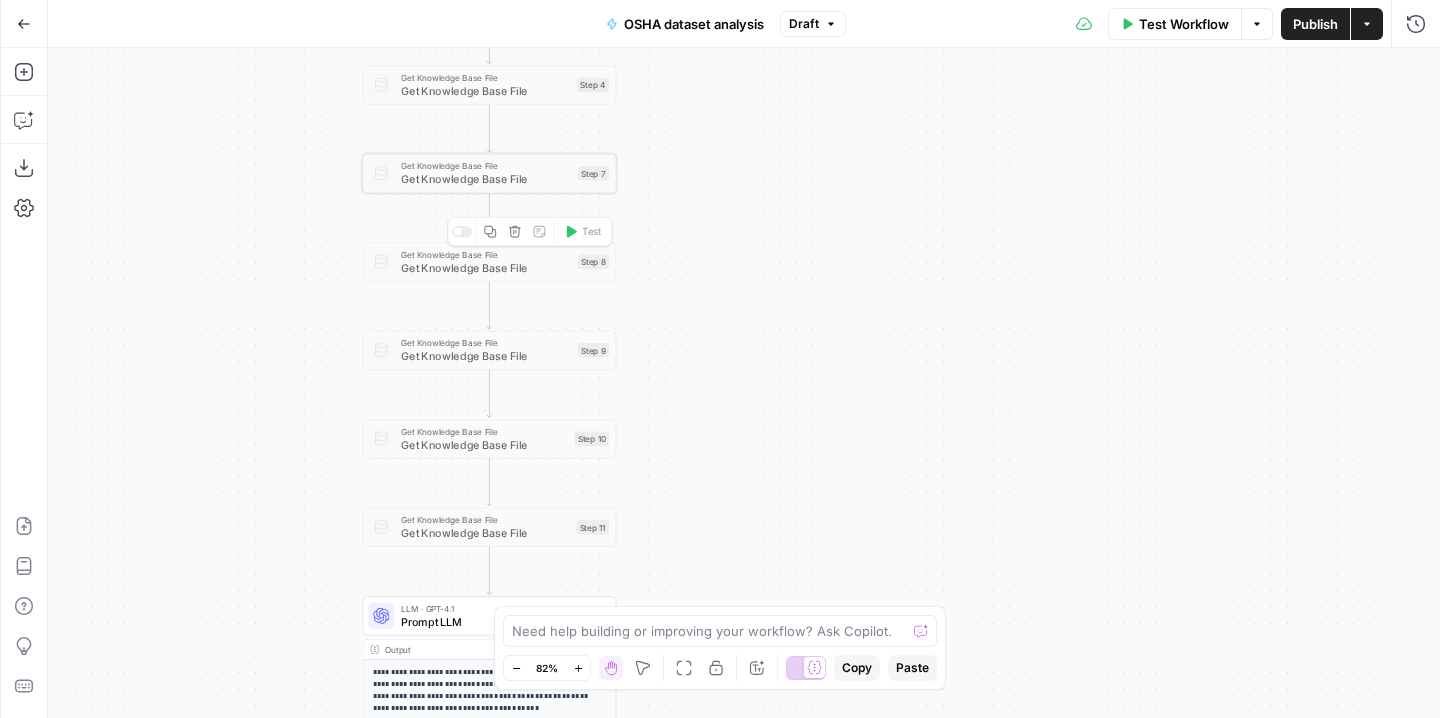 click on "**********" at bounding box center [744, 383] 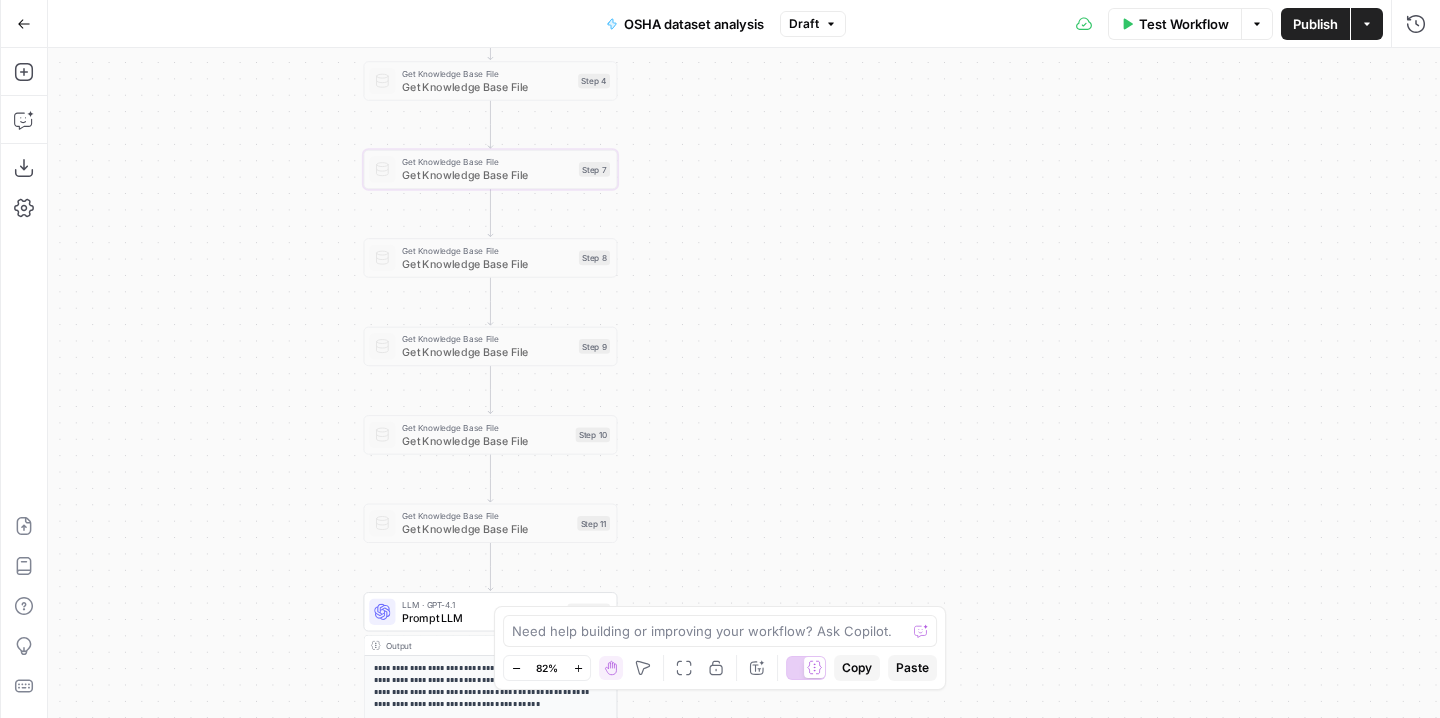 scroll, scrollTop: 0, scrollLeft: 0, axis: both 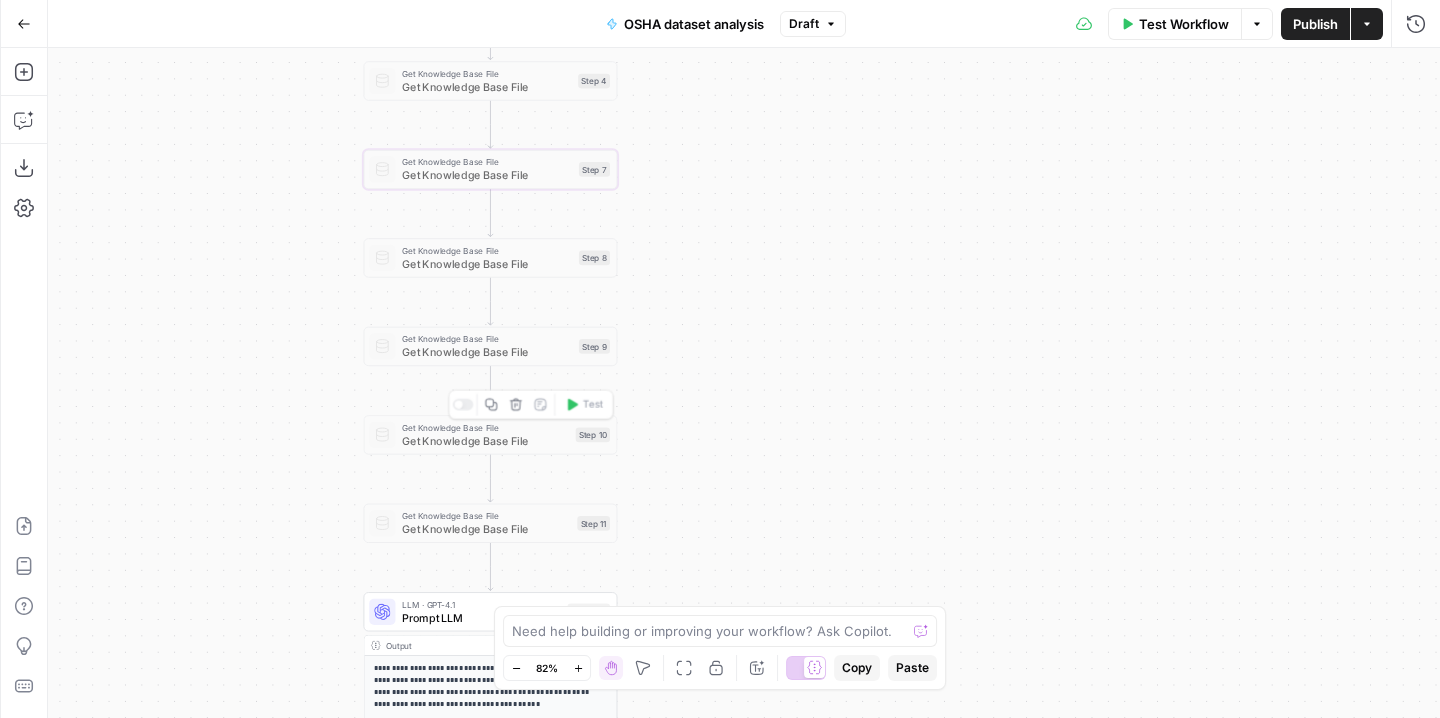 click on "Get Knowledge Base File" at bounding box center (485, 440) 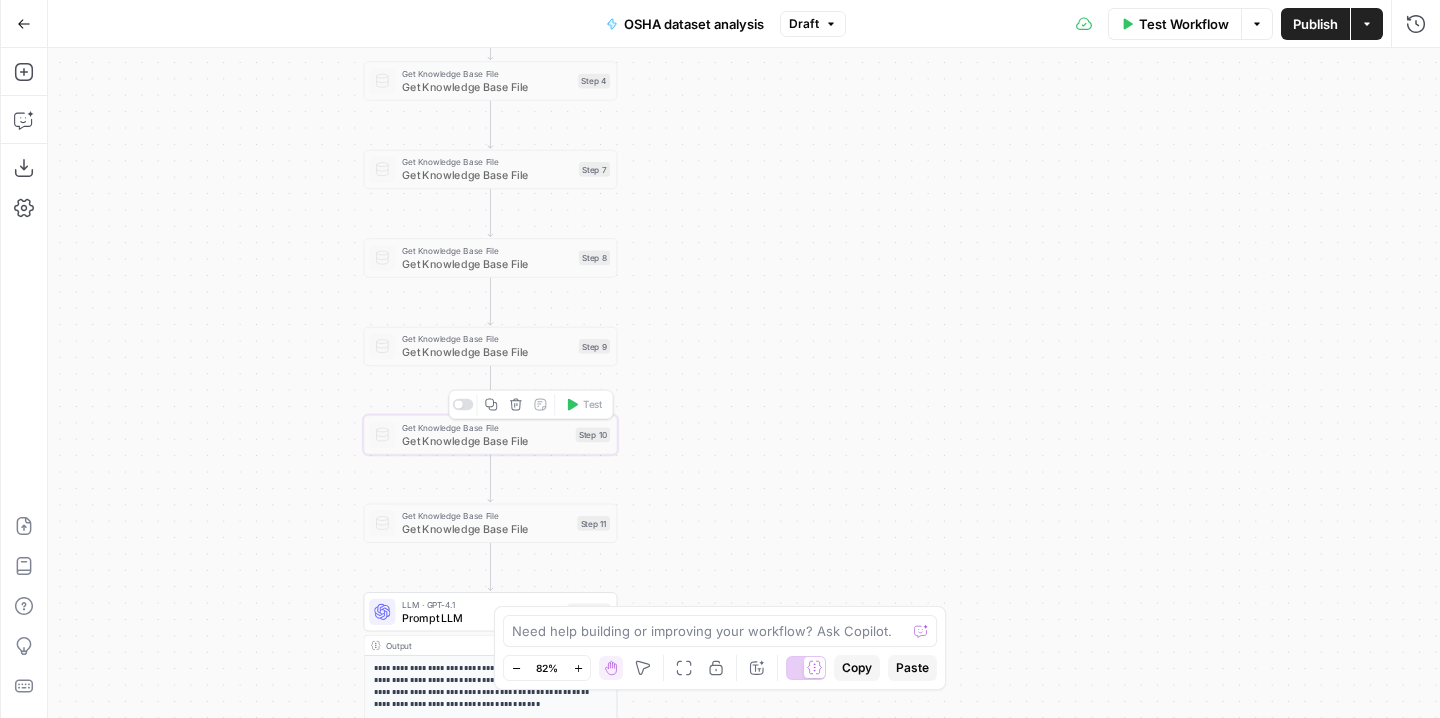 click at bounding box center [463, 404] 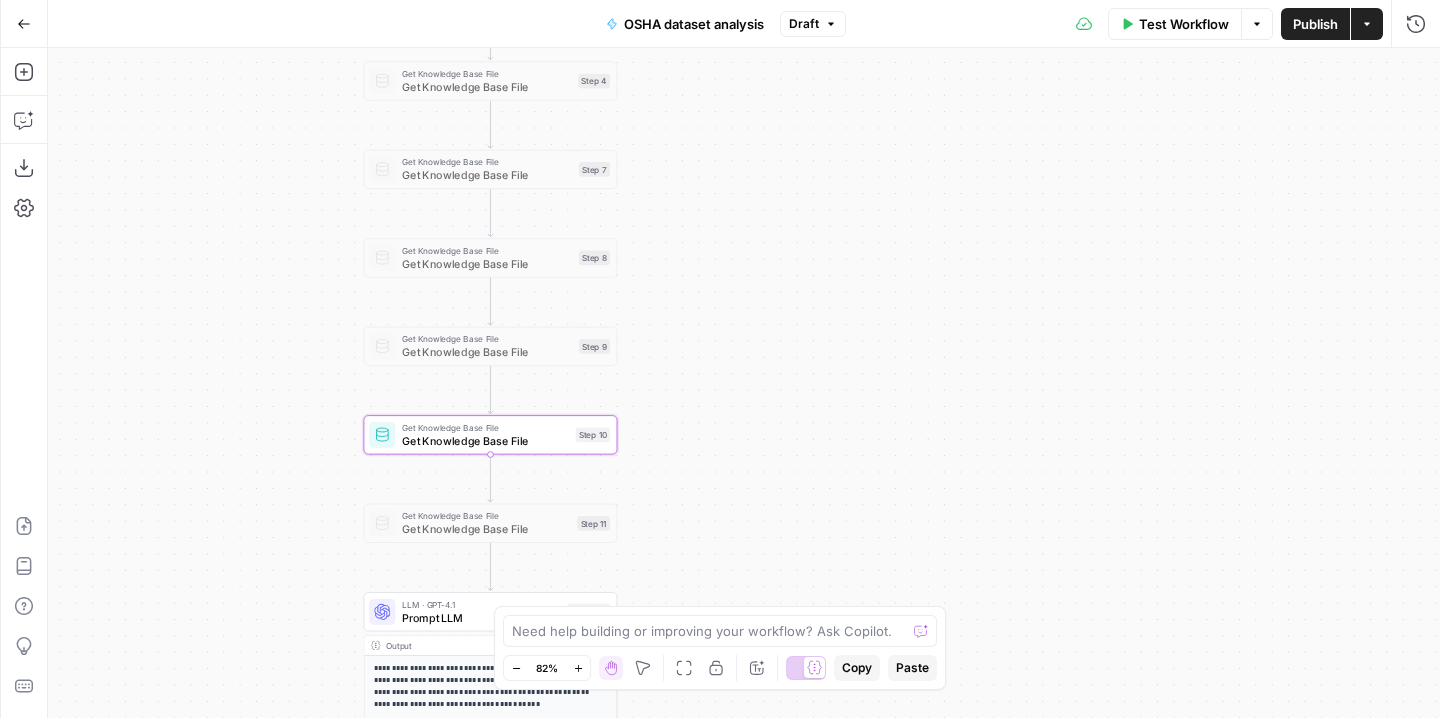 click on "Get Knowledge Base File" at bounding box center [485, 440] 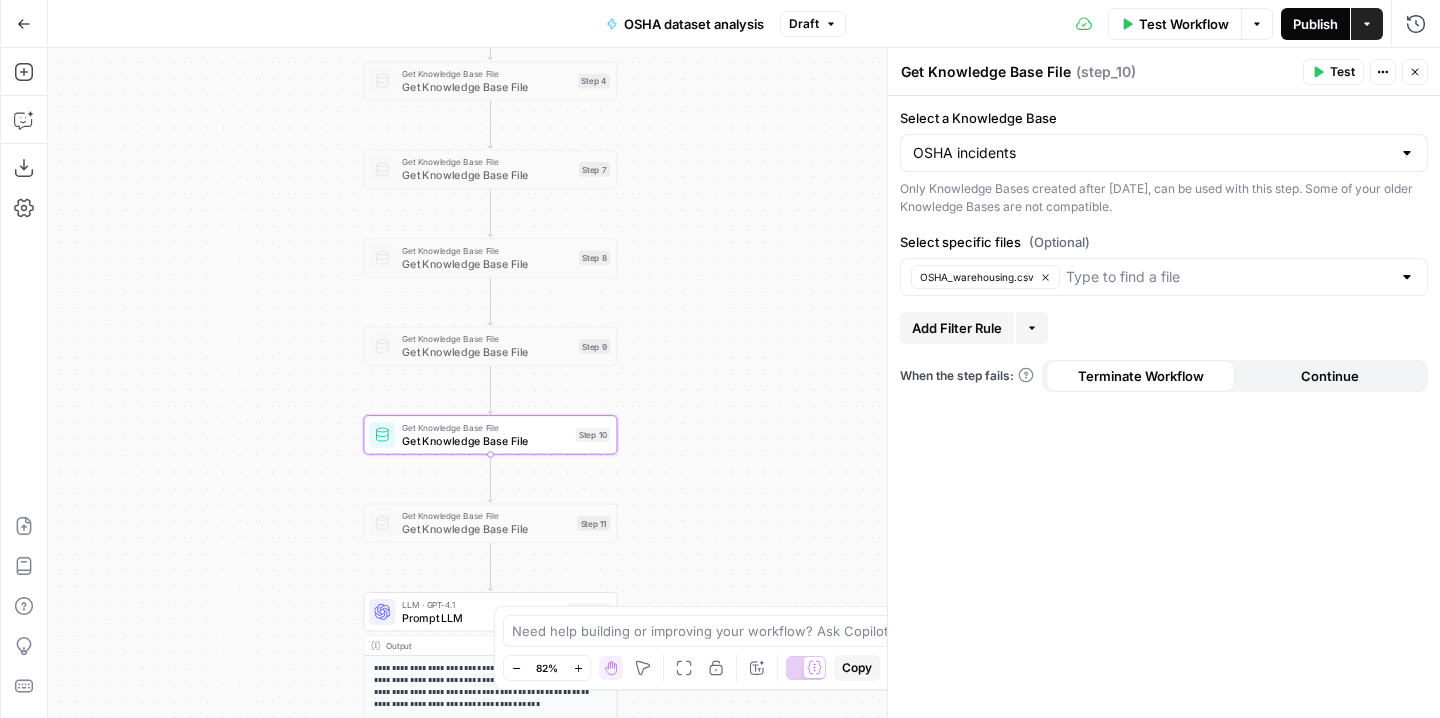 click on "Publish" at bounding box center (1315, 24) 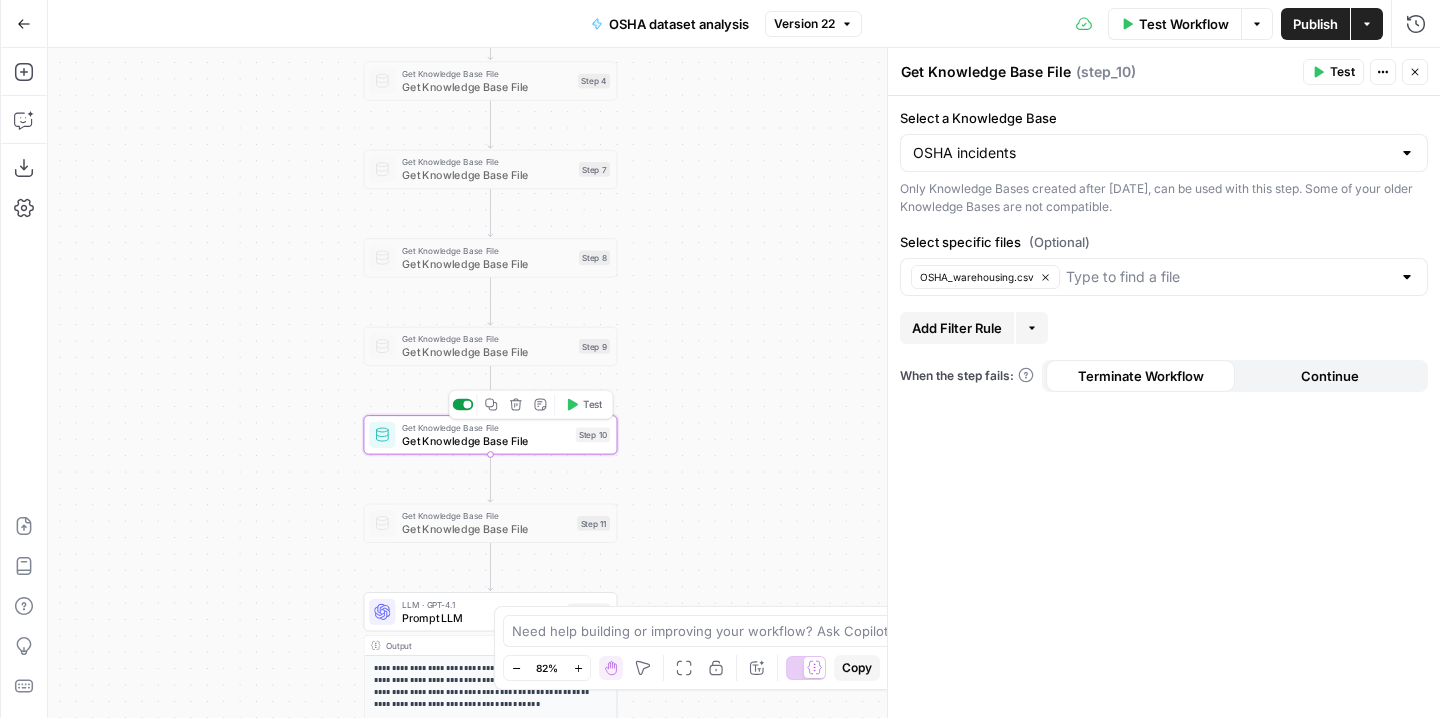 click at bounding box center (463, 404) 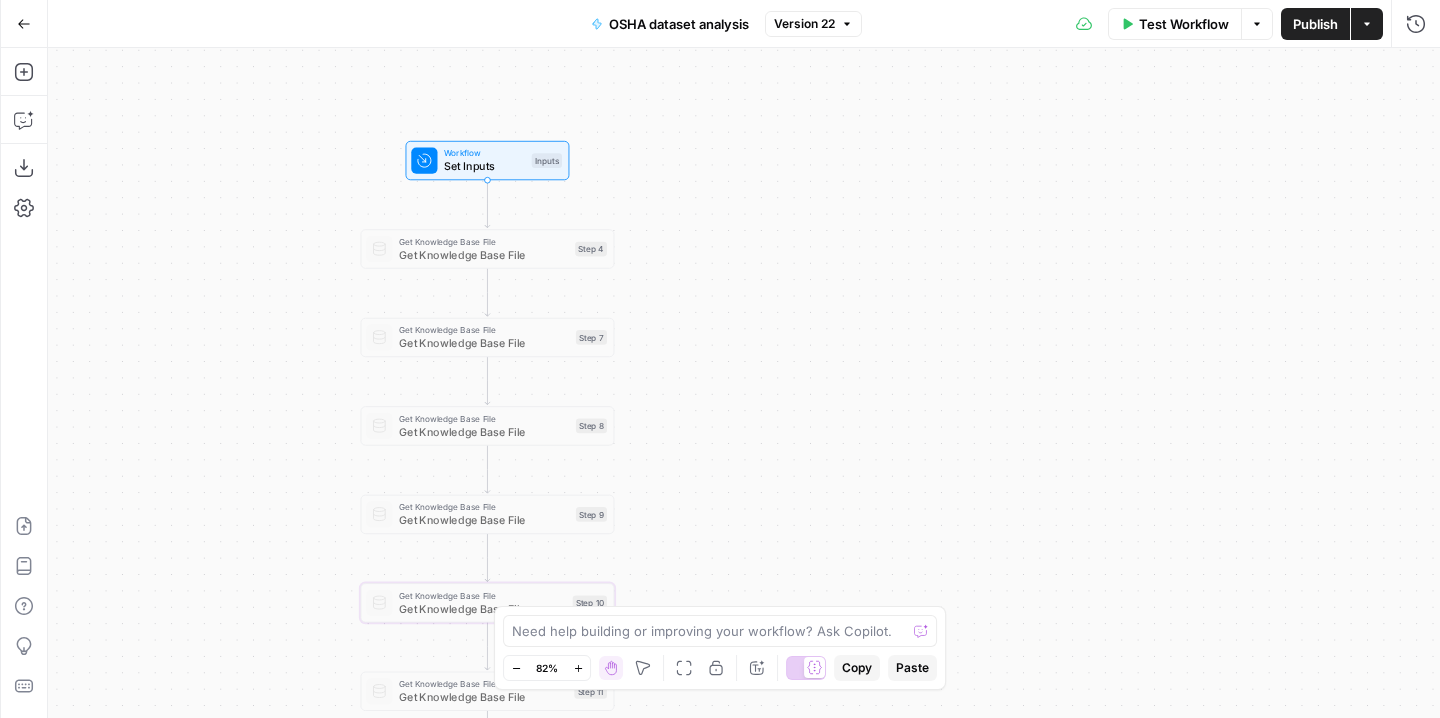 drag, startPoint x: 707, startPoint y: 261, endPoint x: 706, endPoint y: 527, distance: 266.0019 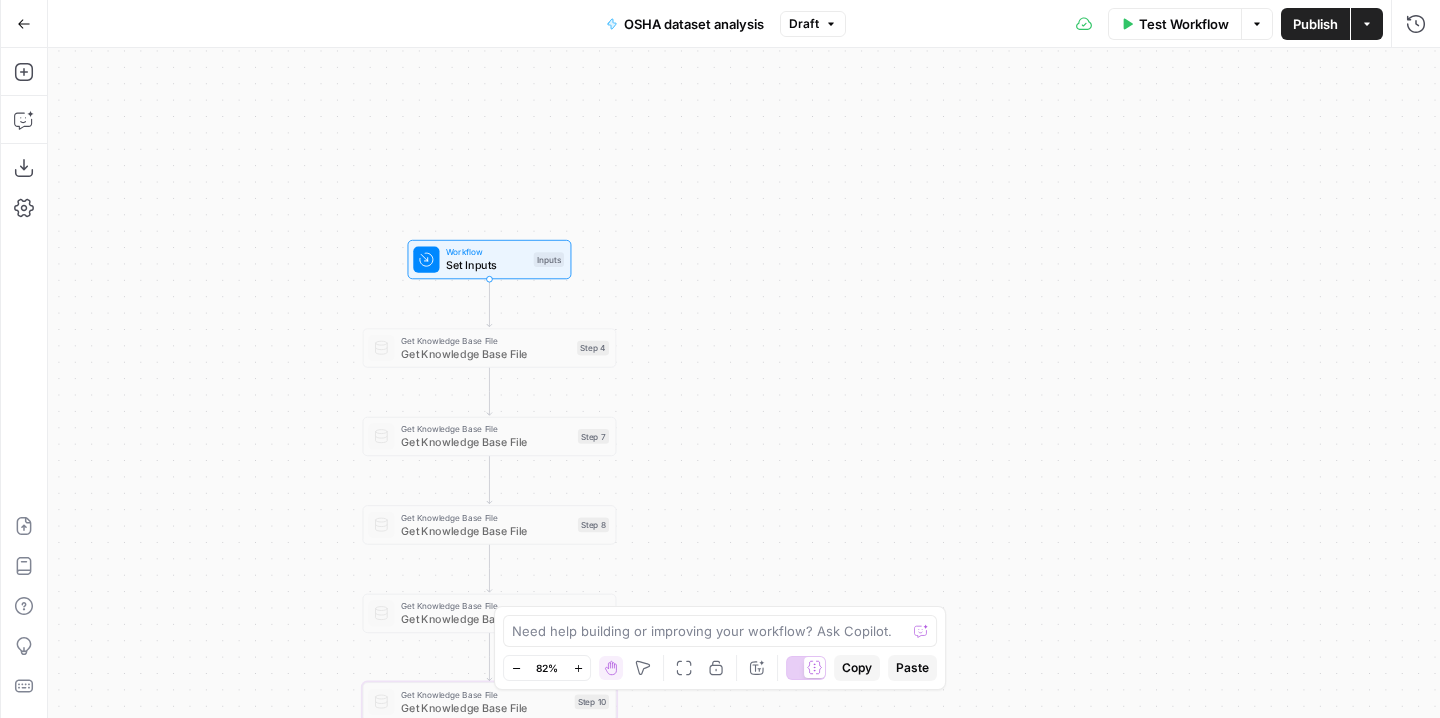 click on "Get Knowledge Base File" at bounding box center [486, 354] 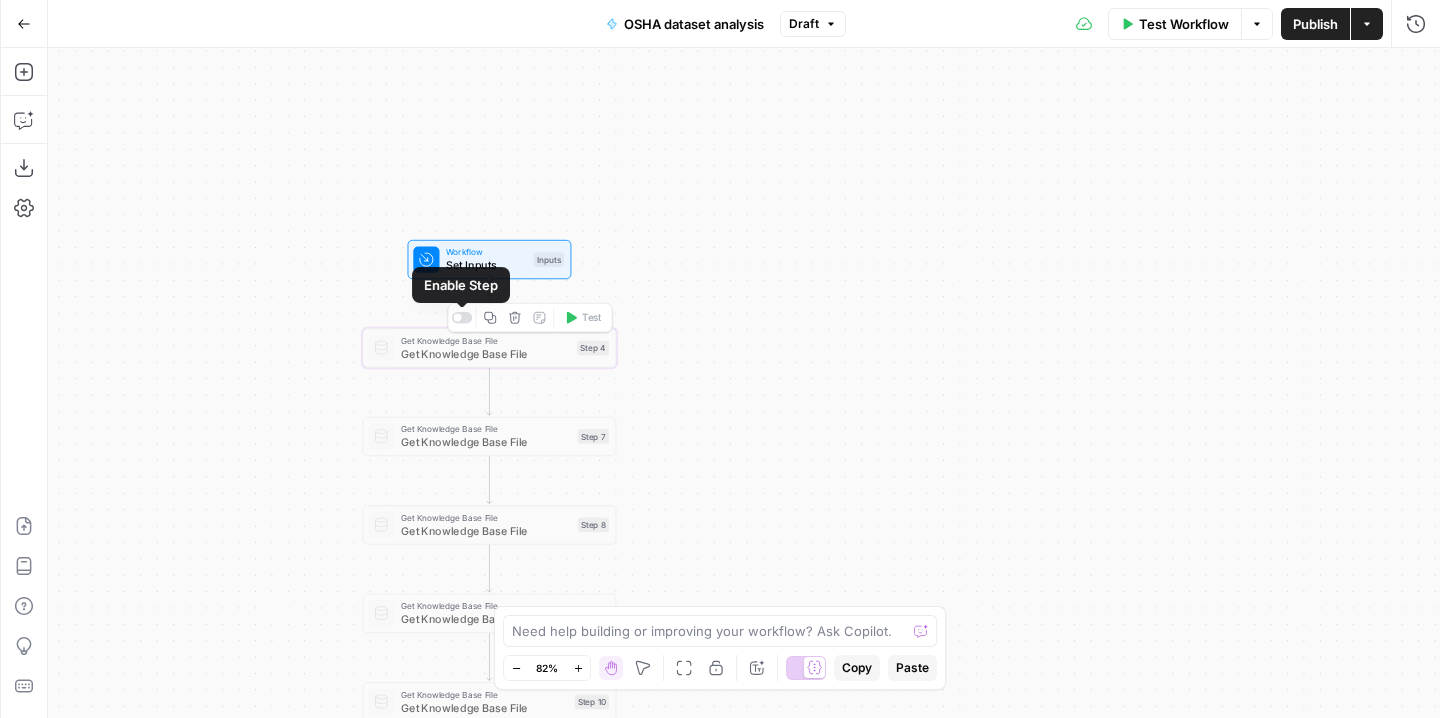 click at bounding box center [457, 318] 